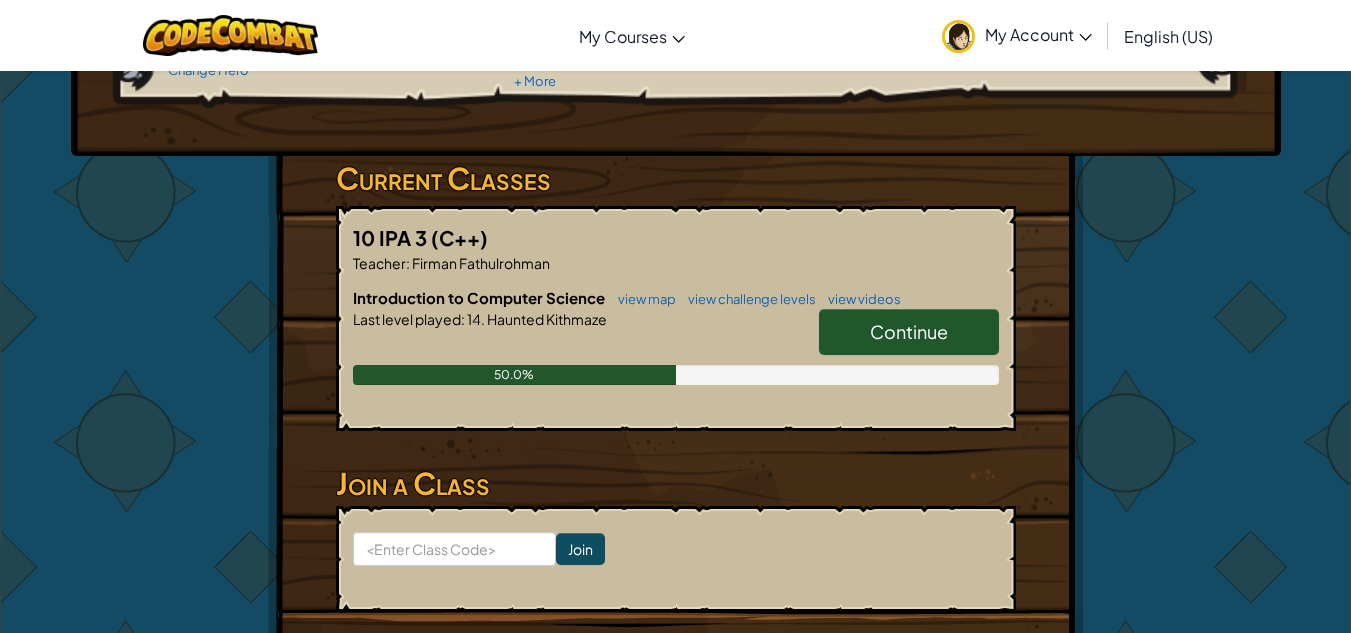 scroll, scrollTop: 300, scrollLeft: 0, axis: vertical 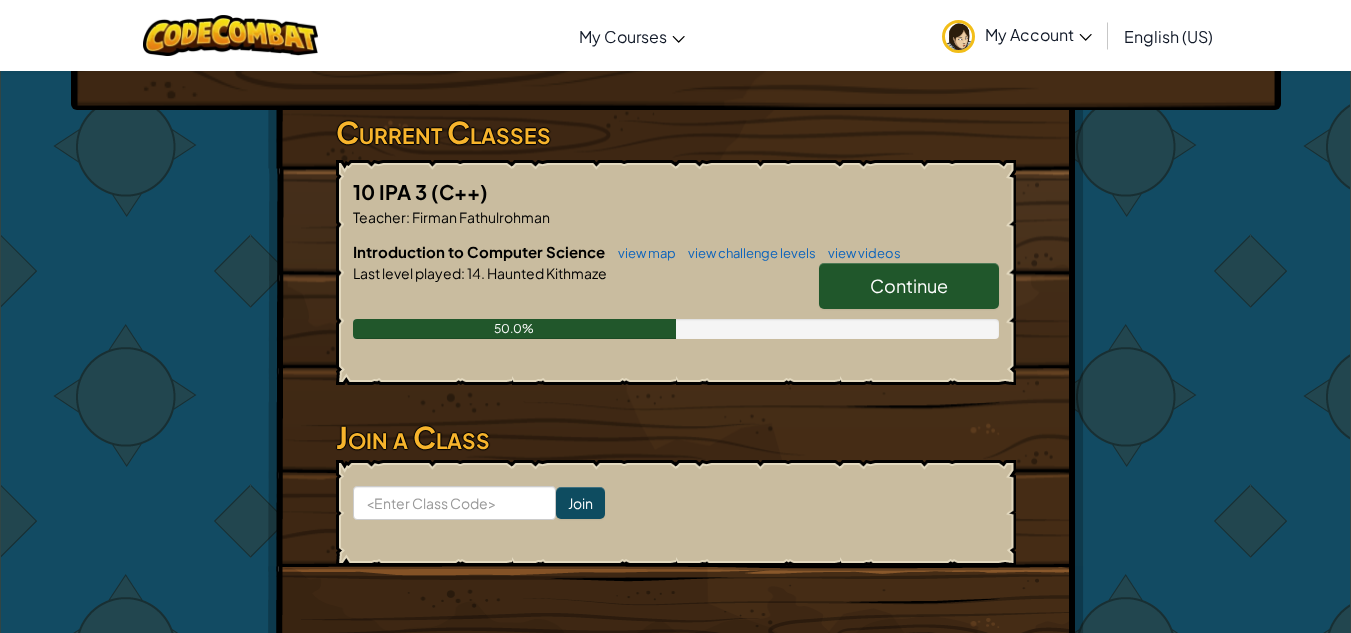 click on "Continue" at bounding box center [909, 285] 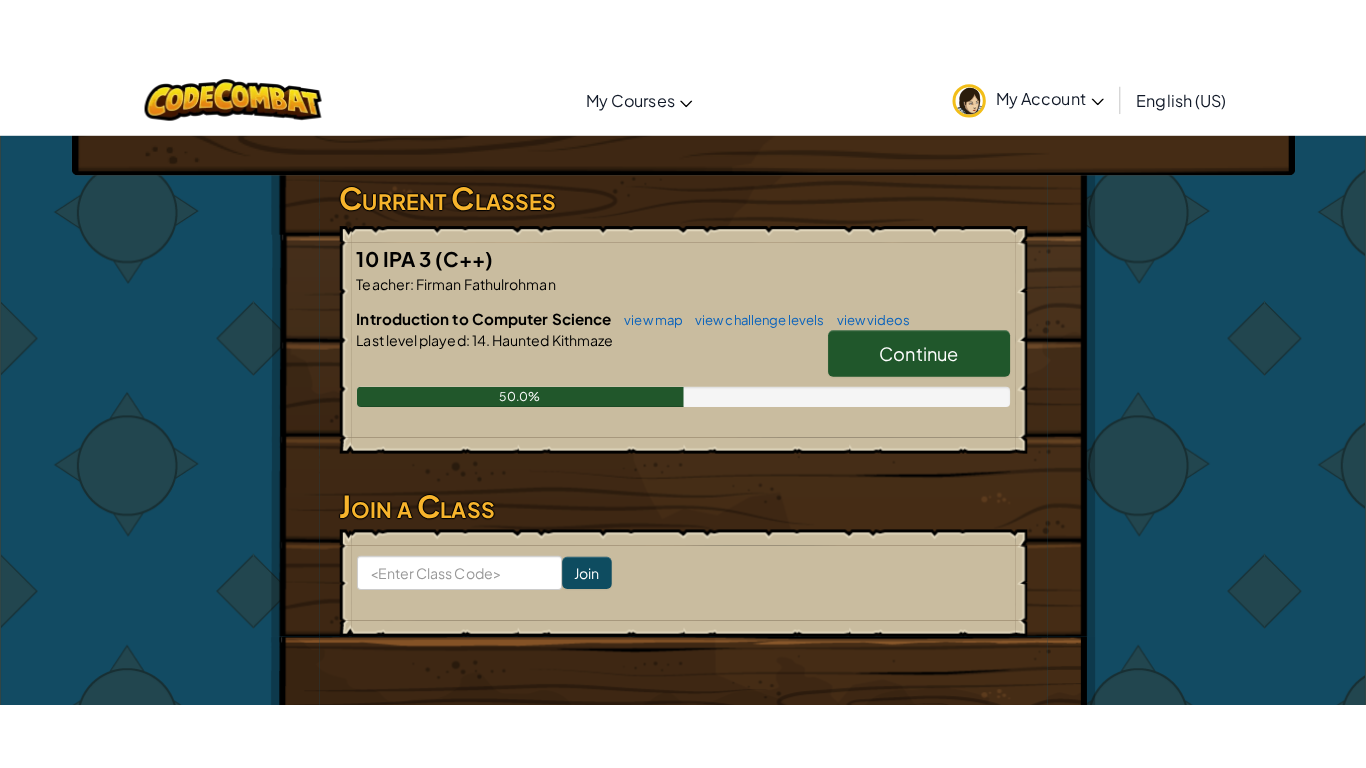 scroll, scrollTop: 0, scrollLeft: 0, axis: both 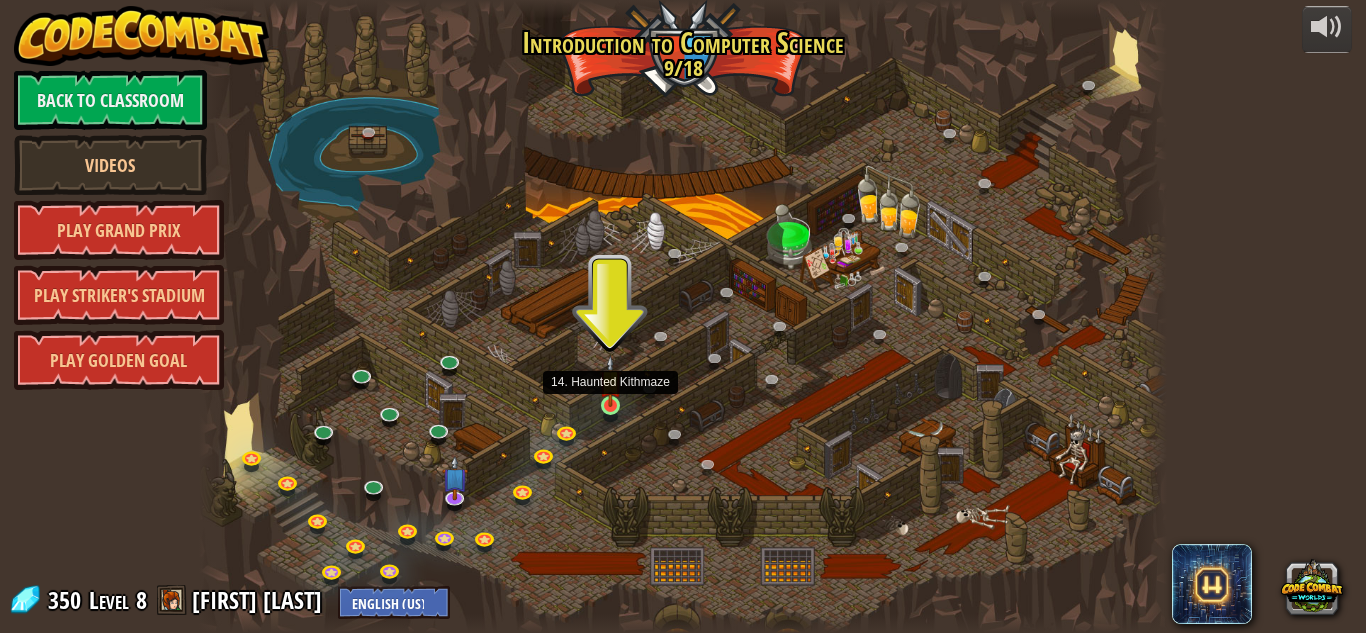 click at bounding box center [610, 381] 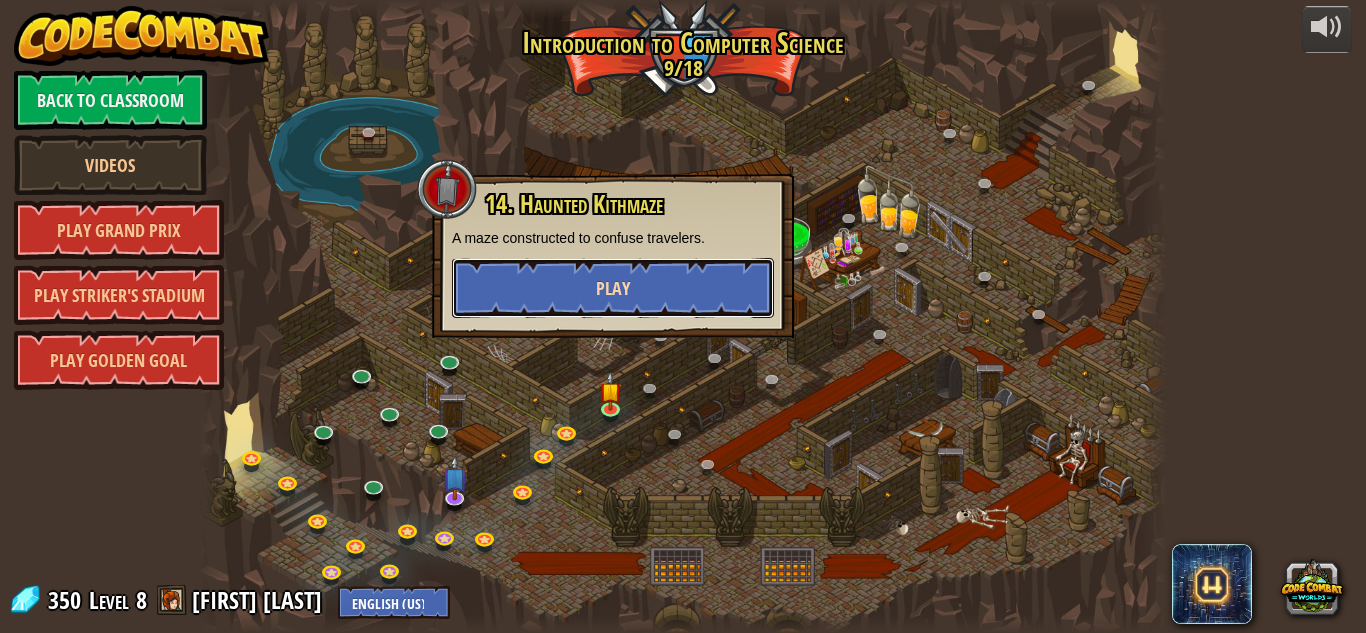 click on "Play" at bounding box center (613, 288) 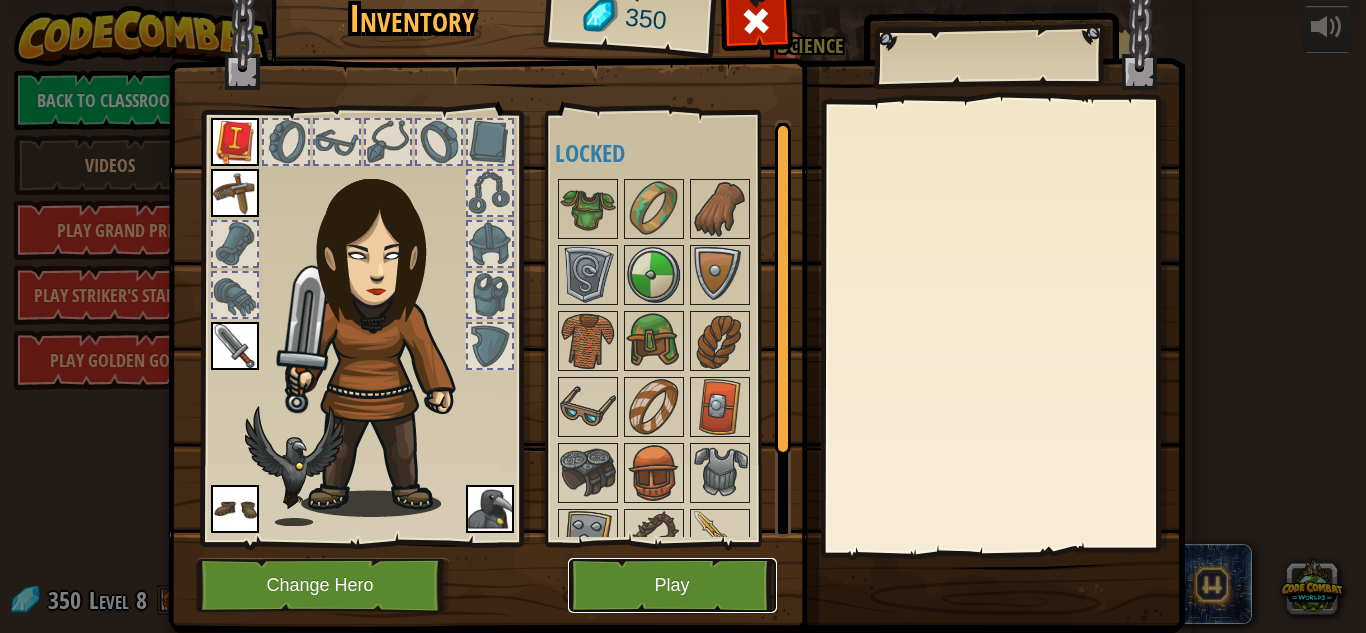 click on "Play" at bounding box center (672, 585) 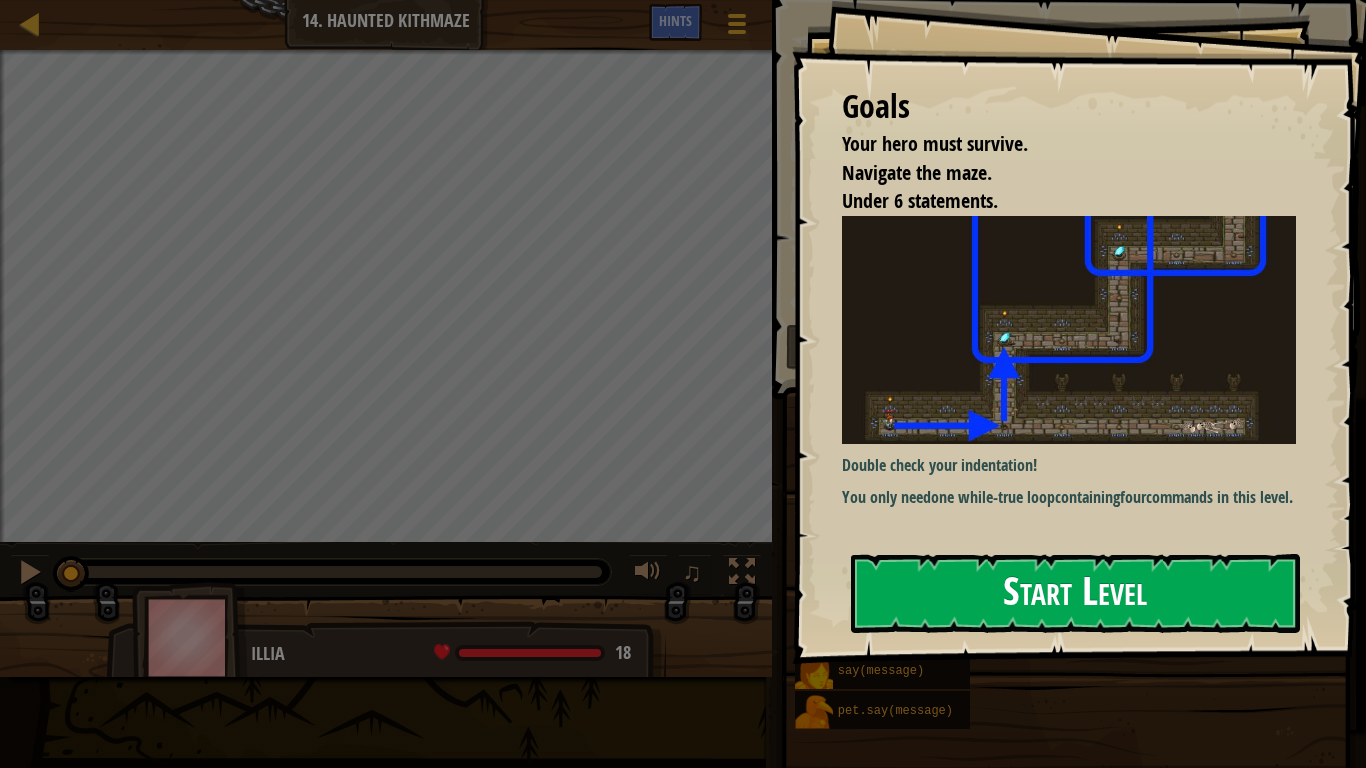 click on "Start Level" at bounding box center (1075, 593) 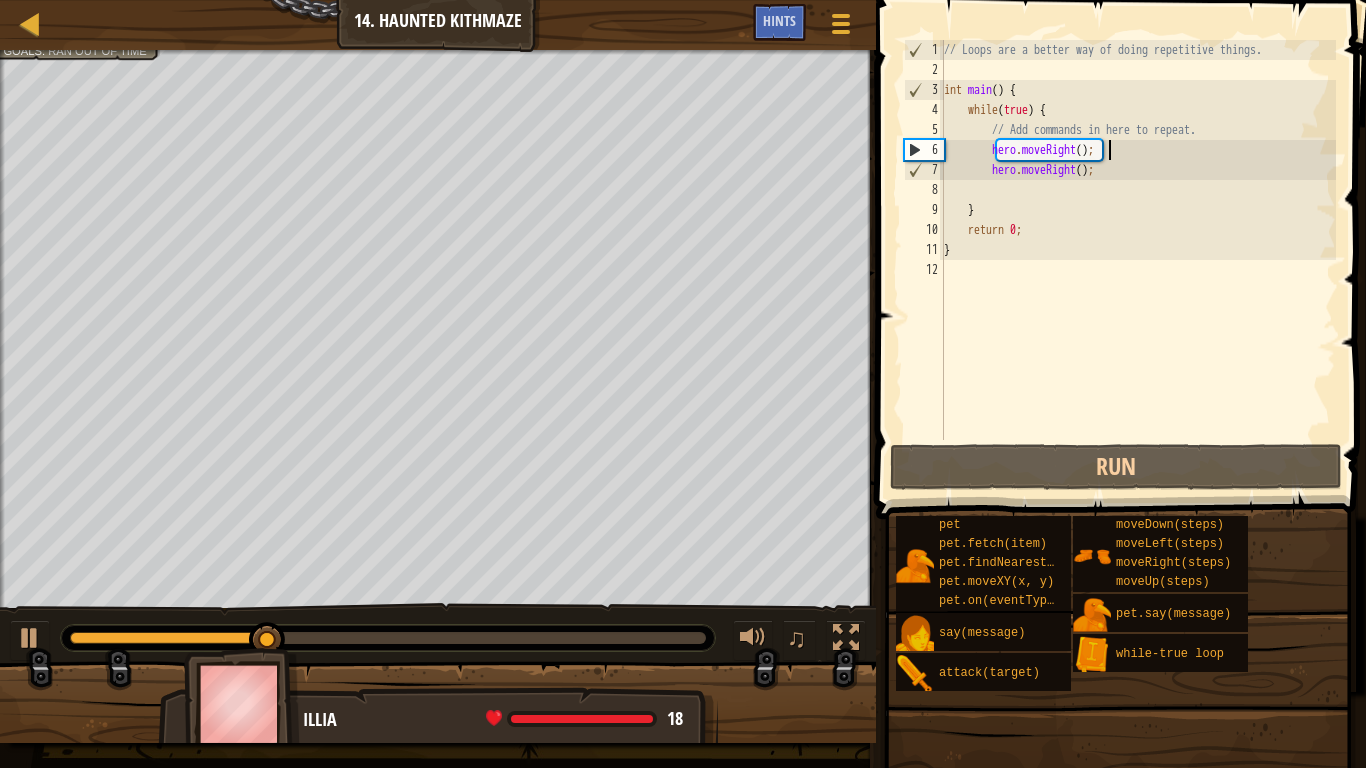 click on "// Loops are a better way of doing repetitive things. int   main ( )   {      while ( true )   {          // Add commands in here to repeat.          hero . moveRight ( ) ;          hero . moveRight ( ) ;               }      return   0 ; }" at bounding box center (1138, 260) 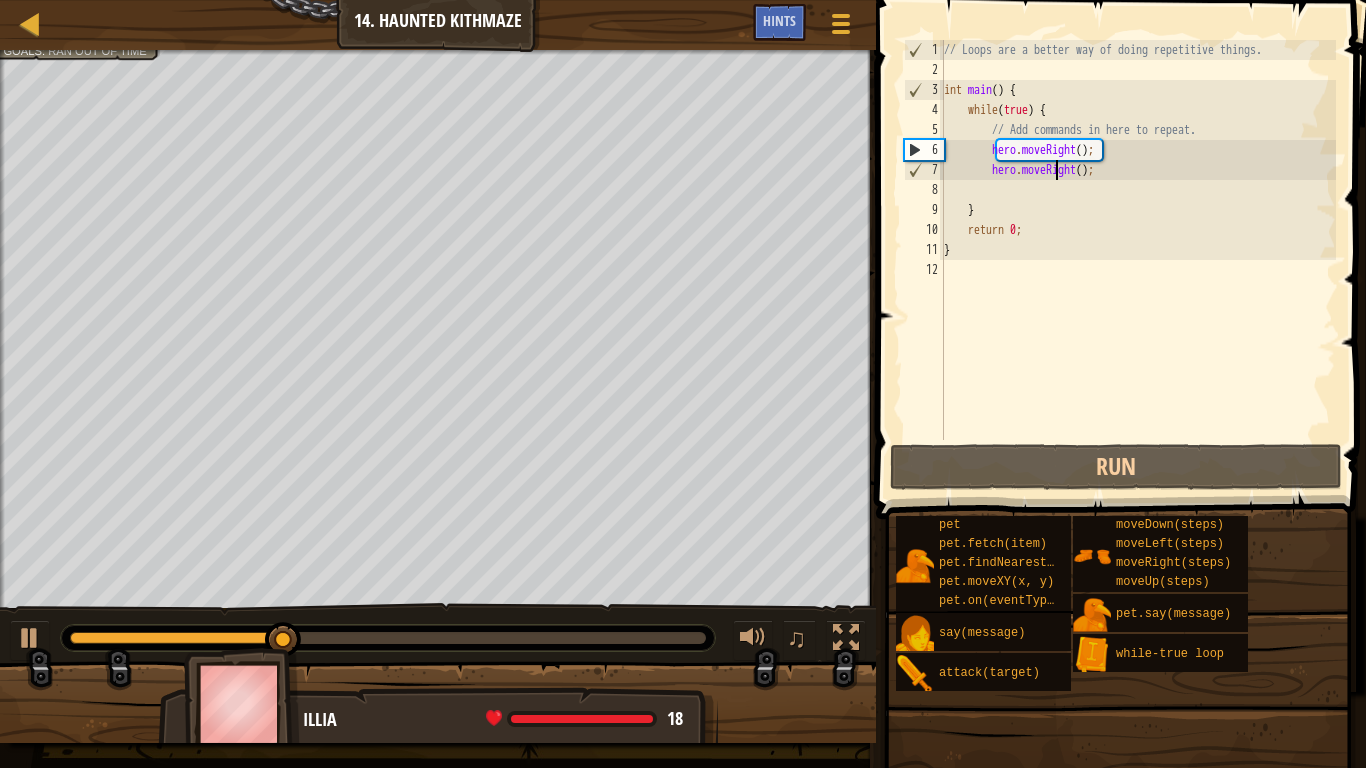 click on "// Loops are a better way of doing repetitive things. int   main ( )   {      while ( true )   {          // Add commands in here to repeat.          hero . moveRight ( ) ;          hero . moveRight ( ) ;               }      return   0 ; }" at bounding box center (1138, 260) 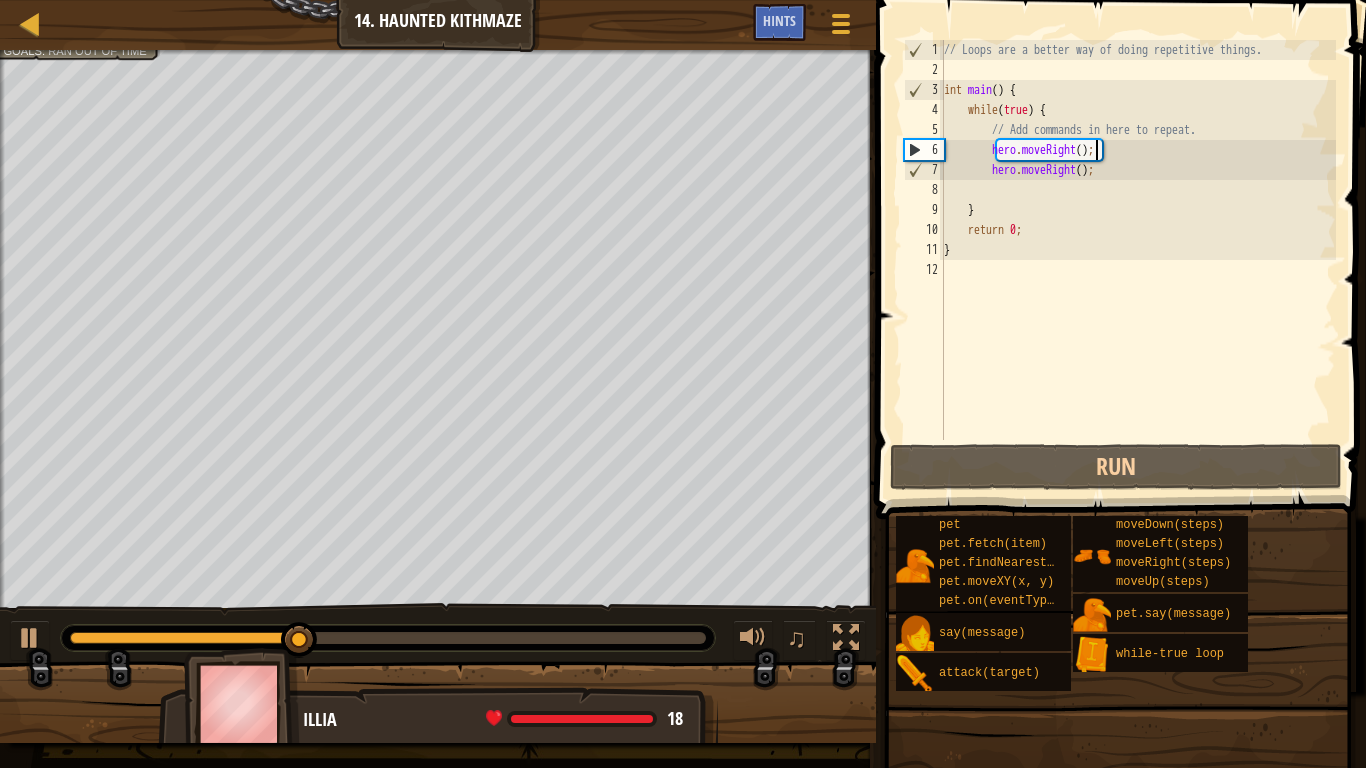 click on "// Loops are a better way of doing repetitive things. int   main ( )   {      while ( true )   {          // Add commands in here to repeat.          hero . moveRight ( ) ;          hero . moveRight ( ) ;               }      return   0 ; }" at bounding box center [1138, 260] 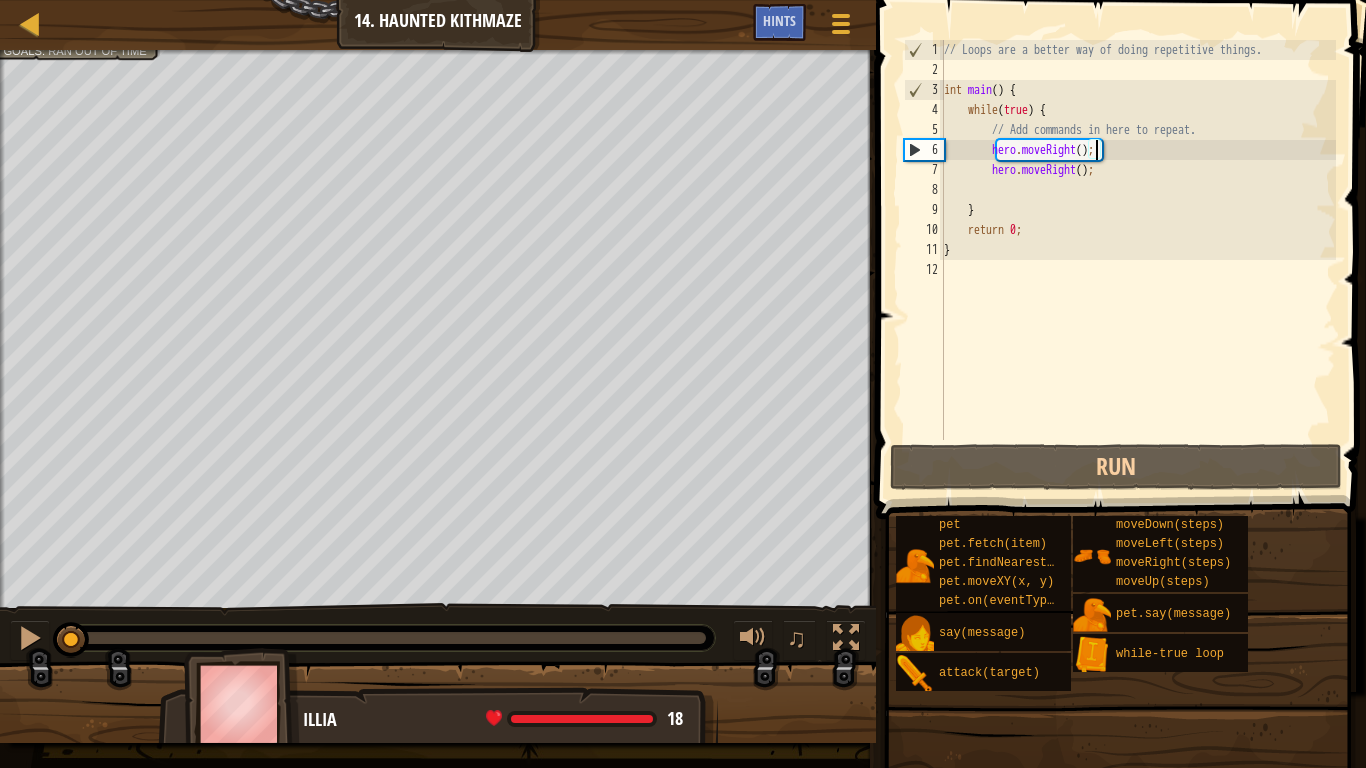 drag, startPoint x: 336, startPoint y: 642, endPoint x: 4, endPoint y: 617, distance: 332.93994 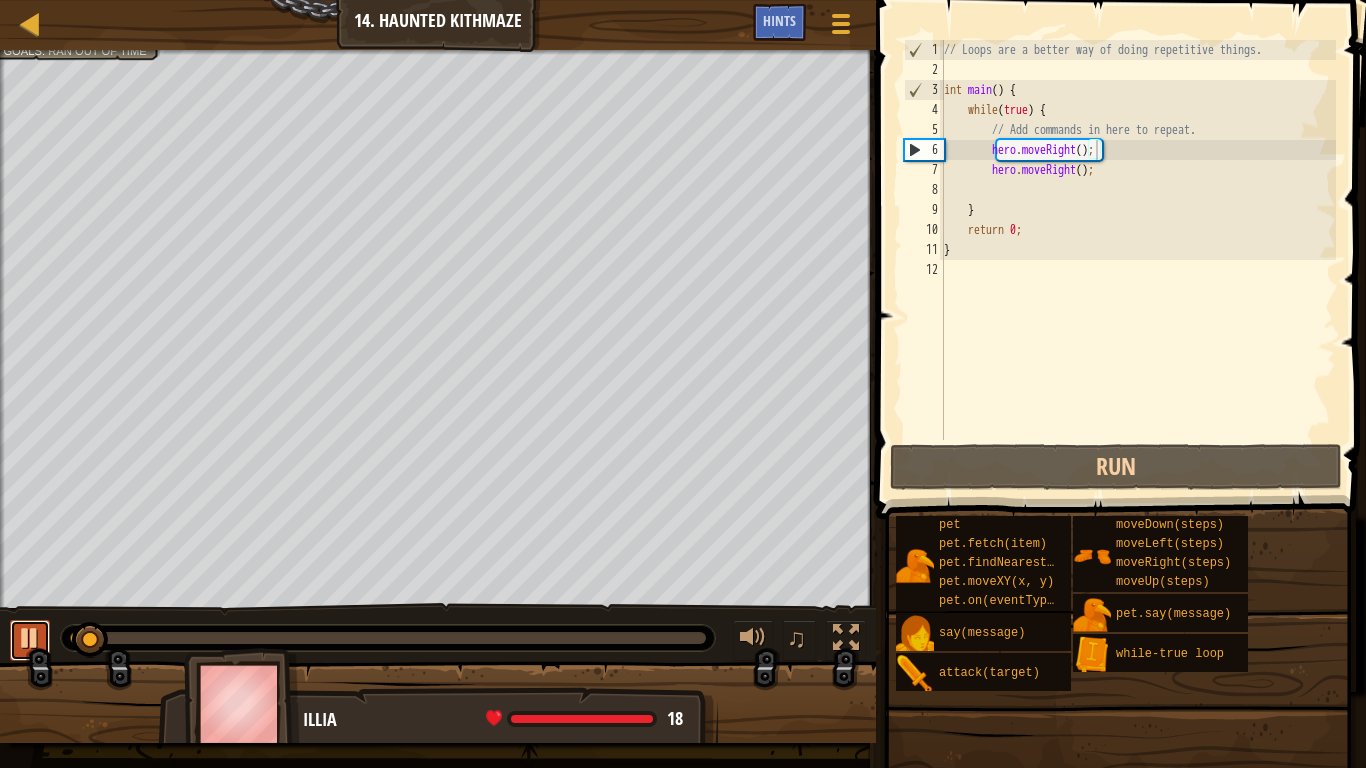 click at bounding box center [30, 638] 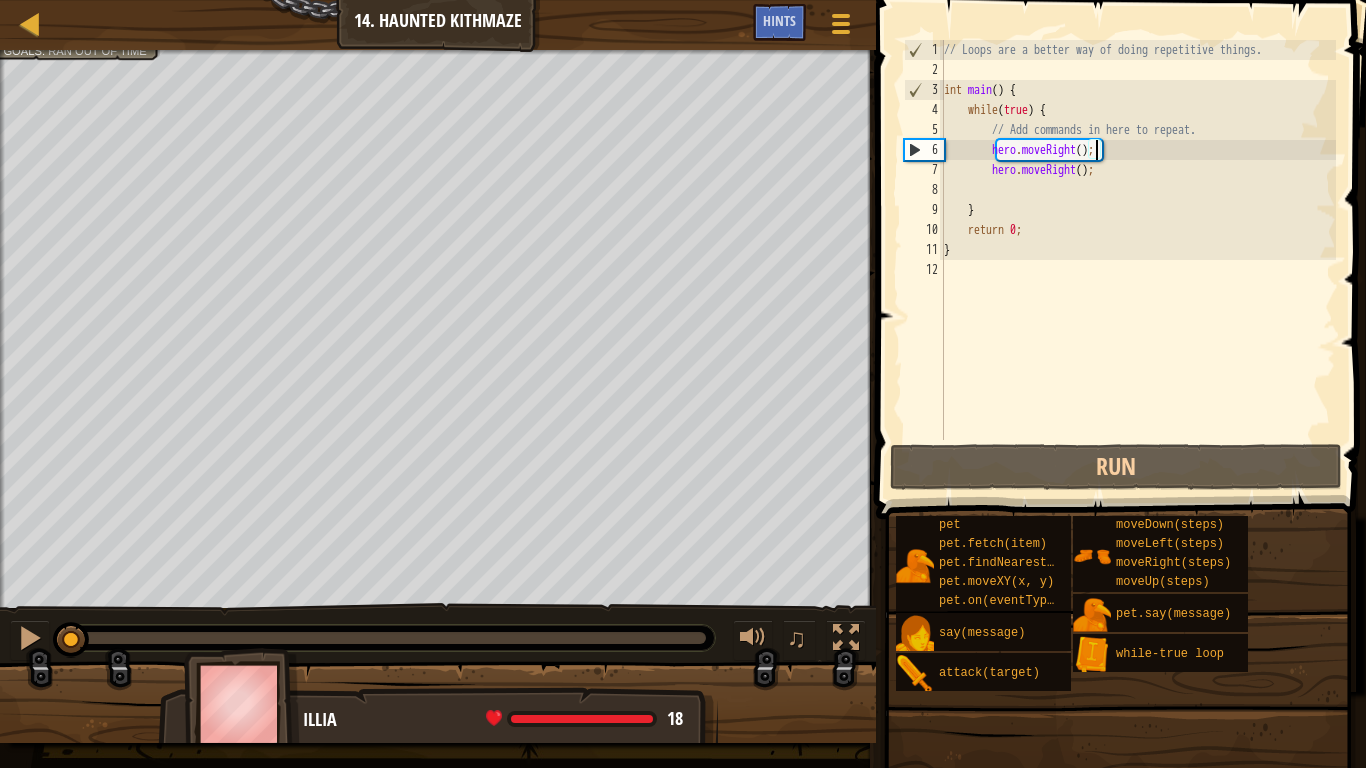 drag, startPoint x: 96, startPoint y: 629, endPoint x: 18, endPoint y: 611, distance: 80.04999 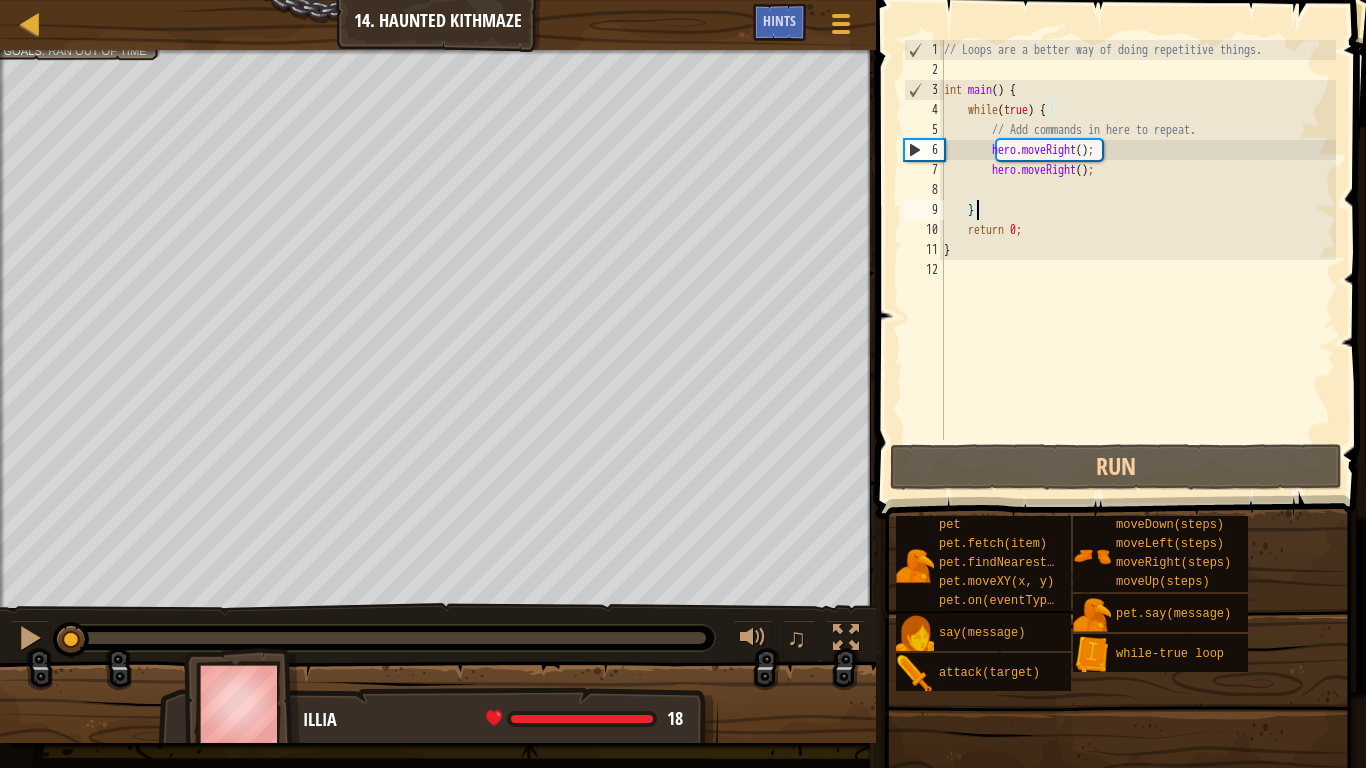 click on "// Loops are a better way of doing repetitive things. int   main ( )   {      while ( true )   {          // Add commands in here to repeat.          hero . moveRight ( ) ;          hero . moveRight ( ) ;               }      return   0 ; }" at bounding box center (1138, 260) 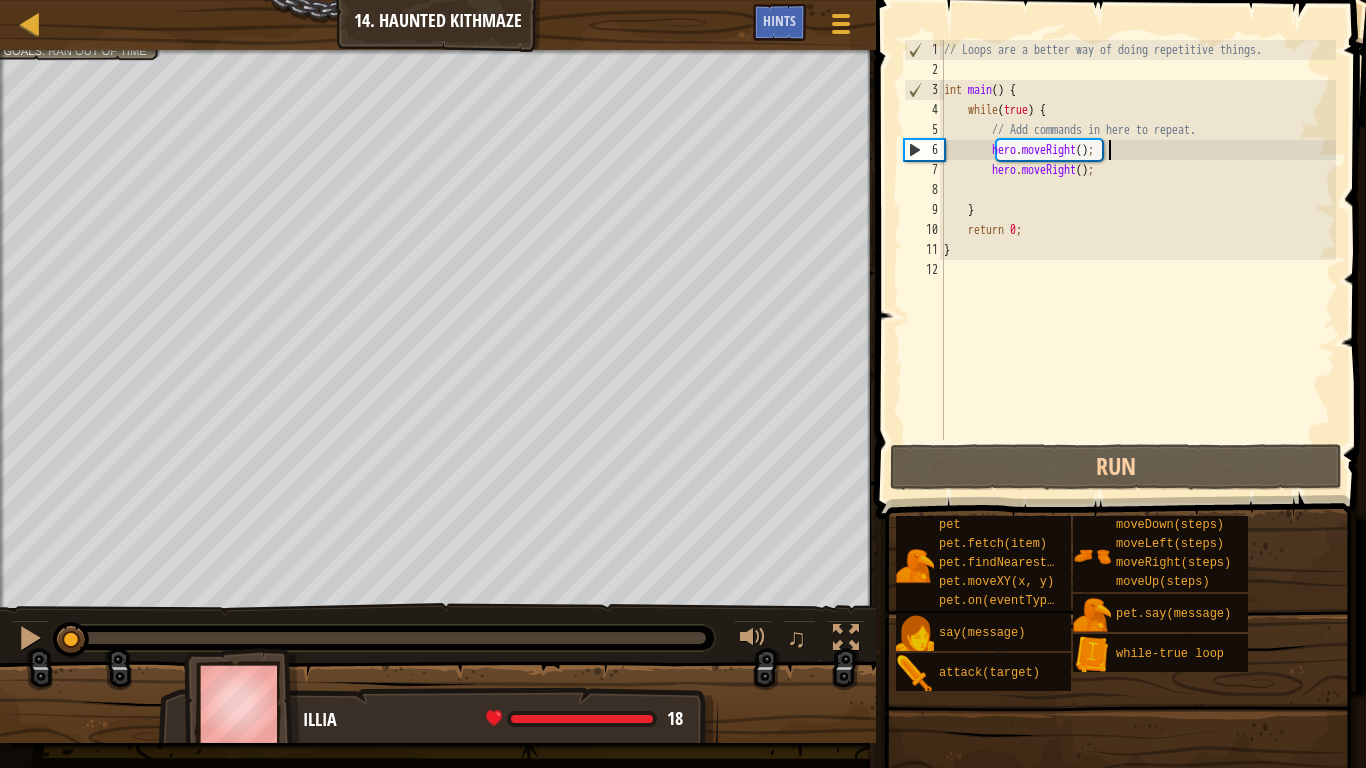 click on "// Loops are a better way of doing repetitive things. int   main ( )   {      while ( true )   {          // Add commands in here to repeat.          hero . moveRight ( ) ;          hero . moveRight ( ) ;               }      return   0 ; }" at bounding box center [1138, 260] 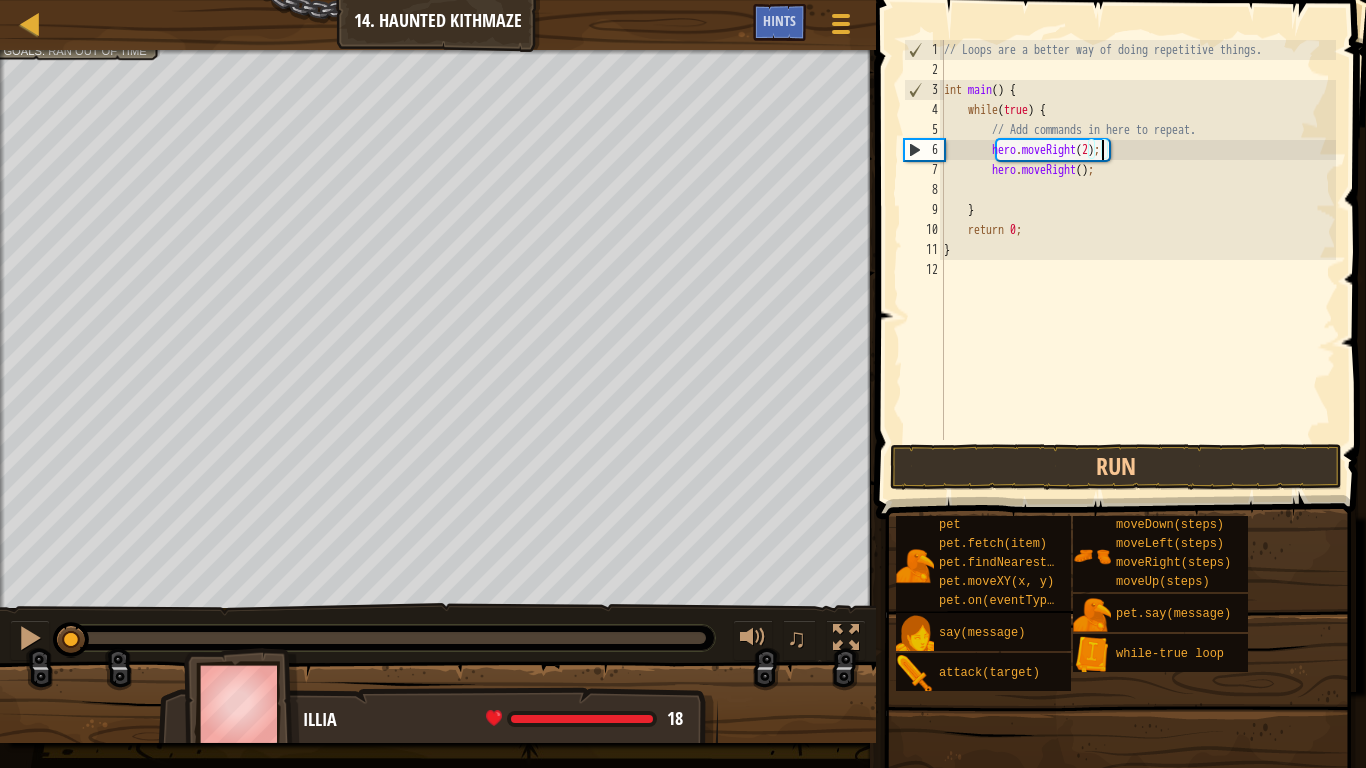 scroll, scrollTop: 9, scrollLeft: 13, axis: both 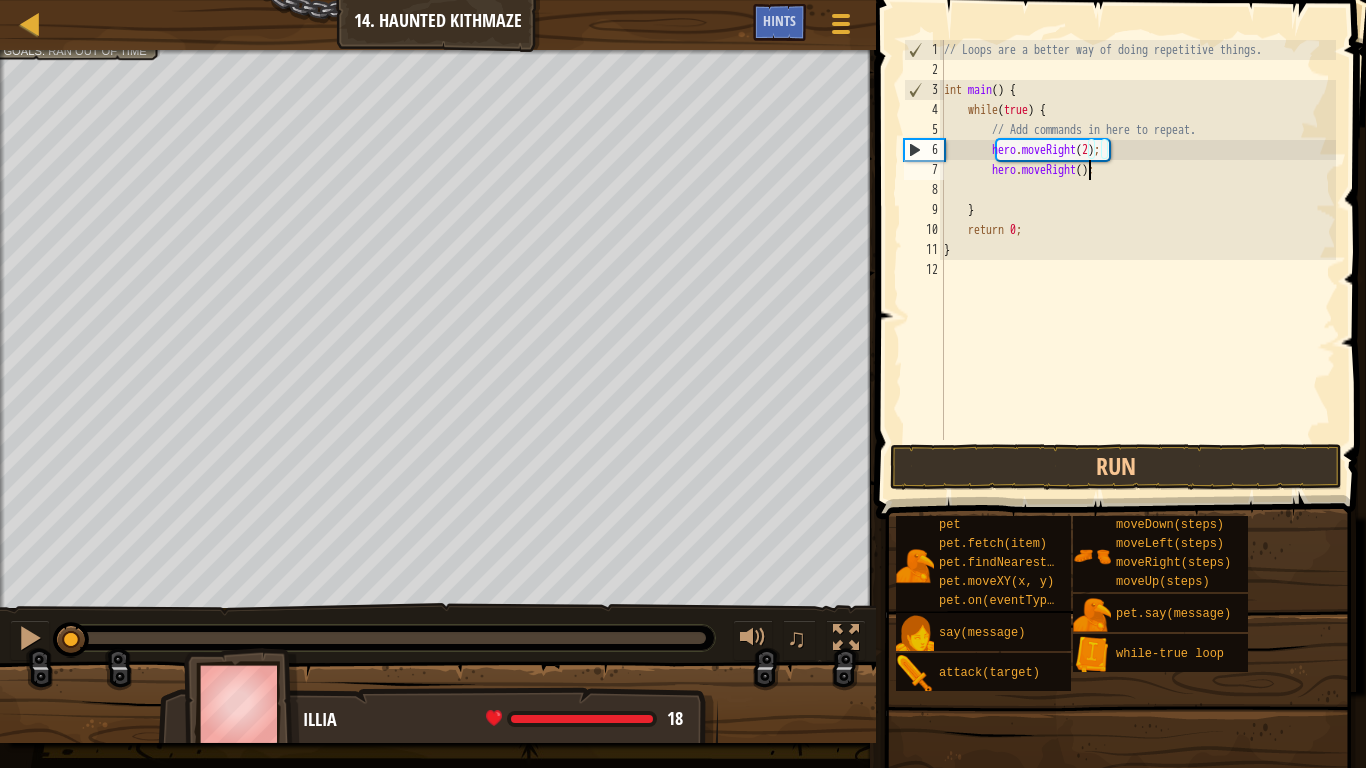 click on "// Loops are a better way of doing repetitive things. int   main ( )   {      while ( true )   {          // Add commands in here to repeat.          hero . moveRight ( [NUMBER] ) ;          hero . moveRight ( ) ;               }      return   [NUMBER] ; }" at bounding box center [1138, 260] 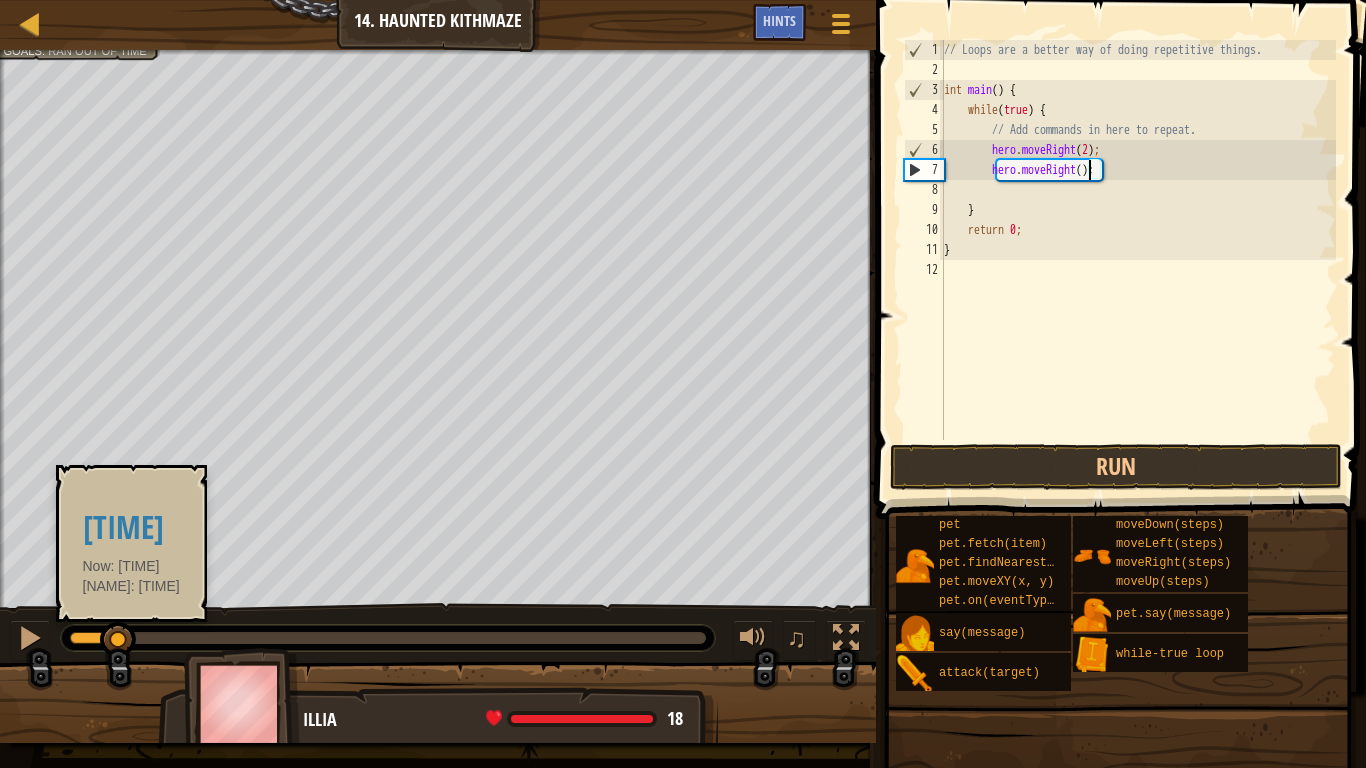 drag, startPoint x: 74, startPoint y: 646, endPoint x: 120, endPoint y: 640, distance: 46.389652 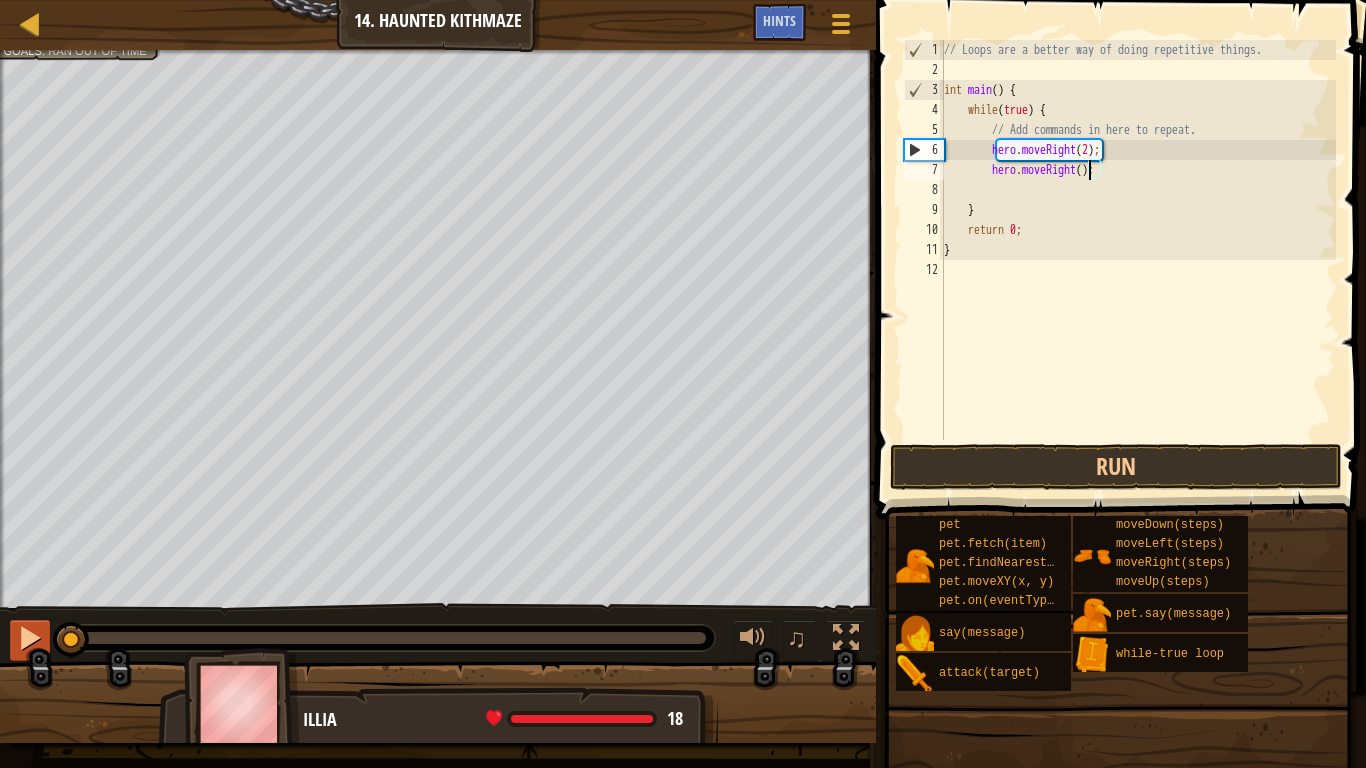 drag, startPoint x: 117, startPoint y: 638, endPoint x: 12, endPoint y: 627, distance: 105.574615 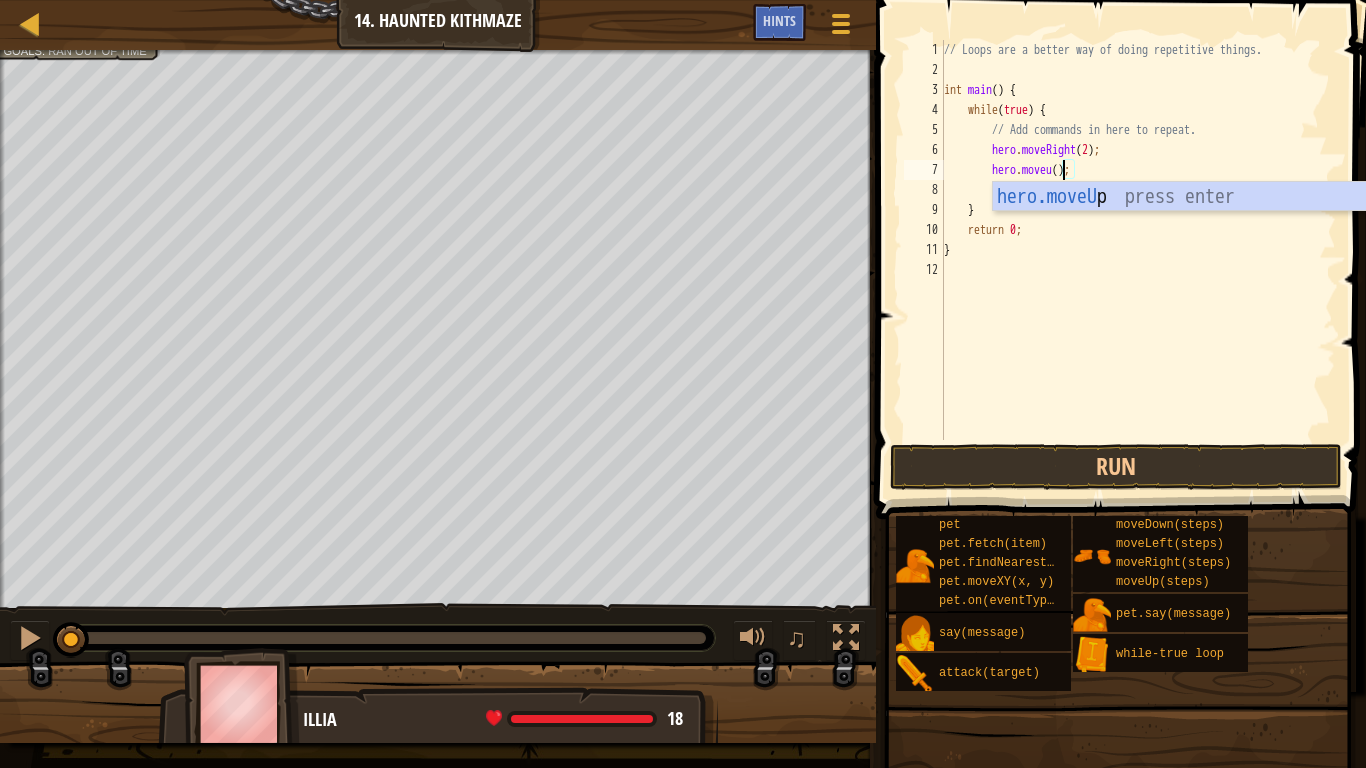scroll, scrollTop: 9, scrollLeft: 11, axis: both 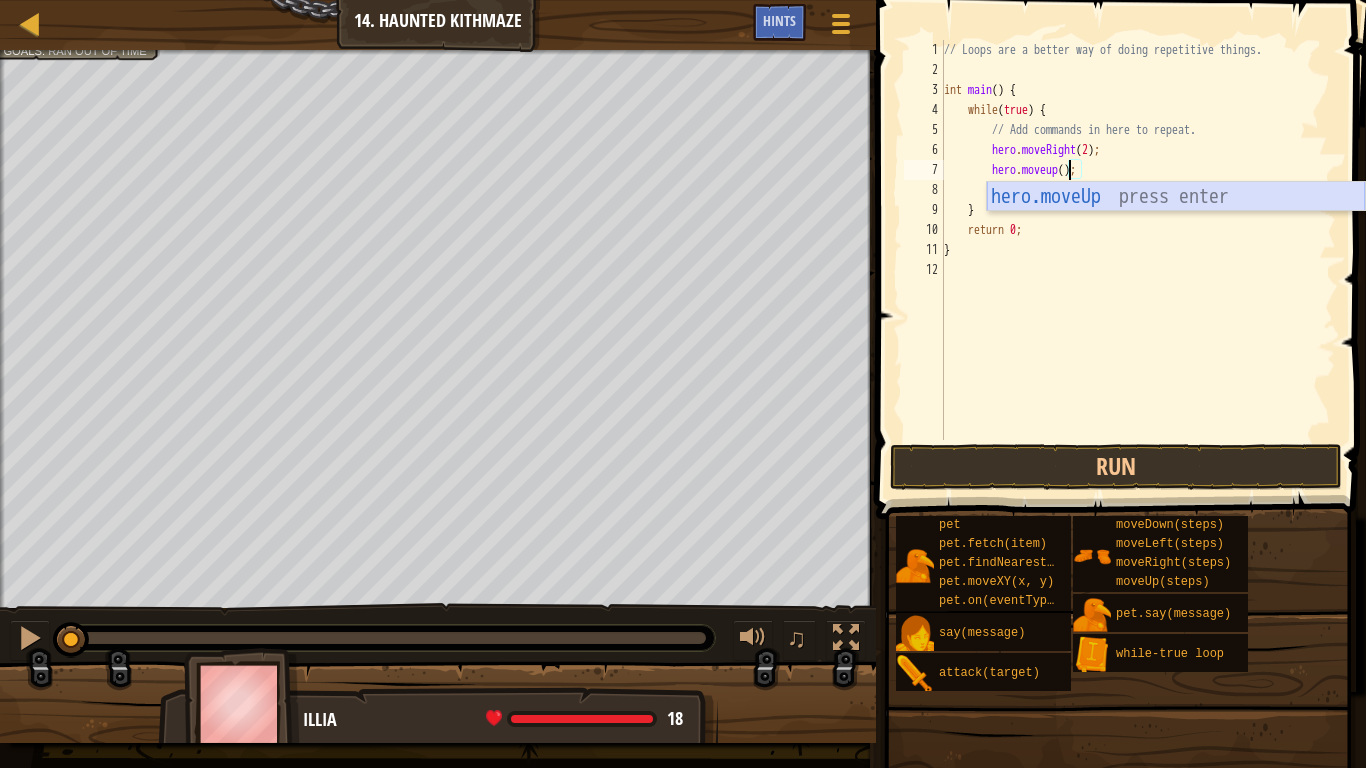 click on "hero.moveUp press enter" at bounding box center (1176, 227) 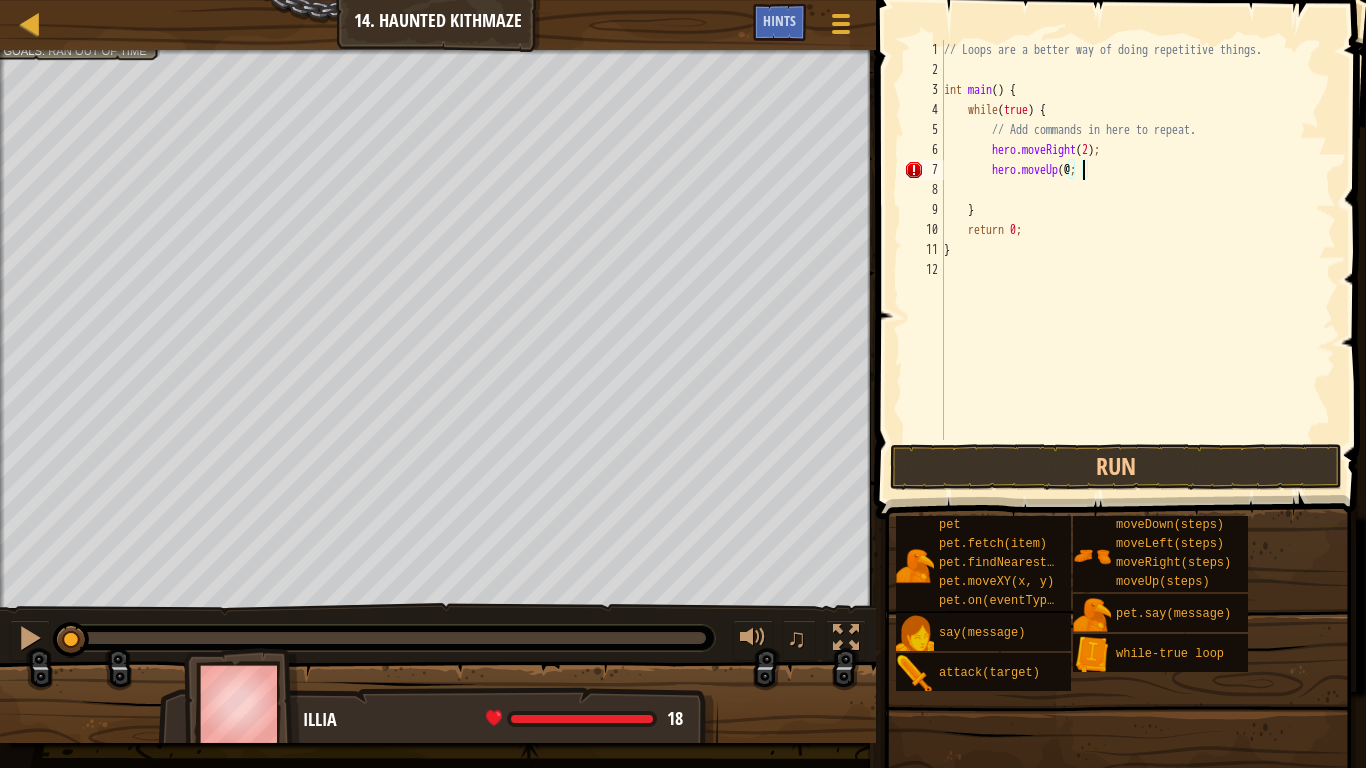 scroll, scrollTop: 9, scrollLeft: 11, axis: both 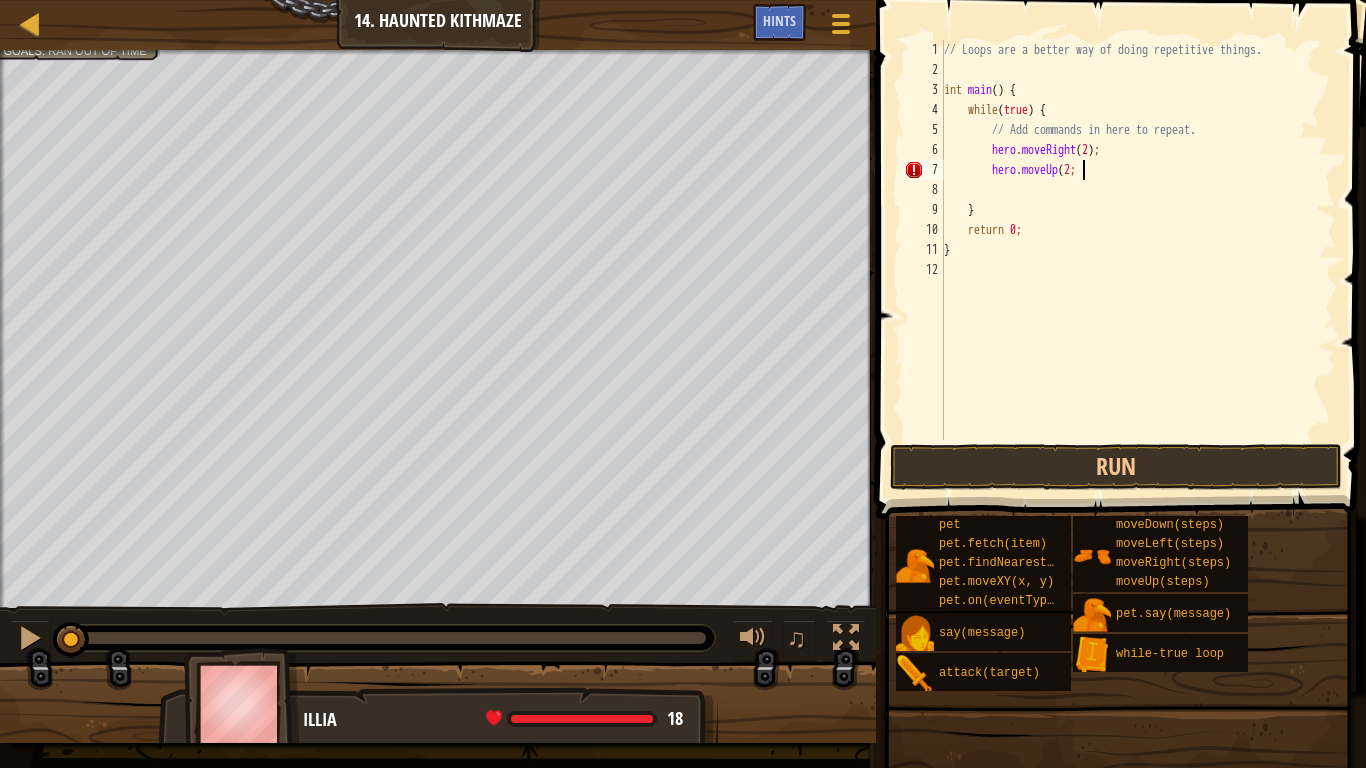 type on "hero.moveUp(2);" 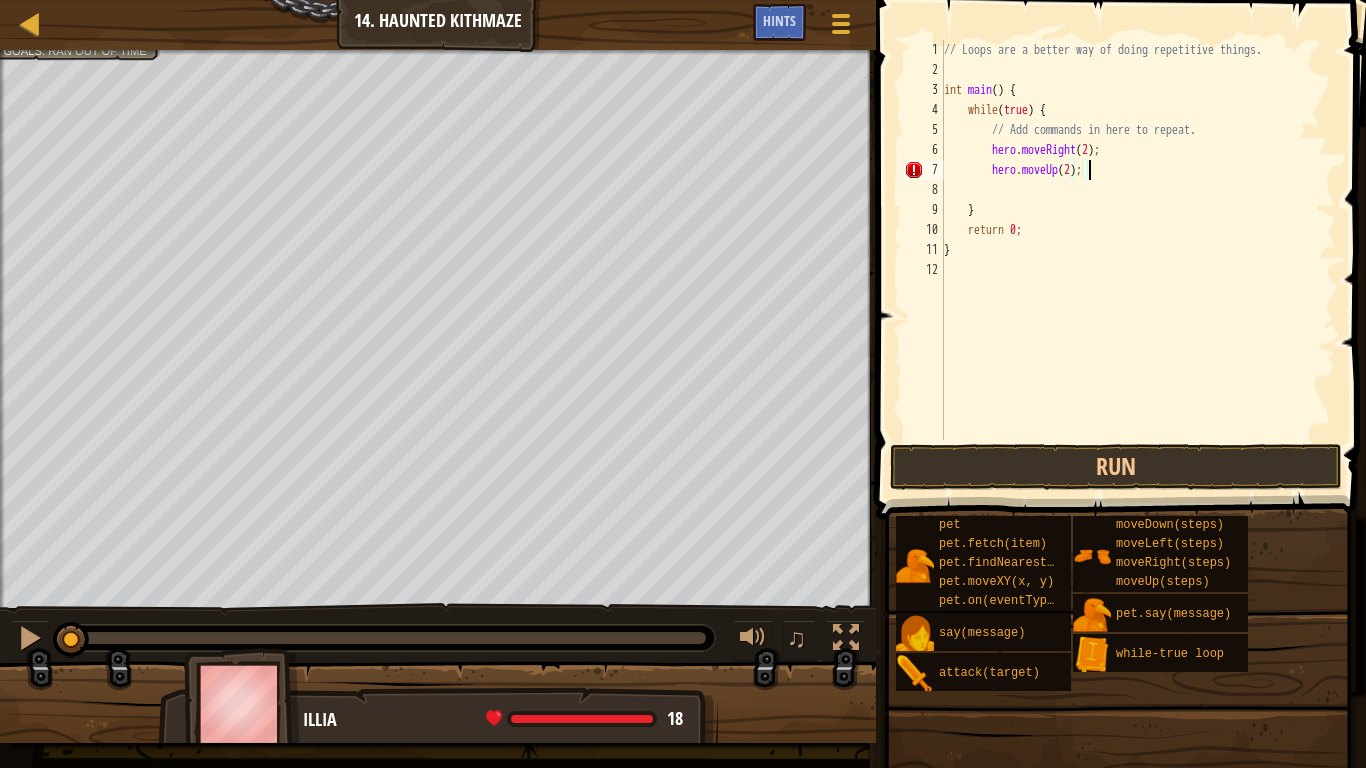 scroll, scrollTop: 9, scrollLeft: 12, axis: both 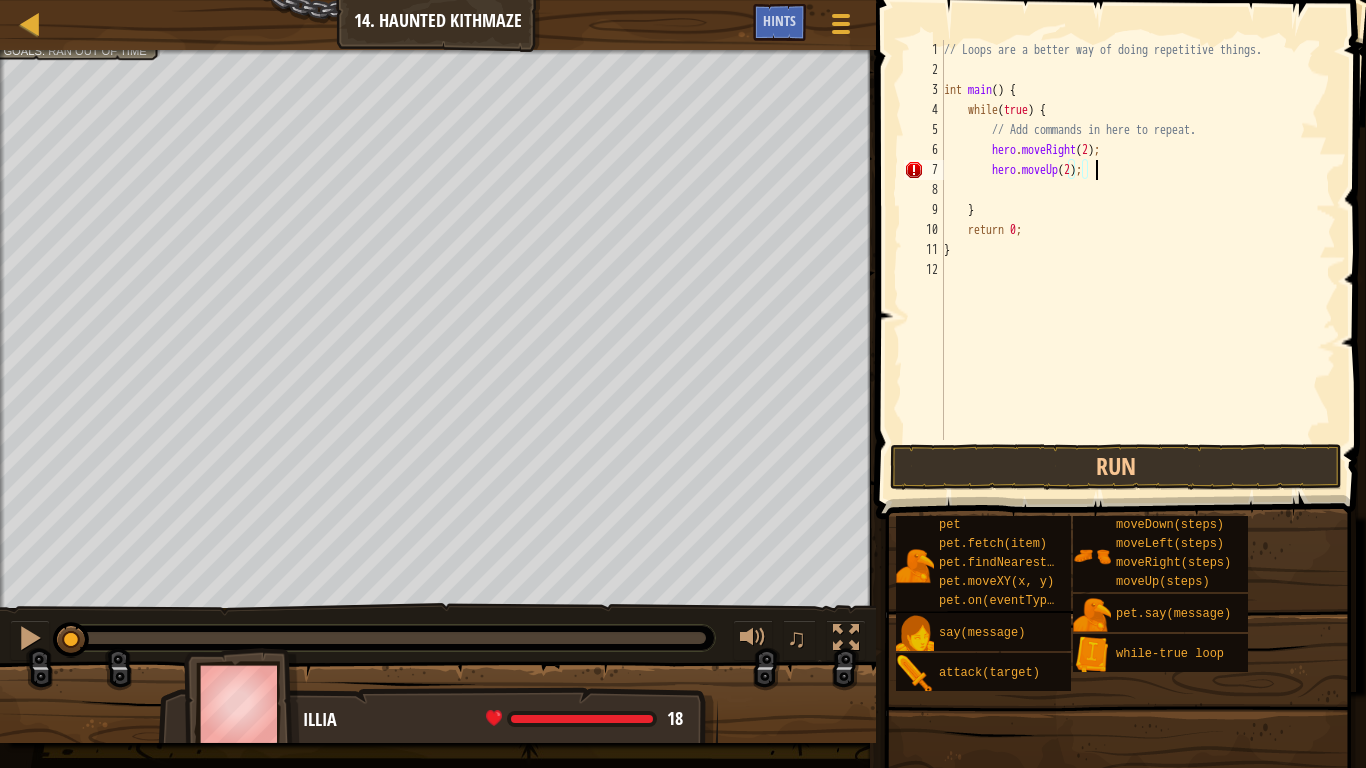 click on "// Loops are a better way of doing repetitive things. int   main ( )   {      while ( true )   {          // Add commands in here to repeat.          hero . moveRight ( 2 ) ;          hero . moveUp ( 2 ) ;               }      return   0 ; }" at bounding box center [1138, 260] 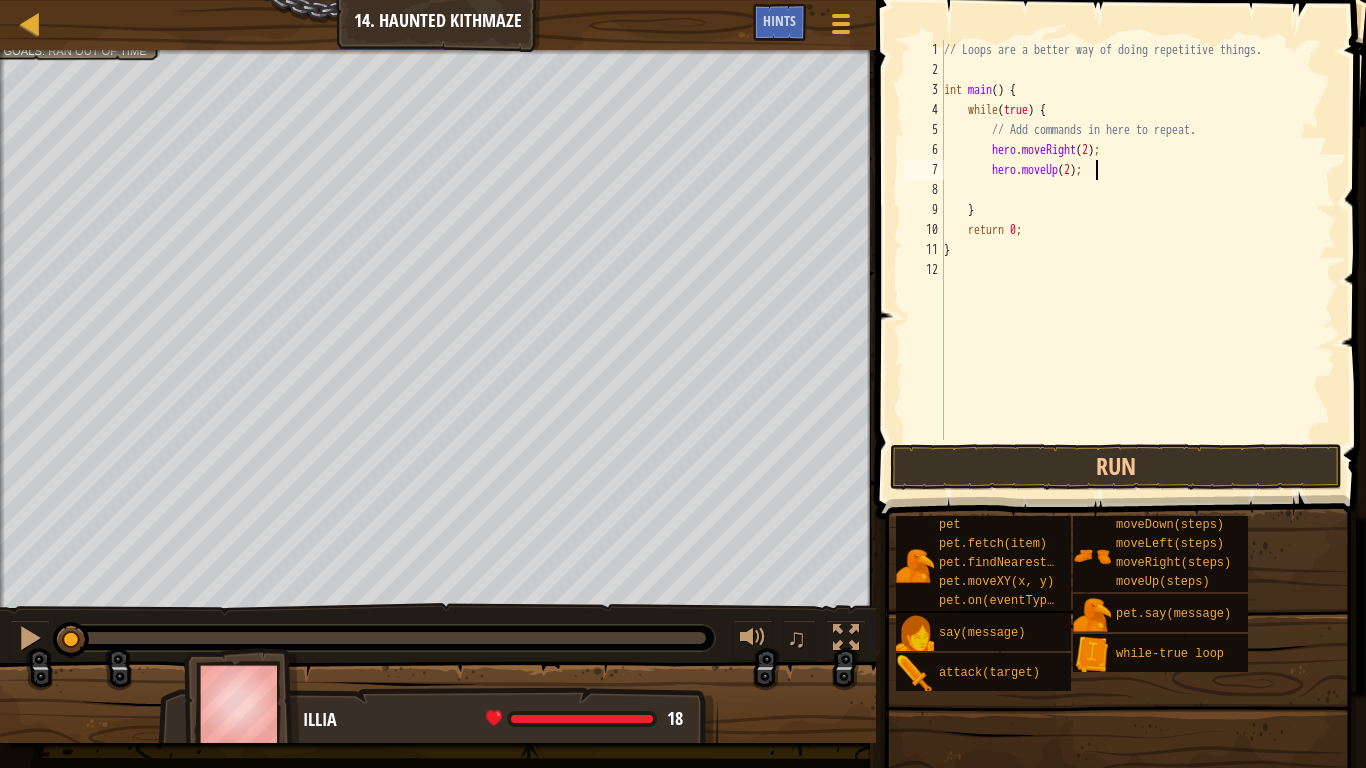 scroll, scrollTop: 9, scrollLeft: 3, axis: both 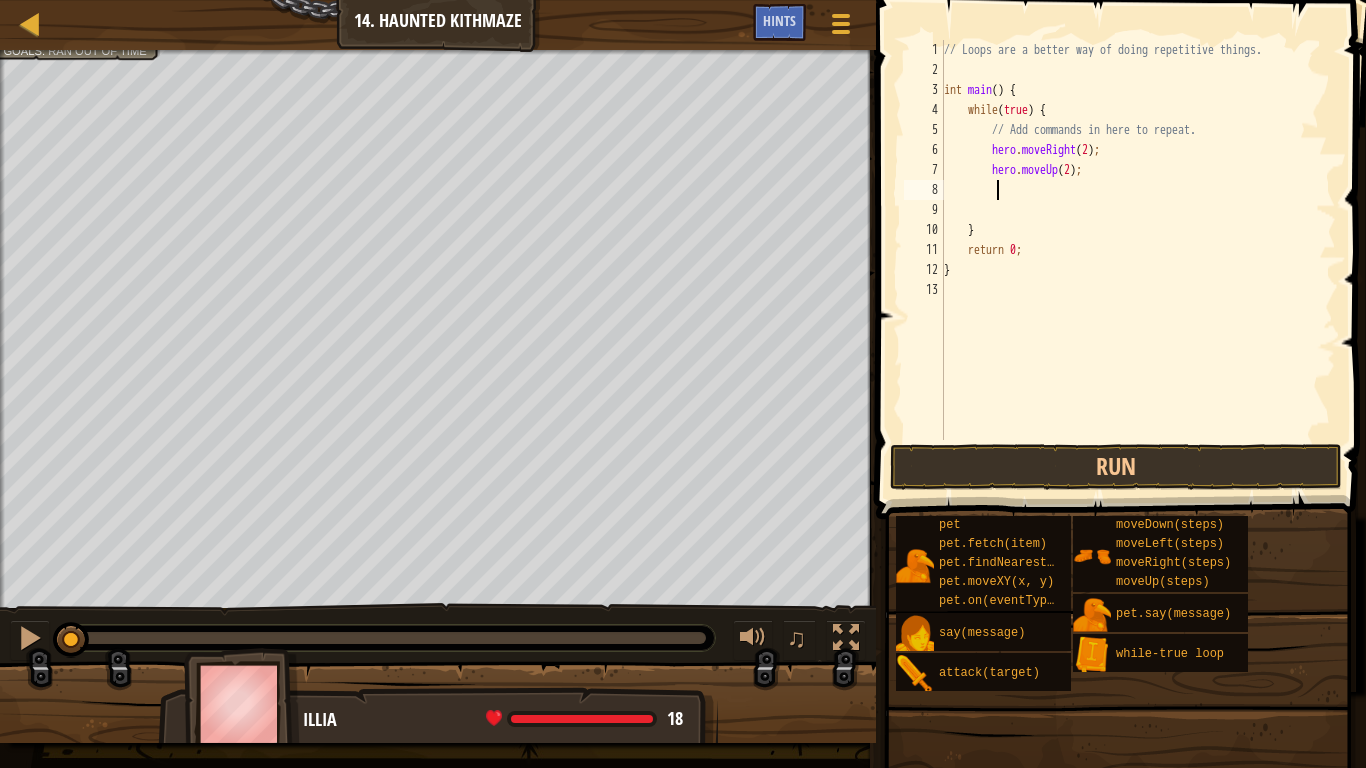 type on "h" 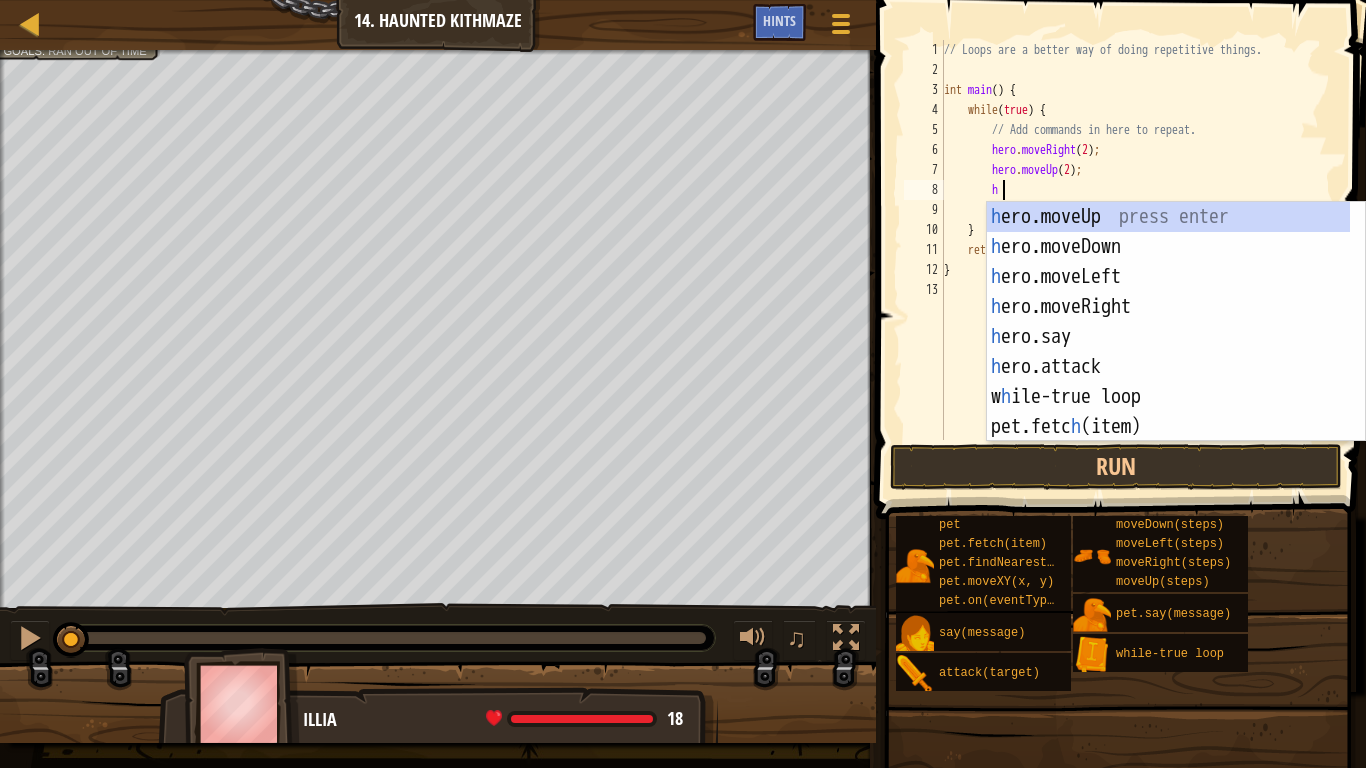 scroll, scrollTop: 9, scrollLeft: 4, axis: both 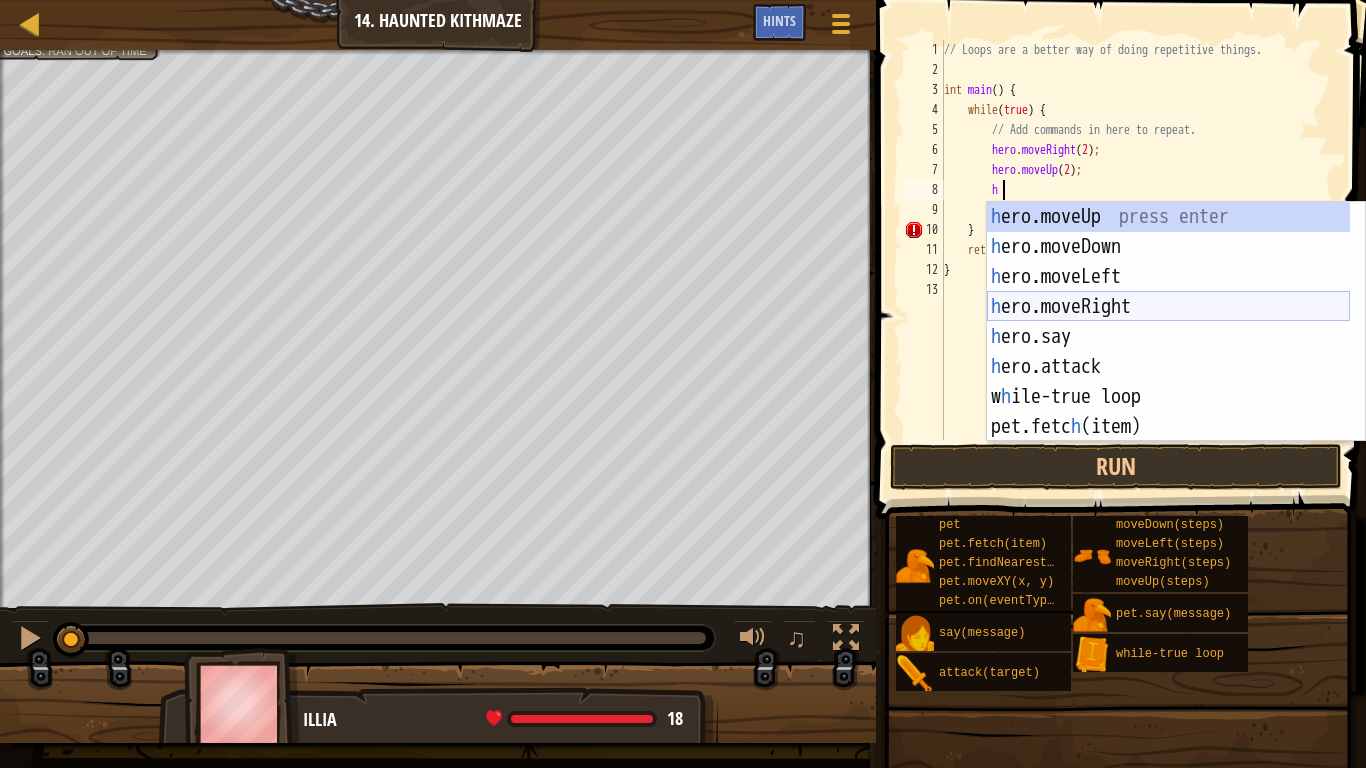 click on "h ero.moveUp press enter h ero.moveDown press enter h ero.moveLeft press enter h ero.moveRight press enter h ero.say press enter h ero.attack press enter w h ile-true loop press enter pet.fetc h (item) press enter pet.on(eventType,  h andler) press enter" at bounding box center [1168, 352] 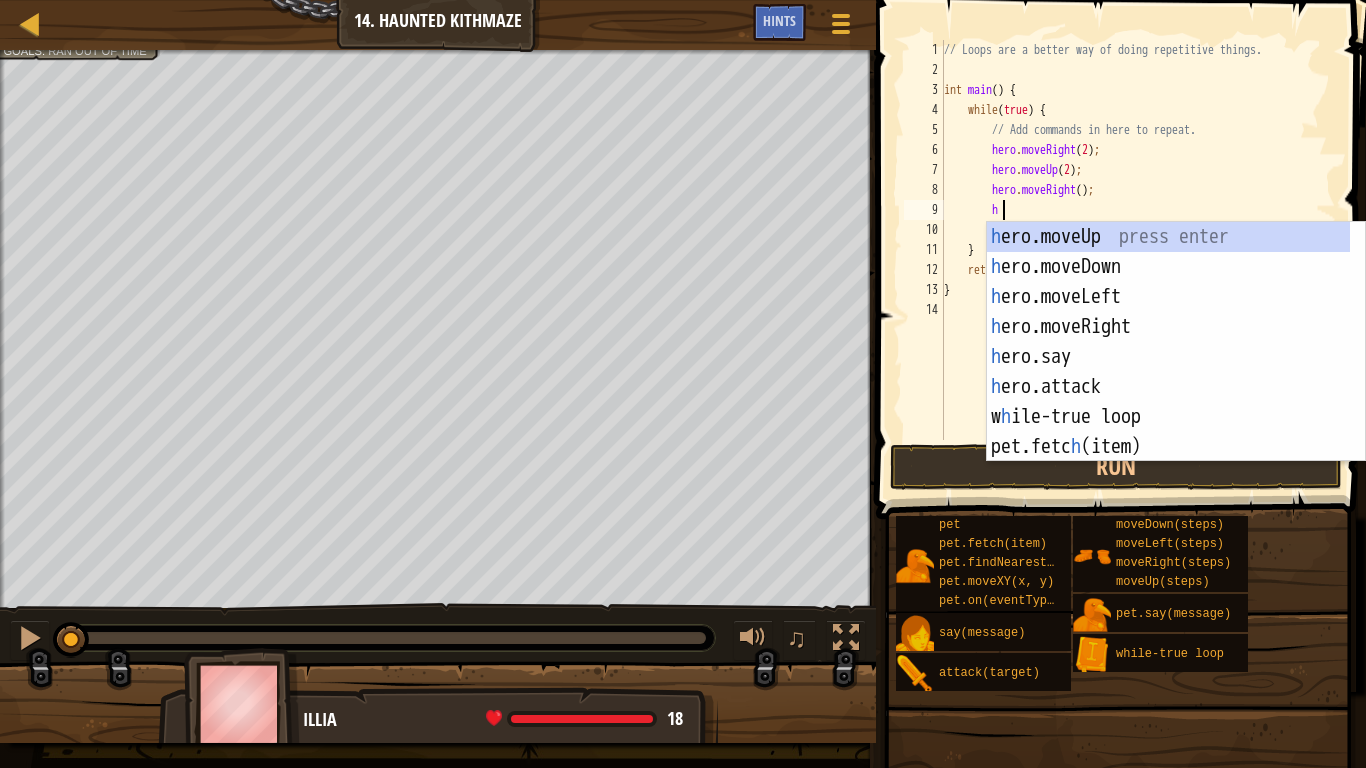 scroll, scrollTop: 9, scrollLeft: 4, axis: both 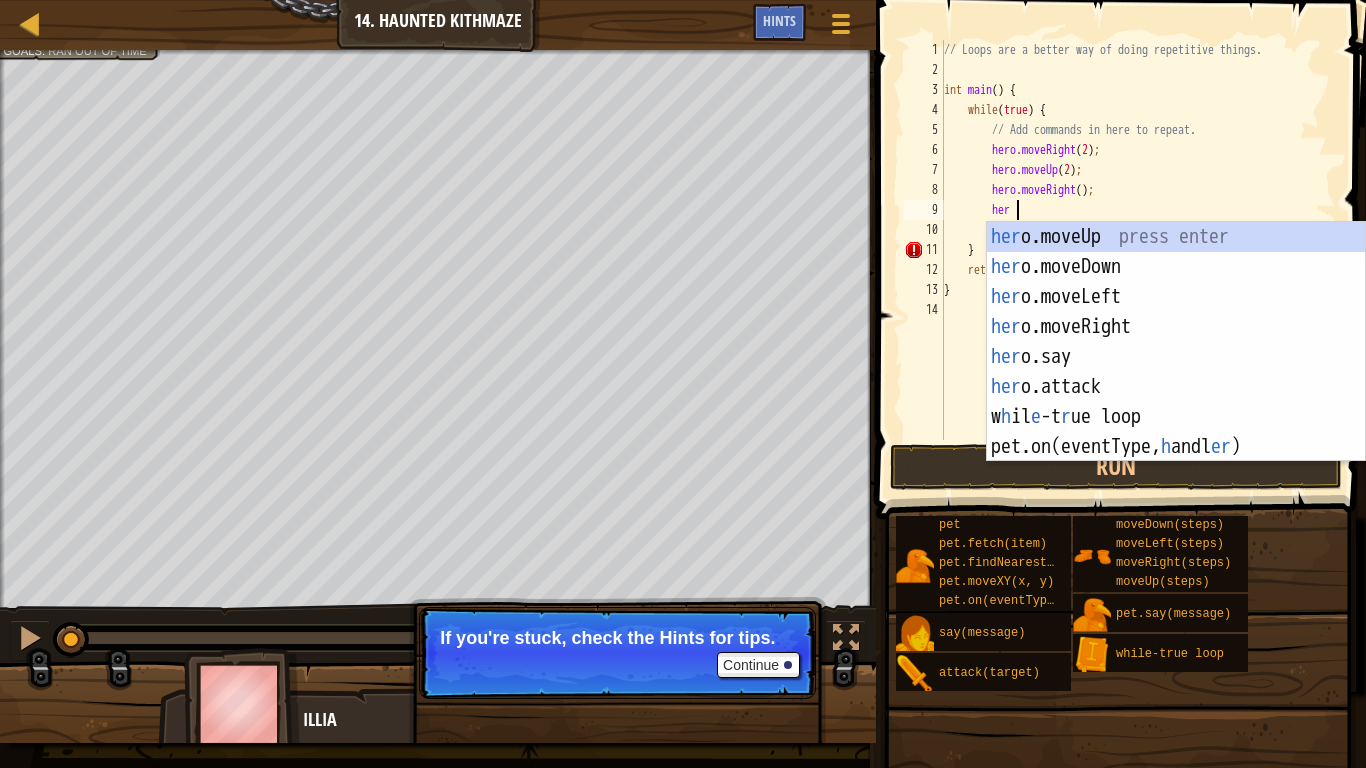 type on "hero" 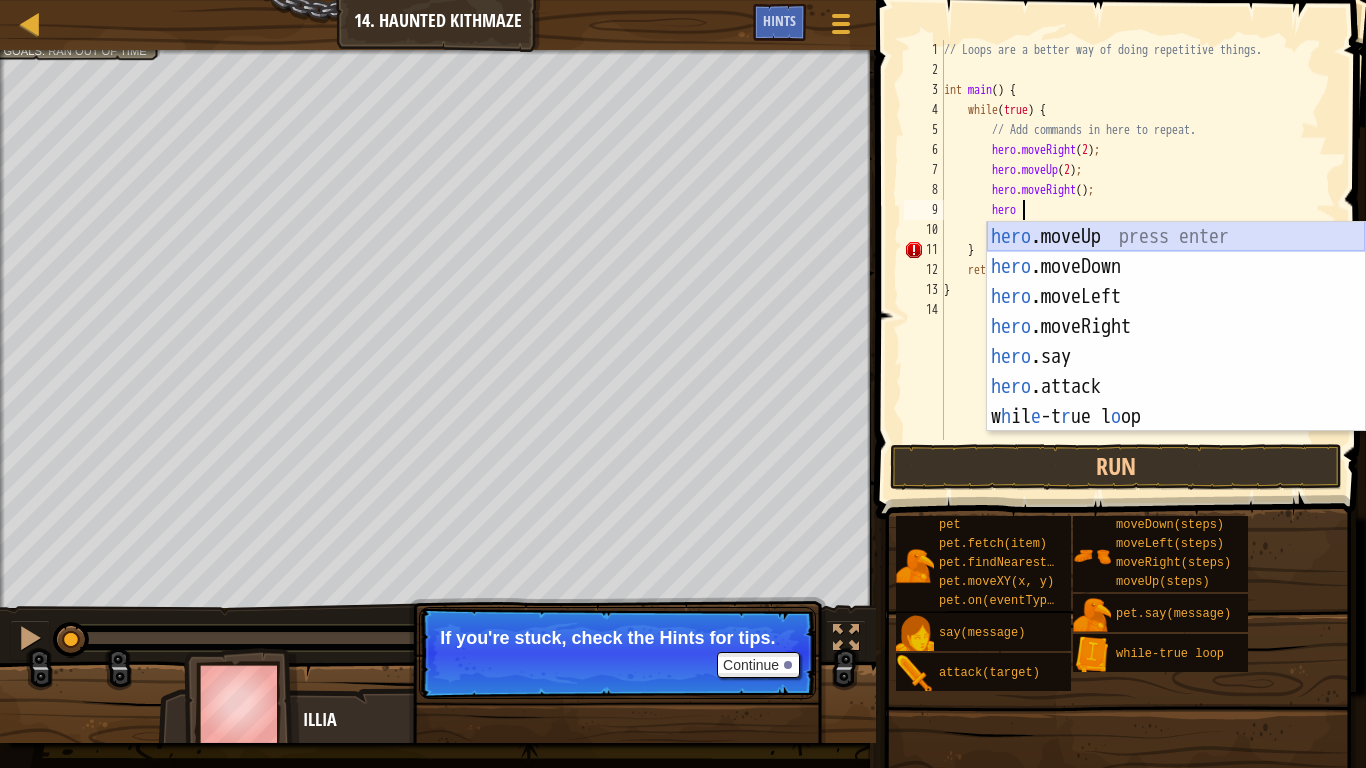click on "hero .moveUp press enter hero .moveDown press enter hero .moveLeft press enter hero .moveRight press enter hero .say press enter hero .attack press enter w h il e -t r ue l o op press enter" at bounding box center [1176, 357] 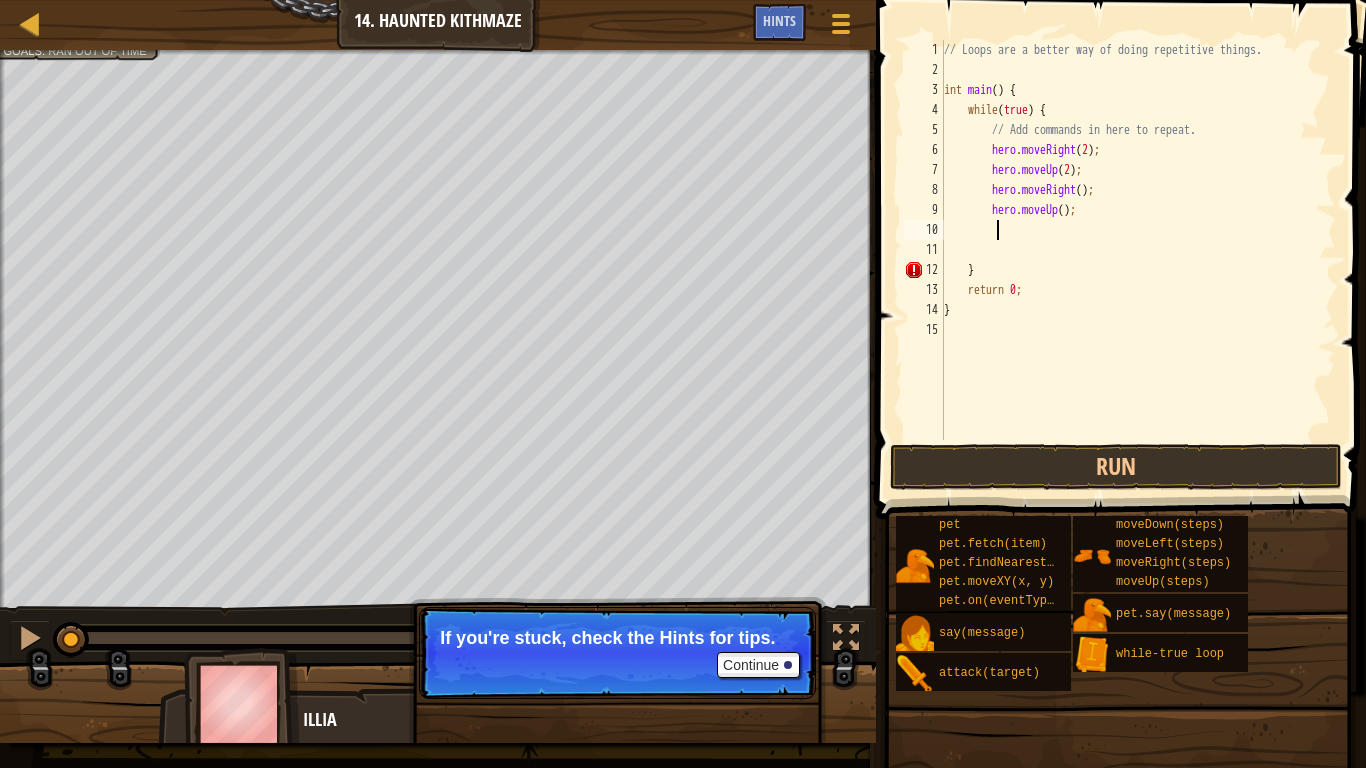 scroll, scrollTop: 9, scrollLeft: 3, axis: both 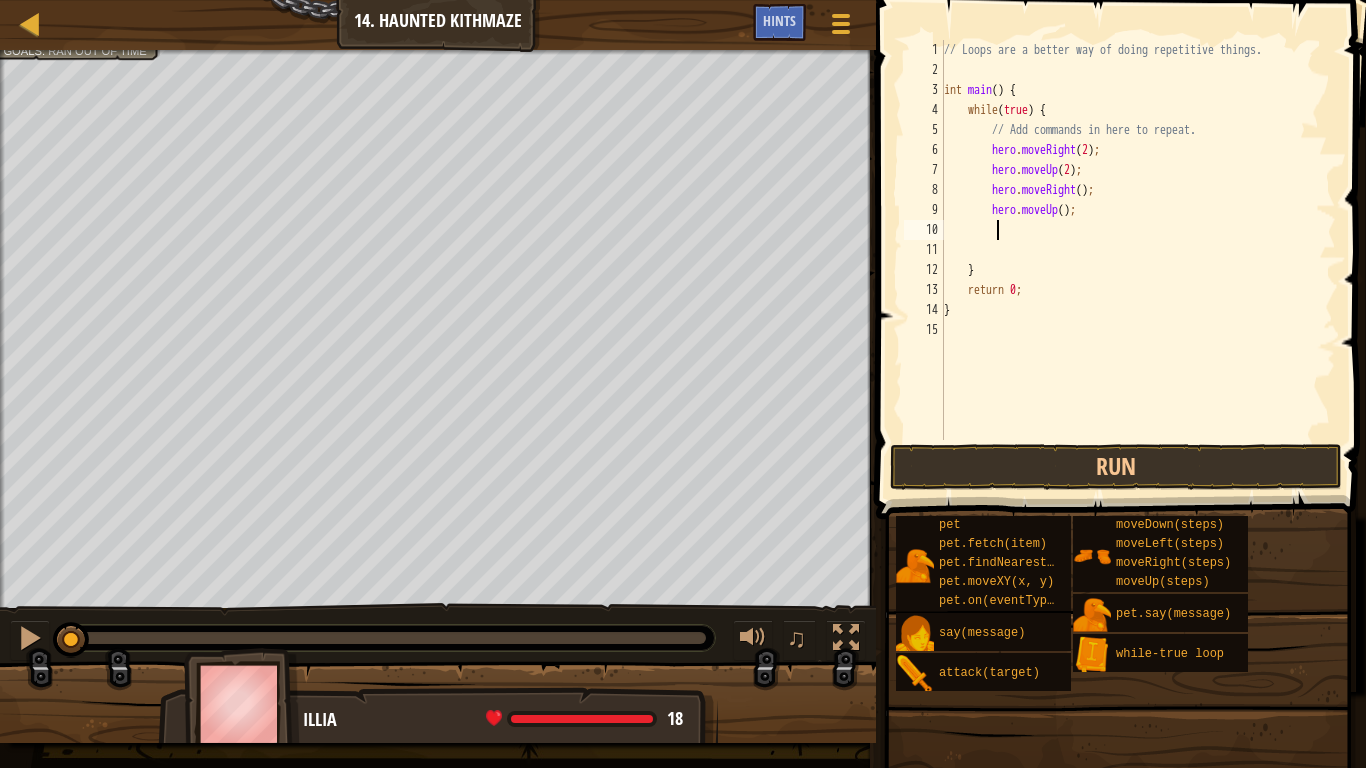 click on "// Loops are a better way of doing repetitive things. int   main ( )   {      while ( true )   {          // Add commands in here to repeat.          hero . moveRight ( [NUMBER] ) ;          hero . moveUp ( [NUMBER] ) ;          hero . moveRight ( ) ;          hero . moveUp ( ) ;                        }      return   0 ; }" at bounding box center (1138, 260) 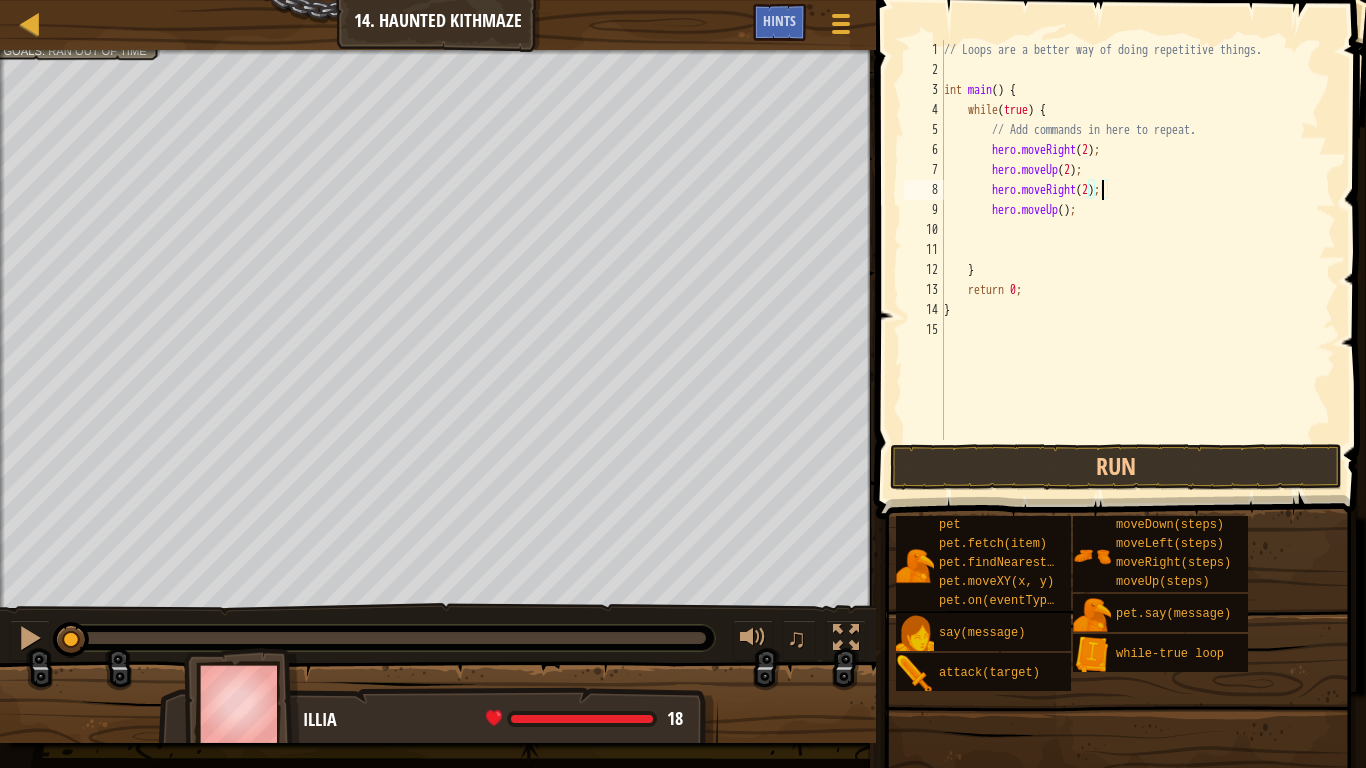 click on "// Loops are a better way of doing repetitive things. int   main ( )   {      while ( true )   {          // Add commands in here to repeat.          hero . moveRight ( 2 ) ;          hero . moveUp ( 2 ) ;          hero . moveRight ( 2 ) ;          hero . moveUp ( ) ;                        }      return   0 ; }" at bounding box center [1138, 260] 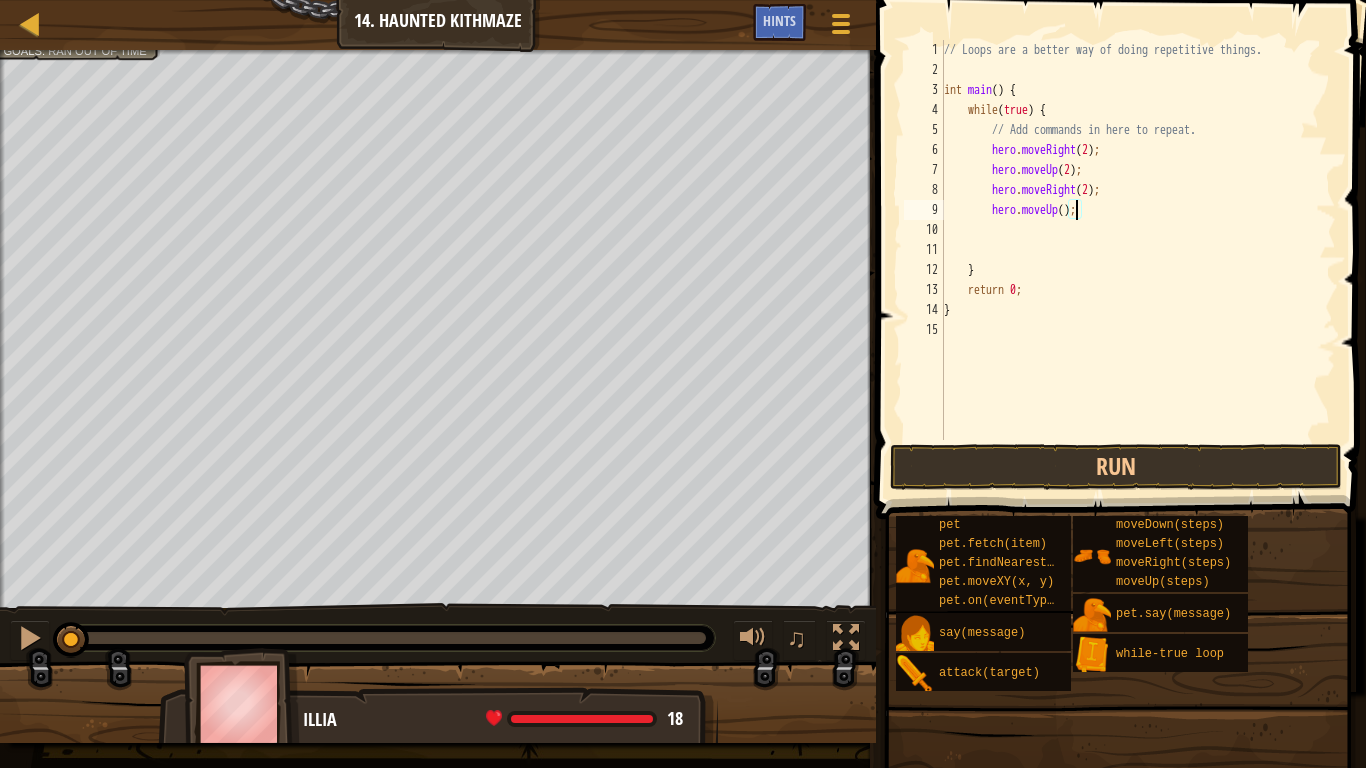 scroll, scrollTop: 9, scrollLeft: 12, axis: both 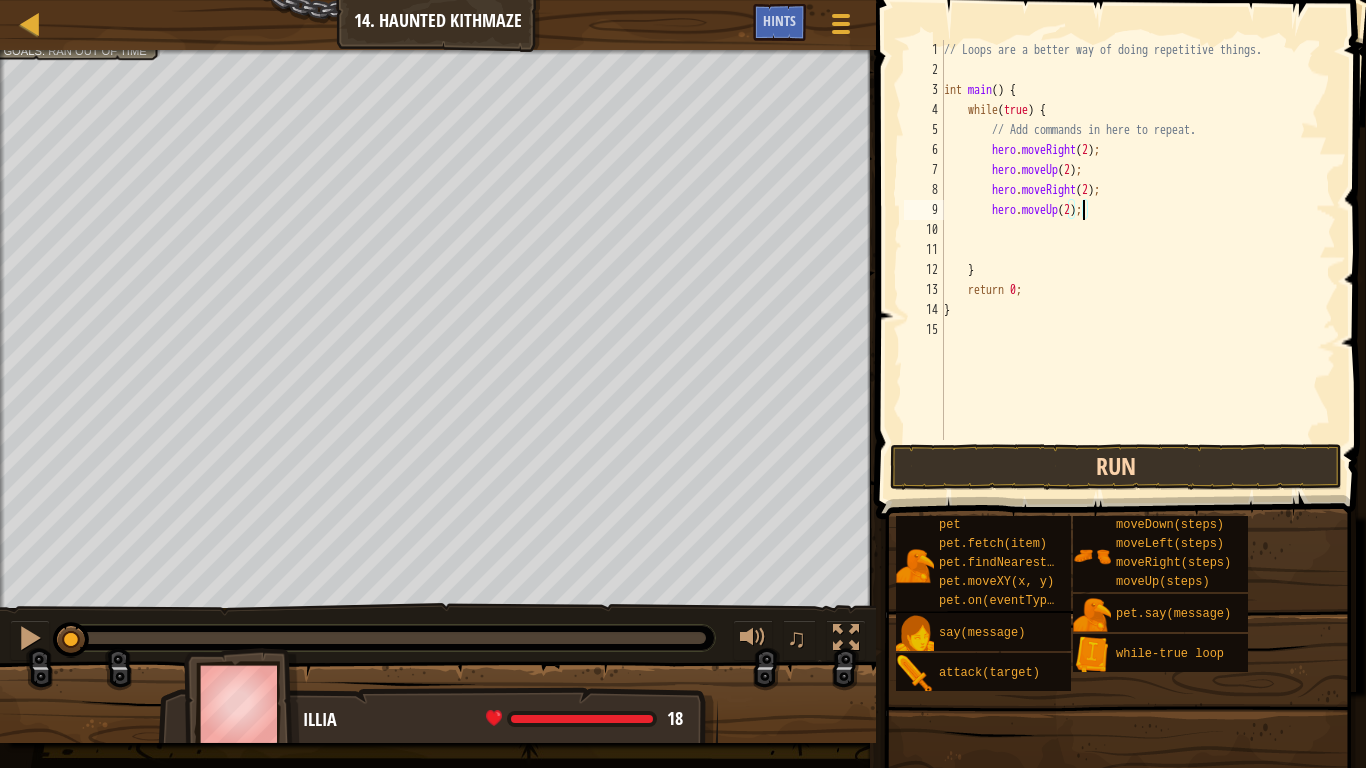 type on "hero.moveUp(2);" 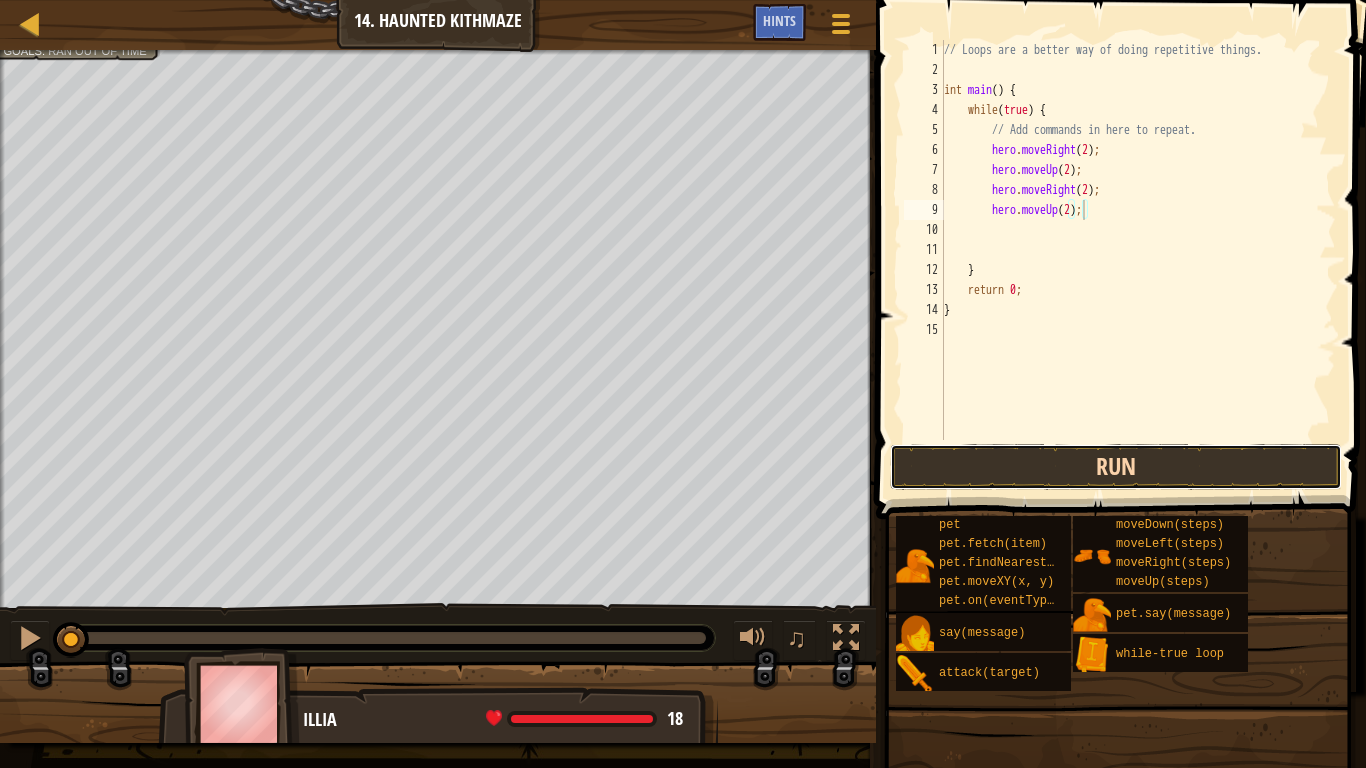 click on "Run" at bounding box center (1116, 467) 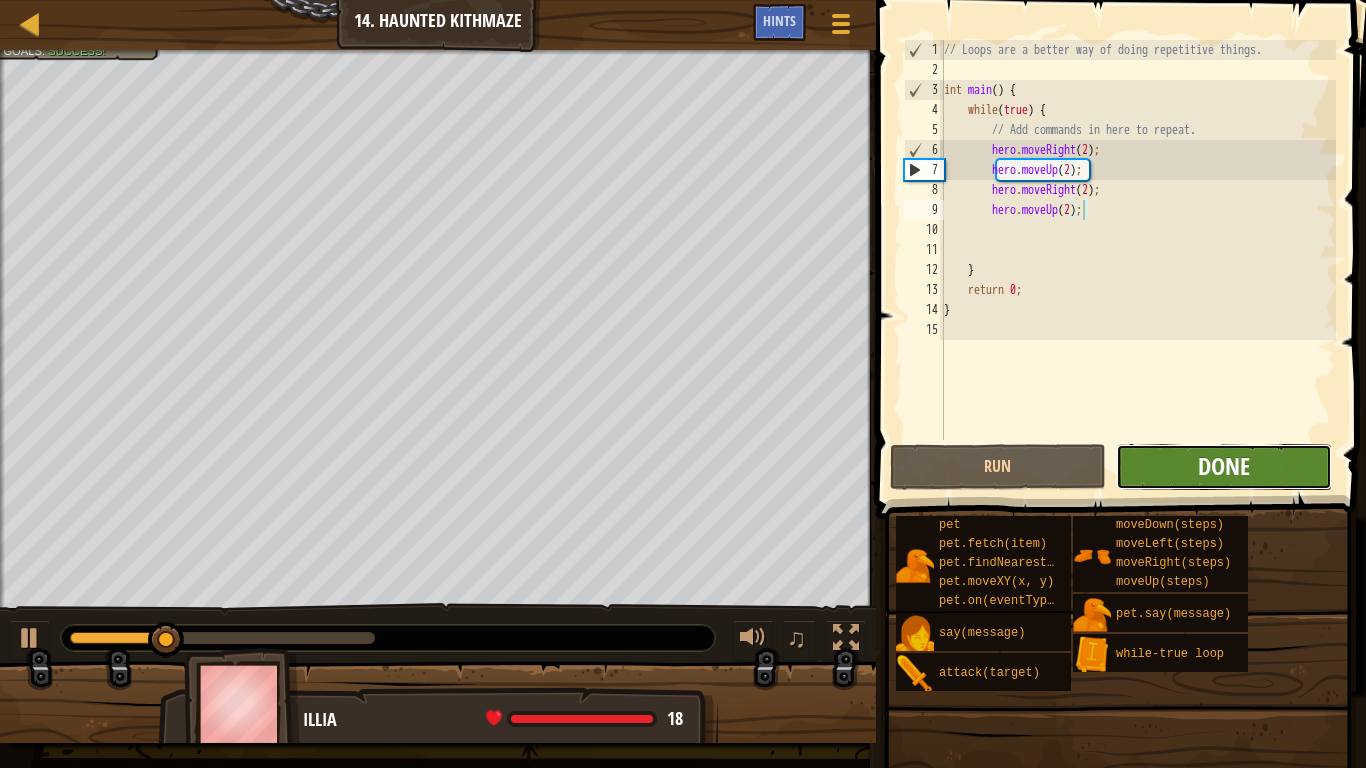click on "Done" at bounding box center (1224, 466) 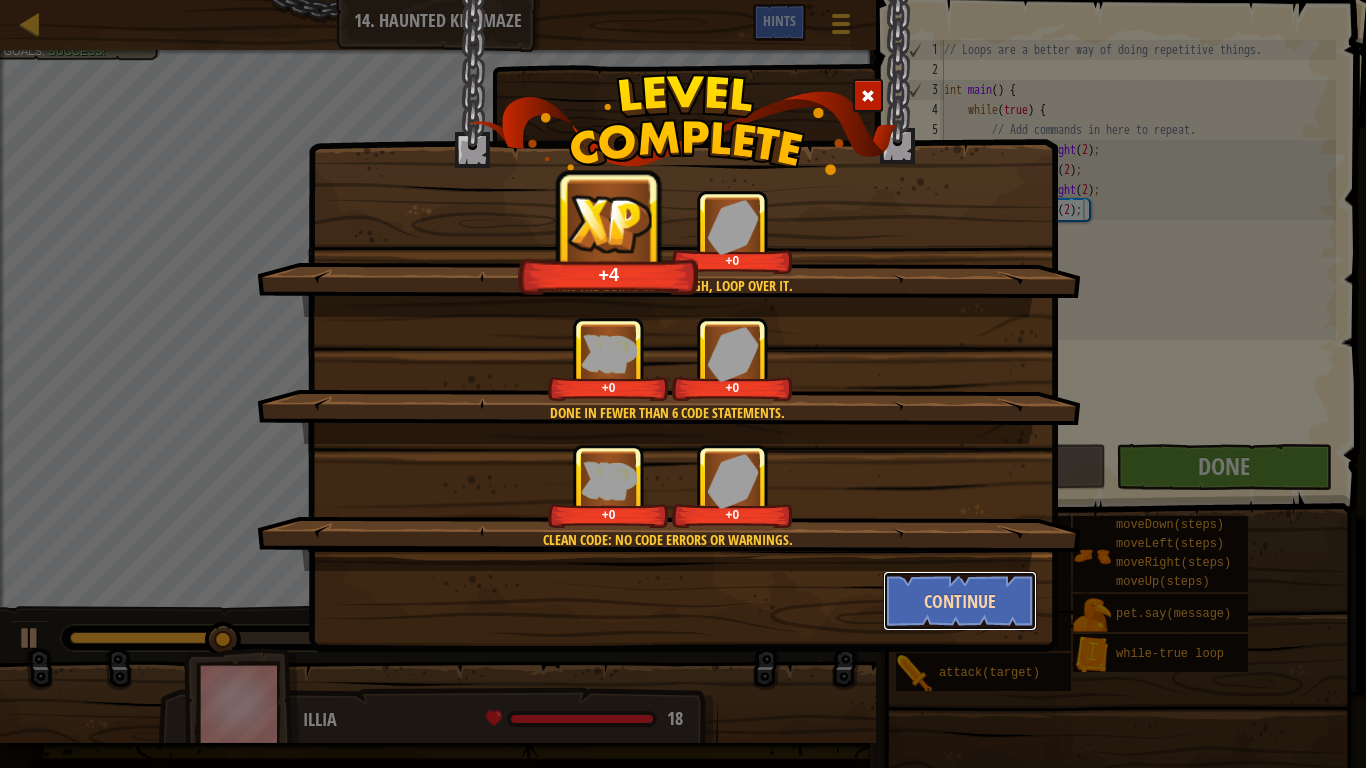 click on "Continue" at bounding box center (960, 601) 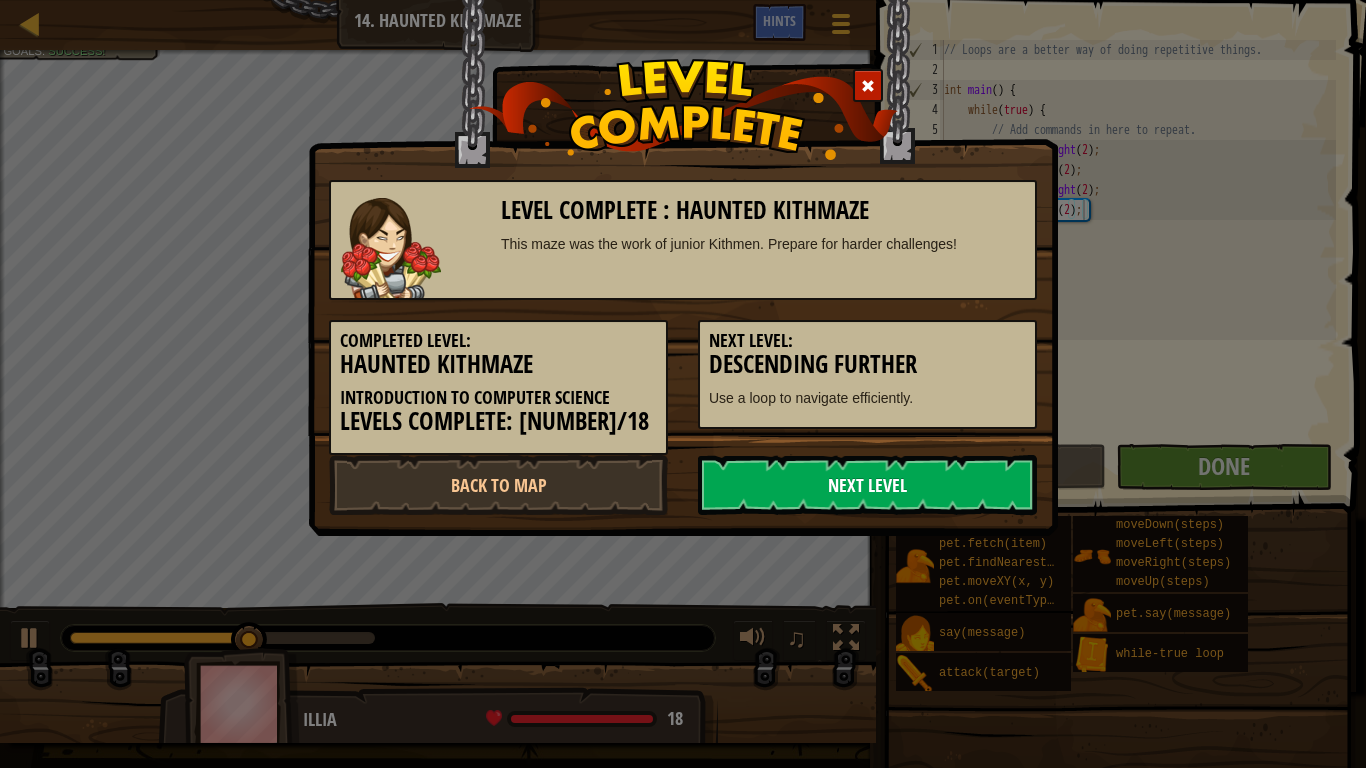 click on "Next Level" at bounding box center (867, 485) 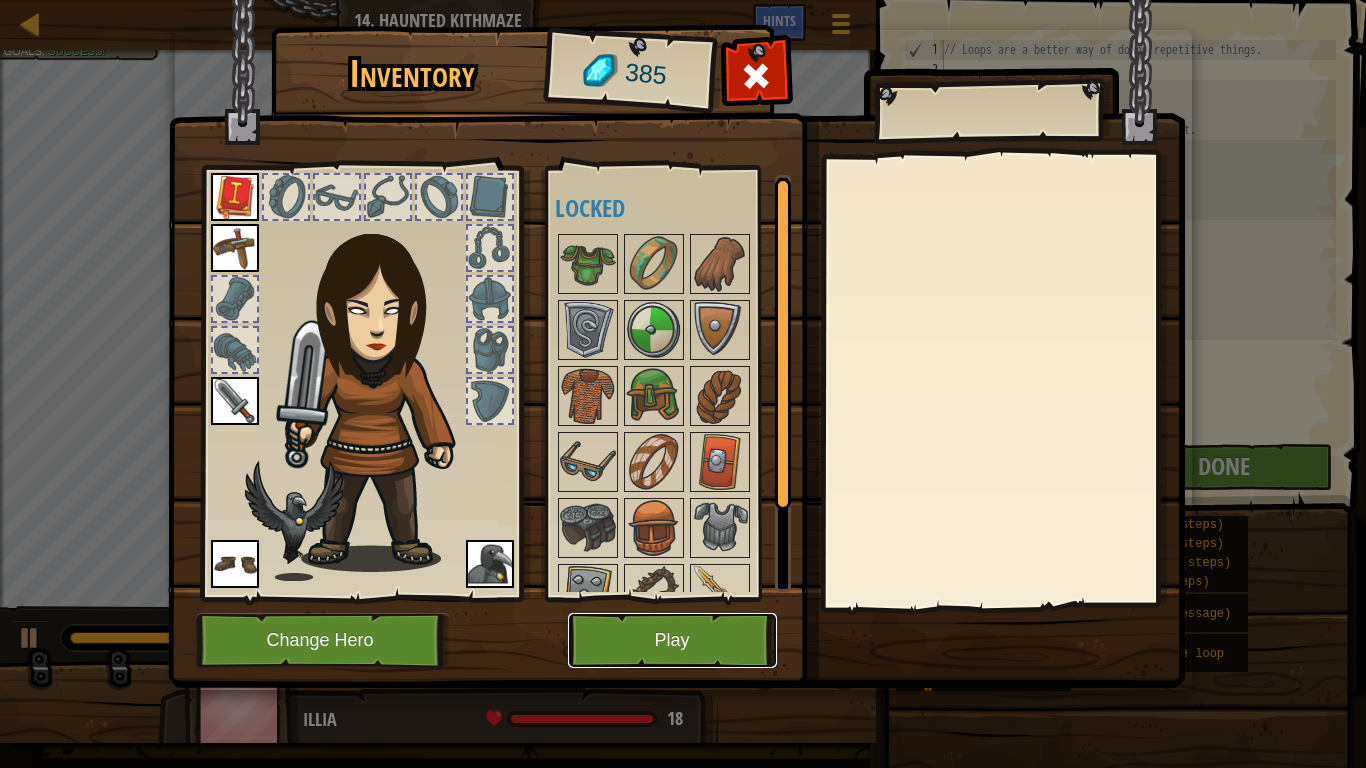 click on "Play" at bounding box center [672, 640] 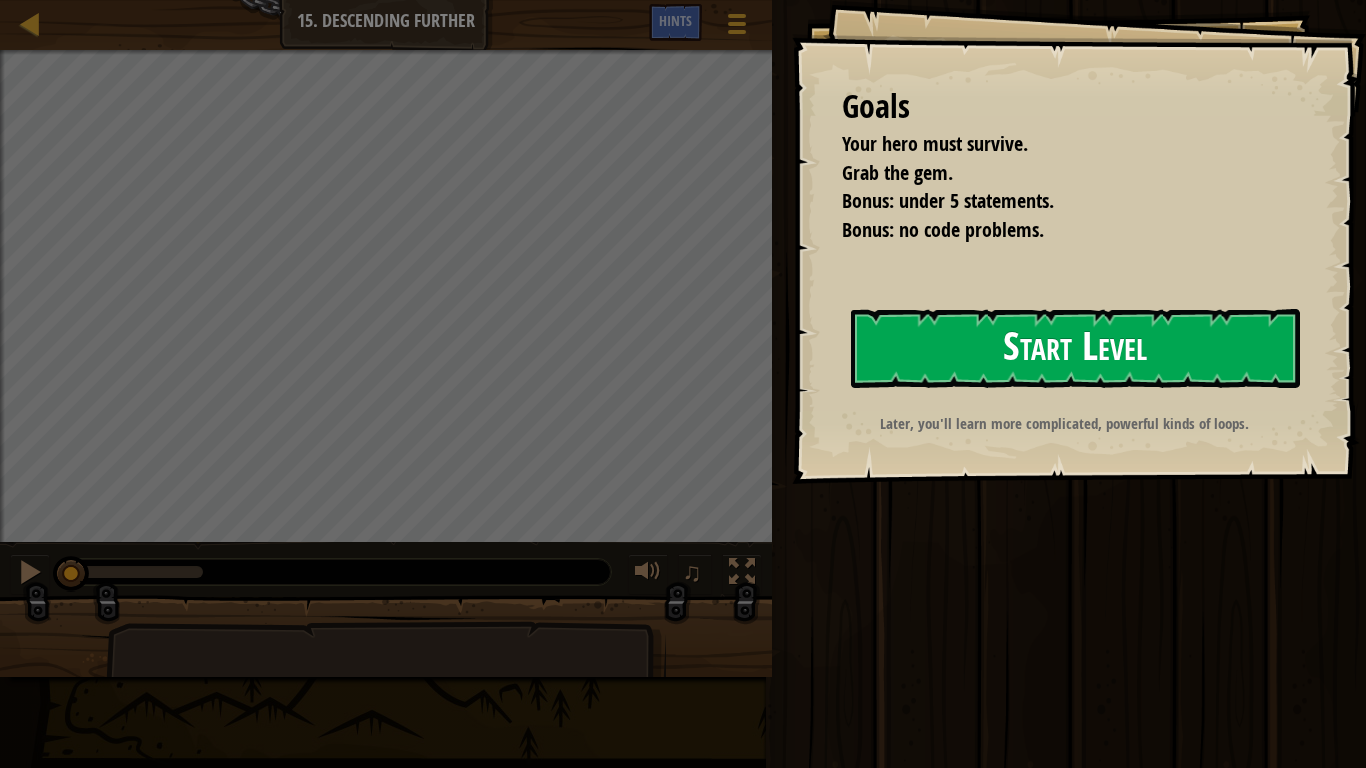 click on "Start Level" at bounding box center [1075, 348] 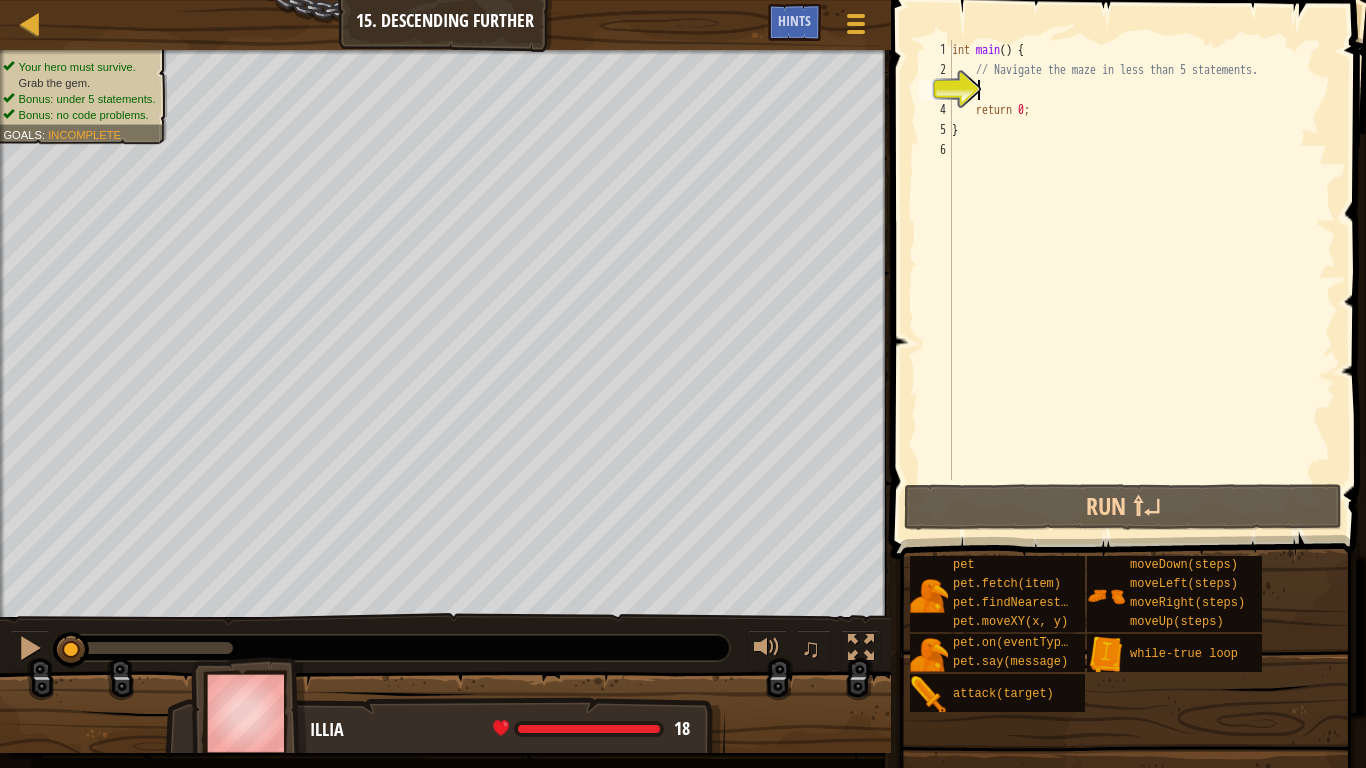 click on "int   main ( )   {      // Navigate the maze in less than 5 statements.           return   0 ; }" at bounding box center (1142, 280) 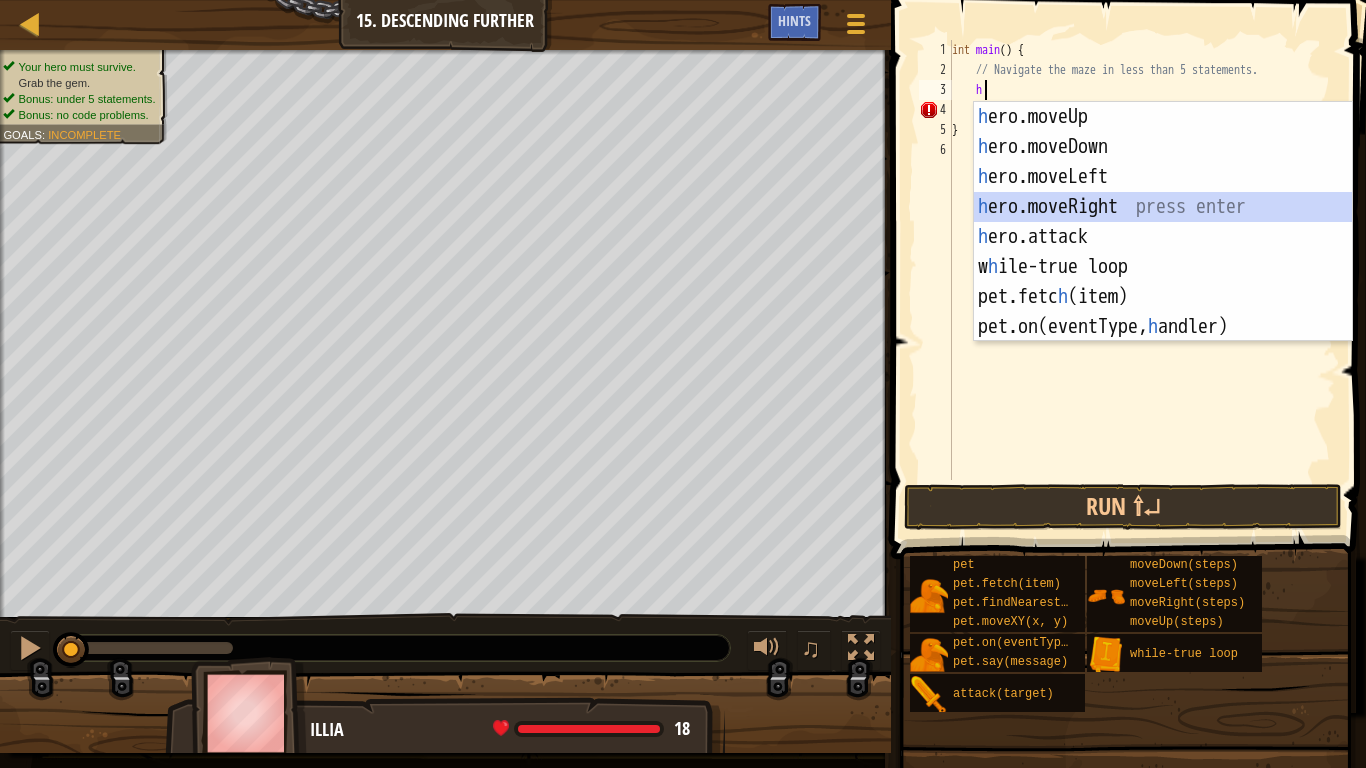 click on "h ero.moveUp press enter h ero.moveDown press enter h ero.moveLeft press enter h ero.moveRight press enter h ero.attack press enter w h ile-true loop press enter pet.fetc h (item) press enter pet.on(eventType,  h andler) press enter" at bounding box center [1163, 252] 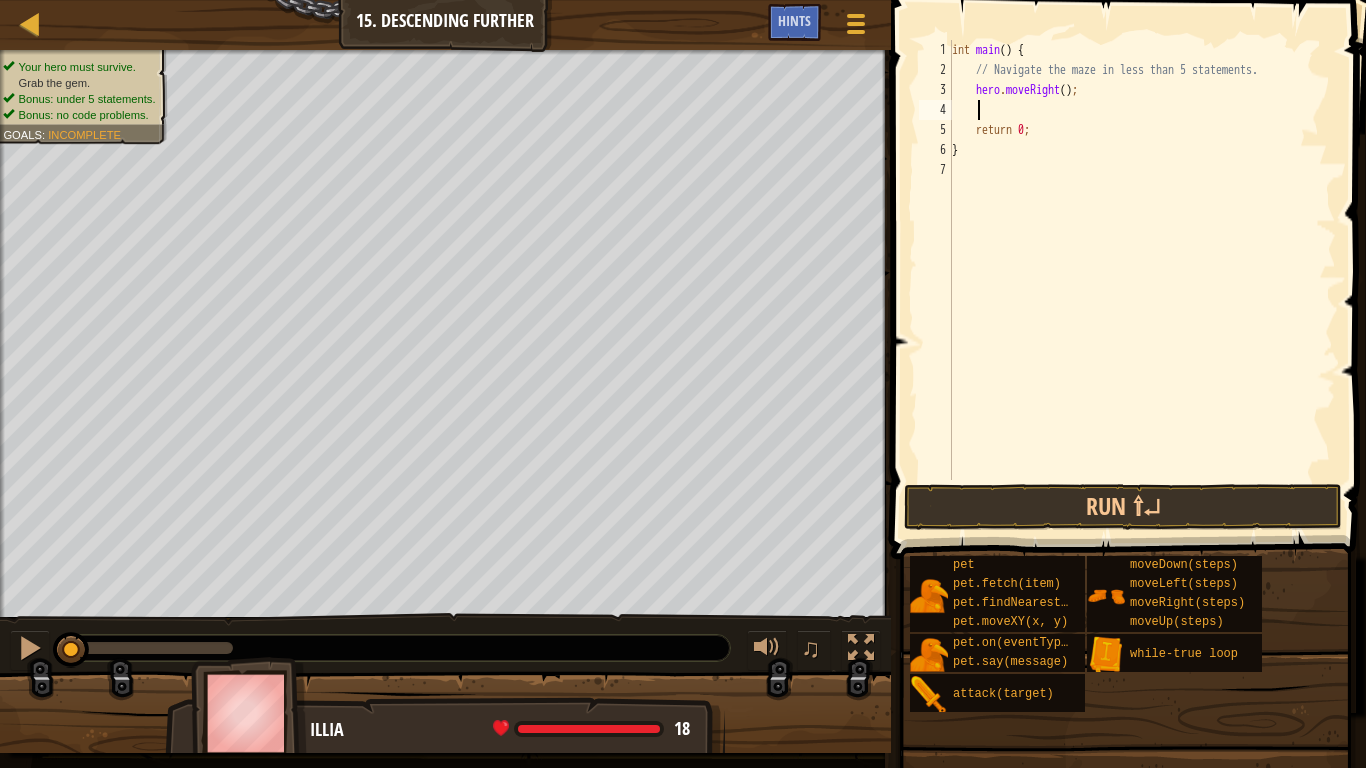 click on "int   main ( )   {      // Navigate the maze in less than [NUMBER] statements.      hero . moveRight ( ) ;           return   [NUMBER] ; }" at bounding box center [1142, 280] 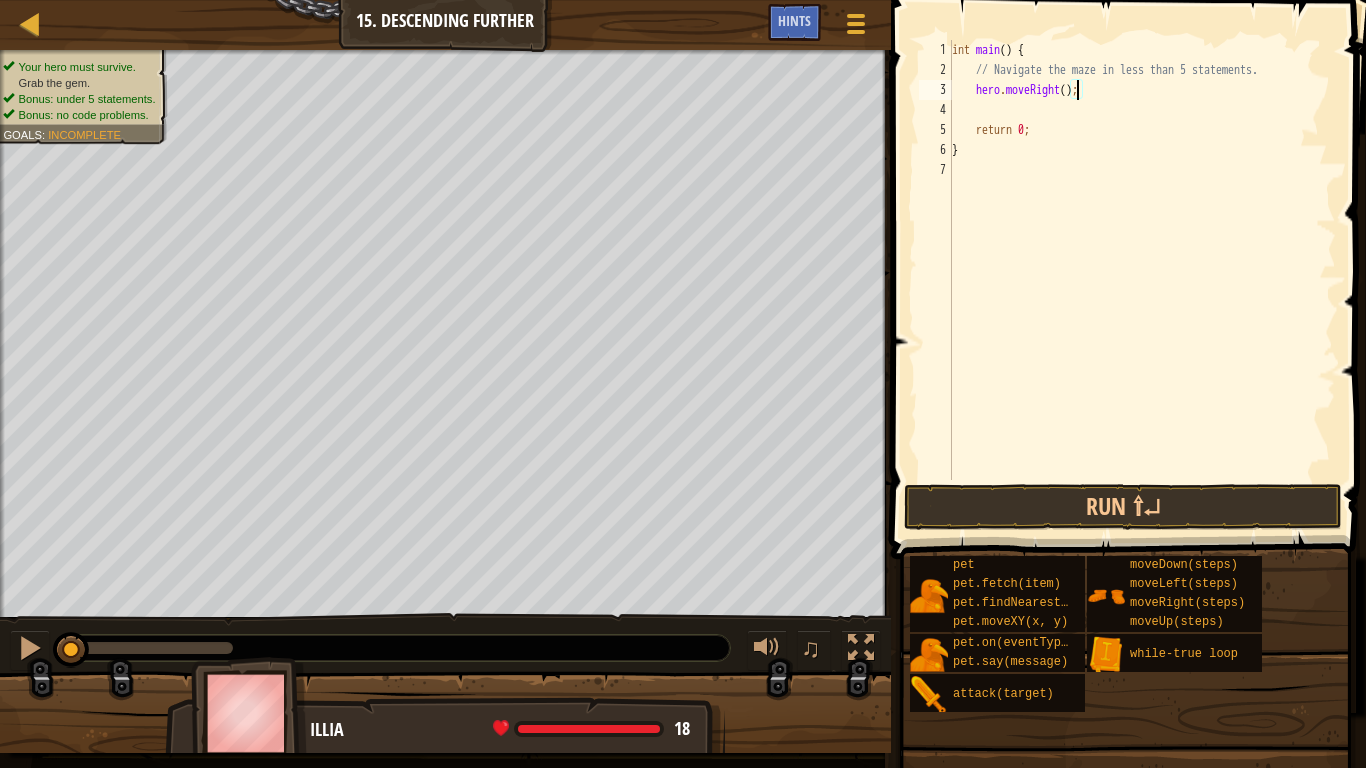 type on "hero.moveRight(2);" 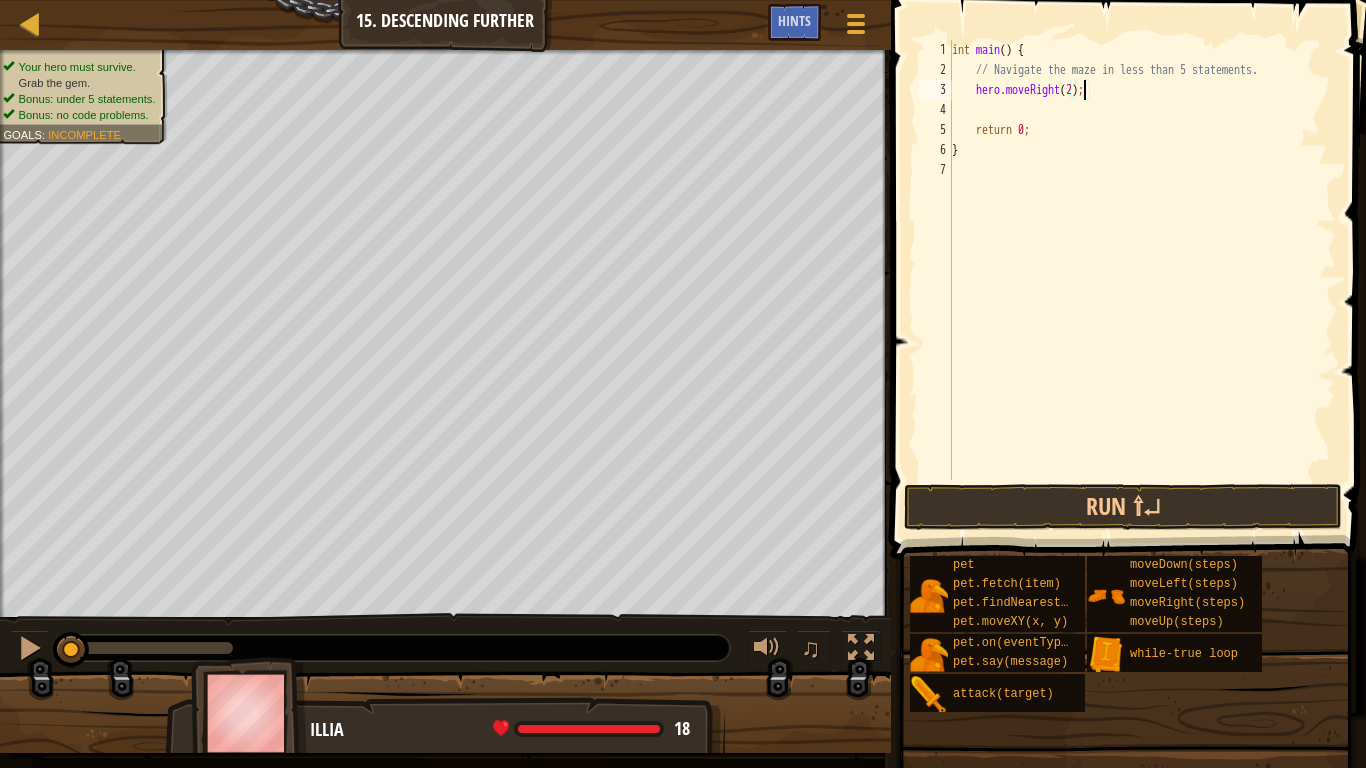 scroll, scrollTop: 9, scrollLeft: 11, axis: both 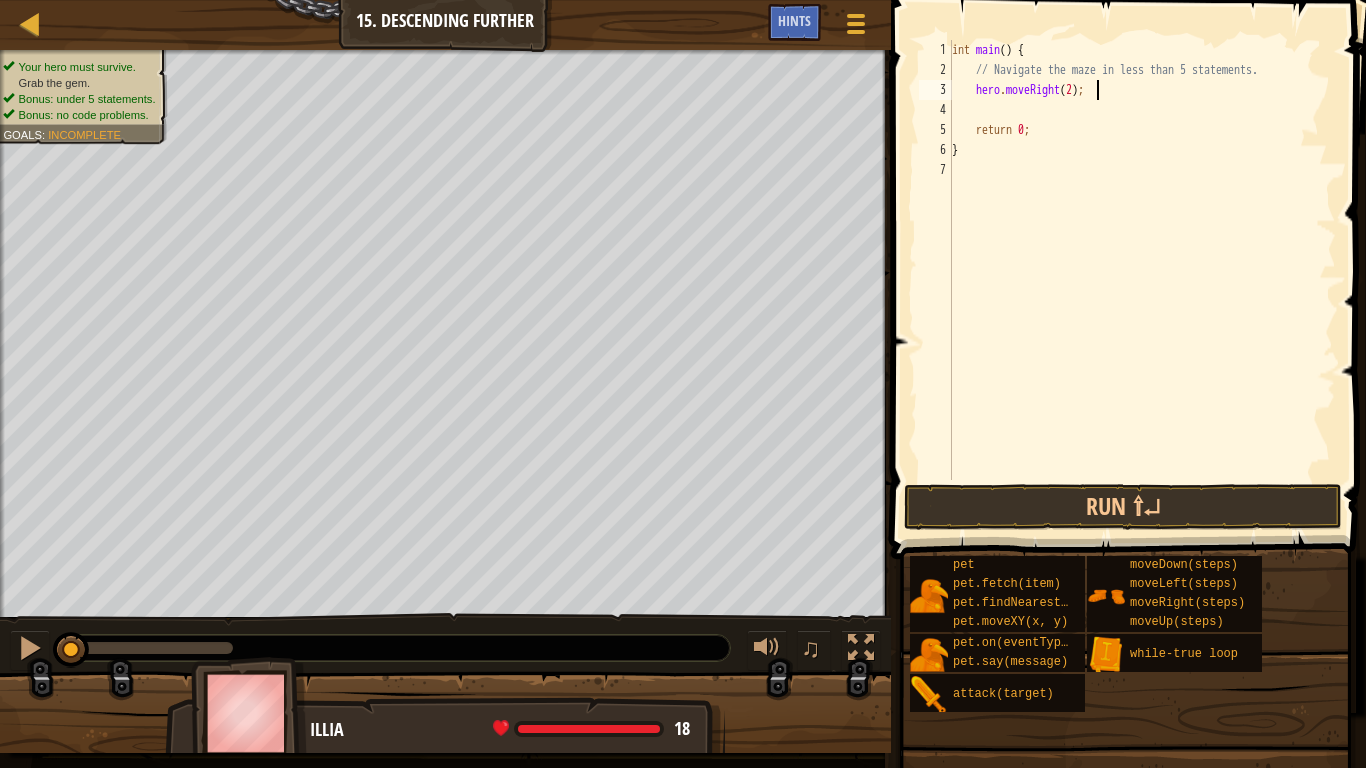 click on "int   main ( )   {      // Navigate the maze in less than 5 statements.      hero . moveRight ( 2 ) ;           return   0 ; }" at bounding box center (1142, 280) 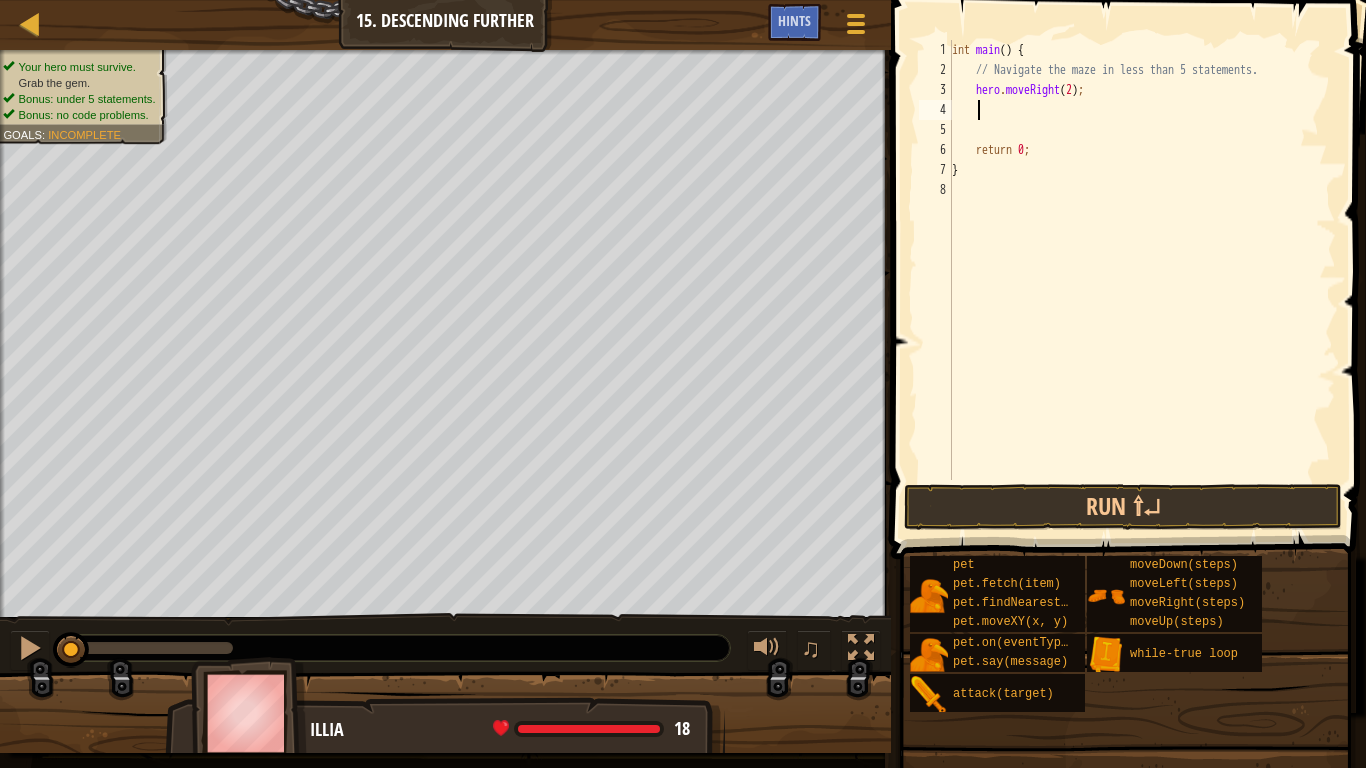 type on "h" 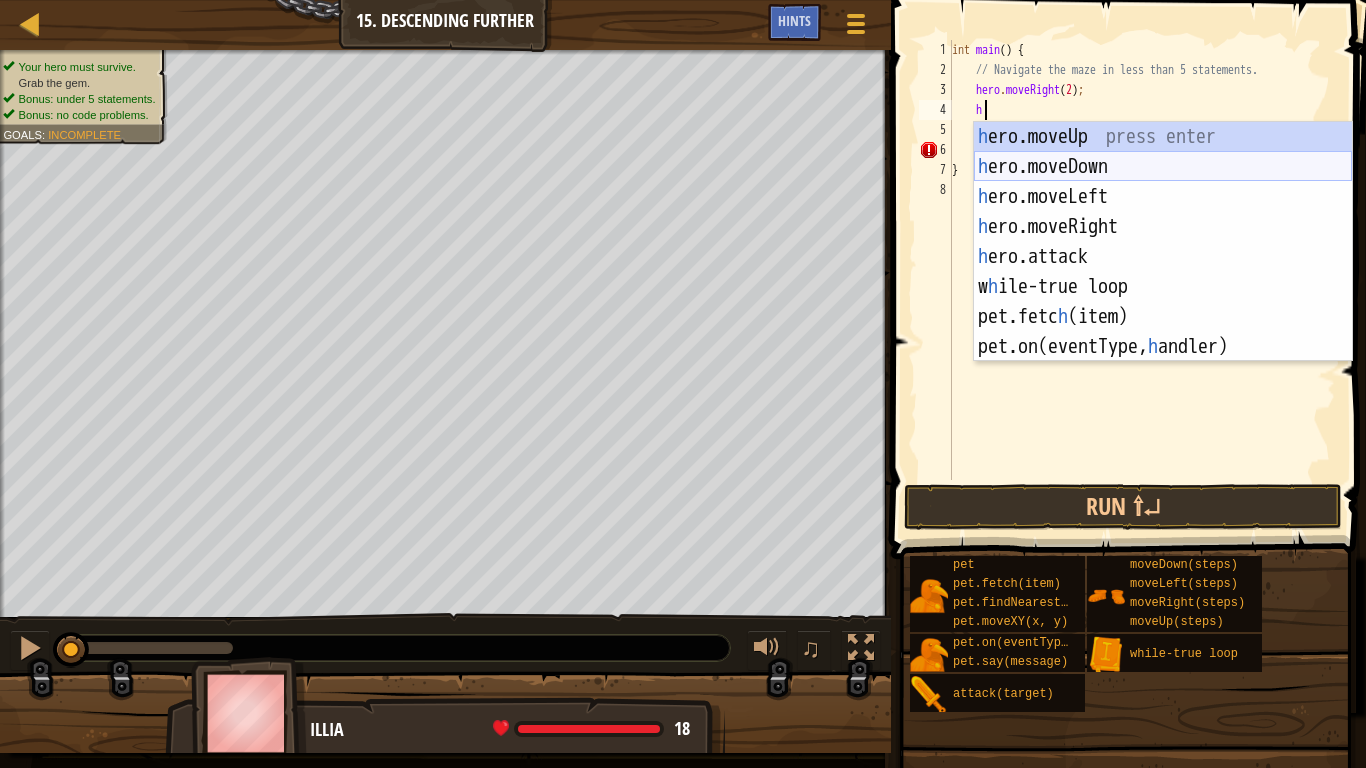 click on "h ero.moveUp press enter h ero.moveDown press enter h ero.moveLeft press enter h ero.moveRight press enter h ero.attack press enter w h ile-true loop press enter pet.fetc h (item) press enter pet.on(eventType,  h andler) press enter" at bounding box center (1163, 272) 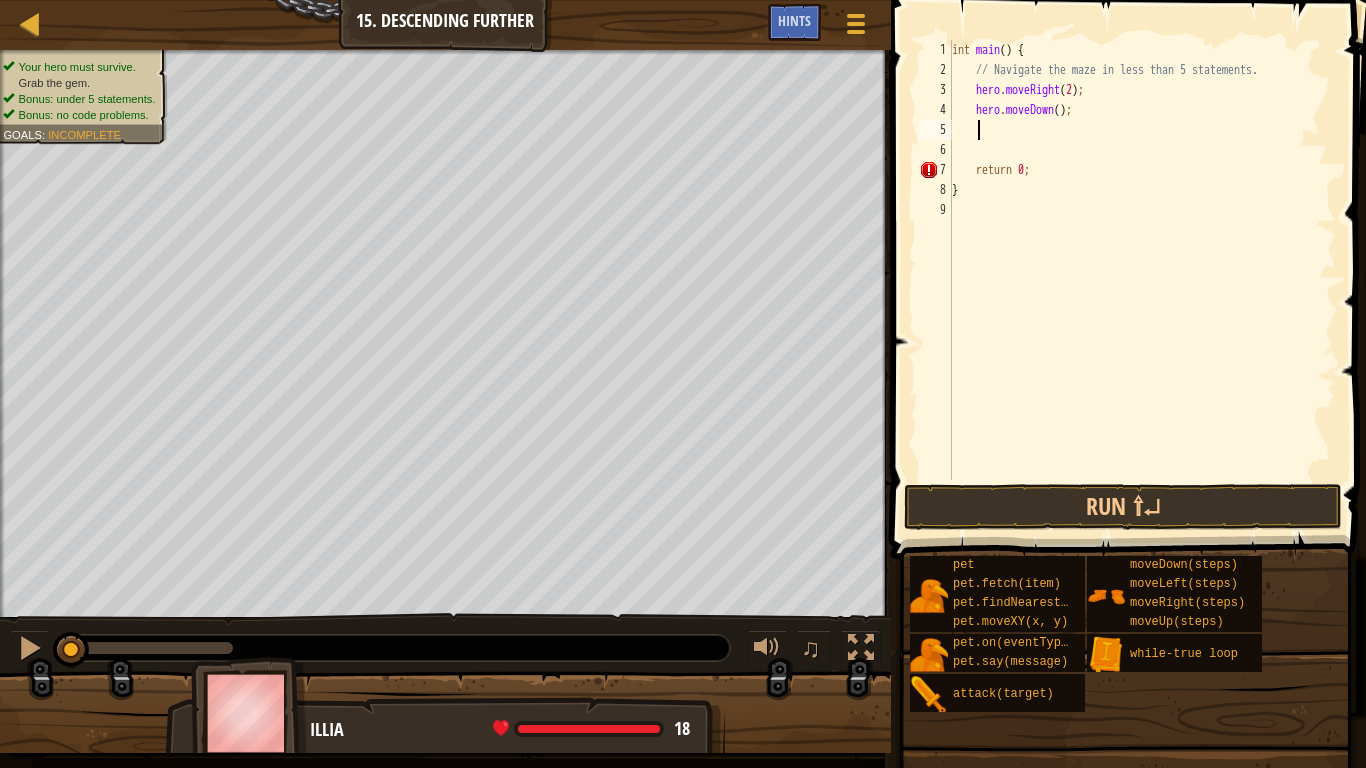 type on "h" 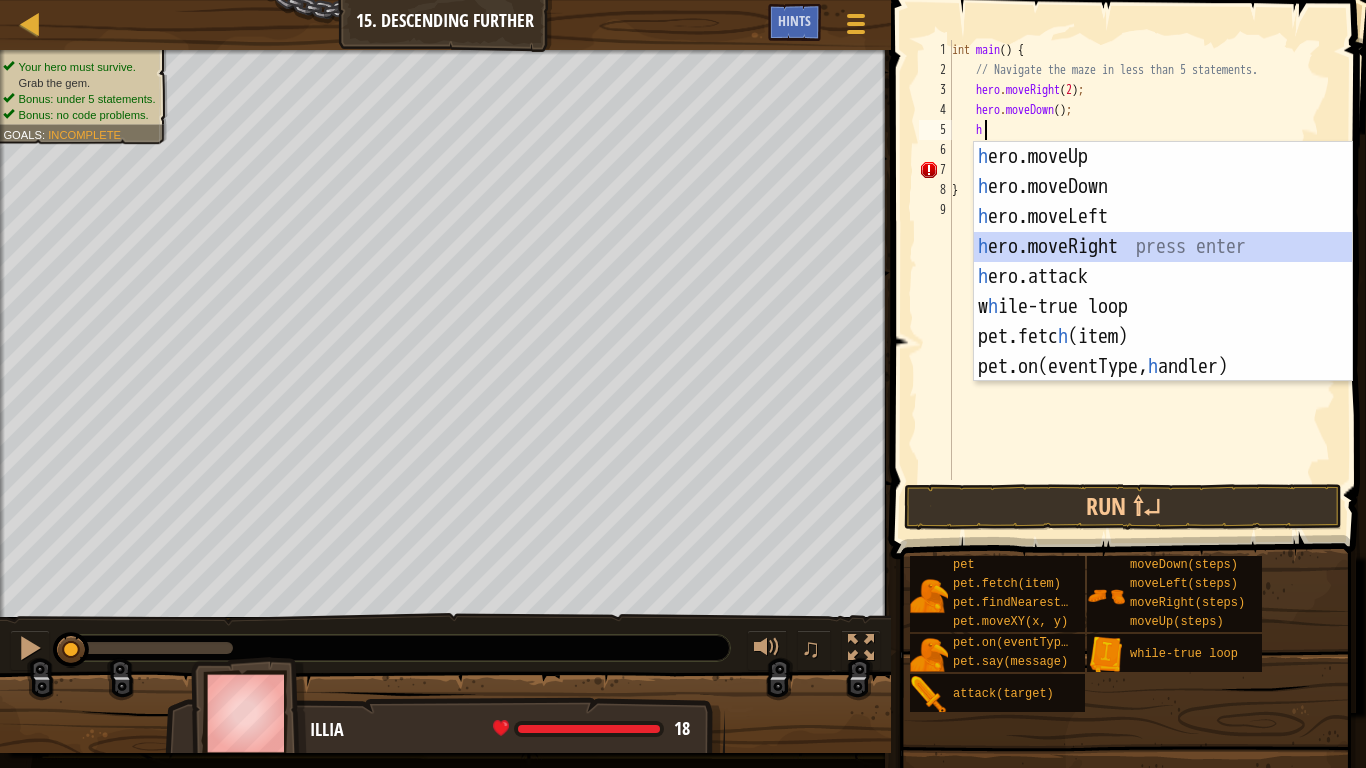 click on "h ero.moveUp press enter h ero.moveDown press enter h ero.moveLeft press enter h ero.moveRight press enter h ero.attack press enter w h ile-true loop press enter pet.fetc h (item) press enter pet.on(eventType,  h andler) press enter" at bounding box center (1163, 292) 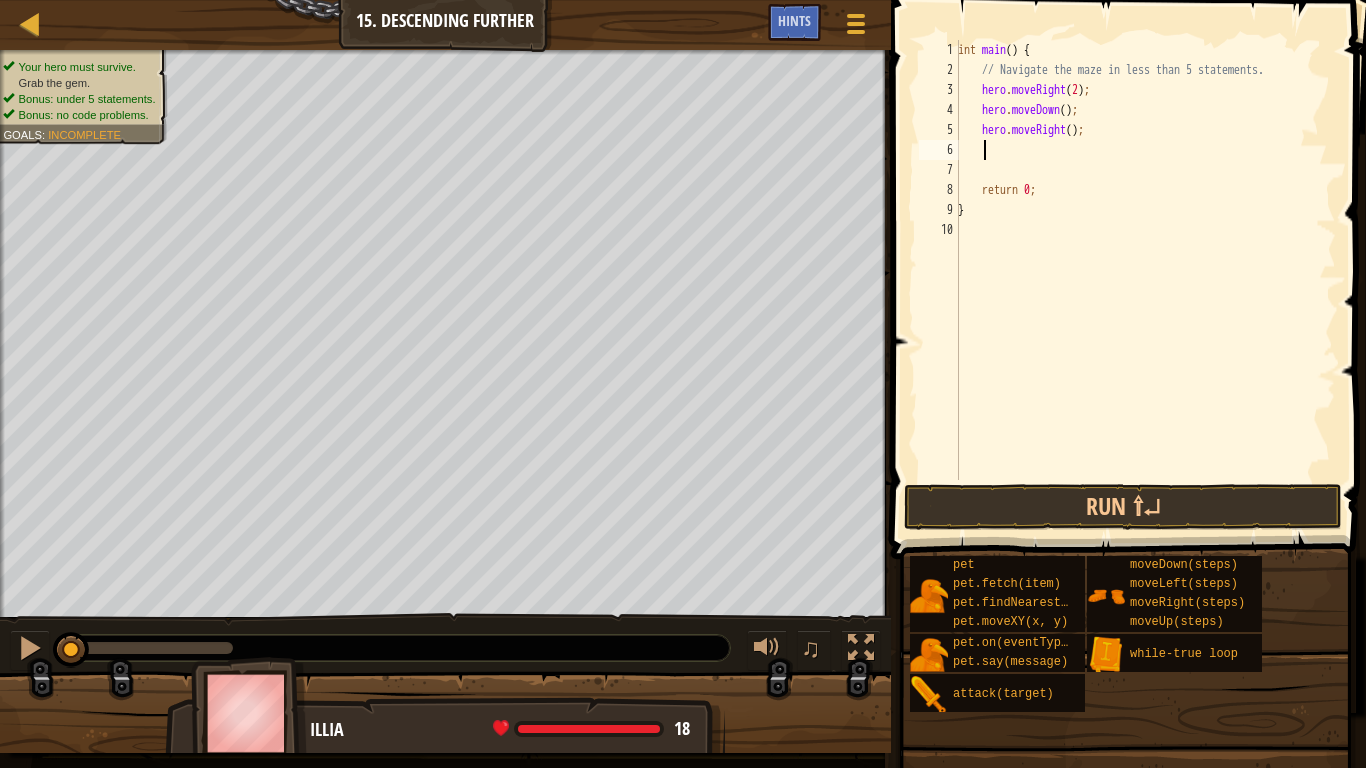 click on "int   main ( )   {      // Navigate the maze in less than 5 statements.      hero . moveRight ( 2 ) ;      hero . moveDown ( ) ;      hero . moveRight ( ) ;                return   0 ; }" at bounding box center [1145, 280] 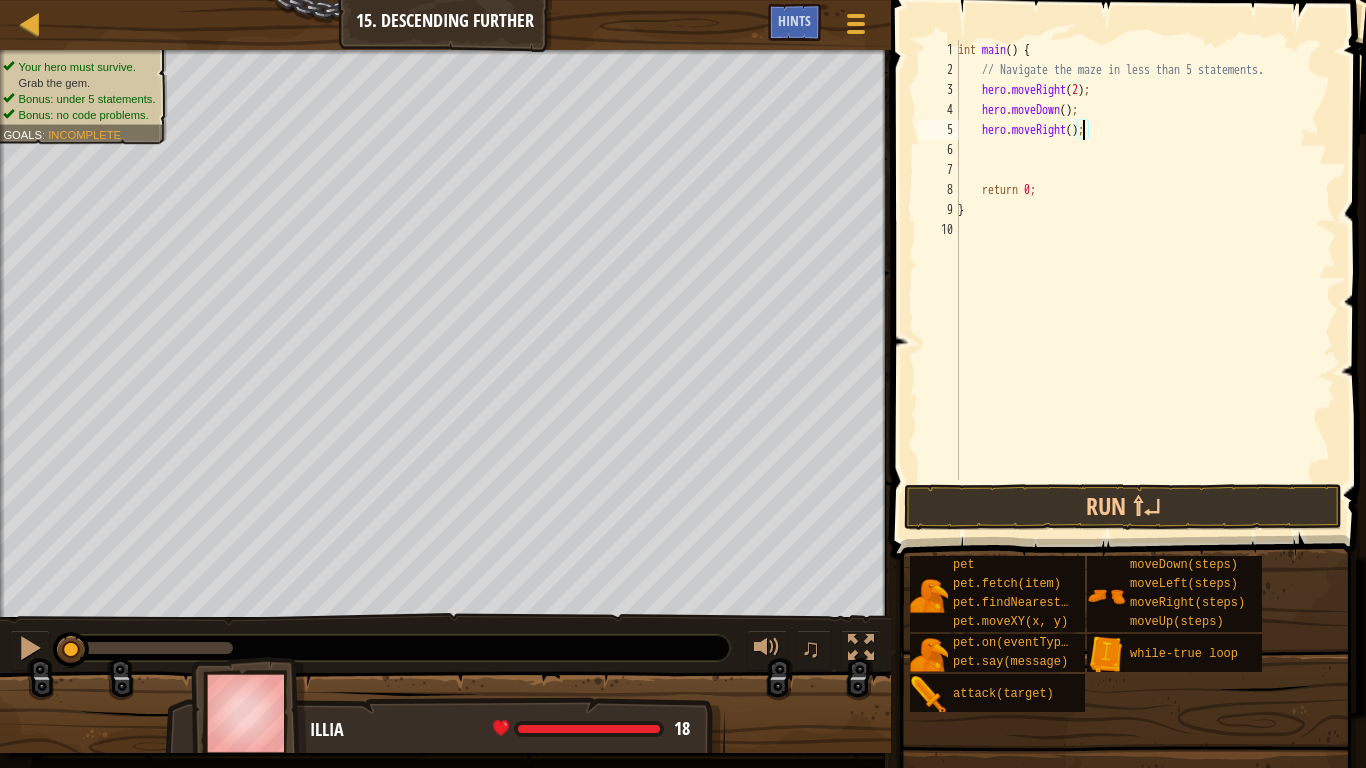 type on "hero.moveRight(2);" 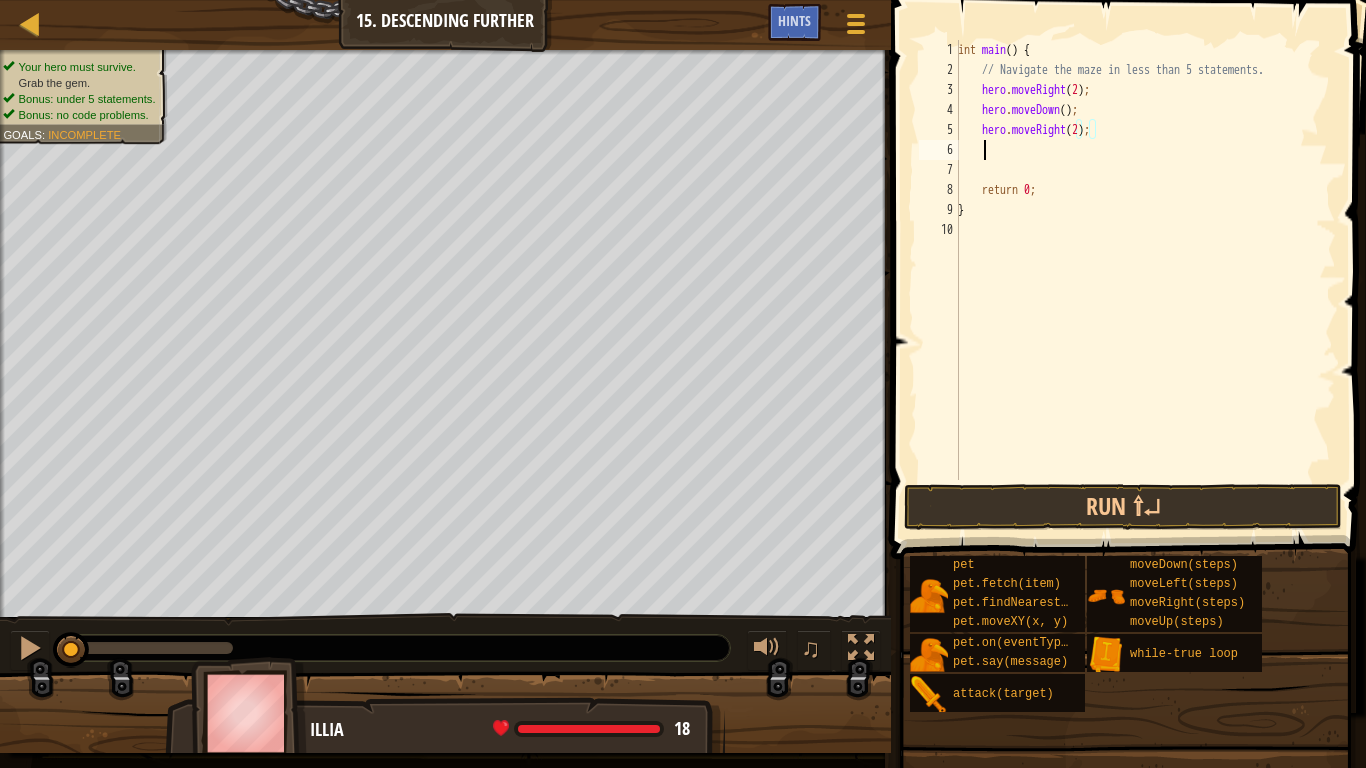click on "int   main ( )   {      // Navigate the maze in less than 5 statements.      hero . moveRight ( 2 ) ;      hero . moveDown ( ) ;      hero . moveRight ( 2 ) ;                return   0 ; }" at bounding box center [1145, 280] 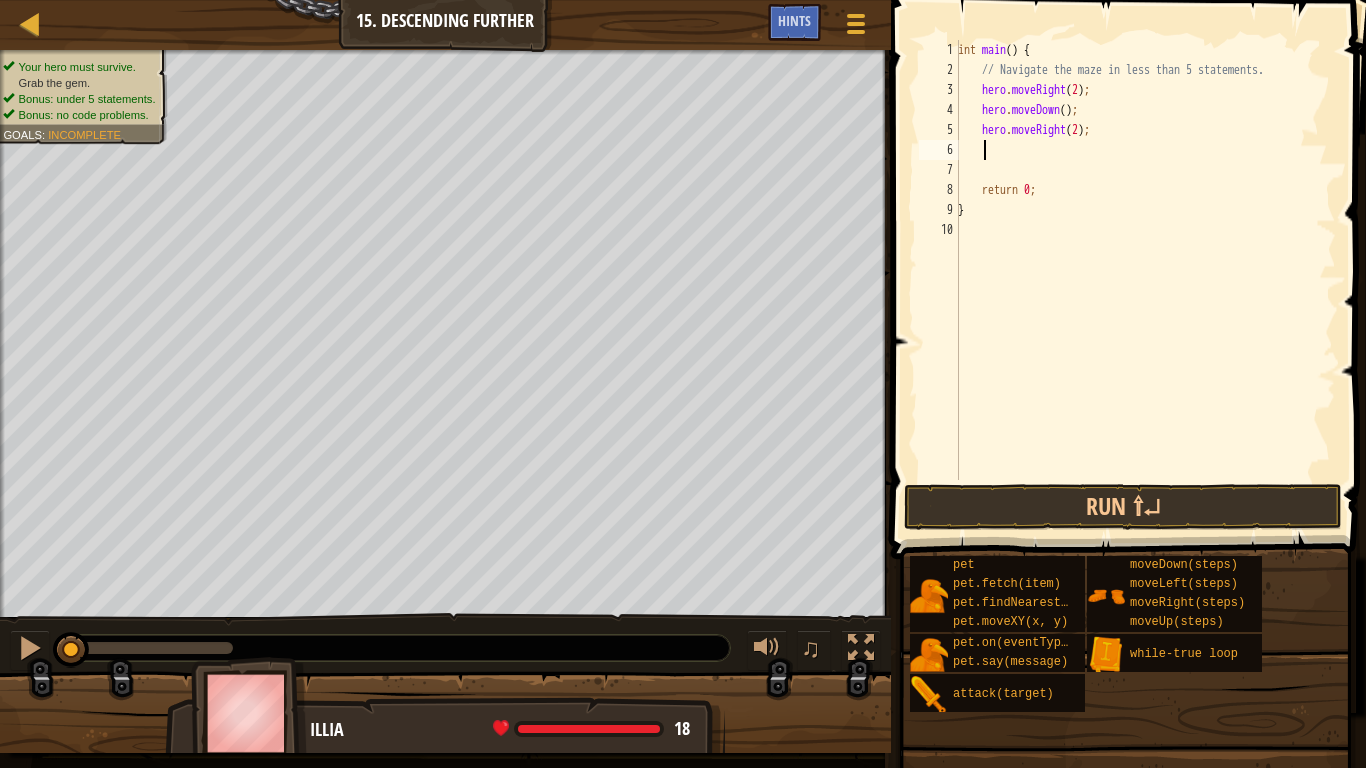 type on "h" 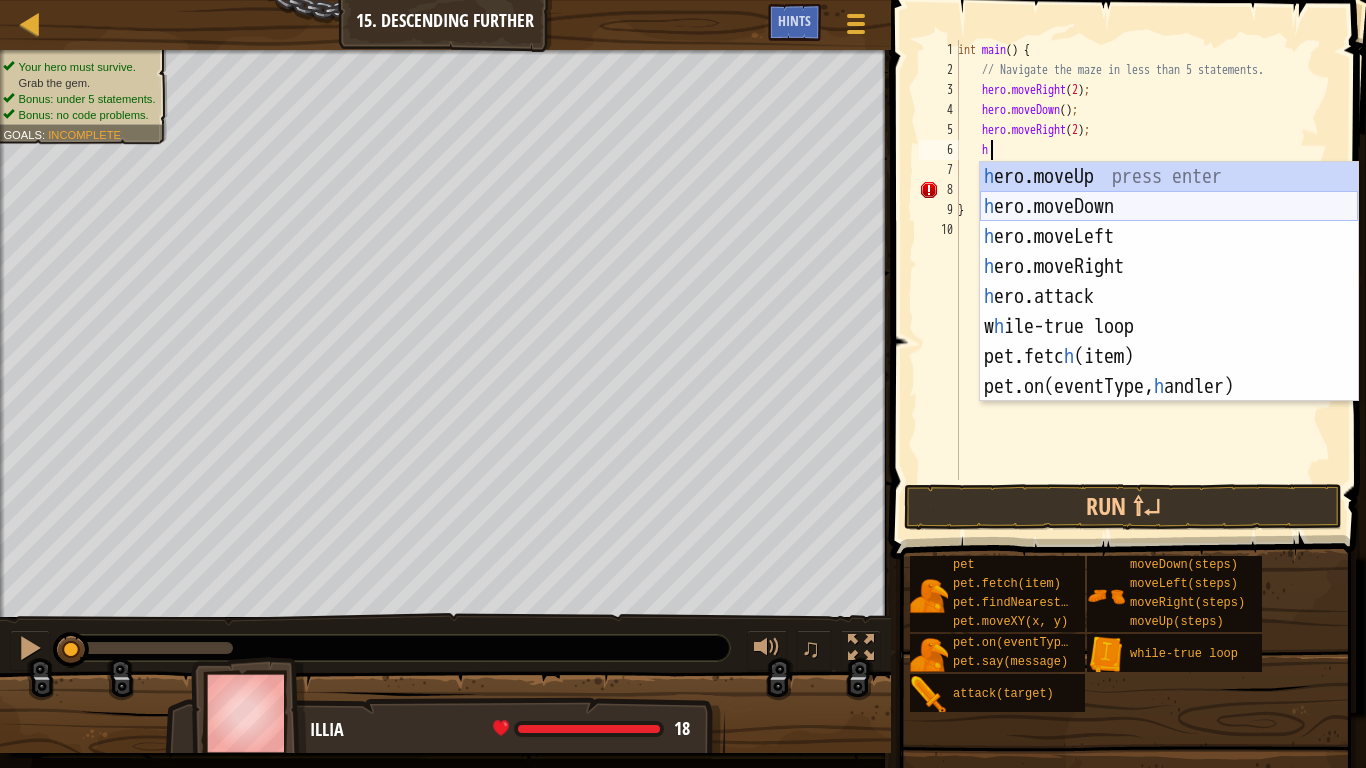click on "h ero.moveUp press enter h ero.moveDown press enter h ero.moveLeft press enter h ero.moveRight press enter h ero.attack press enter w h ile-true loop press enter pet.fetc h (item) press enter pet.on(eventType,  h andler) press enter" at bounding box center (1169, 312) 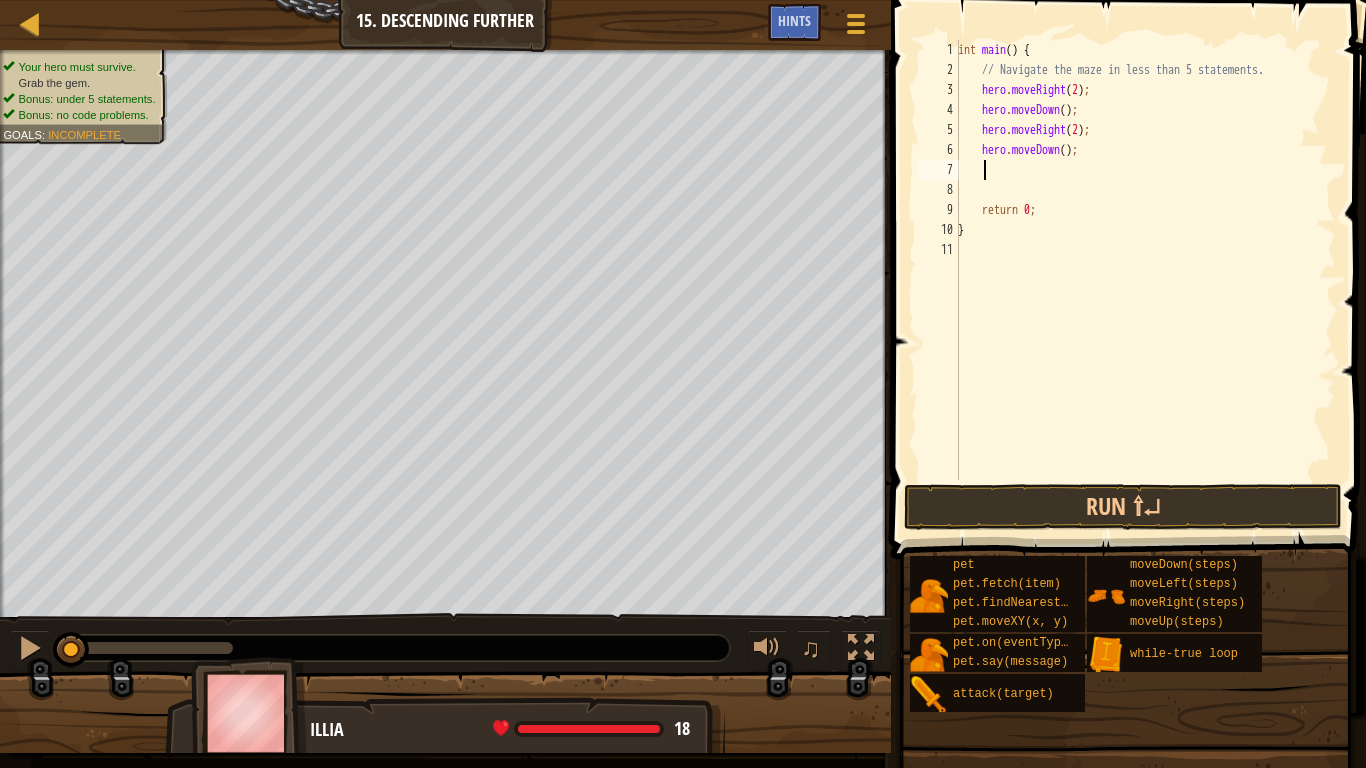 type on "h" 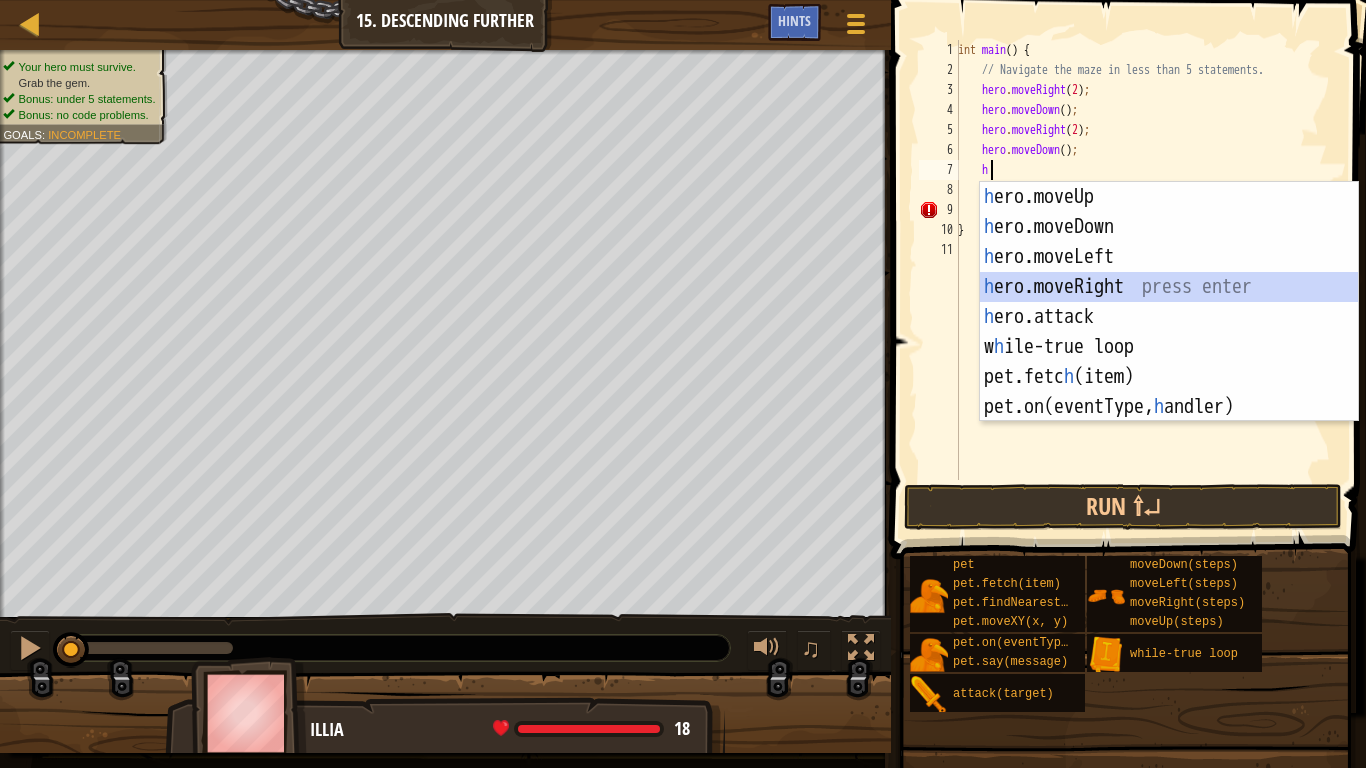 click on "h ero.moveUp press enter h ero.moveDown press enter h ero.moveLeft press enter h ero.moveRight press enter h ero.attack press enter w h ile-true loop press enter pet.fetc h (item) press enter pet.on(eventType,  h andler) press enter" at bounding box center [1169, 332] 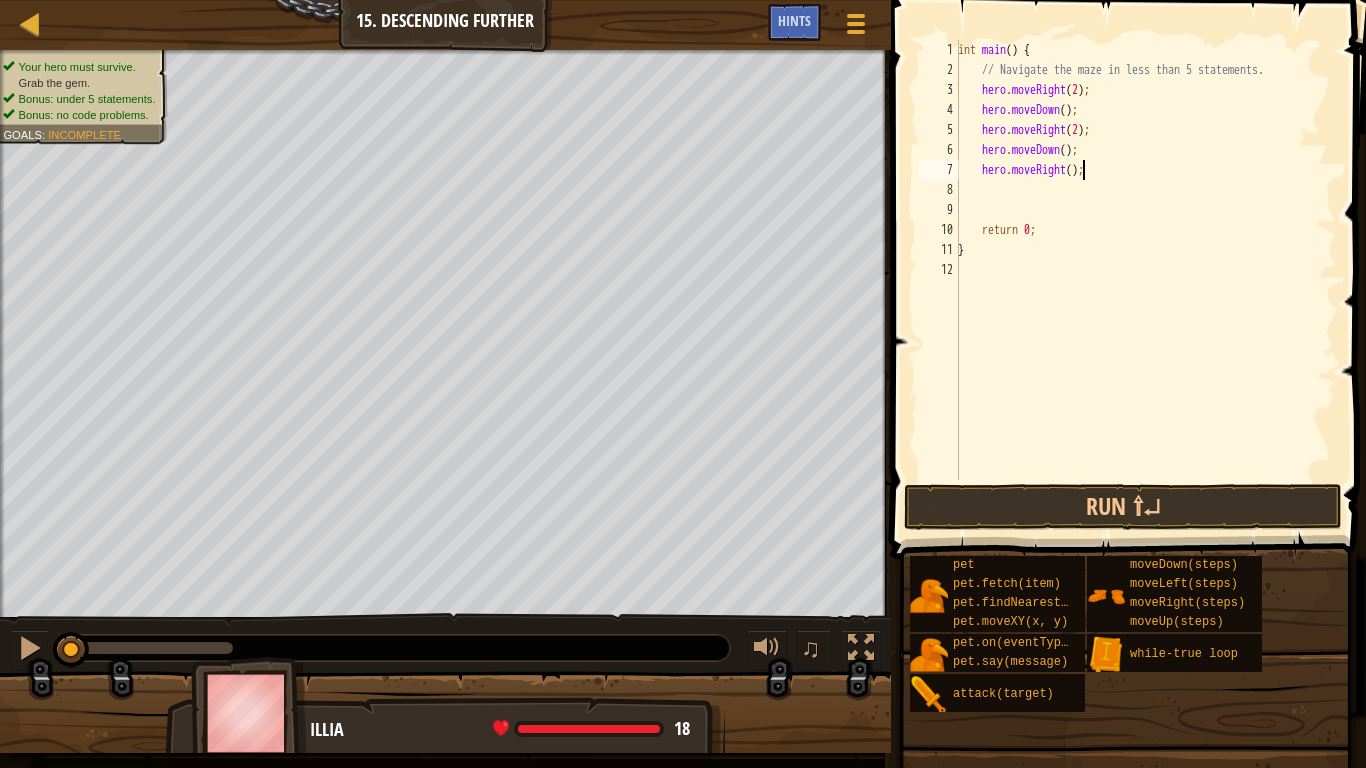 click on "int   main ( )   {      // Navigate the maze in less than 5 statements.      hero . moveRight ( [NUMBER] ) ;      hero . moveDown ( ) ;      hero . moveRight ( [NUMBER] ) ;      hero . moveDown ( ) ;      hero . moveRight ( ) ;                return   0 ; }" at bounding box center (1145, 280) 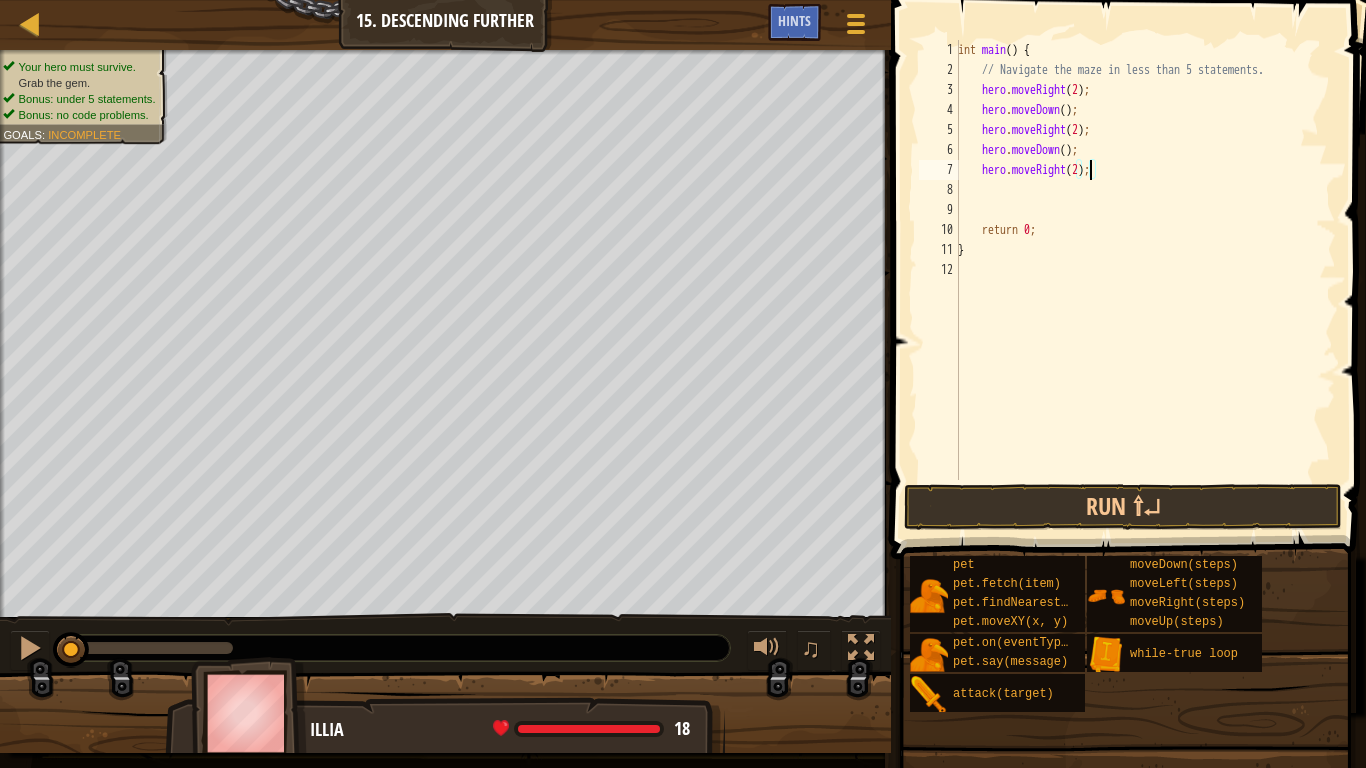 scroll, scrollTop: 9, scrollLeft: 11, axis: both 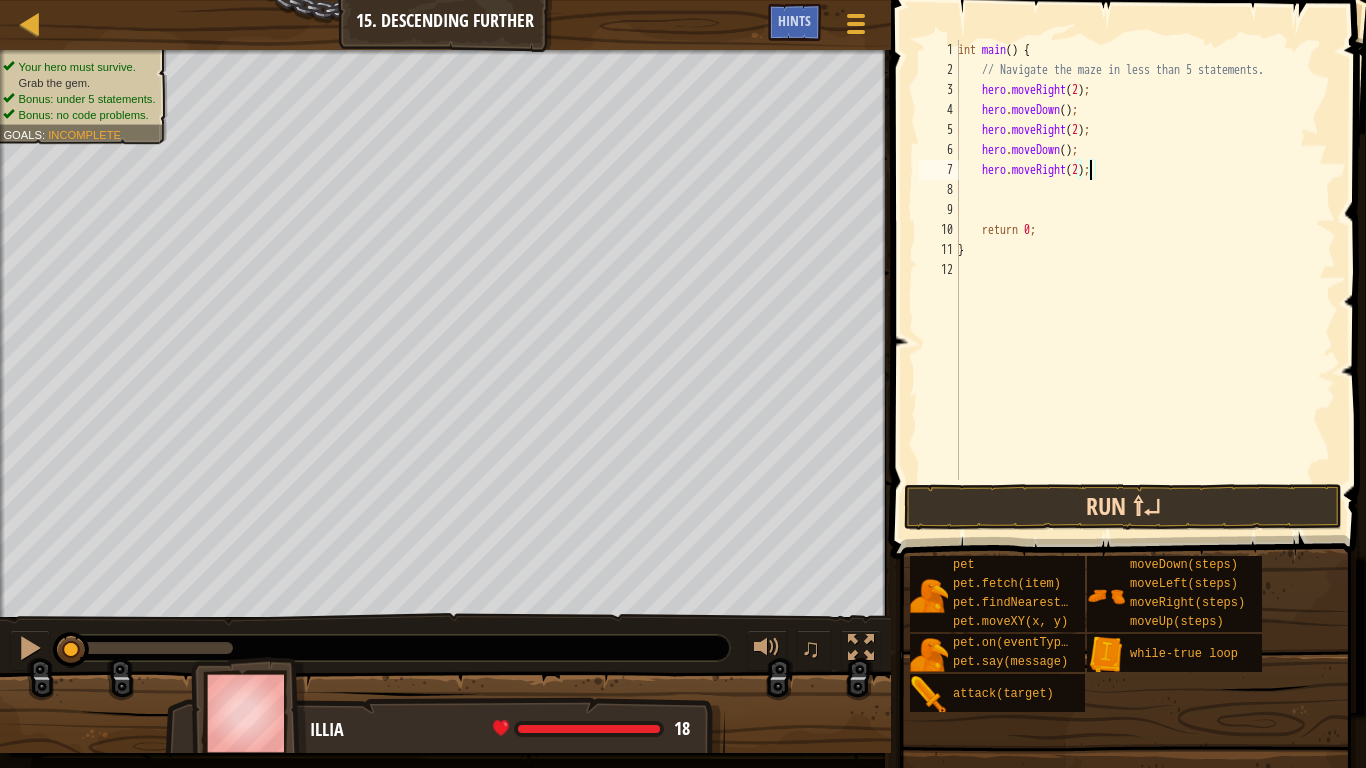 type on "hero.moveRight(2);" 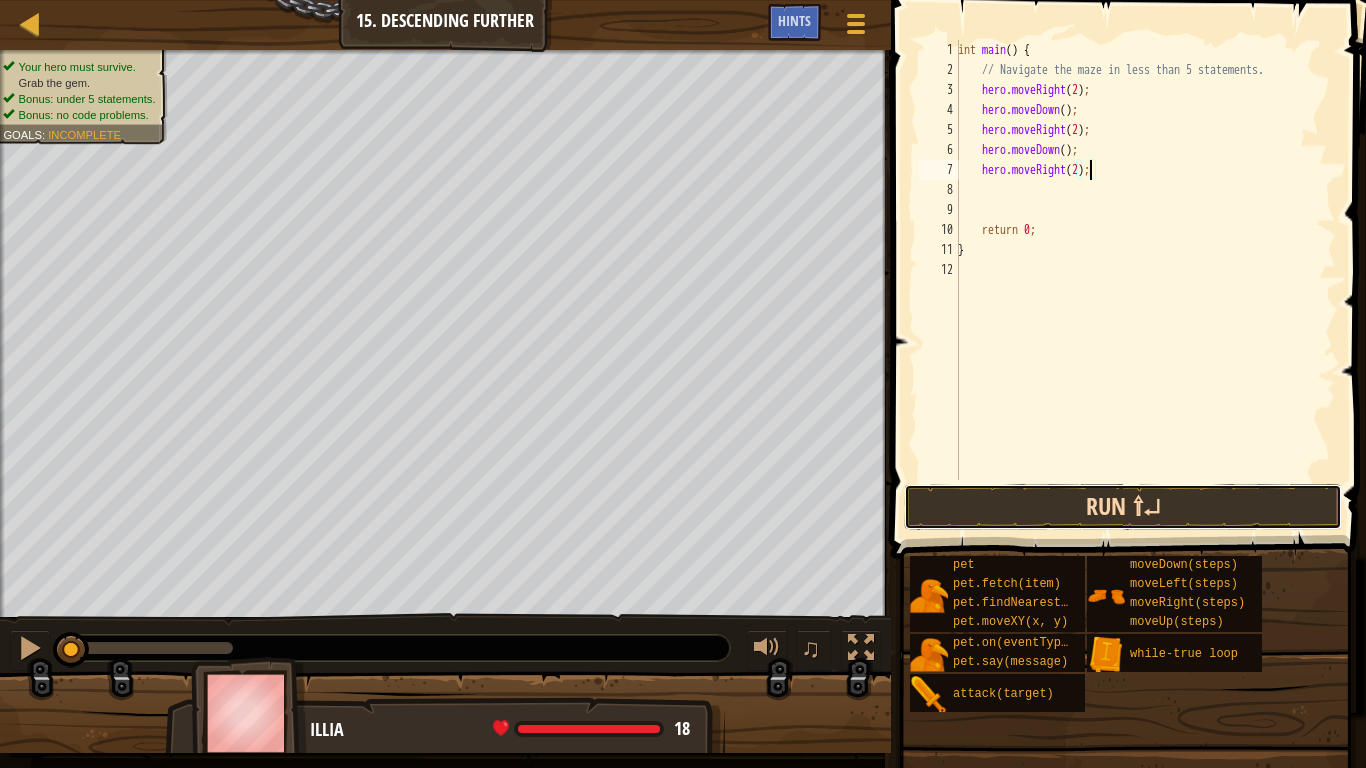 click on "Run ⇧↵" at bounding box center [1123, 507] 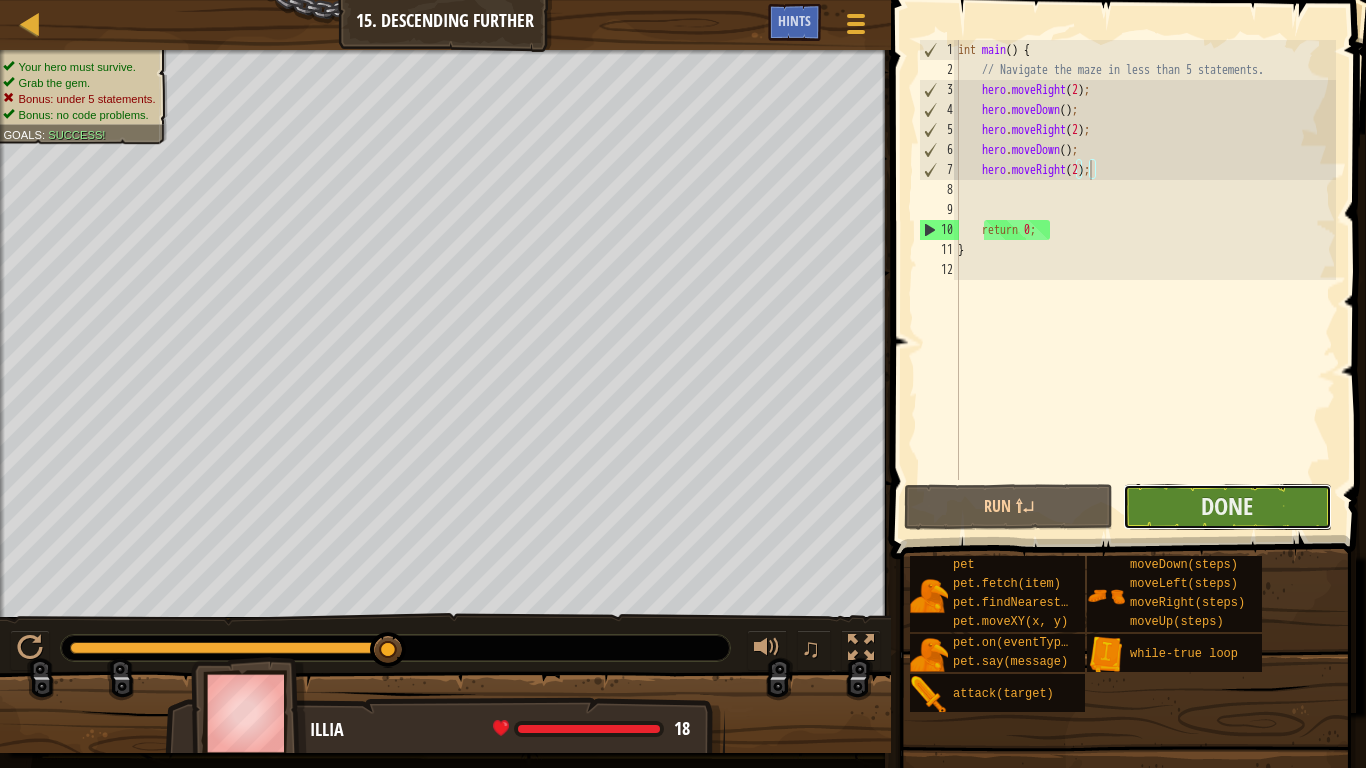 click on "Done" at bounding box center [1227, 507] 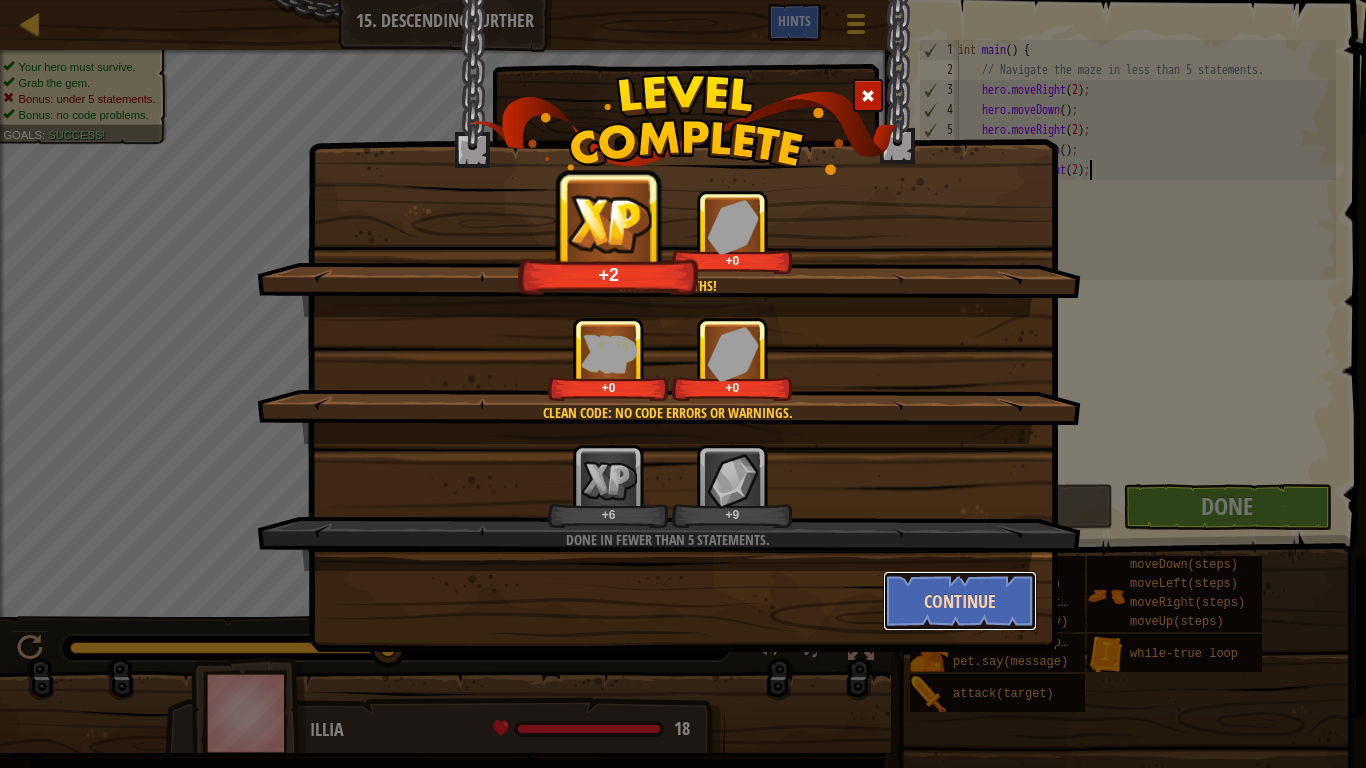 click on "Continue" at bounding box center (960, 601) 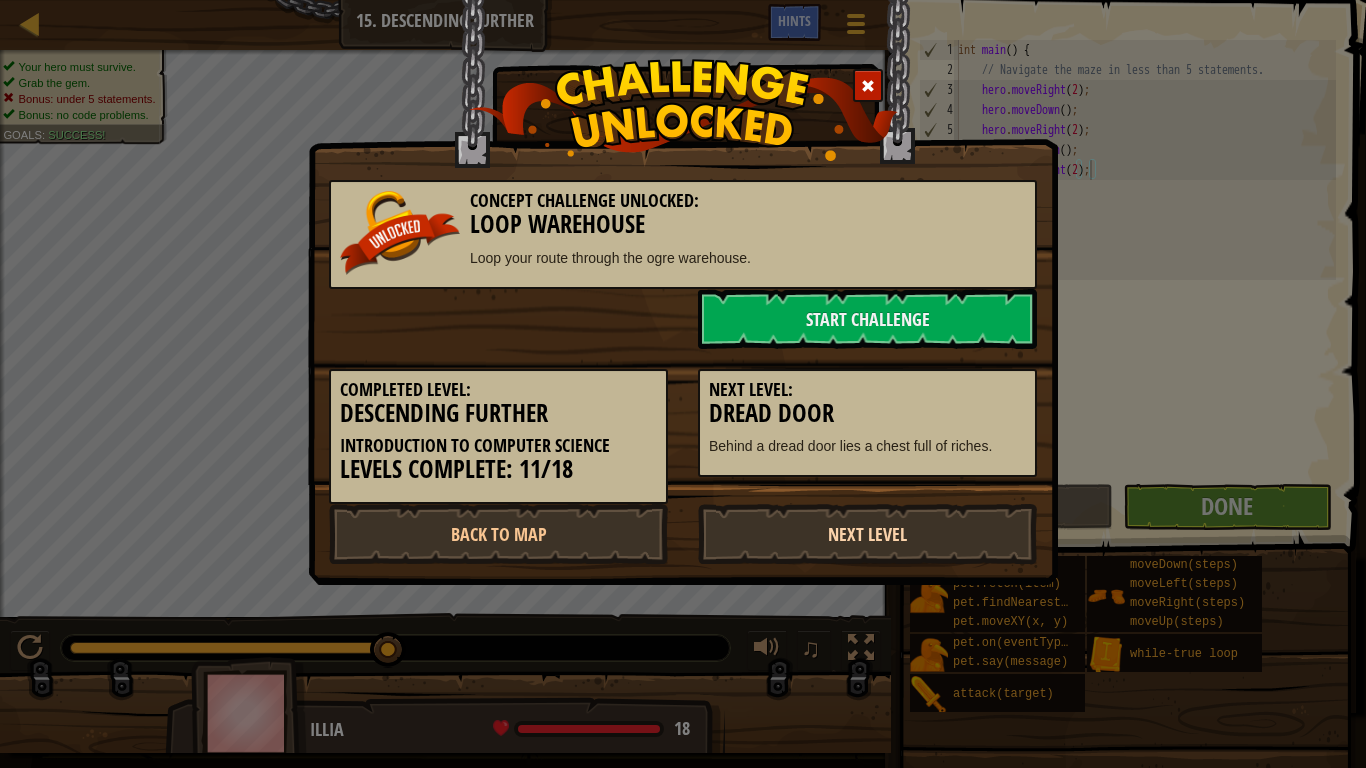 click on "Next Level" at bounding box center (867, 534) 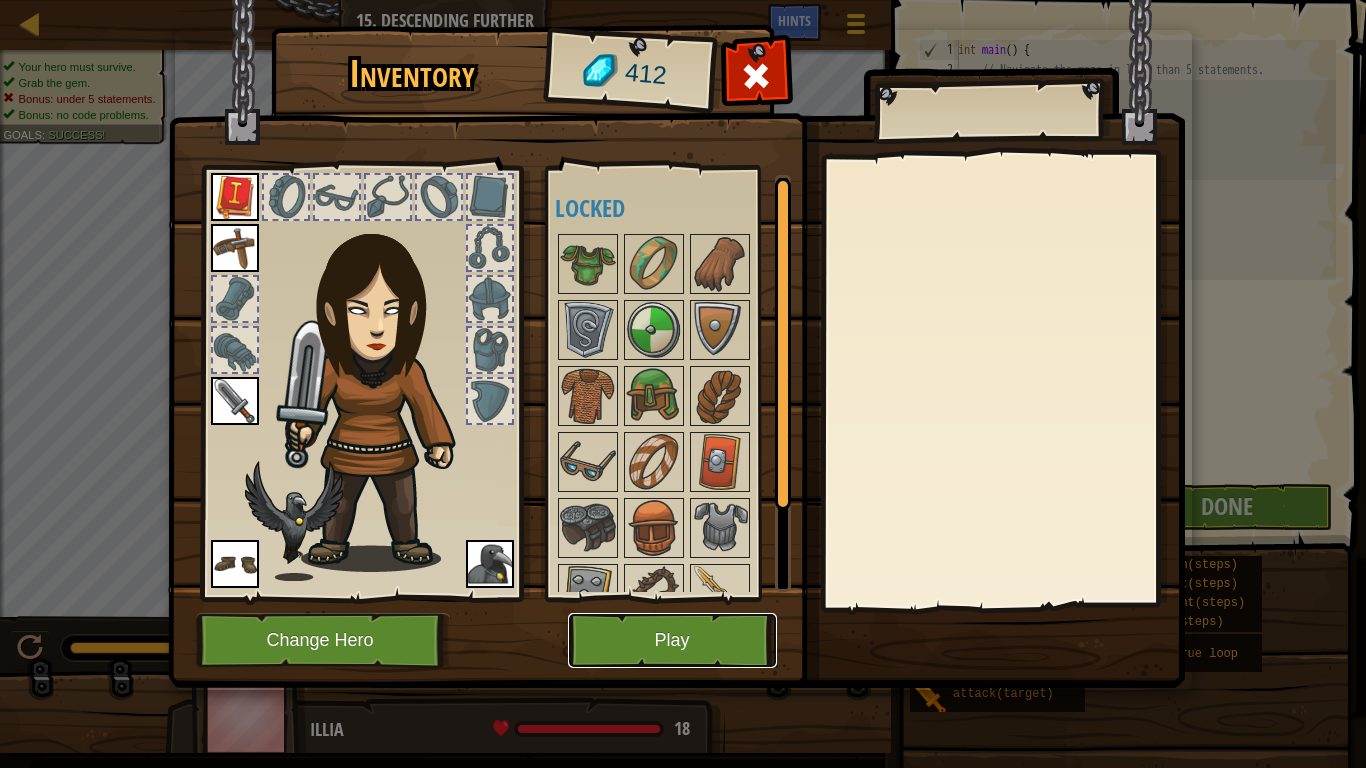 click on "Play" at bounding box center (672, 640) 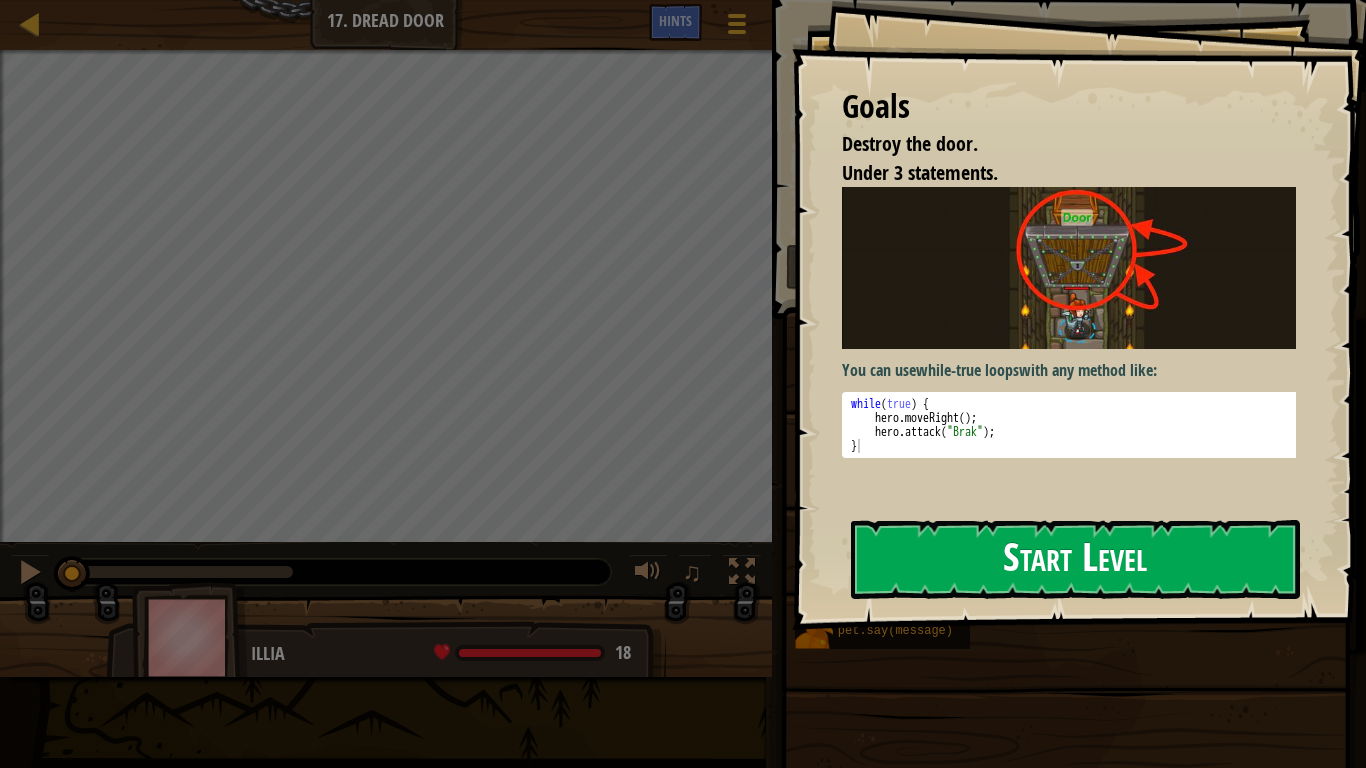 click on "Start Level" at bounding box center [1075, 559] 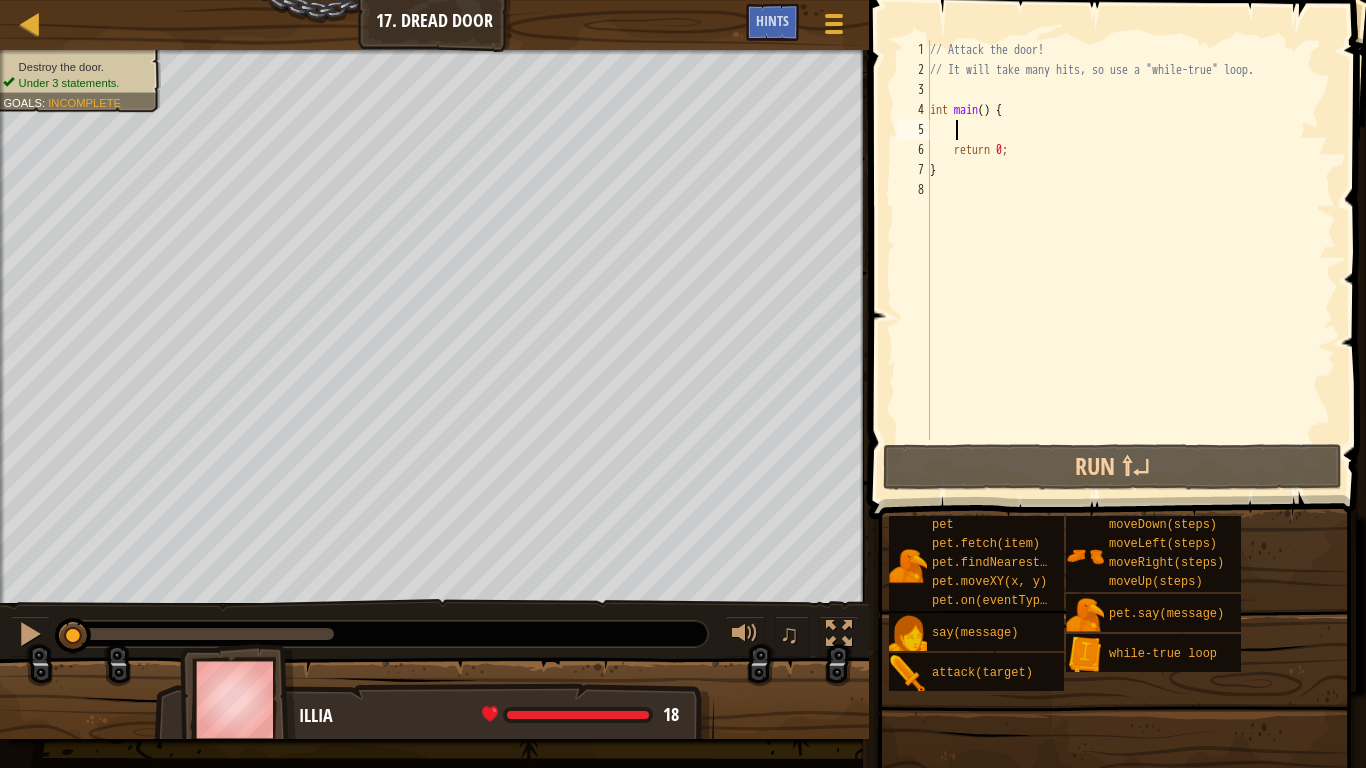 click on "// Attack the door! // It will take many hits, so use a "while-true" loop. int   main ( )   {           return   0 ; }" at bounding box center [1131, 260] 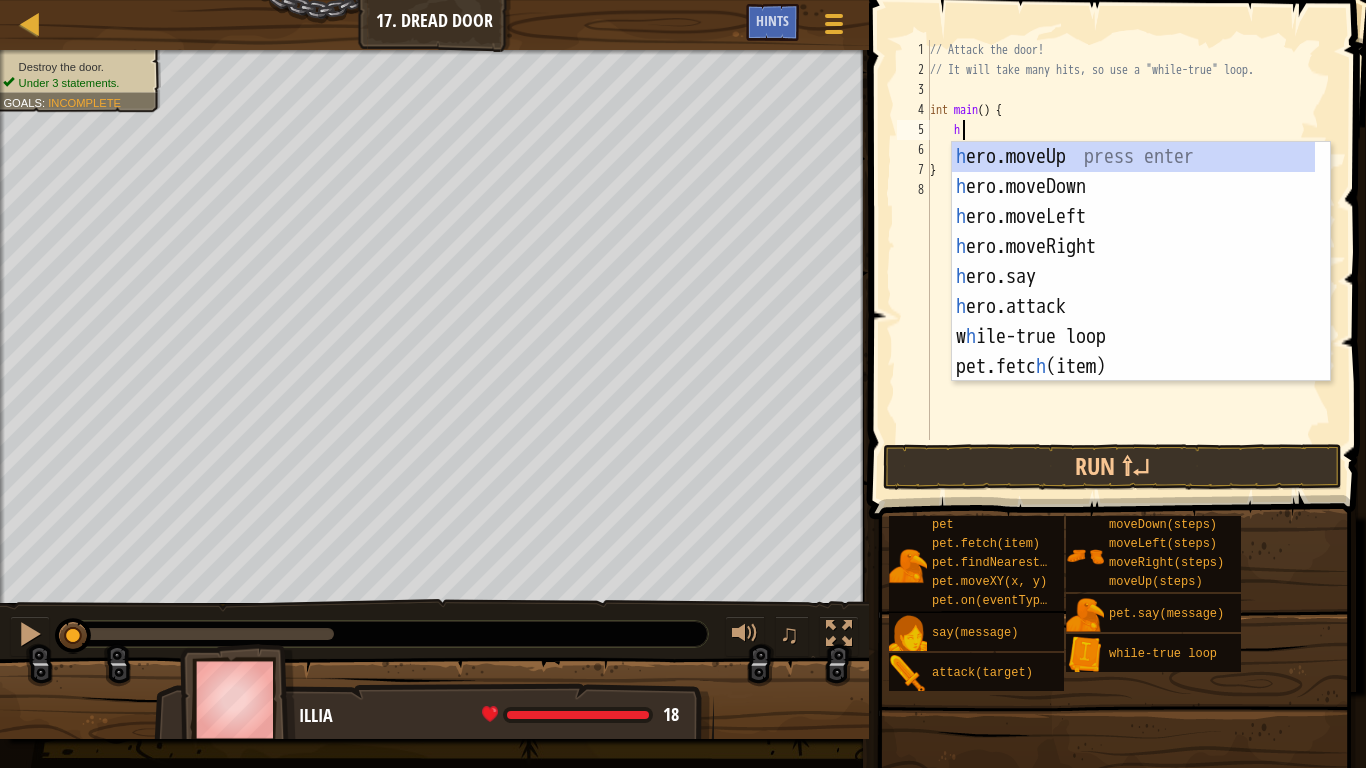 scroll, scrollTop: 9, scrollLeft: 1, axis: both 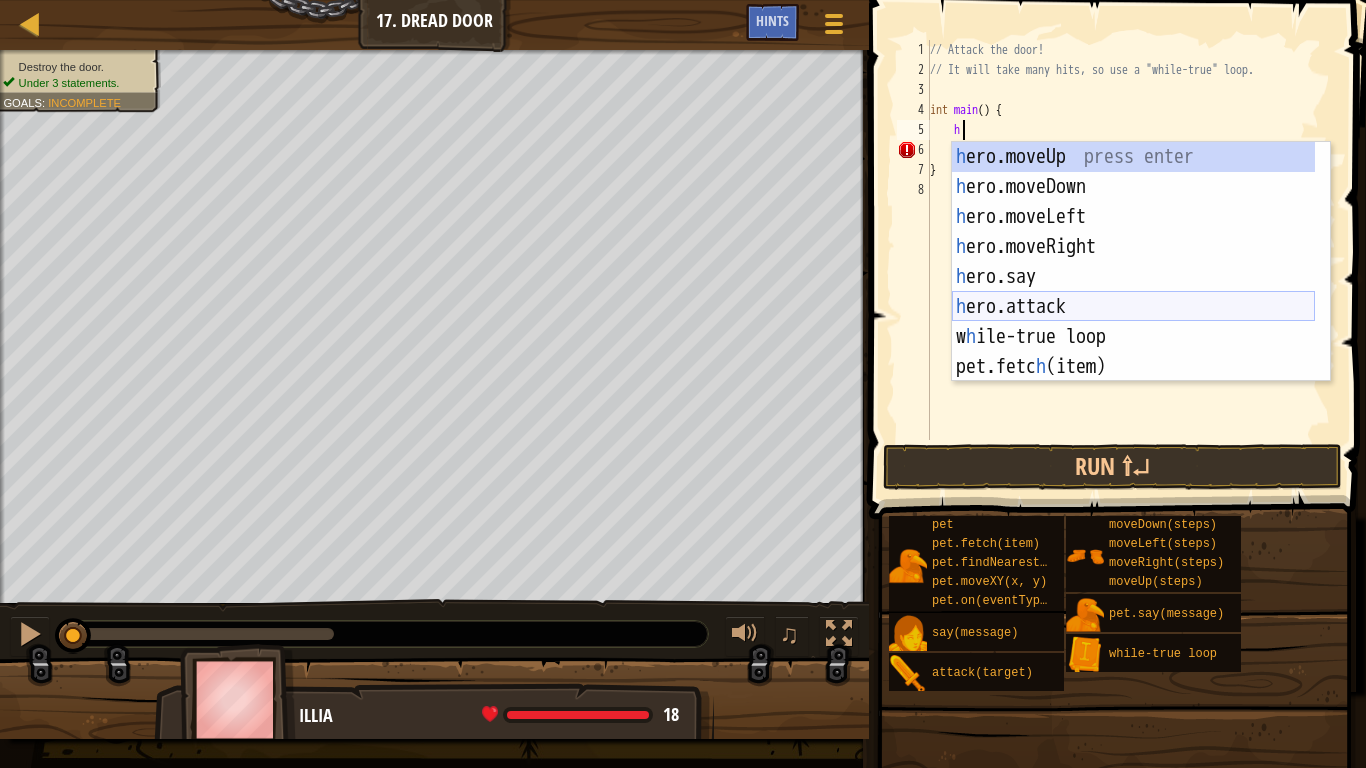 click on "h ero.moveUp press enter h ero.moveDown press enter h ero.moveLeft press enter h ero.moveRight press enter h ero.say press enter h ero.attack press enter w h ile-true loop press enter pet.fetc h (item) press enter pet.on(eventType,  h andler) press enter" at bounding box center [1133, 292] 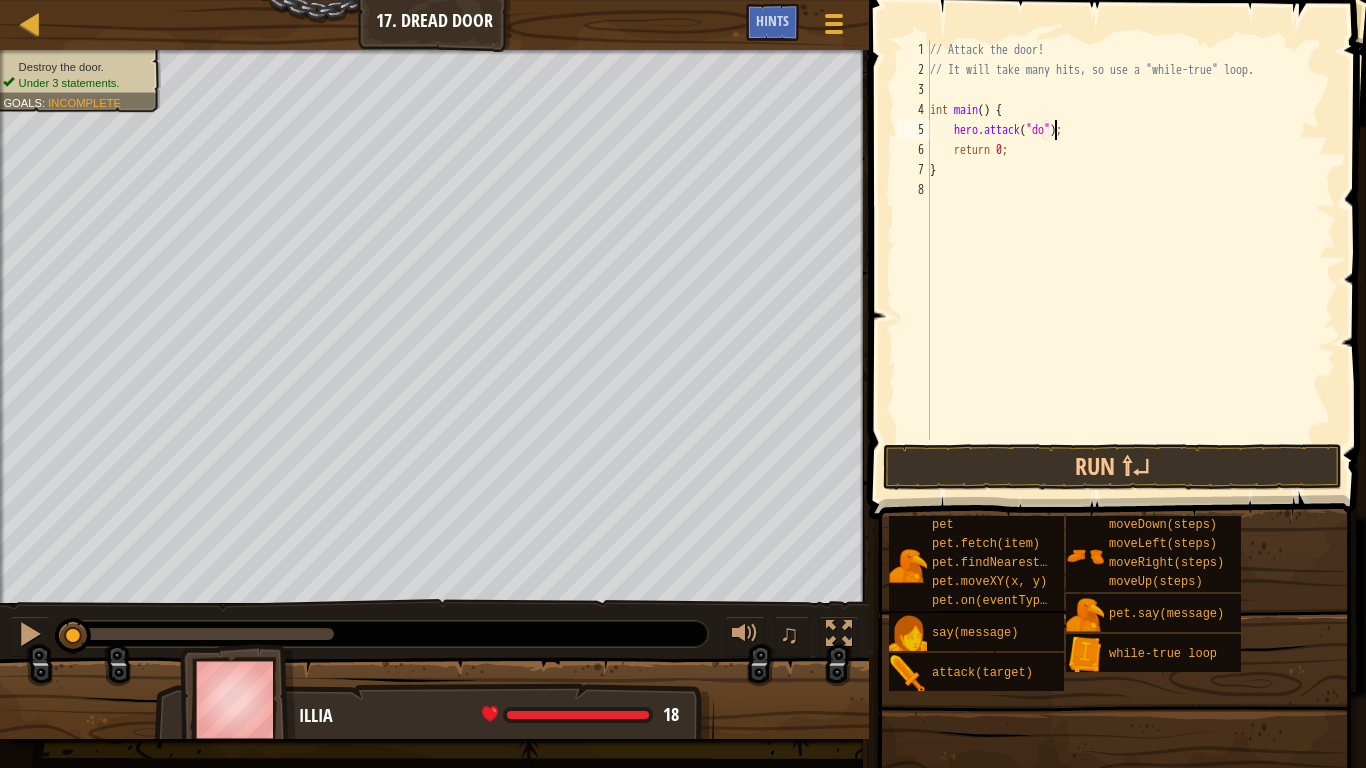 scroll, scrollTop: 9, scrollLeft: 11, axis: both 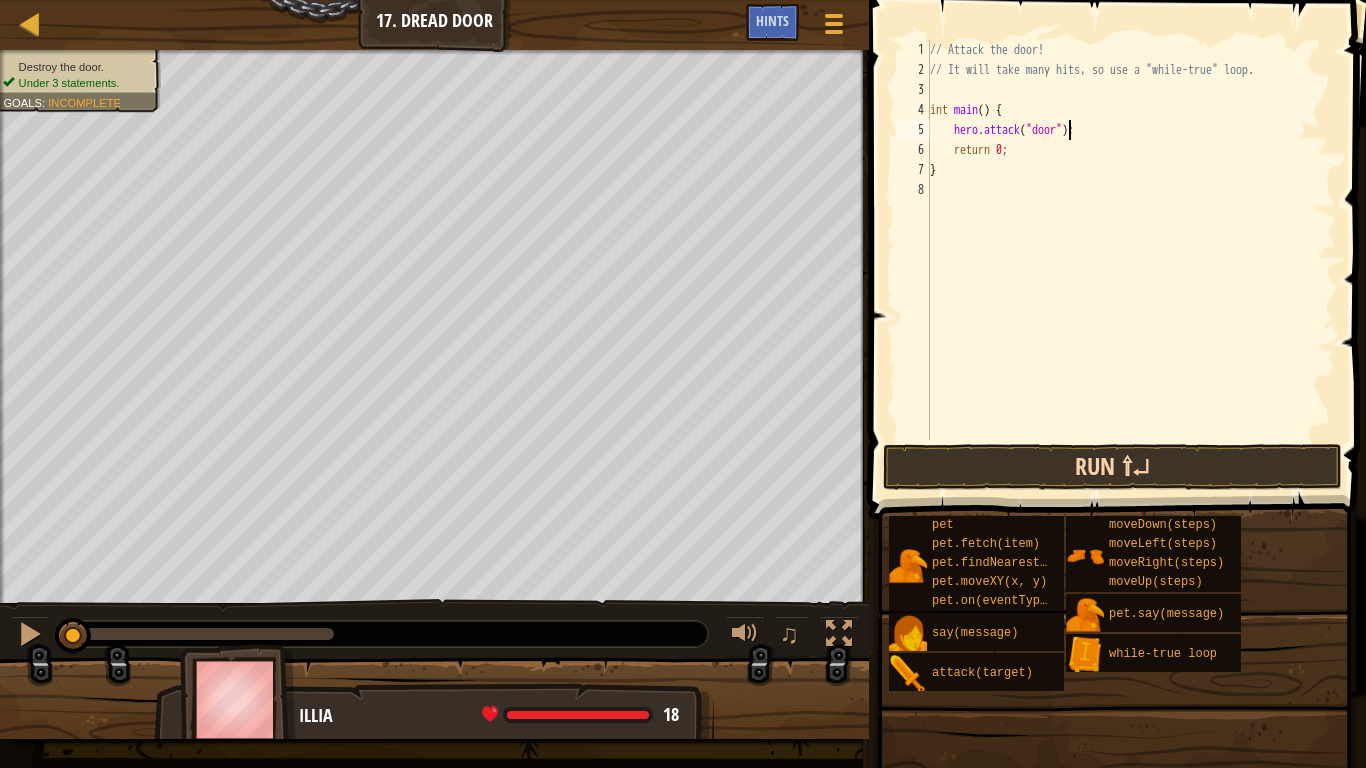 type on "hero.attack("door");" 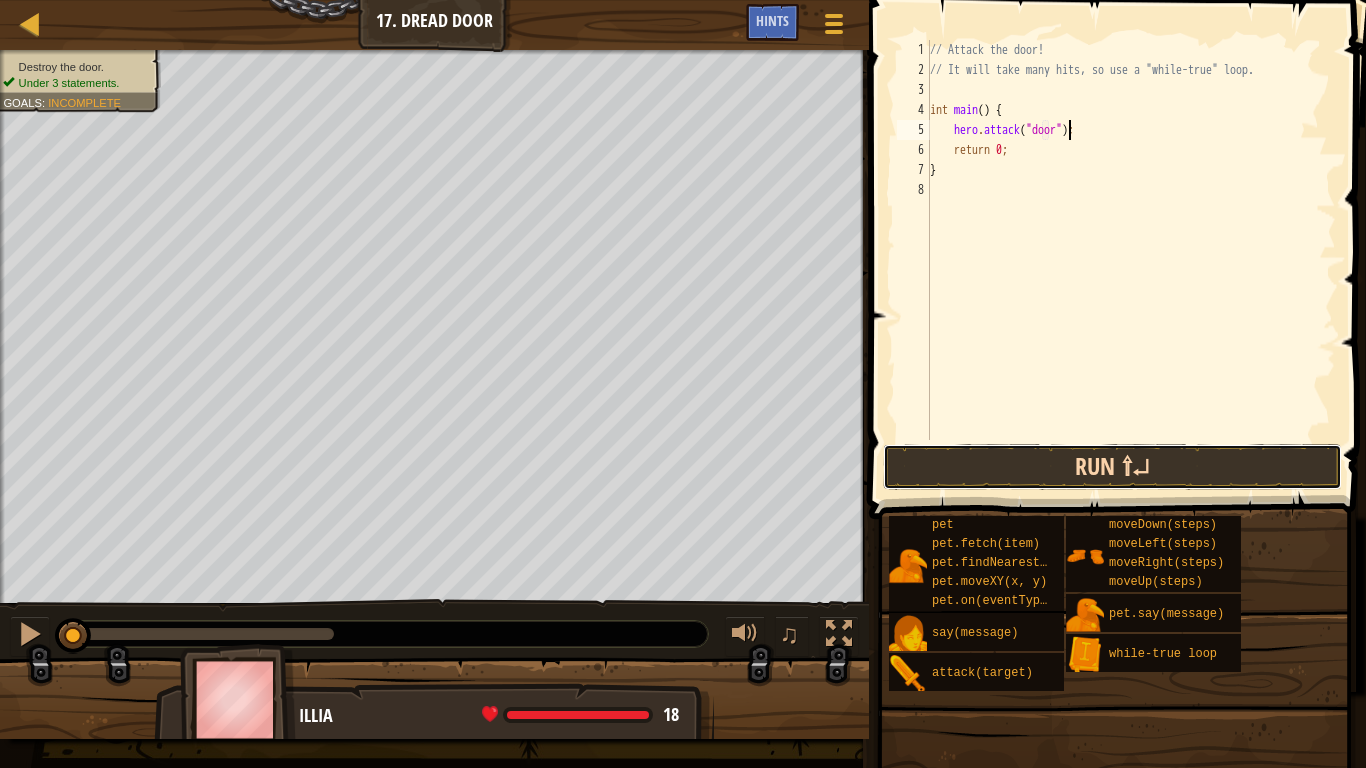 click on "Run ⇧↵" at bounding box center (1112, 467) 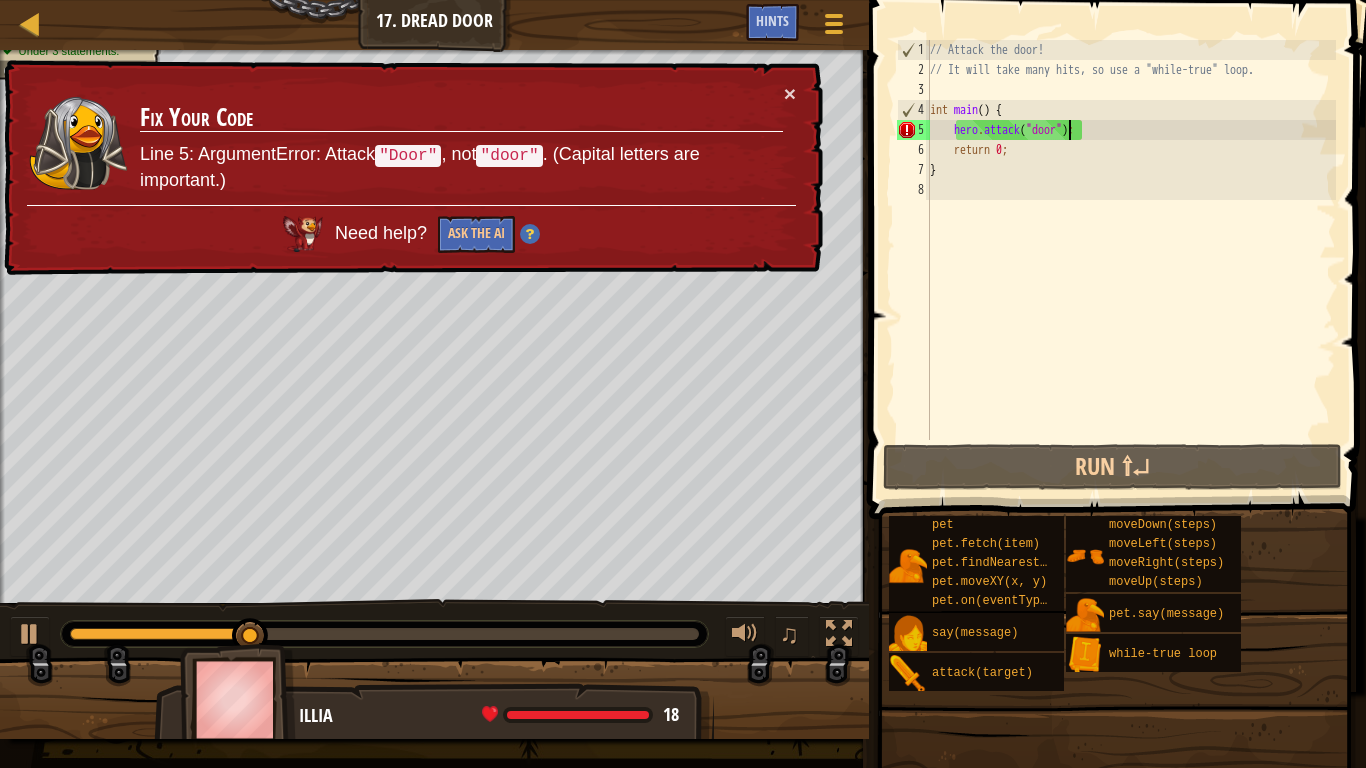 click on "// Attack the door! // It will take many hits, so use a "while-true" loop. int   main ( )   {      hero . attack ( " door " ) ;      return   0 ; }" at bounding box center [1131, 260] 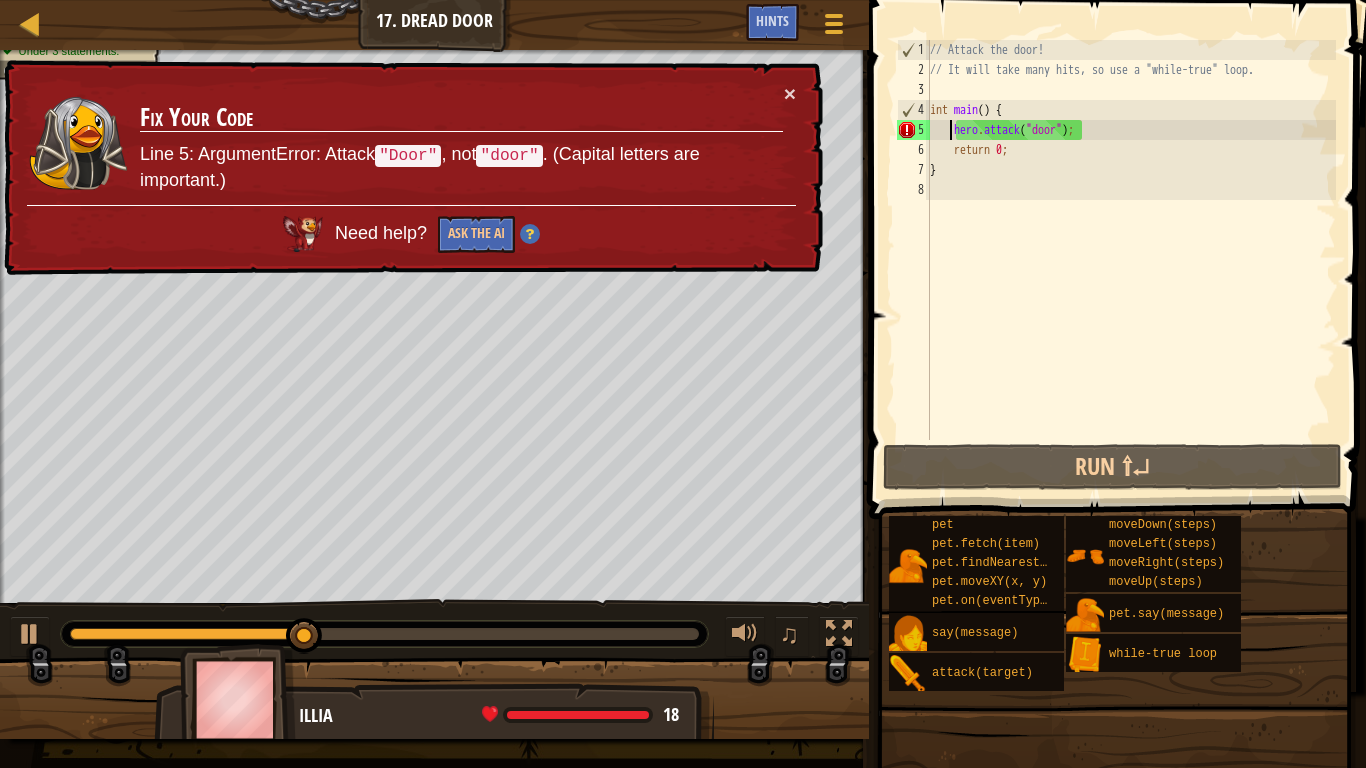 click on "// Attack the door! // It will take many hits, so use a "while-true" loop. int   main ( )   {      hero . attack ( " door " ) ;      return   0 ; }" at bounding box center [1131, 260] 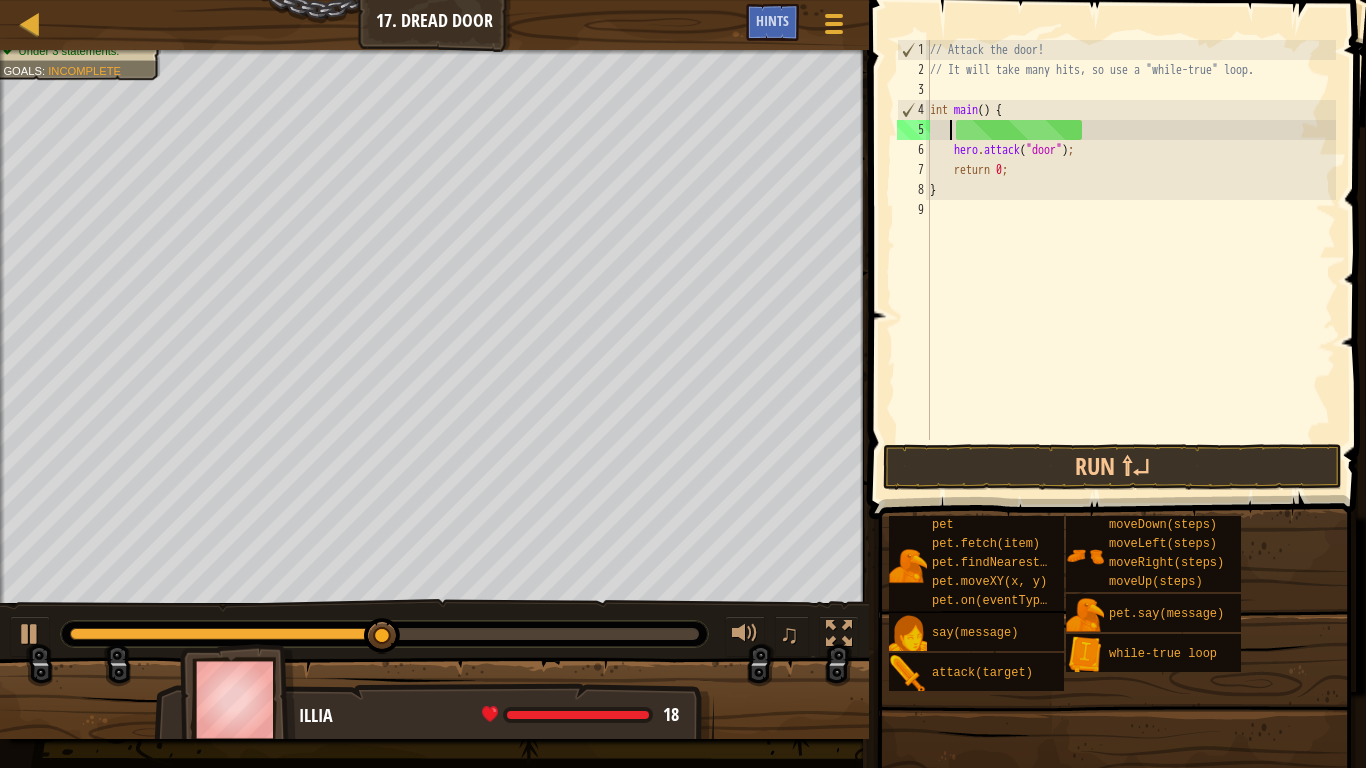 click on "// Attack the door! // It will take many hits, so use a "while-true" loop. int   main ( )   {          hero . attack ( " door " ) ;      return   0 ; }" at bounding box center (1131, 260) 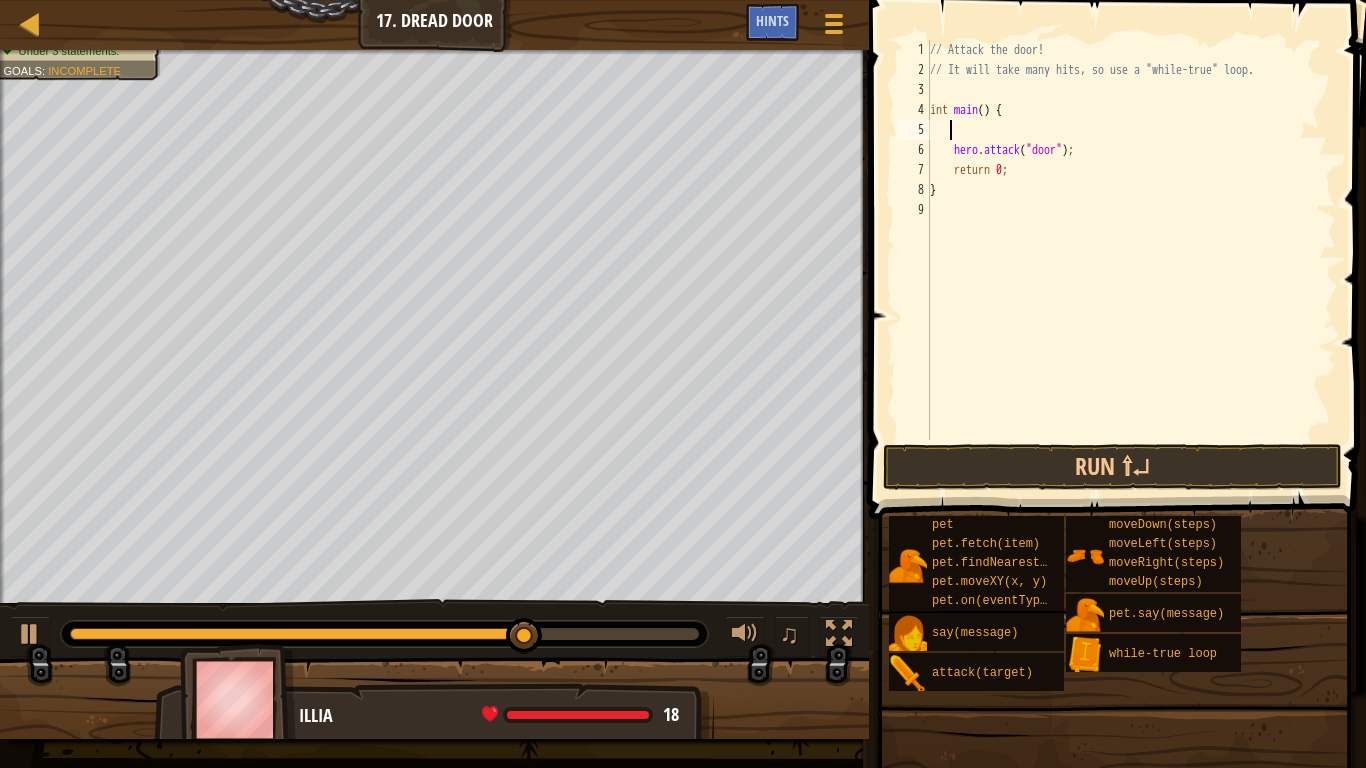 type on "h" 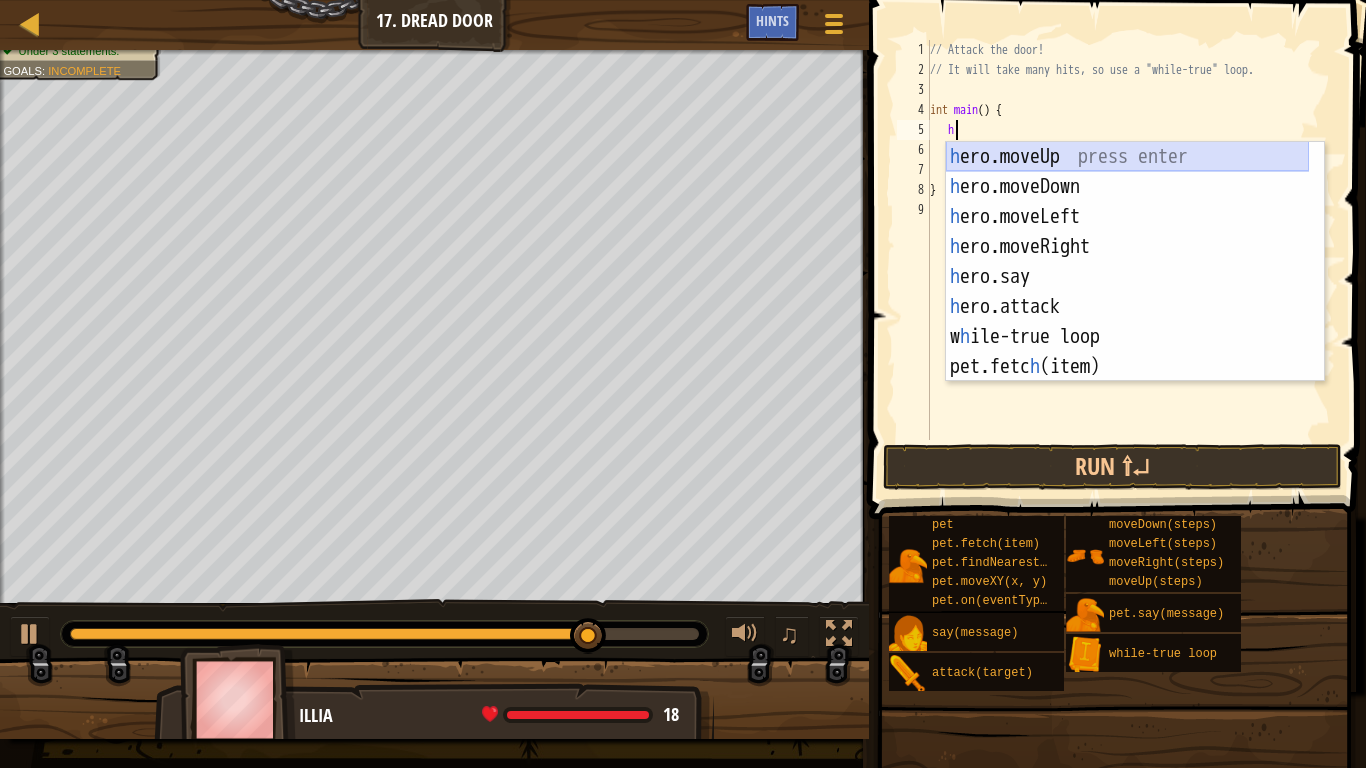 click on "h ero.moveUp press enter h ero.moveDown press enter h ero.moveLeft press enter h ero.moveRight press enter h ero.say press enter h ero.attack press enter w h ile-true loop press enter pet.fetc h (item) press enter pet.on(eventType,  h andler) press enter" at bounding box center (1127, 292) 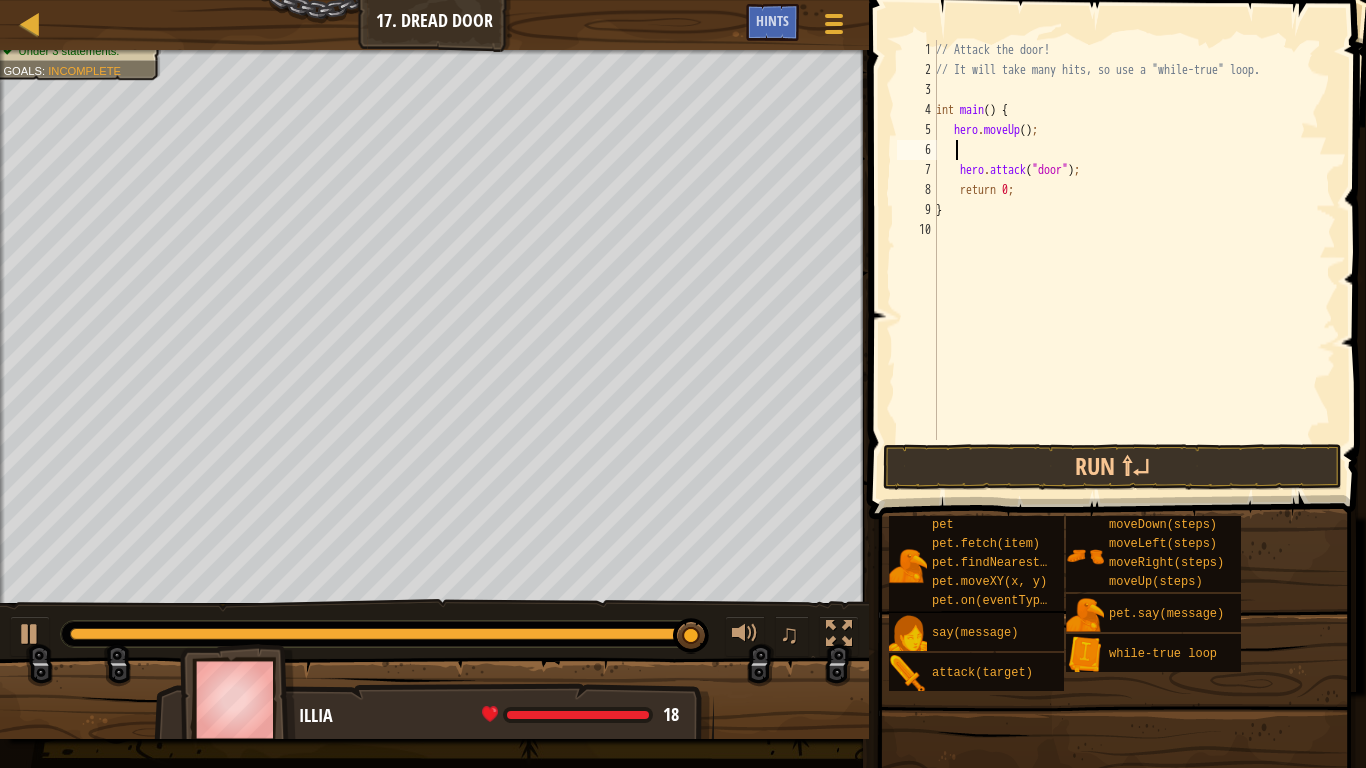 scroll, scrollTop: 9, scrollLeft: 0, axis: vertical 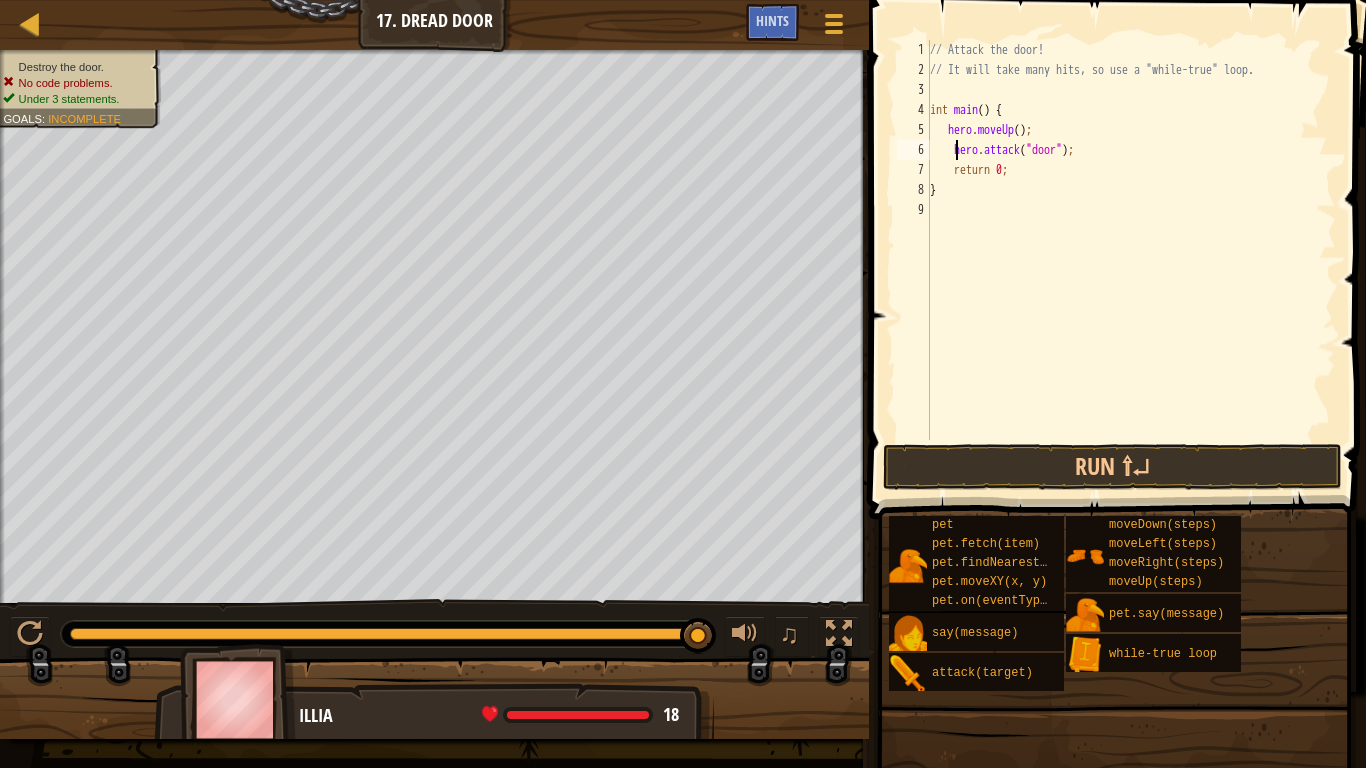 click on "// Attack the door! // It will take many hits, so use a "while-true" loop. int   main ( )   {     hero . moveUp ( ) ;      hero . attack ( " door " ) ;      return   0 ; }" at bounding box center [1131, 260] 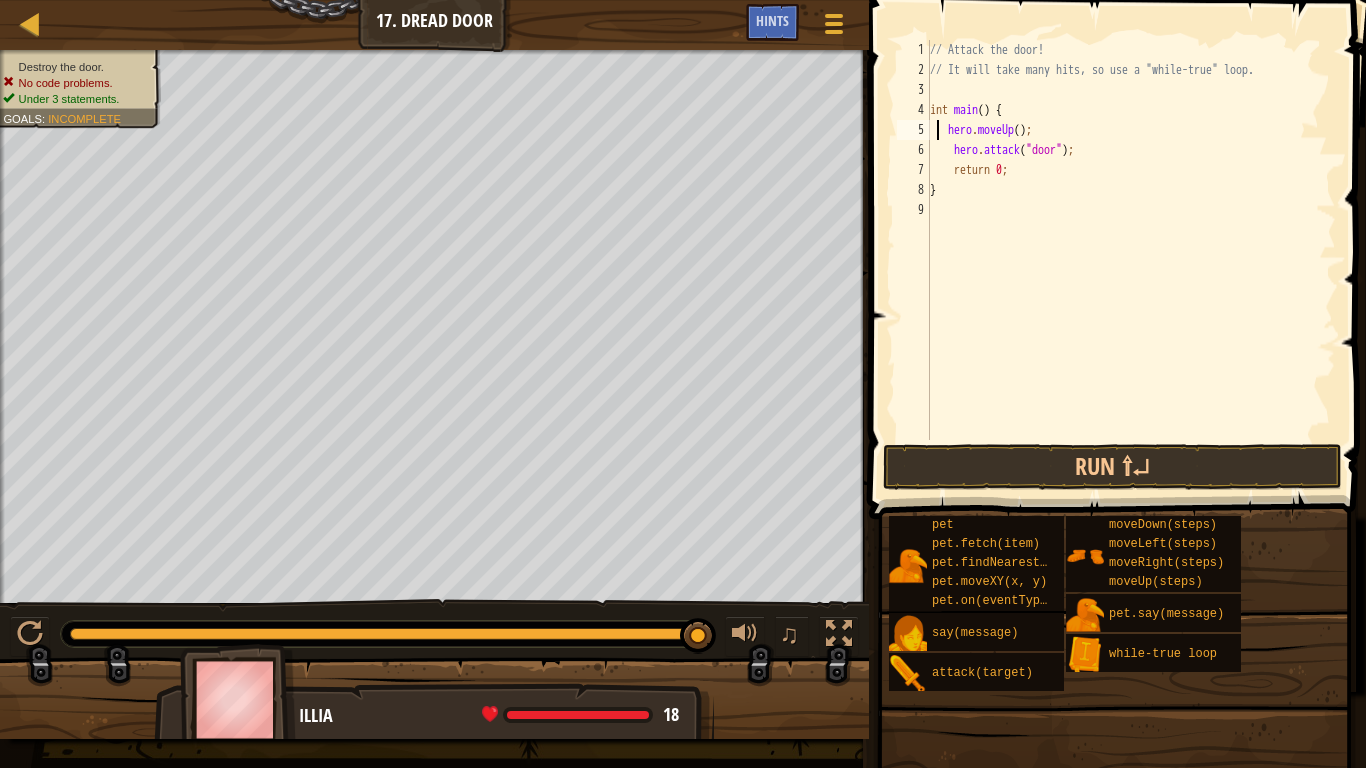 click on "// Attack the door! // It will take many hits, so use a "while-true" loop. int   main ( )   {     hero . moveUp ( ) ;      hero . attack ( " door " ) ;      return   0 ; }" at bounding box center (1131, 260) 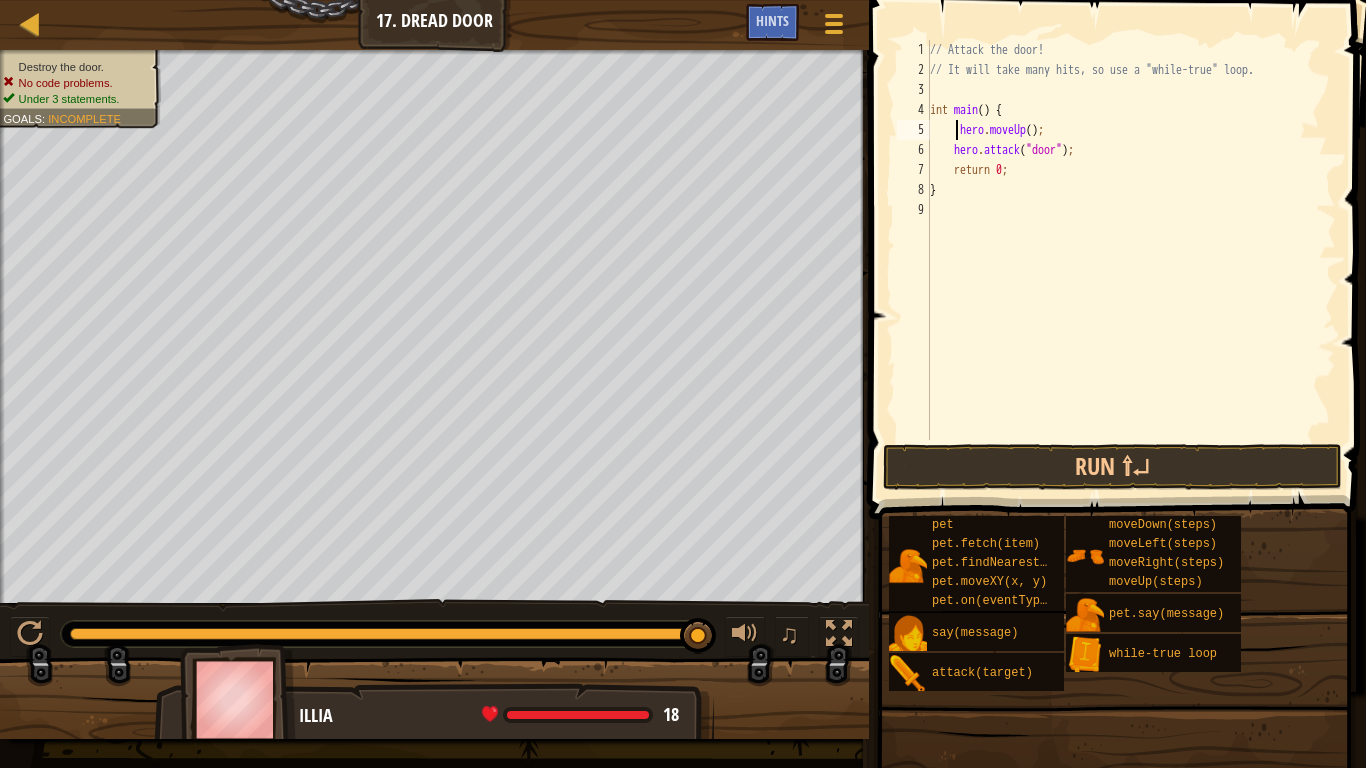type on "hero.moveUp();" 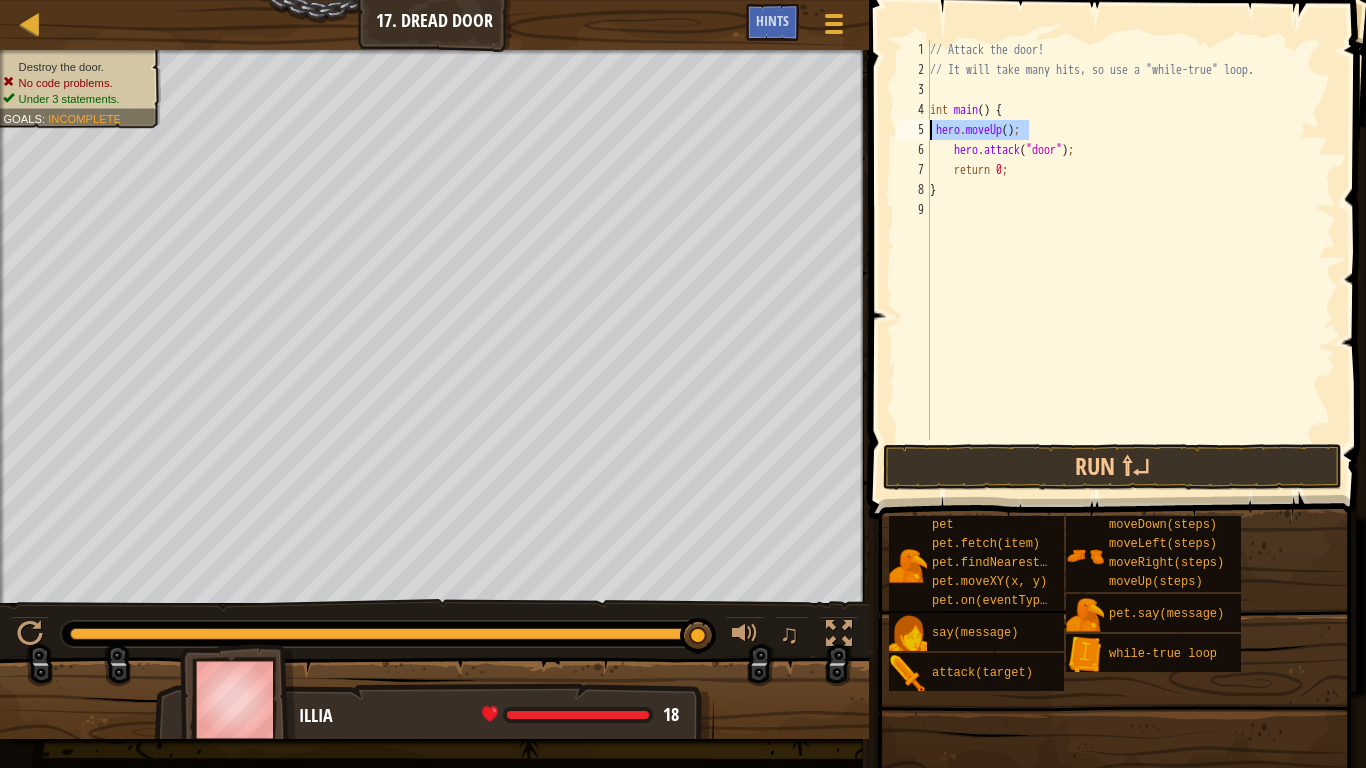 click on "Map Introduction to Computer Science 17. Dread Door Game Menu Done Hints 1     הההההההההההההההההההההההההההההההההההההההההההההההההההההההההההההההההההההההההההההההההההההההההההההההההההההההההההההההההההההההההההההההההההההההההההההההההההההההההההההההההההההההההההההההההההההההההההההההההההההההההההההההההההההההההההההההההההההההההההההההההההההההההההההההה XXXXXXXXXXXXXXXXXXXXXXXXXXXXXXXXXXXXXXXXXXXXXXXXXXXXXXXXXXXXXXXXXXXXXXXXXXXXXXXXXXXXXXXXXXXXXXXXXXXXXXXXXXXXXXXXXXXXXXXXXXXXXXXXXXXXXXXXXXXXXXXXXXXXXXXXXXXXXXXXXXXXXXXXXXXXXXXXXXXXXXXXXXXXXXXXXXXXXXXXXXXXXXXXXXXXXXXXXXXXXXXXXXXXXXXXXXXXXXXXXXXXXXXXXXXXXXXX Solution × Hints Videos hero.moveUp(); 1 2 3 4 5 6 7 8 9 // Attack the door! // It will take many hits, so use a "while-true" loop. int   main ( )   {   hero . moveUp ( ) ;" at bounding box center (683, 384) 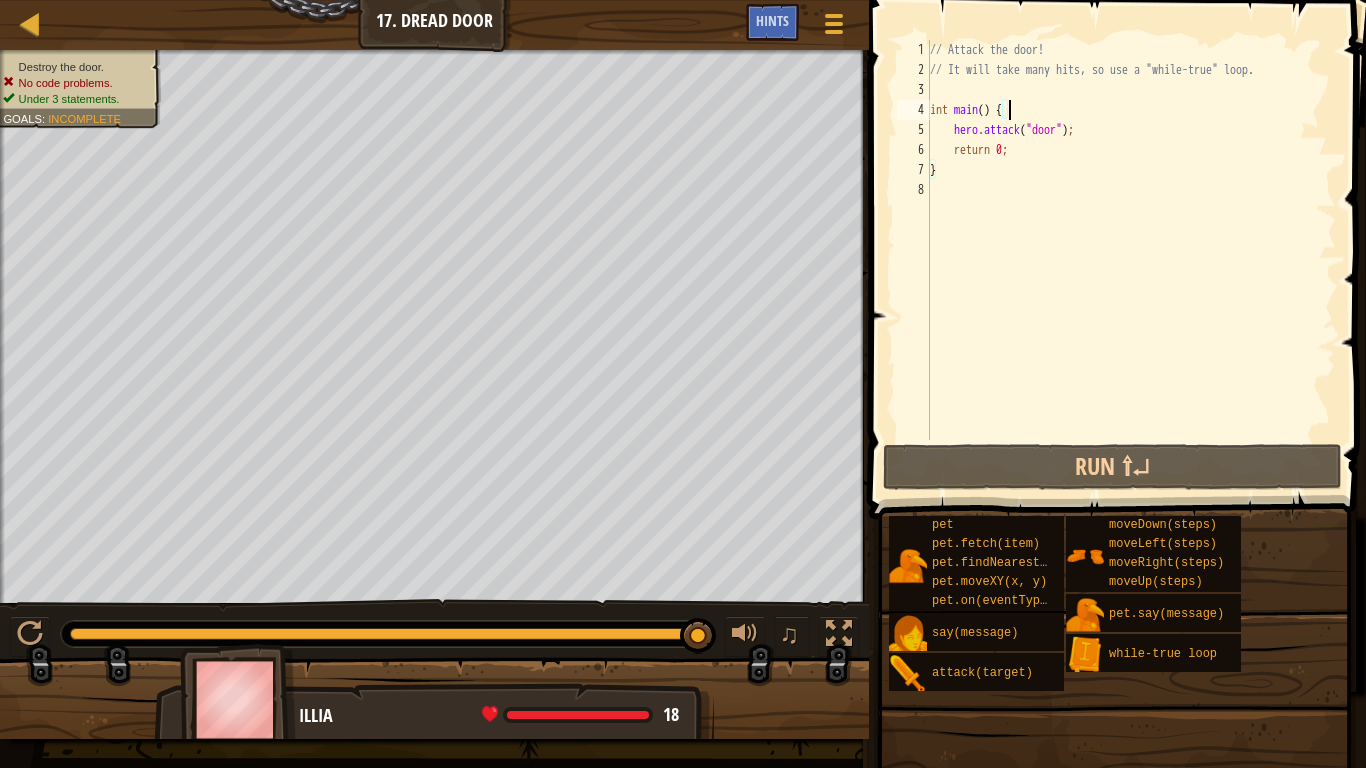 click on "// Attack the door! // It will take many hits, so use a "while-true" loop. int   main ( )   {      hero . attack ( " door " ) ;      return   0 ; }" at bounding box center (1131, 260) 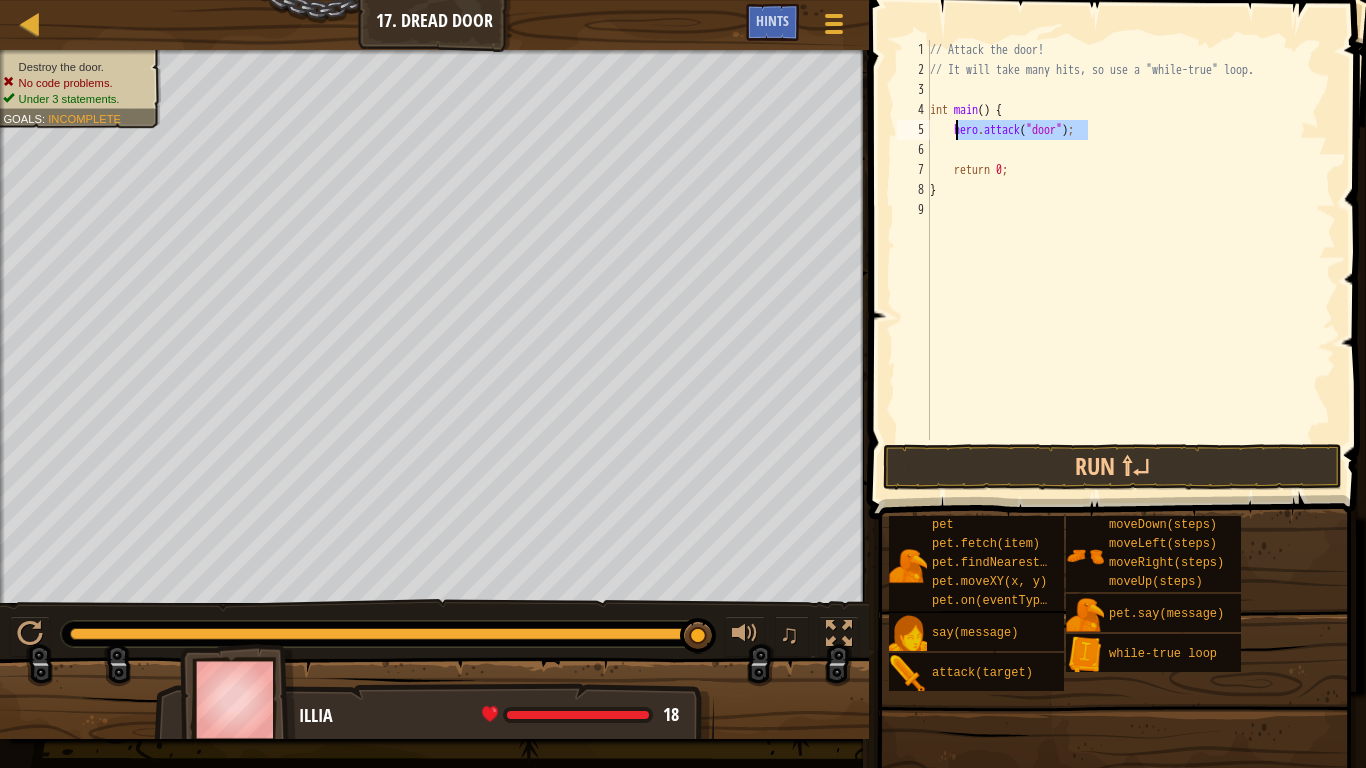 drag, startPoint x: 1100, startPoint y: 128, endPoint x: 955, endPoint y: 125, distance: 145.03104 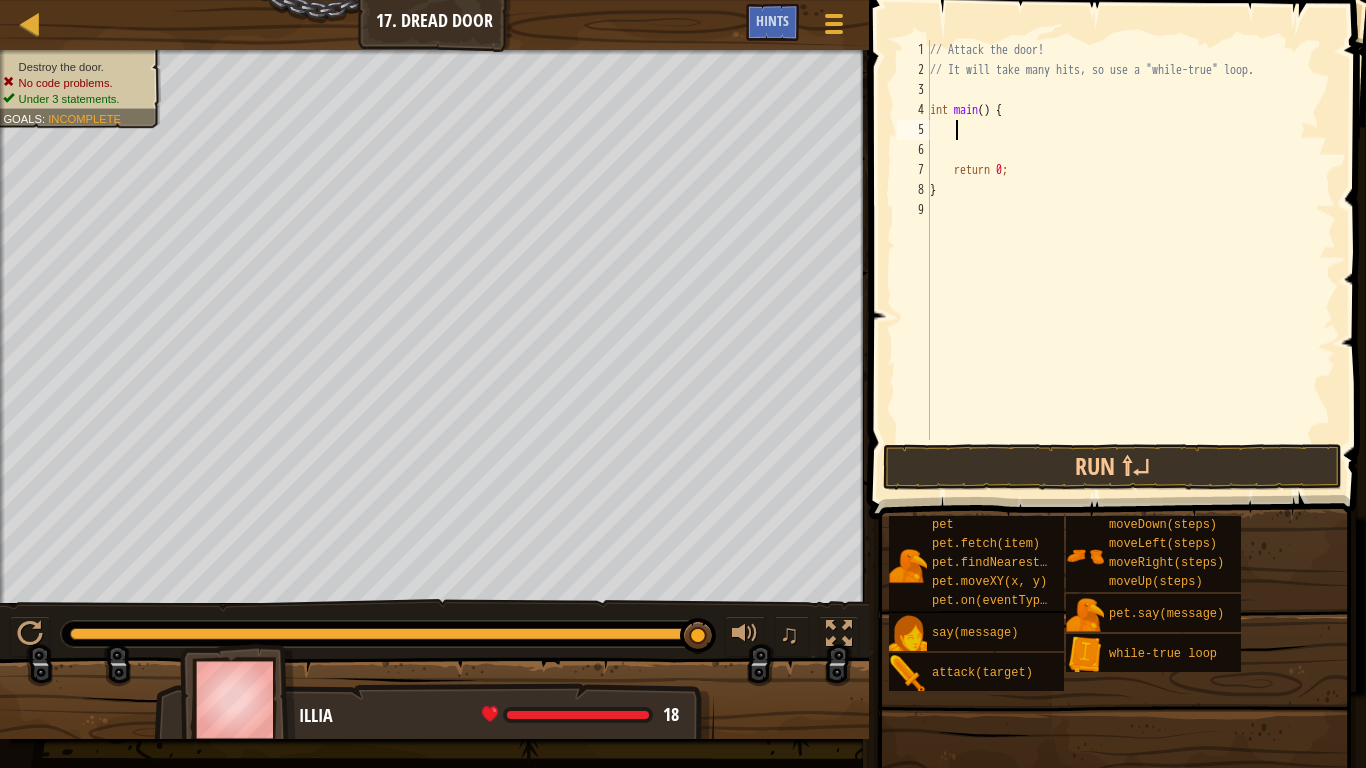 type on "h" 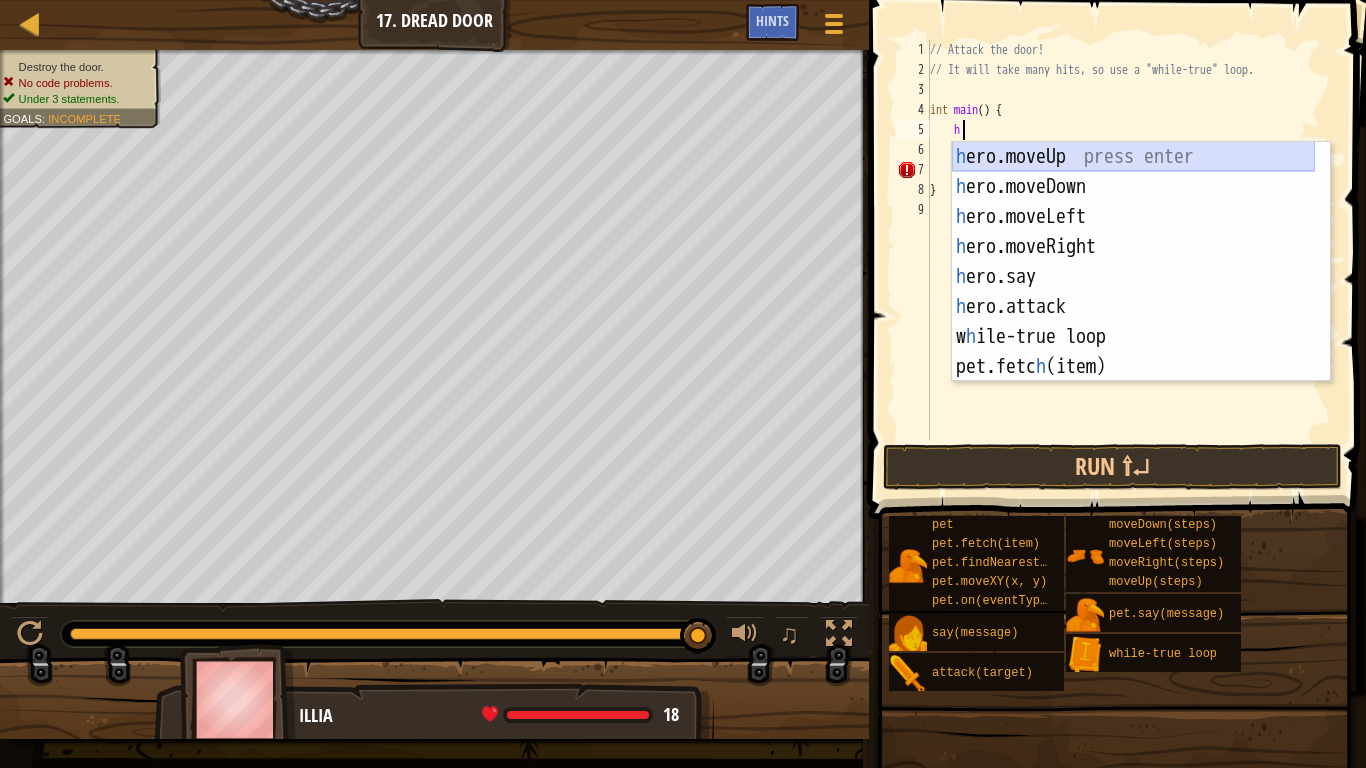 click on "h ero.moveUp press enter h ero.moveDown press enter h ero.moveLeft press enter h ero.moveRight press enter h ero.say press enter h ero.attack press enter w h ile-true loop press enter pet.fetc h (item) press enter pet.on(eventType,  h andler) press enter" at bounding box center (1133, 292) 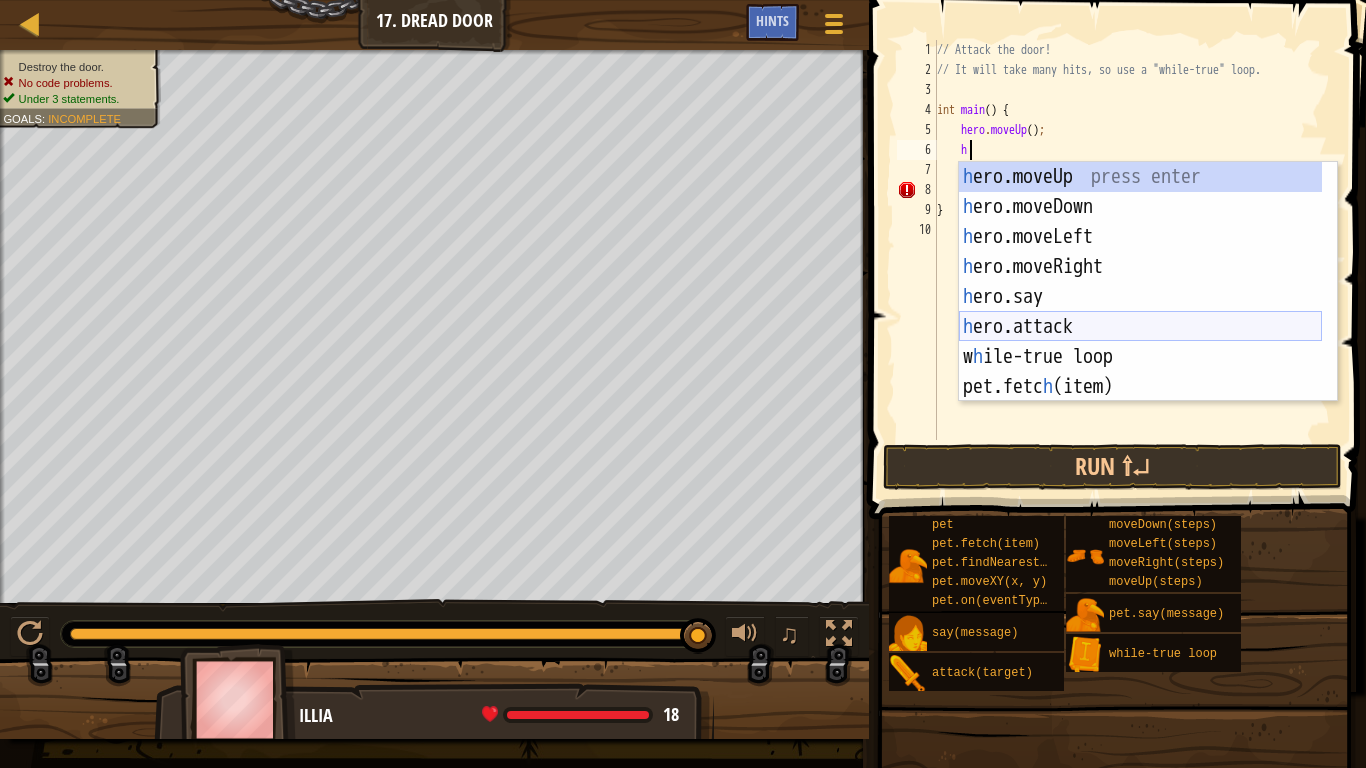click on "h ero.moveUp press enter h ero.moveDown press enter h ero.moveLeft press enter h ero.moveRight press enter h ero.say press enter h ero.attack press enter w h ile-true loop press enter pet.fetc h (item) press enter pet.on(eventType,  h andler) press enter" at bounding box center (1140, 312) 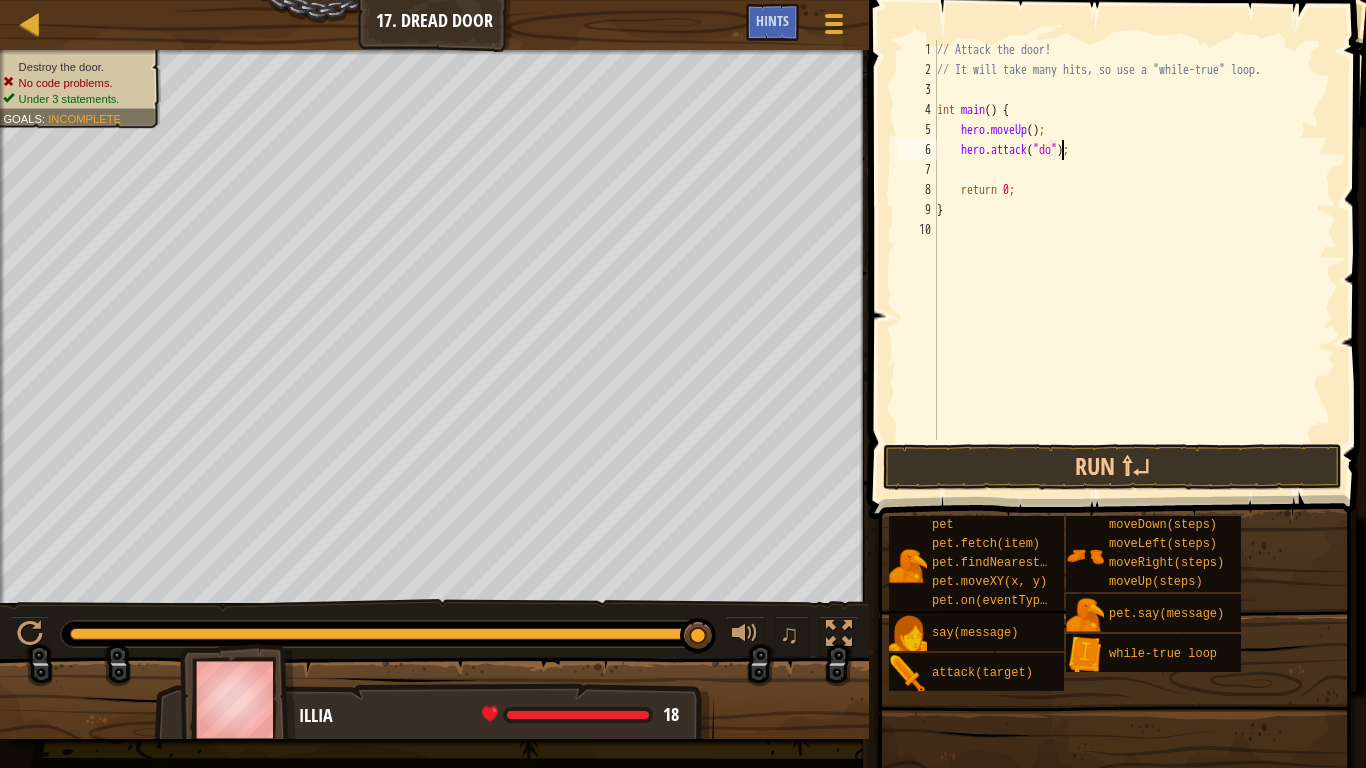 scroll, scrollTop: 9, scrollLeft: 11, axis: both 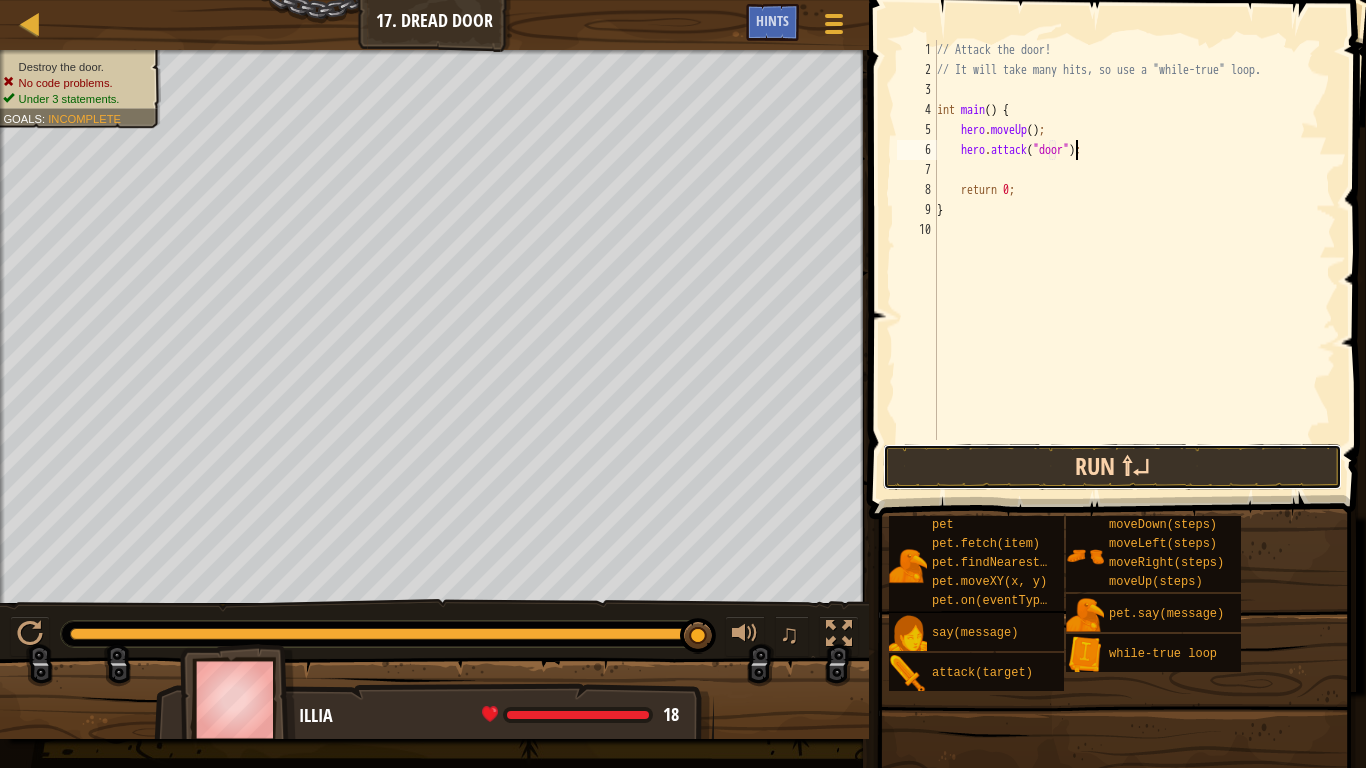 click on "Run ⇧↵" at bounding box center (1112, 467) 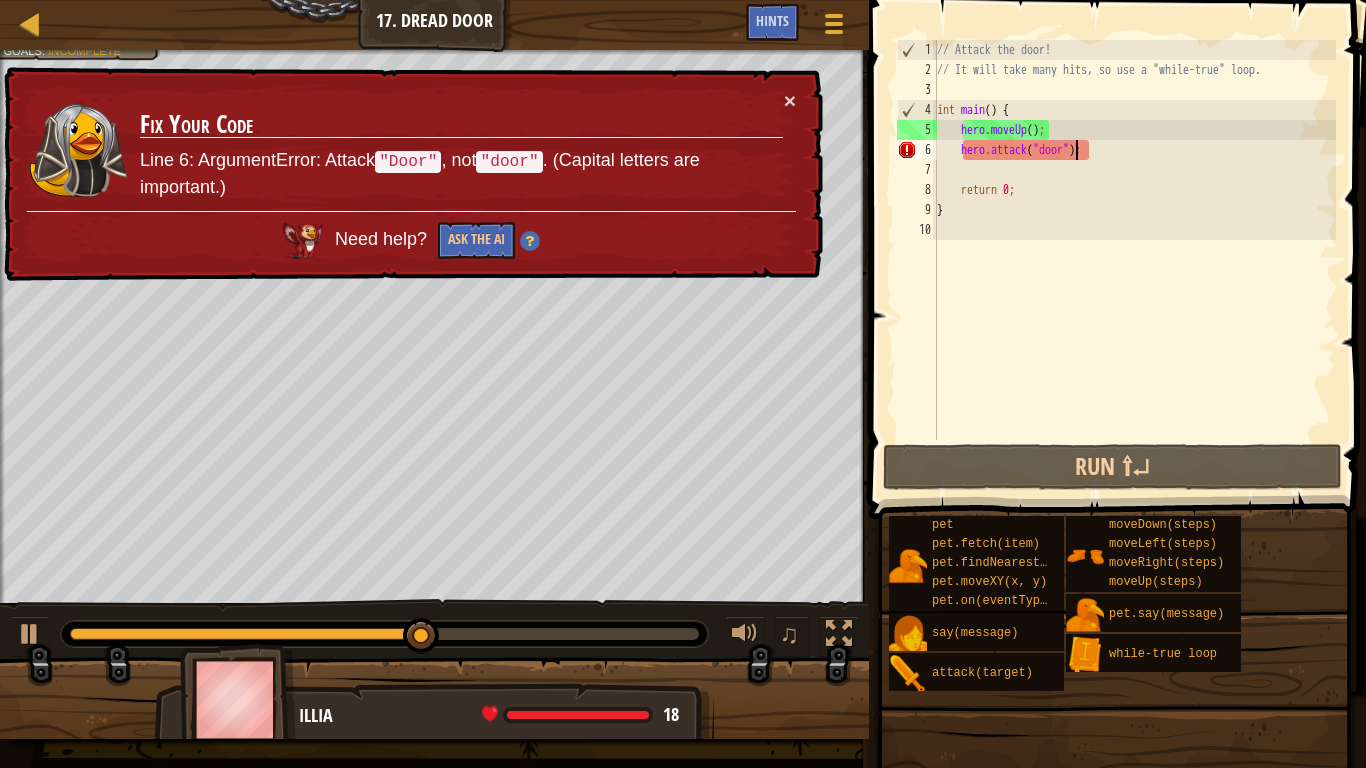 click on "// Attack the door! // It will take many hits, so use a "while-true" loop. int   main ( )   {      hero . moveUp ( ) ;      hero . attack ( " door " ) ;           return   0 ; }" at bounding box center [1134, 260] 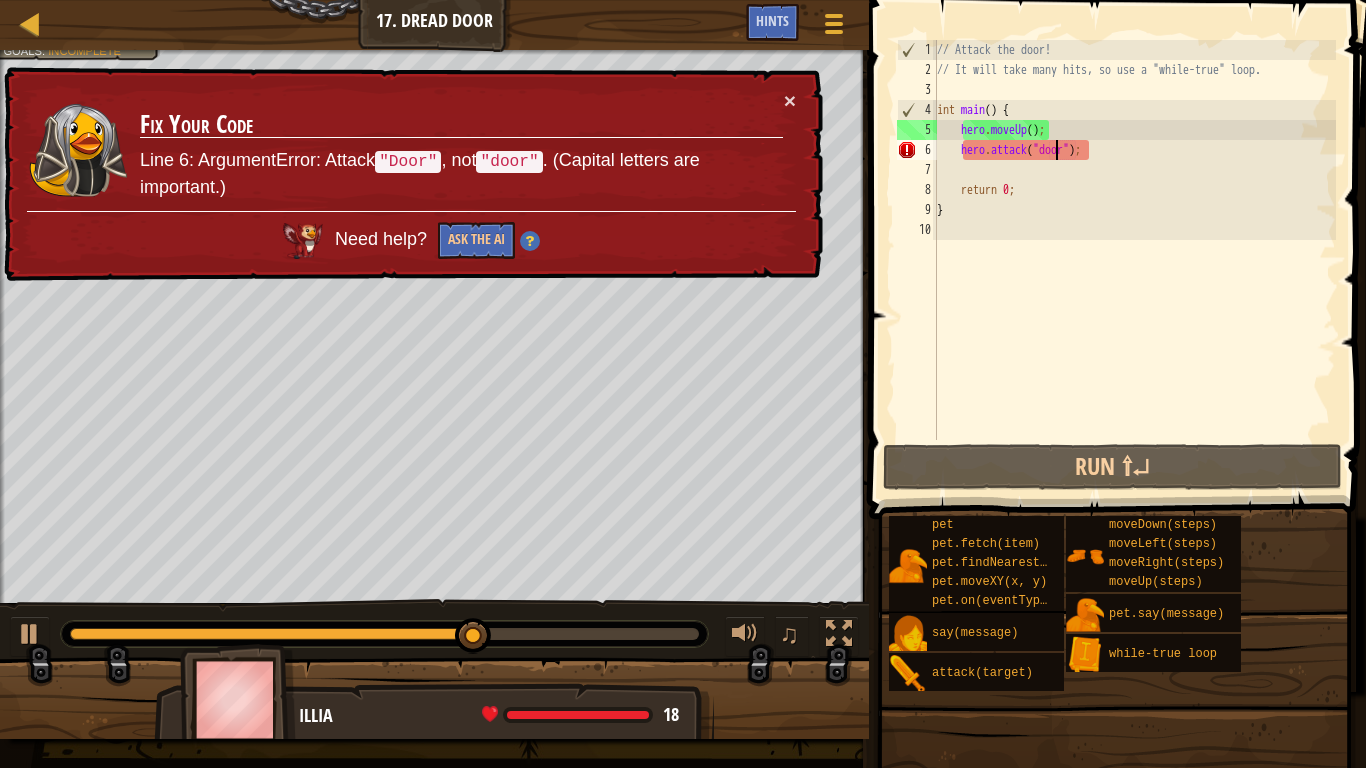 click on "// Attack the door! // It will take many hits, so use a "while-true" loop. int   main ( )   {      hero . moveUp ( ) ;      hero . attack ( " door " ) ;           return   0 ; }" at bounding box center (1134, 260) 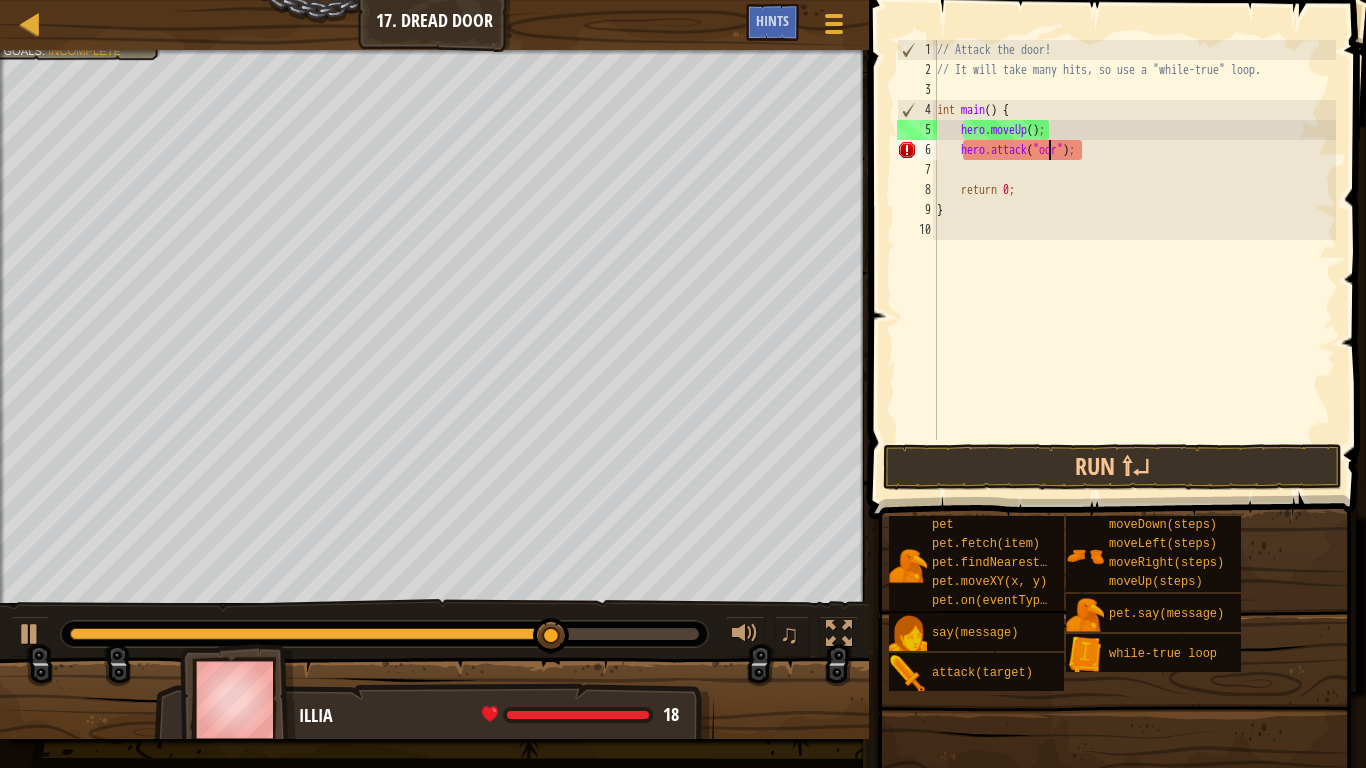 scroll, scrollTop: 9, scrollLeft: 9, axis: both 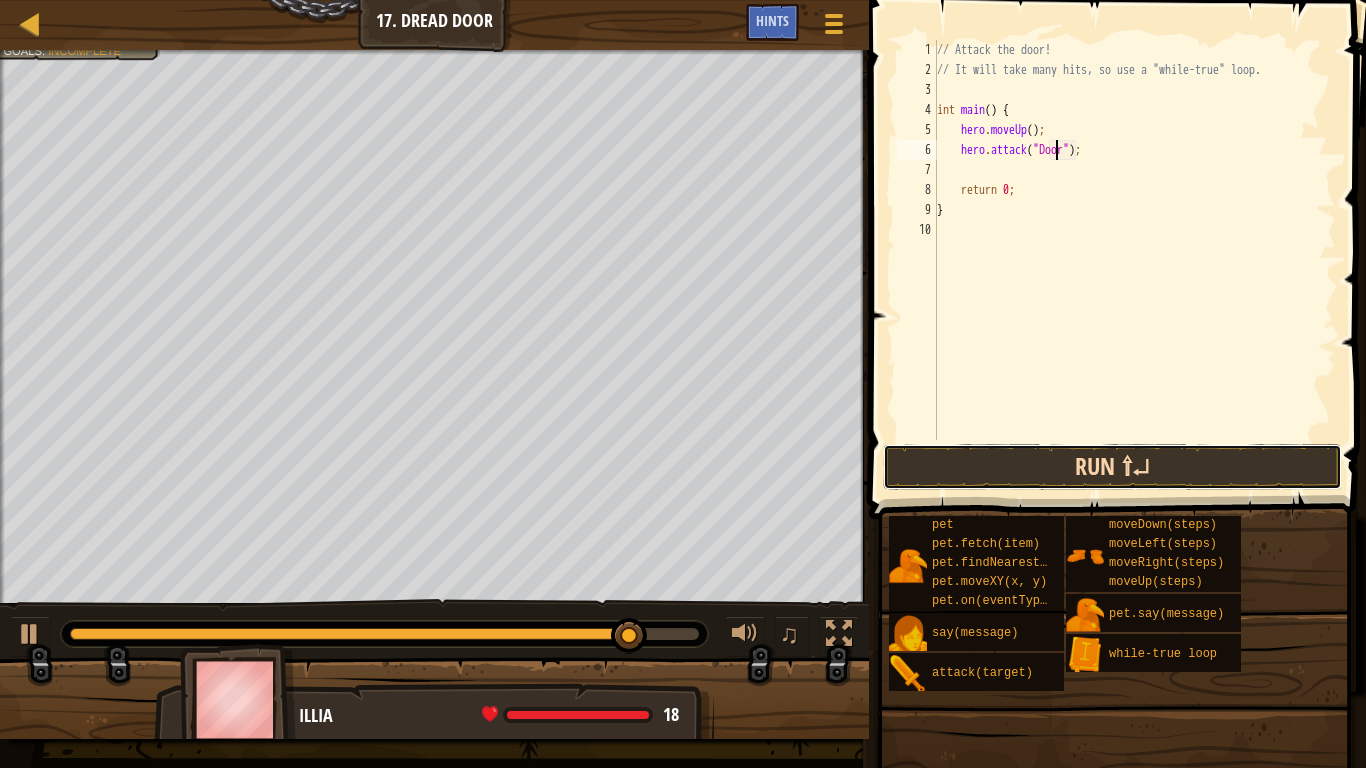 click on "Run ⇧↵" at bounding box center (1112, 467) 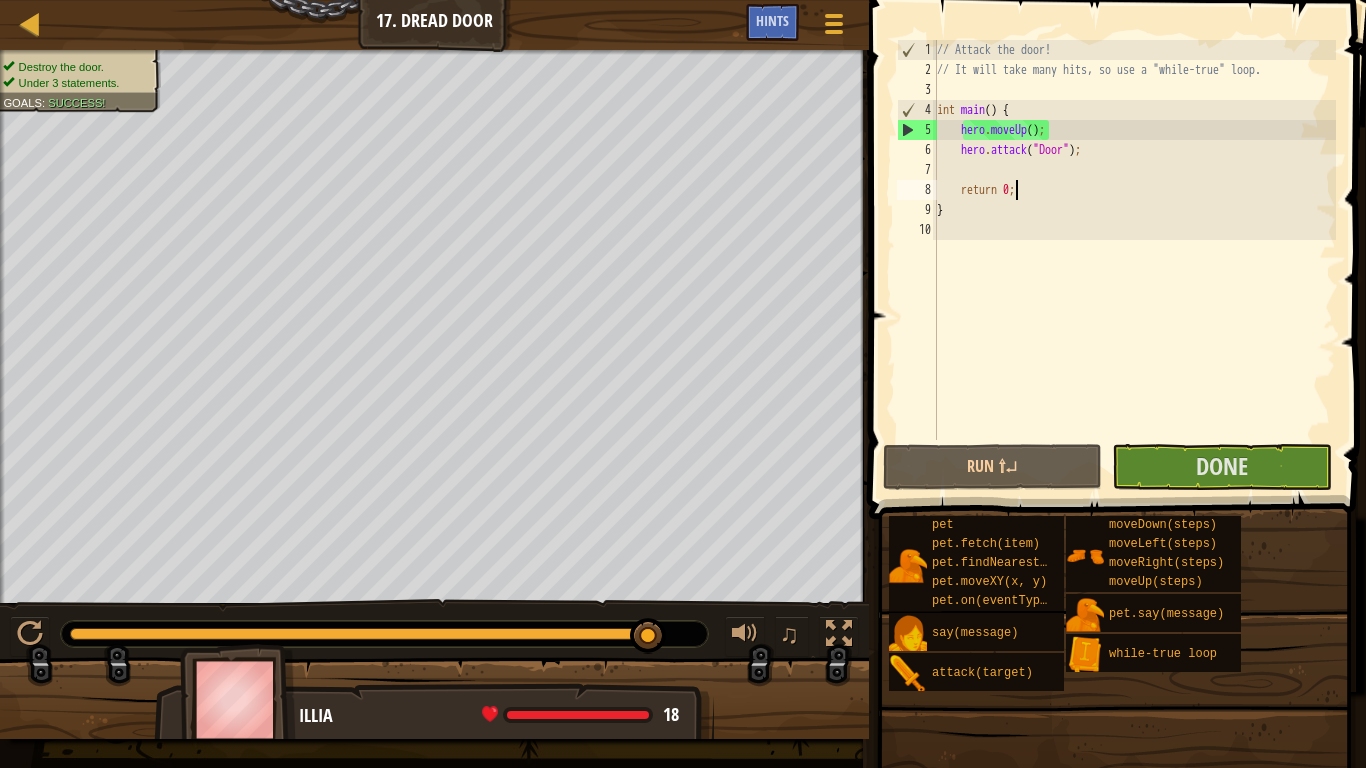 click on "// Attack the door! // It will take many hits, so use a "while-true" loop. int   main ( )   {      hero . moveUp ( ) ;      hero . attack ( " Door " ) ;           return   [NUMBER] ; }" at bounding box center [1134, 260] 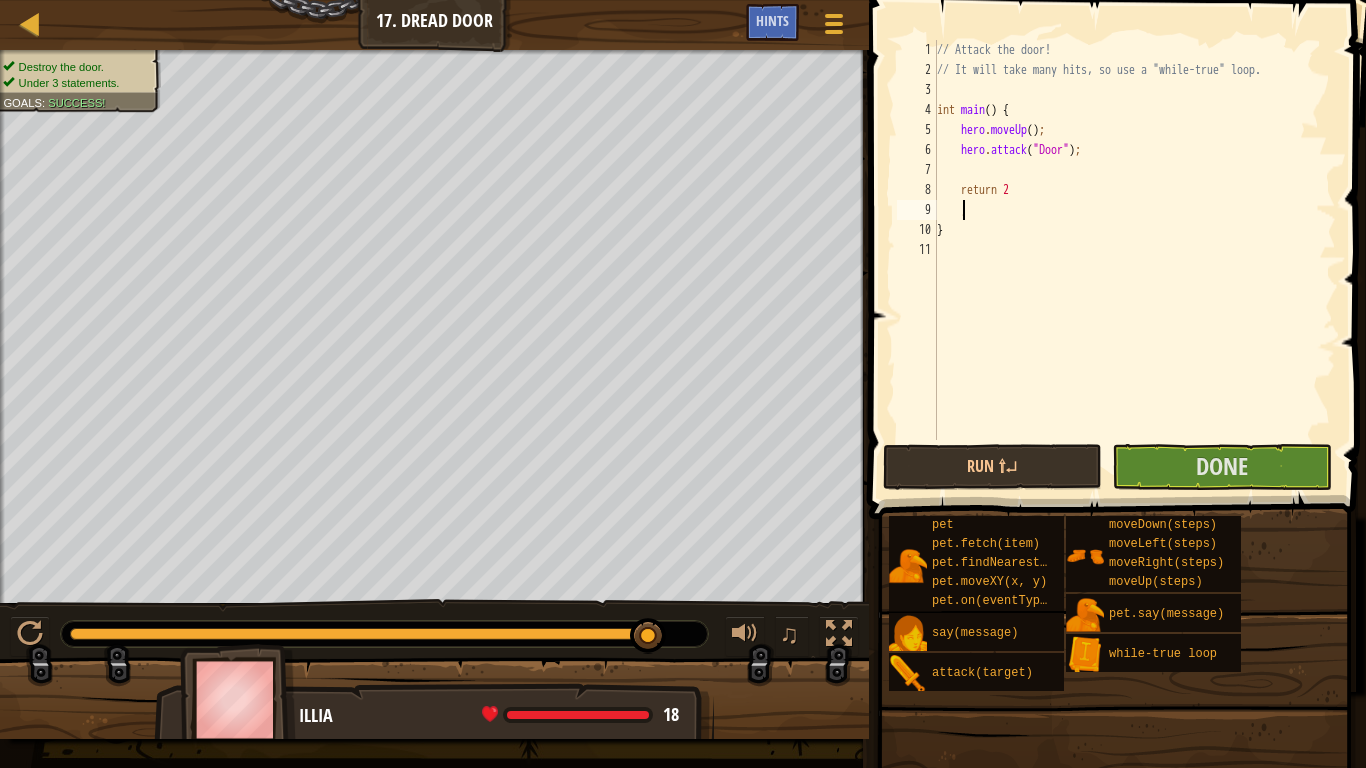 scroll, scrollTop: 9, scrollLeft: 0, axis: vertical 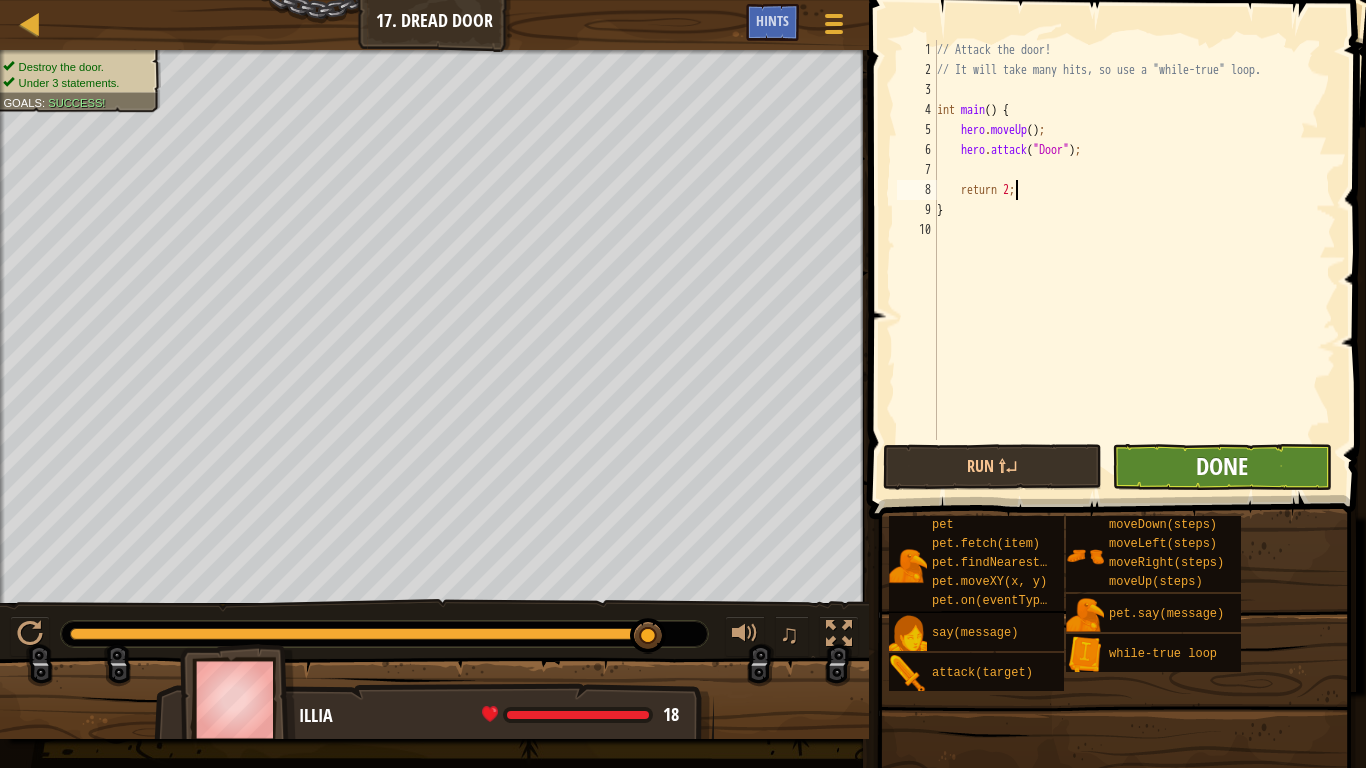 type on "return 2;" 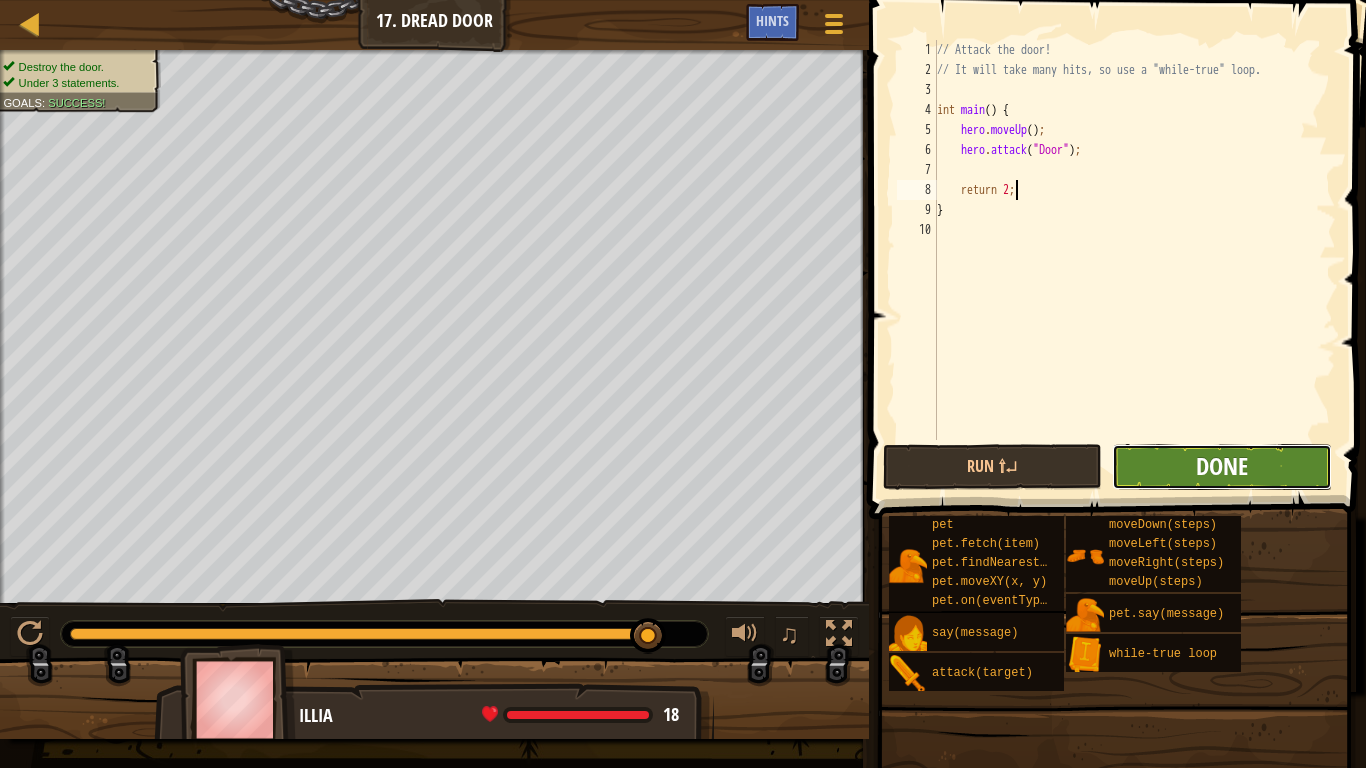 click on "Done" at bounding box center [1222, 466] 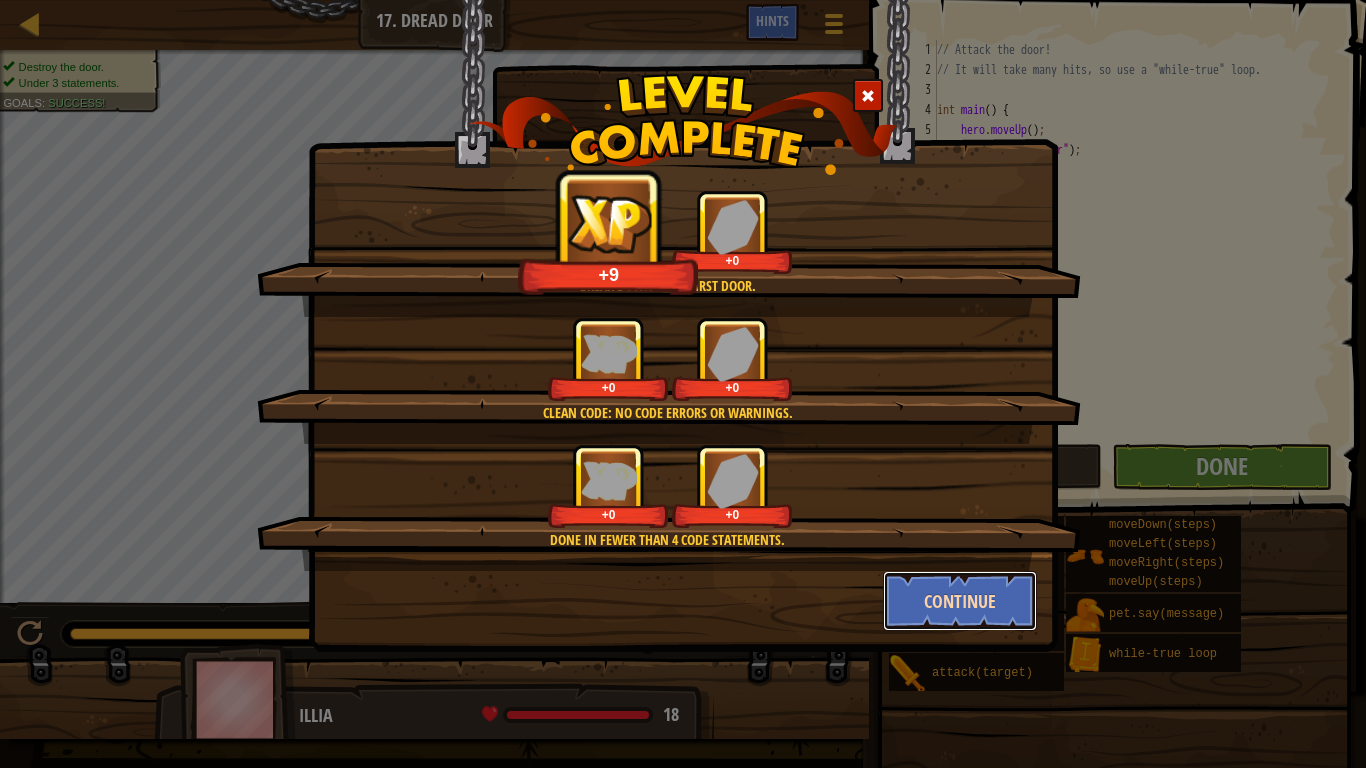 click on "Continue" at bounding box center (960, 601) 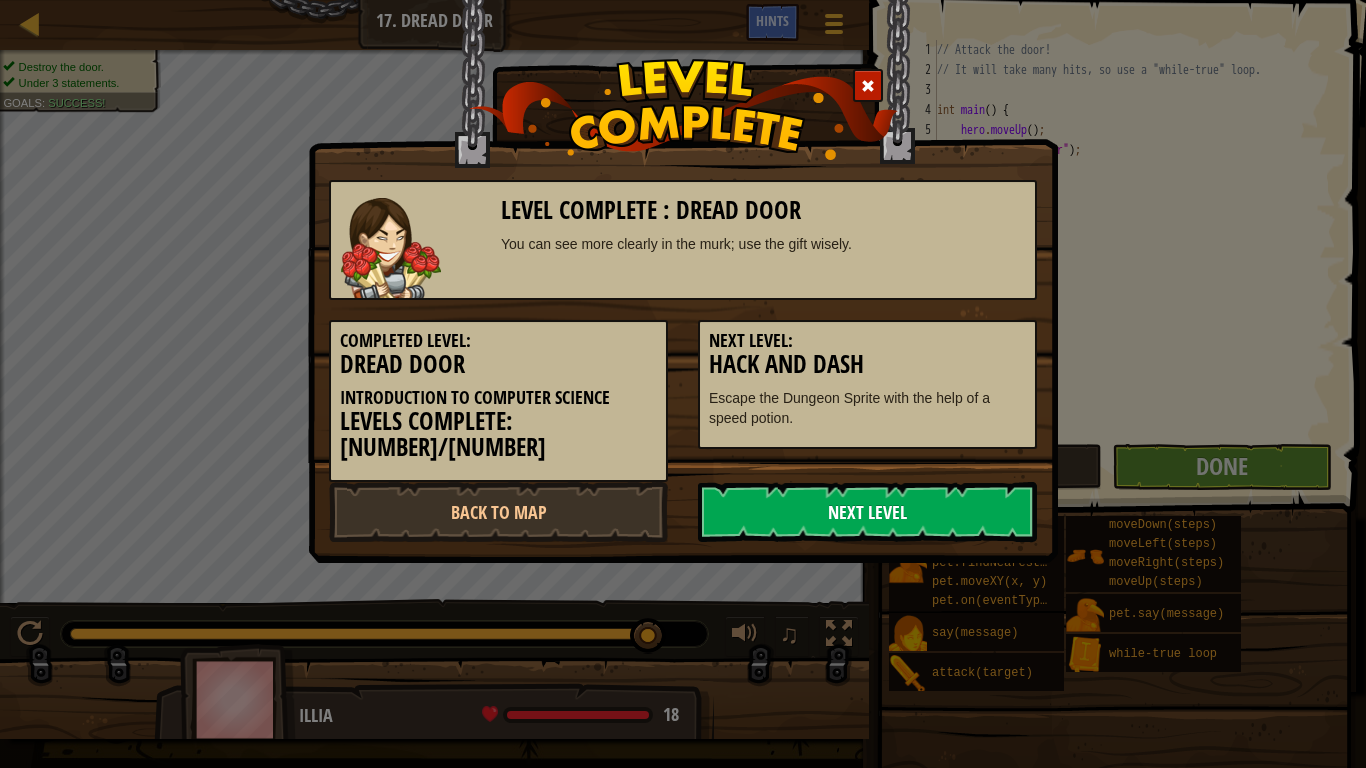 click on "Next Level" at bounding box center (867, 512) 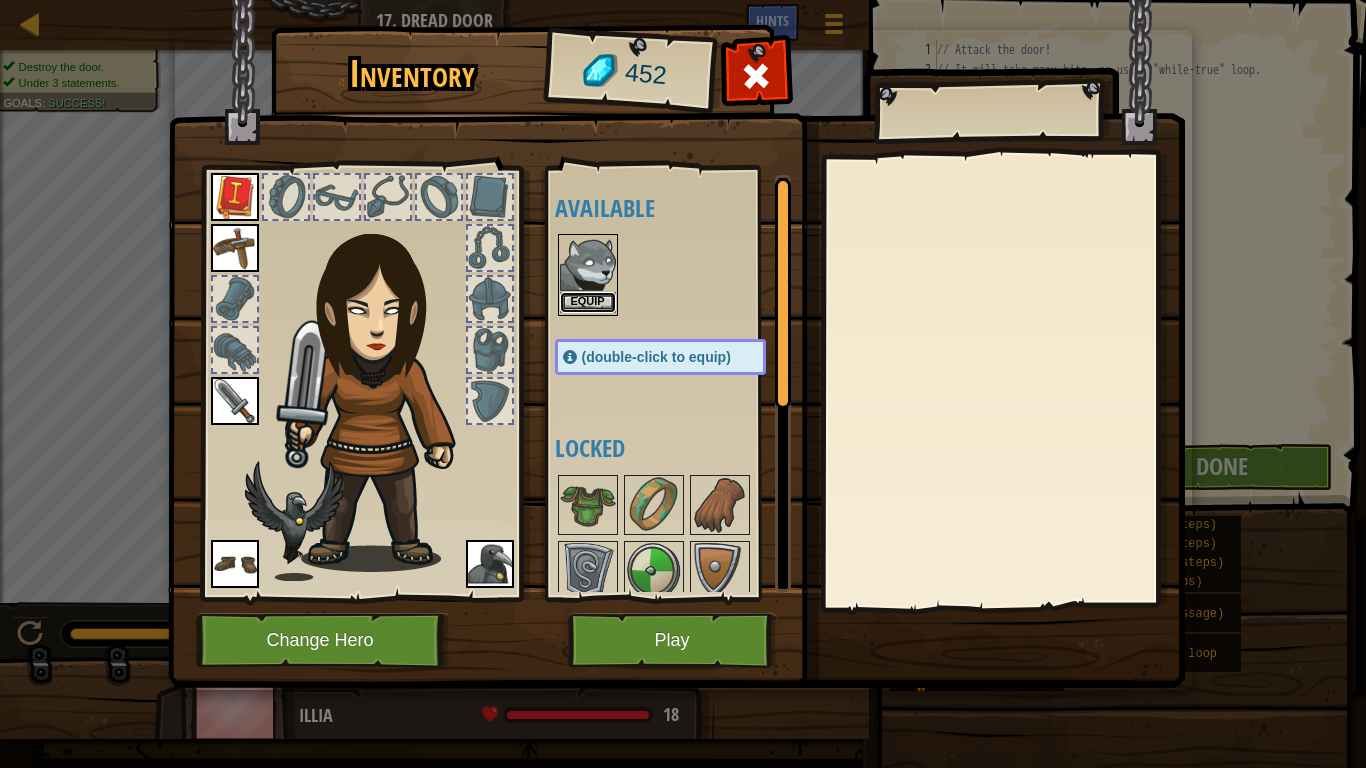 click on "Equip" at bounding box center (588, 302) 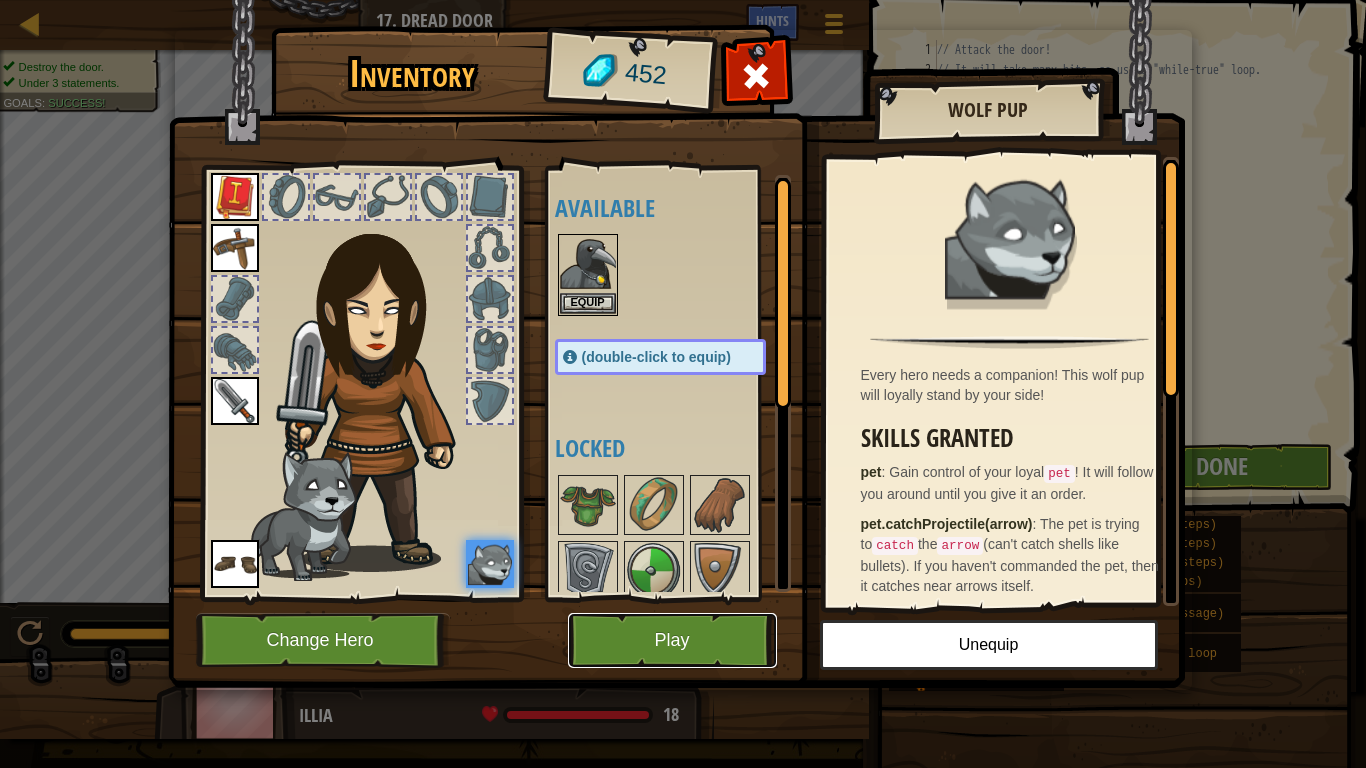click on "Play" at bounding box center [672, 640] 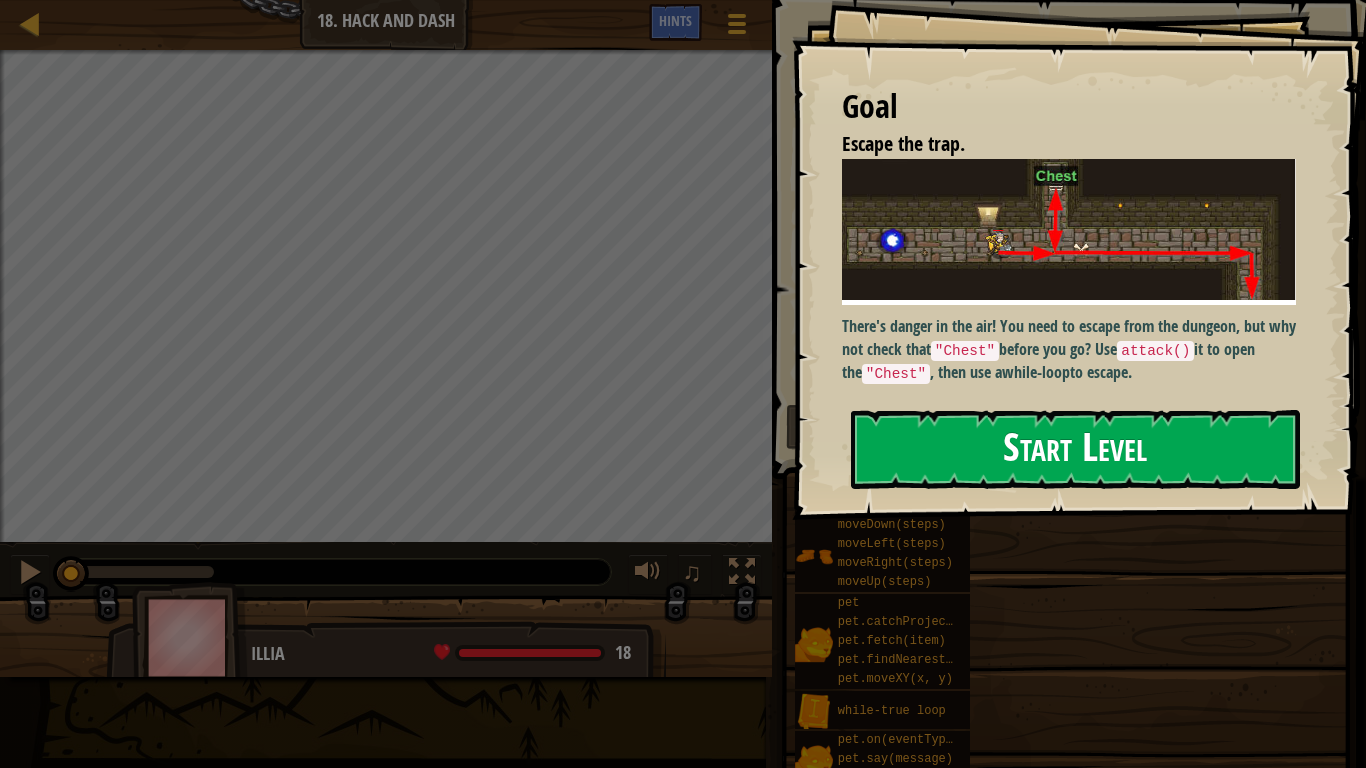 click on "Start Level" at bounding box center [1075, 449] 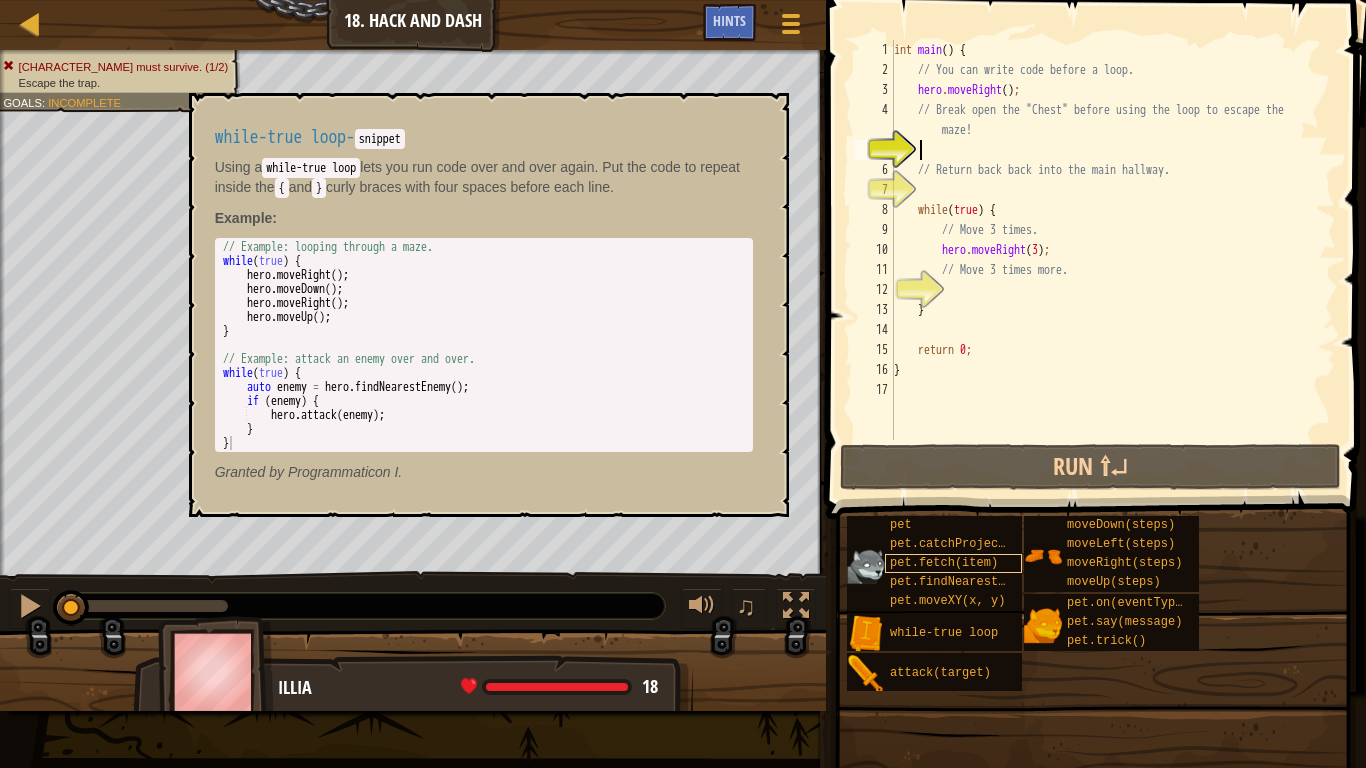 click on "Map Introduction to Computer Science 18. Hack and Dash Game Menu Done Hints 1     הההההההההההההההההההההההההההההההההההההההההההההההההההההההההההההההההההההההההההההההההההההההההההההההההההההההההההההההההההההההההההההההההההההההההההההההההההההההההההההההההההההההההההההההההההההההההההההההההההההההההההההההההההההההההההההההההההההההההההההההההההההההההההההההה XXXXXXXXXXXXXXXXXXXXXXXXXXXXXXXXXXXXXXXXXXXXXXXXXXXXXXXXXXXXXXXXXXXXXXXXXXXXXXXXXXXXXXXXXXXXXXXXXXXXXXXXXXXXXXXXXXXXXXXXXXXXXXXXXXXXXXXXXXXXXXXXXXXXXXXXXXXXXXXXXXXXXXXXXXXXXXXXXXXXXXXXXXXXXXXXXXXXXXXXXXXXXXXXXXXXXXXXXXXXXXXXXXXXXXXXXXXXXXXXXXXXXXXXXXXXXXXX Solution × Hints Videos 1 2 3 4 5 6 7 8 9 10 11 12 13 14 15 16 17 int   main ( )   {      // You can write code before a loop.      hero . moveRight ( ) ;      maze! ( )" at bounding box center (683, 384) 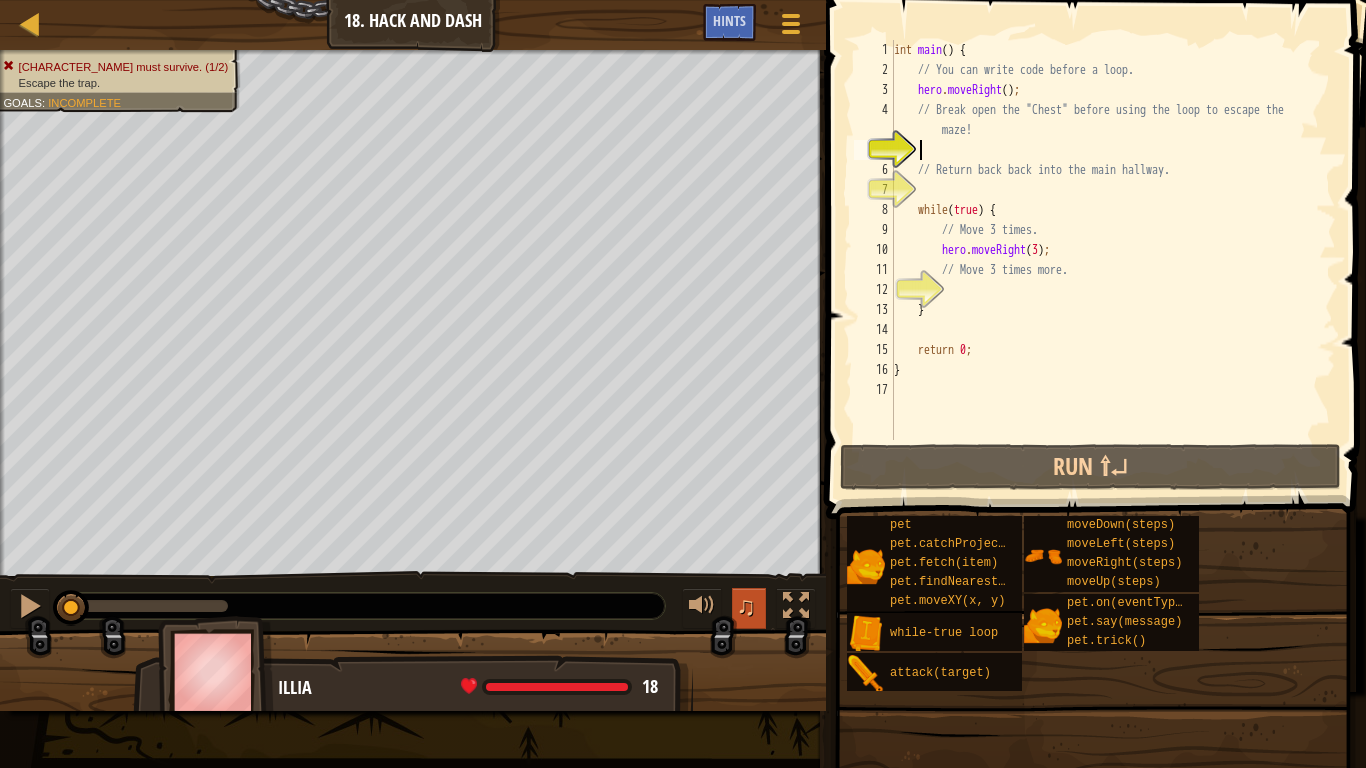 click on "Humans must survive. (1/2) Escape the trap. Goals : Incomplete ♫ Illia 18 x: 39 y: 110 x: 50 y: 110 action: move slamRange: 10m" at bounding box center [683, 380] 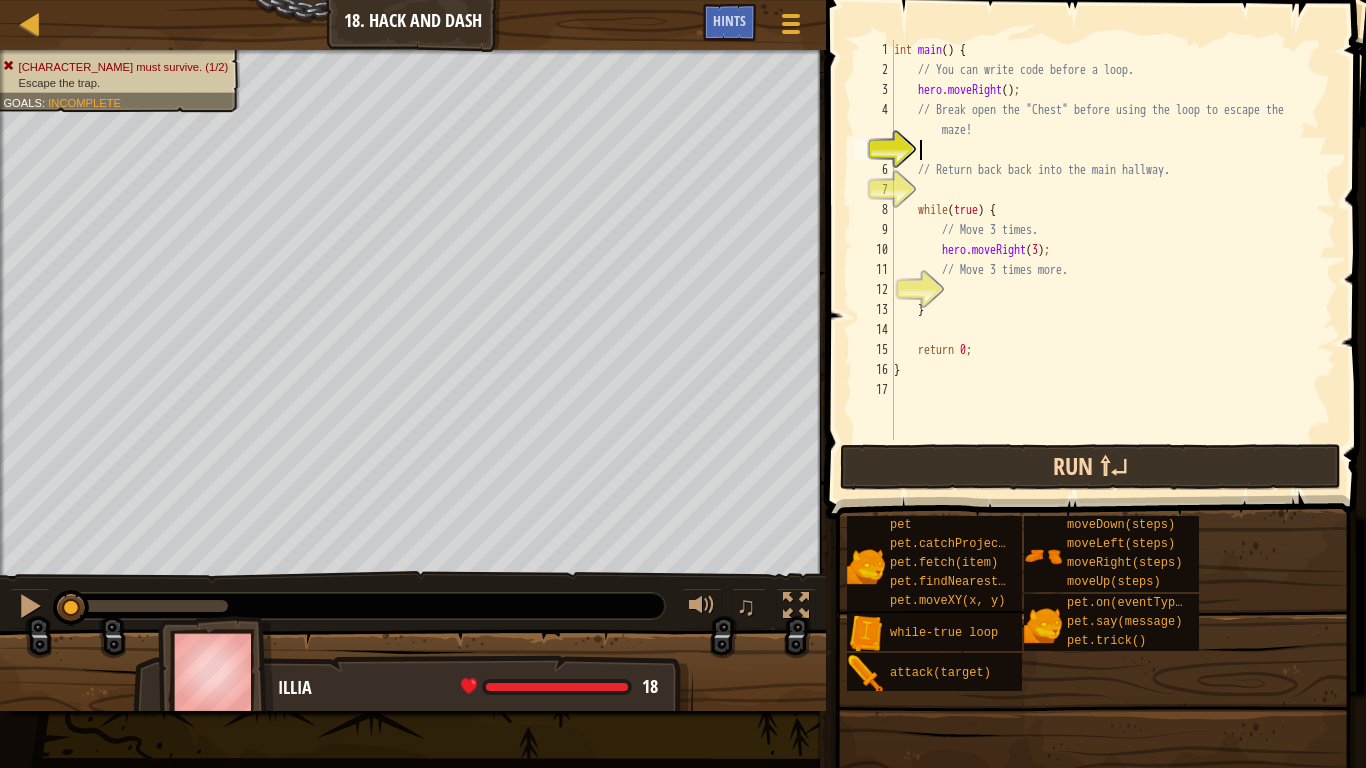 click on "Map Introduction to Computer Science 18. Hack and Dash Game Menu Done Hints 1     הההההההההההההההההההההההההההההההההההההההההההההההההההההההההההההההההההההההההההההההההההההההההההההההההההההההההההההההההההההההההההההההההההההההההההההההההההההההההההההההההההההההההההההההההההההההההההההההההההההההההההההההההההההההההההההההההההההההההההההההההההההההההההההההה XXXXXXXXXXXXXXXXXXXXXXXXXXXXXXXXXXXXXXXXXXXXXXXXXXXXXXXXXXXXXXXXXXXXXXXXXXXXXXXXXXXXXXXXXXXXXXXXXXXXXXXXXXXXXXXXXXXXXXXXXXXXXXXXXXXXXXXXXXXXXXXXXXXXXXXXXXXXXXXXXXXXXXXXXXXXXXXXXXXXXXXXXXXXXXXXXXXXXXXXXXXXXXXXXXXXXXXXXXXXXXXXXXXXXXXXXXXXXXXXXXXXXXXXXXXXXXXX Solution × Hints Videos 1 2 3 4 5 6 7 8 9 10 11 12 13 14 15 16 17 int   main ( )   {      // You can write code before a loop.      hero . moveRight ( ) ;      maze! ( )" at bounding box center [683, 384] 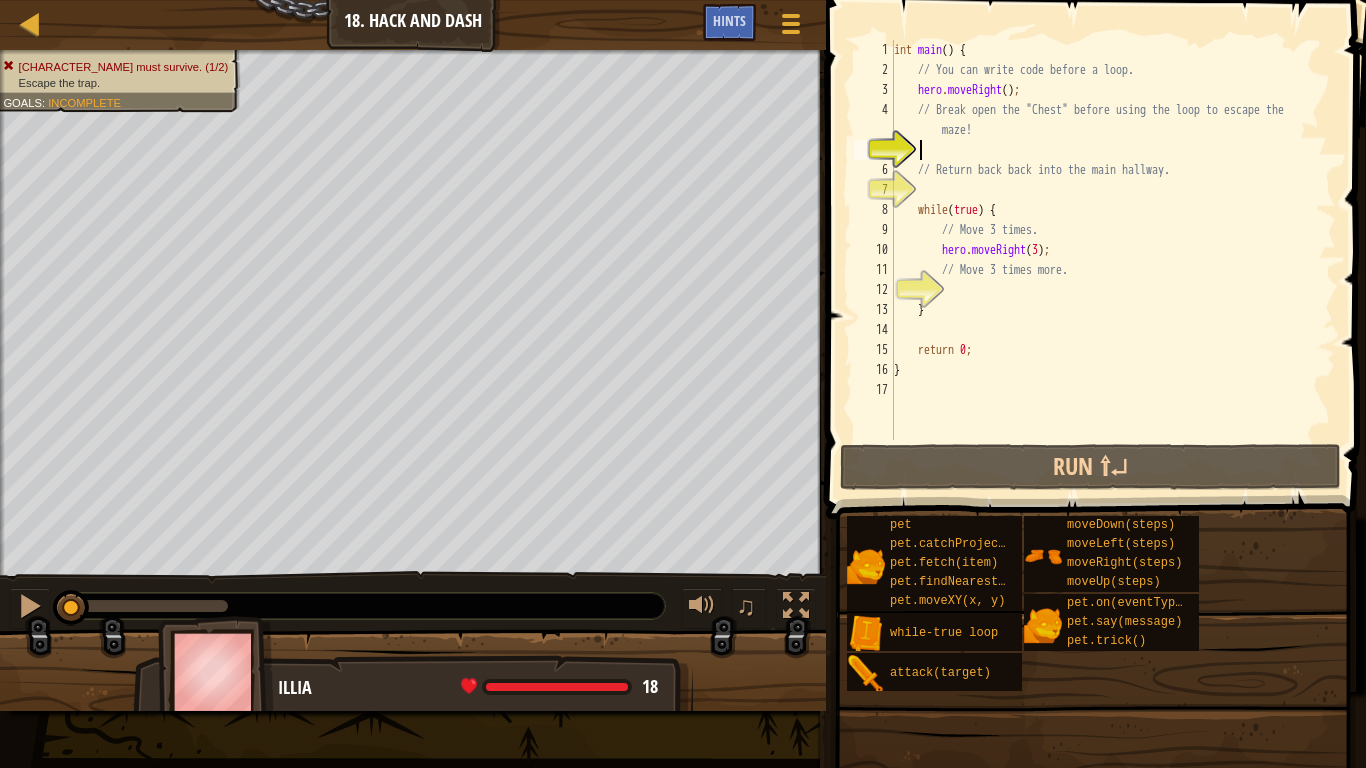 click on "int   main ( )   {      // You can write code before a loop.      hero . moveRight ( ) ;      // Break open the "Chest" before using the loop to escape the           maze!           // Return back back into the main hallway.           while ( true )   {          // Move 3 times.          hero . moveRight ( 3 ) ;          // Move 3 times more.               }           return   0 ; }" at bounding box center (1113, 260) 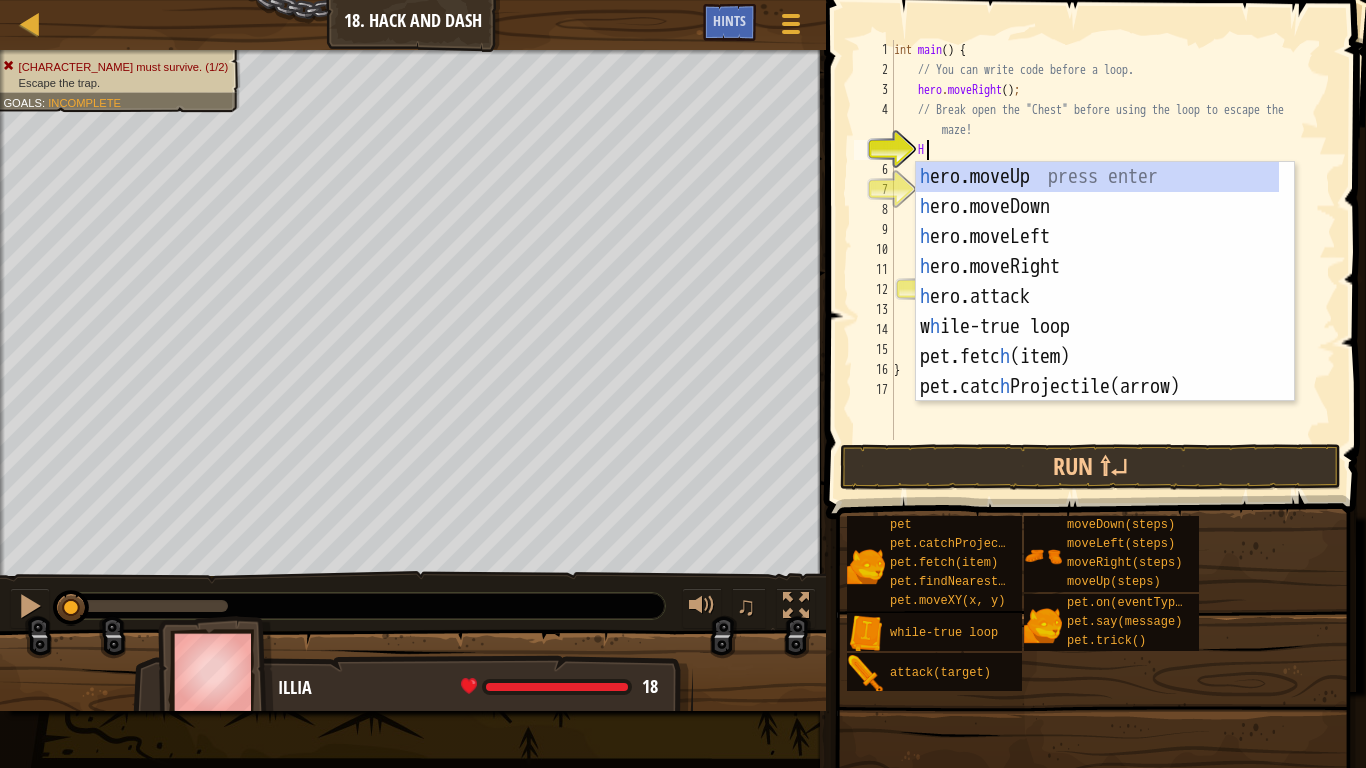scroll, scrollTop: 9, scrollLeft: 1, axis: both 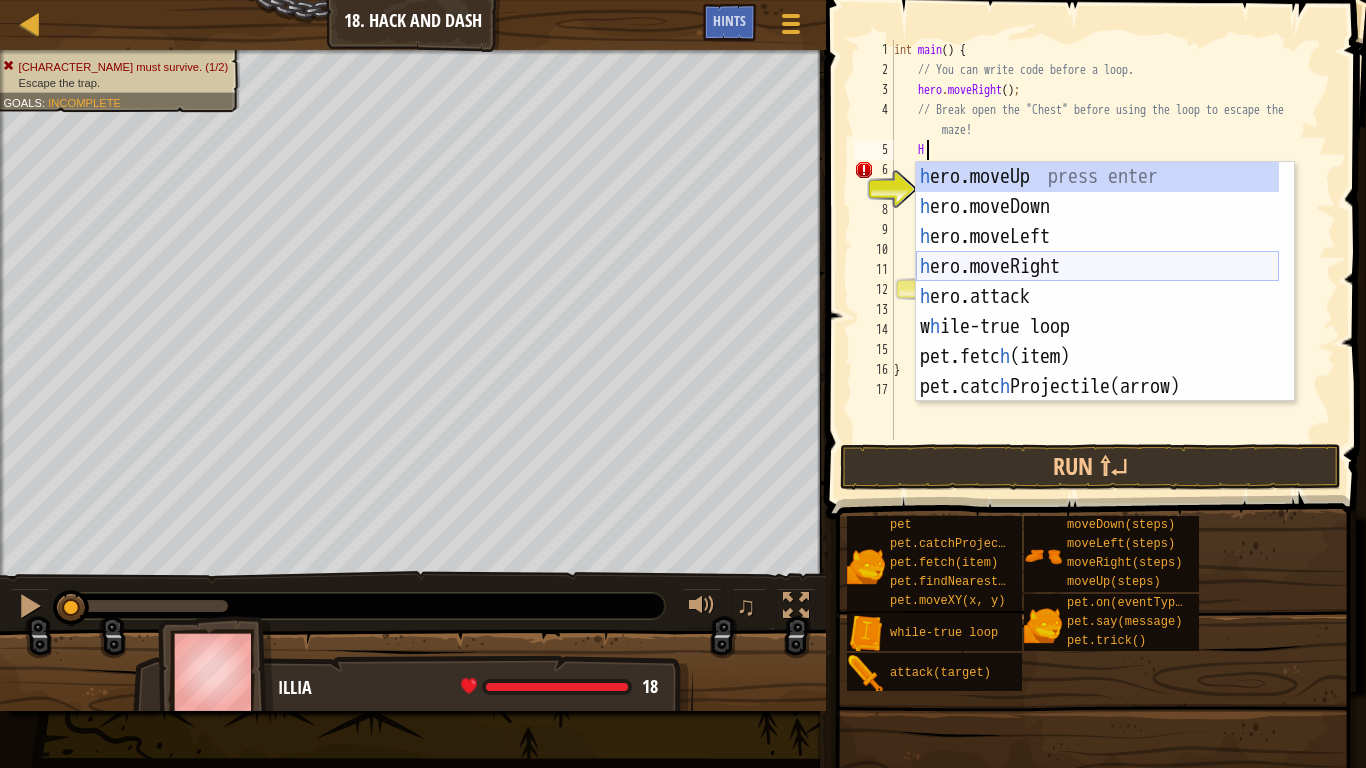 click on "h ero.moveUp press enter h ero.moveDown press enter h ero.moveLeft press enter h ero.moveRight press enter h ero.attack press enter w h ile-true loop press enter pet.fetc h (item) press enter pet.catc h Projectile(arrow) press enter pet.on(eventType,  h andler) press enter" at bounding box center [1097, 312] 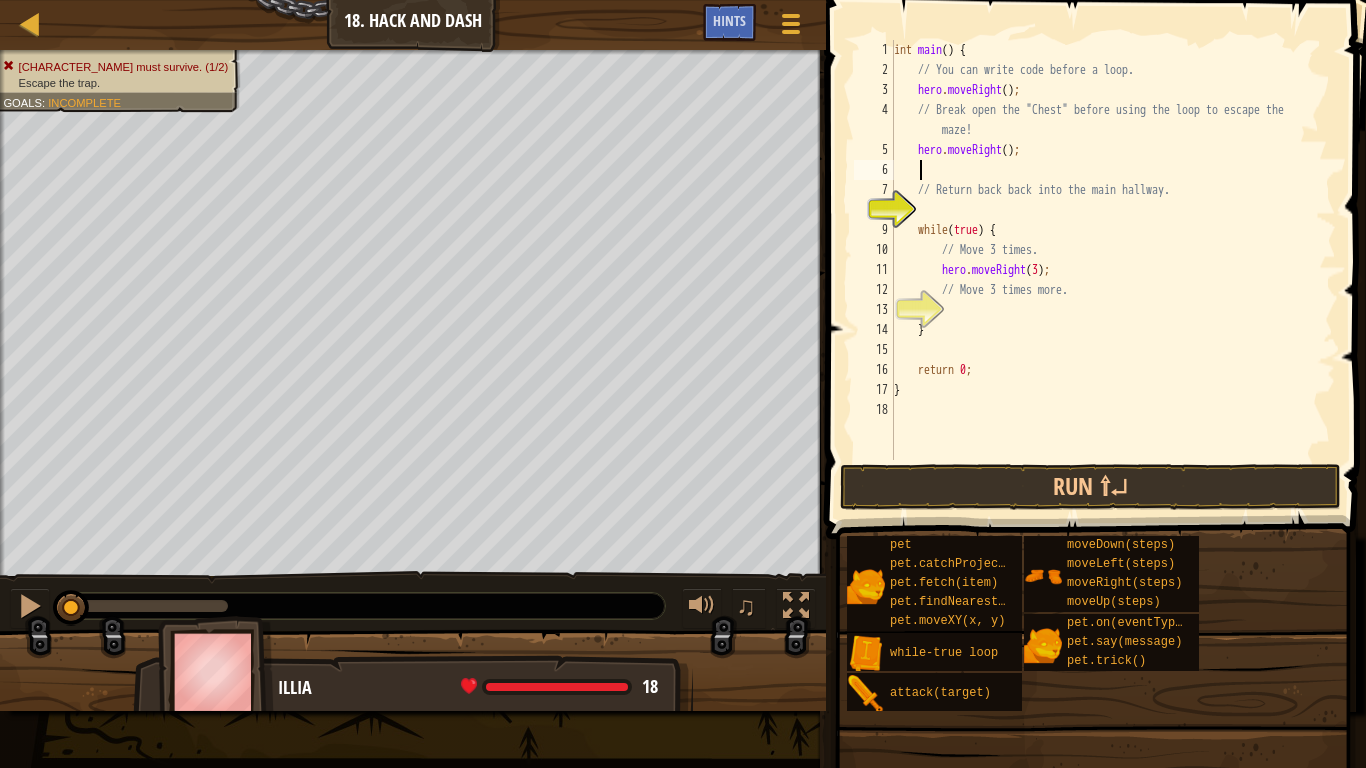 type on "H" 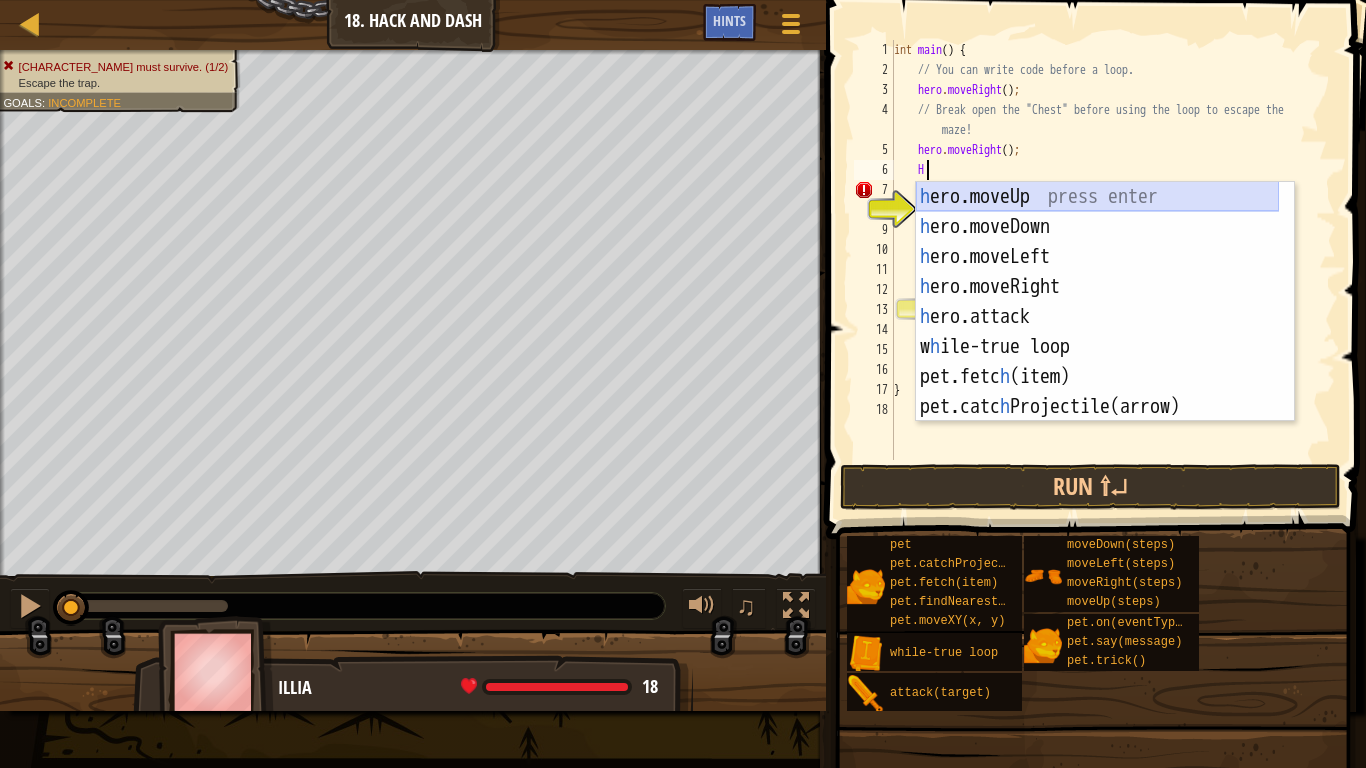 click on "h ero.moveUp press enter h ero.moveDown press enter h ero.moveLeft press enter h ero.moveRight press enter h ero.attack press enter w h ile-true loop press enter pet.fetc h (item) press enter pet.catc h Projectile(arrow) press enter pet.on(eventType,  h andler) press enter" at bounding box center [1097, 332] 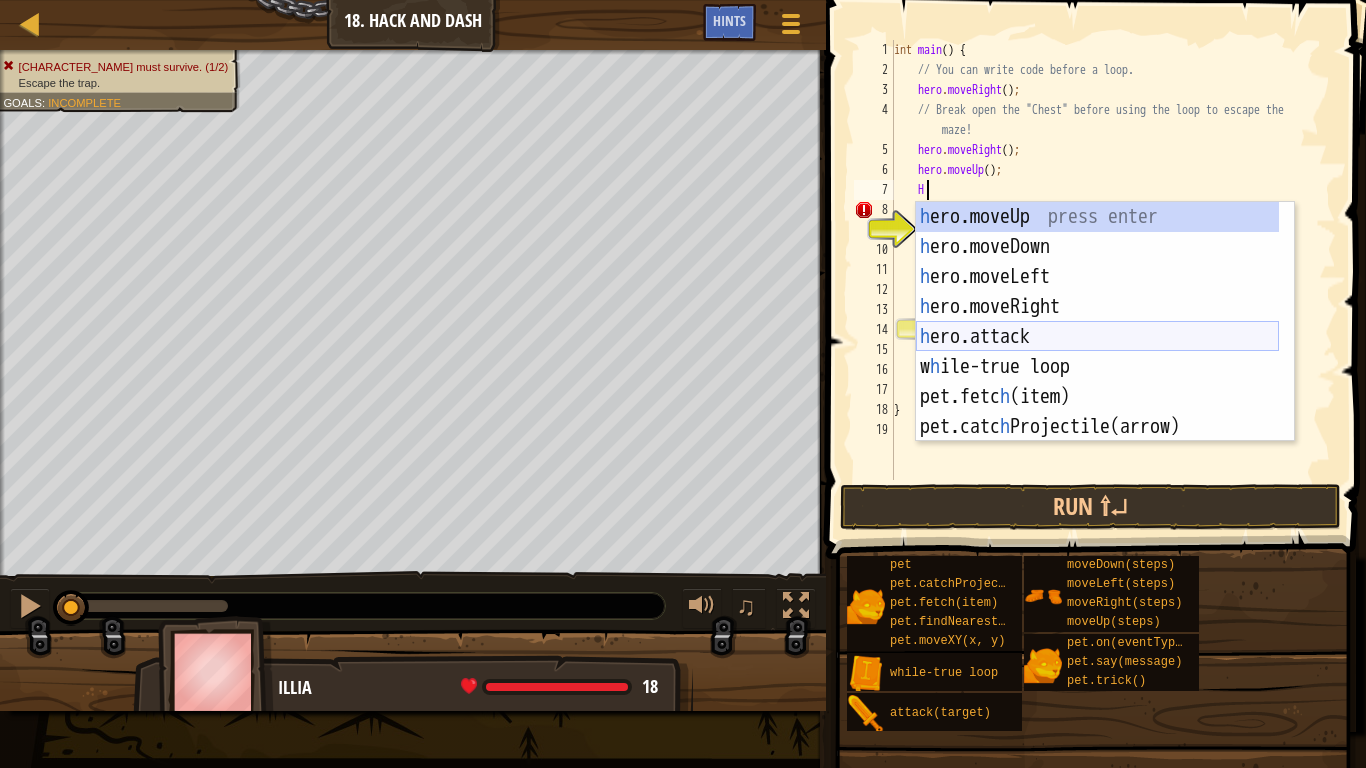 click on "h ero.moveUp press enter h ero.moveDown press enter h ero.moveLeft press enter h ero.moveRight press enter h ero.attack press enter w h ile-true loop press enter pet.fetc h (item) press enter pet.catc h Projectile(arrow) press enter pet.on(eventType,  h andler) press enter" at bounding box center (1097, 352) 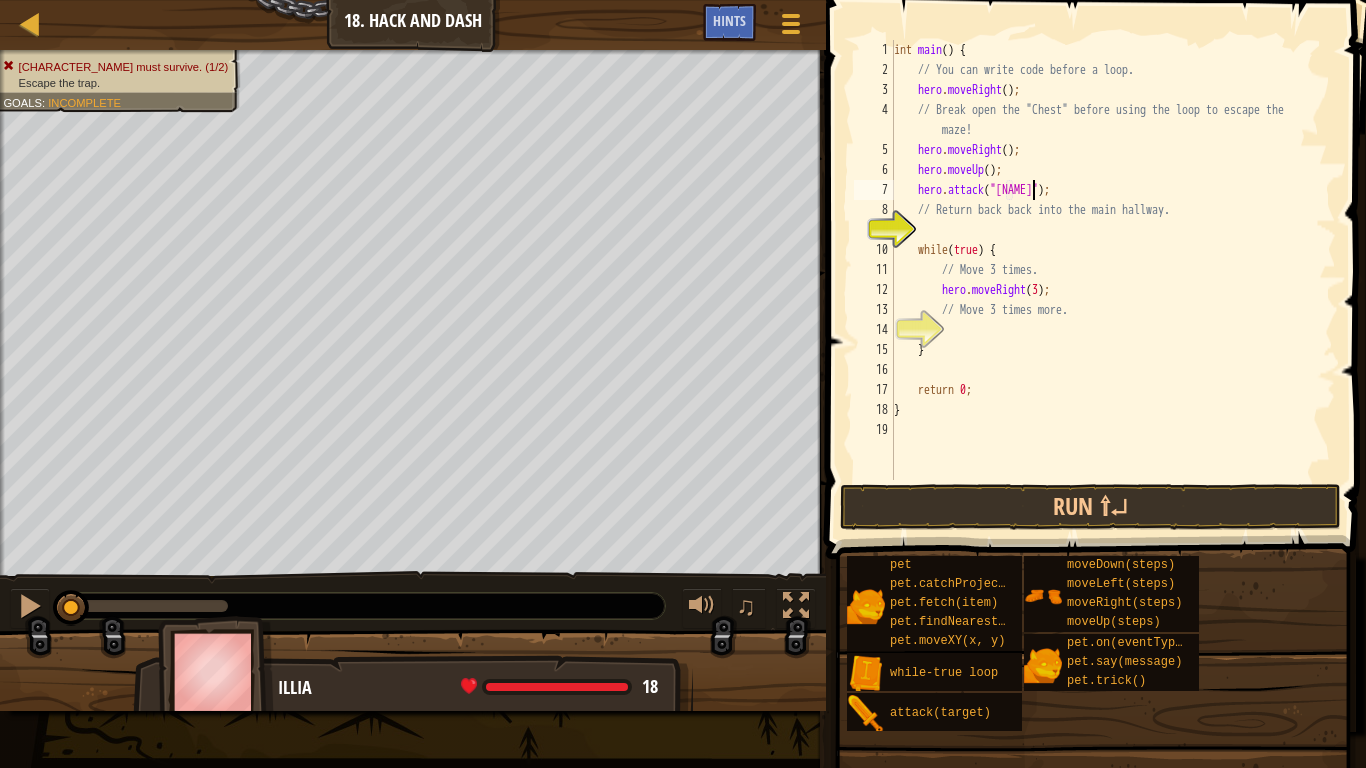 type on "hero.attack("cHEST");" 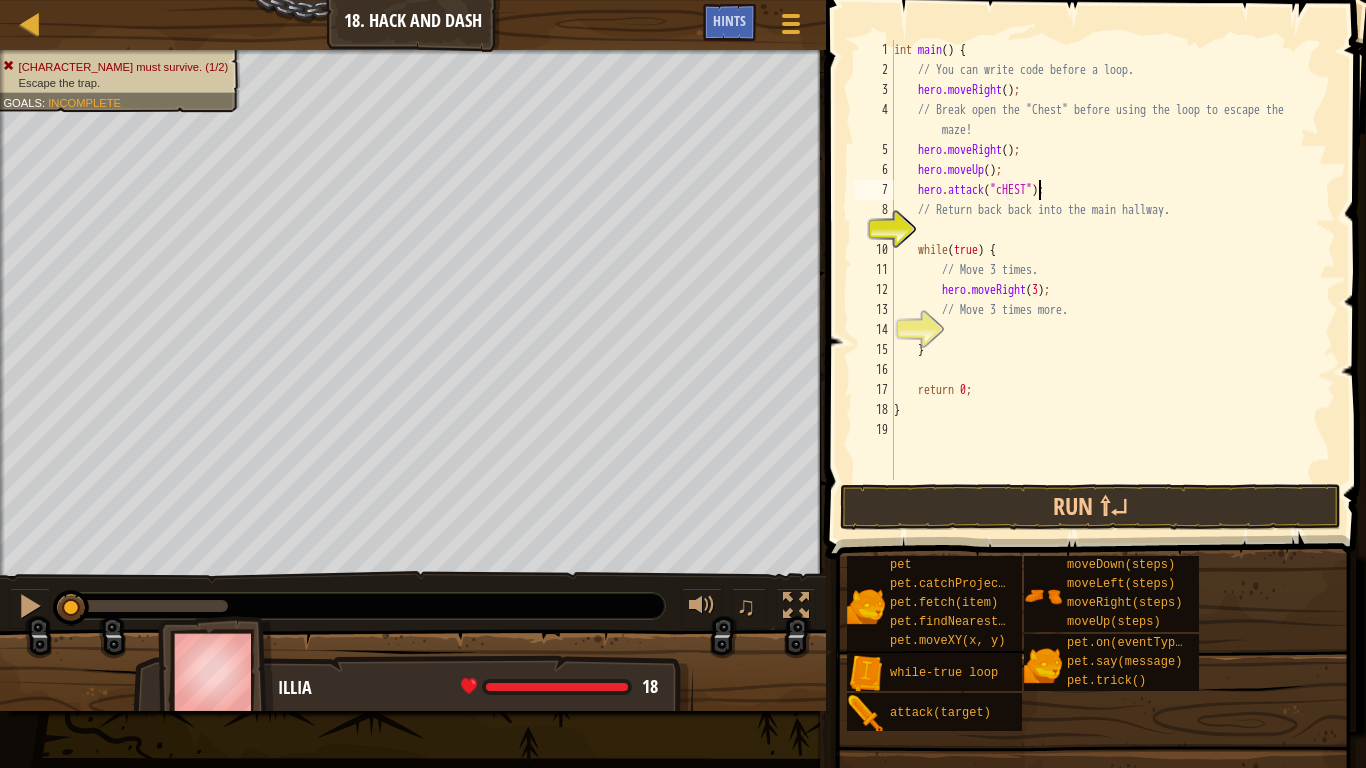 scroll, scrollTop: 9, scrollLeft: 12, axis: both 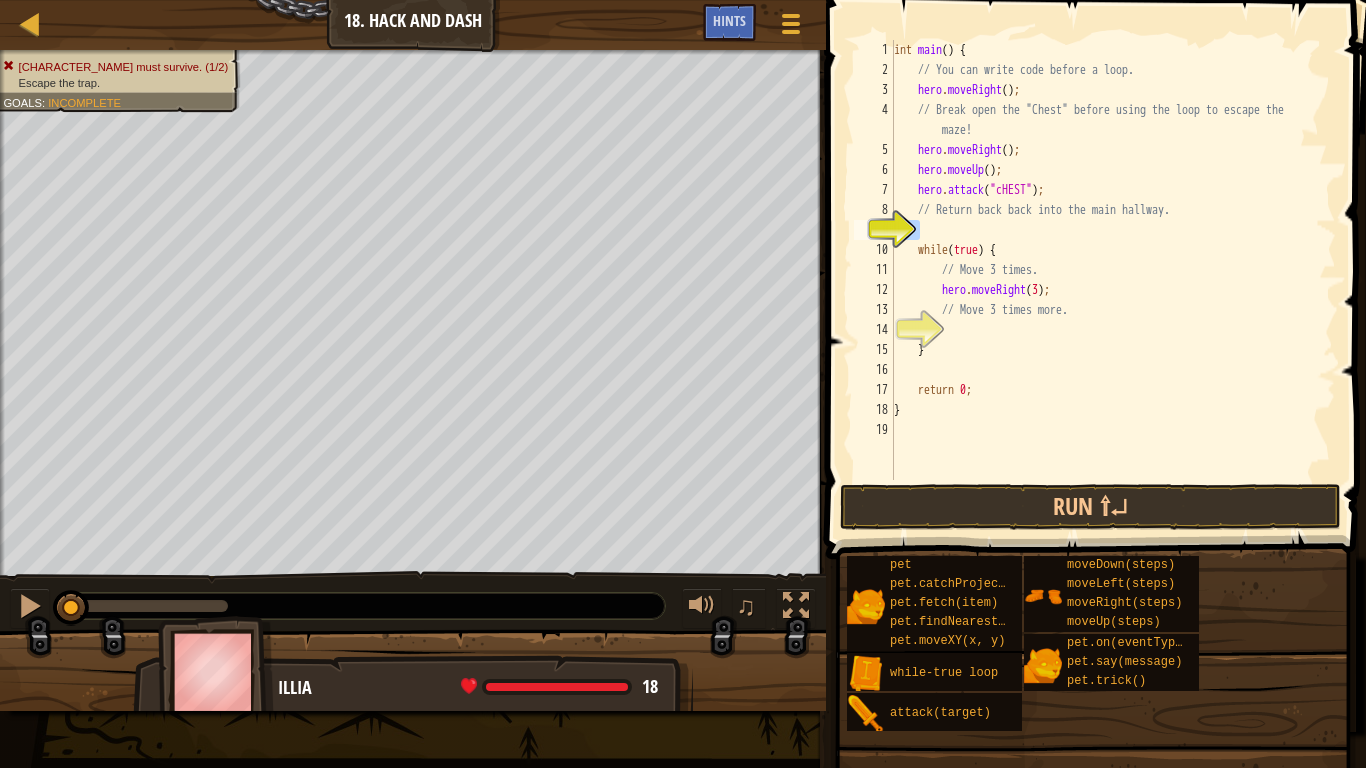 click on "Map Introduction to Computer Science 18. Hack and Dash Game Menu Done Hints 1     הההההההההההההההההההההההההההההההההההההההההההההההההההההההההההההההההההההההההההההההההההההההההההההההההההההההההההההההההההההההההההההההההההההההההההההההההההההההההההההההההההההההההההההההההההההההההההההההההההההההההההההההההההההההההההההההההההההההההההההההההההההההההההההההה XXXXXXXXXXXXXXXXXXXXXXXXXXXXXXXXXXXXXXXXXXXXXXXXXXXXXXXXXXXXXXXXXXXXXXXXXXXXXXXXXXXXXXXXXXXXXXXXXXXXXXXXXXXXXXXXXXXXXXXXXXXXXXXXXXXXXXXXXXXXXXXXXXXXXXXXXXXXXXXXXXXXXXXXXXXXXXXXXXXXXXXXXXXXXXXXXXXXXXXXXXXXXXXXXXXXXXXXXXXXXXXXXXXXXXXXXXXXXXXXXXXXXXXXXXXXXXXX Solution × Hints Videos hero.attack("cHEST"); 1 2 3 4 5 6 7 8 9 10 11 12 13 14 15 16 17 18 19 int   main ( )   {      // You can write code before a loop.      hero . (" at bounding box center [683, 384] 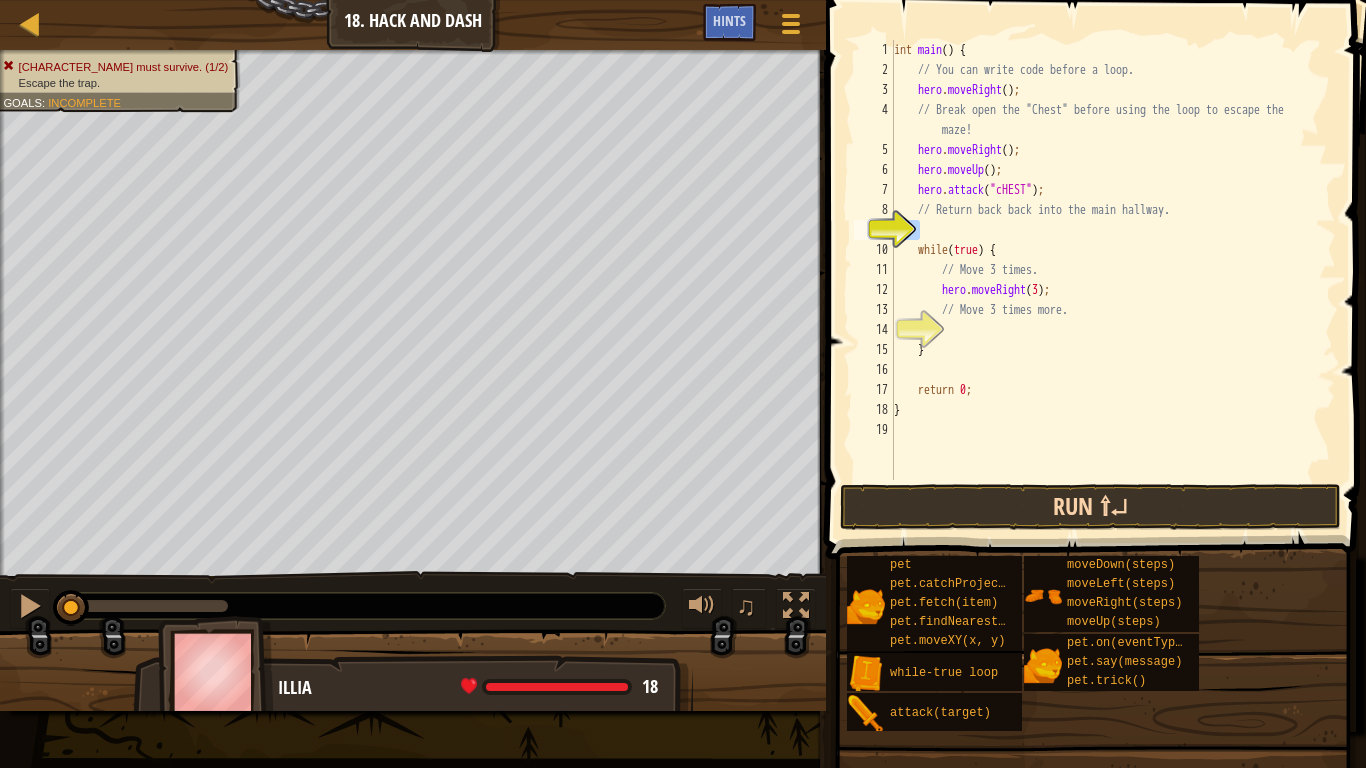 click on "Map Introduction to Computer Science 18. Hack and Dash Game Menu Done Hints 1     הההההההההההההההההההההההההההההההההההההההההההההההההההההההההההההההההההההההההההההההההההההההההההההההההההההההההההההההההההההההההההההההההההההההההההההההההההההההההההההההההההההההההההההההההההההההההההההההההההההההההההההההההההההההההההההההההההההההההההההההההההההההההההההההה XXXXXXXXXXXXXXXXXXXXXXXXXXXXXXXXXXXXXXXXXXXXXXXXXXXXXXXXXXXXXXXXXXXXXXXXXXXXXXXXXXXXXXXXXXXXXXXXXXXXXXXXXXXXXXXXXXXXXXXXXXXXXXXXXXXXXXXXXXXXXXXXXXXXXXXXXXXXXXXXXXXXXXXXXXXXXXXXXXXXXXXXXXXXXXXXXXXXXXXXXXXXXXXXXXXXXXXXXXXXXXXXXXXXXXXXXXXXXXXXXXXXXXXXXXXXXXXX Solution × Hints Videos 1 2 3 4 5 6 7 8 9 10 11 12 13 14 15 16 17 18 19 int   main ( )   {      // You can write code before a loop.      hero . moveRight ( ) ;      . ("" at bounding box center [683, 384] 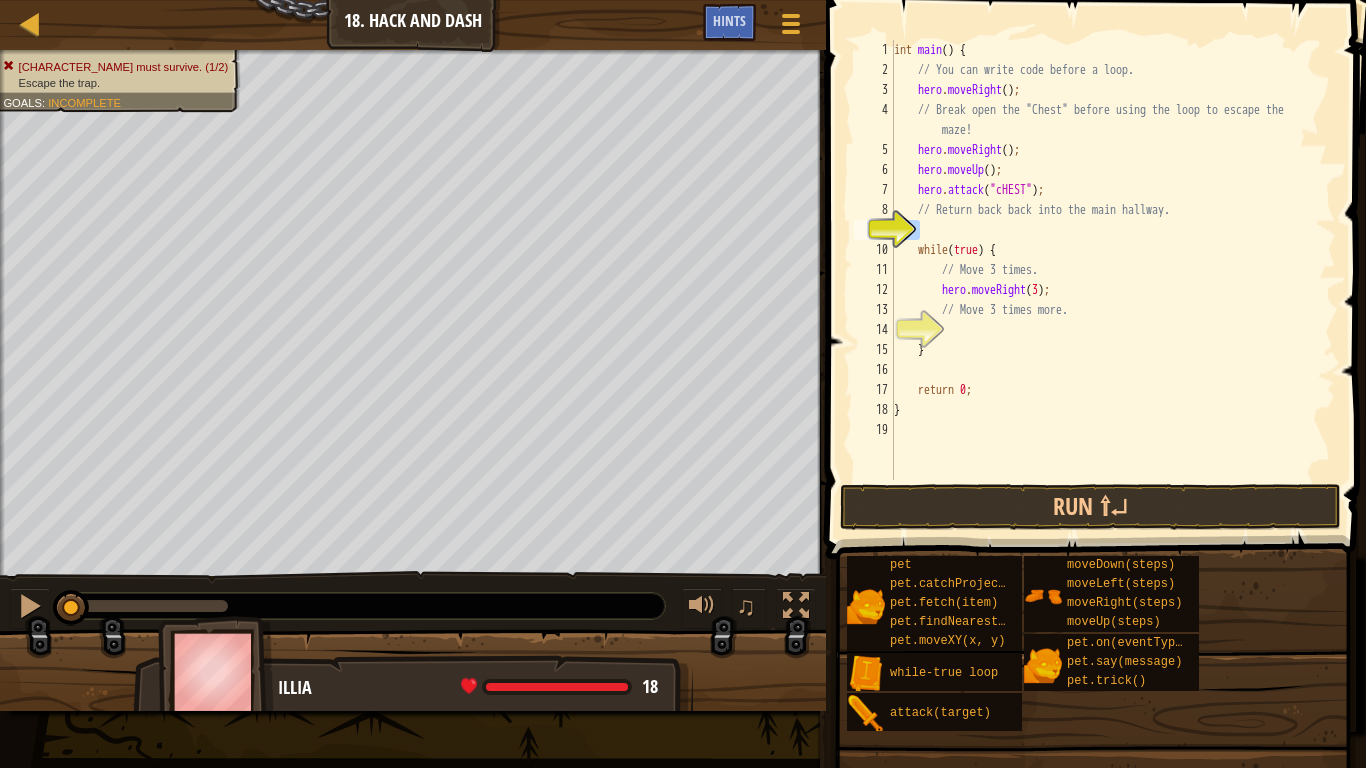 click on "int   main ( )   {      // You can write code before a loop.      hero . moveRight ( ) ;      // Break open the "Chest" before using the loop to escape the           maze!      hero . moveRight ( ) ;      hero . moveUp ( ) ;      hero . attack ( " cHEST " ) ;      // Return back back into the main hallway.           while ( true )   {          // Move [NUMBER] times.          hero . moveRight ( [NUMBER] ) ;          // Move [NUMBER] times more.               }           return   [NUMBER] ; }" at bounding box center (1113, 260) 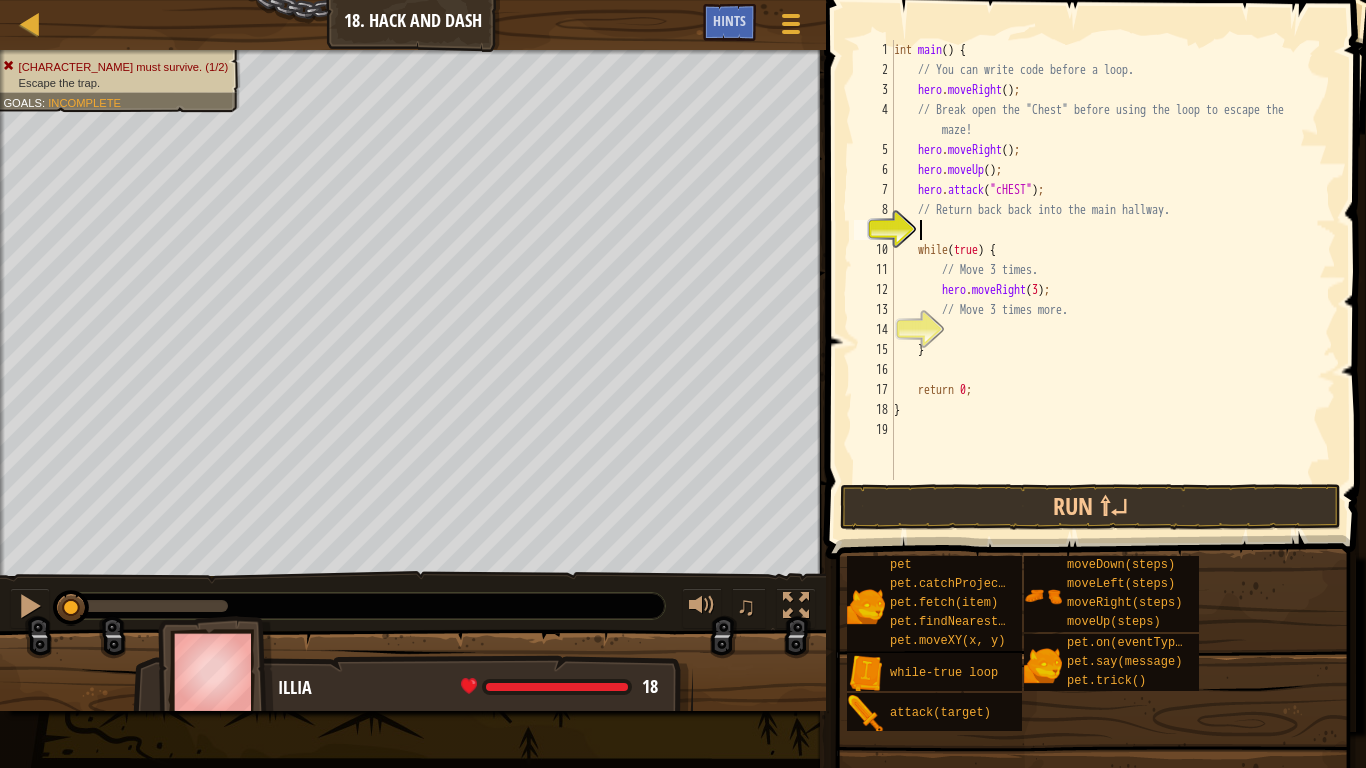 type on "H" 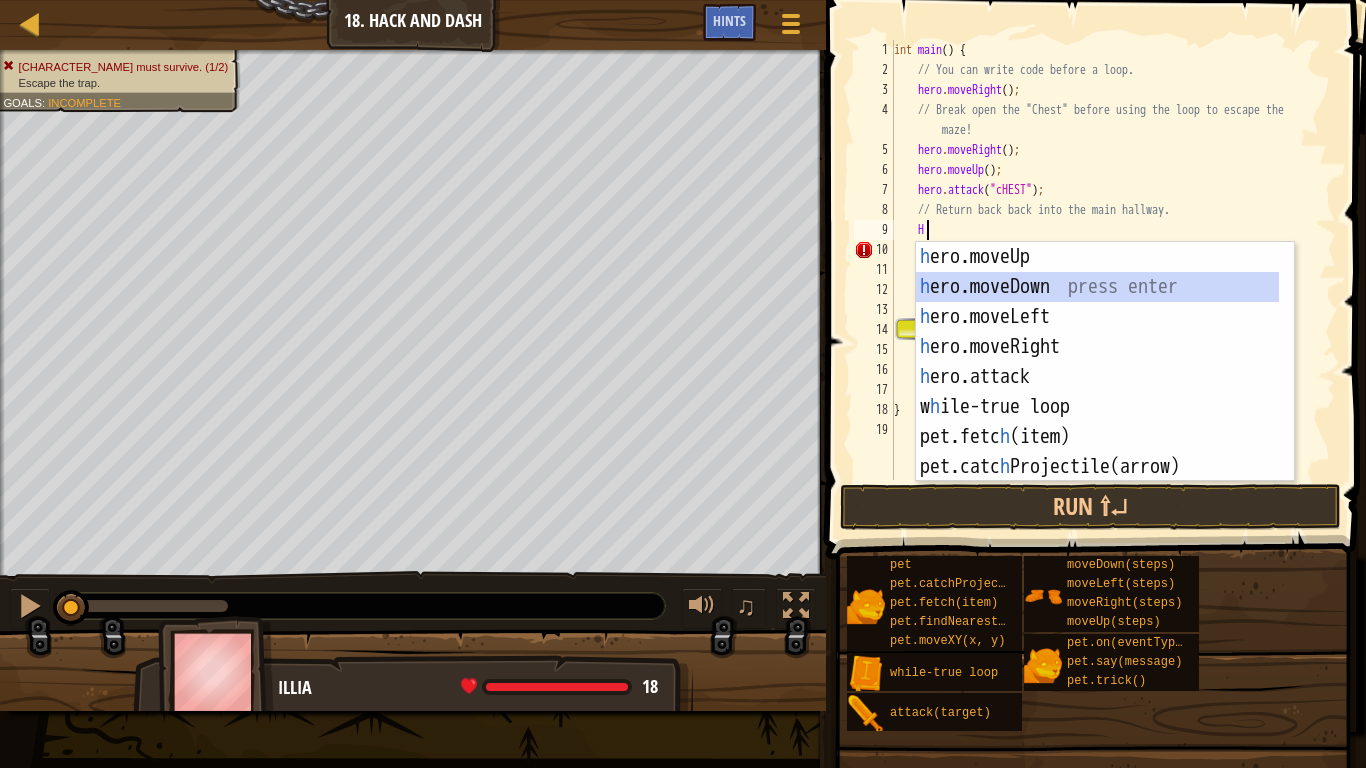 click on "h ero.moveUp press enter h ero.moveDown press enter h ero.moveLeft press enter h ero.moveRight press enter h ero.attack press enter w h ile-true loop press enter pet.fetc h (item) press enter pet.catc h Projectile(arrow) press enter pet.on(eventType,  h andler) press enter" at bounding box center [1097, 392] 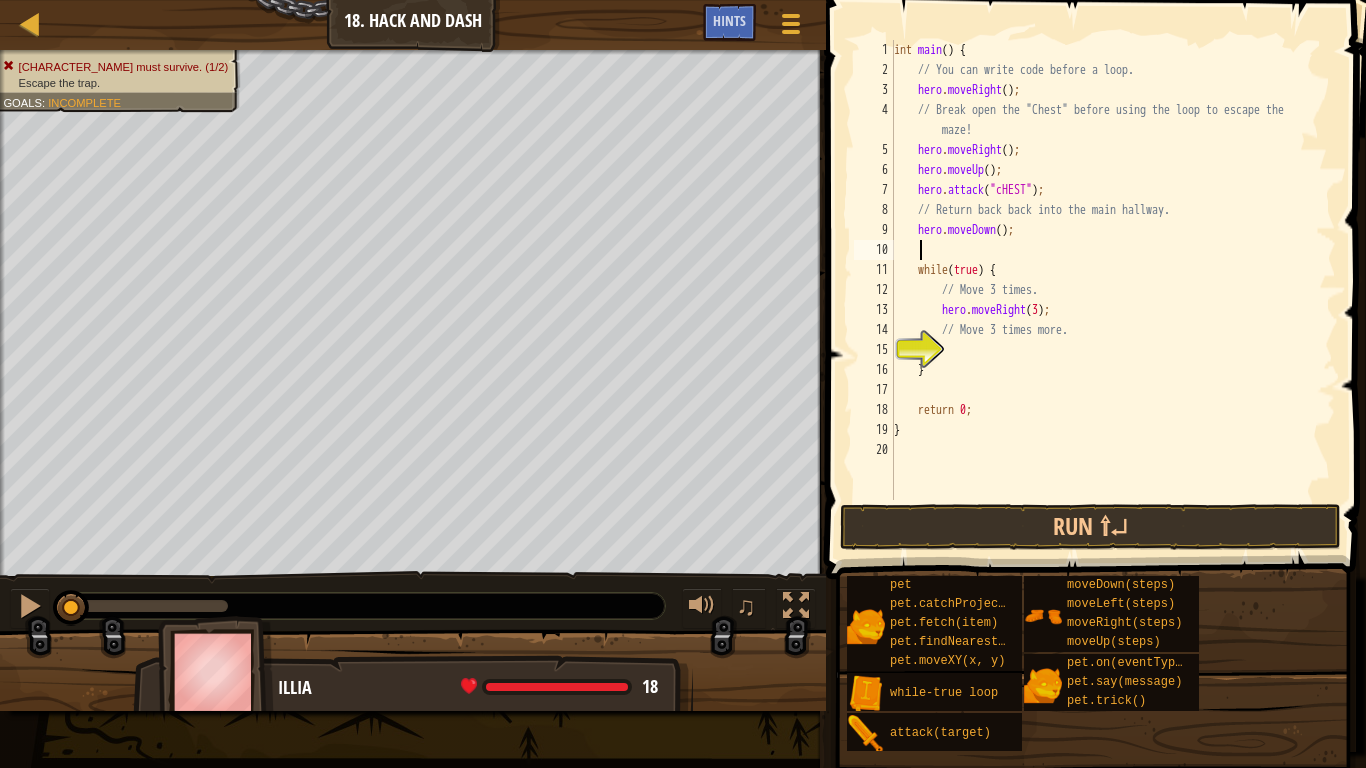 click on "int   main ( )   {      // You can write code before a loop.      hero . moveRight ( ) ;      // Break open the "Chest" before using the loop to escape the           maze!      hero . moveRight ( ) ;      hero . moveUp ( ) ;      hero . attack ( " cHEST " ) ;      // Return back back into the main hallway.      hero . moveDown ( ) ;           while ( true )   {          // Move 3 times.          hero . moveRight ( 3 ) ;          // Move 3 times more.               }           return   0 ; }" at bounding box center (1113, 290) 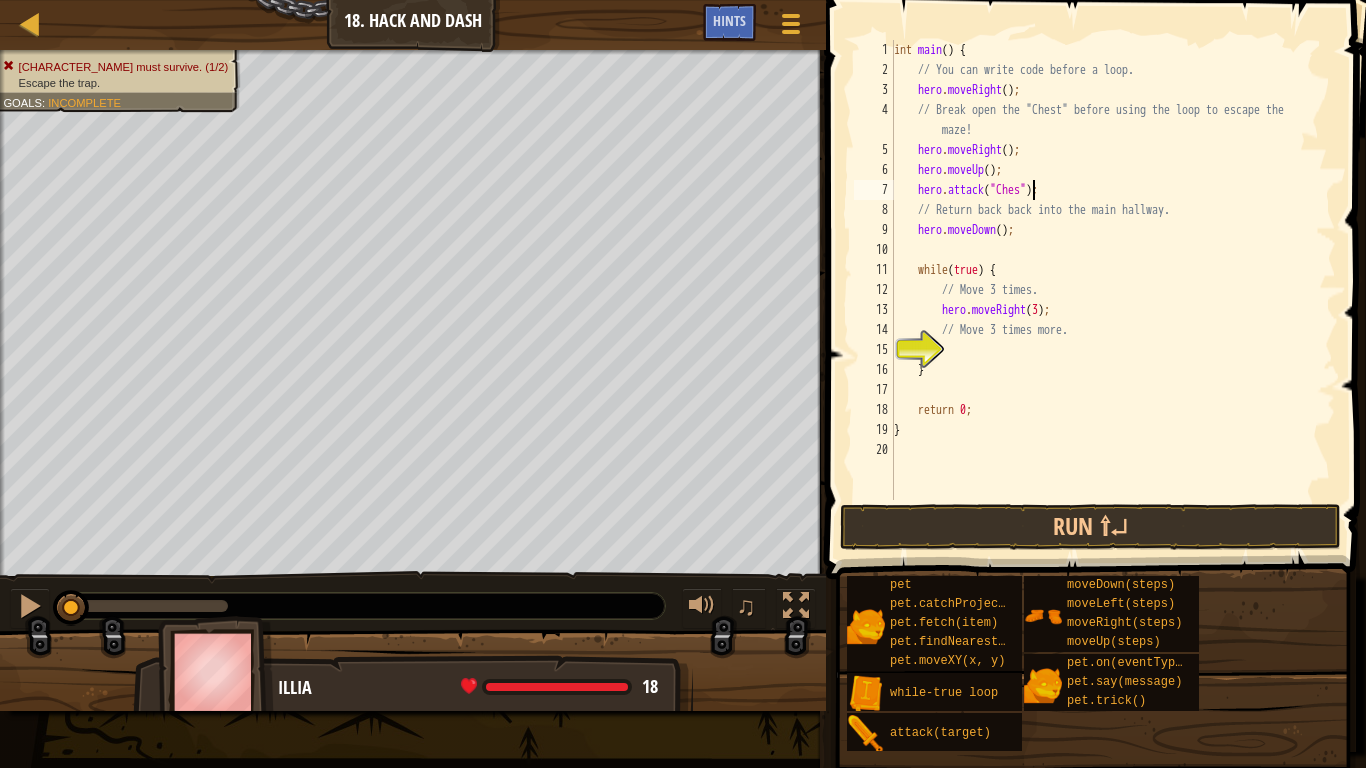 scroll, scrollTop: 9, scrollLeft: 12, axis: both 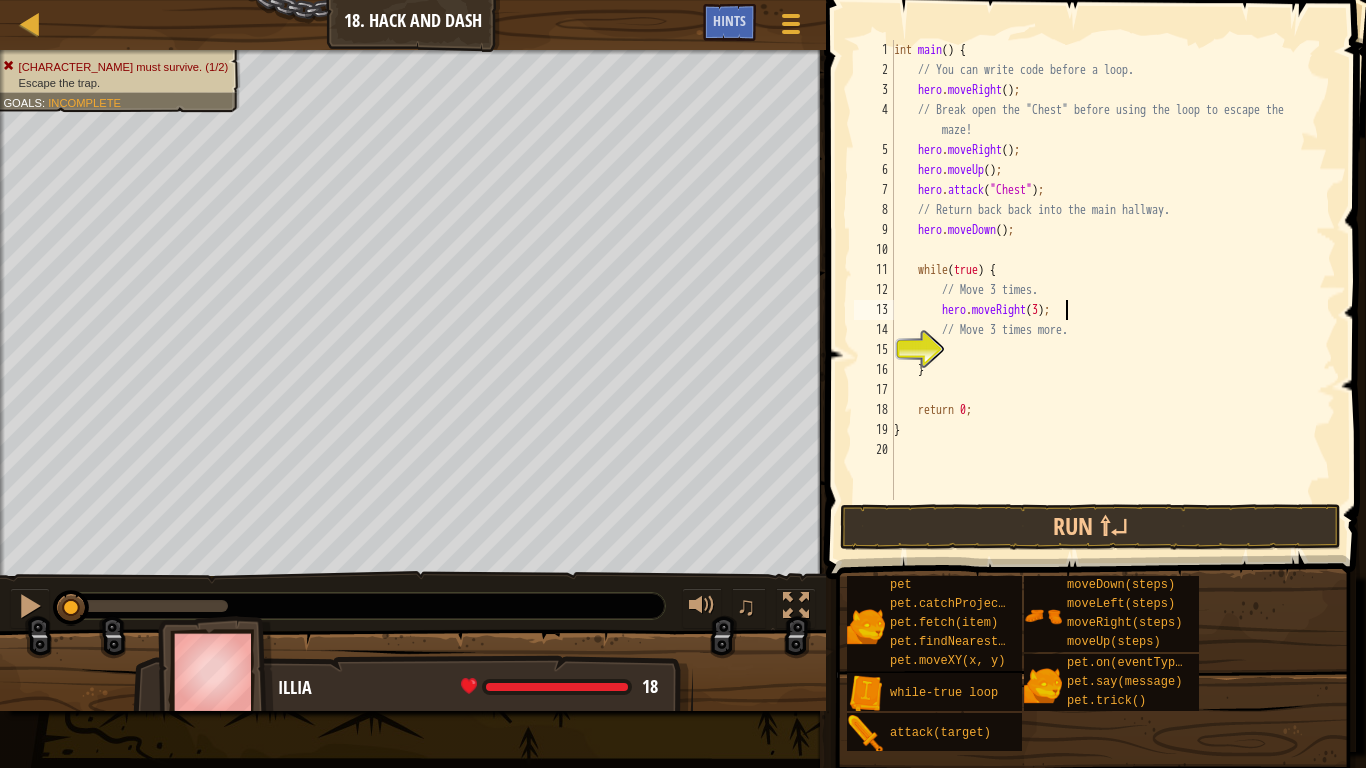click on "int   main ( )   {      // You can write code before a loop.      hero . moveRight ( ) ;      // Break open the "Chest" before using the loop to escape the           maze!      hero . moveRight ( ) ;      hero . moveUp ( ) ;      hero . attack ( " Chest " ) ;      // Return back back into the main hallway.      hero . moveDown ( ) ;           while ( true )   {          // Move 3 times.          hero . moveRight ( 3 ) ;          // Move 3 times more.               }           return   0 ; }" at bounding box center [1113, 290] 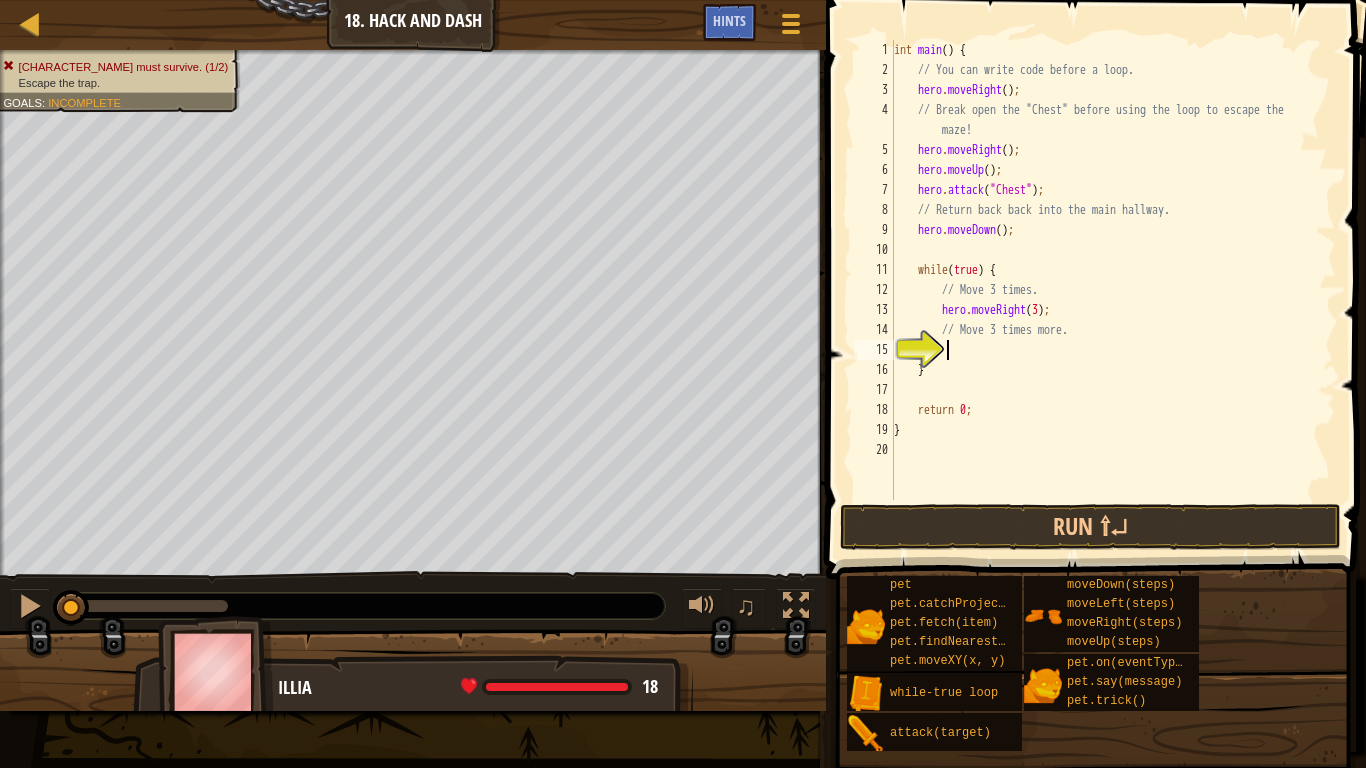 click on "int   main ( )   {      // You can write code before a loop.      hero . moveRight ( ) ;      // Break open the "Chest" before using the loop to escape the           maze!      hero . moveRight ( ) ;      hero . moveUp ( ) ;      hero . attack ( " Chest " ) ;      // Return back back into the main hallway.      hero . moveDown ( ) ;           while ( true )   {          // Move 3 times.          hero . moveRight ( 3 ) ;          // Move 3 times more.               }           return   0 ; }" at bounding box center [1113, 290] 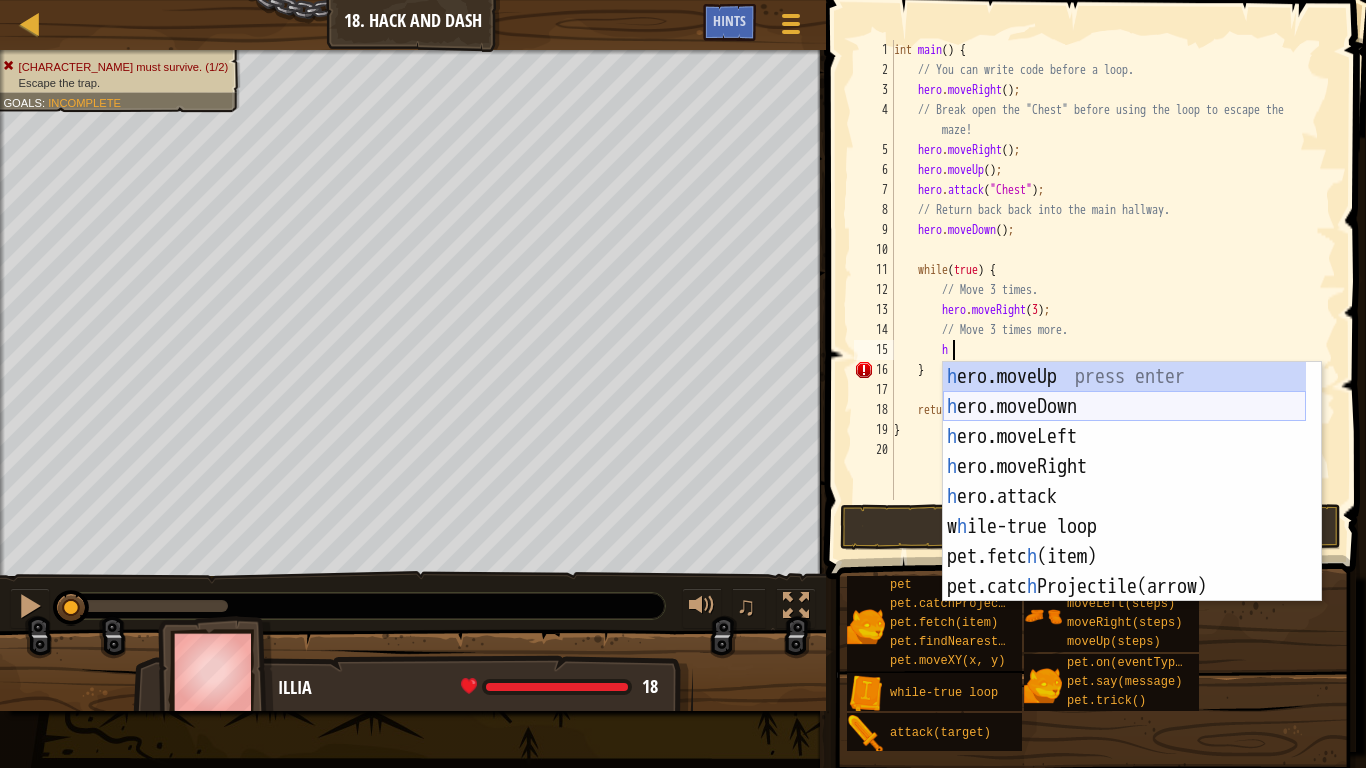 click on "h ero.moveUp press enter h ero.moveDown press enter h ero.moveLeft press enter h ero.moveRight press enter h ero.attack press enter w h ile-true loop press enter pet.fetc h (item) press enter pet.catc h Projectile(arrow) press enter pet.on(eventType,  h andler) press enter" at bounding box center [1124, 512] 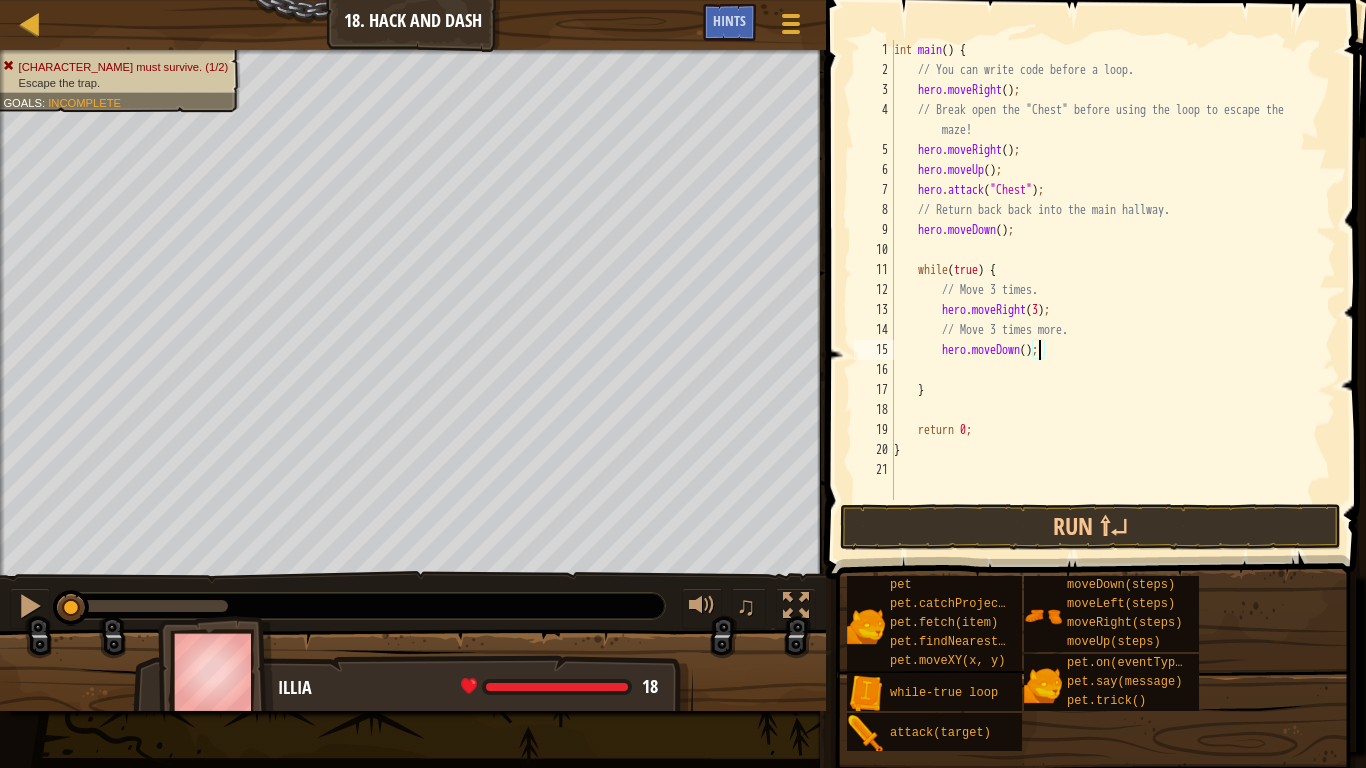 click on "int   main ( )   {      // You can write code before a loop.      hero . moveRight ( ) ;      // Break open the "Chest" before using the loop to escape the           maze!      hero . moveRight ( ) ;      hero . moveUp ( ) ;      hero . attack ( " Chest " ) ;      // Return back back into the main hallway.      hero . moveDown ( ) ;           while ( true )   {          // Move 3 times.          hero . moveRight ( [NUMBER] ) ;          // Move 3 times more.          hero . moveDown ( ) ;               }           return   0 ; }" at bounding box center [1113, 290] 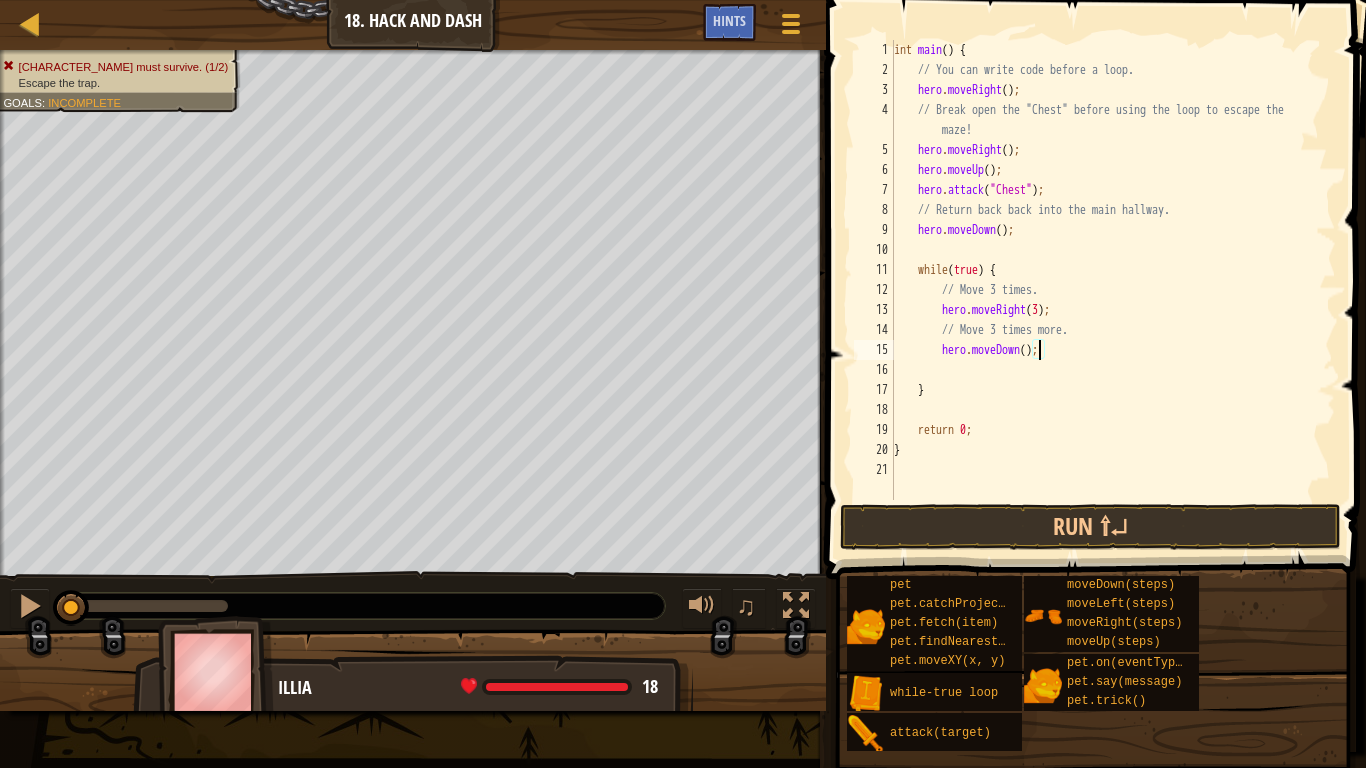 scroll, scrollTop: 9, scrollLeft: 12, axis: both 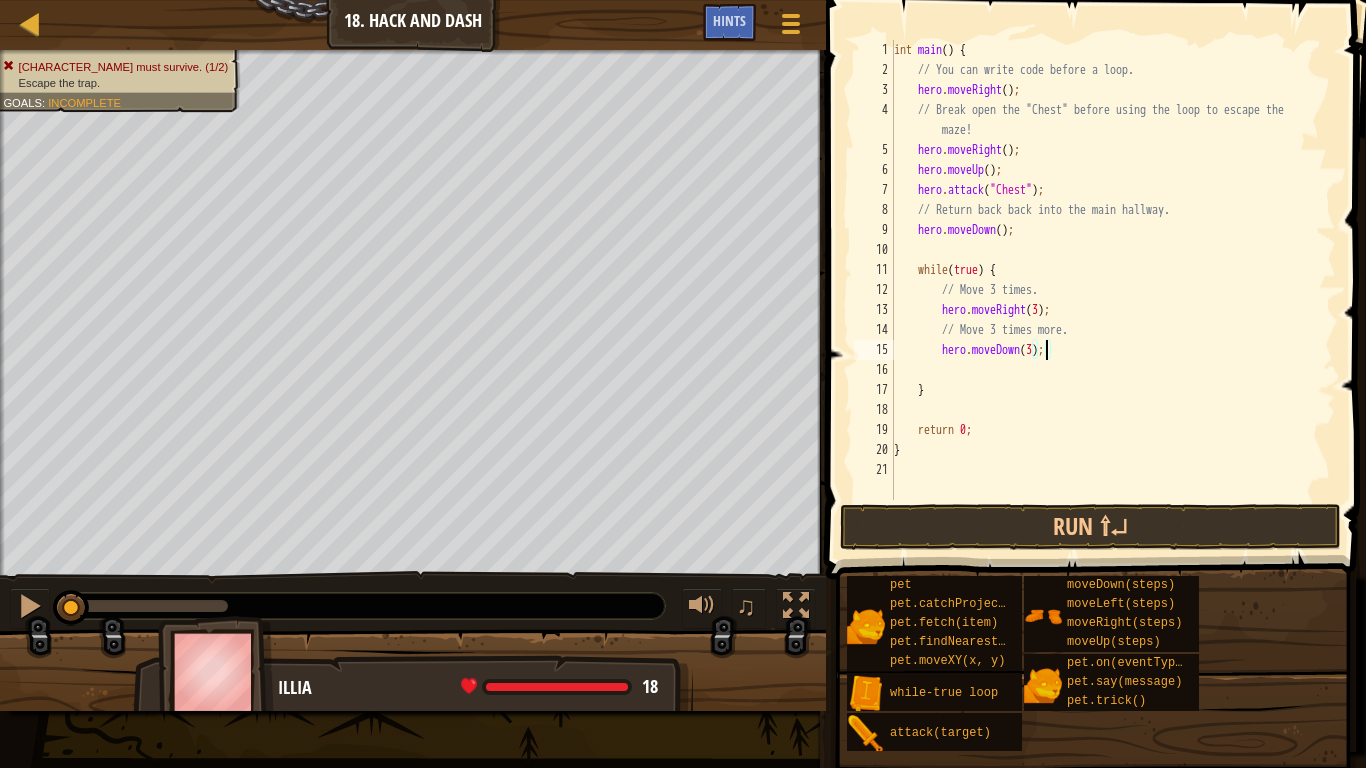 click on "int   main ( )   {      // You can write code before a loop.      hero . moveRight ( ) ;      // Break open the "Chest" before using the loop to escape the           maze!      hero . moveRight ( ) ;      hero . moveUp ( ) ;      hero . attack ( " Chest " ) ;      // Return back back into the main hallway.      hero . moveDown ( ) ;           while ( true )   {          // Move 3 times.          hero . moveRight ( 3 ) ;          // Move 3 times more.          hero . moveDown ( 3 ) ;               }           return   0 ; }" at bounding box center [1113, 290] 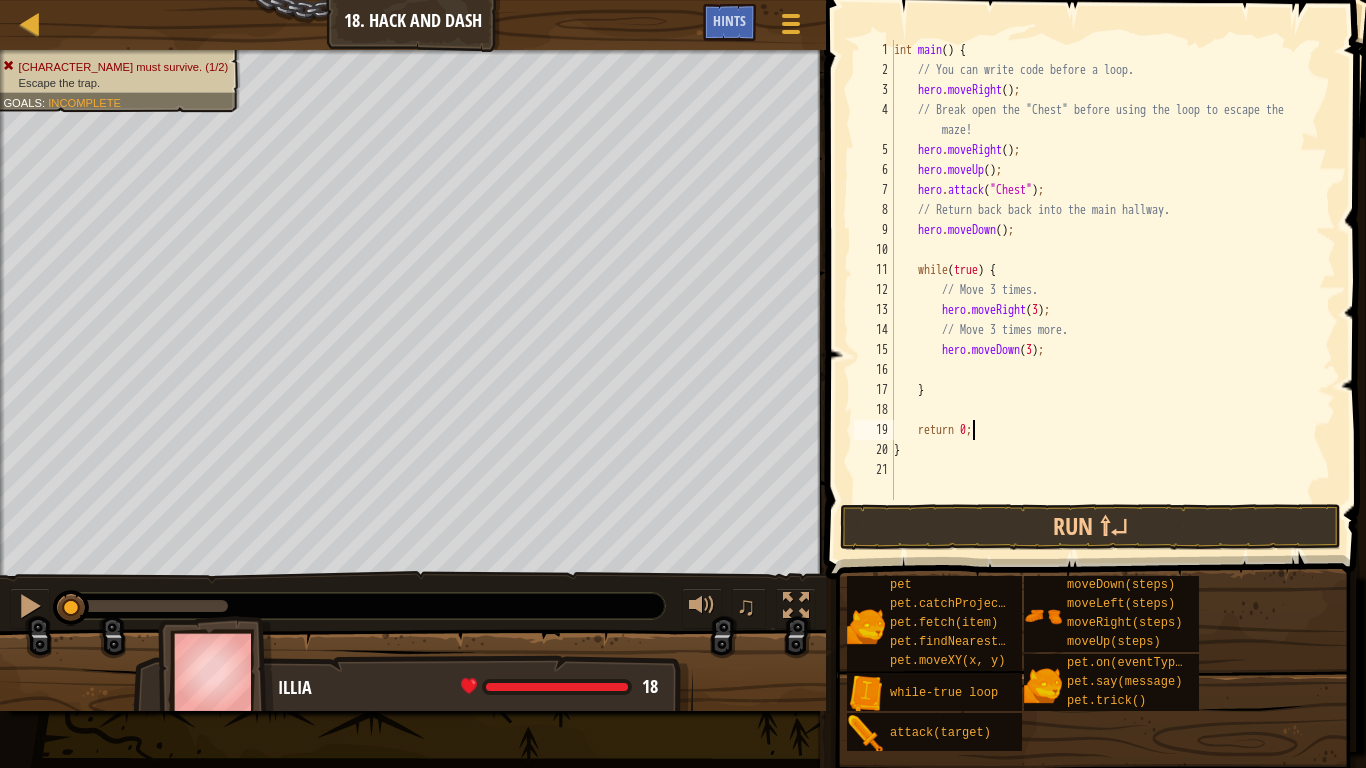 scroll, scrollTop: 9, scrollLeft: 6, axis: both 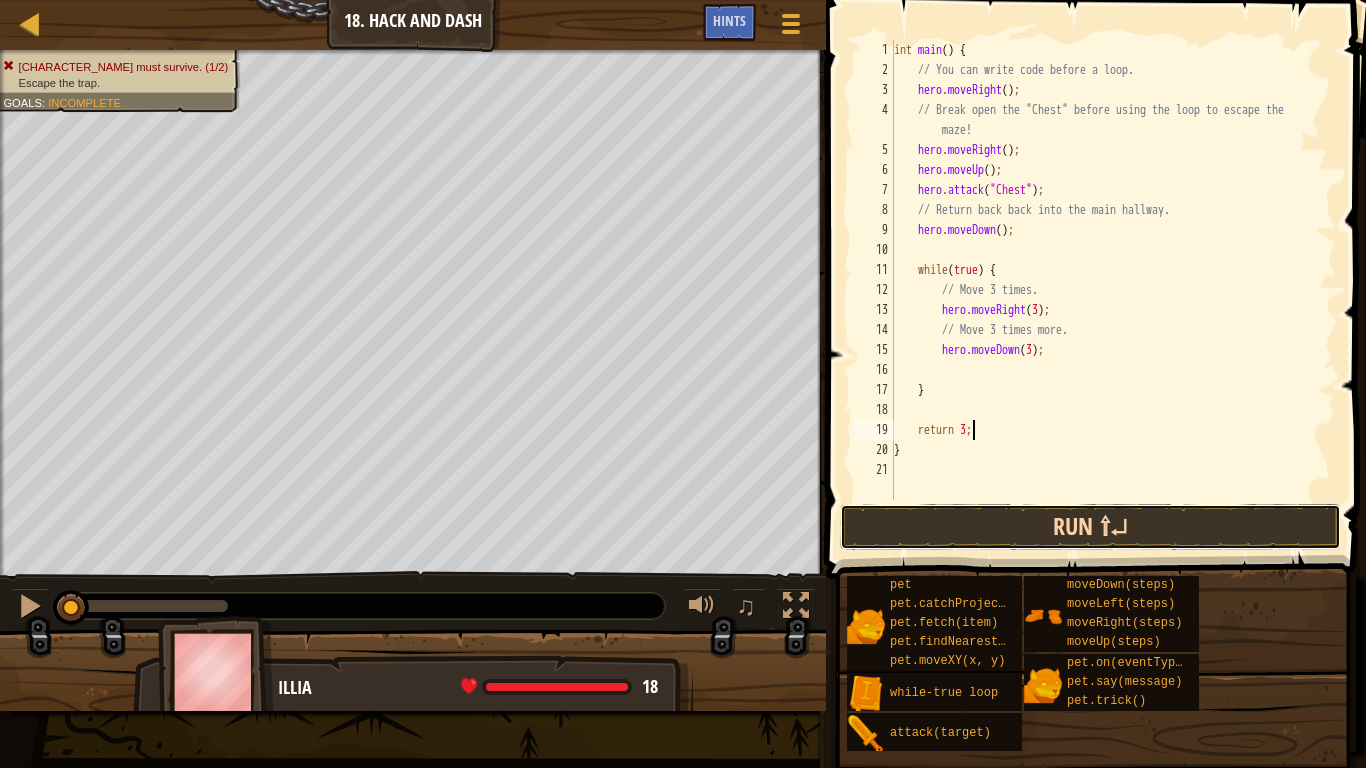 click on "Run ⇧↵" at bounding box center (1090, 527) 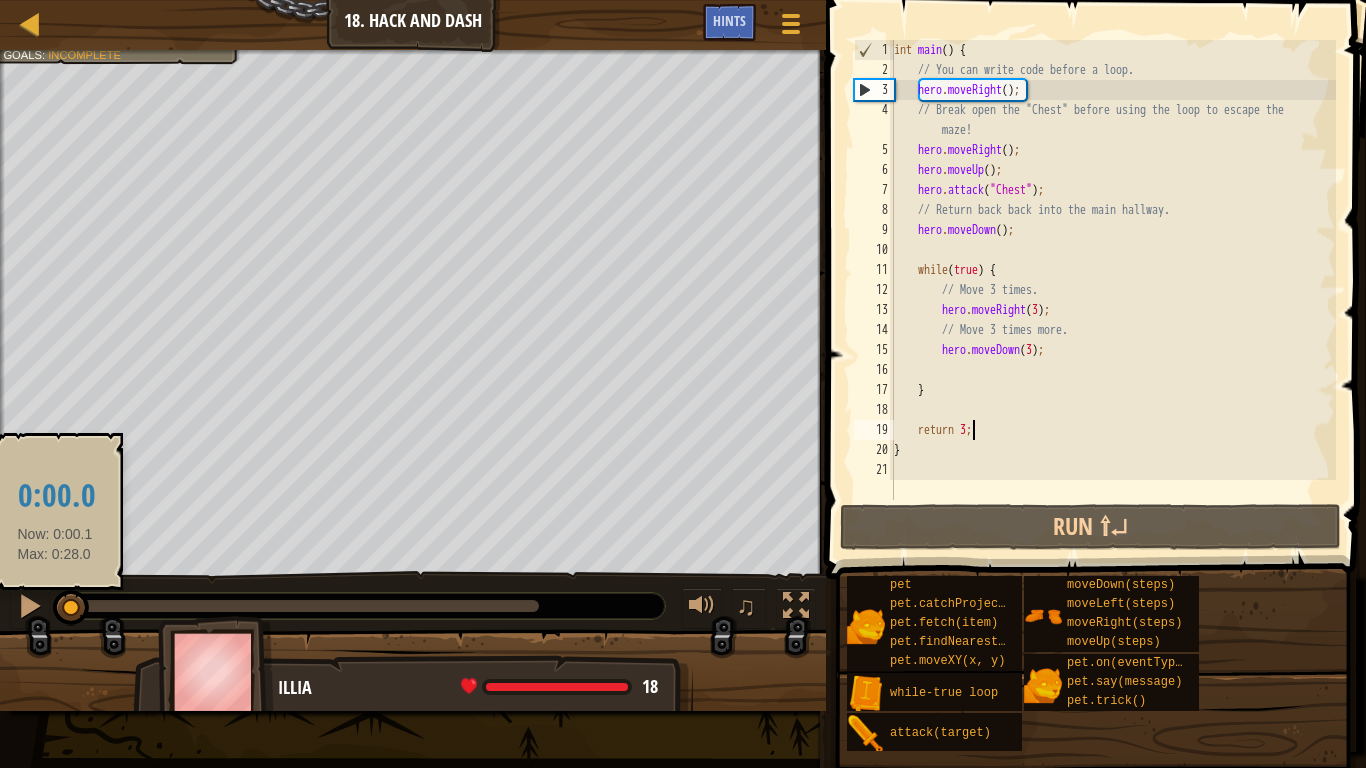 drag, startPoint x: 191, startPoint y: 602, endPoint x: 55, endPoint y: 597, distance: 136.09187 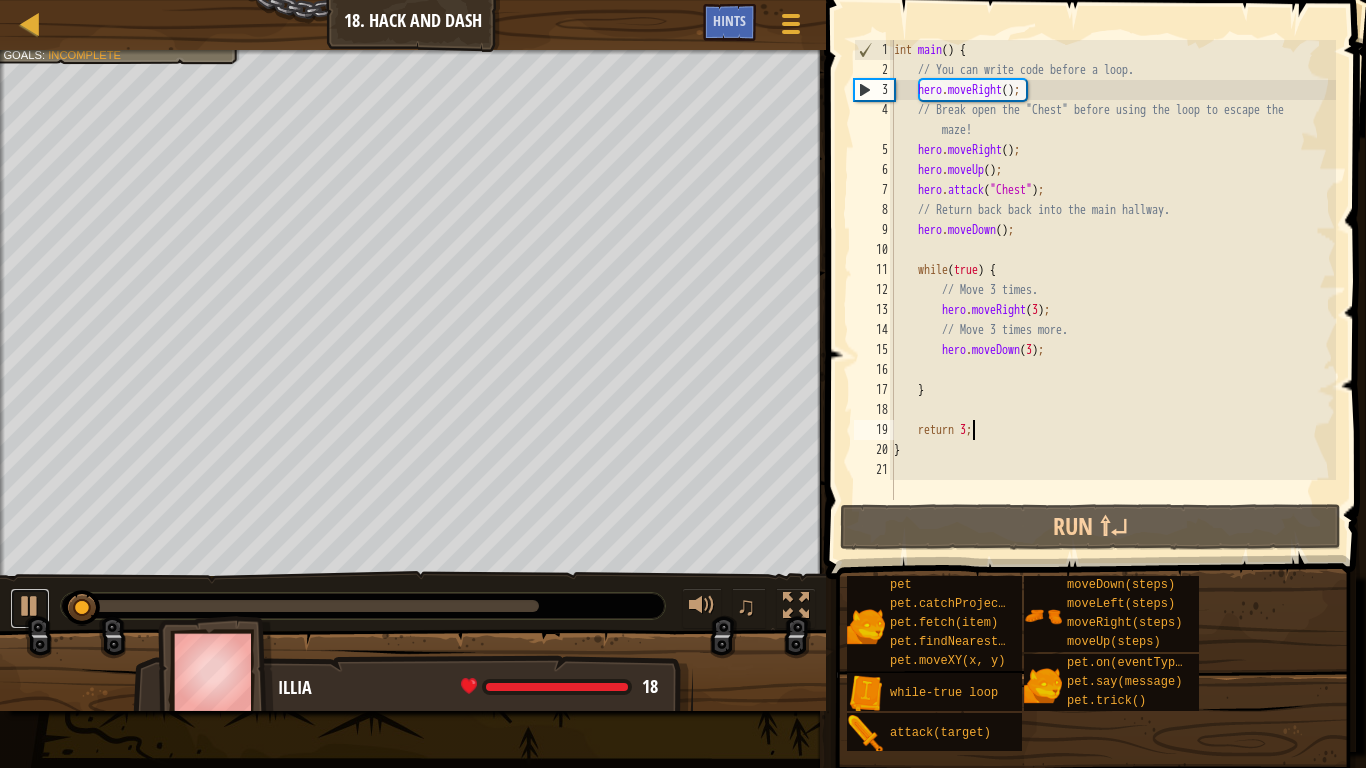 click at bounding box center (30, 608) 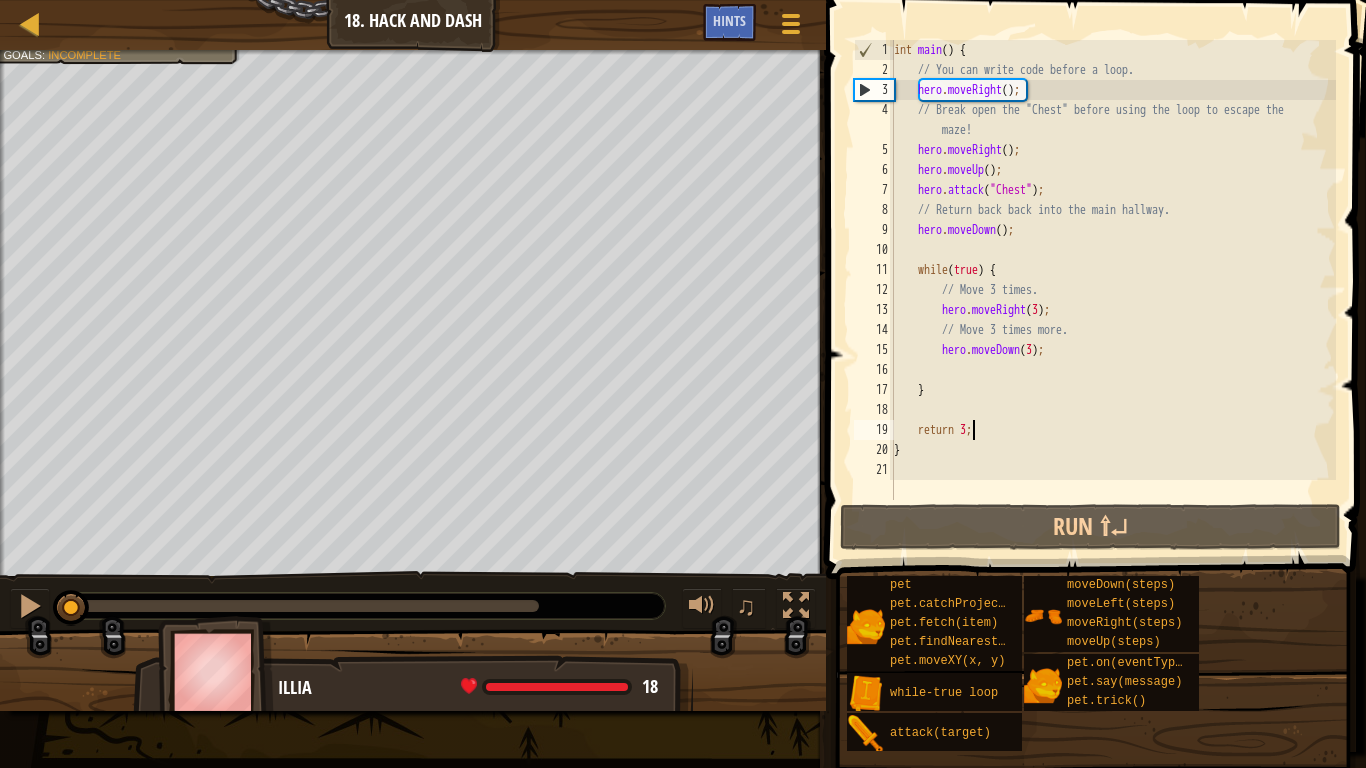 drag, startPoint x: 84, startPoint y: 592, endPoint x: 6, endPoint y: 580, distance: 78.91768 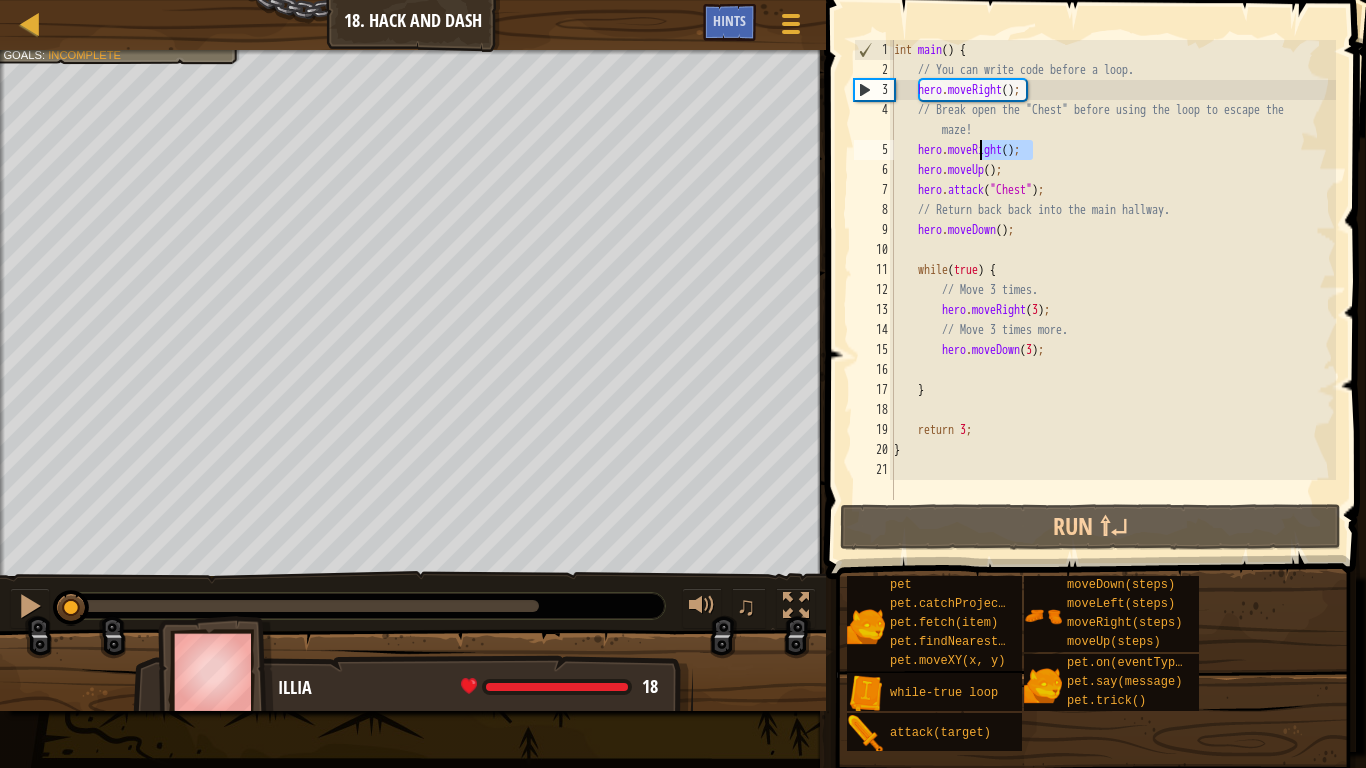 drag, startPoint x: 1038, startPoint y: 151, endPoint x: 982, endPoint y: 150, distance: 56.008926 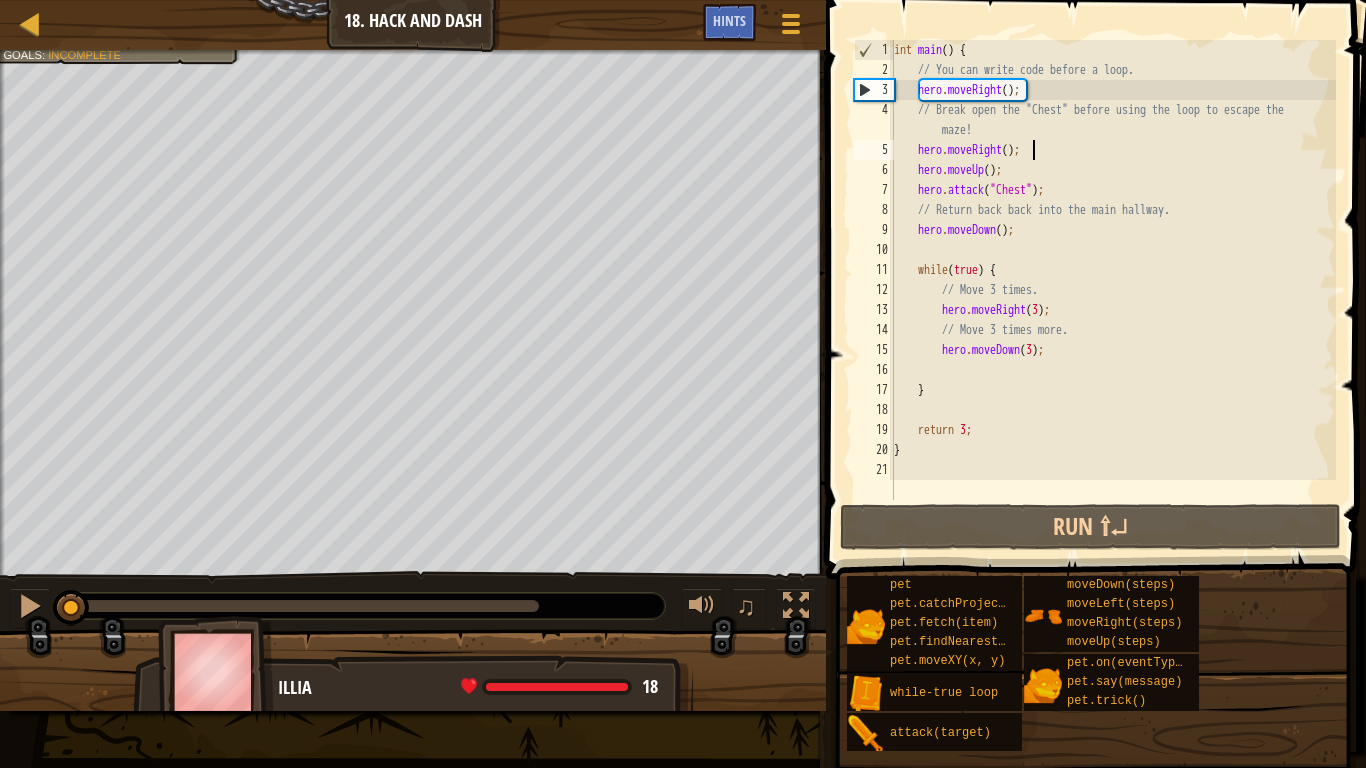 click on "int   main ( )   {      // You can write code before a loop.      hero . moveRight ( ) ;      // Break open the "Chest" before using the loop to escape the           maze!      hero . moveRight ( ) ;      hero . moveUp ( ) ;      hero . attack ( " Chest " ) ;      // Return back back into the main hallway.      hero . moveDown ( ) ;           while ( true )   {          // Move [NUMBER] times.          hero . moveRight ( [NUMBER] ) ;          // Move [NUMBER] times more.          hero . moveDown ( [NUMBER] ) ;               }           return   [NUMBER] ; }" at bounding box center (1113, 290) 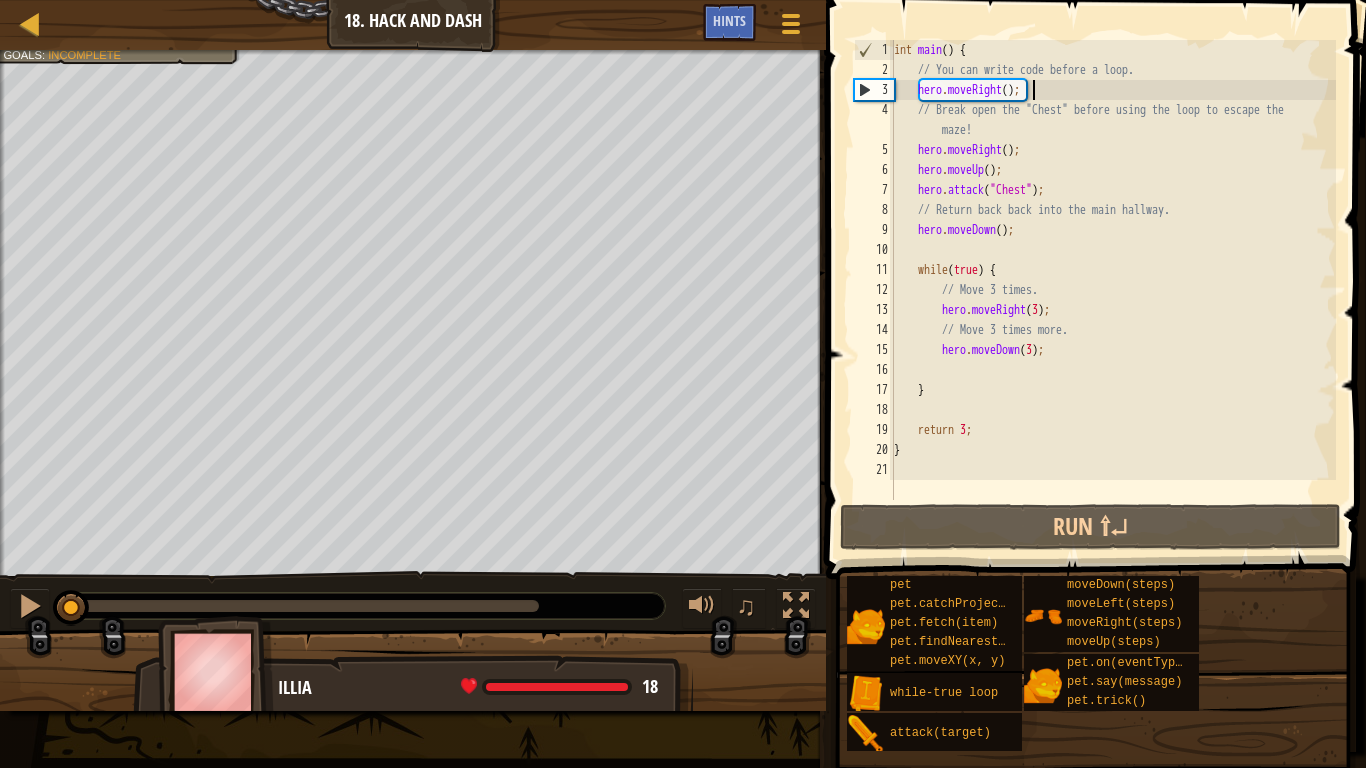 scroll, scrollTop: 9, scrollLeft: 1, axis: both 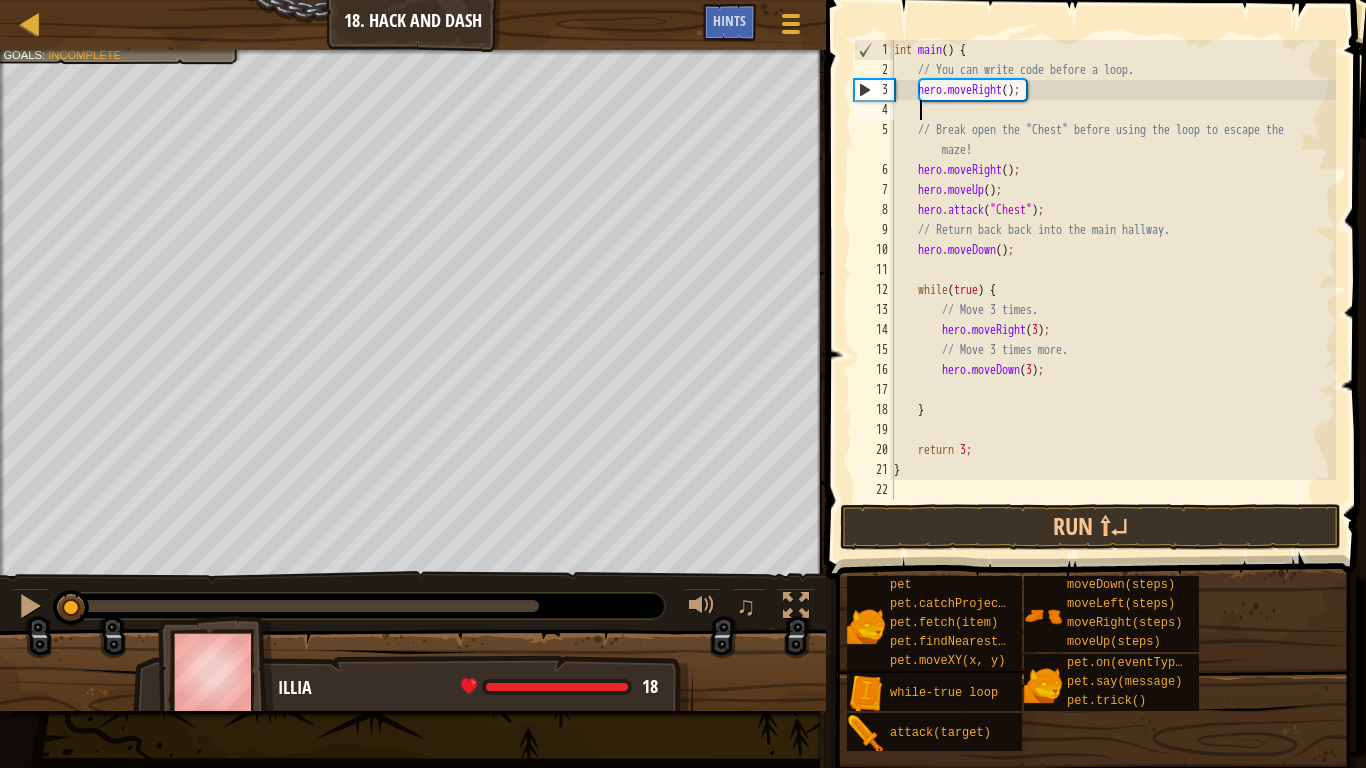 type on "h" 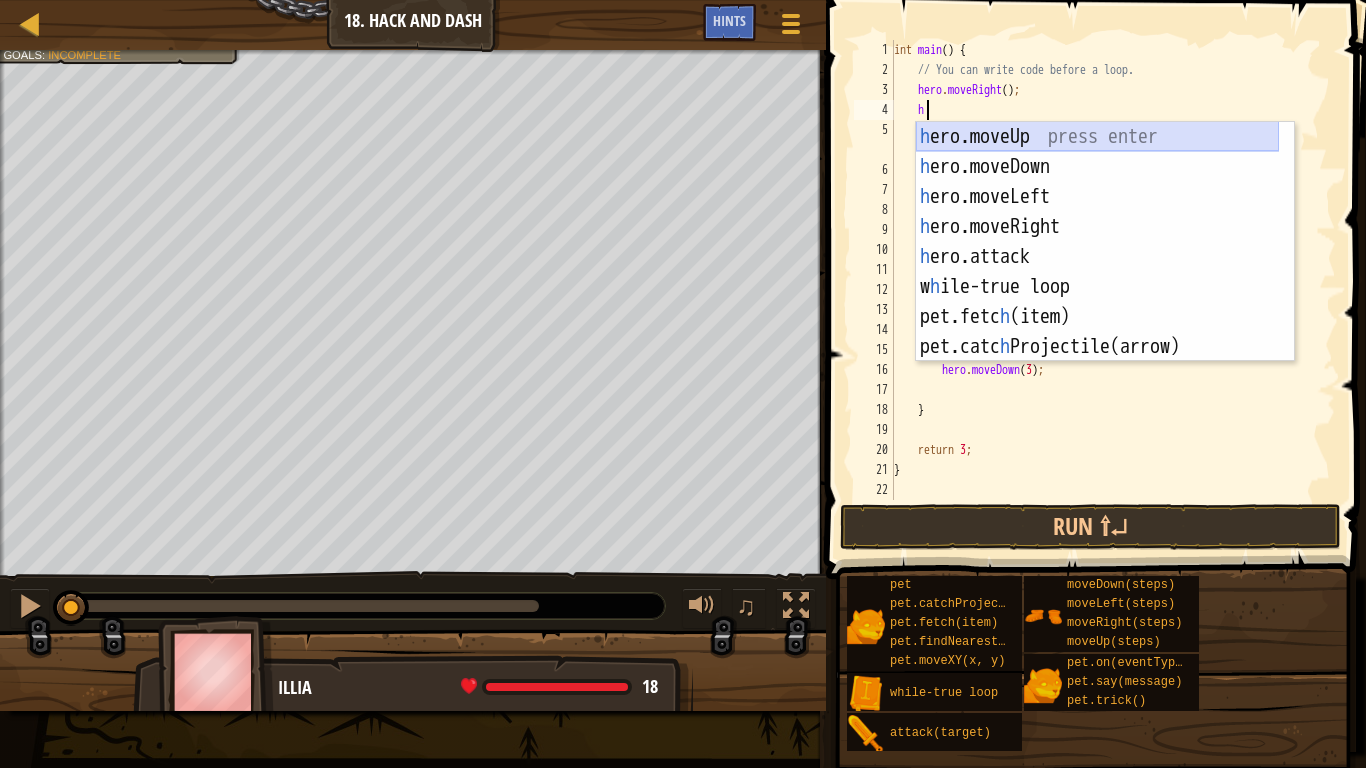 click on "h ero.moveUp press enter h ero.moveDown press enter h ero.moveLeft press enter h ero.moveRight press enter h ero.attack press enter w h ile-true loop press enter pet.fetc h (item) press enter pet.catc h Projectile(arrow) press enter pet.on(eventType,  h andler) press enter" at bounding box center [1097, 272] 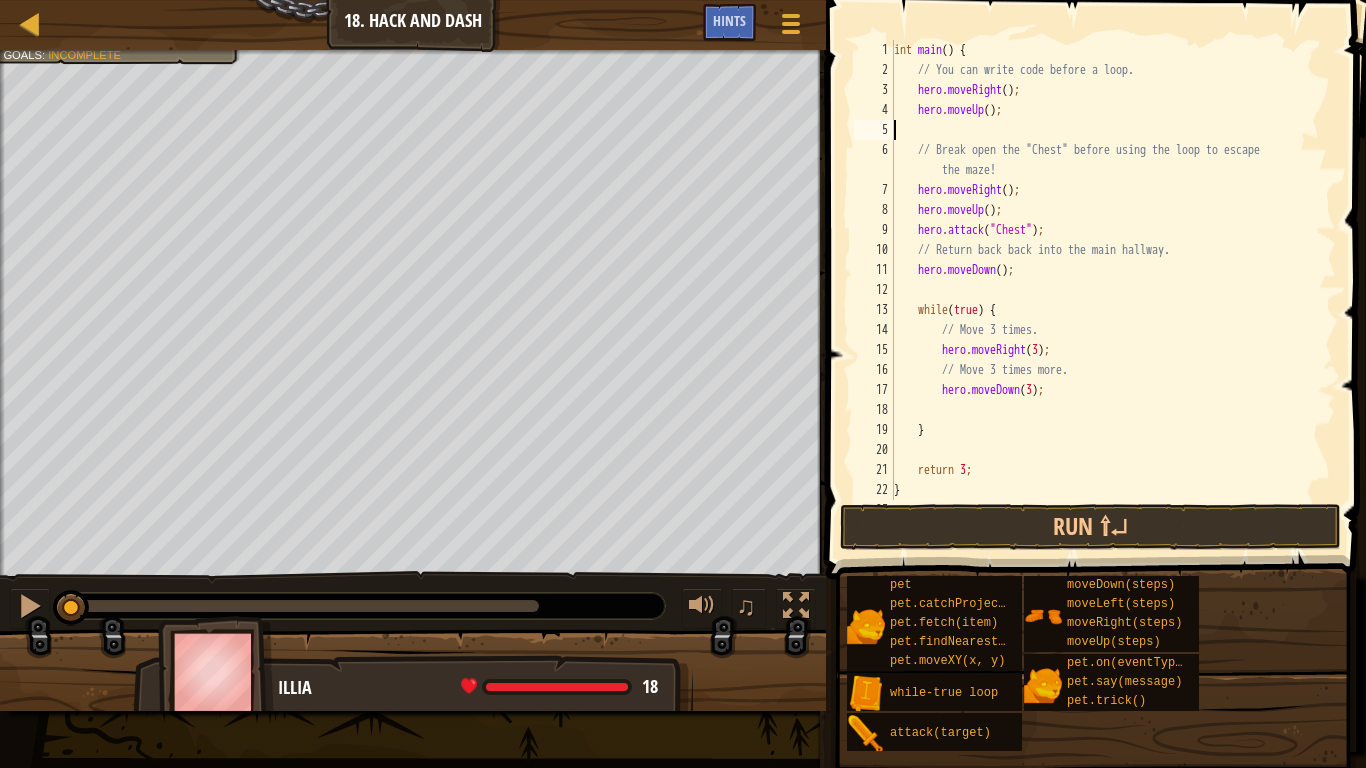 scroll, scrollTop: 9, scrollLeft: 0, axis: vertical 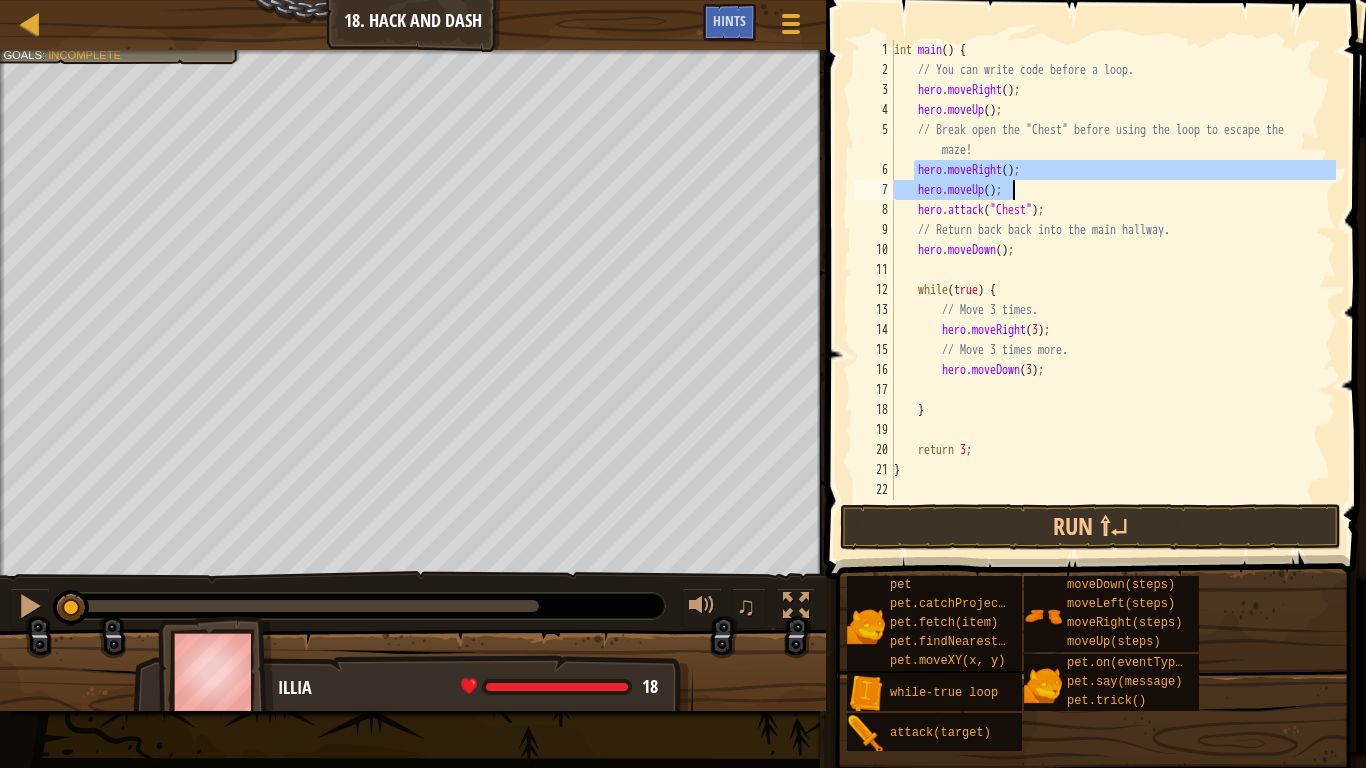drag, startPoint x: 928, startPoint y: 167, endPoint x: 1042, endPoint y: 194, distance: 117.15375 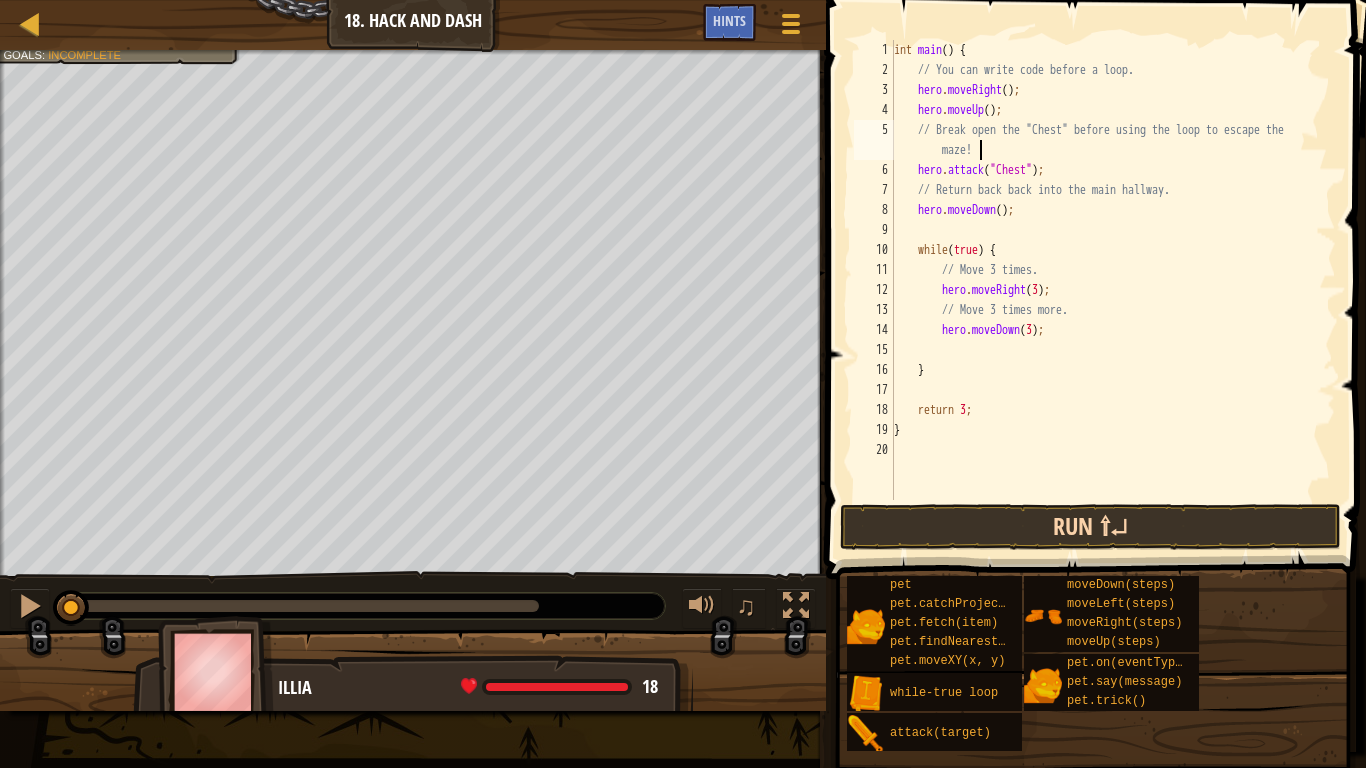 type on "// Break open the "Chest" before using the loop to escape the maze!" 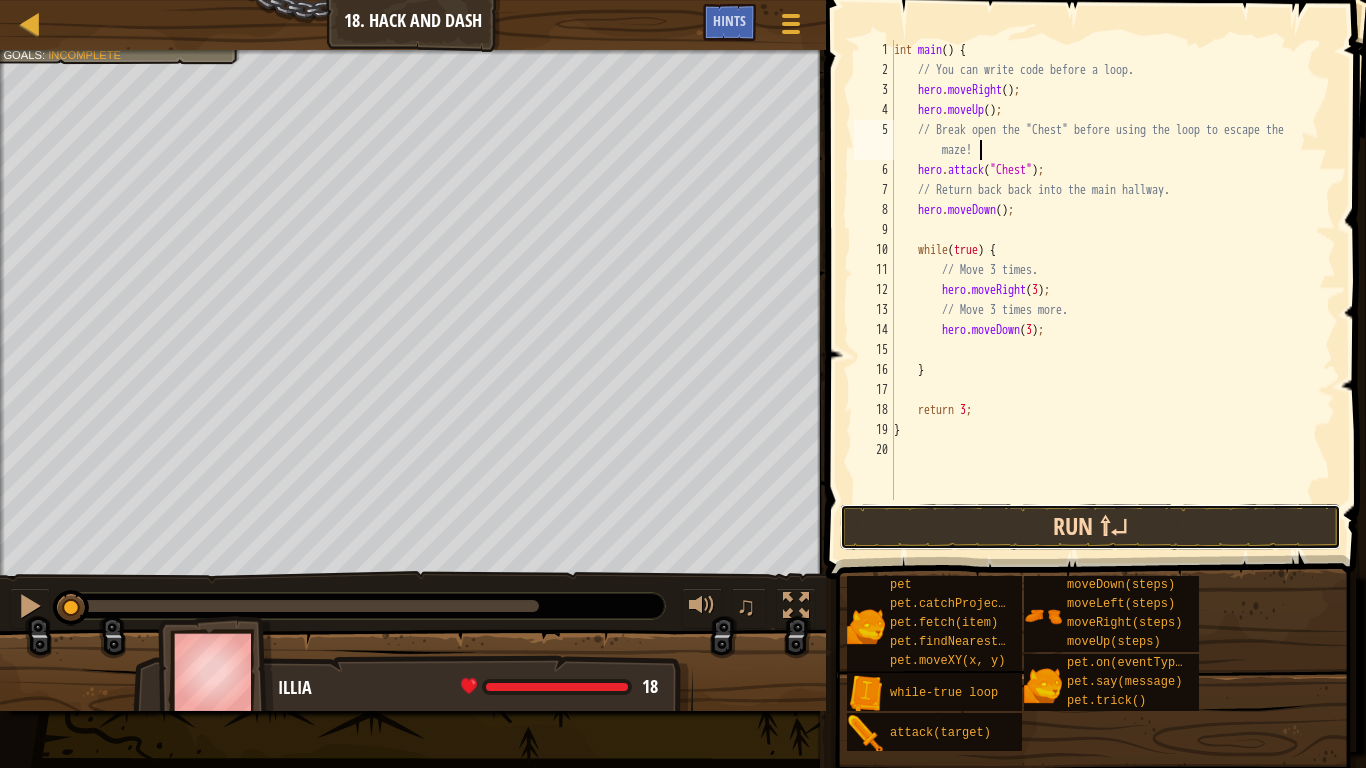 click on "Run ⇧↵" at bounding box center (1090, 527) 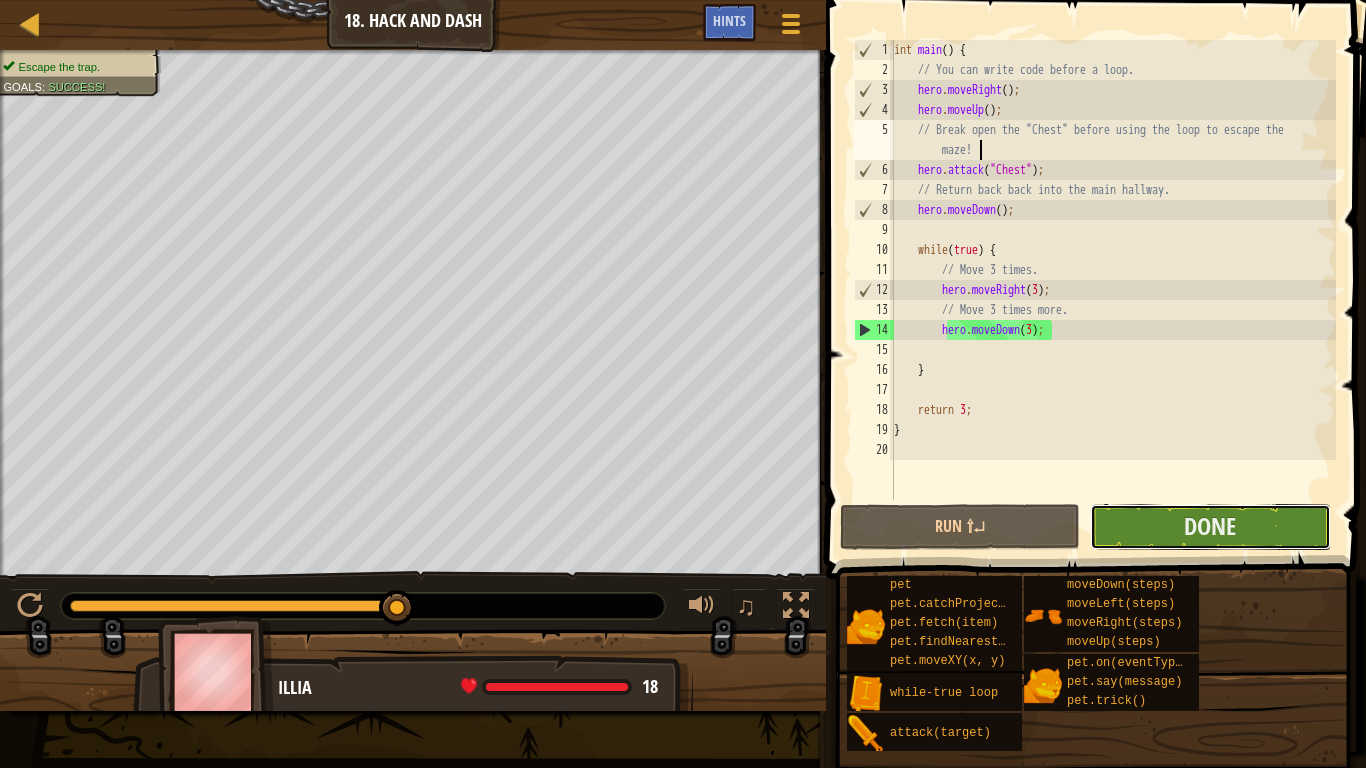 click on "Done" at bounding box center (1210, 527) 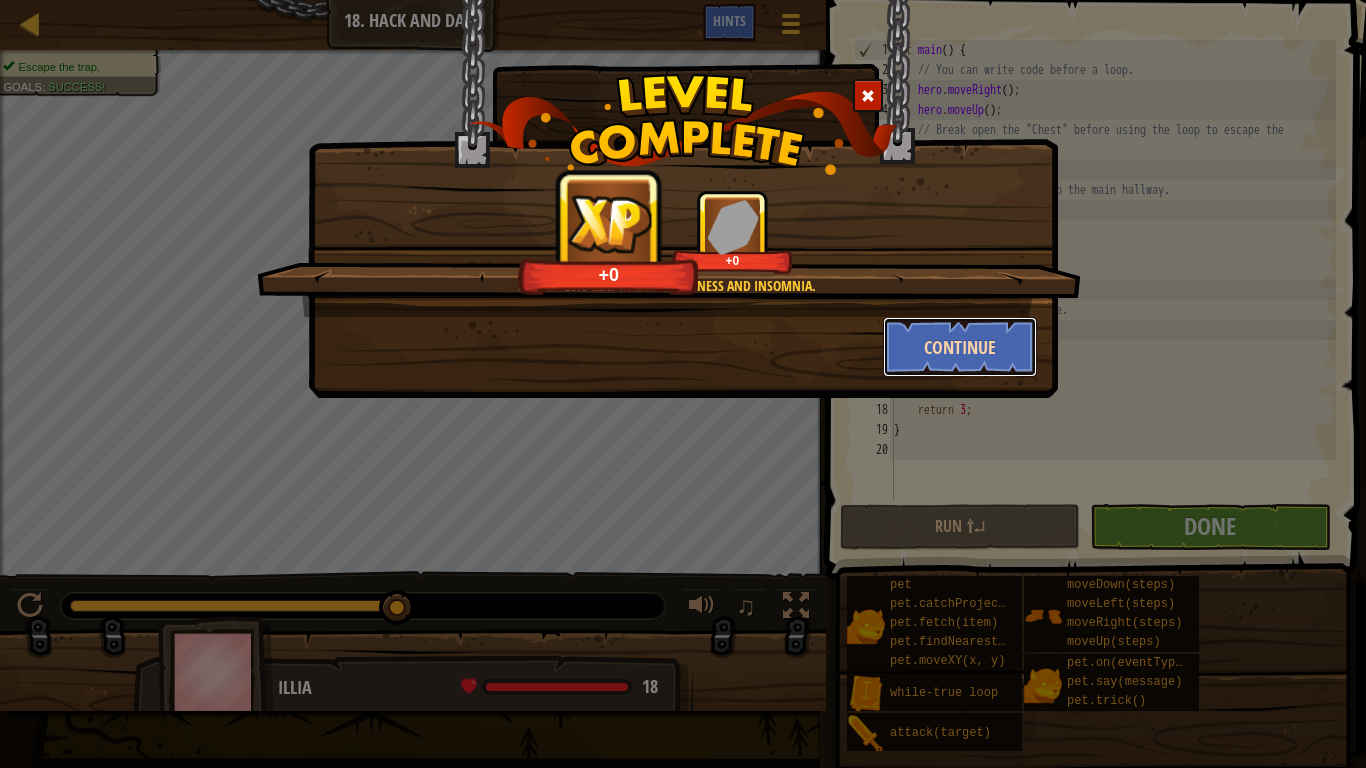 click on "Continue" at bounding box center (960, 347) 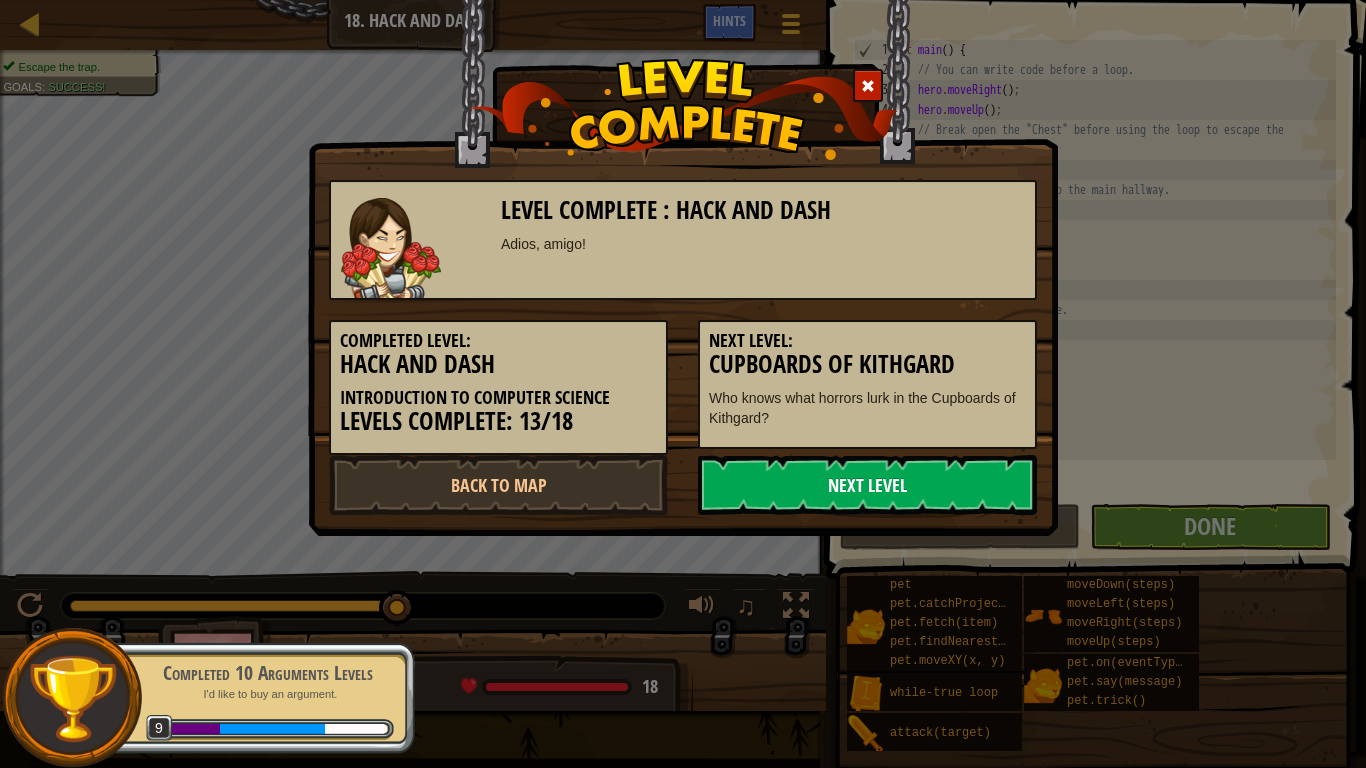 click on "Next Level" at bounding box center [867, 485] 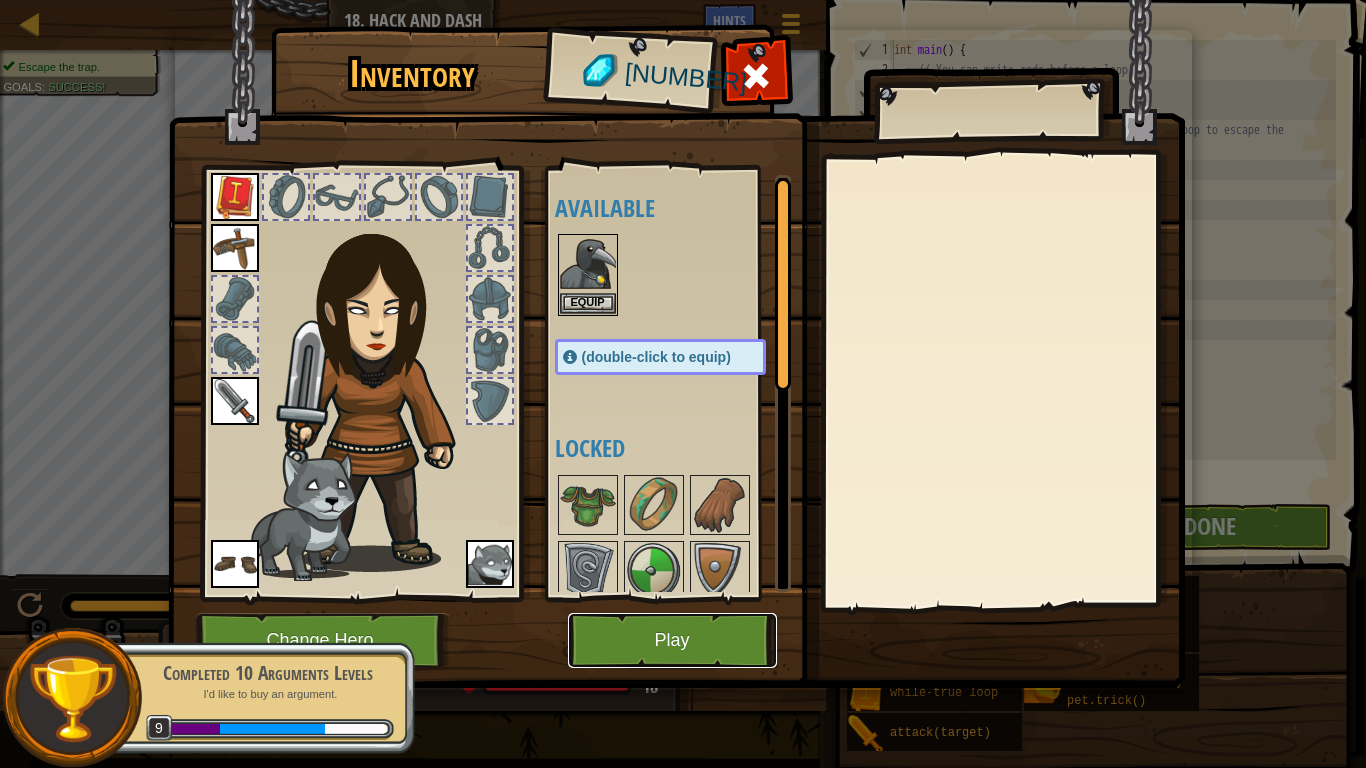 click on "Play" at bounding box center [672, 640] 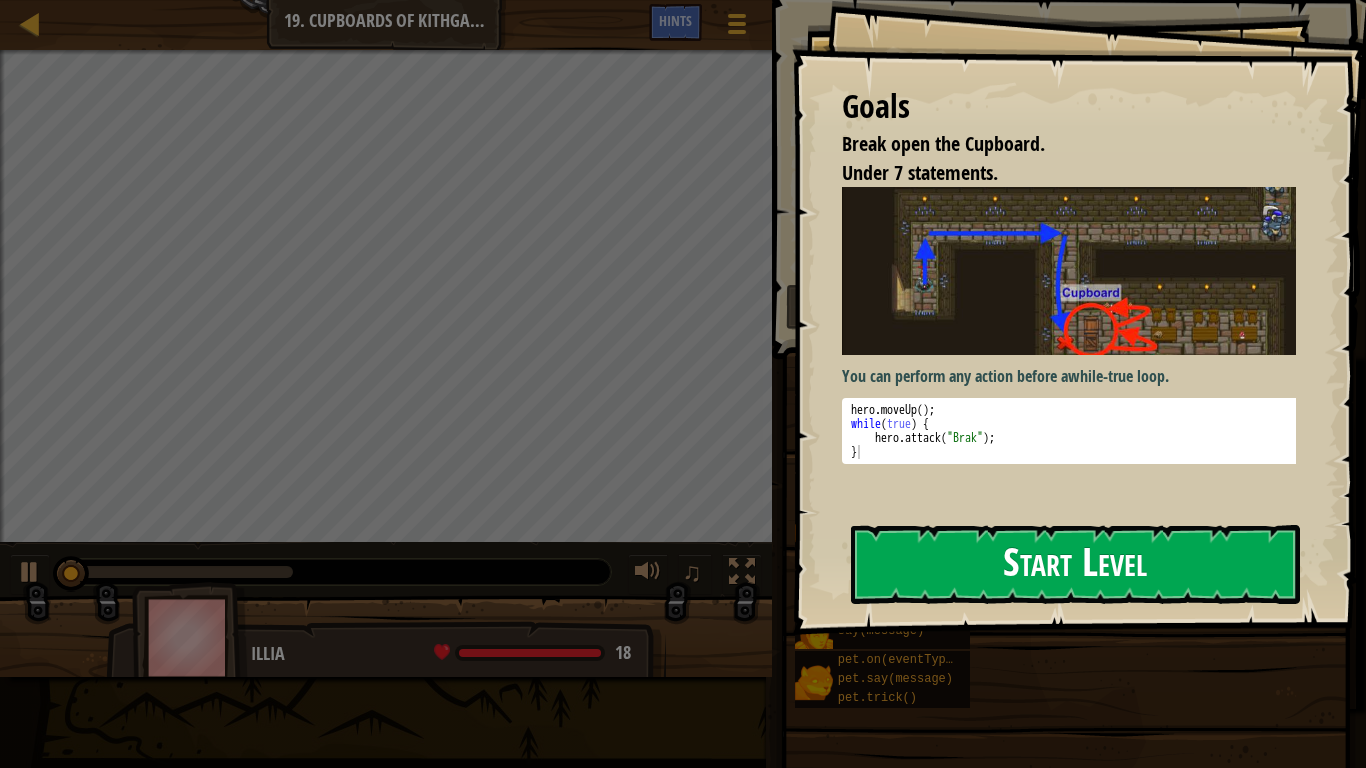 click on "Start Level" at bounding box center (1075, 564) 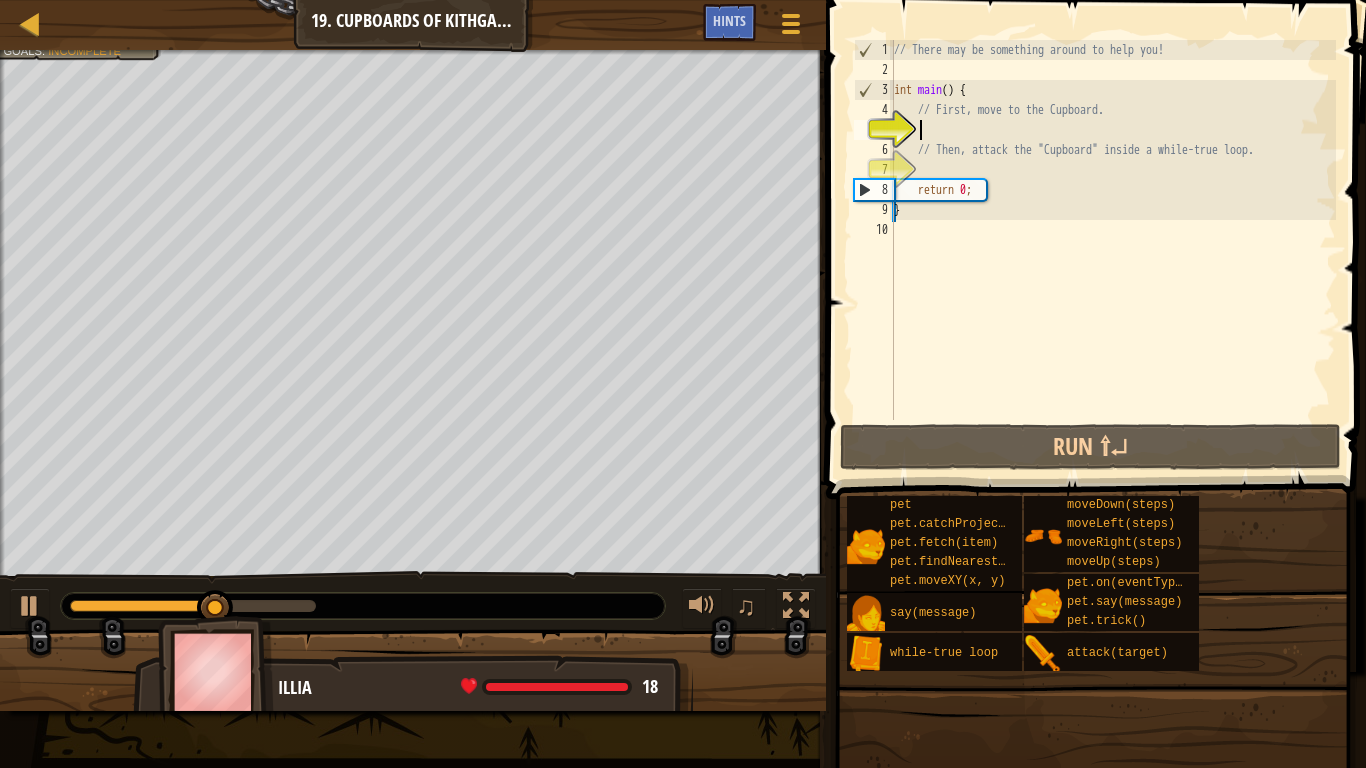 click on "// There may be something around to help you! int   main ( )   {      // First, move to the Cupboard.           // Then, attack the "Cupboard" inside a while-true loop.      return   0 ; }" at bounding box center [1113, 250] 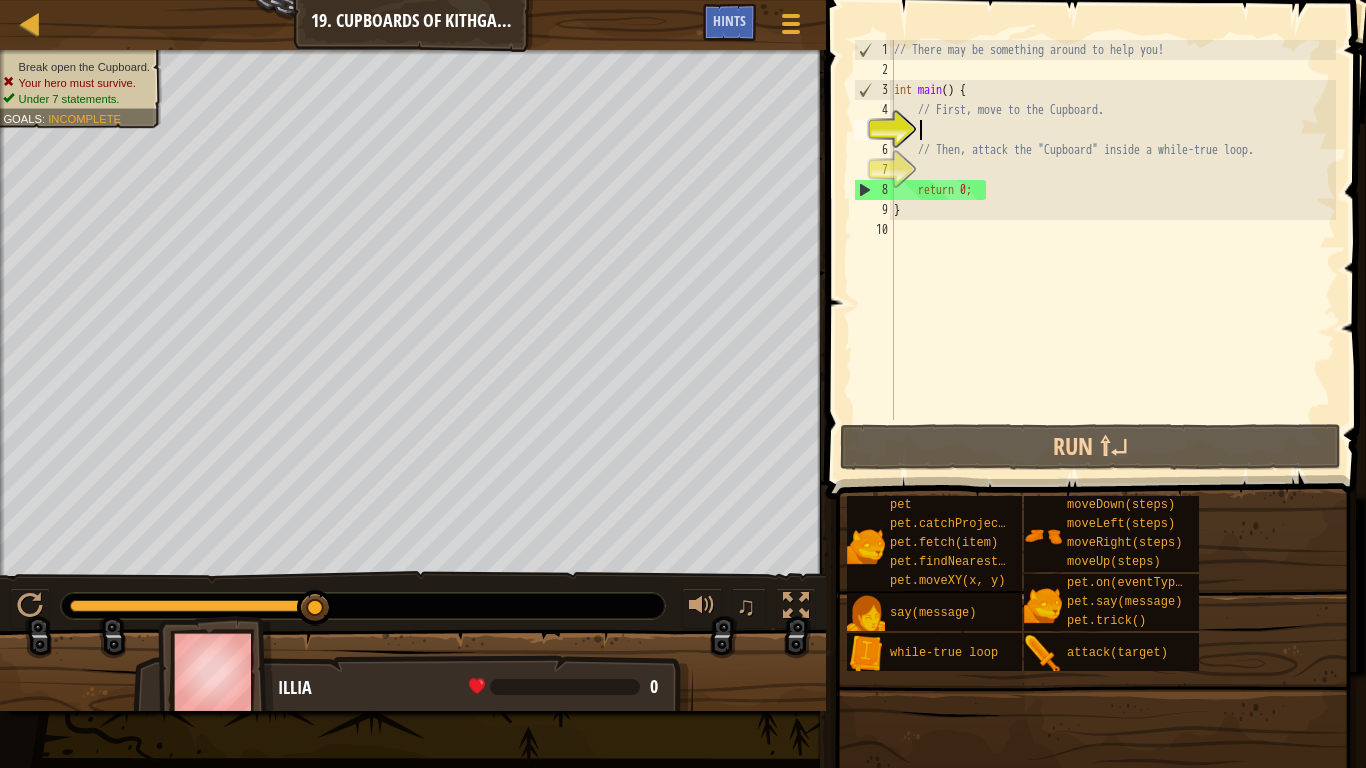 type on "h" 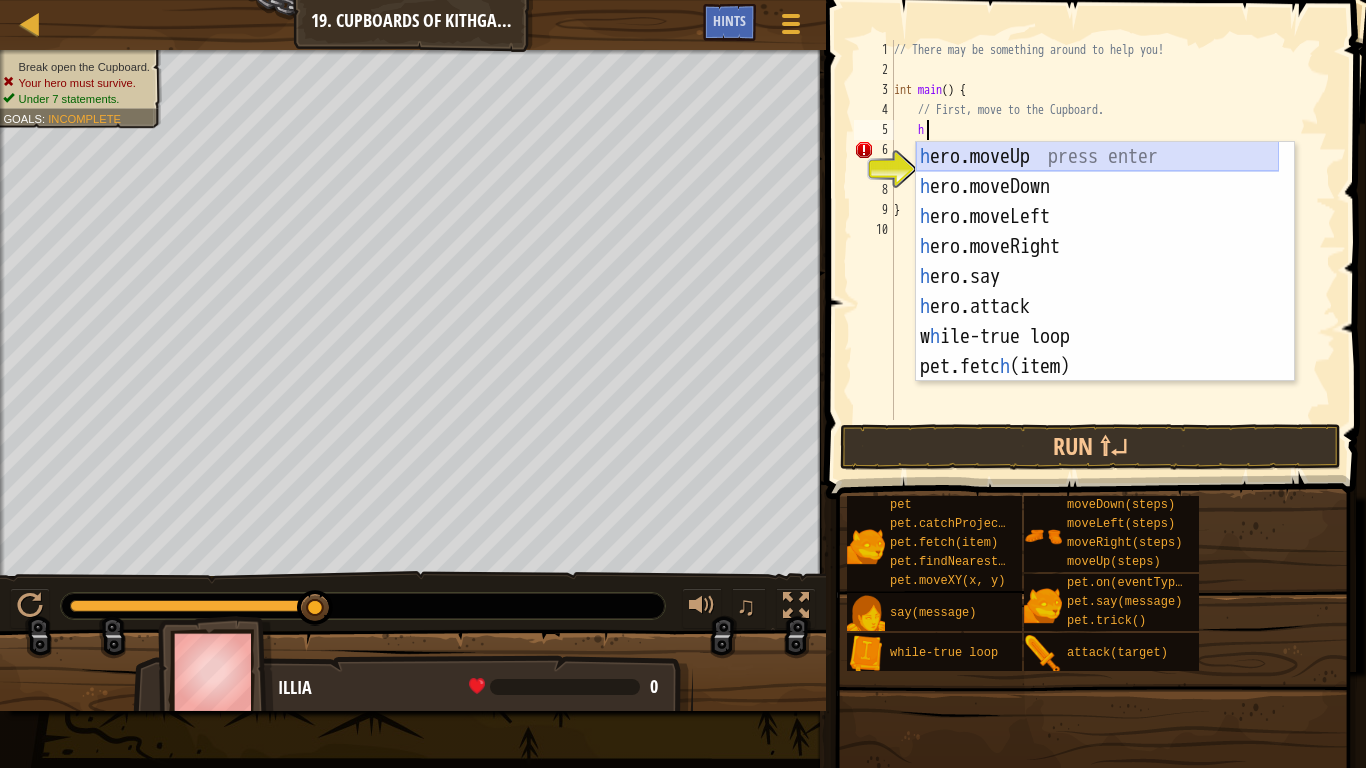 click on "hero.moveUp press enter hero.moveDown press enter hero.moveLeft press enter hero.moveRight press enter hero.say press enter hero.attack press enter while-true loop press enter pet.fetch(item) press enter pet.catch Projectile(arrow) press enter" at bounding box center [1097, 292] 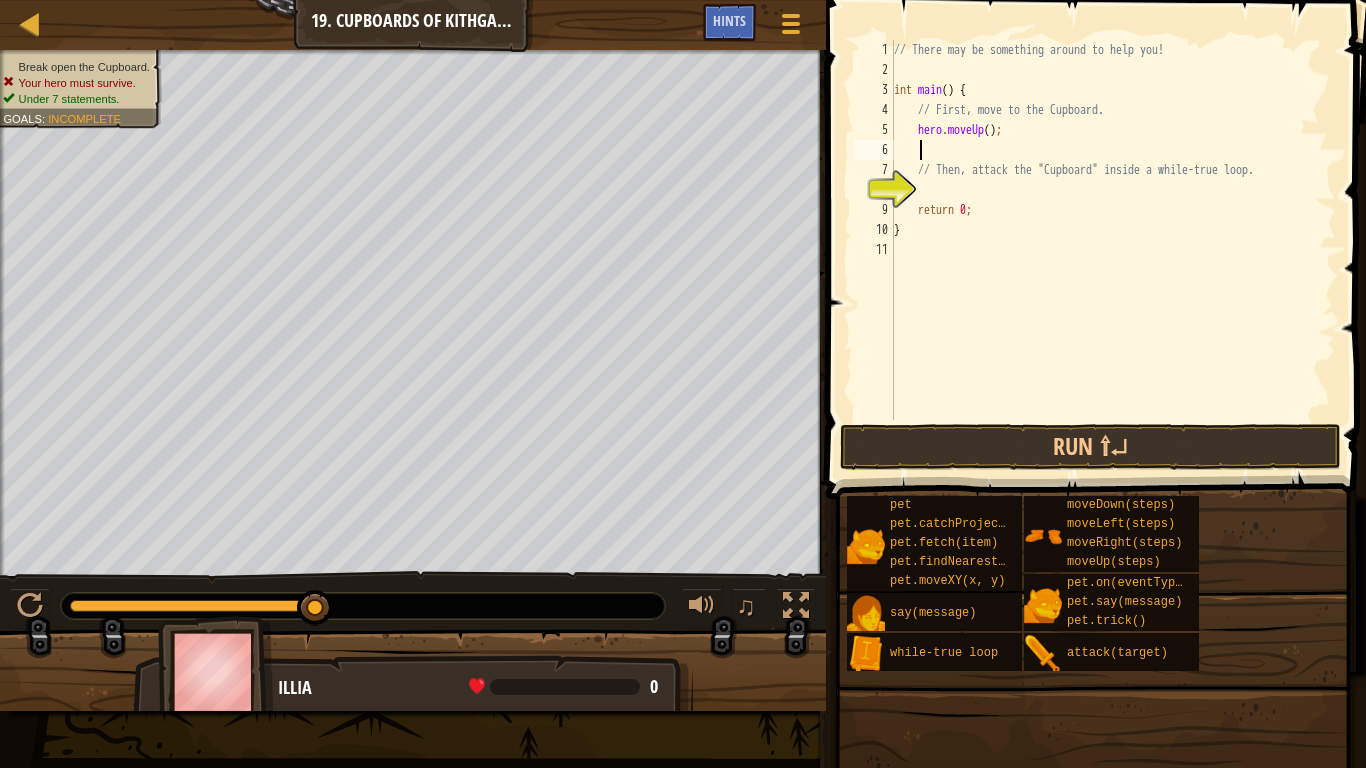 type on "h" 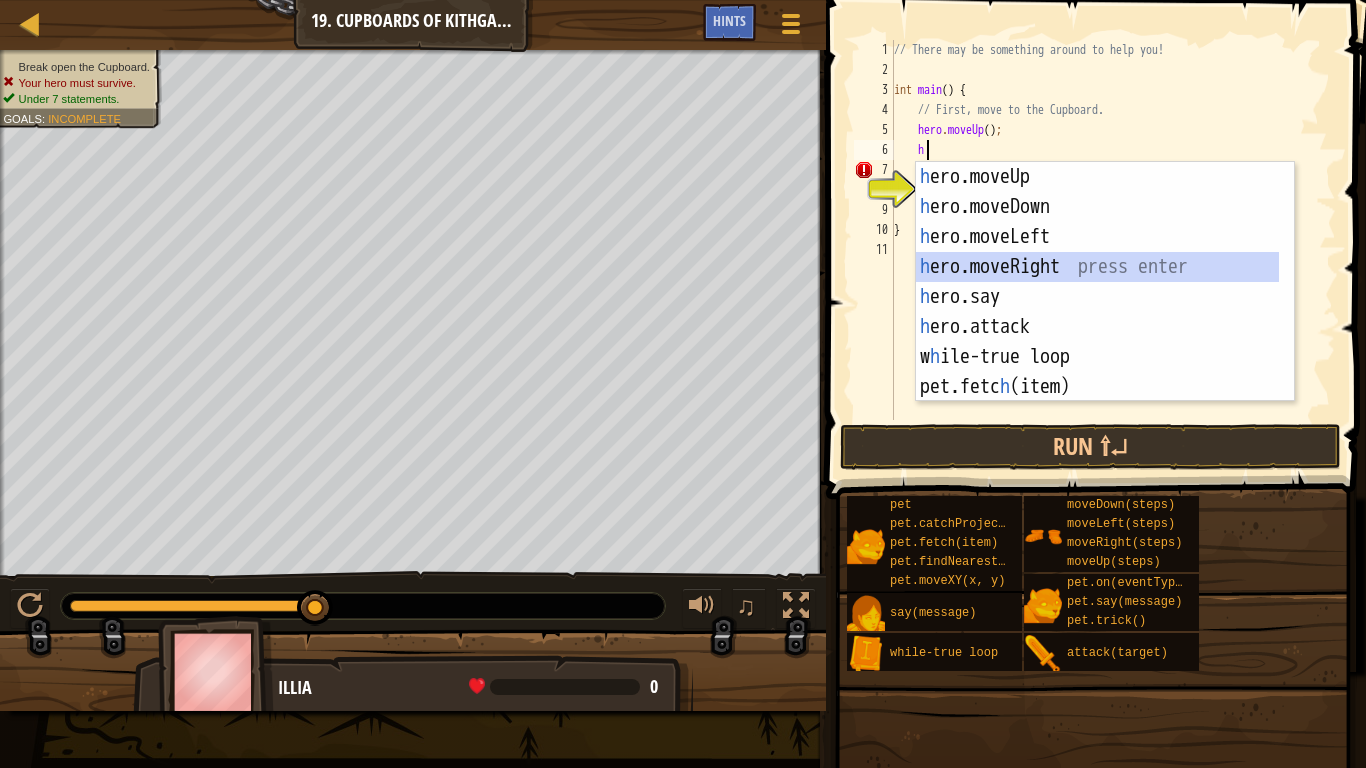 click on "hero.moveUp press enter hero.moveDown press enter hero.moveLeft press enter hero.moveRight press enter hero.say press enter hero.attack press enter while-true loop press enter pet.fetch(item) press enter pet.catch Projectile(arrow) press enter" at bounding box center (1097, 312) 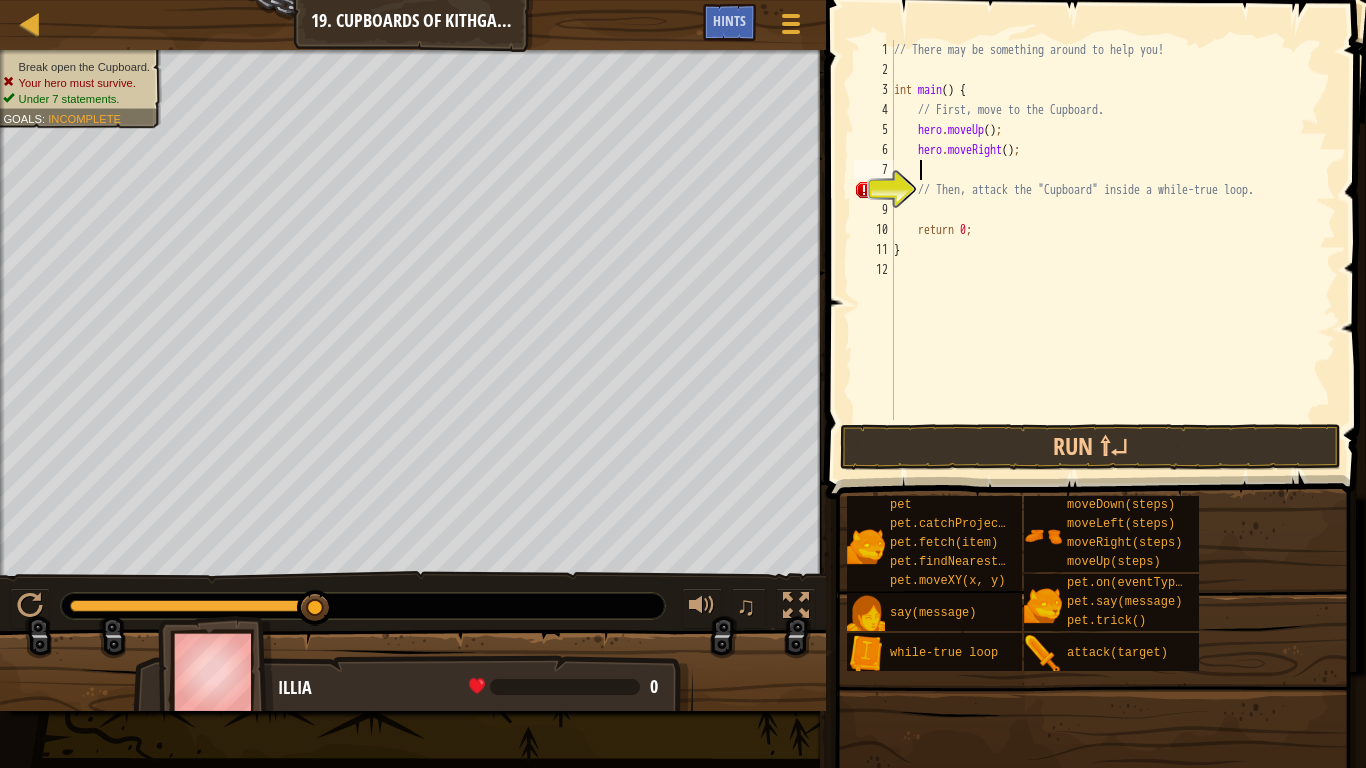 click on "// There may be something around to help you! int   main ( )   {      // First, move to the Cupboard.      hero . moveUp ( ) ;      hero . moveRight ( ) ;           // Then, attack the "Cupboard" inside a while-true loop.           return   0 ; }" at bounding box center [1113, 250] 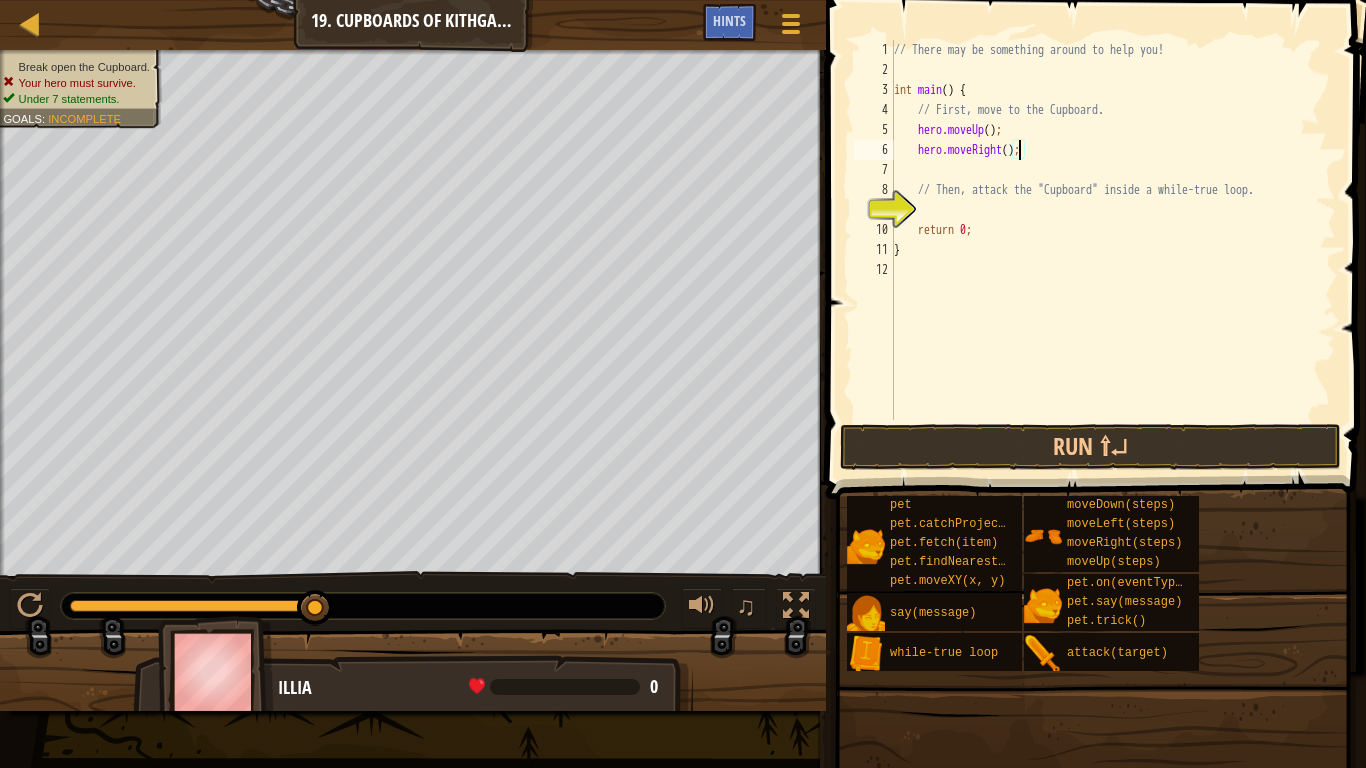 type on "hero.moveRight(2);" 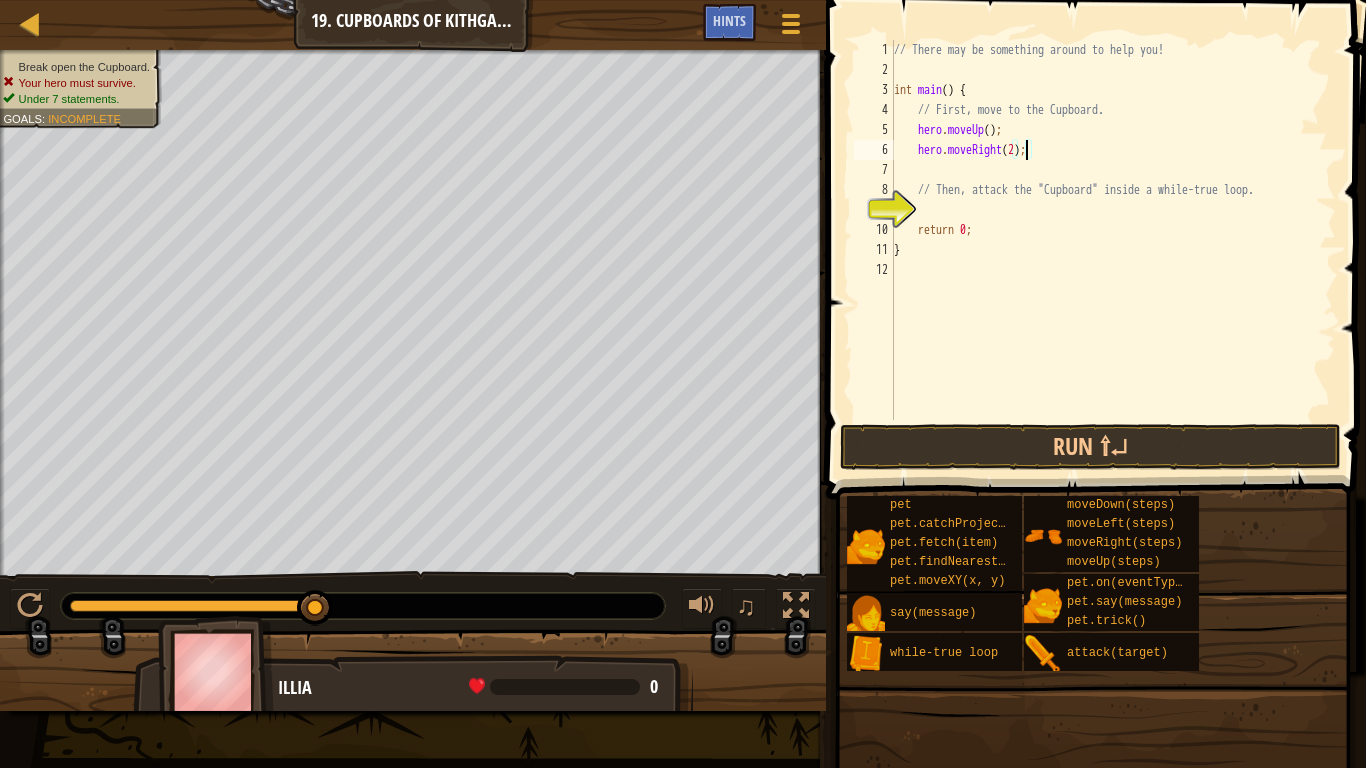 click on "// There may be something around to help you! int   main ( )   {      // First, move to the Cupboard.      hero . moveUp ( ) ;      hero . moveRight ( [NUMBER] ) ;           // Then, attack the "Cupboard" inside a while-true loop.           return   [NUMBER] ; }" at bounding box center (1113, 250) 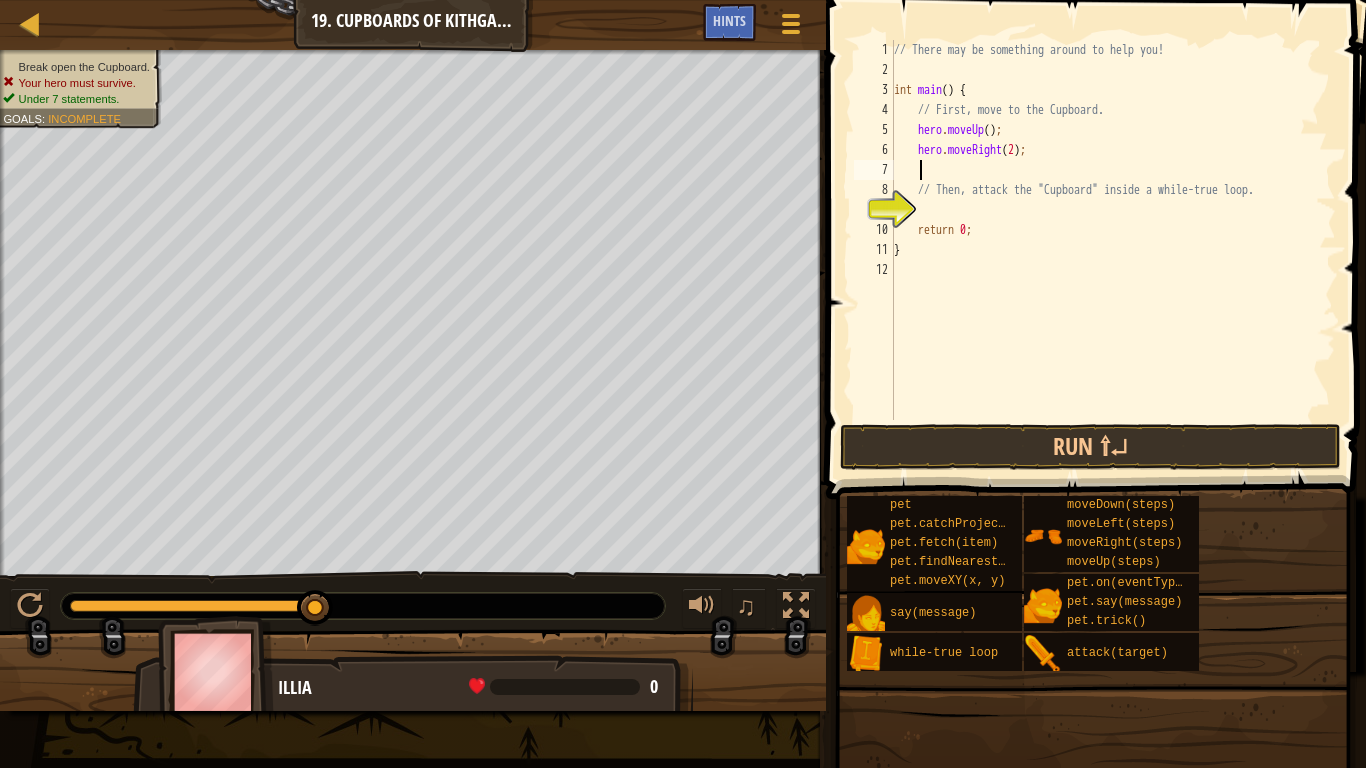 scroll, scrollTop: 9, scrollLeft: 1, axis: both 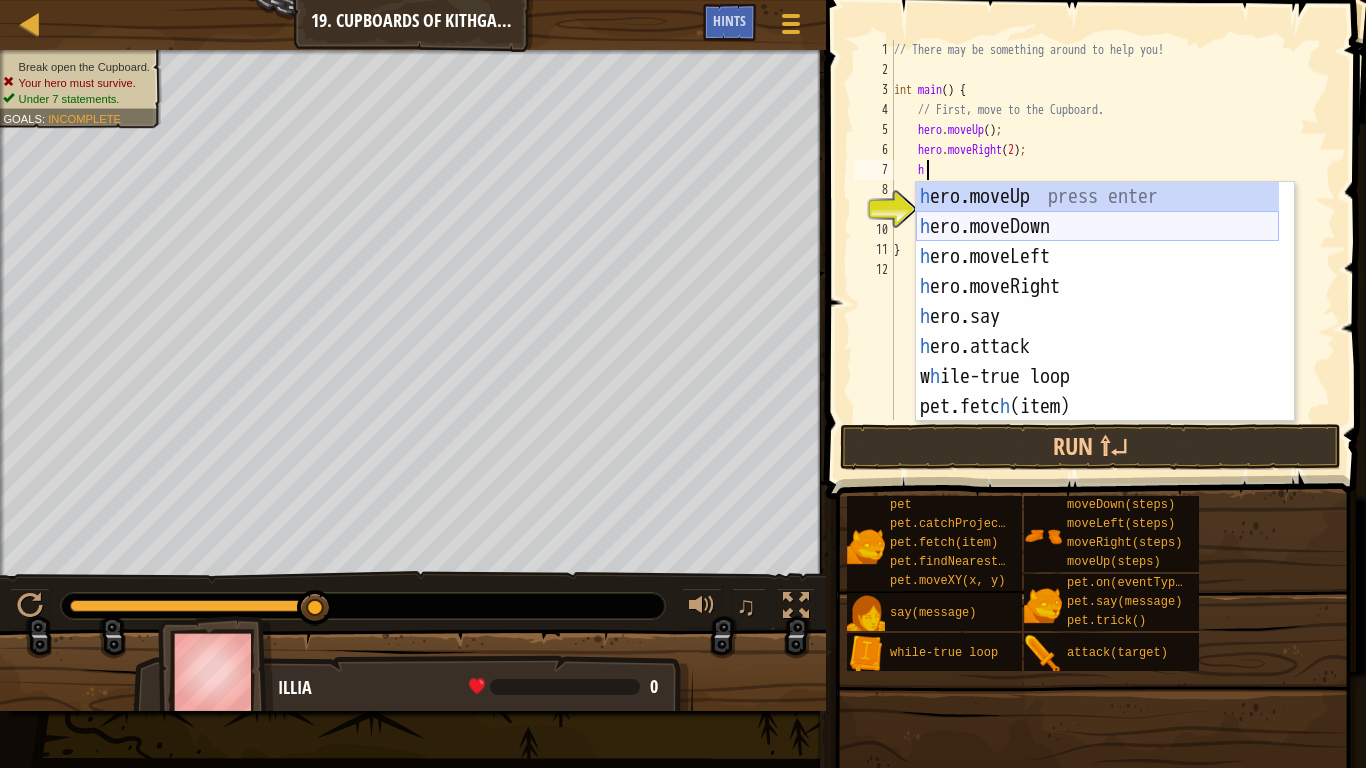 click on "hero.moveUp press enter hero.moveDown press enter hero.moveLeft press enter hero.moveRight press enter hero.say press enter hero.attack press enter while-true loop press enter pet.fetch(item) press enter pet.catch Projectile(arrow) press enter" at bounding box center (1097, 332) 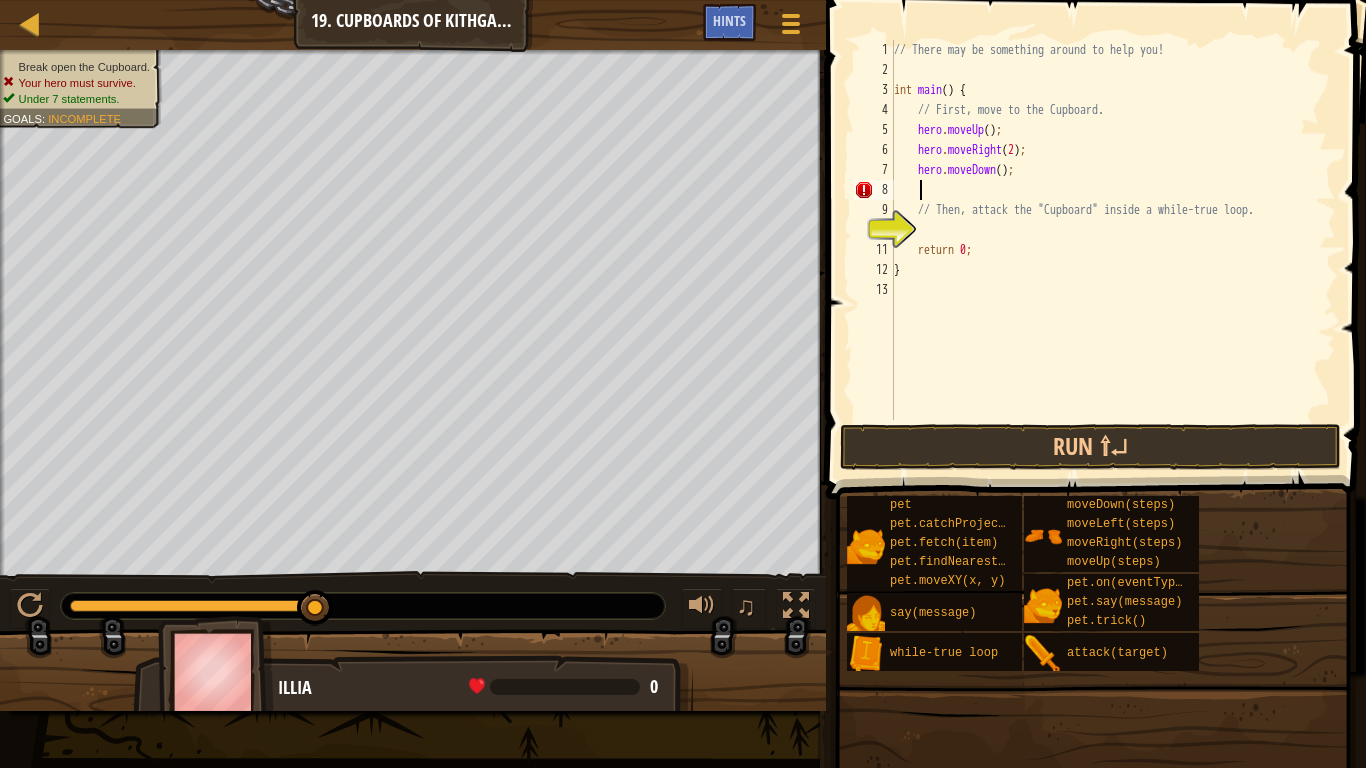 scroll, scrollTop: 9, scrollLeft: 0, axis: vertical 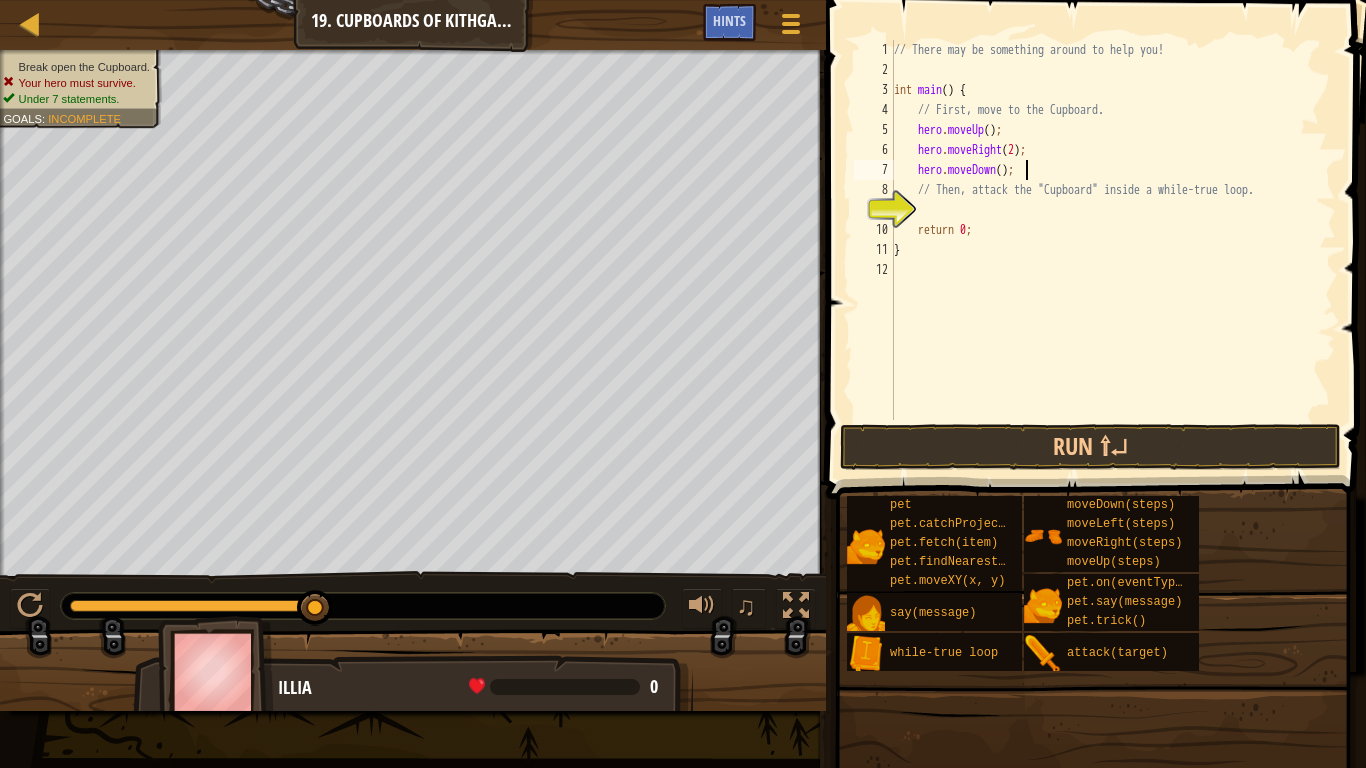 click on "// There may be something around to help you! int   main ( )   {      // First, move to the Cupboard.      hero . moveUp ( ) ;      hero . moveRight ( 2 ) ;      hero . moveDown ( ) ;      // Then, attack the "Cupboard" inside a while-true loop.           return   0 ; }" at bounding box center (1113, 250) 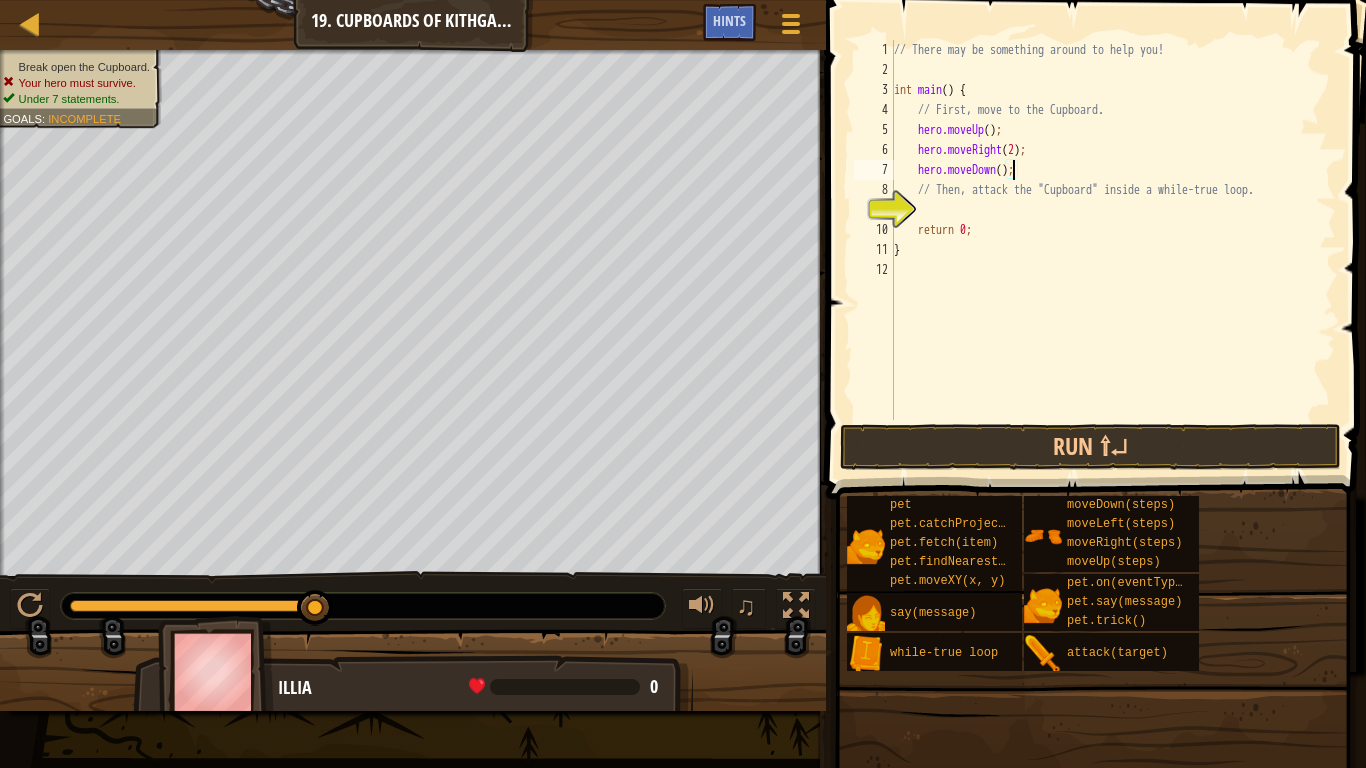 type on "hero.moveDown([NUMBER]);" 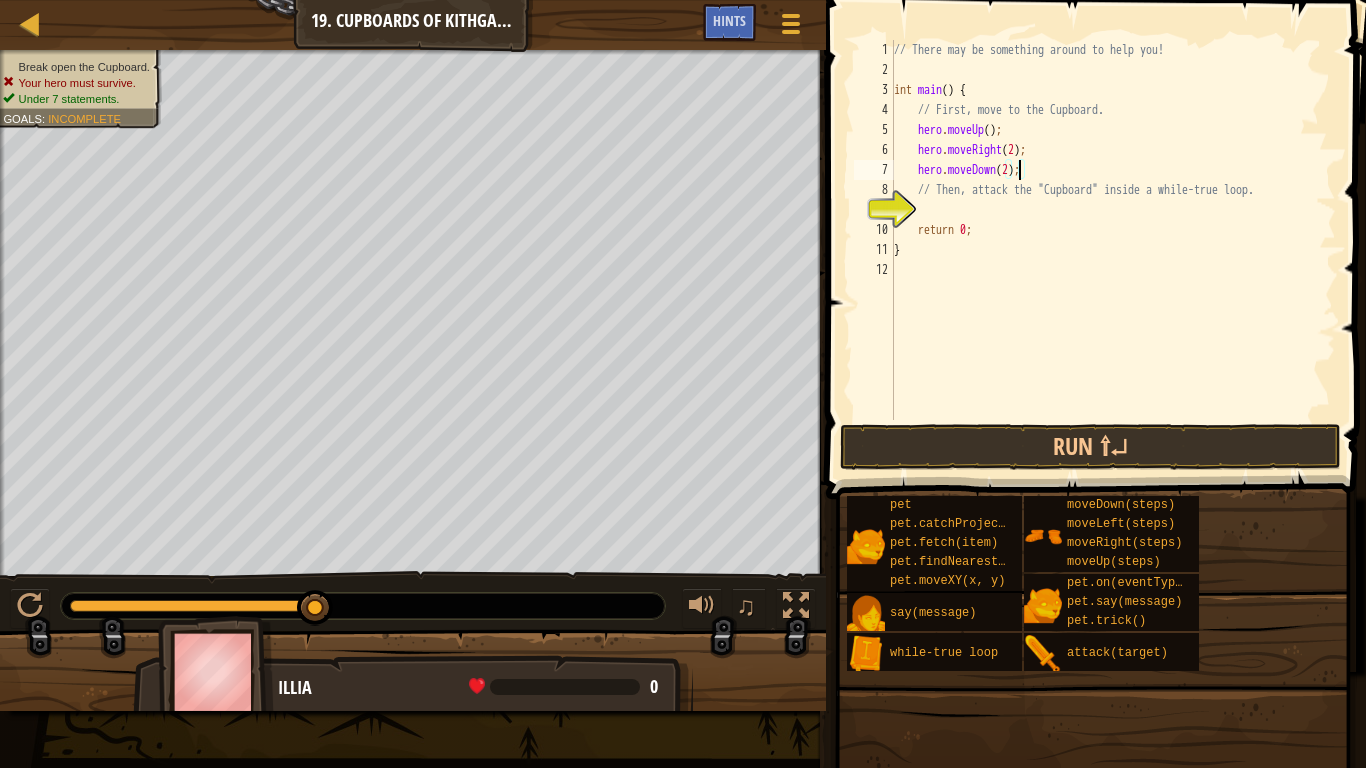 click on "// There may be something around to help you! int   main ( )   {      // First, move to the Cupboard.      hero . moveUp ( ) ;      hero . moveRight ( 2 ) ;      hero . moveDown ( 2 ) ;      // Then, attack the "Cupboard" inside a while-true loop.           return   0 ; }" at bounding box center (1113, 250) 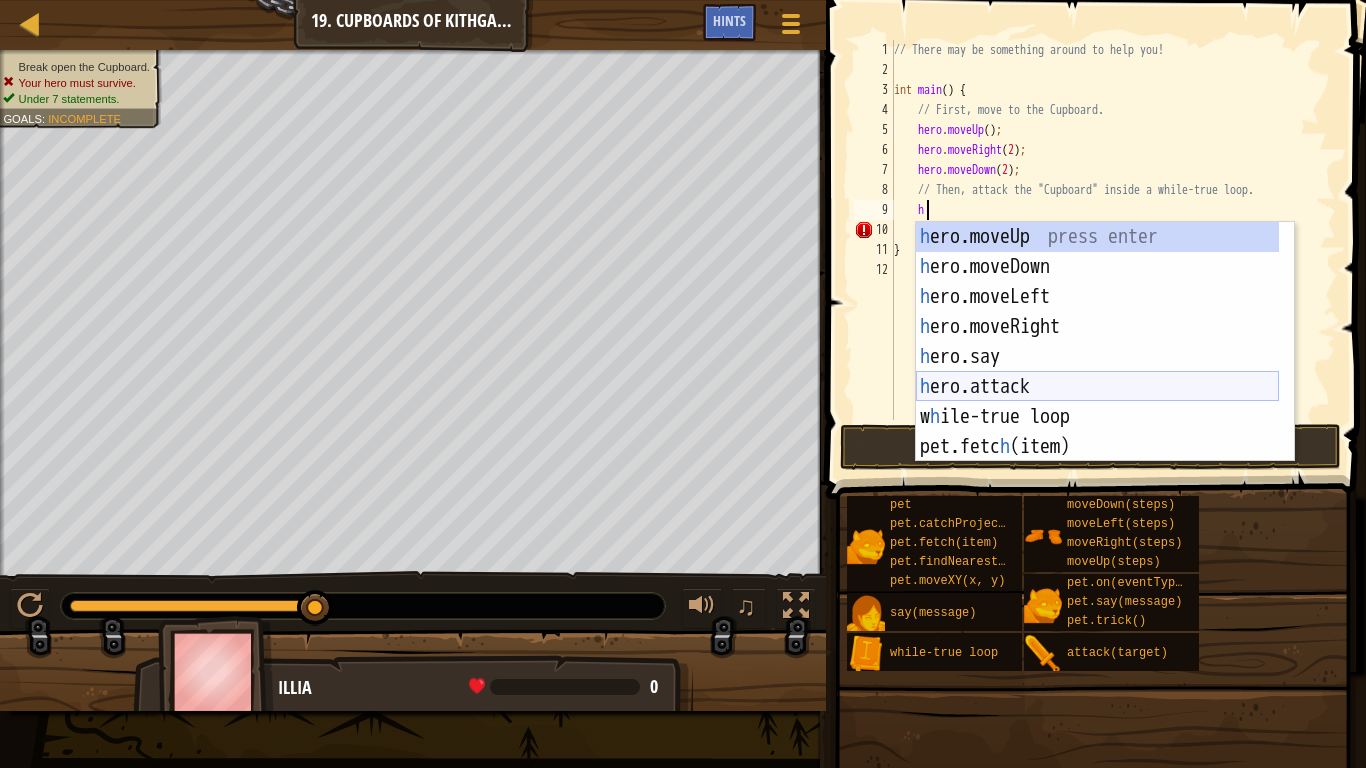 click on "hero.moveUp press enter hero.moveDown press enter hero.moveLeft press enter hero.moveRight press enter hero.say press enter hero.attack press enter while-true loop press enter pet.fetch(item) press enter pet.catch Projectile(arrow) press enter" at bounding box center (1097, 372) 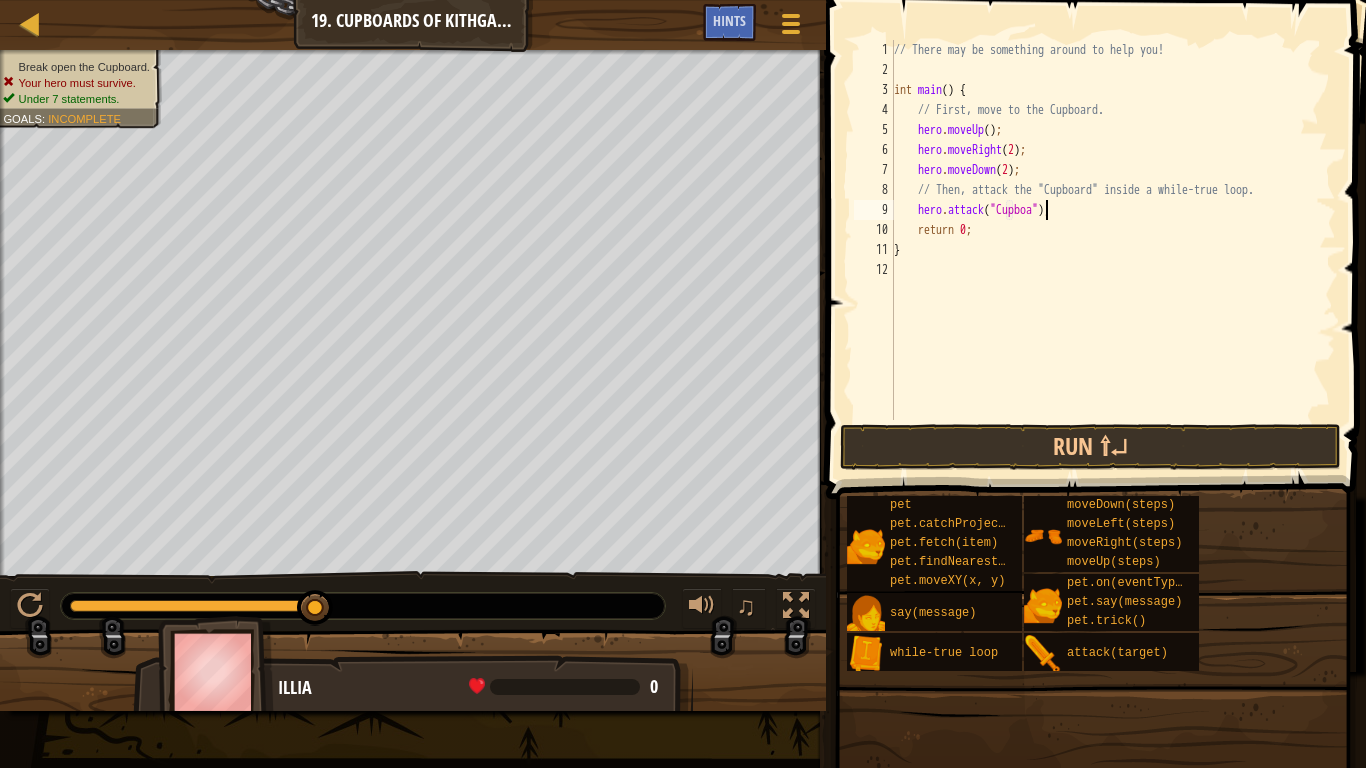 scroll, scrollTop: 9, scrollLeft: 13, axis: both 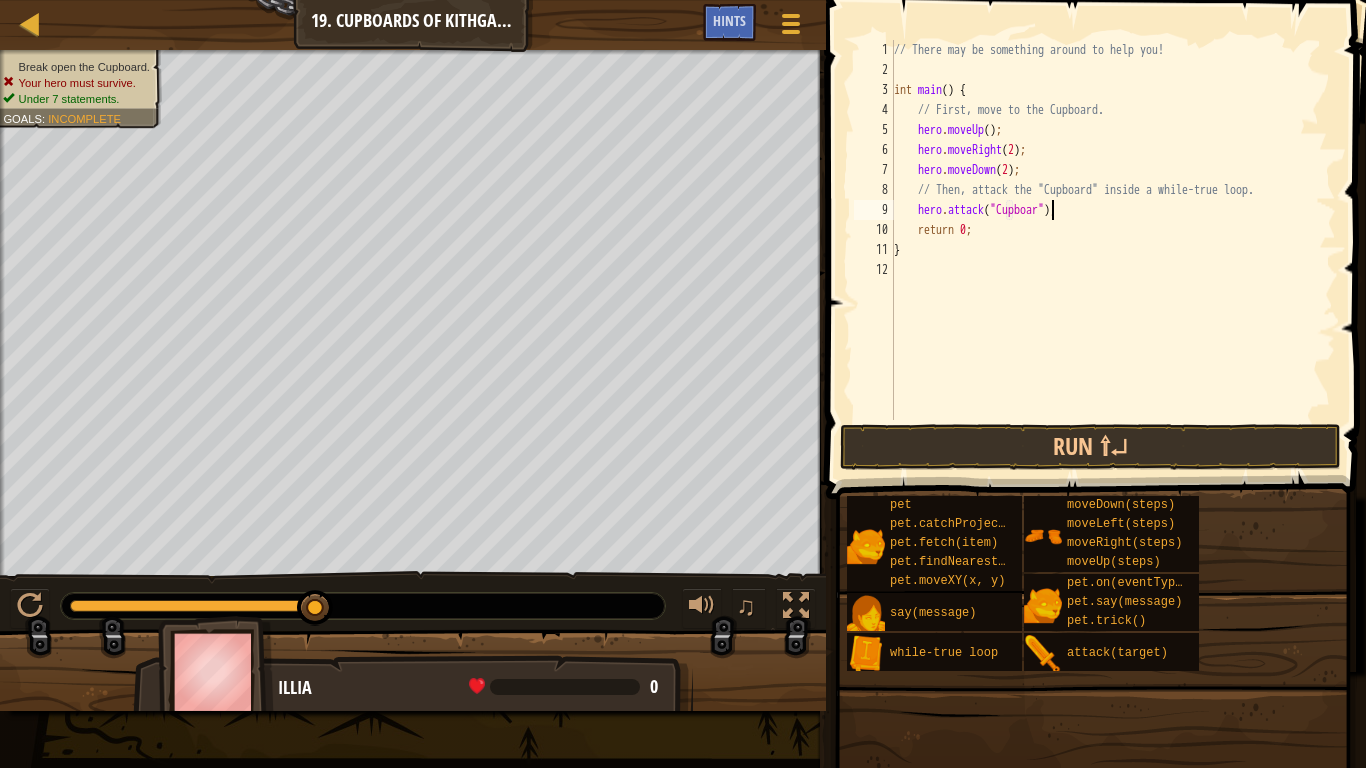 type on "hero.attack("Cupboard");" 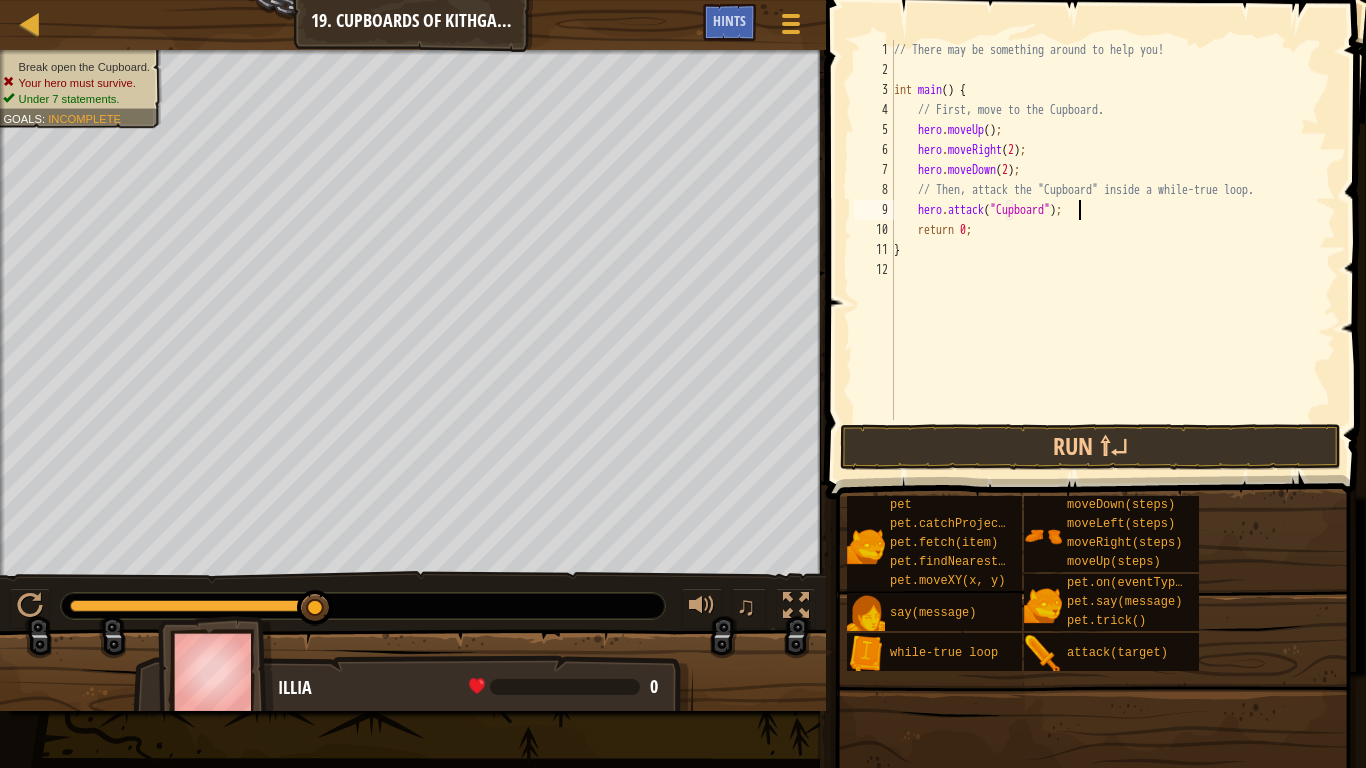 click on "// There may be something around to help you! int   main ( )   {      // First, move to the Cupboard.      hero . moveUp ( ) ;      hero . moveRight ( [NUMBER] ) ;      hero . moveDown ( [NUMBER] ) ;      // Then, attack the "Cupboard" inside a while-true loop.      hero . attack ( " Cupboard " ) ;      return   0 ; }" at bounding box center (1113, 250) 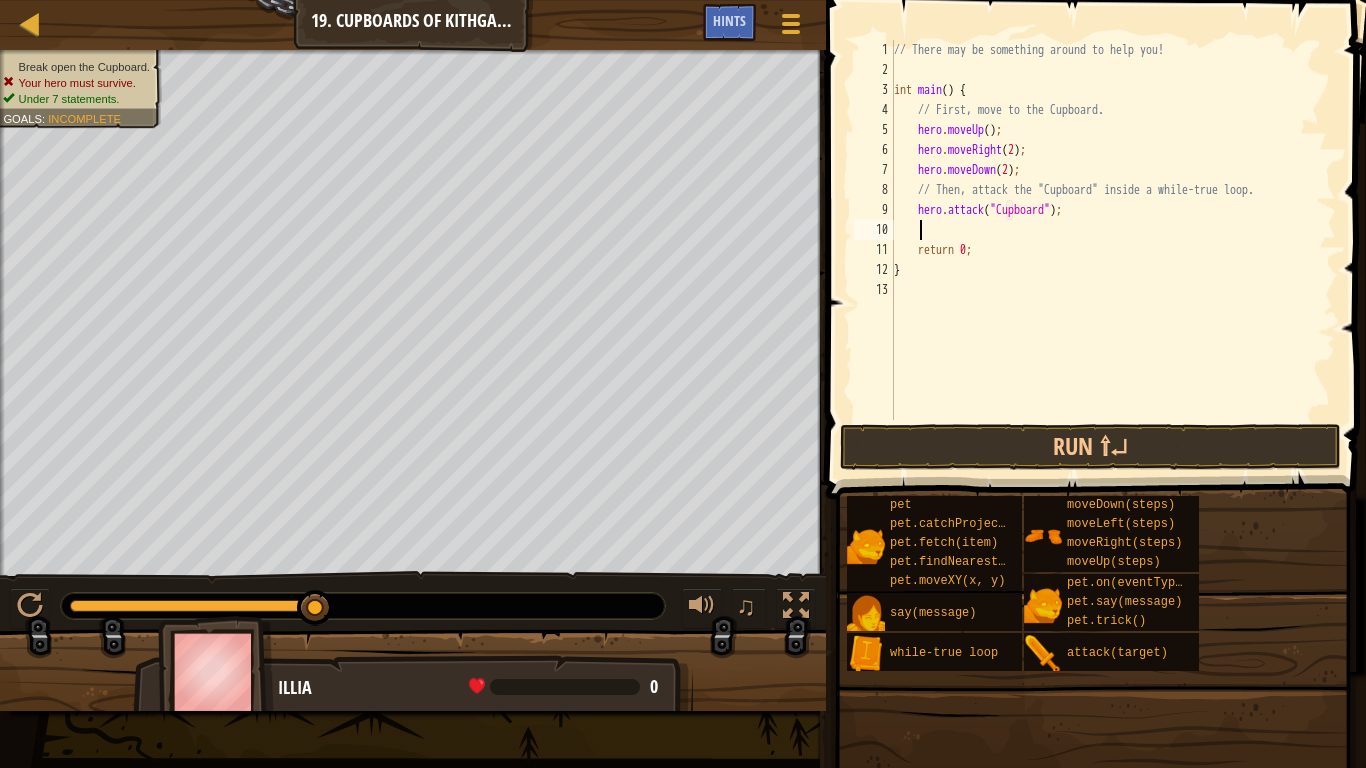 type on "h" 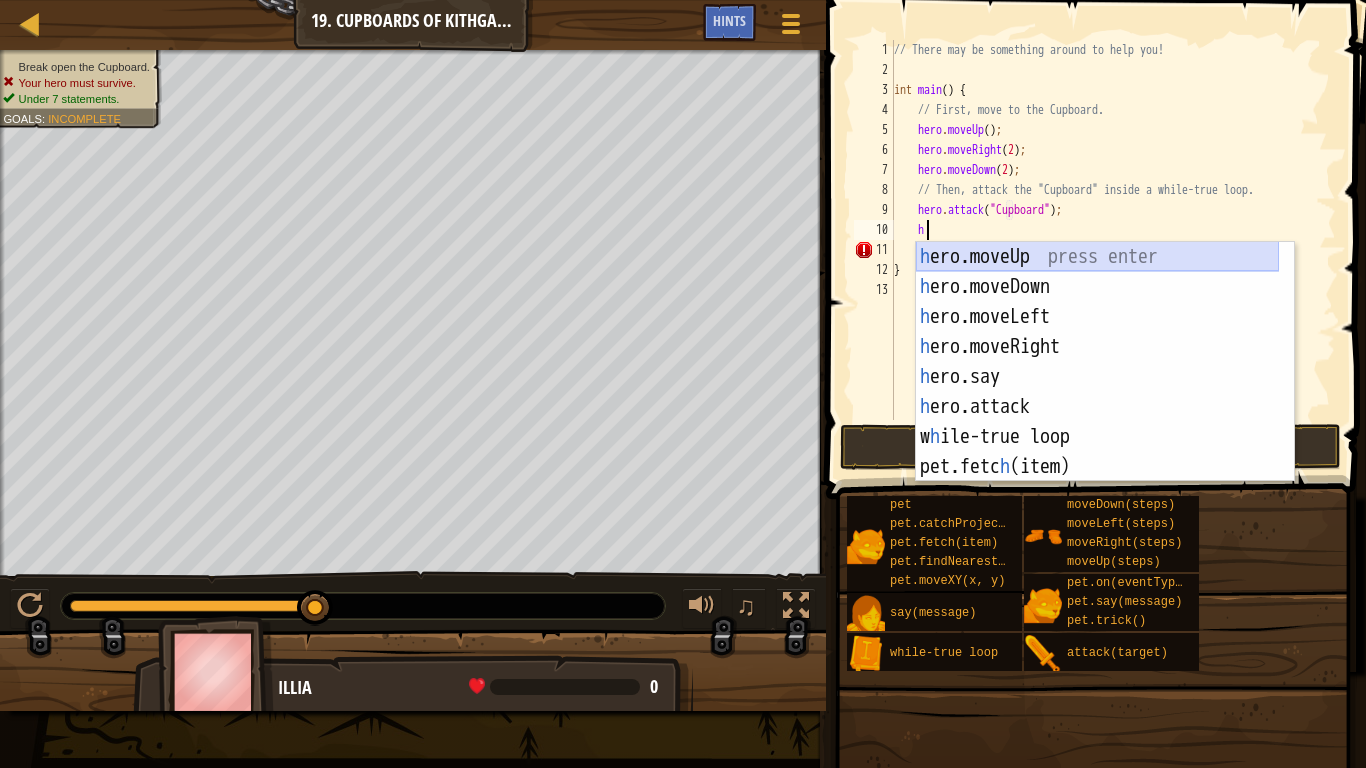 click on "hero.moveUp press enter hero.moveDown press enter hero.moveLeft press enter hero.moveRight press enter hero.say press enter hero.attack press enter while-true loop press enter pet.fetch(item) press enter pet.catch Projectile(arrow) press enter" at bounding box center [1097, 392] 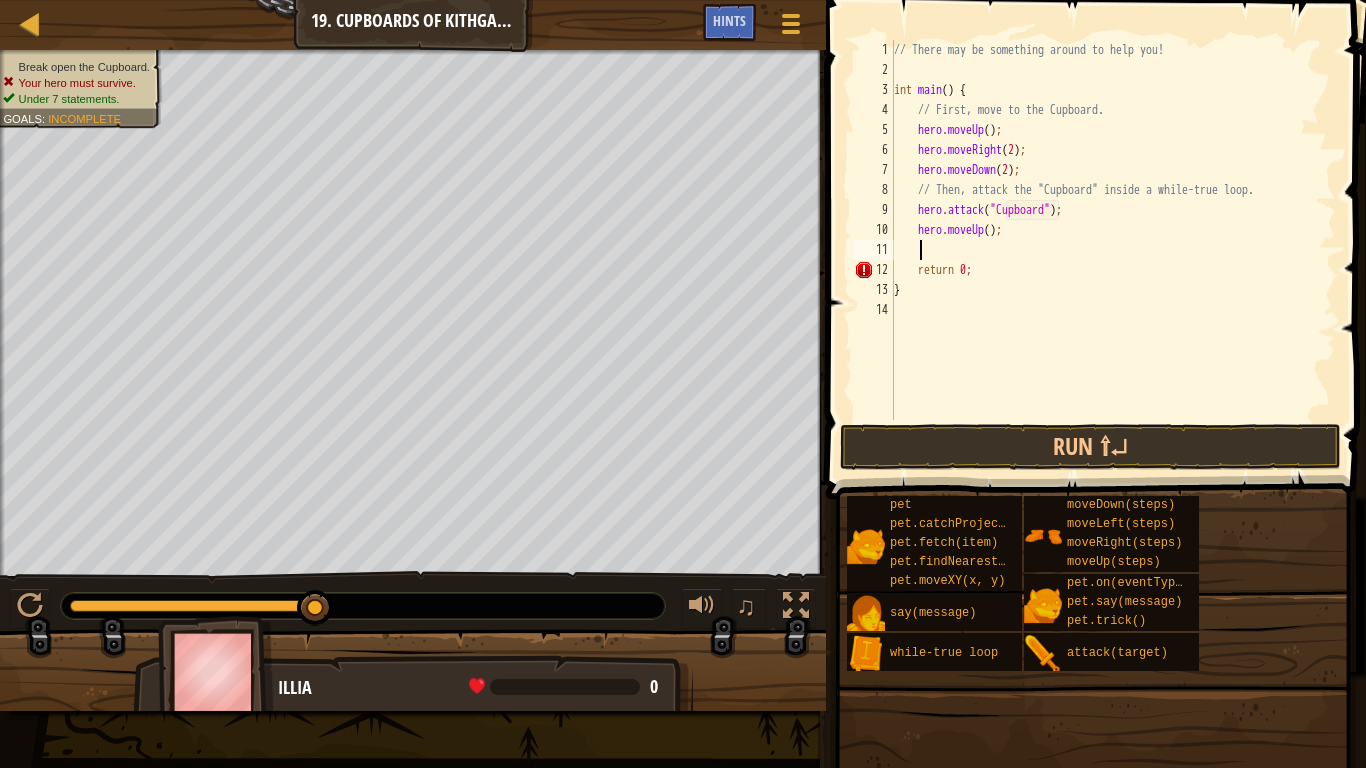 click on "// There may be something around to help you! int   main ( )   {      // First, move to the Cupboard.      hero . moveUp ( ) ;      hero . moveRight ( [NUMBER] ) ;      hero . moveDown ( [NUMBER] ) ;      // Then, attack the "Cupboard" inside a while-true loop.      hero . attack ( " Cupboard " ) ;      hero . moveUp ( ) ;           return   0 ; }" at bounding box center [1113, 250] 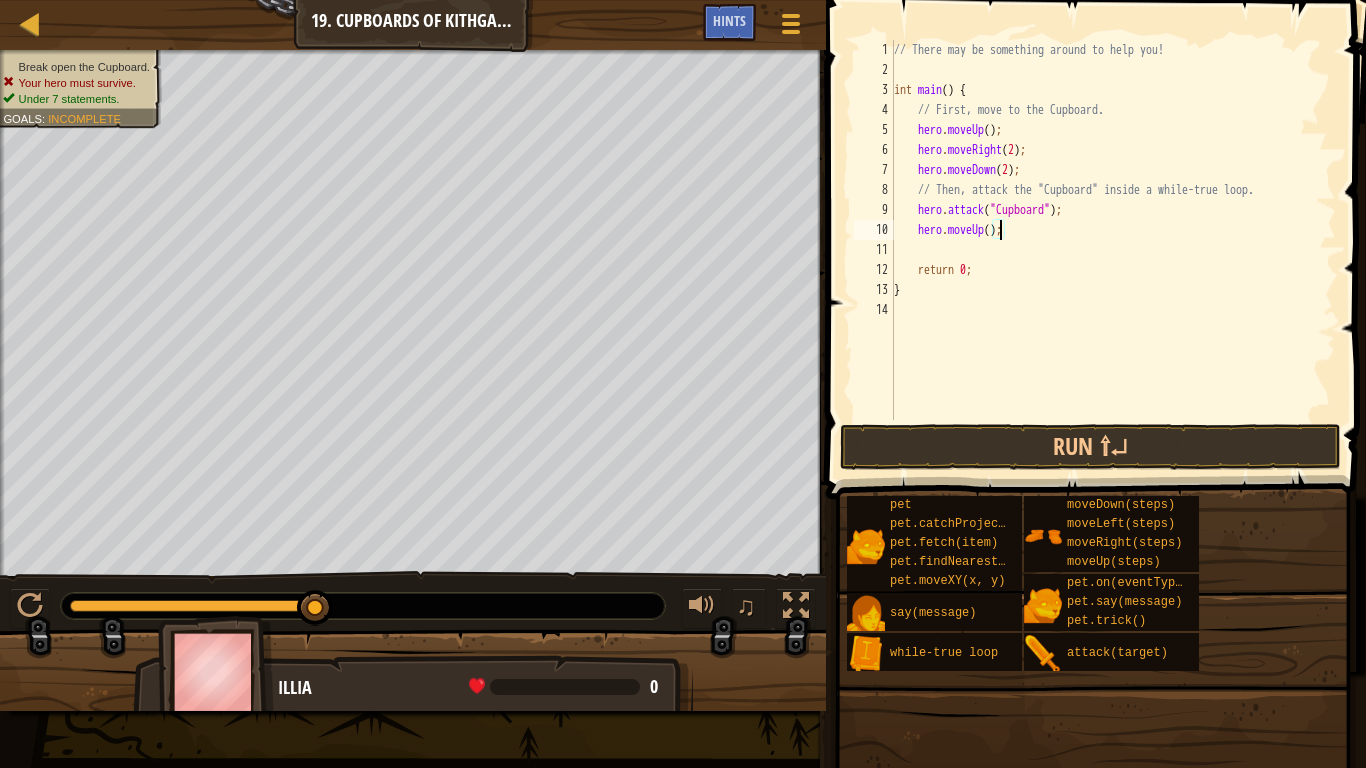 type on "hero.moveUp(2);" 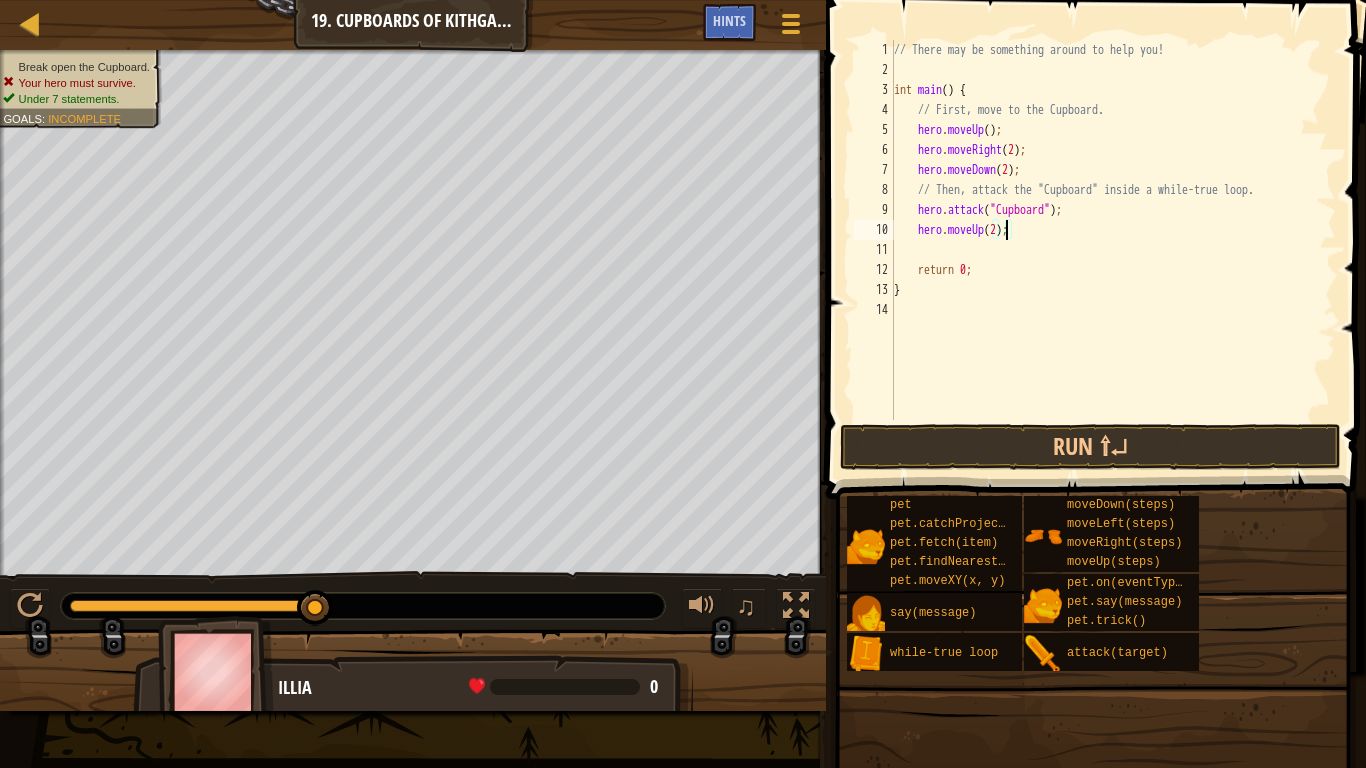 click on "// There may be something around to help you! int   main ( )   {      // First, move to the Cupboard.      hero . moveUp ( ) ;      hero . moveRight ( 2 ) ;      hero . moveDown ( 2 ) ;      // Then, attack the "Cupboard" inside a while-true loop.      hero . attack ( " Cupboard " ) ;      hero . moveUp ( 2 ) ;           return   0 ; }" at bounding box center (1113, 250) 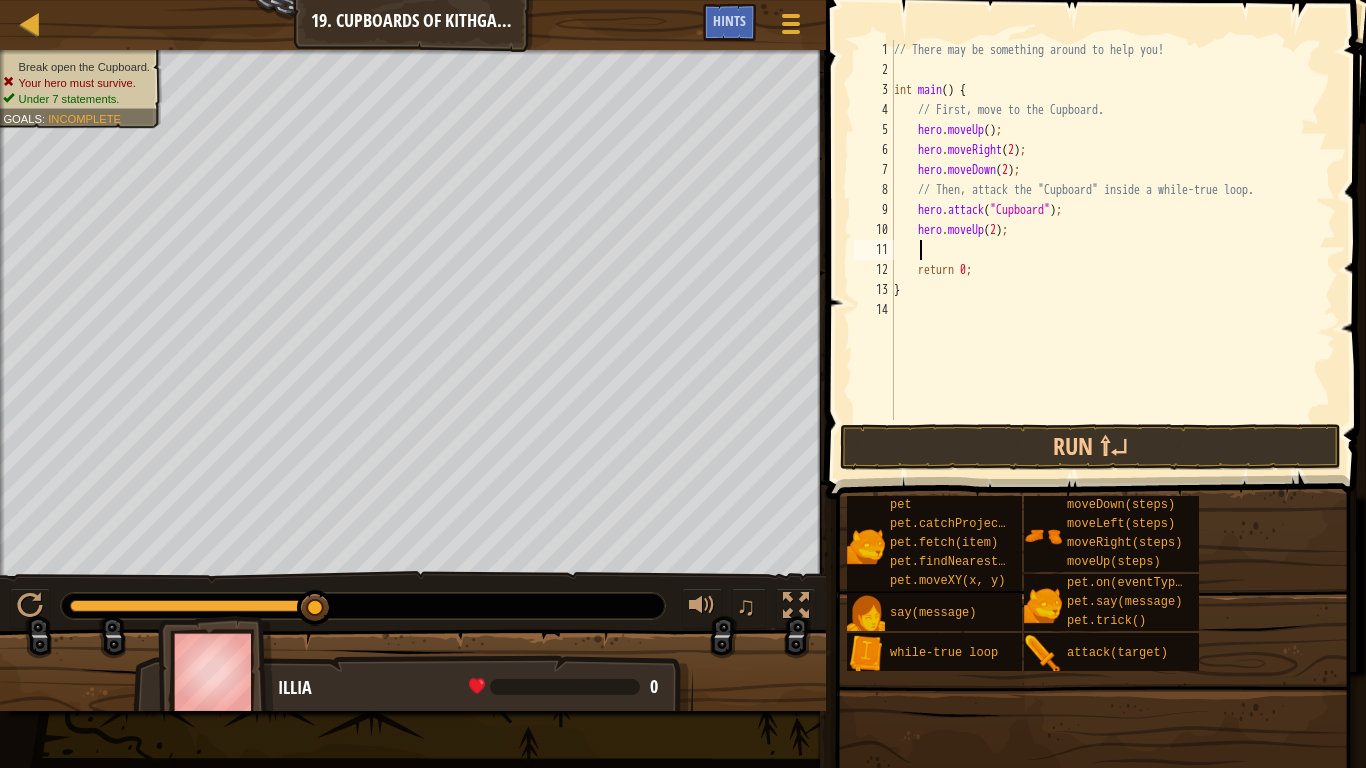 scroll, scrollTop: 9, scrollLeft: 1, axis: both 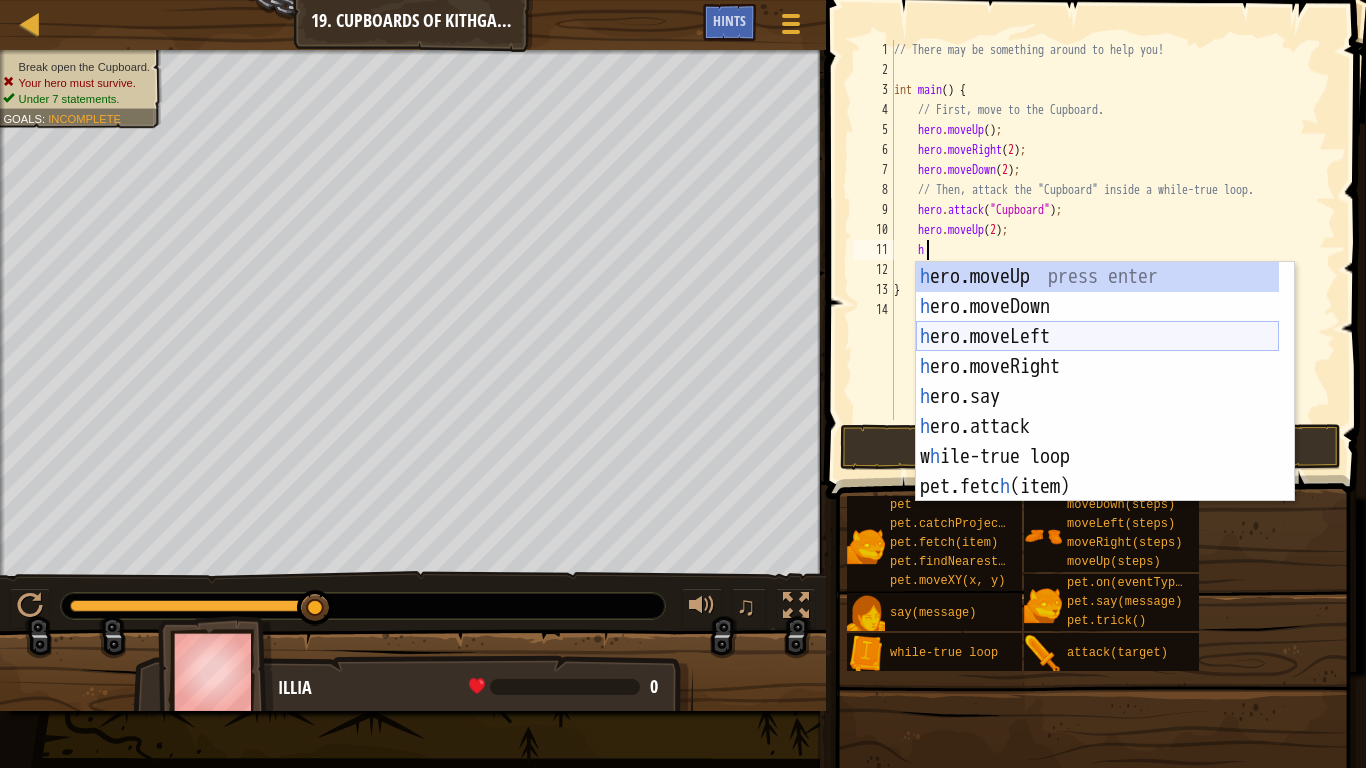 click on "hero.moveUp press enter hero.moveDown press enter hero.moveLeft press enter hero.moveRight press enter hero.say press enter hero.attack press enter while-true loop press enter pet.fetch(item) press enter pet.catch Projectile(arrow) press enter" at bounding box center [1097, 412] 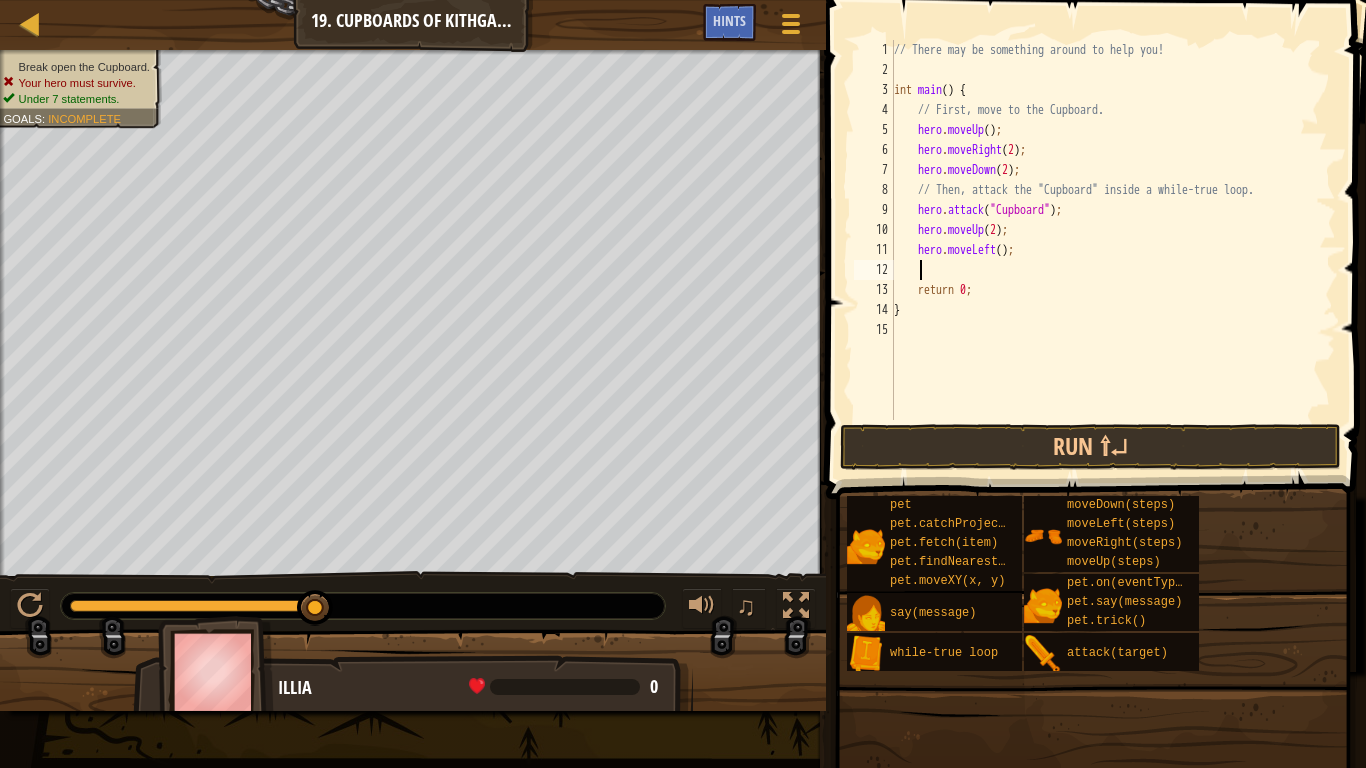 click on "// There may be something around to help you! int   main ( )   {      // First, move to the Cupboard.      hero . moveUp ( ) ;      hero . moveRight ( 2 ) ;      hero . moveDown ( 2 ) ;      // Then, attack the "Cupboard" inside a while-true loop.      hero . attack ( " Cupboard " ) ;      hero . moveUp ( 2 ) ;      hero . moveLeft ( ) ;           return   0 ; }" at bounding box center (1113, 250) 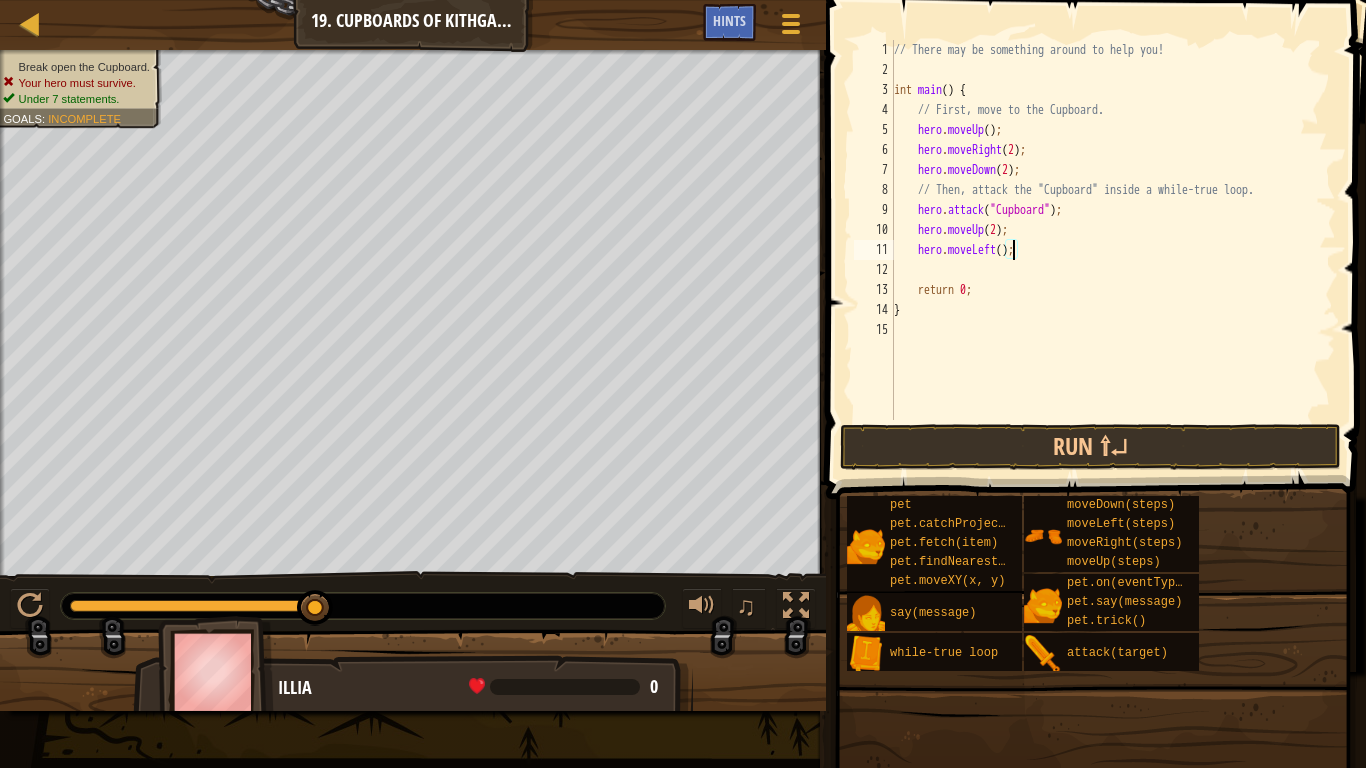 type on "hero.moveLeft(2);" 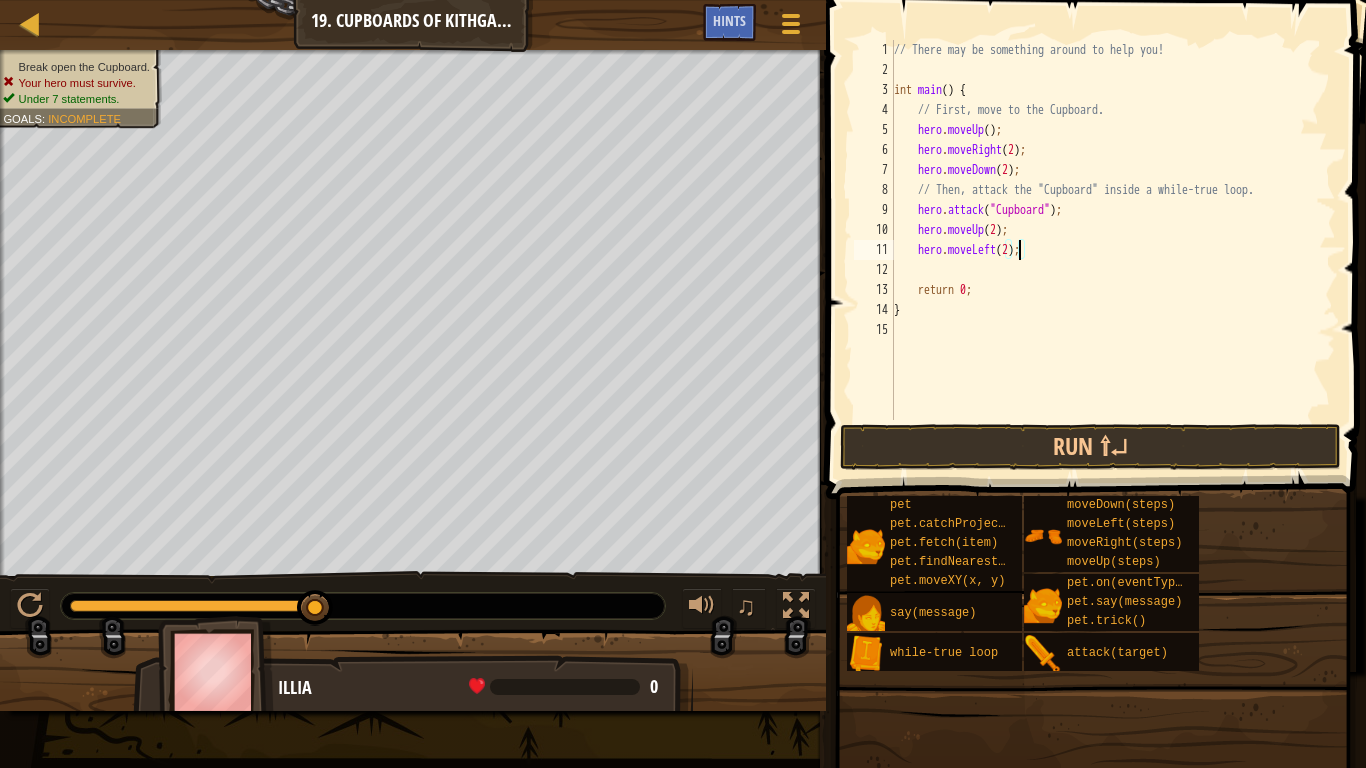 click on "// There may be something around to help you! int   main ( )   {      // First, move to the Cupboard.      hero . moveUp ( ) ;      hero . moveRight ( [NUMBER] ) ;      hero . moveDown ( [NUMBER] ) ;      // Then, attack the "Cupboard" inside a while-true loop.      hero . attack ( " Cupboard " ) ;      hero . moveUp ( [NUMBER] ) ;      hero . moveLeft ( [NUMBER] ) ;           return   [NUMBER] ; }" at bounding box center (1113, 250) 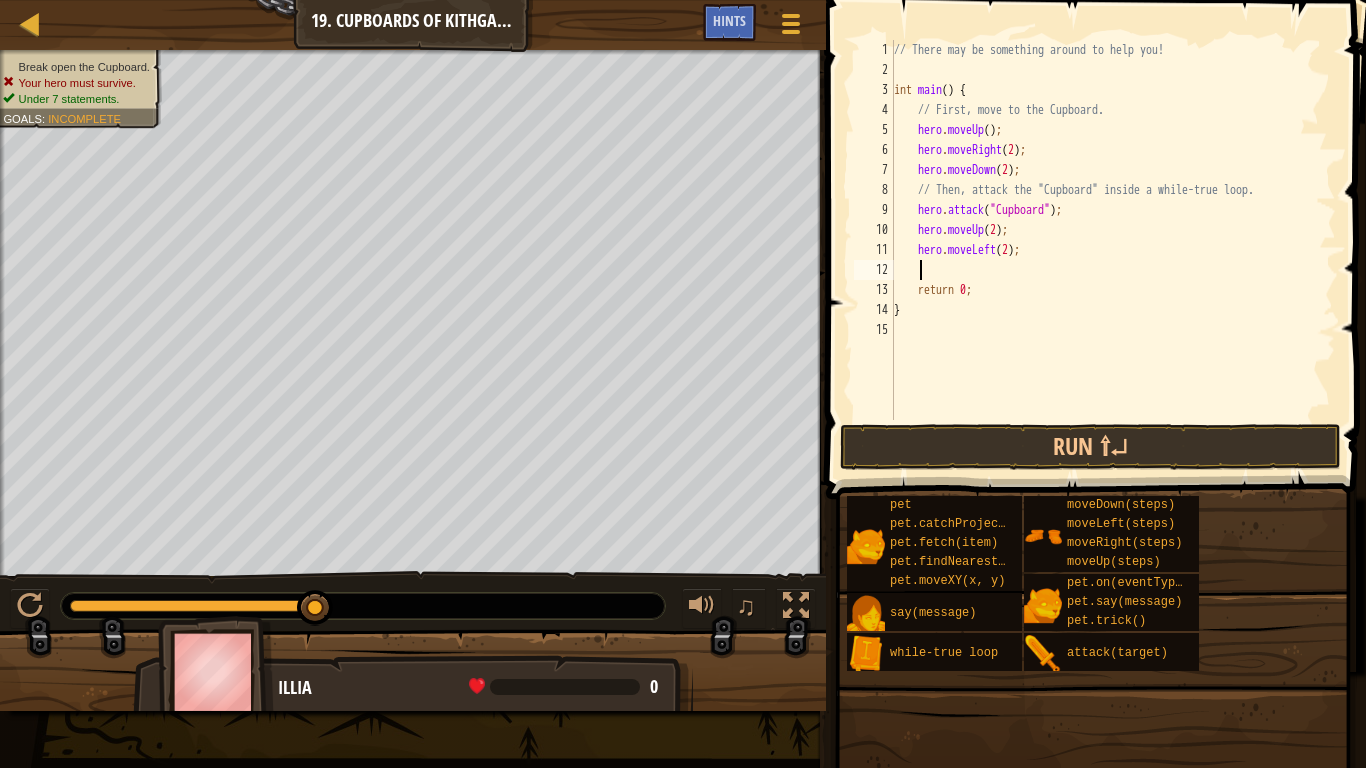 scroll, scrollTop: 9, scrollLeft: 1, axis: both 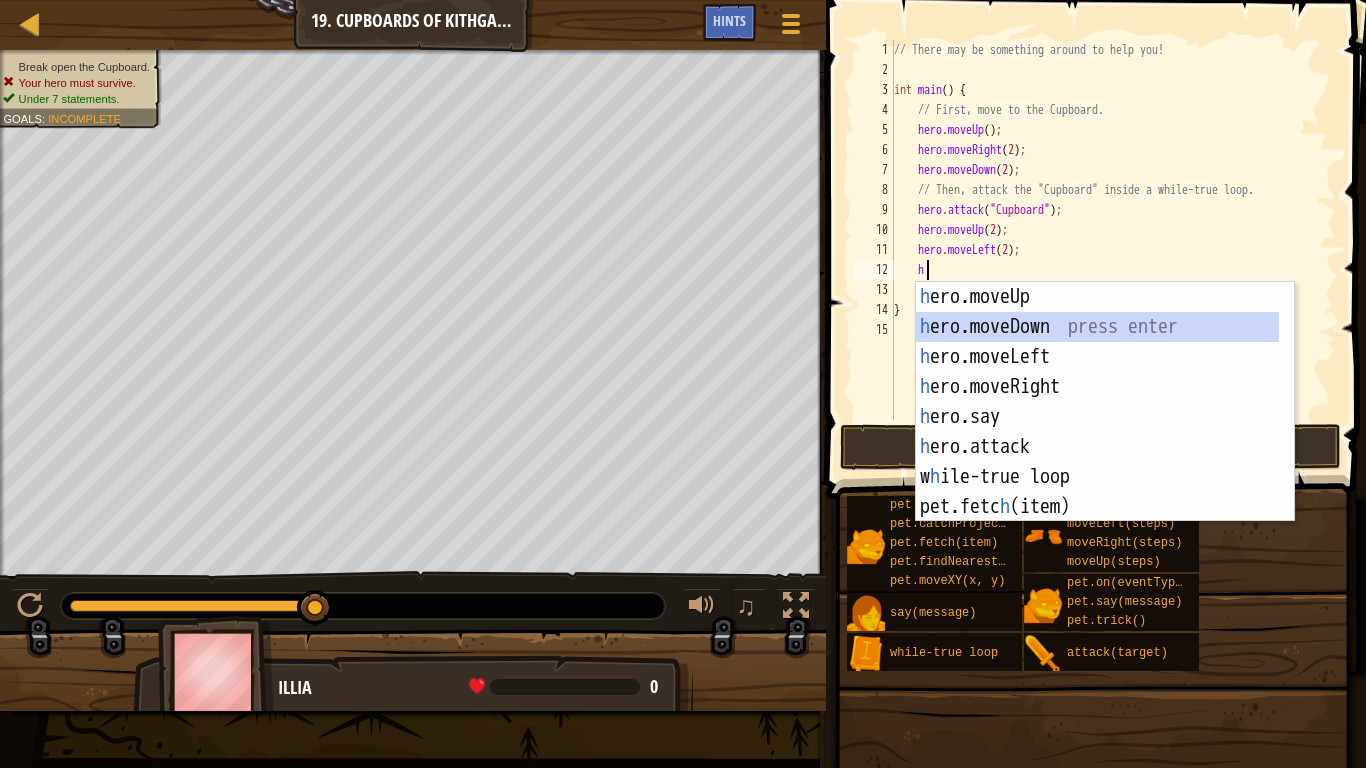 click on "hero.moveUp press enter hero.moveDown press enter hero.moveLeft press enter hero.moveRight press enter hero.say press enter hero.attack press enter while-true loop press enter pet.fetch(item) press enter pet.catch Projectile(arrow) press enter" at bounding box center [1097, 432] 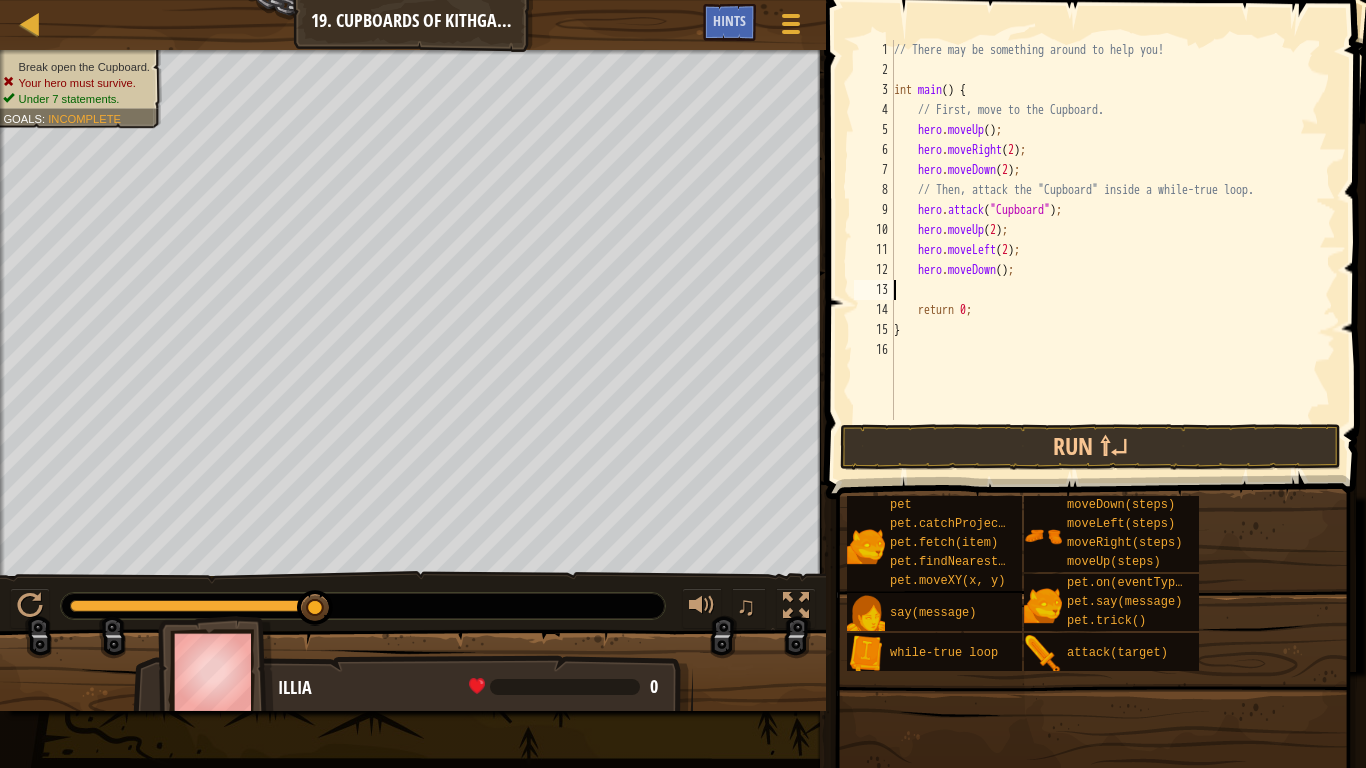 scroll, scrollTop: 9, scrollLeft: 0, axis: vertical 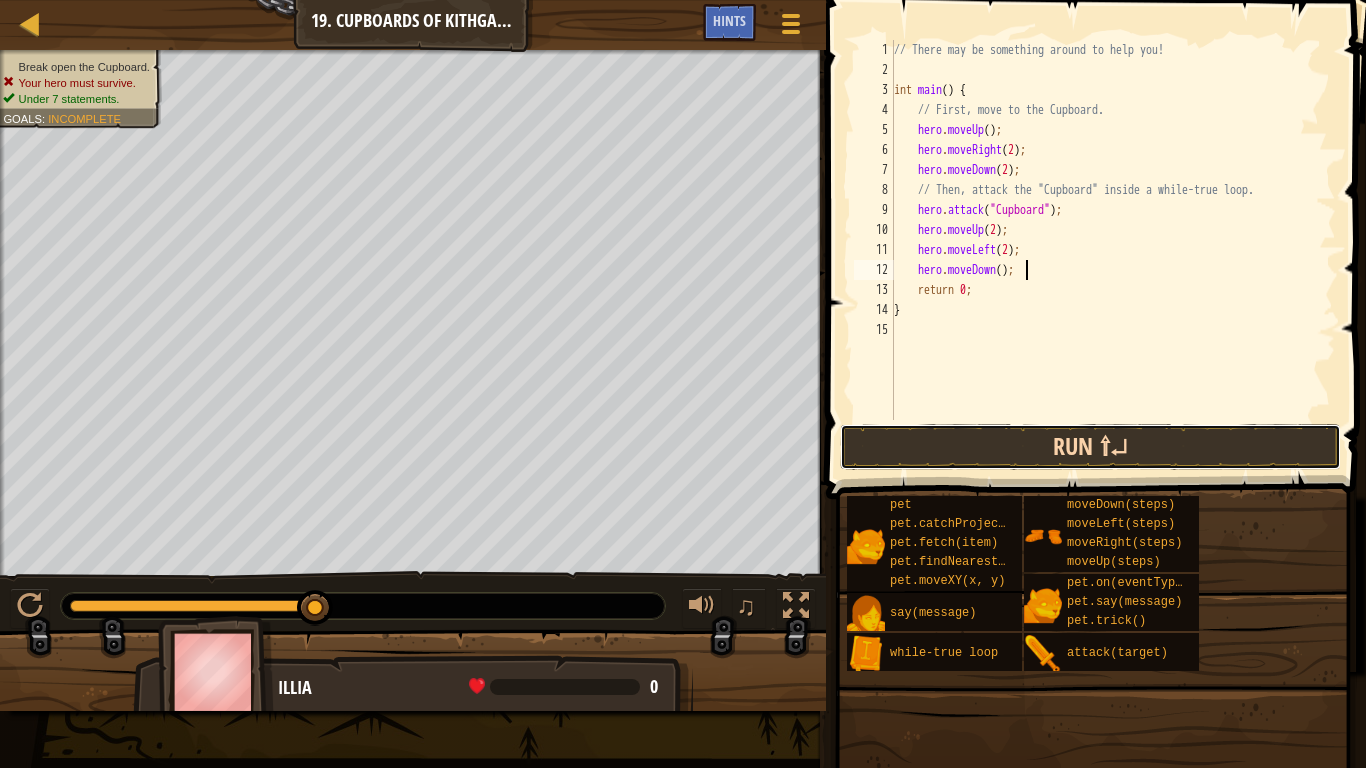 click on "Run ⇧↵" at bounding box center (1090, 447) 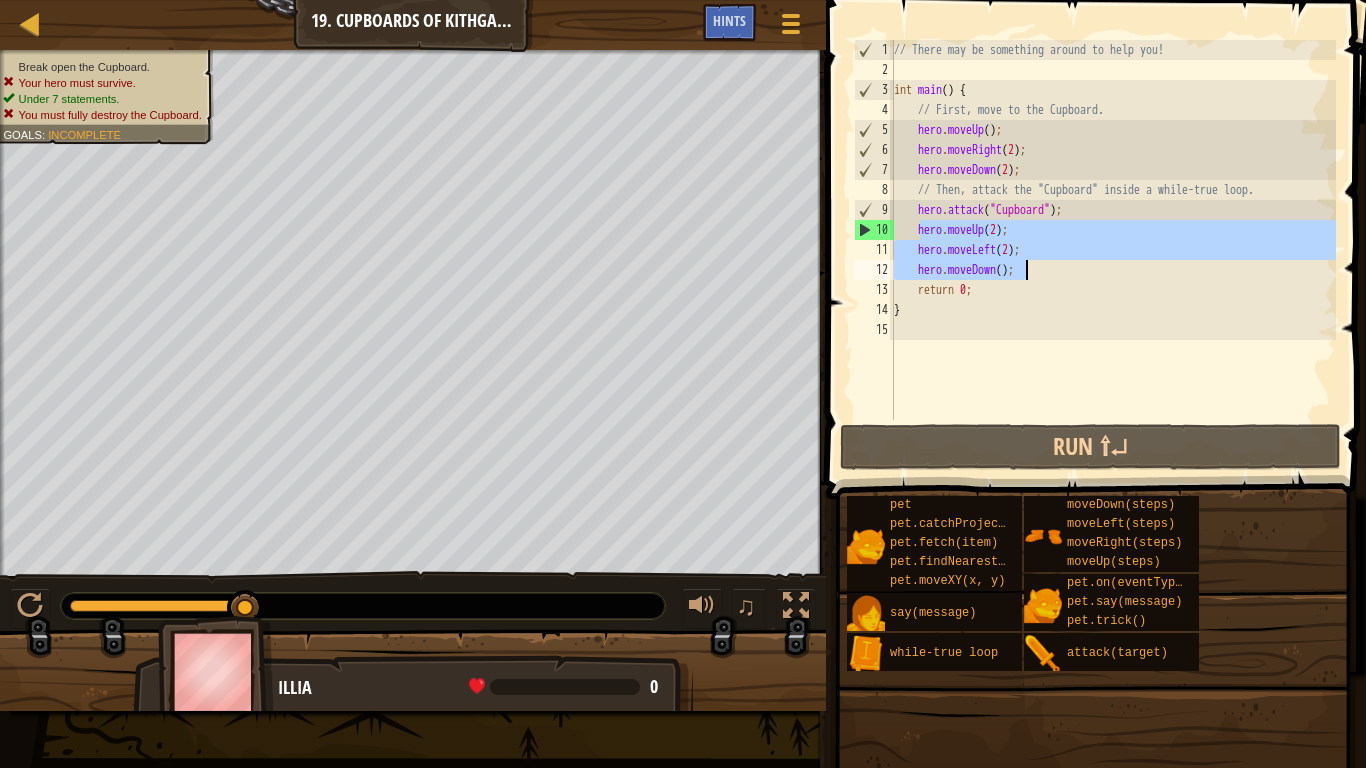drag, startPoint x: 918, startPoint y: 226, endPoint x: 1037, endPoint y: 271, distance: 127.22421 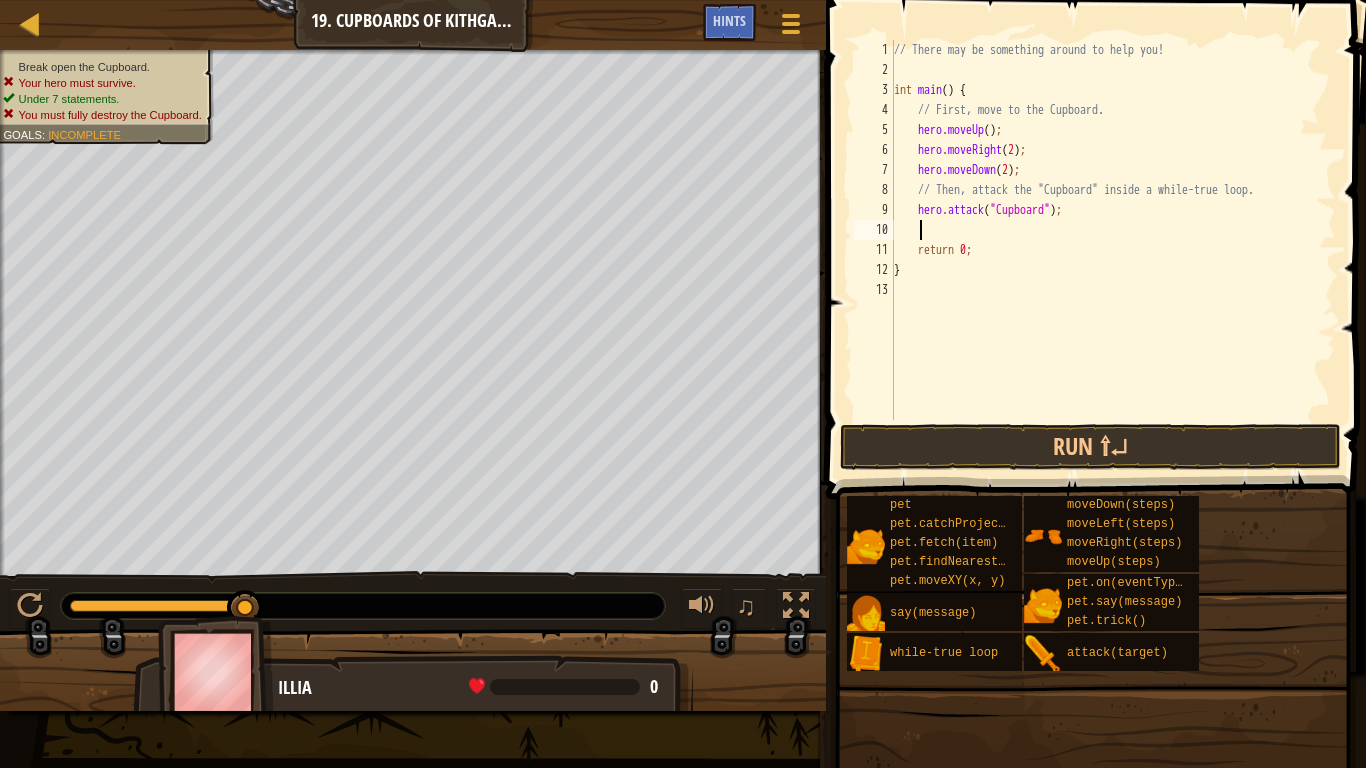 click on "// There may be something around to help you! int   main ( )   {      // First, move to the Cupboard.      hero . moveUp ( ) ;      hero . moveRight ( [NUMBER] ) ;      hero . moveDown ( [NUMBER] ) ;      // Then, attack the "Cupboard" inside a while-true loop.      hero . attack ( " Cupboard " ) ;           return   0 ; }" at bounding box center (1113, 250) 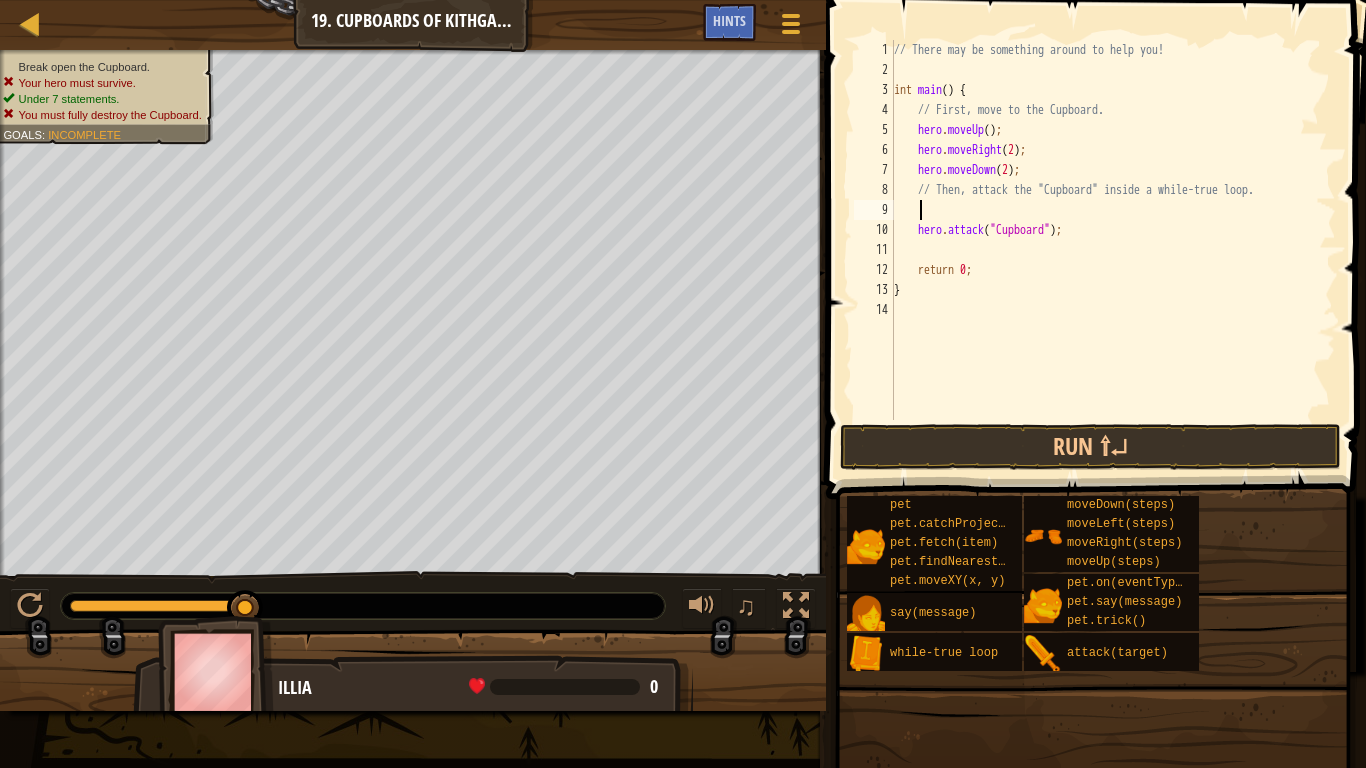 click on "// There may be something around to help you! int   main ( )   {      // First, move to the Cupboard.      hero . moveUp ( ) ;      hero . moveRight ( [NUMBER] ) ;      hero . moveDown ( [NUMBER] ) ;      // Then, attack the "Cupboard" inside a while-true loop.           hero . attack ( " Cupboard " ) ;           return   0 ; }" at bounding box center [1113, 250] 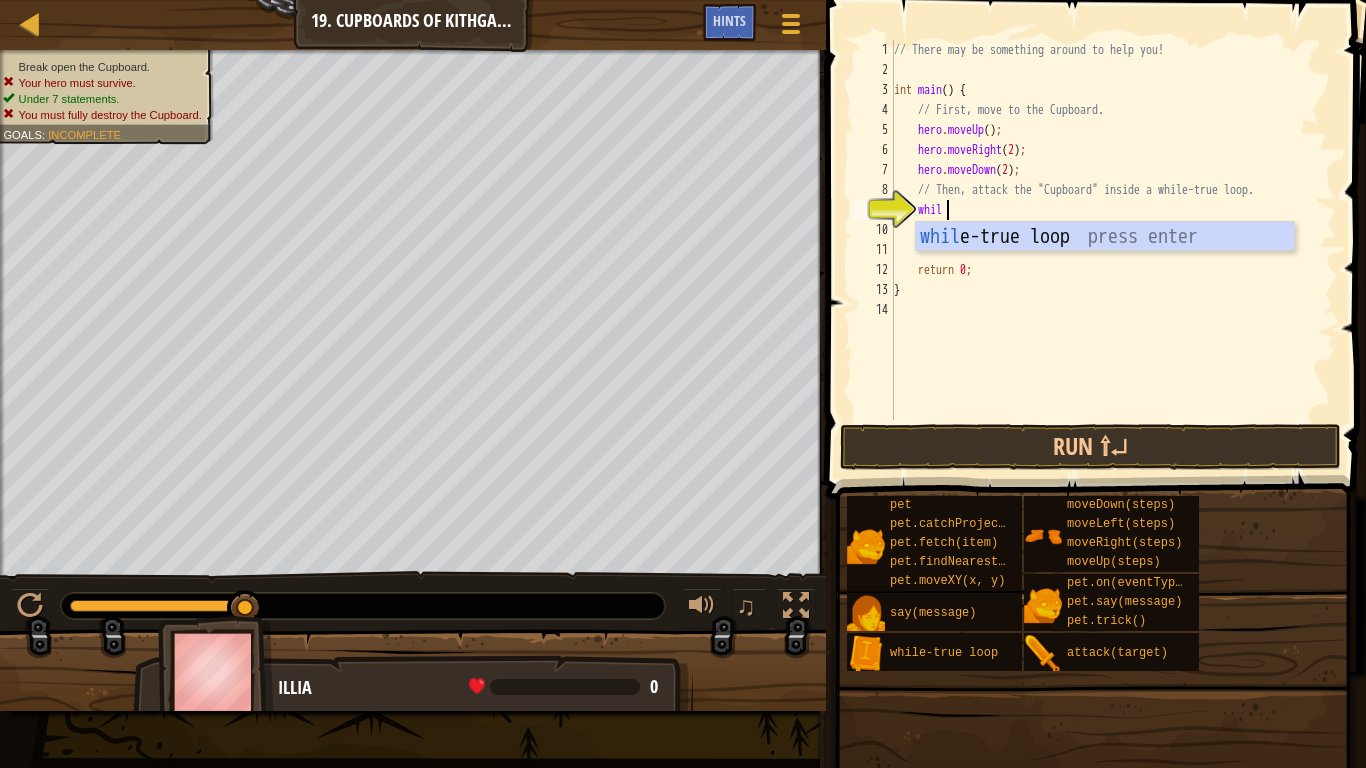 scroll, scrollTop: 9, scrollLeft: 3, axis: both 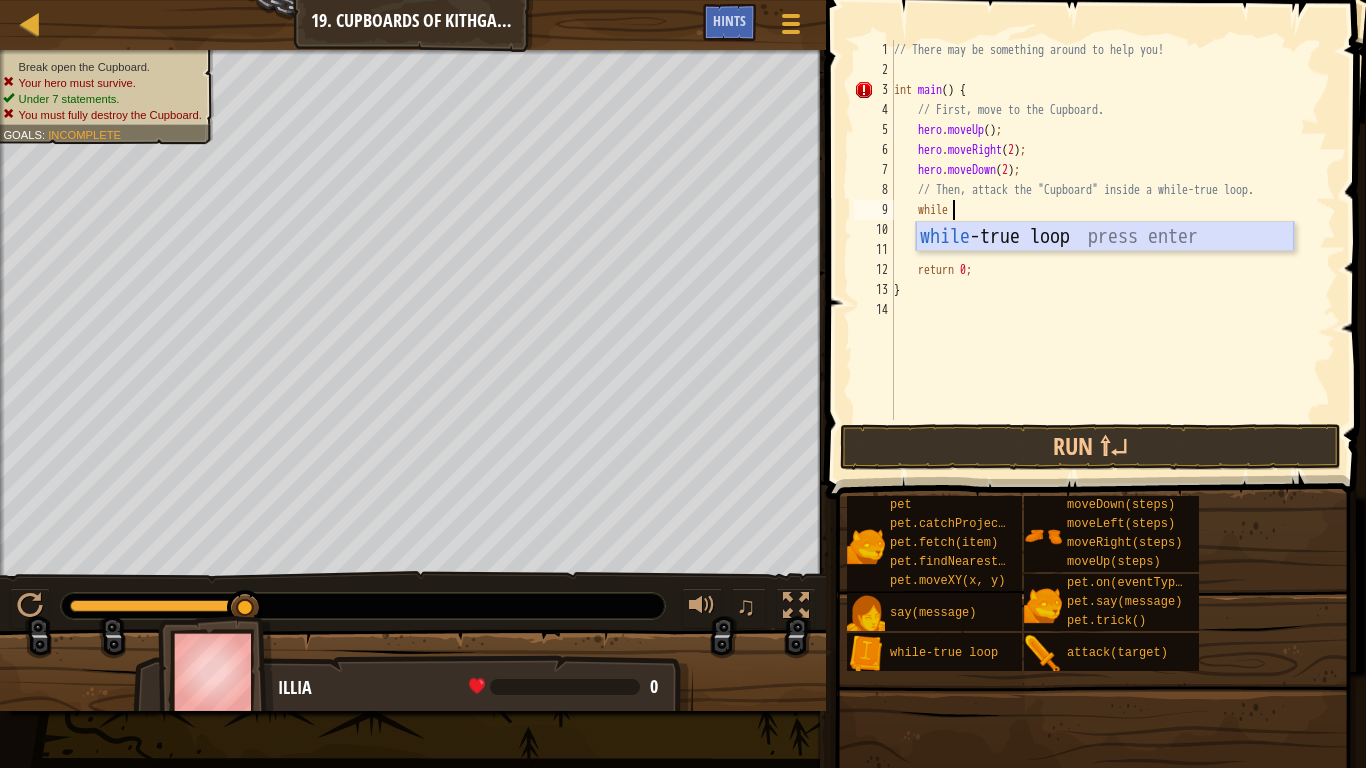click on "while -true loop press enter" at bounding box center [1105, 267] 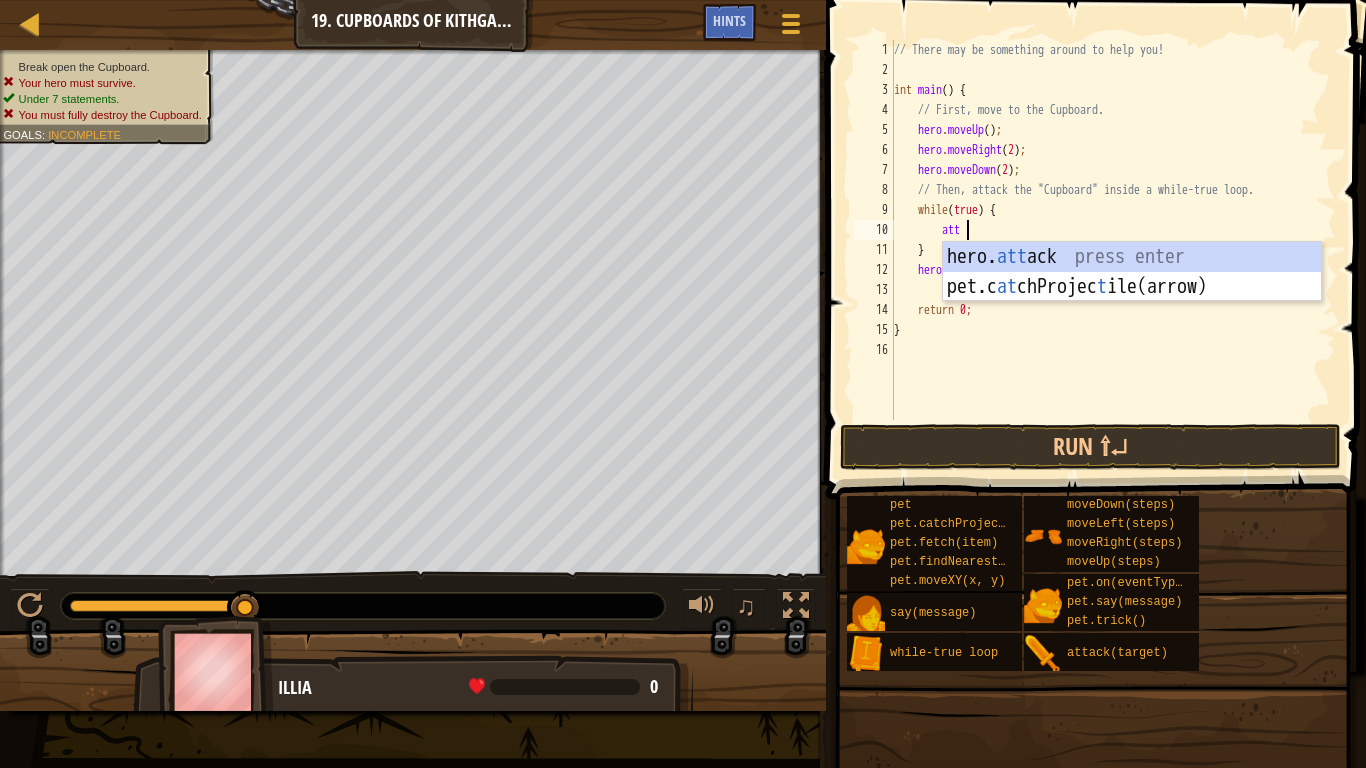scroll, scrollTop: 9, scrollLeft: 5, axis: both 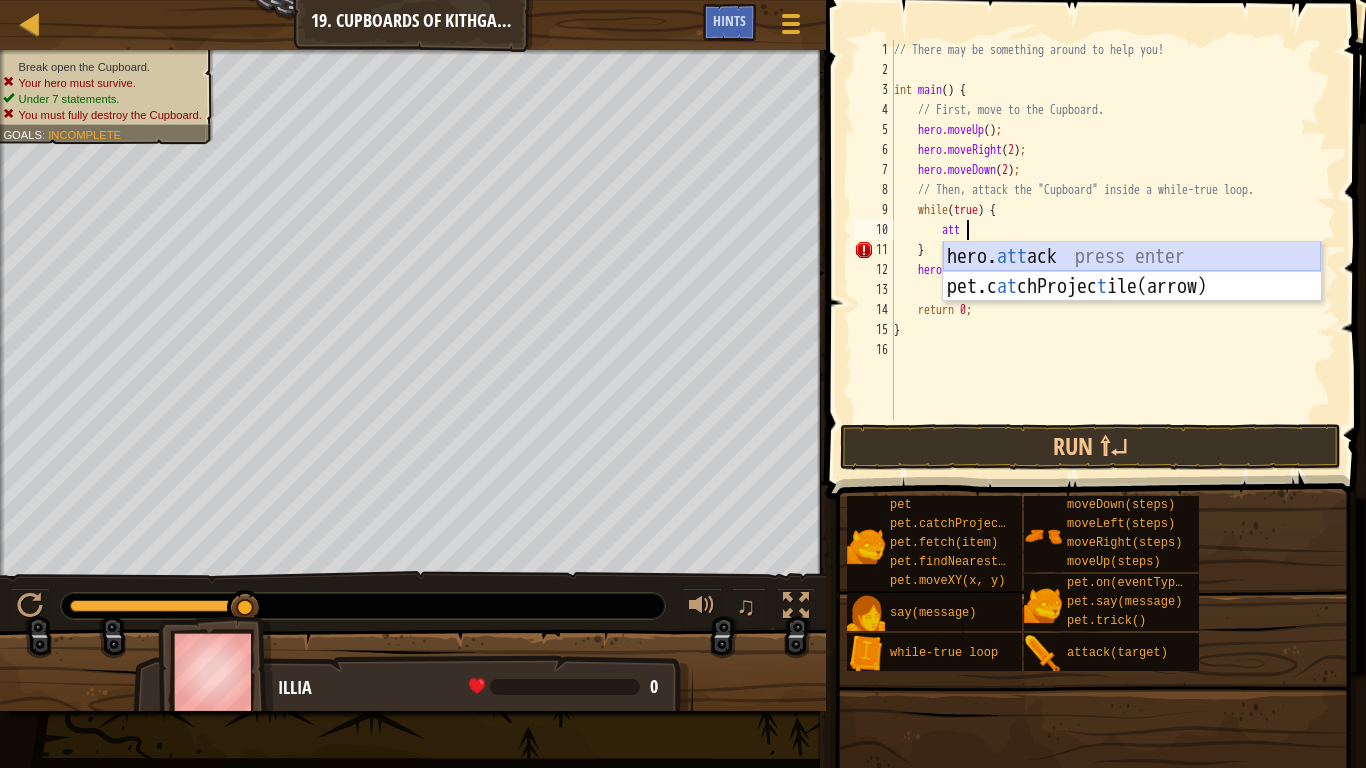 click on "hero. att ack press enter pet.c at chProjec t ile(arrow) press enter" at bounding box center [1132, 302] 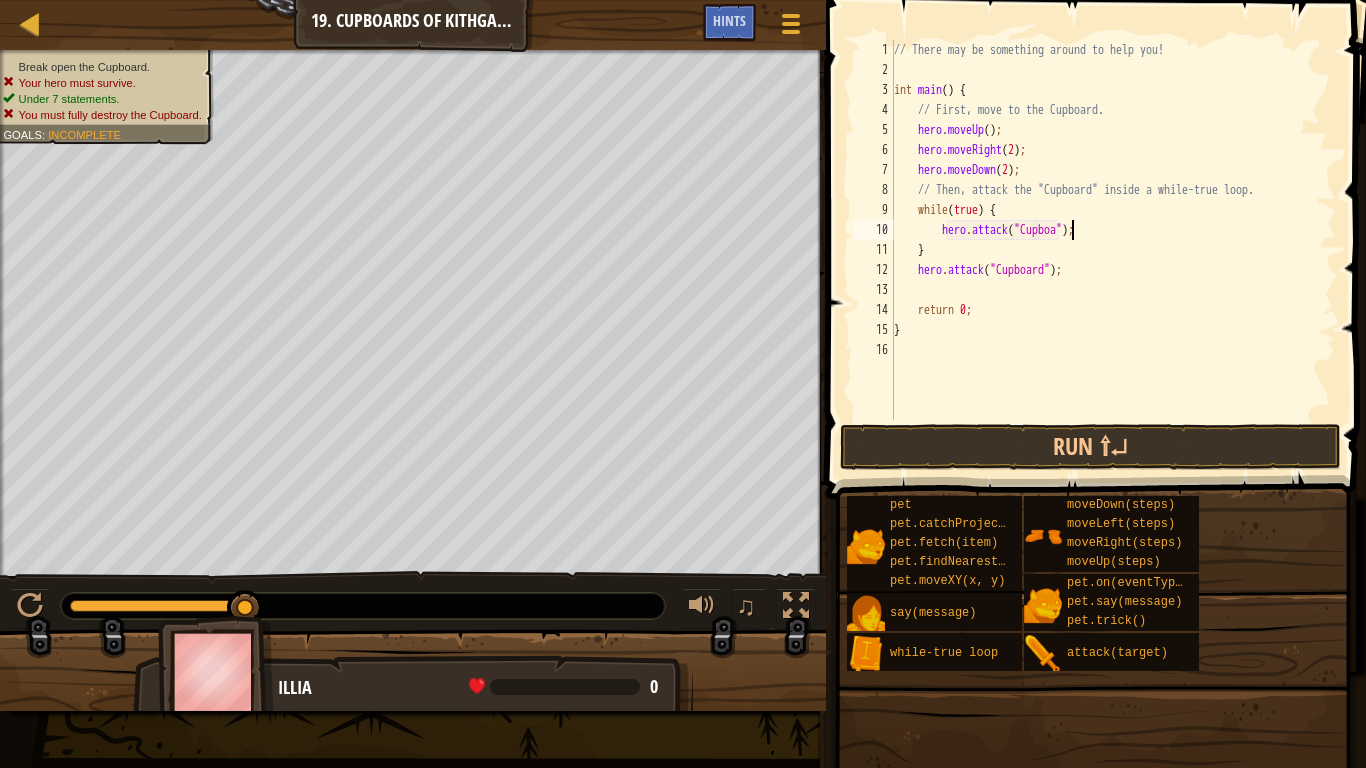 scroll, scrollTop: 9, scrollLeft: 15, axis: both 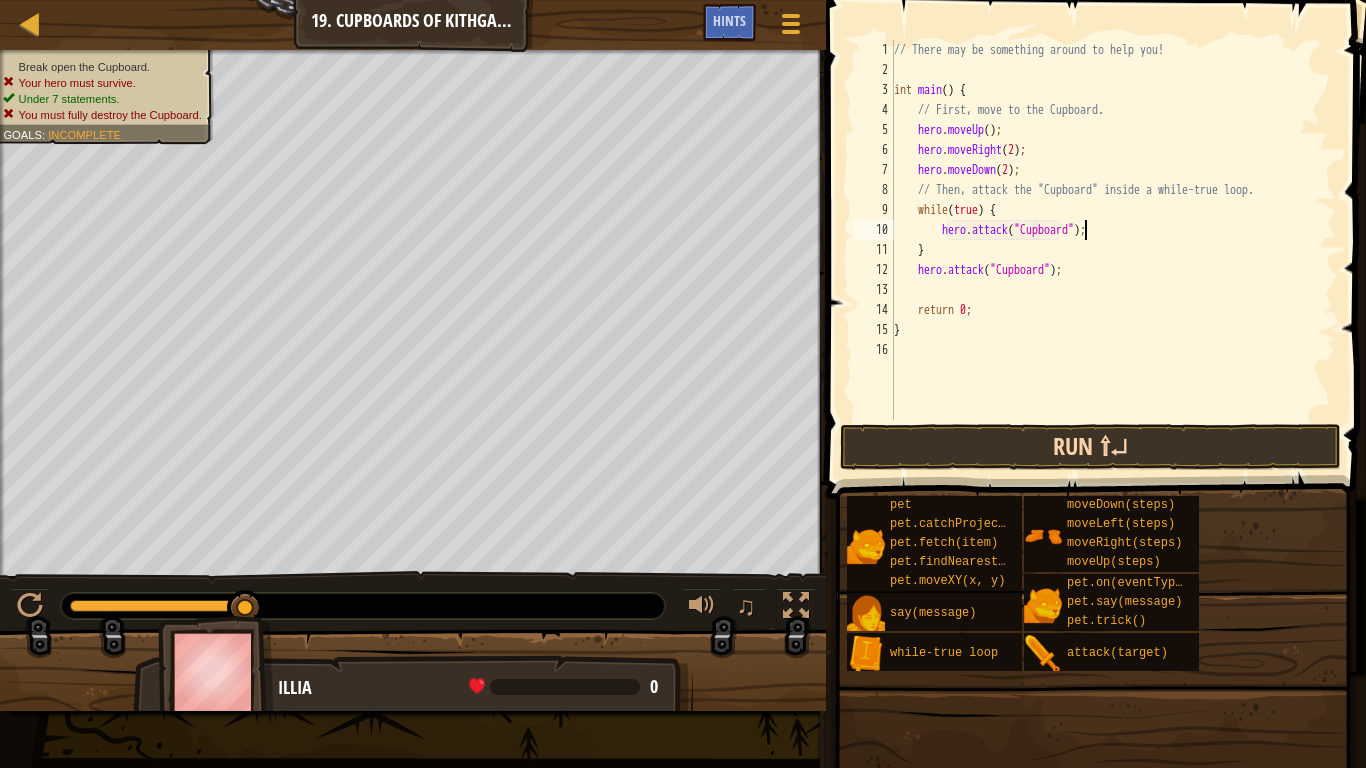 type on "hero.attack("Cupboard");" 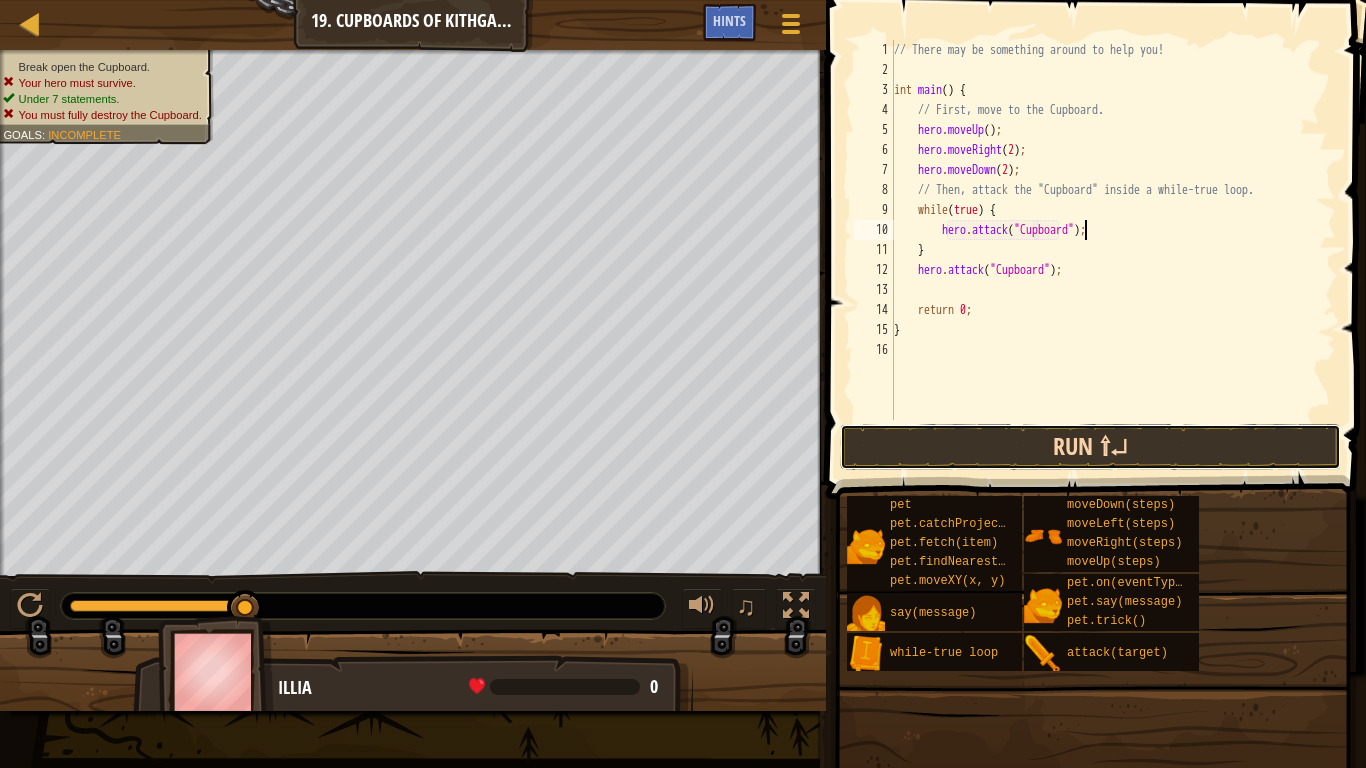 click on "Run ⇧↵" at bounding box center [1090, 447] 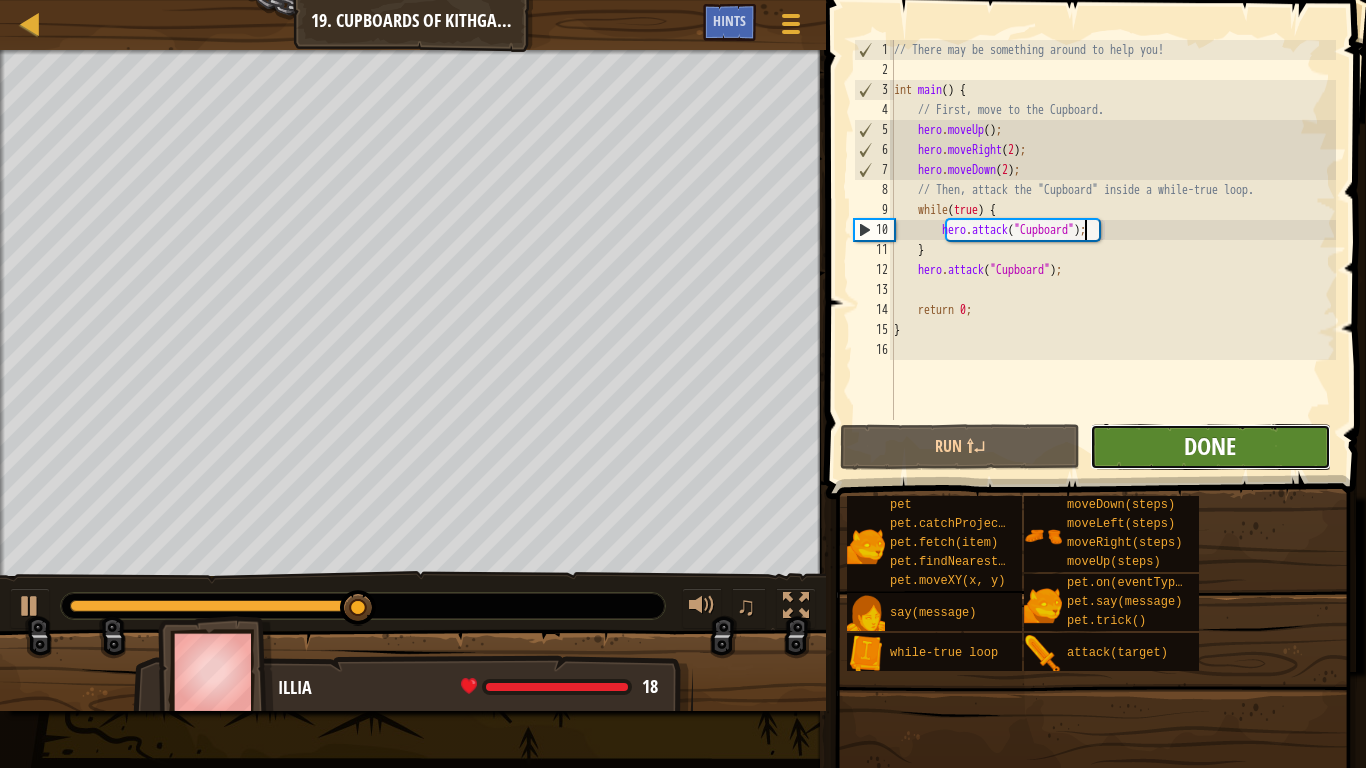 click on "Done" at bounding box center [1210, 446] 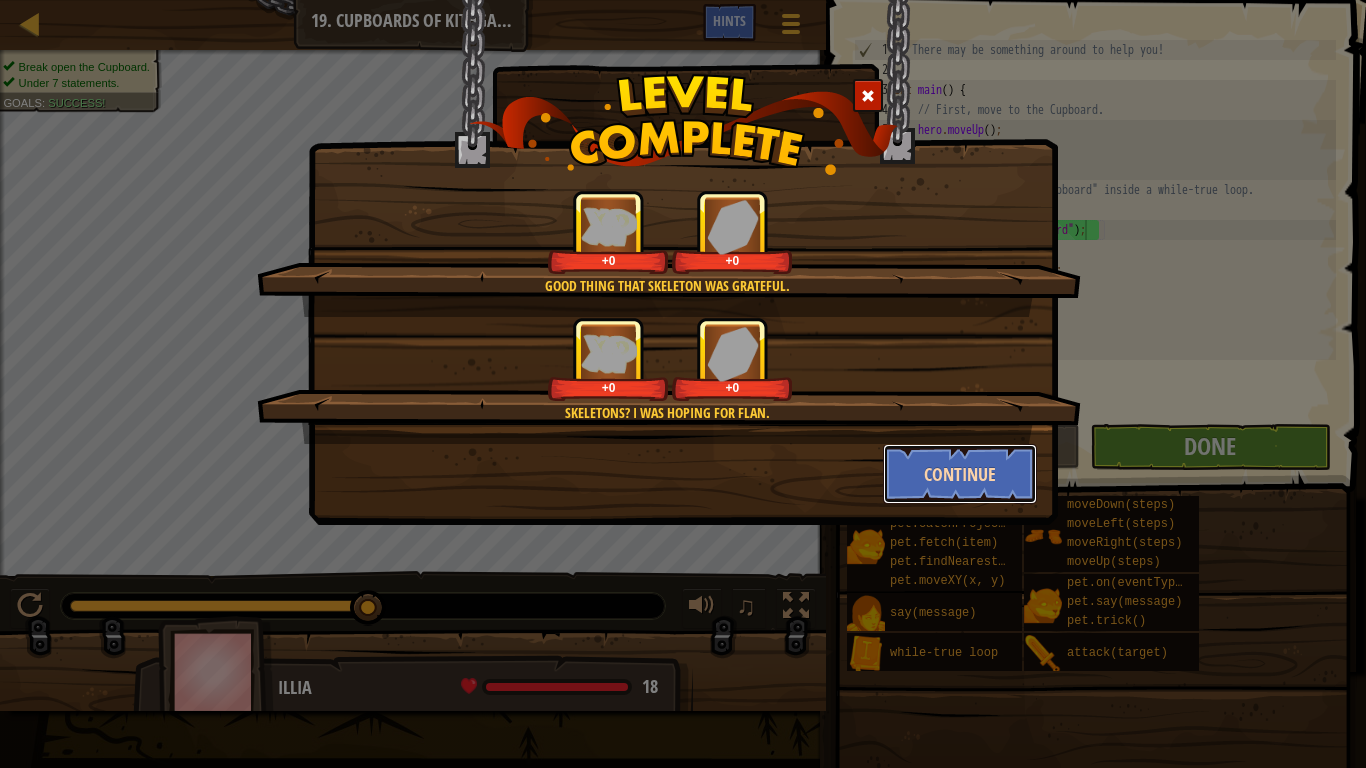click on "Continue" at bounding box center [960, 474] 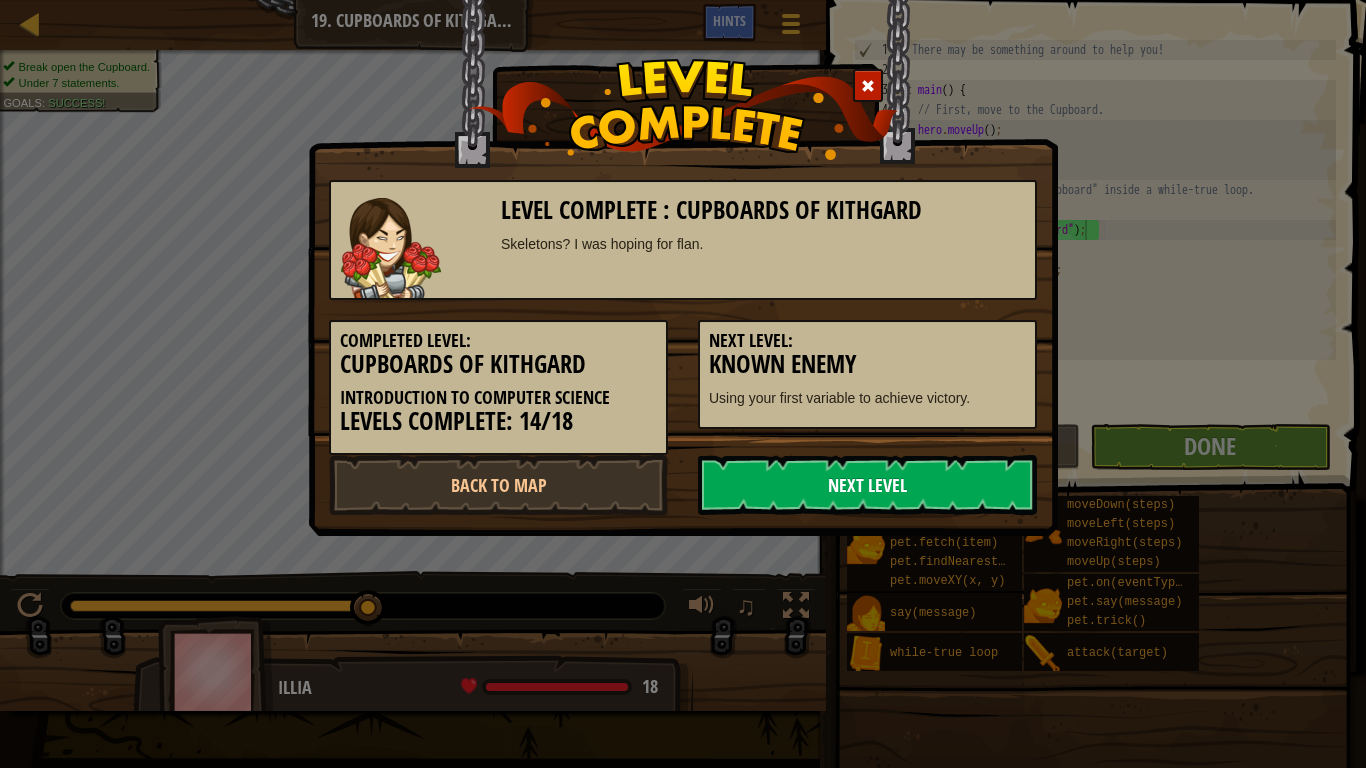 click on "Next Level" at bounding box center (867, 485) 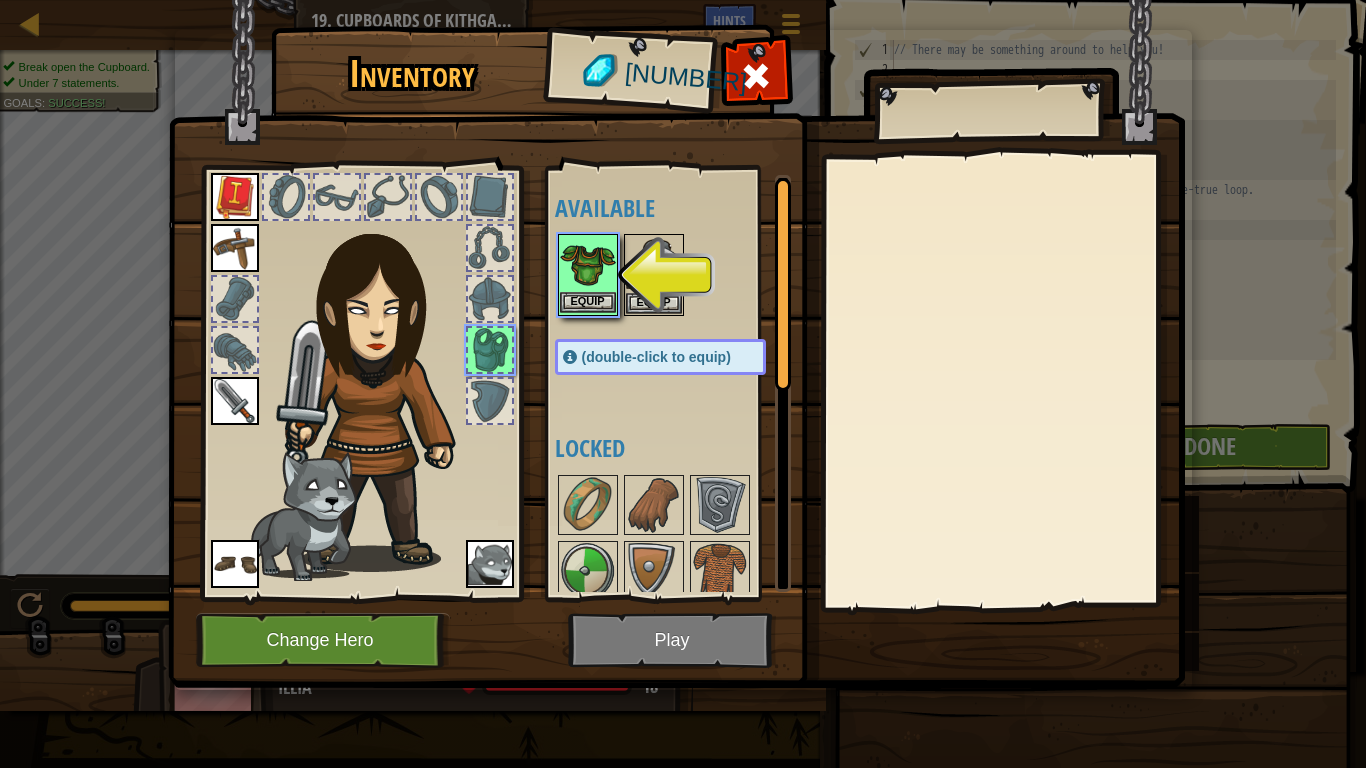 click at bounding box center [588, 264] 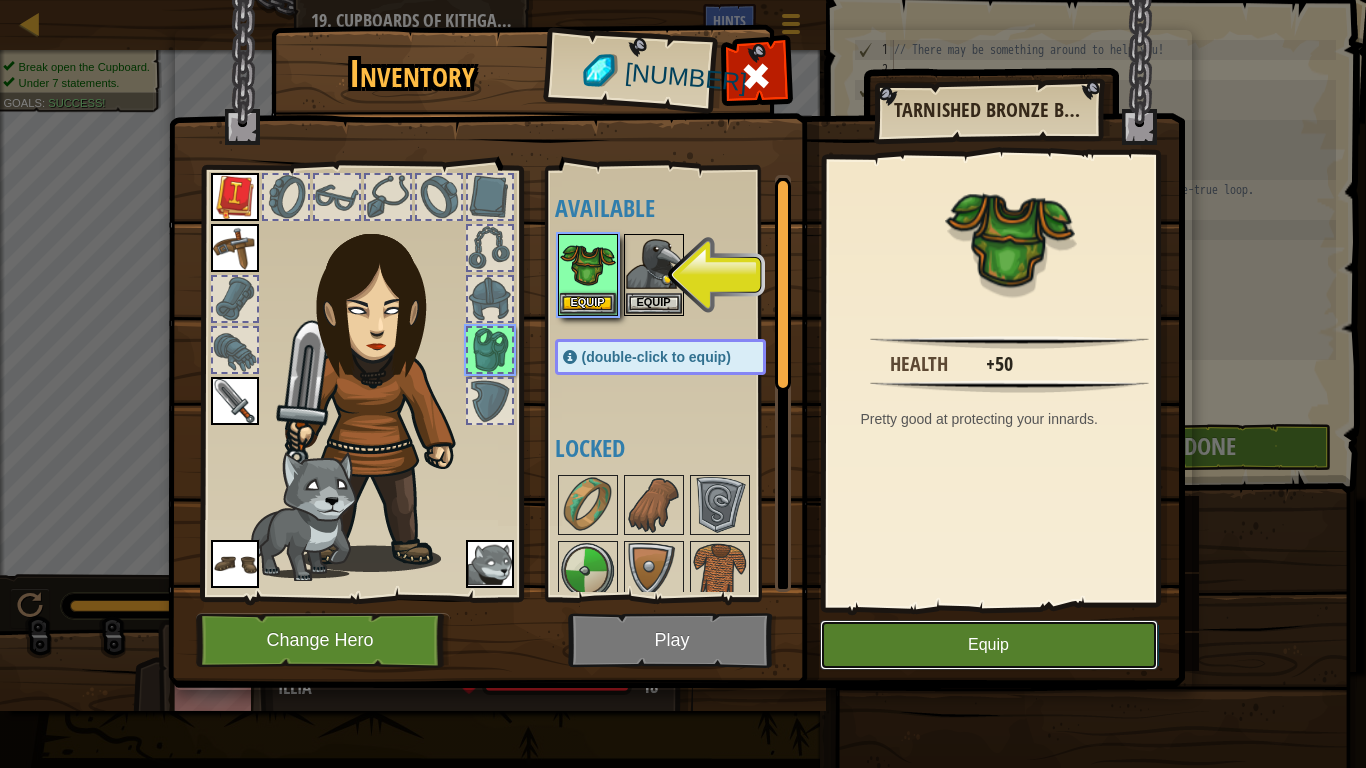 click on "Equip" at bounding box center (989, 645) 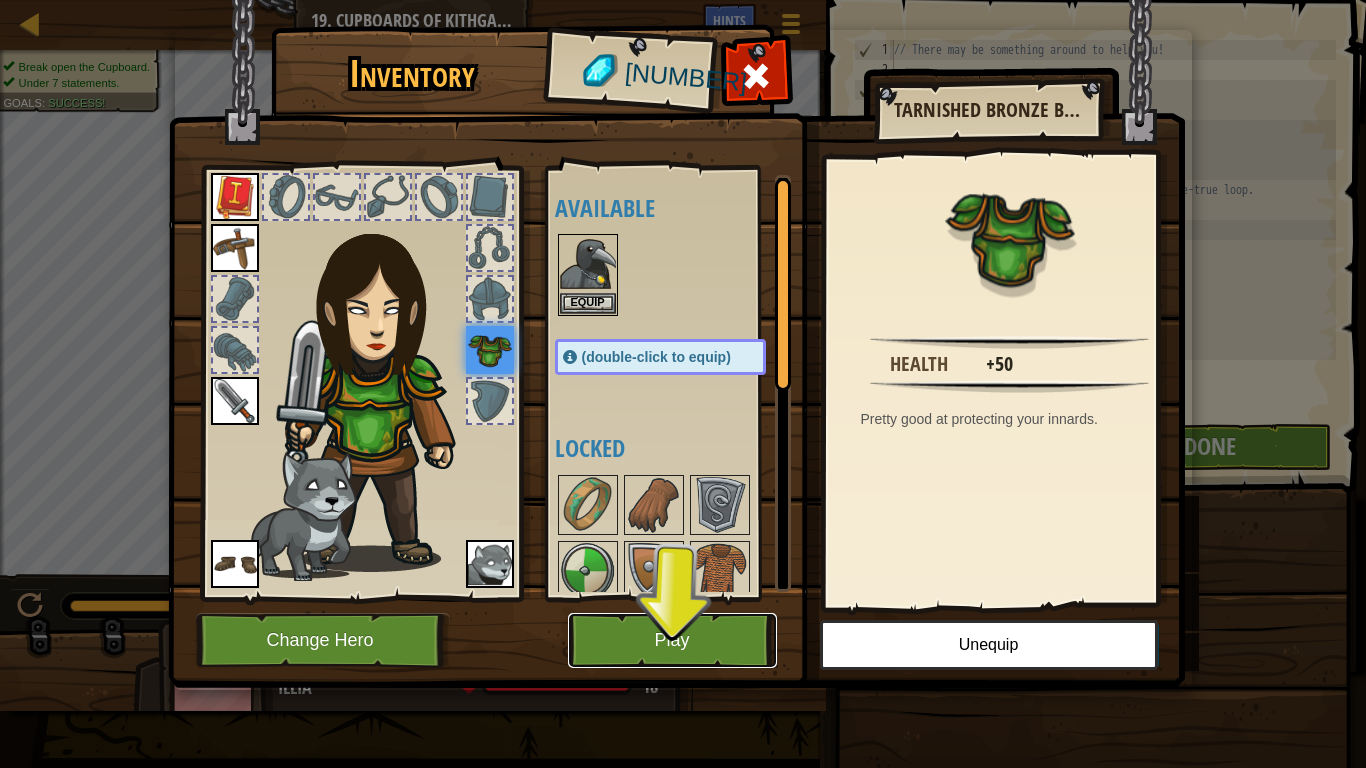click on "Play" at bounding box center [672, 640] 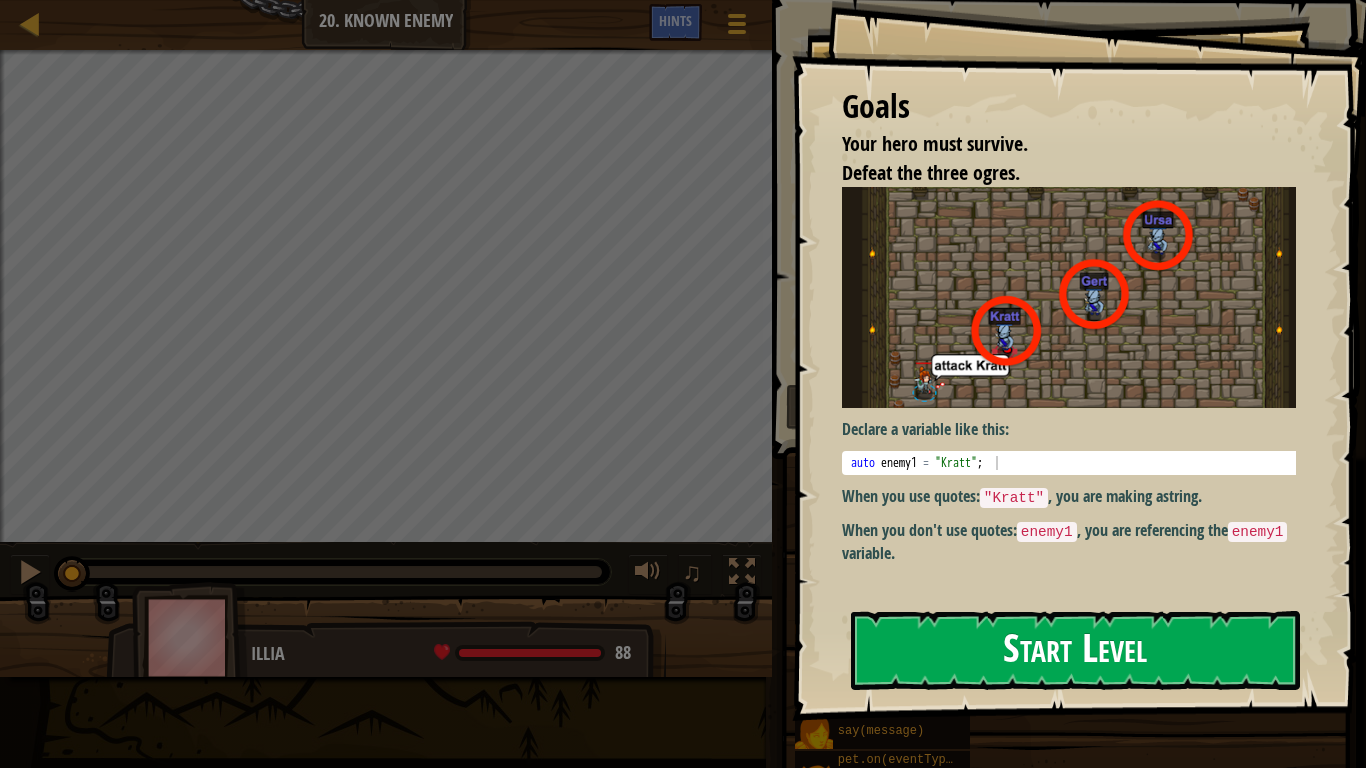 click on "Start Level" at bounding box center (1075, 650) 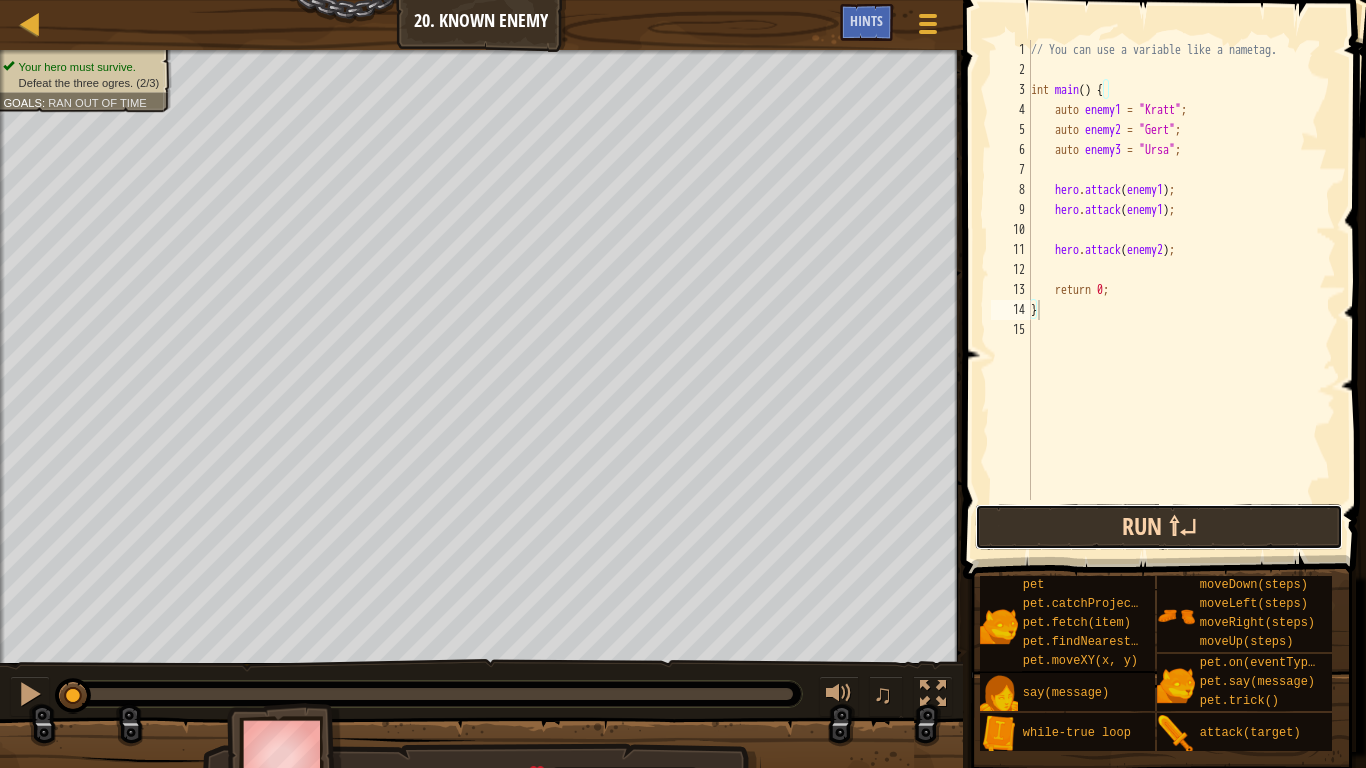 click on "Run ⇧↵" at bounding box center (1159, 527) 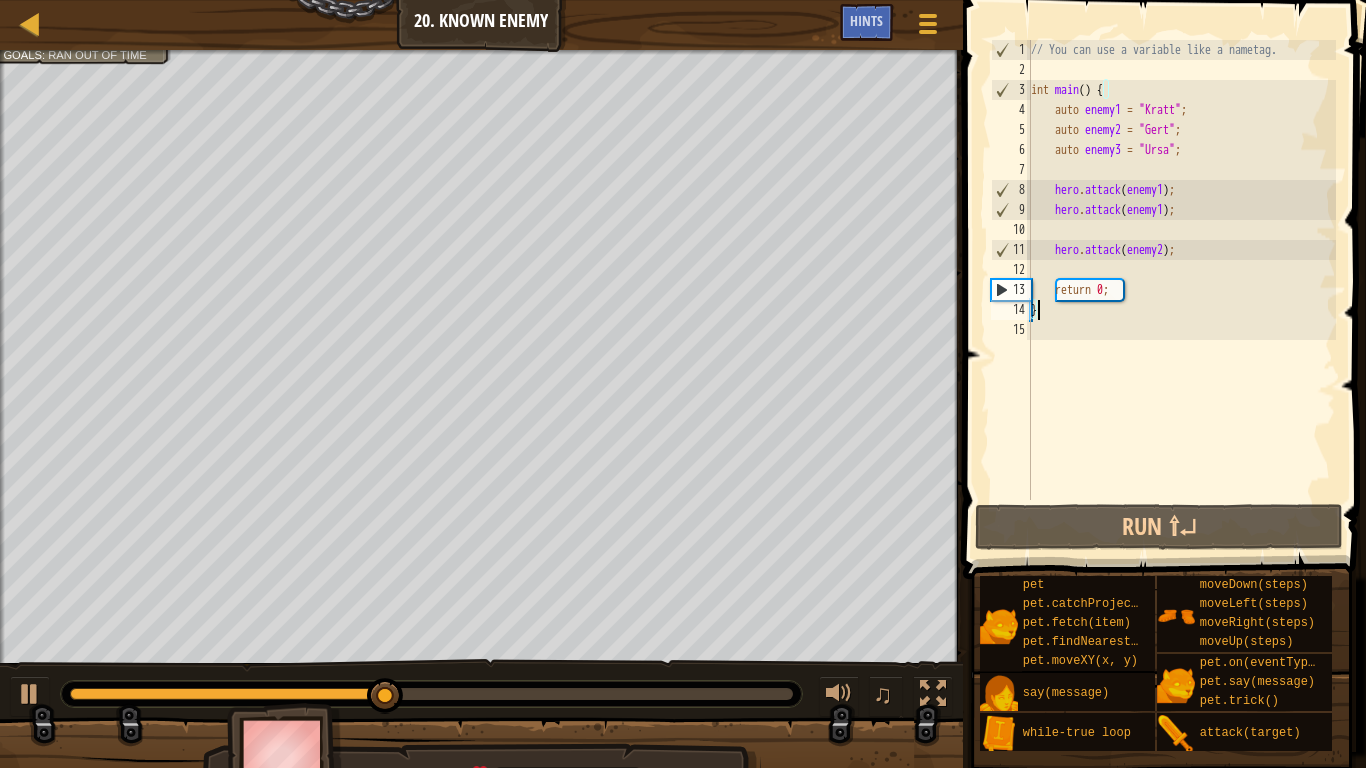 click on "// You can use a variable like a nametag. int   main ( )   {      auto   enemy1   =   " Kratt " ;      auto   enemy2   =   " Gert " ;      auto   enemy3   =   " Ursa " ;           hero . attack ( enemy1 ) ;      hero . attack ( enemy1 ) ;           hero . attack ( enemy2 ) ;           return   0 ; }" at bounding box center [1181, 290] 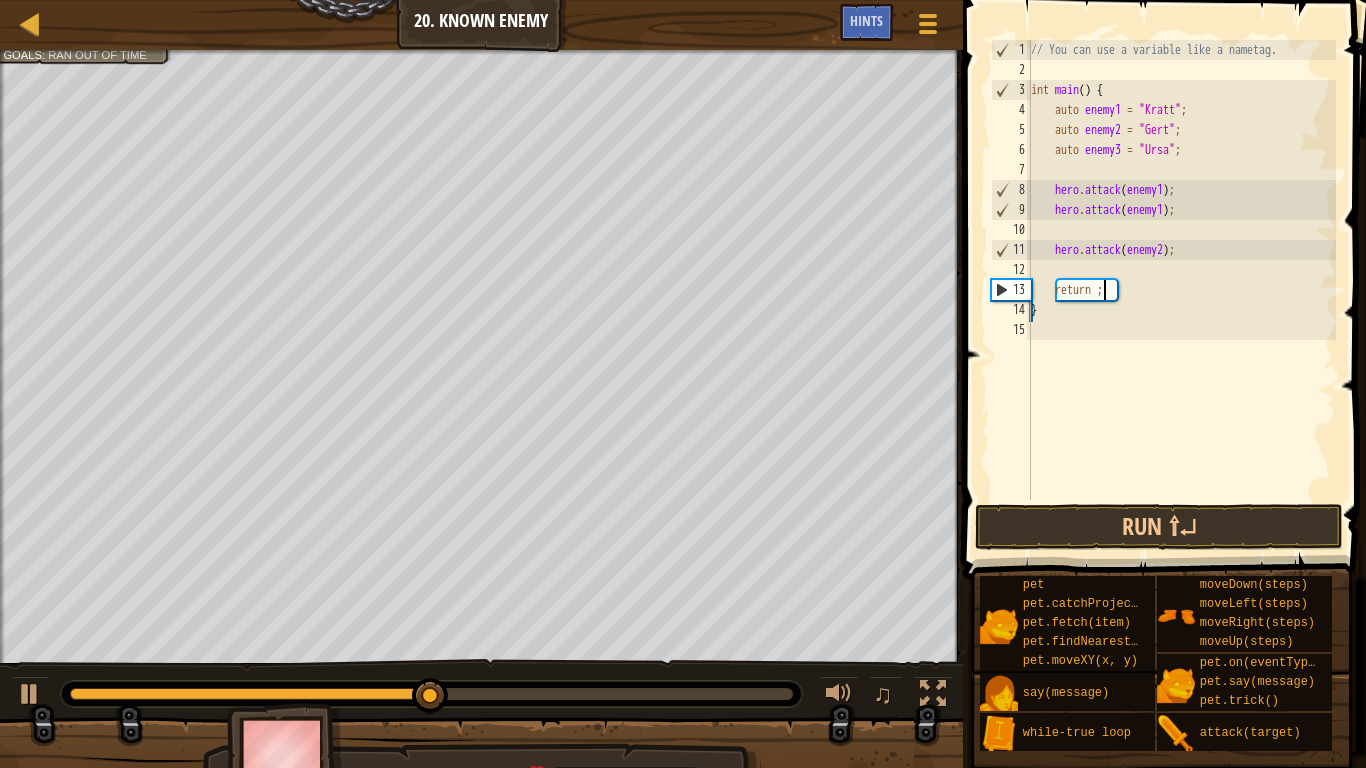 scroll, scrollTop: 9, scrollLeft: 6, axis: both 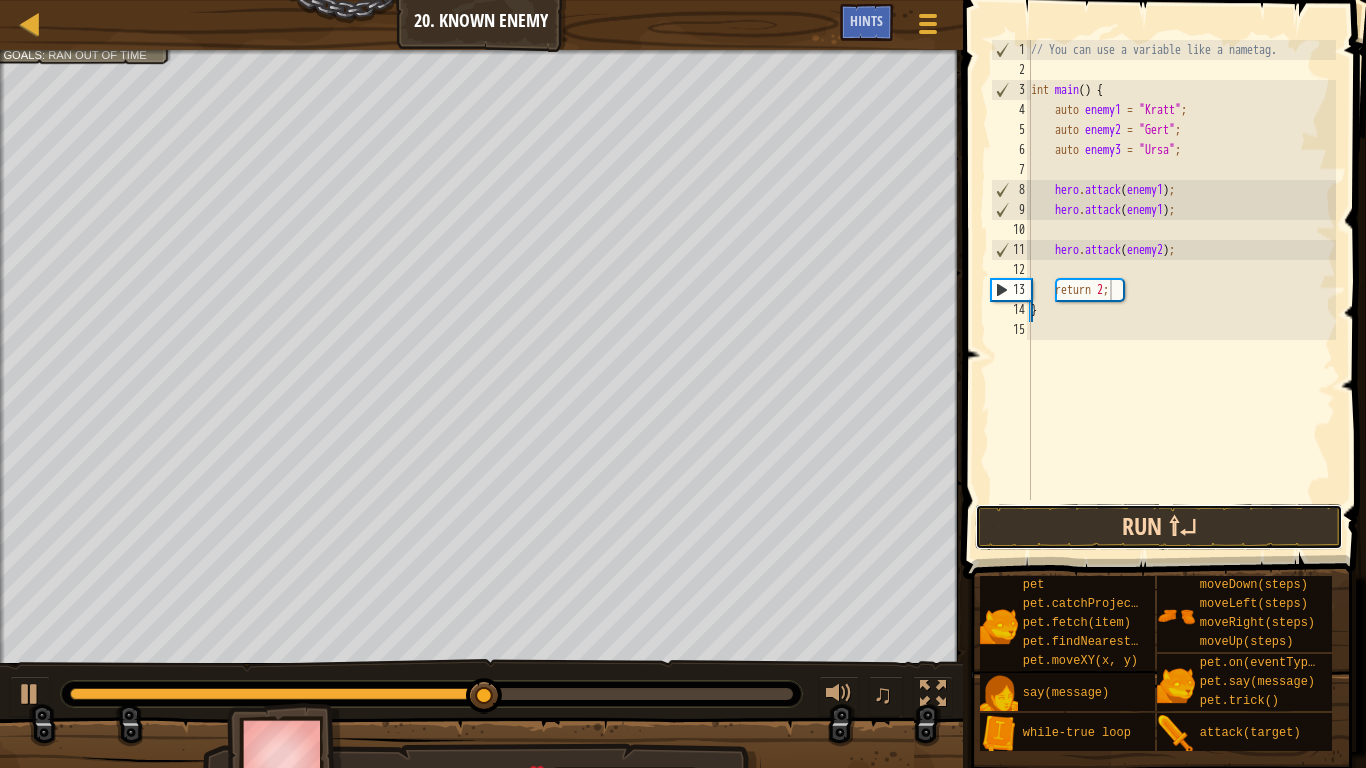 click on "Run ⇧↵" at bounding box center (1159, 527) 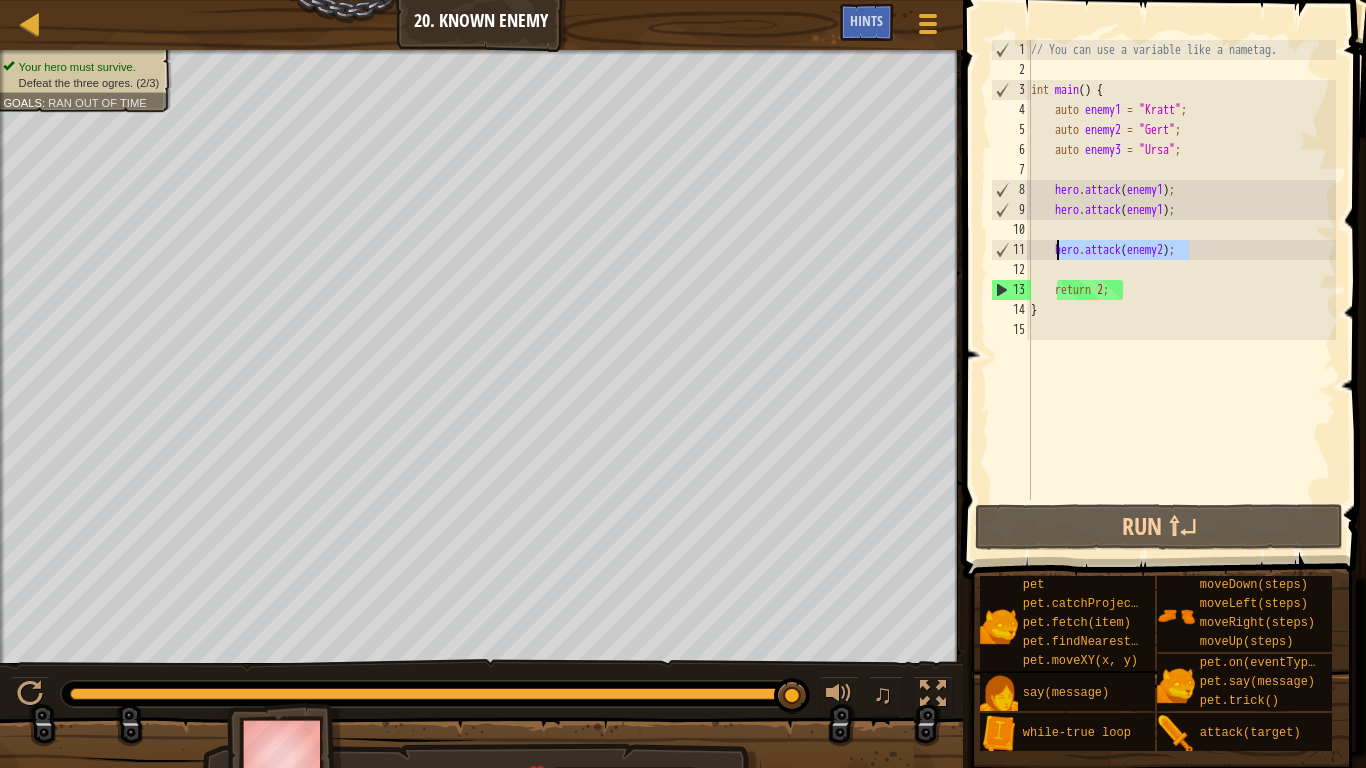 drag, startPoint x: 1197, startPoint y: 253, endPoint x: 1058, endPoint y: 252, distance: 139.0036 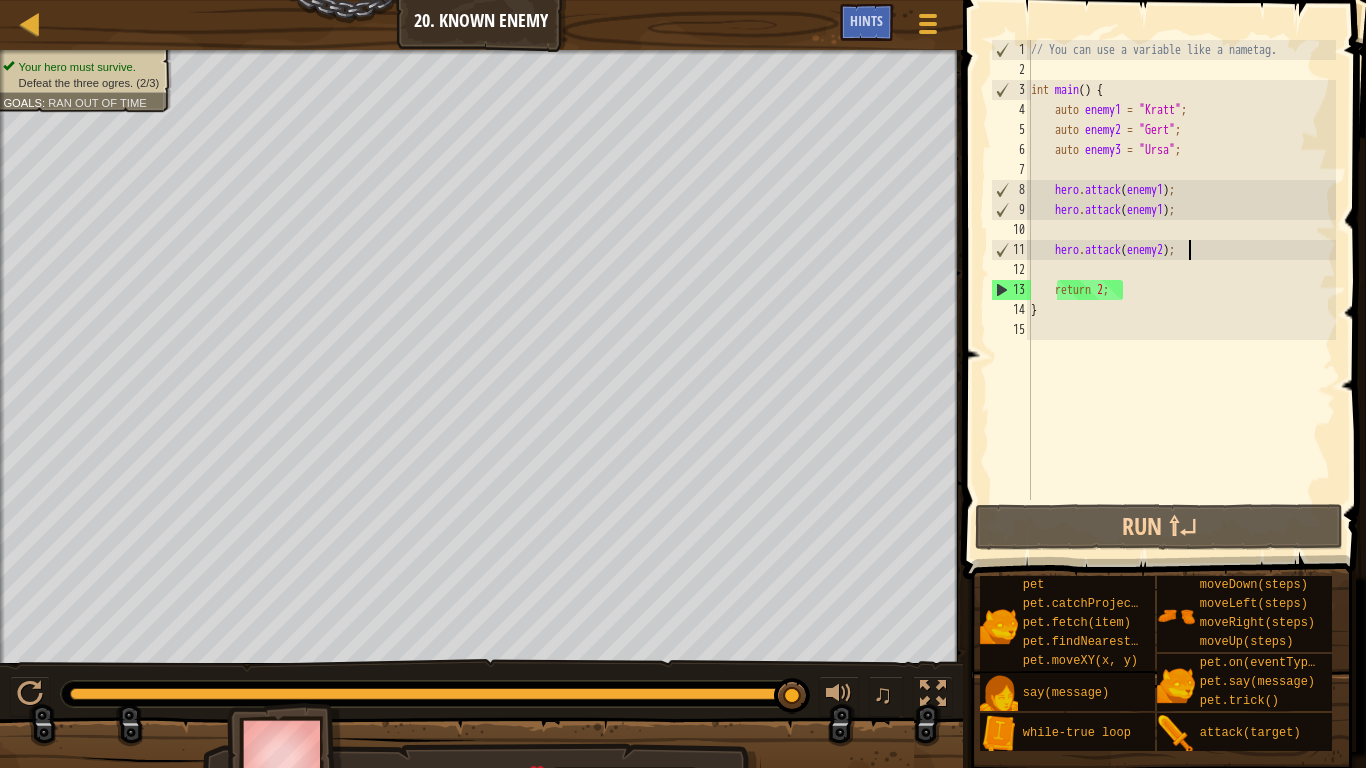 scroll, scrollTop: 9, scrollLeft: 1, axis: both 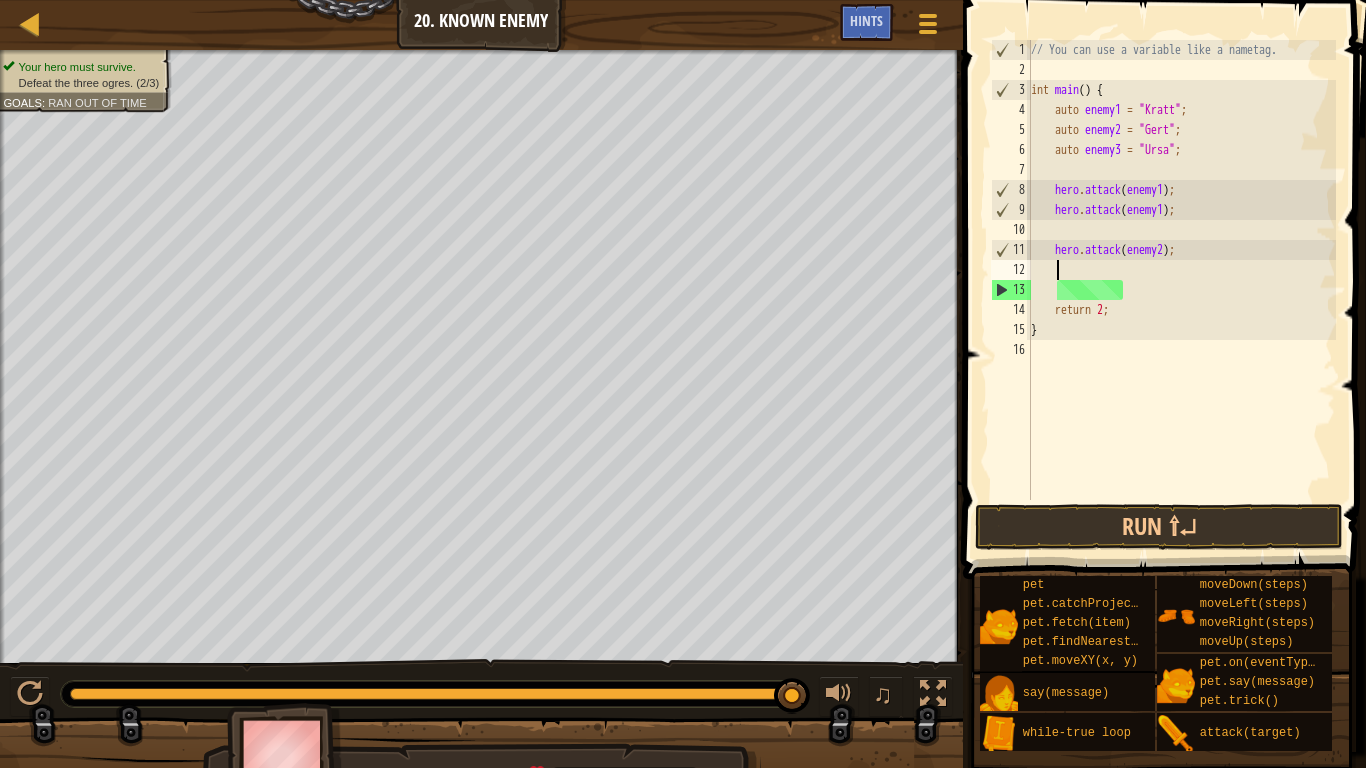 paste on "hero.attack(enemy2);" 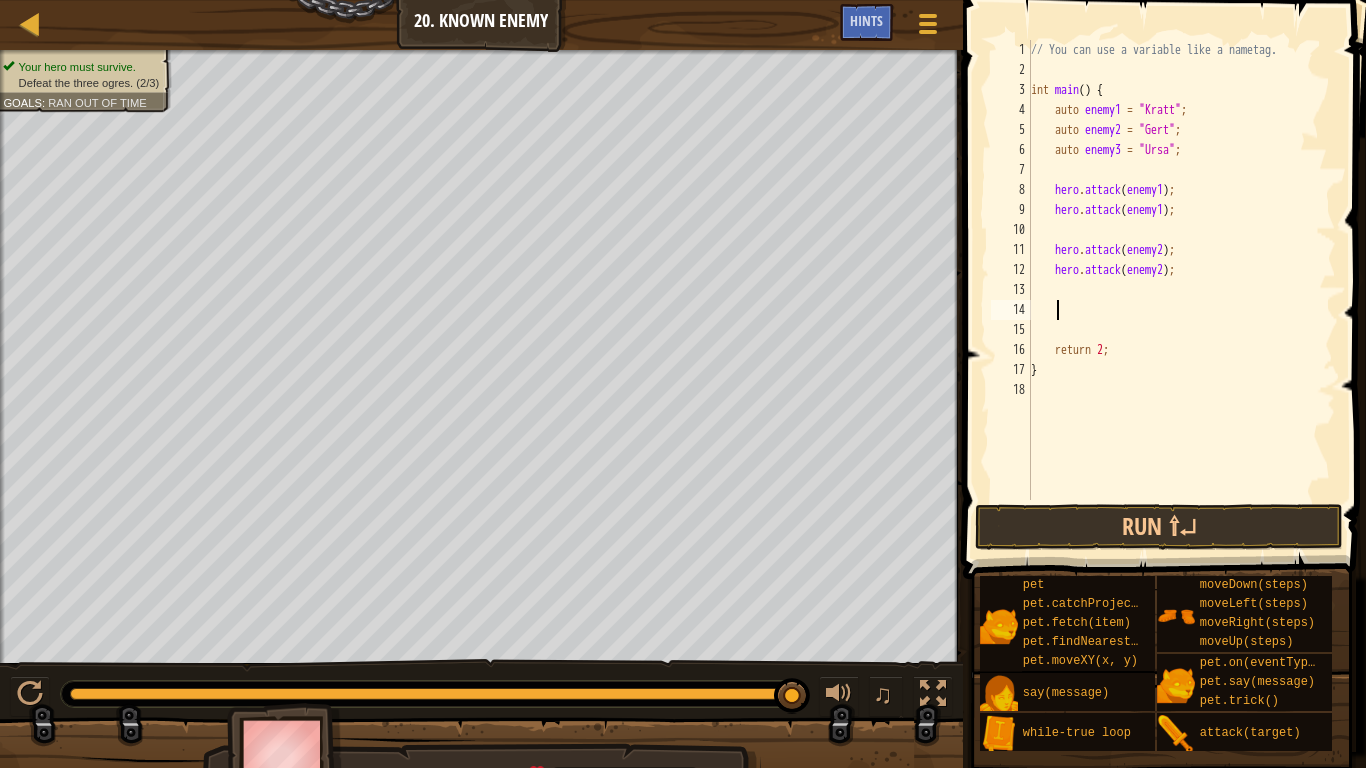 paste on "hero.attack(enemy2);" 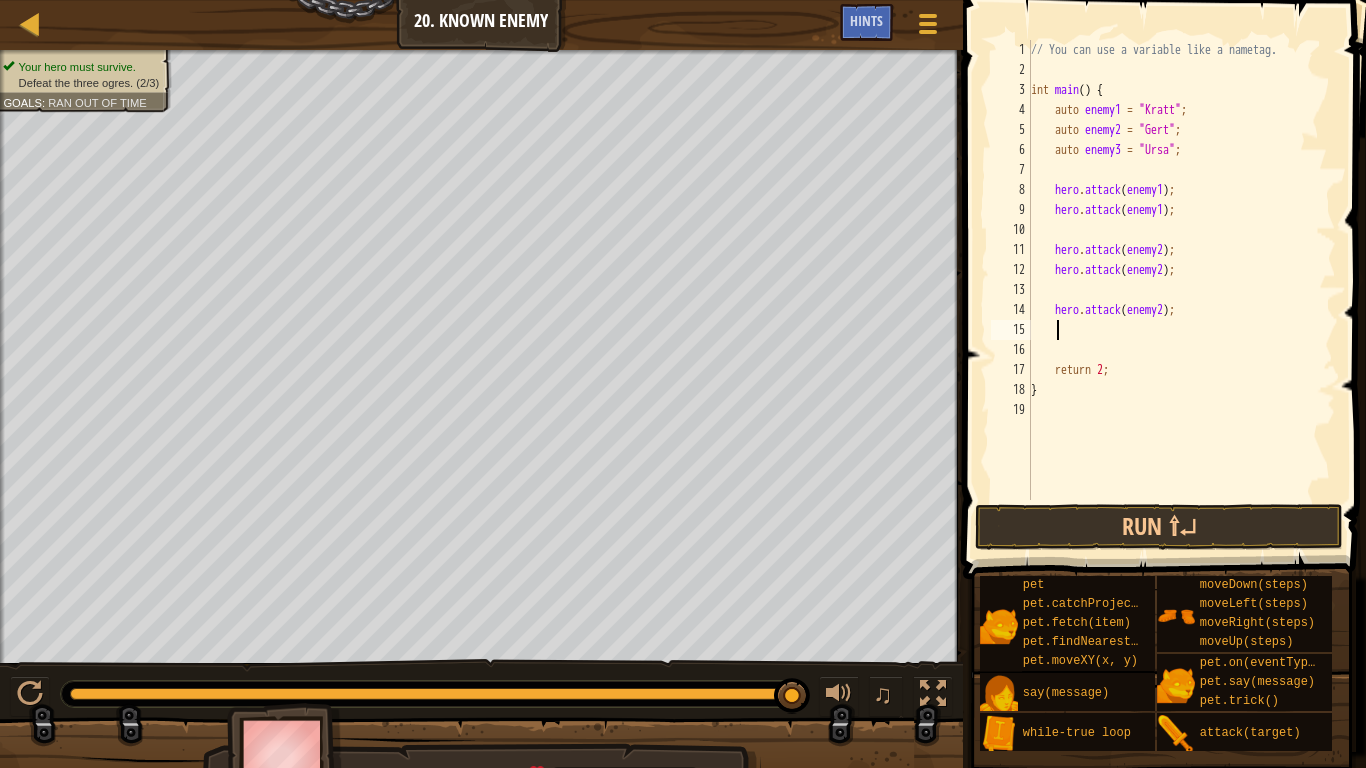 paste on "hero.attack(enemy2);" 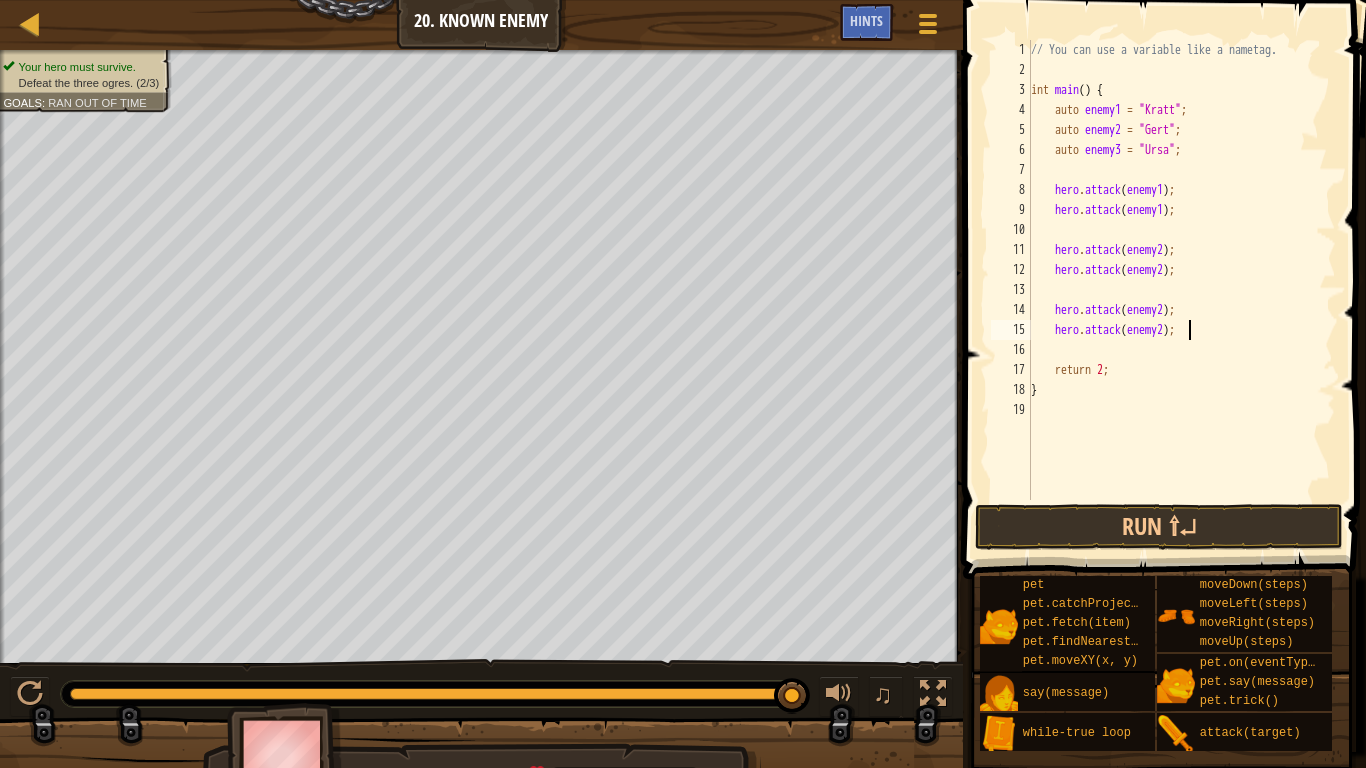 click on "int   main ( )   {      auto   enemy1   =   " [NAME] " ;      auto   enemy2   =   " [NAME] " ;      auto   enemy3   =   " [NAME] " ;           hero . attack ( enemy1 ) ;      hero . attack ( enemy1 ) ;           hero . attack ( enemy2 ) ;      hero . attack ( enemy2 ) ;           hero . attack ( enemy2 ) ;      hero . attack ( enemy2 ) ;           return   2 ; }" at bounding box center (1181, 290) 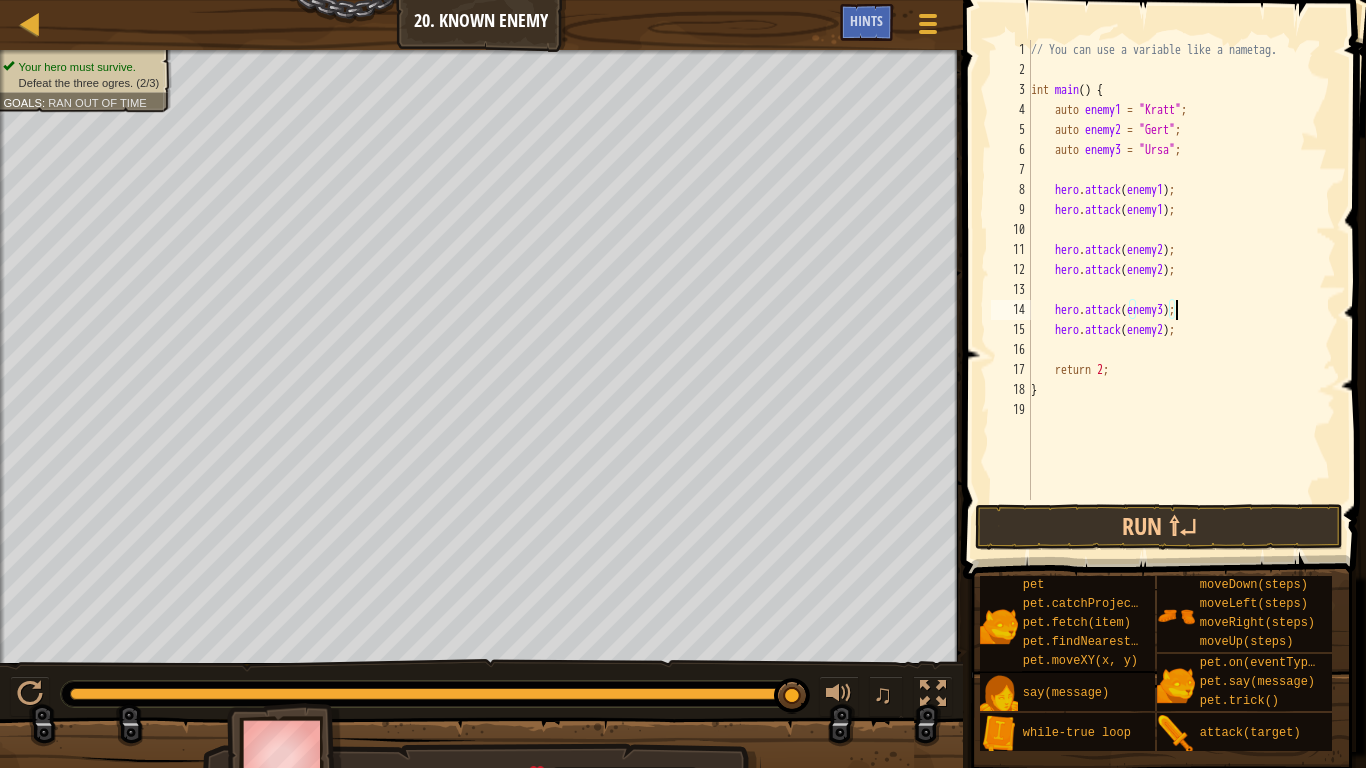 scroll, scrollTop: 9, scrollLeft: 12, axis: both 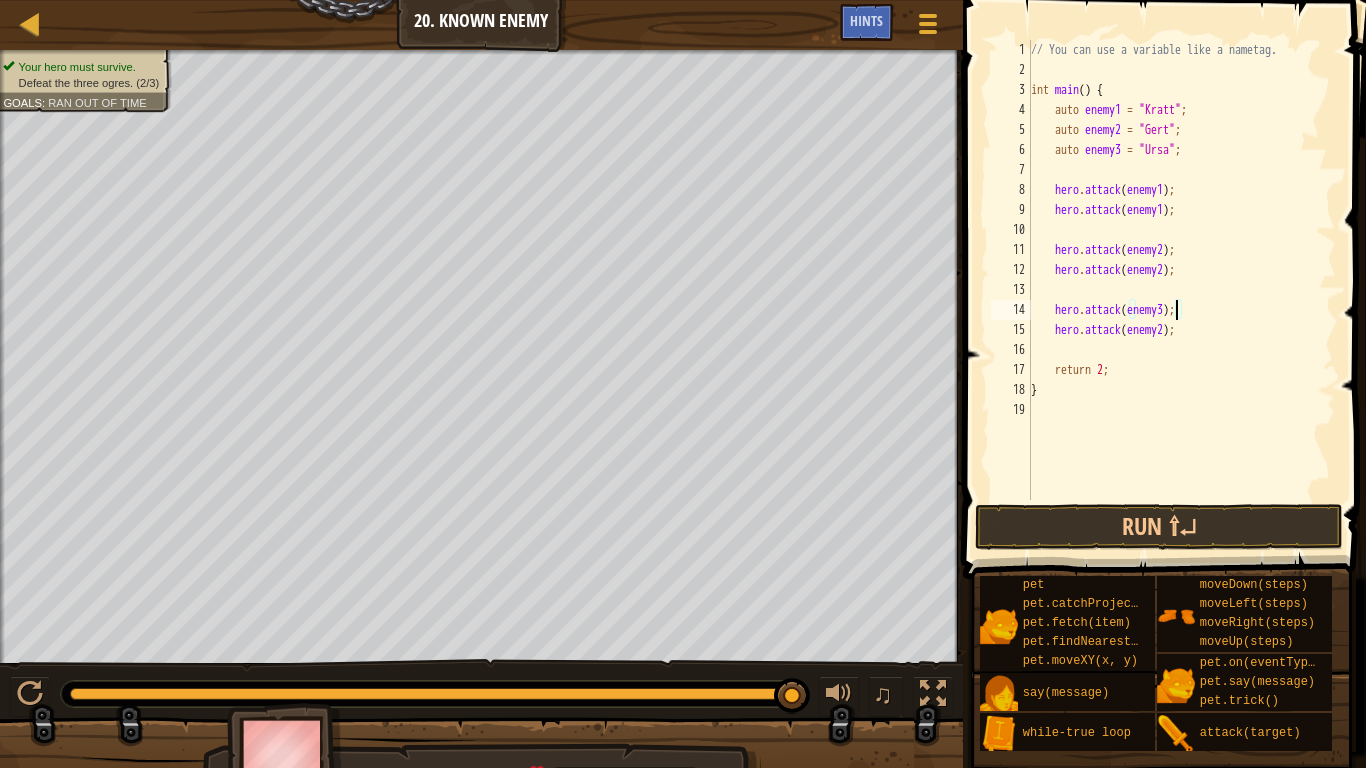 click on "auto enemy1 = " [NAME] " ; auto enemy2 = " [NAME] " ; auto enemy3 = " [NAME] " ; hero.attack(enemy1); hero.attack(enemy1); hero.attack(enemy2); hero.attack(enemy2); hero.attack(enemy3); hero.attack(enemy2); return 2 ; }" at bounding box center (1181, 290) 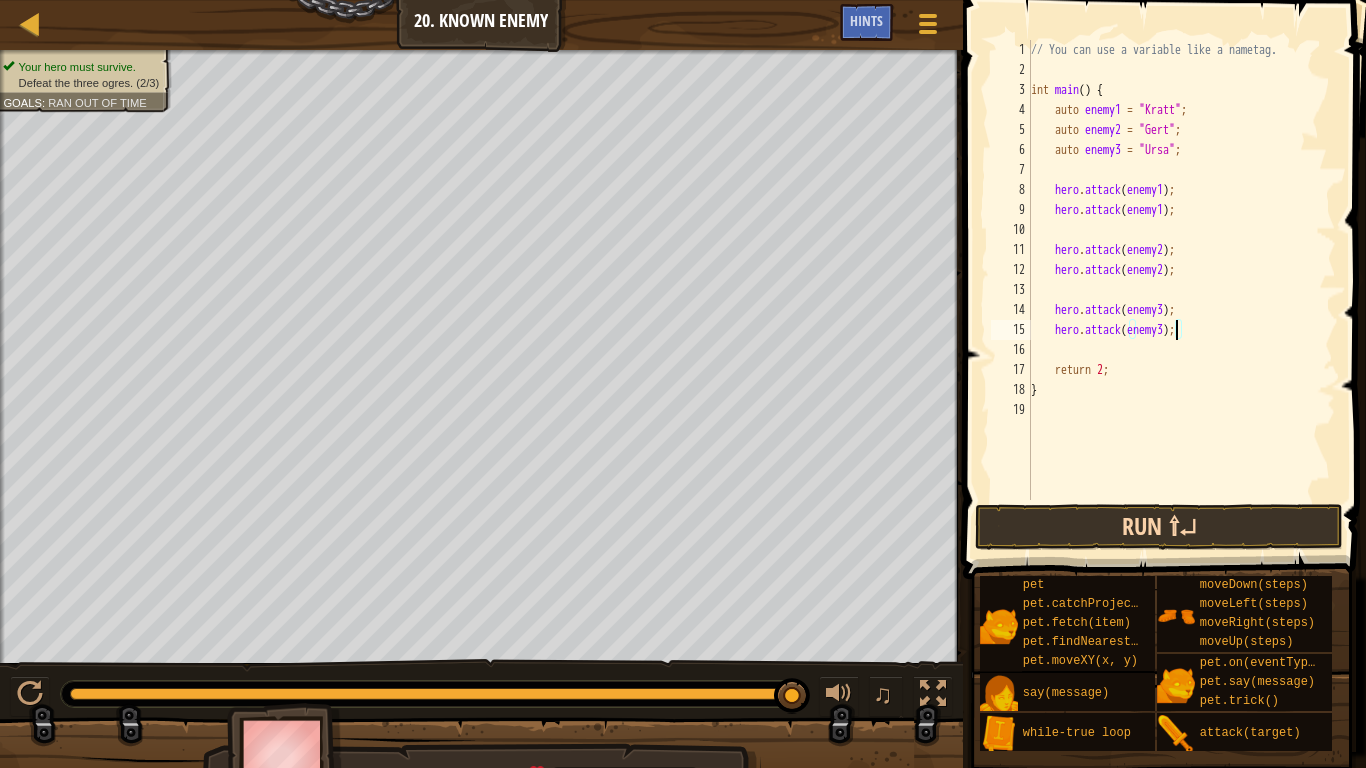 type on "hero.attack(enemy3);" 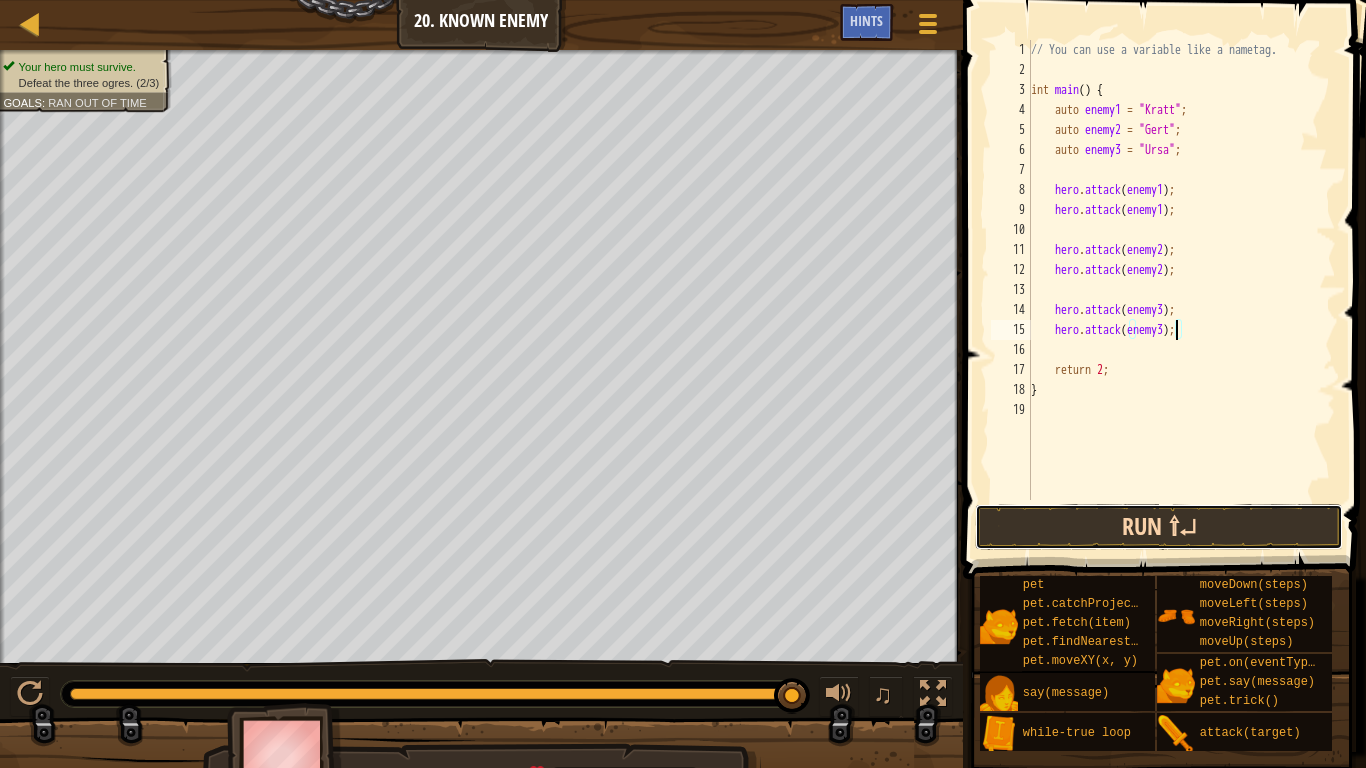 click on "Run ⇧↵" at bounding box center [1159, 527] 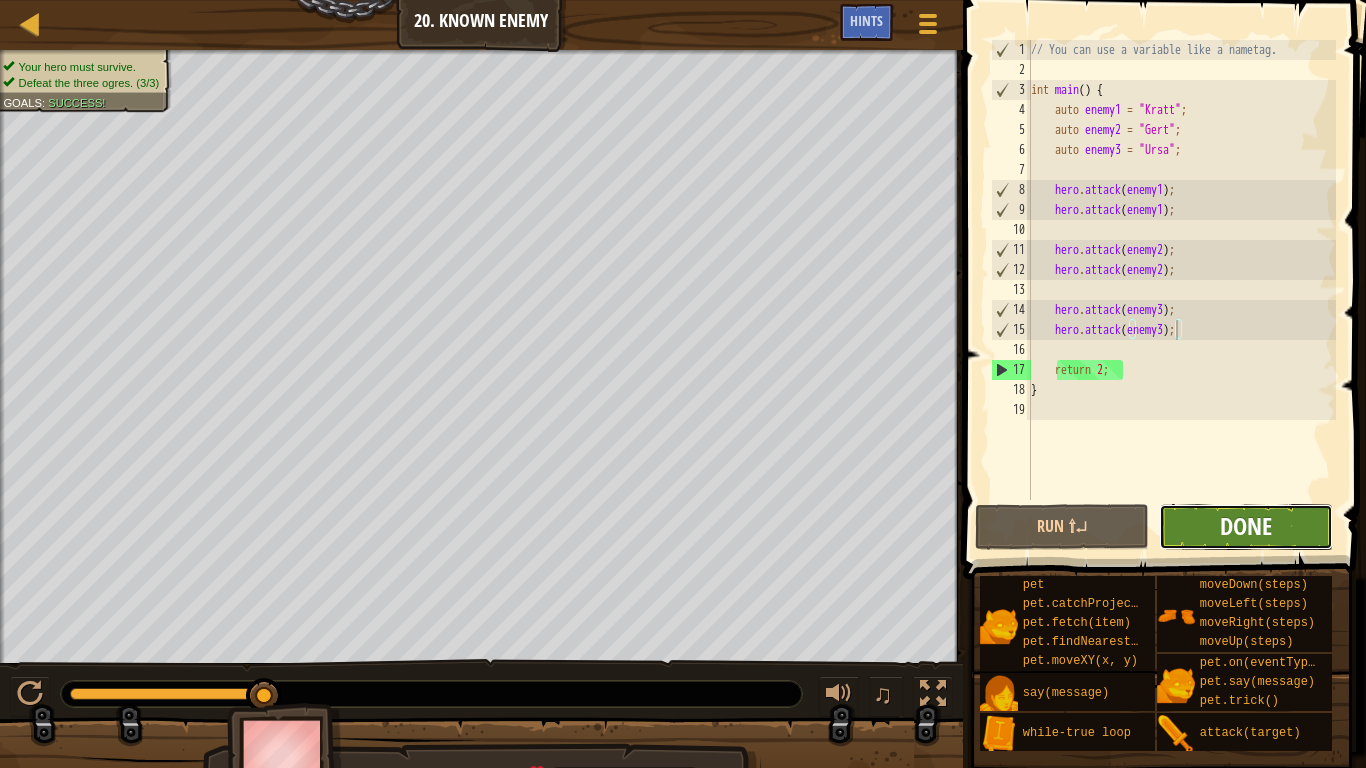 click on "Done" at bounding box center [1246, 526] 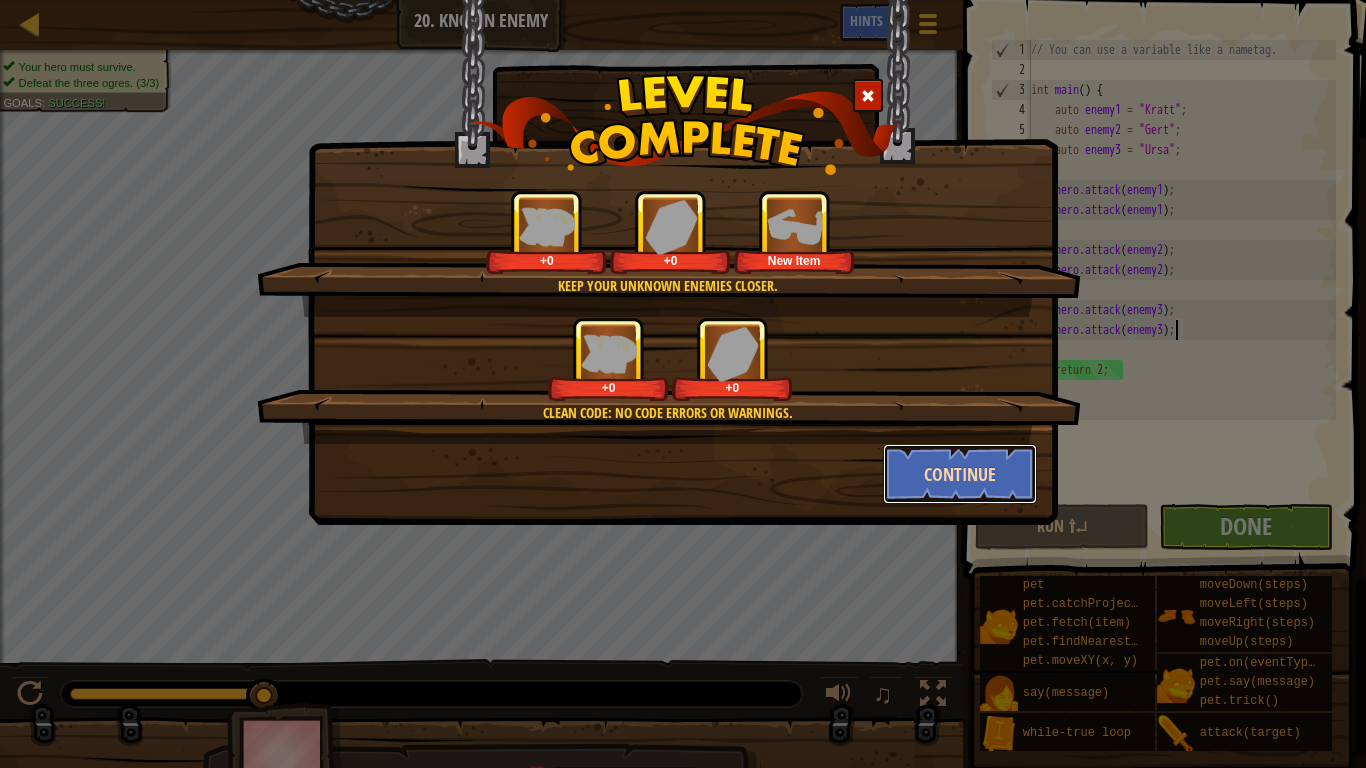 click on "Continue" at bounding box center [960, 474] 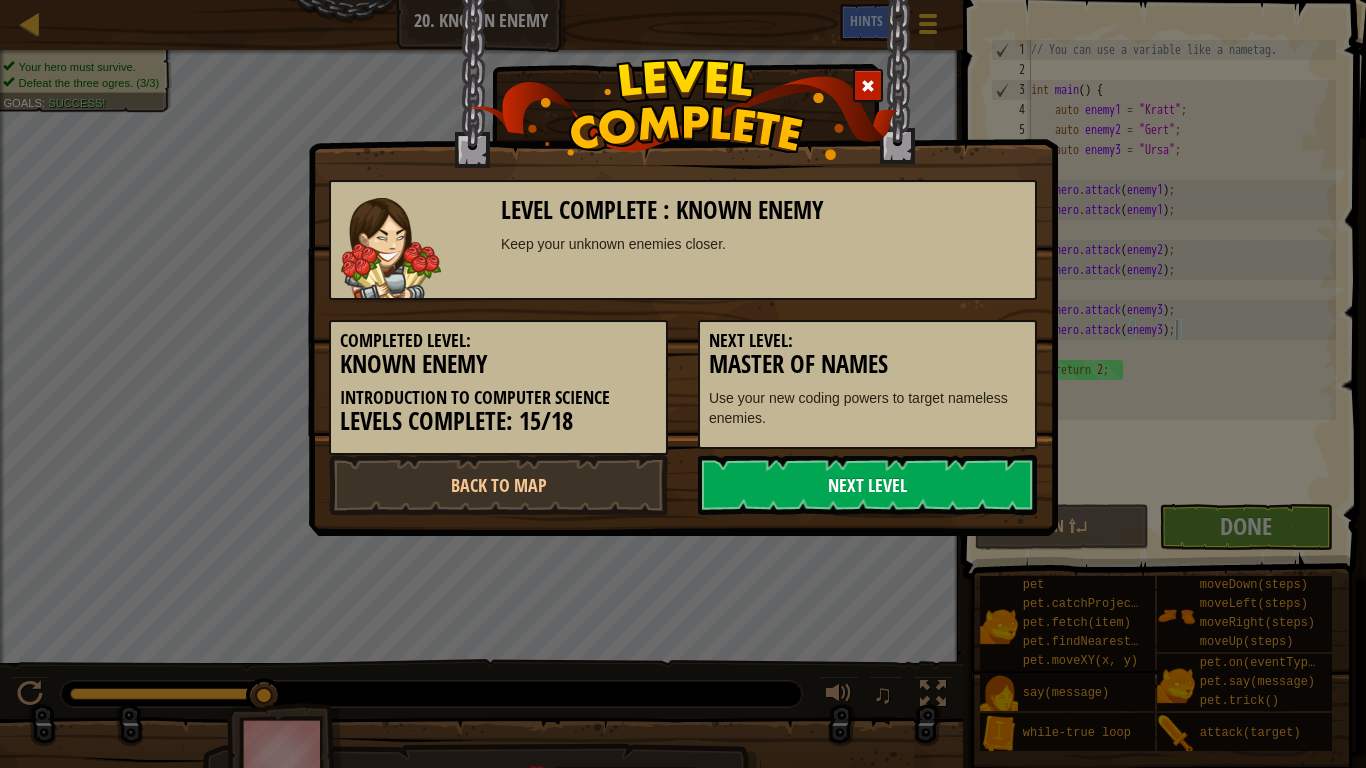 click on "Next Level" at bounding box center (867, 485) 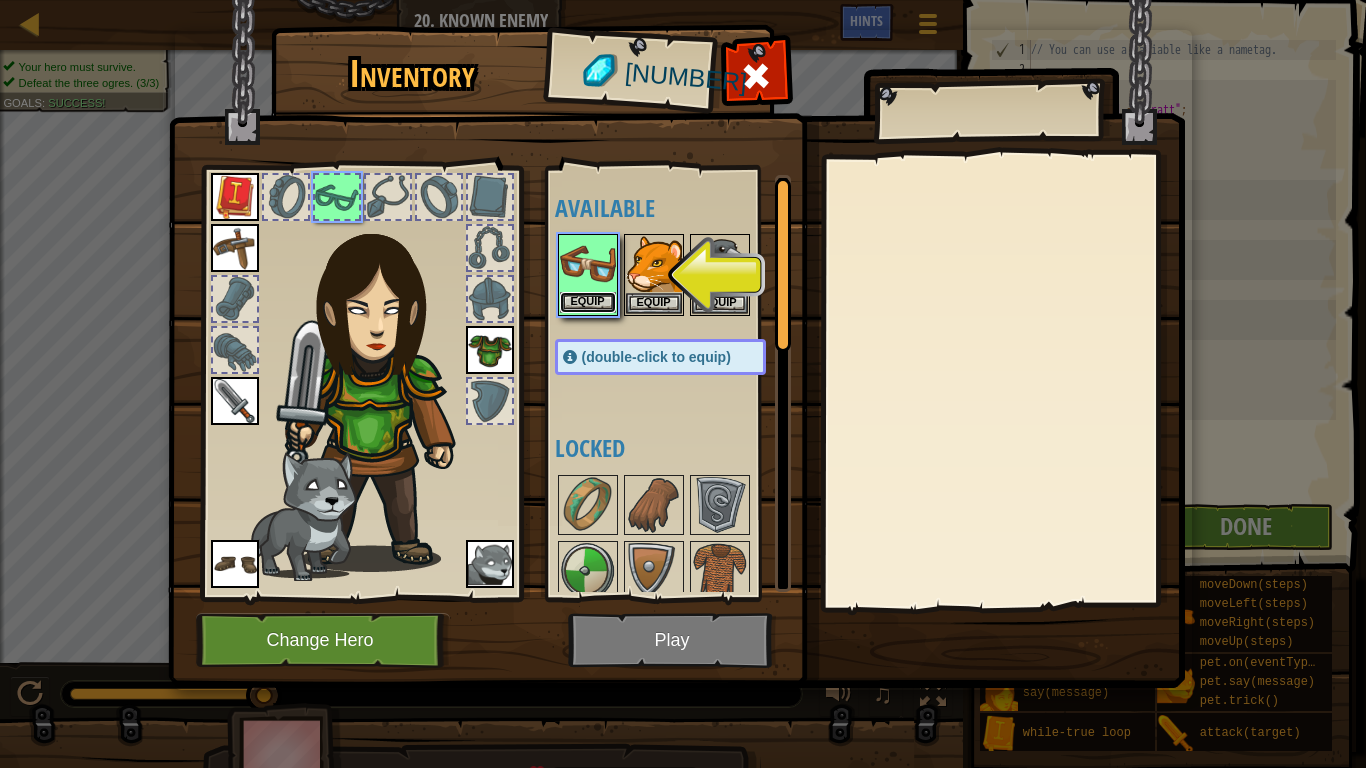 click on "Equip" at bounding box center [588, 302] 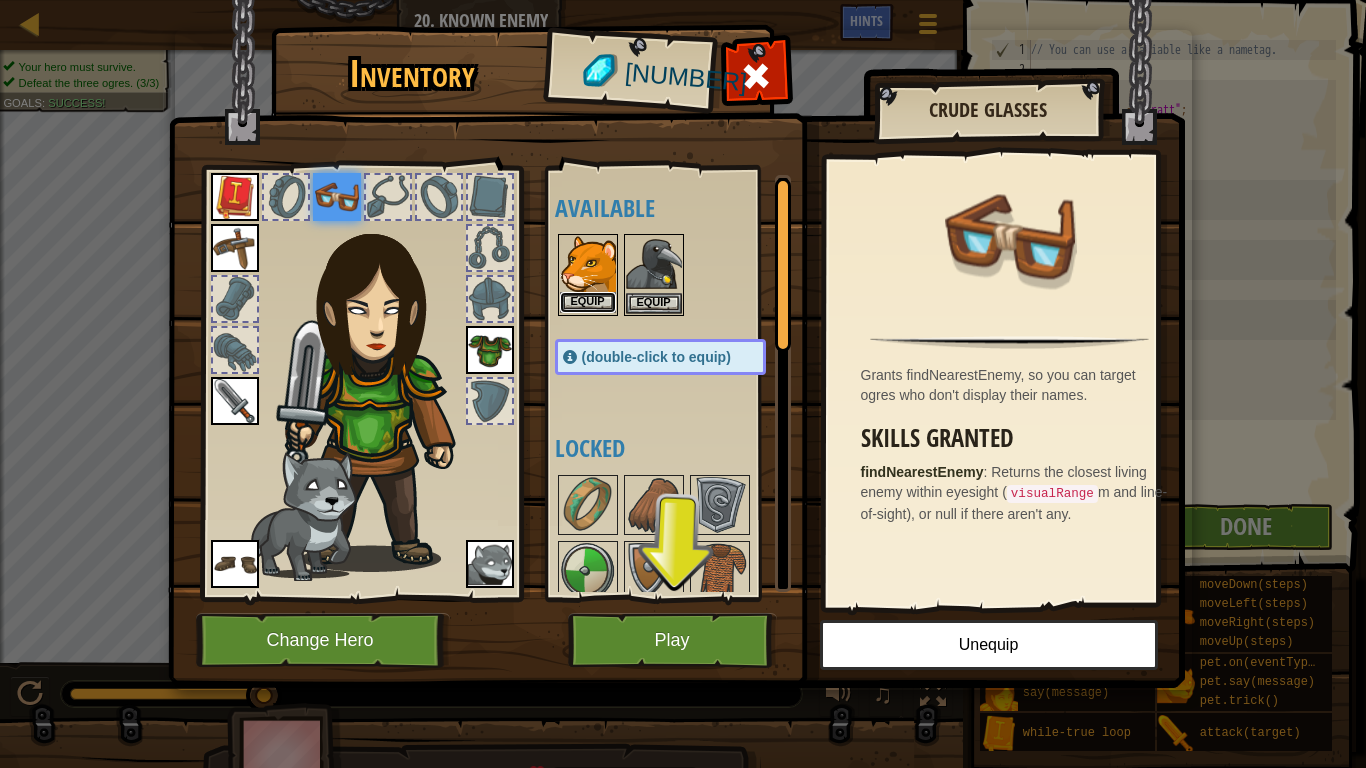 click on "Equip" at bounding box center (588, 302) 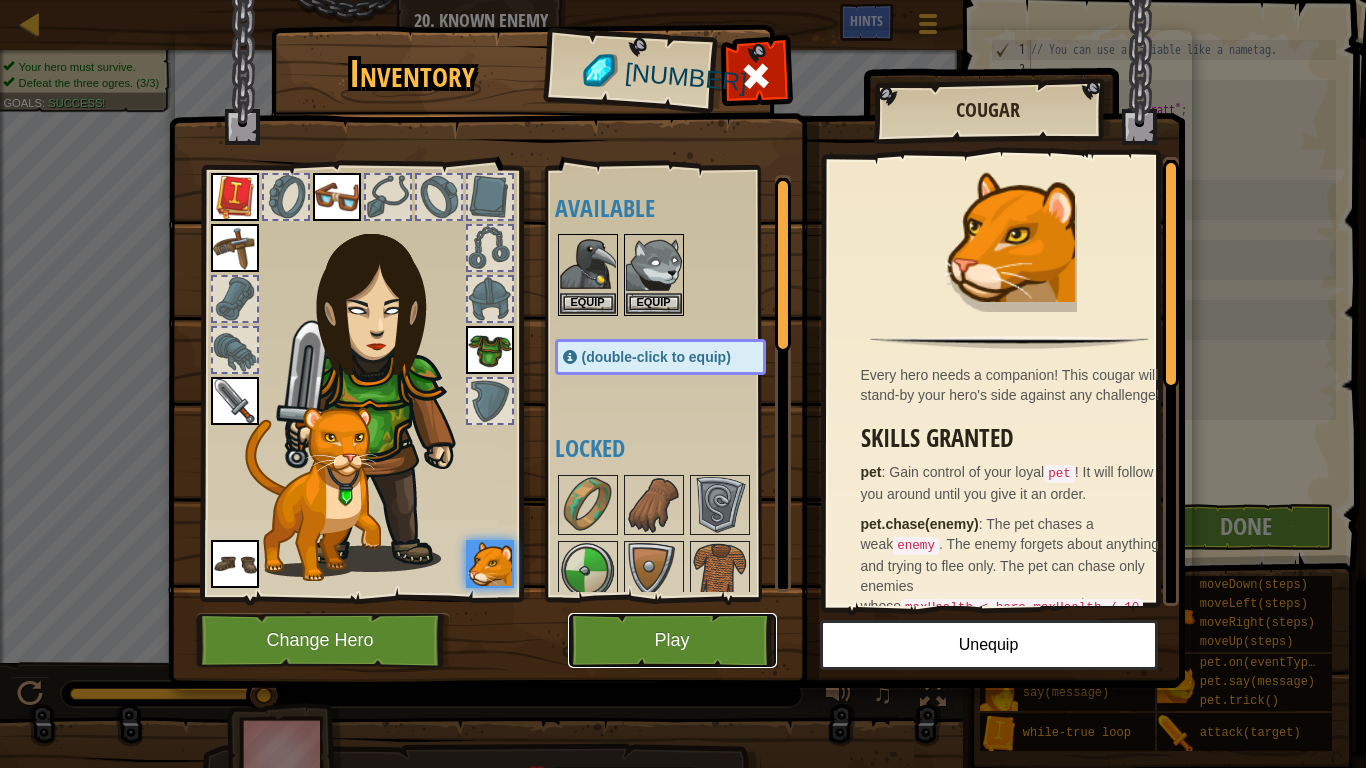 click on "Play" at bounding box center (672, 640) 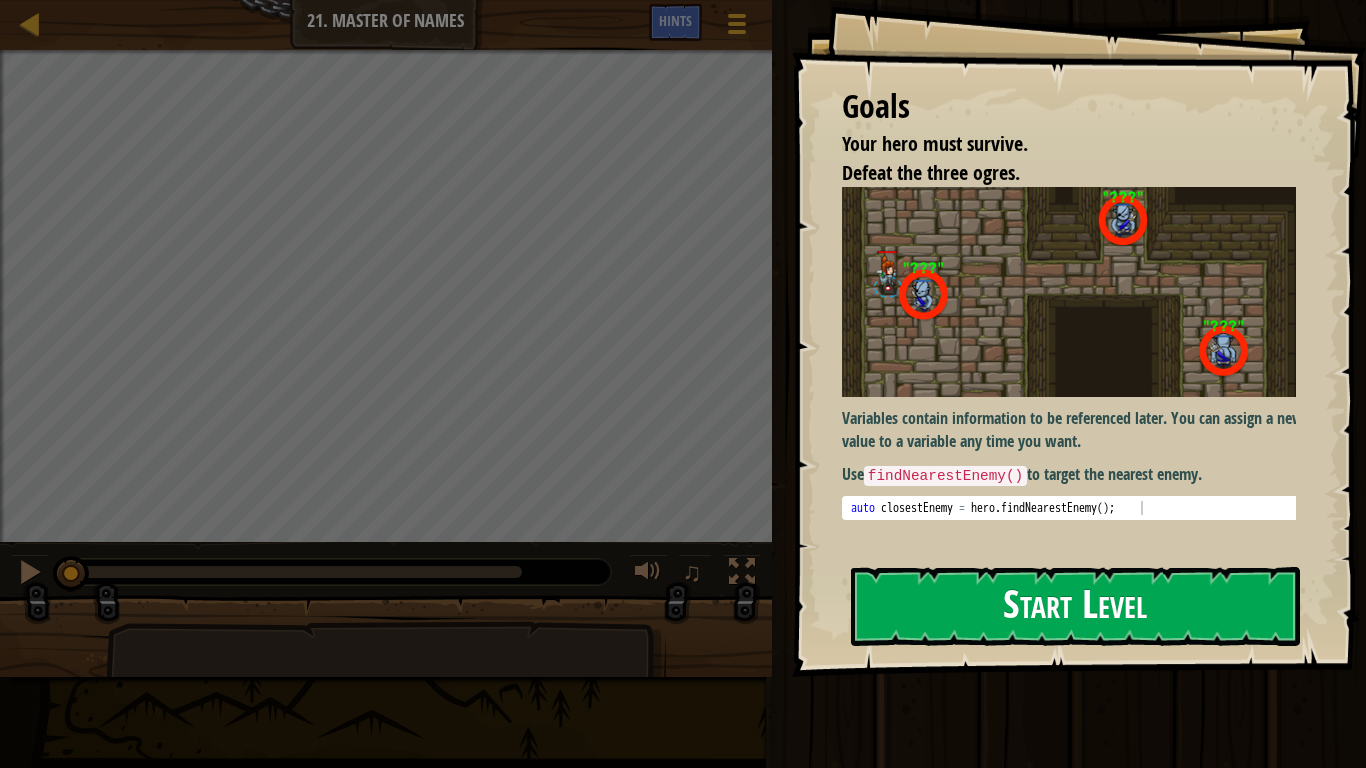 click on "Start Level" at bounding box center [1075, 606] 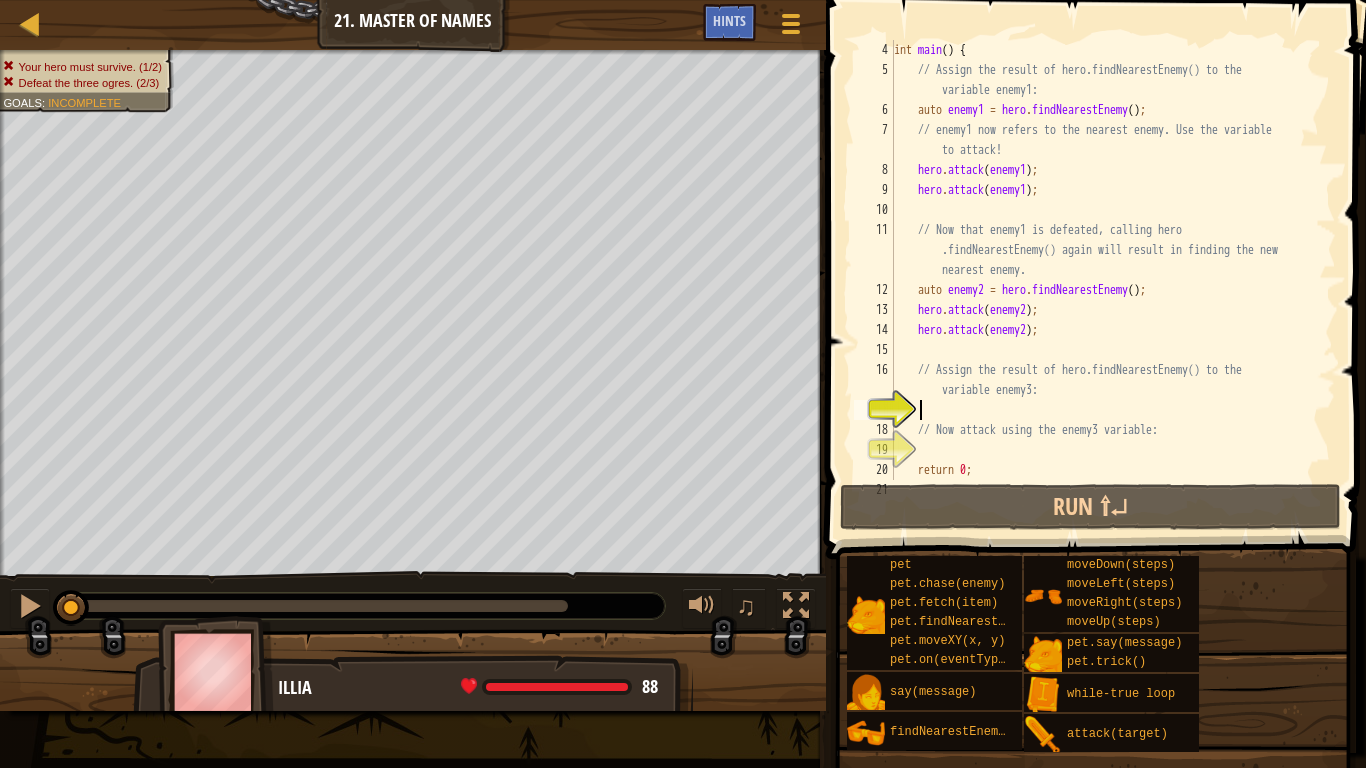 scroll, scrollTop: 100, scrollLeft: 0, axis: vertical 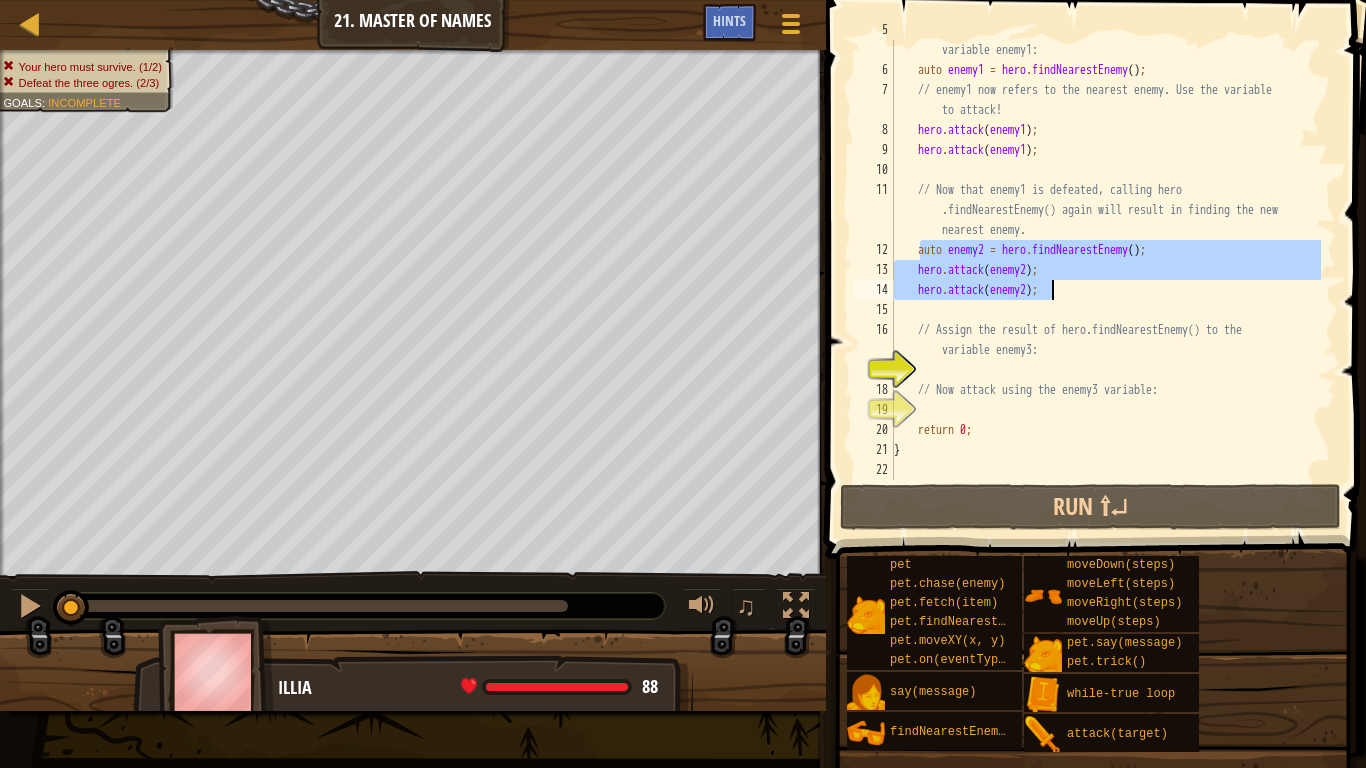 drag, startPoint x: 917, startPoint y: 252, endPoint x: 1054, endPoint y: 290, distance: 142.17242 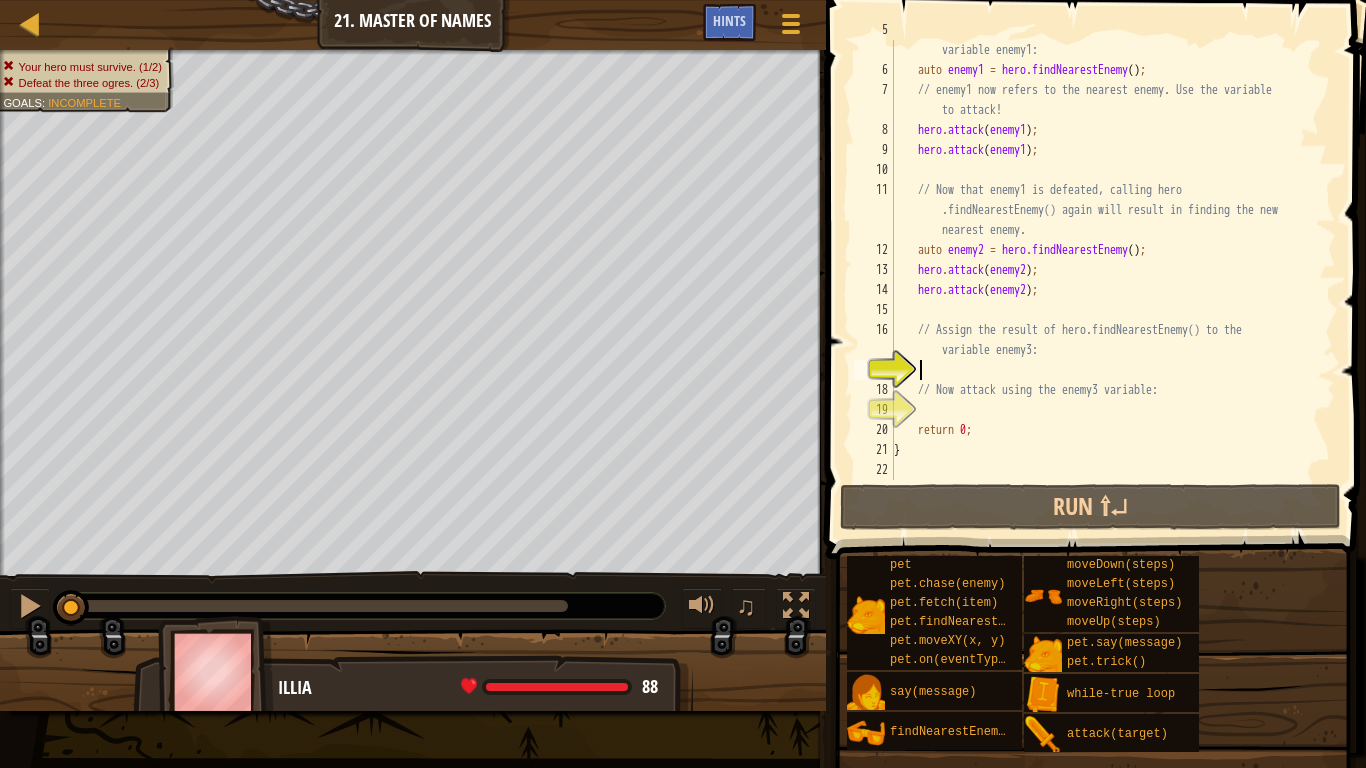 click on "// Assign the result of hero.findNearestEnemy() to the           variable enemy1:      auto   enemy1   =   hero . findNearestEnemy ( ) ;      // enemy1 now refers to the nearest enemy. Use the variable           to attack!      hero . attack ( enemy1 ) ;      hero . attack ( enemy1 ) ;           // Now that enemy1 is defeated, calling hero          .findNearestEnemy() again will result in finding the new           nearest enemy.      auto   enemy2   =   hero . findNearestEnemy ( ) ;      hero . attack ( enemy2 ) ;      hero . attack ( enemy2 ) ;           // Assign the result of hero.findNearestEnemy() to the           variable enemy3:           // Now attack using the enemy3 variable:           return   [NUMBER] ; }" at bounding box center [1105, 270] 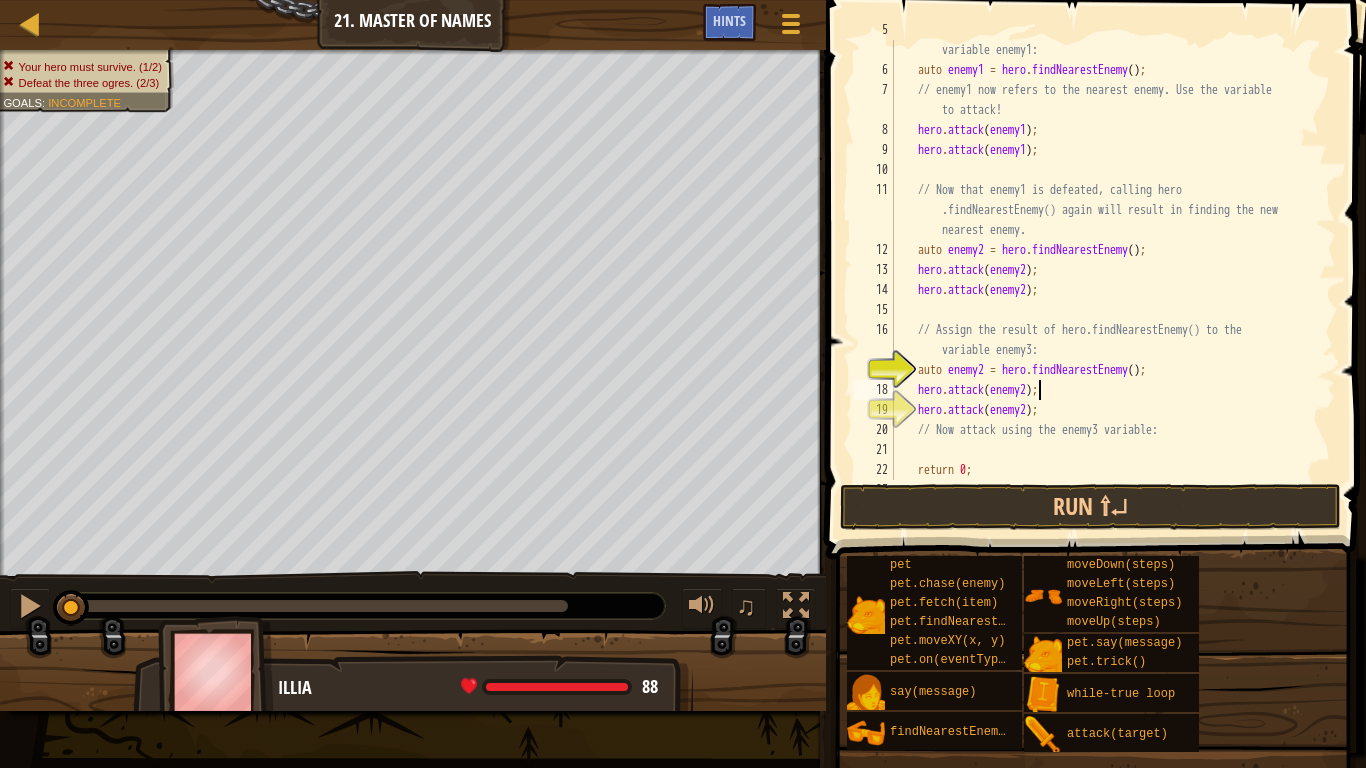 click on "// Create a second variable and attack it! int   main ( )   {      auto   enemy1   =   hero . findNearestEnemy ( ) ;      hero . attack ( enemy1 ) ;      hero . attack ( enemy1 ) ;      auto   enemy2   =   hero . findNearestEnemy ( ) ;      hero . attack ( enemy2 ) ;      hero . attack ( enemy2 ) ;           // Assign the result of hero.findNearestEnemy() to the           variable enemy3:      auto   enemy2   =   hero . findNearestEnemy ( ) ;      hero . attack ( enemy2 ) ;      hero . attack ( enemy2 ) ;      // Now attack using the enemy3 variable:           return   0 ; }" at bounding box center (1105, 270) 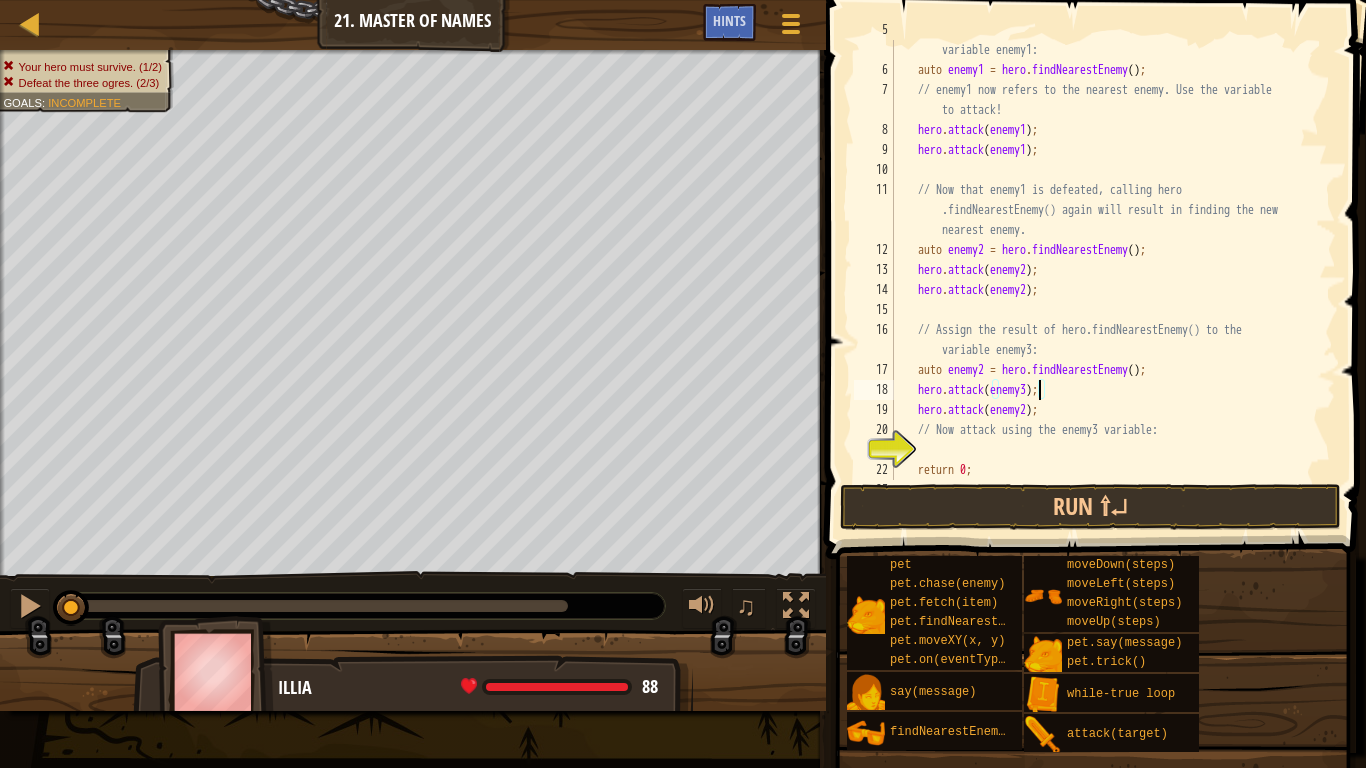 scroll, scrollTop: 9, scrollLeft: 12, axis: both 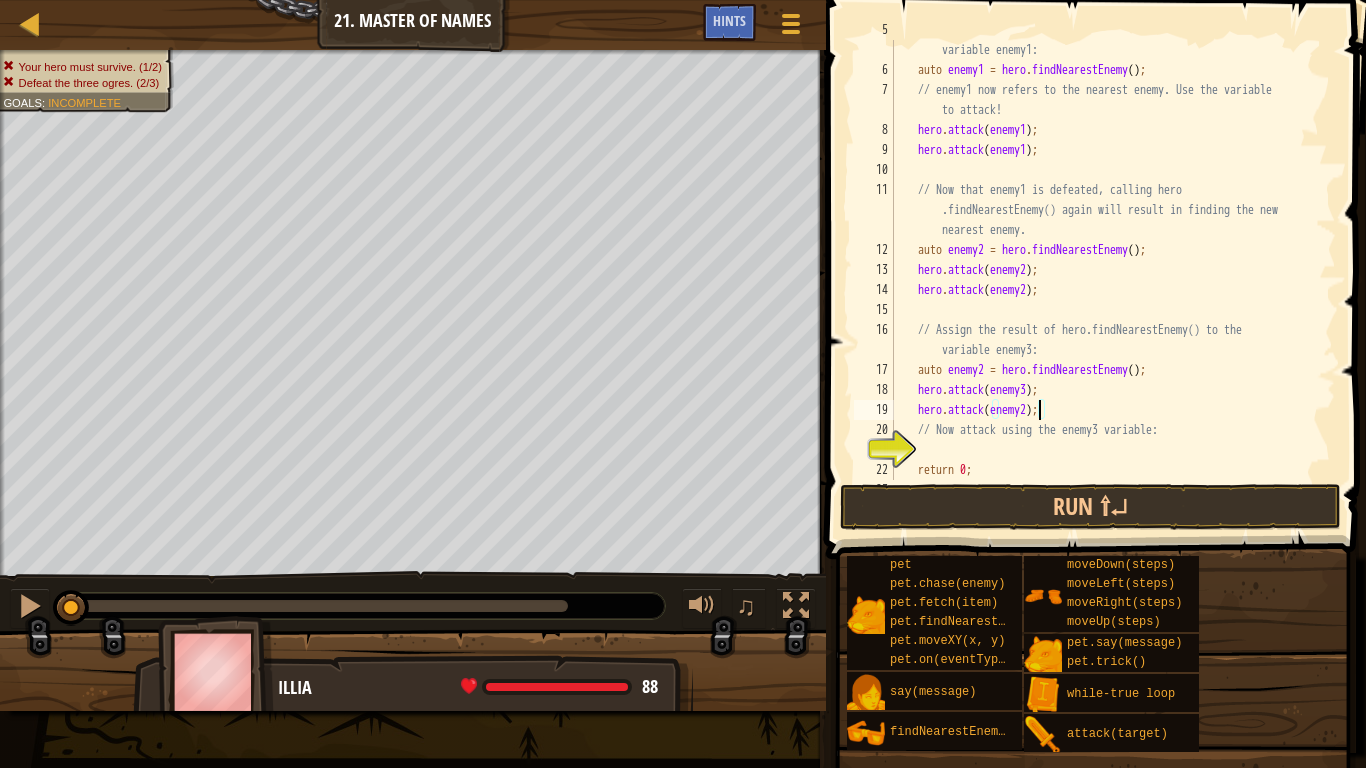 click on "// Assign the result of hero.findNearestEnemy() to the           variable enemy1:      auto   enemy1   =   hero . findNearestEnemy ( ) ;      // enemy1 now refers to the nearest enemy. Use the variable           to attack!      hero . attack ( enemy1 ) ;      hero . attack ( enemy1 ) ;           // Now that enemy1 is defeated, calling hero          .findNearestEnemy() again will result in finding the new           nearest enemy.      auto   enemy2   =   hero . findNearestEnemy ( ) ;      hero . attack ( enemy2 ) ;      hero . attack ( enemy2 ) ;           // Assign the result of hero.findNearestEnemy() to the           variable enemy3:      auto   enemy2   =   hero . findNearestEnemy ( ) ;      hero . attack ( enemy3 ) ;      hero . attack ( enemy2 ) ;      // Now attack using the enemy3 variable:           return   0 ; }" at bounding box center (1105, 270) 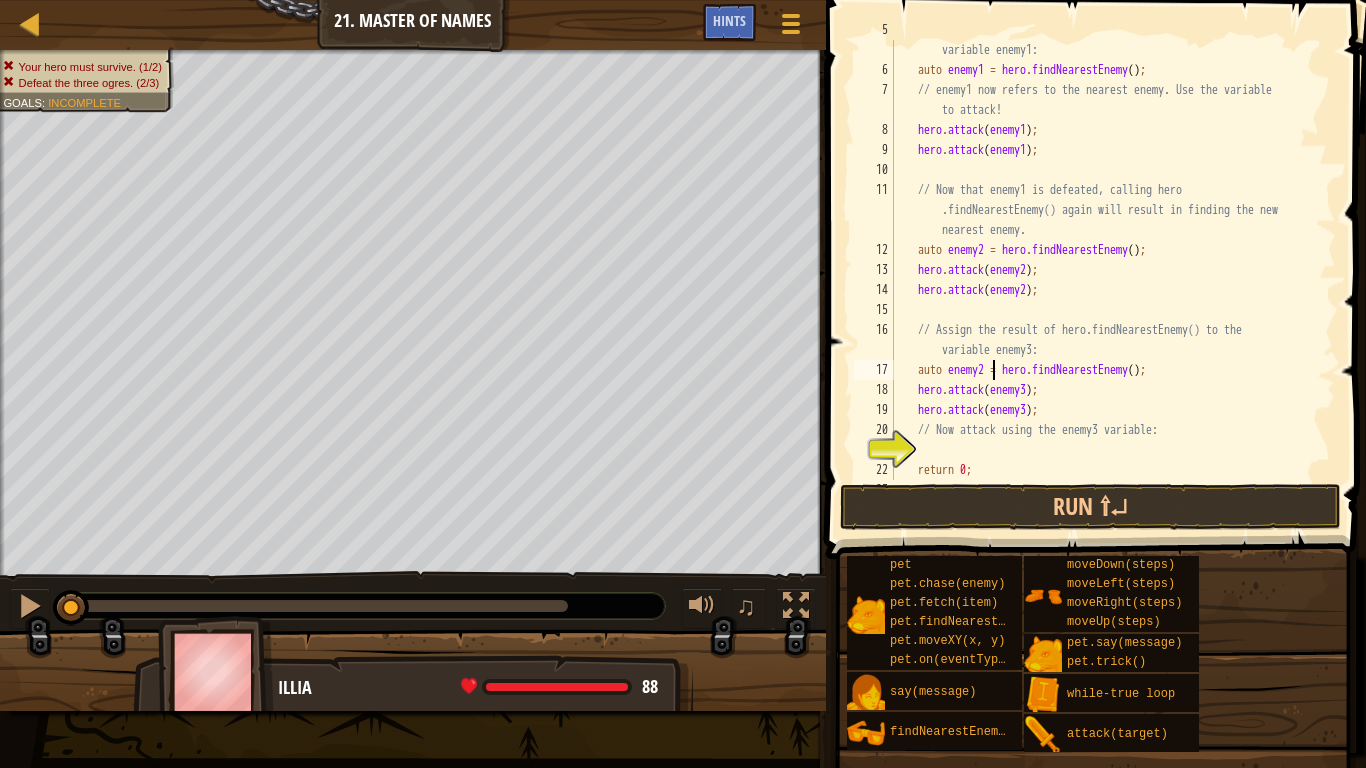 click on "// Assign the result of hero.findNearestEnemy() to the           variable enemy1:      auto   enemy1   =   hero . findNearestEnemy ( ) ;      // enemy1 now refers to the nearest enemy. Use the variable           to attack!      hero . attack ( enemy1 ) ;      hero . attack ( enemy1 ) ;           // Now that enemy1 is defeated, calling hero          .findNearestEnemy() again will result in finding the new           nearest enemy.      auto   enemy2   =   hero . findNearestEnemy ( ) ;      hero . attack ( enemy2 ) ;      hero . attack ( enemy2 ) ;           // Assign the result of hero.findNearestEnemy() to the           variable enemy3:      auto   enemy2   =   hero . findNearestEnemy ( ) ;      hero . attack ( enemy3 ) ;      hero . attack ( enemy3 ) ;      // Now attack using the enemy3 variable:           return   0 ; }" at bounding box center (1105, 270) 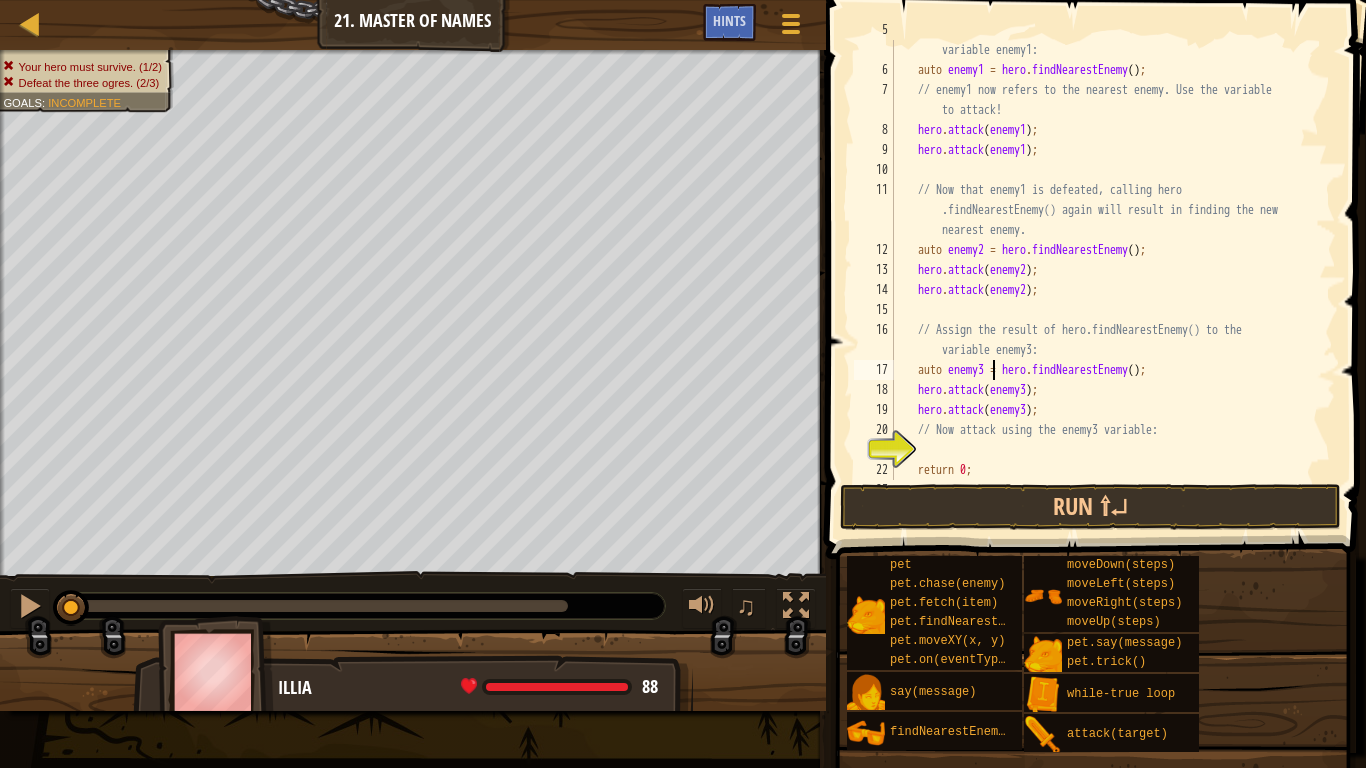 scroll, scrollTop: 9, scrollLeft: 8, axis: both 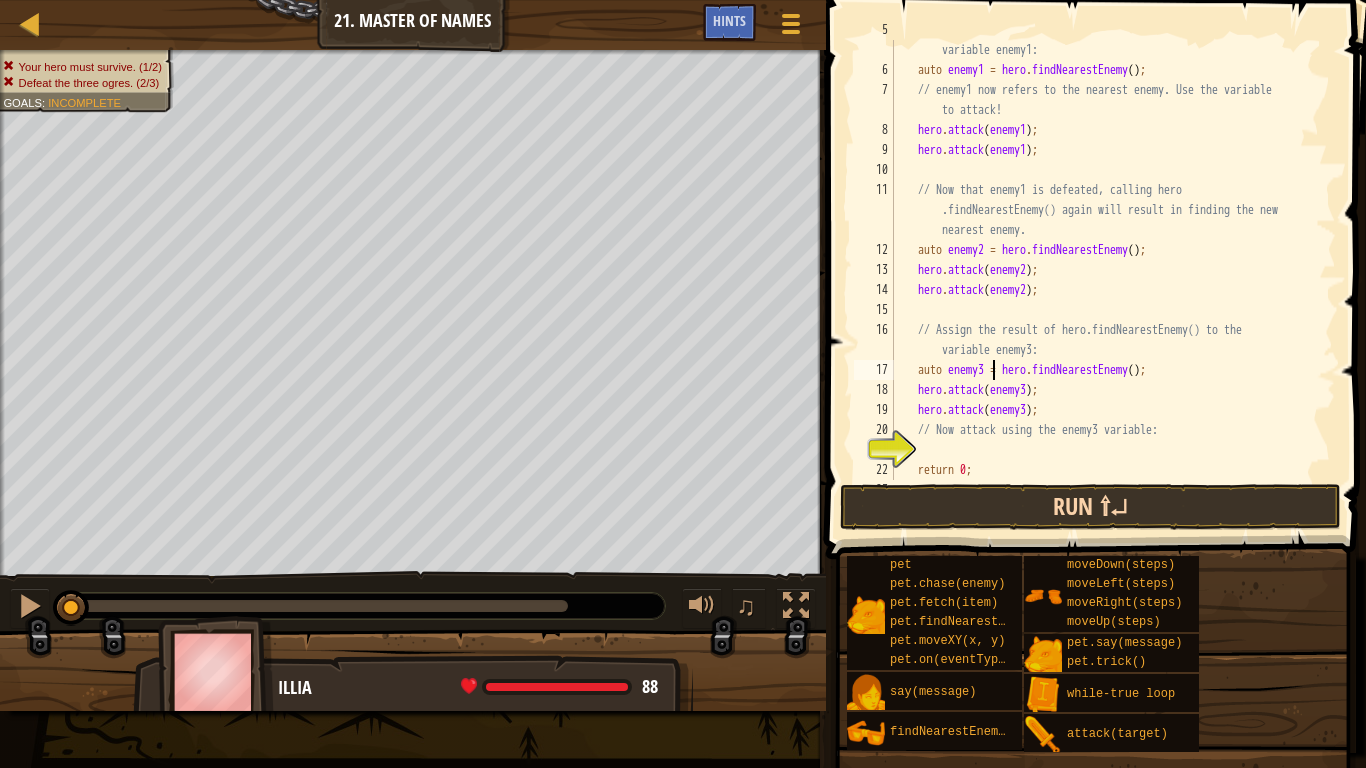 type on "auto enemy3 = hero.findNearestEnemy();" 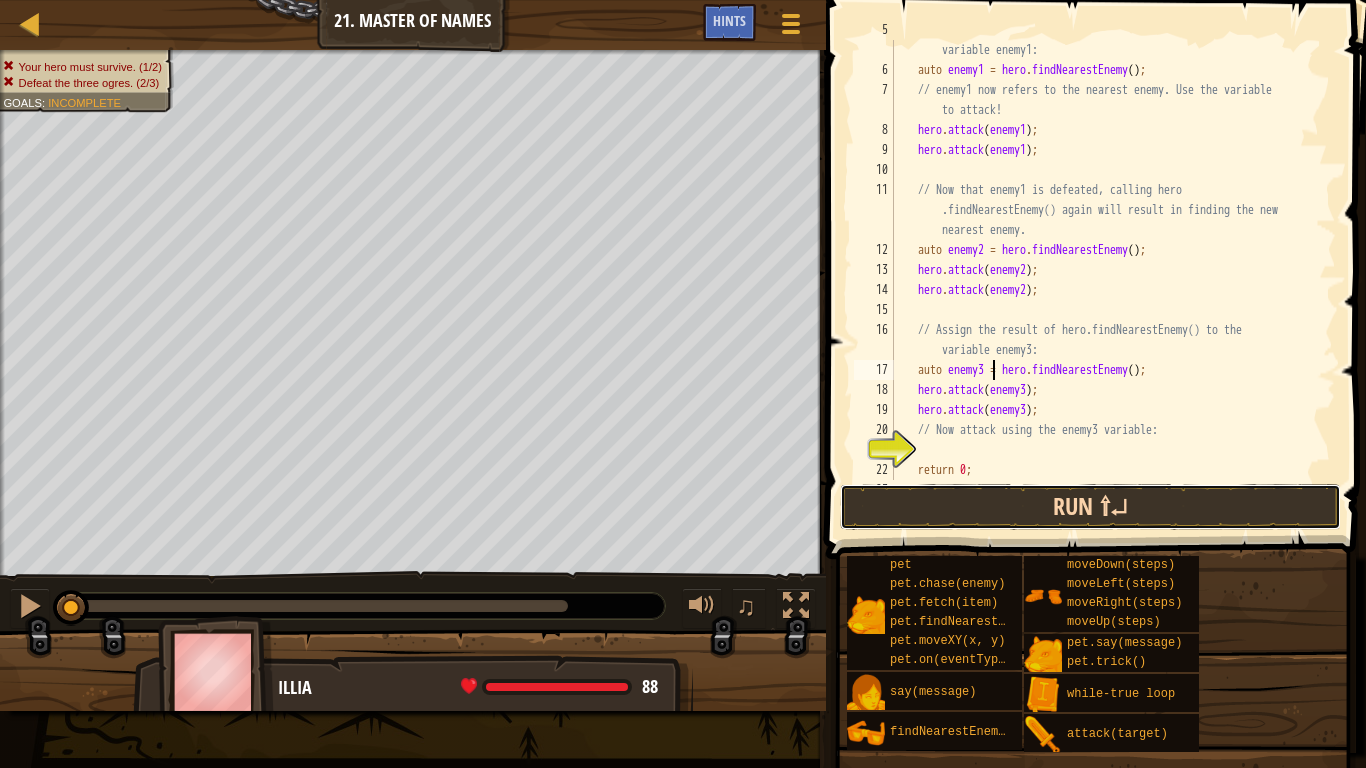 click on "Run ⇧↵" at bounding box center (1090, 507) 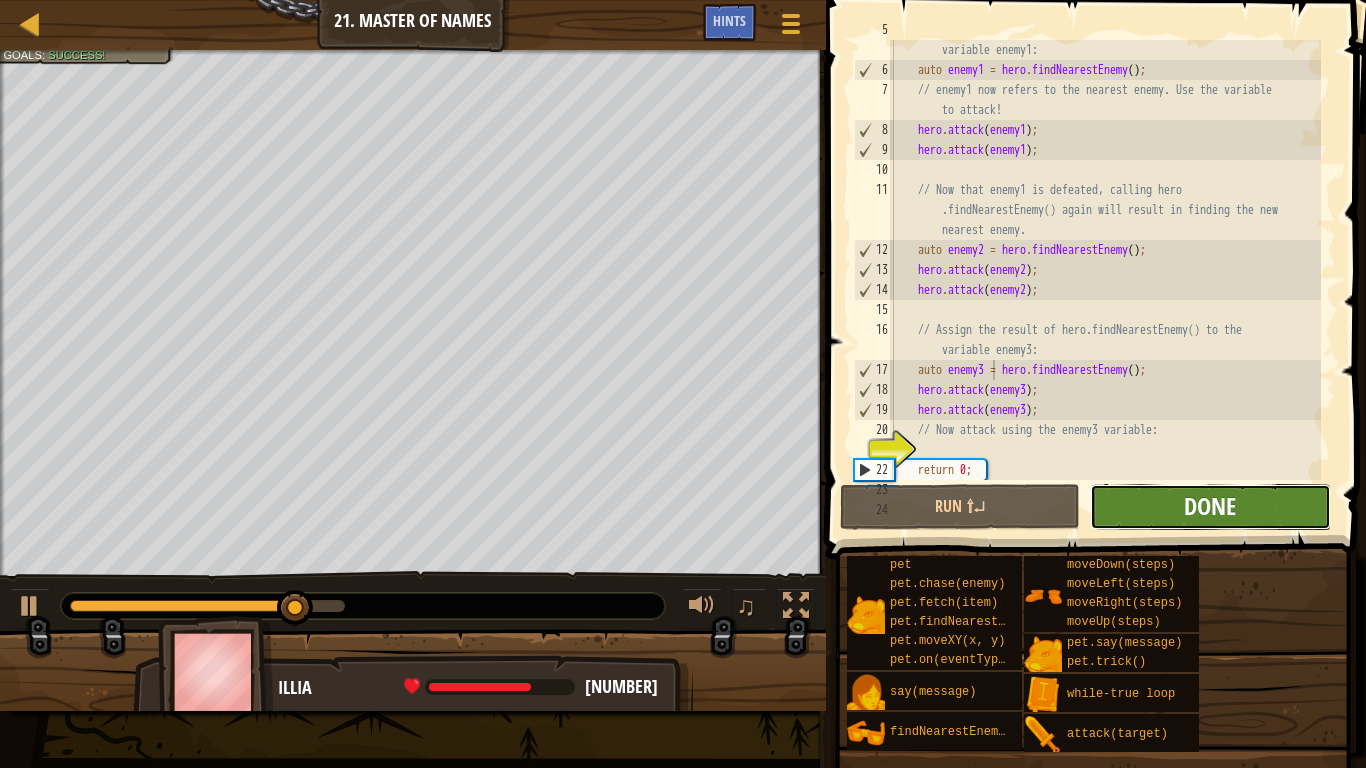 click on "Done" at bounding box center [1210, 506] 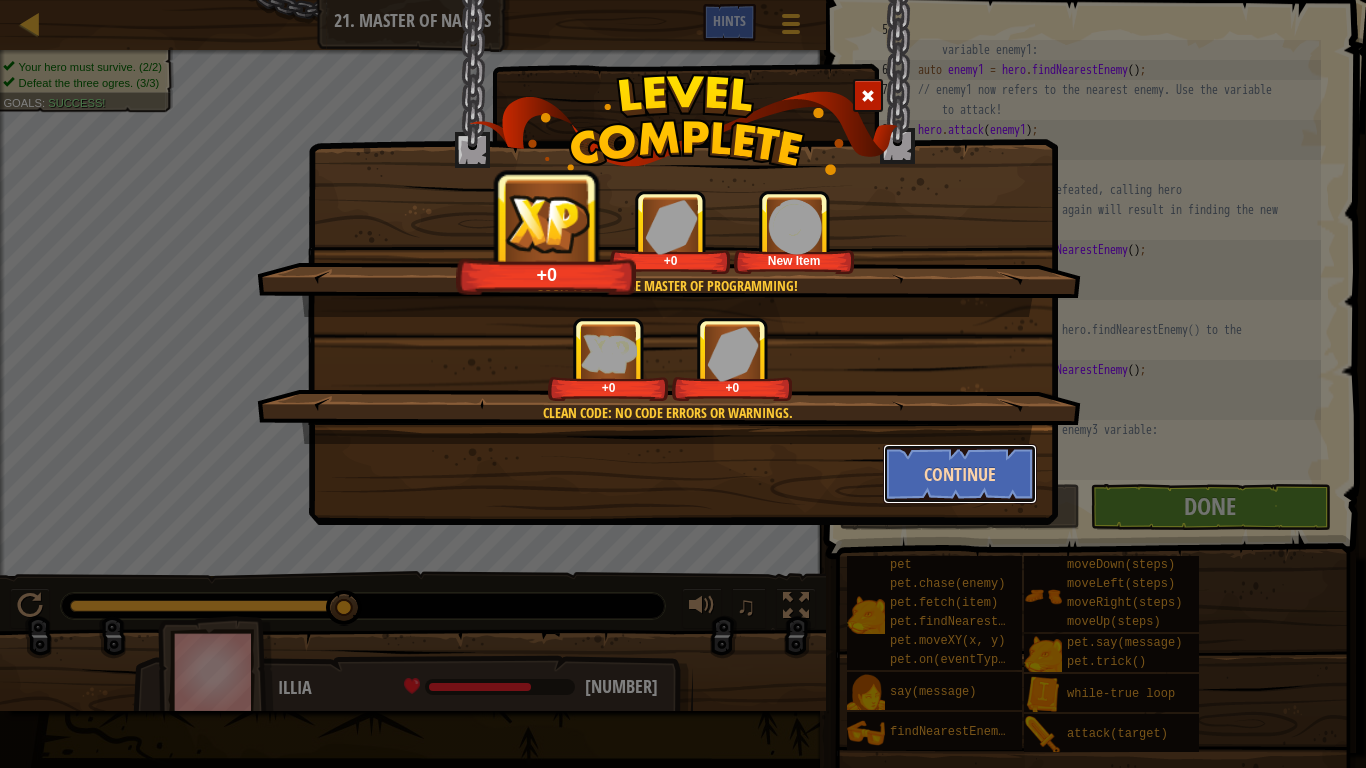 click on "Continue" at bounding box center (960, 474) 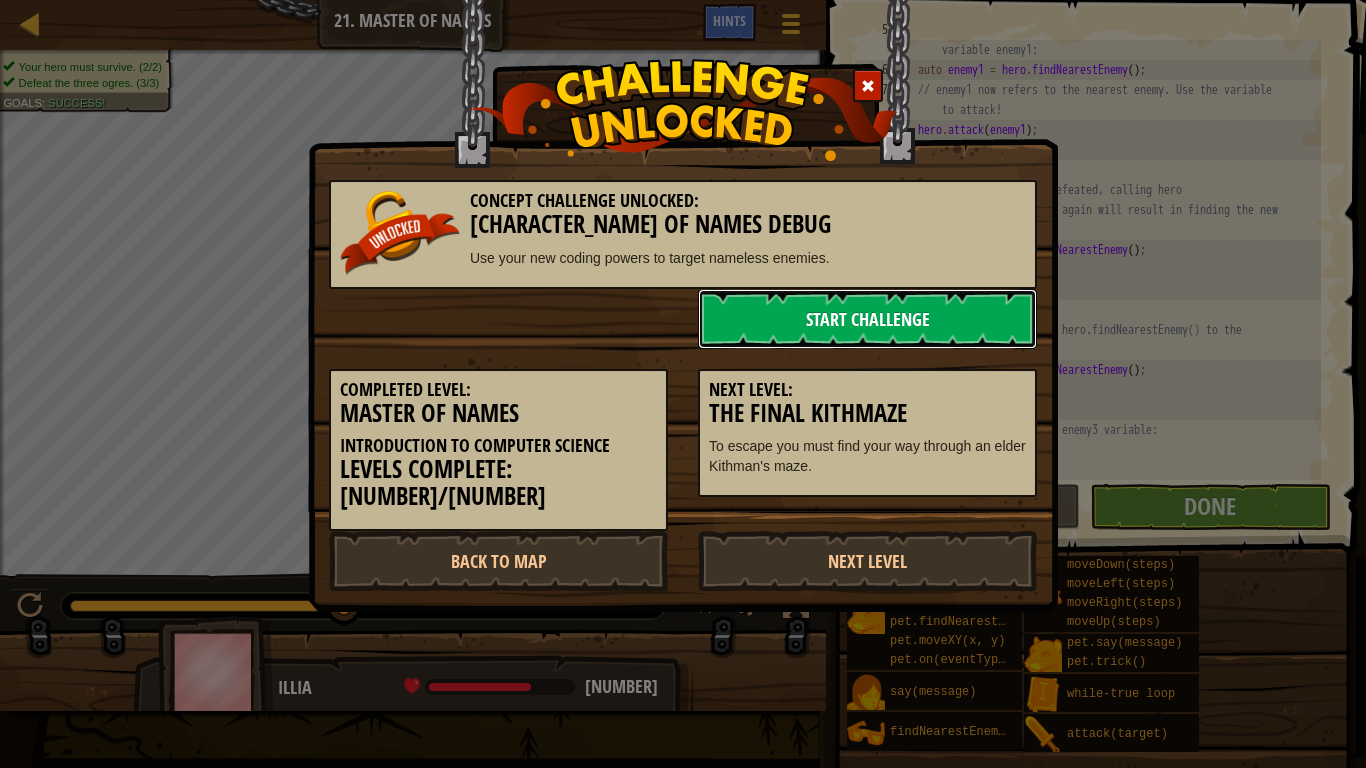 click on "Start Challenge" at bounding box center (867, 319) 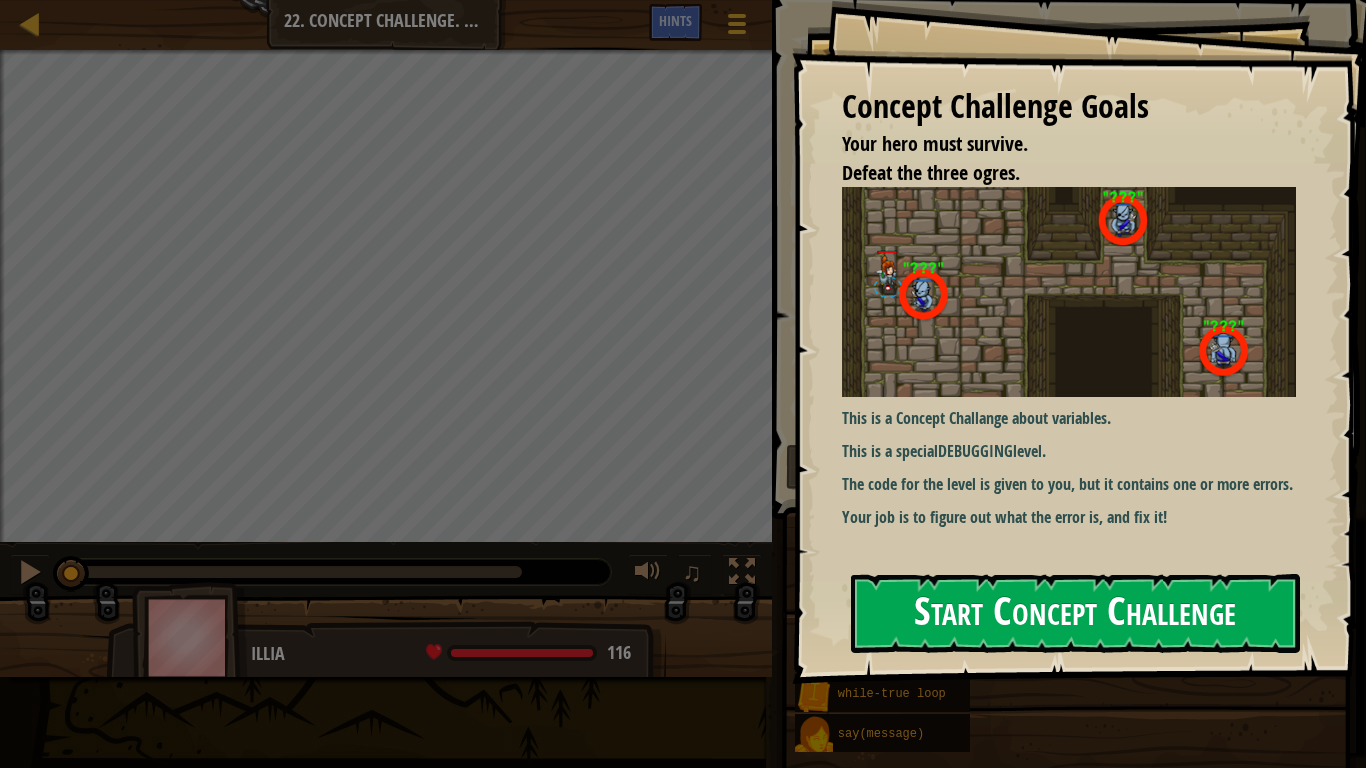click on "Start Concept Challenge" at bounding box center (1075, 613) 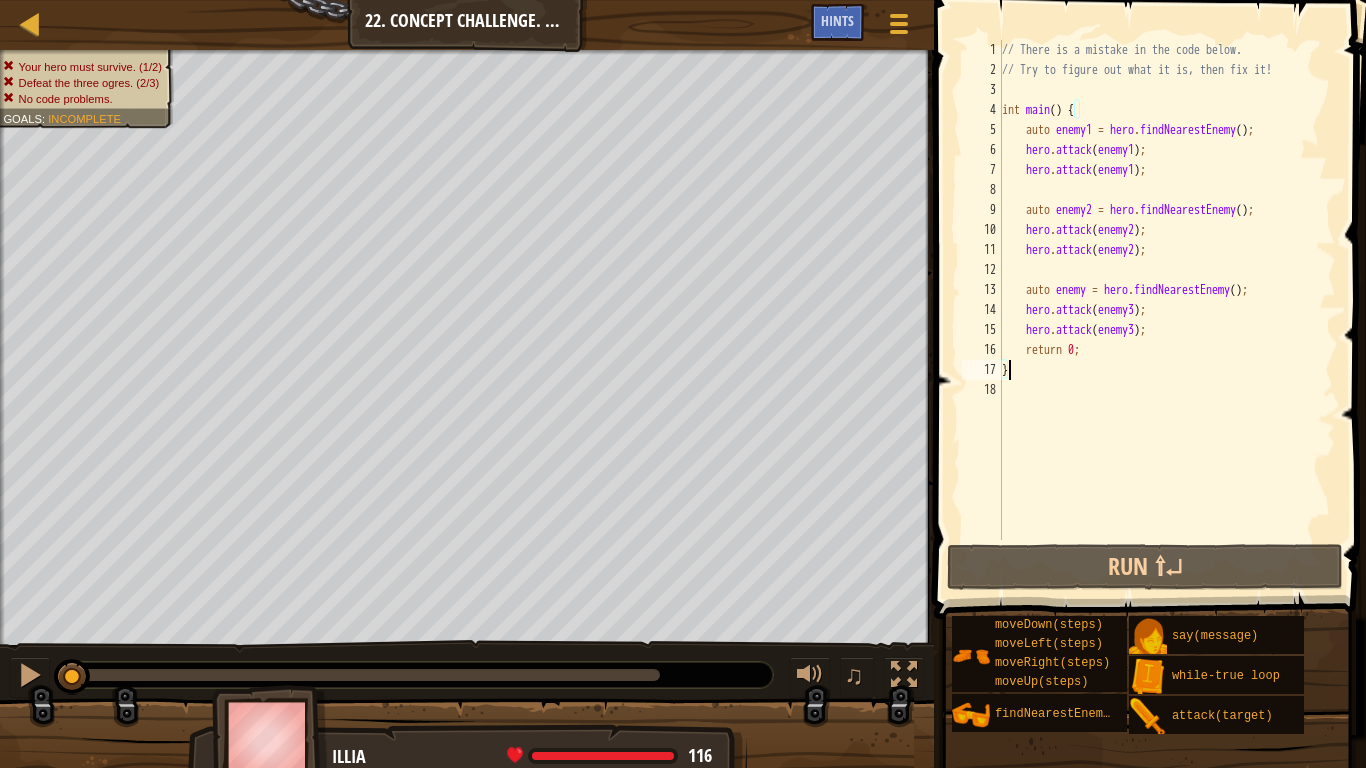 click on "// There is a mistake in the code below. // Try to figure out what it is, then fix it! int   main ( )   {      auto   enemy1   =   hero . findNearestEnemy ( ) ;      hero . attack ( enemy1 ) ;      hero . attack ( enemy1 ) ;           auto   enemy2   =   hero . findNearestEnemy ( ) ;      hero . attack ( enemy2 ) ;      hero . attack ( enemy2 ) ;           auto   enemy   =   hero . findNearestEnemy ( ) ;      hero . attack ( enemy3 ) ;      hero . attack ( enemy3 ) ;      return   0 ; }" at bounding box center (1167, 310) 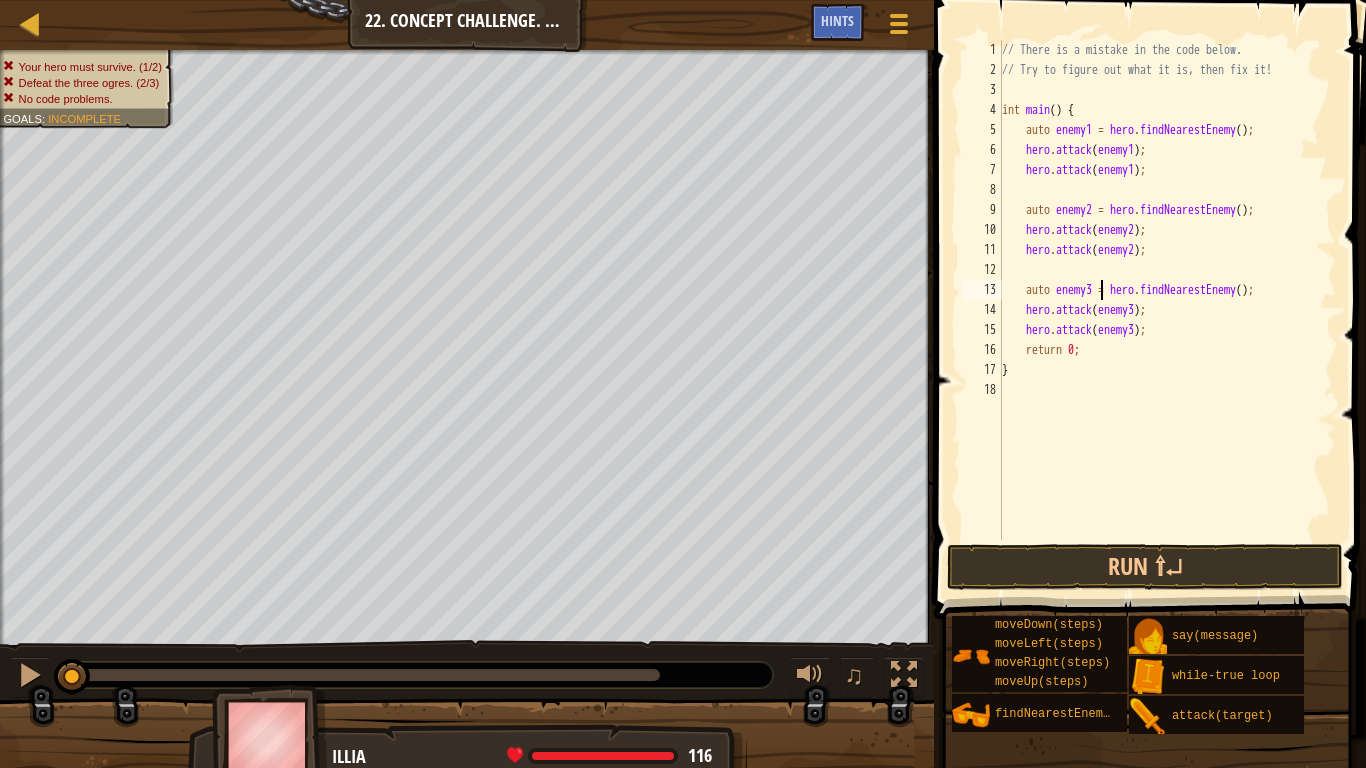 scroll, scrollTop: 9, scrollLeft: 8, axis: both 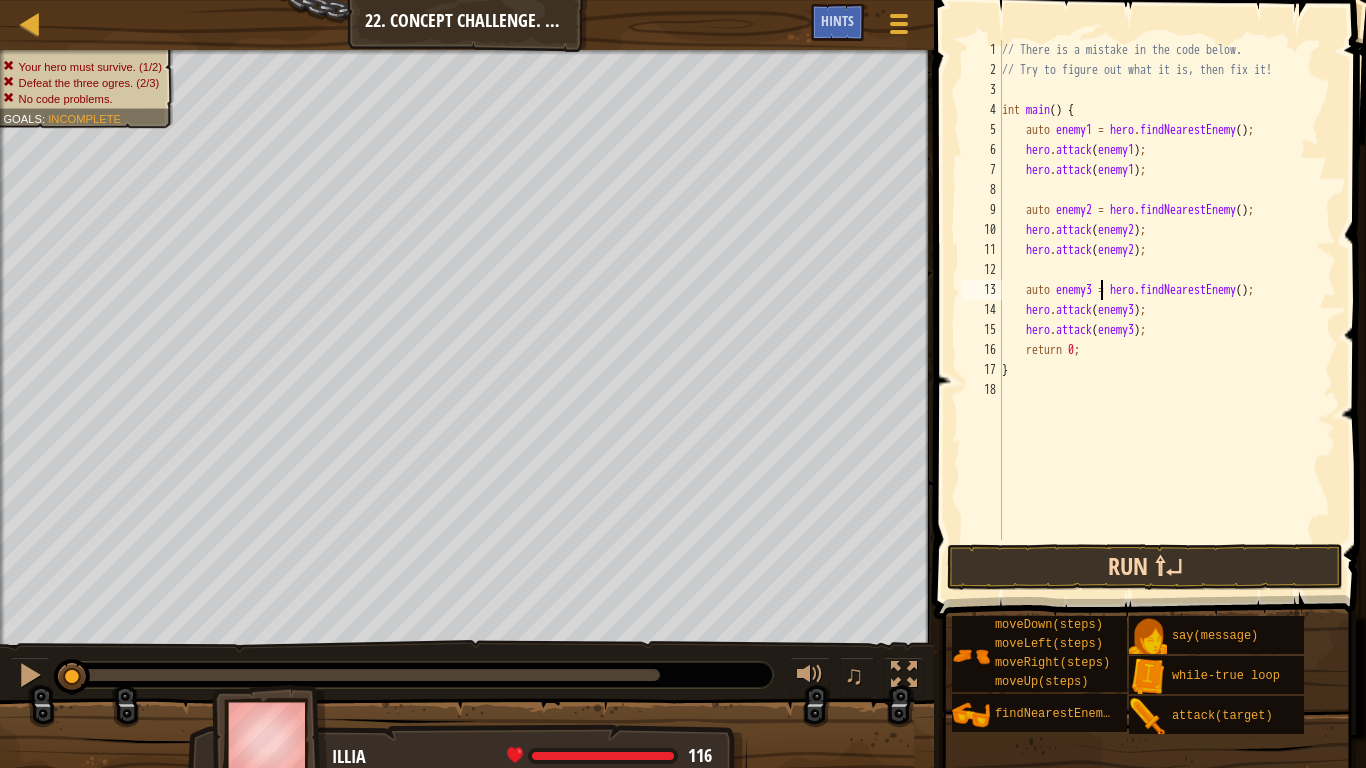 type on "auto enemy3 = hero.findNearestEnemy();" 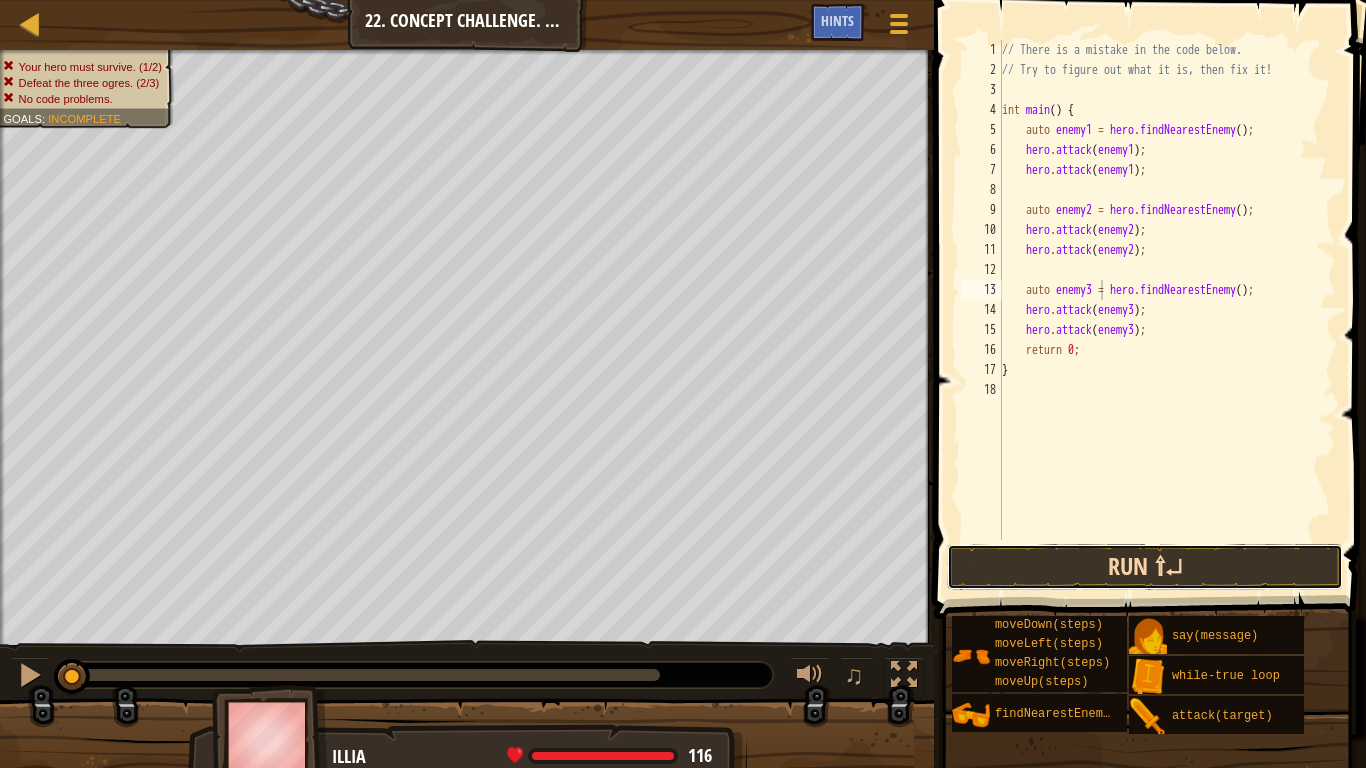 click on "Run ⇧↵" at bounding box center [1145, 567] 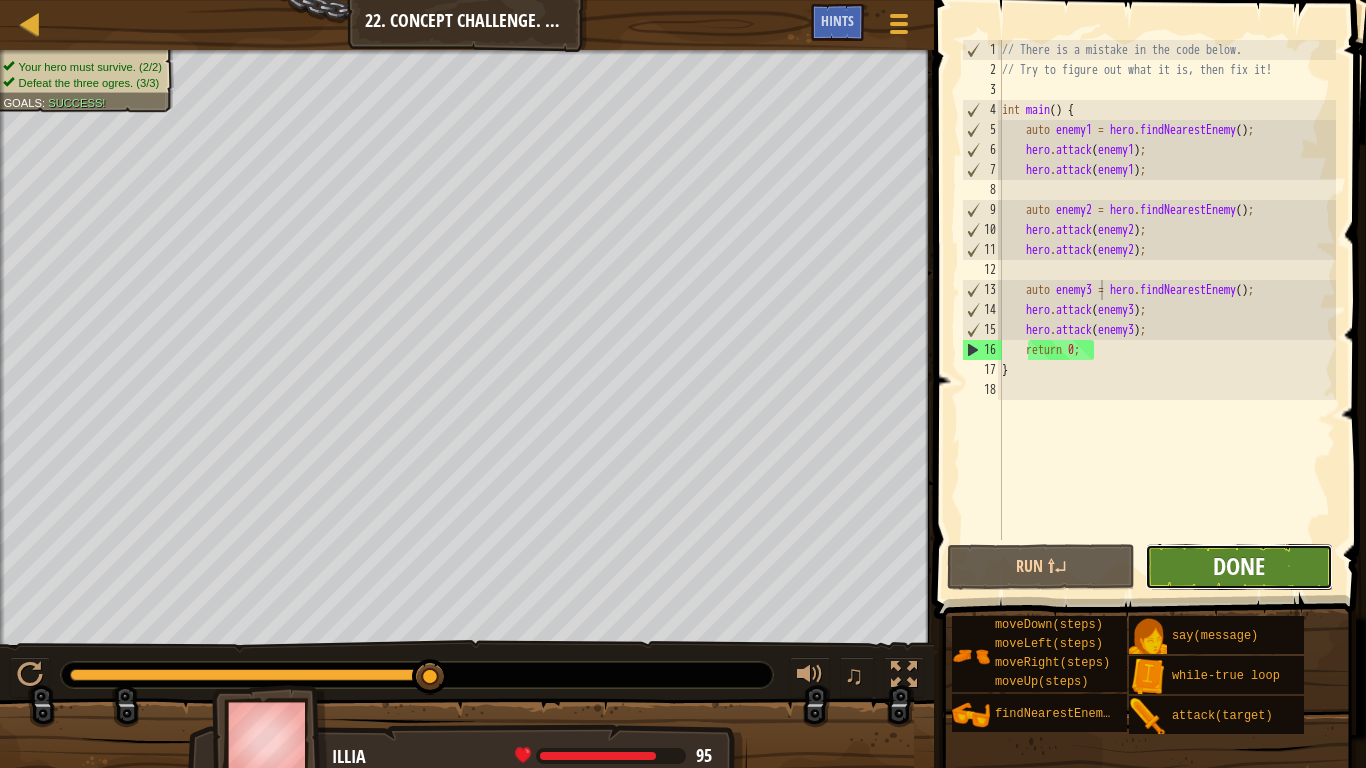 click on "Done" at bounding box center [1239, 566] 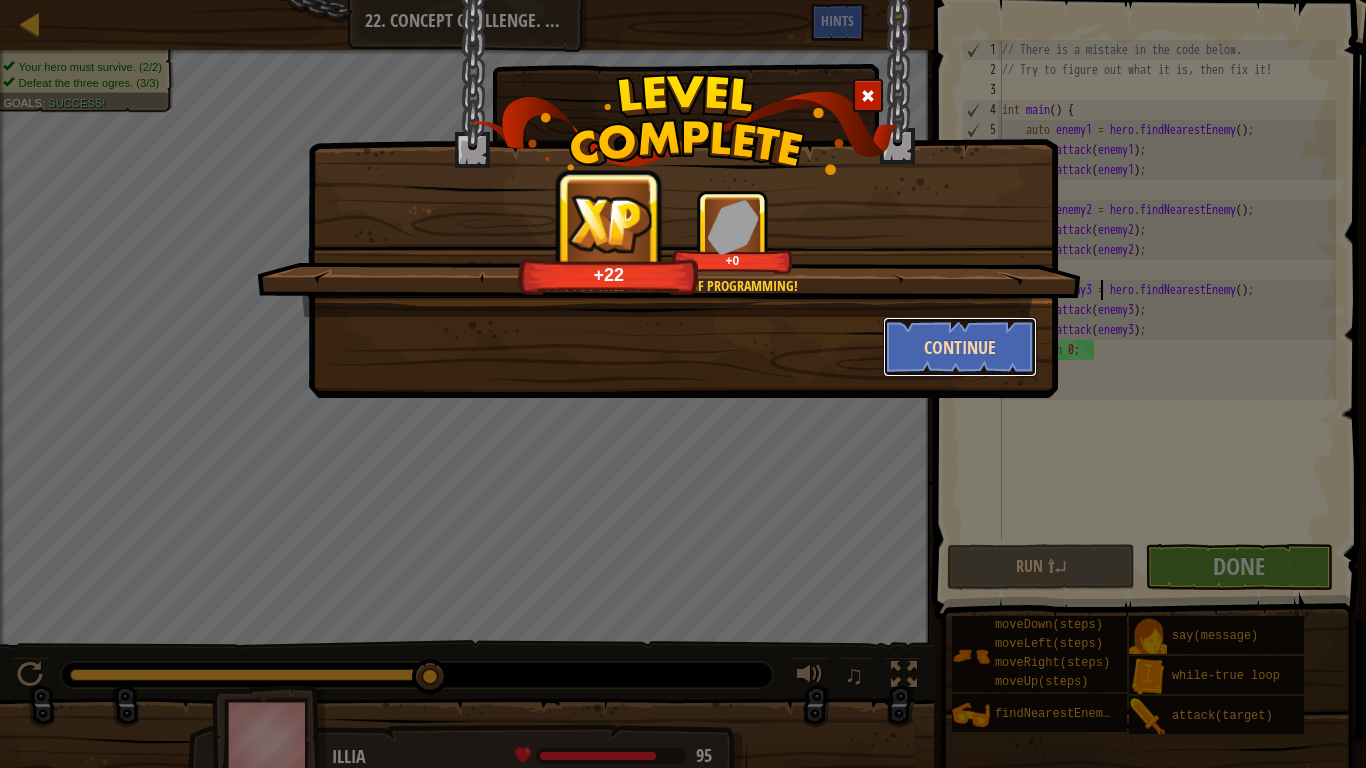 click on "Continue" at bounding box center [960, 347] 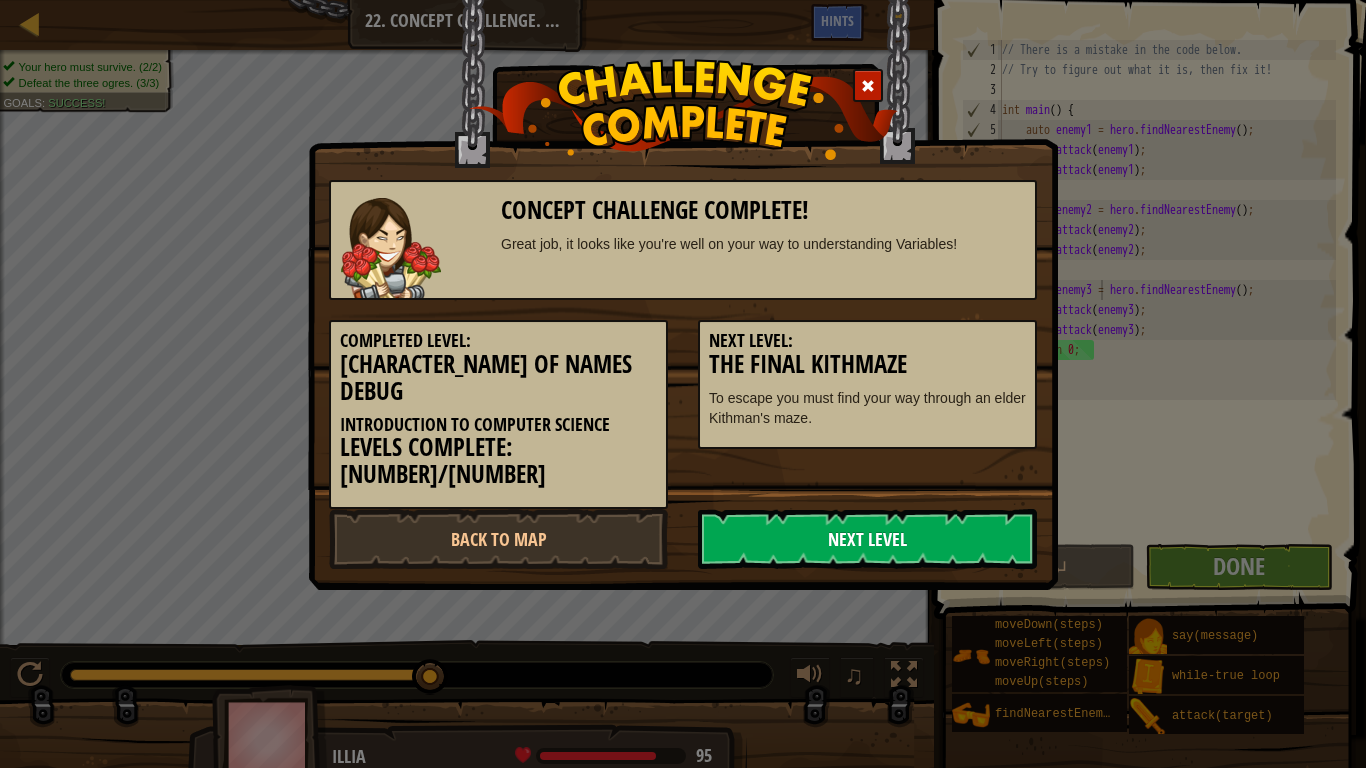 click on "Next Level" at bounding box center (867, 539) 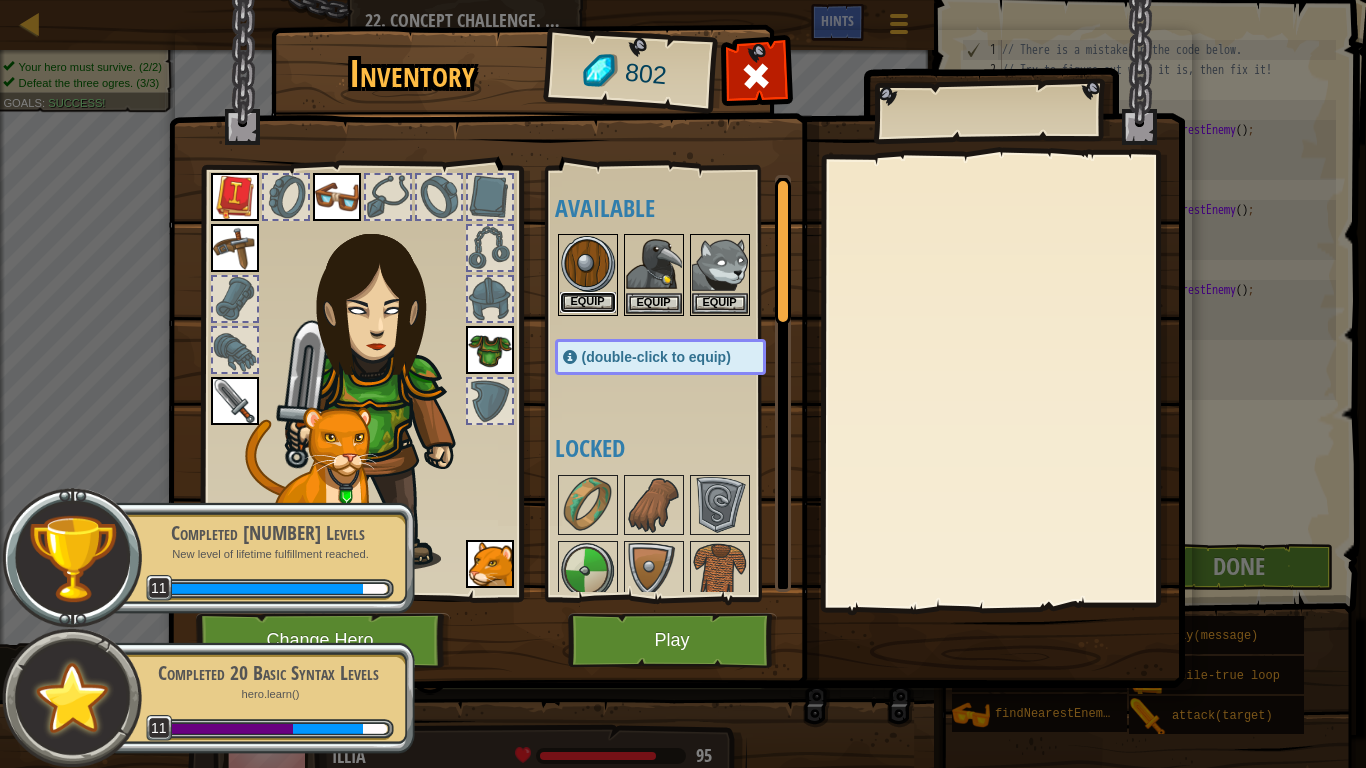 click on "Equip" at bounding box center (588, 302) 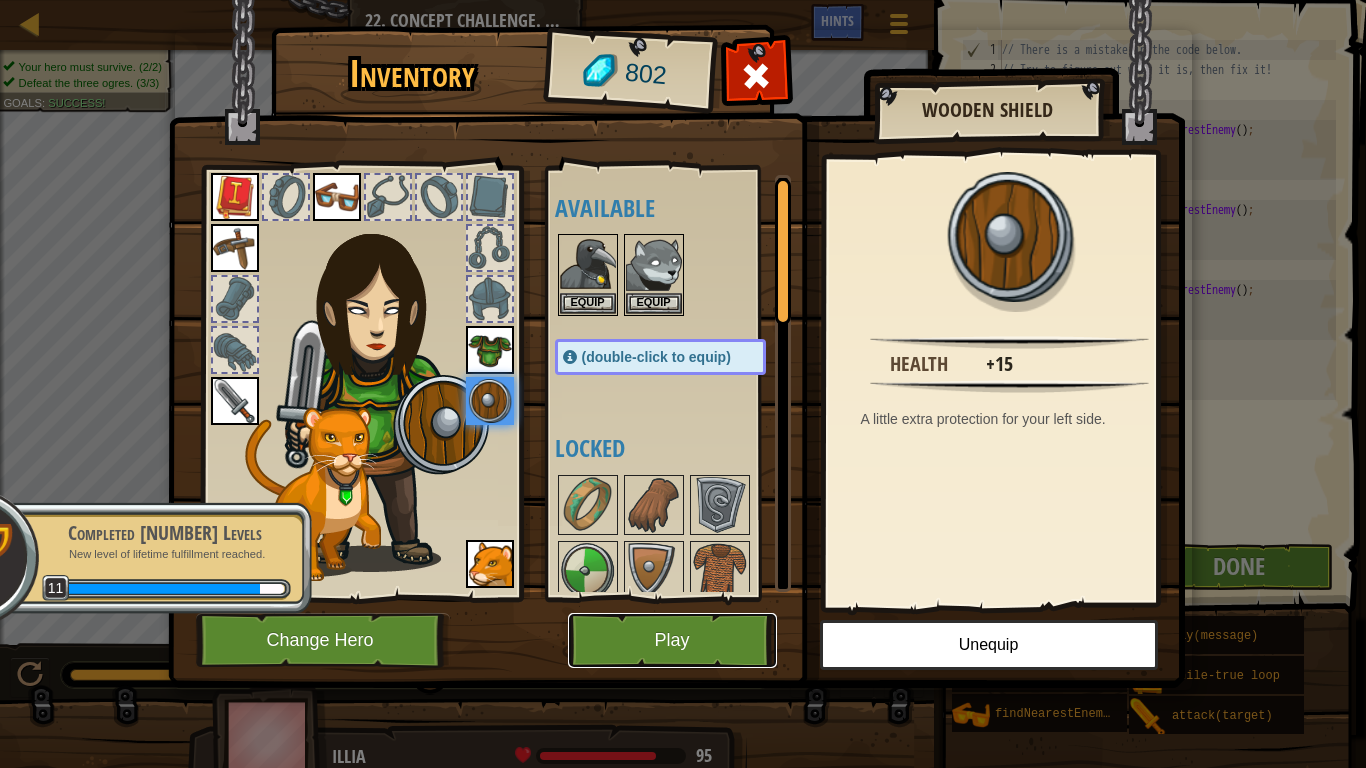 click on "Play" at bounding box center (672, 640) 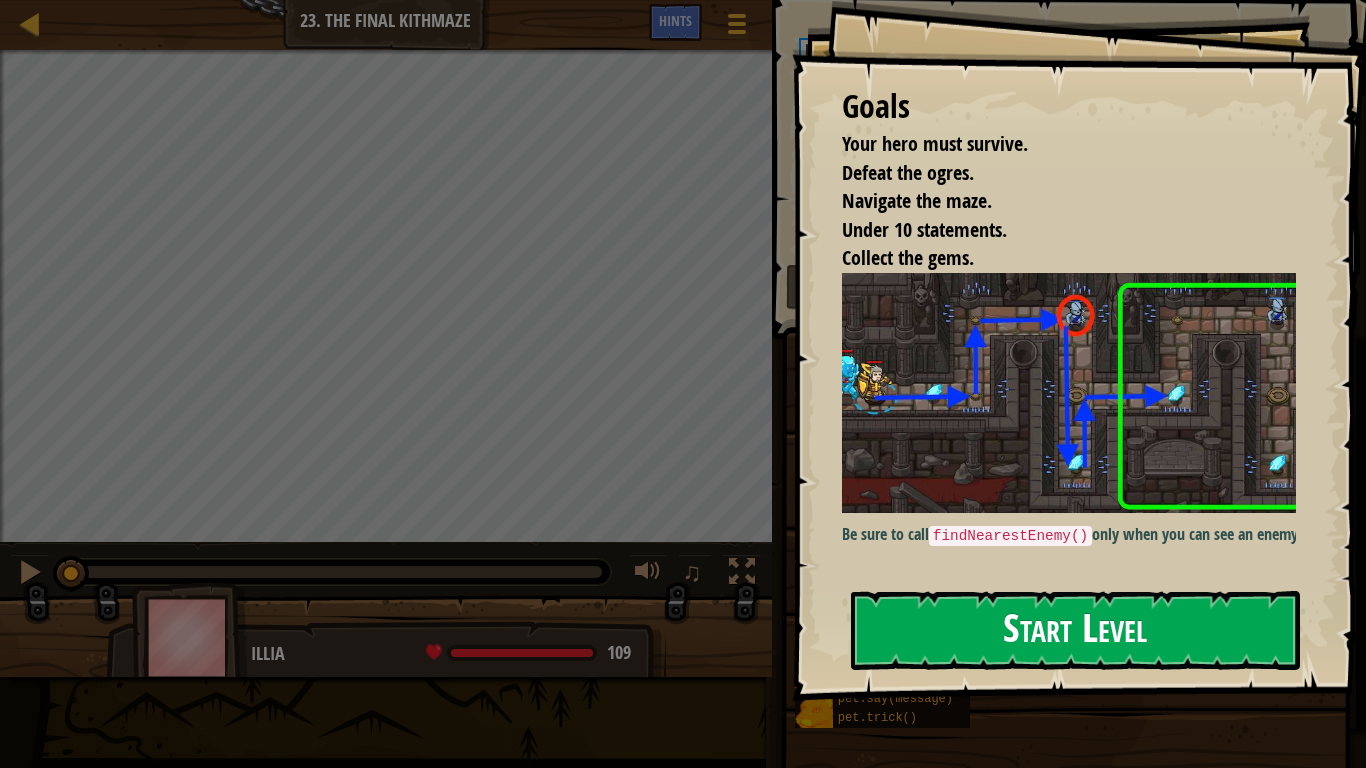 click on "Start Level" at bounding box center [1075, 630] 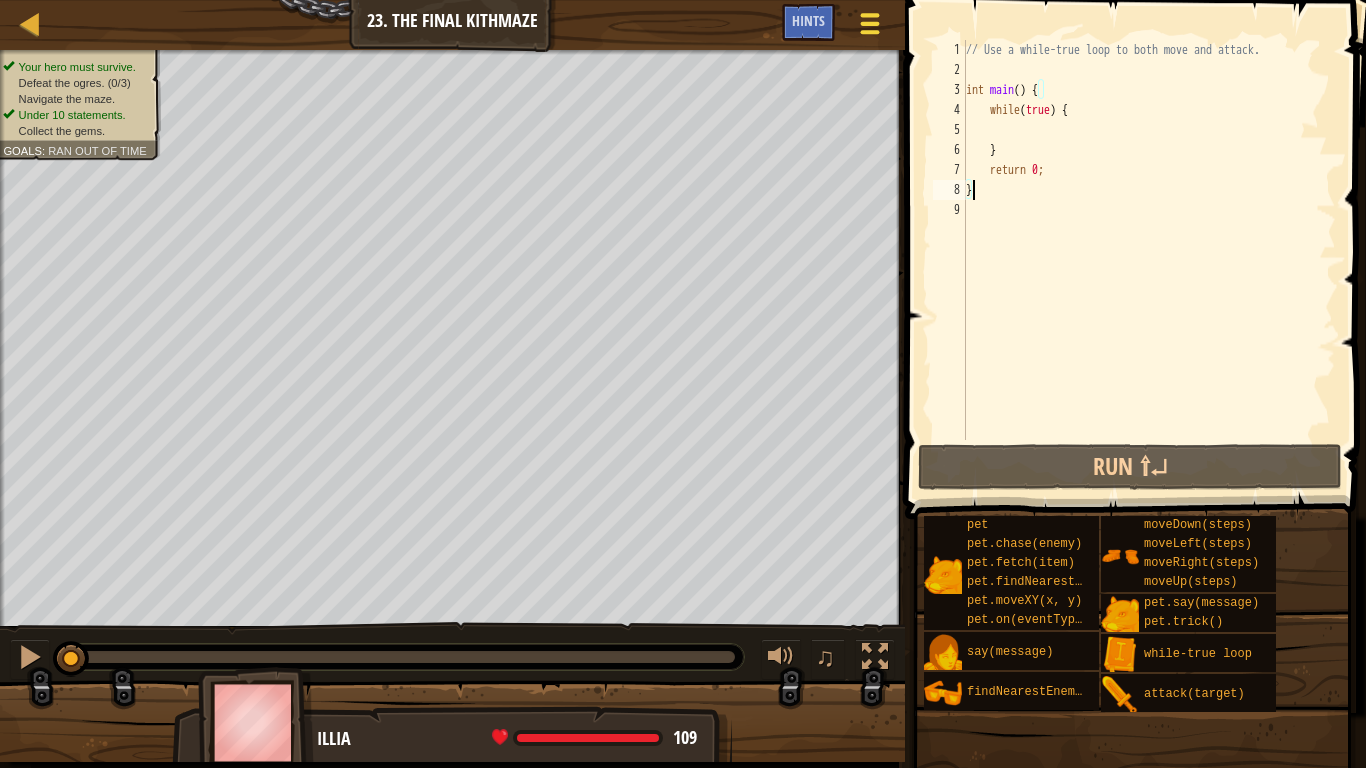 click at bounding box center (869, 23) 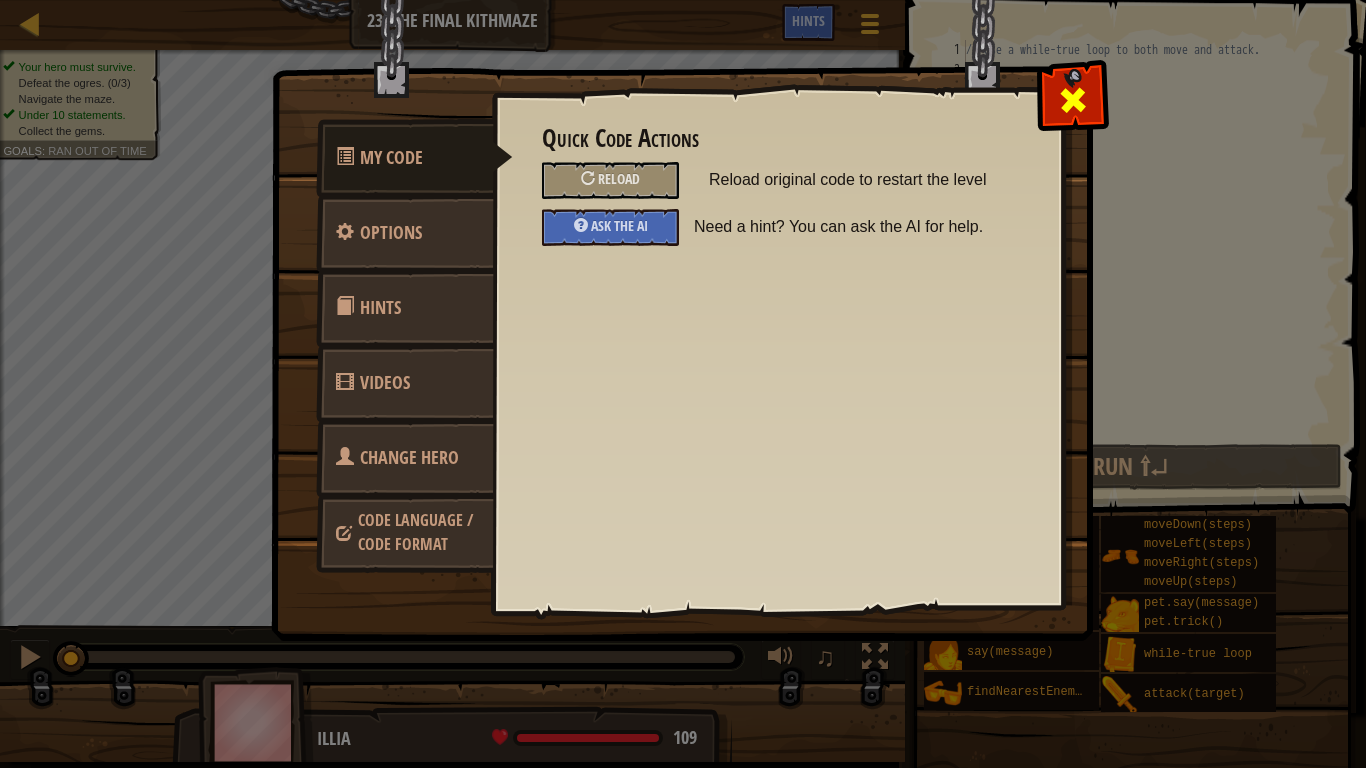click at bounding box center [1073, 100] 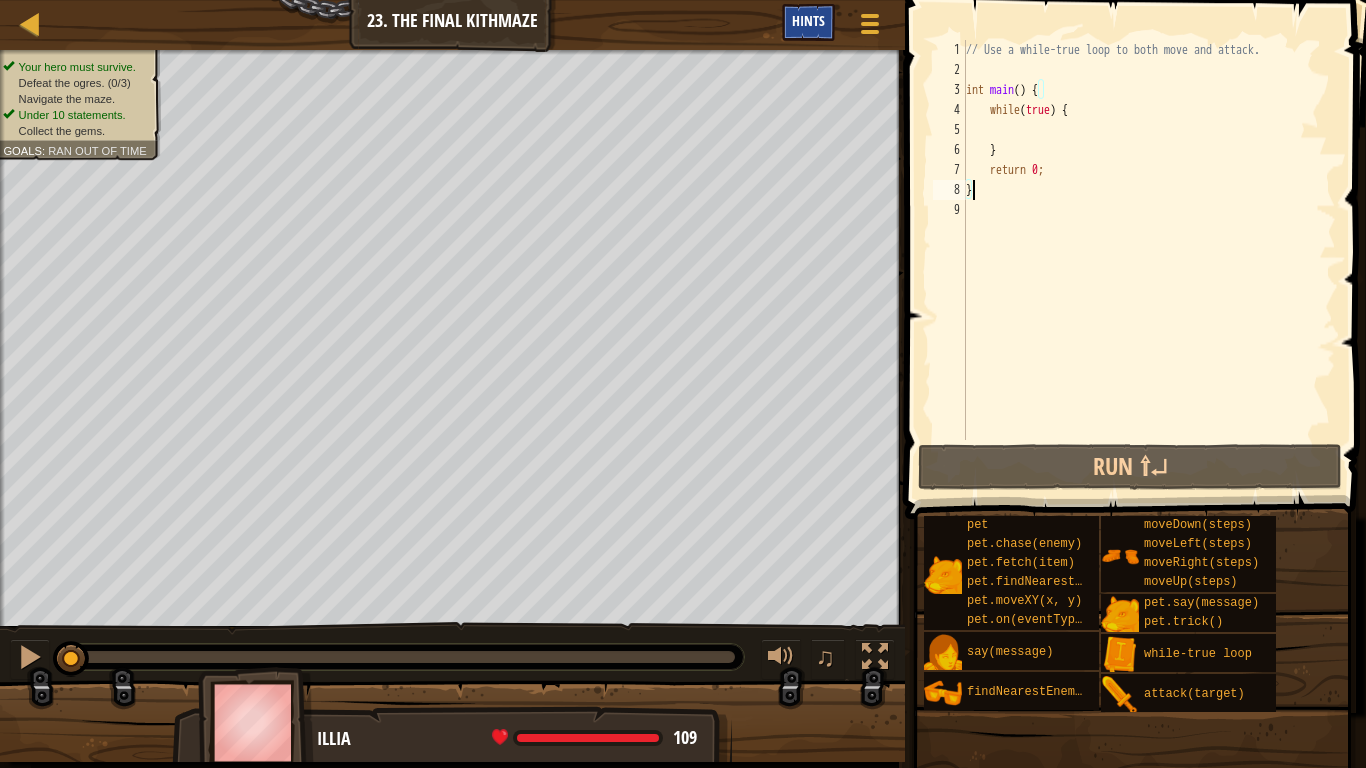 click on "Hints" at bounding box center (808, 20) 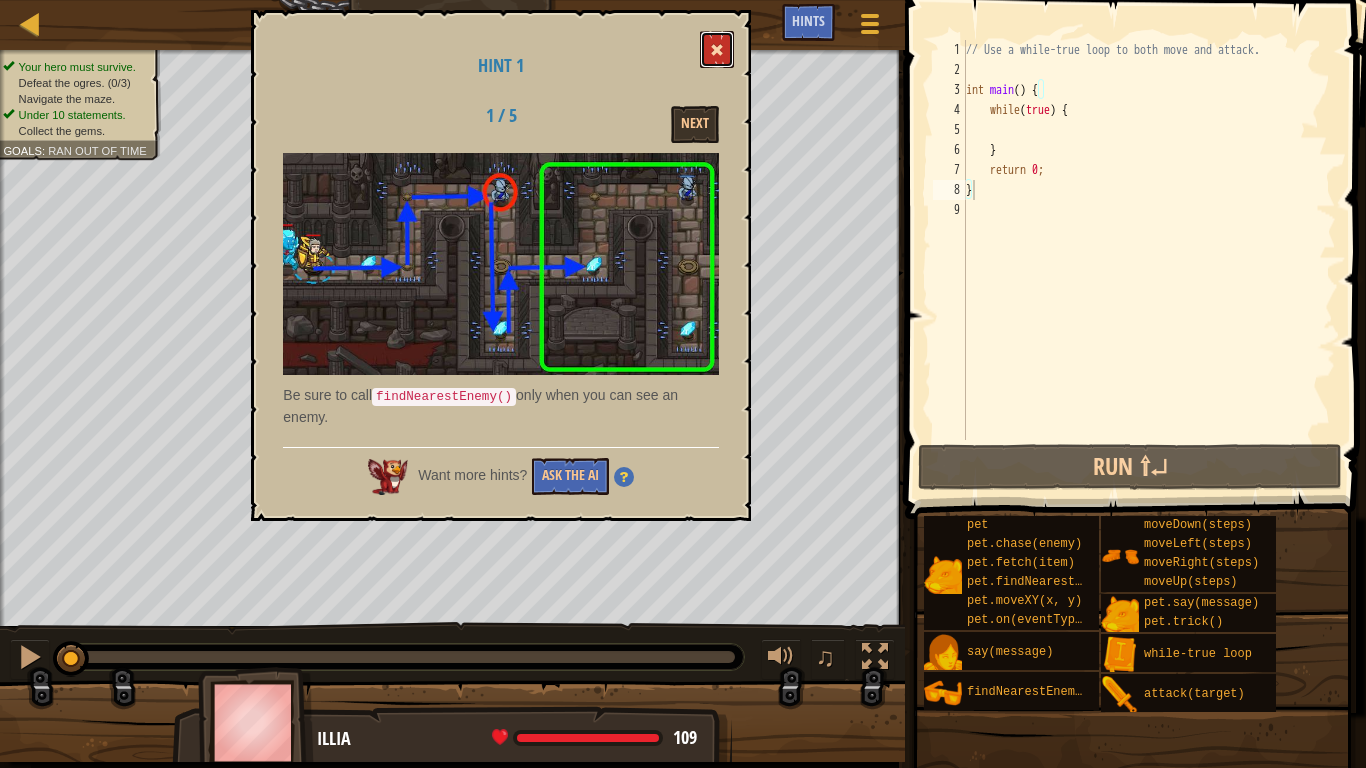click at bounding box center [717, 49] 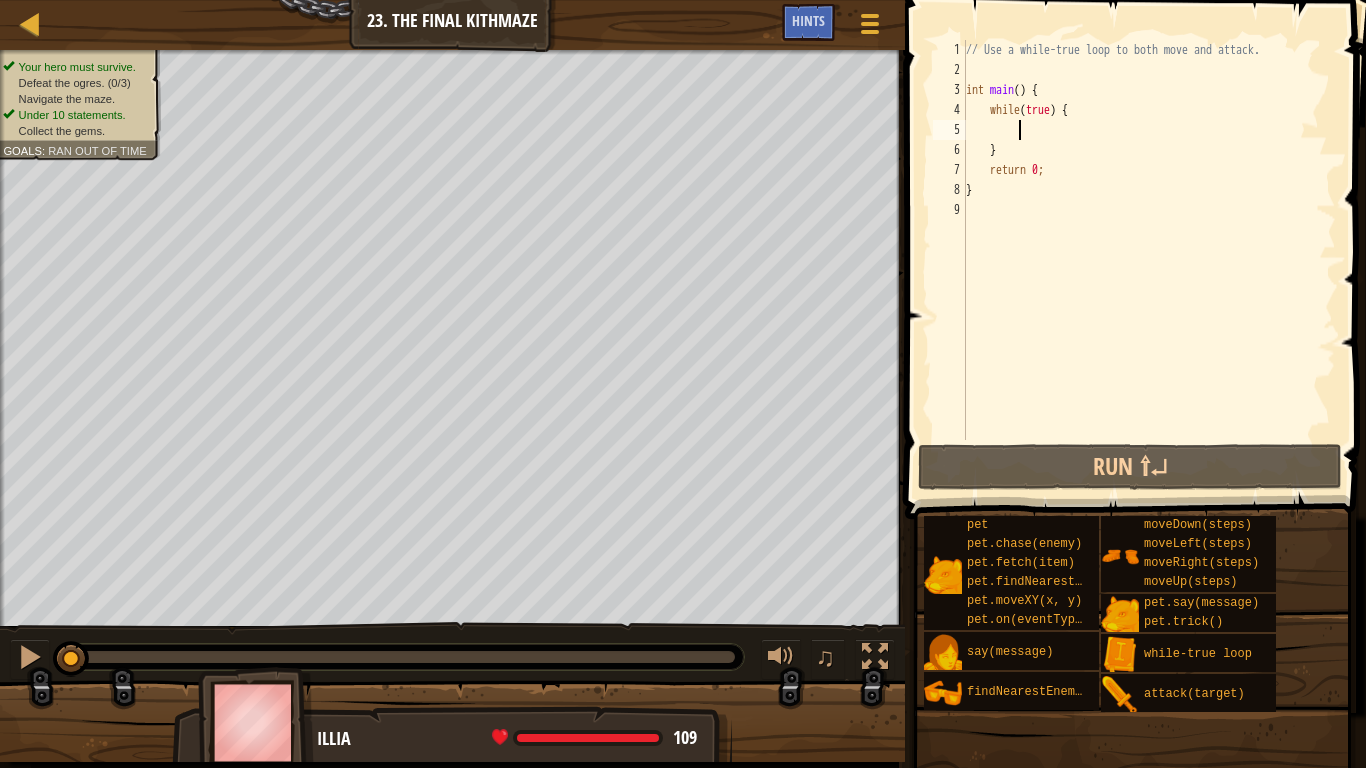click on "// Use a while-true loop to both move and attack. int   main ( )   {      while ( true )   {               }      return   0 ; }" at bounding box center (1149, 260) 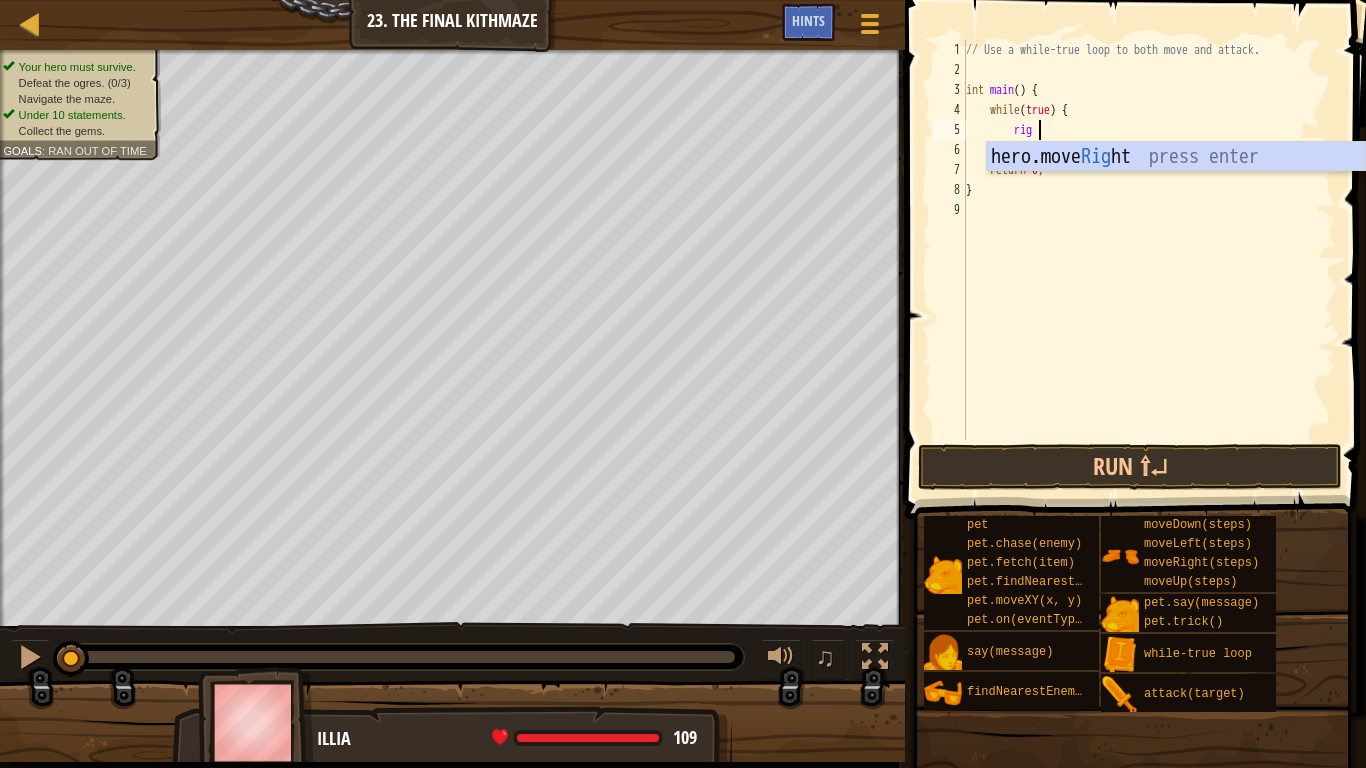 scroll, scrollTop: 9, scrollLeft: 5, axis: both 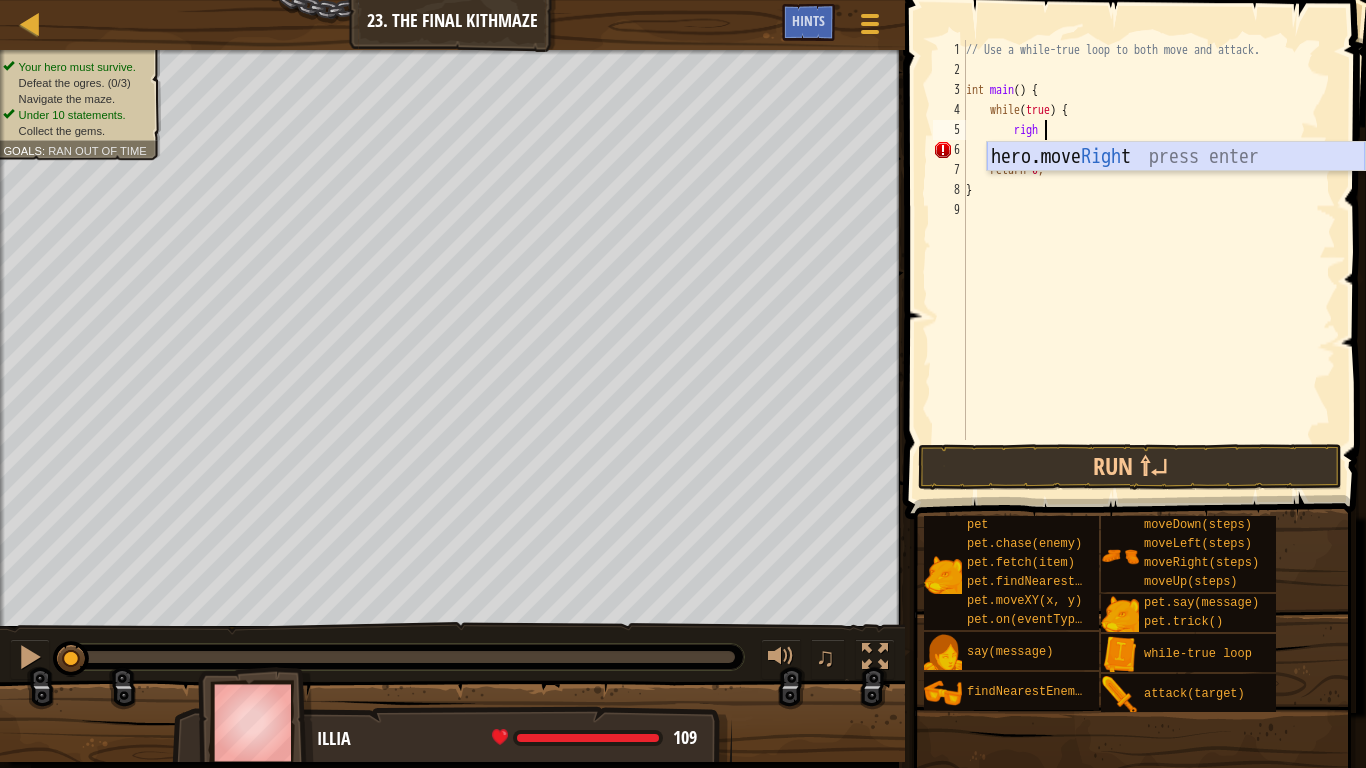 click on "hero.move Righ t press enter" at bounding box center (1176, 187) 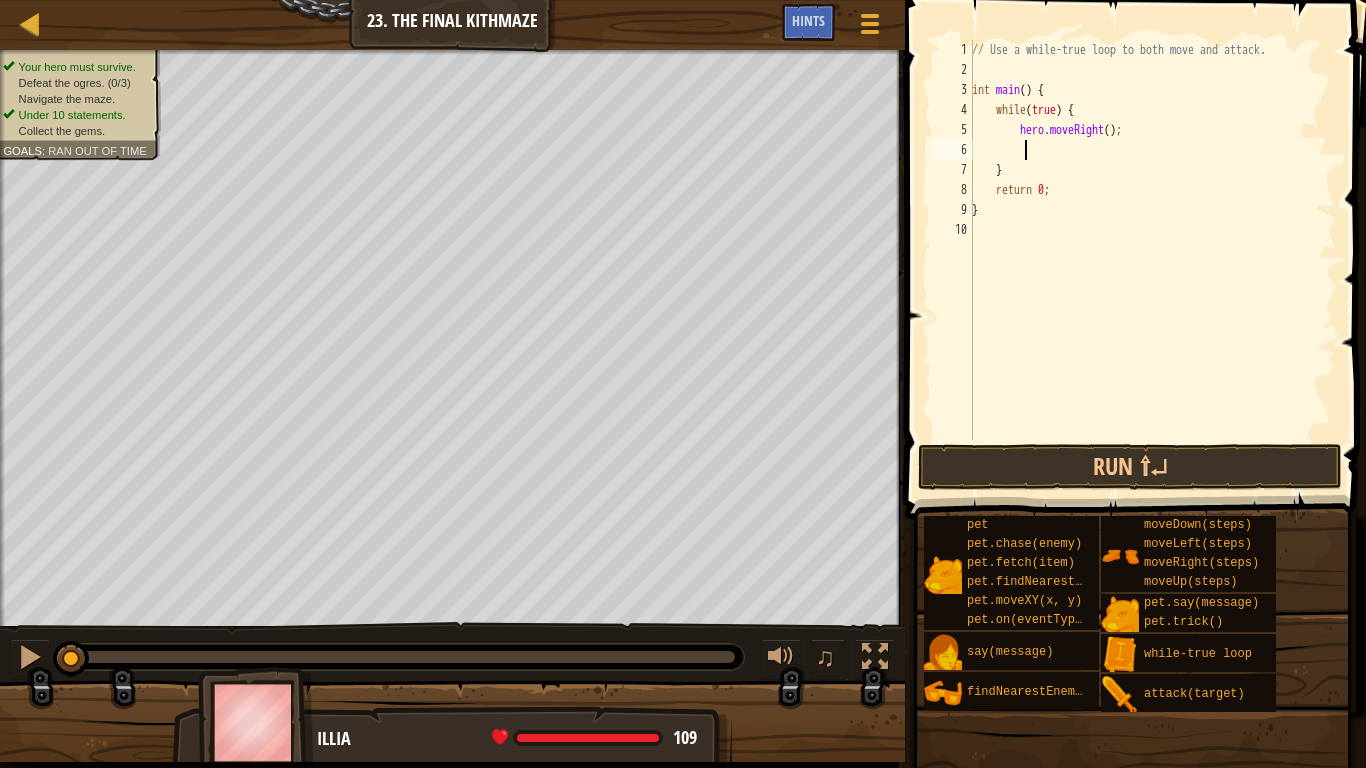 type on "h" 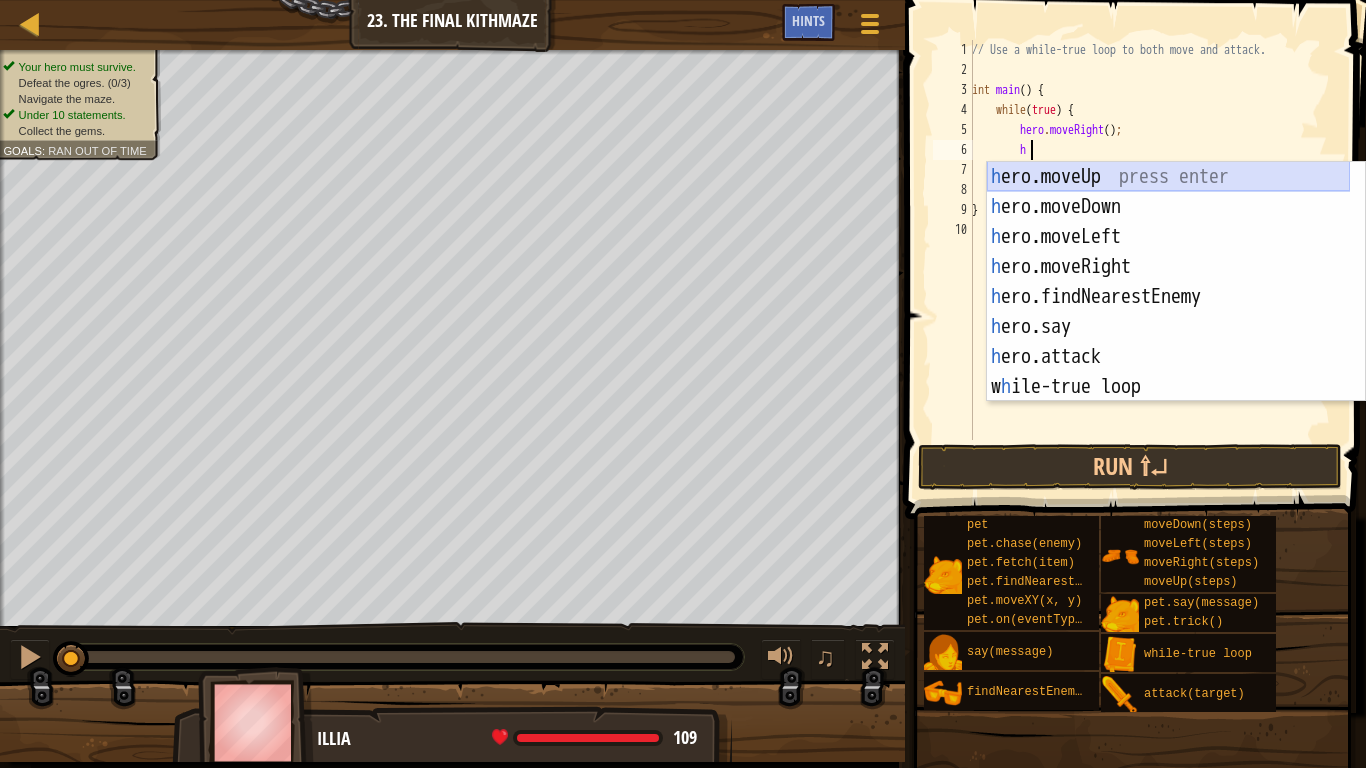click on "h ero.moveUp press enter h ero.moveDown press enter h ero.moveLeft press enter h ero.moveRight press enter h ero.findNearestEnemy press enter h ero.say press enter h ero.attack press enter w h ile-true loop press enter pet.c h ase(enemy) press enter" at bounding box center [1168, 312] 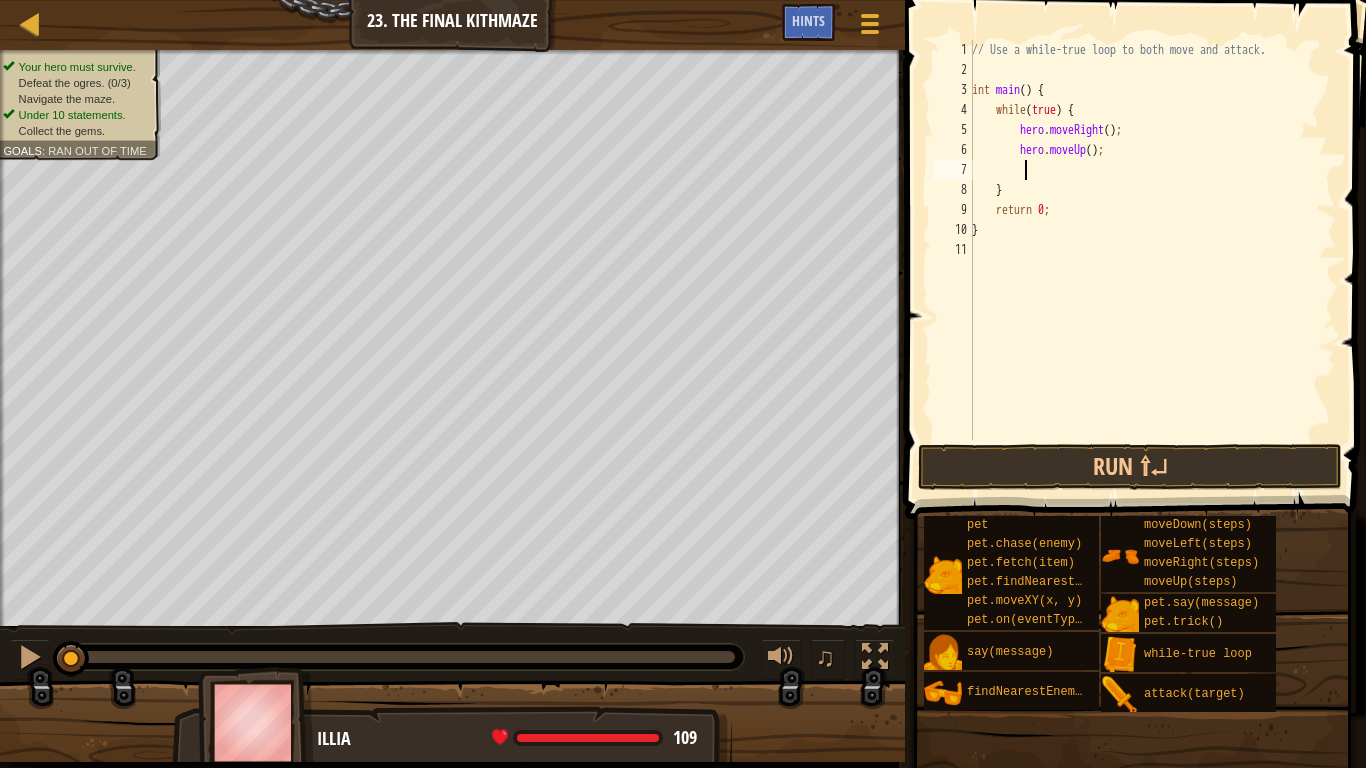 type on "h" 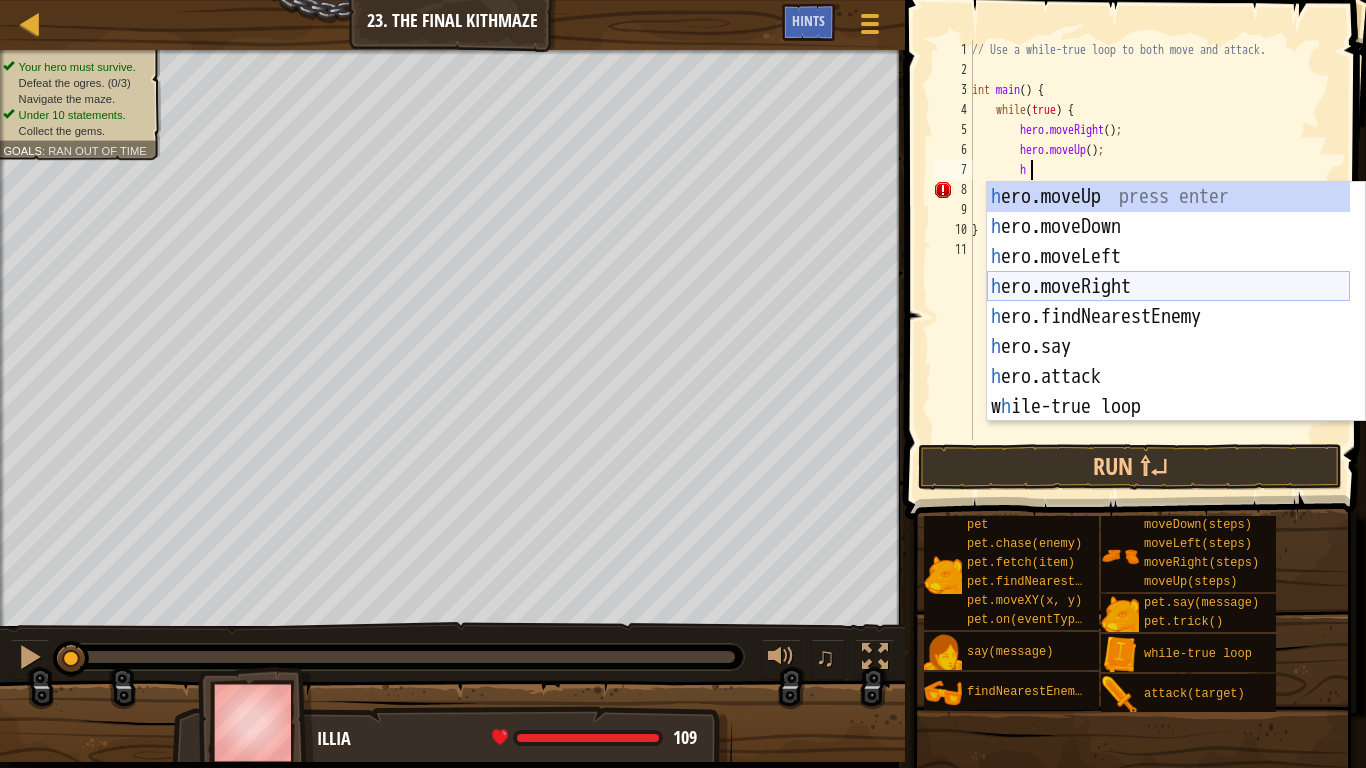 click on "h ero.moveUp press enter h ero.moveDown press enter h ero.moveLeft press enter h ero.moveRight press enter h ero.findNearestEnemy press enter h ero.say press enter h ero.attack press enter w h ile-true loop press enter pet.c h ase(enemy) press enter" at bounding box center (1168, 332) 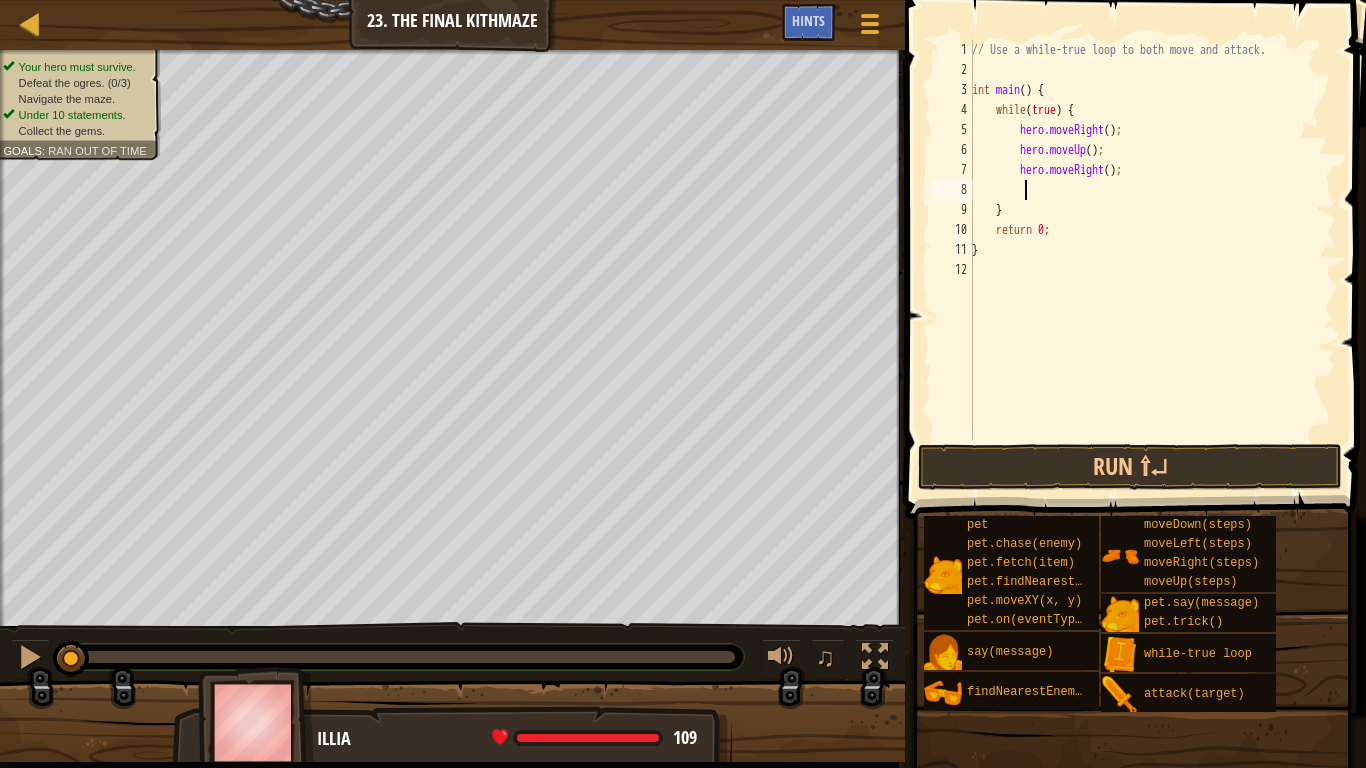 type on "h" 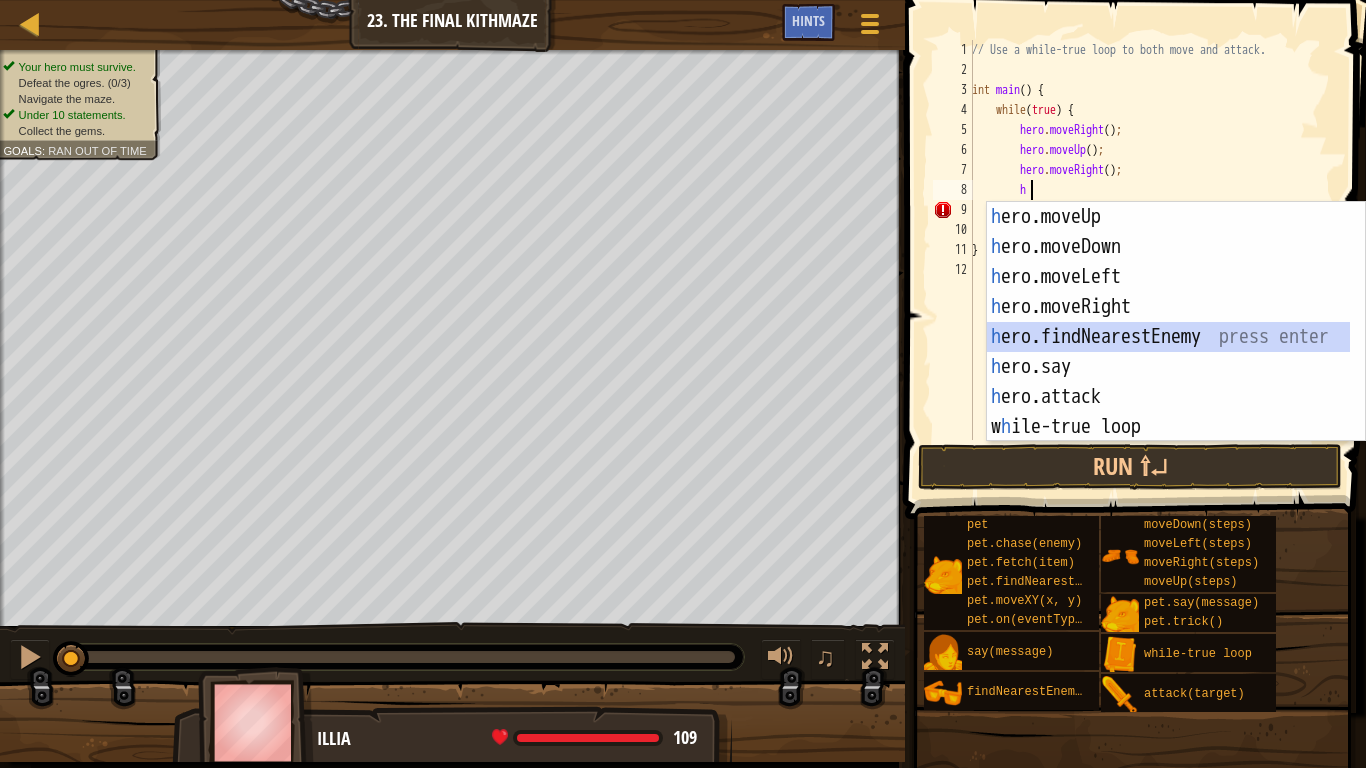 click on "h ero.moveUp press enter h ero.moveDown press enter h ero.moveLeft press enter h ero.moveRight press enter h ero.findNearestEnemy press enter h ero.say press enter h ero.attack press enter w h ile-true loop press enter pet.c h ase(enemy) press enter" at bounding box center (1168, 352) 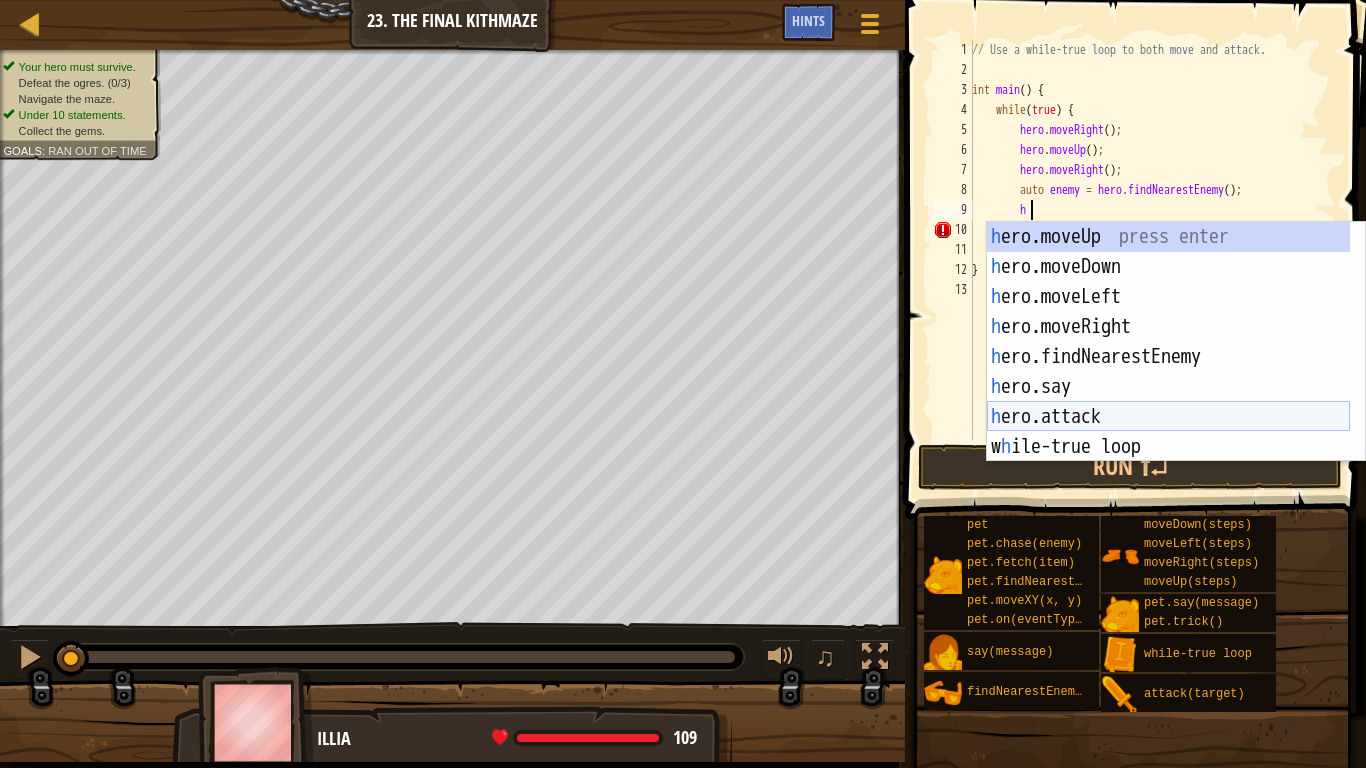 click on "h ero.moveUp press enter h ero.moveDown press enter h ero.moveLeft press enter h ero.moveRight press enter h ero.findNearestEnemy press enter h ero.say press enter h ero.attack press enter w h ile-true loop press enter pet.c h ase(enemy) press enter" at bounding box center (1168, 372) 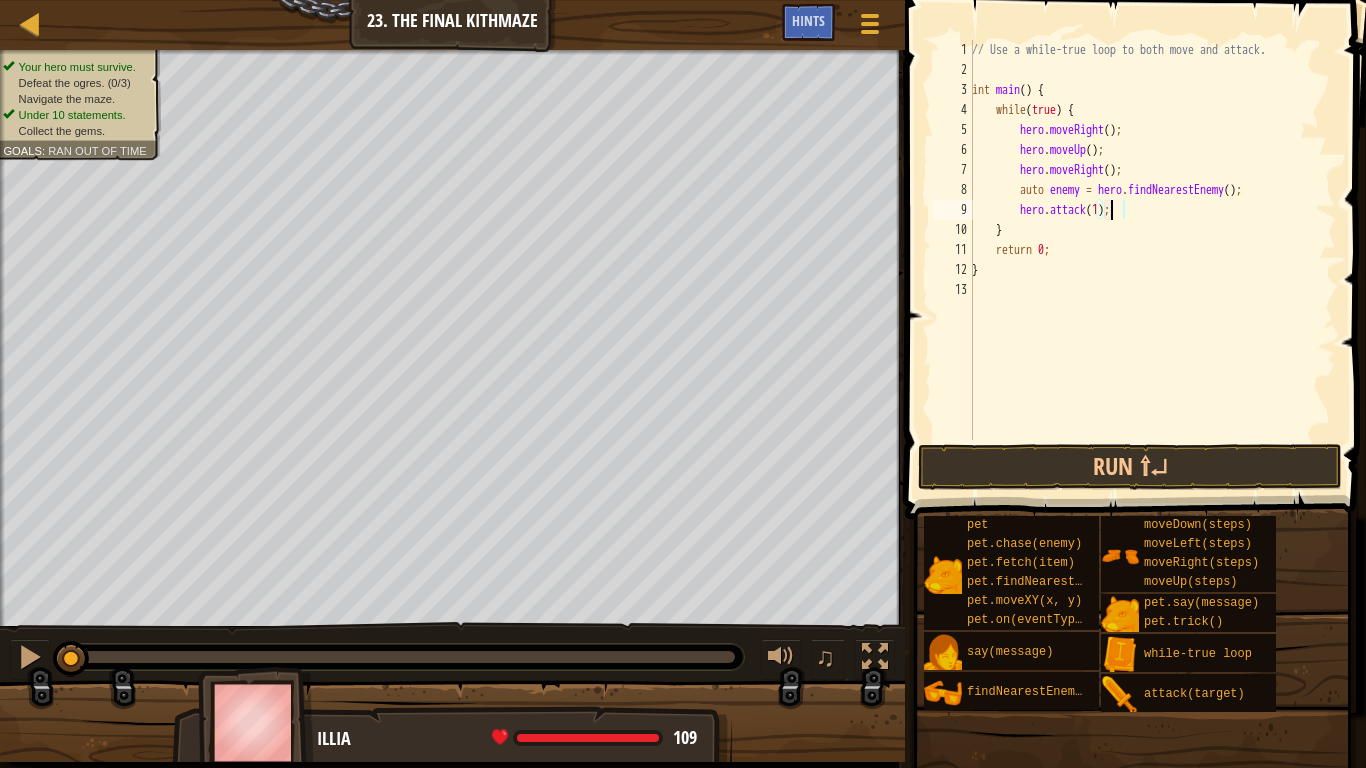 scroll, scrollTop: 9, scrollLeft: 11, axis: both 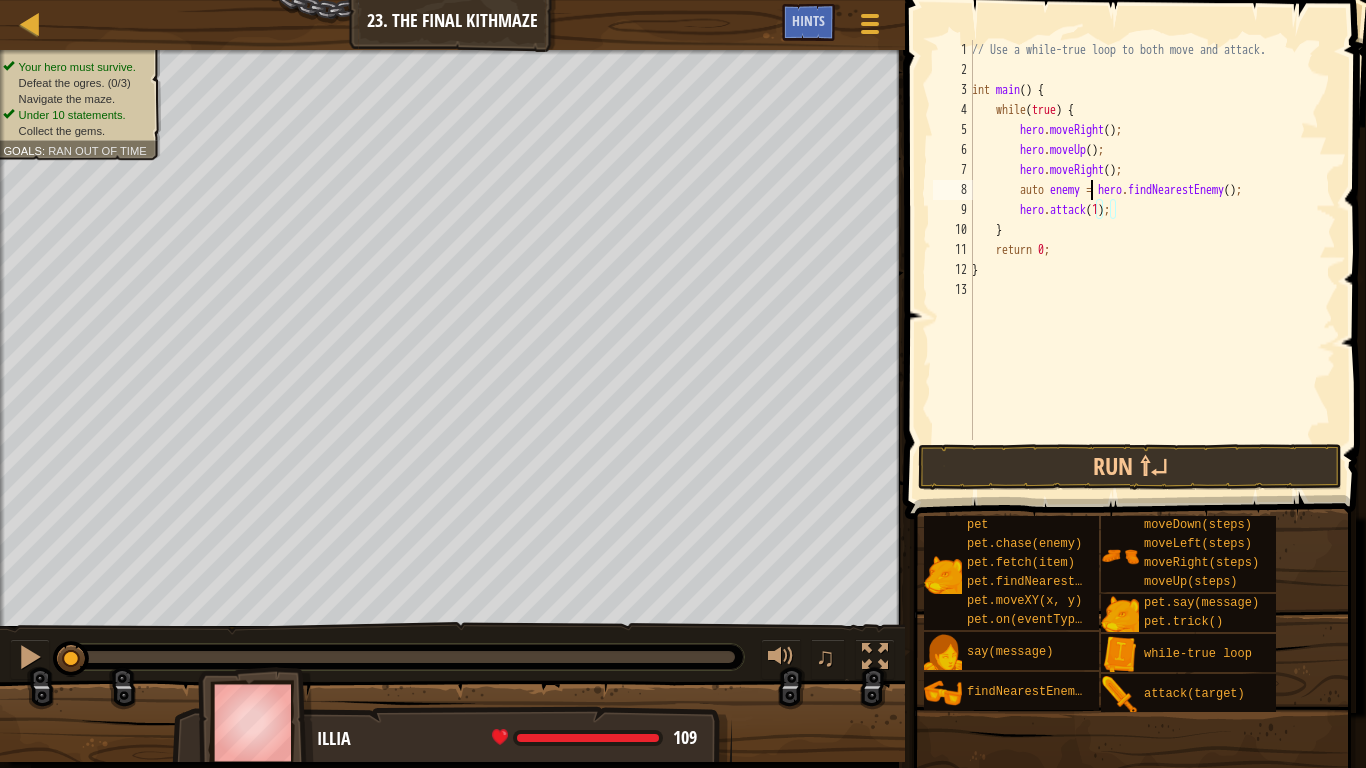 click on "// Use a while-true loop to both move and attack. int   main ( )   {      while ( true )   {          hero . moveRight ( ) ;          hero . moveUp ( ) ;          hero . moveRight ( ) ;          auto   enemy   =   hero . findNearestEnemy ( ) ;          hero . attack ( 1 ) ;      }      return   0 ; }" at bounding box center (1152, 260) 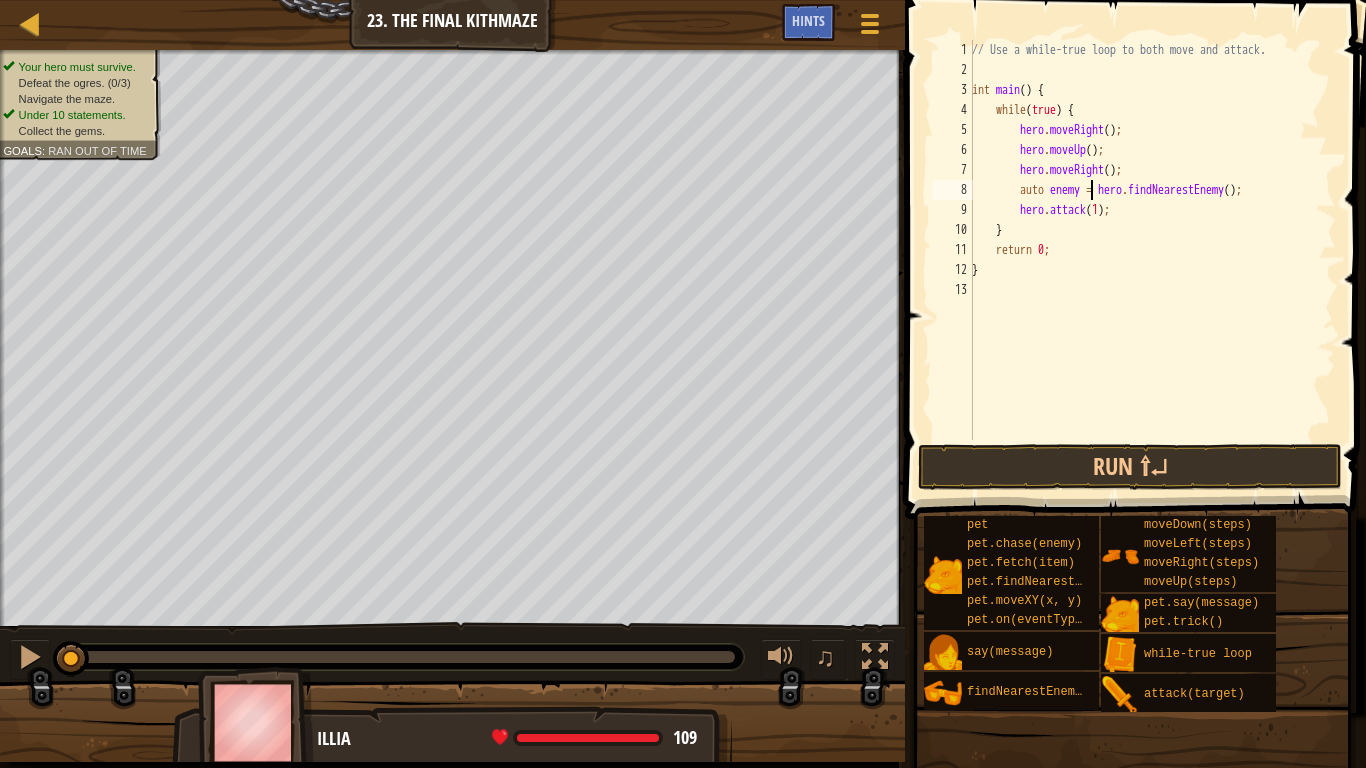 scroll, scrollTop: 9, scrollLeft: 10, axis: both 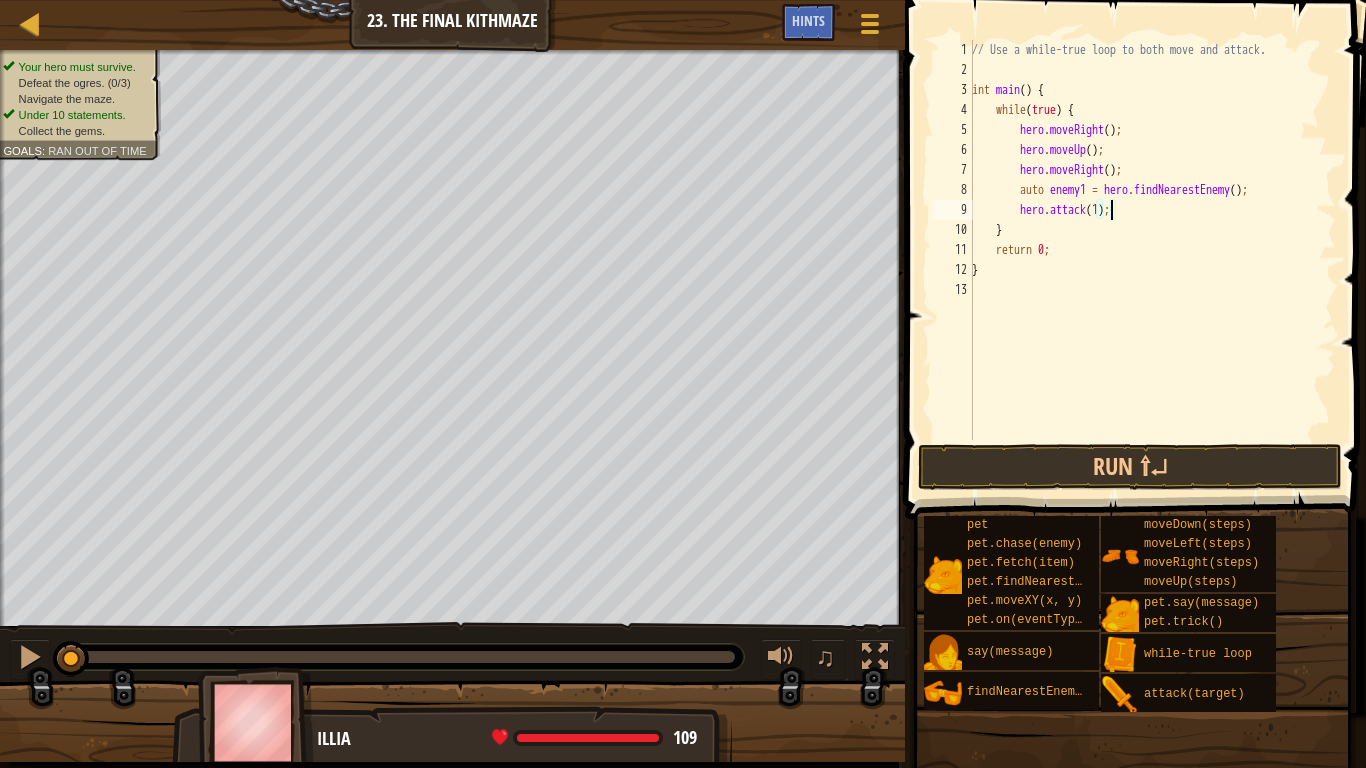 click on "// Use a while-true loop to both move and attack. int   main ( )   {      while ( true )   {          hero . moveRight ( ) ;          hero . moveUp ( ) ;          hero . moveRight ( ) ;          auto   enemy1   =   hero . findNearestEnemy ( ) ;          hero . attack ( [NUMBER] ) ;      }      return   0 ; }" at bounding box center (1152, 260) 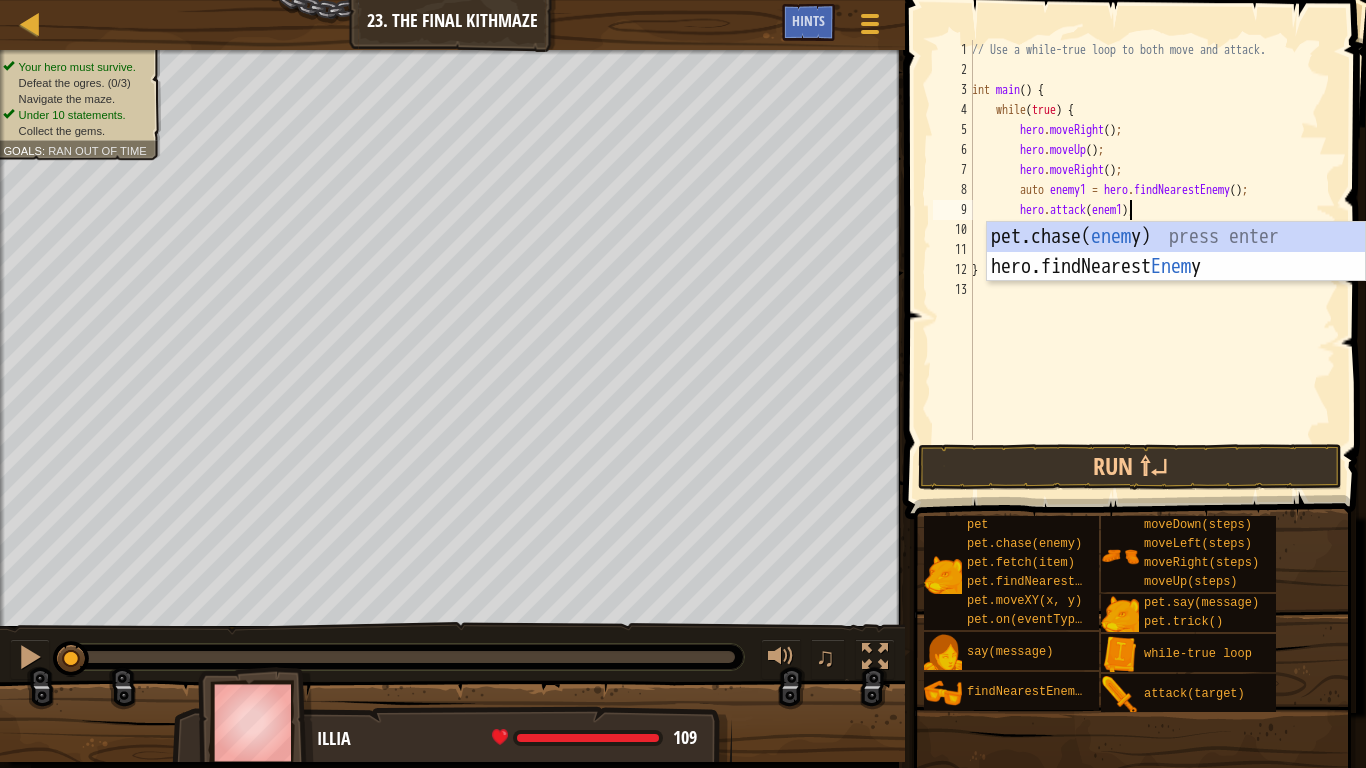scroll, scrollTop: 9, scrollLeft: 13, axis: both 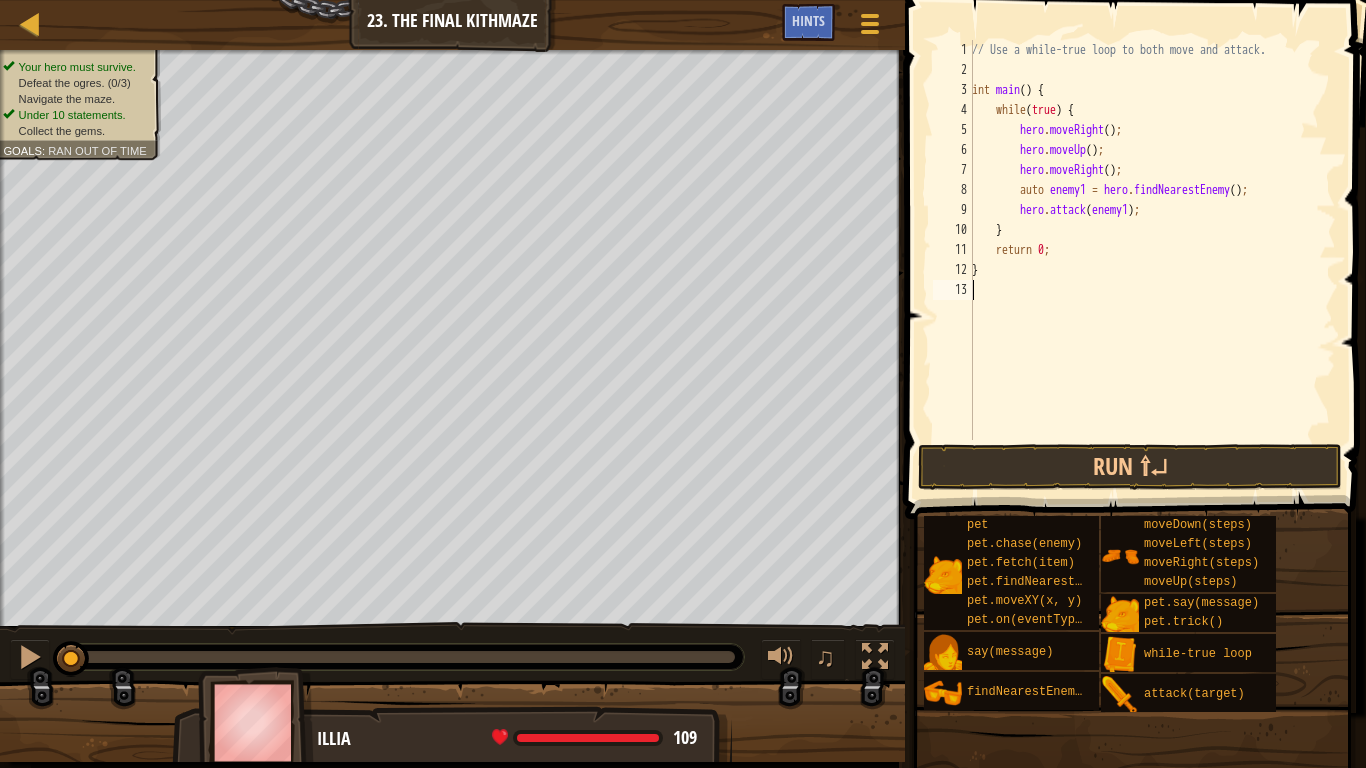 click on "// Use a while-true loop to both move and attack. int   main ( )   {      while ( true )   {          hero . moveRight ( ) ;          hero . moveUp ( ) ;          hero . moveRight ( ) ;          auto   enemy1   =   hero . findNearestEnemy ( ) ;          hero . attack ( enemy1 ) ;      }      return   0 ; }" at bounding box center (1152, 260) 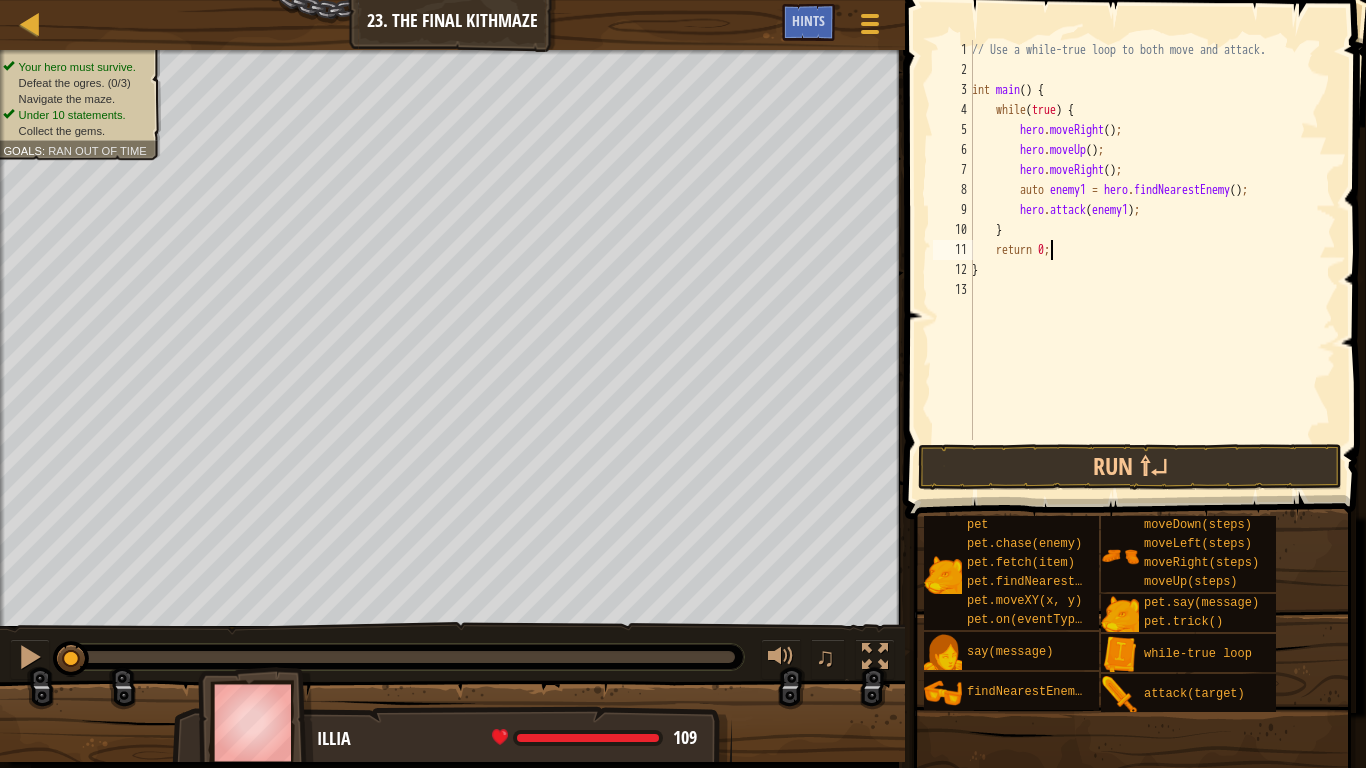 click on "// Use a while-true loop to both move and attack. int   main ( )   {      while ( true )   {          hero . moveRight ( ) ;          hero . moveUp ( ) ;          hero . moveRight ( ) ;          auto   enemy1   =   hero . findNearestEnemy ( ) ;          hero . attack ( enemy1 ) ;      }      return   0 ; }" at bounding box center [1152, 260] 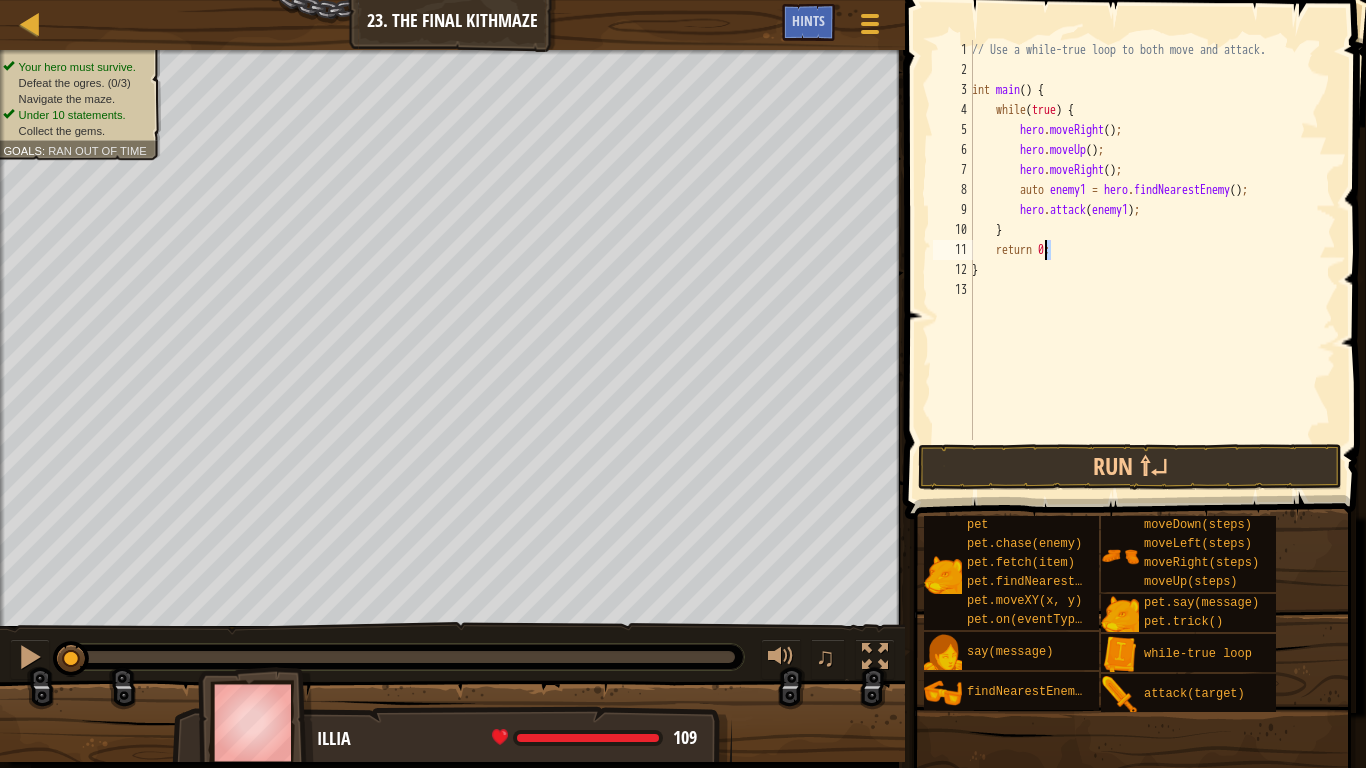 scroll, scrollTop: 9, scrollLeft: 6, axis: both 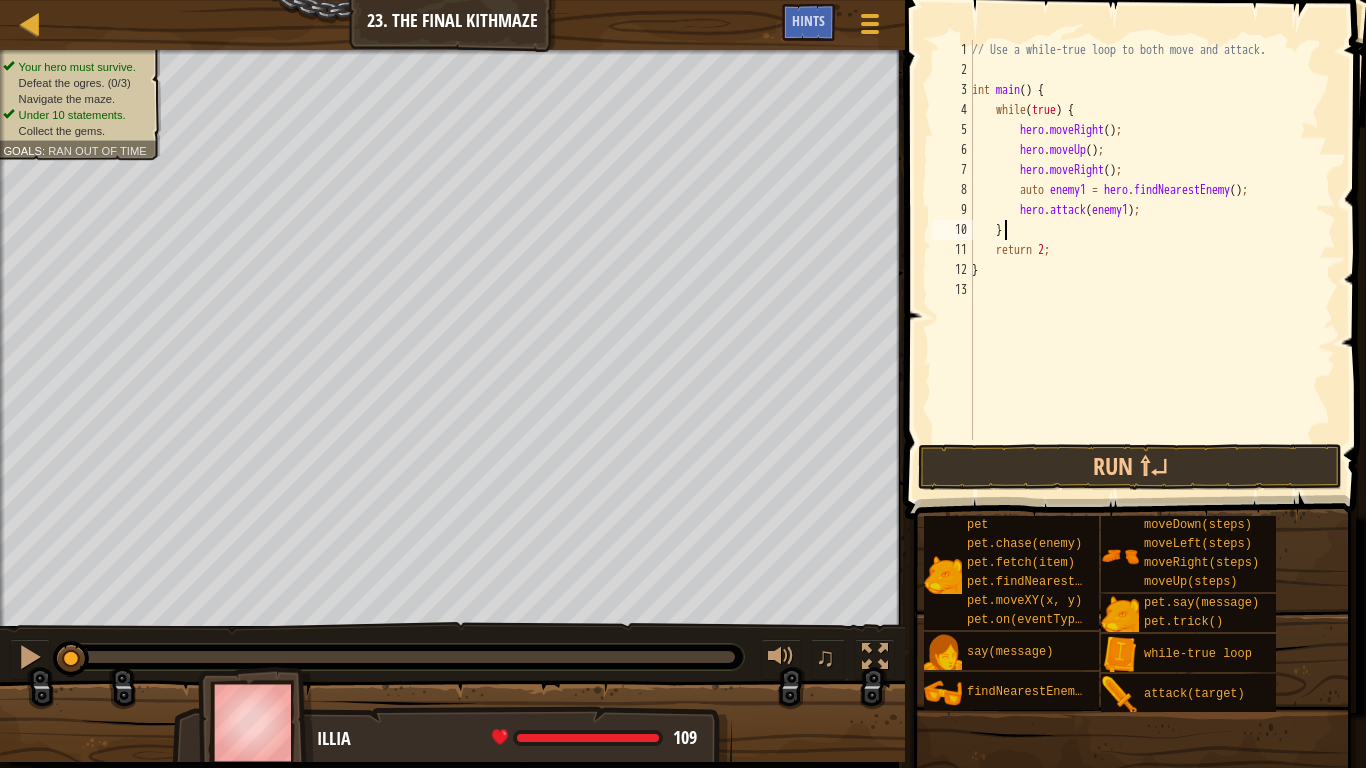 click on "// Use a while-true loop to both move and attack. int   main ( )   {      while ( true )   {          hero . moveRight ( ) ;          hero . moveUp ( ) ;          hero . moveRight ( ) ;          auto   enemy1   =   hero . findNearestEnemy ( ) ;          hero . attack ( enemy1 ) ;      }      return   2 ; }" at bounding box center (1152, 260) 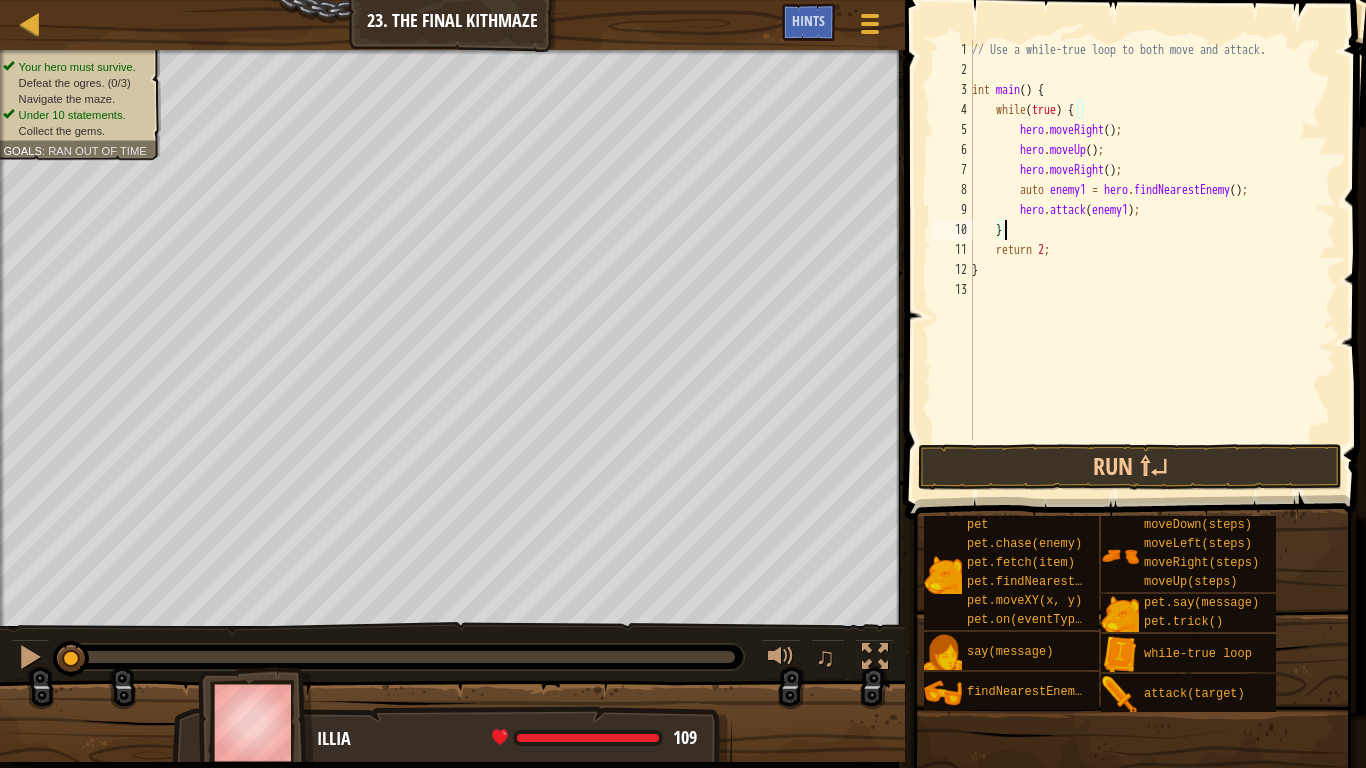 scroll, scrollTop: 9, scrollLeft: 2, axis: both 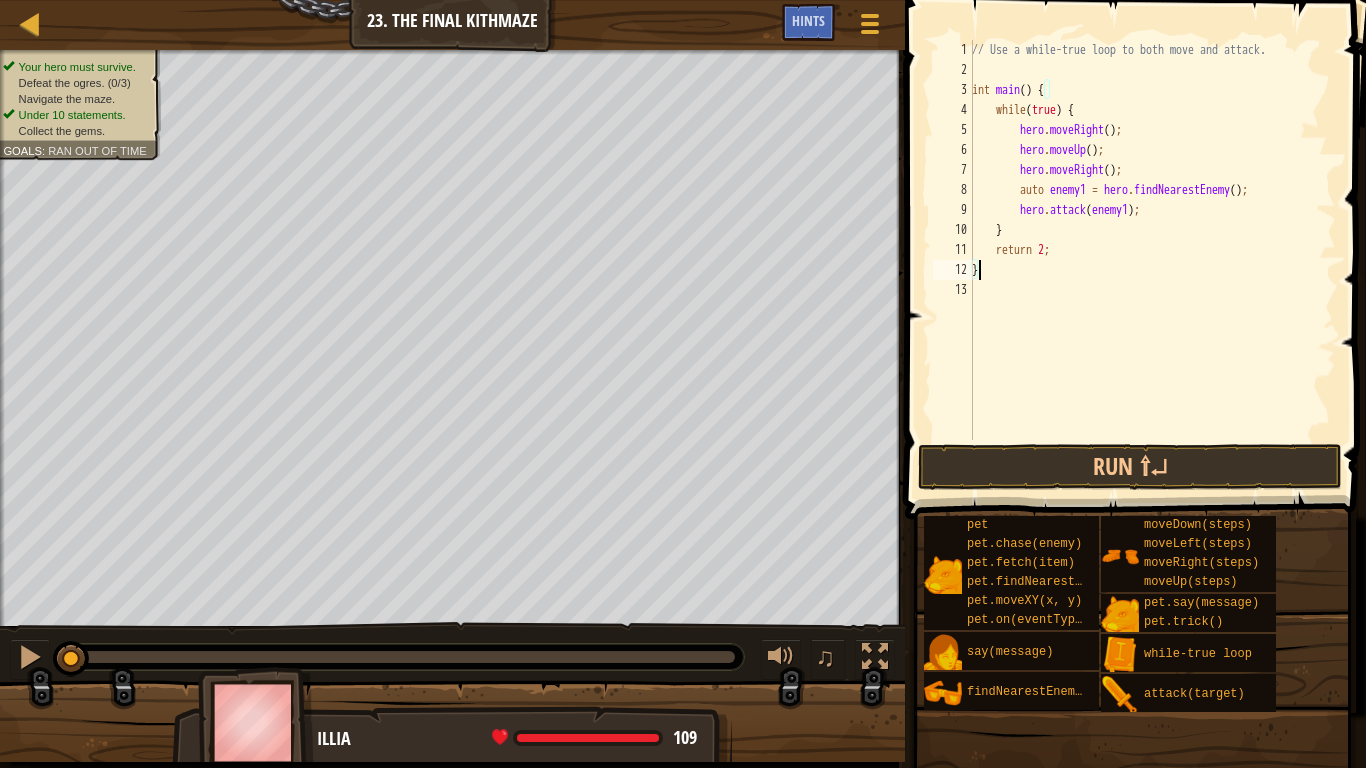 click on "// Use a while-true loop to both move and attack. int   main ( )   {      while ( true )   {          hero . moveRight ( ) ;          hero . moveUp ( ) ;          hero . moveRight ( ) ;          auto   enemy1   =   hero . findNearestEnemy ( ) ;          hero . attack ( enemy1 ) ;      }      return   2 ; }" at bounding box center [1152, 260] 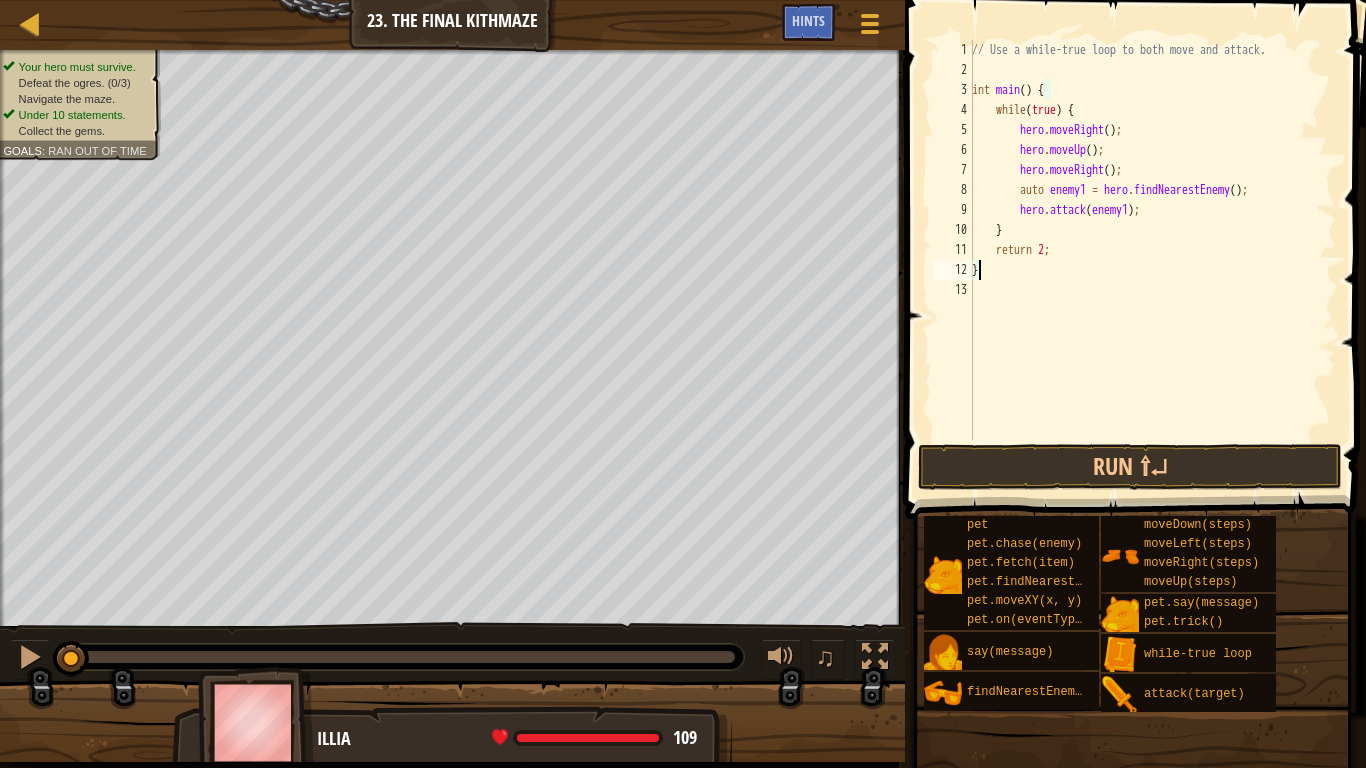 click on "// Use a while-true loop to both move and attack. int   main ( )   {      while ( true )   {          hero . moveRight ( ) ;          hero . moveUp ( ) ;          hero . moveRight ( ) ;          auto   enemy1   =   hero . findNearestEnemy ( ) ;          hero . attack ( enemy1 ) ;      }      return   2 ; }" at bounding box center (1152, 260) 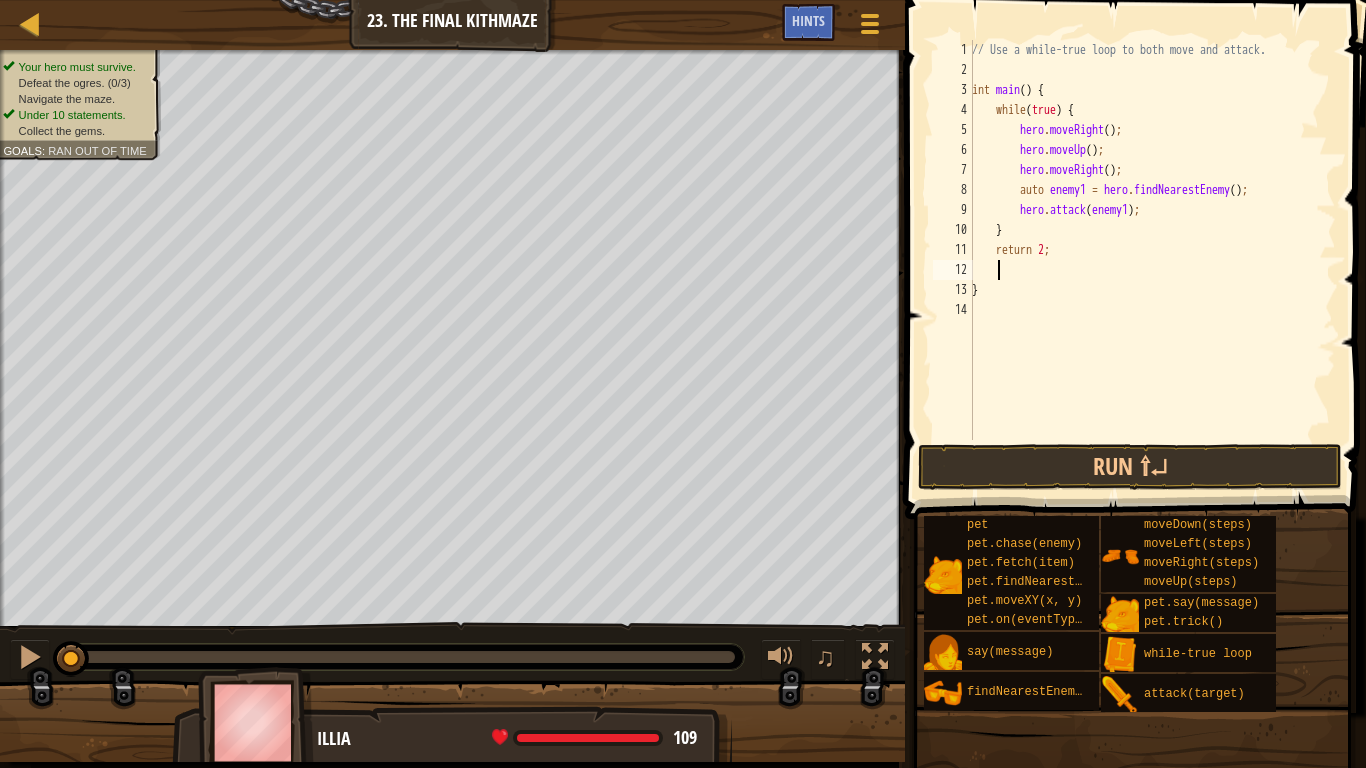 click on "// Use a while-true loop to both move and attack. int   main ( )   {      while ( true )   {          hero . moveRight ( ) ;          hero . moveUp ( ) ;          hero . moveRight ( ) ;          auto   enemy1   =   hero . findNearestEnemy ( ) ;          hero . attack ( enemy1 ) ;      }      return   [NUMBER] ;      }" at bounding box center [1152, 260] 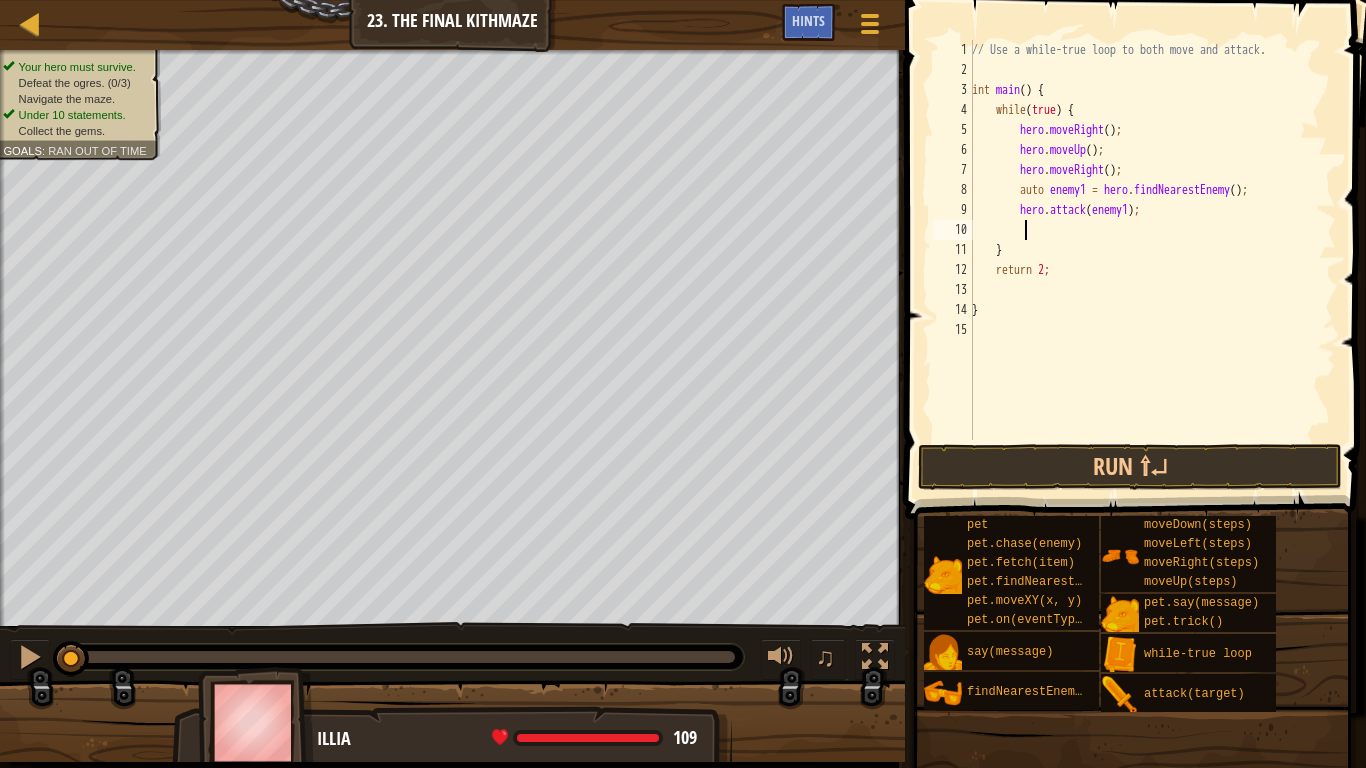 type on "h" 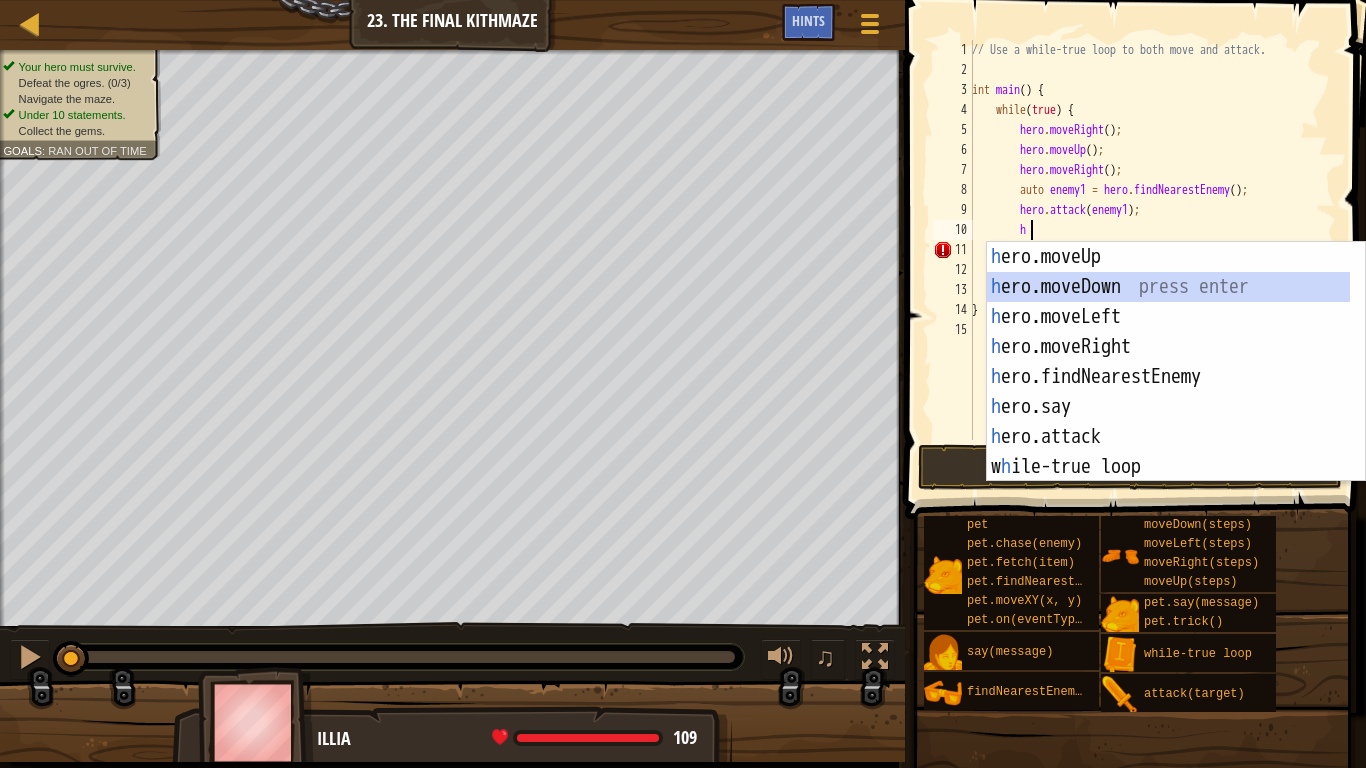 click on "h ero.moveUp press enter h ero.moveDown press enter h ero.moveLeft press enter h ero.moveRight press enter h ero.findNearestEnemy press enter h ero.say press enter h ero.attack press enter w h ile-true loop press enter pet.c h ase(enemy) press enter" at bounding box center (1176, 392) 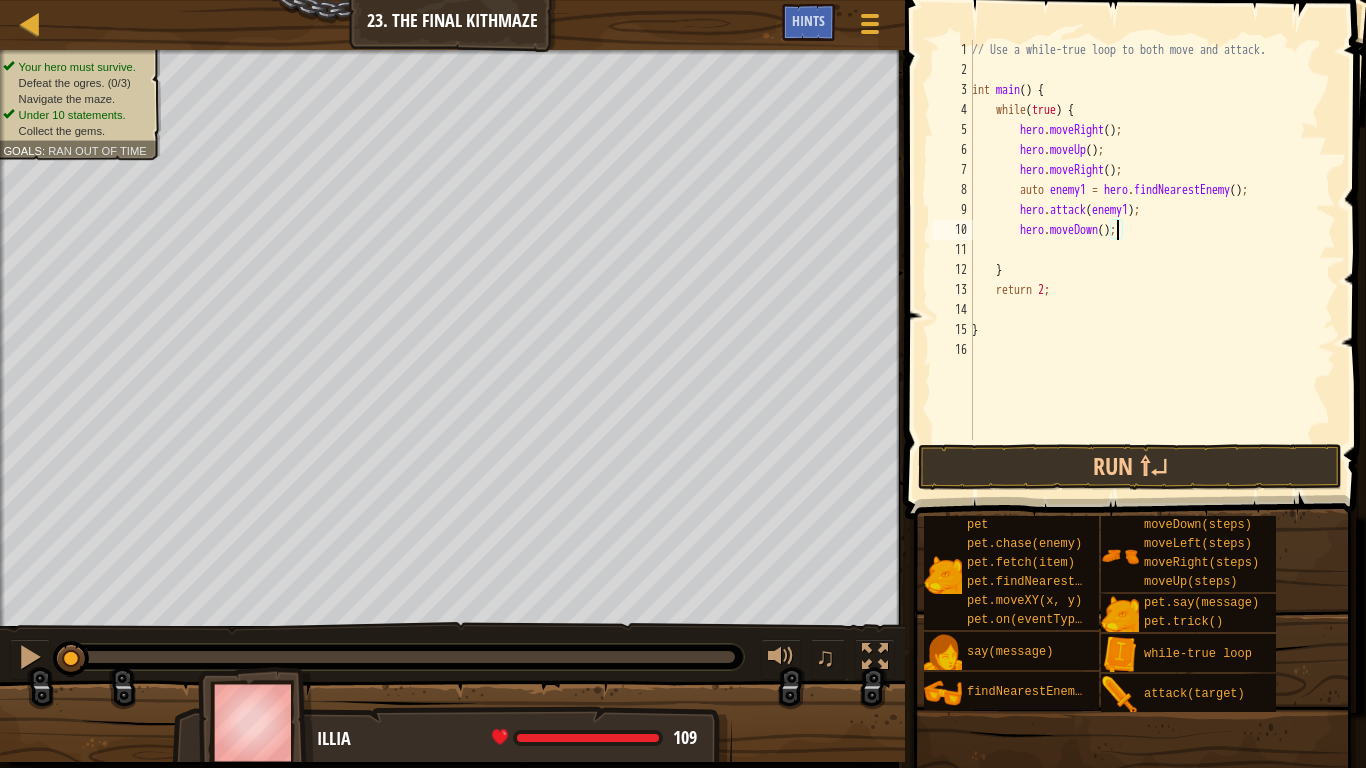 click on "// Use a while-true loop to both move and attack. int   main ( )   {      while ( true )   {          hero . moveRight ( ) ;          hero . moveUp ( ) ;          hero . moveRight ( ) ;          auto   enemy1   =   hero . findNearestEnemy ( ) ;          hero . attack ( enemy1 ) ;          hero . moveDown ( ) ;               }      return   [NUMBER] ;      }" at bounding box center (1152, 260) 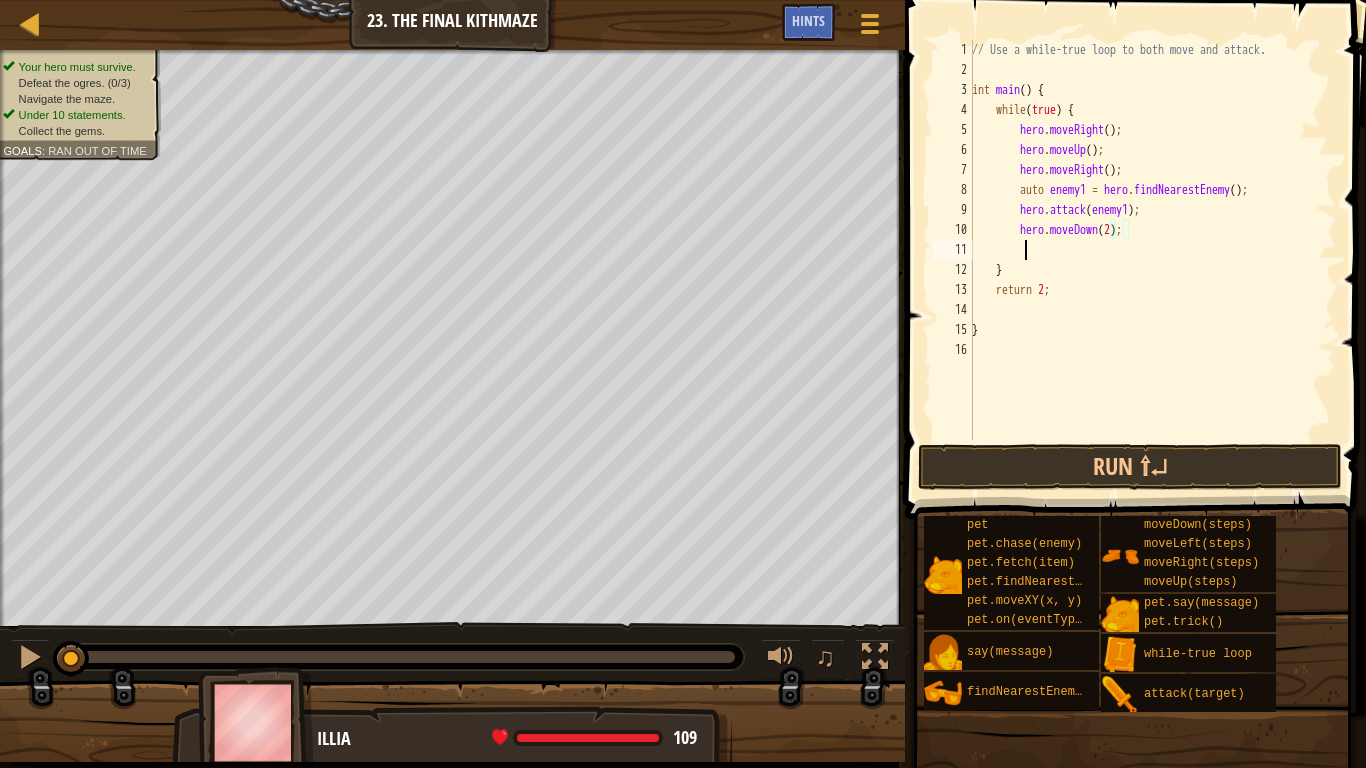 click on "// Use a while-true loop to both move and attack. int   main ( )   {      while ( true )   {          hero . moveRight ( ) ;          hero . moveUp ( ) ;          hero . moveRight ( ) ;          auto   enemy1   =   hero . findNearestEnemy ( ) ;          hero . attack ( enemy1 ) ;          hero . moveDown ( [NUMBER] ) ;               }      return   [NUMBER] ;      }" at bounding box center [1152, 260] 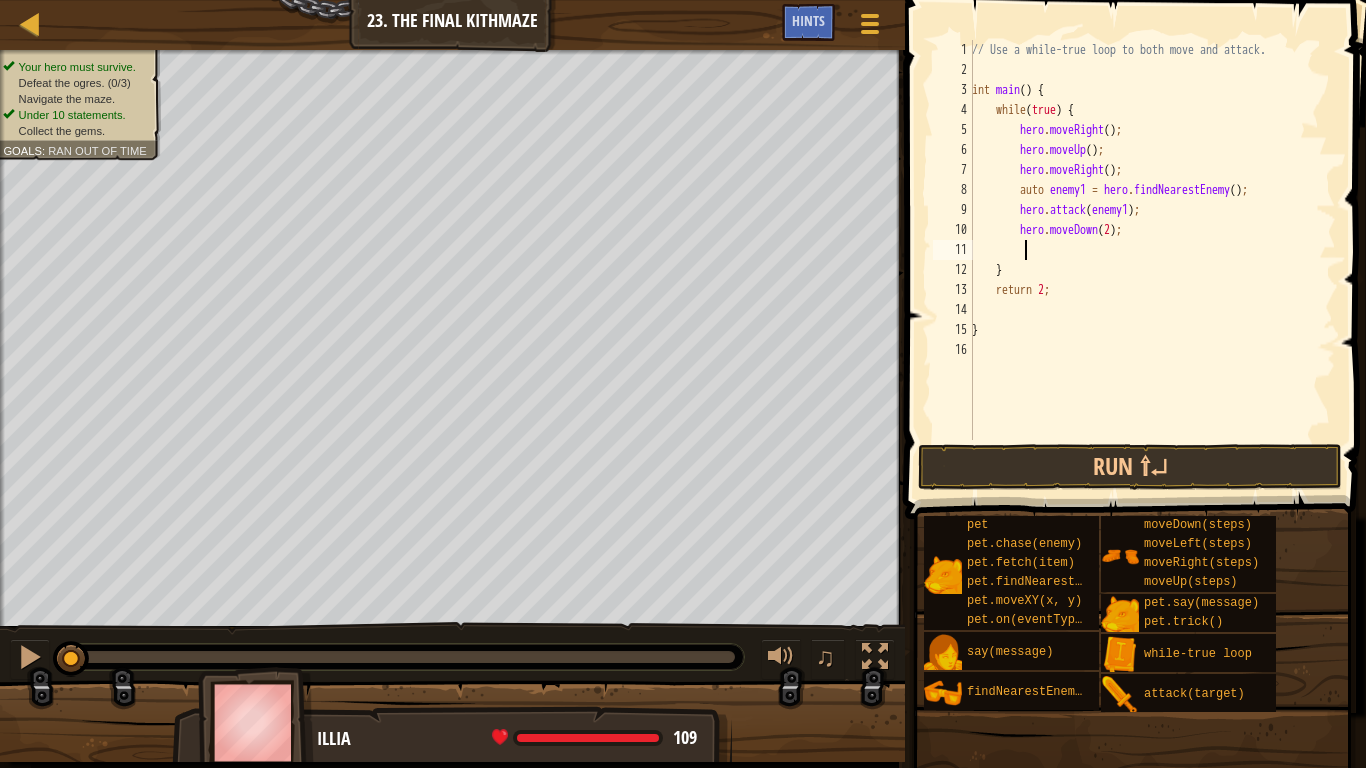 type on "h" 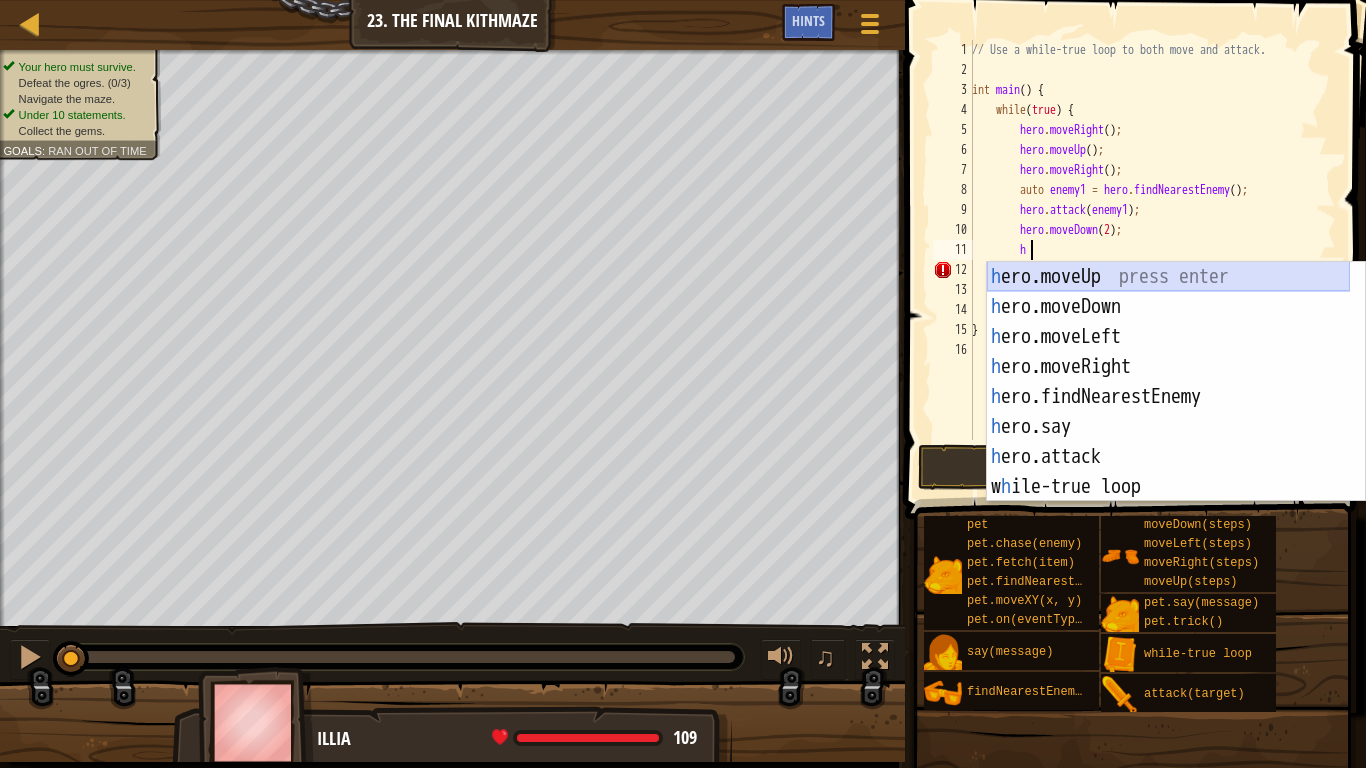 click on "h ero.moveUp press enter h ero.moveDown press enter h ero.moveLeft press enter h ero.moveRight press enter h ero.findNearestEnemy press enter h ero.say press enter h ero.attack press enter w h ile-true loop press enter pet.c h ase(enemy) press enter" at bounding box center (1168, 412) 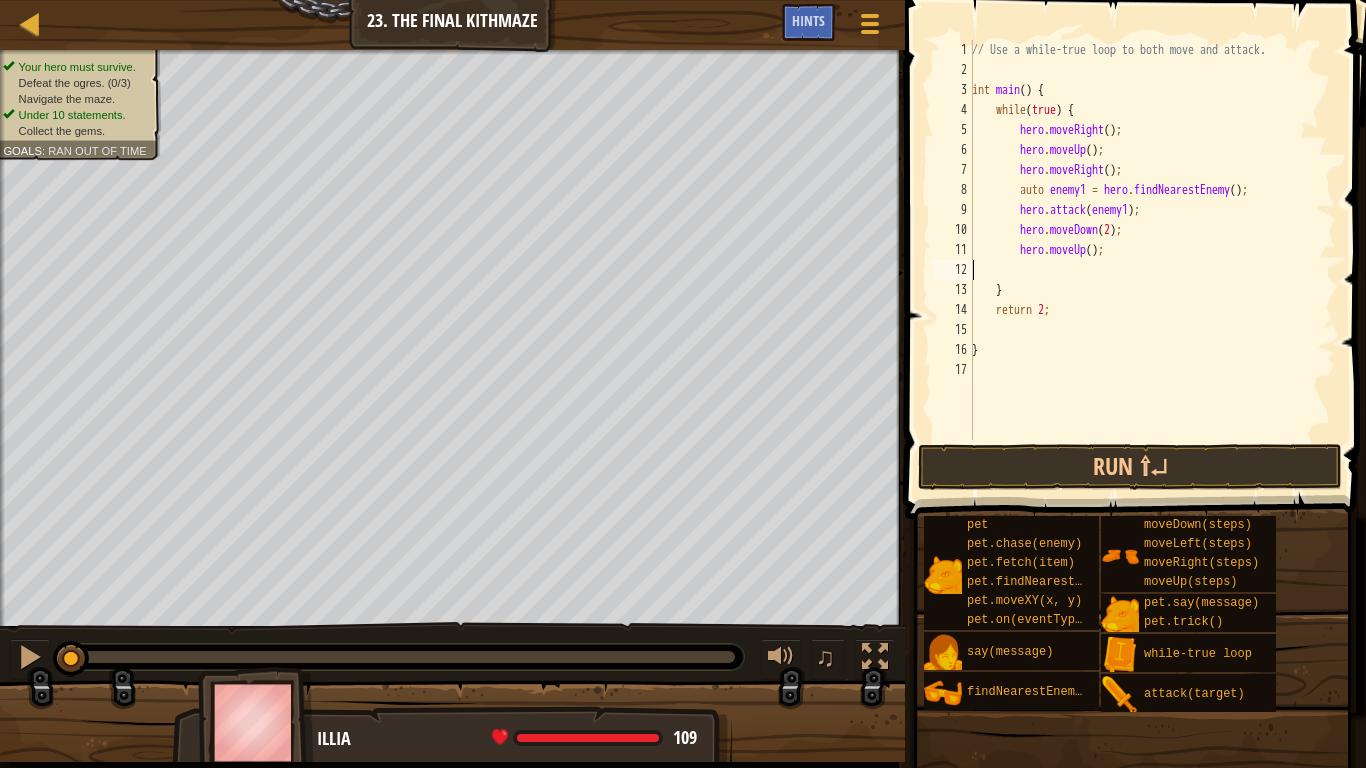 scroll, scrollTop: 9, scrollLeft: 0, axis: vertical 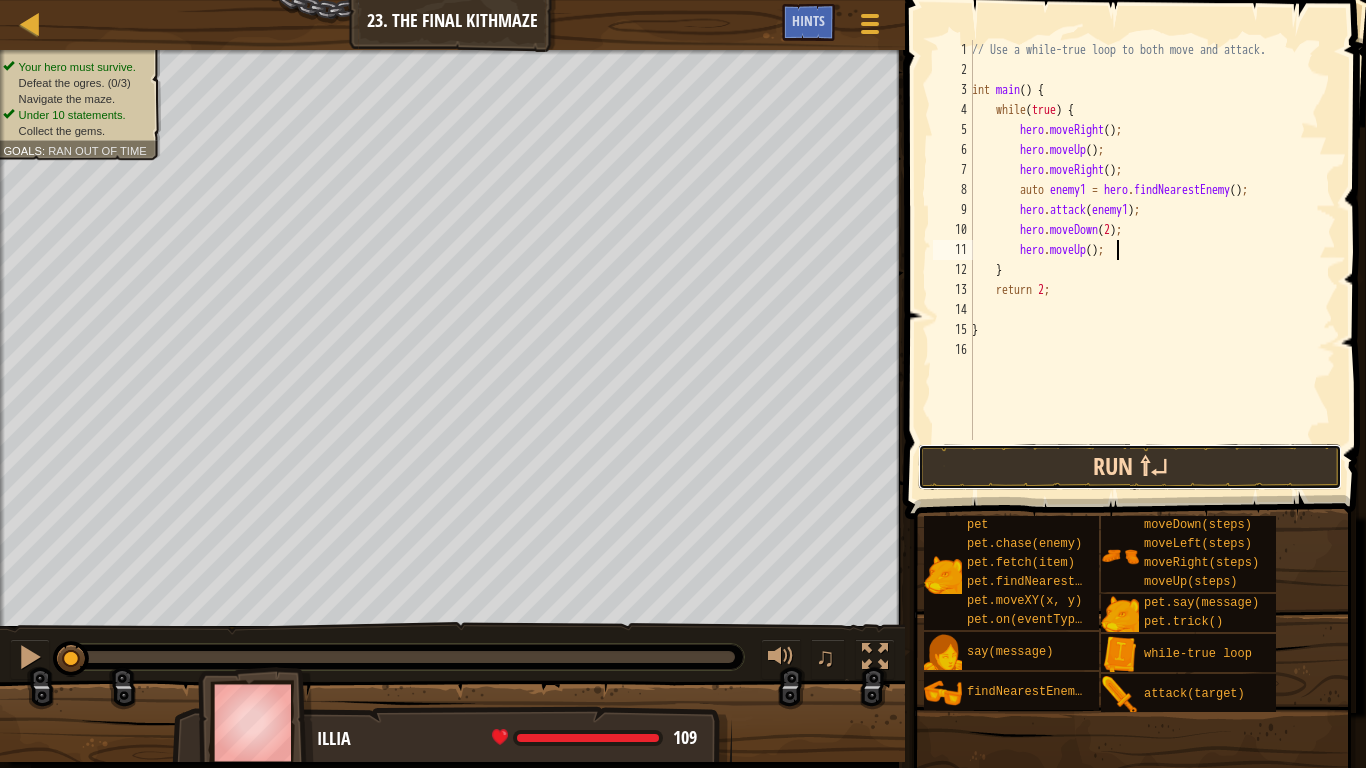 click on "Run ⇧↵" at bounding box center [1130, 467] 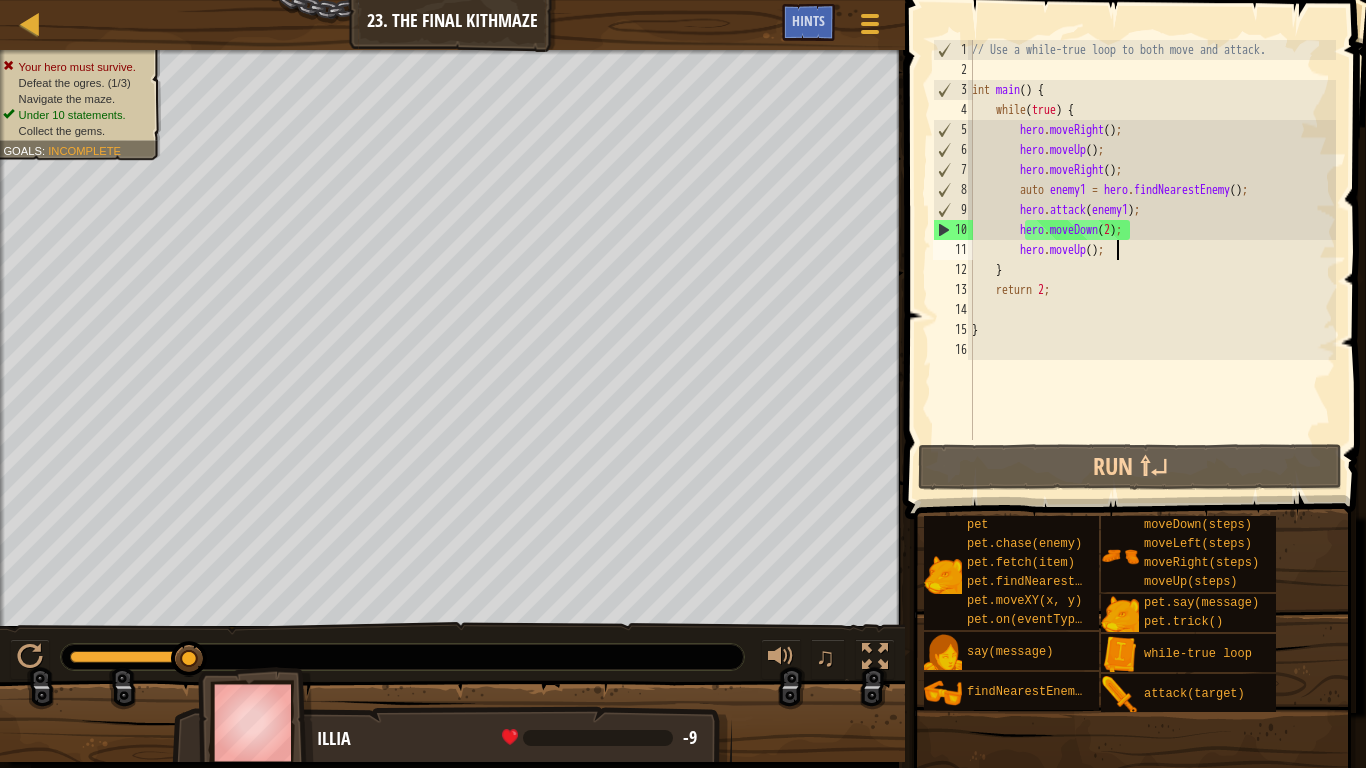 click on "// Use a while-true loop to both move and attack. int   main ( )   {      while ( true )   {          hero . moveRight ( ) ;          hero . moveUp ( ) ;          hero . moveRight ( ) ;          auto   enemy1   =   hero . findNearestEnemy ( ) ;          hero . attack ( enemy1 ) ;          hero . moveDown ( 2 ) ;          hero . moveUp ( ) ;      }      return   2 ;      }" at bounding box center (1152, 260) 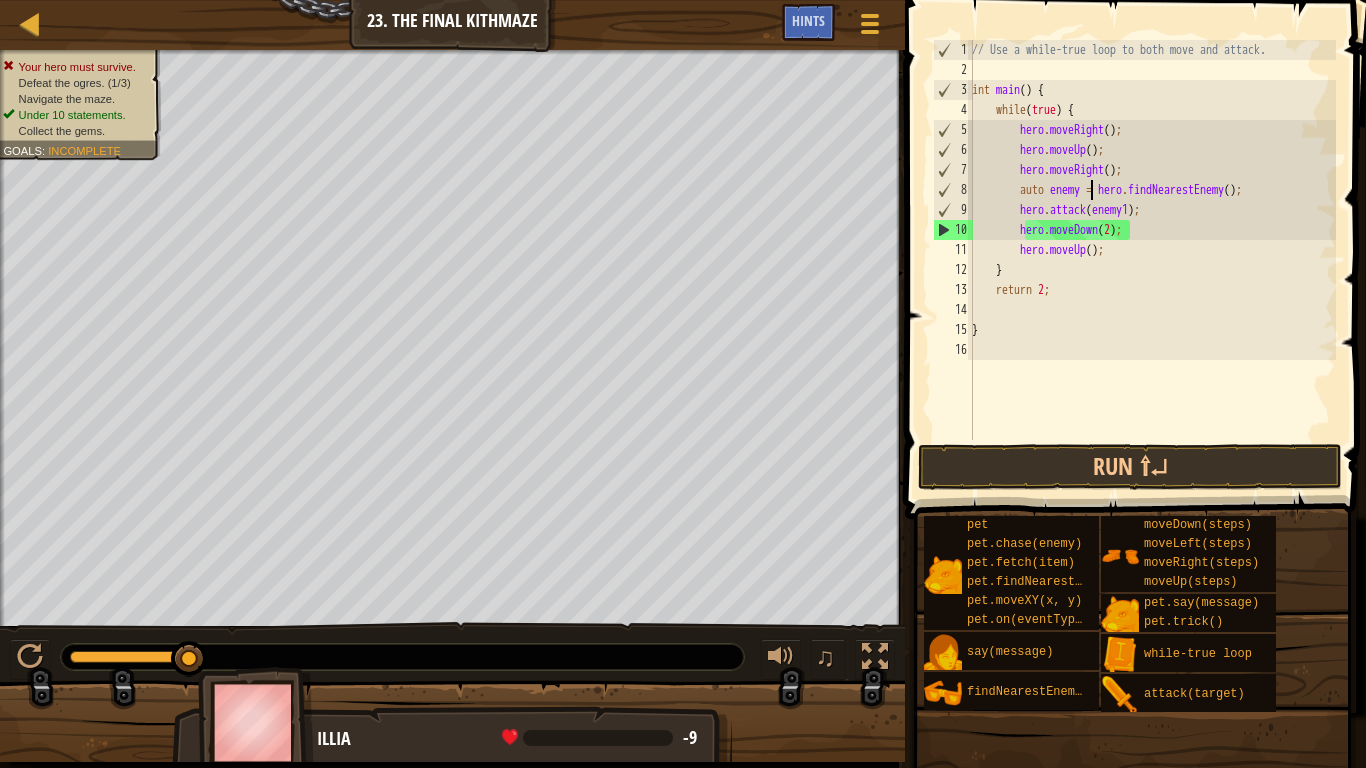 click on "// Use a while-true loop to both move and attack. int   main ( )   {      while ( true )   {          hero . moveRight ( ) ;          hero . moveUp ( ) ;          hero . moveRight ( ) ;          auto   enemy   =   hero . findNearestEnemy ( ) ;          hero . attack ( enemy ) ;          hero . moveDown ( 2 ) ;          hero . moveUp ( ) ;      }      return   2 ;      }" at bounding box center (1152, 260) 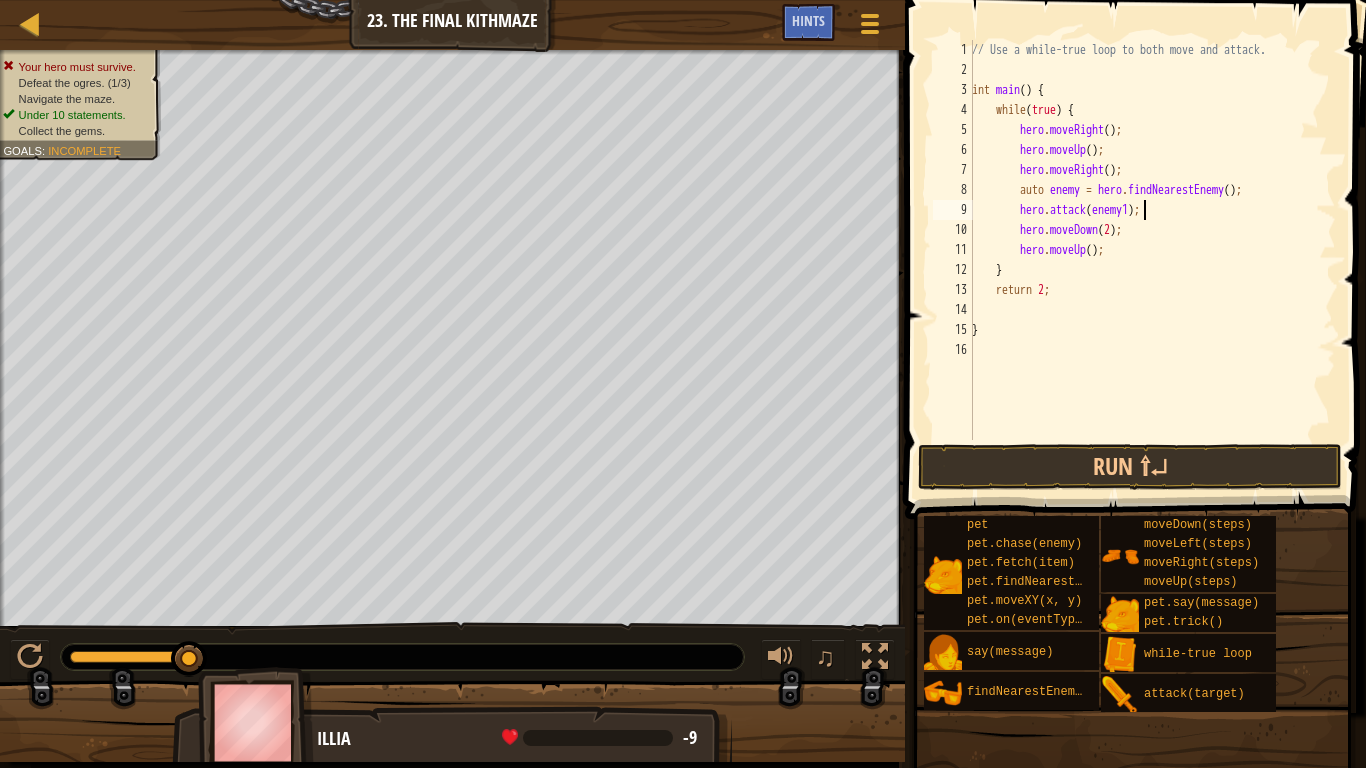 click on "// Use a while-true loop to both move and attack. int   main ( )   {      while ( true )   {          hero . moveRight ( ) ;          hero . moveUp ( ) ;          hero . moveRight ( ) ;          auto   enemy   =   hero . findNearestEnemy ( ) ;          hero . attack ( enemy ) ;          hero . moveDown ( 2 ) ;          hero . moveUp ( ) ;      }      return   2 ;      }" at bounding box center (1152, 260) 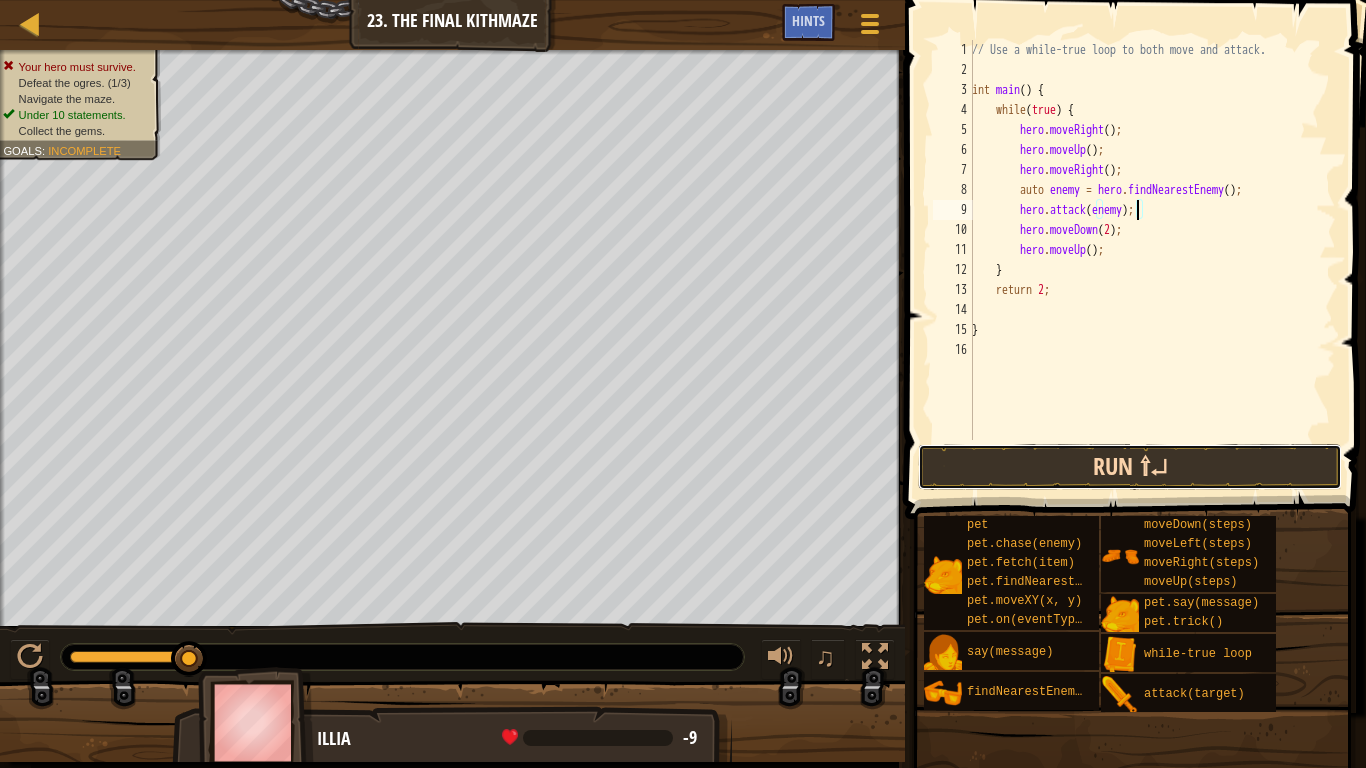 click on "Run ⇧↵" at bounding box center [1130, 467] 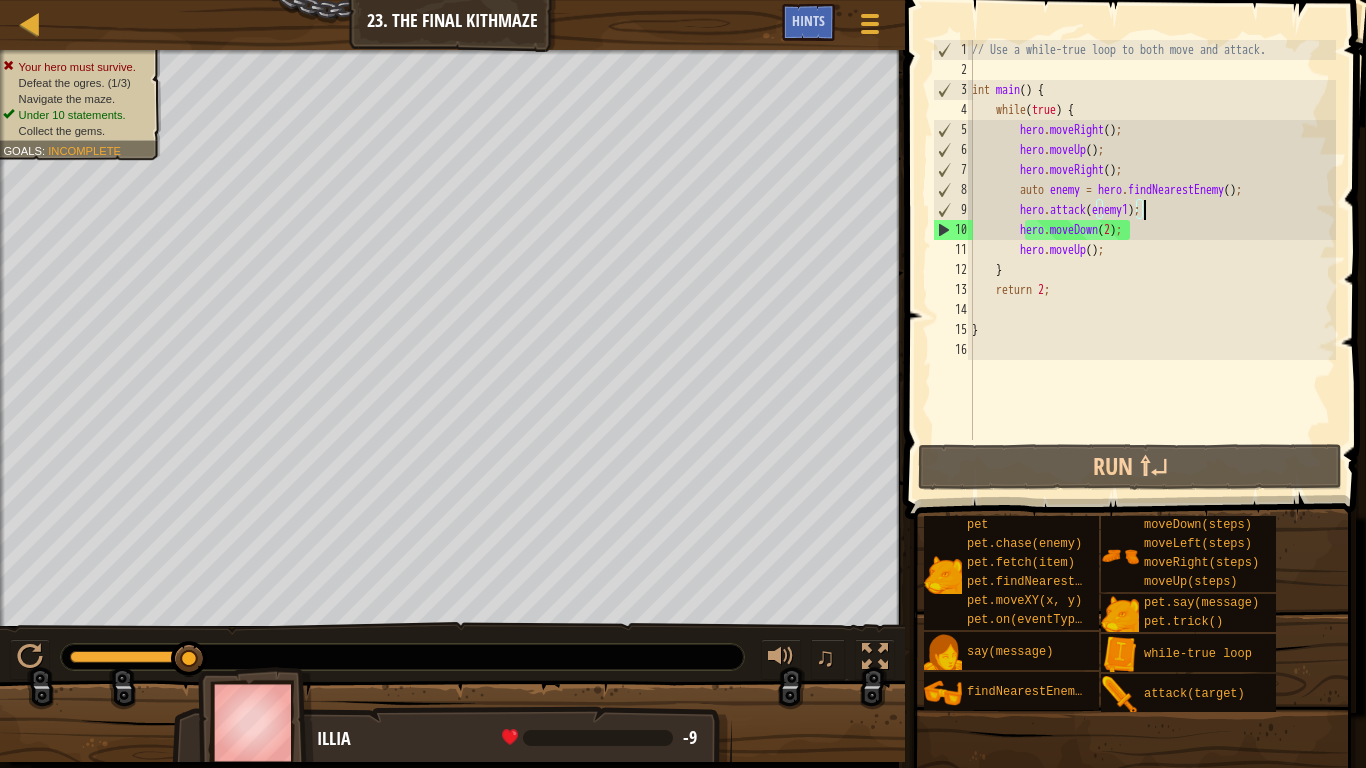 scroll, scrollTop: 9, scrollLeft: 14, axis: both 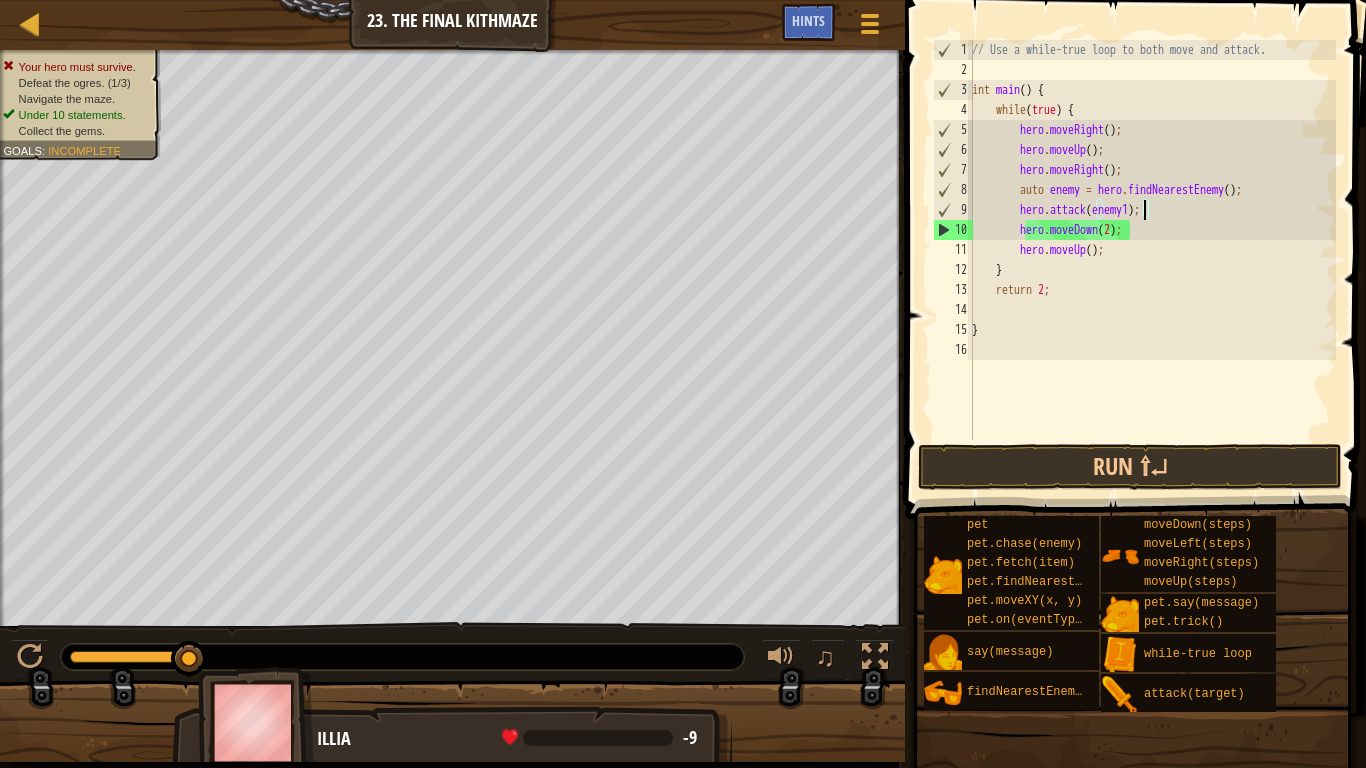 click on "// Use a while-true loop to both move and attack. int   main ( )   {      while ( true )   {          hero . moveRight ( ) ;          hero . moveUp ( ) ;          hero . moveRight ( ) ;          auto   enemy   =   hero . findNearestEnemy ( ) ;          hero . attack ( enemy ) ;          hero . moveDown ( 2 ) ;          hero . moveUp ( ) ;      }      return   2 ;      }" at bounding box center [1152, 260] 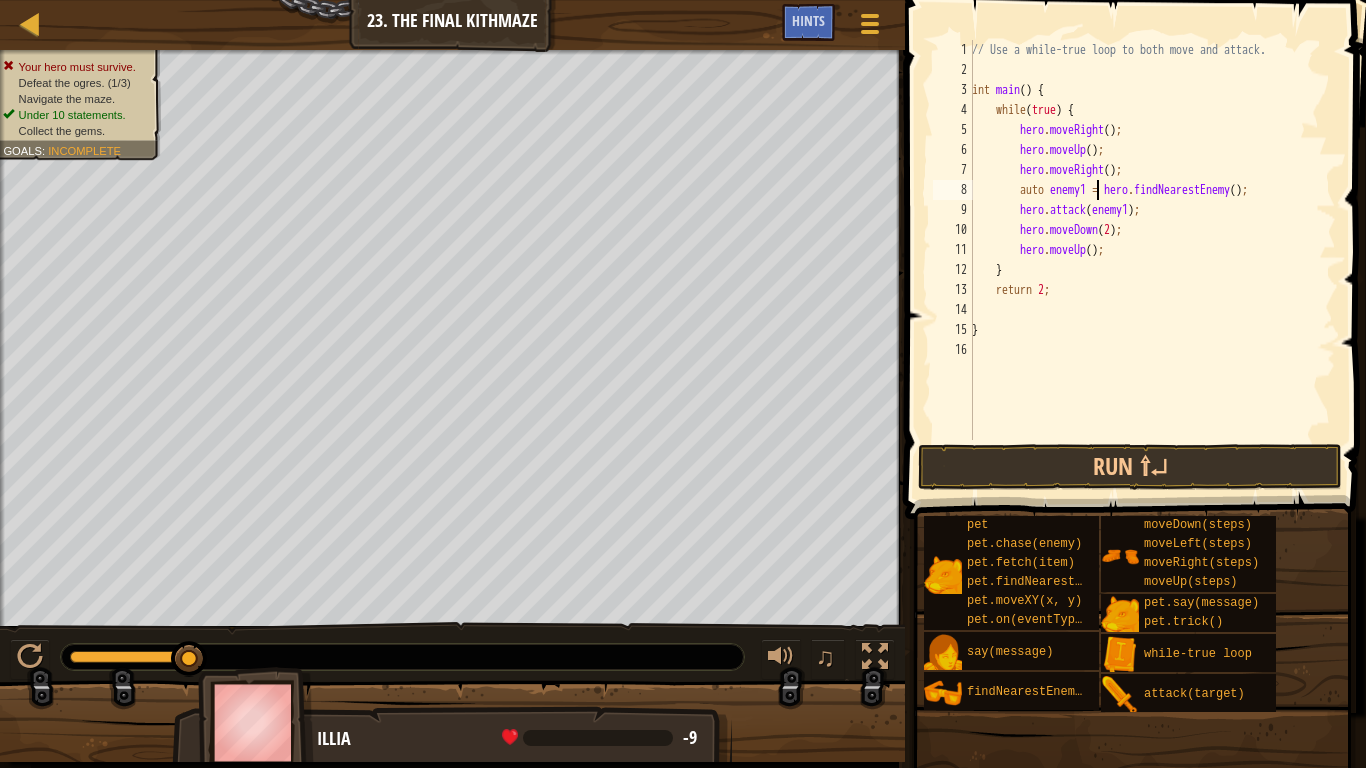 scroll, scrollTop: 9, scrollLeft: 10, axis: both 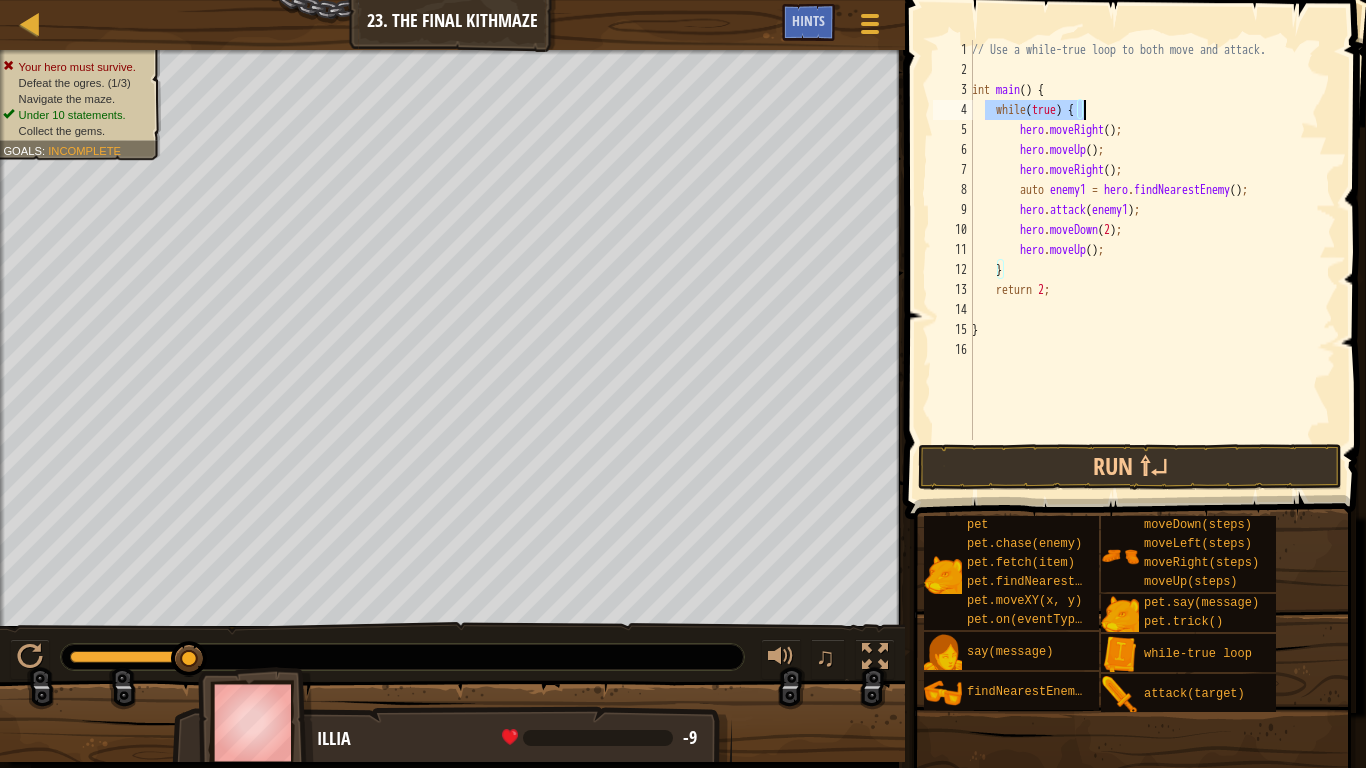 drag, startPoint x: 988, startPoint y: 103, endPoint x: 1099, endPoint y: 109, distance: 111.16204 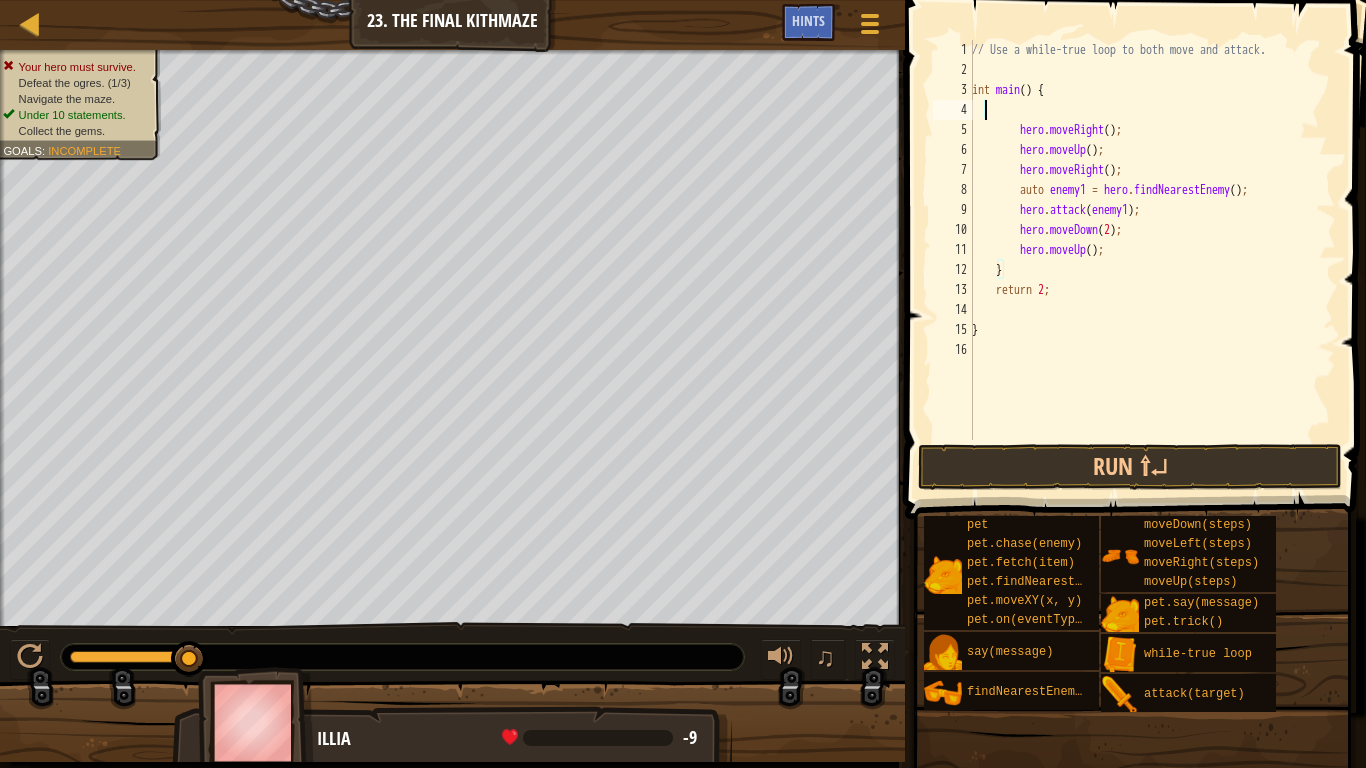 scroll, scrollTop: 9, scrollLeft: 0, axis: vertical 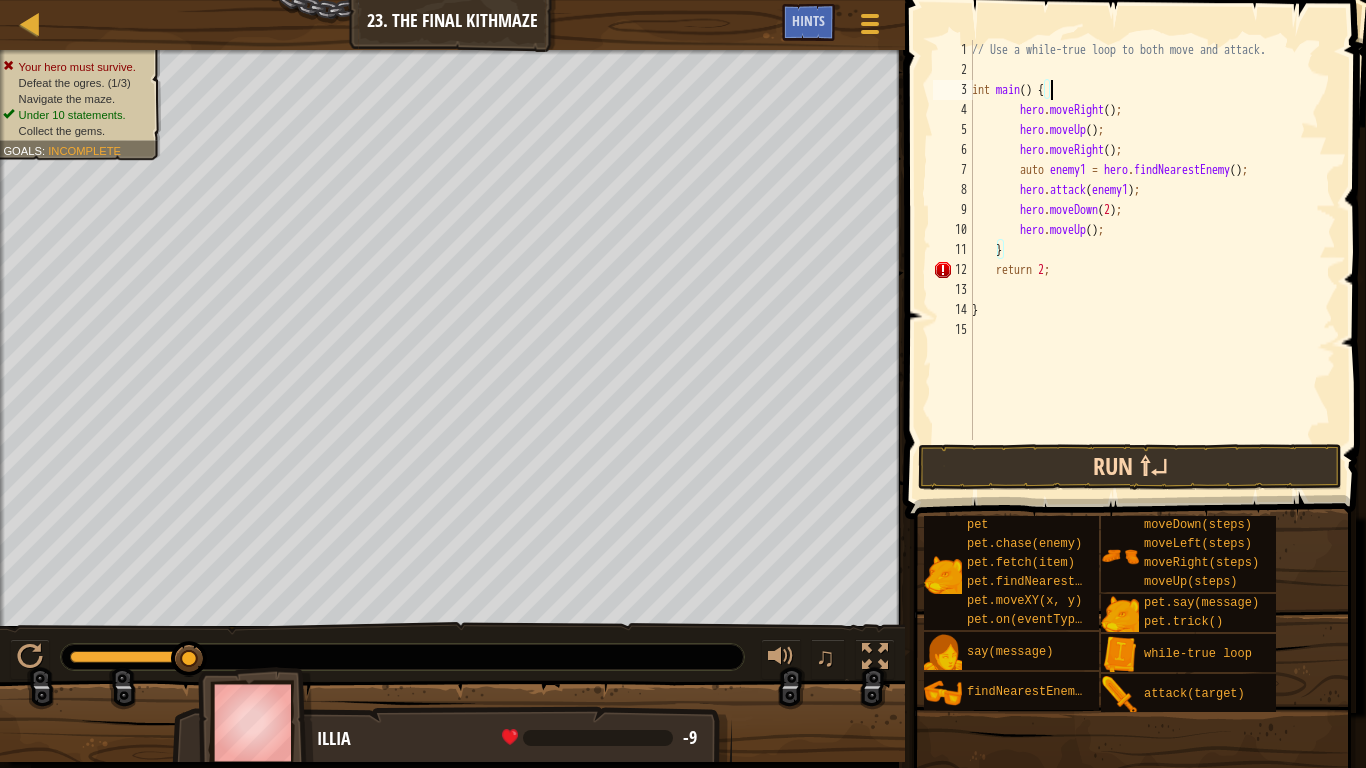type on "int main() {" 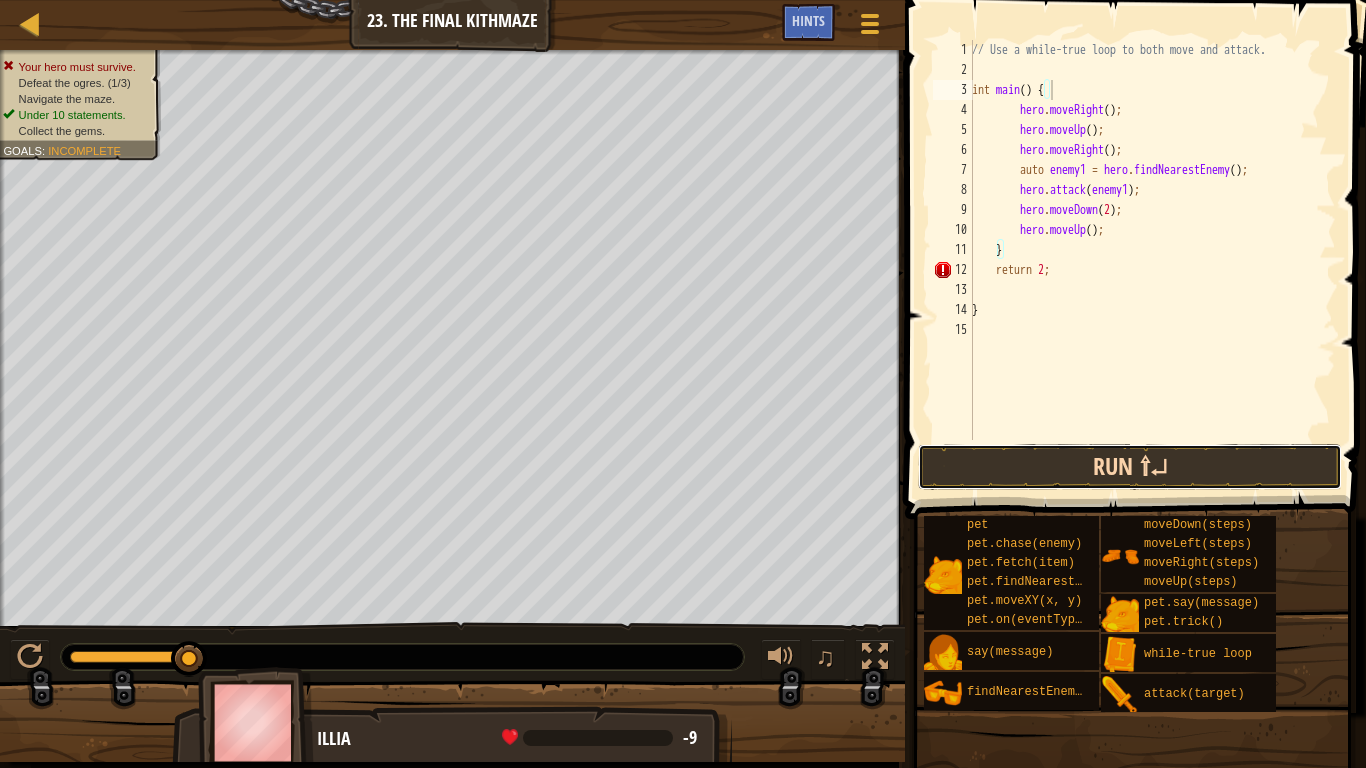 click on "Run ⇧↵" at bounding box center [1130, 467] 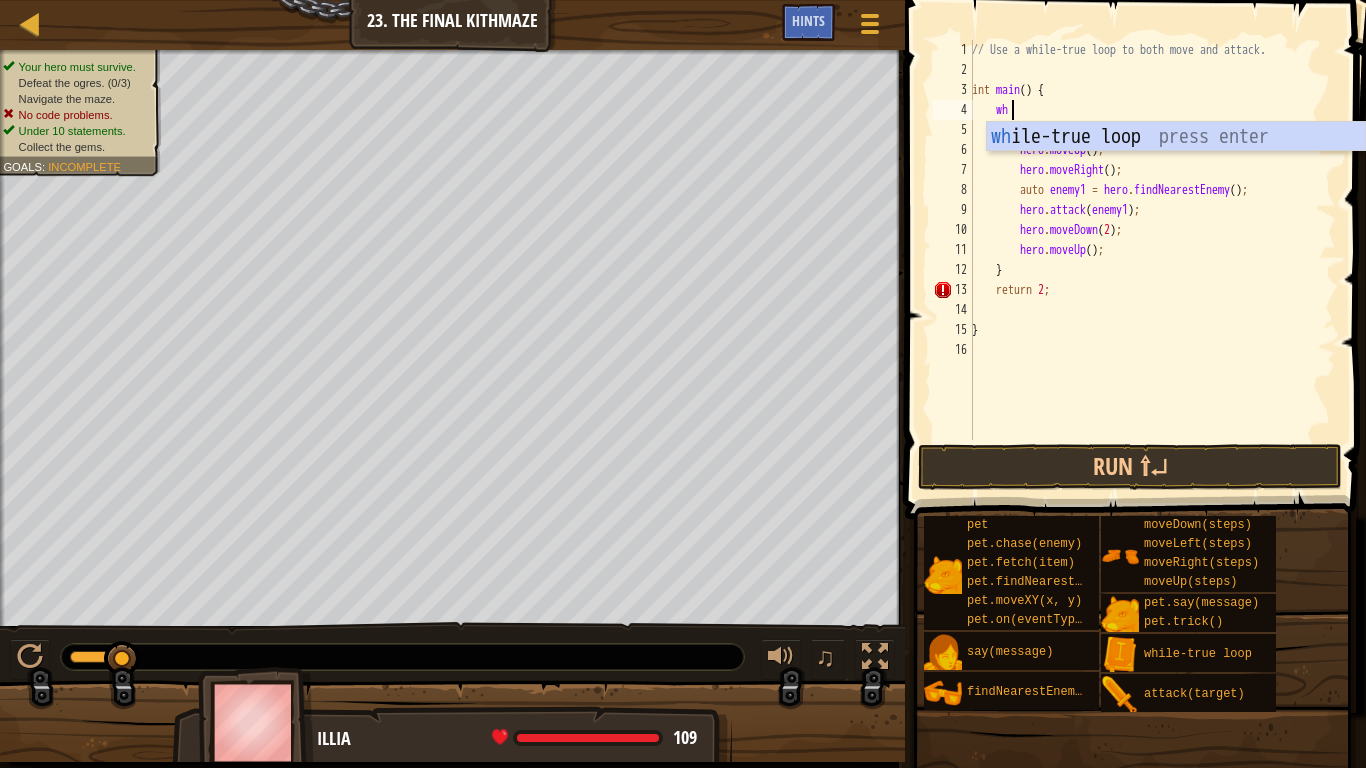 type on "whil" 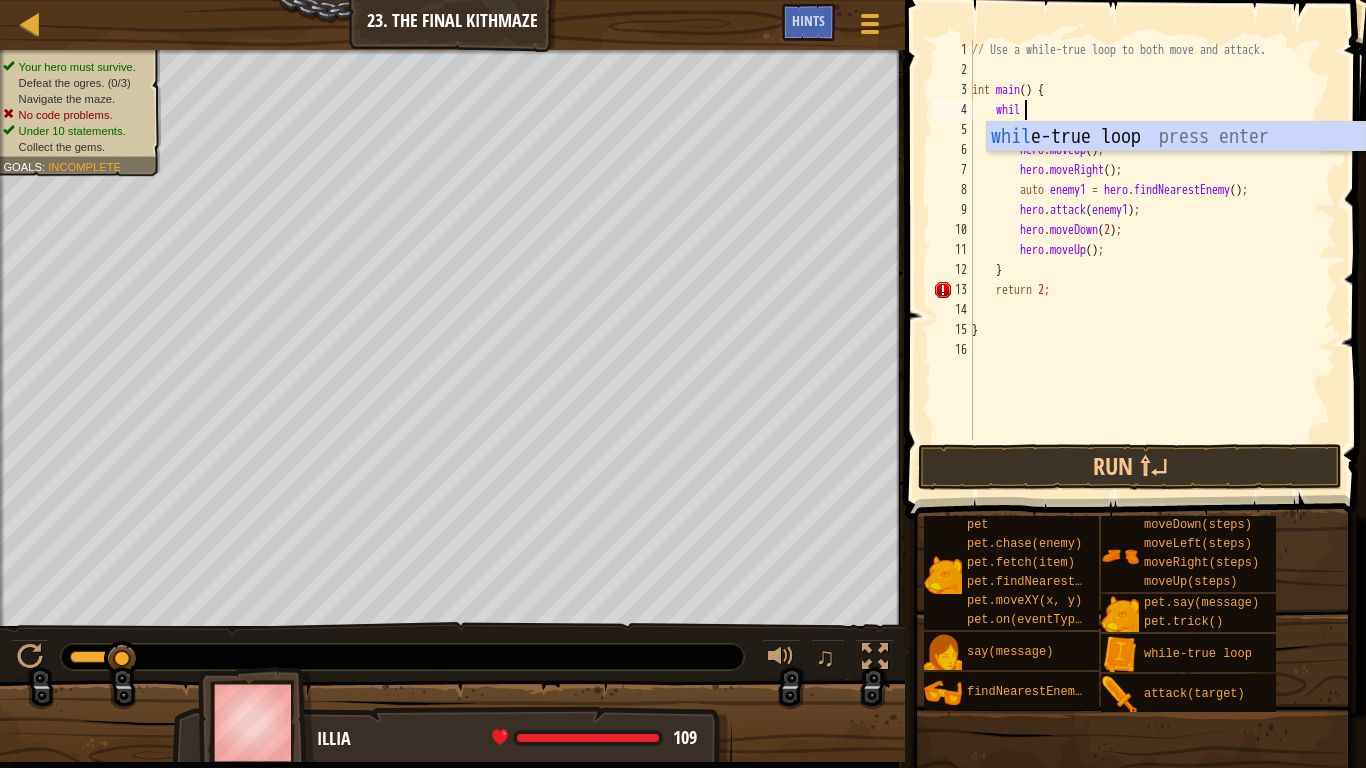 scroll, scrollTop: 9, scrollLeft: 3, axis: both 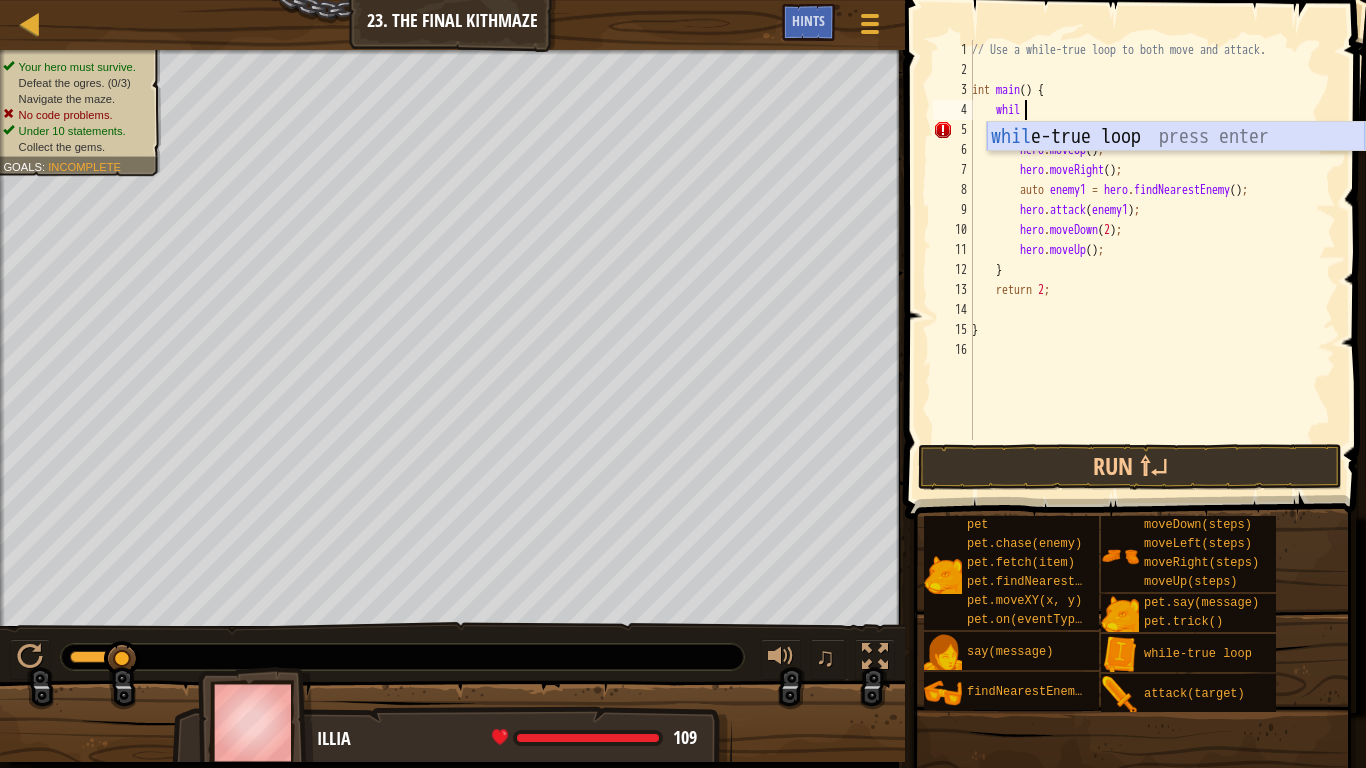 click on "whil e-true loop press enter" at bounding box center [1176, 167] 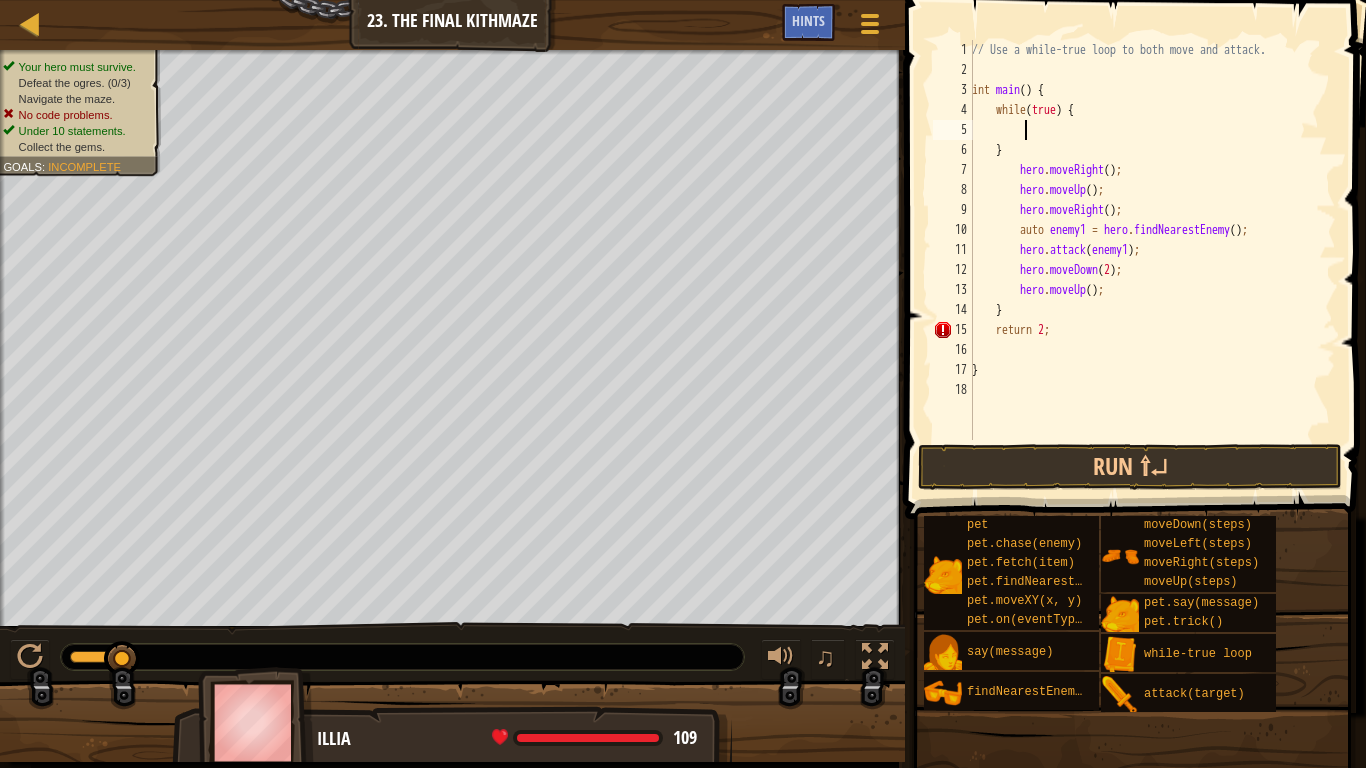 click on "// Use a while-true loop to both move and attack. int   main ( )   {      while ( true )   {               }          hero . moveRight ( ) ;          hero . moveUp ( ) ;          hero . moveRight ( ) ;          auto   enemy1   =   hero . findNearestEnemy ( ) ;          hero . attack ( enemy1 ) ;          hero . moveDown ( [NUMBER] ) ;          hero . moveUp ( ) ;      }      return   [NUMBER] ;      }" at bounding box center [1152, 260] 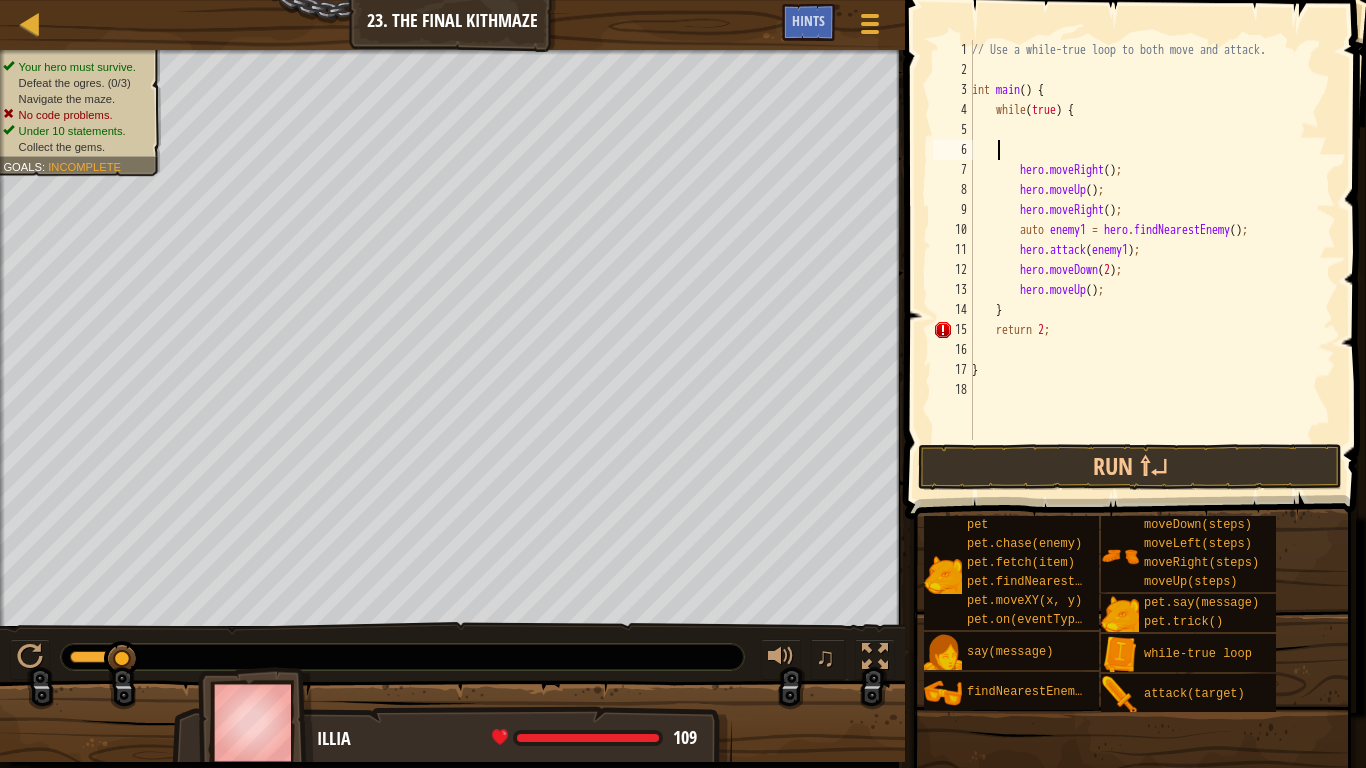 scroll, scrollTop: 9, scrollLeft: 0, axis: vertical 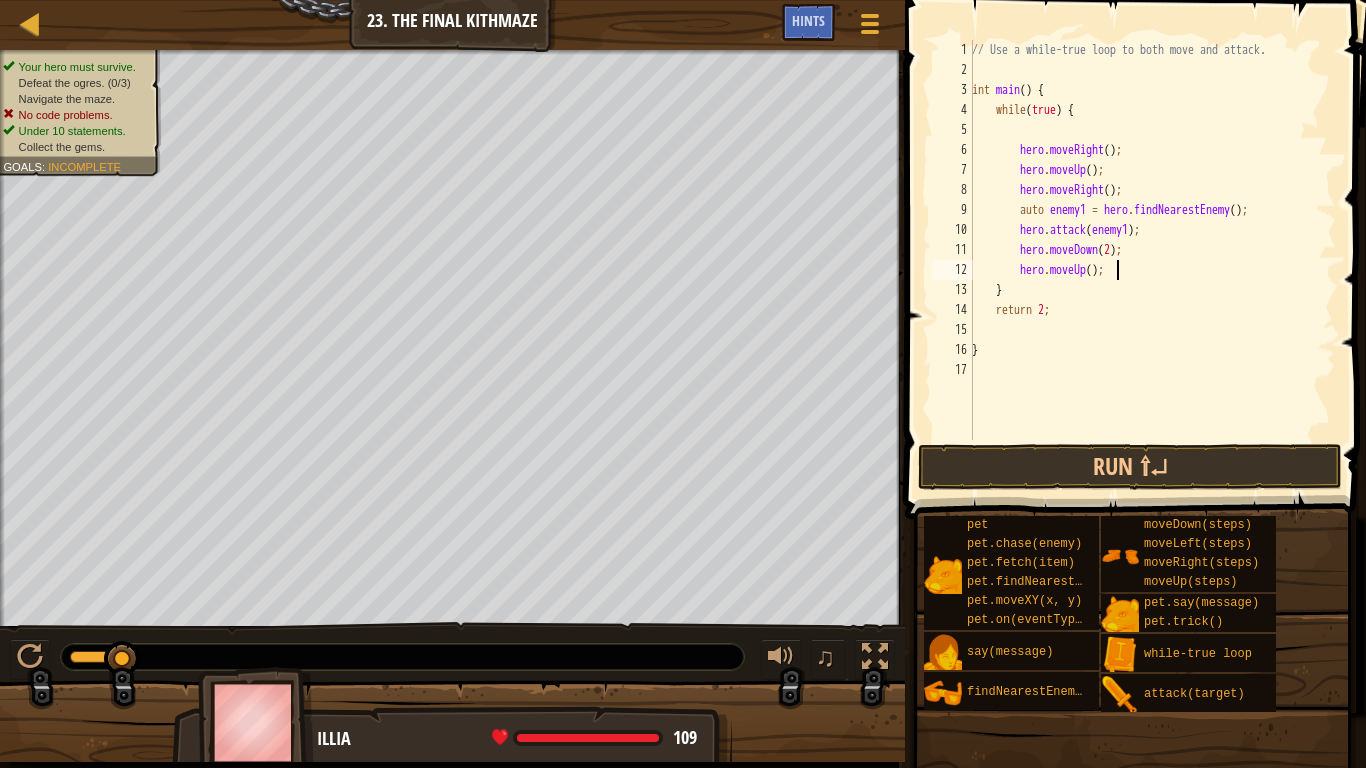 click on "// Use a while-true loop to both move and attack. int   main ( )   {      while ( true )   {               hero . moveRight ( ) ;          hero . moveUp ( ) ;          hero . moveRight ( ) ;          auto   enemy1   =   hero . findNearestEnemy ( ) ;          hero . attack ( enemy1 ) ;          hero . moveDown ( 2 ) ;          hero . moveUp ( ) ;      }      return   2 ;      }" at bounding box center (1152, 260) 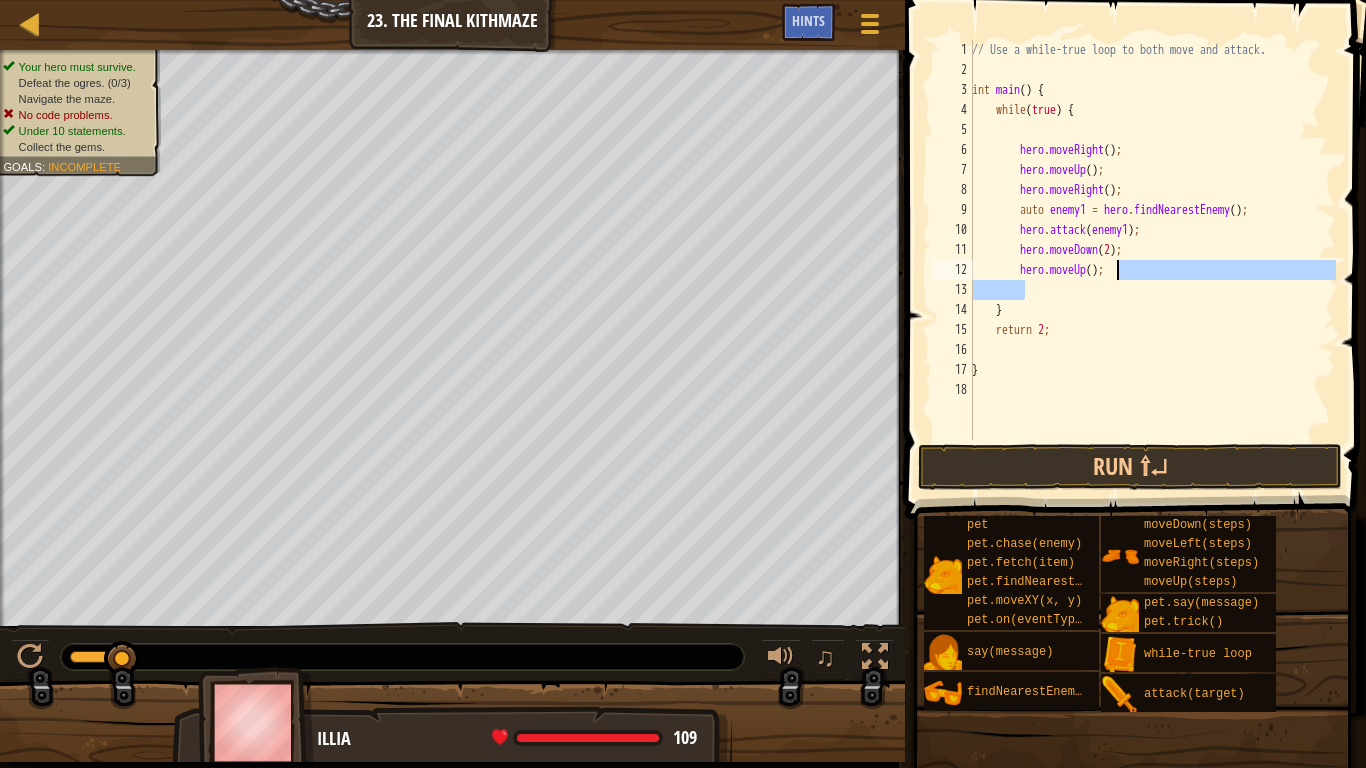 click on "// Use a while-true loop to both move and attack. int   main ( )   {      while ( true )   {               hero . moveRight ( ) ;          hero . moveUp ( ) ;          hero . moveRight ( ) ;          auto   enemy1   =   hero . findNearestEnemy ( ) ;          hero . attack ( enemy1 ) ;          hero . moveDown ( 2 ) ;          hero . moveUp ( ) ;               }      return   2 ;      }" at bounding box center (1152, 260) 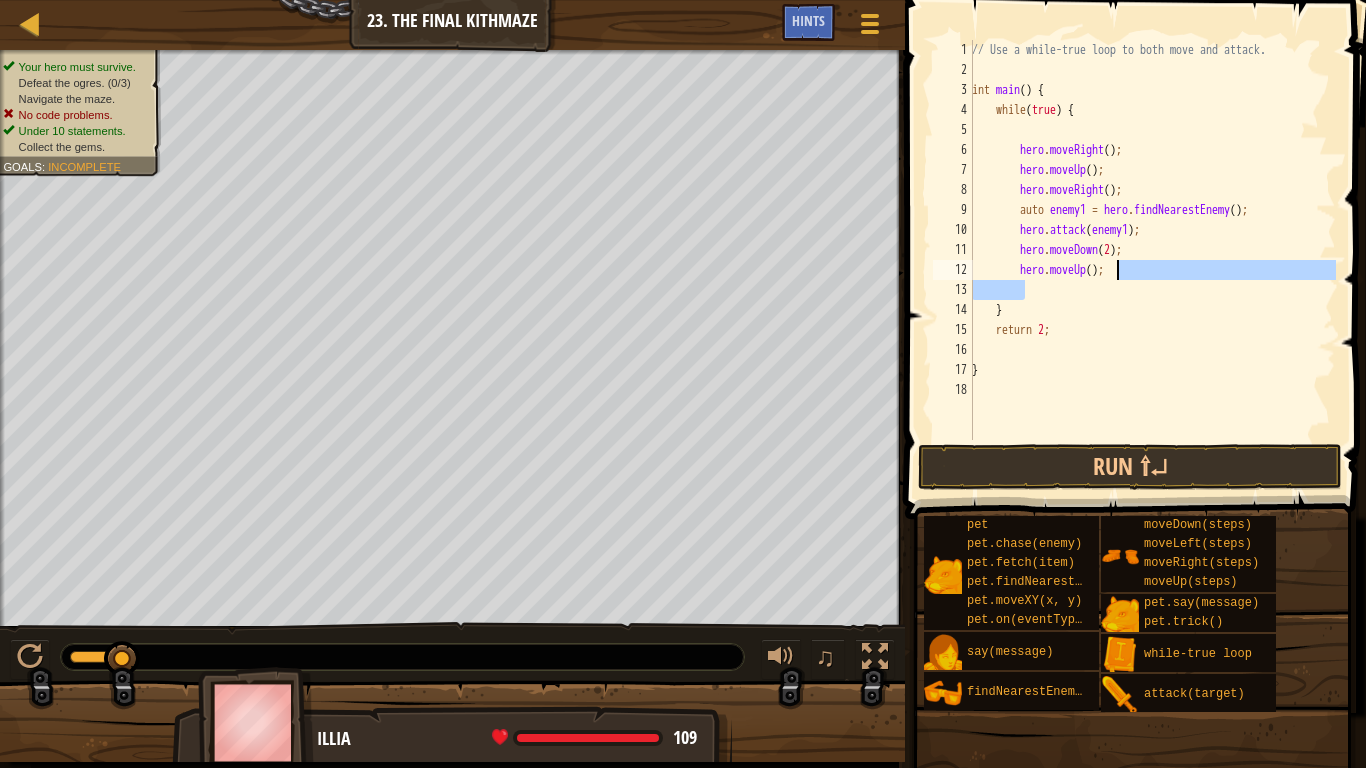 click on "// Use a while-true loop to both move and attack. int   main ( )   {      while ( true )   {               hero . moveRight ( ) ;          hero . moveUp ( ) ;          hero . moveRight ( ) ;          auto   enemy1   =   hero . findNearestEnemy ( ) ;          hero . attack ( enemy1 ) ;          hero . moveDown ( 2 ) ;          hero . moveUp ( ) ;               }      return   2 ;      }" at bounding box center [1152, 240] 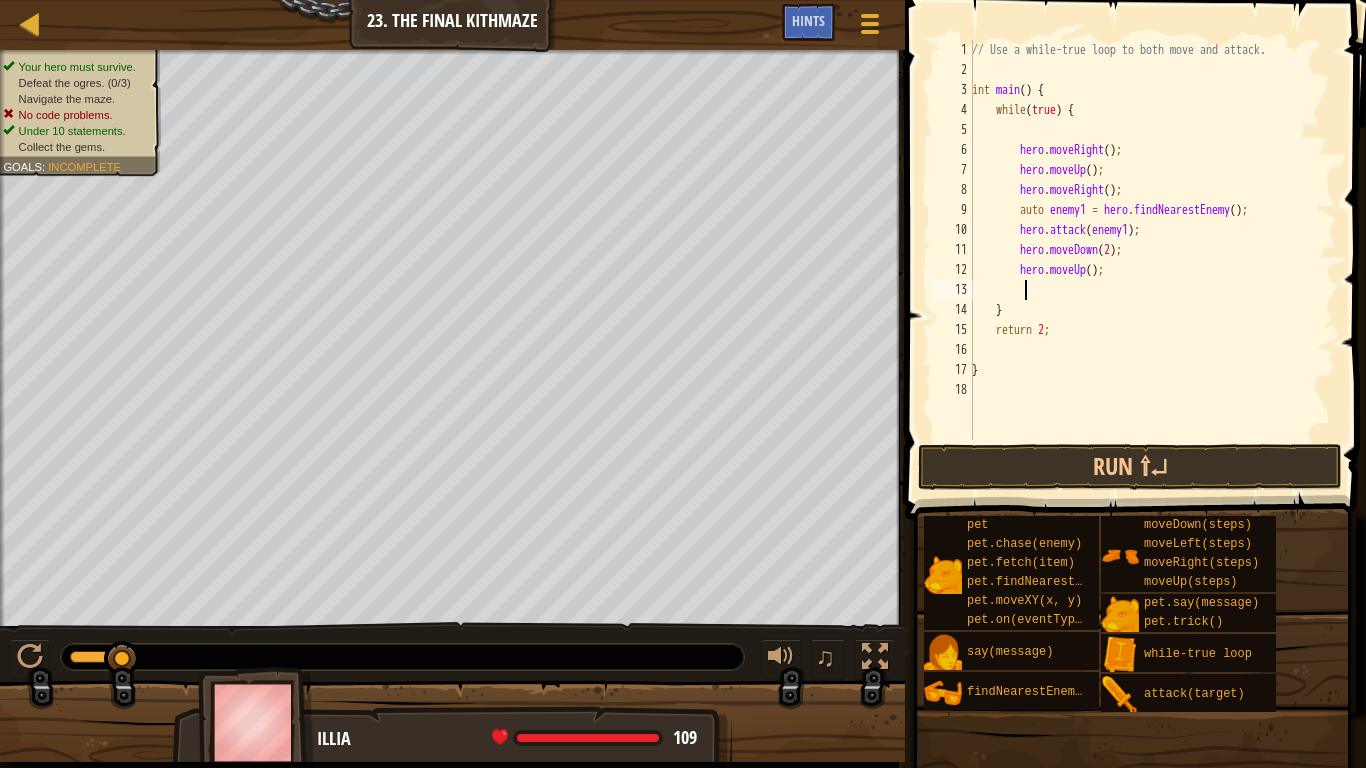 scroll, scrollTop: 9, scrollLeft: 3, axis: both 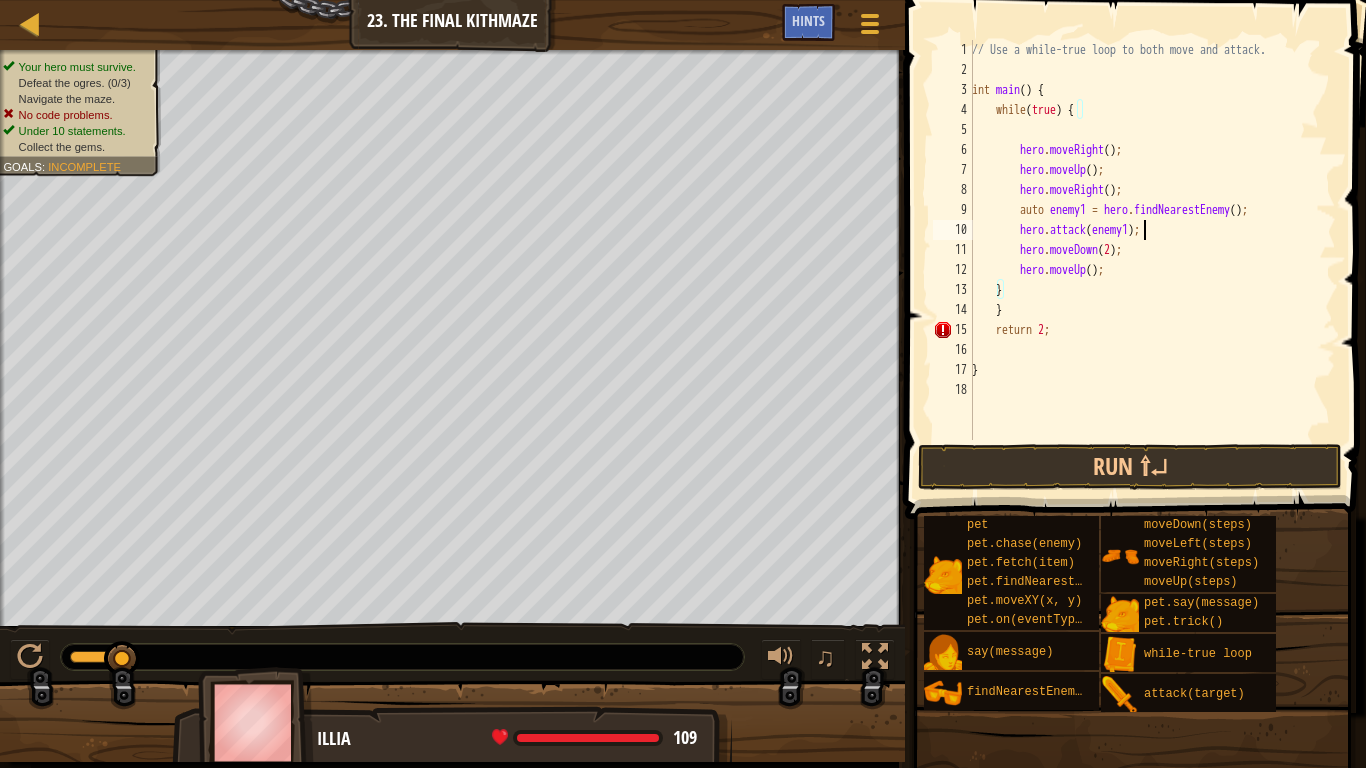 click on "// Use a while-true loop to both move and attack. int   main ( )   {      while ( true )   {               hero . moveRight ( ) ;          hero . moveUp ( ) ;          hero . moveRight ( ) ;          auto   enemy1   =   hero . findNearestEnemy ( ) ;          hero . attack ( enemy1 ) ;          hero . moveDown ( 2 ) ;          hero . moveUp ( ) ;      }      }      return   2 ;      }" at bounding box center (1152, 260) 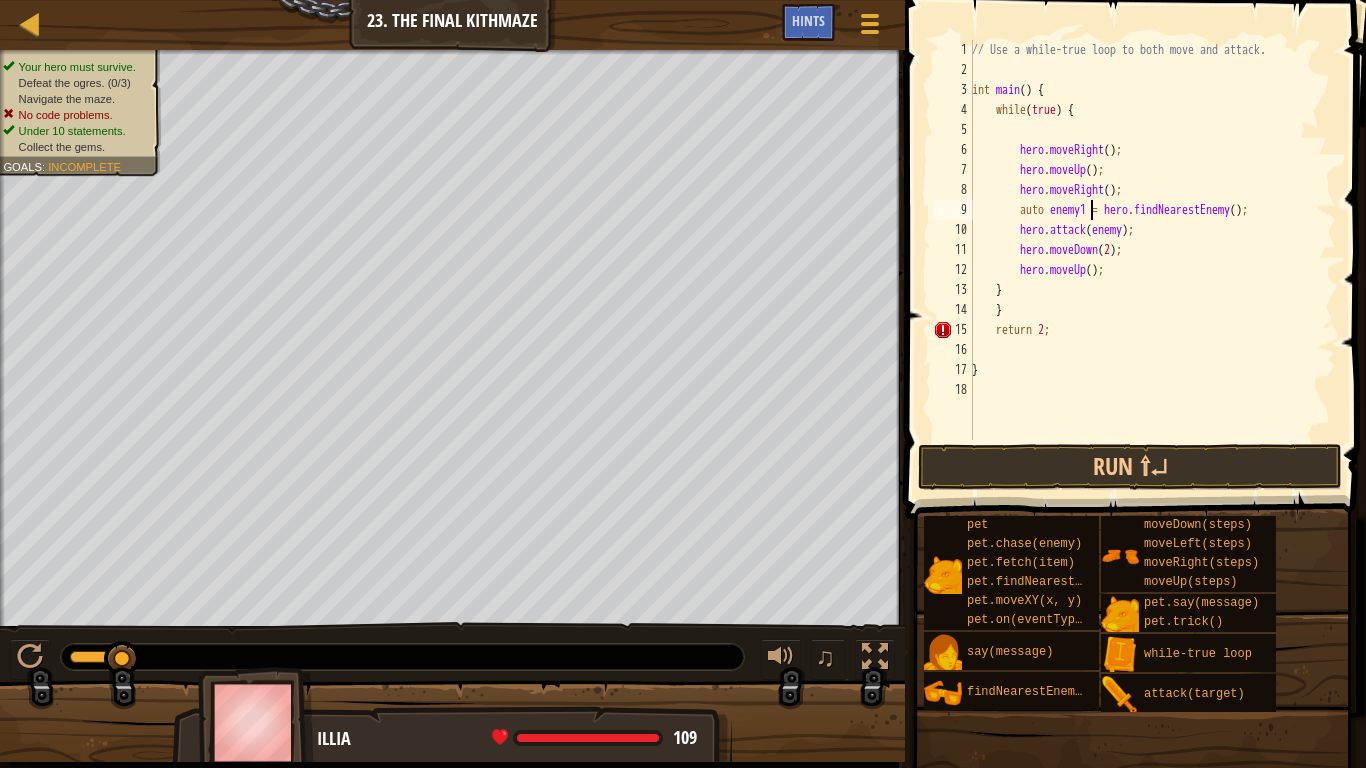 click on "// Use a while-true loop to both move and attack. int   main ( )   {      while ( true )   {               hero . moveRight ( ) ;          hero . moveUp ( ) ;          hero . moveRight ( ) ;          auto   enemy1   =   hero . findNearestEnemy ( ) ;          hero . attack ( enemy ) ;          hero . moveDown ( [NUMBER] ) ;          hero . moveUp ( ) ;      }      }      return   [NUMBER] ;      }" at bounding box center (1152, 260) 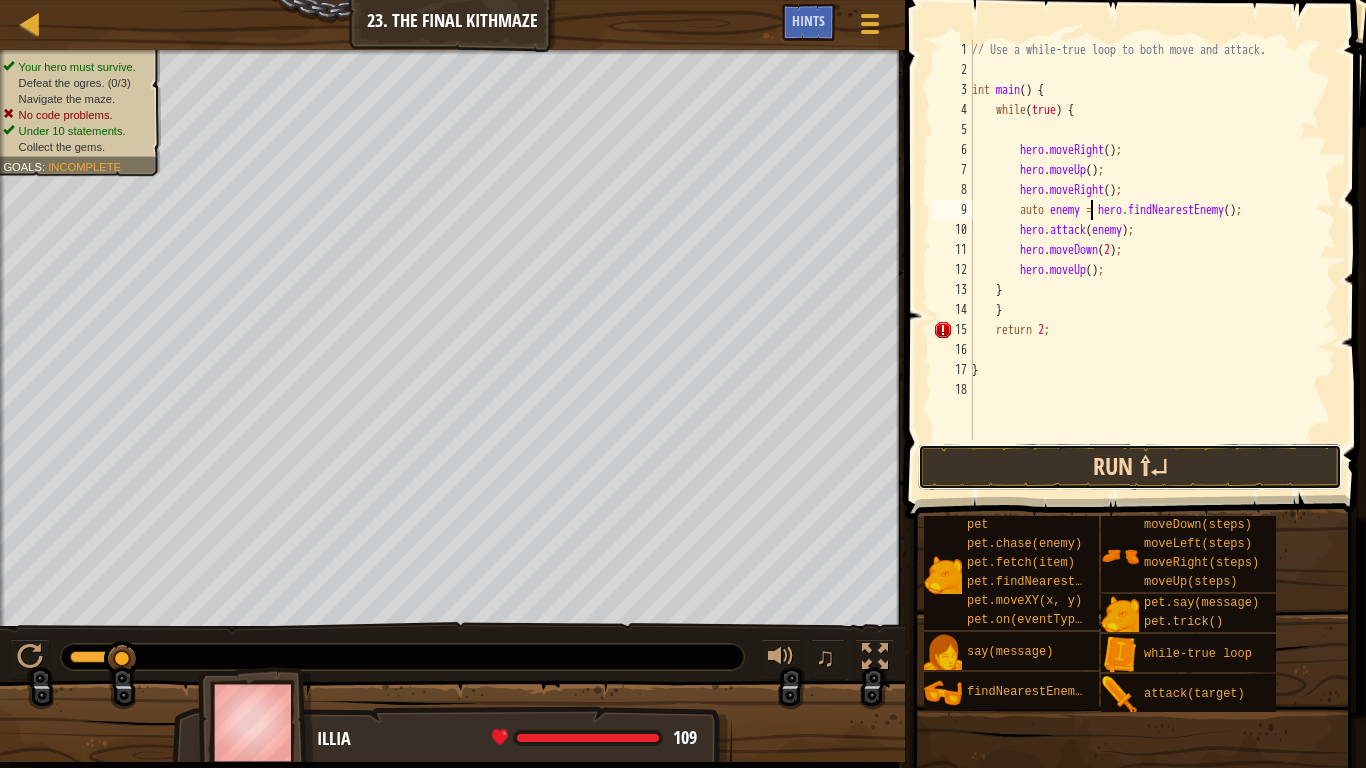 click on "Run ⇧↵" at bounding box center [1130, 467] 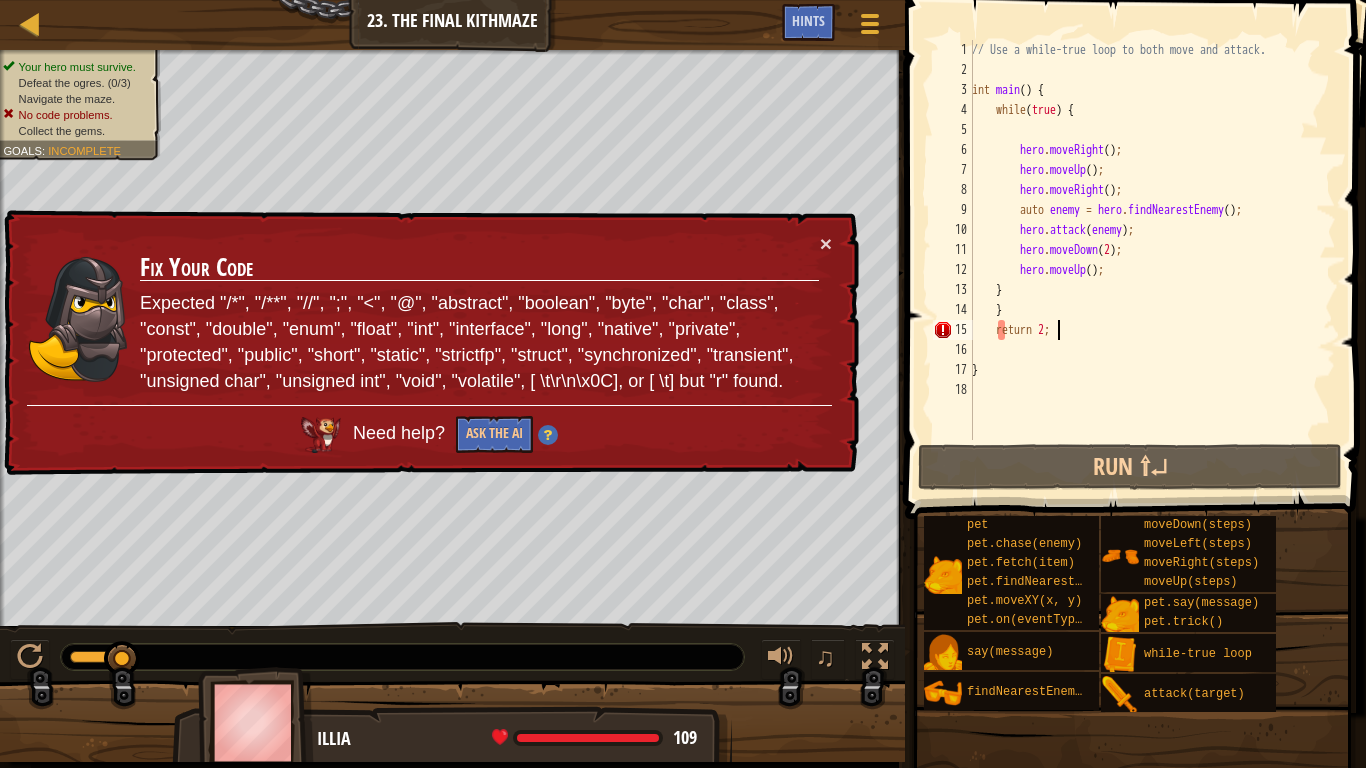click on "// Use a while-true loop to both move and attack. int   main ( )   {      while ( true )   {               hero . moveRight ( ) ;          hero . moveUp ( ) ;          hero . moveRight ( ) ;          auto   enemy   =   hero . findNearestEnemy ( ) ;          hero . attack ( enemy ) ;          hero . moveDown ( 2 ) ;          hero . moveUp ( ) ;      }      }      return   2 ;      }" at bounding box center [1152, 260] 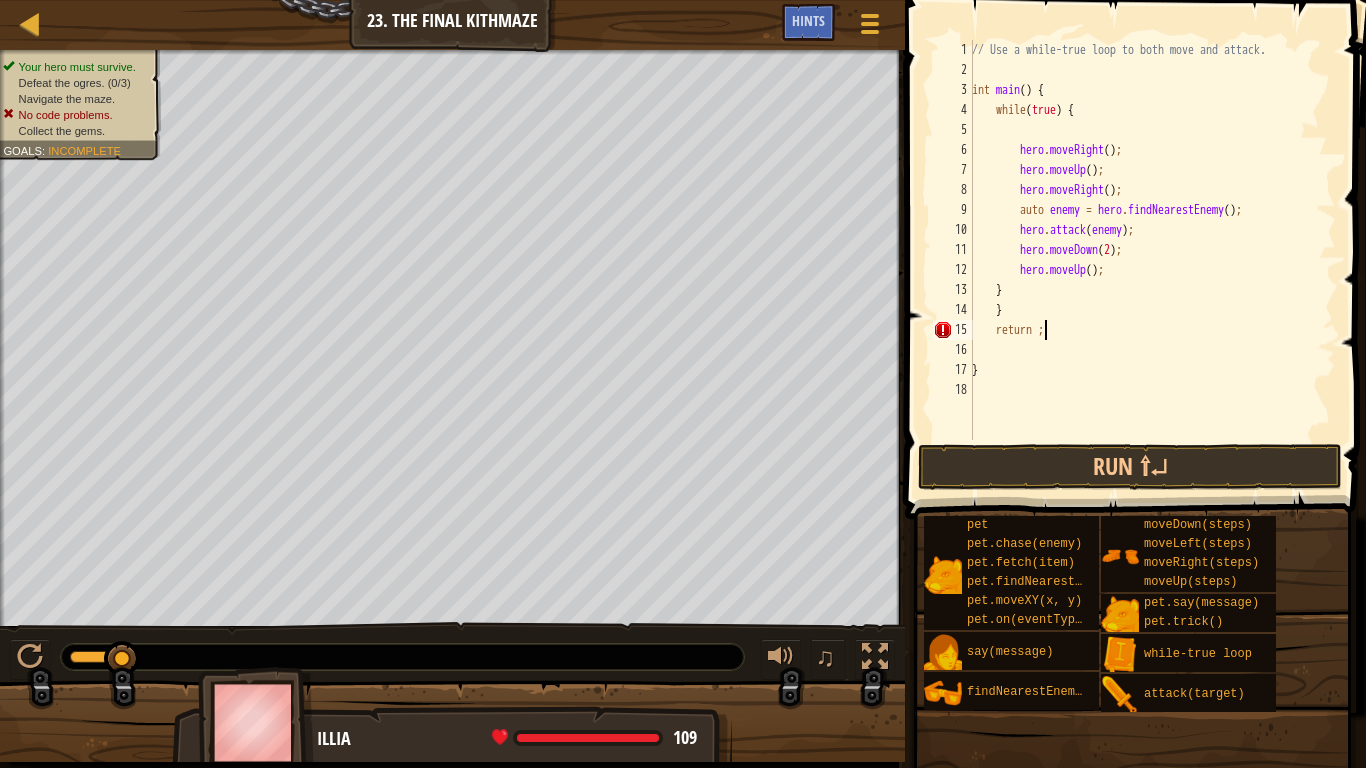 scroll, scrollTop: 9, scrollLeft: 6, axis: both 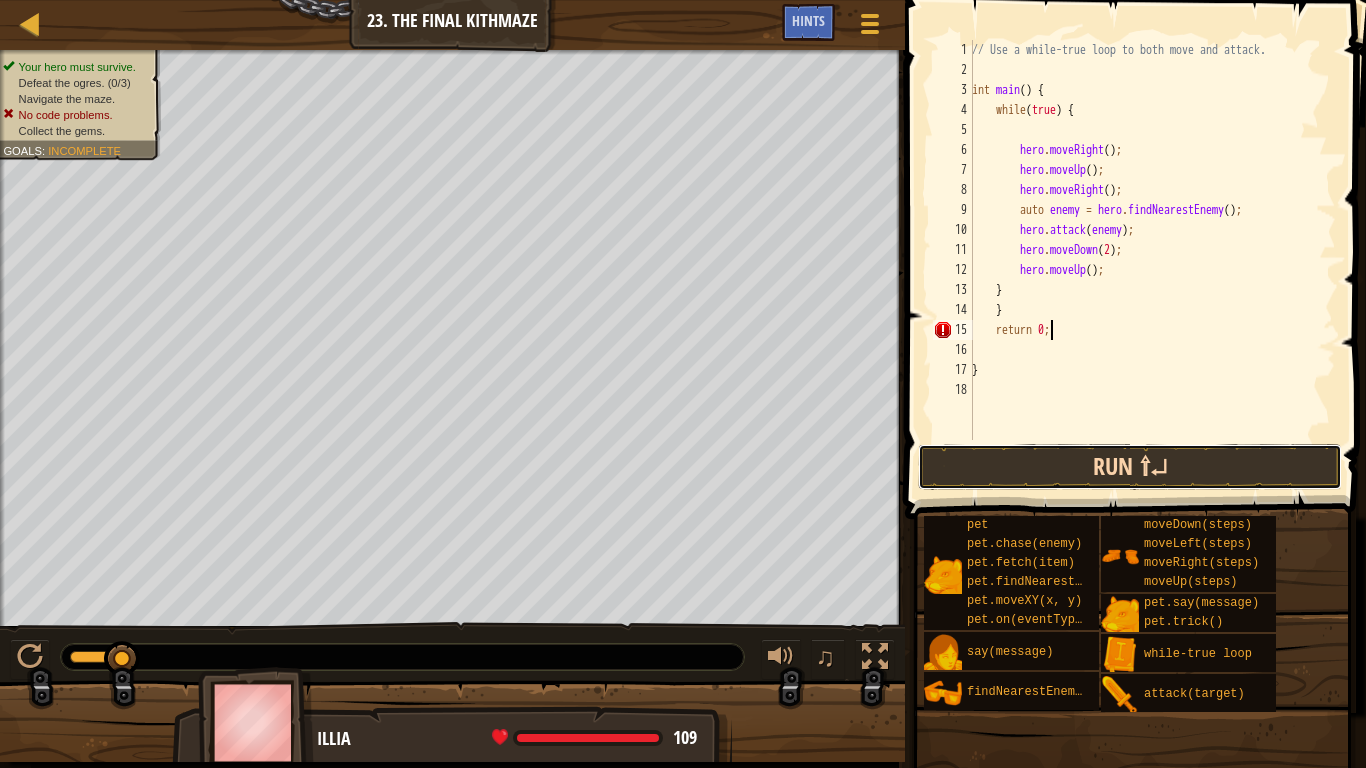 click on "Run ⇧↵" at bounding box center (1130, 467) 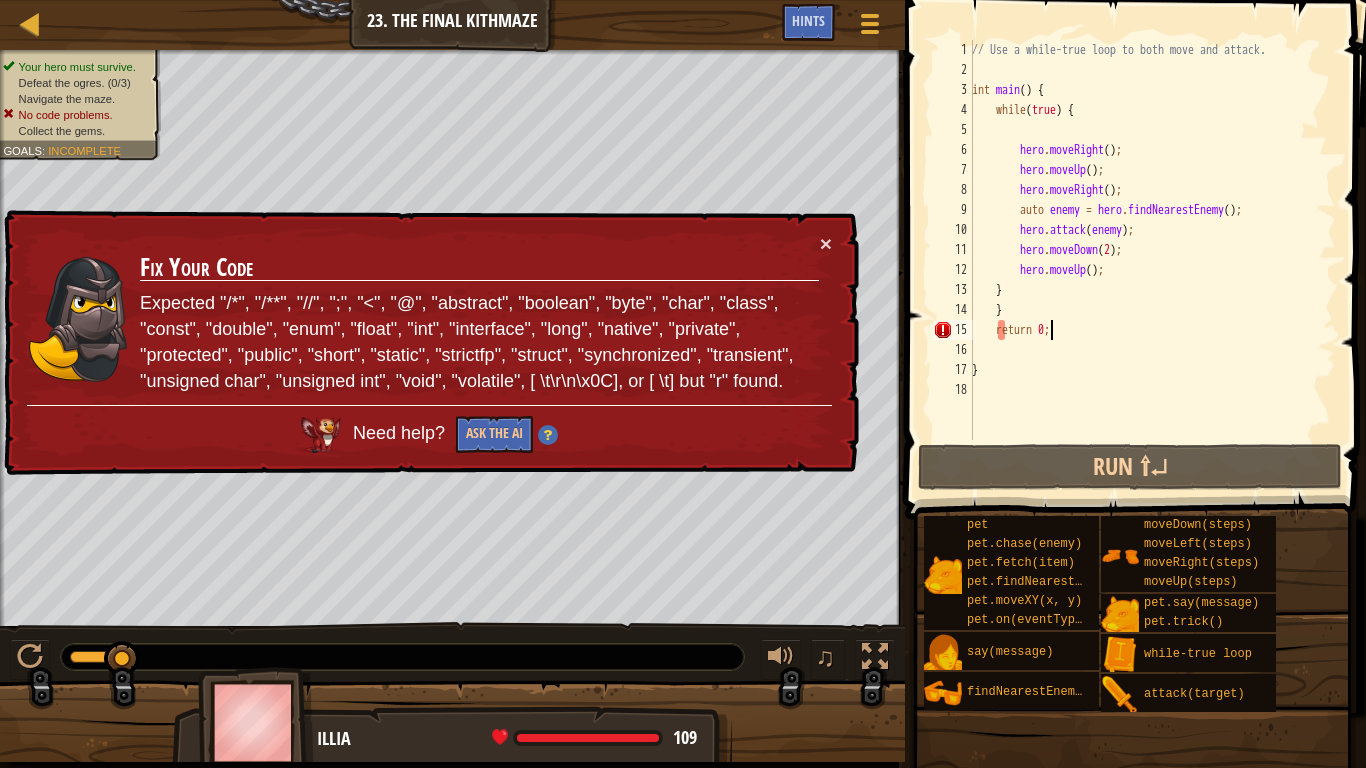 click on "// Use a while-true loop to both move and attack. int   main ( )   {      while ( true )   {               hero . moveRight ( ) ;          hero . moveUp ( ) ;          hero . moveRight ( ) ;          auto   enemy   =   hero . findNearestEnemy ( ) ;          hero . attack ( enemy ) ;          hero . moveDown ( 2 ) ;          hero . moveUp ( ) ;      }      }      return   0 ;      }" at bounding box center (1152, 260) 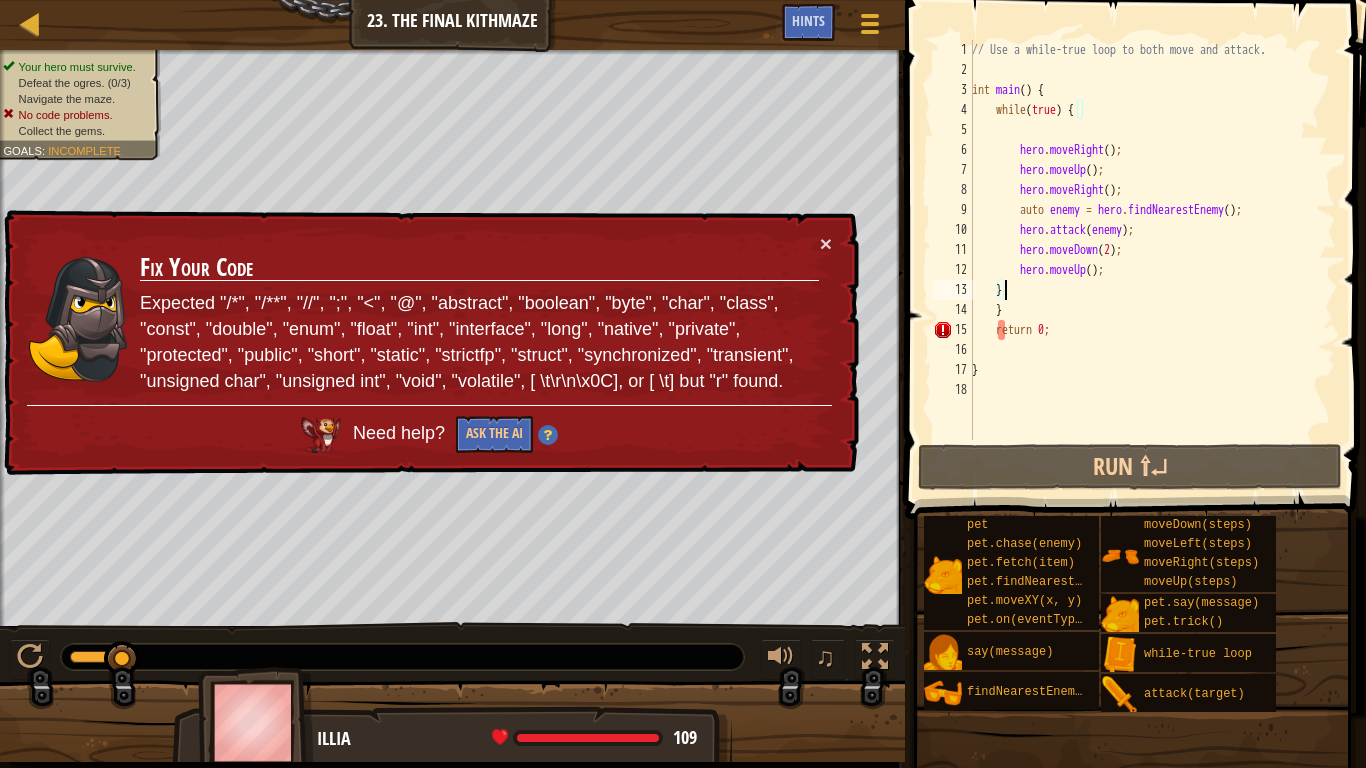 scroll, scrollTop: 9, scrollLeft: 2, axis: both 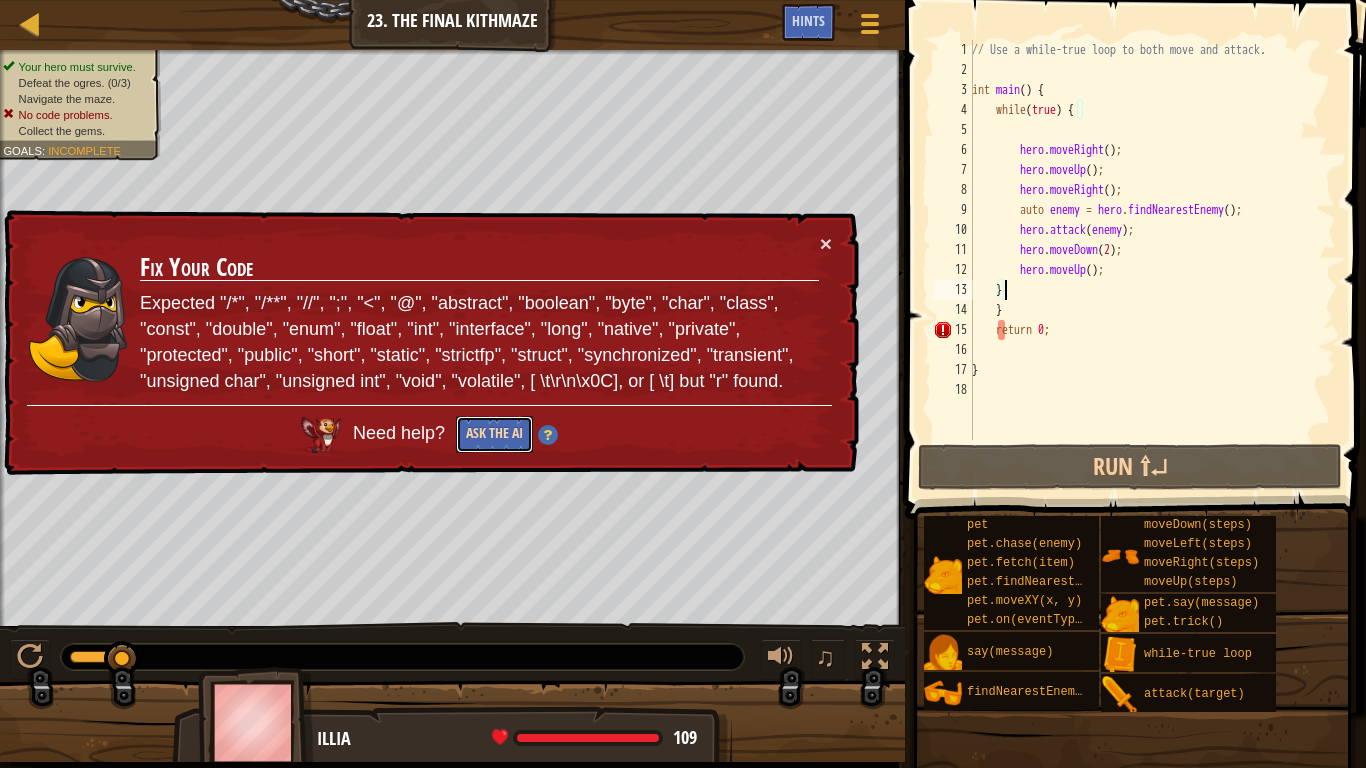 click on "Ask the AI" at bounding box center [494, 434] 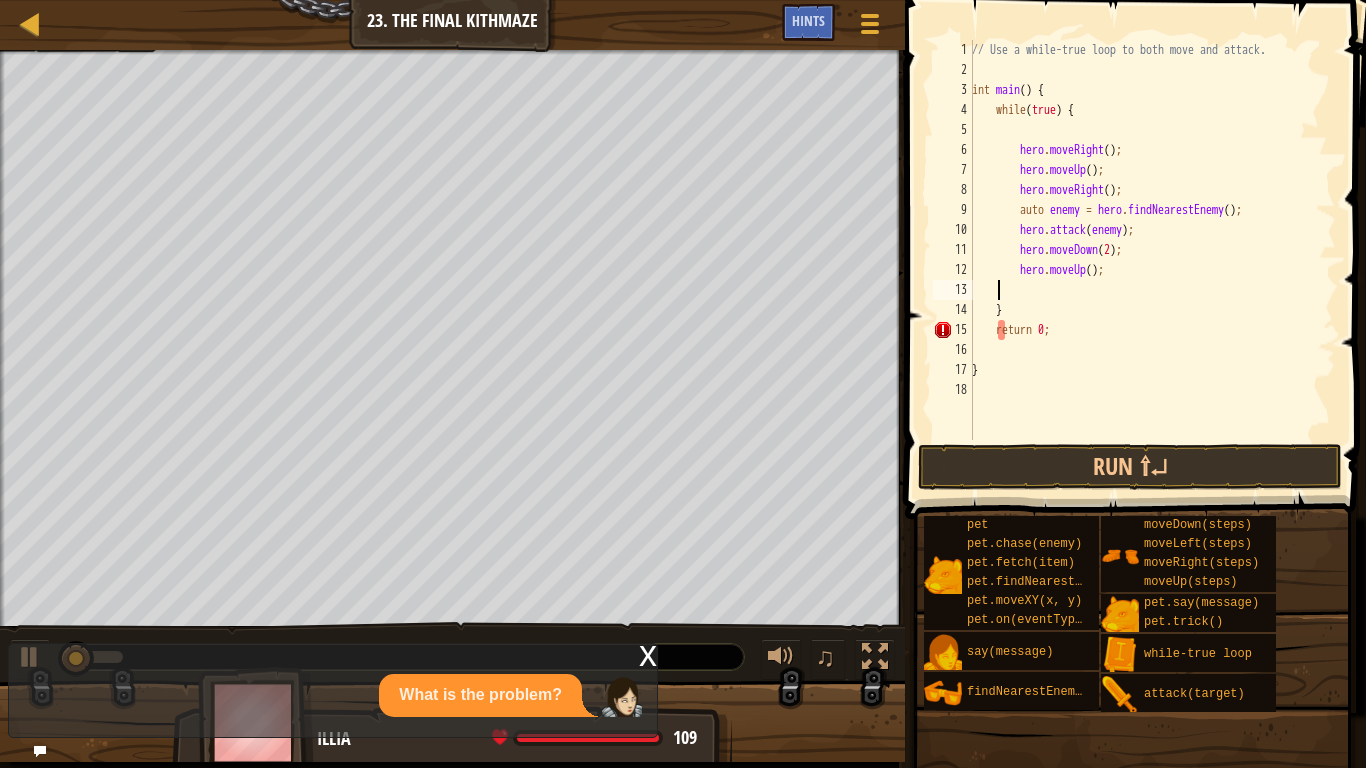 scroll, scrollTop: 9, scrollLeft: 1, axis: both 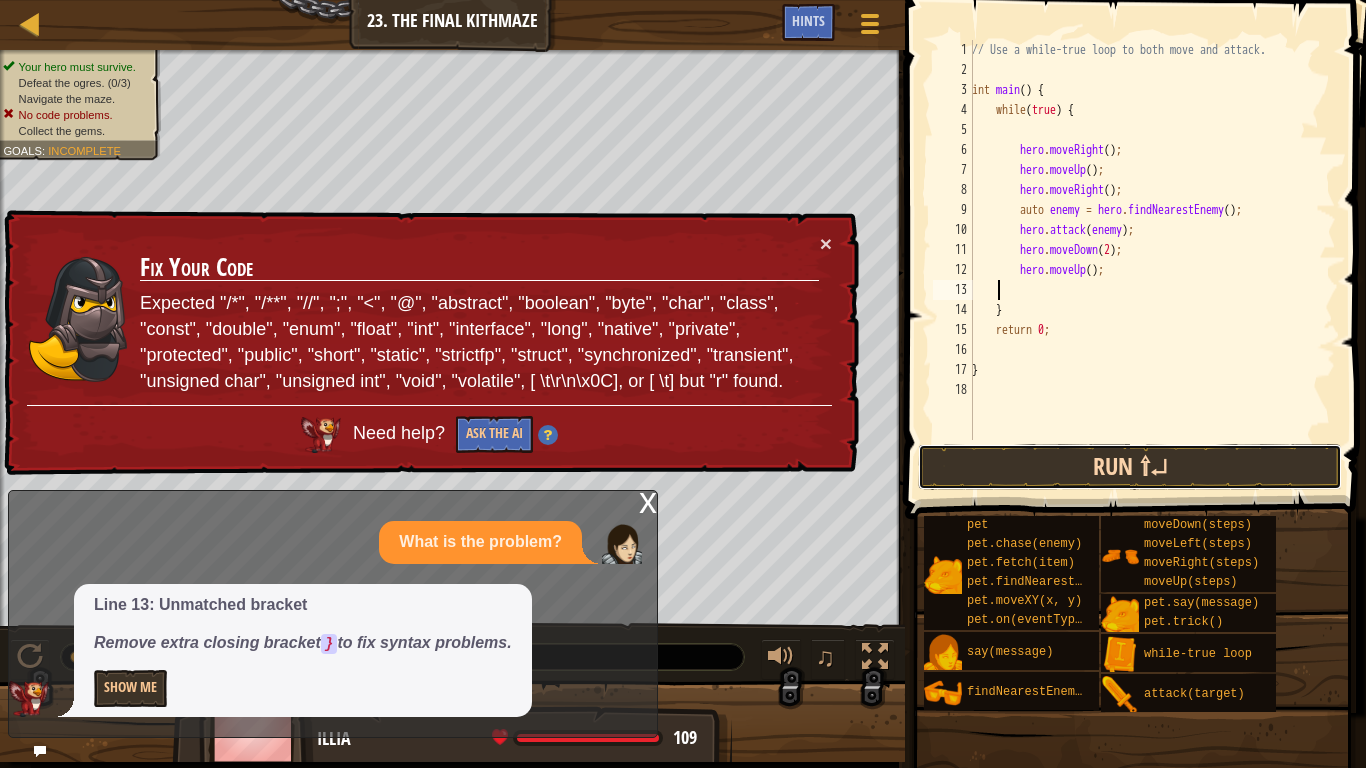 click on "Run ⇧↵" at bounding box center (1130, 467) 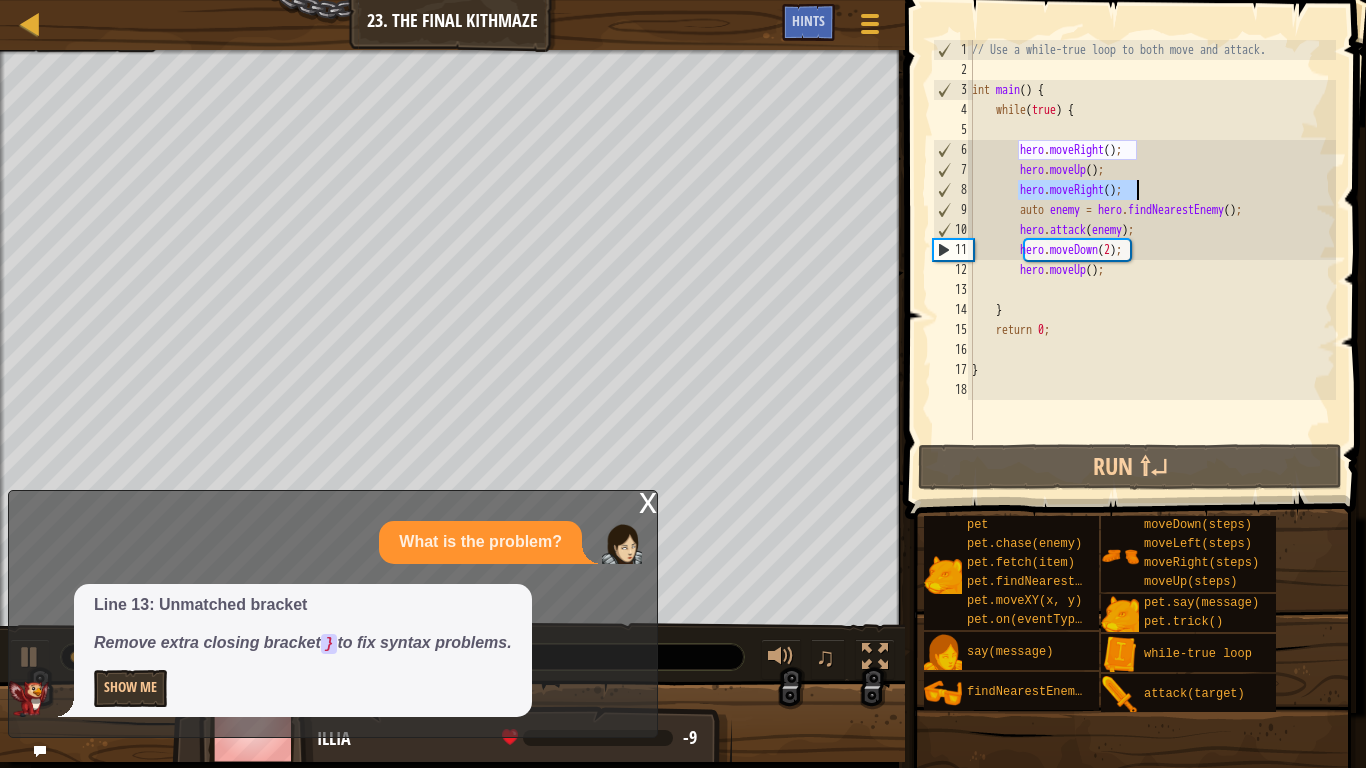 drag, startPoint x: 1017, startPoint y: 191, endPoint x: 1138, endPoint y: 191, distance: 121 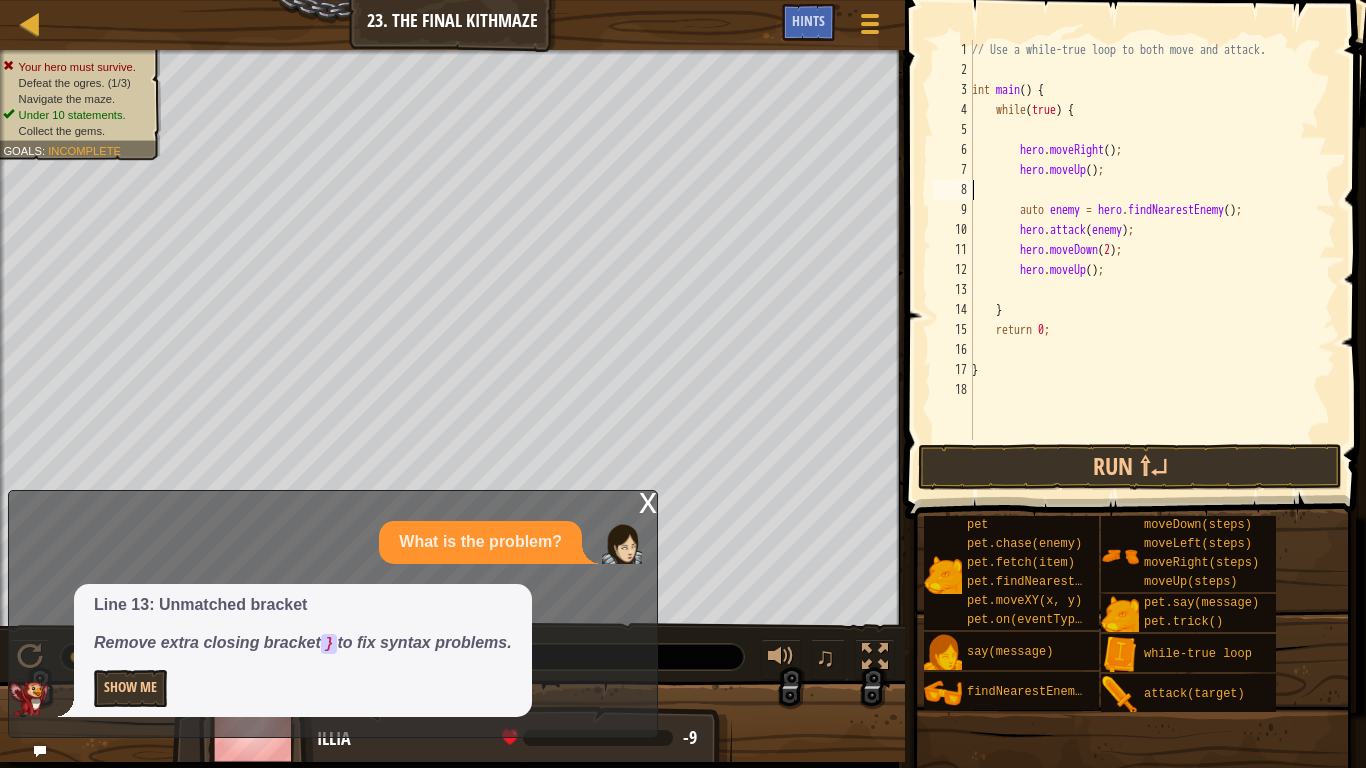scroll, scrollTop: 9, scrollLeft: 0, axis: vertical 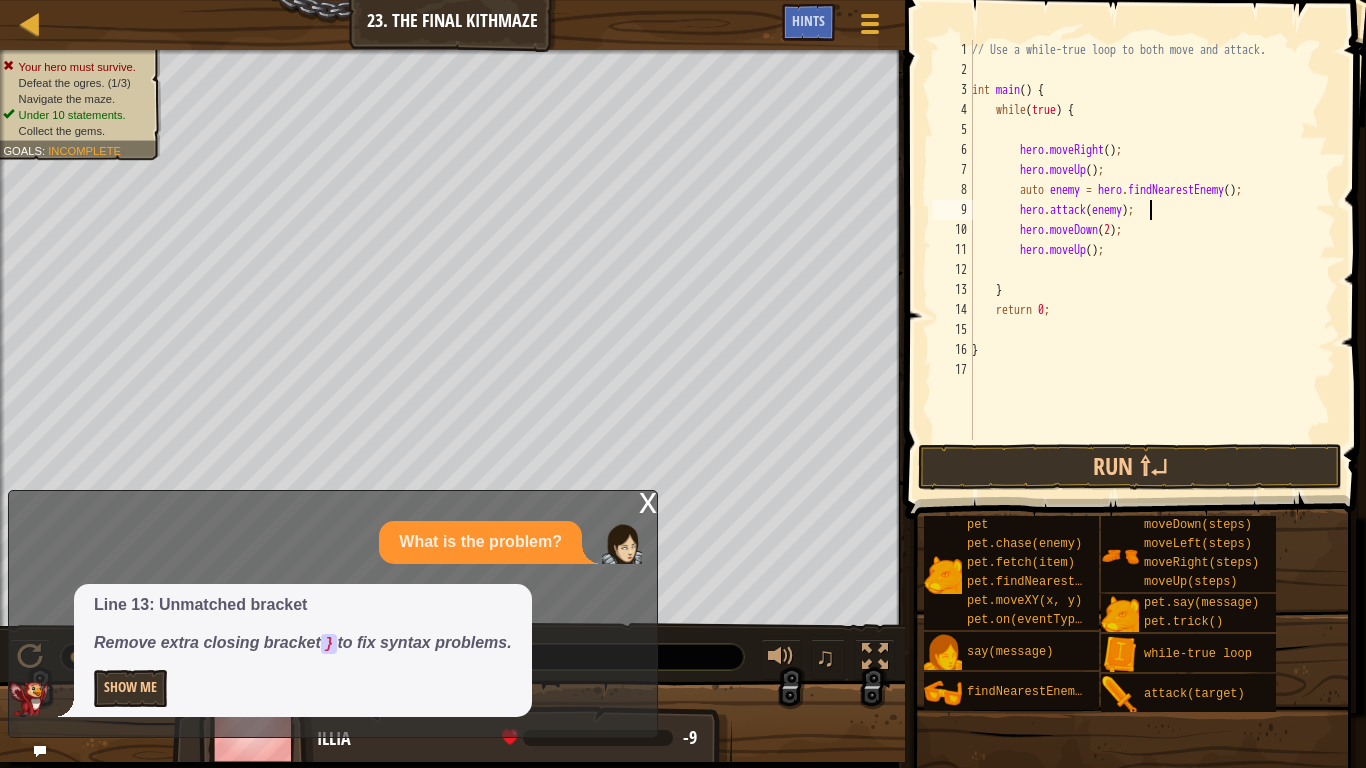 click on "// Use a while-true loop to both move and attack. int   main ( )   {      while ( true )   {               hero . moveRight ( ) ;          hero . moveUp ( ) ;          auto   enemy   =   hero . findNearestEnemy ( ) ;          hero . attack ( enemy ) ;          hero . moveDown ( 2 ) ;          hero . moveUp ( ) ;           }      return   0 ;      }" at bounding box center [1152, 260] 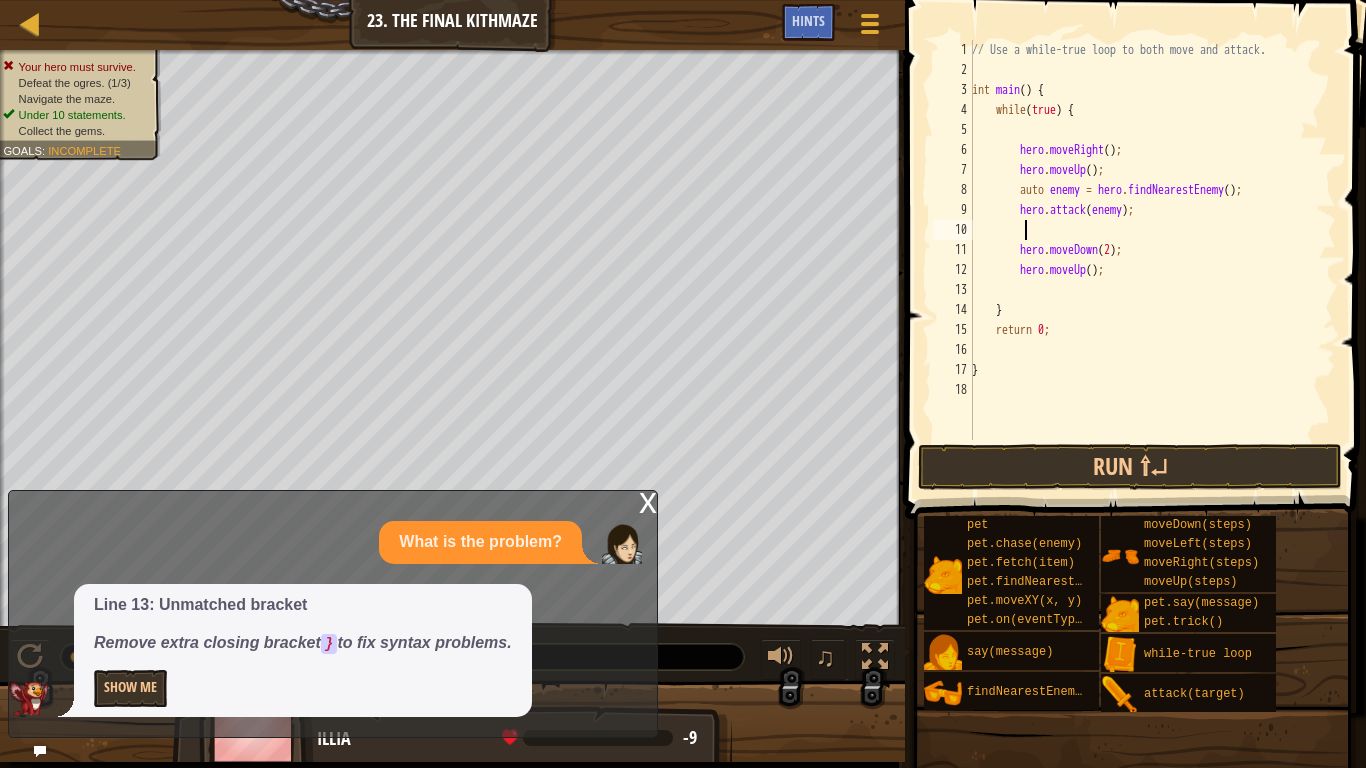 paste on "hero.moveRight();" 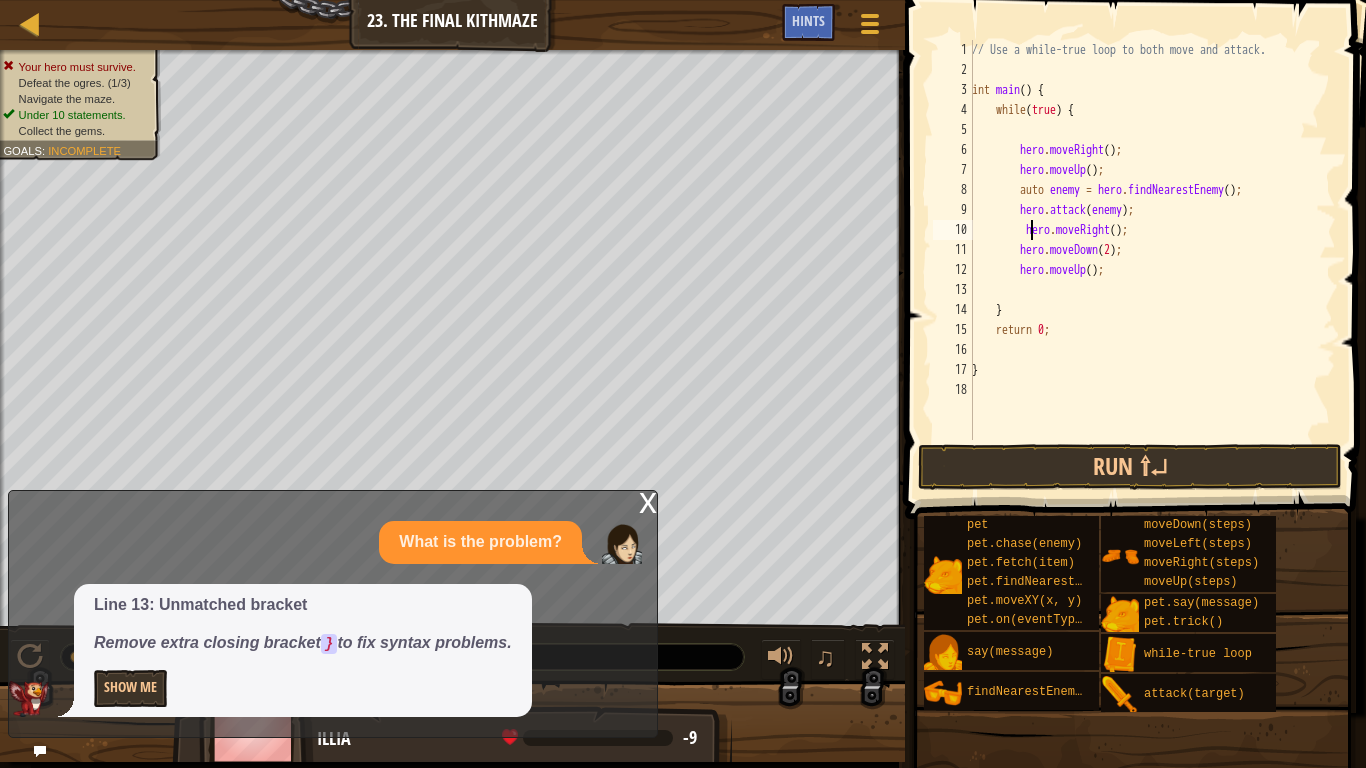click on "// Use a while-true loop to both move and attack. int   main ( )   {      while ( true )   {               hero . moveRight ( ) ;          hero . moveUp ( ) ;          auto   enemy   =   hero . findNearestEnemy ( ) ;          hero . attack ( enemy ) ;           hero . moveRight ( ) ;          hero . moveDown ( 2 ) ;          hero . moveUp ( ) ;           }      return   0 ;      }" at bounding box center [1152, 260] 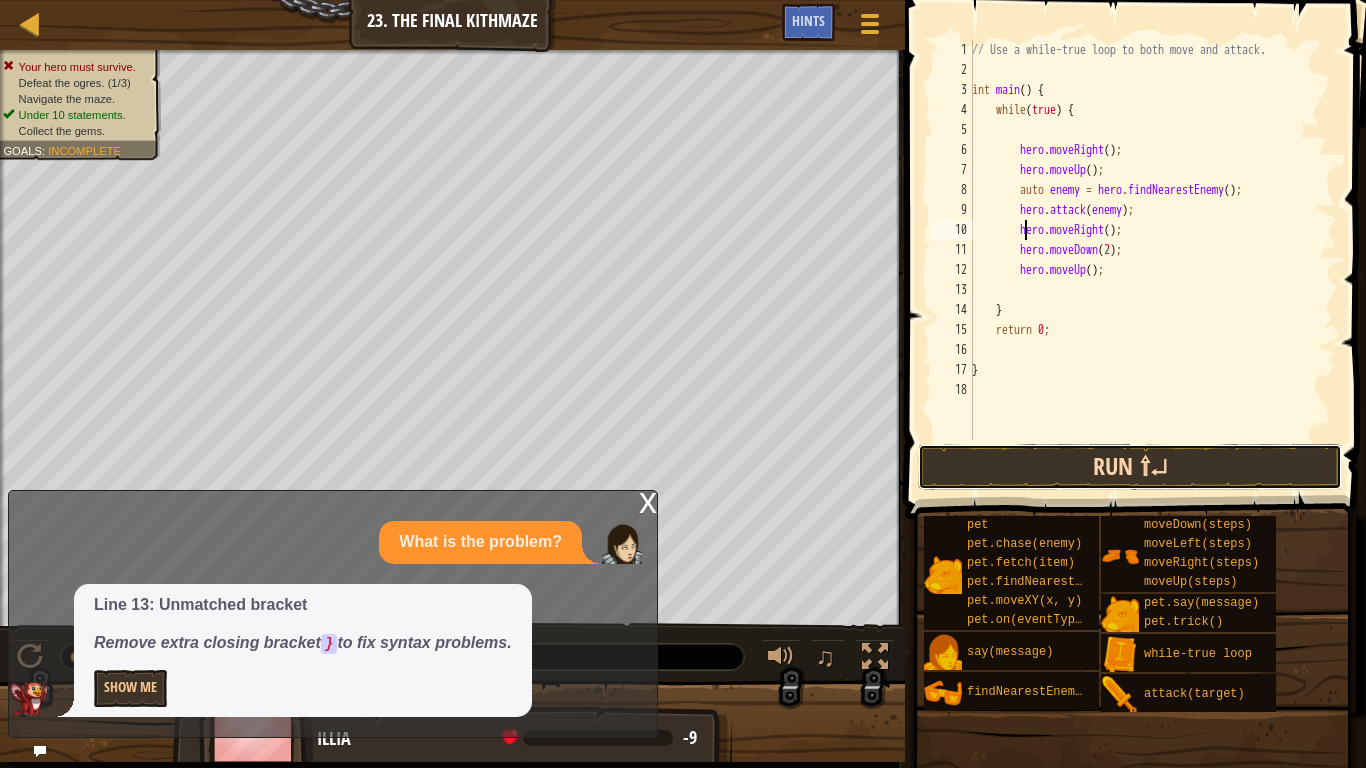 click on "Run ⇧↵" at bounding box center (1130, 467) 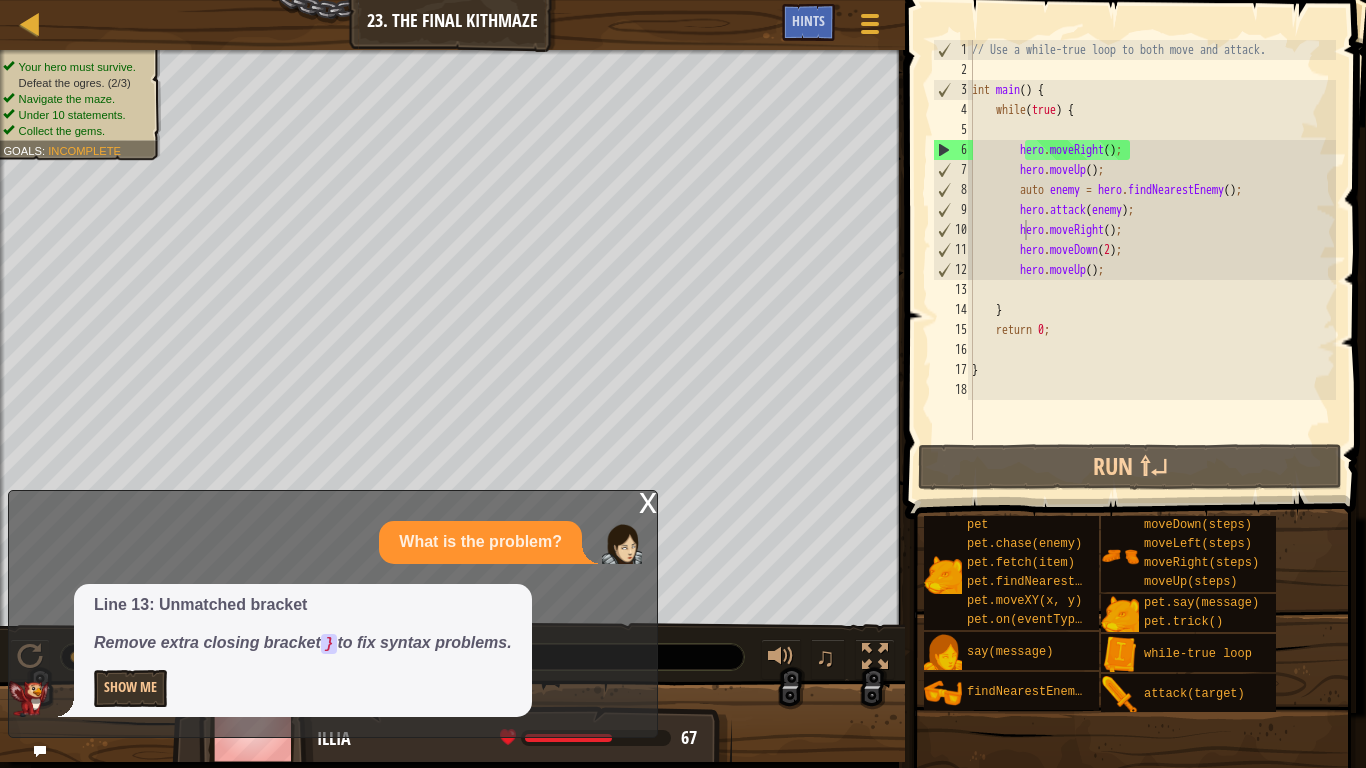 click on "x" at bounding box center [648, 501] 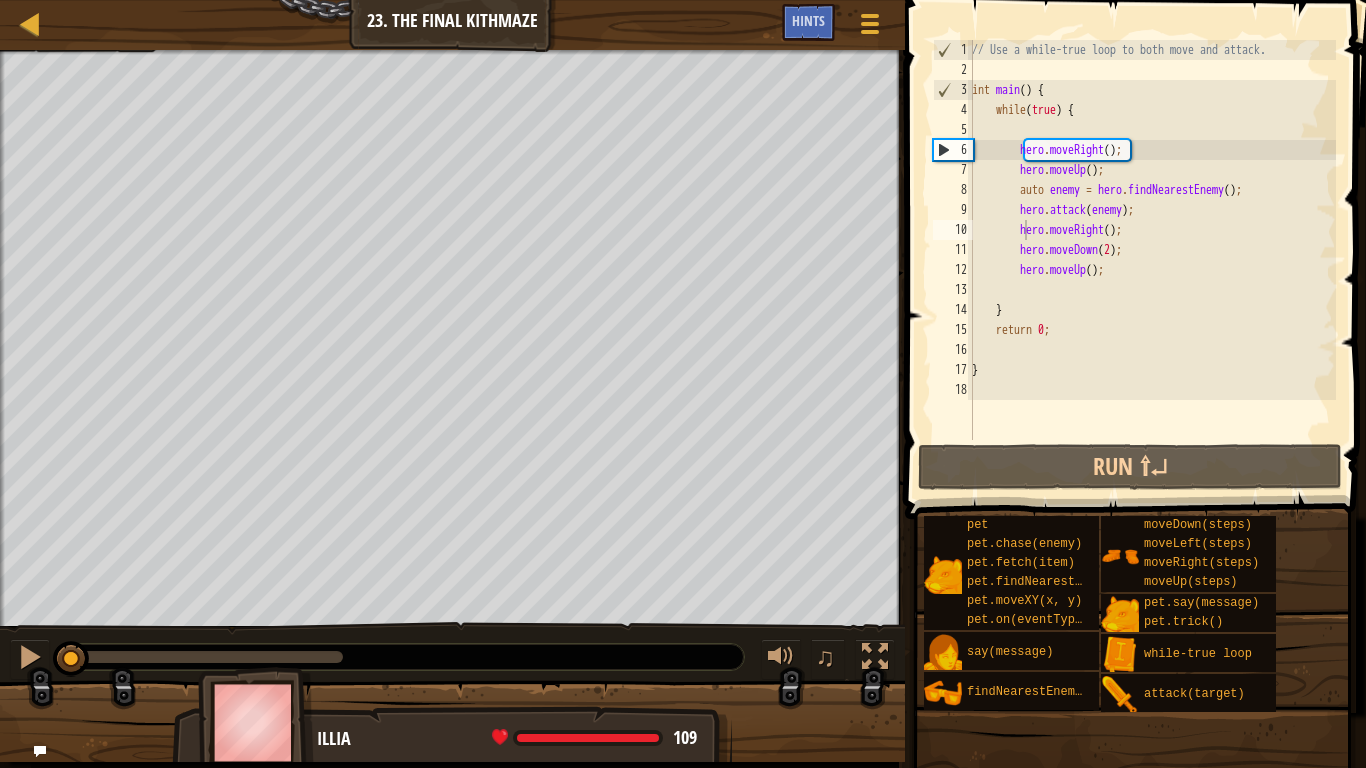 drag, startPoint x: 346, startPoint y: 659, endPoint x: 0, endPoint y: 656, distance: 346.013 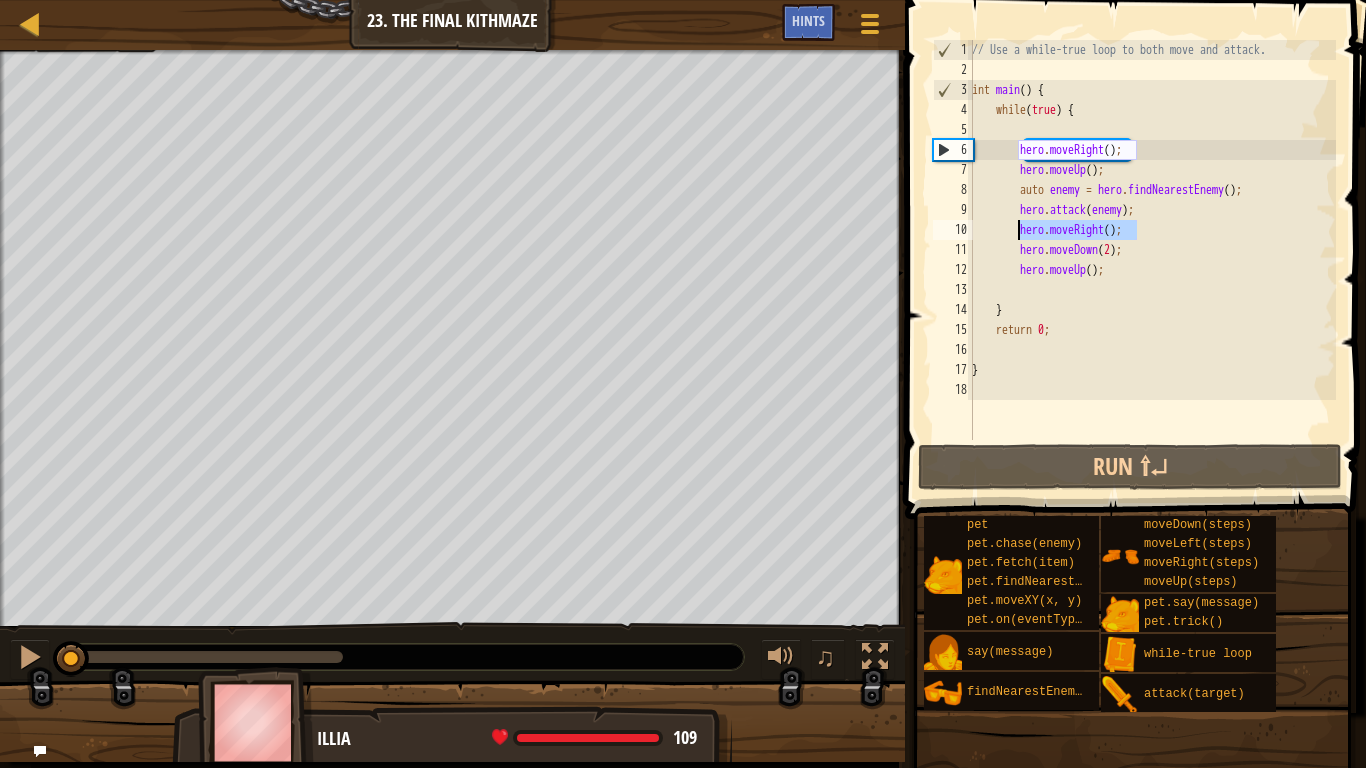drag, startPoint x: 1049, startPoint y: 229, endPoint x: 1018, endPoint y: 226, distance: 31.144823 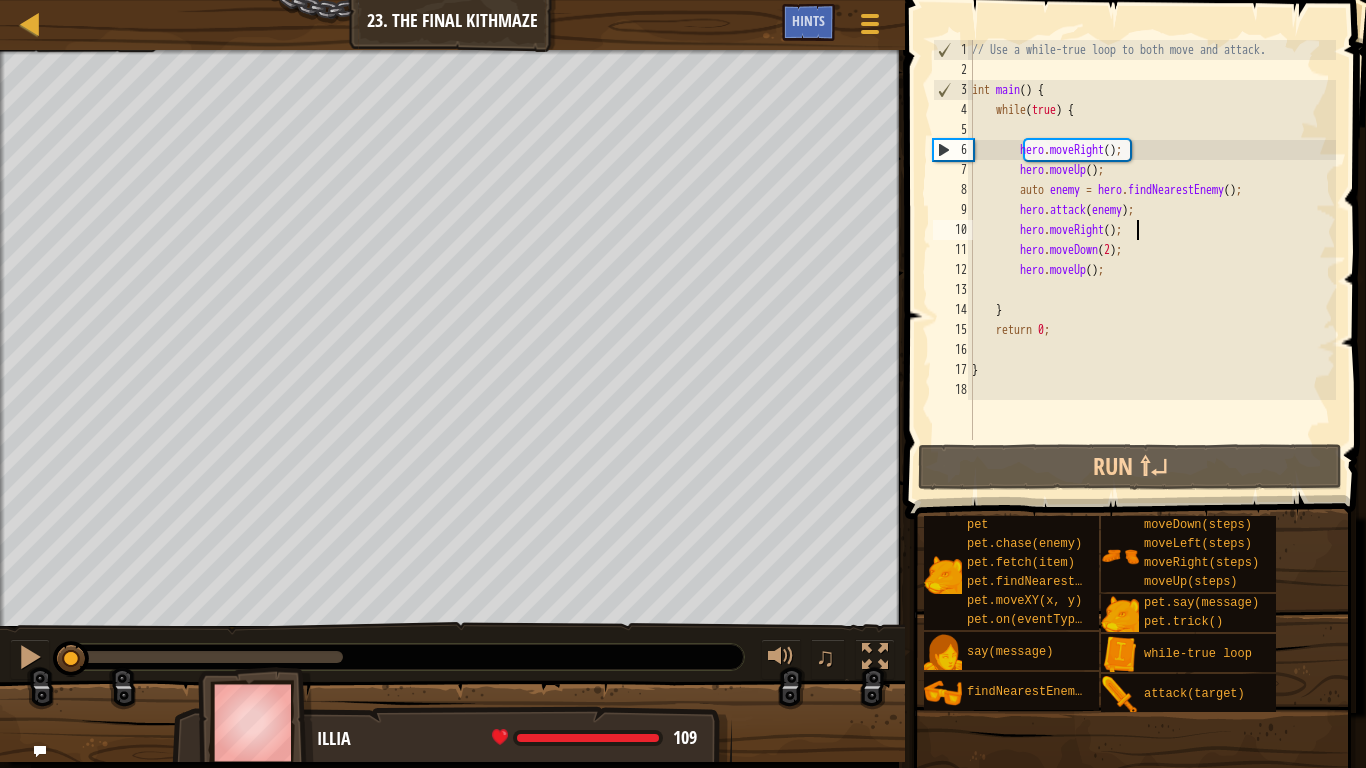 click on "// Use a while-true loop to both move and attack. int   main ( )   {      while ( true )   {               hero . moveRight ( ) ;          hero . moveUp ( ) ;          auto   enemy   =   hero . findNearestEnemy ( ) ;          hero . attack ( enemy ) ;          hero . moveRight ( ) ;          hero . moveDown ( 2 ) ;          hero . moveUp ( ) ;           }      return   0 ;      }" at bounding box center (1152, 260) 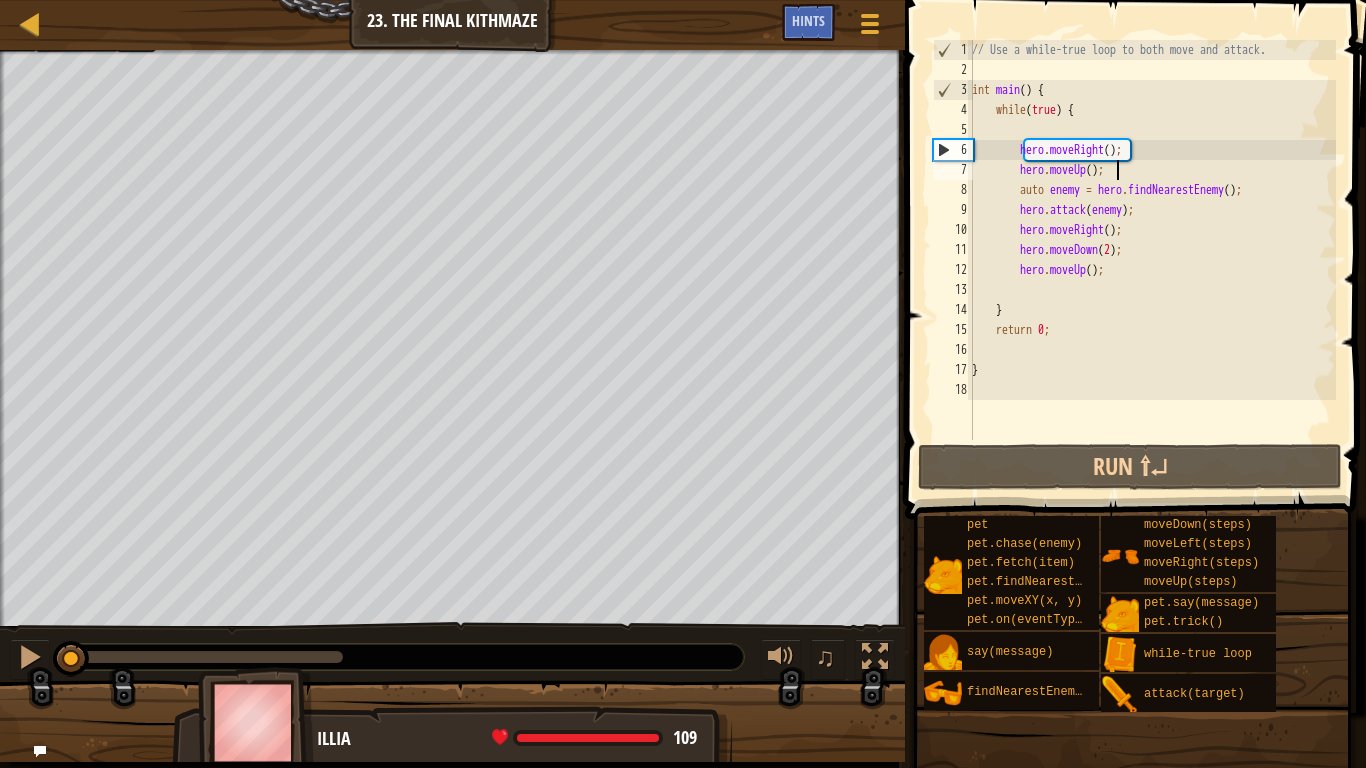 click on "// Use a while-true loop to both move and attack. int   main ( )   {      while ( true )   {               hero . moveRight ( ) ;          hero . moveUp ( ) ;          auto   enemy   =   hero . findNearestEnemy ( ) ;          hero . attack ( enemy ) ;          hero . moveRight ( ) ;          hero . moveDown ( 2 ) ;          hero . moveUp ( ) ;           }      return   0 ;      }" at bounding box center (1152, 260) 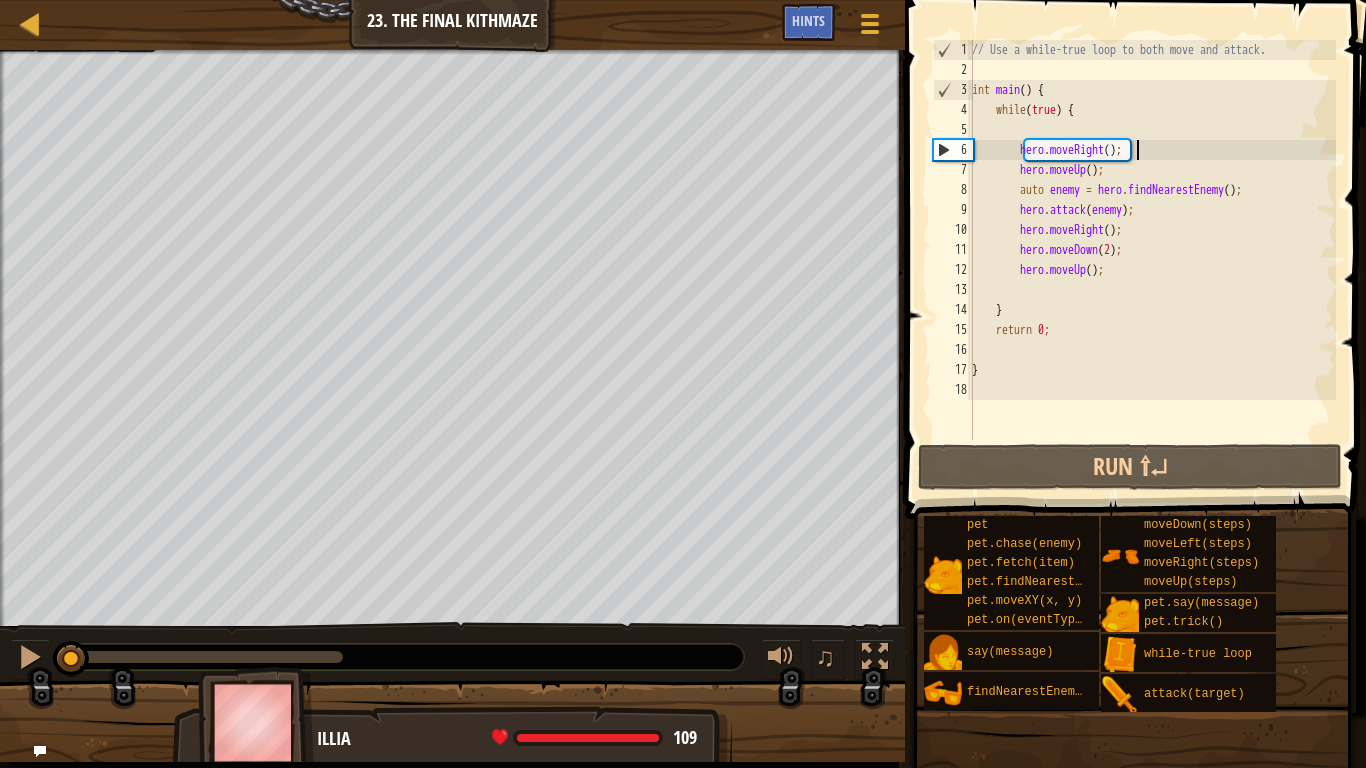 click on "// Use a while-true loop to both move and attack. int   main ( )   {      while ( true )   {               hero . moveRight ( ) ;          hero . moveUp ( ) ;          auto   enemy   =   hero . findNearestEnemy ( ) ;          hero . attack ( enemy ) ;          hero . moveRight ( ) ;          hero . moveDown ( 2 ) ;          hero . moveUp ( ) ;           }      return   0 ;      }" at bounding box center [1152, 260] 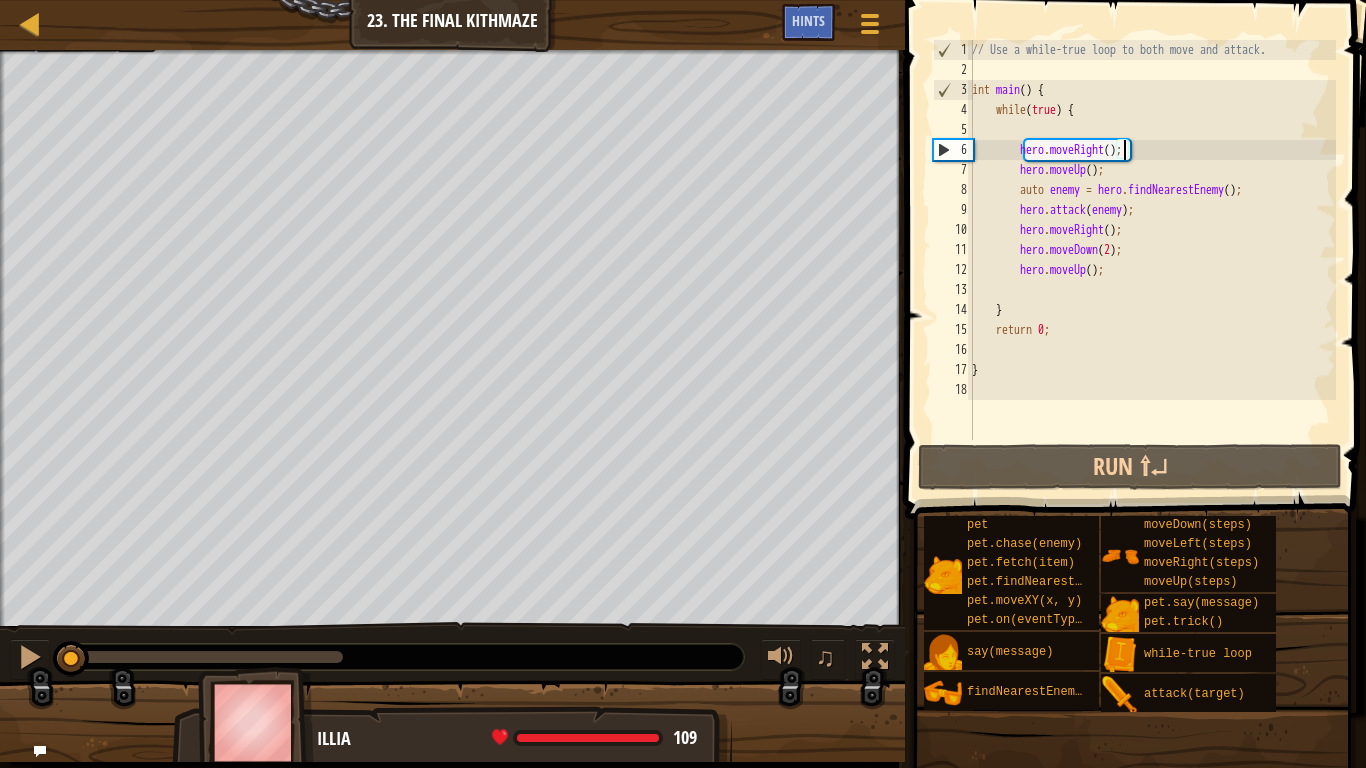 drag, startPoint x: 939, startPoint y: 154, endPoint x: 982, endPoint y: 161, distance: 43.56604 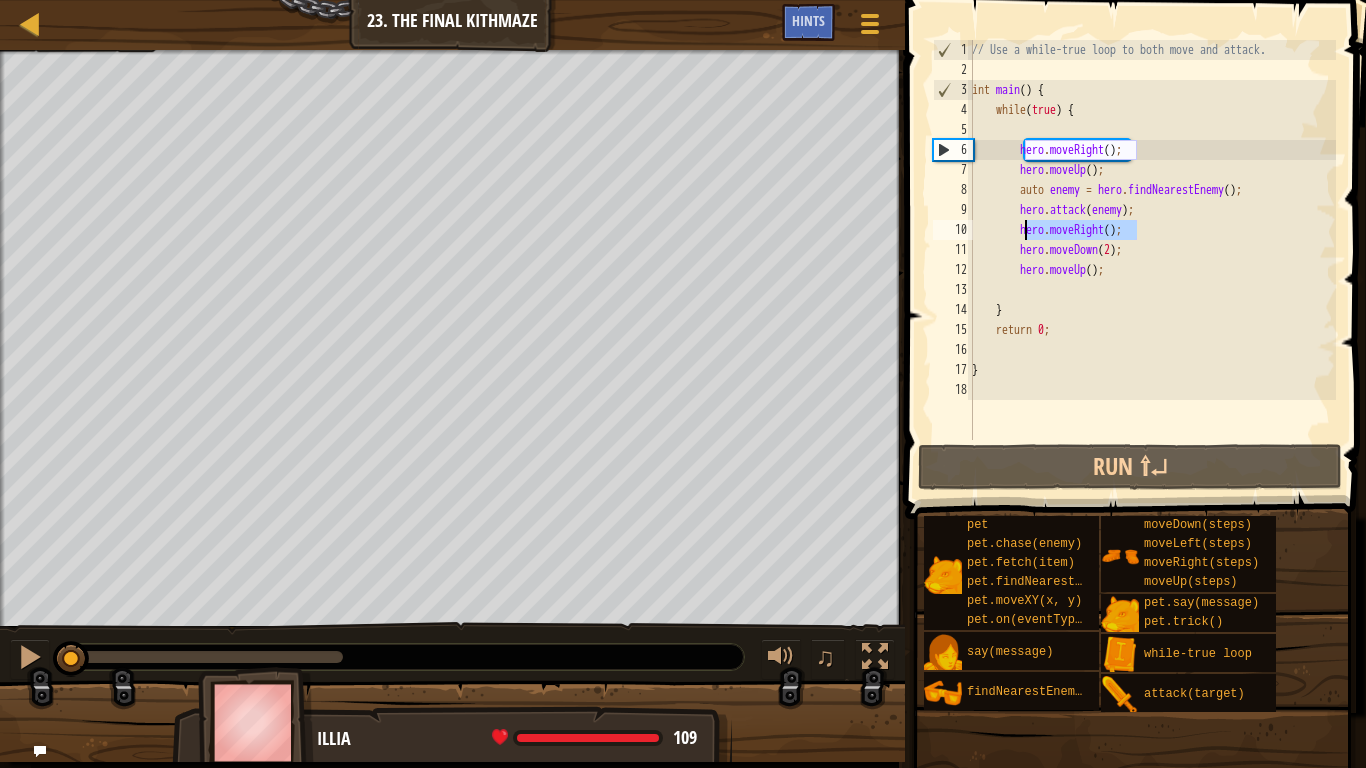 drag, startPoint x: 1150, startPoint y: 229, endPoint x: 1024, endPoint y: 231, distance: 126.01587 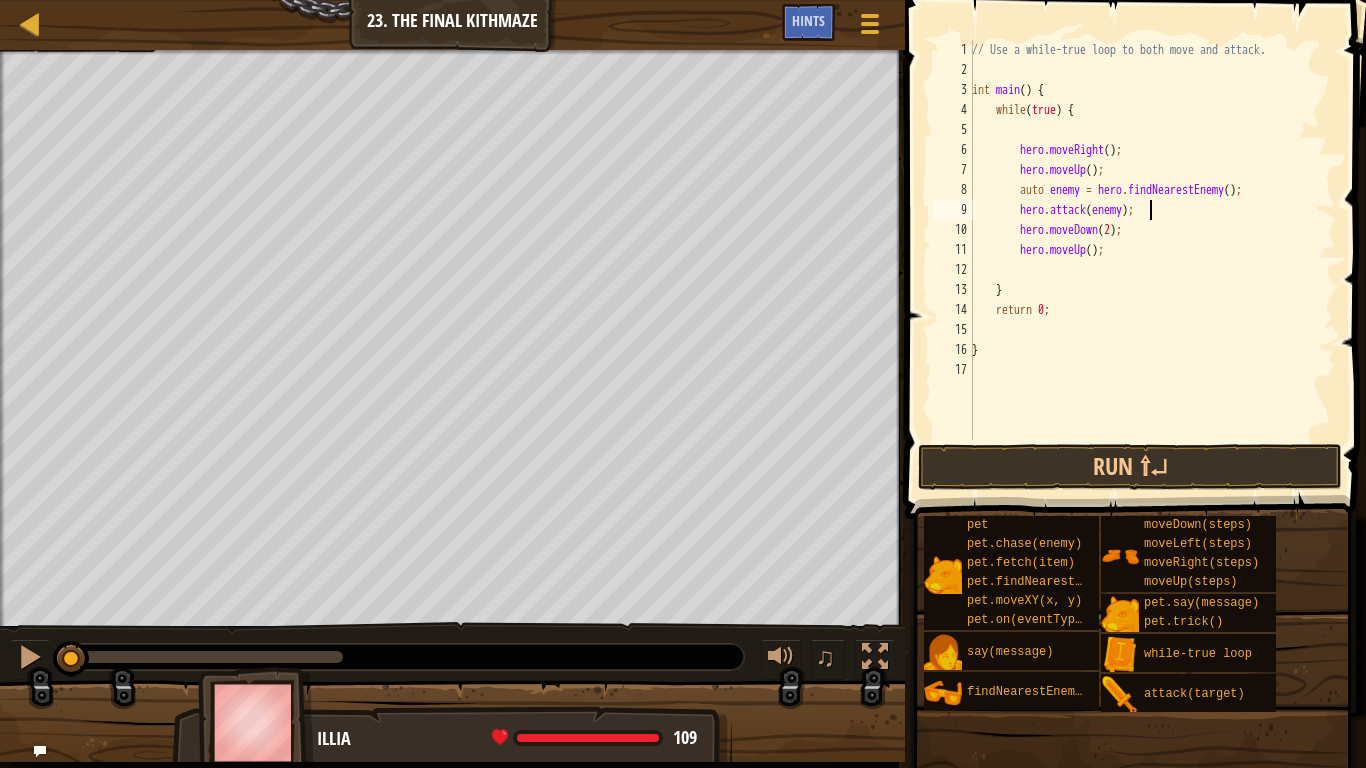 click on "// Use a while-true loop to both move and attack. int   main ( )   {      while ( true )   {               hero . moveRight ( ) ;          hero . moveUp ( ) ;          auto   enemy   =   hero . findNearestEnemy ( ) ;          hero . attack ( enemy ) ;          hero . moveDown ( 2 ) ;          hero . moveUp ( ) ;           }      return   0 ;      }" at bounding box center (1152, 260) 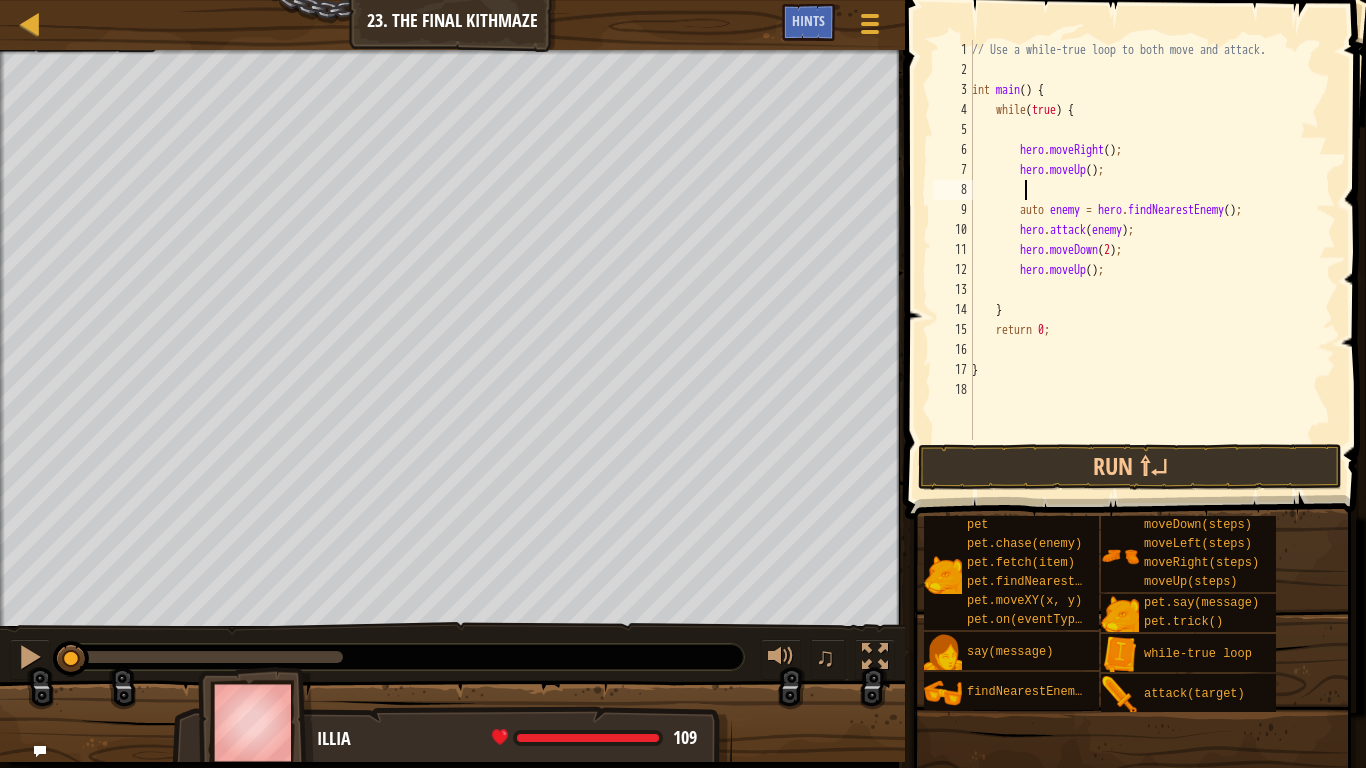 paste on "hero.moveRight();" 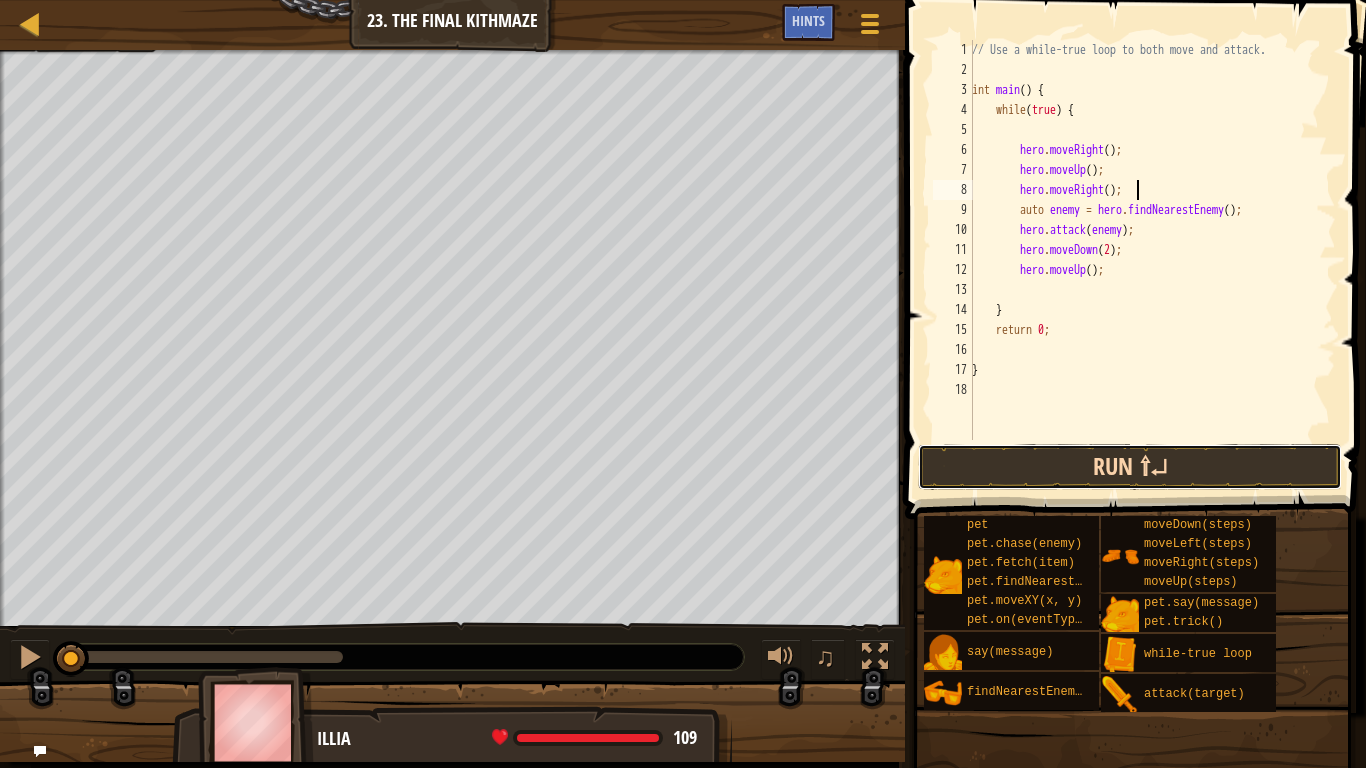 click on "Run ⇧↵" at bounding box center (1130, 467) 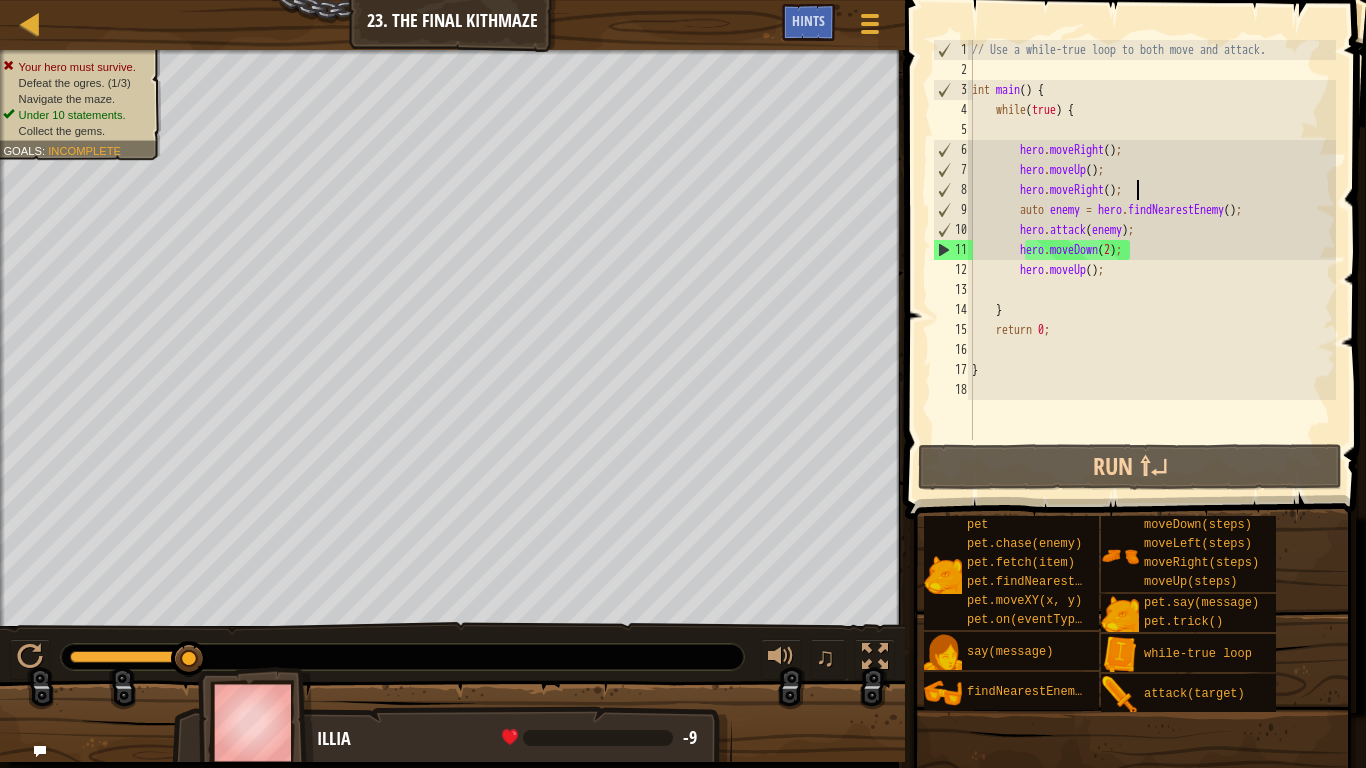 click on "// Use a while-true loop to both move and attack. int   main ( )   {      while ( true )   {               hero . moveRight ( ) ;          hero . moveUp ( ) ;          hero . moveRight ( ) ;          auto   enemy   =   hero . findNearestEnemy ( ) ;          hero . attack ( enemy ) ;          hero . moveDown ( 2 ) ;          hero . moveUp ( ) ;           }      return   0 ;      }" at bounding box center [1152, 260] 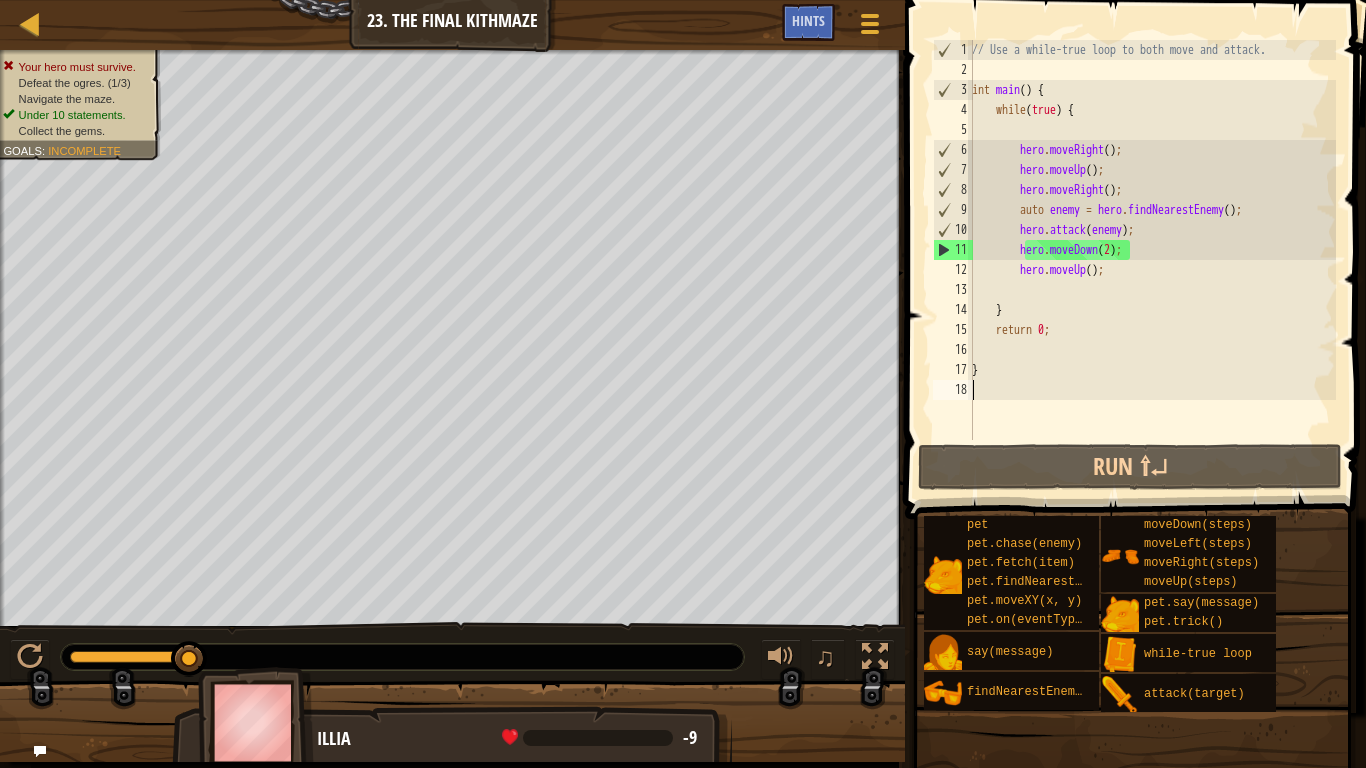click on "// Use a while-true loop to both move and attack. int   main ( )   {      while ( true )   {               hero . moveRight ( ) ;          hero . moveUp ( ) ;          hero . moveRight ( ) ;          auto   enemy   =   hero . findNearestEnemy ( ) ;          hero . attack ( enemy ) ;          hero . moveDown ( 2 ) ;          hero . moveUp ( ) ;           }      return   0 ;      }" at bounding box center [1152, 260] 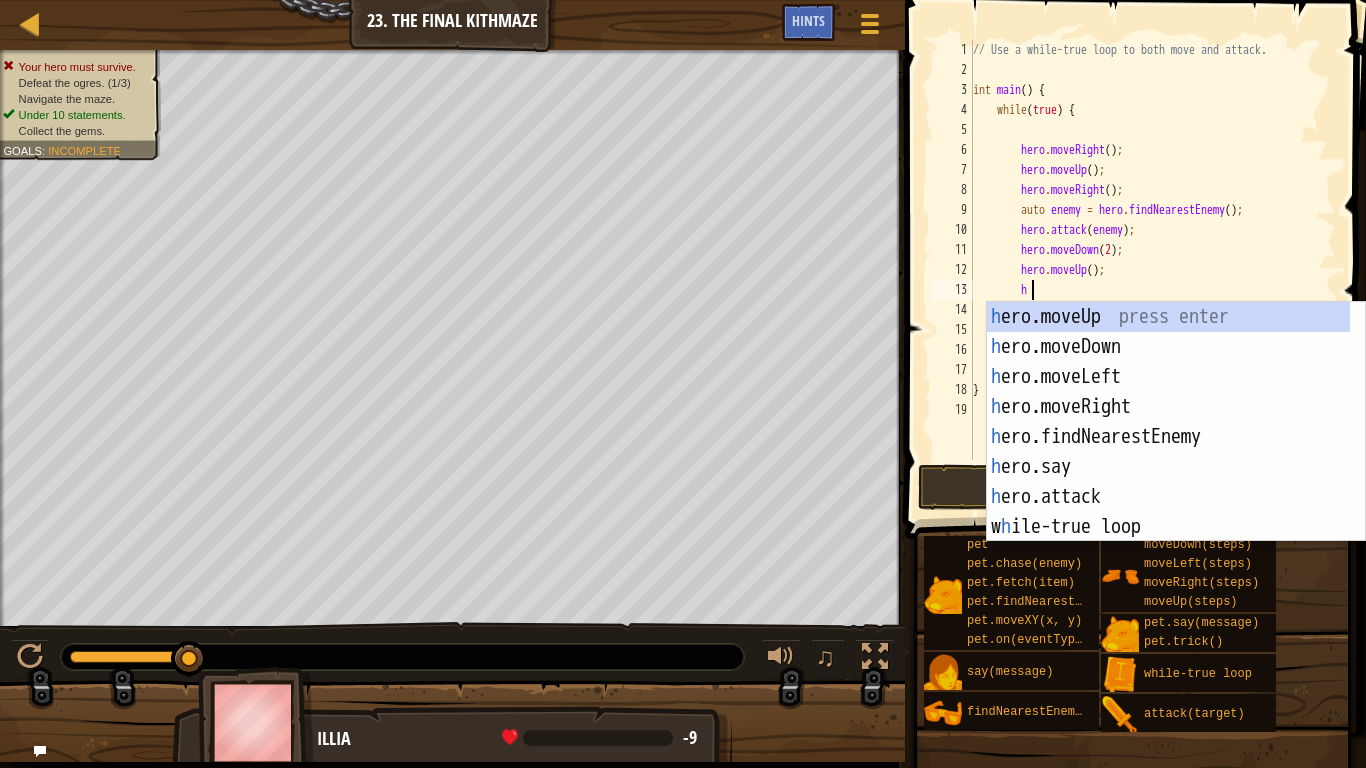 type on "he" 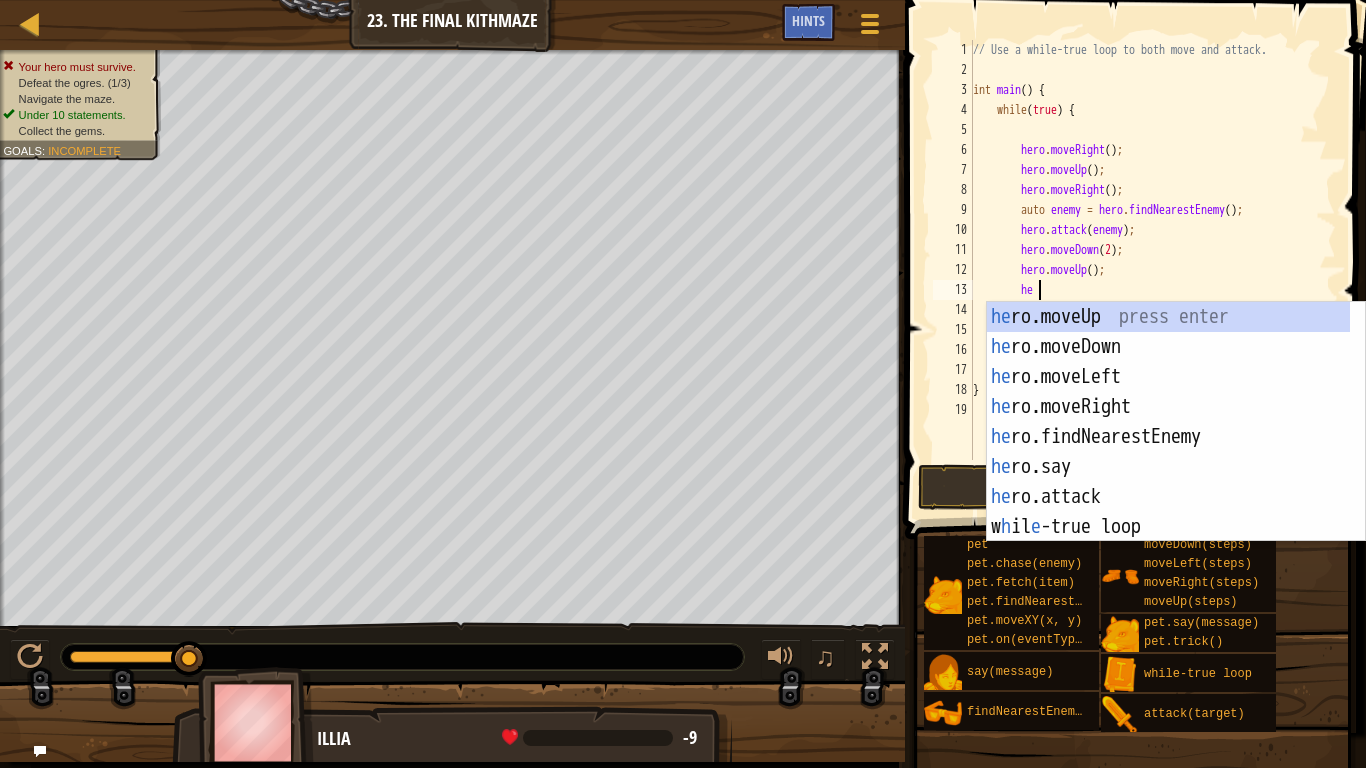 scroll, scrollTop: 9, scrollLeft: 4, axis: both 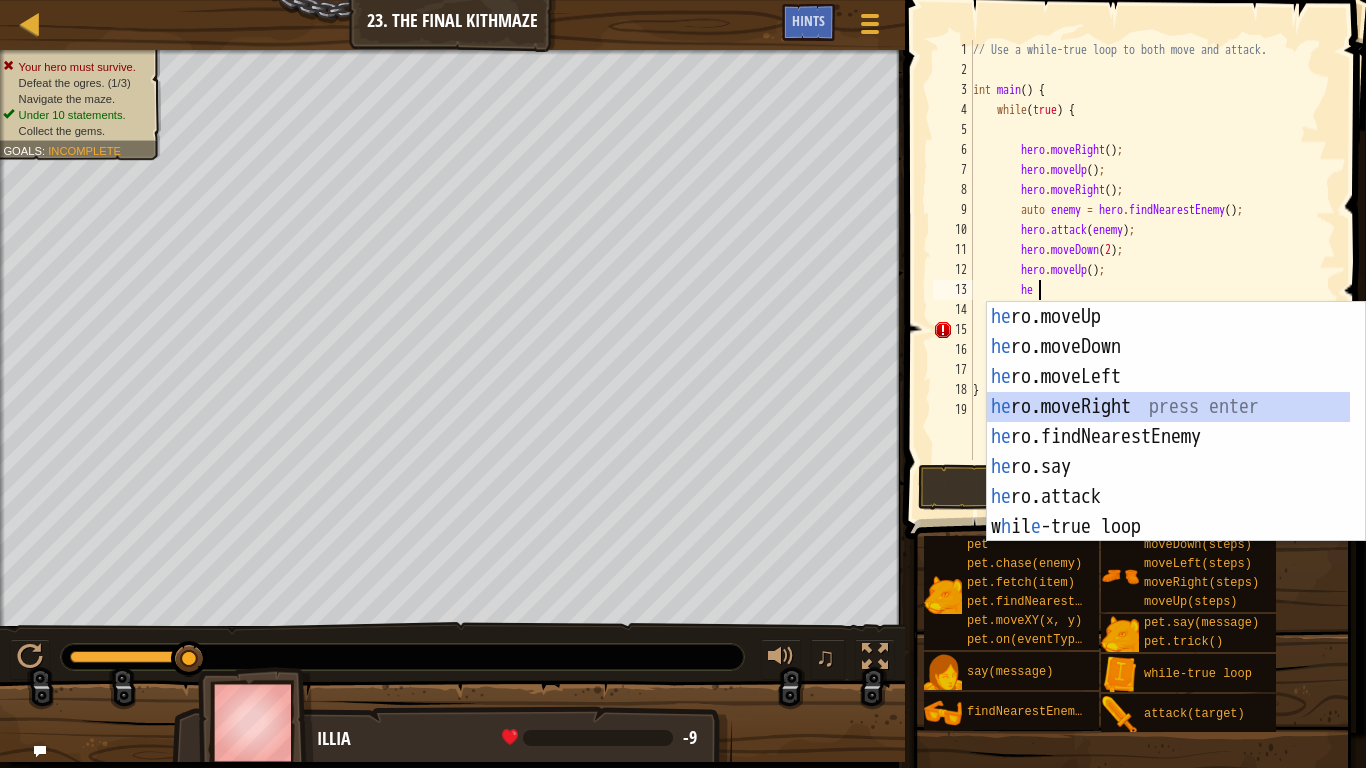 click on "he ro.moveUp press enter he ro.moveDown press enter he ro.moveLeft press enter he ro.moveRight press enter he ro.findNearestEnemy press enter he ro.say press enter he ro.attack press enter w h il e -true loop press enter pet.c h as e (enemy) press enter" at bounding box center (1168, 452) 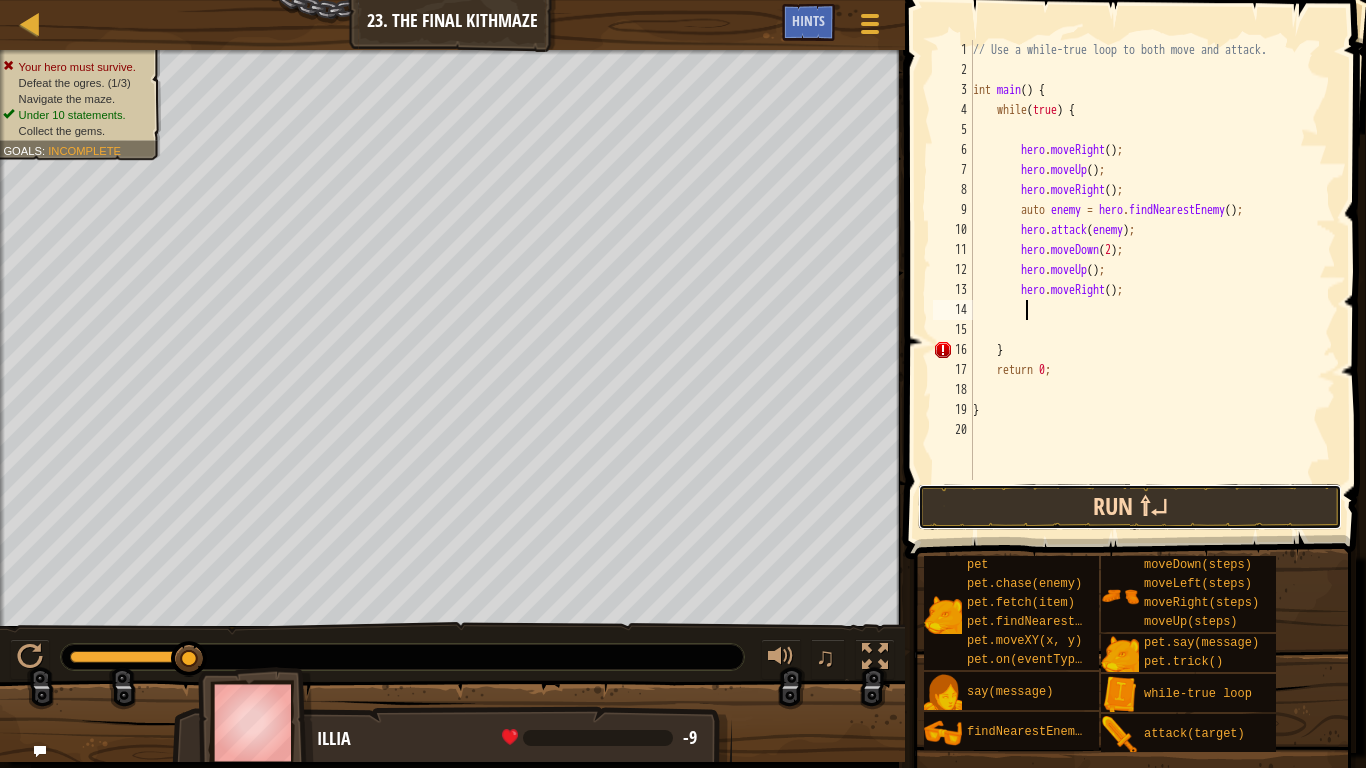 click on "Run ⇧↵" at bounding box center (1130, 507) 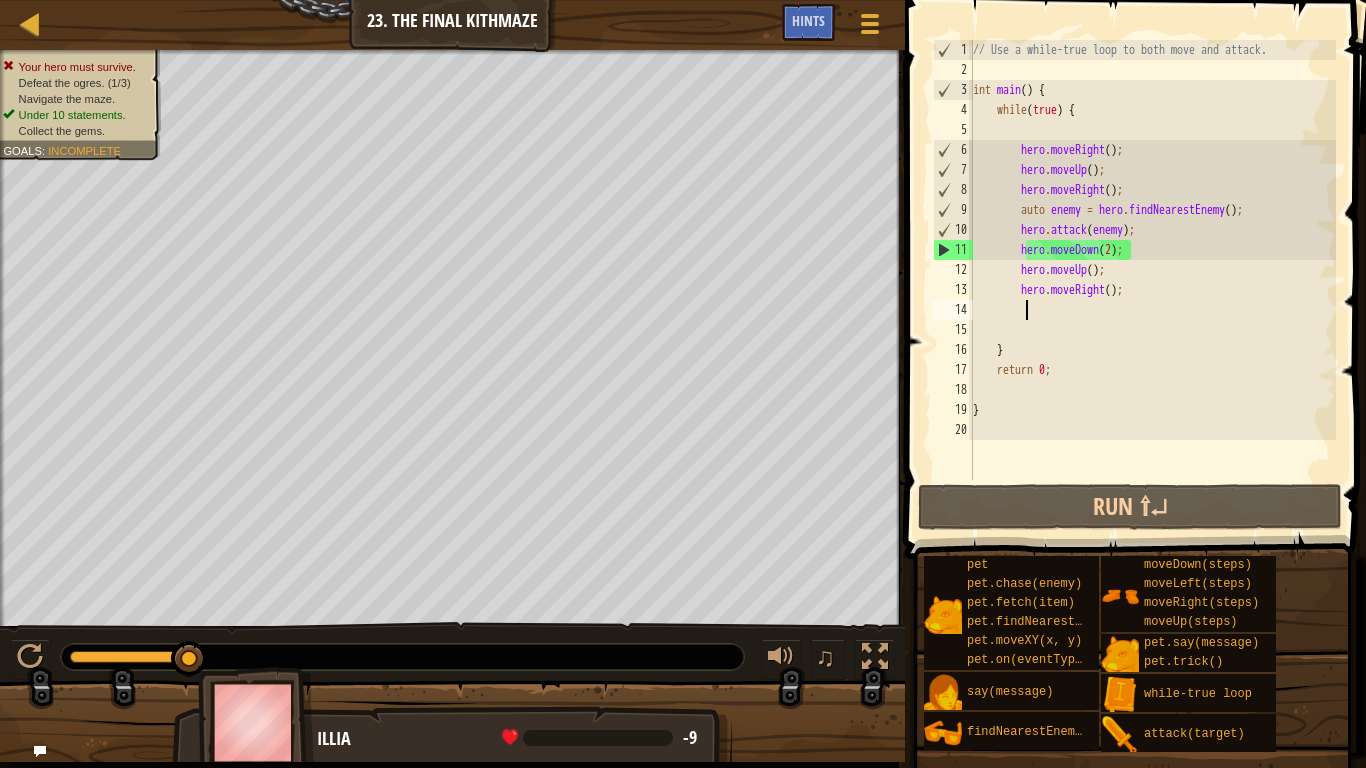 click at bounding box center (256, 722) 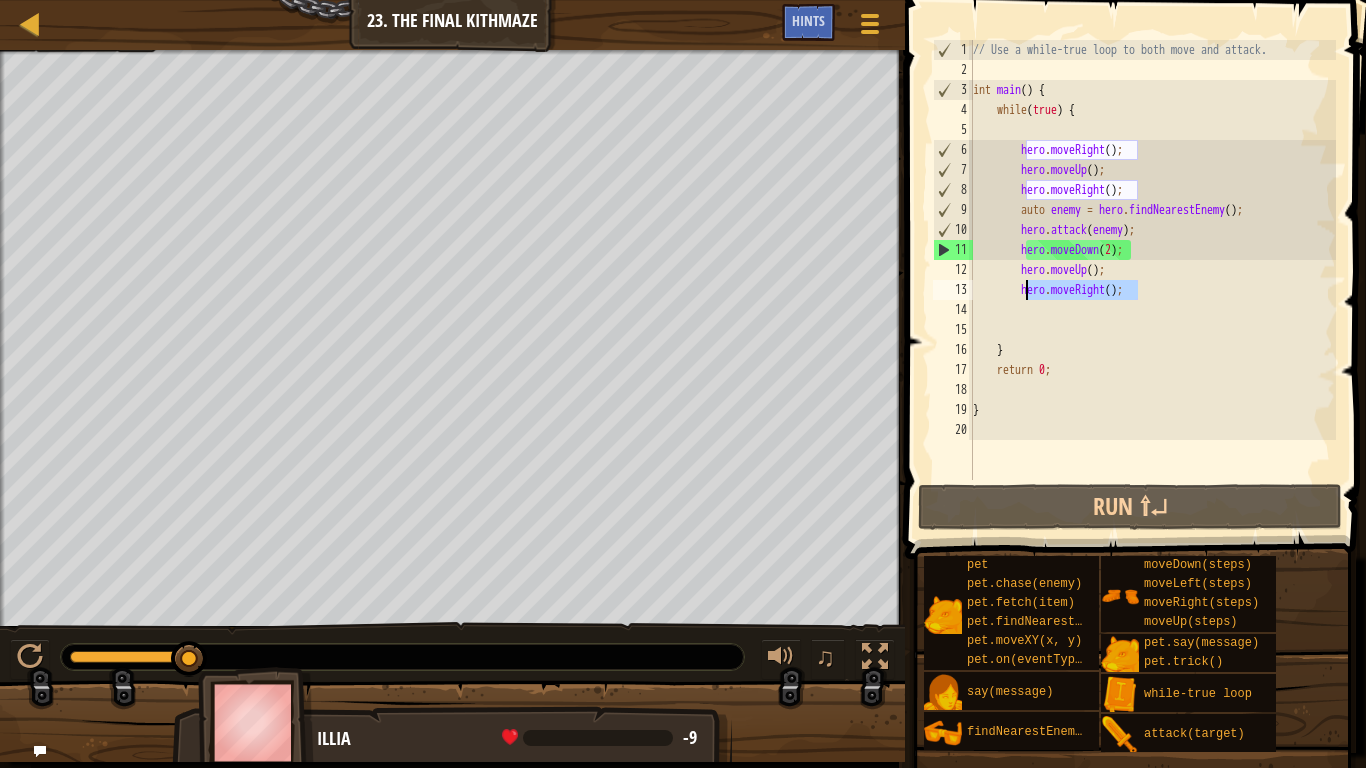 drag, startPoint x: 1124, startPoint y: 291, endPoint x: 1025, endPoint y: 297, distance: 99.18165 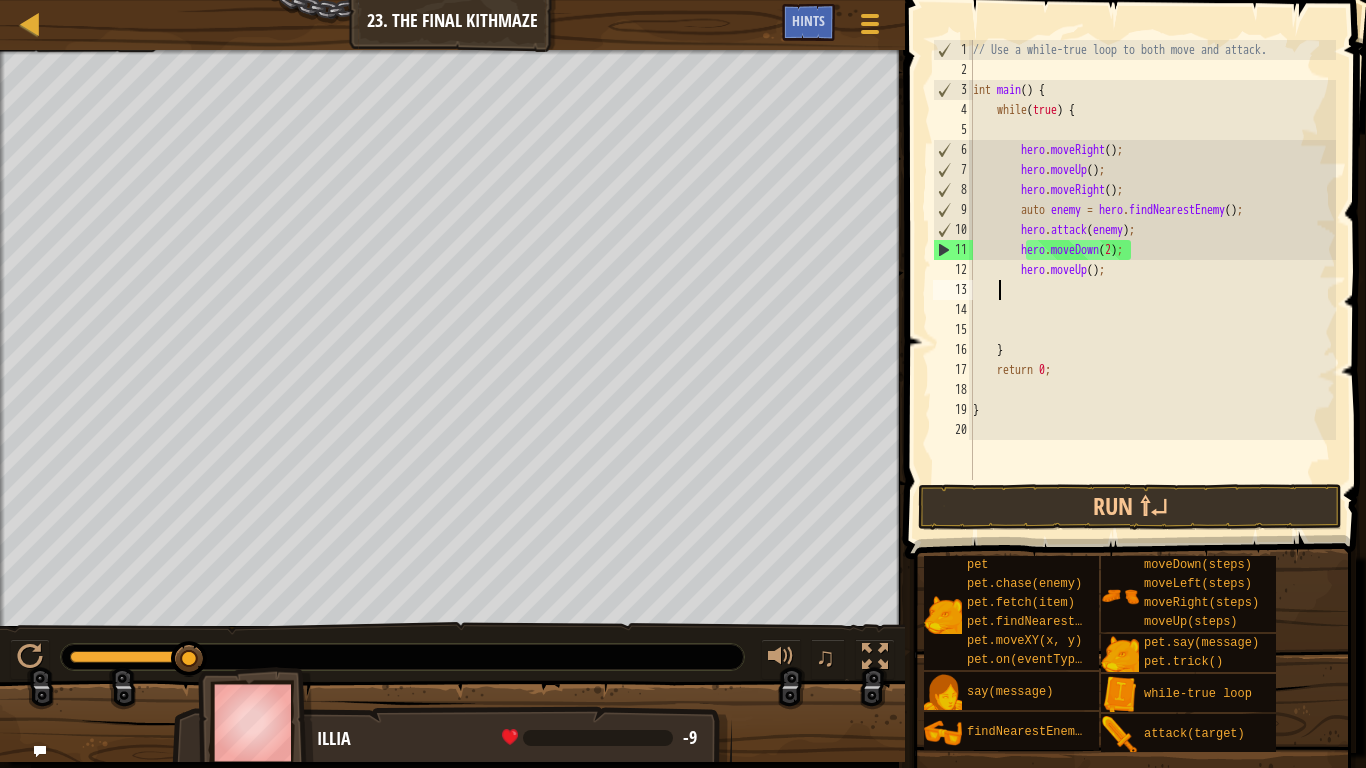 scroll, scrollTop: 9, scrollLeft: 0, axis: vertical 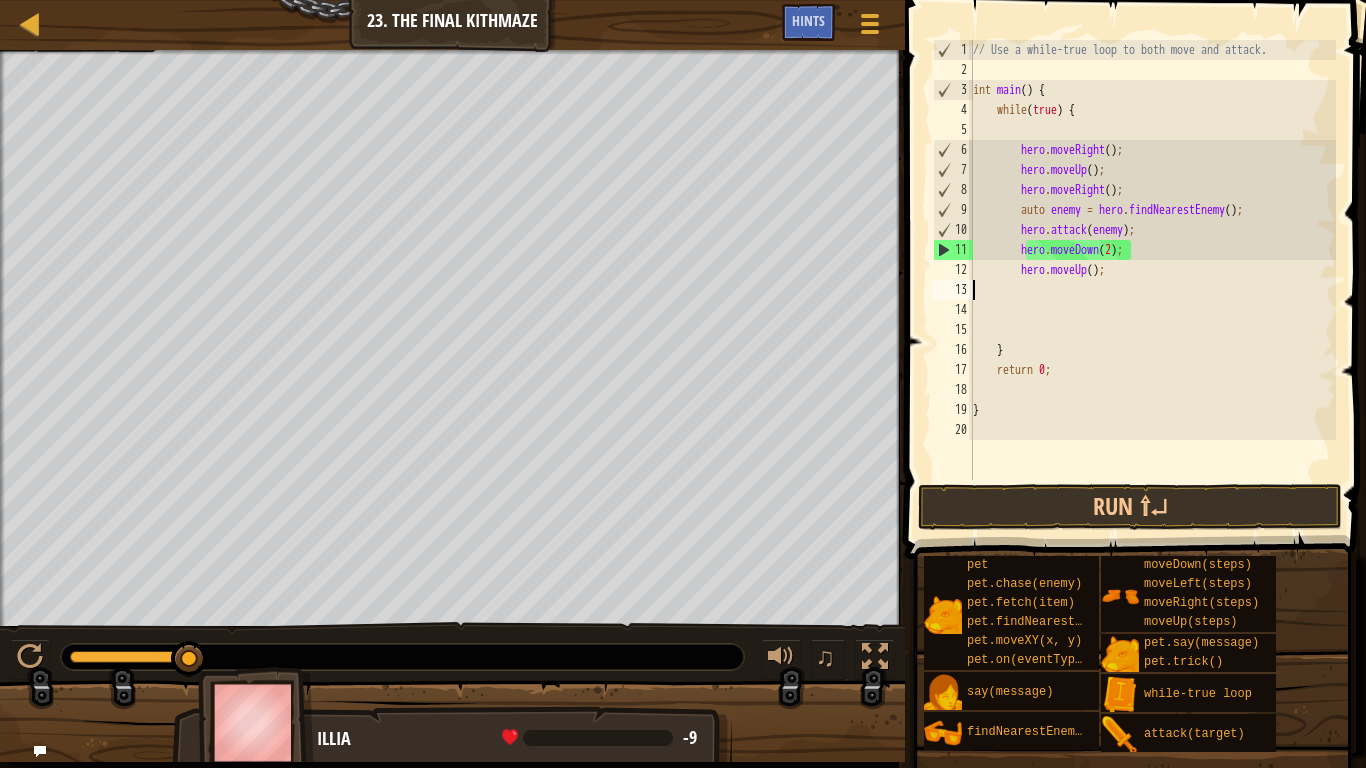 type on "hero.moveUp();" 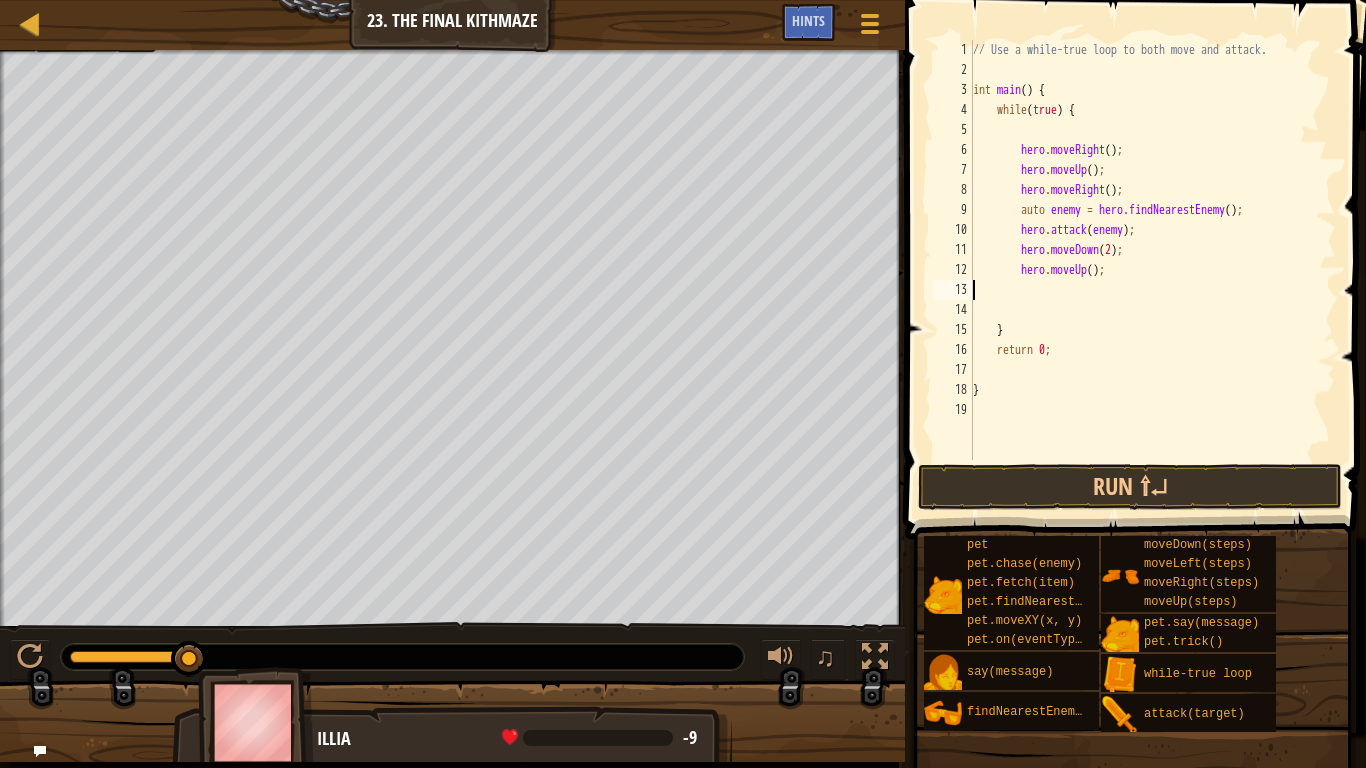 type on "hero.moveUp();" 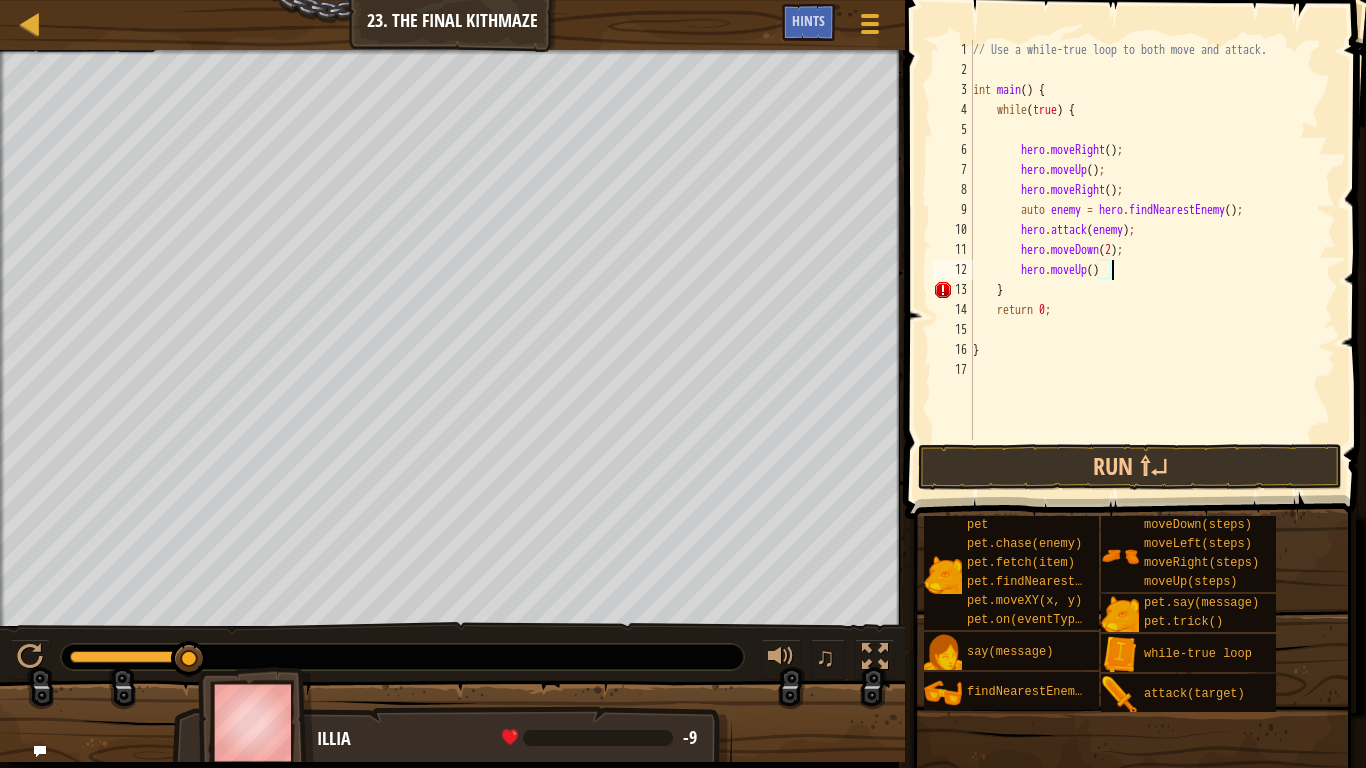 scroll, scrollTop: 9, scrollLeft: 11, axis: both 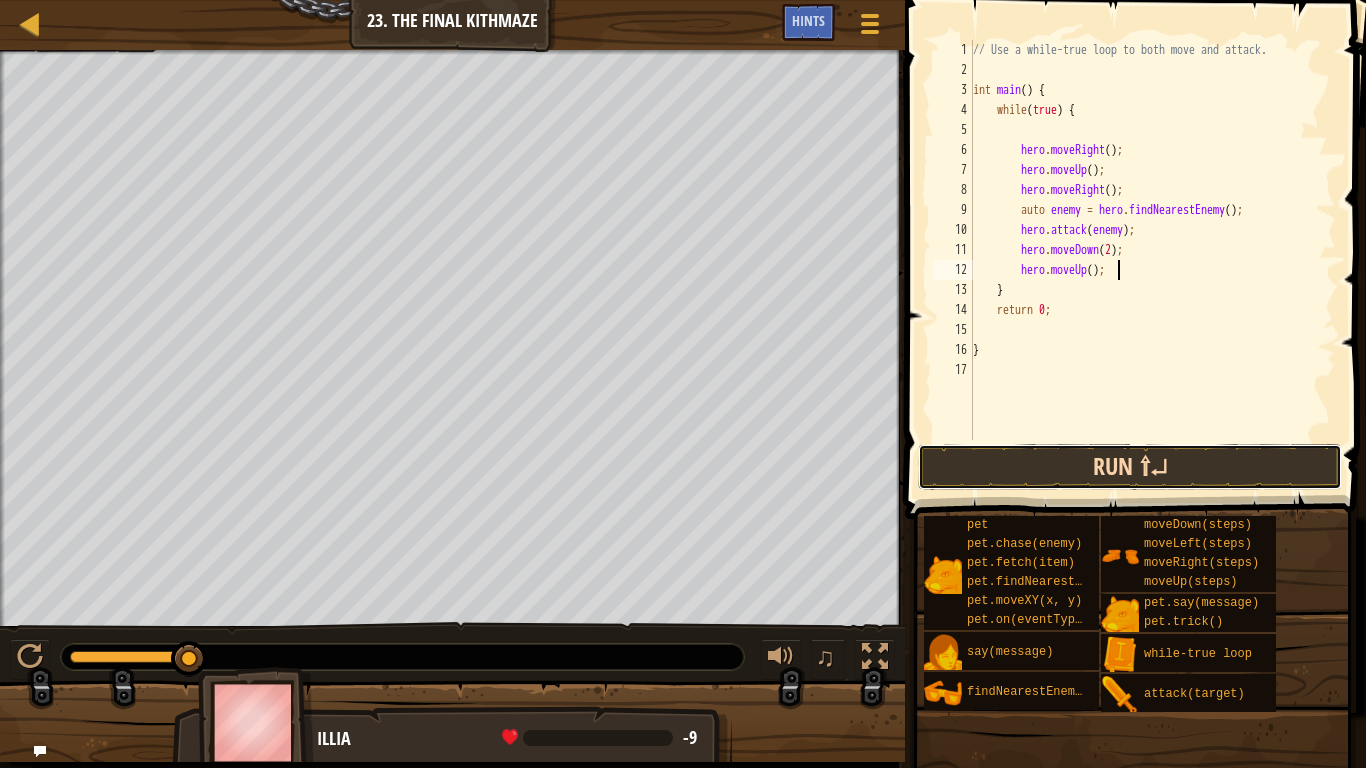 click on "Run ⇧↵" at bounding box center [1130, 467] 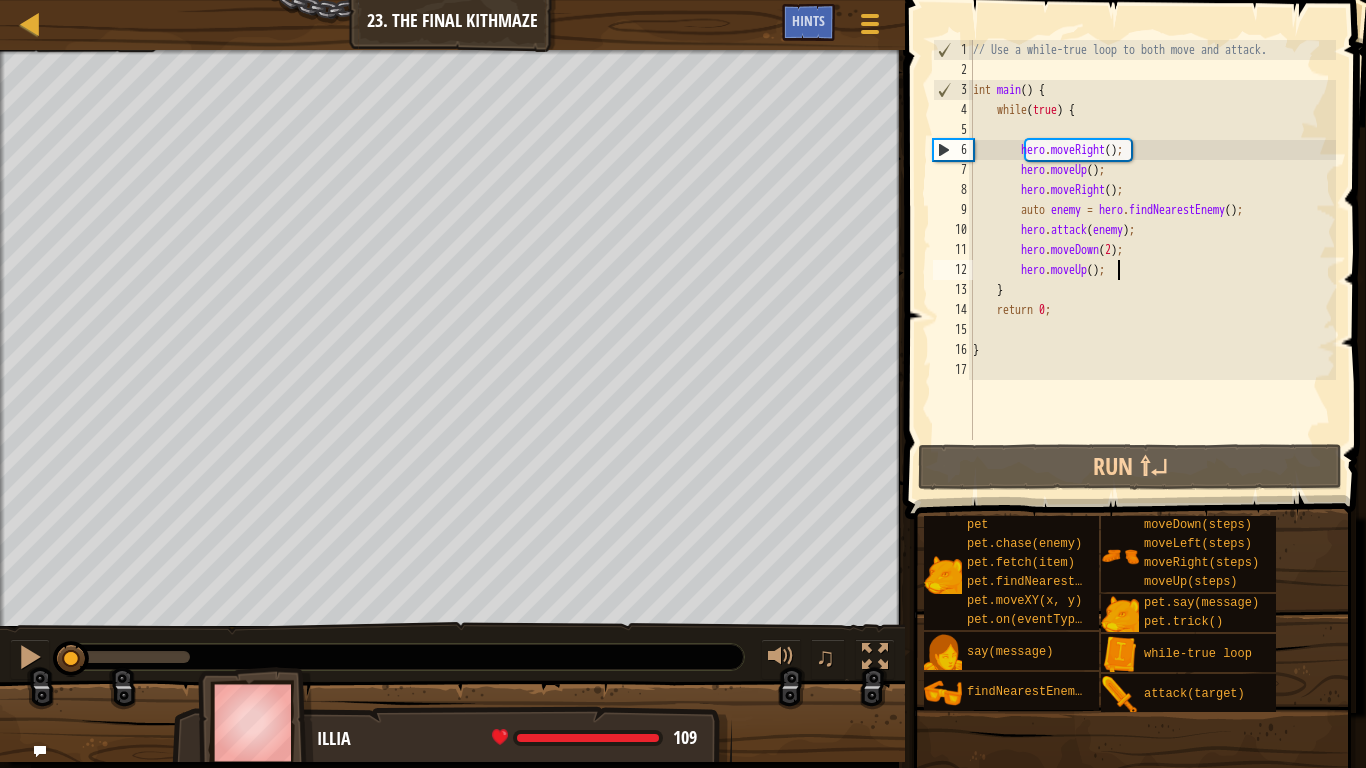 drag, startPoint x: 182, startPoint y: 645, endPoint x: 0, endPoint y: 647, distance: 182.01099 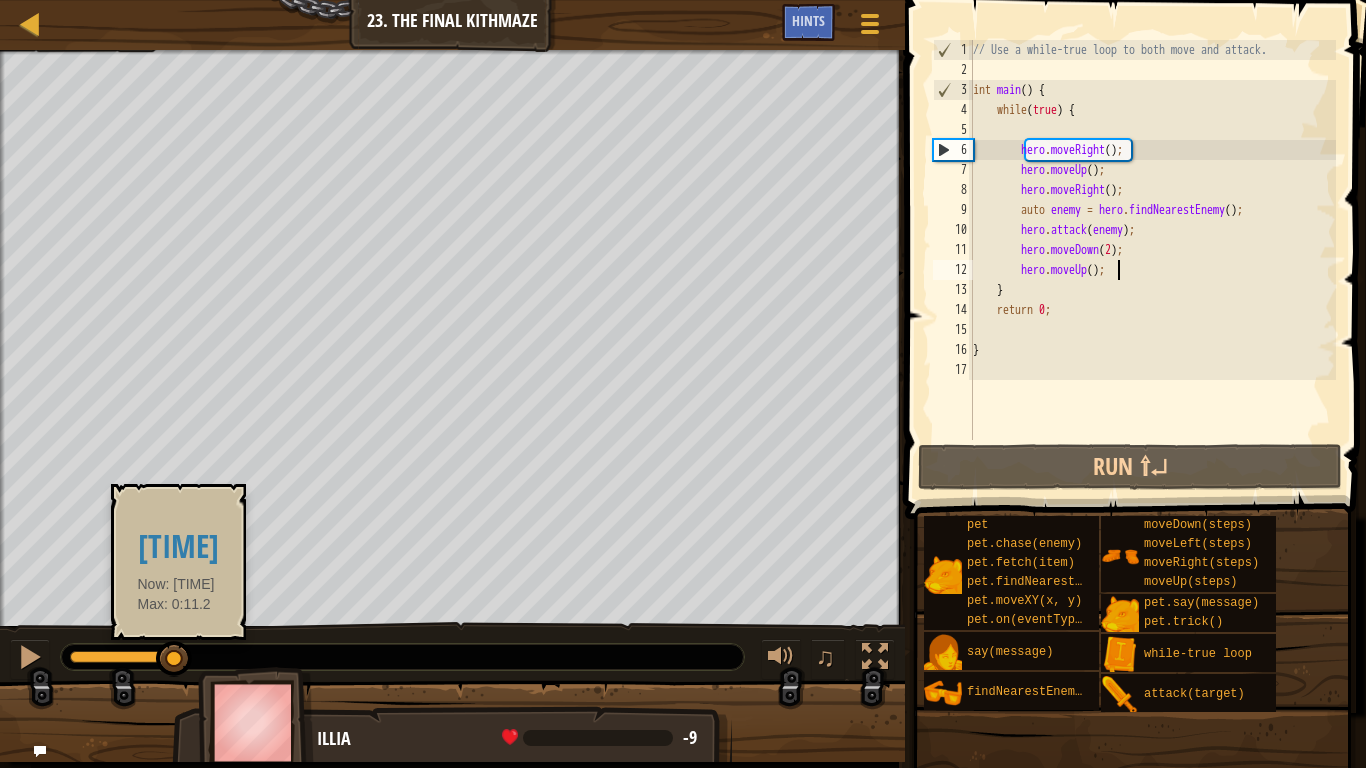 drag, startPoint x: 75, startPoint y: 651, endPoint x: 175, endPoint y: 650, distance: 100.005 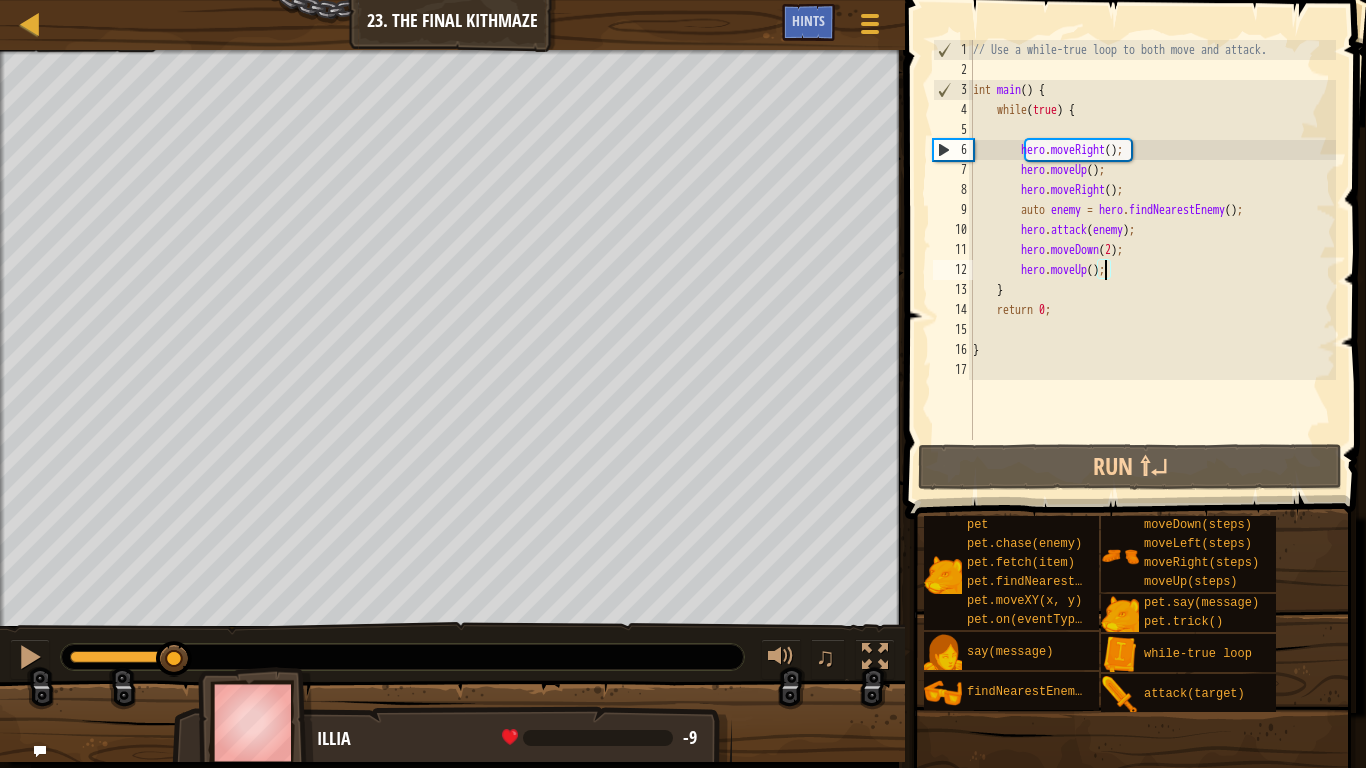 click on "// Use a while-true loop to both move and attack. int   main ( )   {      while ( true )   {               hero . moveRight ( ) ;          hero . moveUp ( ) ;          hero . moveRight ( ) ;          auto   enemy   =   hero . findNearestEnemy ( ) ;          hero . attack ( enemy ) ;          hero . moveDown ( 2 ) ;          hero . moveUp ( ) ;      }      return   0 ;      }" at bounding box center (1152, 260) 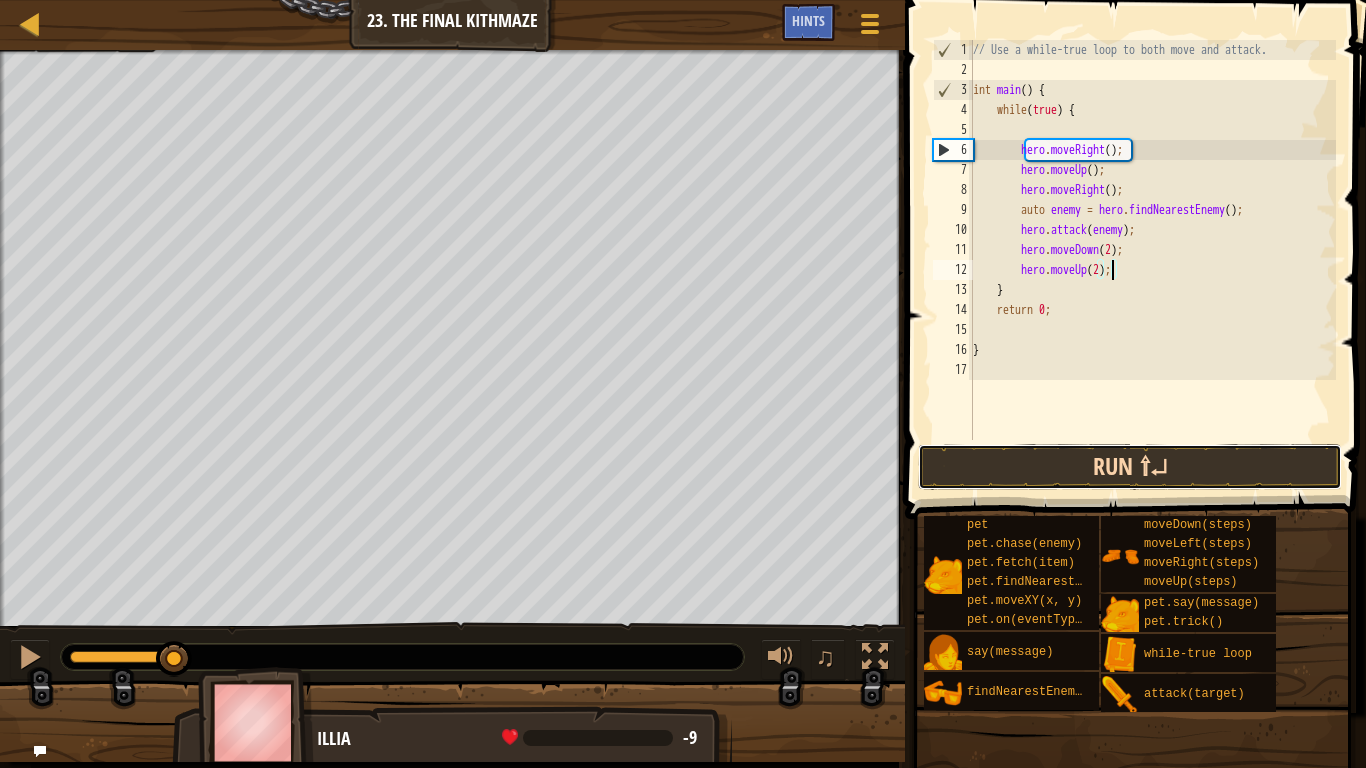 click on "Run ⇧↵" at bounding box center (1130, 467) 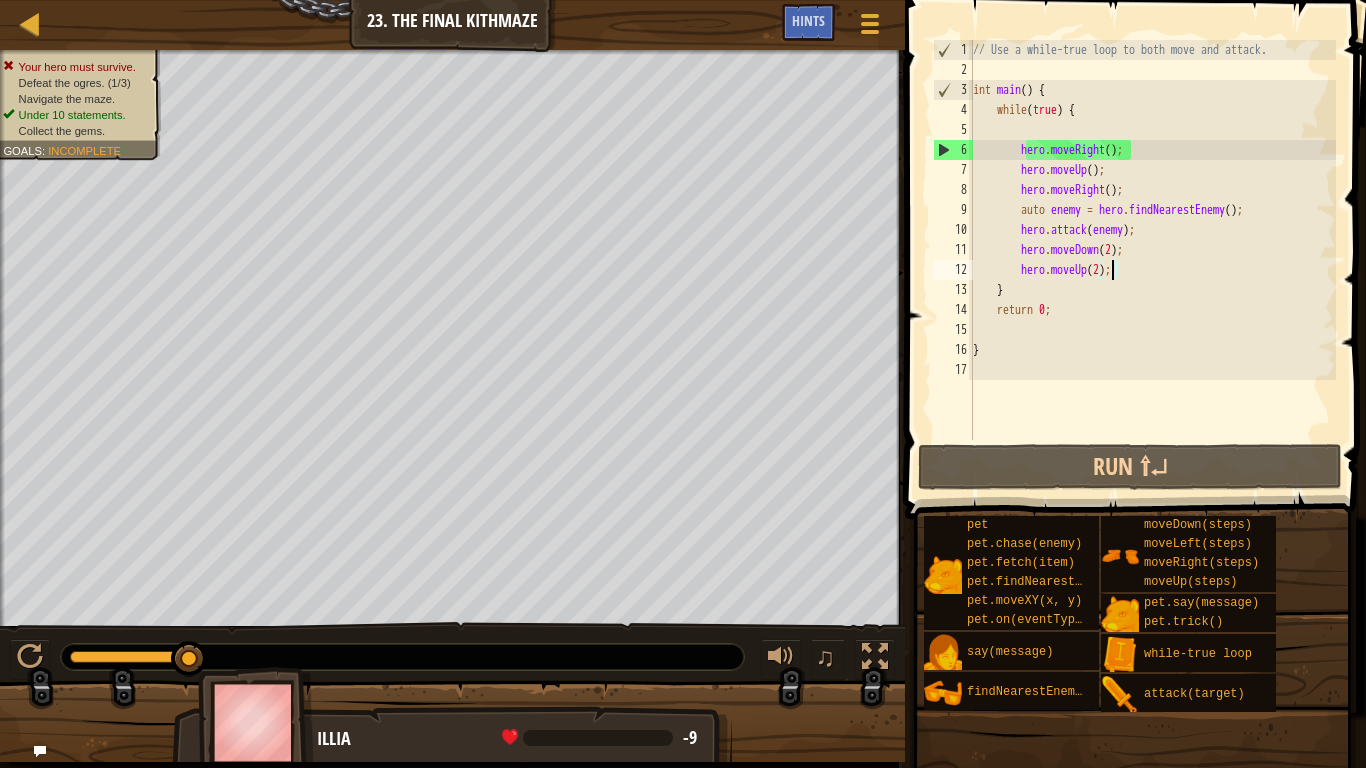 type on "hero.moveUp();" 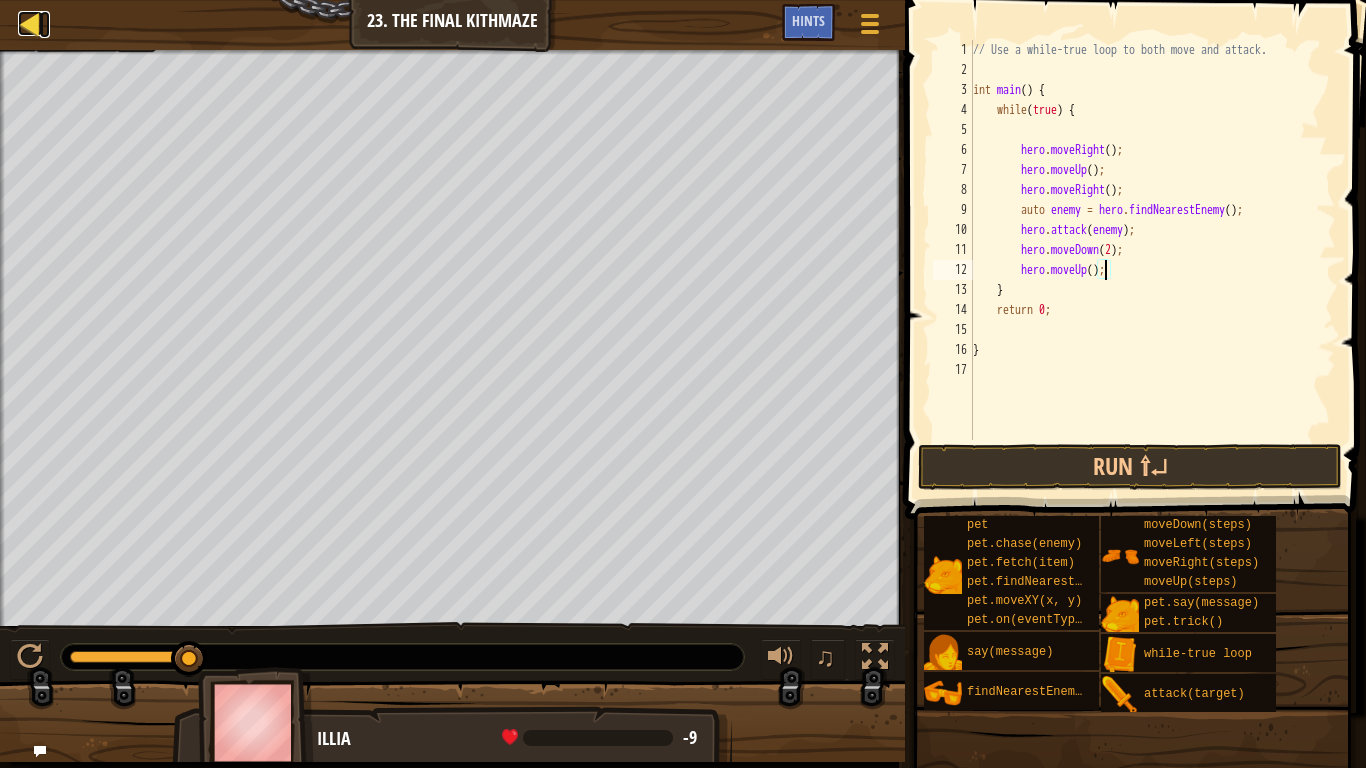 click at bounding box center (30, 23) 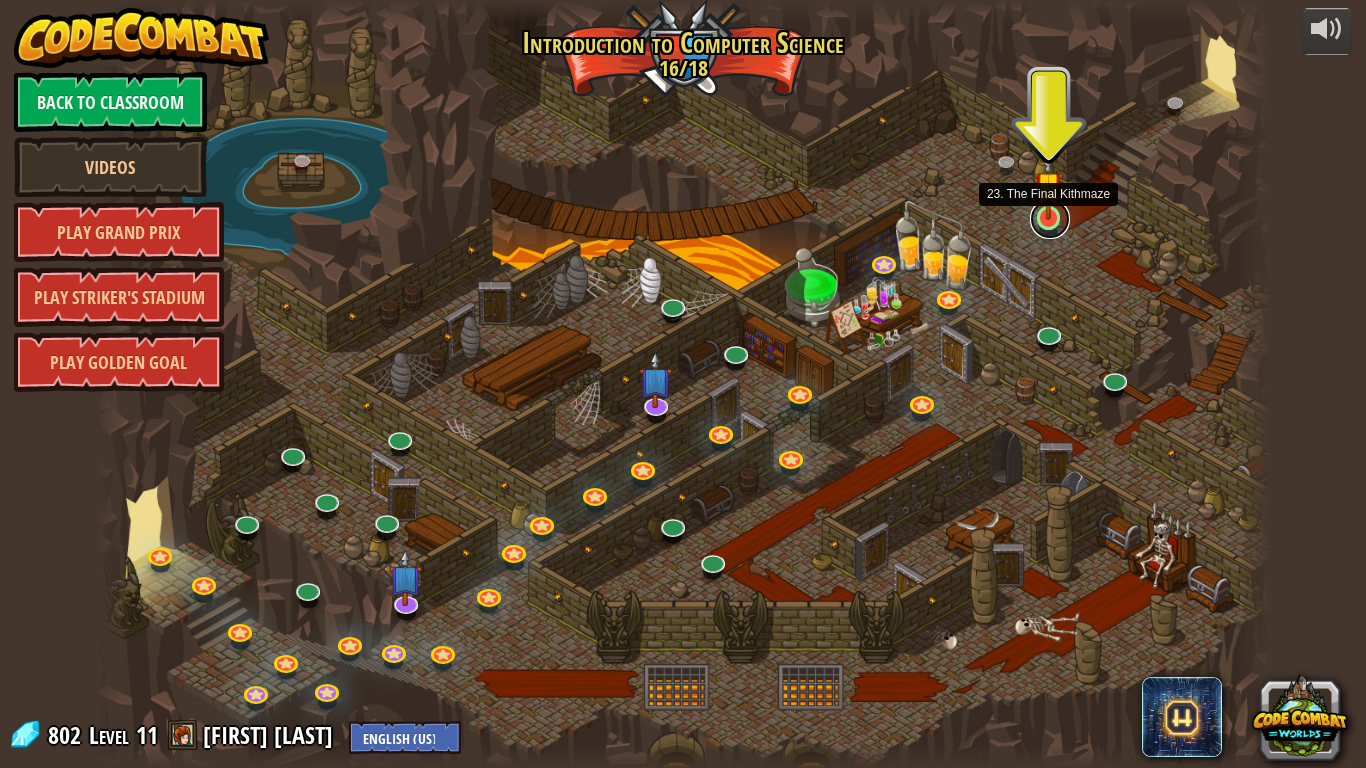 click at bounding box center (1050, 219) 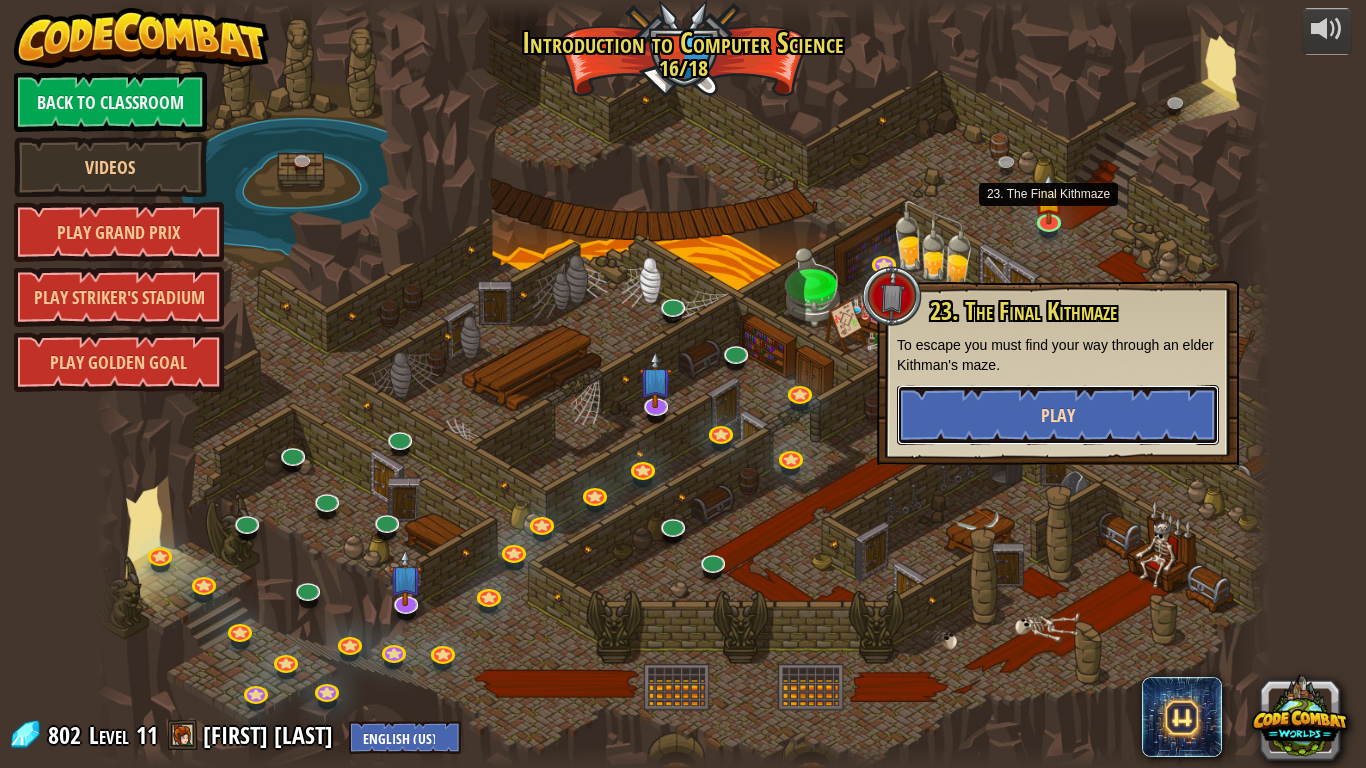 click on "Play" at bounding box center [1058, 415] 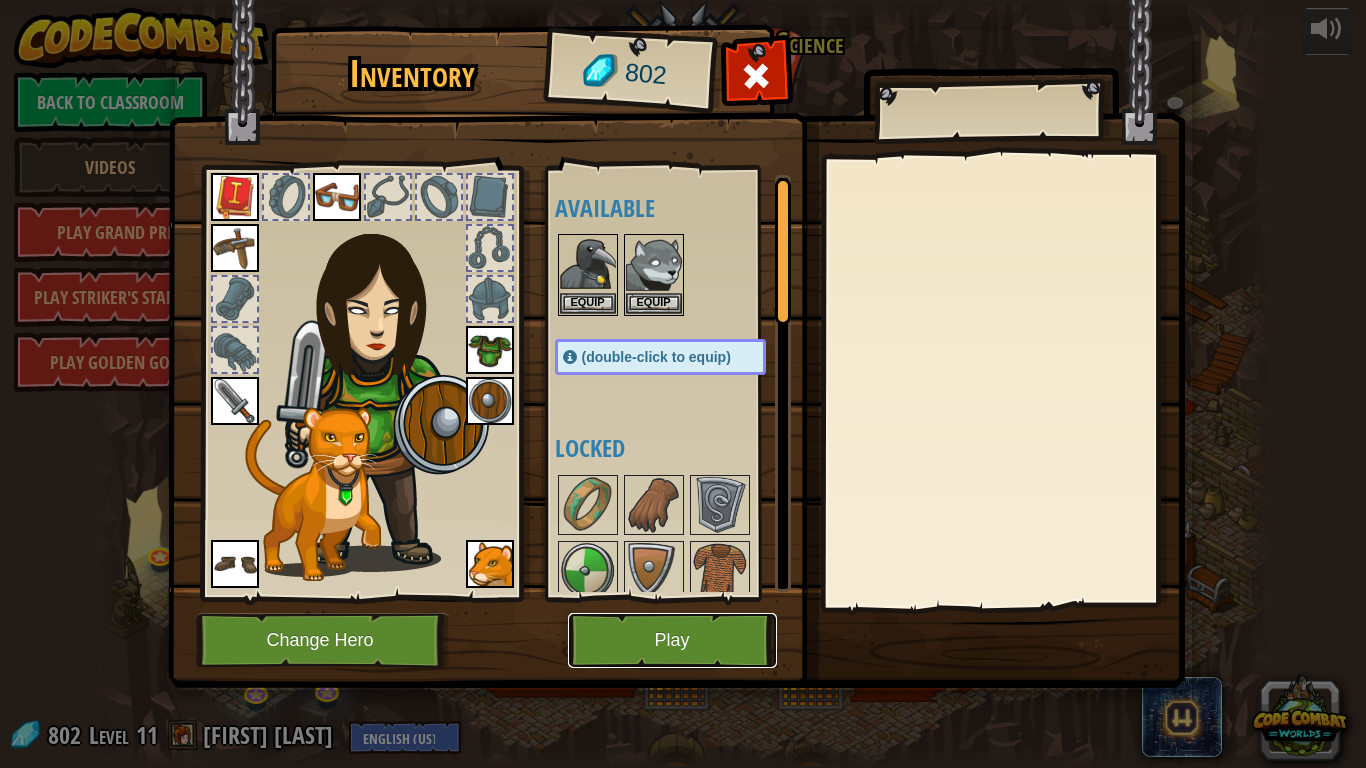 click on "Play" at bounding box center (672, 640) 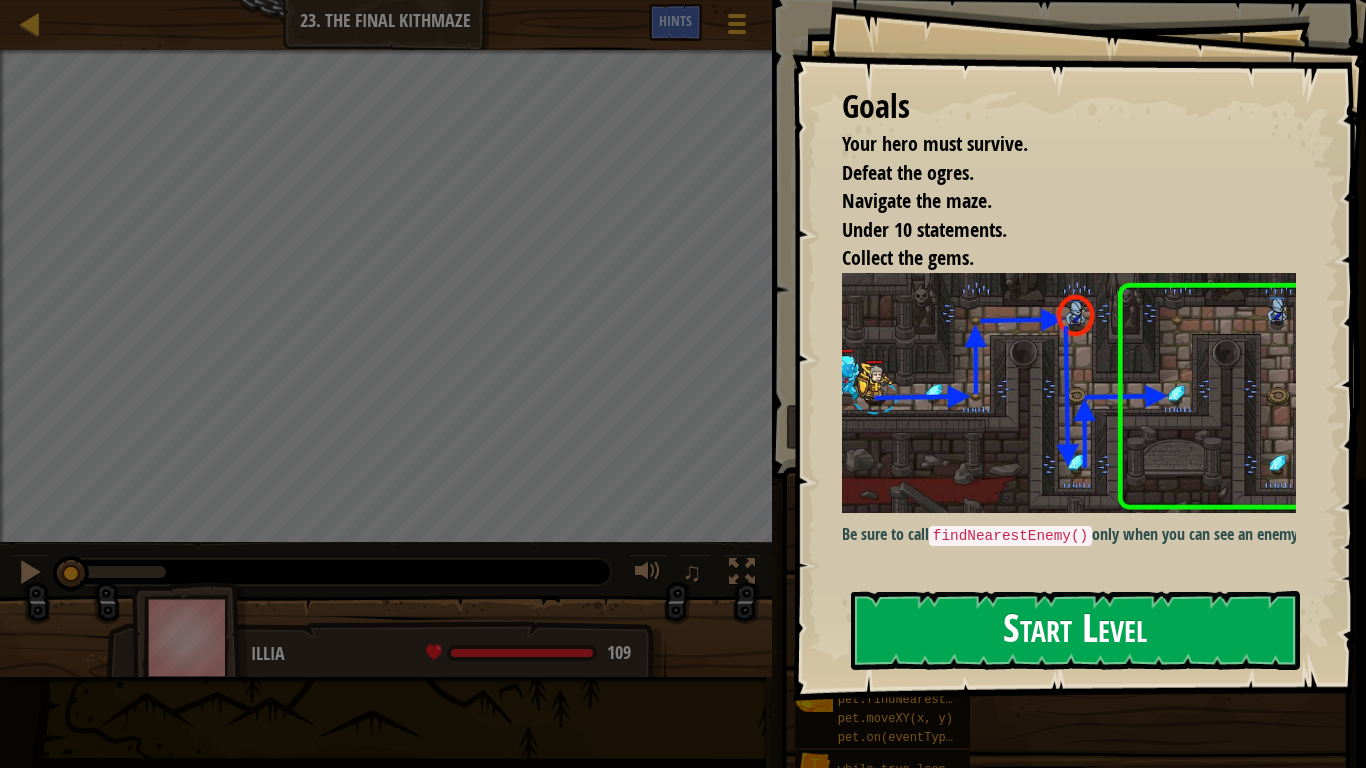 click on "Start Level" at bounding box center [1075, 630] 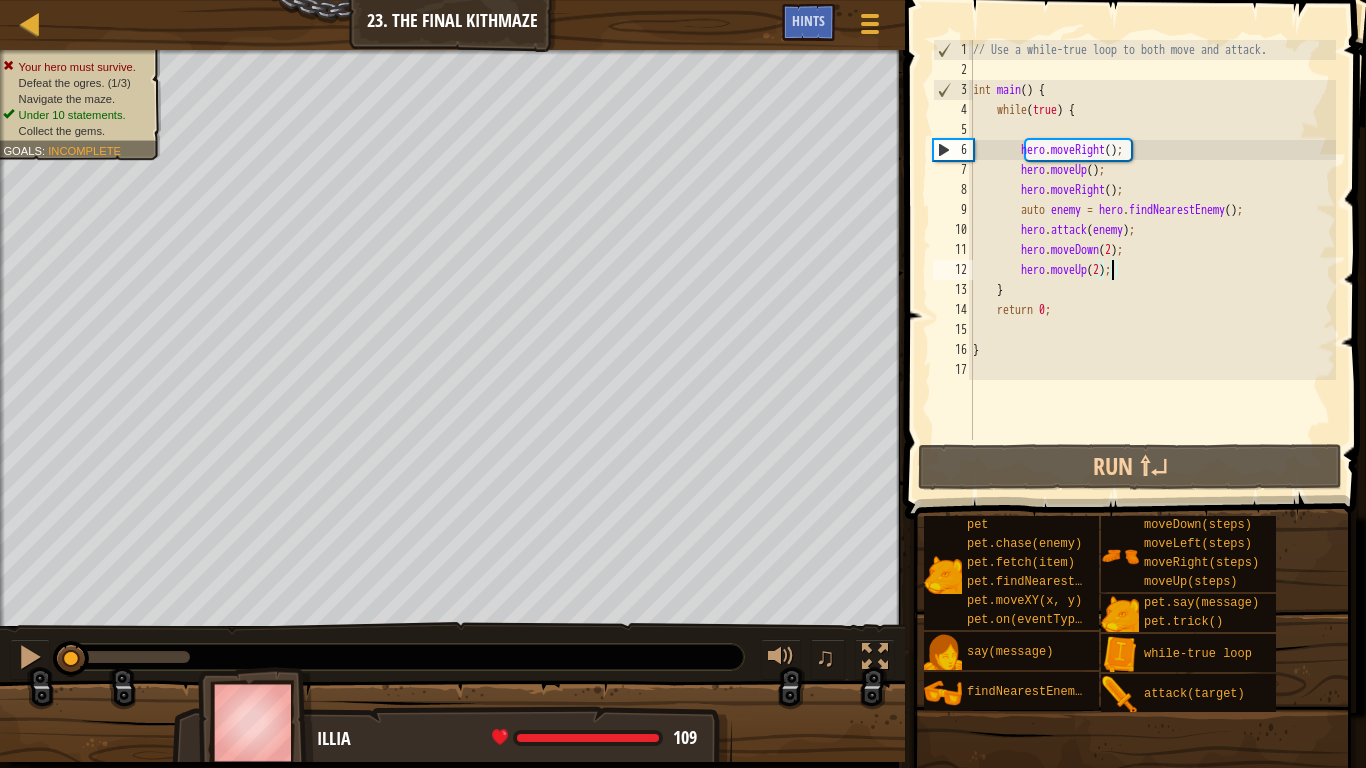 click on "// Use a while-true loop to both move and attack. int   main ( )   {      while ( true )   {               hero . moveRight ( ) ;          hero . moveUp ( ) ;          hero . moveRight ( ) ;          auto   enemy   =   hero . findNearestEnemy ( ) ;          hero . attack ( enemy ) ;          hero . moveDown ( 2 ) ;          hero . moveUp ( 2 ) ;      }      return   0 ;      }" at bounding box center [1152, 260] 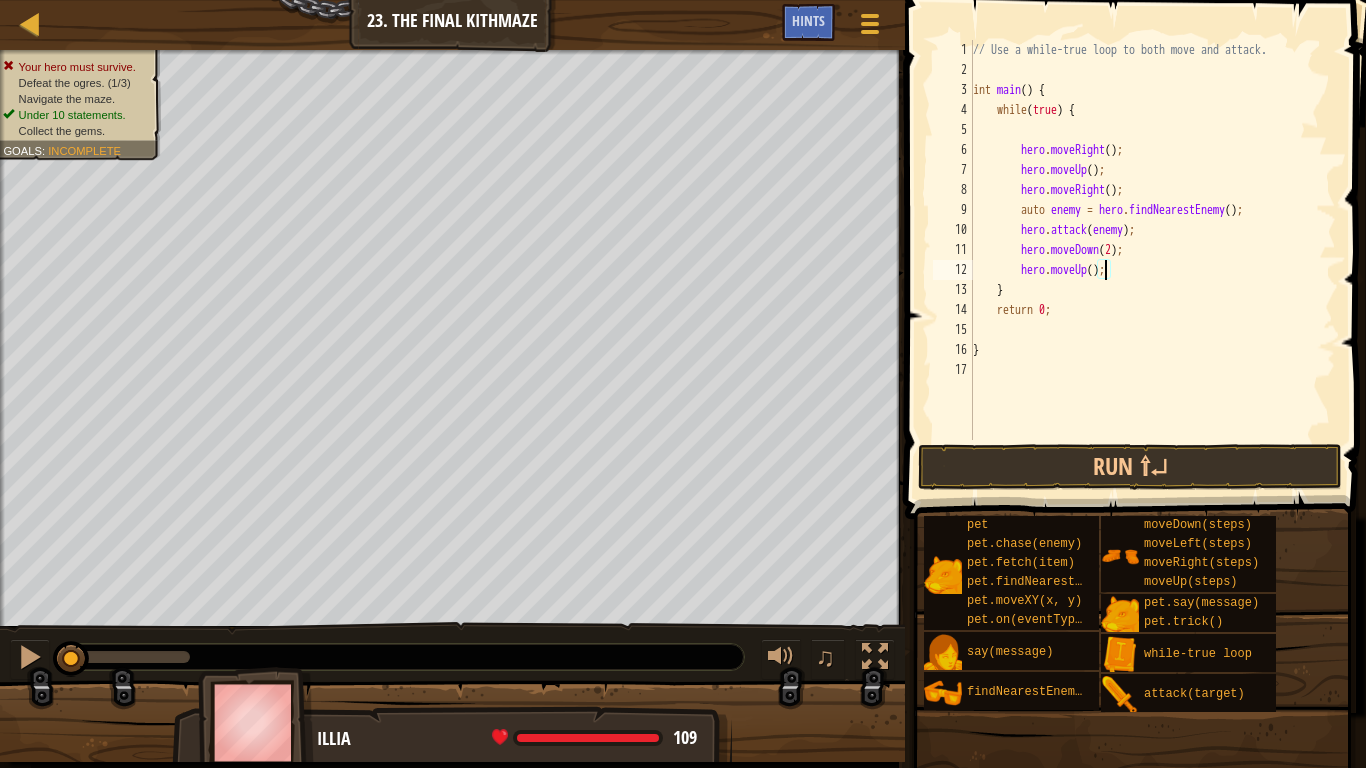 click on "// Use a while-true loop to both move and attack. int   main ( )   {      while ( true )   {               hero . moveRight ( ) ;          hero . moveUp ( ) ;          hero . moveRight ( ) ;          auto   enemy   =   hero . findNearestEnemy ( ) ;          hero . attack ( enemy ) ;          hero . moveDown ( 2 ) ;          hero . moveUp ( ) ;      }      return   0 ;      }" at bounding box center (1152, 260) 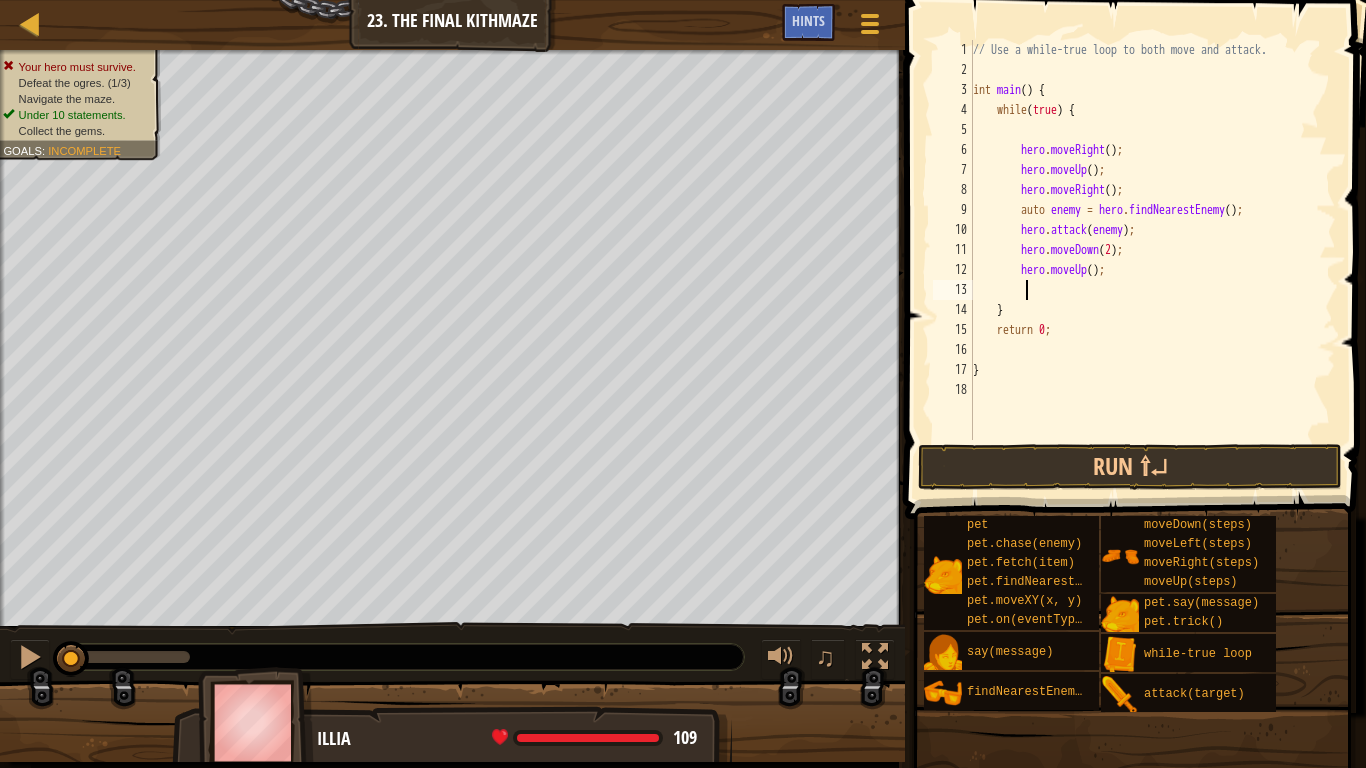 type on "h" 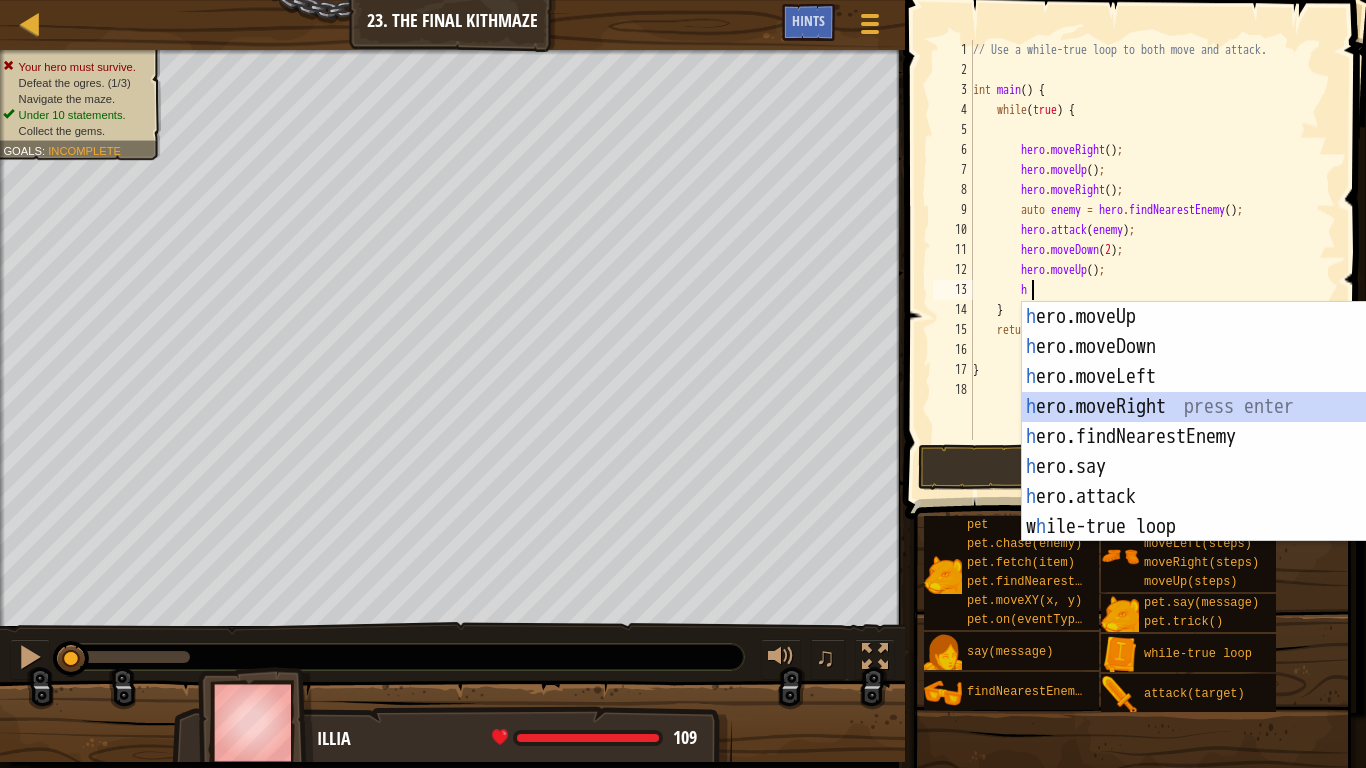 click on "h ero.moveUp press enter h ero.moveDown press enter h ero.moveLeft press enter h ero.moveRight press enter h ero.findNearestEnemy press enter h ero.say press enter h ero.attack press enter w h ile-true loop press enter pet.c h ase(enemy) press enter" at bounding box center [1203, 452] 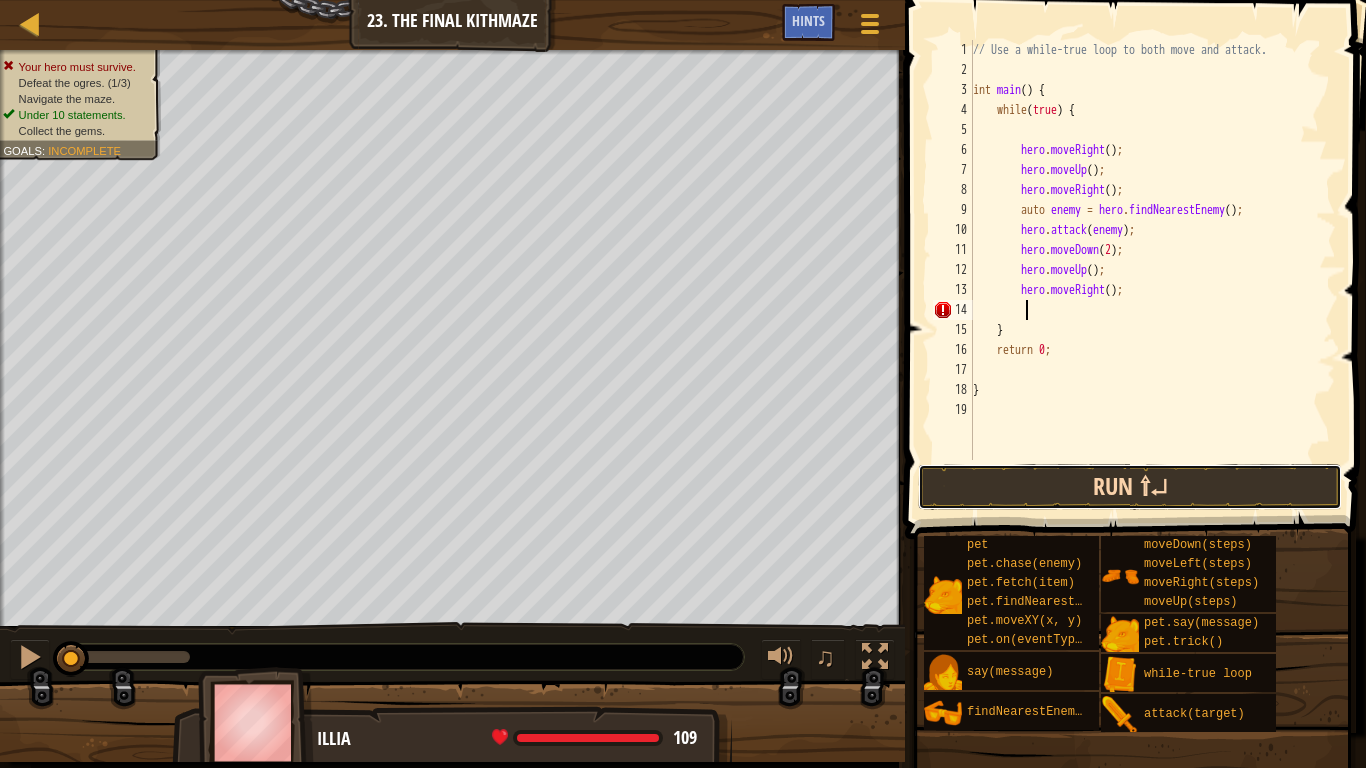 click on "Run ⇧↵" at bounding box center [1130, 487] 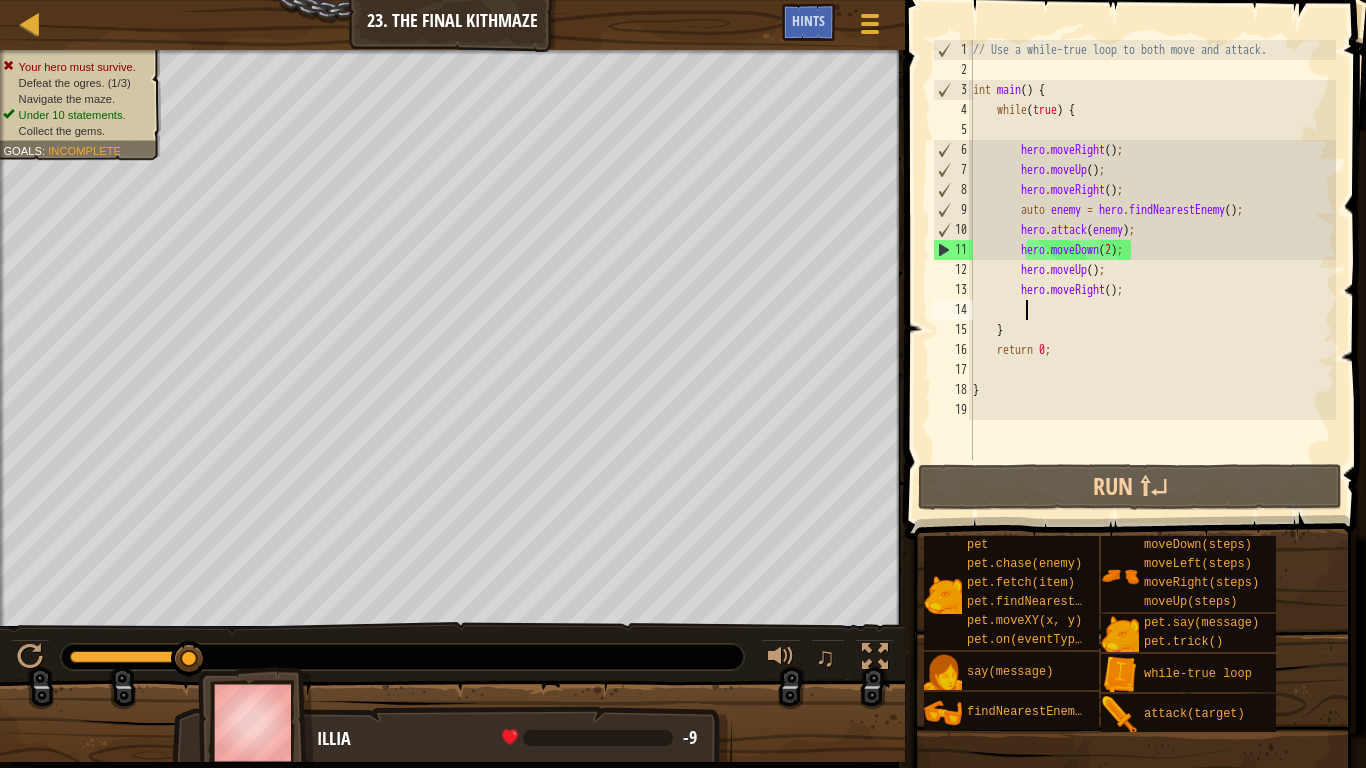 click on "// Use a while-true loop to both move and attack. int   main ( )   {      while ( true )   {               hero . moveRight ( ) ;          hero . moveUp ( ) ;          hero . moveRight ( ) ;          auto   enemy   =   hero . findNearestEnemy ( ) ;          hero . attack ( enemy ) ;          hero . moveDown ( 2 ) ;          hero . moveUp ( ) ;          hero . moveRight ( ) ;               }      return   0 ;      }" at bounding box center (1152, 270) 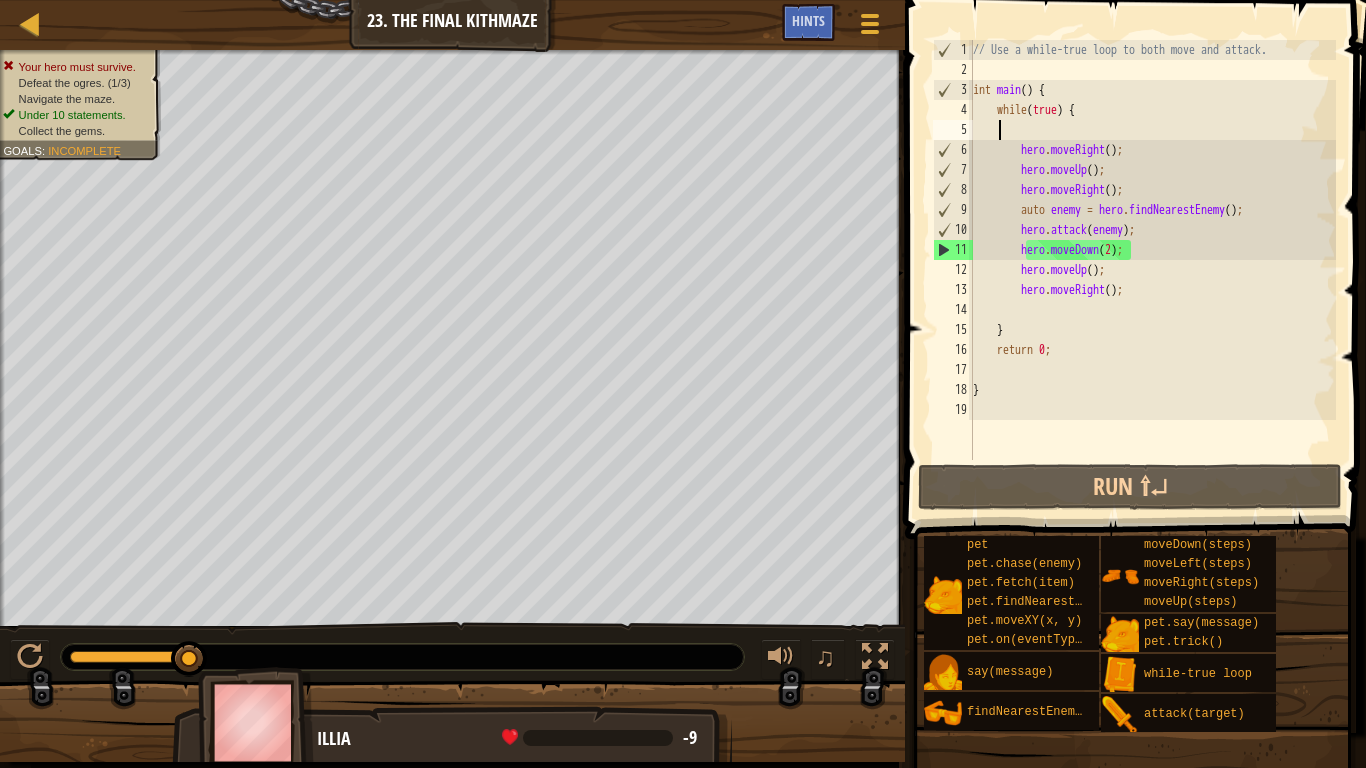 scroll, scrollTop: 9, scrollLeft: 0, axis: vertical 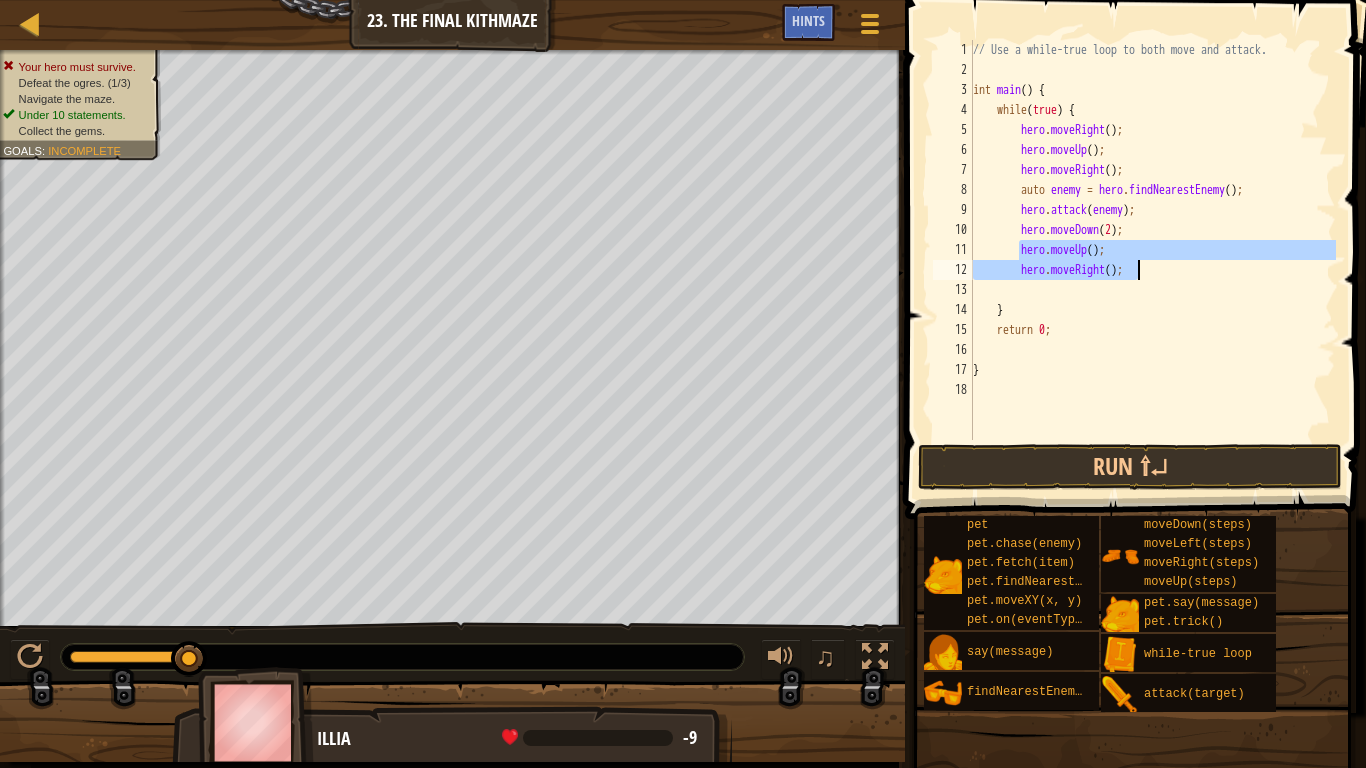drag, startPoint x: 1021, startPoint y: 251, endPoint x: 1135, endPoint y: 264, distance: 114.73883 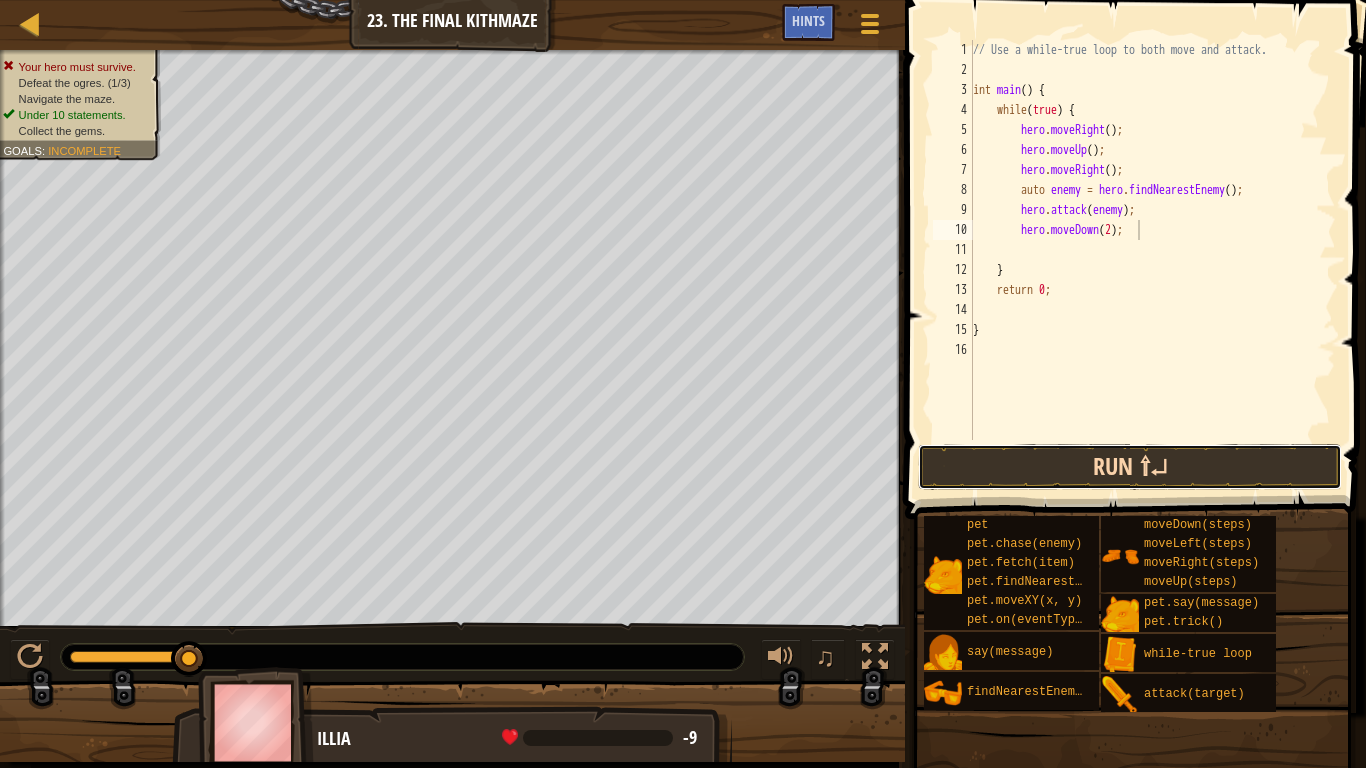 click on "Run ⇧↵" at bounding box center (1130, 467) 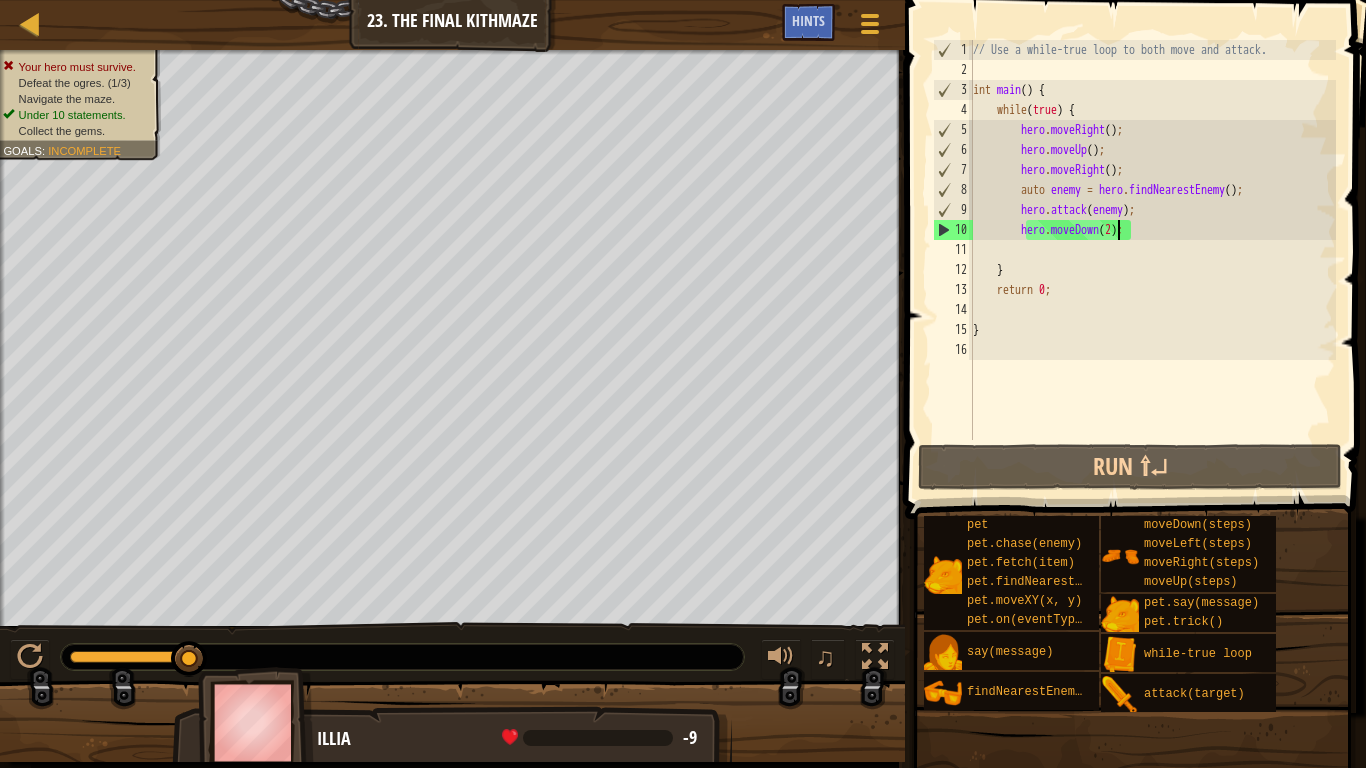 click on "// Use a while-true loop to both move and attack. int   main ( )   {      while ( true )   {          hero . moveRight ( ) ;          hero . moveUp ( ) ;          hero . moveRight ( ) ;          auto   enemy   =   hero . findNearestEnemy ( ) ;          hero . attack ( enemy ) ;          hero . moveDown ( 2 ) ;               }      return   0 ;      }" at bounding box center [1152, 260] 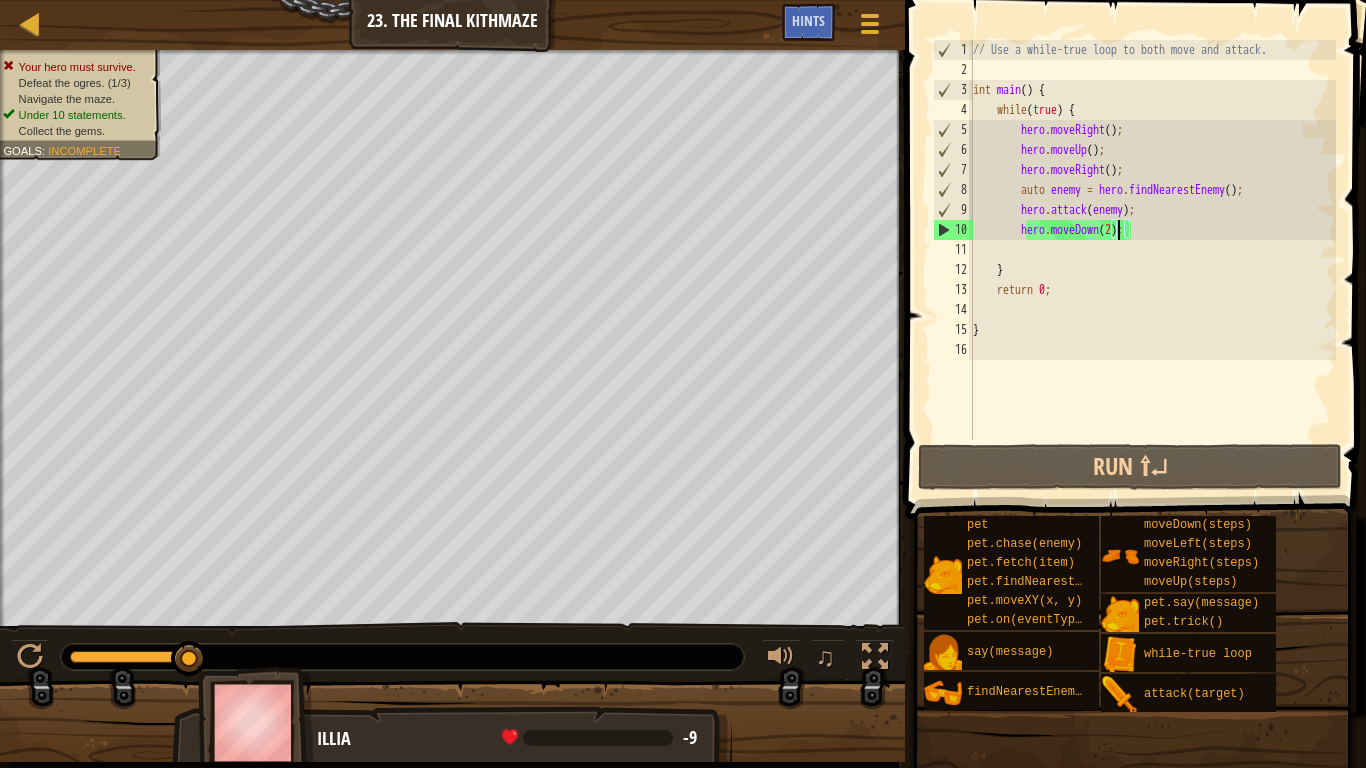 click on "// Use a while-true loop to both move and attack. int   main ( )   {      while ( true )   {          hero . moveRight ( ) ;          hero . moveUp ( ) ;          hero . moveRight ( ) ;          auto   enemy   =   hero . findNearestEnemy ( ) ;          hero . attack ( enemy ) ;          hero . moveDown ( 2 ) ;               }      return   0 ;      }" at bounding box center (1152, 260) 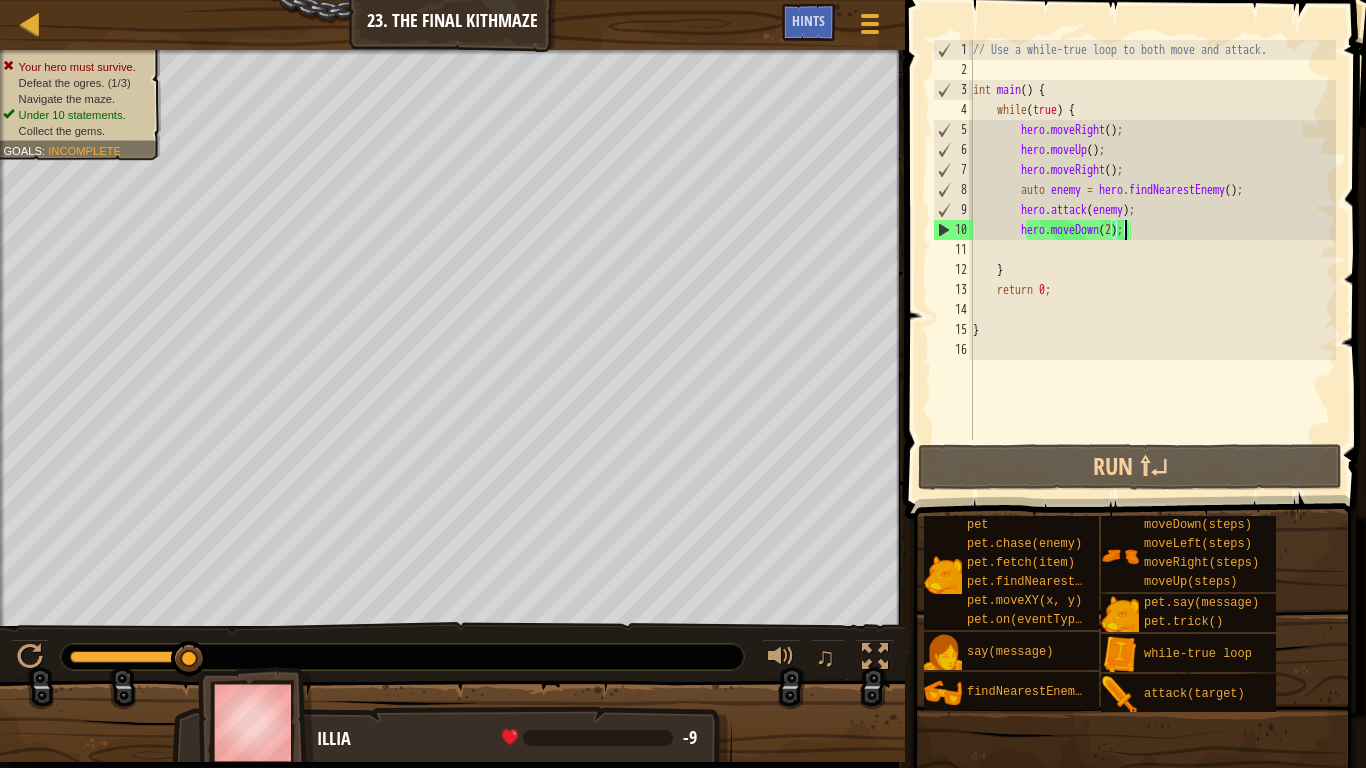 type on "hero.moveDown();" 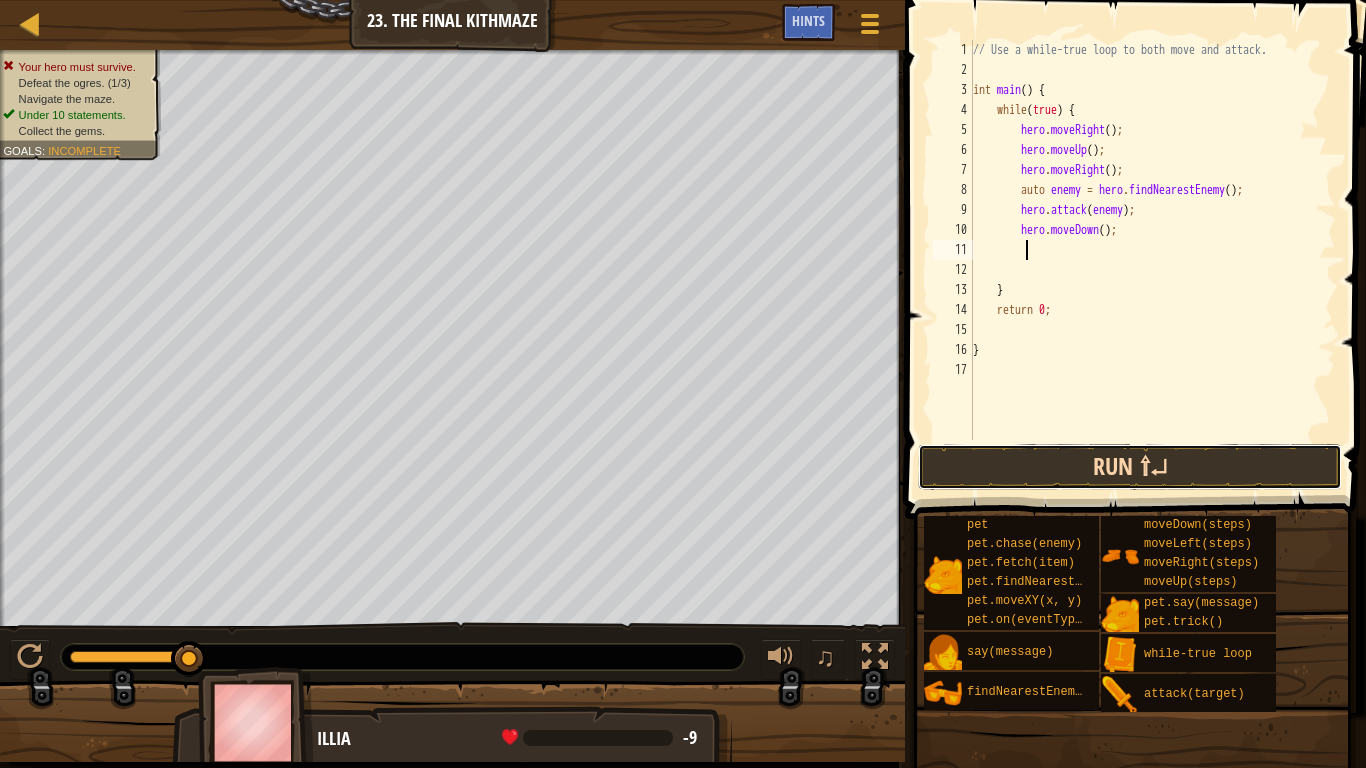 click on "Run ⇧↵" at bounding box center (1130, 467) 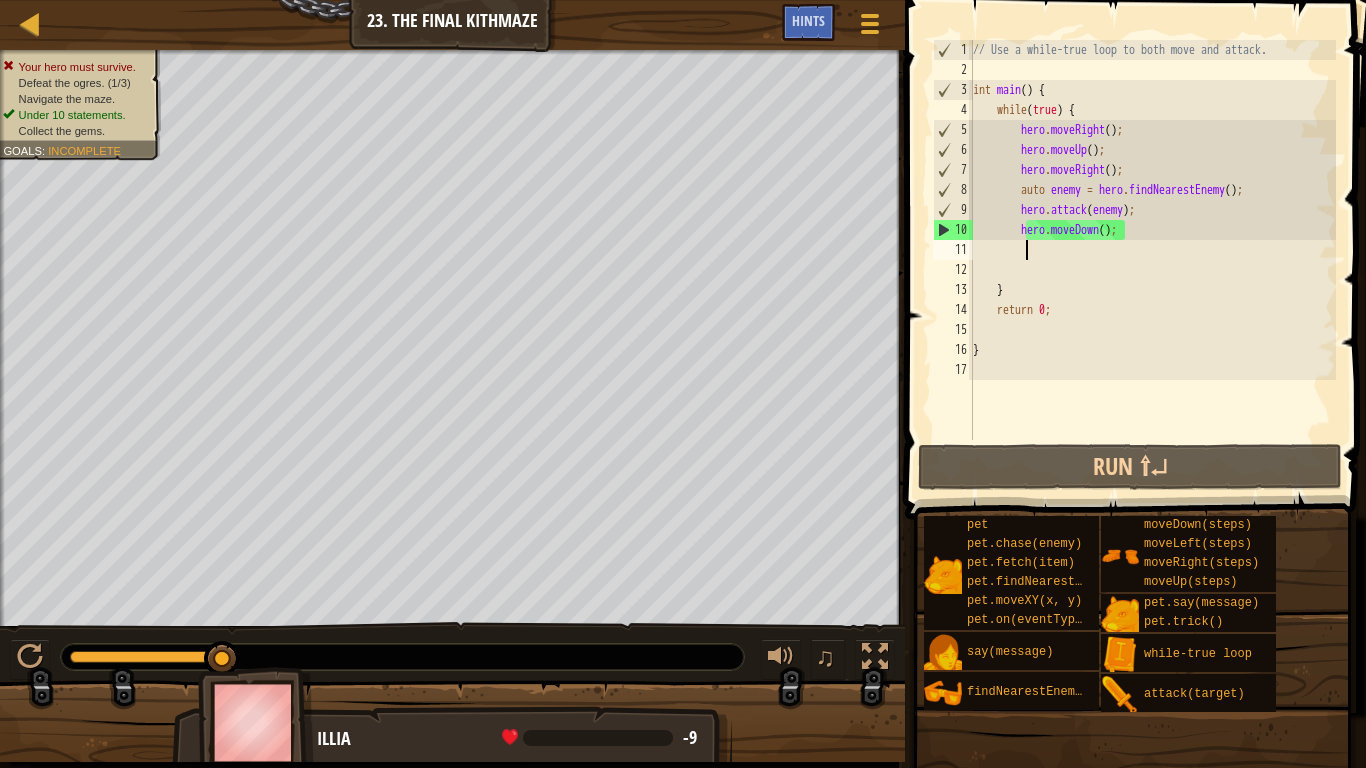 click on "// Use a while-true loop to both move and attack. int   main ( )   {      while ( true )   {          hero . moveRight ( ) ;          hero . moveUp ( ) ;          hero . moveRight ( ) ;          auto   enemy   =   hero . findNearestEnemy ( ) ;          hero . attack ( enemy ) ;          hero . moveDown ( ) ;                        }      return   0 ;      }" at bounding box center (1152, 260) 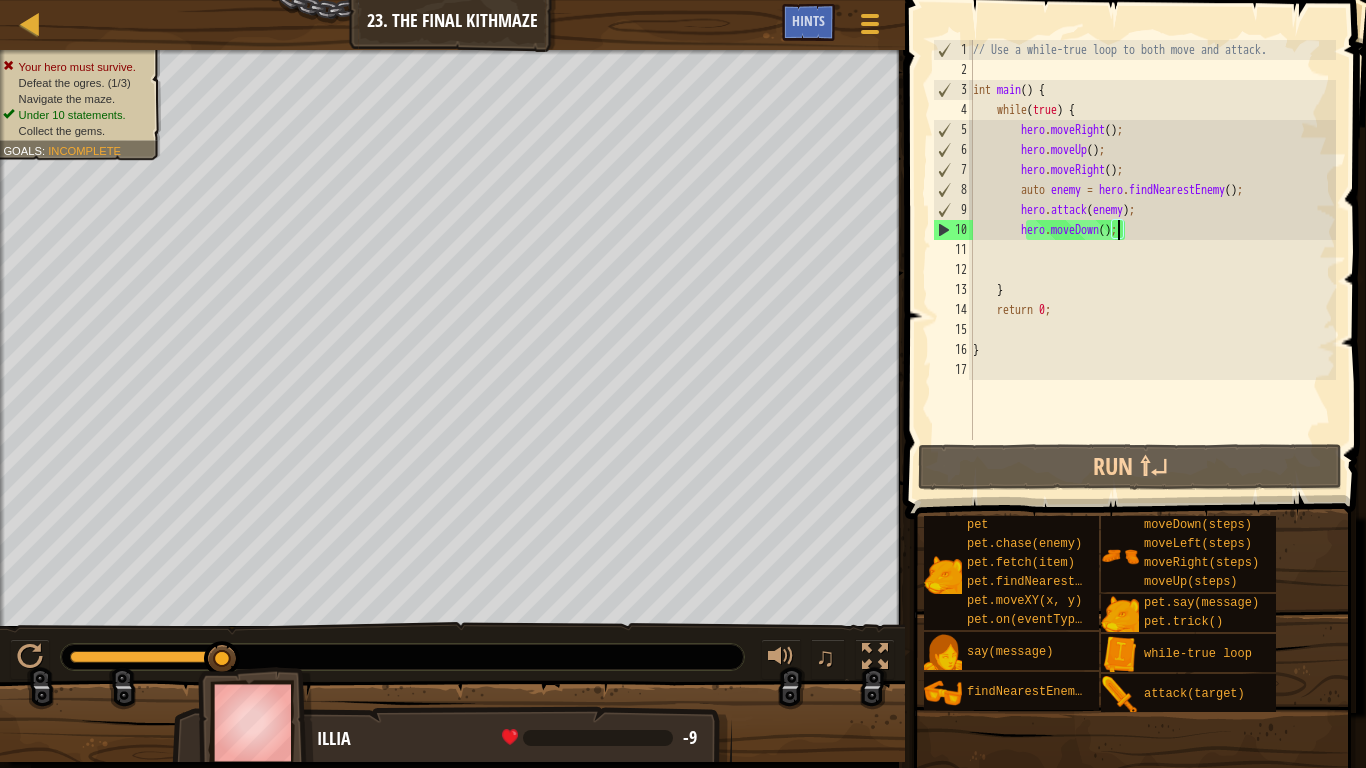 type on "hero.moveDown([NUMBER]);" 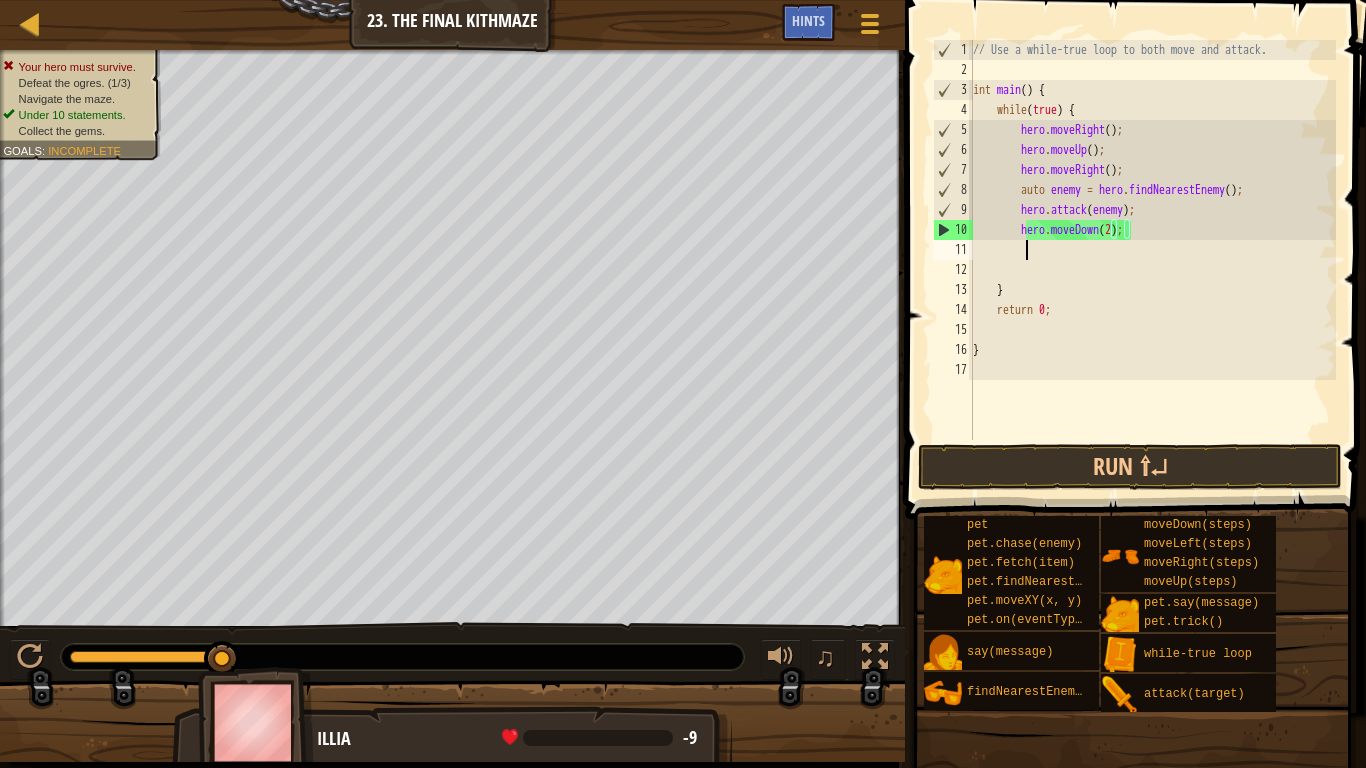 click on "// Use a while-true loop to both move and attack. int   main ( )   {      while ( true )   {          hero . moveRight ( ) ;          hero . moveUp ( ) ;          hero . moveRight ( ) ;          auto   enemy   =   hero . findNearestEnemy ( ) ;          hero . attack ( enemy ) ;          hero . moveDown ( 2 ) ;                        }      return   0 ;      }" at bounding box center [1152, 260] 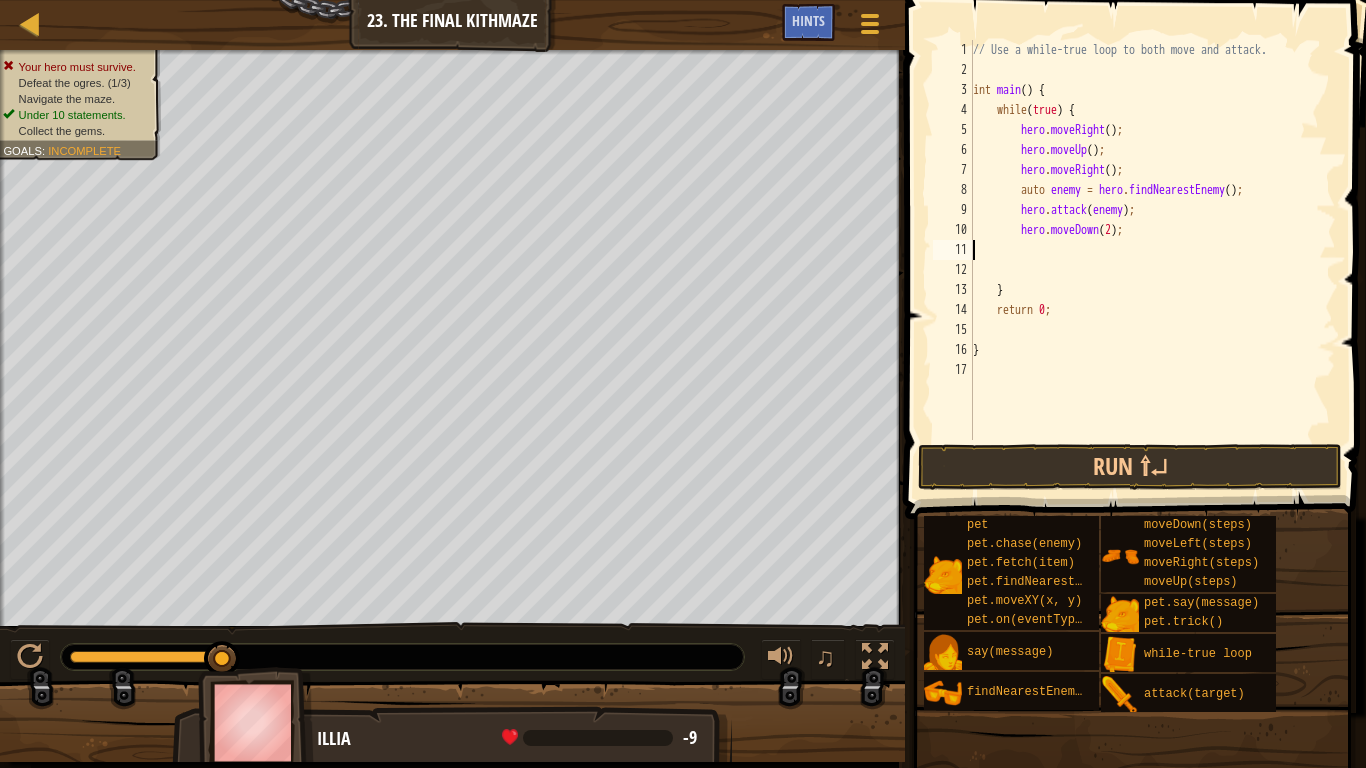scroll, scrollTop: 9, scrollLeft: 0, axis: vertical 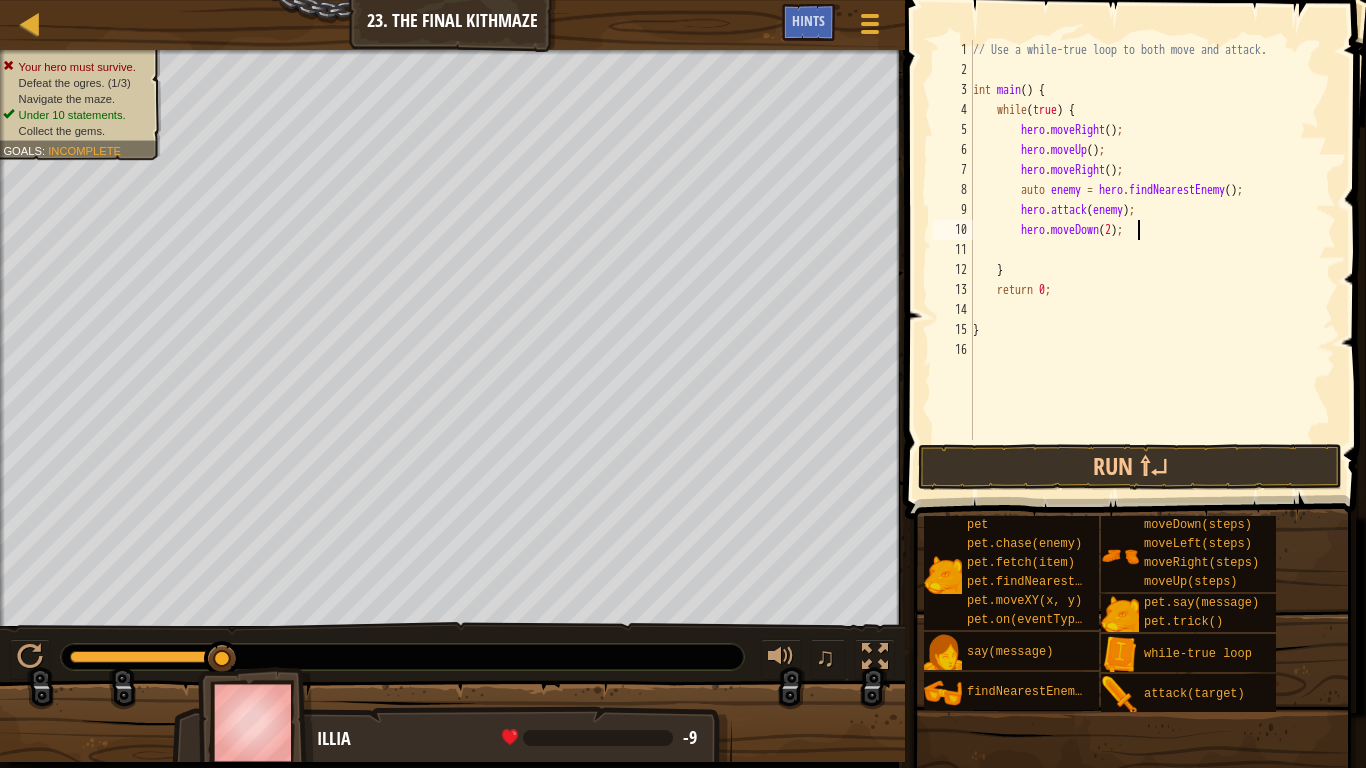 click on "// Use a while-true loop to both move and attack. int   main ( )   {      while ( true )   {          hero . moveRight ( ) ;          hero . moveUp ( ) ;          hero . moveRight ( ) ;          auto   enemy   =   hero . findNearestEnemy ( ) ;          hero . attack ( enemy ) ;          hero . moveDown ( 2 ) ;               }      return   0 ;      }" at bounding box center [1152, 260] 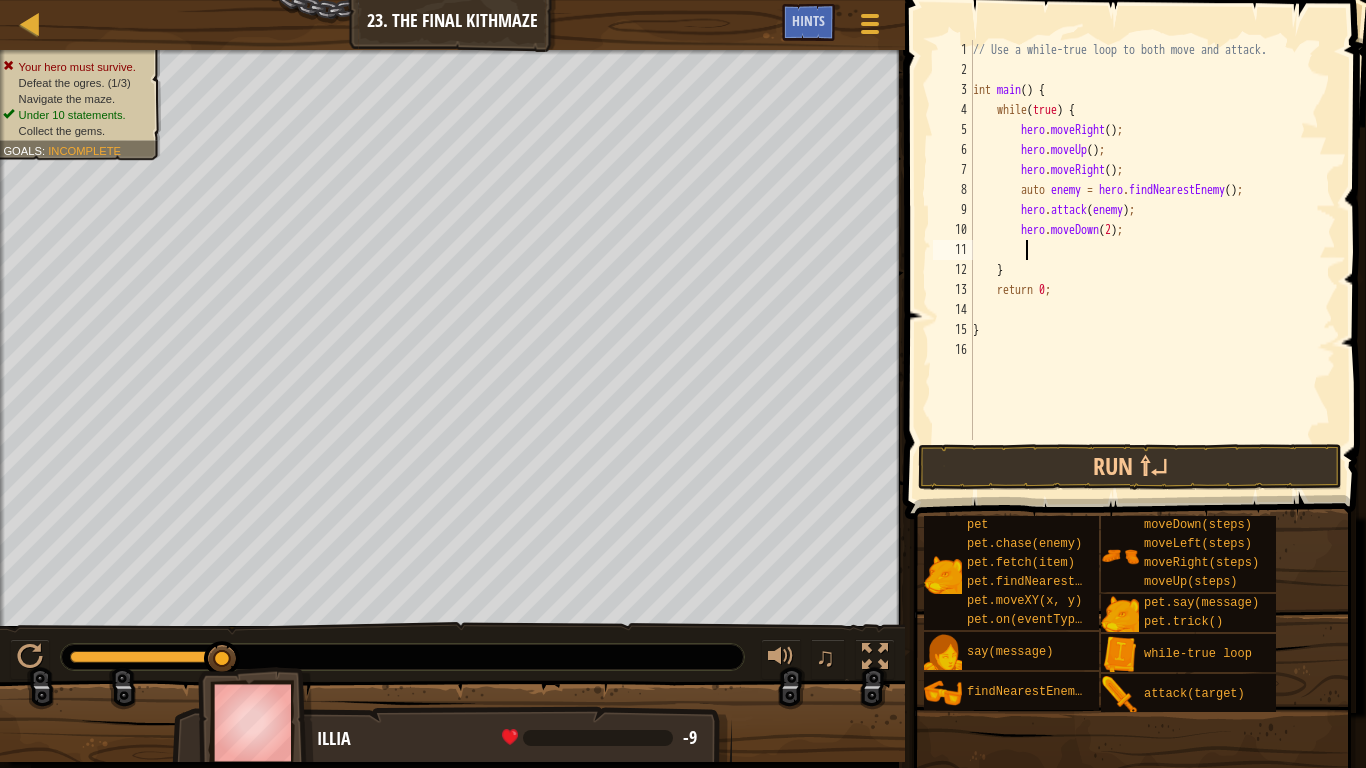 type on "h" 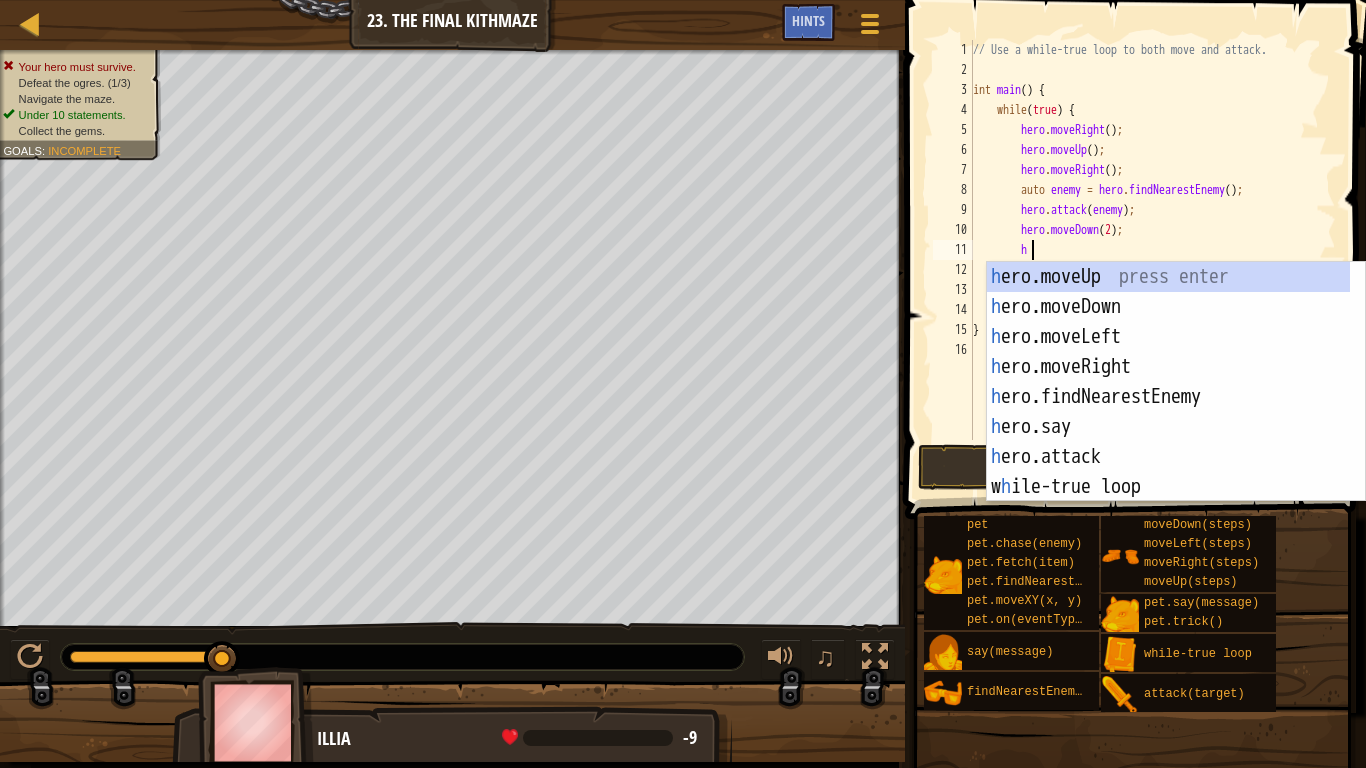 scroll, scrollTop: 9, scrollLeft: 3, axis: both 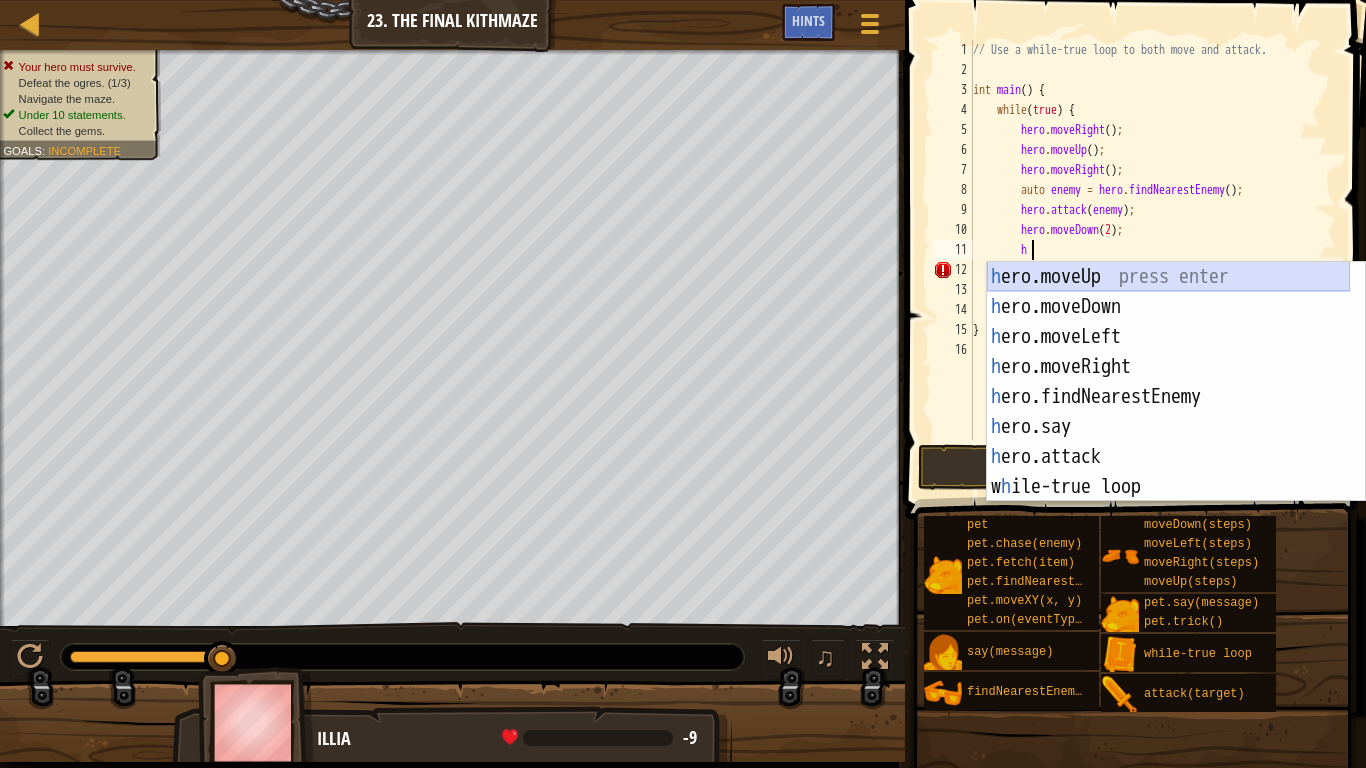click on "h ero.moveUp press enter h ero.moveDown press enter h ero.moveLeft press enter h ero.moveRight press enter h ero.findNearestEnemy press enter h ero.say press enter h ero.attack press enter w h ile-true loop press enter pet.c h ase(enemy) press enter" at bounding box center (1168, 412) 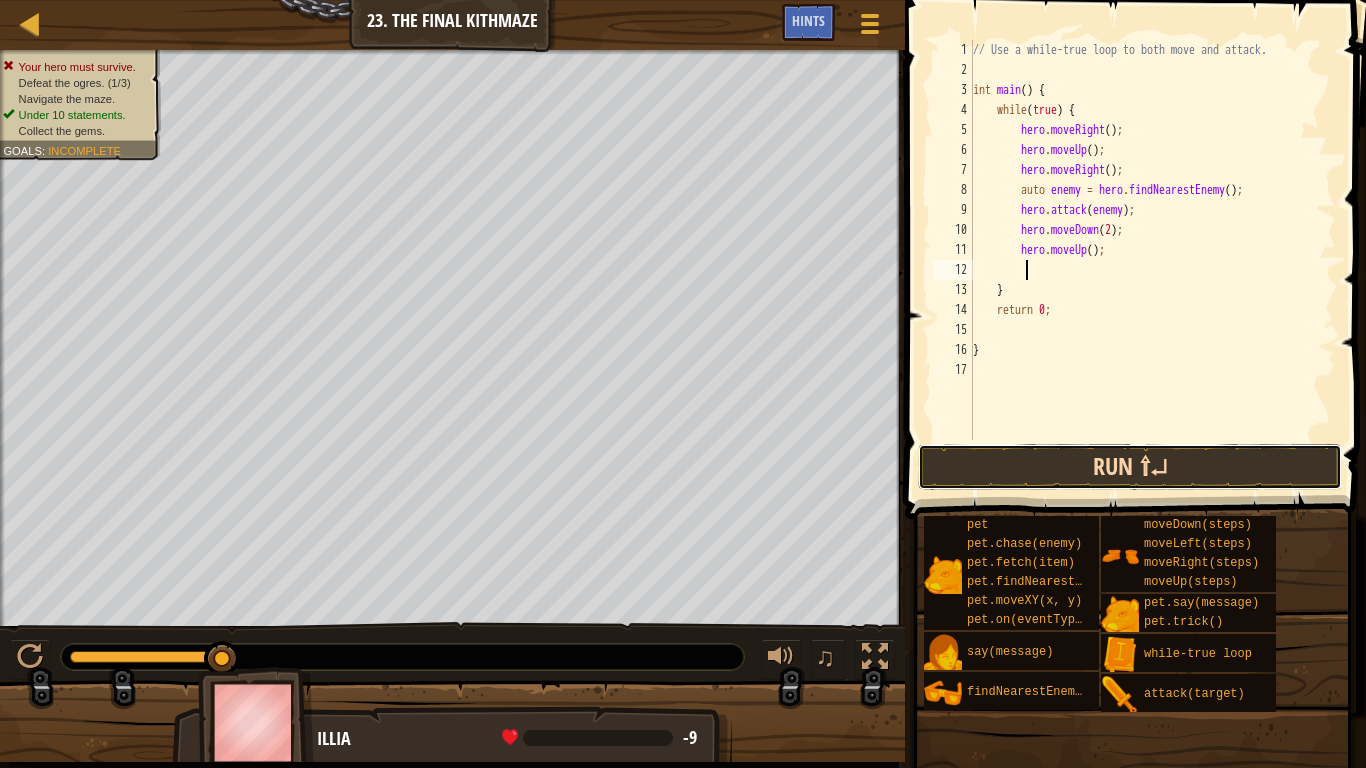 click on "Run ⇧↵" at bounding box center (1130, 467) 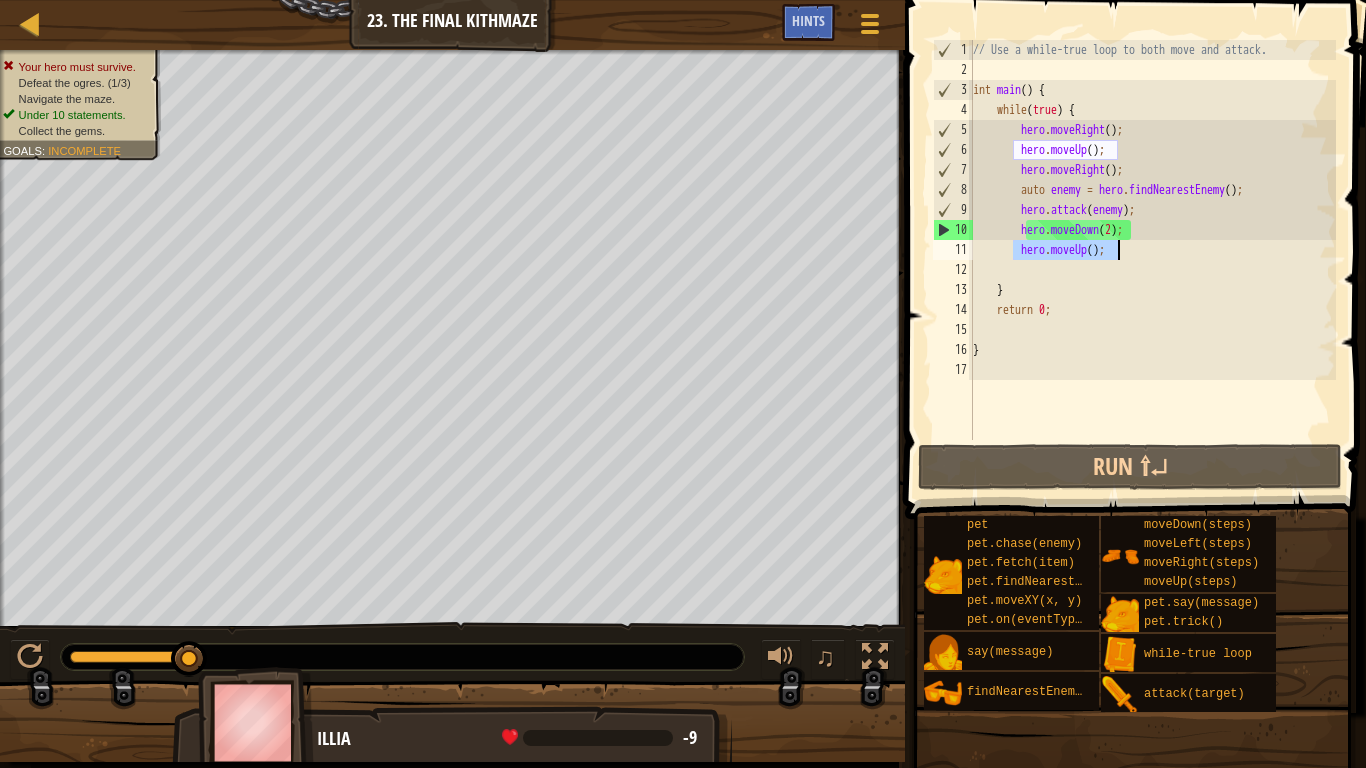 drag, startPoint x: 1028, startPoint y: 252, endPoint x: 1133, endPoint y: 252, distance: 105 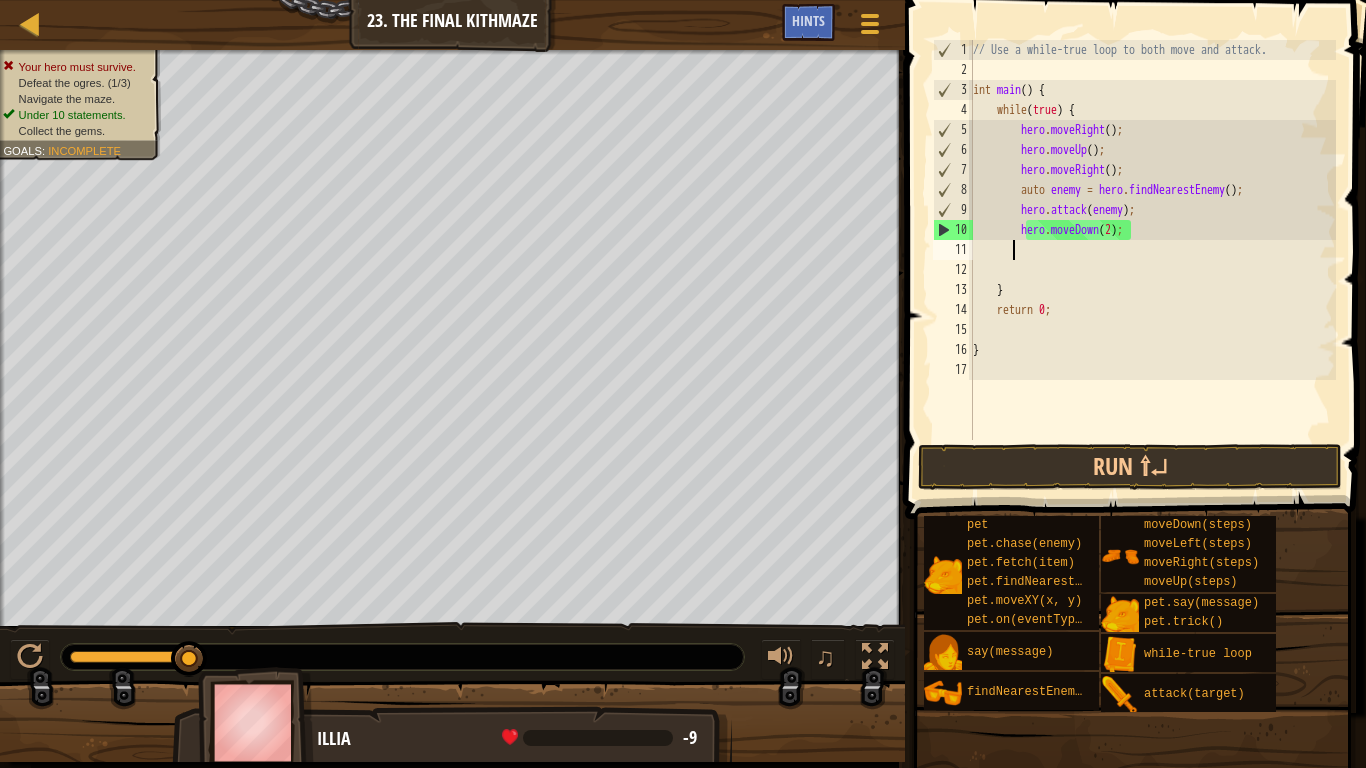 click on "// Use a while-true loop to both move and attack. int   main ( )   {      while ( true )   {          hero . moveRight ( ) ;          hero . moveUp ( ) ;          hero . moveRight ( ) ;          auto   enemy   =   hero . findNearestEnemy ( ) ;          hero . attack ( enemy ) ;          hero . moveDown ( 2 ) ;                      }      return   0 ;      }" at bounding box center [1152, 260] 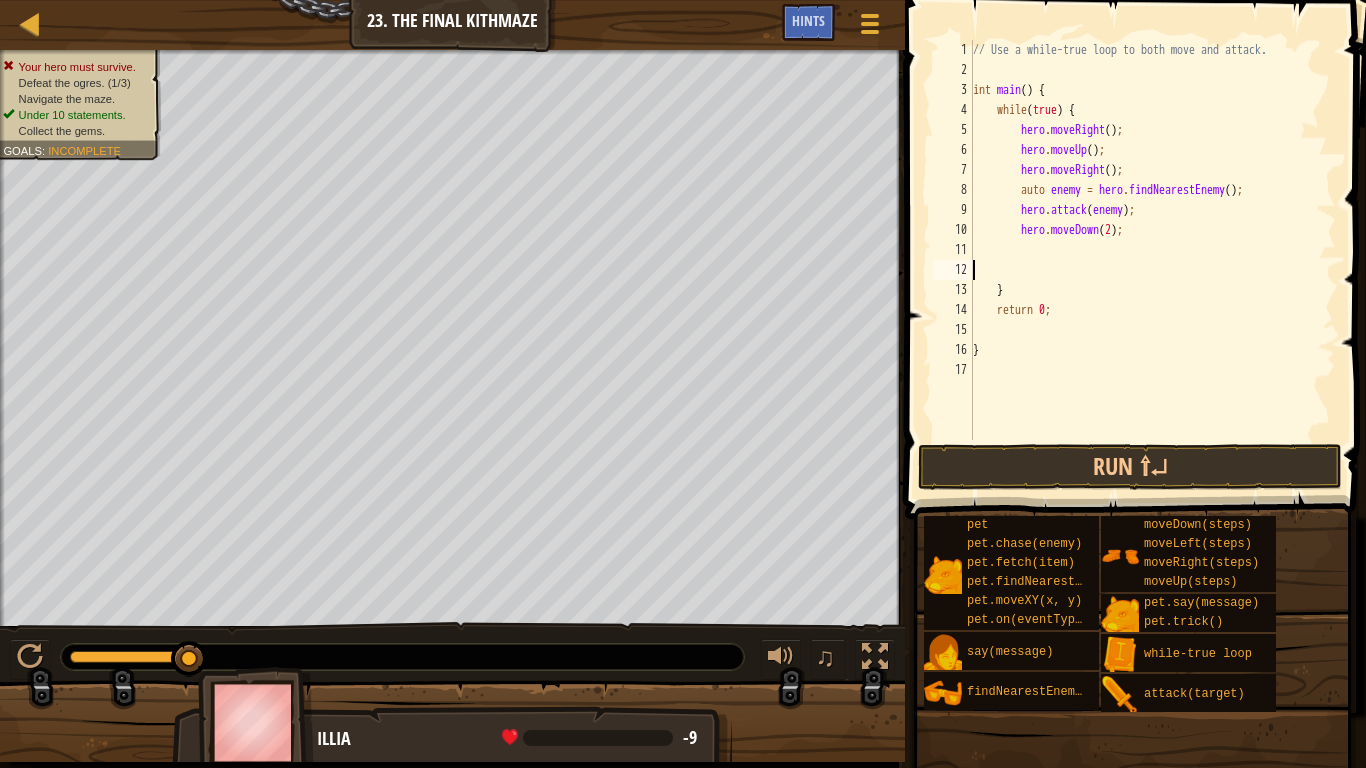 scroll, scrollTop: 9, scrollLeft: 0, axis: vertical 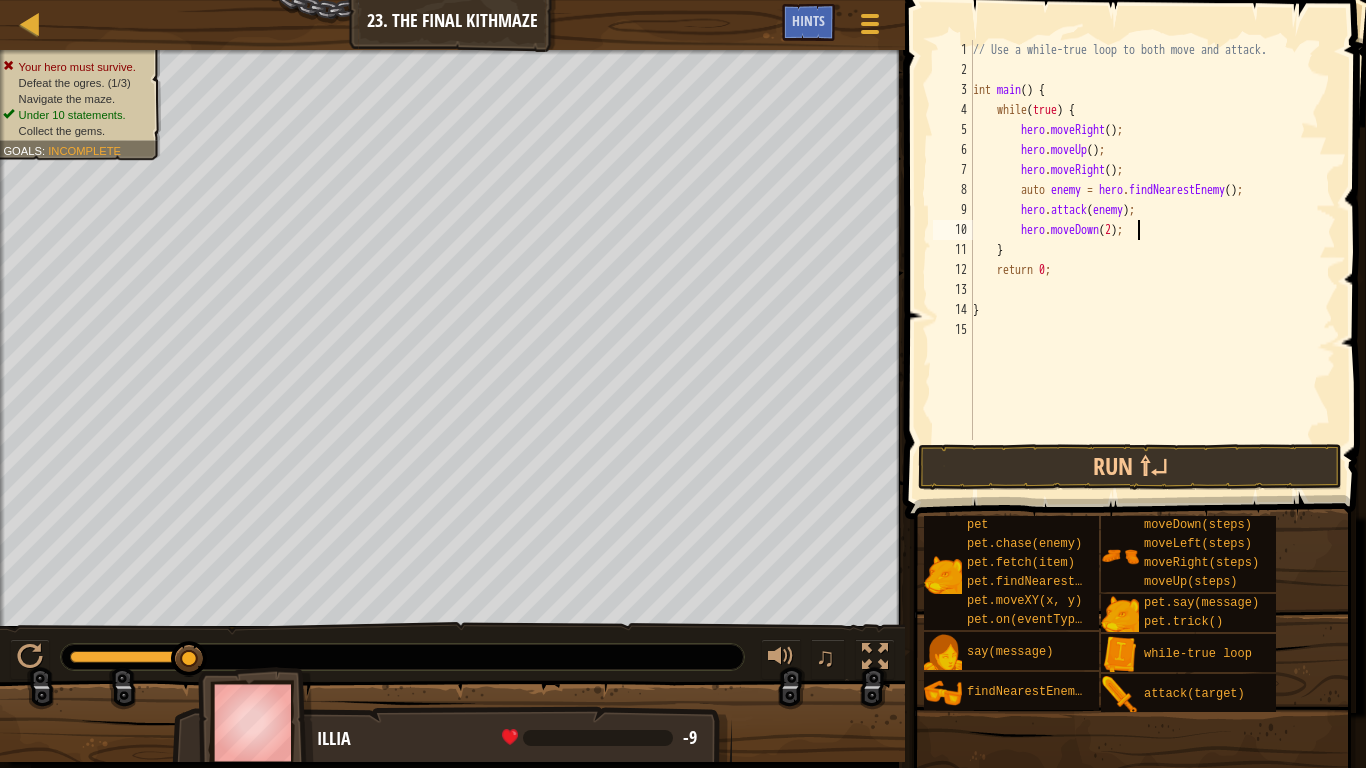 click on "// Use a while-true loop to both move and attack. int   main ( )   {      while ( true )   {          hero . moveRight ( ) ;          hero . moveUp ( ) ;          hero . moveRight ( ) ;          auto   enemy   =   hero . findNearestEnemy ( ) ;          hero . attack ( enemy ) ;          hero . moveDown ( 2 ) ;        }      return   0 ;      }" at bounding box center [1152, 260] 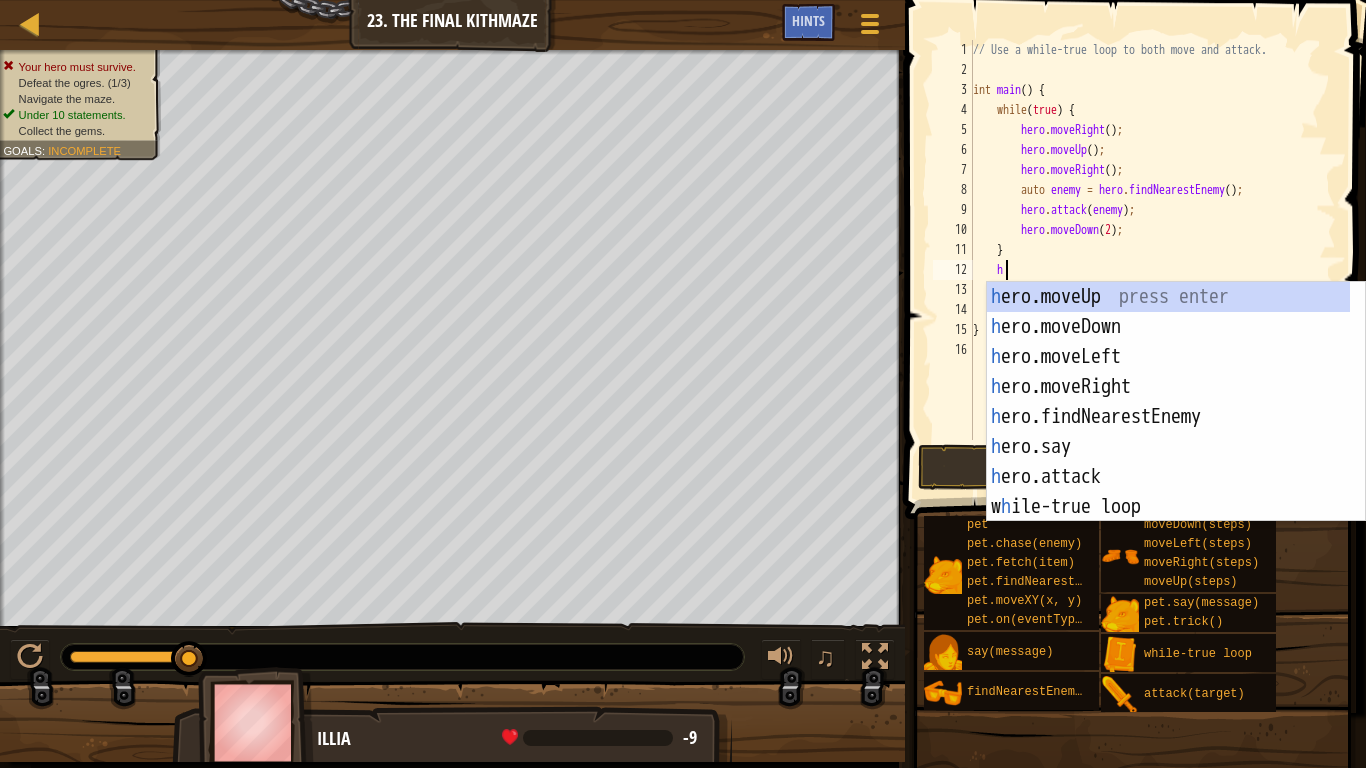 scroll, scrollTop: 9, scrollLeft: 2, axis: both 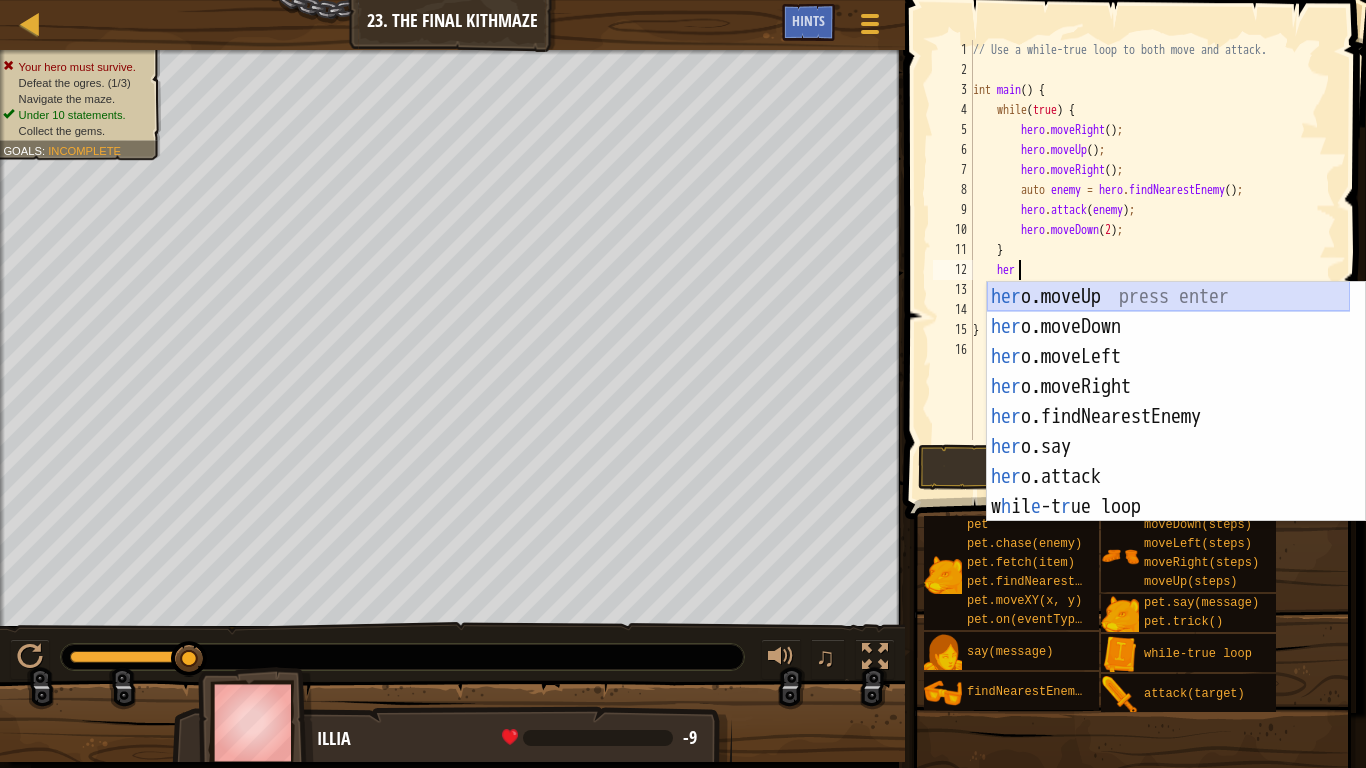 click on "hero.moveUp press enter hero.moveDown press enter hero.moveLeft press enter hero.moveRight press enter hero.findNearestEnemy press enter hero.say press enter hero.attack press enter while-true loop press enter pet.on(eventType, handler) press enter" at bounding box center (1168, 432) 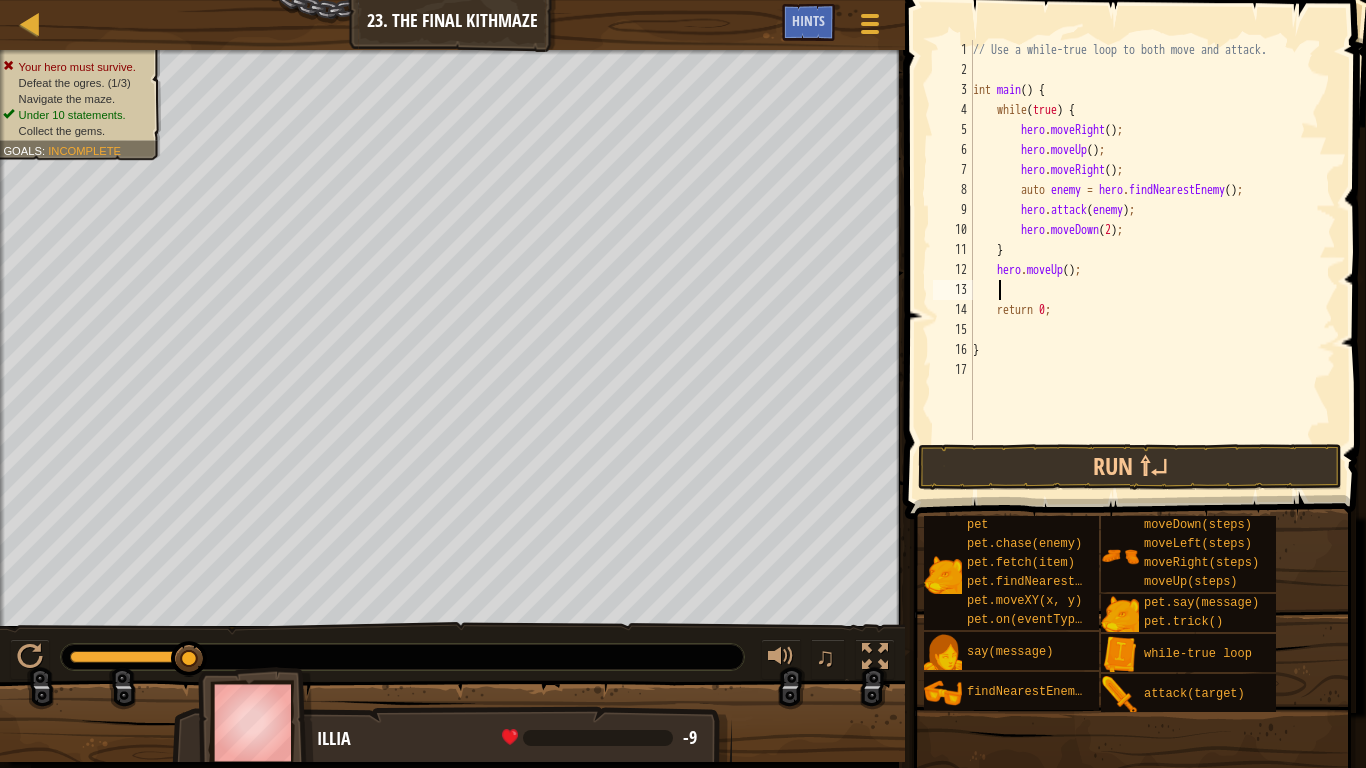 scroll, scrollTop: 9, scrollLeft: 1, axis: both 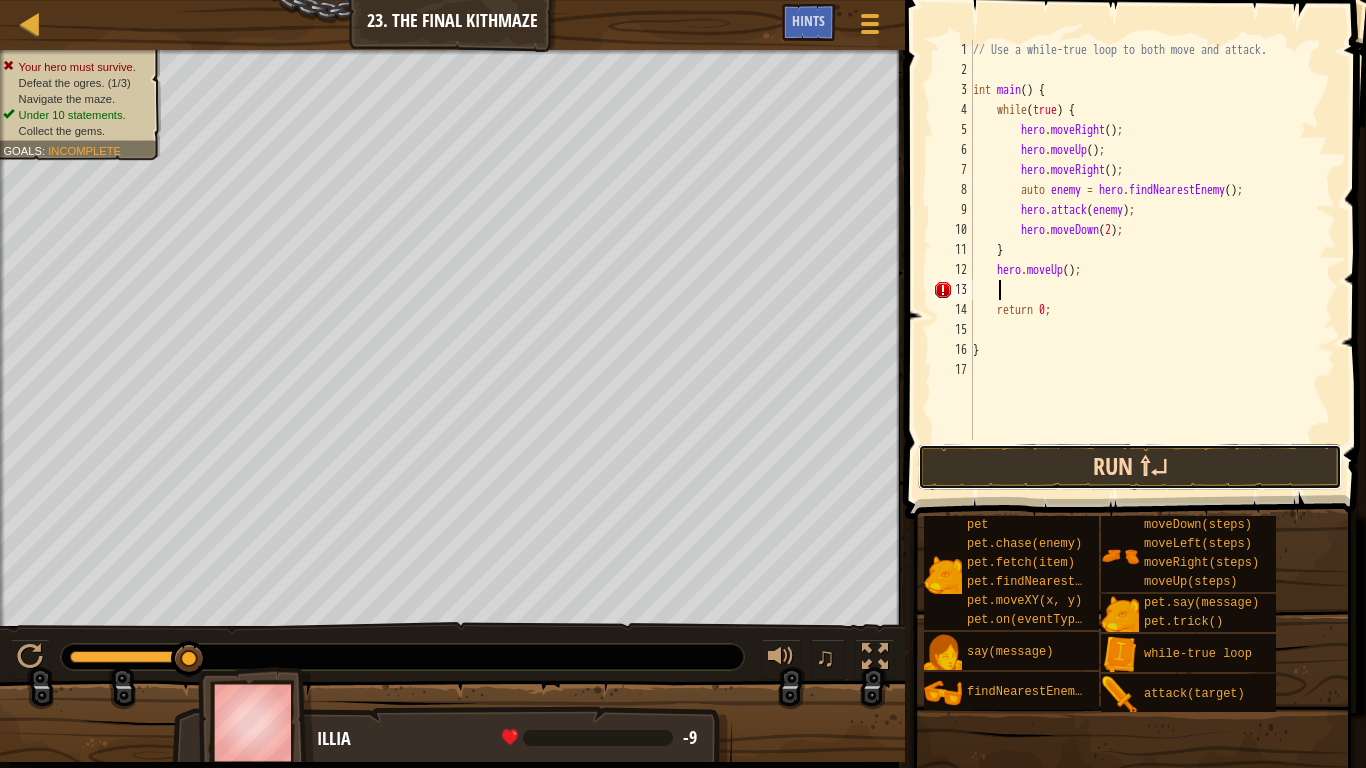 click on "Run ⇧↵" at bounding box center [1130, 467] 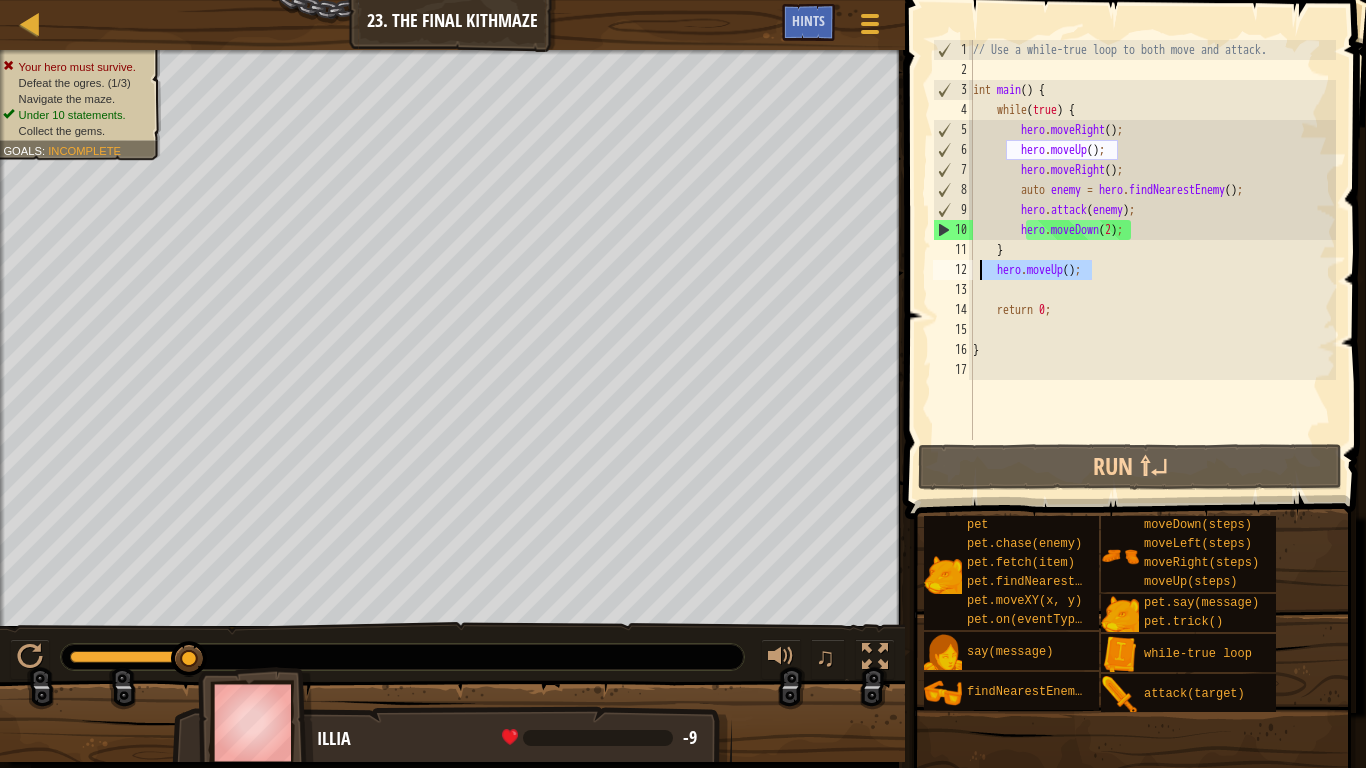 drag, startPoint x: 1103, startPoint y: 271, endPoint x: 979, endPoint y: 273, distance: 124.01613 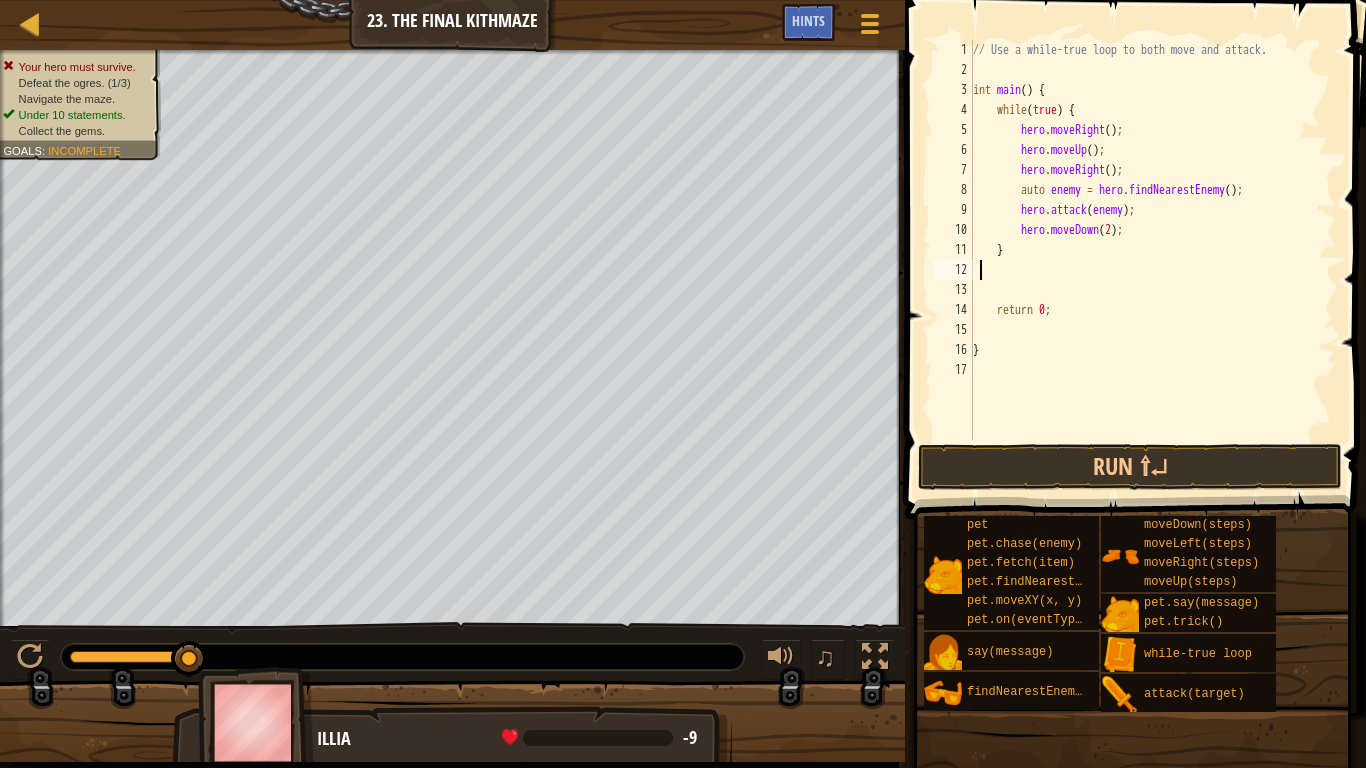 click on "// Use a while-true loop to both move and attack. int   main ( )   {      while ( true )   {          hero . moveRight ( ) ;          hero . moveUp ( ) ;          hero . moveRight ( ) ;          auto   enemy   =   hero . findNearestEnemy ( ) ;          hero . attack ( enemy ) ;          hero . moveDown ( 2 ) ;        }             return   0 ;      }" at bounding box center [1152, 260] 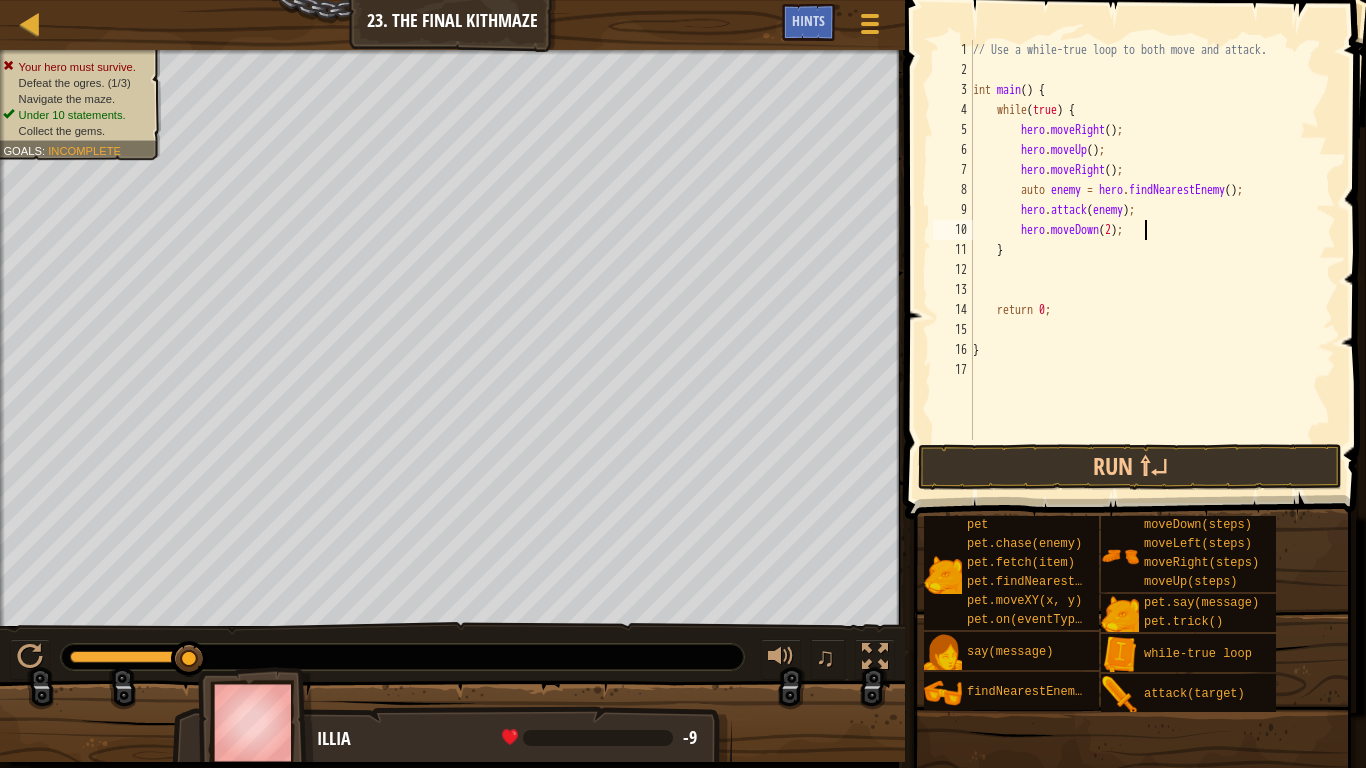 type on "hero.moveDown([NUMBER]);" 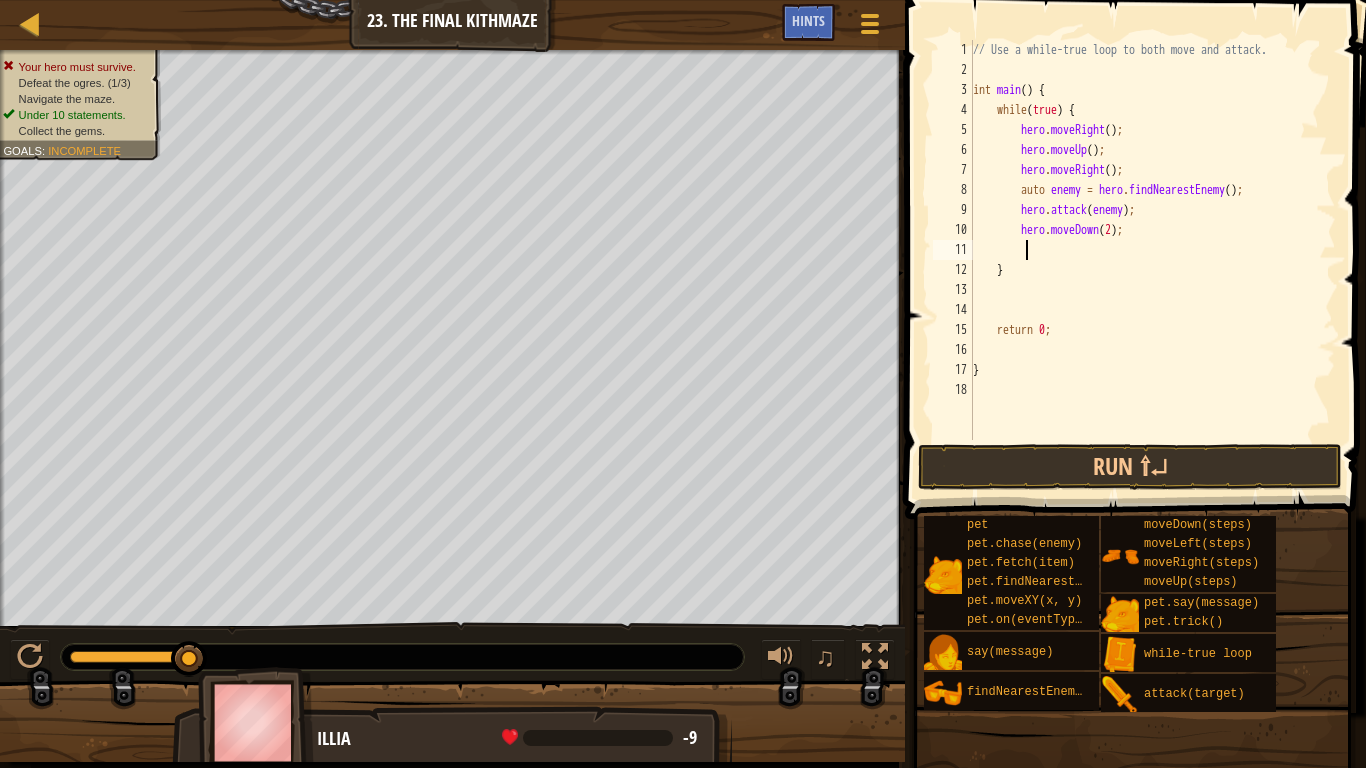 paste on "hero.moveRight();" 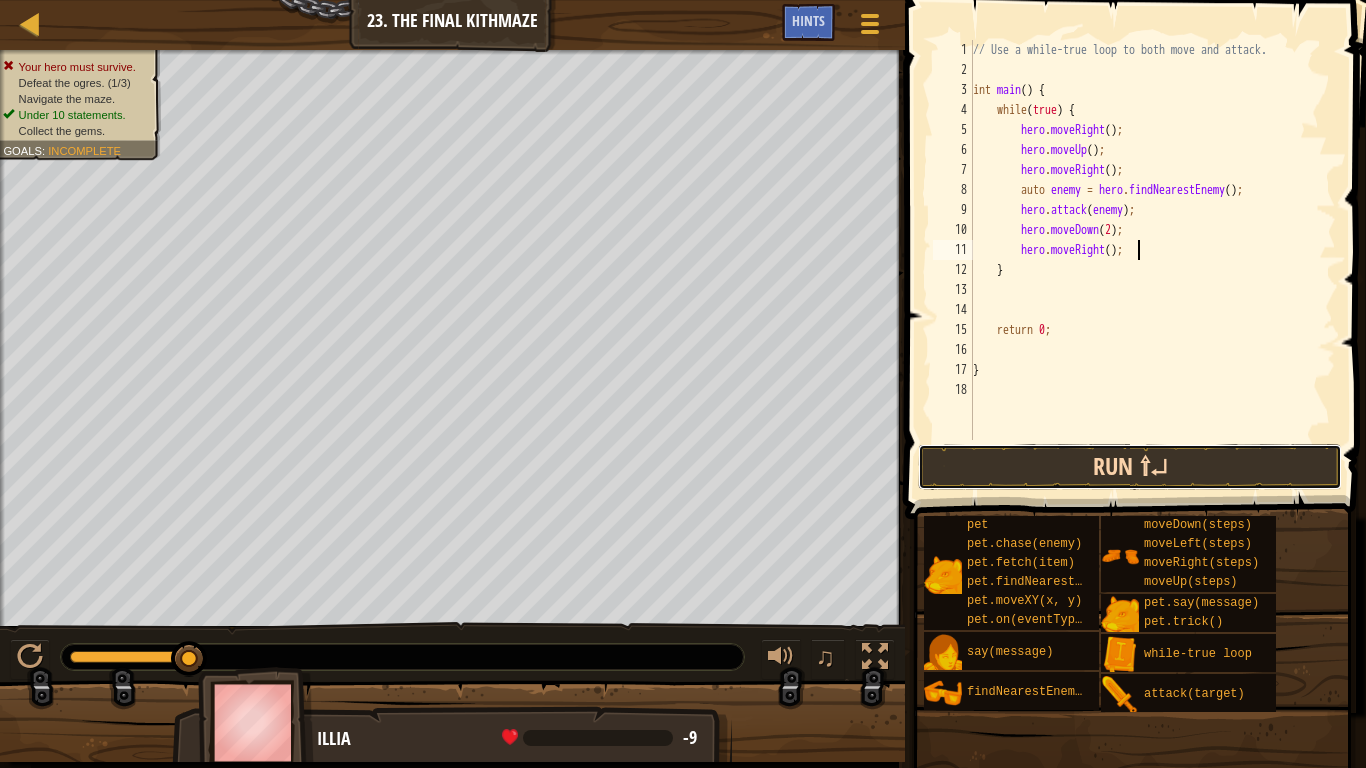 click on "Run ⇧↵" at bounding box center [1130, 467] 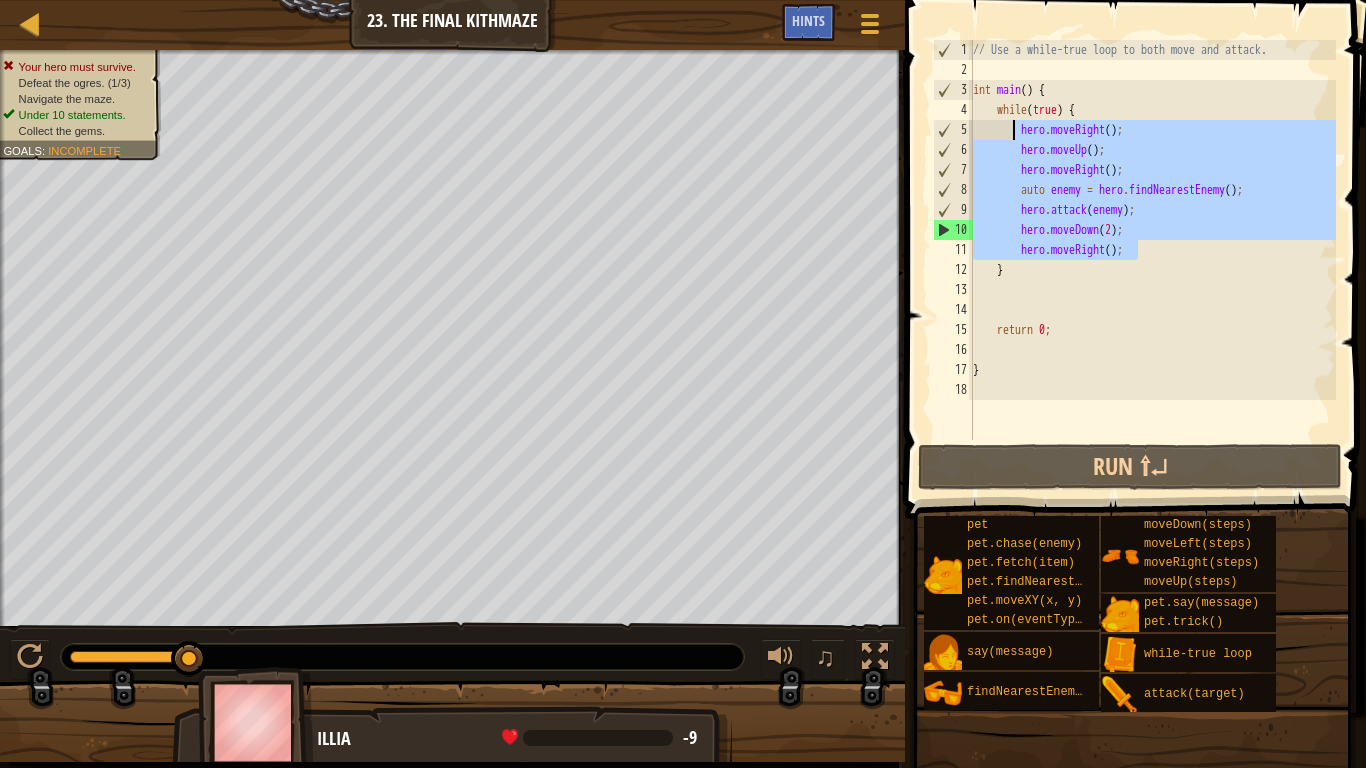 drag, startPoint x: 1159, startPoint y: 254, endPoint x: 1013, endPoint y: 124, distance: 195.48914 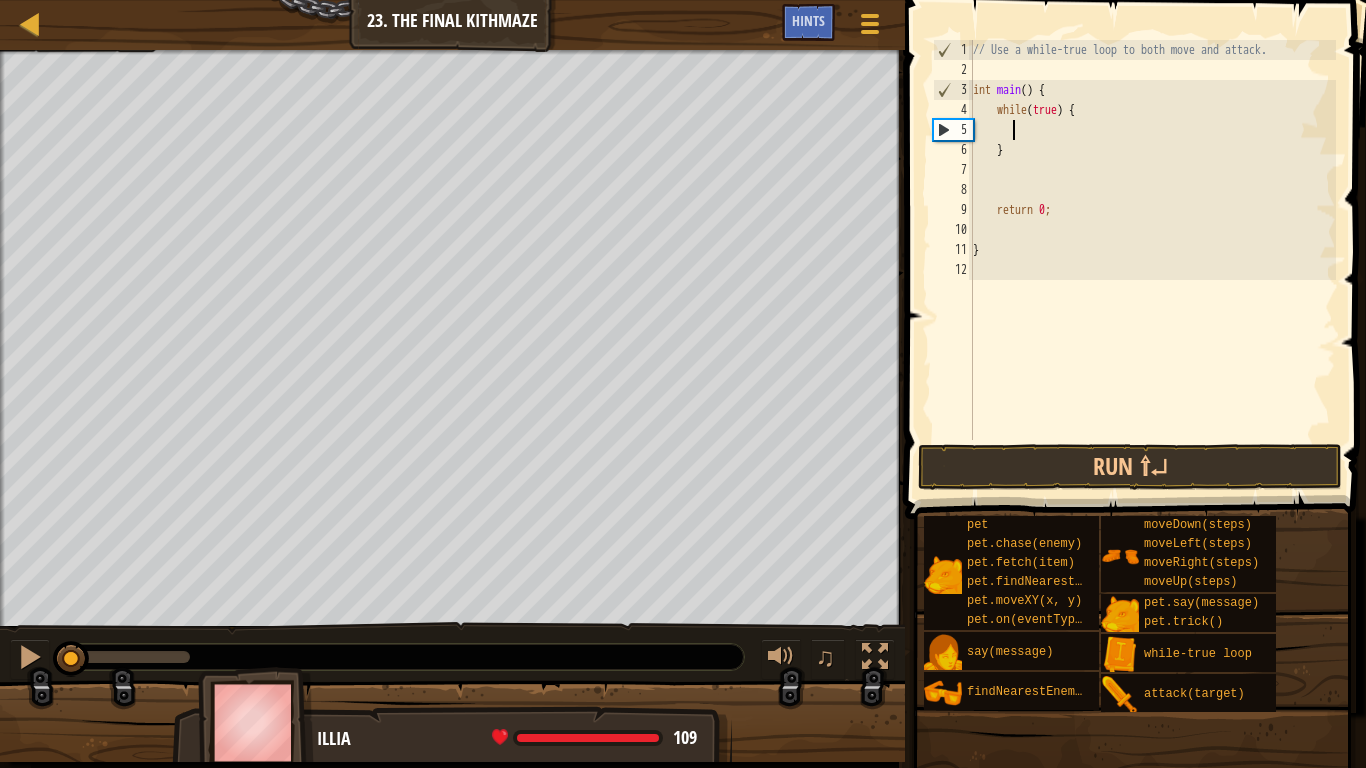 drag, startPoint x: 178, startPoint y: 652, endPoint x: 0, endPoint y: 601, distance: 185.1621 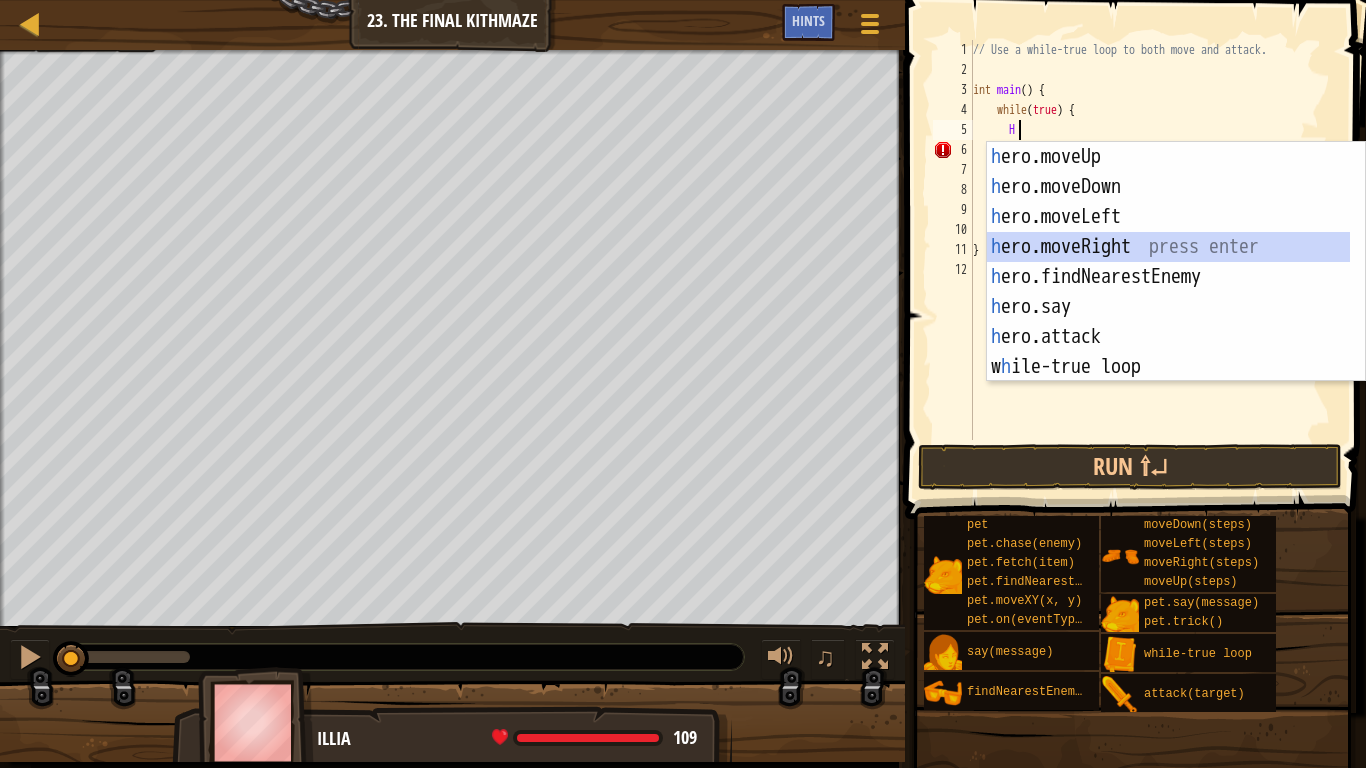 click on "h ero.moveUp press enter h ero.moveDown press enter h ero.moveLeft press enter h ero.moveRight press enter h ero.findNearestEnemy press enter h ero.say press enter h ero.attack press enter w h ile-true loop press enter pet.c h ase(enemy) press enter" at bounding box center [1168, 292] 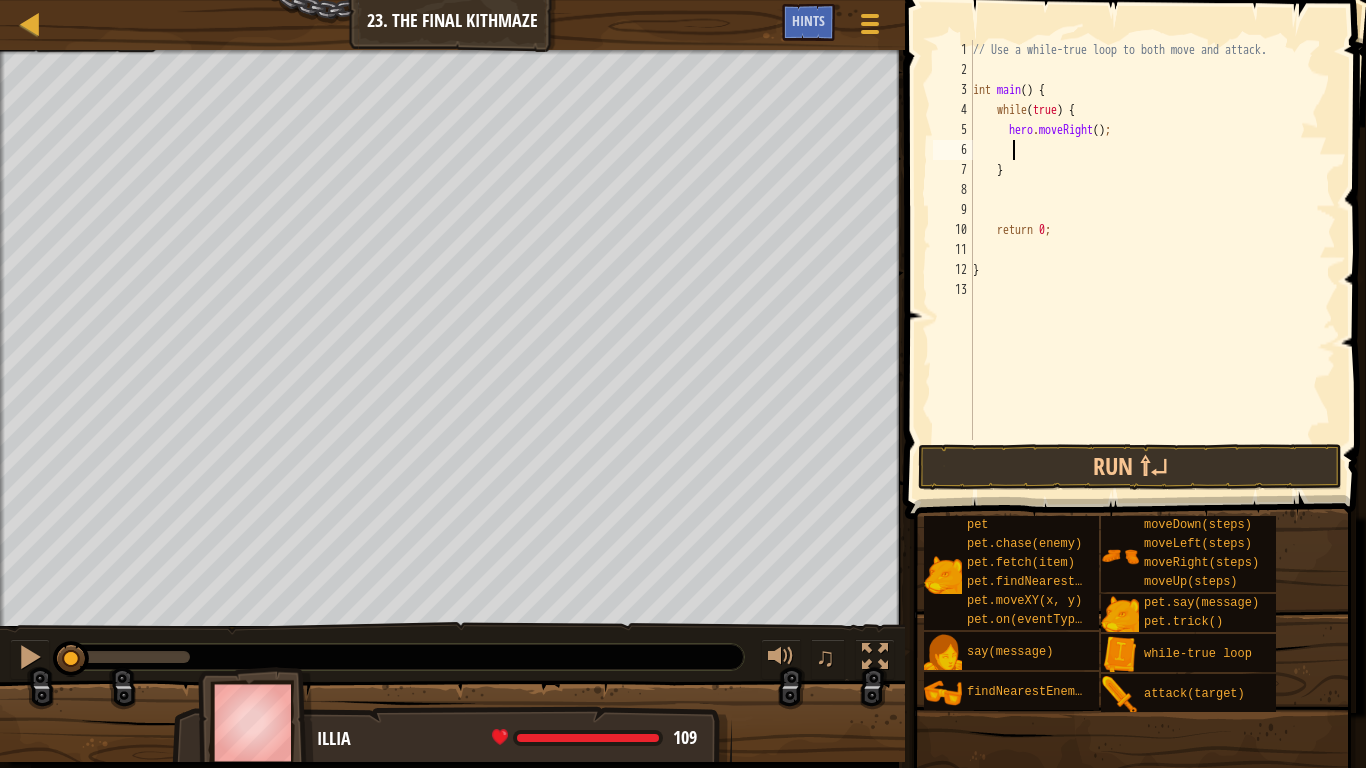 type on "H" 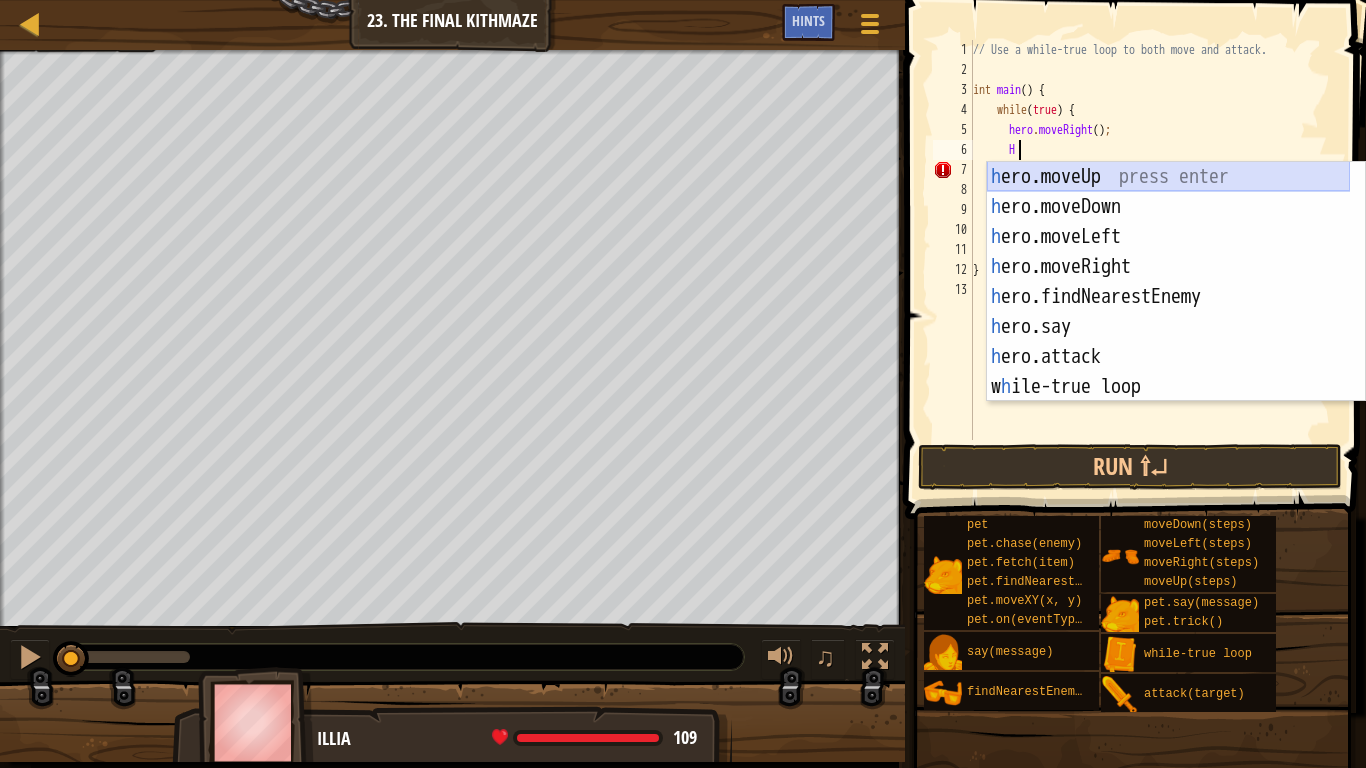 click on "h ero.moveUp press enter h ero.moveDown press enter h ero.moveLeft press enter h ero.moveRight press enter h ero.findNearestEnemy press enter h ero.say press enter h ero.attack press enter w h ile-true loop press enter pet.c h ase(enemy) press enter" at bounding box center [1168, 312] 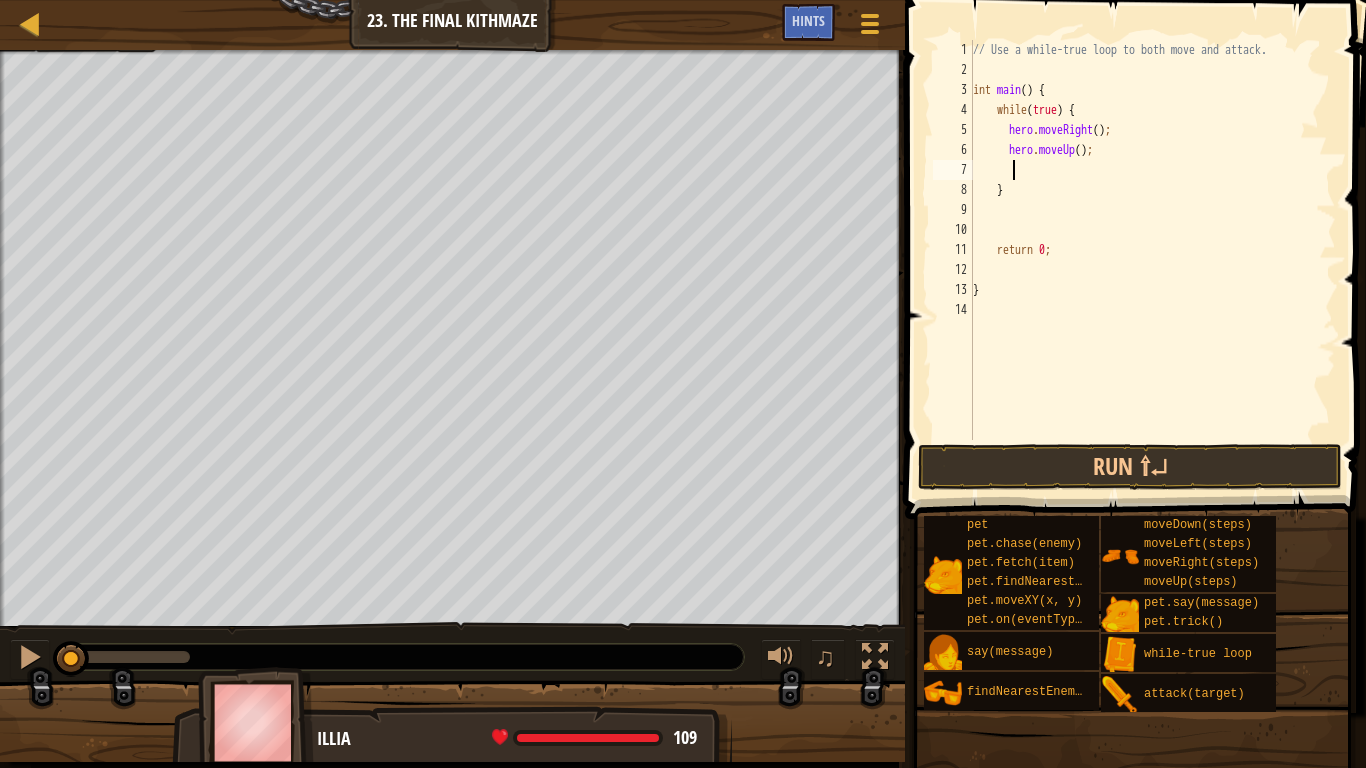 type on "H" 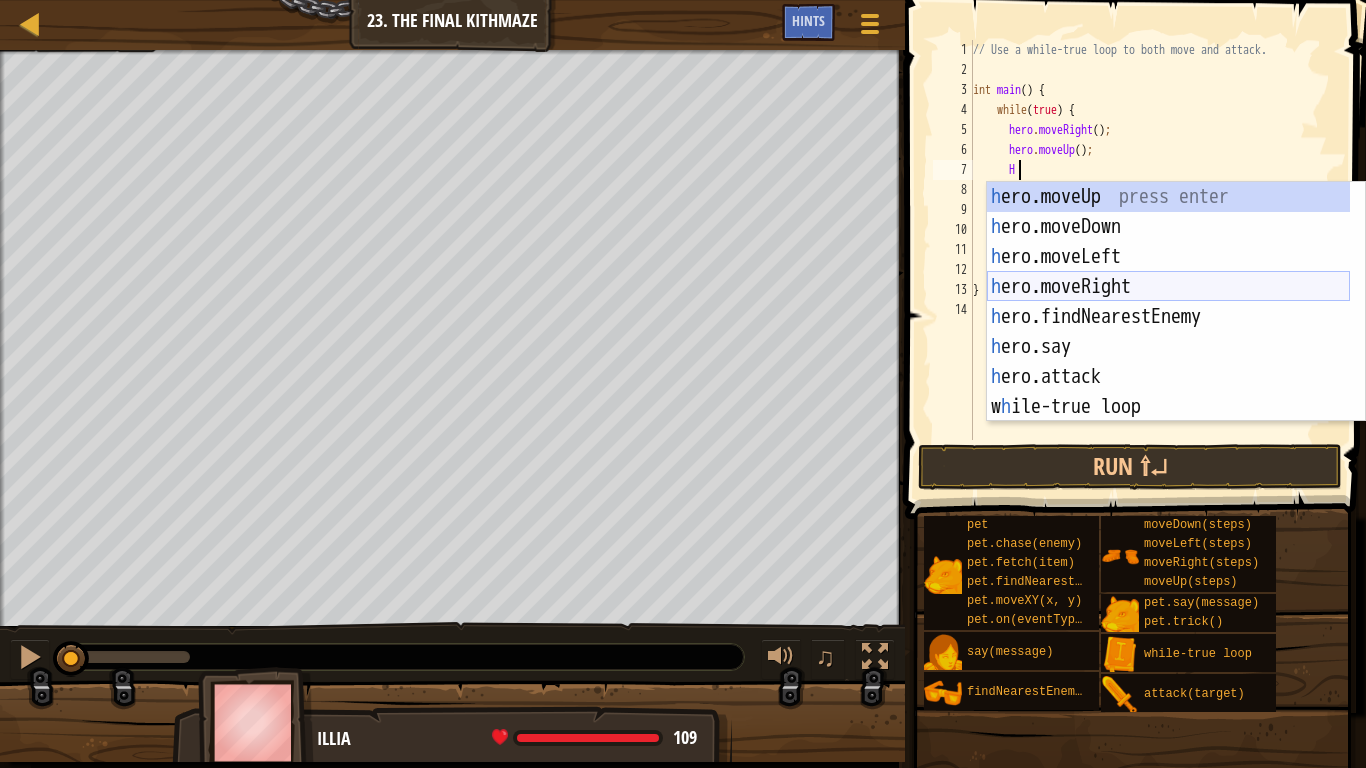 click on "h ero.moveUp press enter h ero.moveDown press enter h ero.moveLeft press enter h ero.moveRight press enter h ero.findNearestEnemy press enter h ero.say press enter h ero.attack press enter w h ile-true loop press enter pet.c h ase(enemy) press enter" at bounding box center [1168, 332] 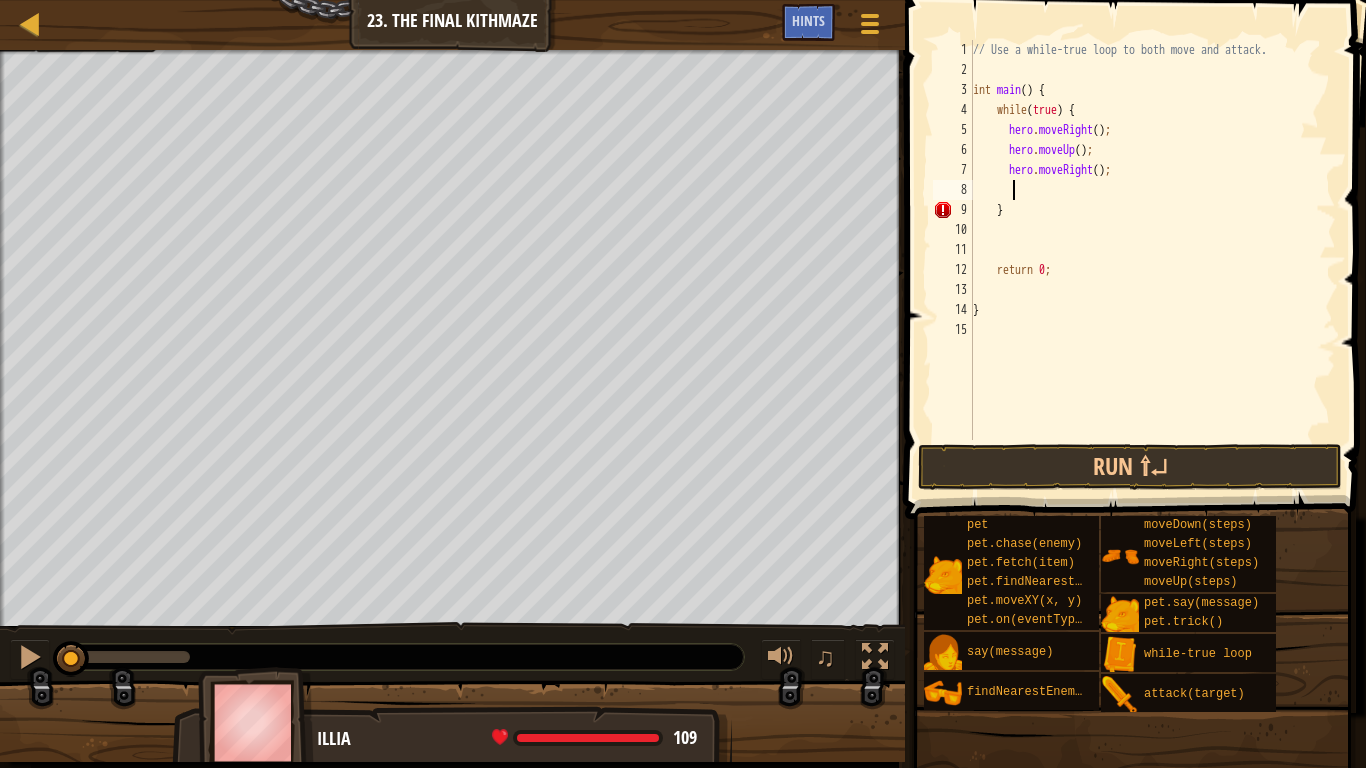 type on "H" 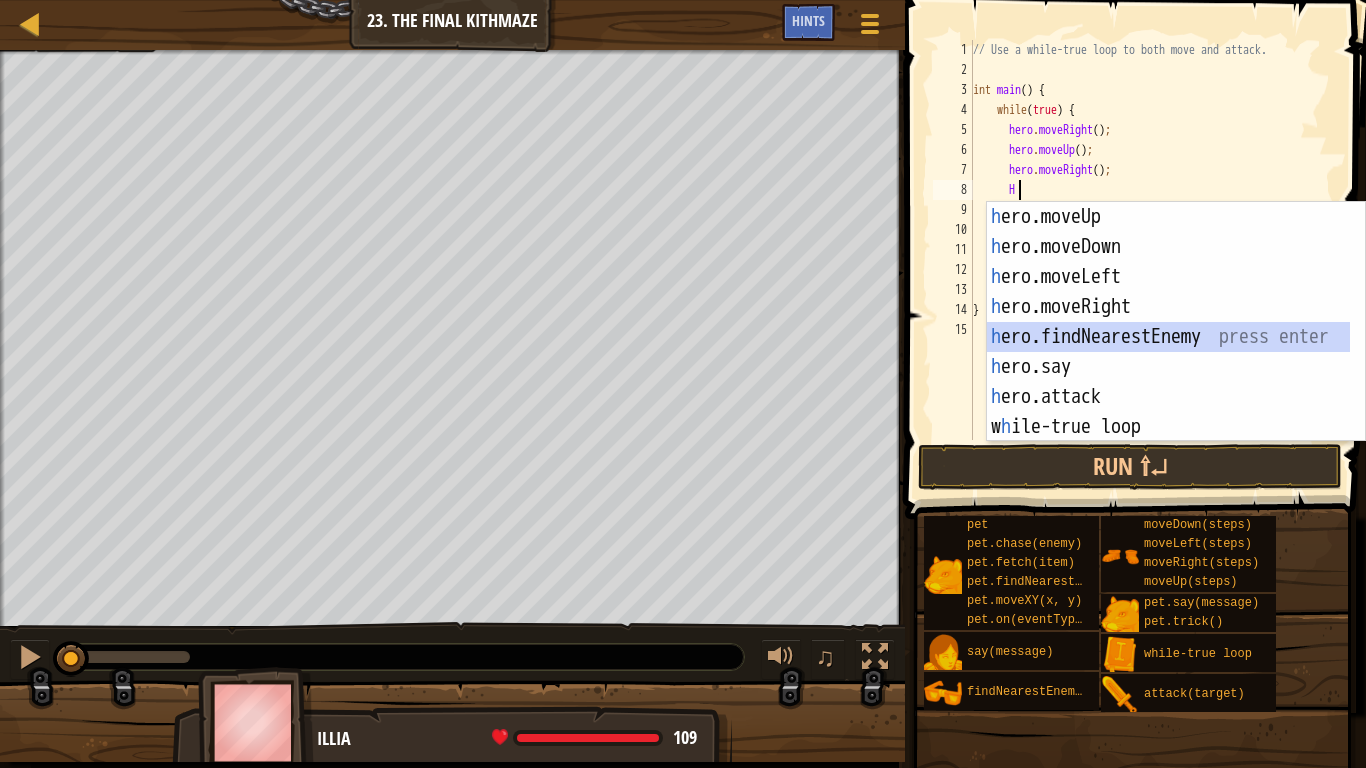 click on "h ero.moveUp press enter h ero.moveDown press enter h ero.moveLeft press enter h ero.moveRight press enter h ero.findNearestEnemy press enter h ero.say press enter h ero.attack press enter w h ile-true loop press enter pet.c h ase(enemy) press enter" at bounding box center [1168, 352] 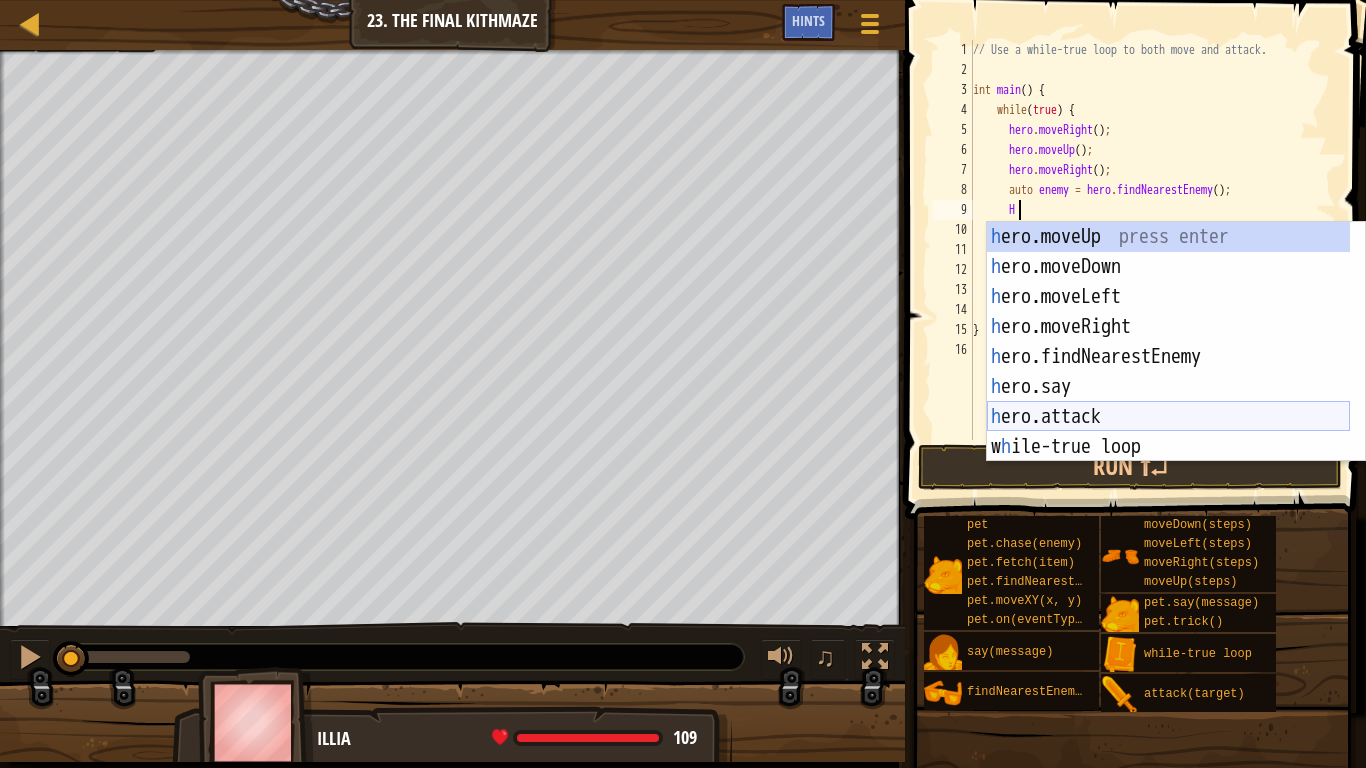 click on "h ero.moveUp press enter h ero.moveDown press enter h ero.moveLeft press enter h ero.moveRight press enter h ero.findNearestEnemy press enter h ero.say press enter h ero.attack press enter w h ile-true loop press enter pet.c h ase(enemy) press enter" at bounding box center (1168, 372) 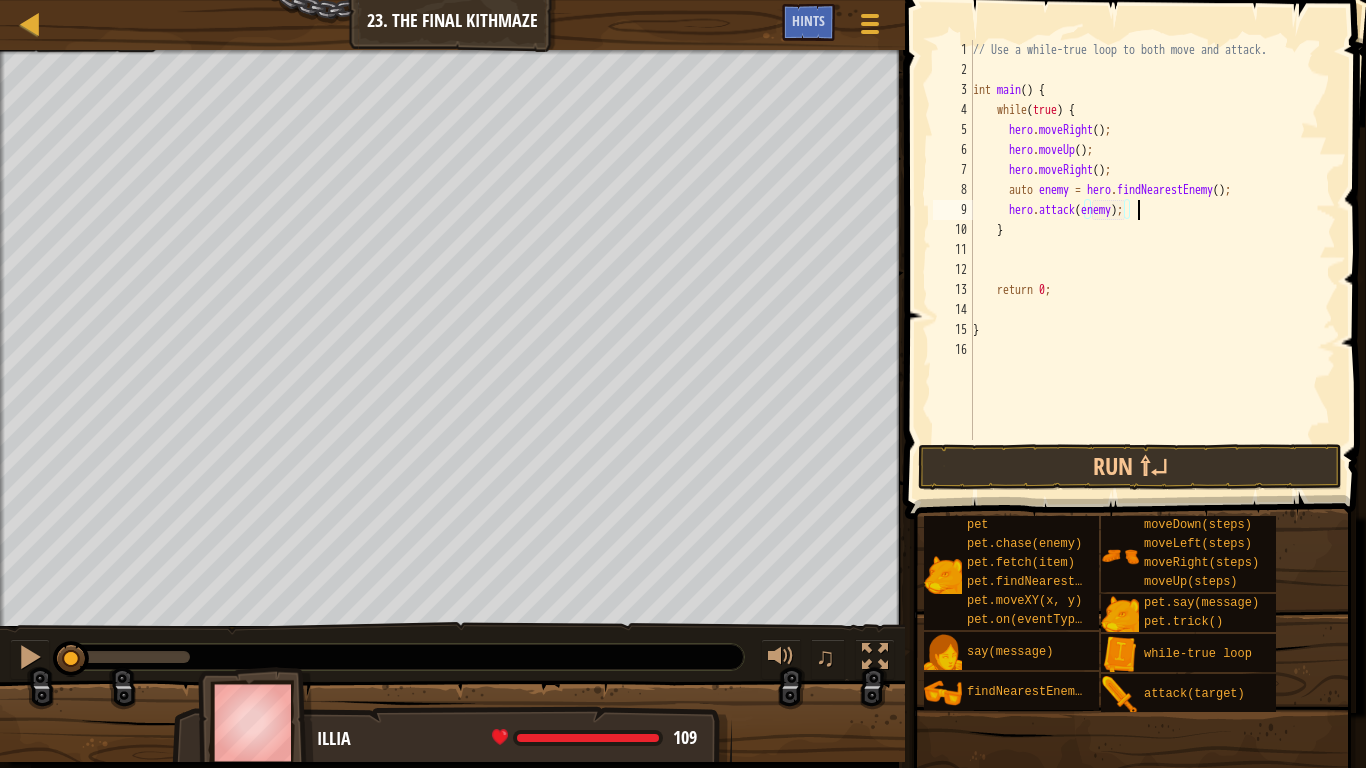 click on "// Use a while-true loop to both move and attack. int   main ( )   {      while ( true )   {        hero . moveRight ( ) ;        hero . moveUp ( ) ;        hero . moveRight ( ) ;        auto   enemy   =   hero . findNearestEnemy ( ) ;        hero . attack ( enemy ) ;      }             return   0 ;      }" at bounding box center (1152, 260) 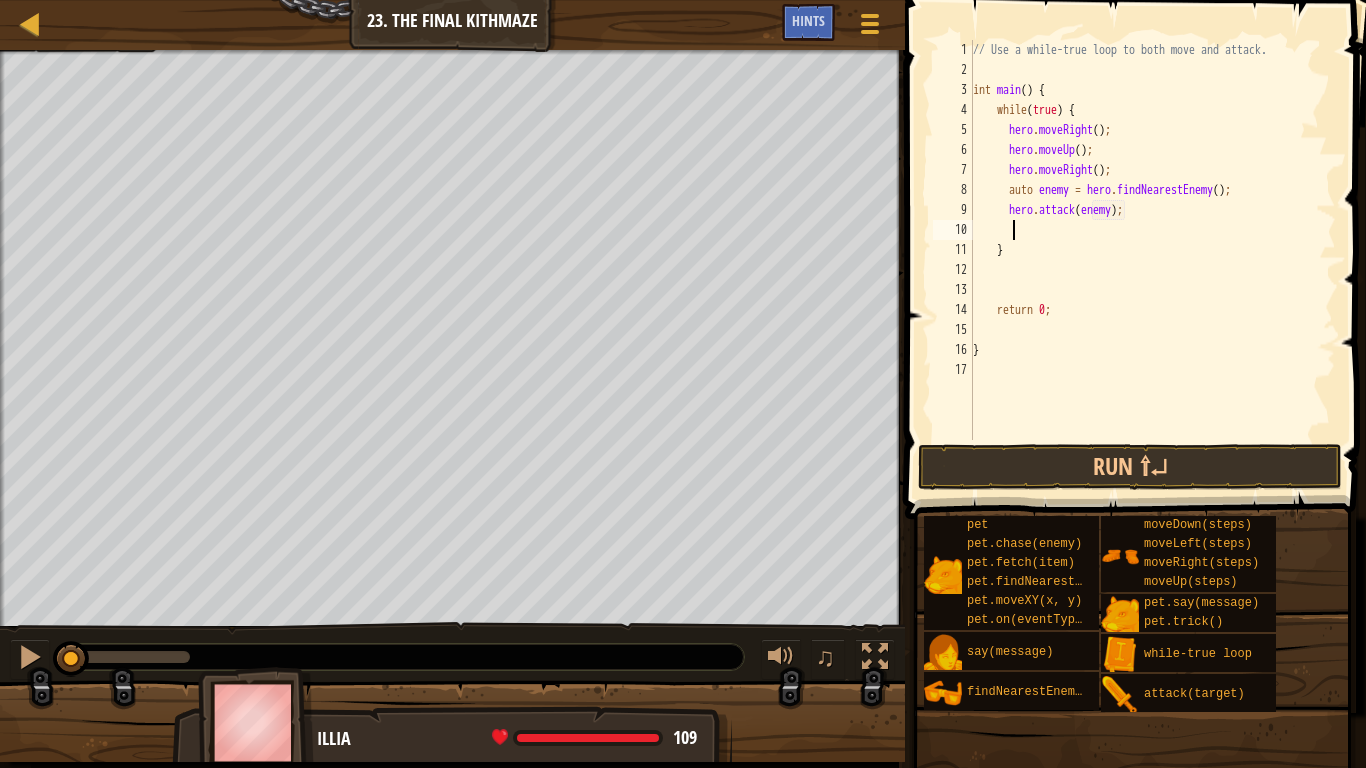 type on "H" 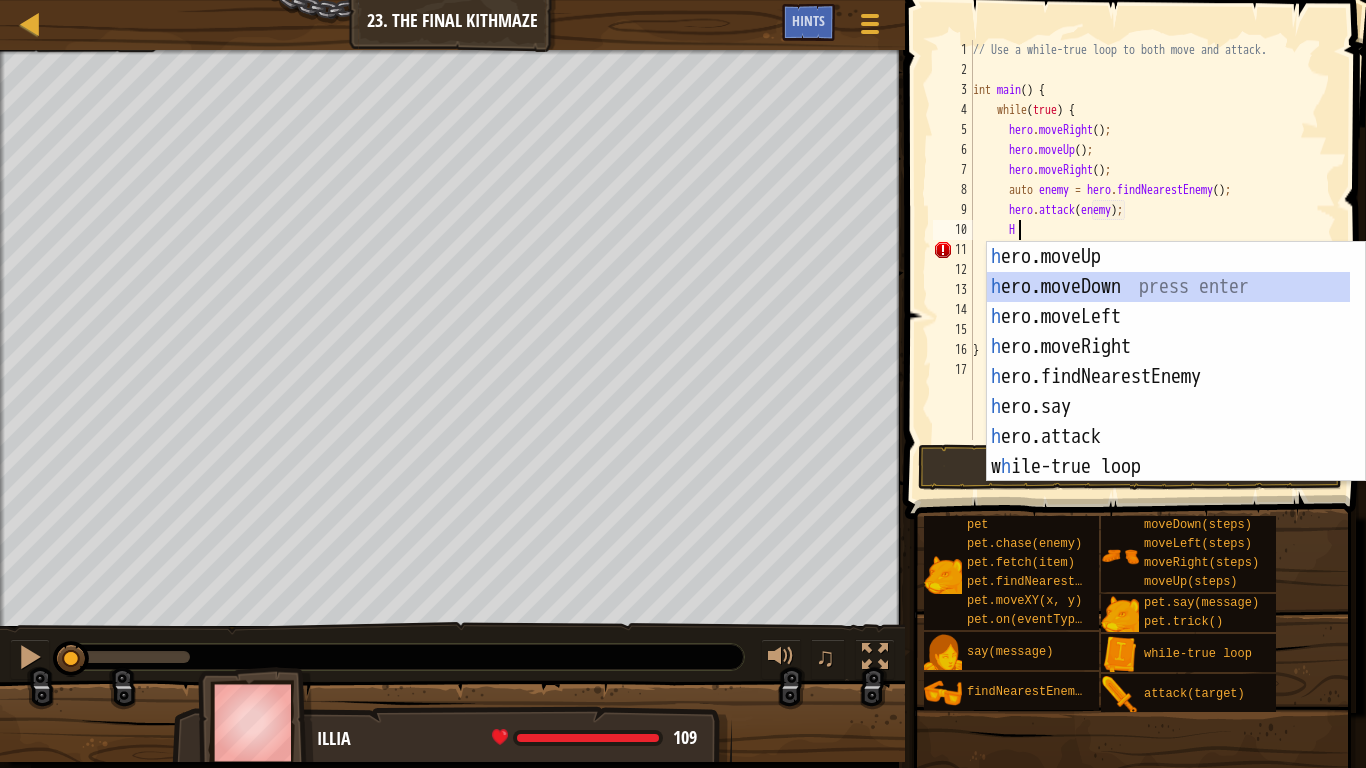 click on "h ero.moveUp press enter h ero.moveDown press enter h ero.moveLeft press enter h ero.moveRight press enter h ero.findNearestEnemy press enter h ero.say press enter h ero.attack press enter w h ile-true loop press enter pet.c h ase(enemy) press enter" at bounding box center (1168, 392) 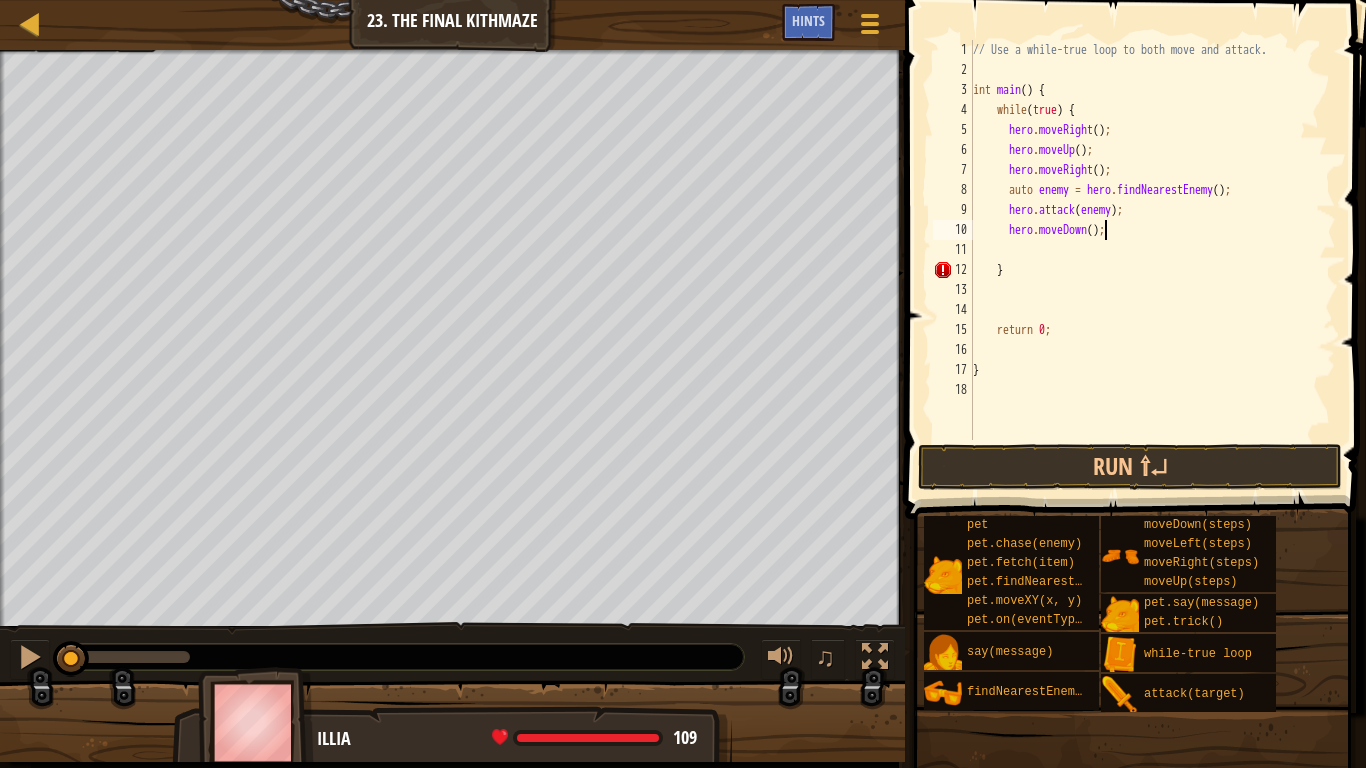 click on "// Use a while-true loop to both move and attack. int   main ( )   {      while ( true )   {        hero . moveRight ( ) ;        hero . moveUp ( ) ;        hero . moveRight ( ) ;        auto   enemy   =   hero . findNearestEnemy ( ) ;        hero . attack ( enemy ) ;        hero . moveDown ( ) ;             }             return   0 ;      }" at bounding box center (1152, 260) 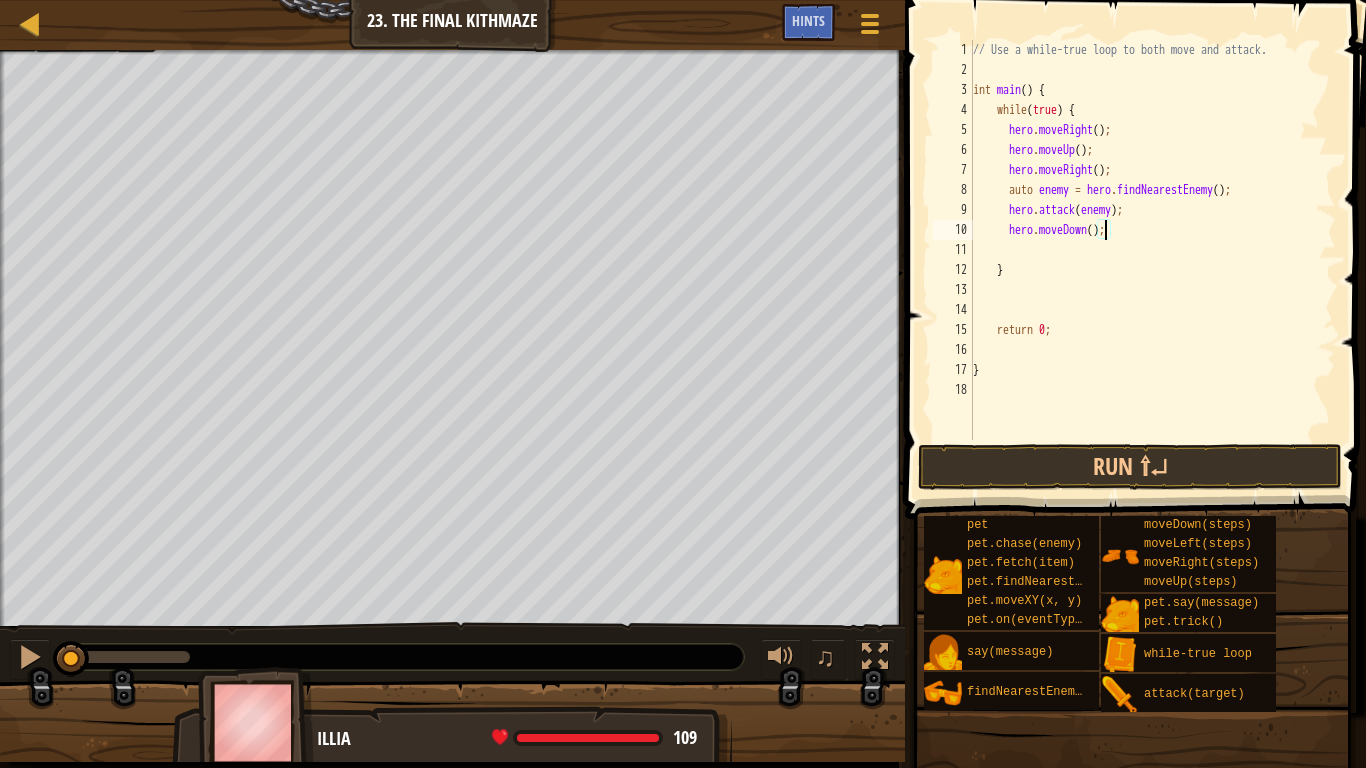 type on "hero.moveDown([NUMBER]);" 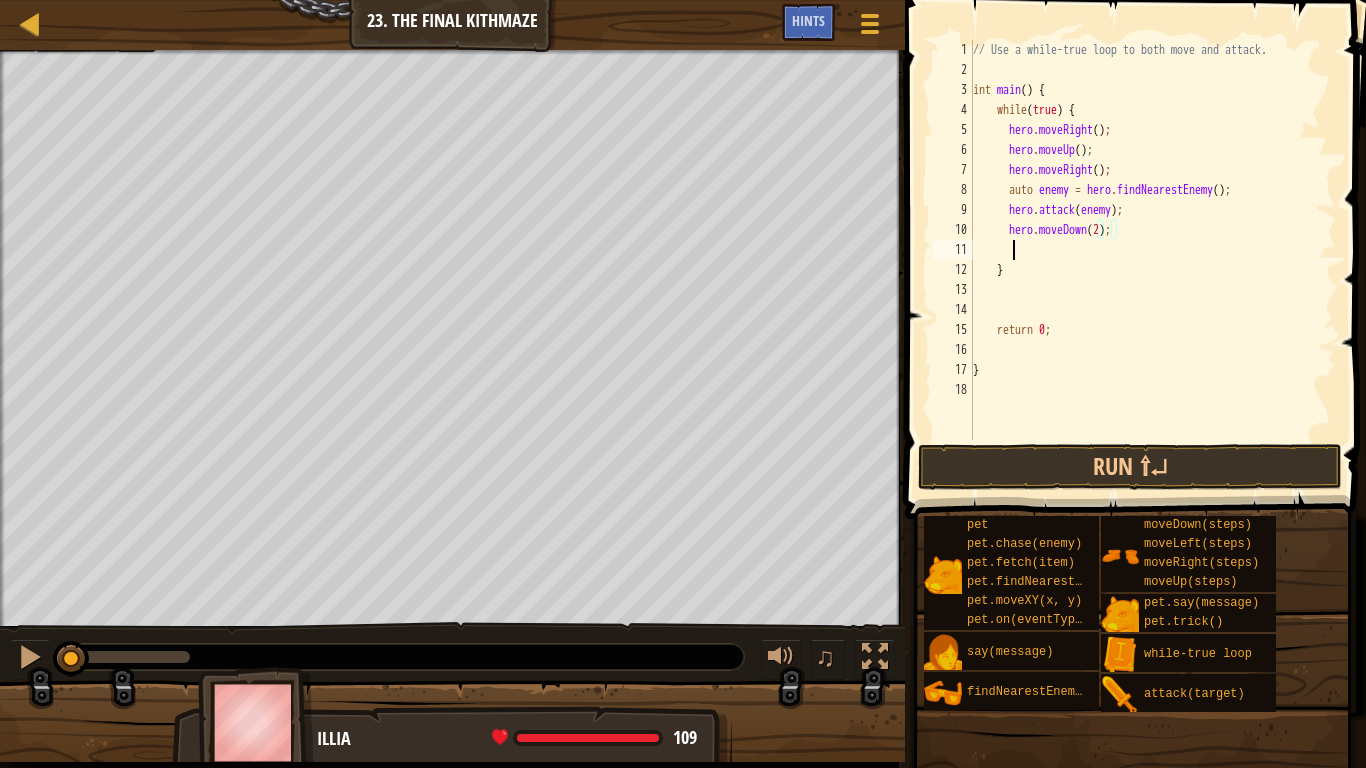 click on "// Use a while-true loop to both move and attack. int   main ( )   {      while ( true )   {        hero . moveRight ( ) ;        hero . moveUp ( ) ;        hero . moveRight ( ) ;        auto   enemy   =   hero . findNearestEnemy ( ) ;        hero . attack ( enemy ) ;        hero . moveDown ( [NUMBER] ) ;             }             return   [NUMBER] ;      }" at bounding box center [1152, 260] 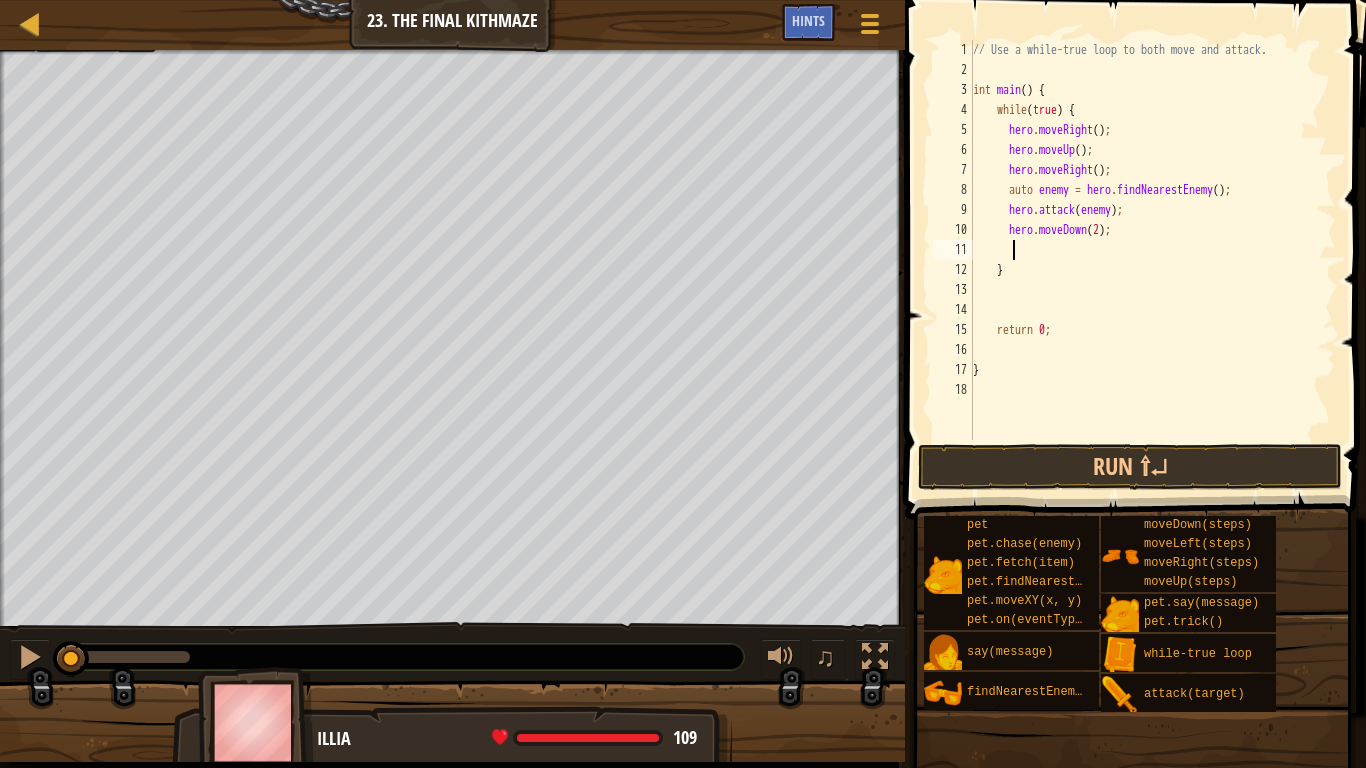 type on "H" 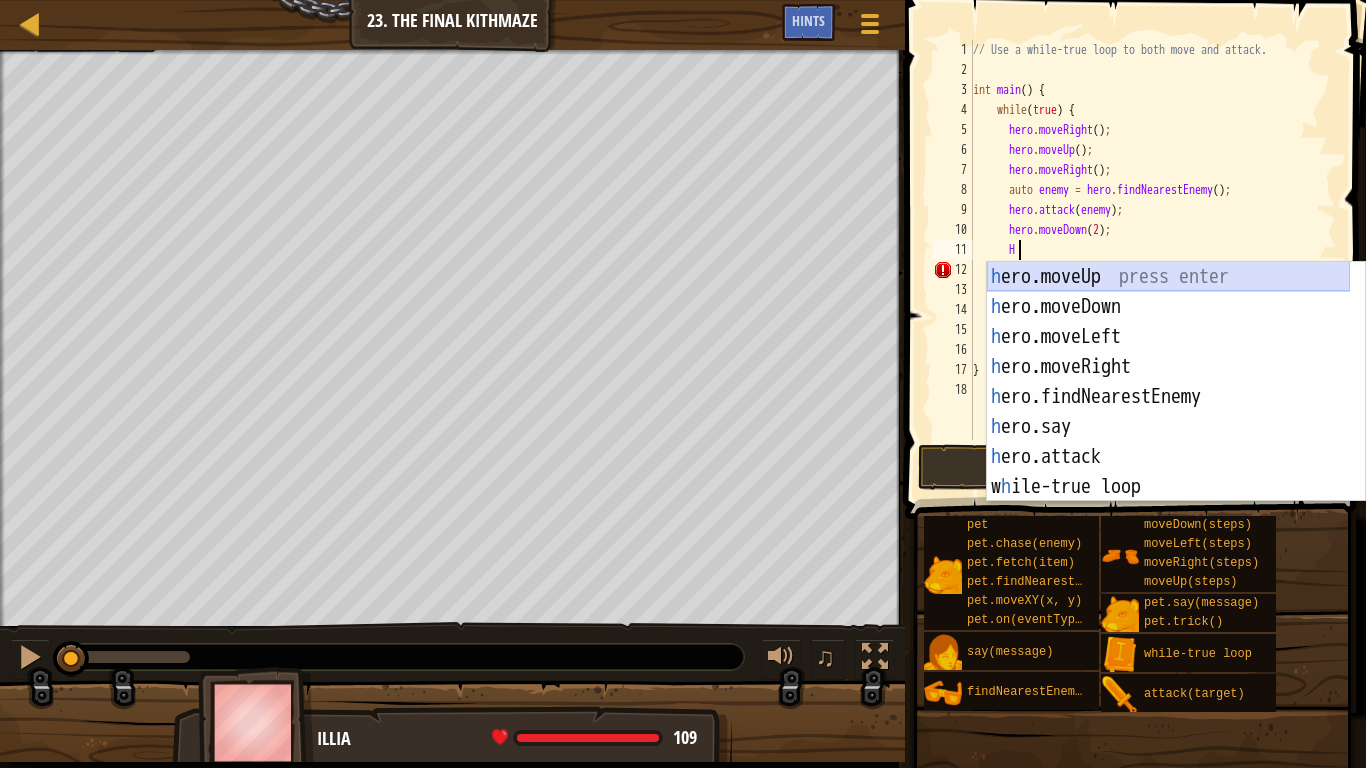 click on "h ero.moveUp press enter h ero.moveDown press enter h ero.moveLeft press enter h ero.moveRight press enter h ero.findNearestEnemy press enter h ero.say press enter h ero.attack press enter w h ile-true loop press enter pet.c h ase(enemy) press enter" at bounding box center (1168, 412) 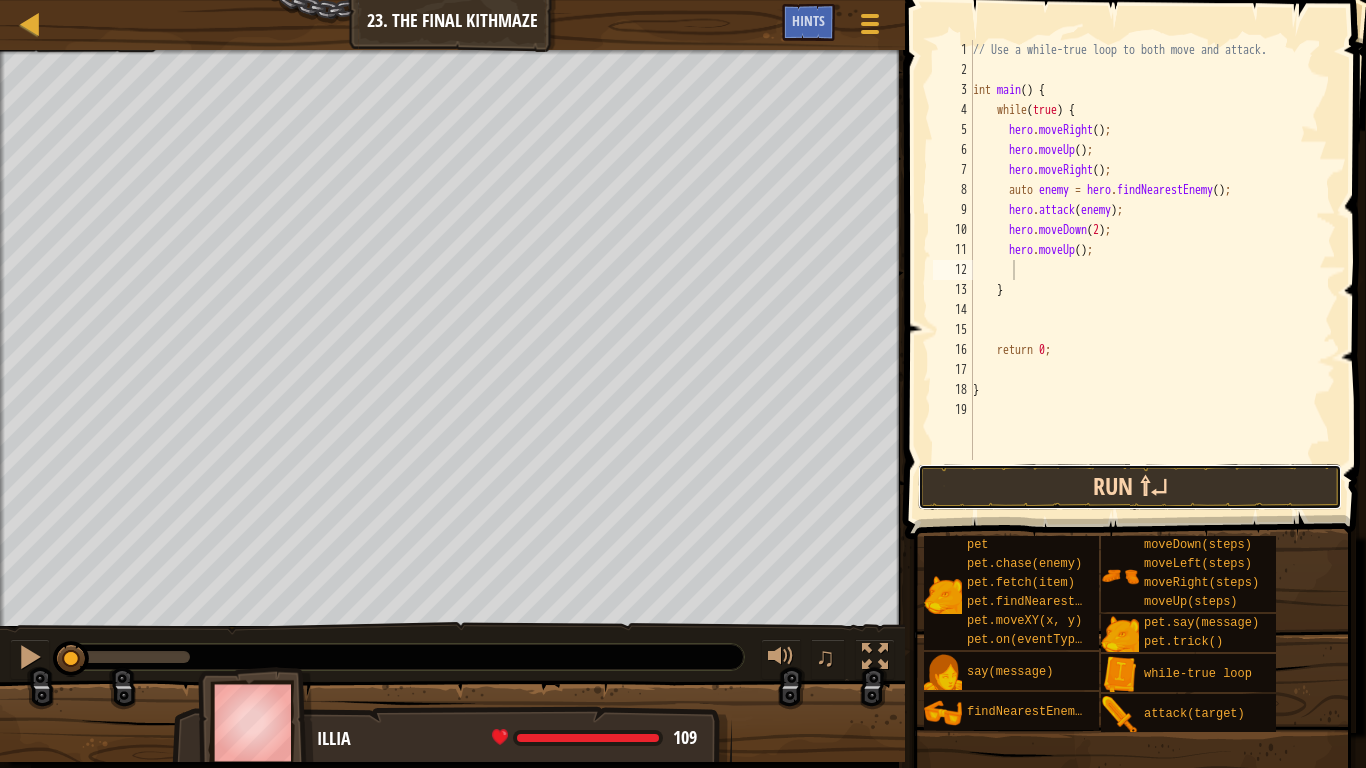 click on "Run ⇧↵" at bounding box center [1130, 487] 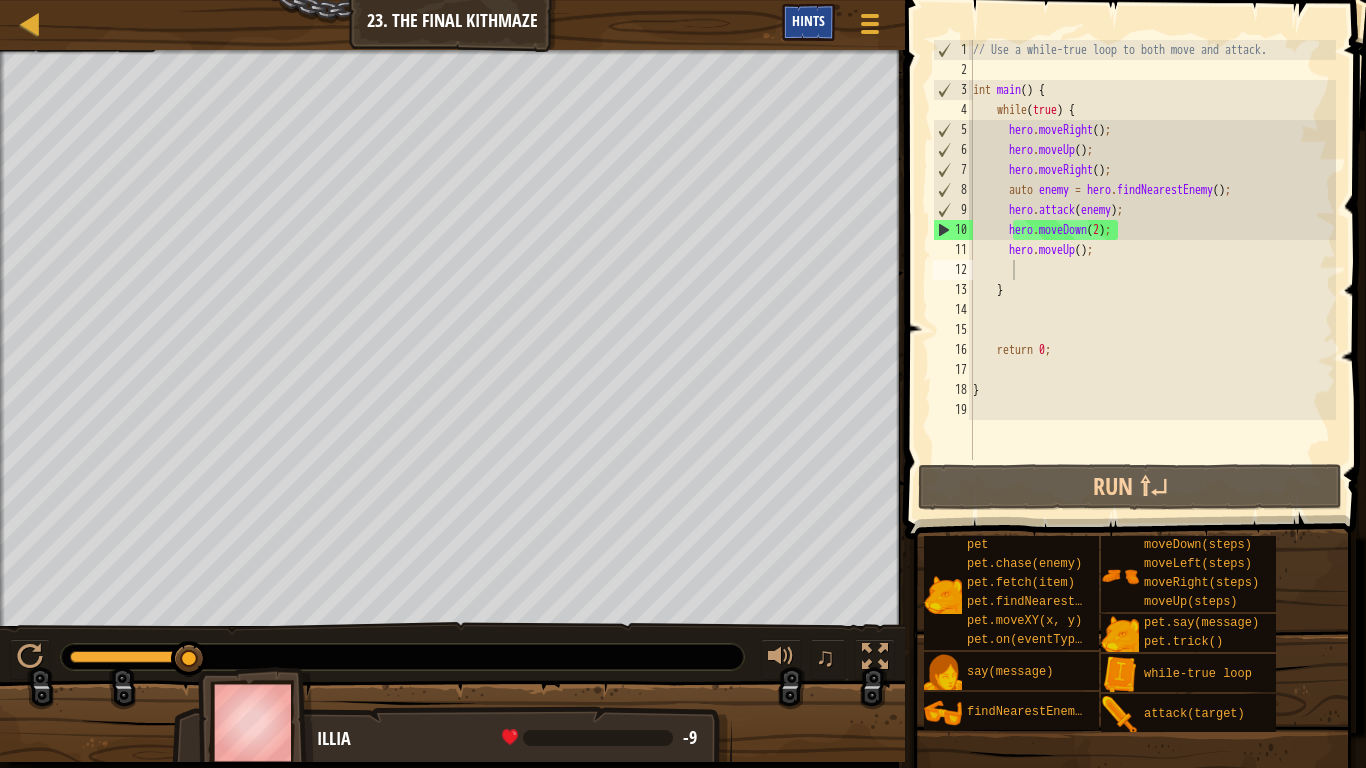 click on "Hints" at bounding box center [808, 20] 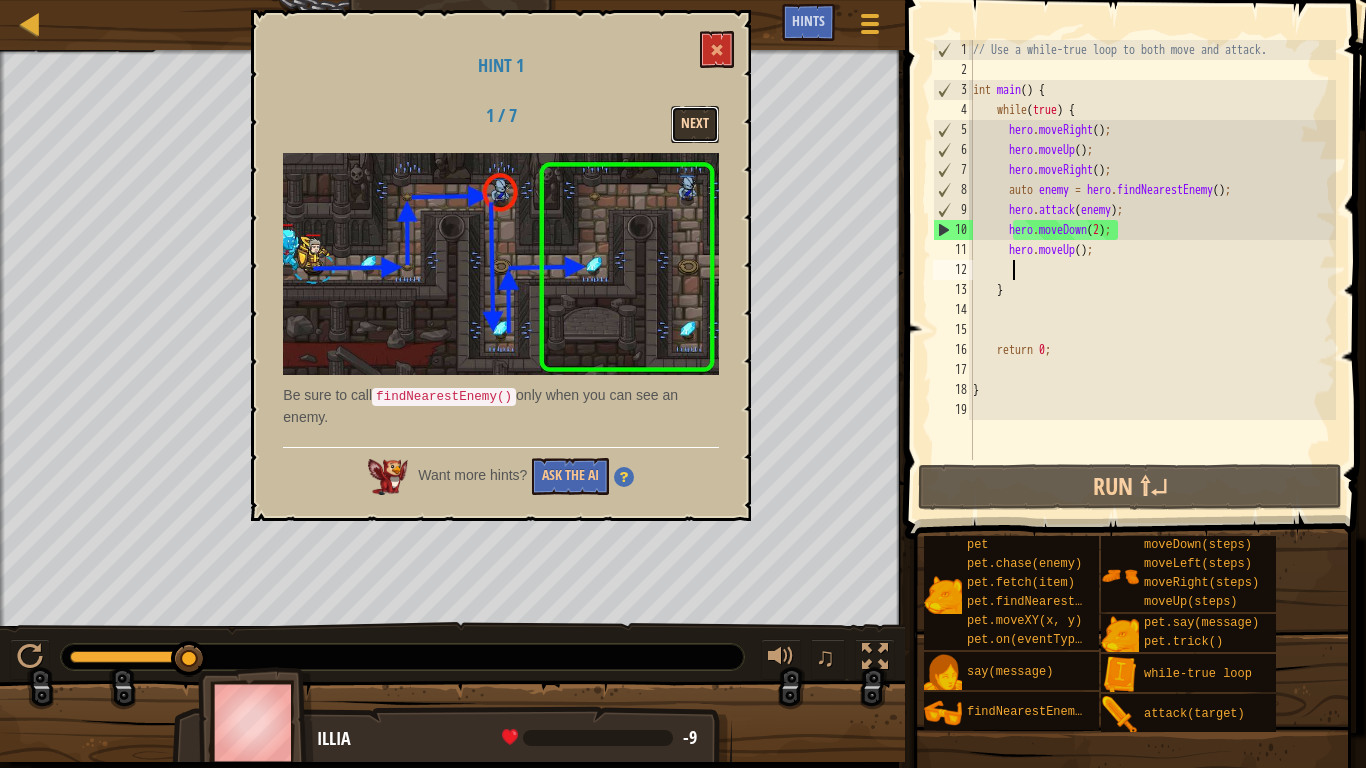 click on "Next" at bounding box center [695, 124] 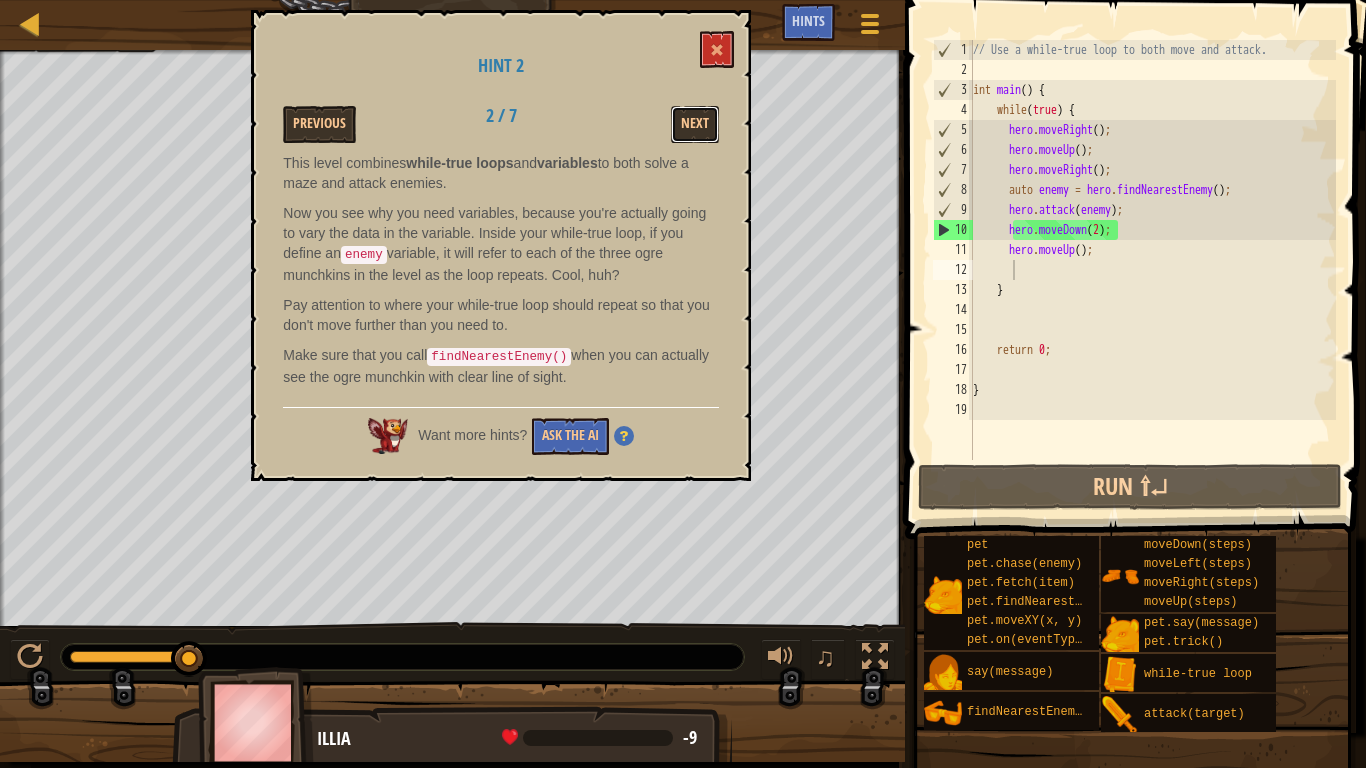 click on "Next" at bounding box center [695, 124] 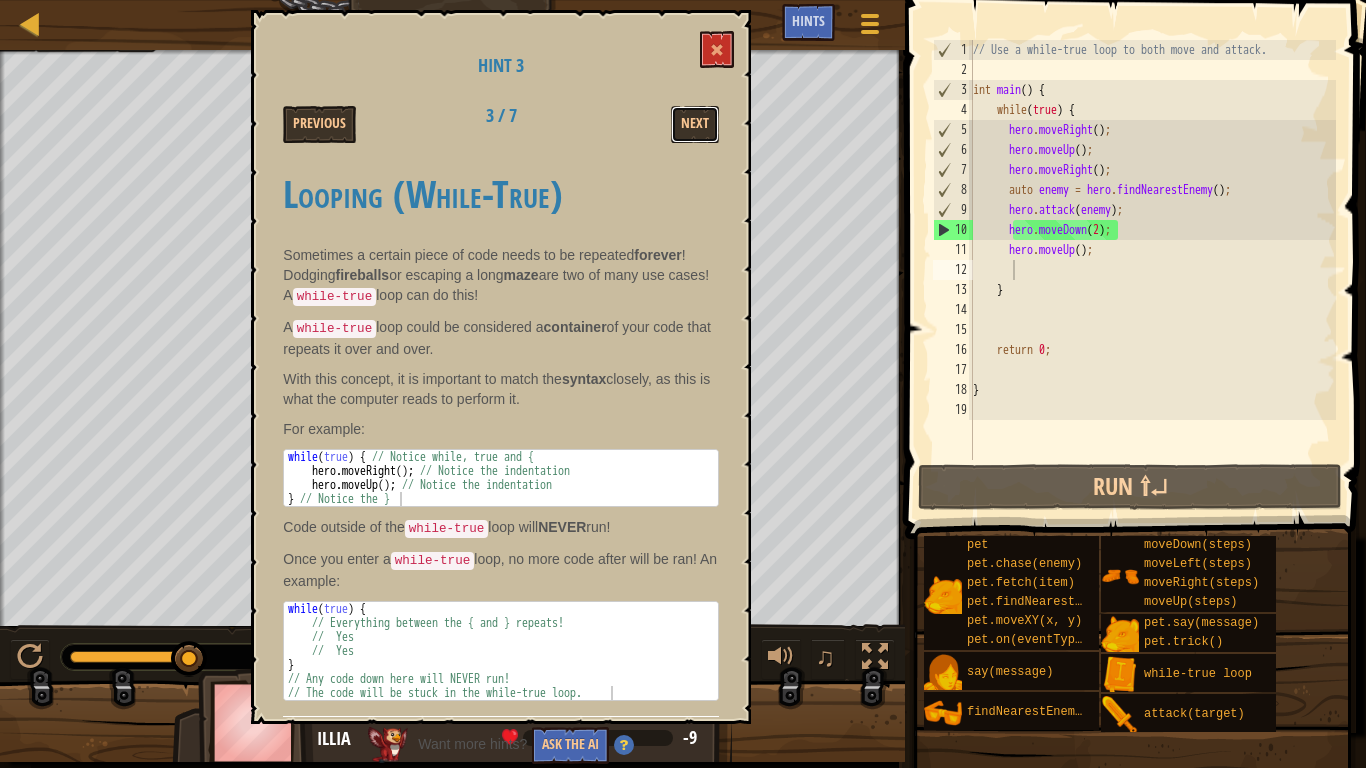click on "Next" at bounding box center (695, 124) 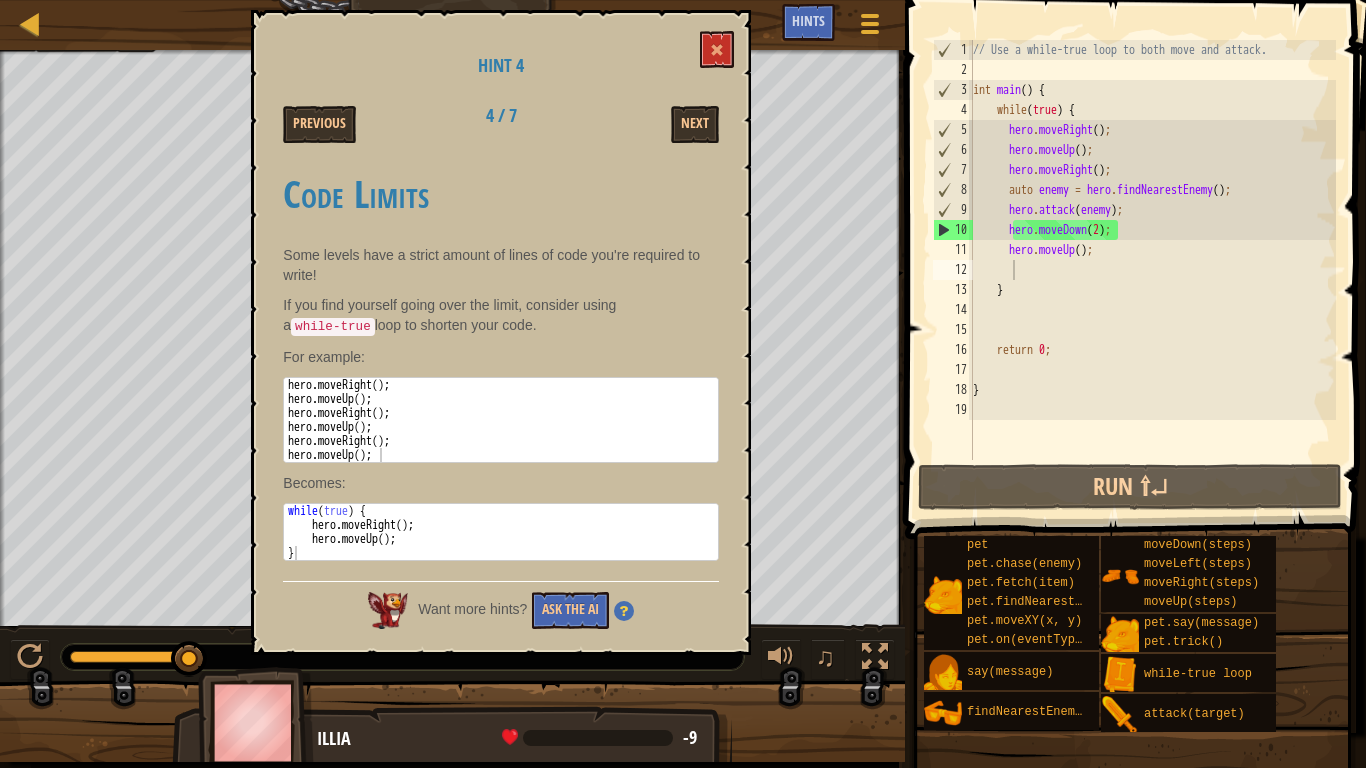 type on "}" 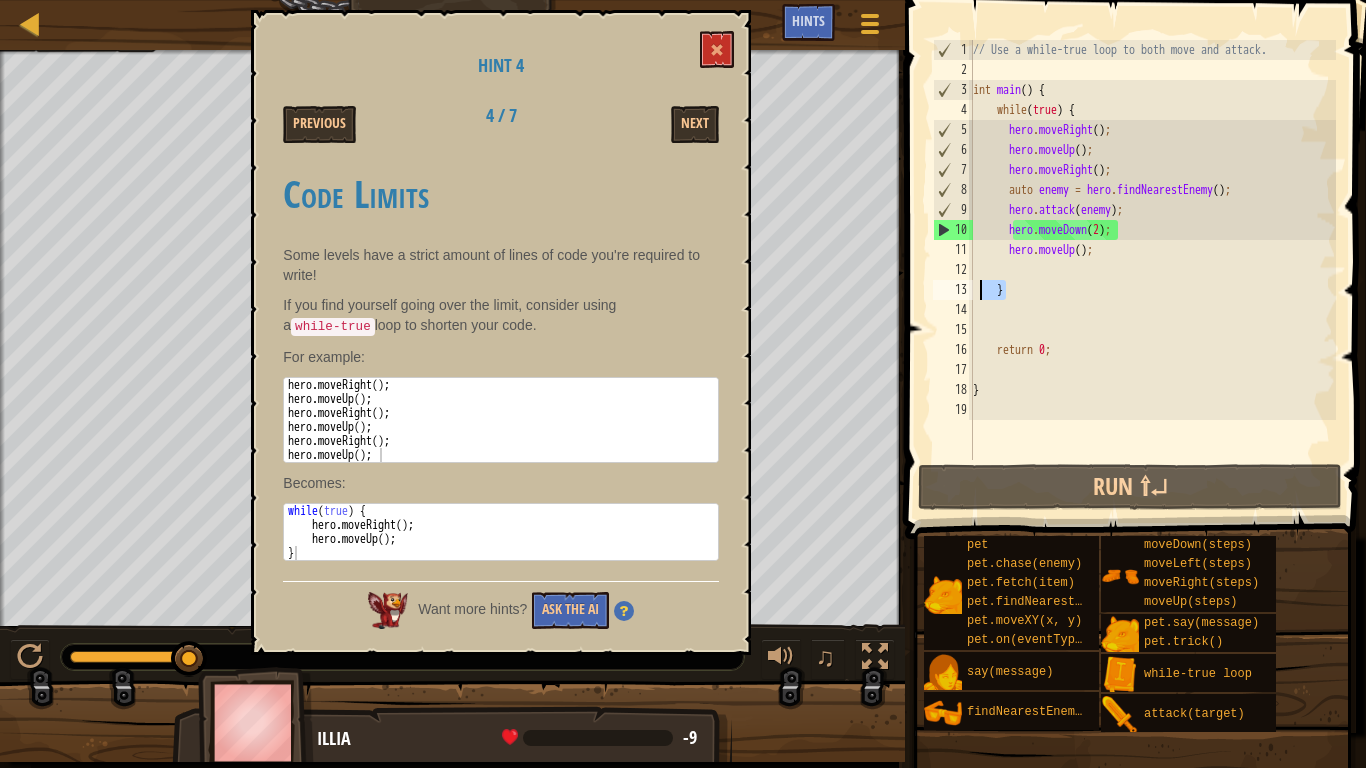 drag, startPoint x: 1028, startPoint y: 290, endPoint x: 977, endPoint y: 290, distance: 51 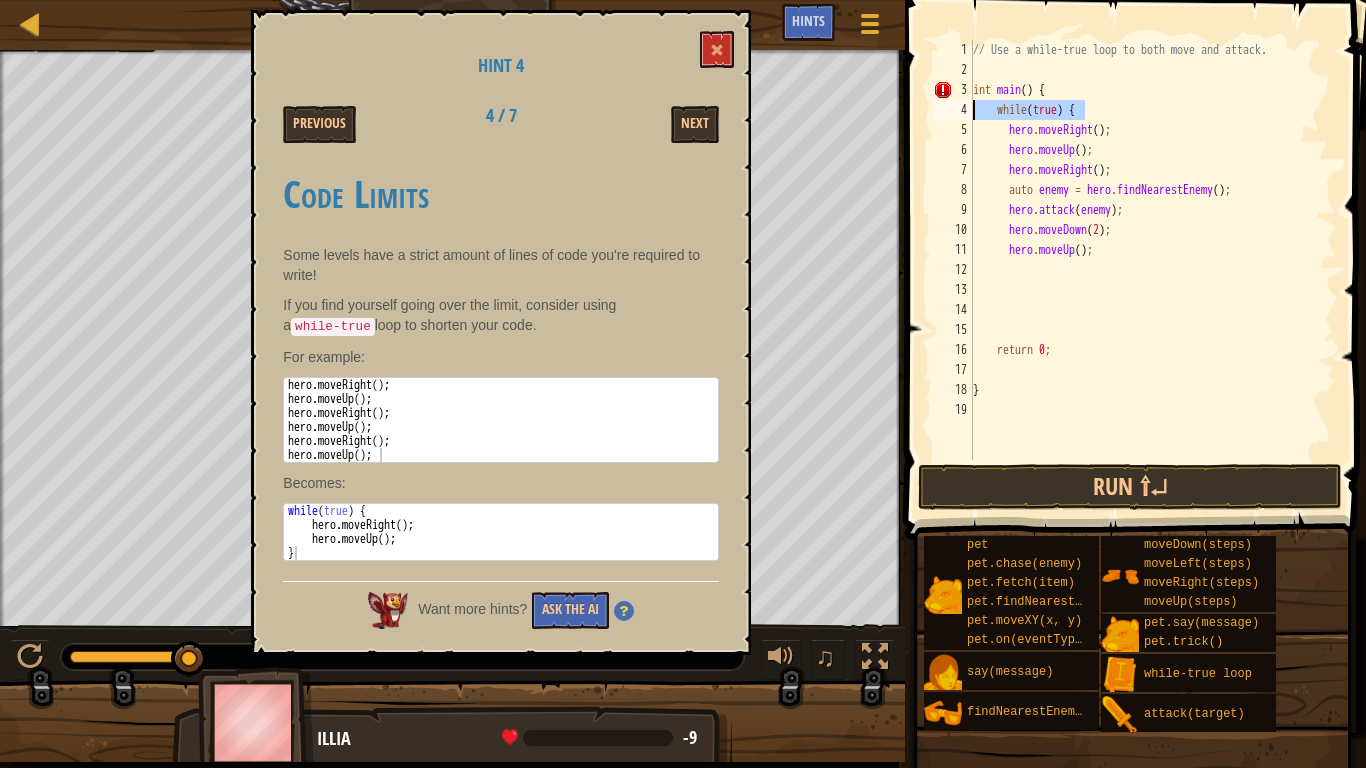 drag, startPoint x: 1098, startPoint y: 109, endPoint x: 975, endPoint y: 114, distance: 123.101585 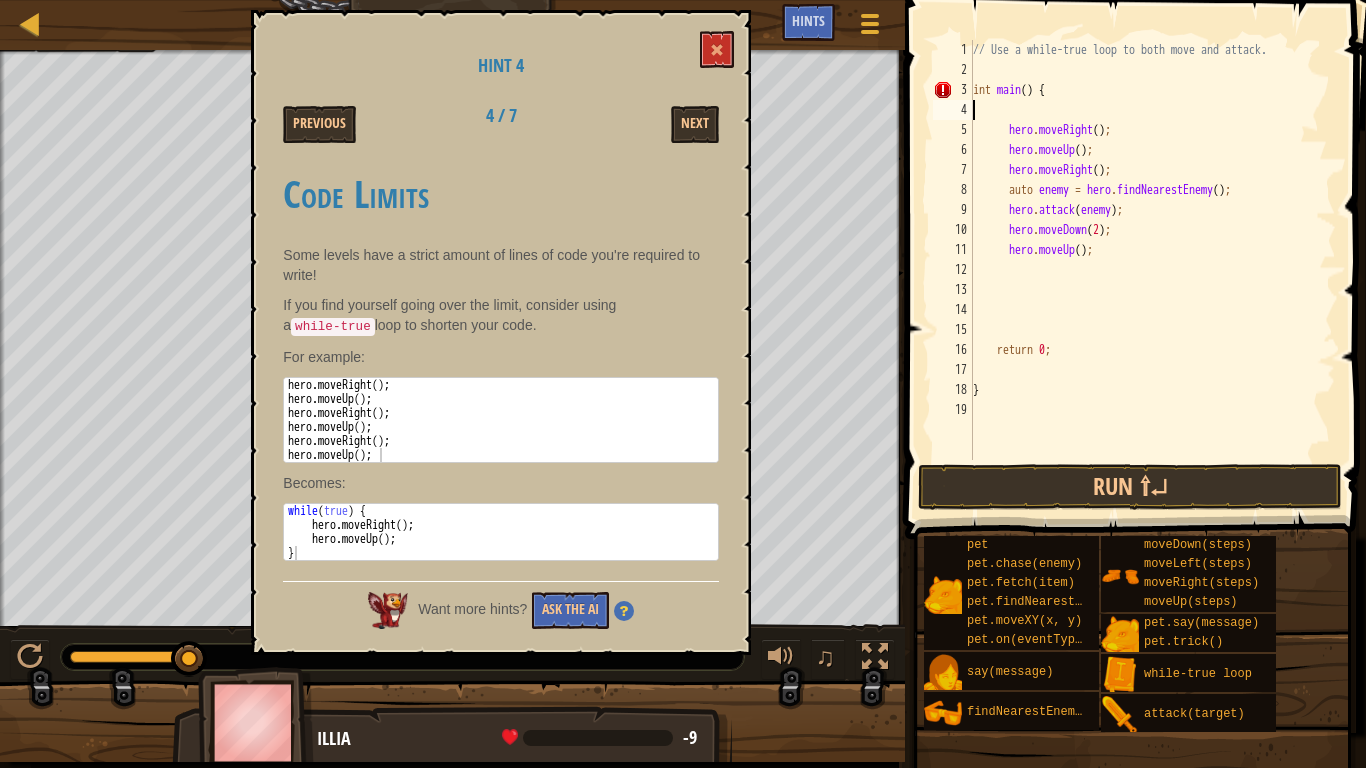 click on "// Use a while-true loop to both move and attack. int   main ( )   {        hero . moveRight ( ) ;        hero . moveUp ( ) ;        hero . moveRight ( ) ;        auto   enemy   =   hero . findNearestEnemy ( ) ;        hero . attack ( enemy ) ;        hero . moveDown ( 2 ) ;        hero . moveUp ( ) ;                      return   0 ;      }" at bounding box center [1152, 270] 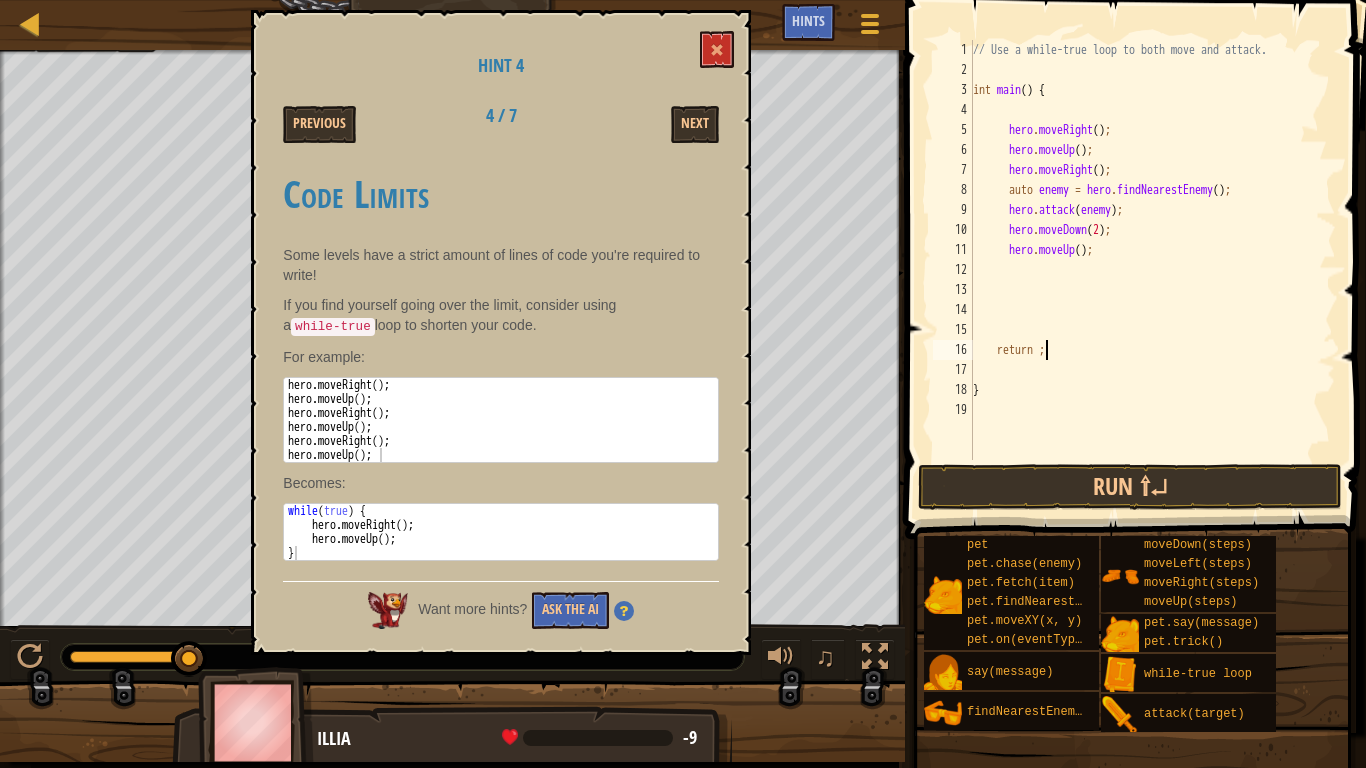 scroll, scrollTop: 9, scrollLeft: 6, axis: both 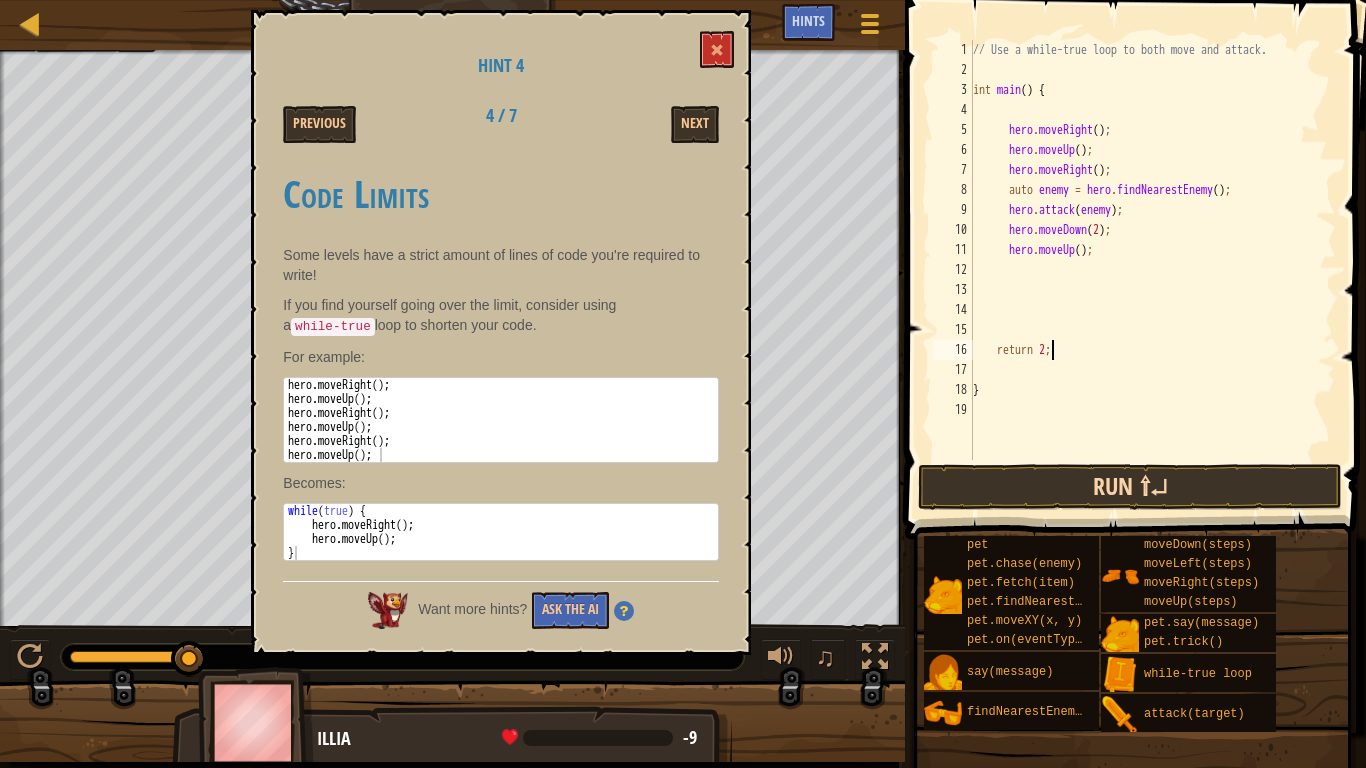 type on "return 2;" 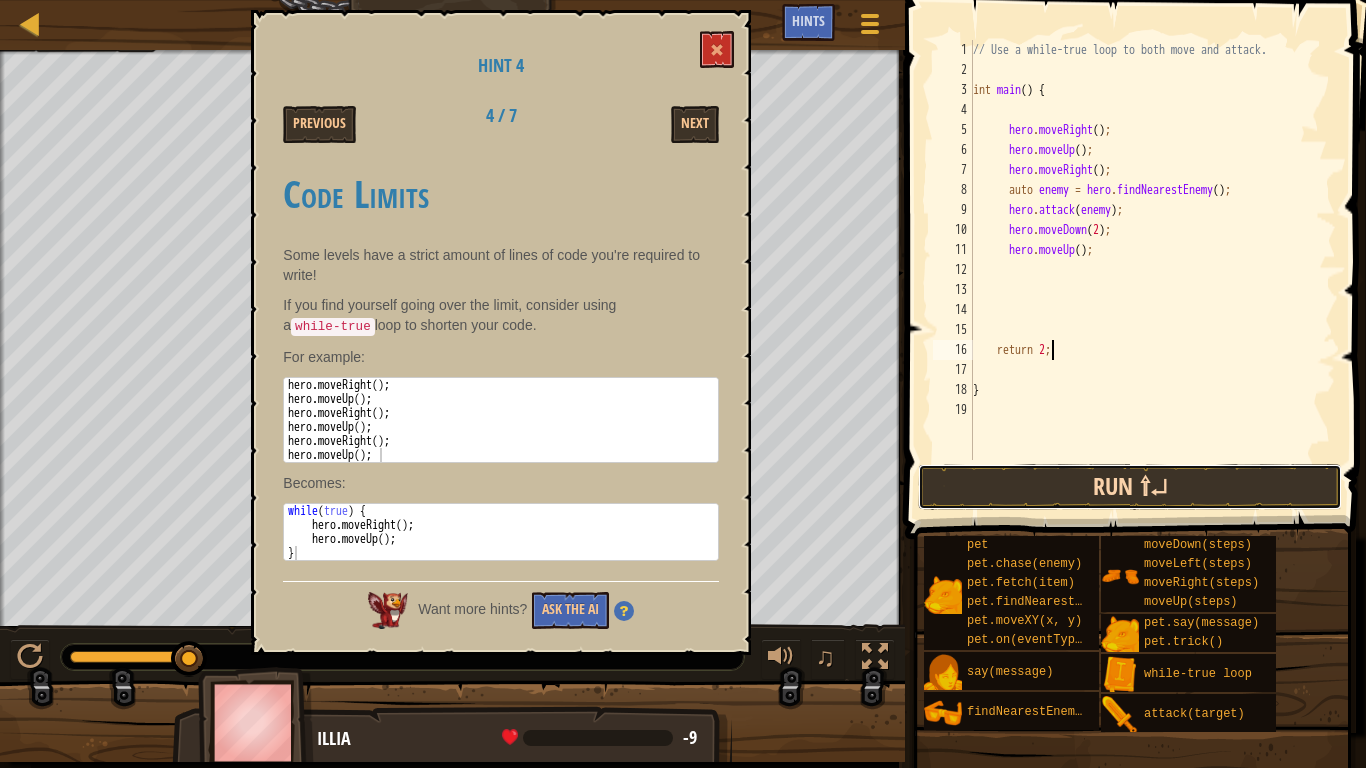 click on "Run ⇧↵" at bounding box center (1130, 487) 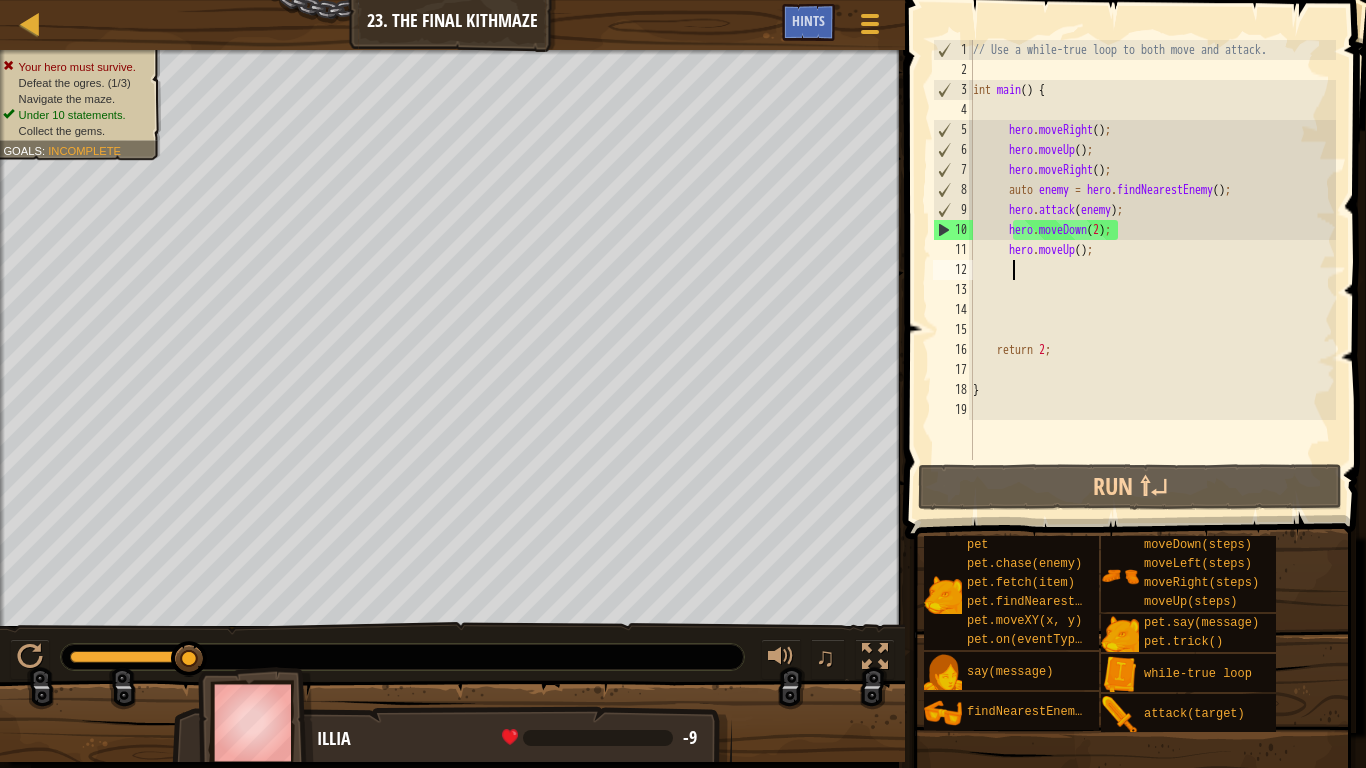 click on "// Use a while-true loop to both move and attack. int   main ( )   {        hero . moveRight ( ) ;        hero . moveUp ( ) ;        hero . moveRight ( ) ;        auto   enemy   =   hero . findNearestEnemy ( ) ;        hero . attack ( enemy ) ;        hero . moveDown ( 2 ) ;        hero . moveUp ( ) ;                      return   2 ;      }" at bounding box center [1152, 270] 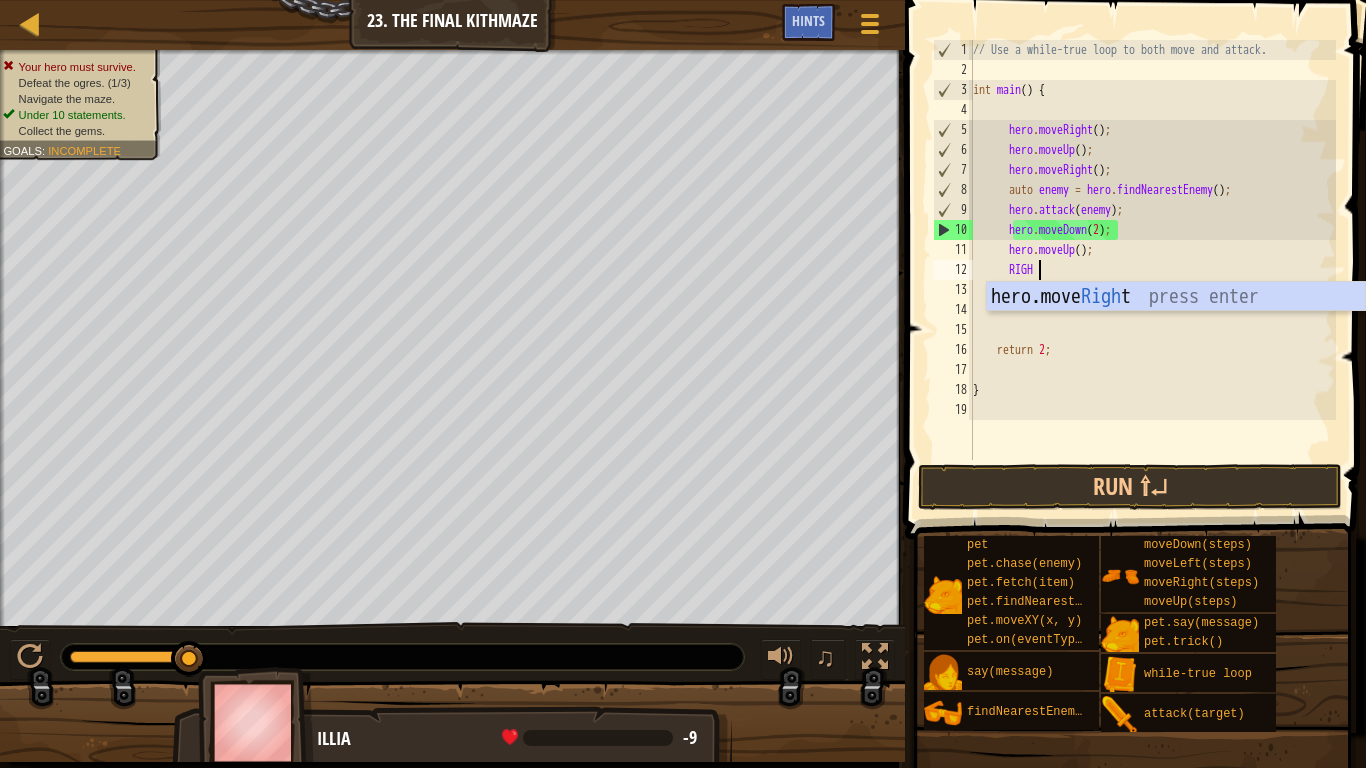 type on "RIGHT" 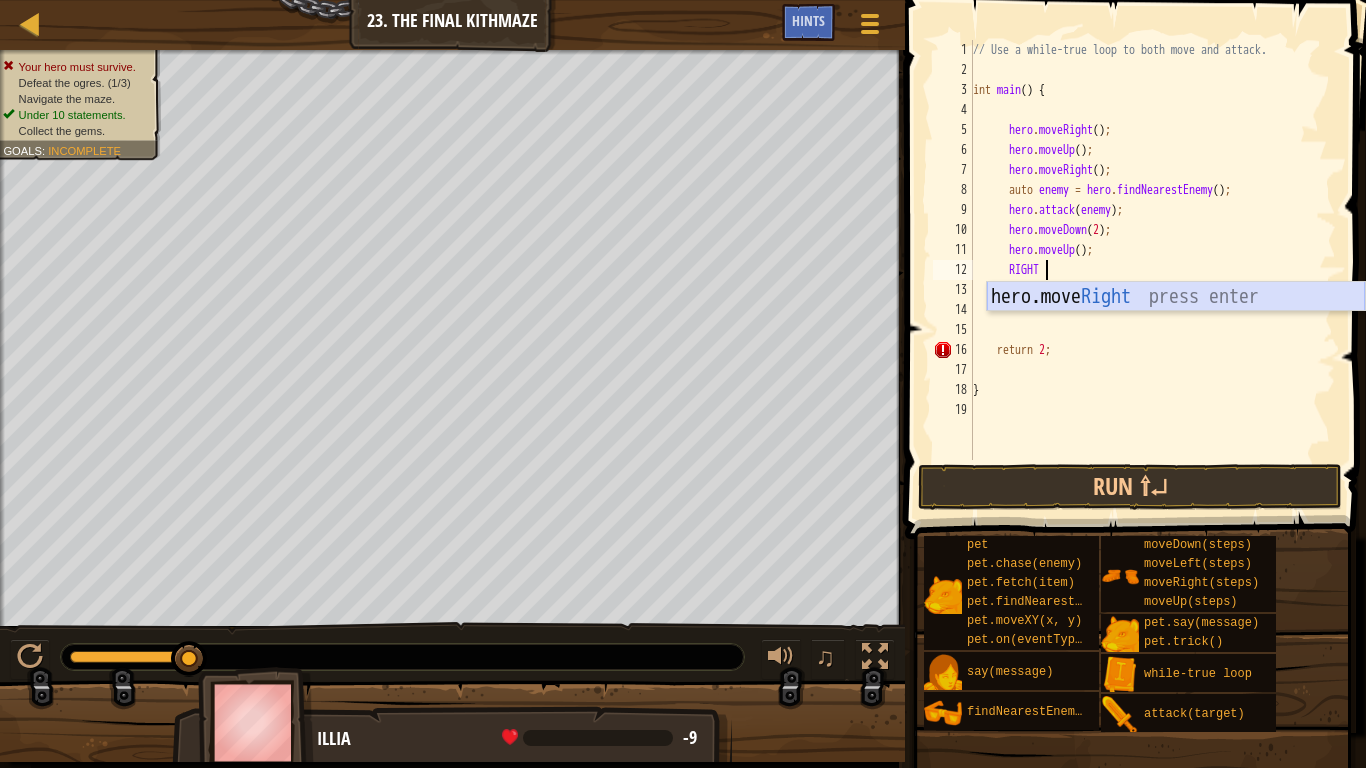 click on "hero.move Right press enter" at bounding box center (1176, 327) 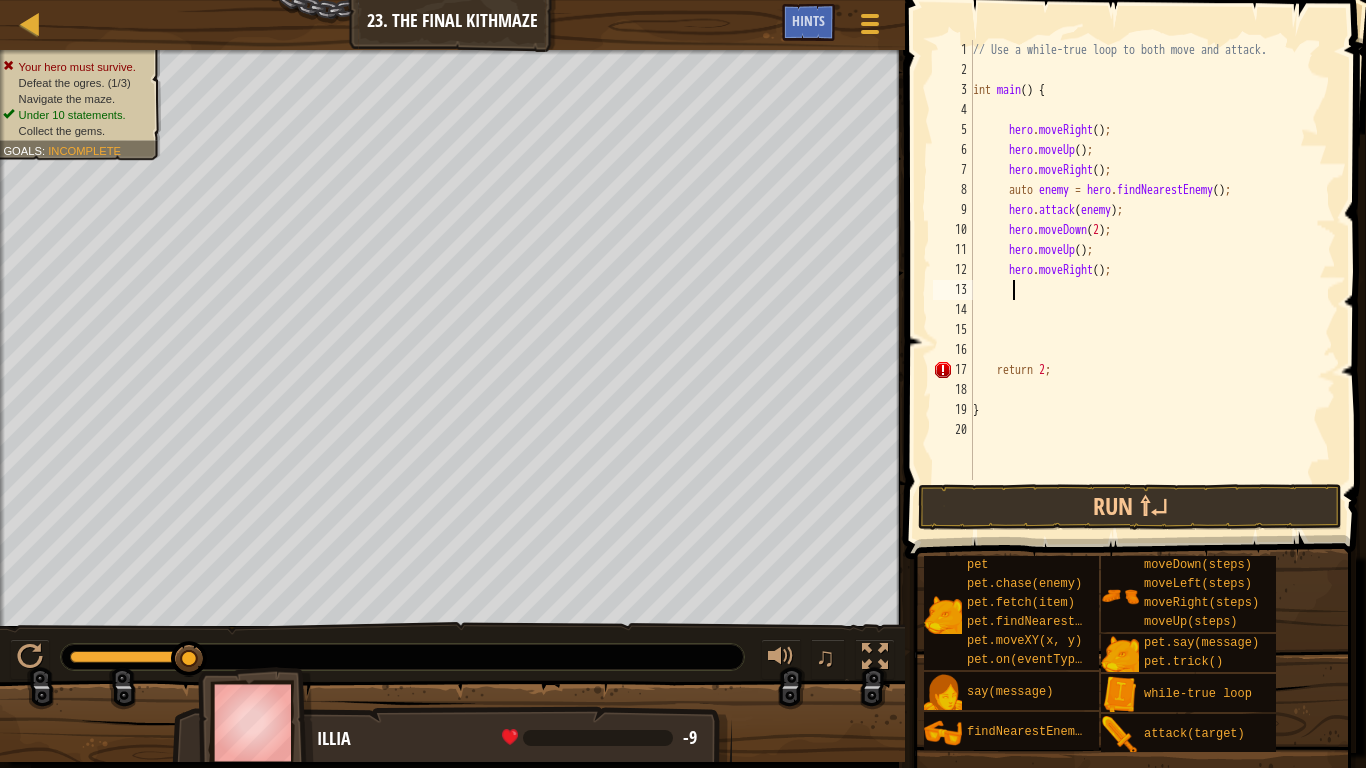 click on "// Use a while-true loop to both move and attack. int   main ( )   {        hero . moveRight ( ) ;        hero . moveUp ( ) ;        hero . moveRight ( ) ;        auto   enemy   =   hero . findNearestEnemy ( ) ;        hero . attack ( enemy ) ;        hero . moveDown ( 2 ) ;        hero . moveUp ( ) ;        hero . moveRight ( ) ;                      return   2 ;      }" at bounding box center [1152, 280] 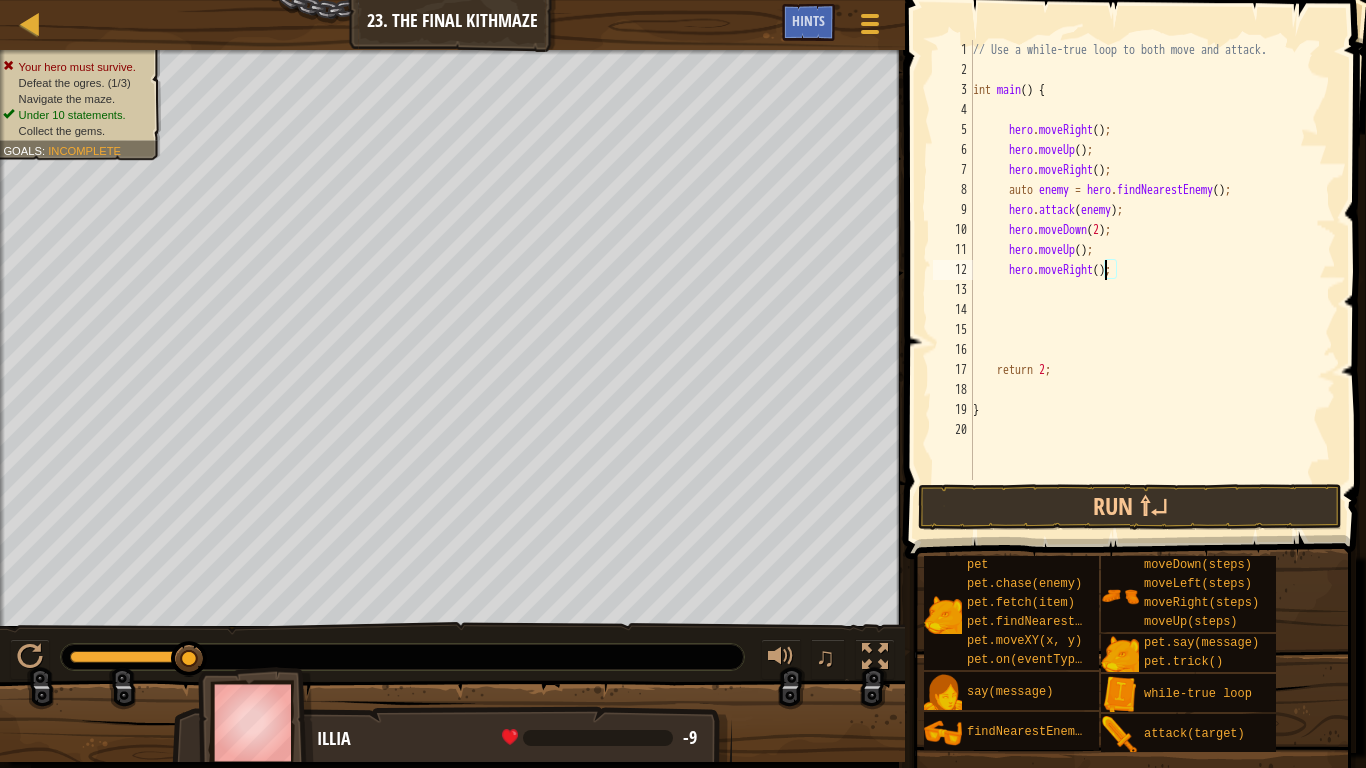 click on "// Use a while-true loop to both move and attack. int   main ( )   {        hero . moveRight ( ) ;        hero . moveUp ( ) ;        hero . moveRight ( ) ;        auto   enemy   =   hero . findNearestEnemy ( ) ;        hero . attack ( enemy ) ;        hero . moveDown ( 2 ) ;        hero . moveUp ( ) ;        hero . moveRight ( ) ;                      return   2 ;      }" at bounding box center [1152, 280] 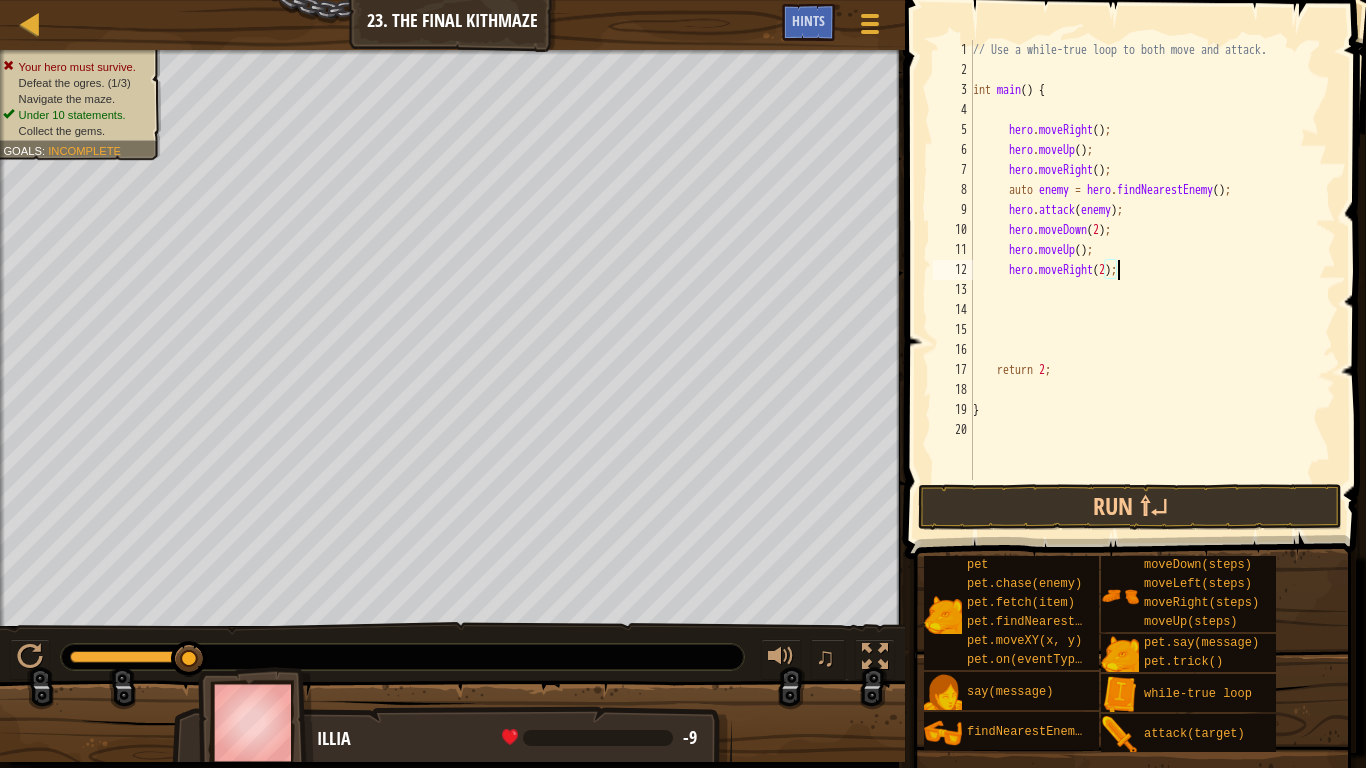 scroll, scrollTop: 9, scrollLeft: 12, axis: both 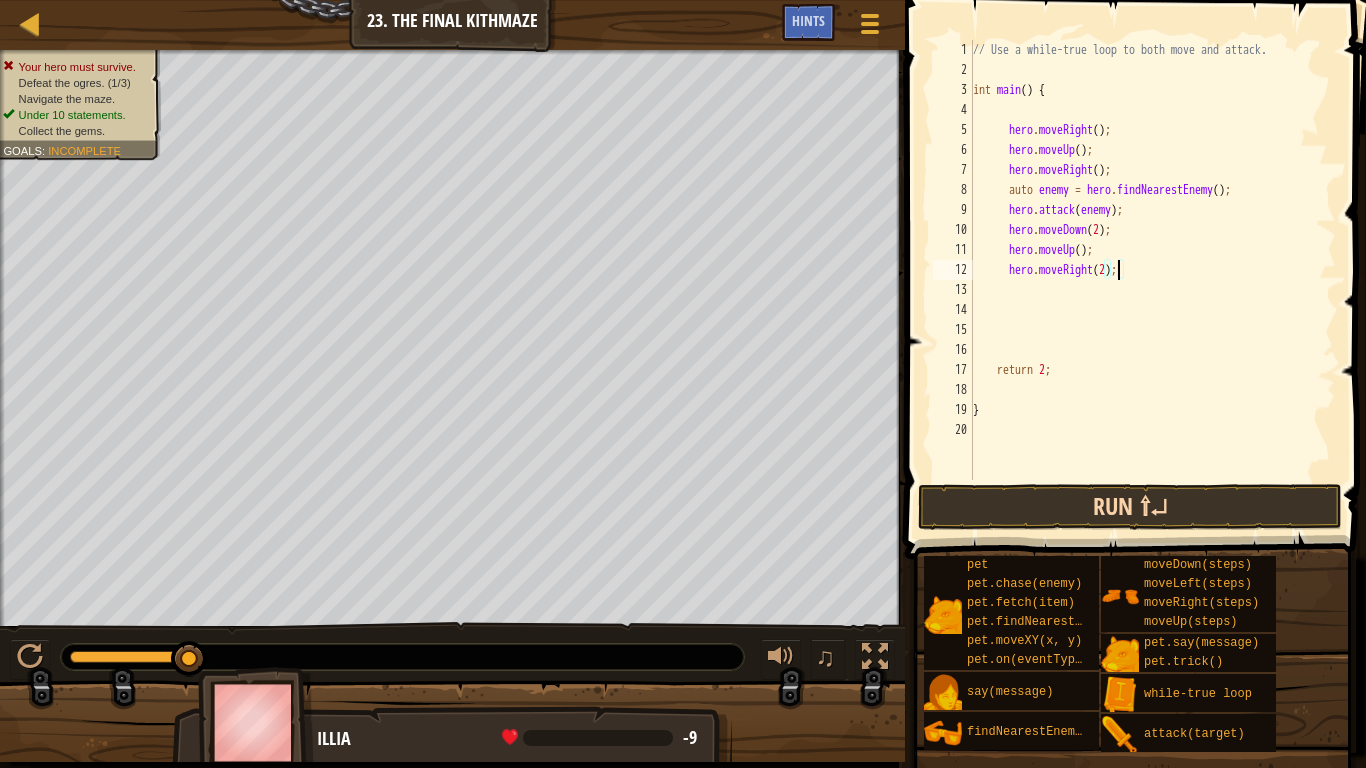type on "hero.moveRight(2);" 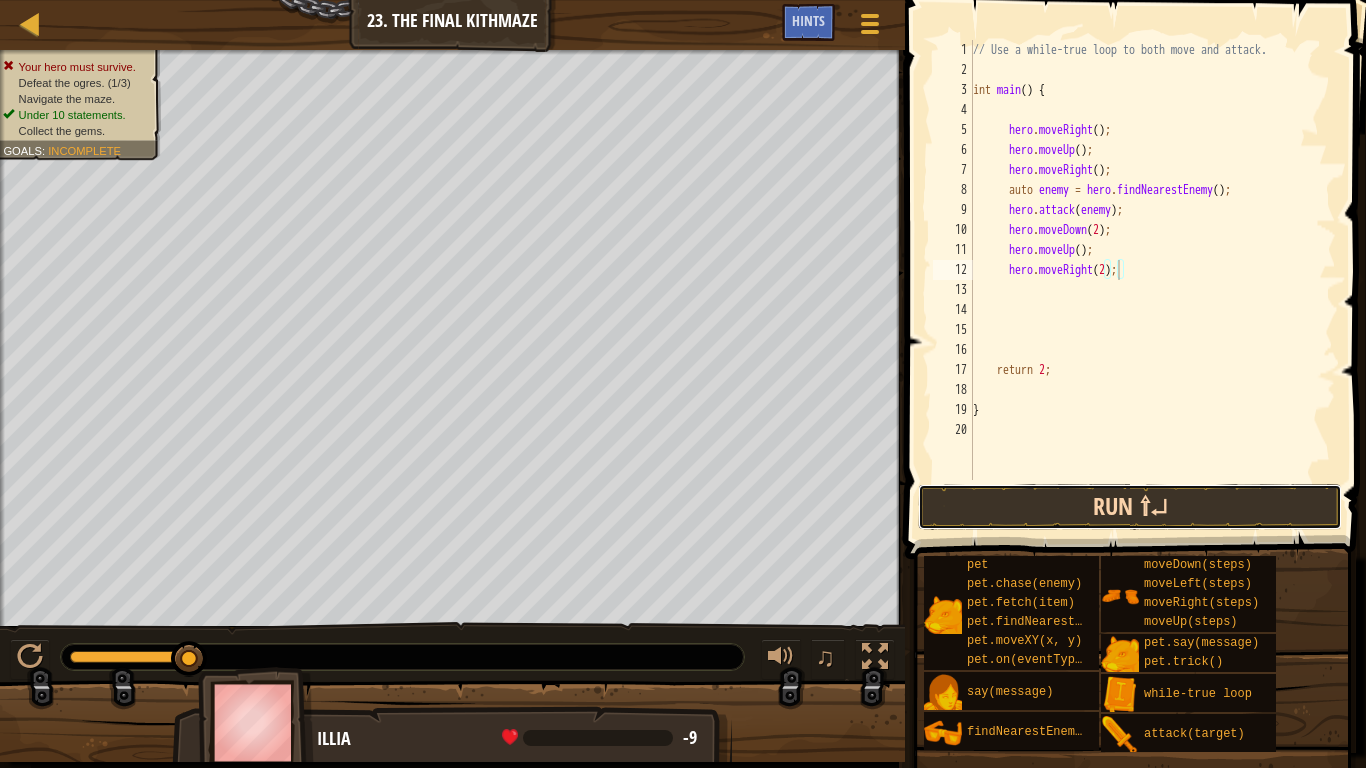 click on "Run ⇧↵" at bounding box center [1130, 507] 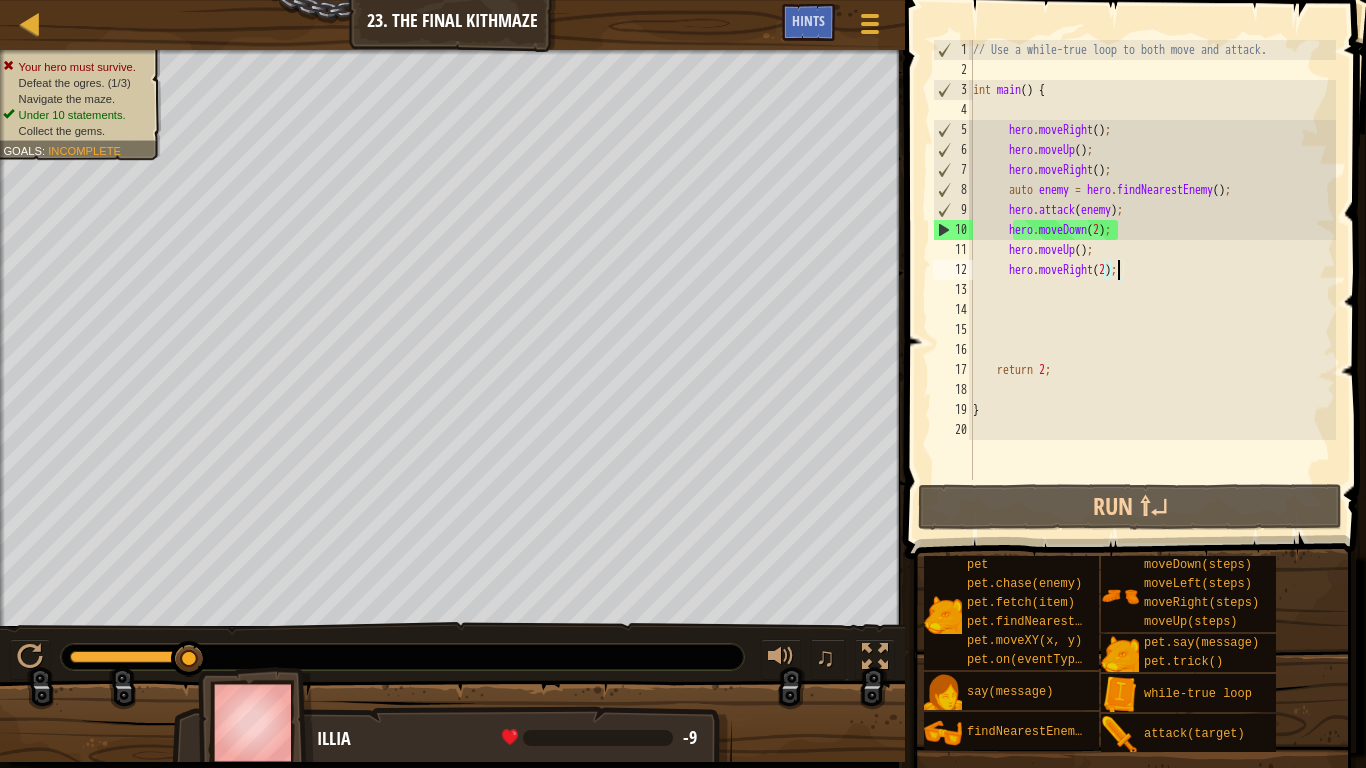 click on "// Use a while-true loop to both move and attack. int   main ( )   {        hero . moveRight ( ) ;        hero . moveUp ( ) ;        hero . moveRight ( ) ;        auto   enemy   =   hero . findNearestEnemy ( ) ;        hero . attack ( enemy ) ;        hero . moveDown ( 2 ) ;        hero . moveUp ( ) ;        hero . moveRight ( 2 ) ;                      return   2 ;      }" at bounding box center (1152, 280) 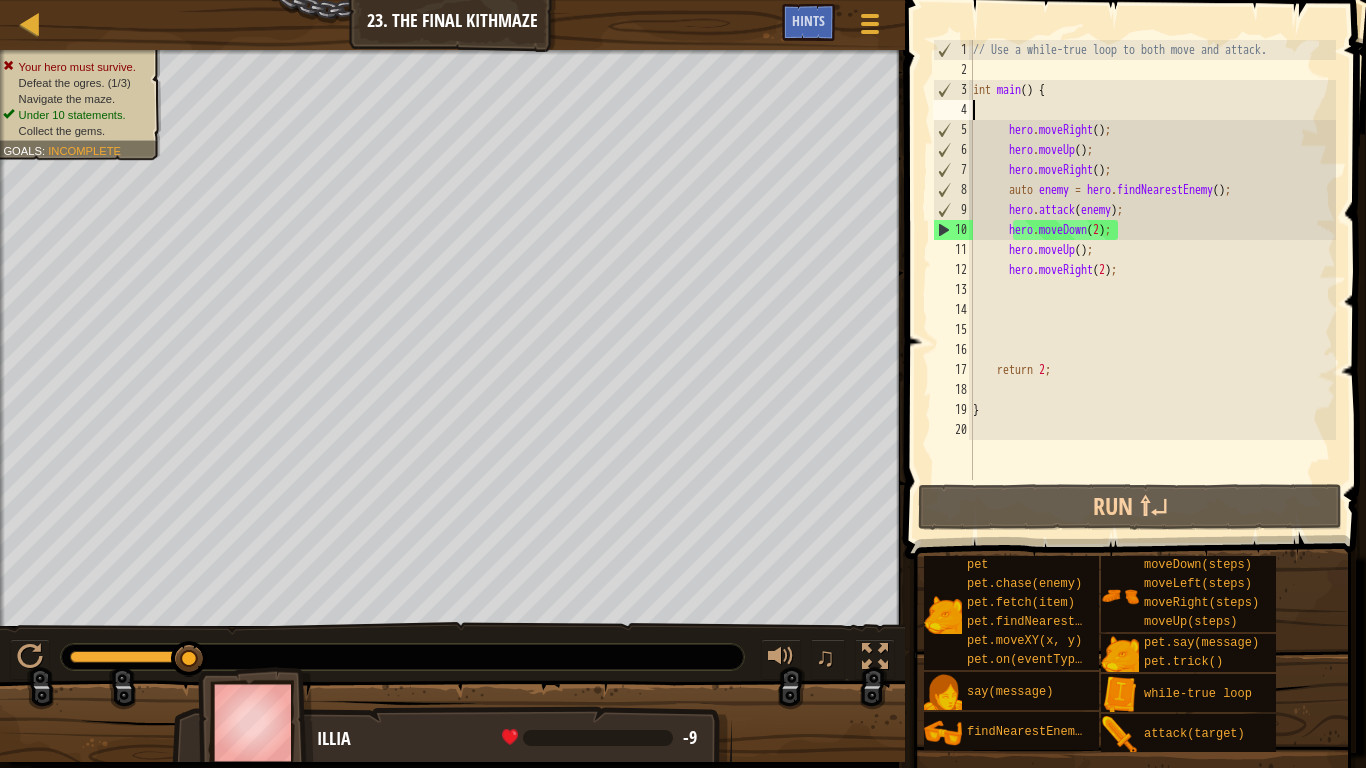 scroll, scrollTop: 9, scrollLeft: 0, axis: vertical 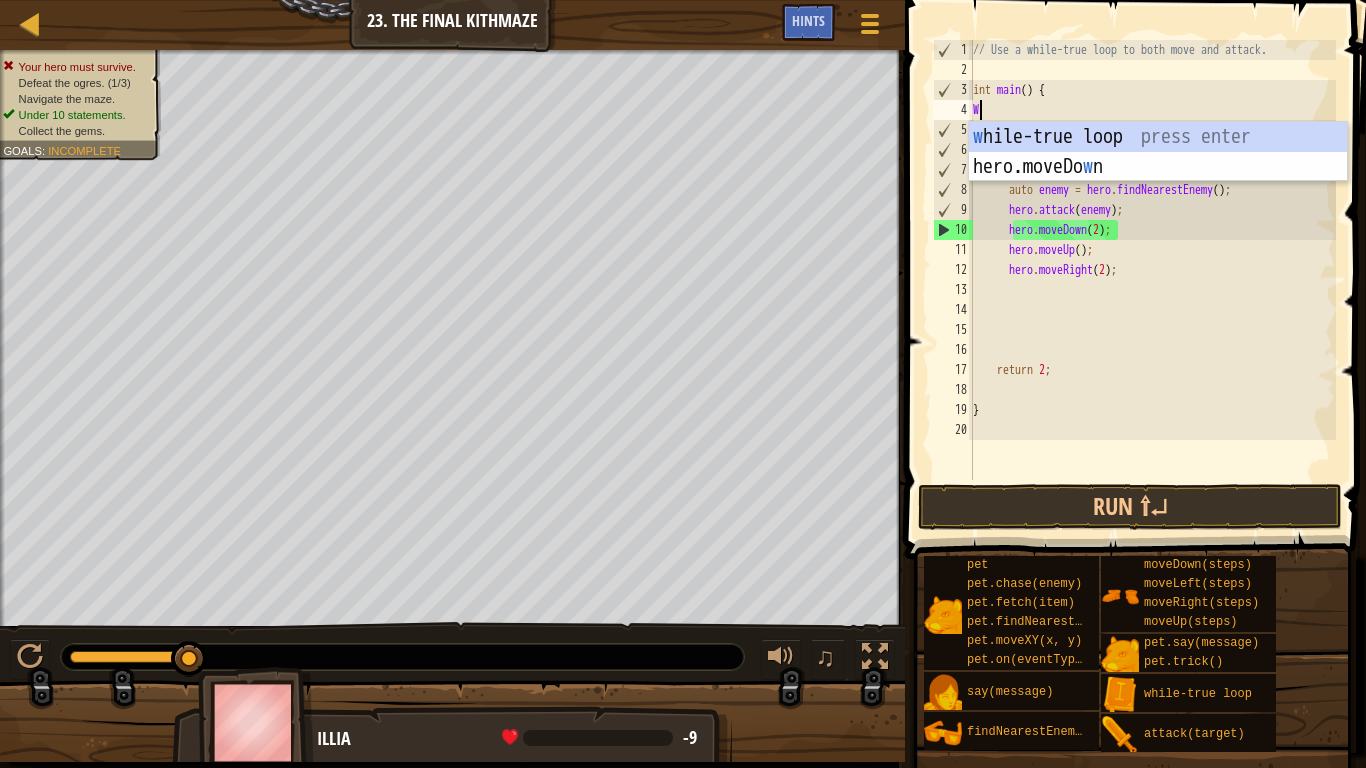 type on "WH" 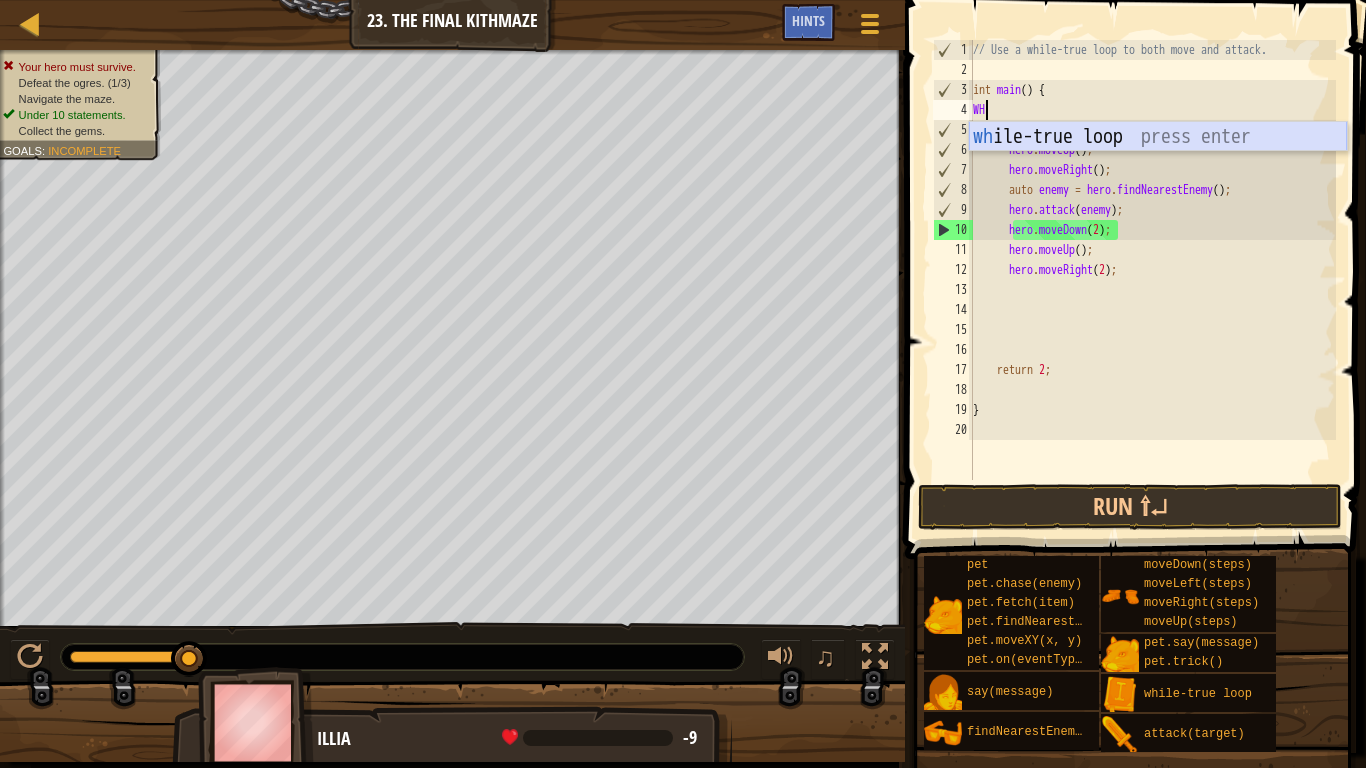 click on "wh ile-true loop press enter" at bounding box center (1158, 167) 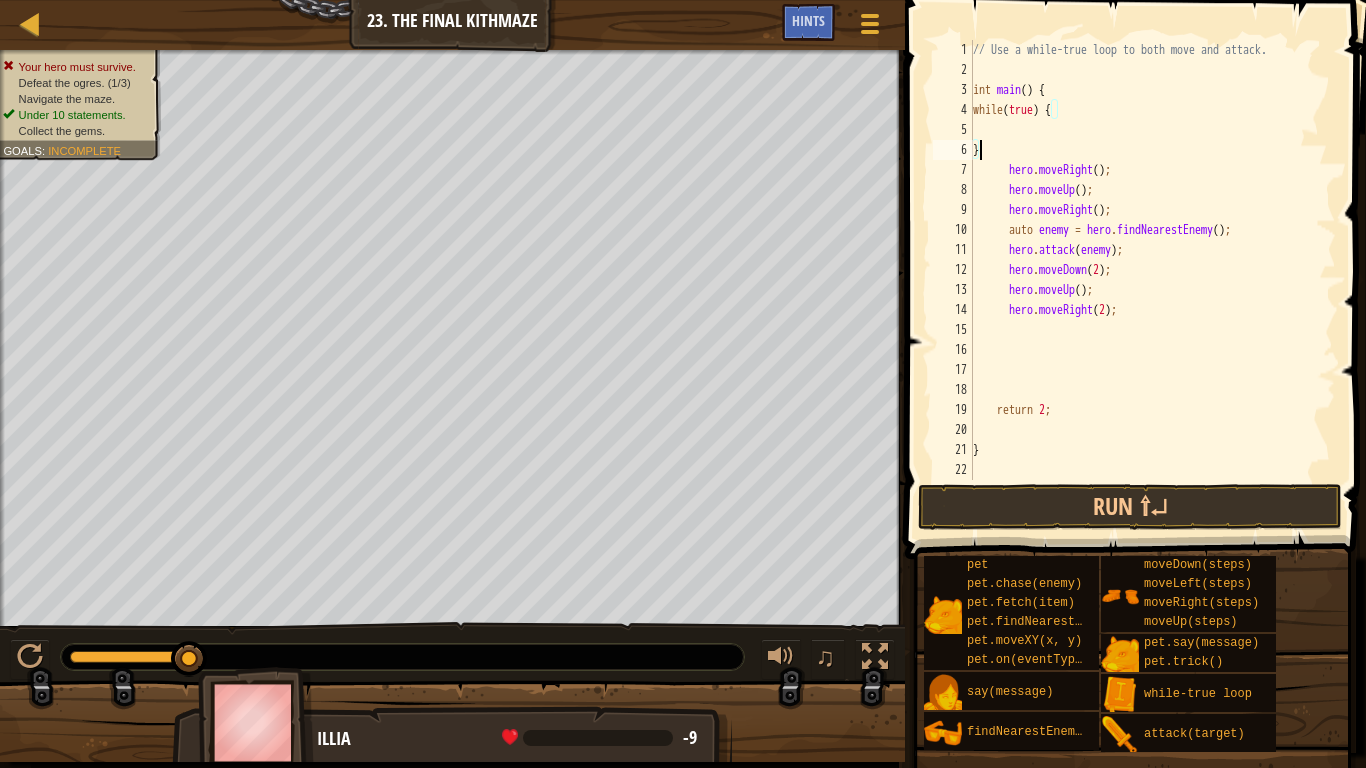 click on "// Use a while-true loop to both move and attack. int   main ( )   { while ( true )   {      }        hero . moveRight ( ) ;        hero . moveUp ( ) ;        hero . moveRight ( ) ;        auto   enemy   =   hero . findNearestEnemy ( ) ;        hero . attack ( enemy ) ;        hero . moveDown ( 2 ) ;        hero . moveUp ( ) ;        hero . moveRight ( 2 ) ;                      return   2 ;      }" at bounding box center (1152, 280) 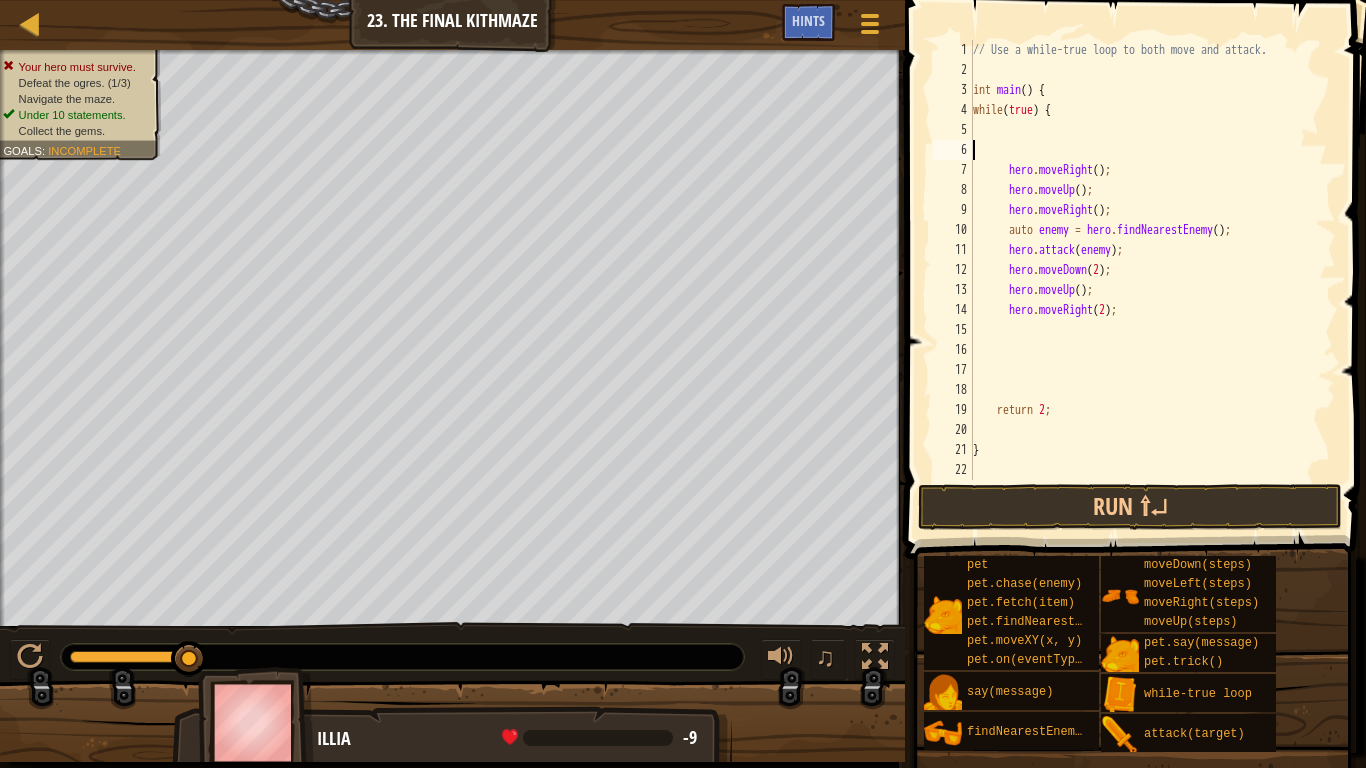 click on "// Use a while-true loop to both move and attack. int   main ( )   { while ( true )   {             hero . moveRight ( ) ;        hero . moveUp ( ) ;        hero . moveRight ( ) ;        auto   enemy   =   hero . findNearestEnemy ( ) ;        hero . attack ( enemy ) ;        hero . moveDown ( 2 ) ;        hero . moveUp ( ) ;        hero . moveRight ( 2 ) ;                      return   2 ;      }" at bounding box center (1152, 280) 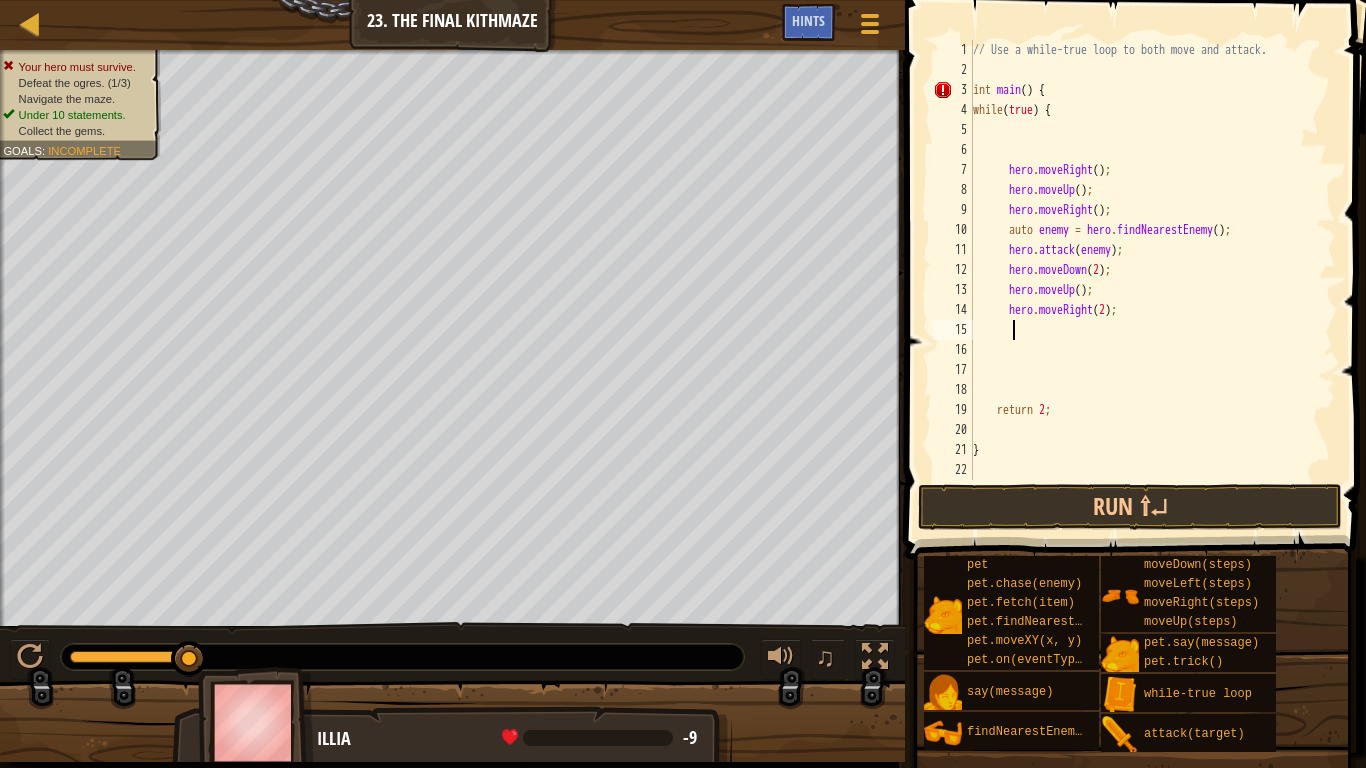 type on "}" 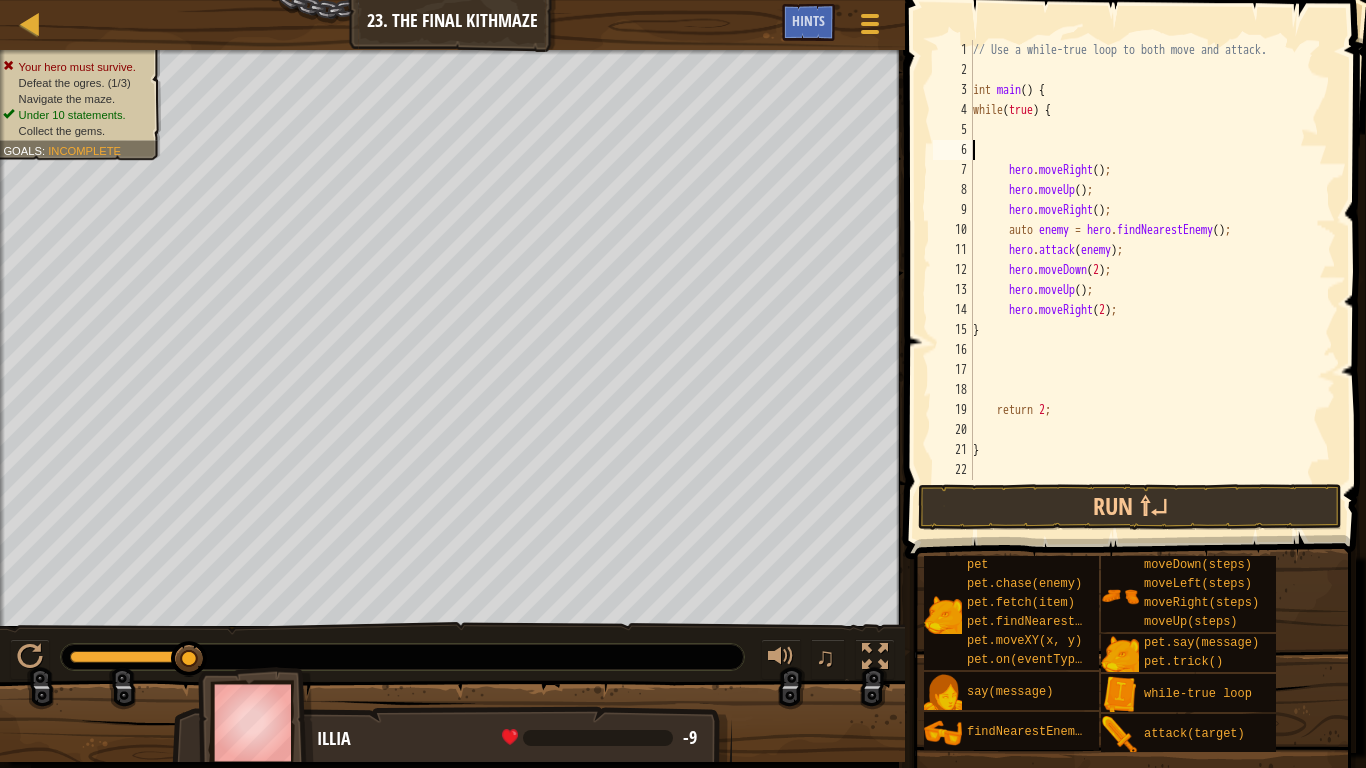 click on "// Use a while-true loop to both move and attack. int   main ( )   { while ( true )   {             hero . moveRight ( ) ;        hero . moveUp ( ) ;        hero . moveRight ( ) ;        auto   enemy   =   hero . findNearestEnemy ( ) ;        hero . attack ( enemy ) ;        hero . moveDown ( 2 ) ;        hero . moveUp ( ) ;        hero . moveRight ( 2 ) ; }               return   2 ;      }" at bounding box center (1152, 280) 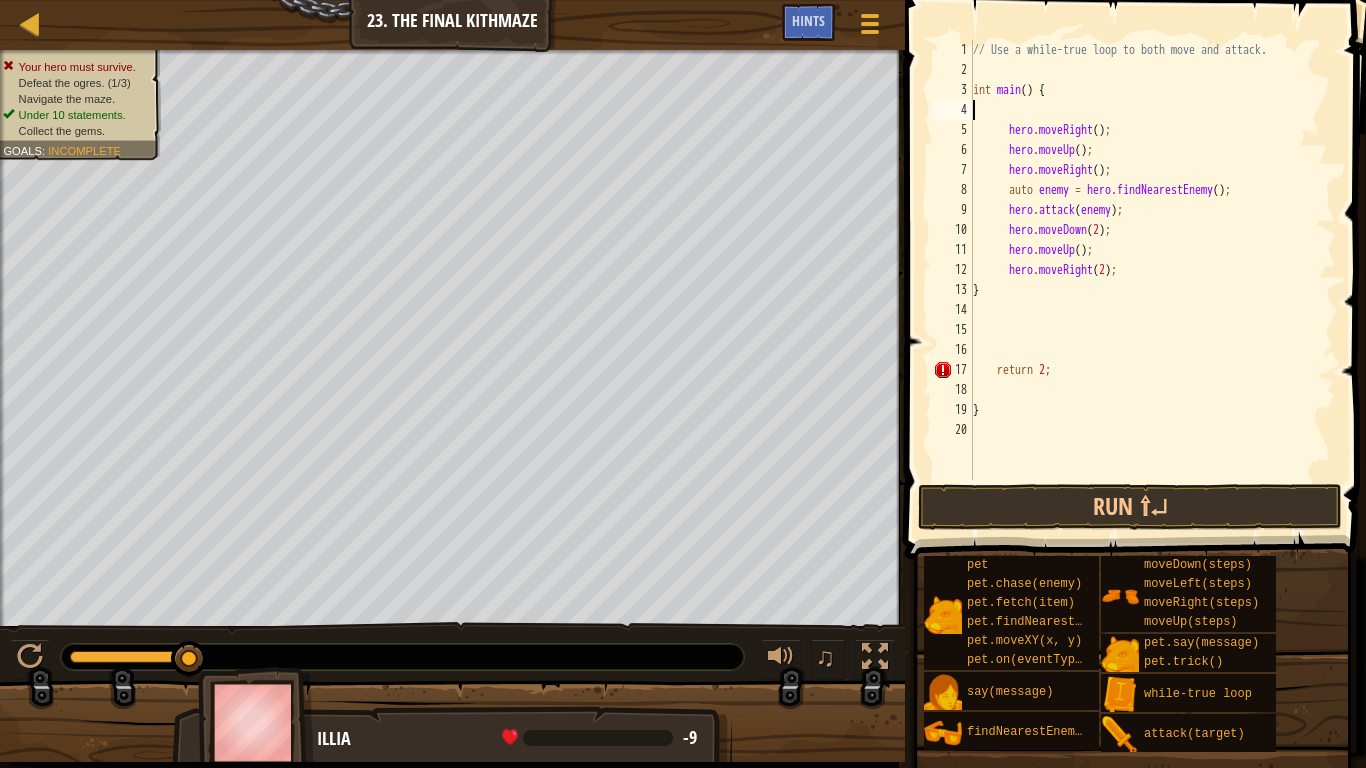 type on "M" 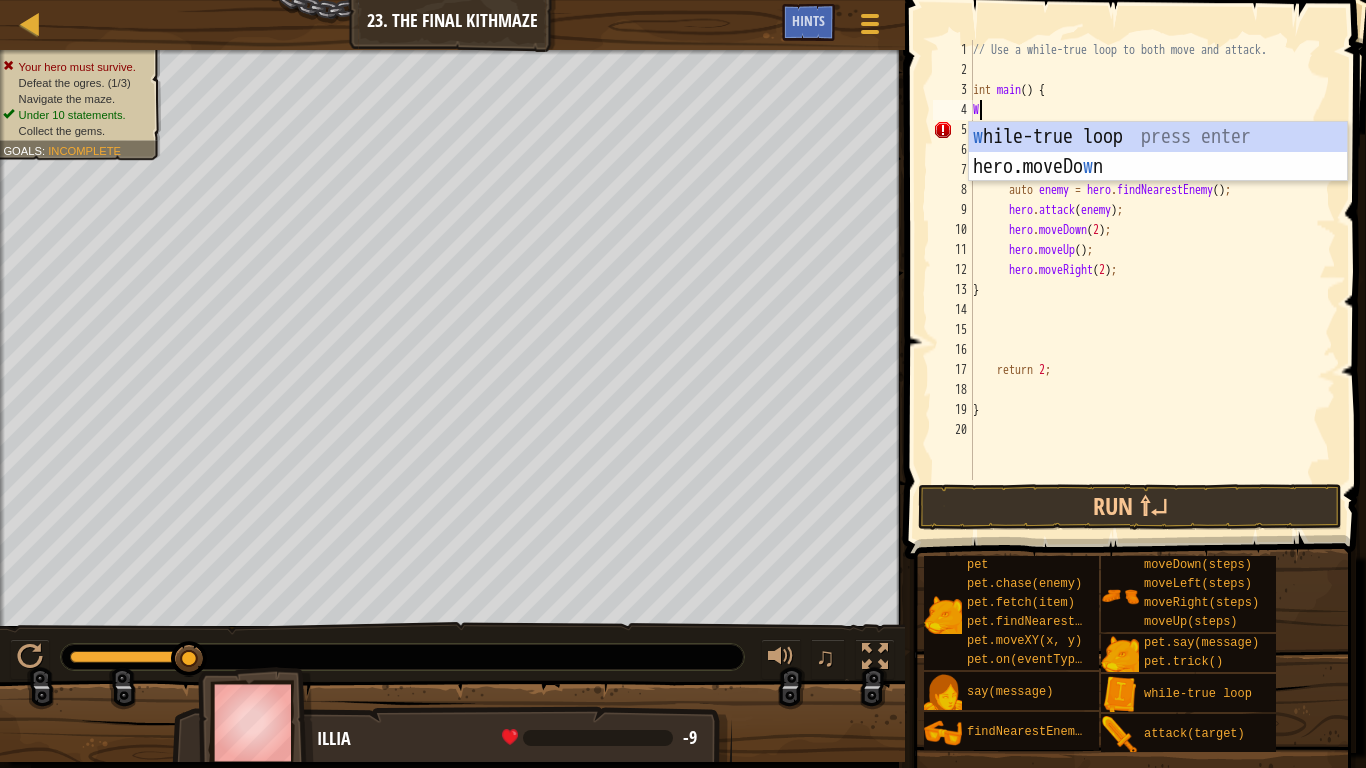 type on "WH" 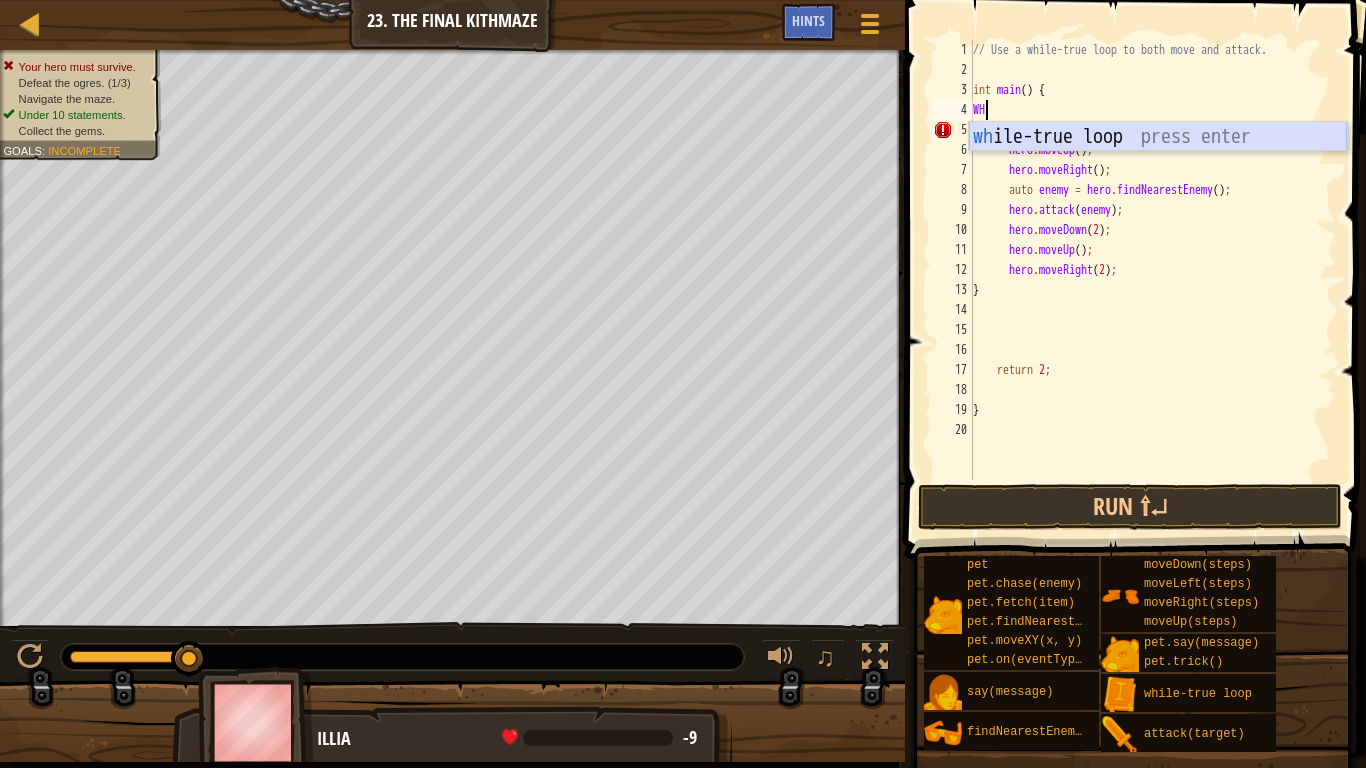 click on "wh ile-true loop press enter" at bounding box center (1158, 167) 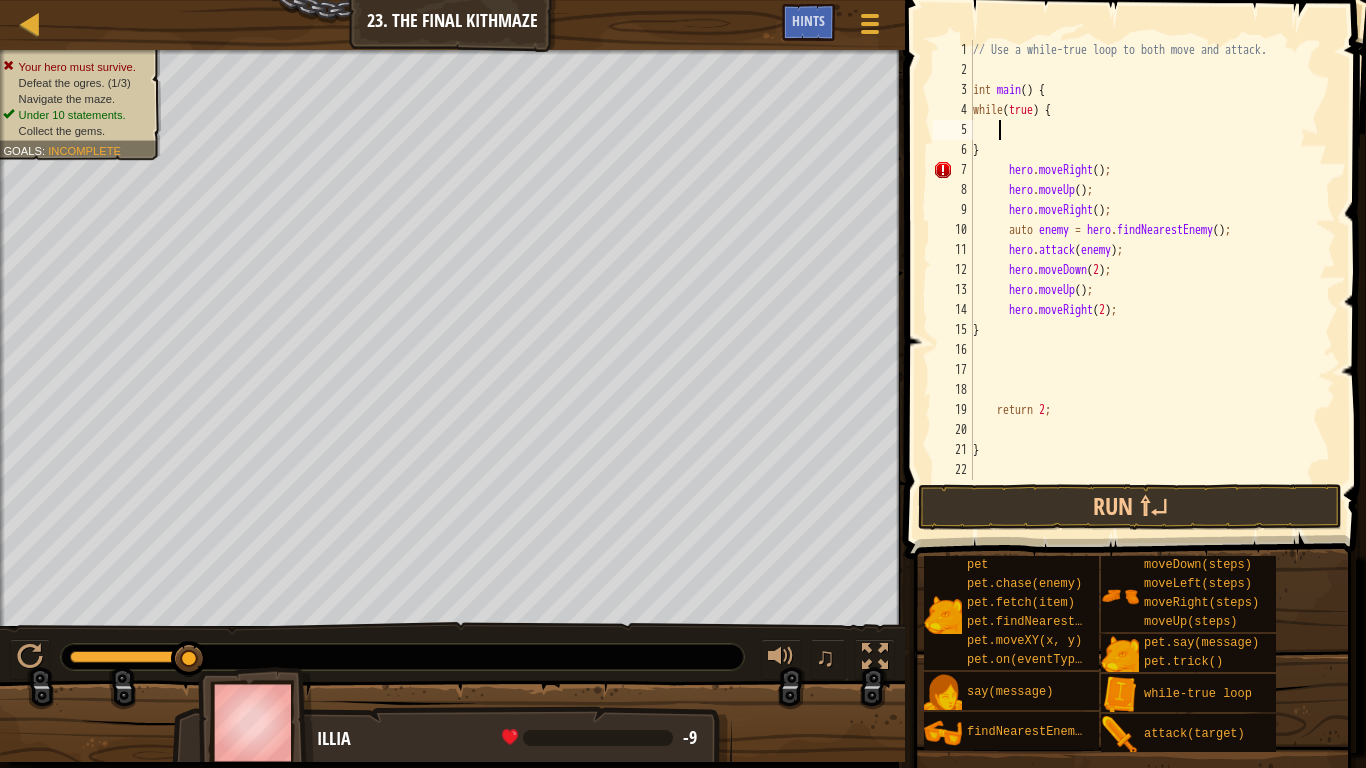 click on "// Use a while-true loop to both move and attack. int   main ( )   { while ( true )   {      }        hero . moveRight ( ) ;        hero . moveUp ( ) ;        hero . moveRight ( ) ;        auto   enemy   =   hero . findNearestEnemy ( ) ;        hero . attack ( enemy ) ;        hero . moveDown ( 2 ) ;        hero . moveUp ( ) ;        hero . moveRight ( 2 ) ; }               return   2 ;      }" at bounding box center (1152, 280) 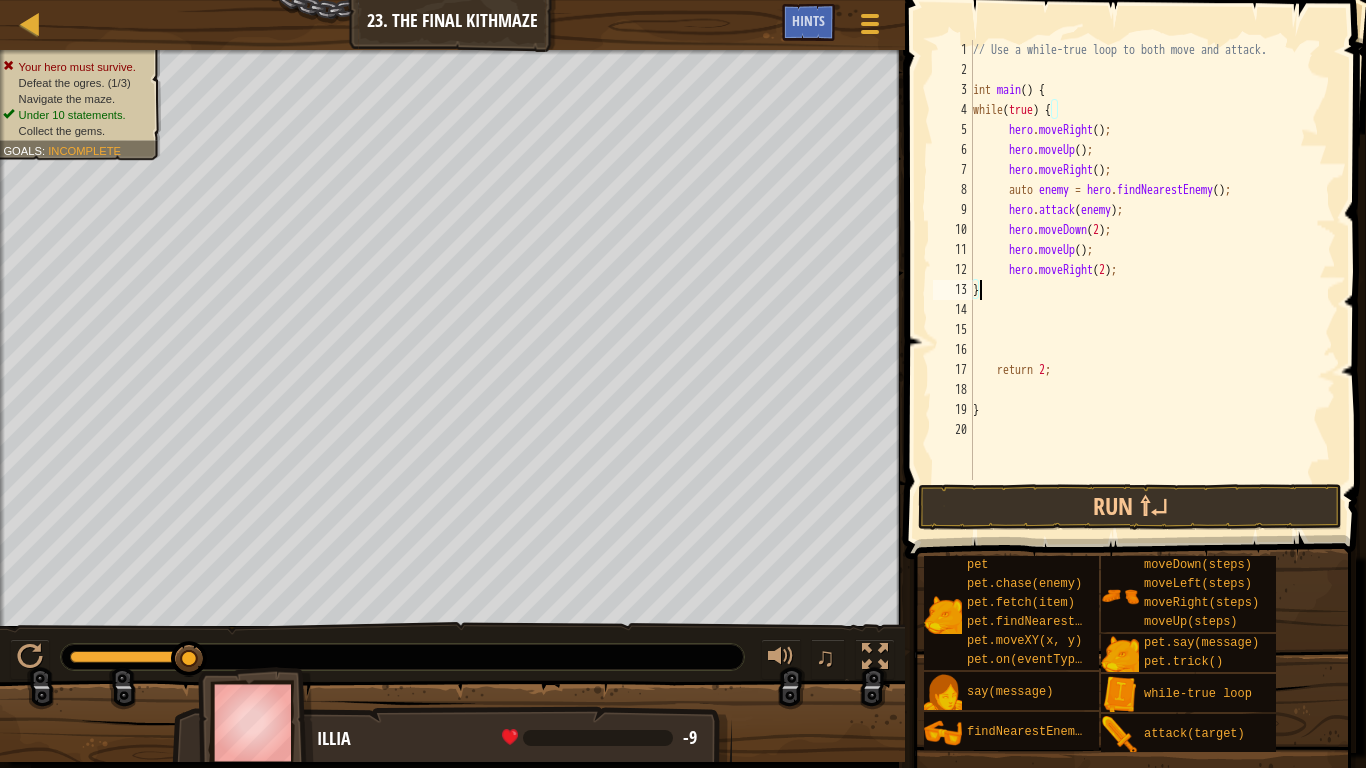 click on "// Use a while-true loop to both move and attack. int   main ( )   { while ( true )   {        hero . moveRight ( ) ;        hero . moveUp ( ) ;        hero . moveRight ( ) ;        auto   enemy   =   hero . findNearestEnemy ( ) ;        hero . attack ( enemy ) ;        hero . moveDown ( 2 ) ;        hero . moveUp ( ) ;        hero . moveRight ( 2 ) ; }               return   2 ;      }" at bounding box center [1152, 280] 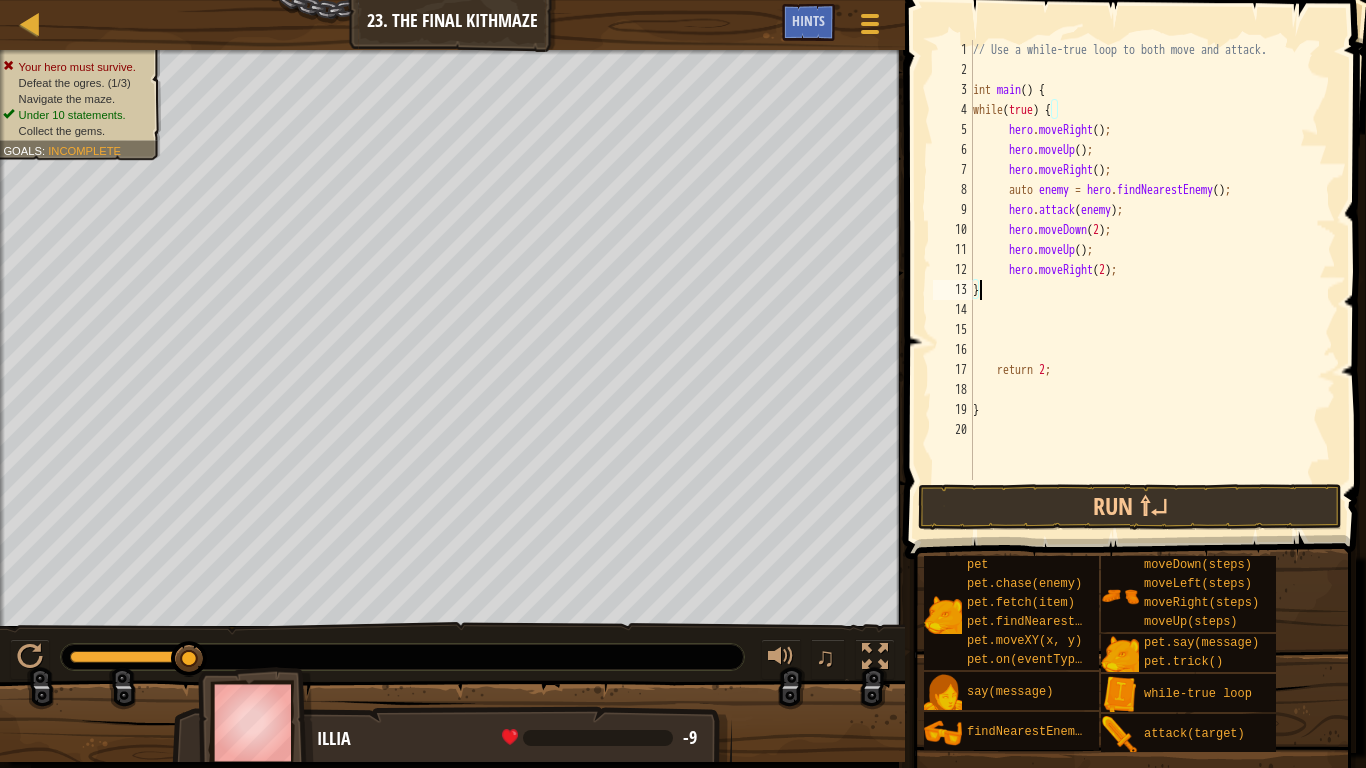 click on "// Use a while-true loop to both move and attack. int   main ( )   { while ( true )   {        hero . moveRight ( ) ;        hero . moveUp ( ) ;        hero . moveRight ( ) ;        auto   enemy   =   hero . findNearestEnemy ( ) ;        hero . attack ( enemy ) ;        hero . moveDown ( 2 ) ;        hero . moveUp ( ) ;        hero . moveRight ( 2 ) ; }               return   2 ;      }" at bounding box center (1152, 280) 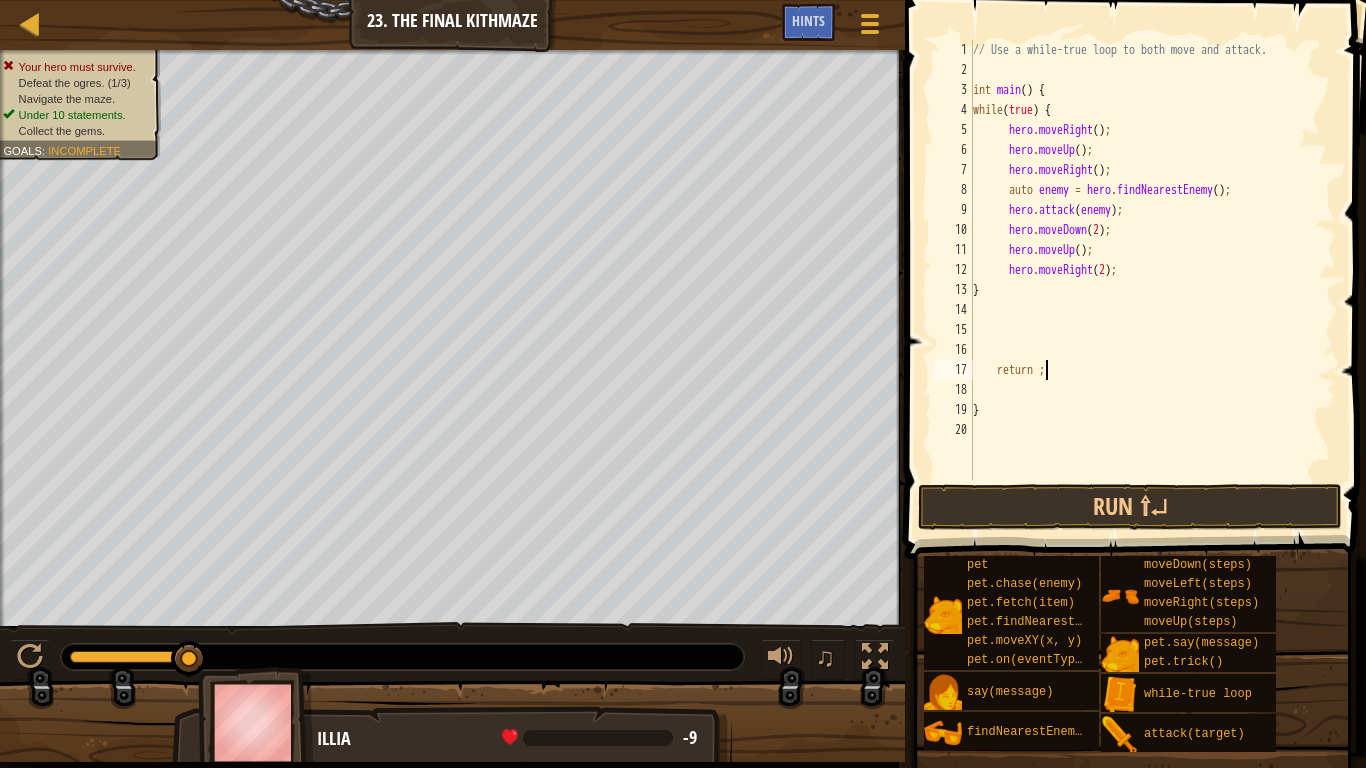 click on "// Use a while-true loop to both move and attack. int   main ( )   { while ( true )   {        hero . moveRight ( ) ;        hero . moveUp ( ) ;        hero . moveRight ( ) ;        auto   enemy   =   hero . findNearestEnemy ( ) ;        hero . attack ( enemy ) ;        hero . moveDown ( [NUMBER] ) ;        hero . moveUp ( ) ;        hero . moveRight ( [NUMBER] ) ; }               return   ;      }" at bounding box center [1152, 280] 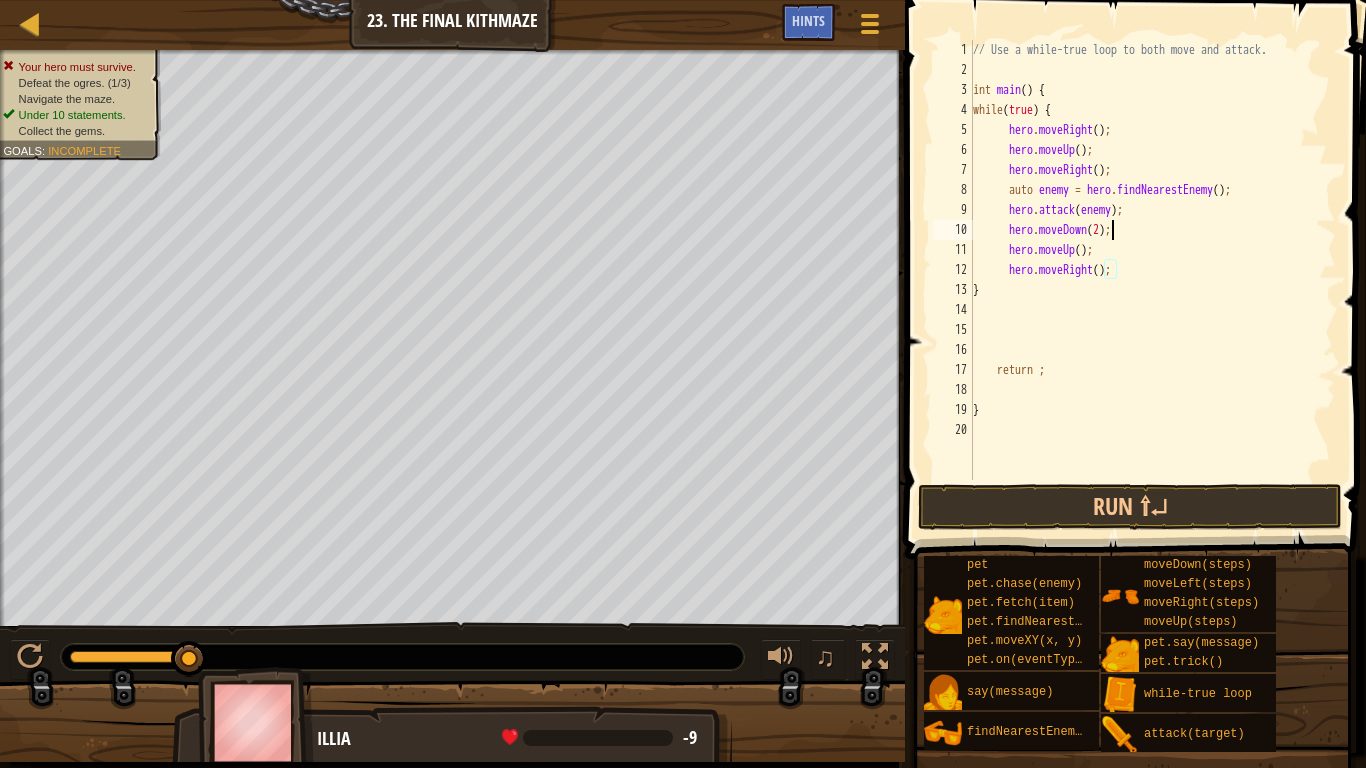 click on "// Use a while-true loop to both move and attack. int   main ( )   { while ( true )   {        hero . moveRight ( ) ;        hero . moveUp ( ) ;        hero . moveRight ( ) ;        auto   enemy   =   hero . findNearestEnemy ( ) ;        hero . attack ( enemy ) ;        hero . moveDown ( 2 ) ;        hero . moveUp ( ) ;        hero . moveRight ( ) ; }               return   ;      }" at bounding box center (1152, 280) 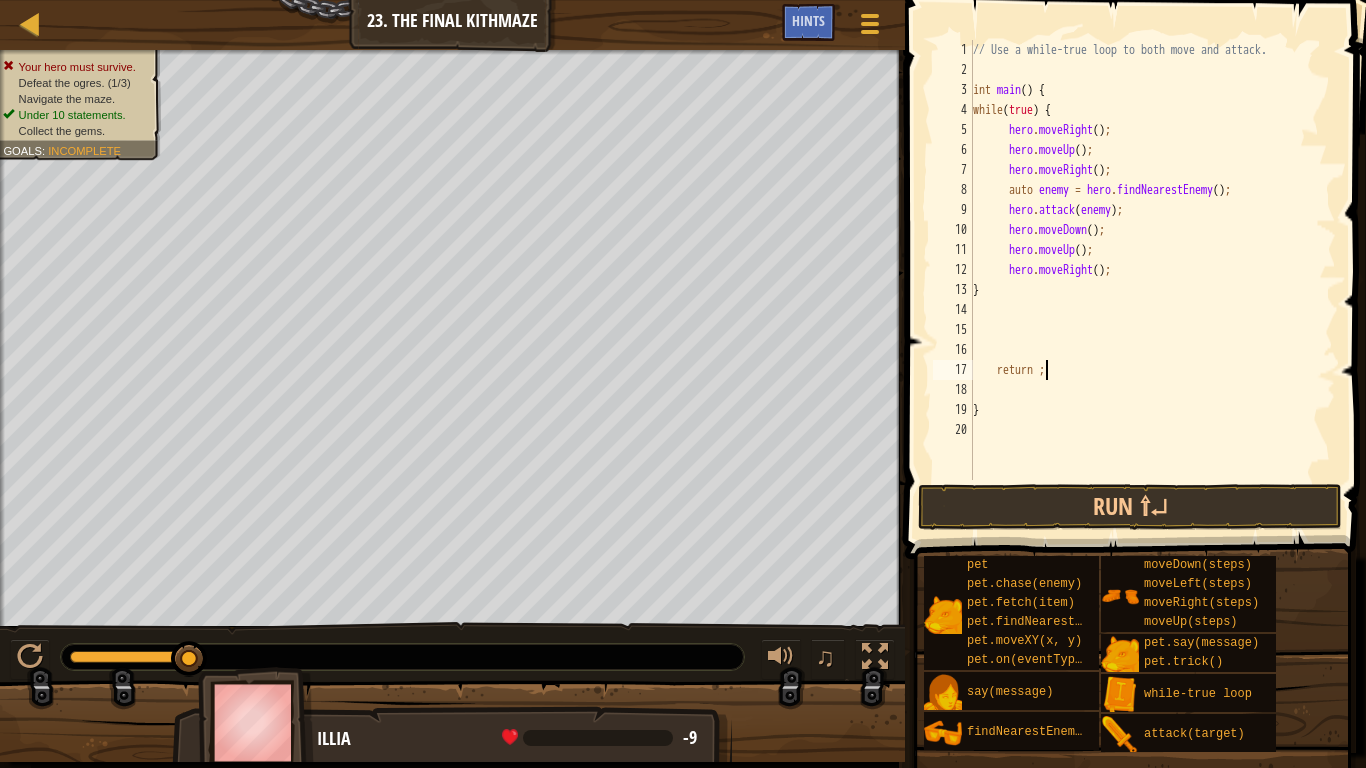 click on "// Use a while-true loop to both move and attack. int   main ( )   { while ( true )   {        hero . moveRight ( ) ;        hero . moveUp ( ) ;        hero . moveRight ( ) ;        auto   enemy   =   hero . findNearestEnemy ( ) ;        hero . attack ( enemy ) ;        hero . moveDown ( ) ;        hero . moveUp ( ) ;        hero . moveRight ( ) ; }               return   ;      }" at bounding box center [1152, 280] 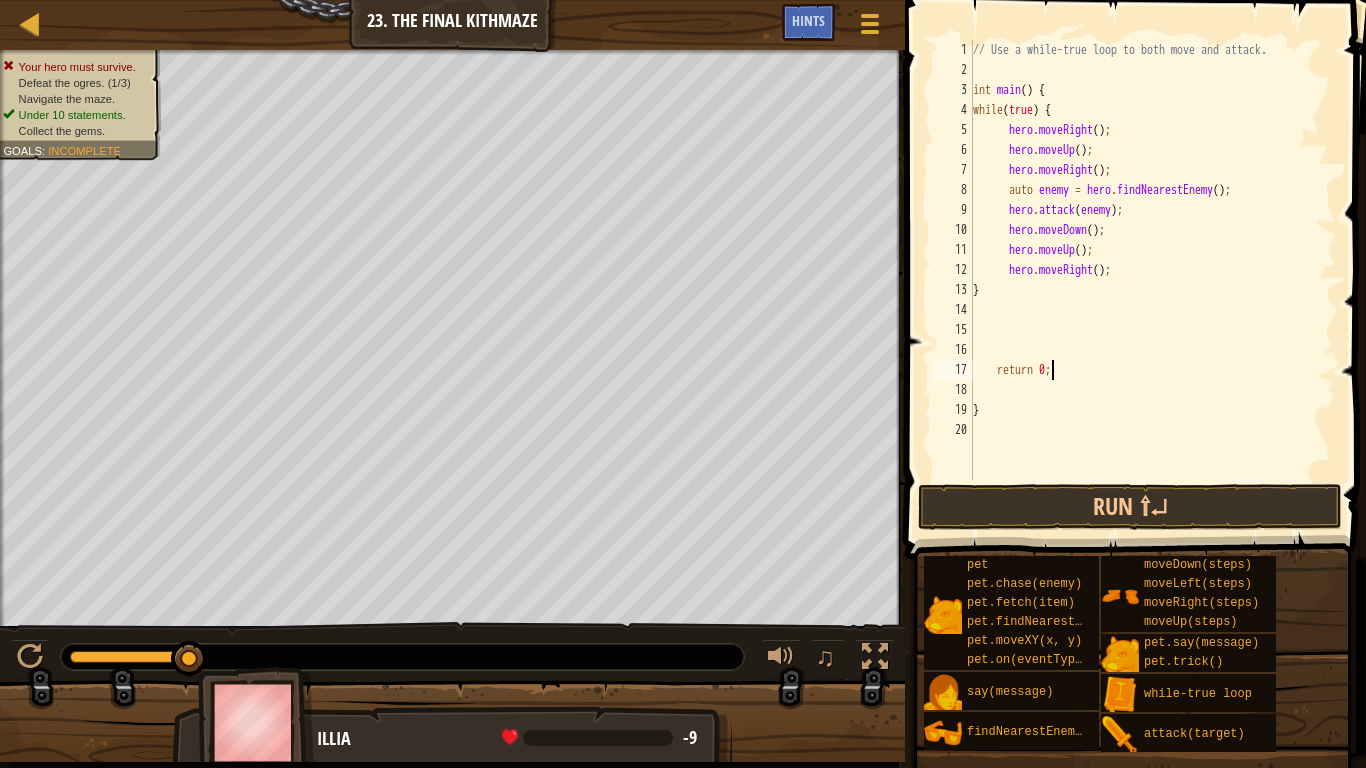 scroll, scrollTop: 9, scrollLeft: 6, axis: both 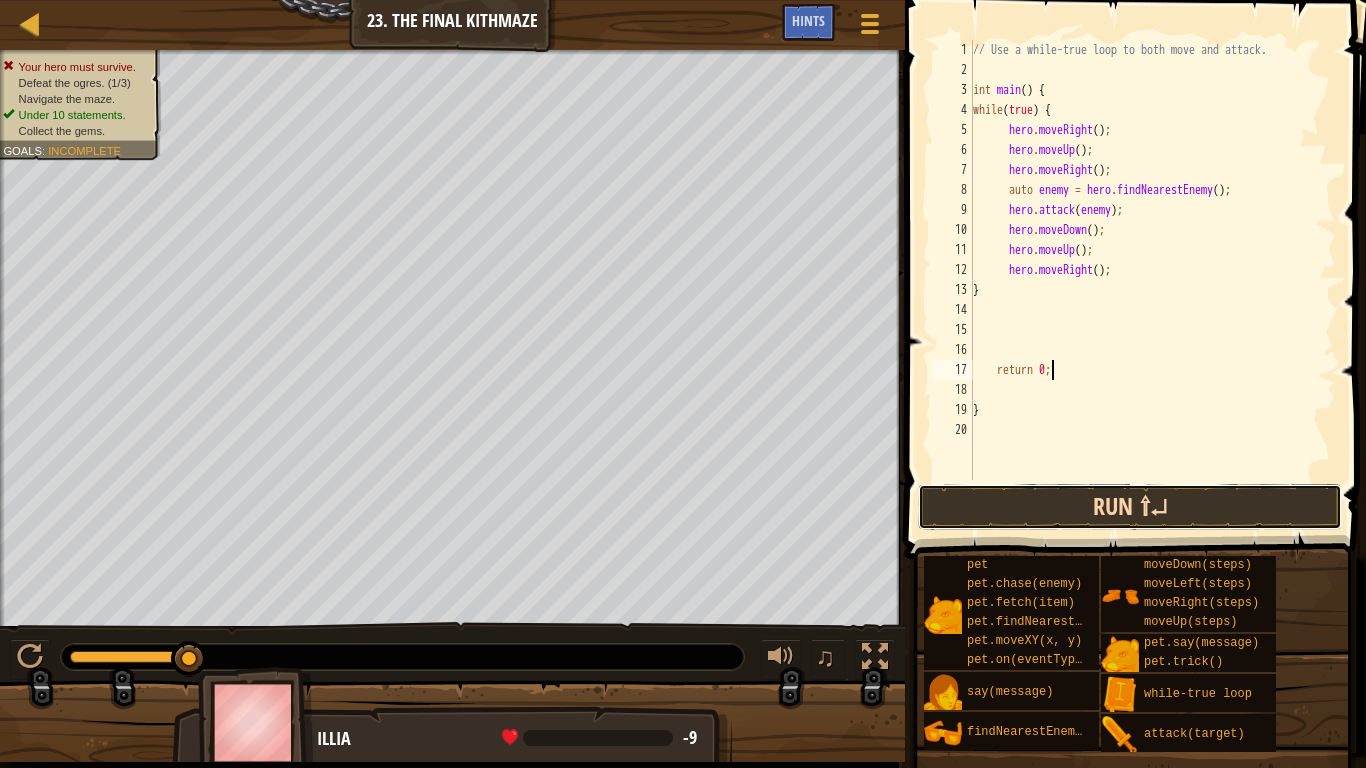click on "Run ⇧↵" at bounding box center [1130, 507] 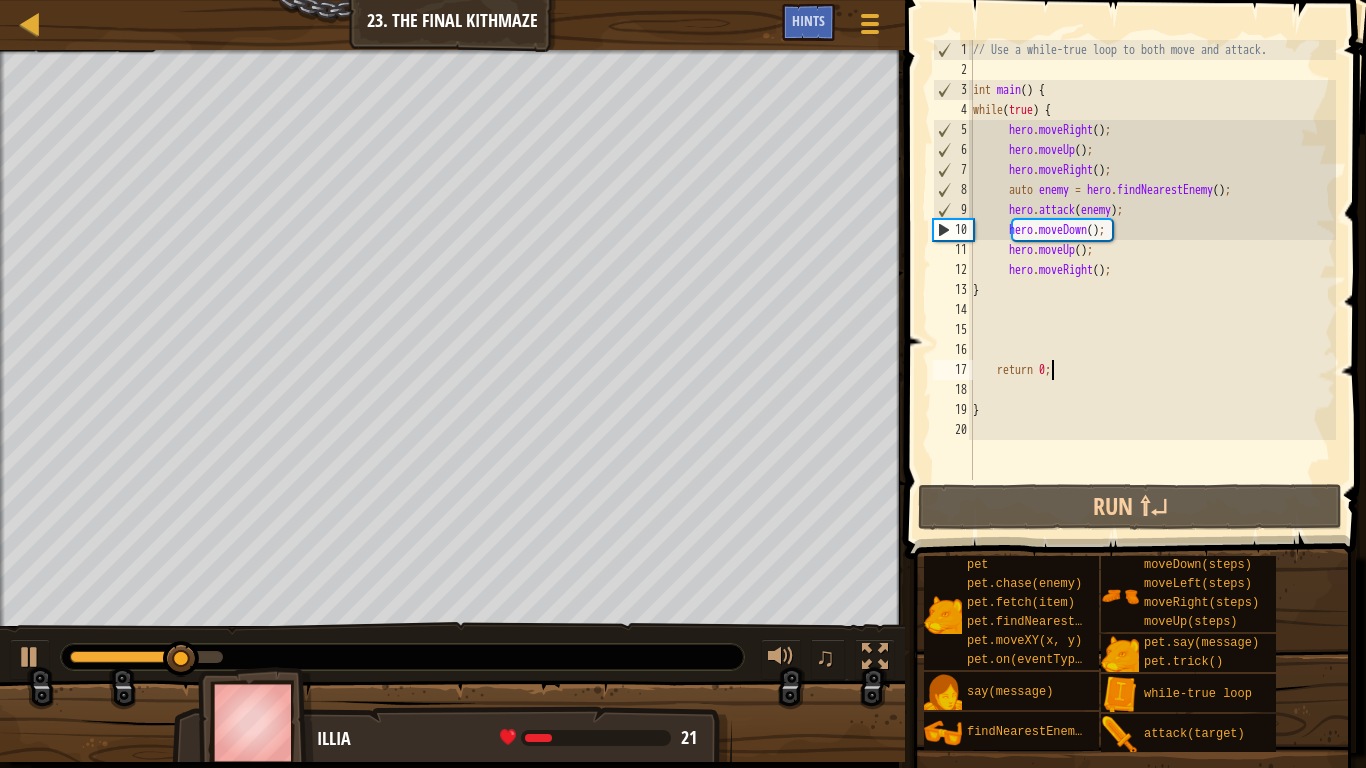 click on "// Use a while-true loop to both move and attack. int   main ( )   { while ( true )   {        hero . moveRight ( ) ;        hero . moveUp ( ) ;        hero . moveRight ( ) ;        auto   enemy   =   hero . findNearestEnemy ( ) ;        hero . attack ( enemy ) ;        hero . moveDown ( ) ;        hero . moveUp ( ) ;        hero . moveRight ( ) ; }               return   0 ;      }" at bounding box center [1152, 280] 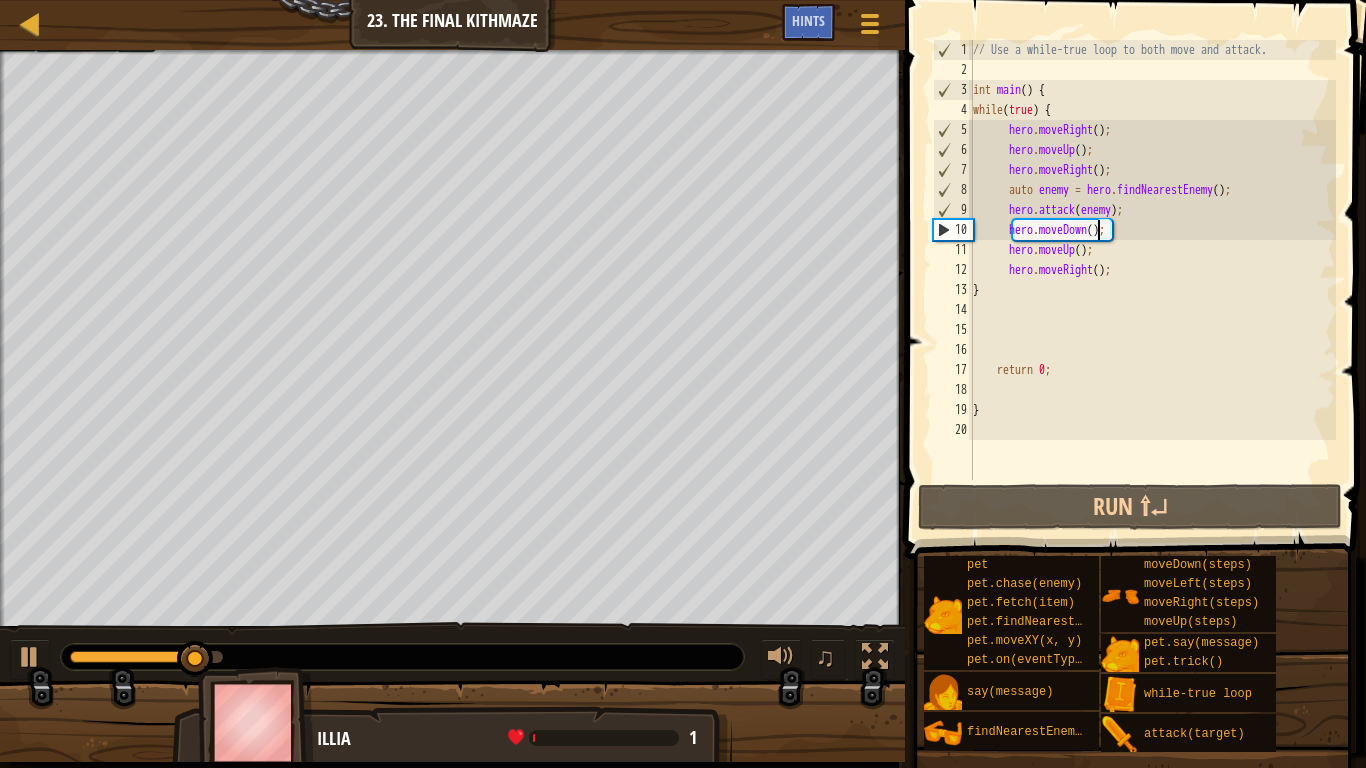 click on "// Use a while-true loop to both move and attack. int   main ( )   { while ( true )   {        hero . moveRight ( ) ;        hero . moveUp ( ) ;        hero . moveRight ( ) ;        auto   enemy   =   hero . findNearestEnemy ( ) ;        hero . attack ( enemy ) ;        hero . moveDown ( ) ;        hero . moveUp ( ) ;        hero . moveRight ( ) ; }               return   0 ;      }" at bounding box center (1152, 280) 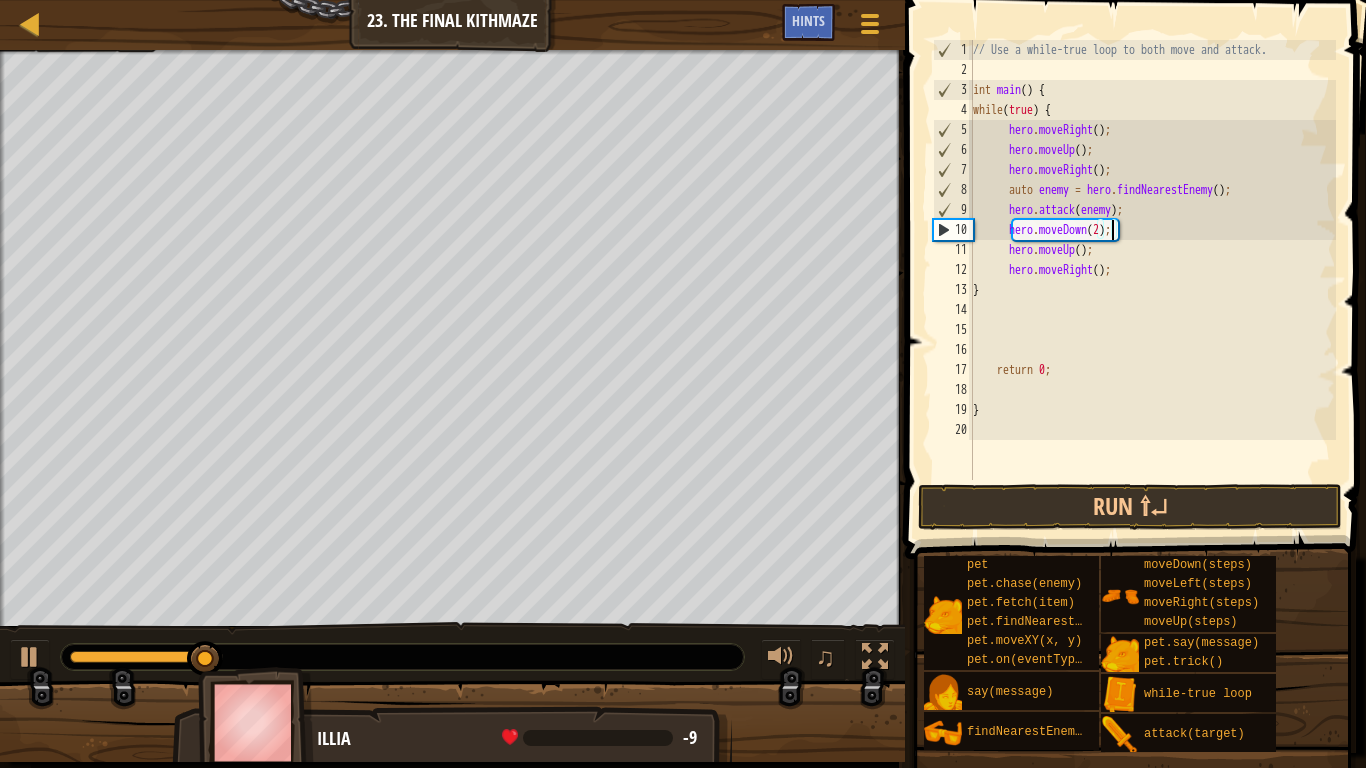 scroll, scrollTop: 9, scrollLeft: 11, axis: both 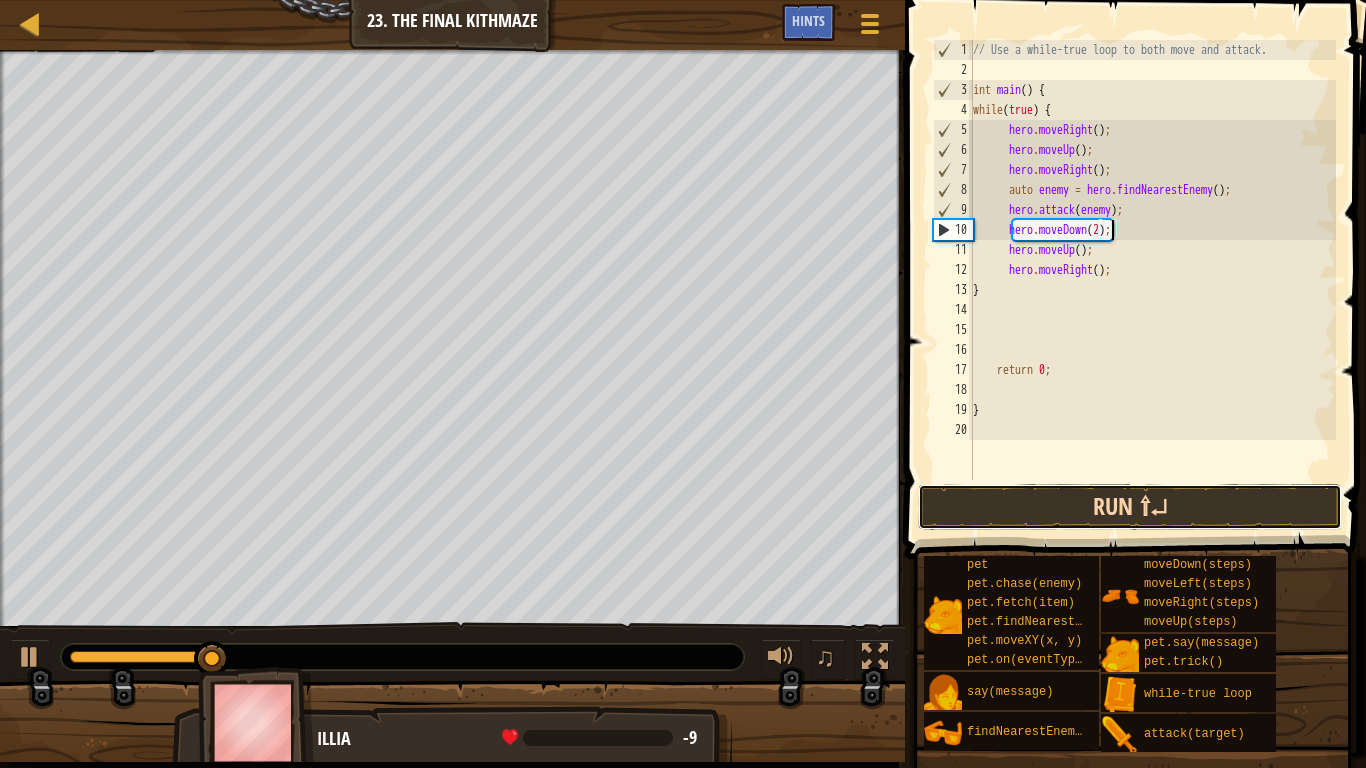 click on "Run ⇧↵" at bounding box center [1130, 507] 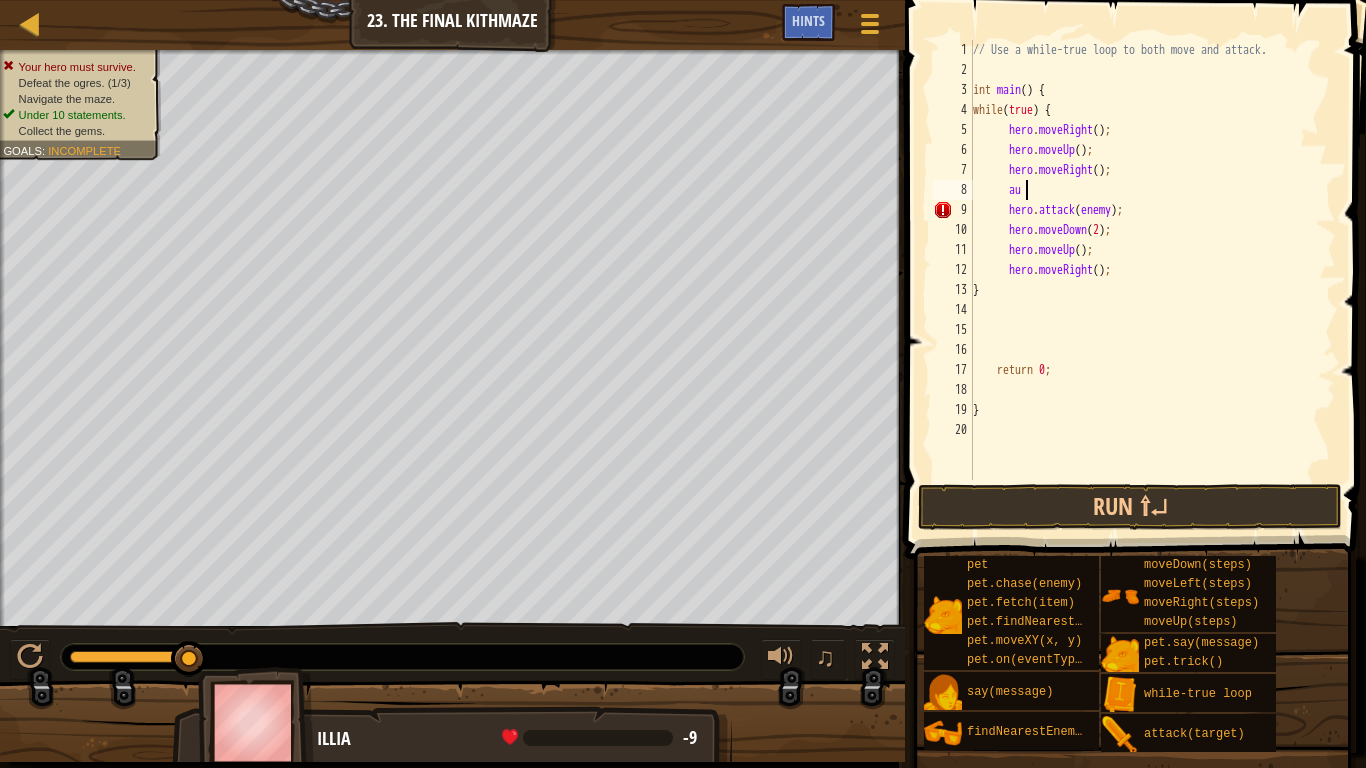 type on "a" 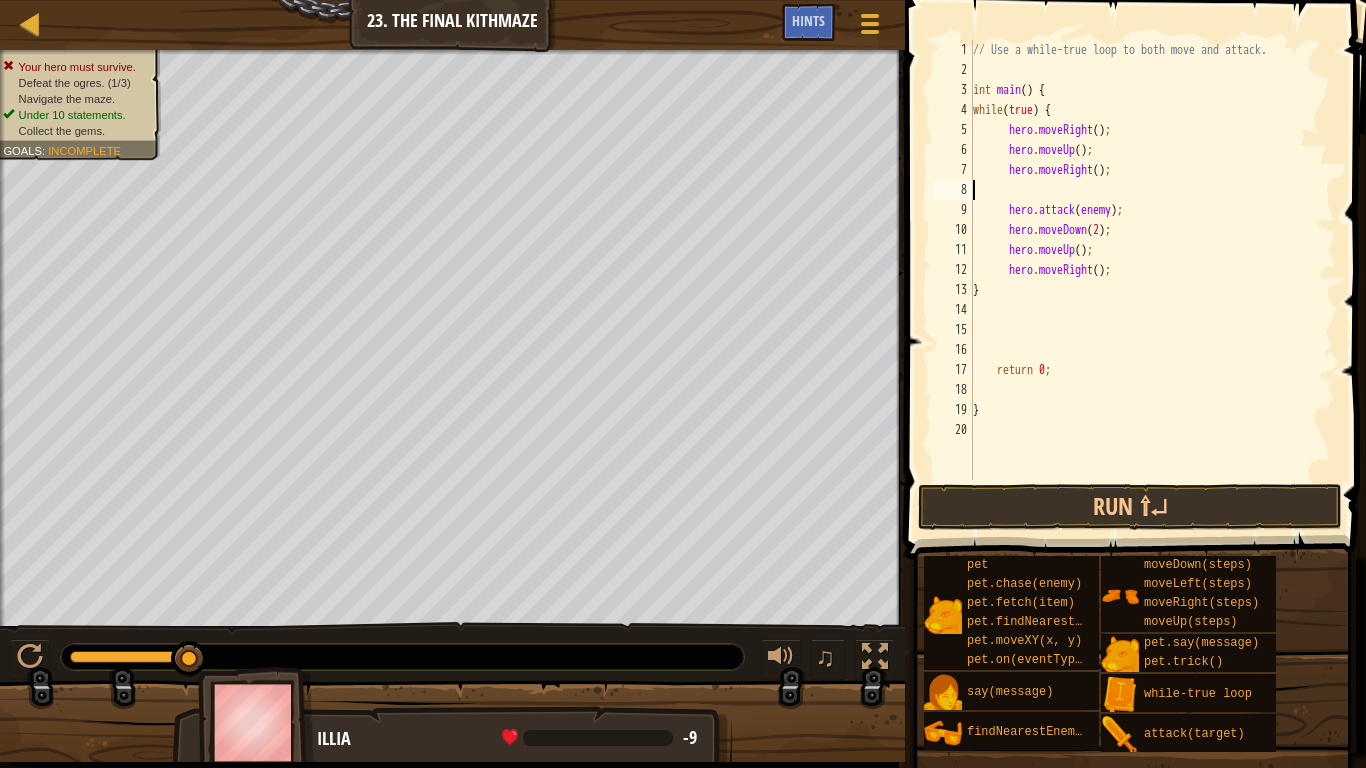 scroll, scrollTop: 9, scrollLeft: 0, axis: vertical 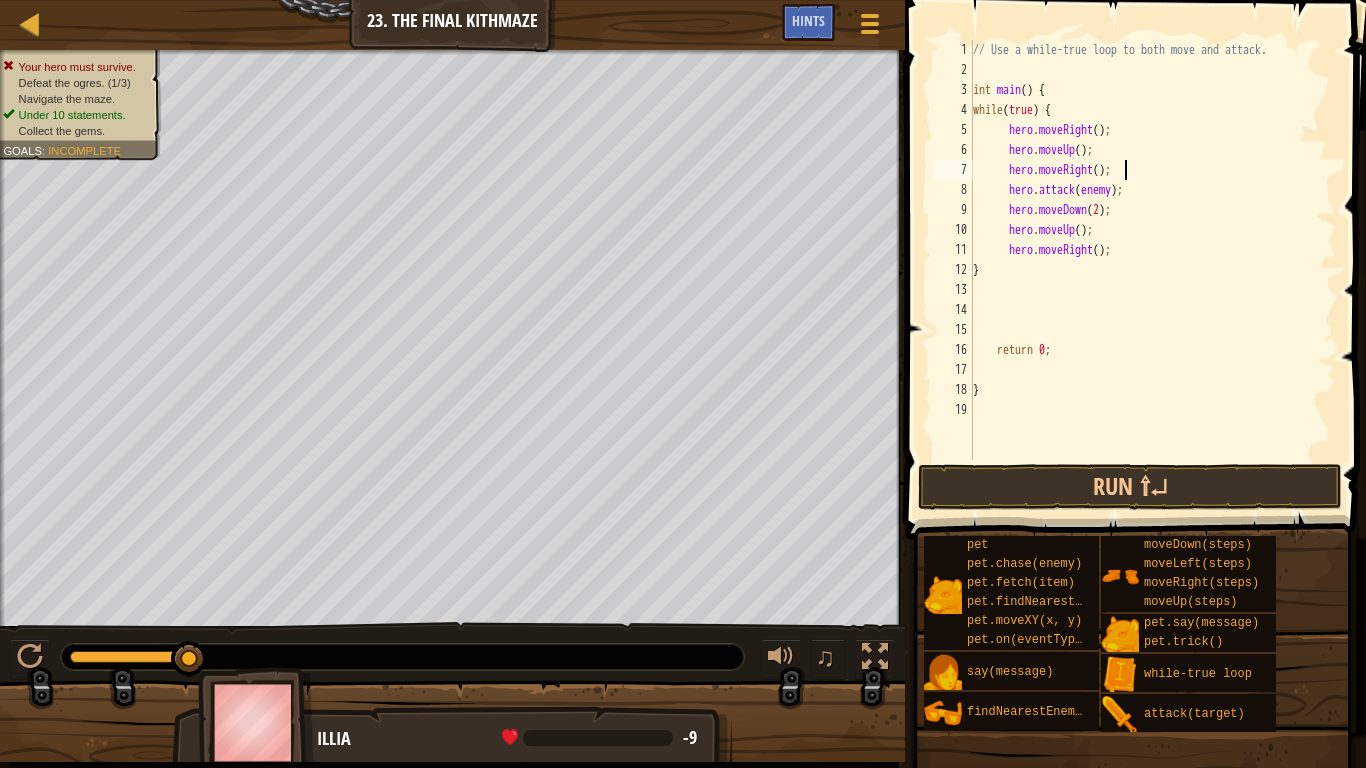 type on "hero.moveUp();" 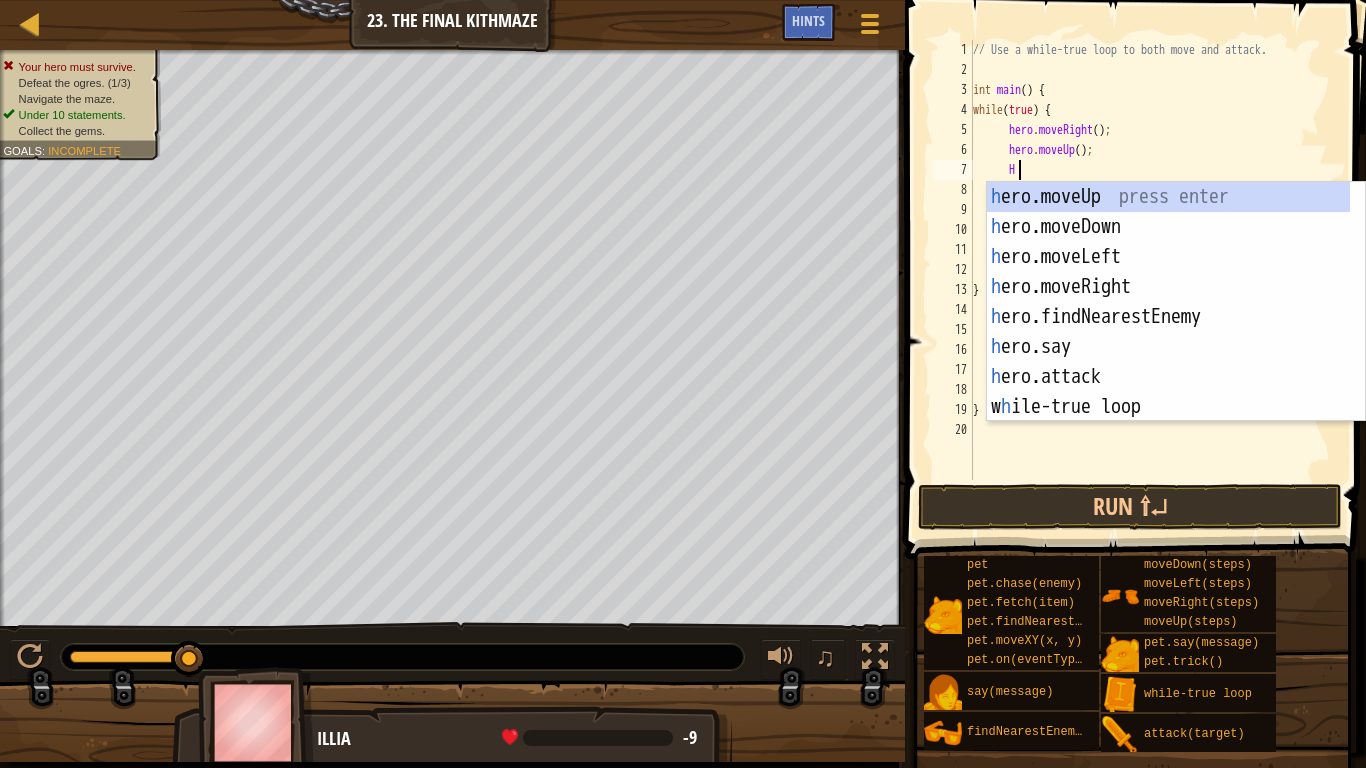 type on "HE" 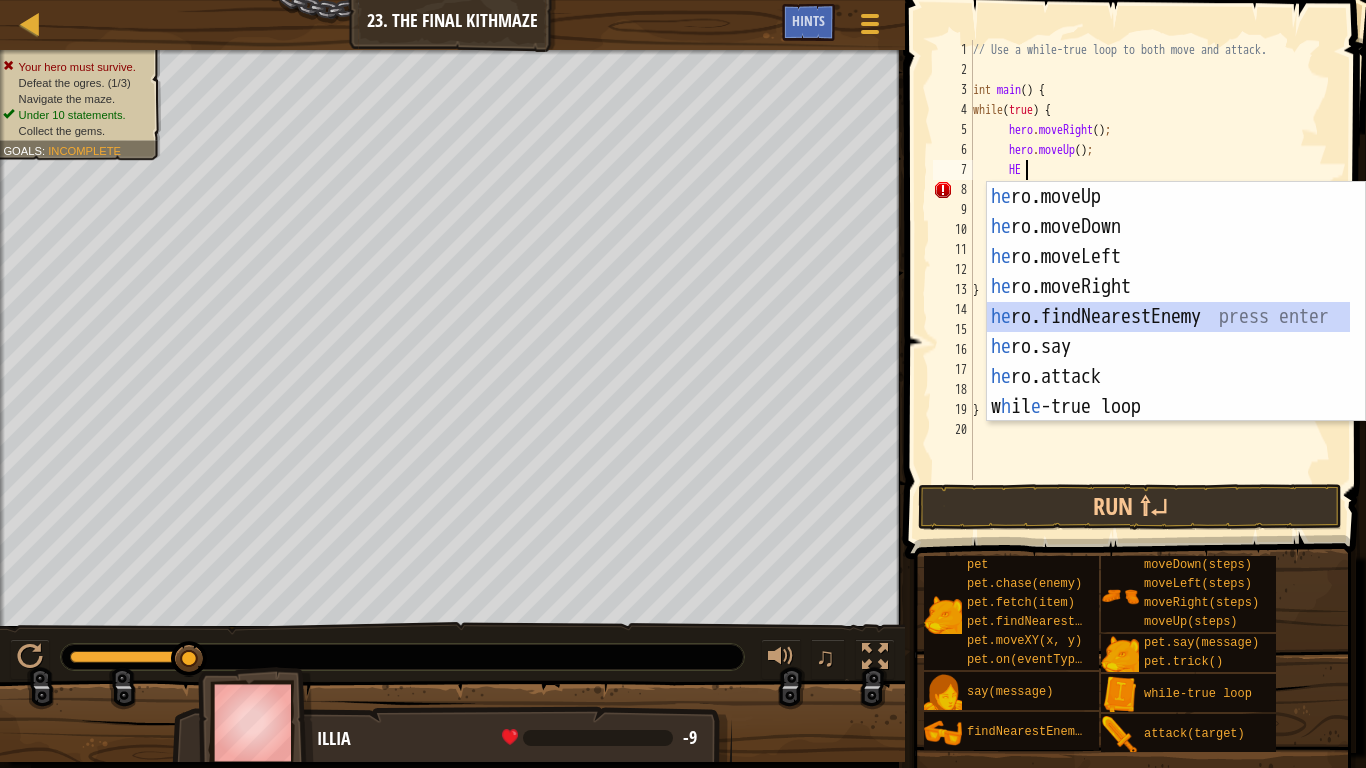click on "he ro.moveUp press enter he ro.moveDown press enter he ro.moveLeft press enter he ro.moveRight press enter he ro.findNearestEnemy press enter he ro.say press enter he ro.attack press enter w h il e -true loop press enter pet.c h as e (enemy) press enter" at bounding box center [1168, 332] 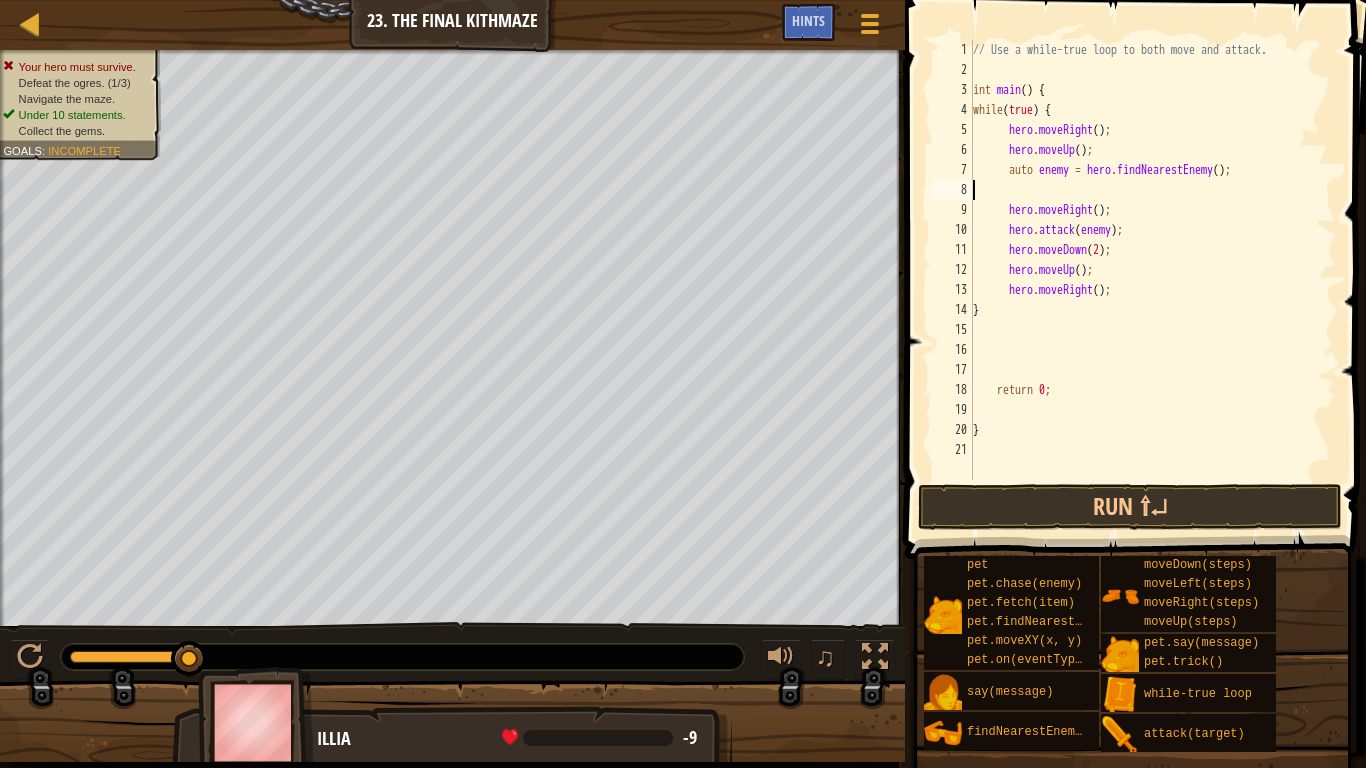 scroll, scrollTop: 9, scrollLeft: 0, axis: vertical 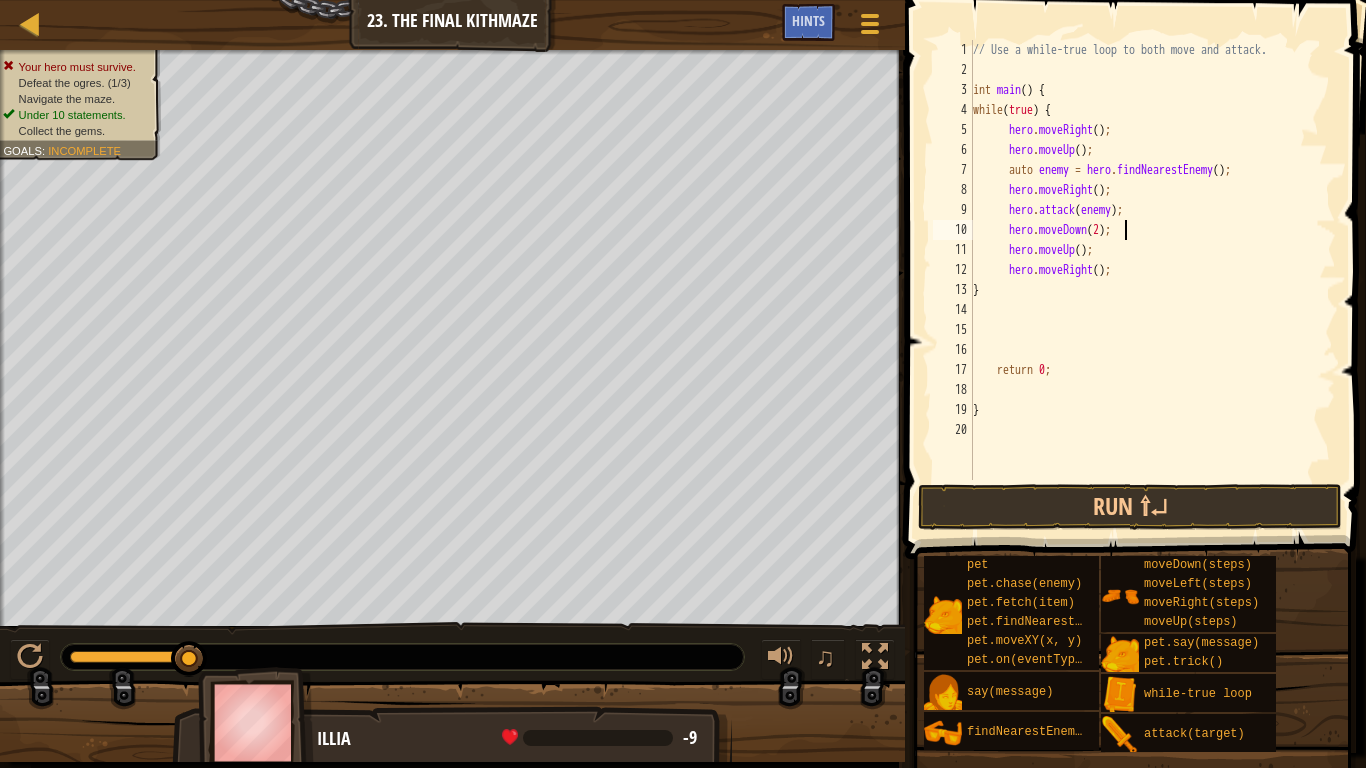 drag, startPoint x: 1145, startPoint y: 212, endPoint x: 1007, endPoint y: 209, distance: 138.03261 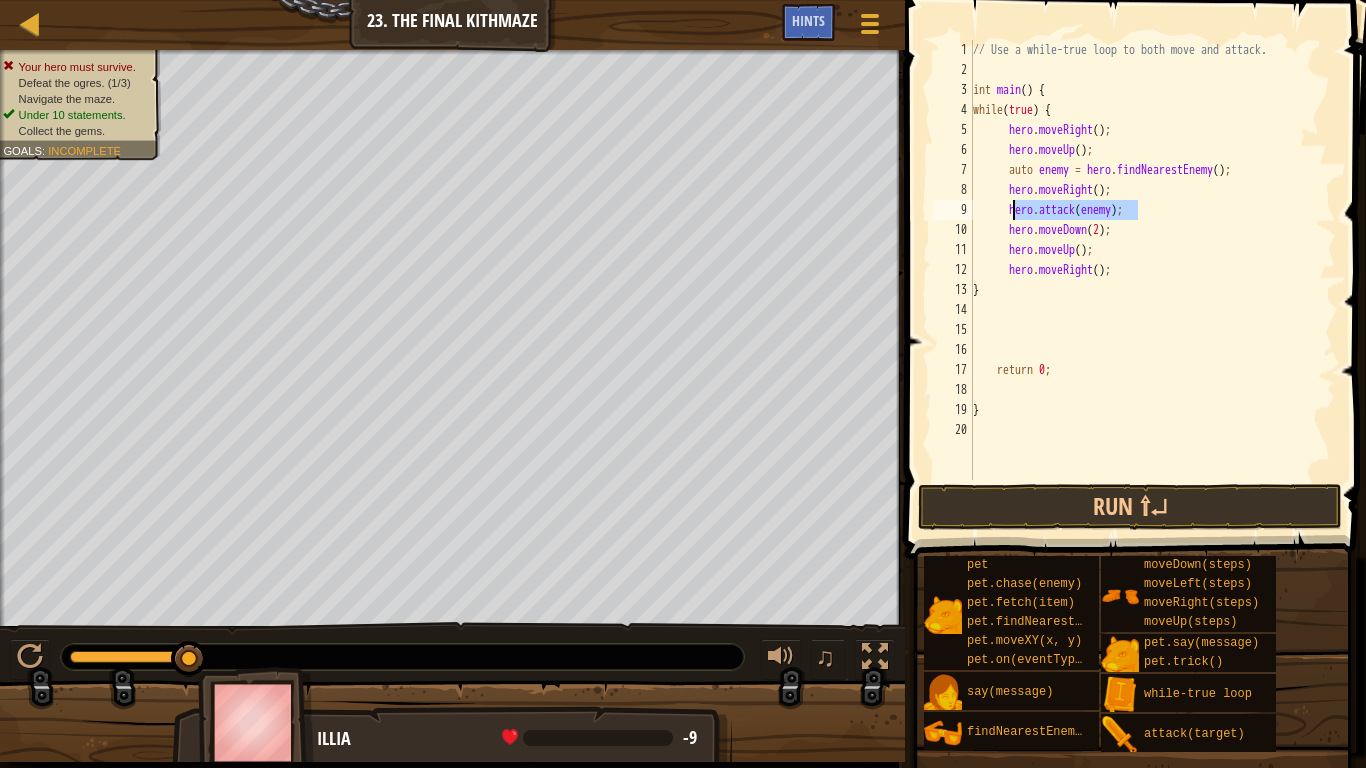 drag, startPoint x: 1147, startPoint y: 209, endPoint x: 1009, endPoint y: 214, distance: 138.09055 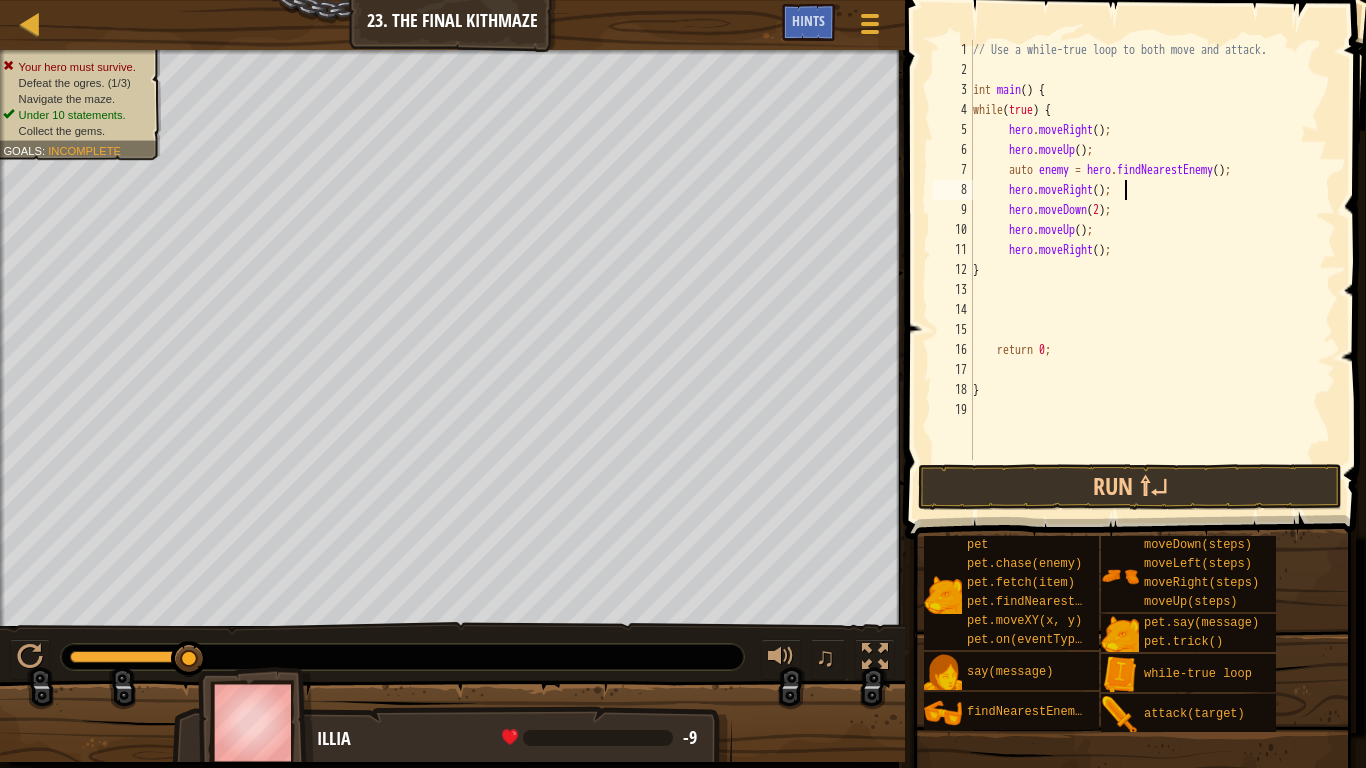click on "// Use a while-true loop to both move and attack. int   main ( )   { while ( true )   {        hero . moveRight ( ) ;        hero . moveUp ( ) ;        auto   enemy   =   hero . findNearestEnemy ( ) ;        hero . moveRight ( ) ;        hero . moveDown ( 2 ) ;        hero . moveUp ( ) ;        hero . moveRight ( ) ; }               return   0 ;      }" at bounding box center (1152, 270) 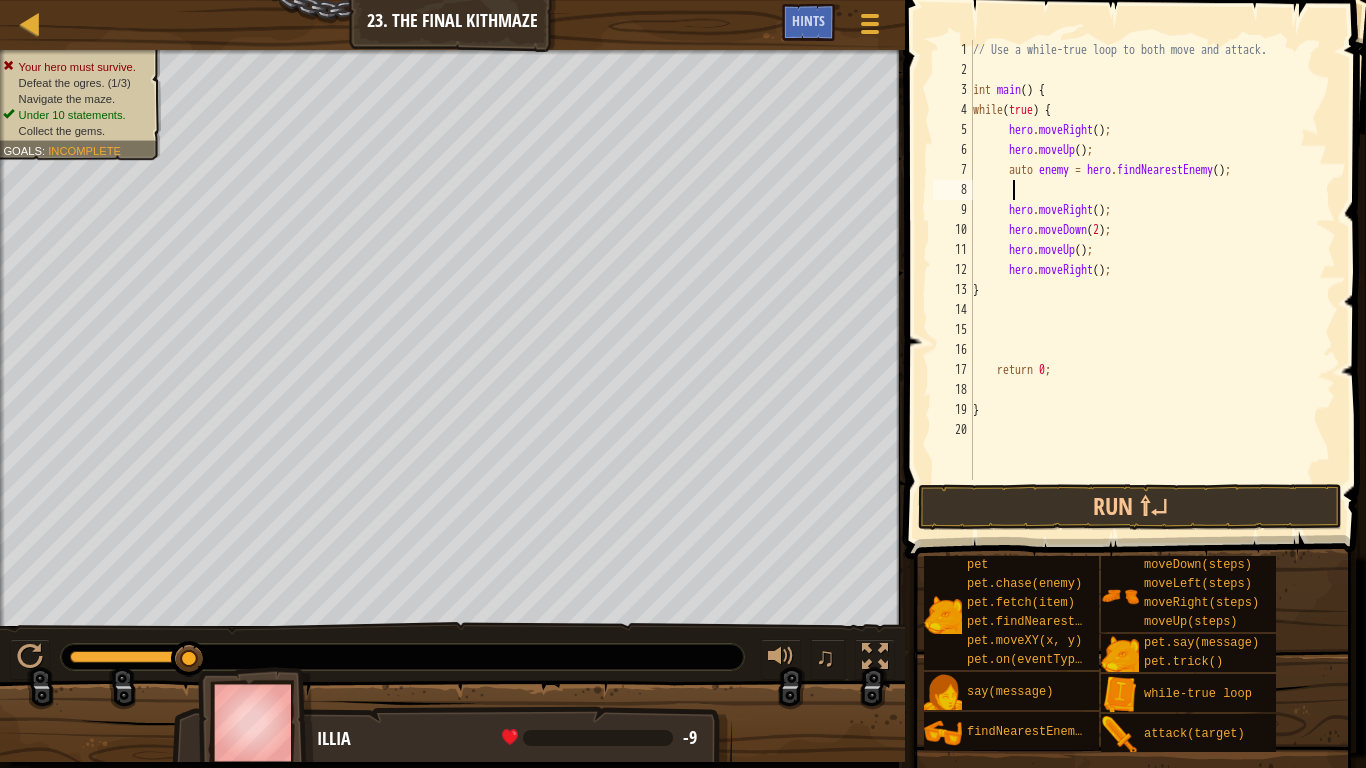 paste on "hero.attack(enemy);" 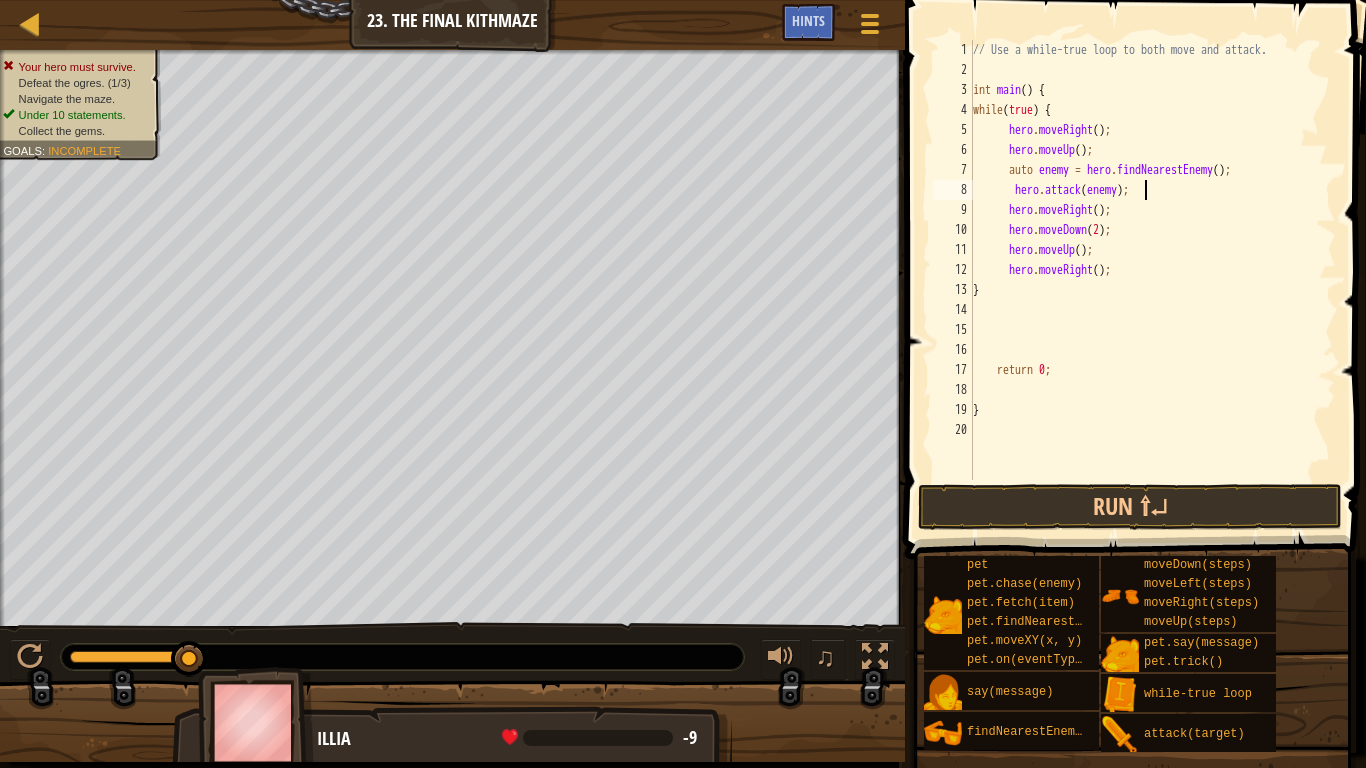 click on "// Use a while-true loop to both move and attack. int   main ( )   { while ( true )   {        hero . moveRight ( ) ;        hero . moveUp ( ) ;        auto   enemy   =   hero . findNearestEnemy ( ) ;         hero . attack ( enemy ) ;        hero . moveRight ( ) ;        hero . moveDown ( [NUMBER] ) ;        hero . moveUp ( ) ;        hero . moveRight ( ) ; }               return   [NUMBER] ;      }" at bounding box center (1152, 280) 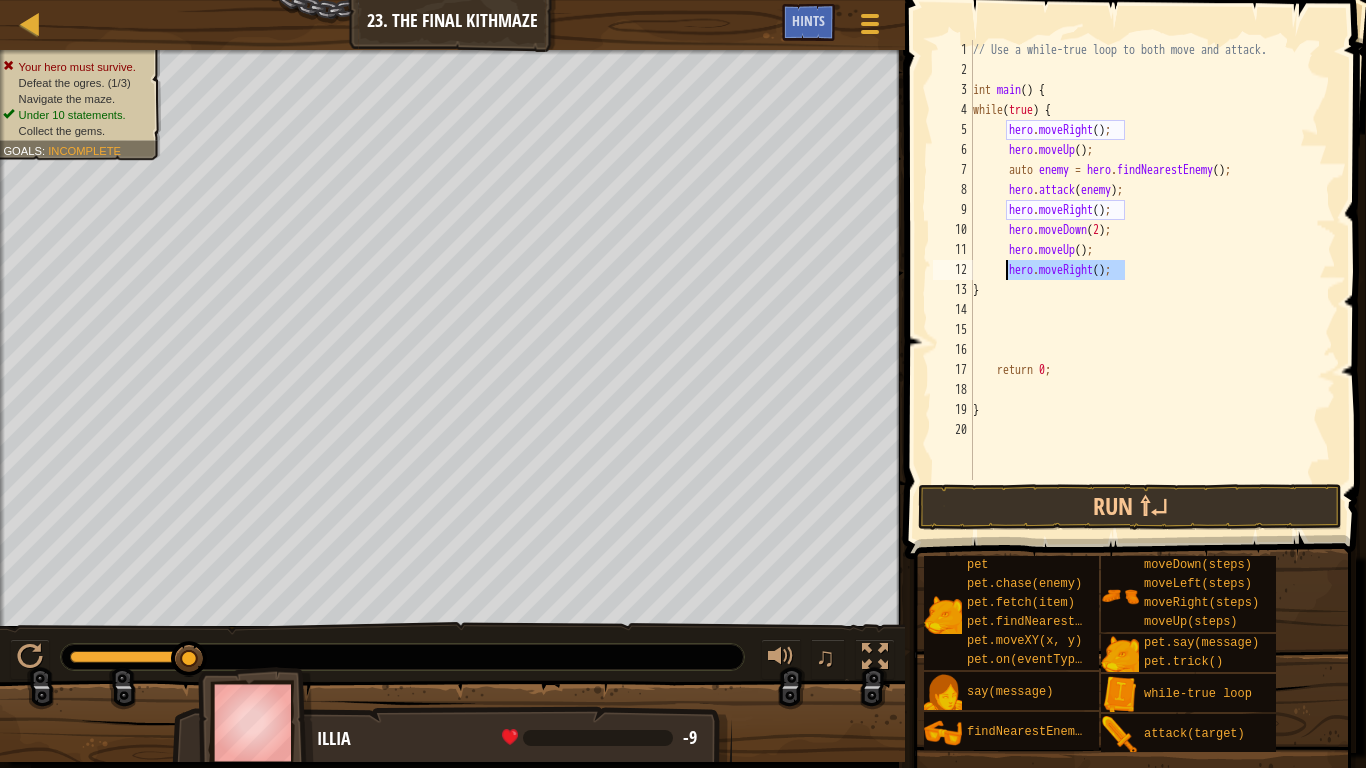 drag, startPoint x: 1128, startPoint y: 270, endPoint x: 1004, endPoint y: 271, distance: 124.004036 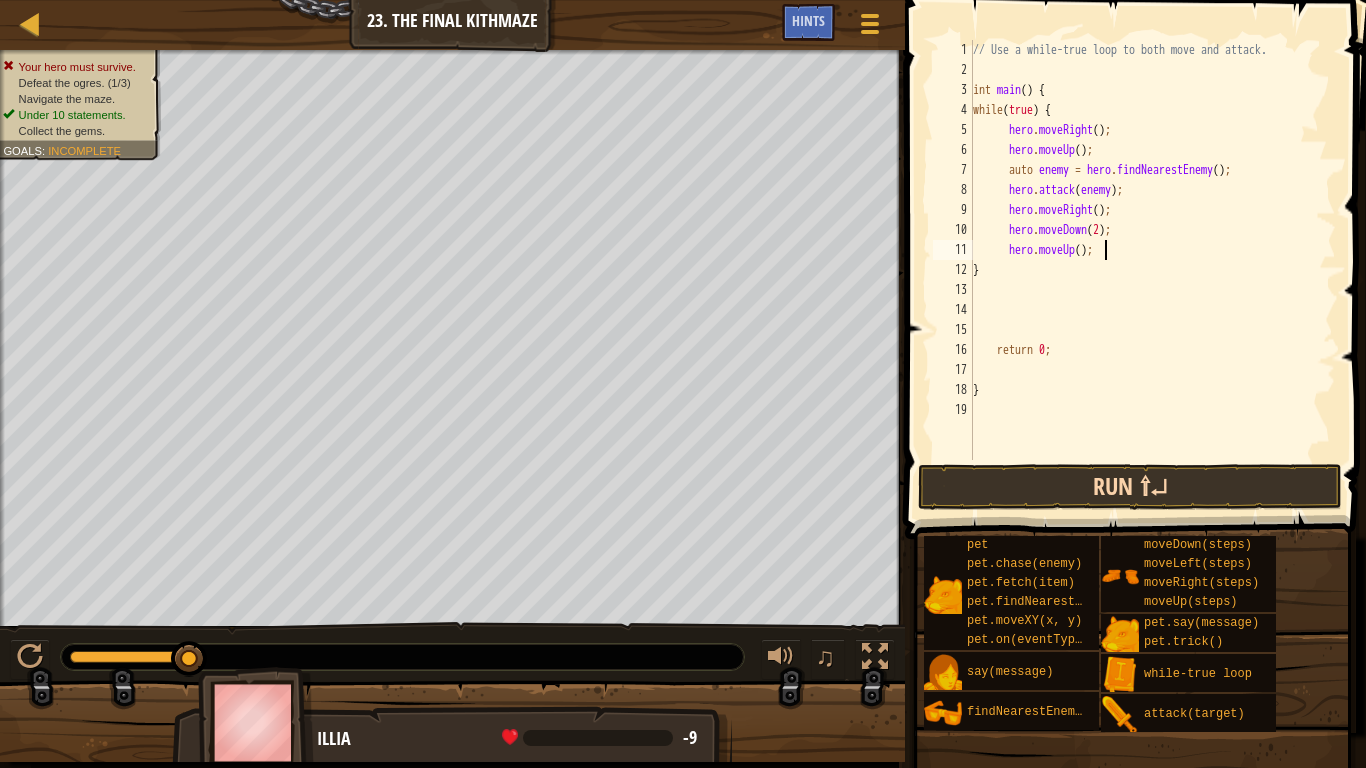 type on "hero.moveUp();" 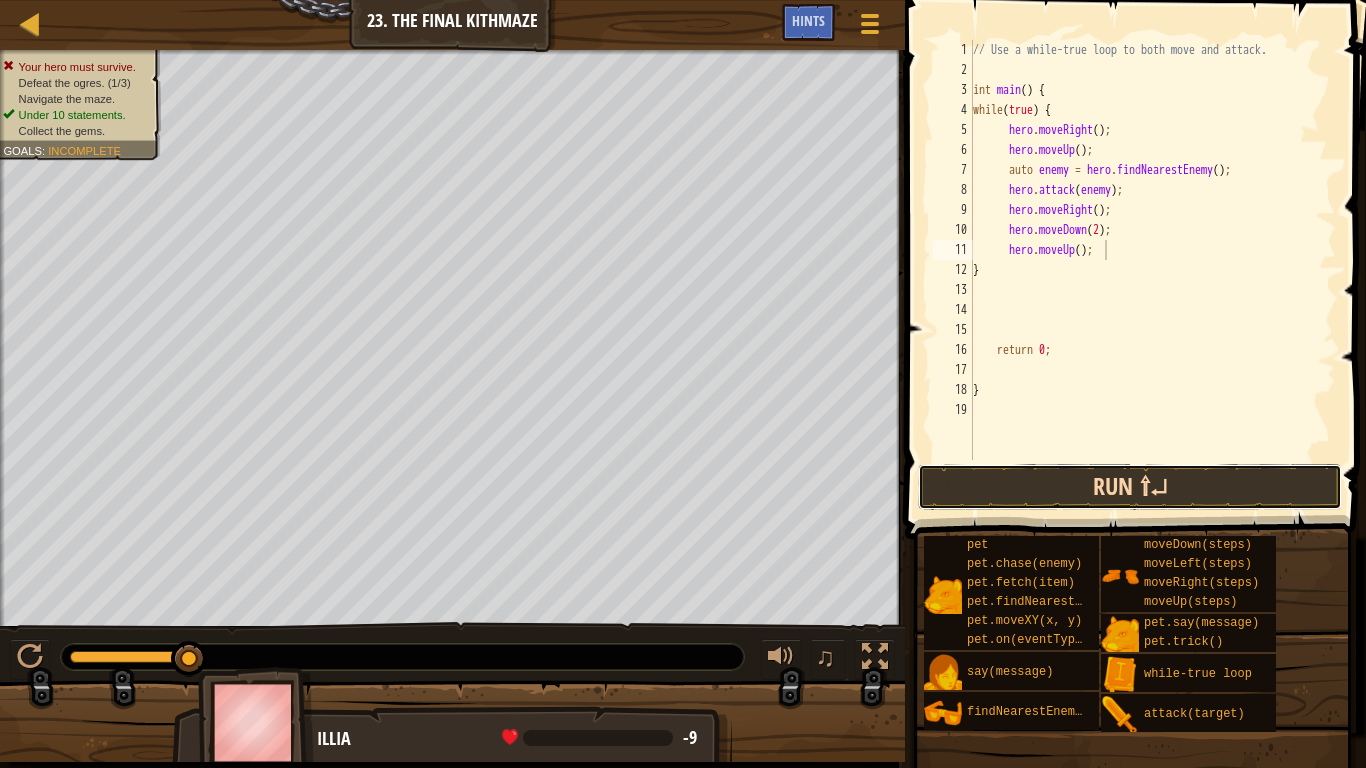 click on "Run ⇧↵" at bounding box center (1130, 487) 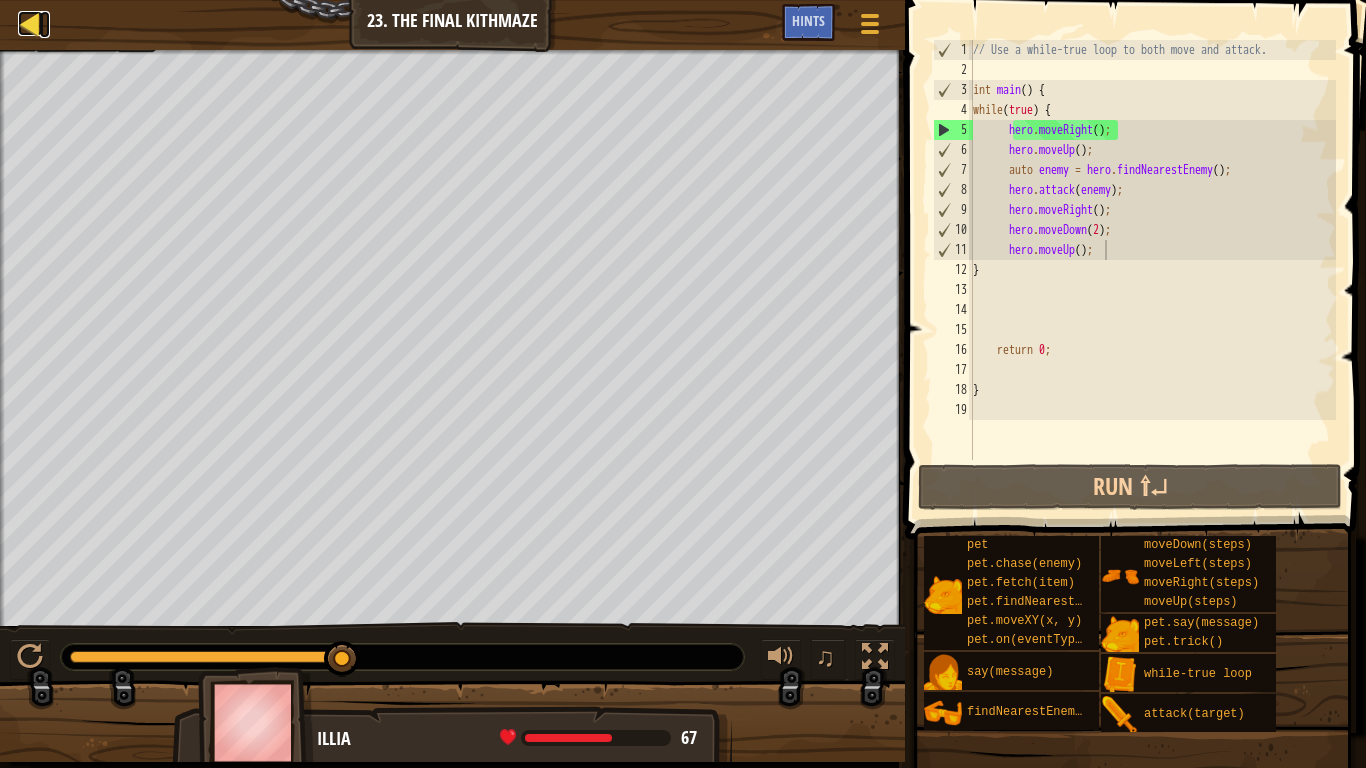 click at bounding box center (30, 23) 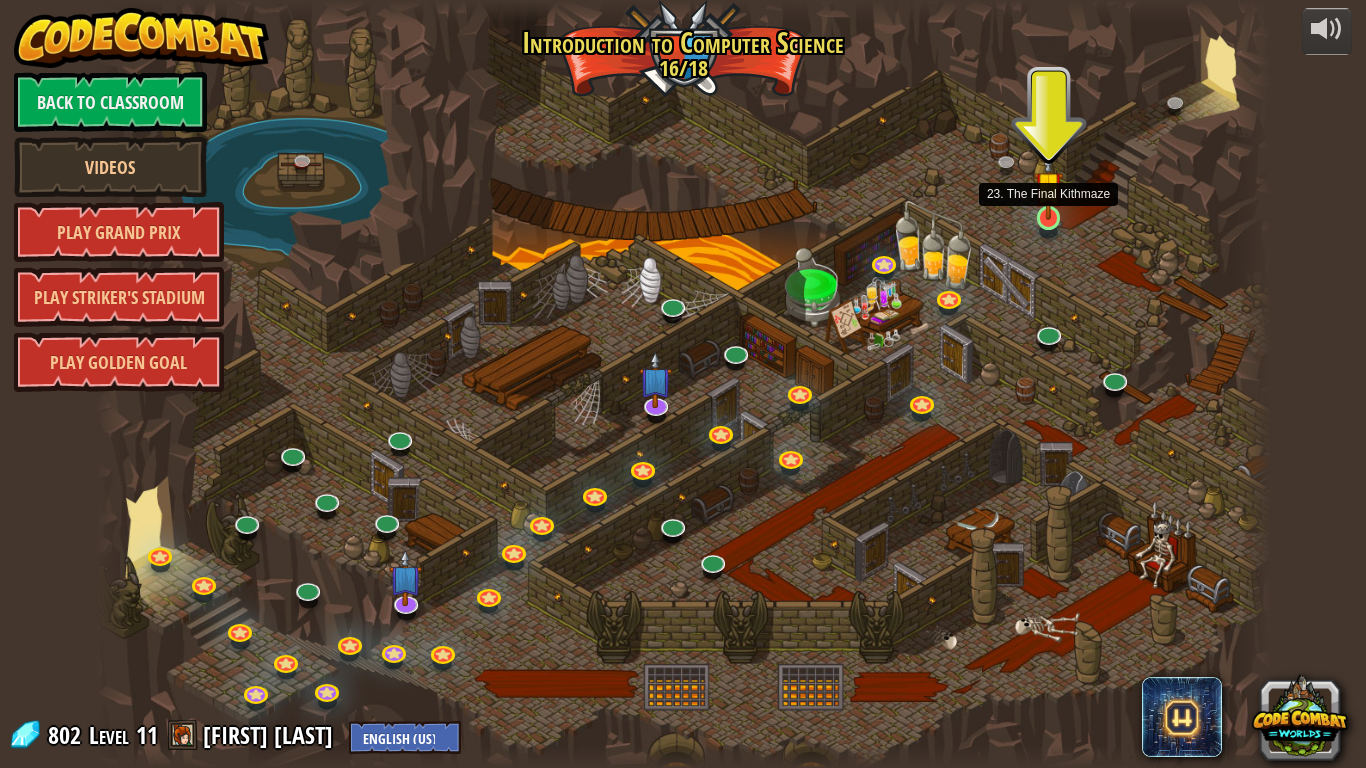 click at bounding box center (1049, 186) 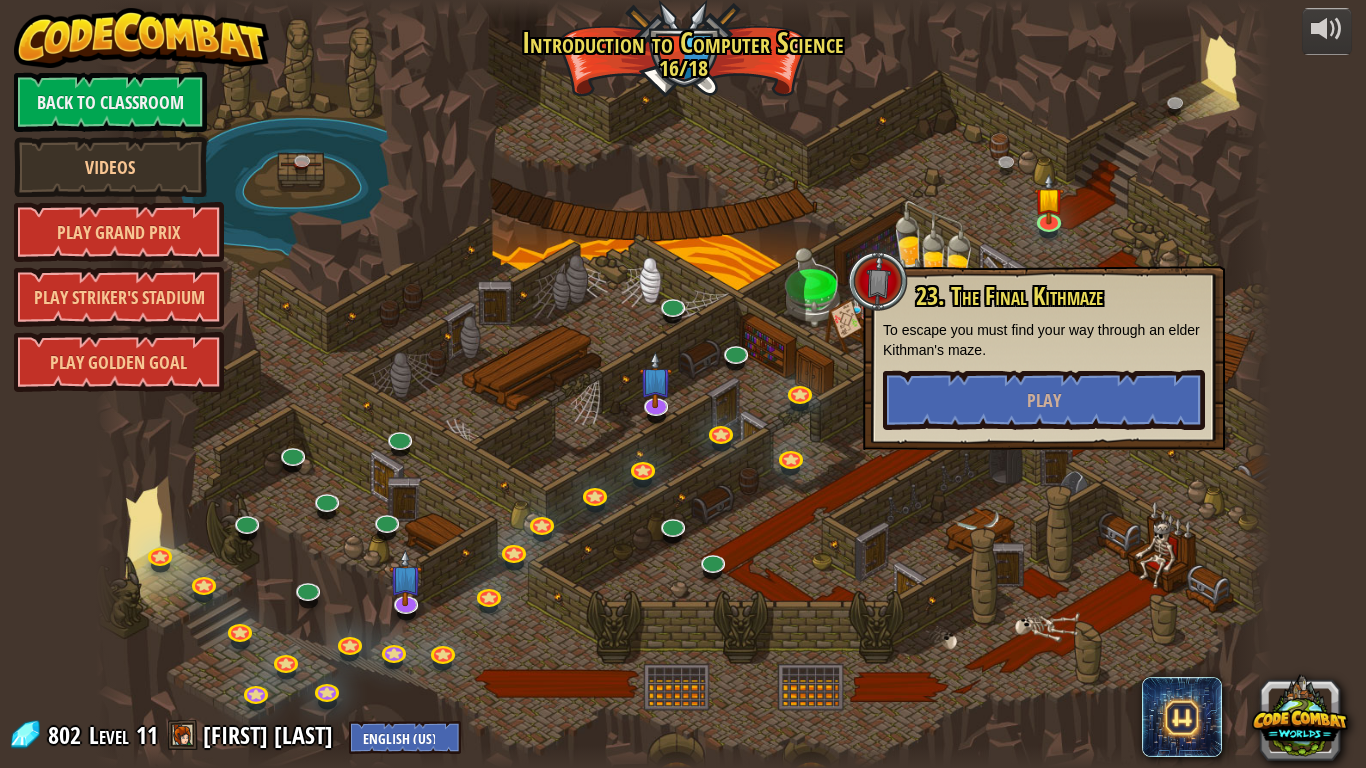 click at bounding box center (683, 384) 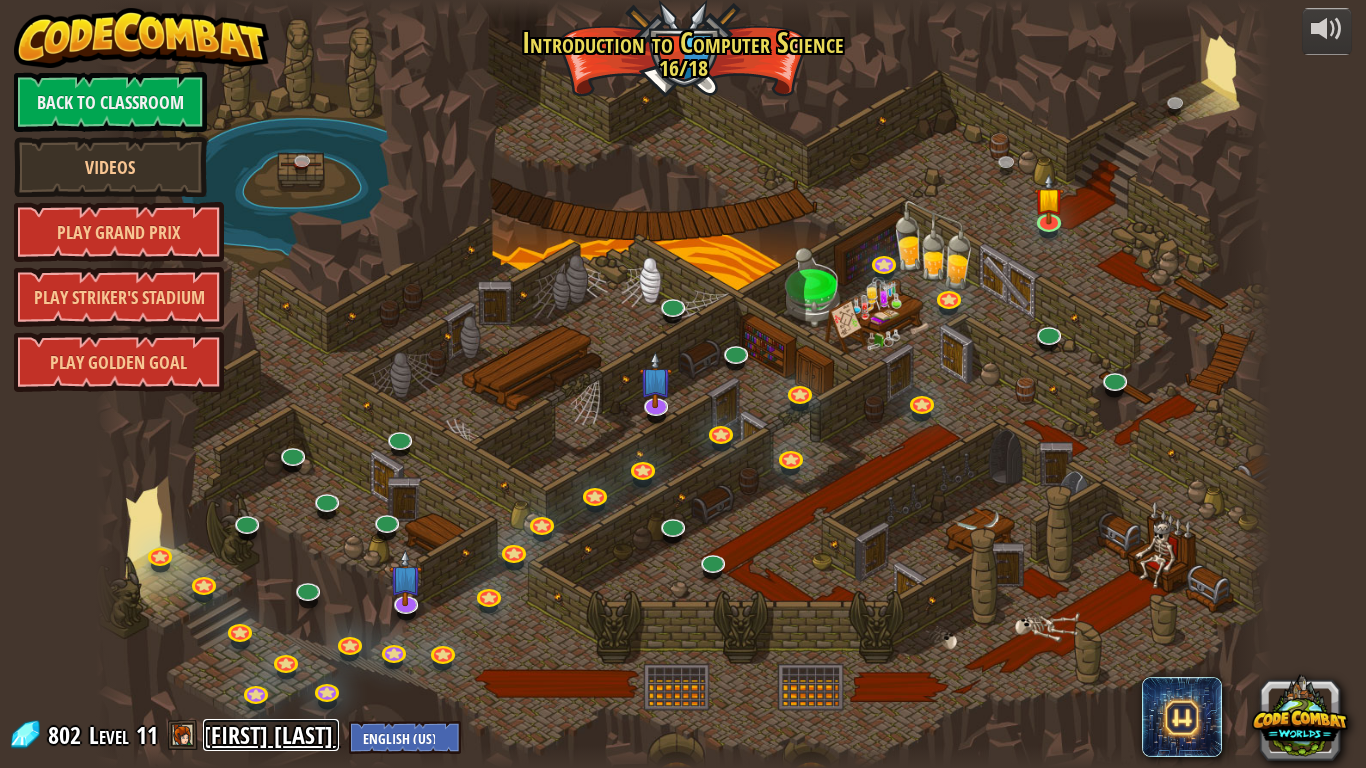 click on "[FIRST] [LAST]" at bounding box center [271, 735] 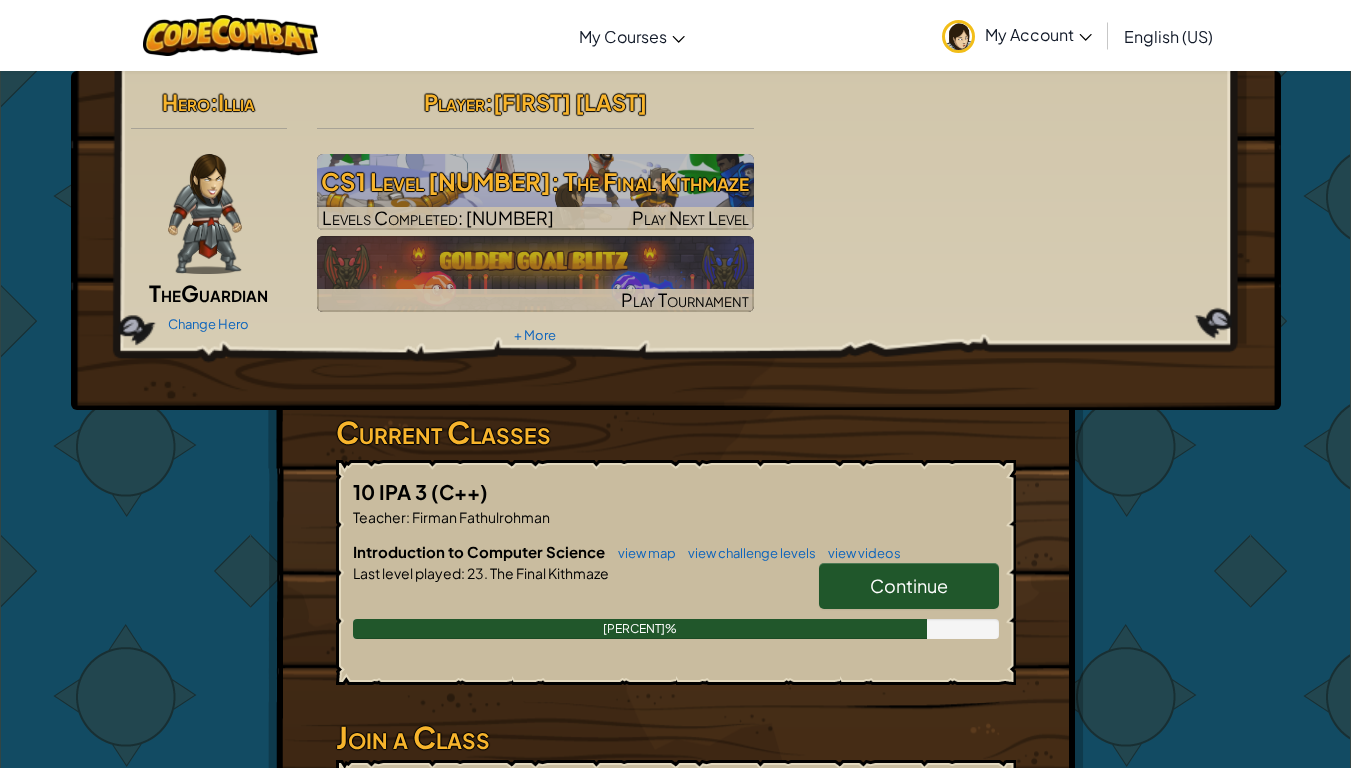 click at bounding box center (204, 214) 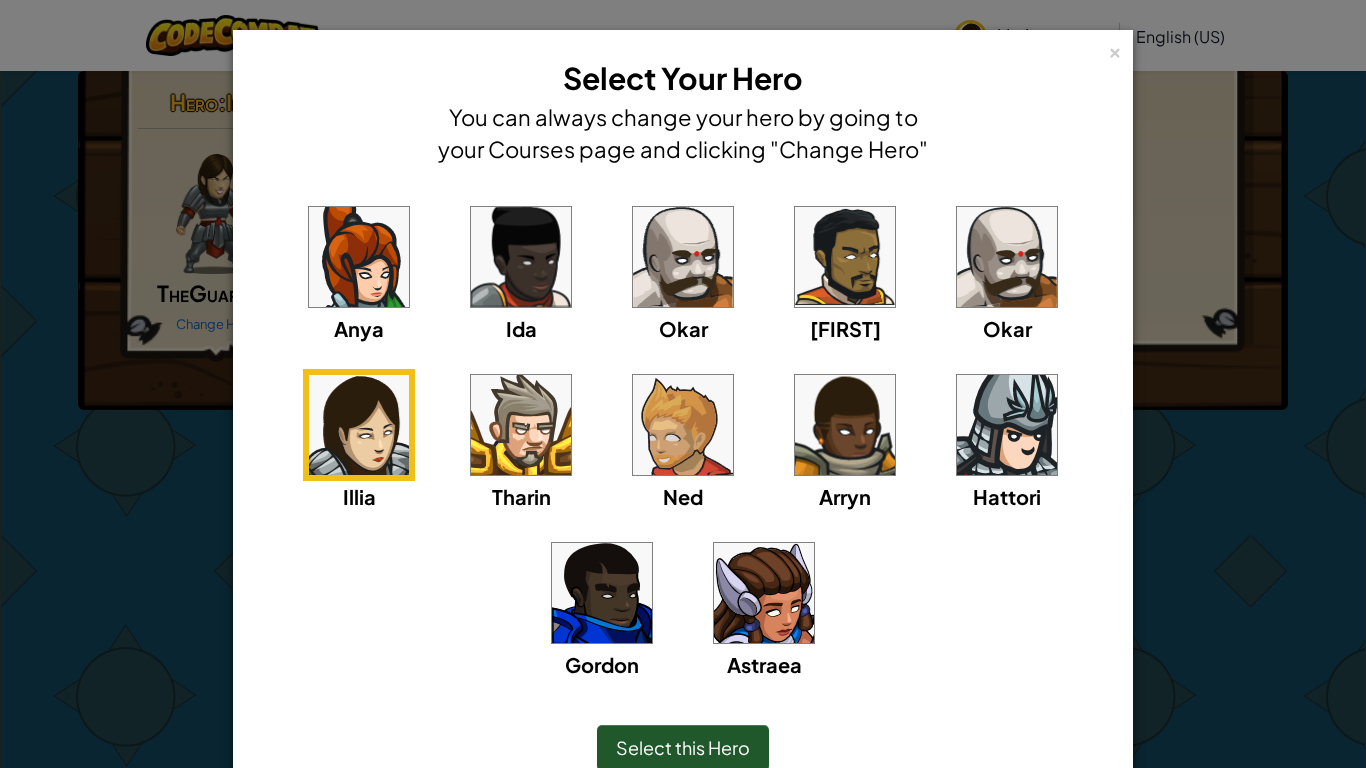 click on "× Select Your Hero You can always change your hero by going to your Courses page and clicking "Change Hero" Anya Ida Okar Alejandro Okar Illia Tharin Ned Arryn Hattori Gordon Astraea Loading... Select this Hero" at bounding box center [683, 384] 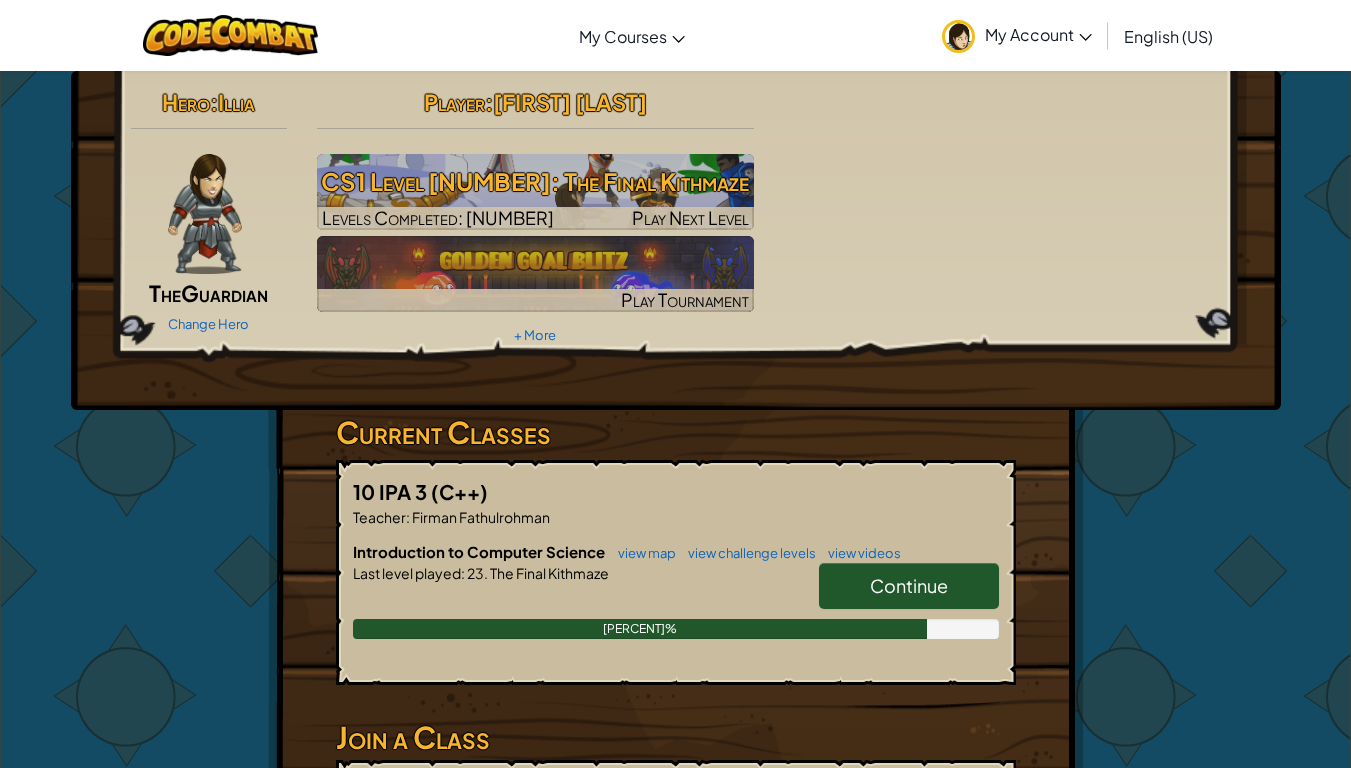 click at bounding box center (204, 214) 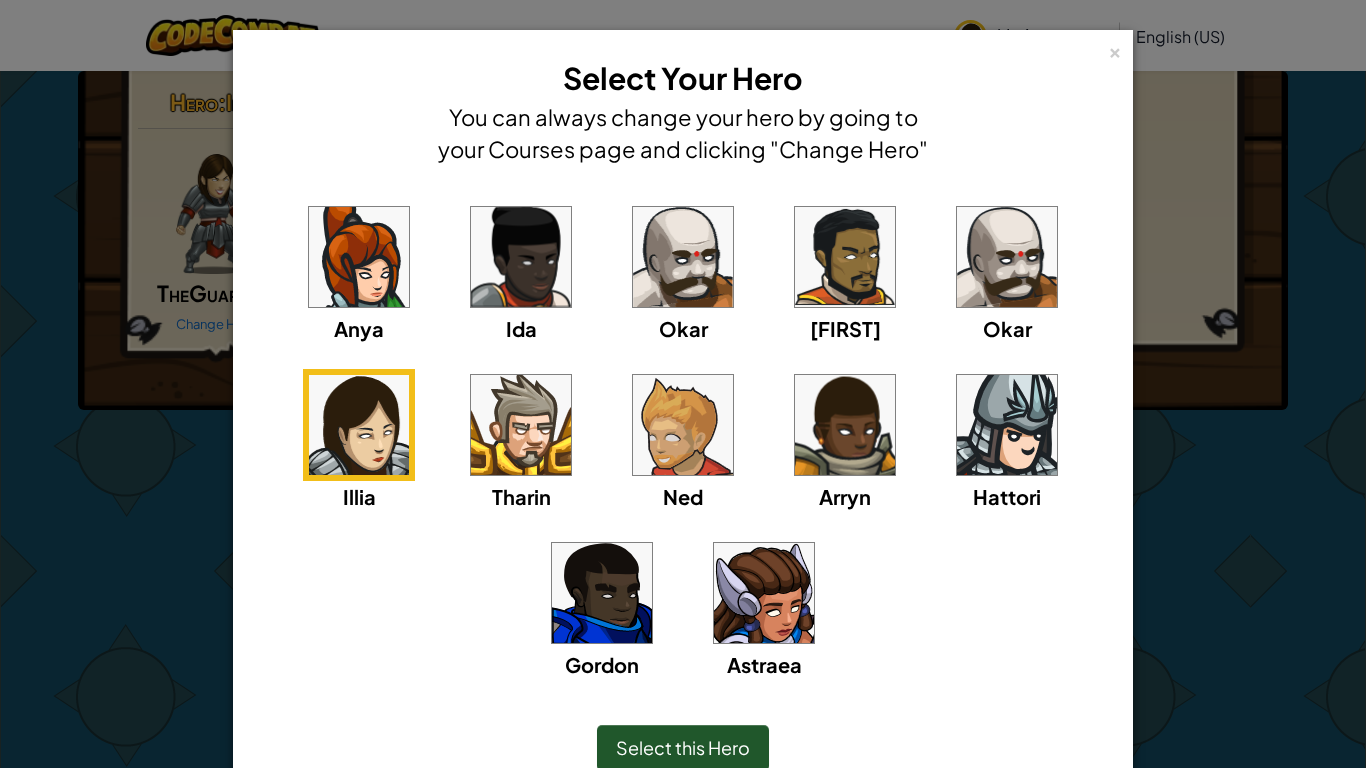 click on "Select this Hero" at bounding box center [683, 747] 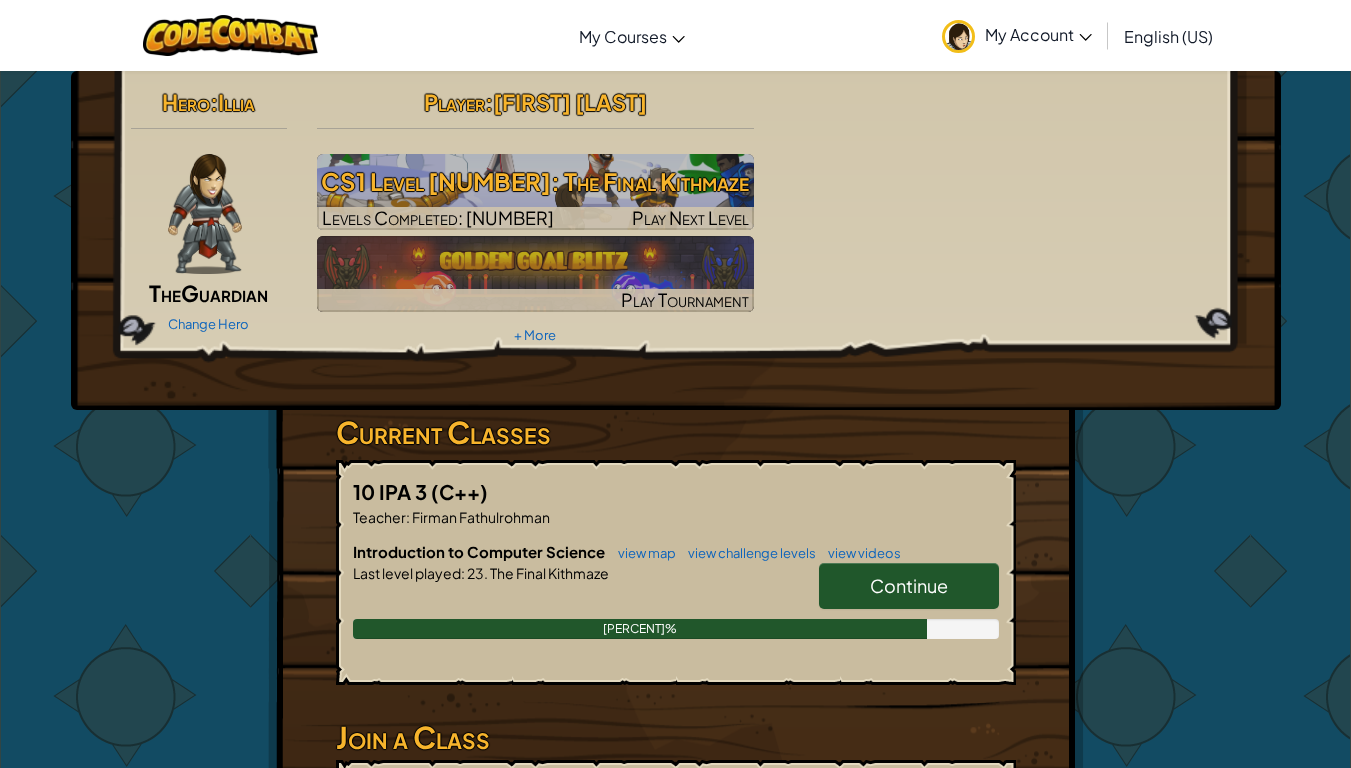 click on "Continue" at bounding box center [909, 586] 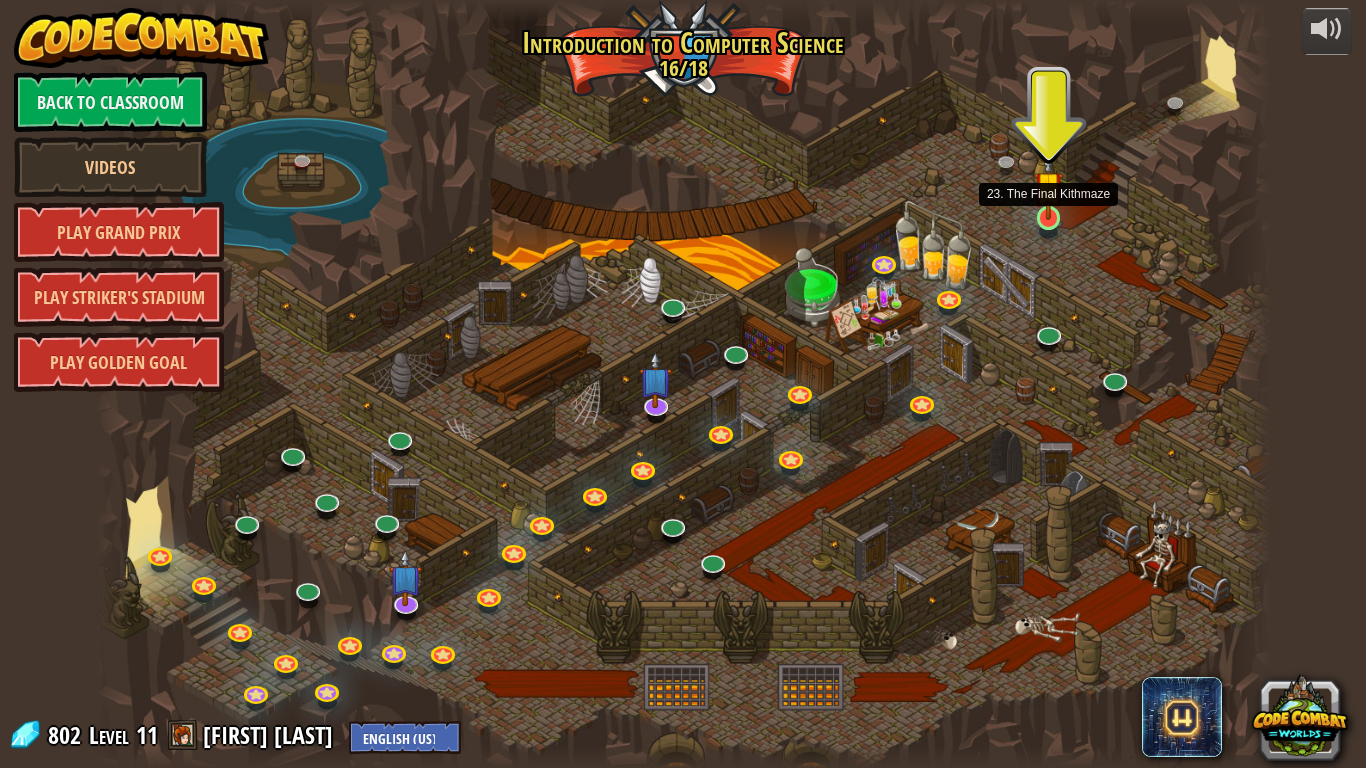 click at bounding box center (1049, 186) 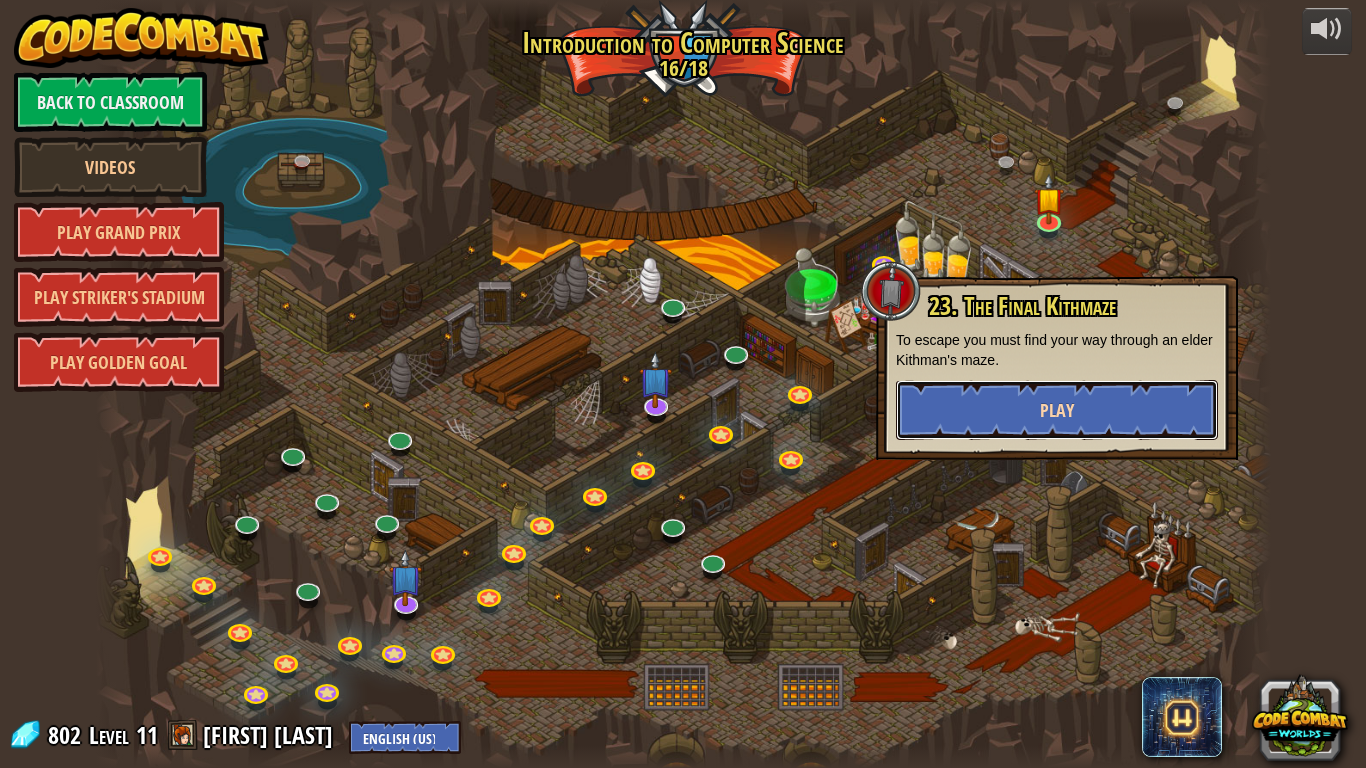 click on "Play" at bounding box center [1057, 410] 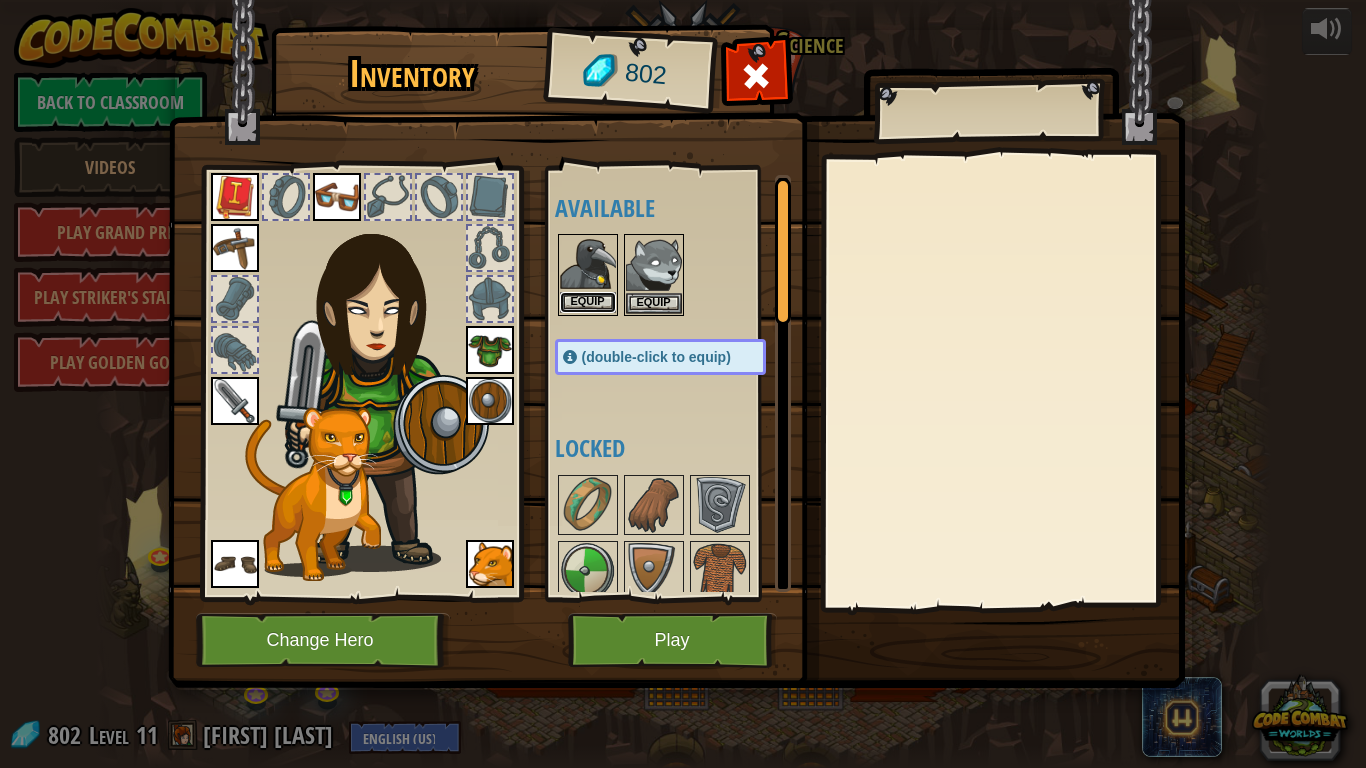 click on "Equip" at bounding box center (588, 302) 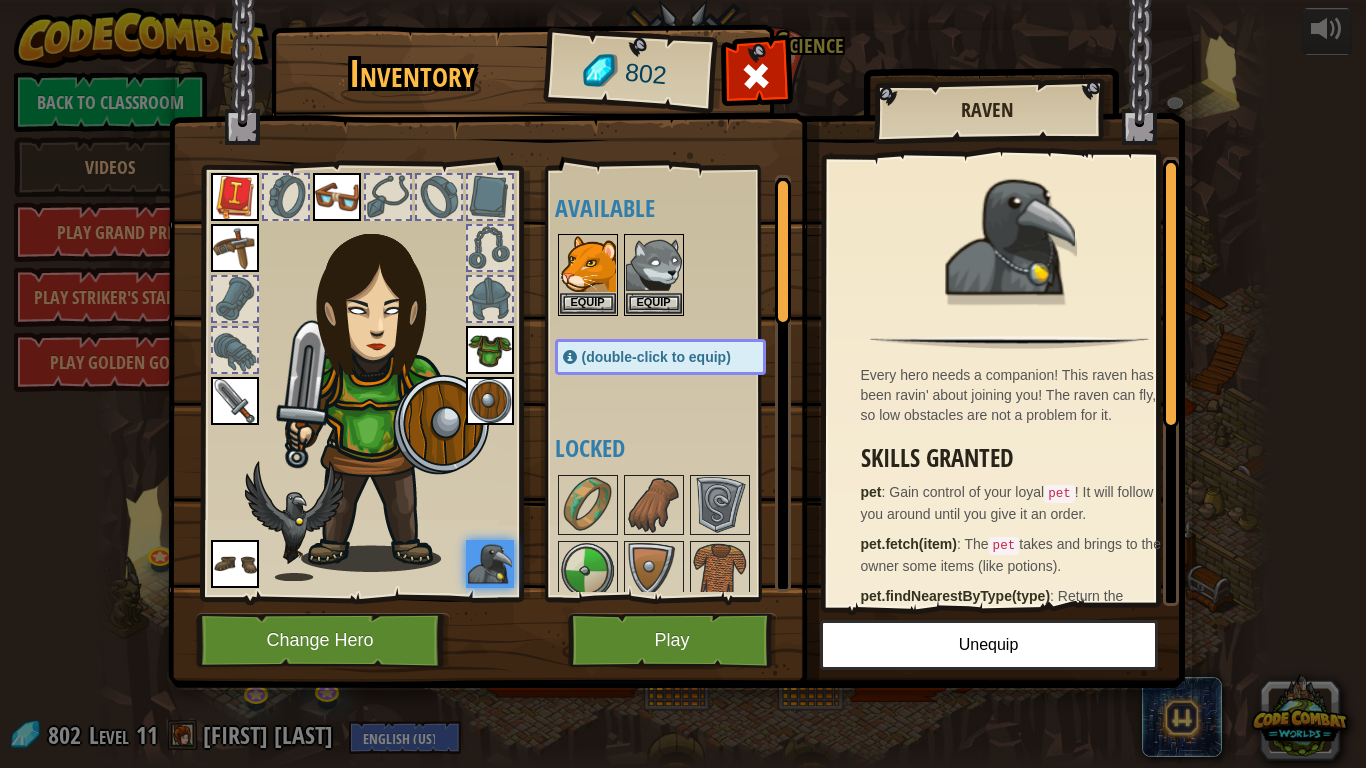 click on "Locked" at bounding box center [680, 448] 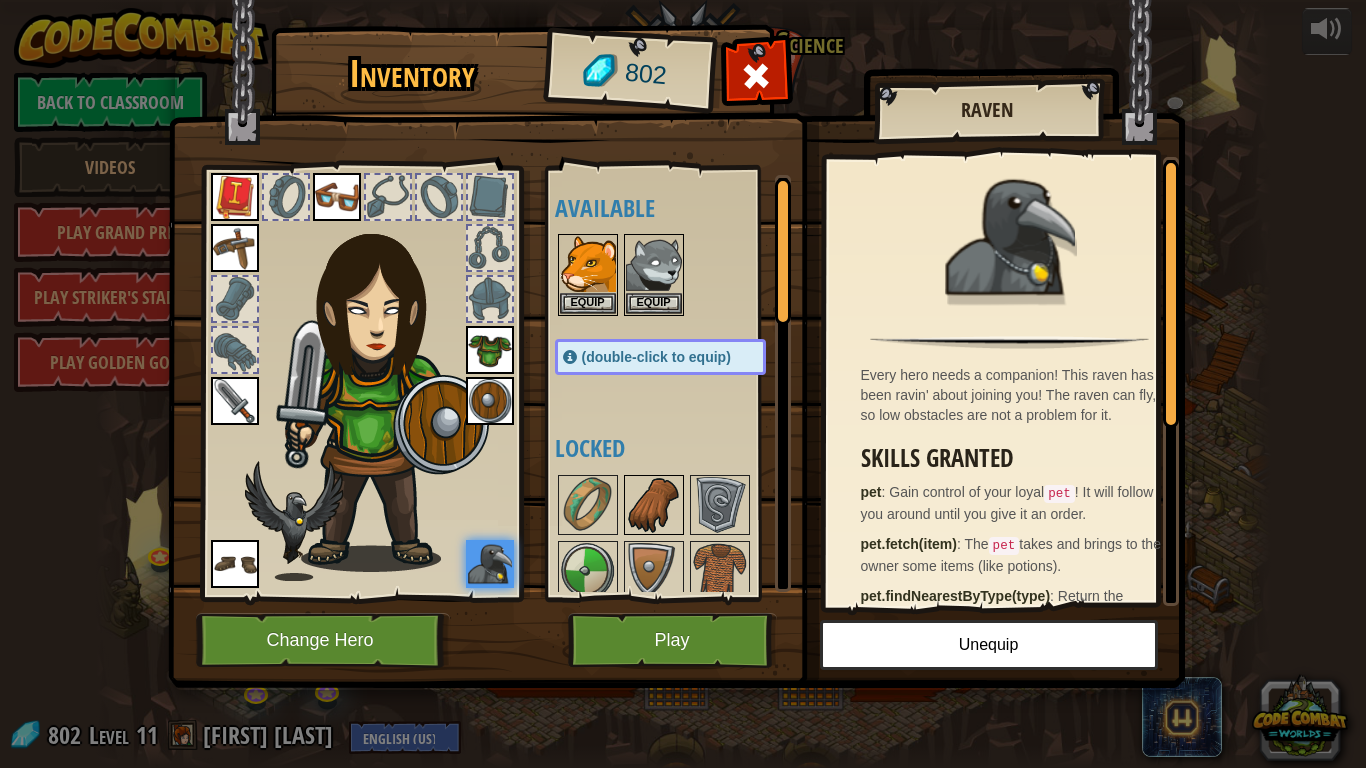 click at bounding box center [654, 505] 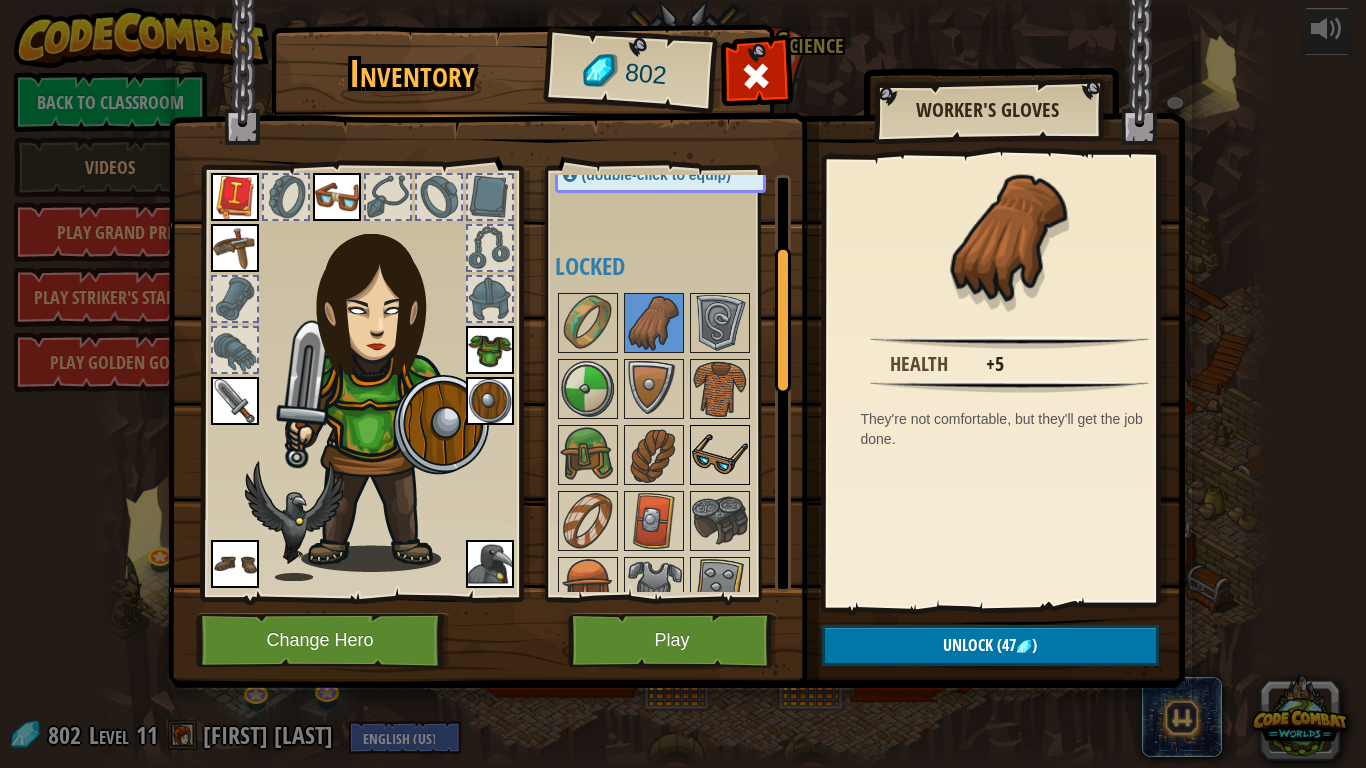 scroll, scrollTop: 200, scrollLeft: 0, axis: vertical 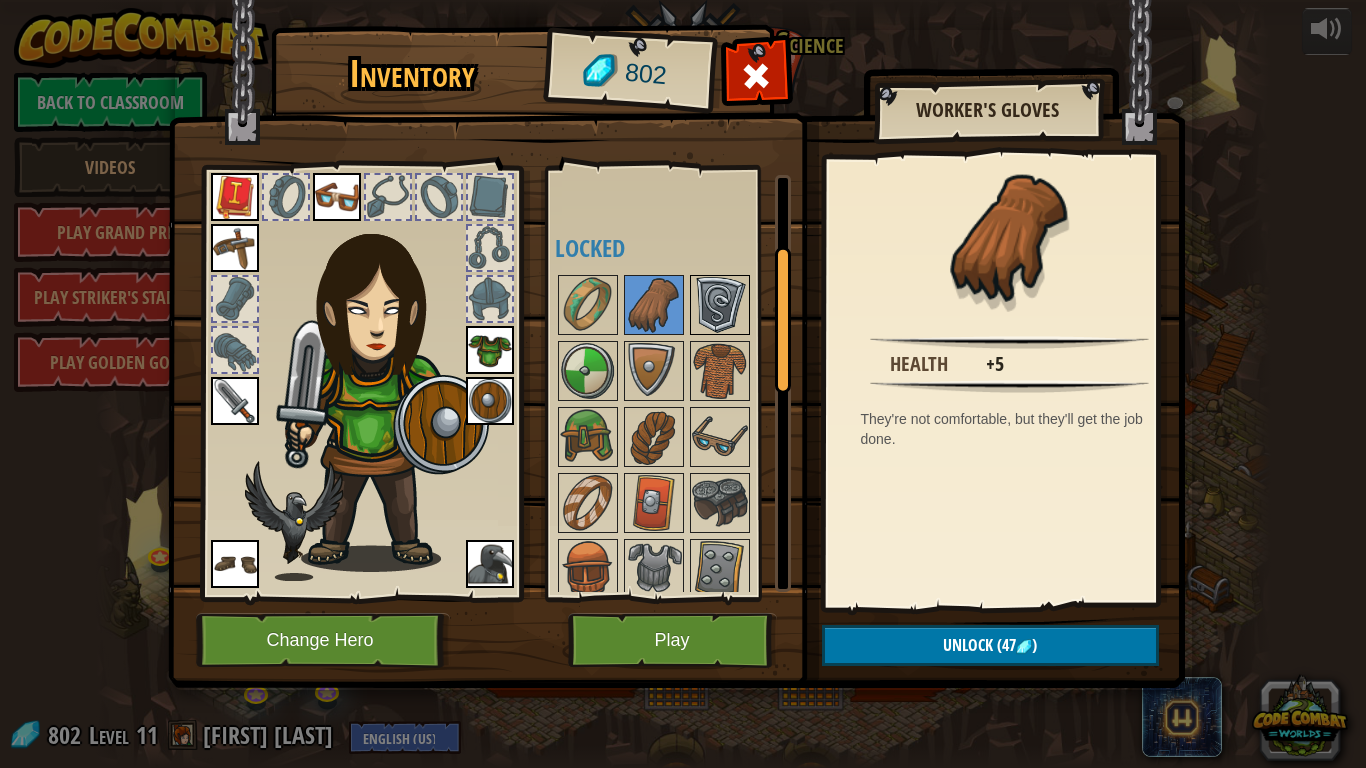 click at bounding box center (720, 305) 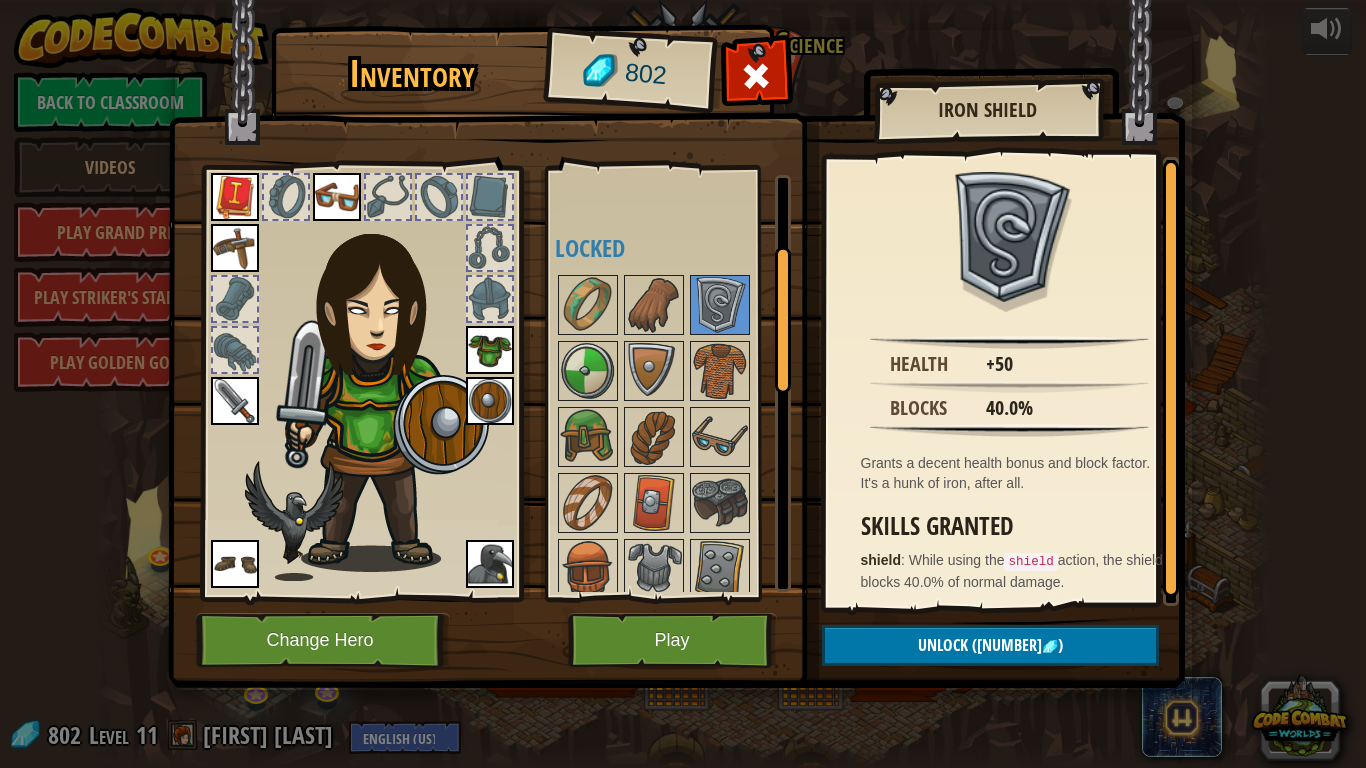 scroll, scrollTop: 4, scrollLeft: 0, axis: vertical 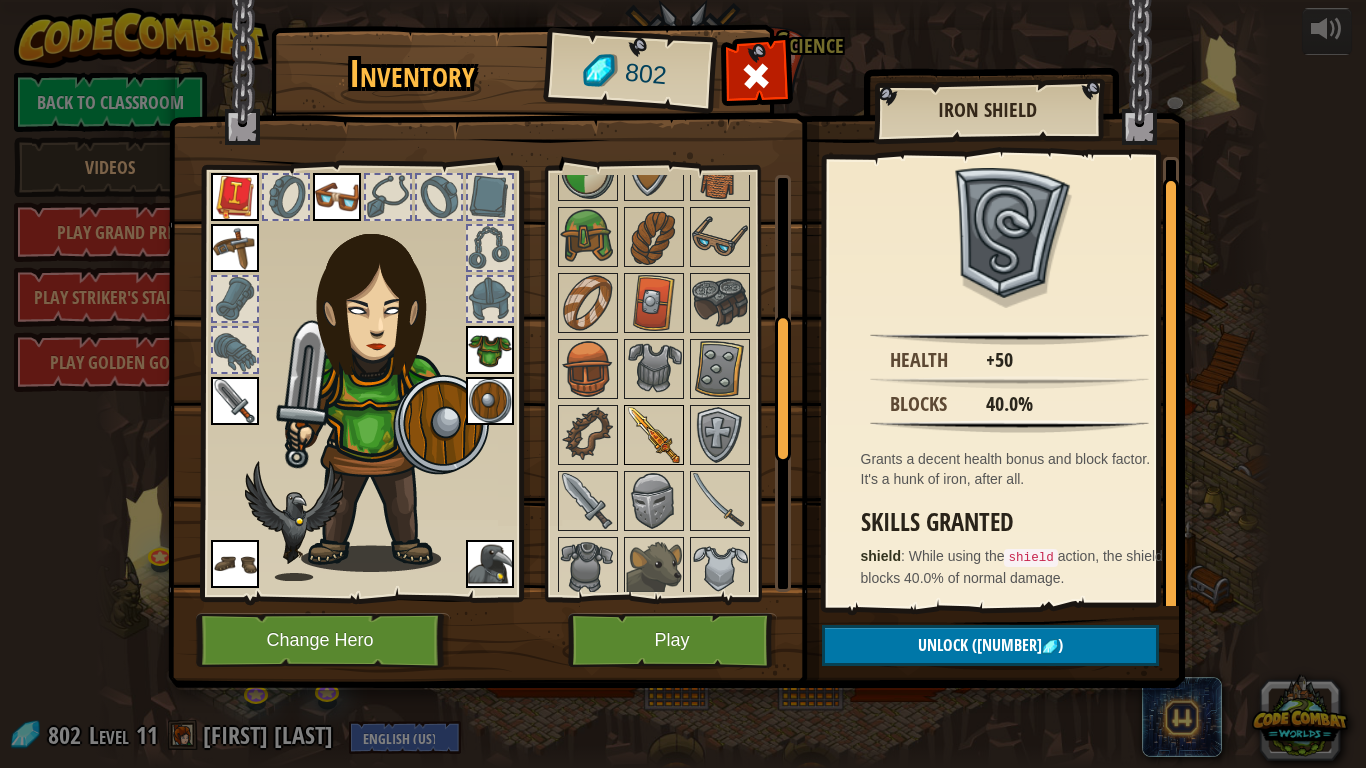 click at bounding box center [654, 435] 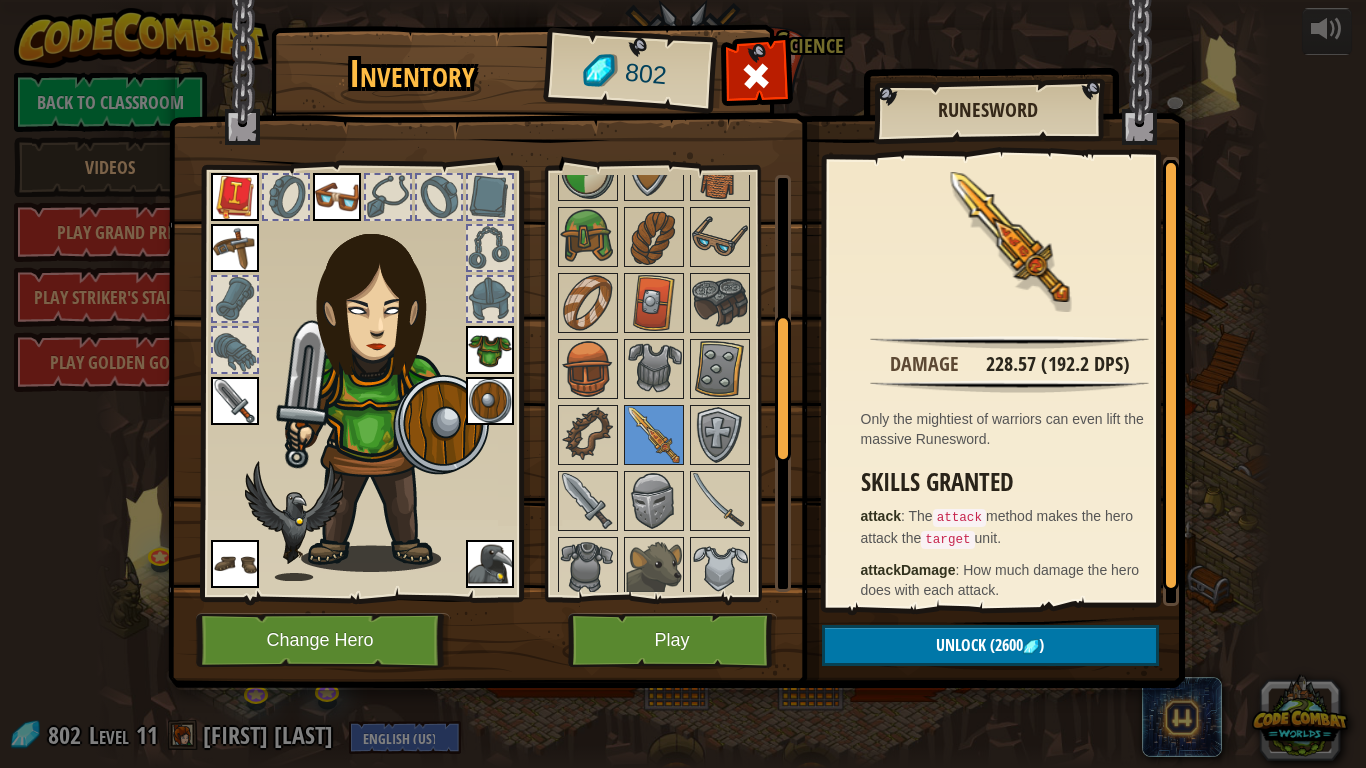 click at bounding box center (235, 401) 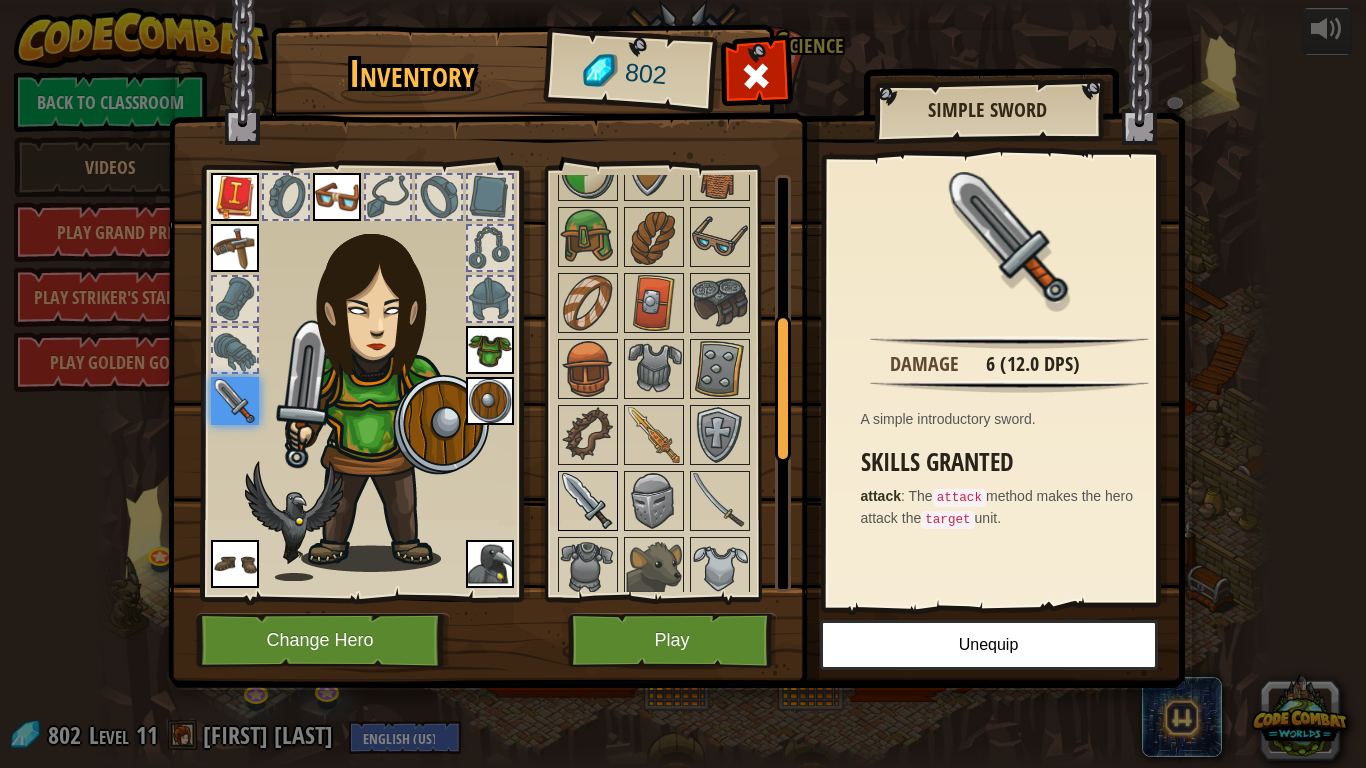 click at bounding box center (588, 501) 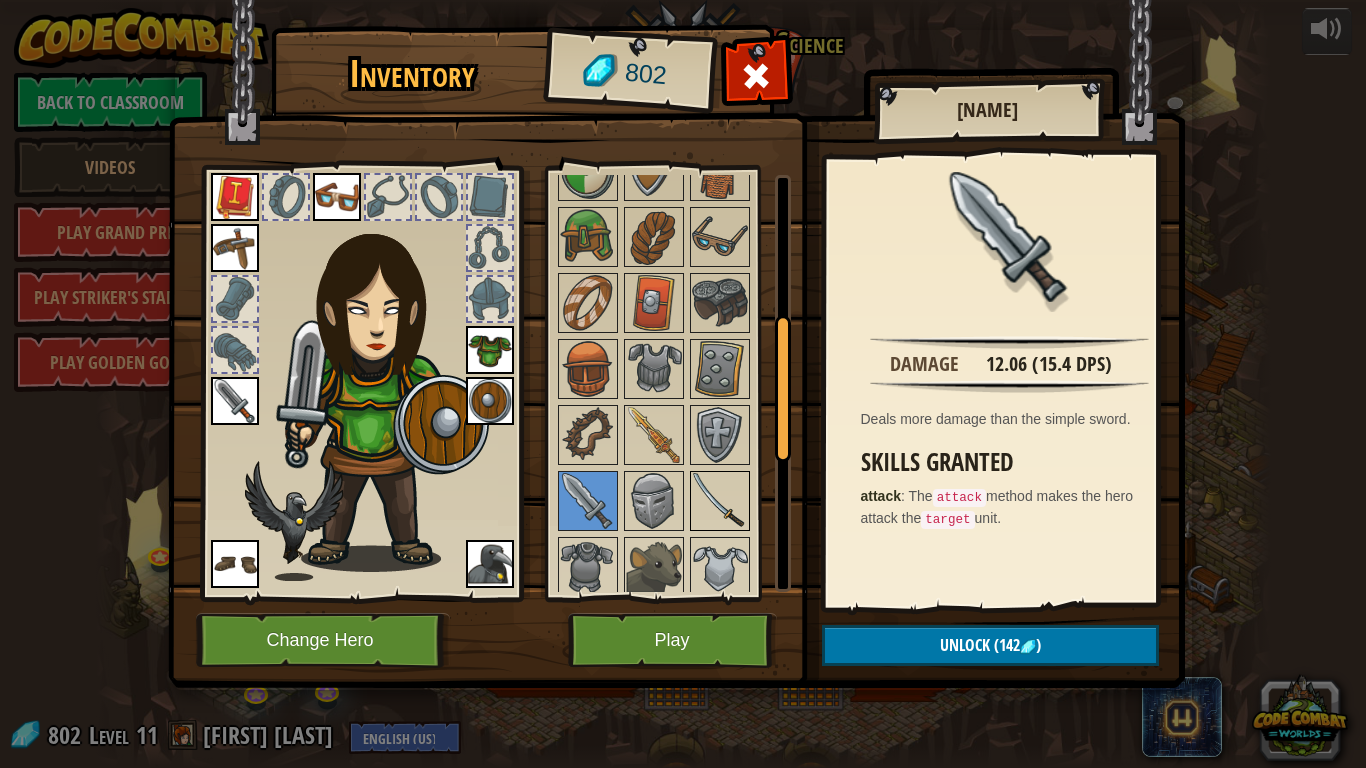 click at bounding box center [720, 501] 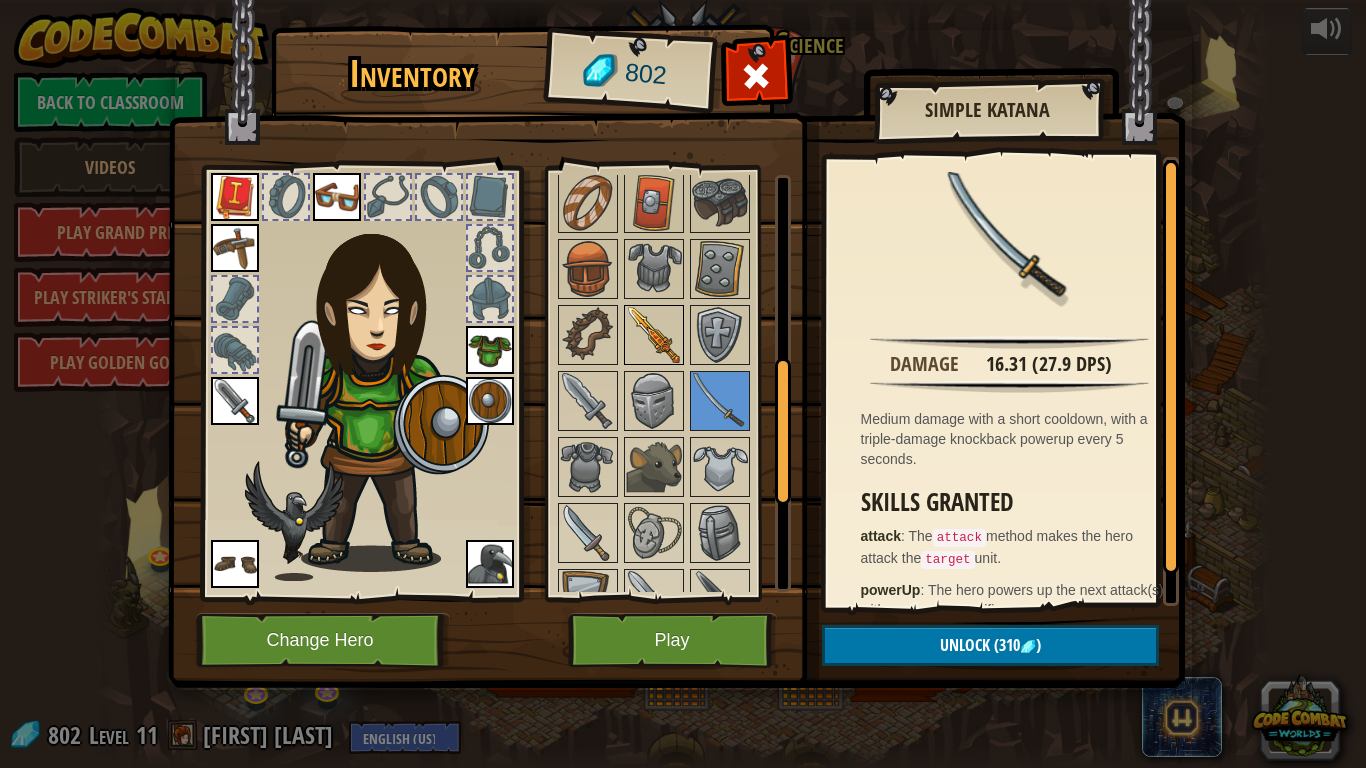 scroll, scrollTop: 600, scrollLeft: 0, axis: vertical 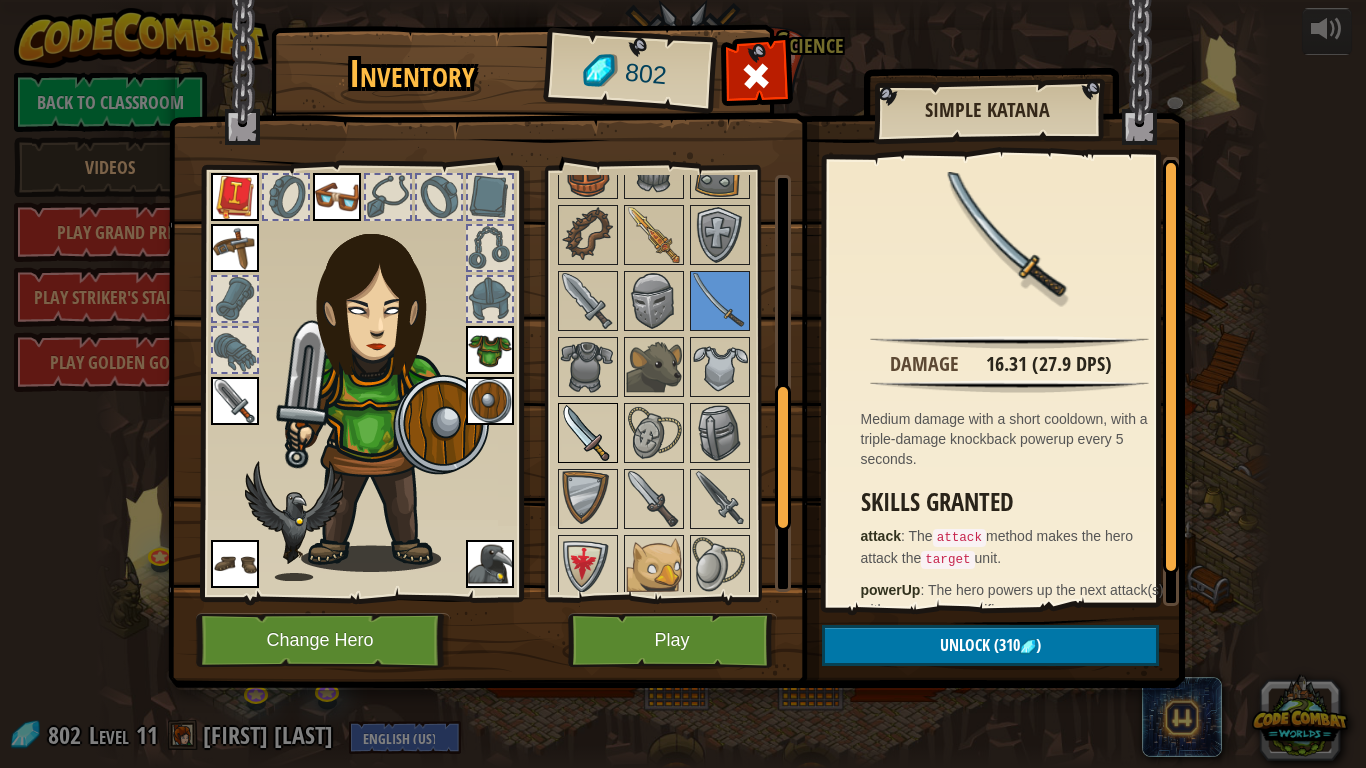 click at bounding box center [588, 433] 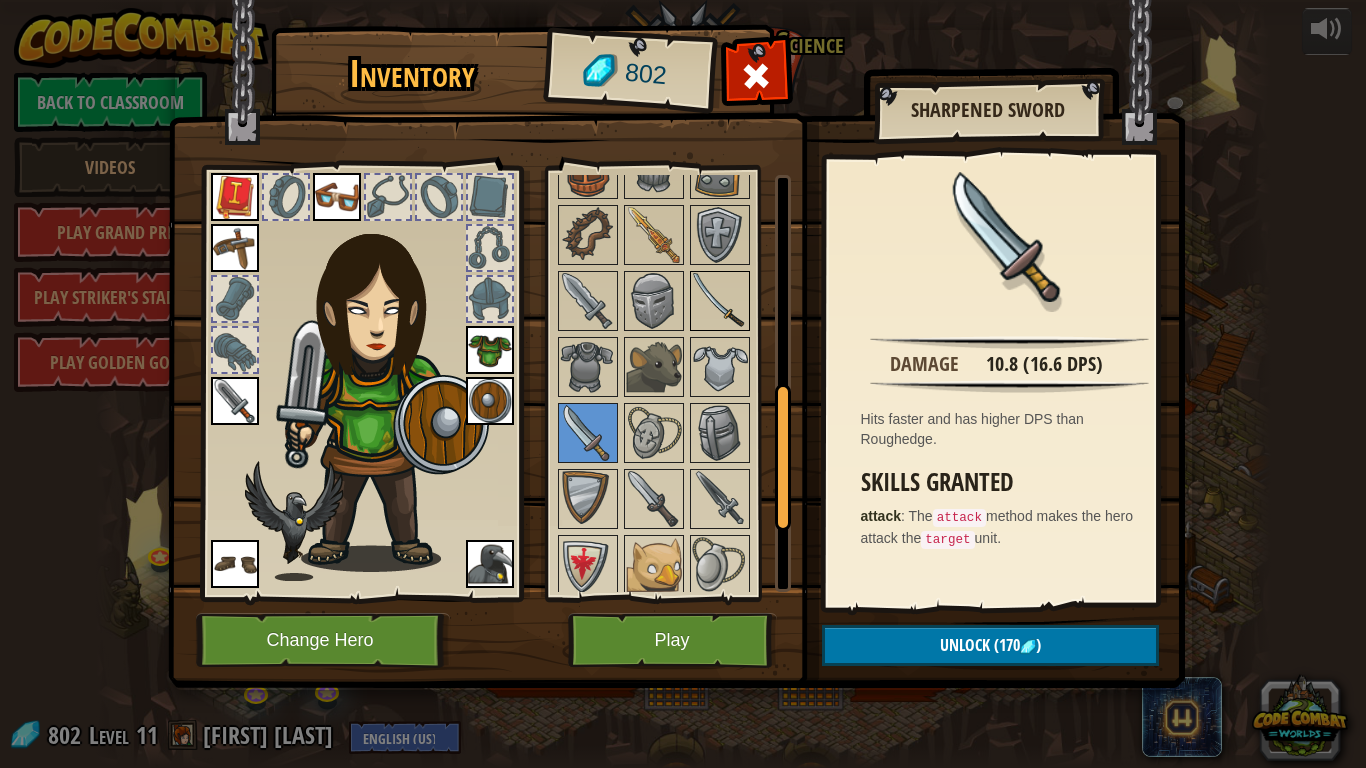 click at bounding box center [720, 301] 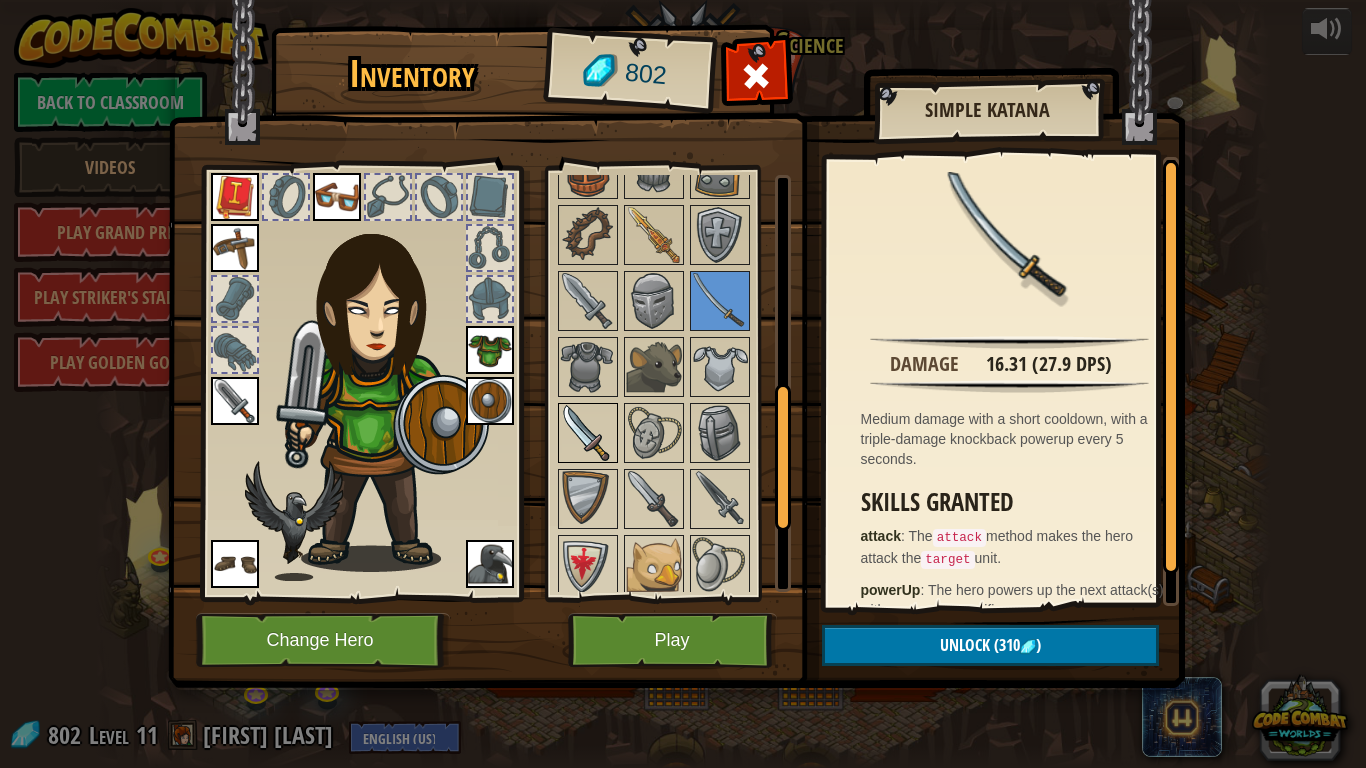 click at bounding box center [588, 433] 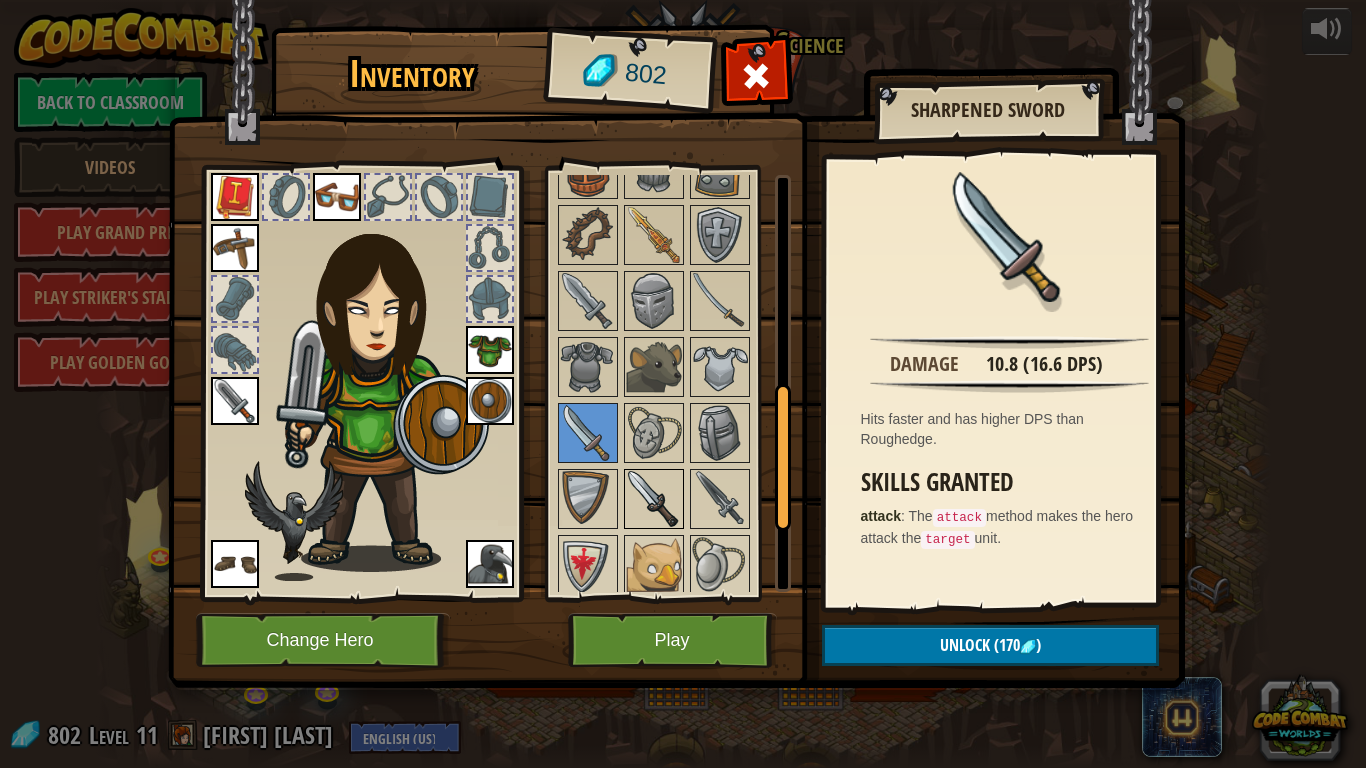 click at bounding box center [654, 499] 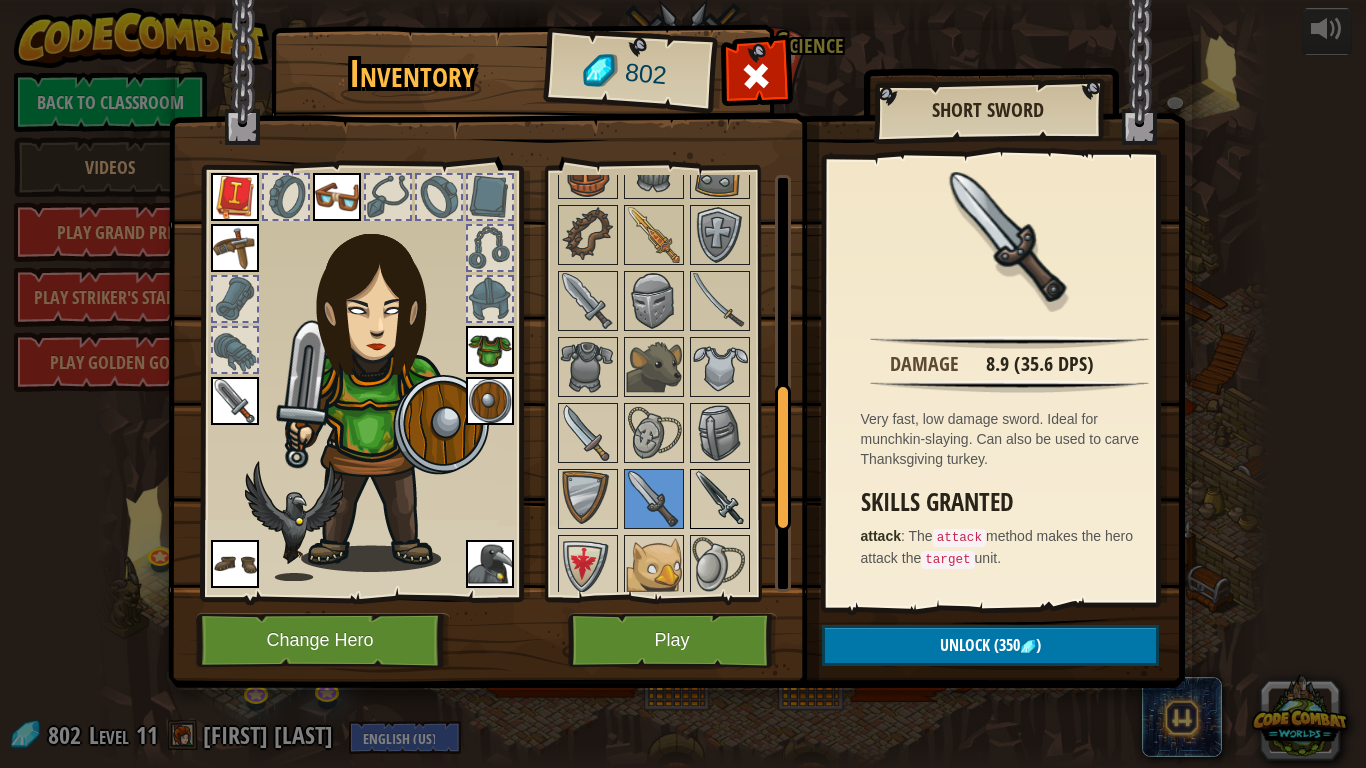 click at bounding box center (720, 499) 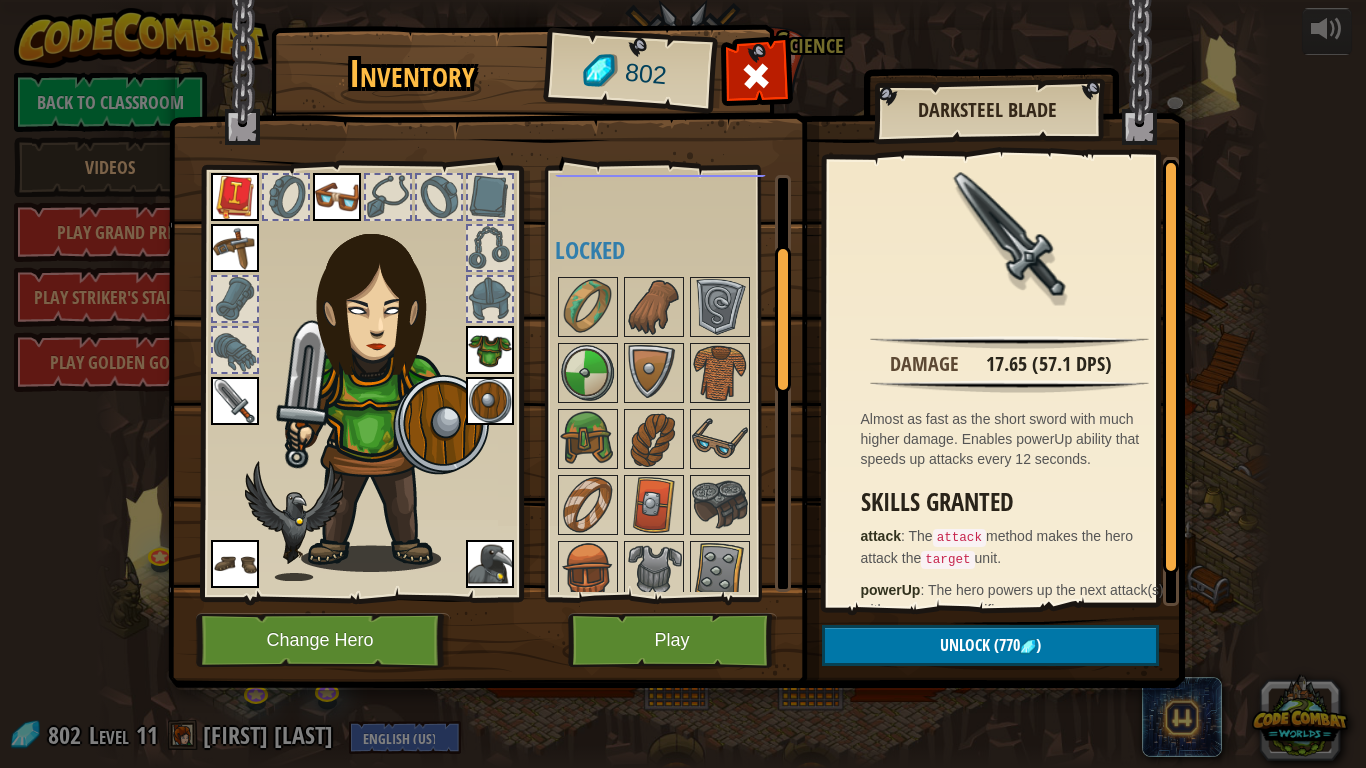 scroll, scrollTop: 804, scrollLeft: 0, axis: vertical 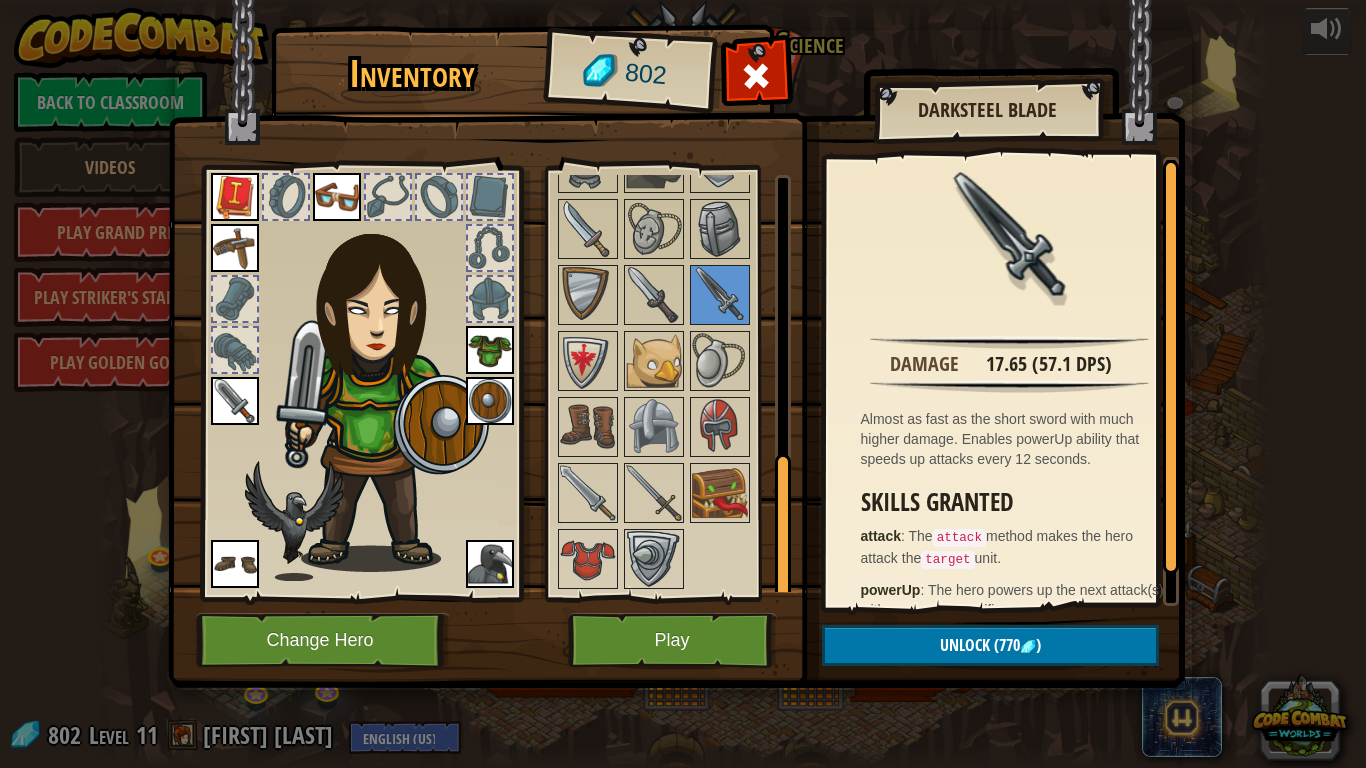 drag, startPoint x: 790, startPoint y: 404, endPoint x: 826, endPoint y: 662, distance: 260.4995 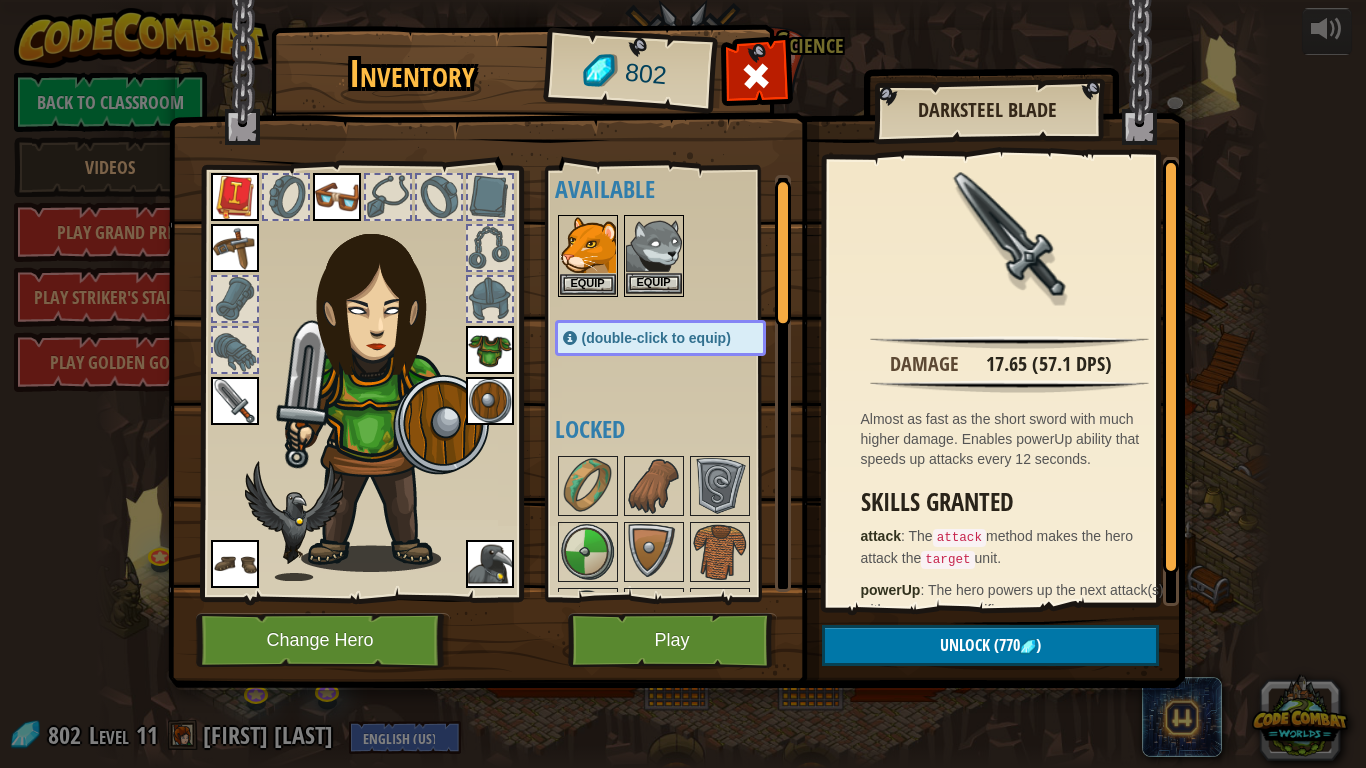 scroll, scrollTop: 0, scrollLeft: 0, axis: both 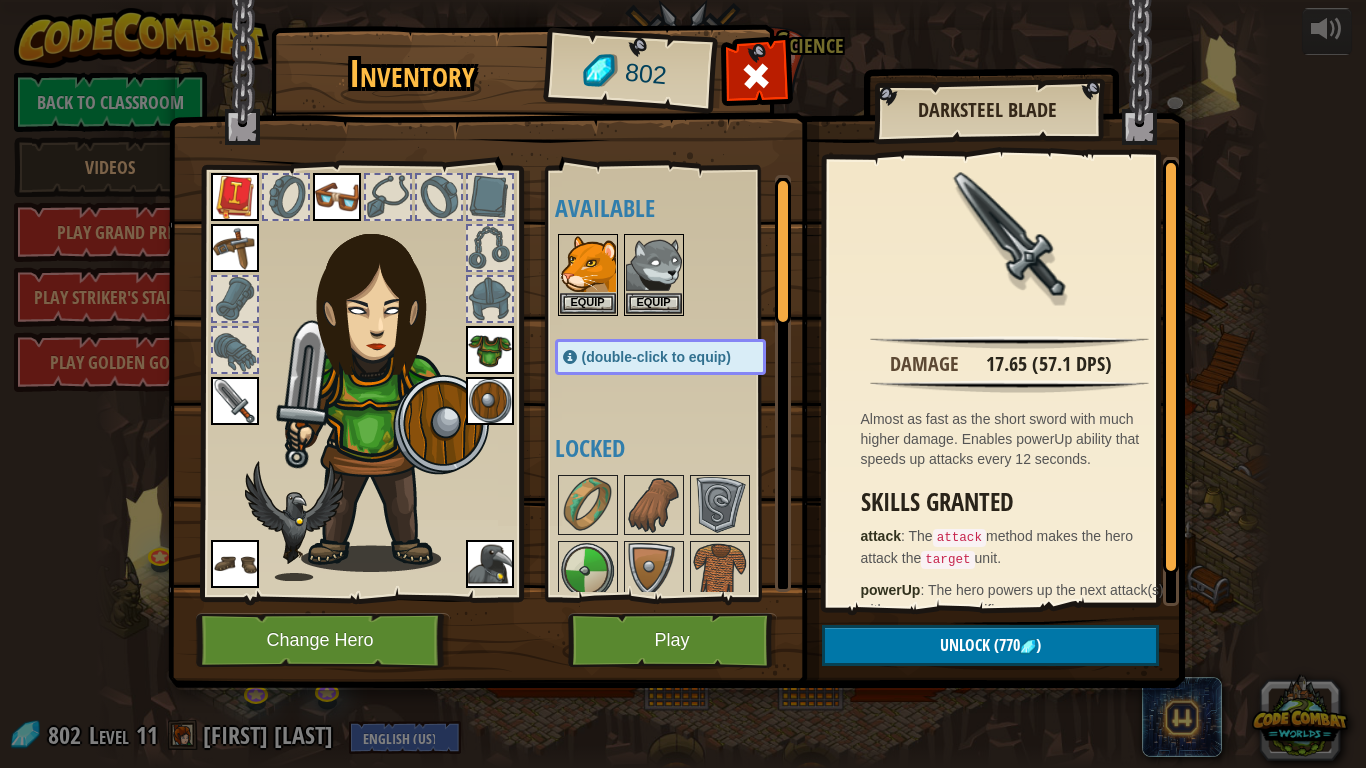 click on "(double-click to equip)" at bounding box center [656, 357] 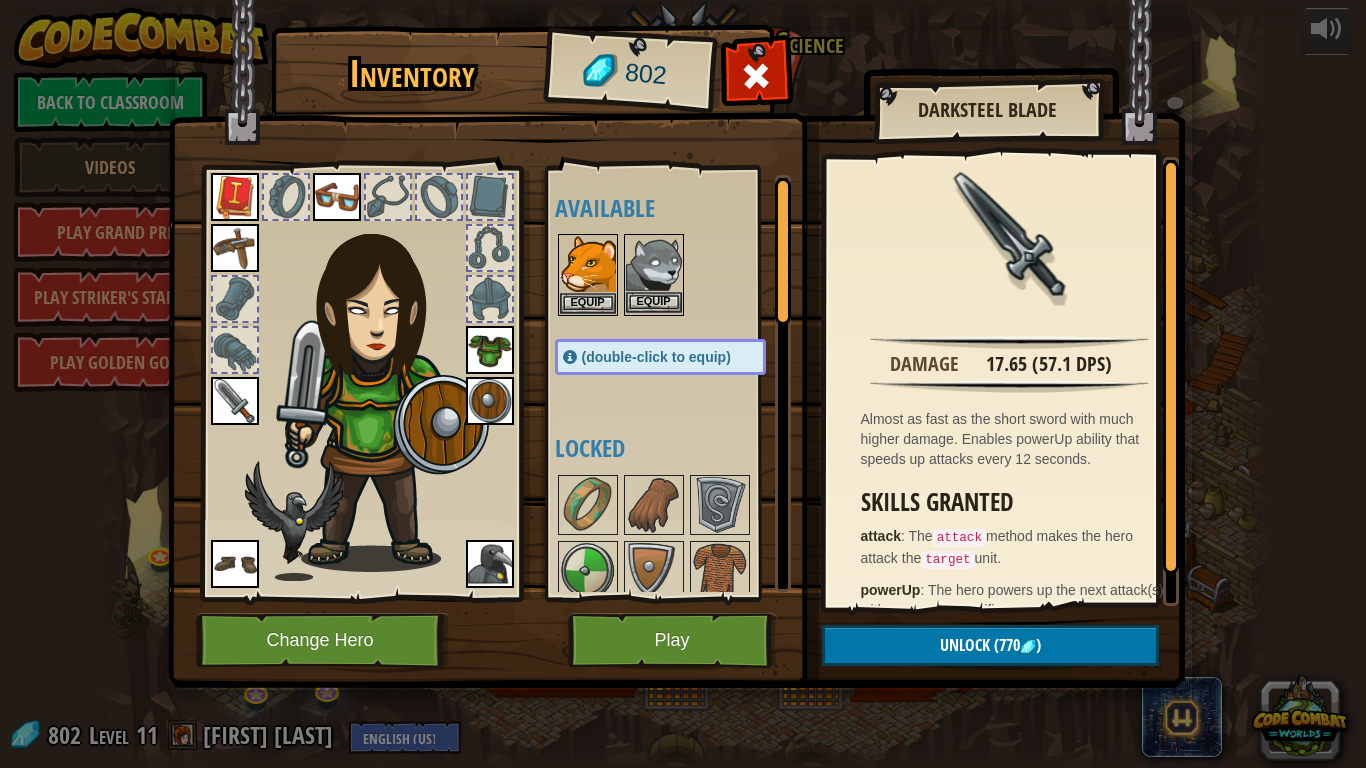 click at bounding box center (654, 264) 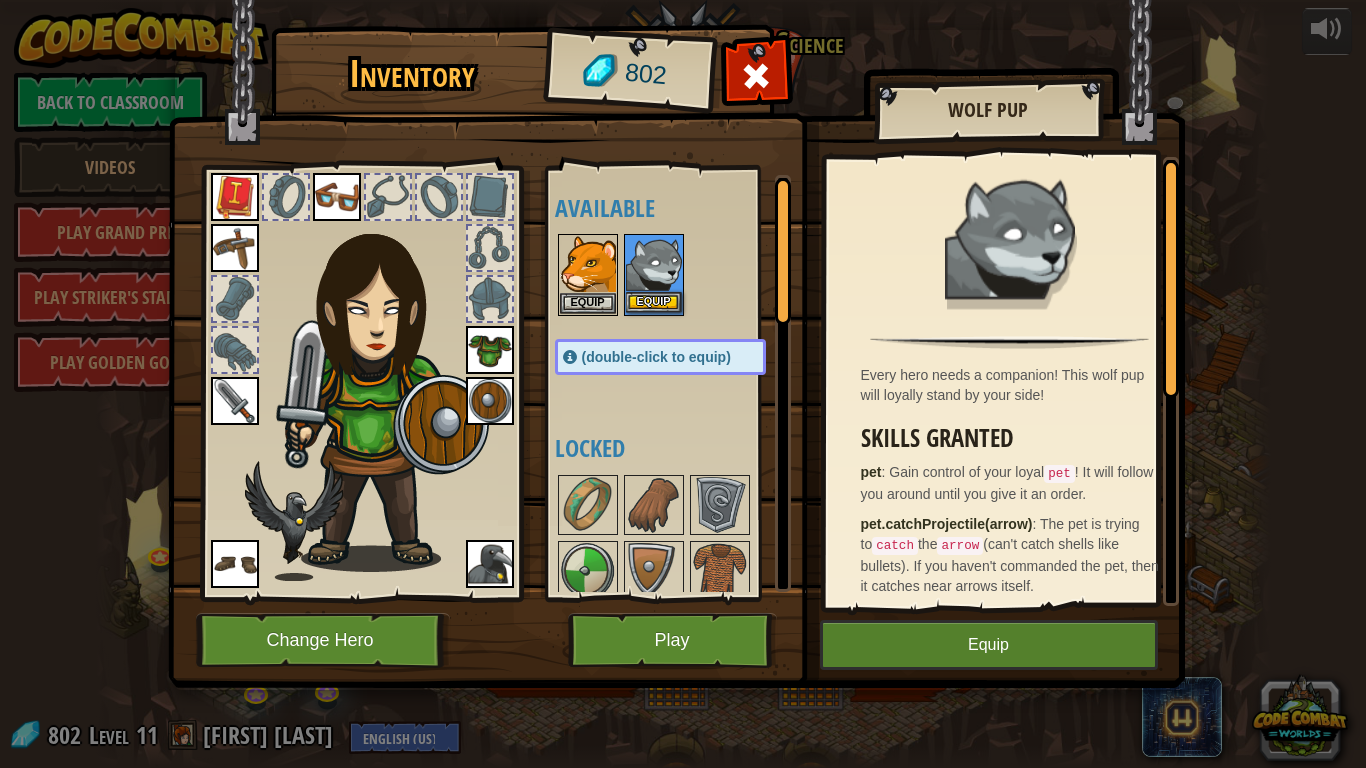click at bounding box center [654, 264] 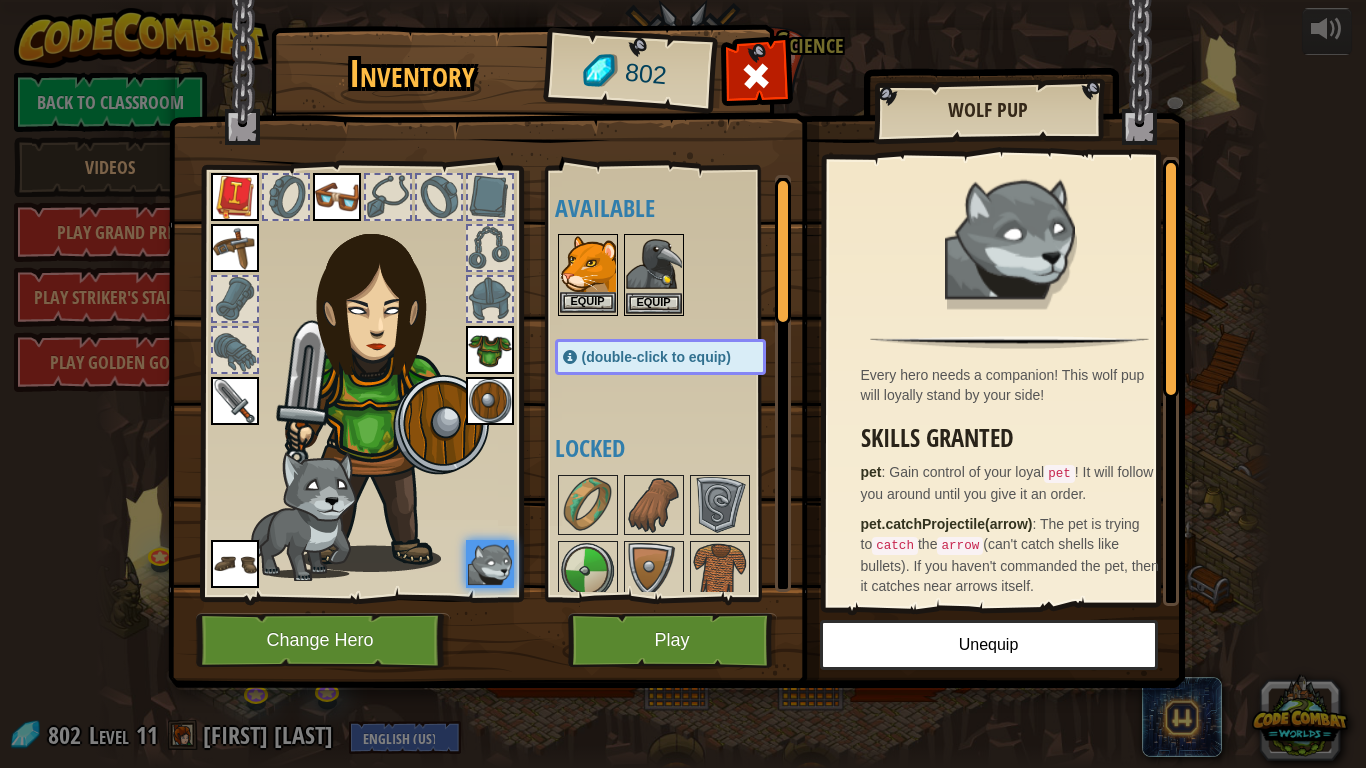 click at bounding box center (588, 264) 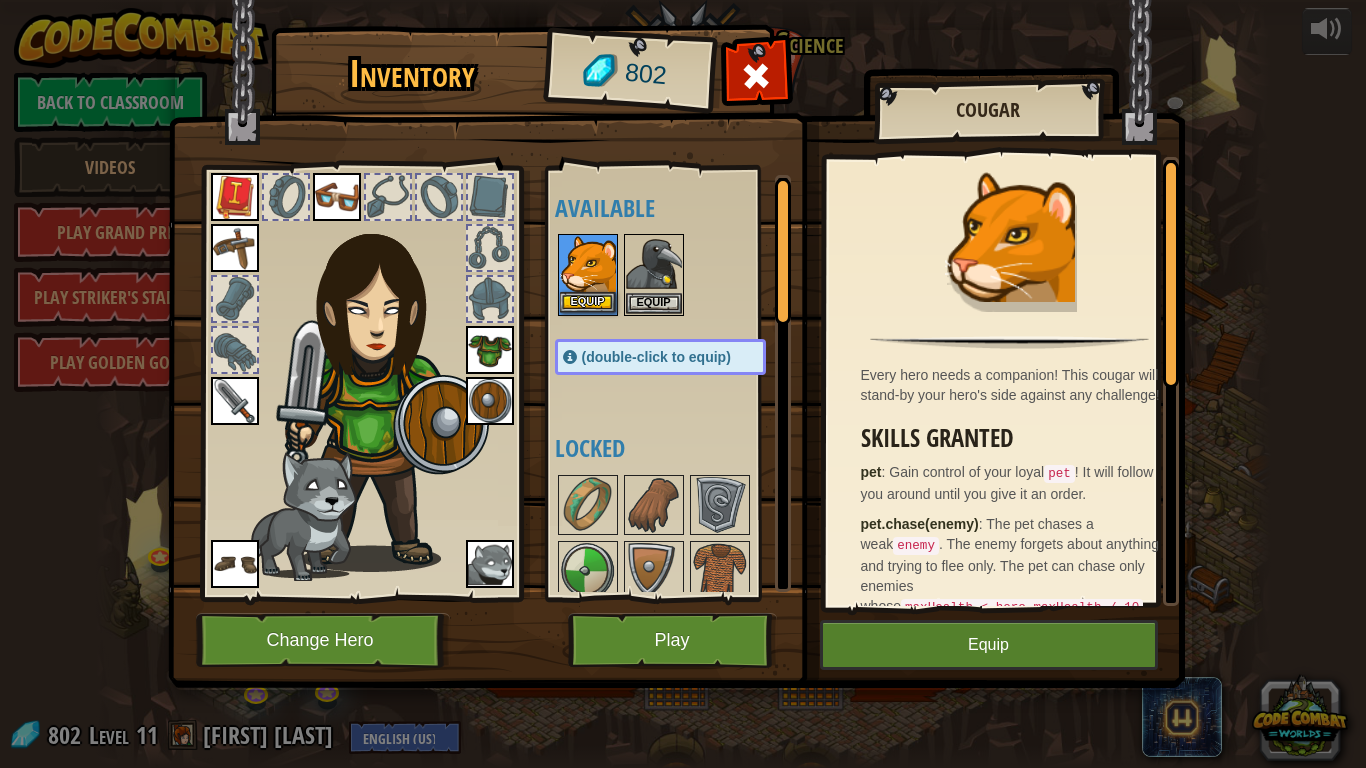 click at bounding box center (588, 264) 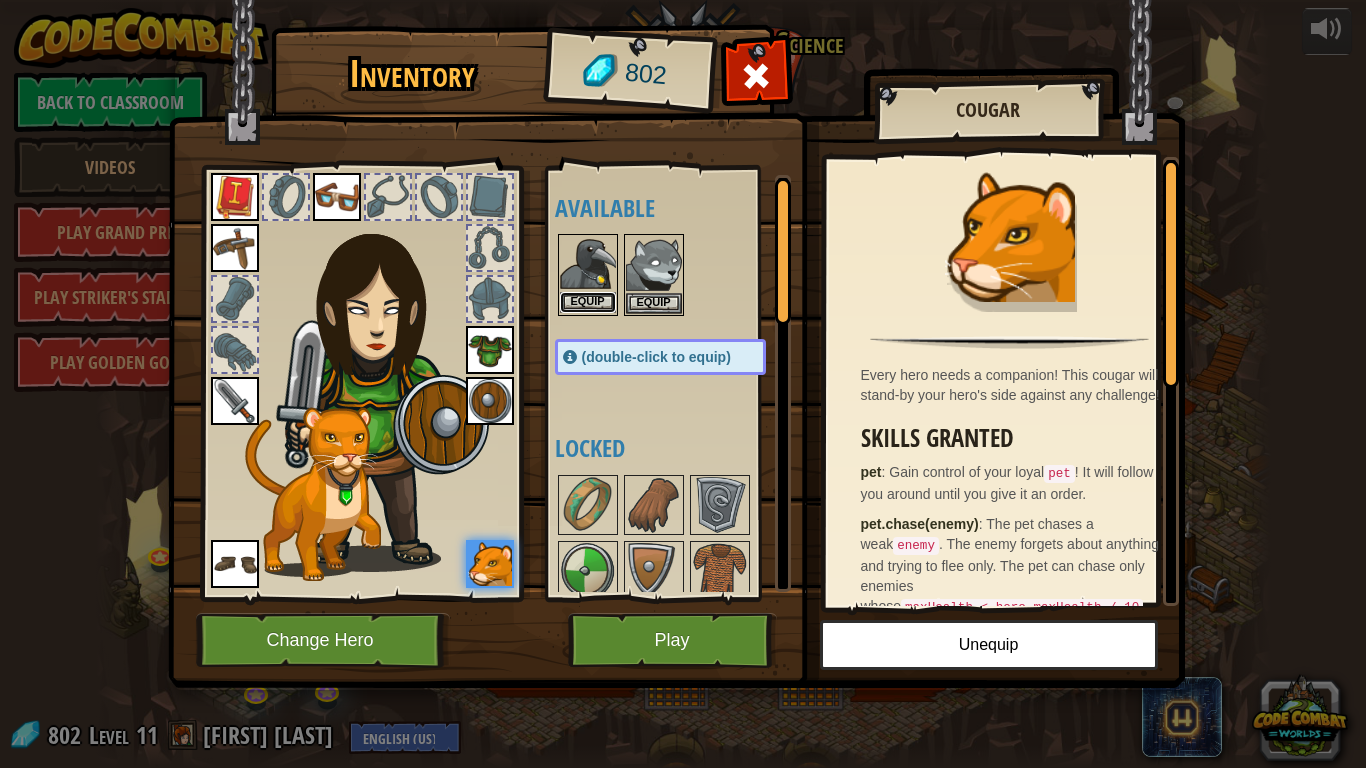 click on "Equip" at bounding box center [588, 302] 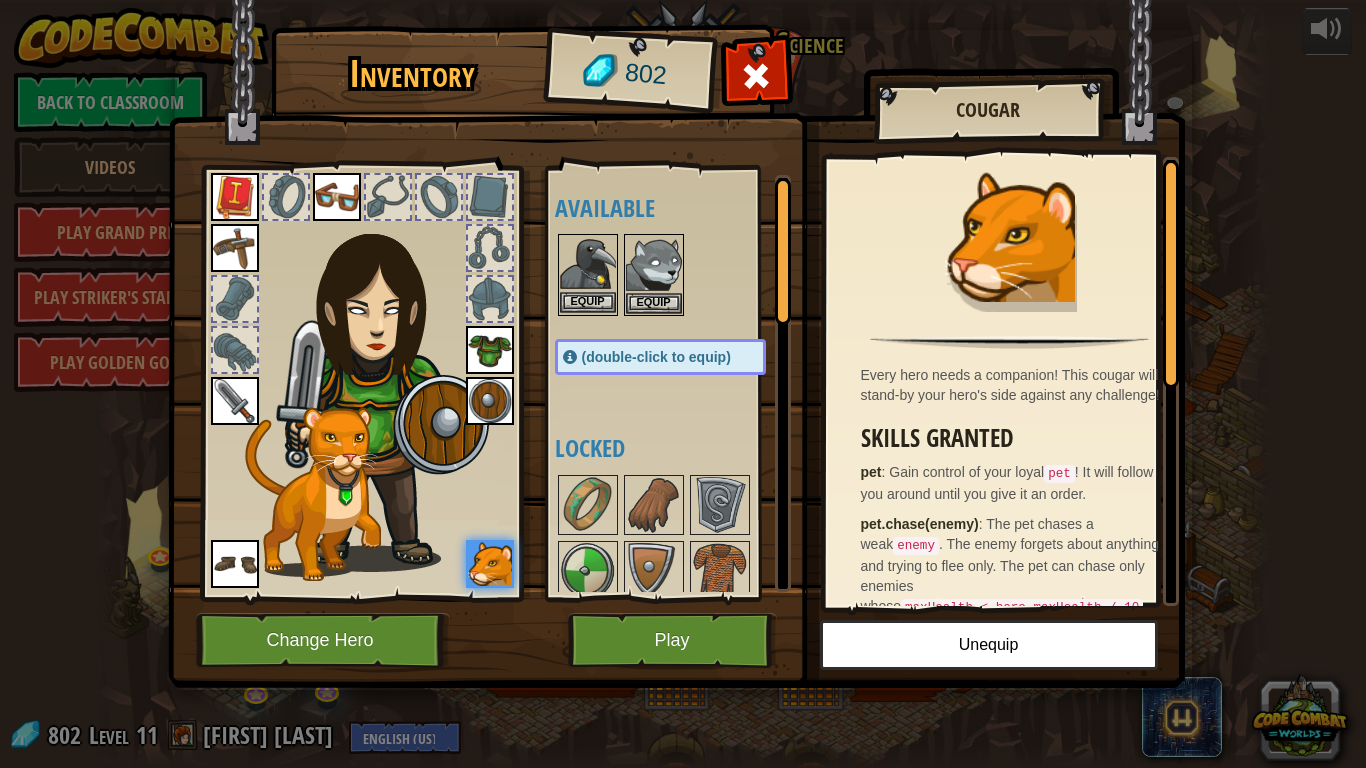 click on "Equip" at bounding box center [0, 0] 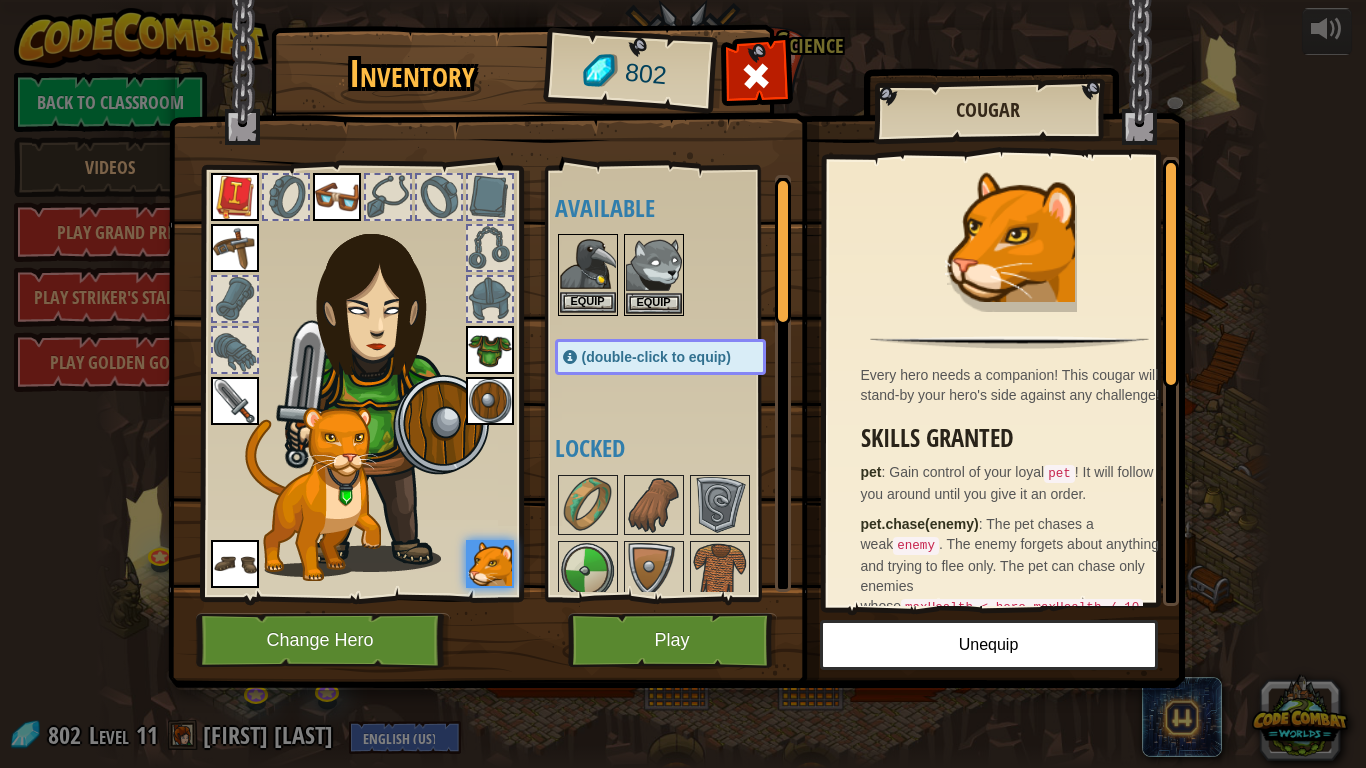 click at bounding box center [588, 264] 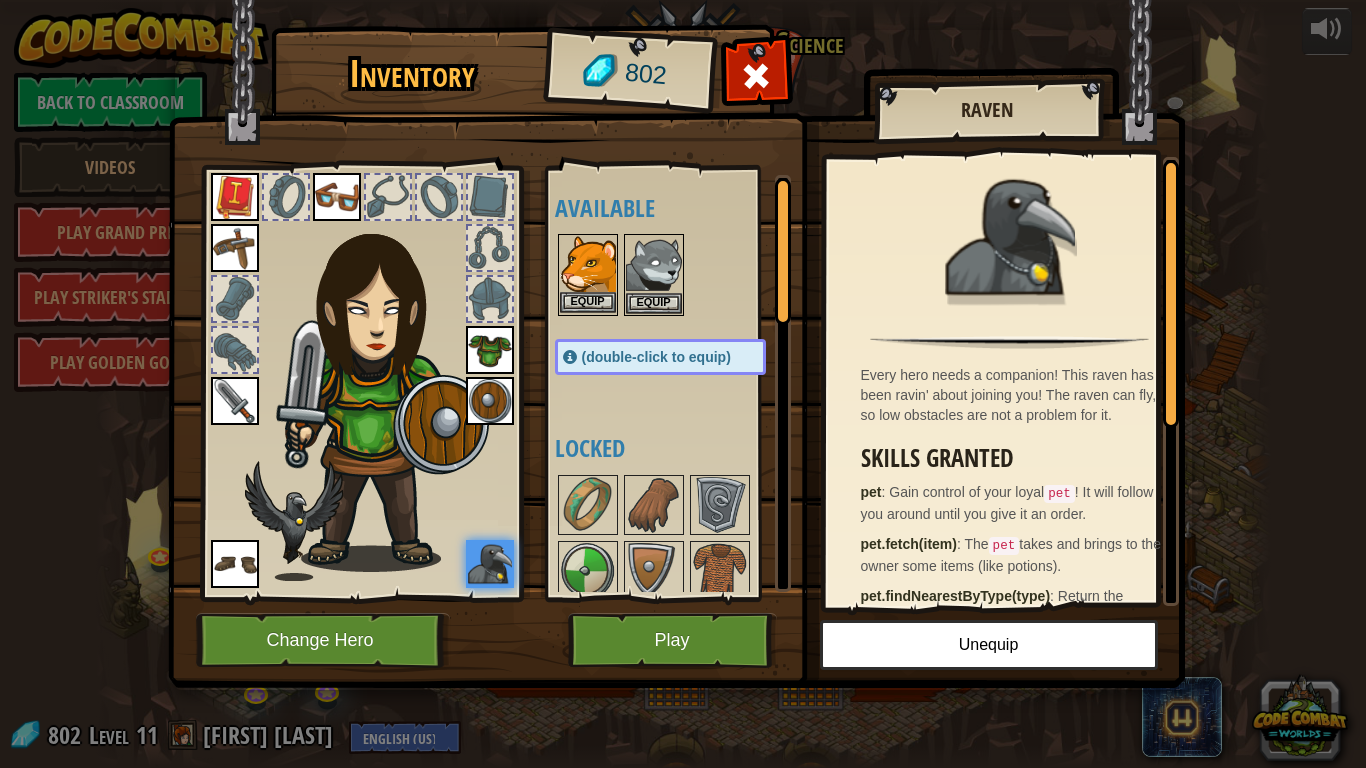 click at bounding box center [588, 264] 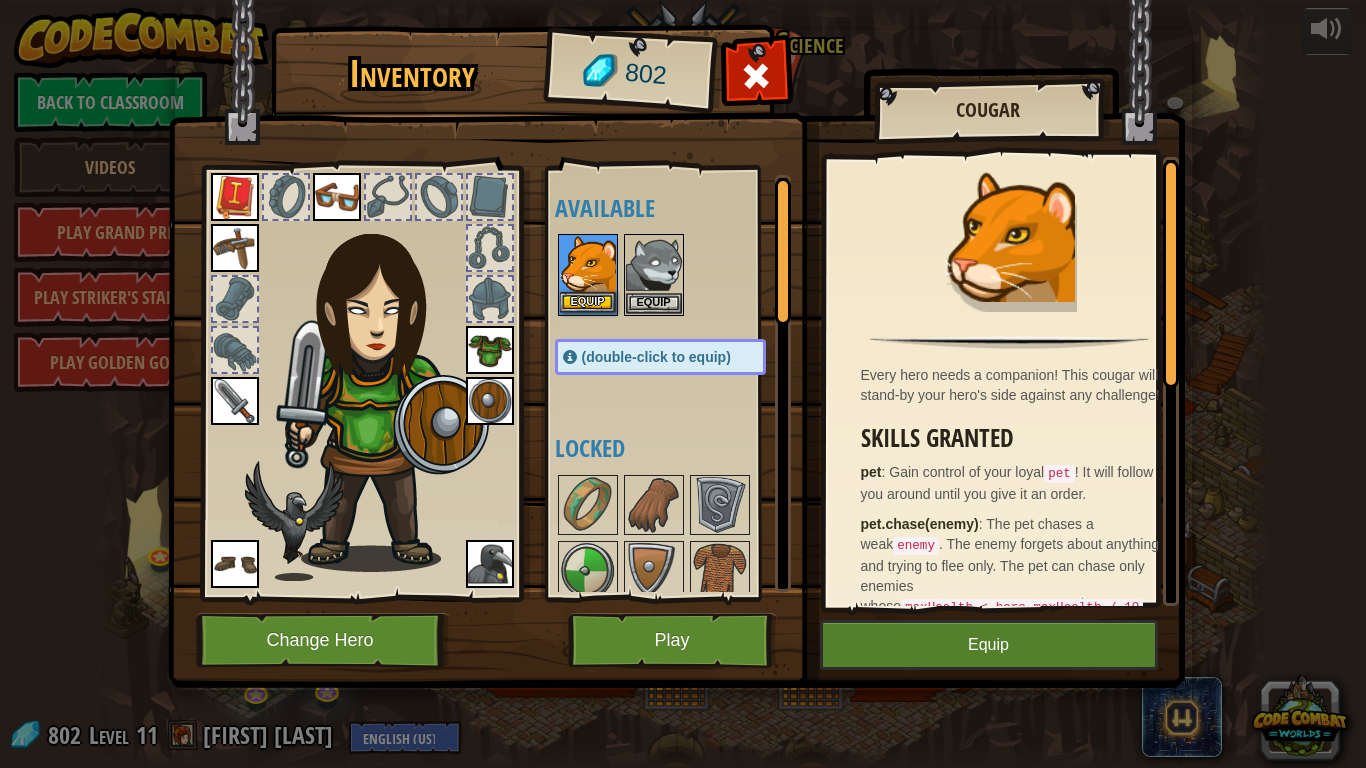 click at bounding box center [588, 264] 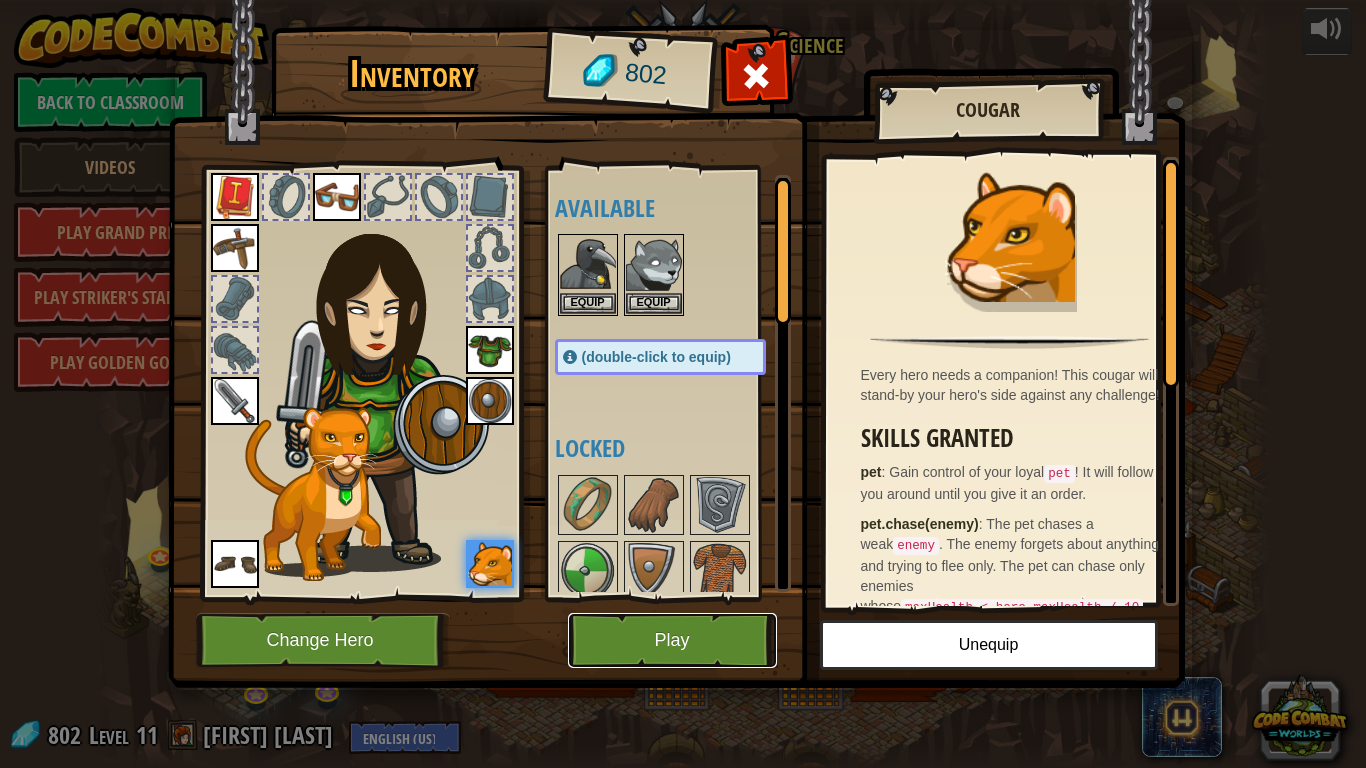 click on "Play" at bounding box center [672, 640] 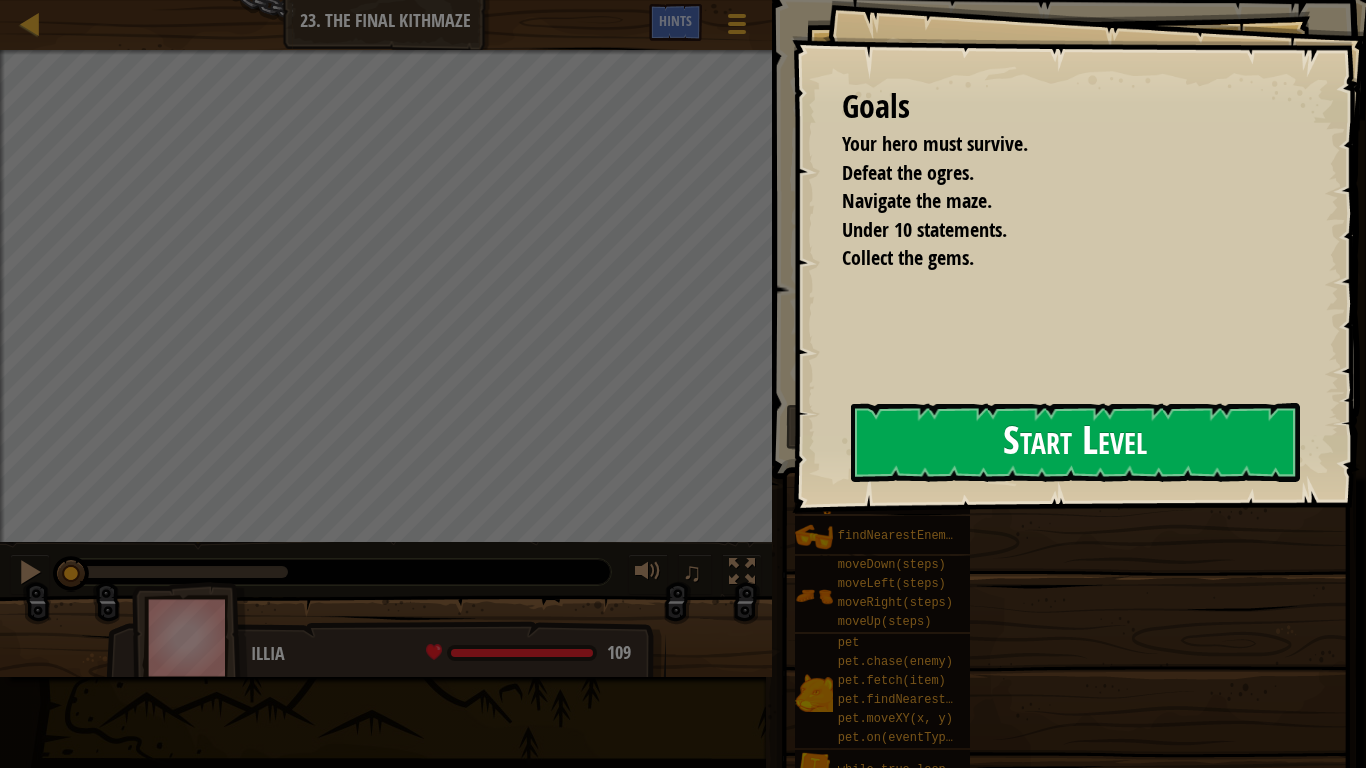 click on "Start Level" at bounding box center [1075, 442] 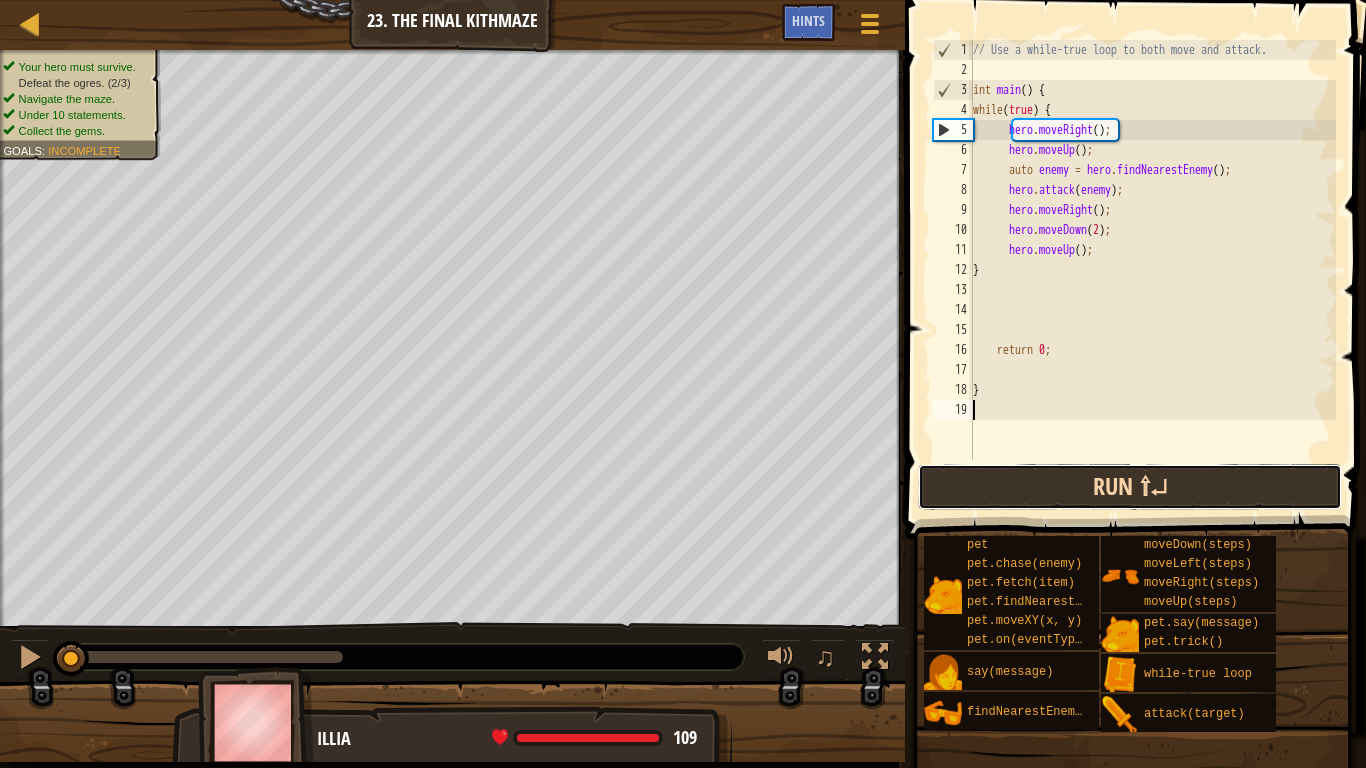 click on "Run ⇧↵" at bounding box center [1130, 487] 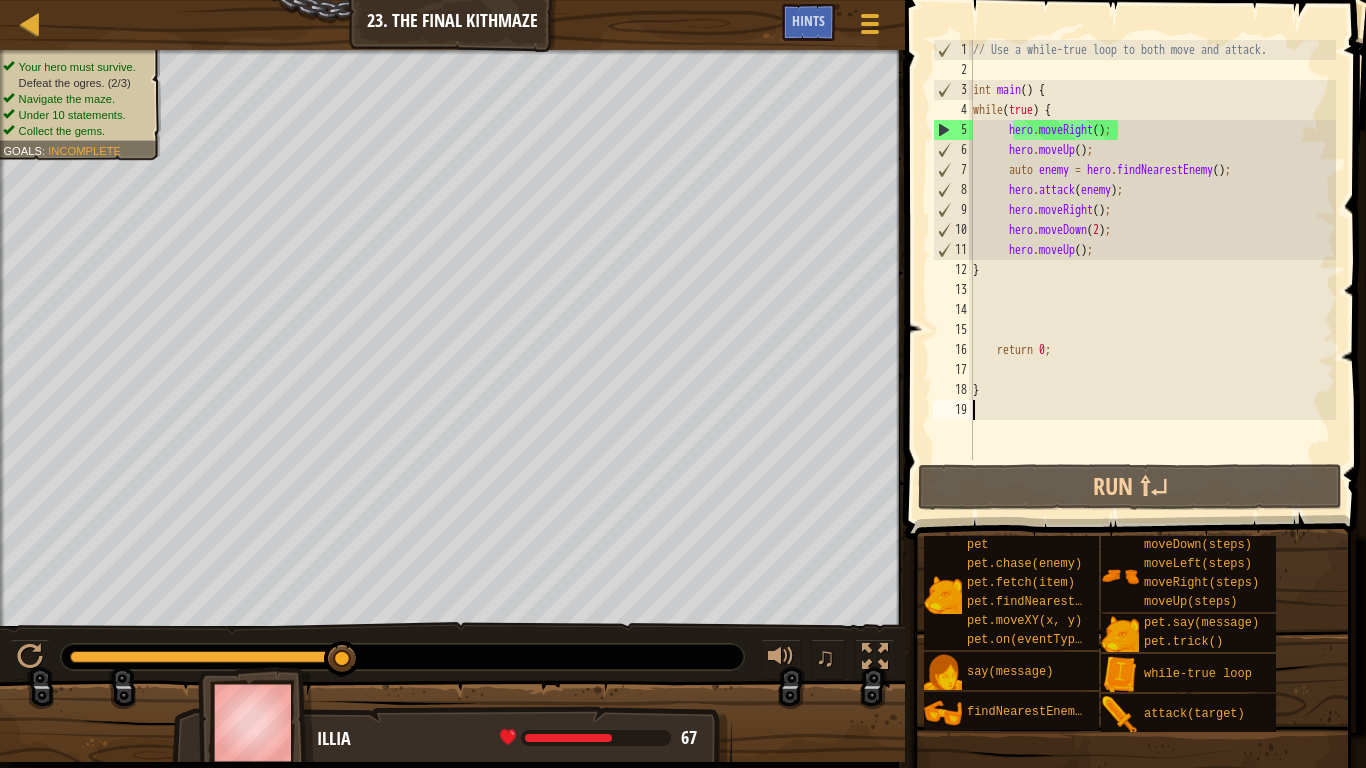 click on "// Use a while-true loop to both move and attack. int   main ( )   { while ( true )   {        hero . moveRight ( ) ;        hero . moveUp ( ) ;        auto   enemy   =   hero . findNearestEnemy ( ) ;        hero . attack ( enemy ) ;        hero . moveRight ( ) ;        hero . moveDown ( 2 ) ;        hero . moveUp ( ) ; }               return   0 ;      }" at bounding box center (1152, 270) 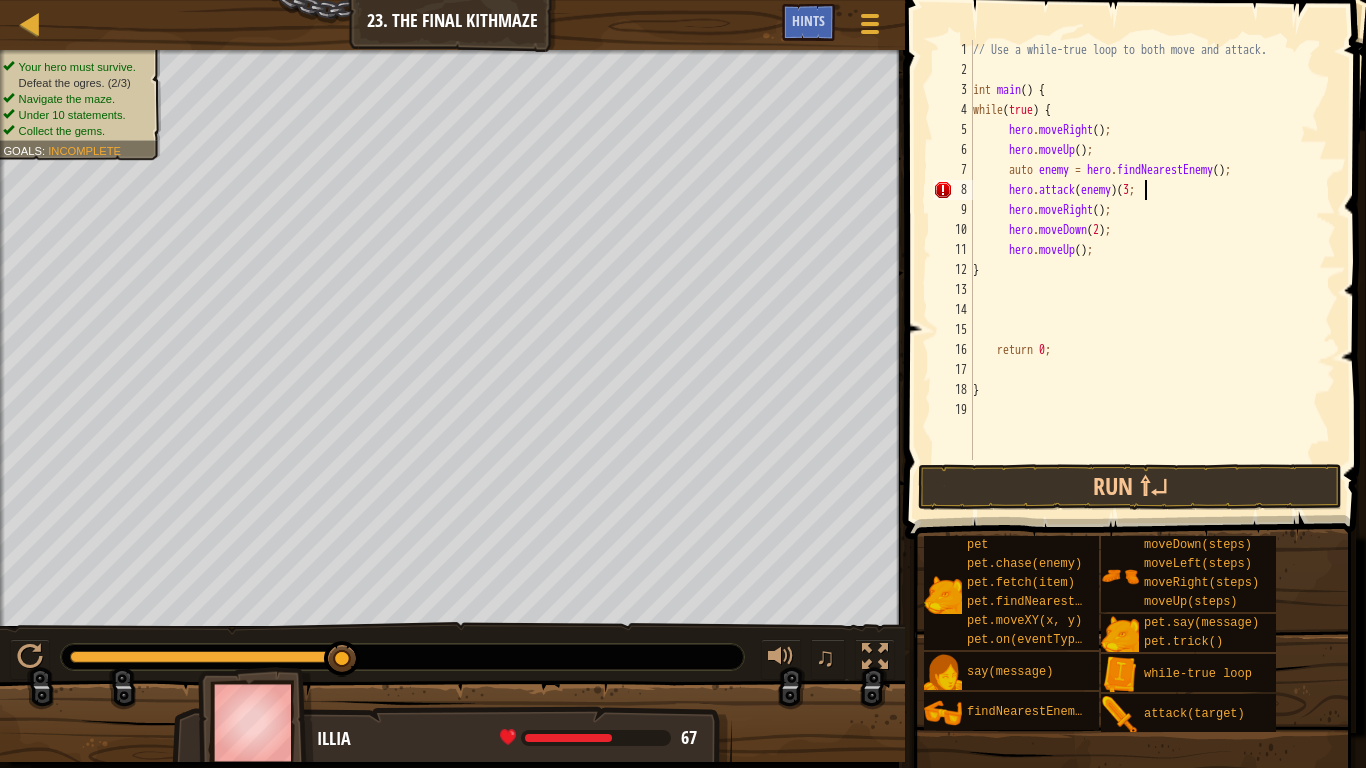 scroll, scrollTop: 9, scrollLeft: 14, axis: both 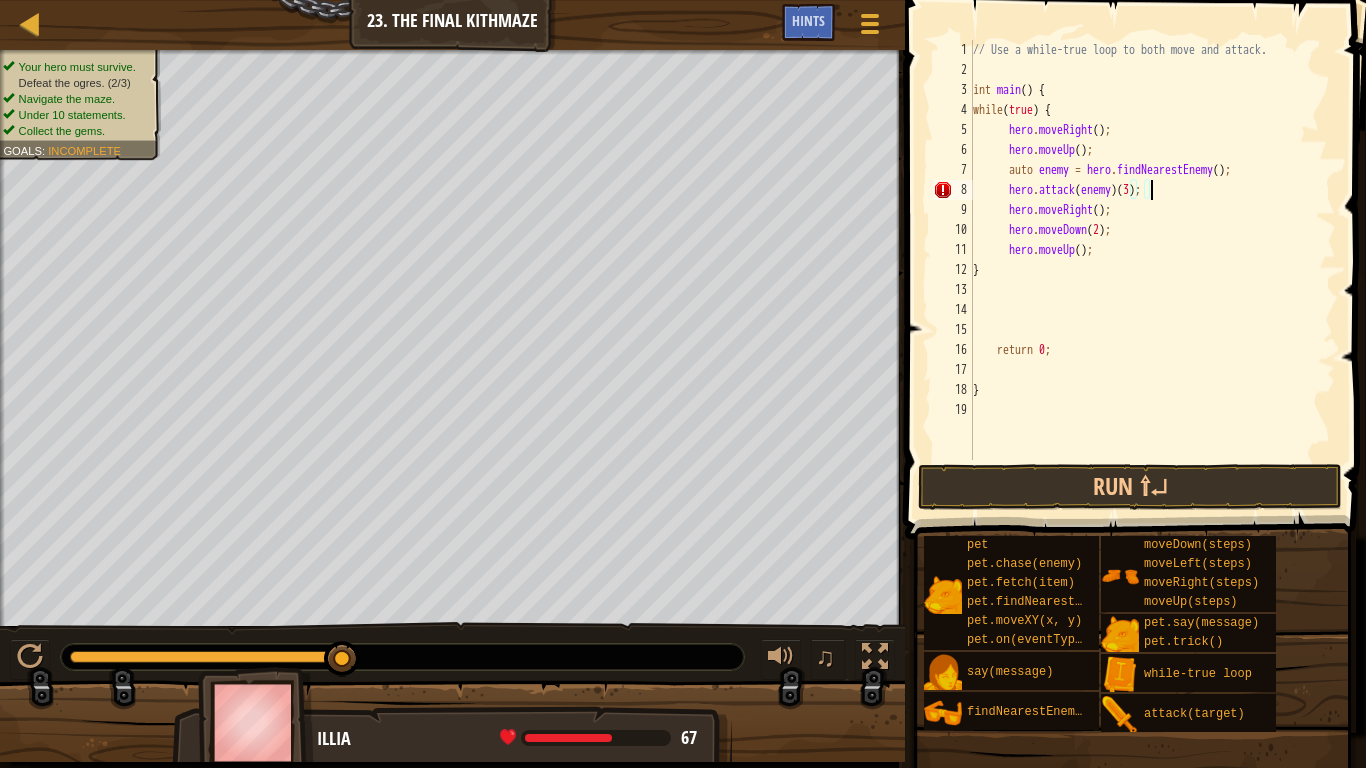 click on "// Use a while-true loop to both move and attack. int   main ( )   { while ( true )   {        hero . moveRight ( ) ;        hero . moveUp ( ) ;        auto   enemy   =   hero . findNearestEnemy ( ) ;        hero . attack ( enemy ) ( 3 ) ;        hero . moveRight ( ) ;        hero . moveDown ( 2 ) ;        hero . moveUp ( ) ; }               return   0 ;      }" at bounding box center (1152, 270) 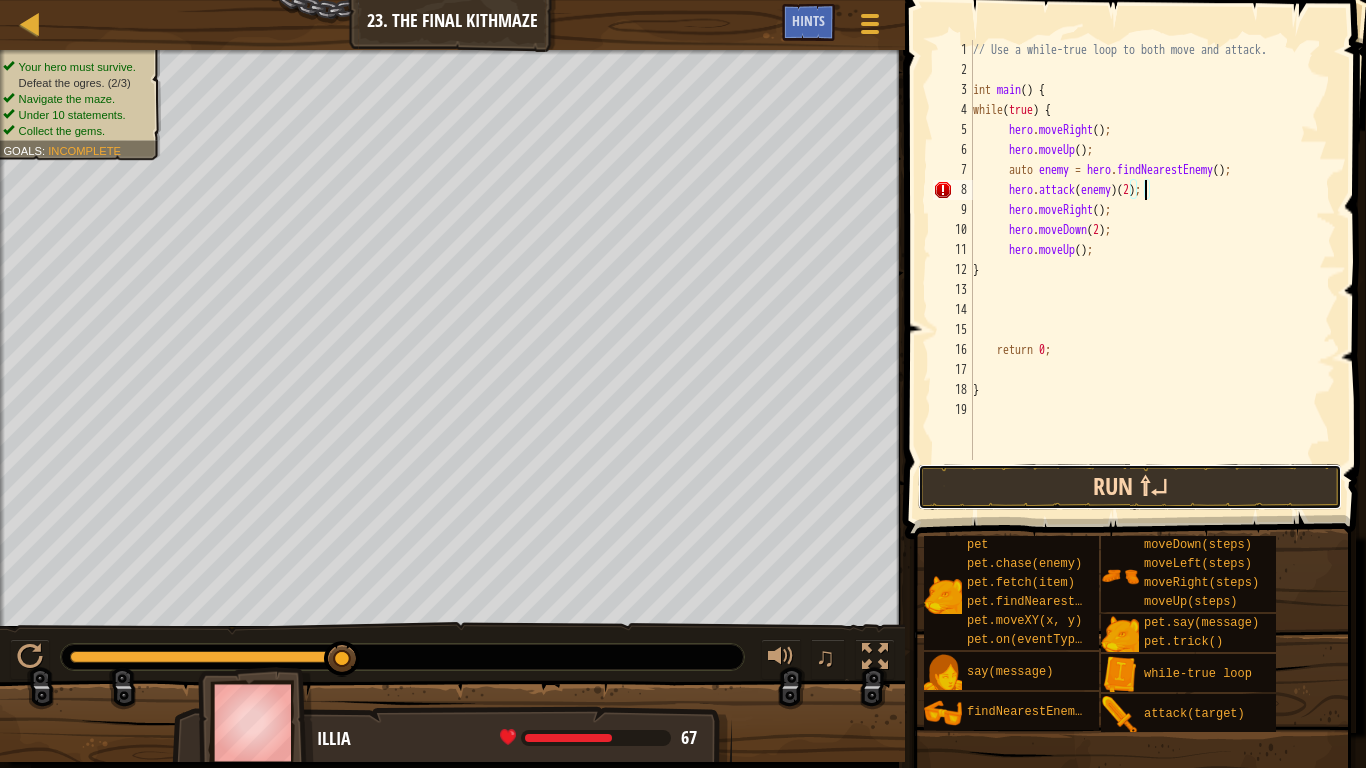click on "Run ⇧↵" at bounding box center [1130, 487] 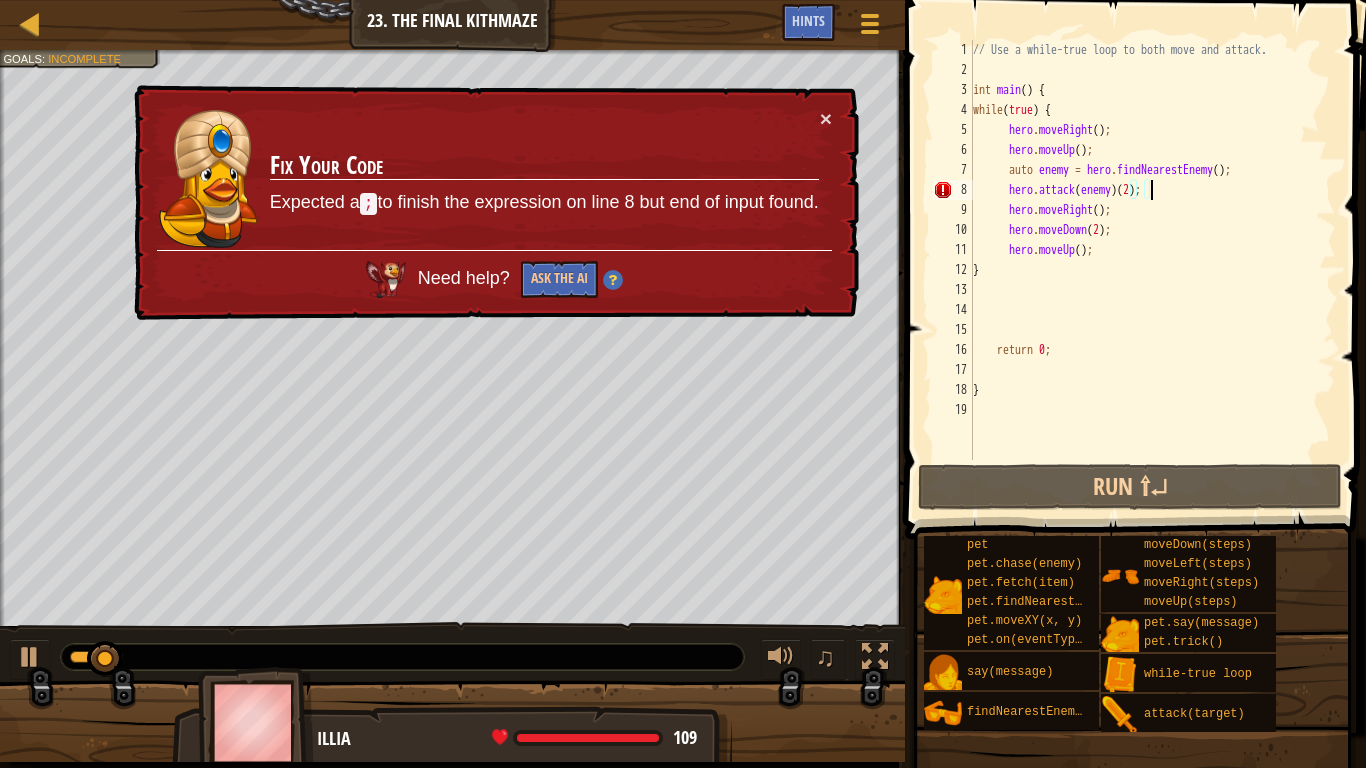 click on "// Use a while-true loop to both move and attack. int   main ( )   { while ( true )   {        hero . moveRight ( ) ;        hero . moveUp ( ) ;        auto   enemy   =   hero . findNearestEnemy ( ) ;        hero . attack ( enemy ) ( 2 ) ;        hero . moveRight ( ) ;        hero . moveDown ( 2 ) ;        hero . moveUp ( ) ; }               return   0 ;      }" at bounding box center [1152, 270] 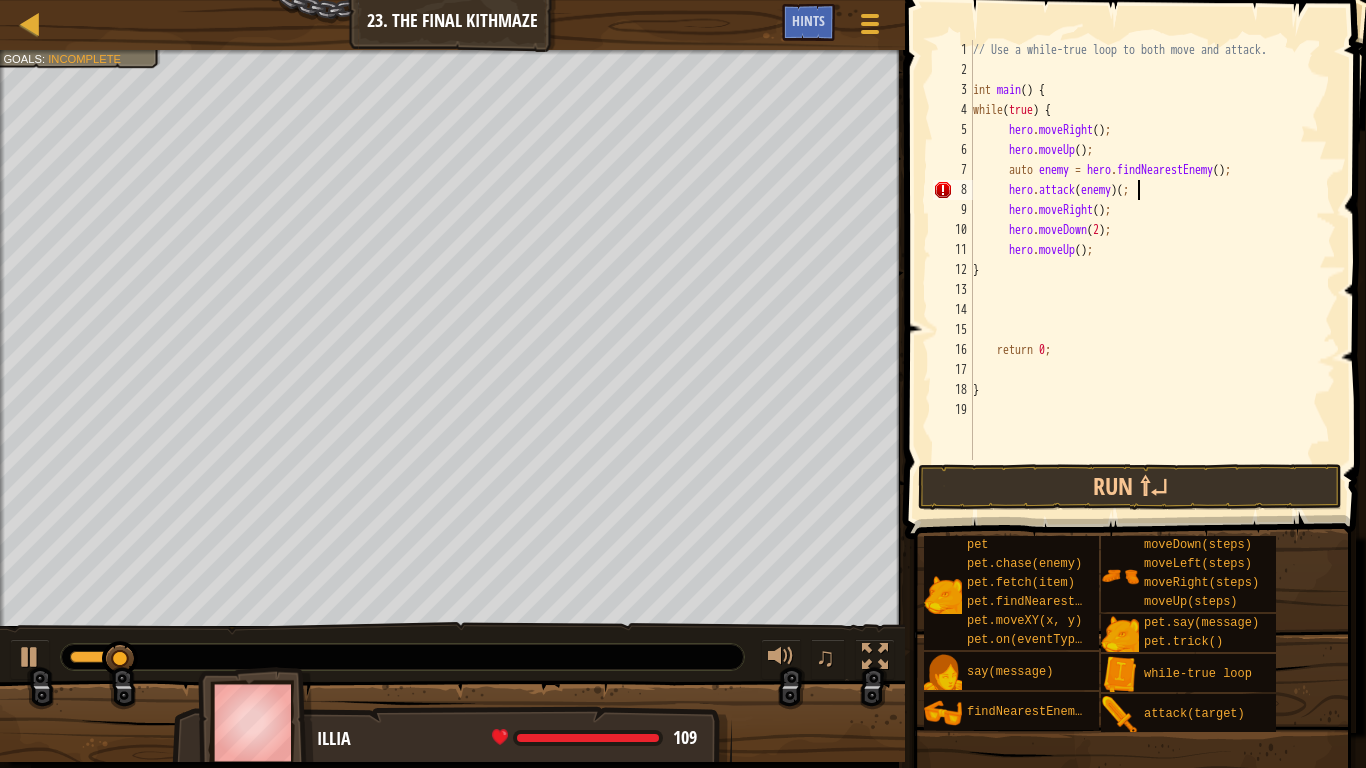 scroll, scrollTop: 9, scrollLeft: 13, axis: both 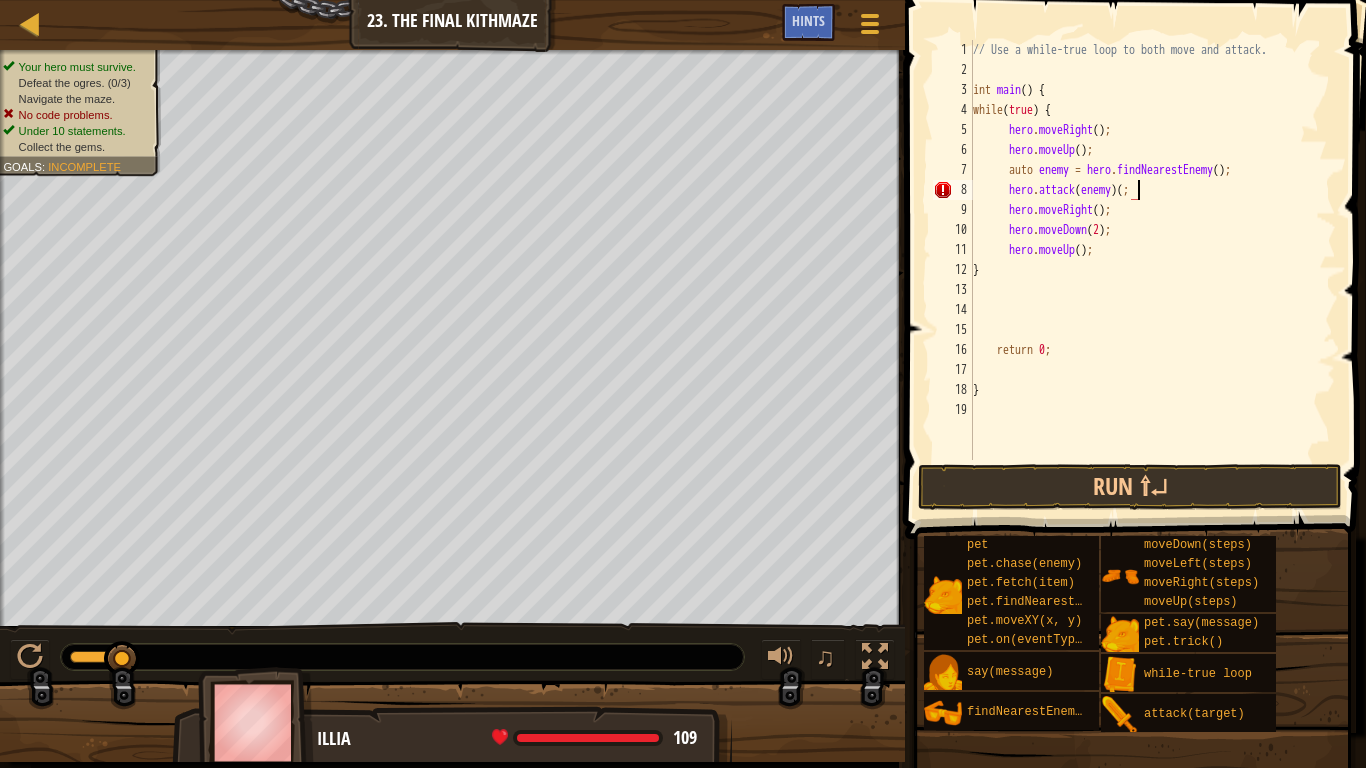 type on "hero.attack(enemy);" 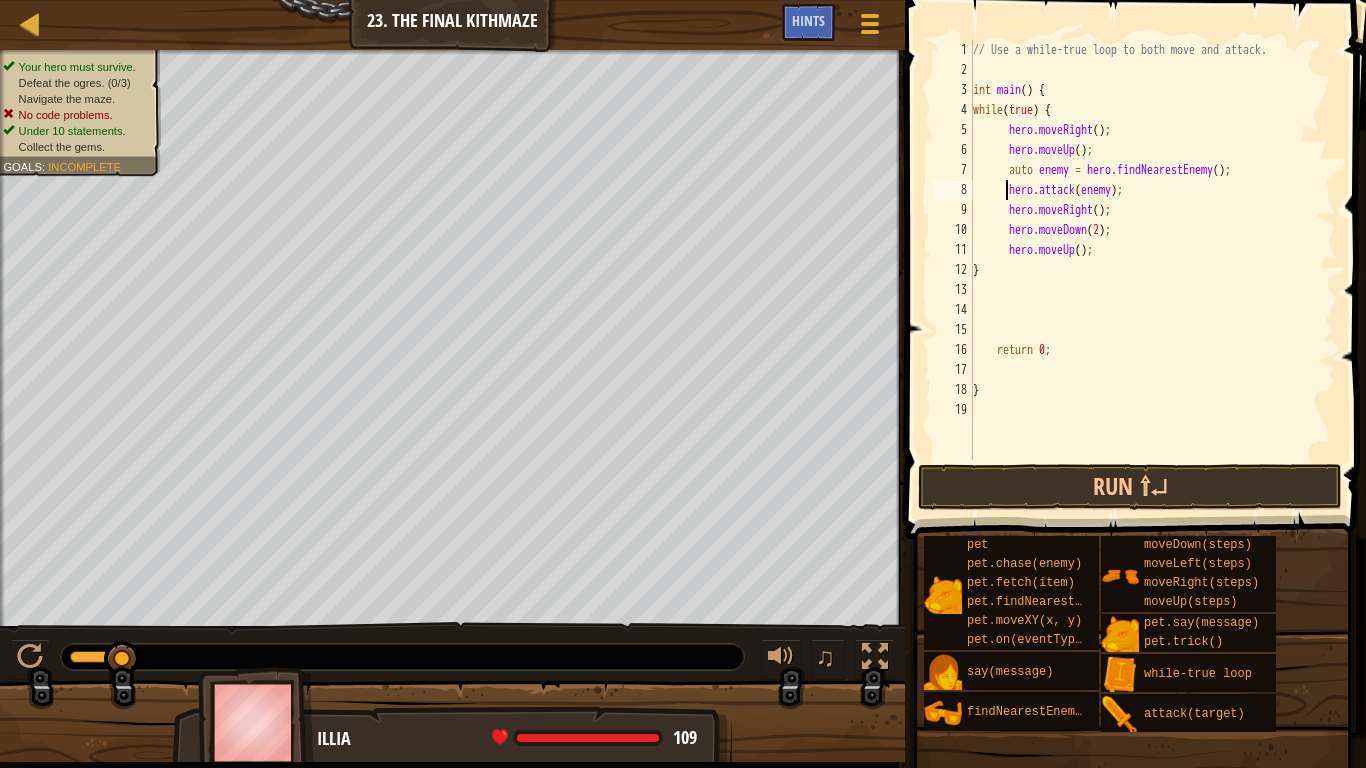 click on "// Use a while-true loop to both move and attack. int   main ( )   { while ( true )   {        hero . moveRight ( ) ;        hero . moveUp ( ) ;        auto   enemy   =   hero . findNearestEnemy ( ) ;        hero . attack ( enemy ) ;        hero . moveRight ( ) ;        hero . moveDown ( 2 ) ;        hero . moveUp ( ) ; }               return   0 ;      }" at bounding box center (1152, 270) 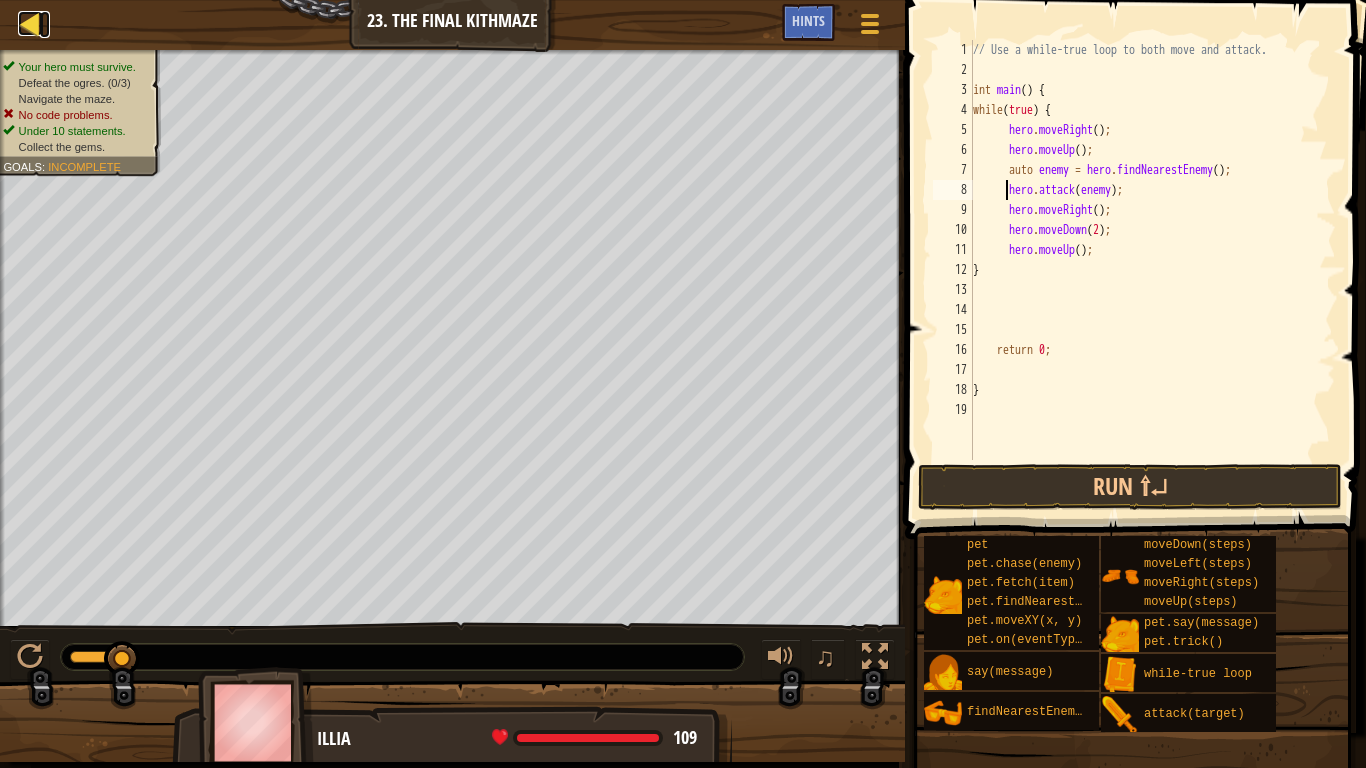 click at bounding box center [30, 23] 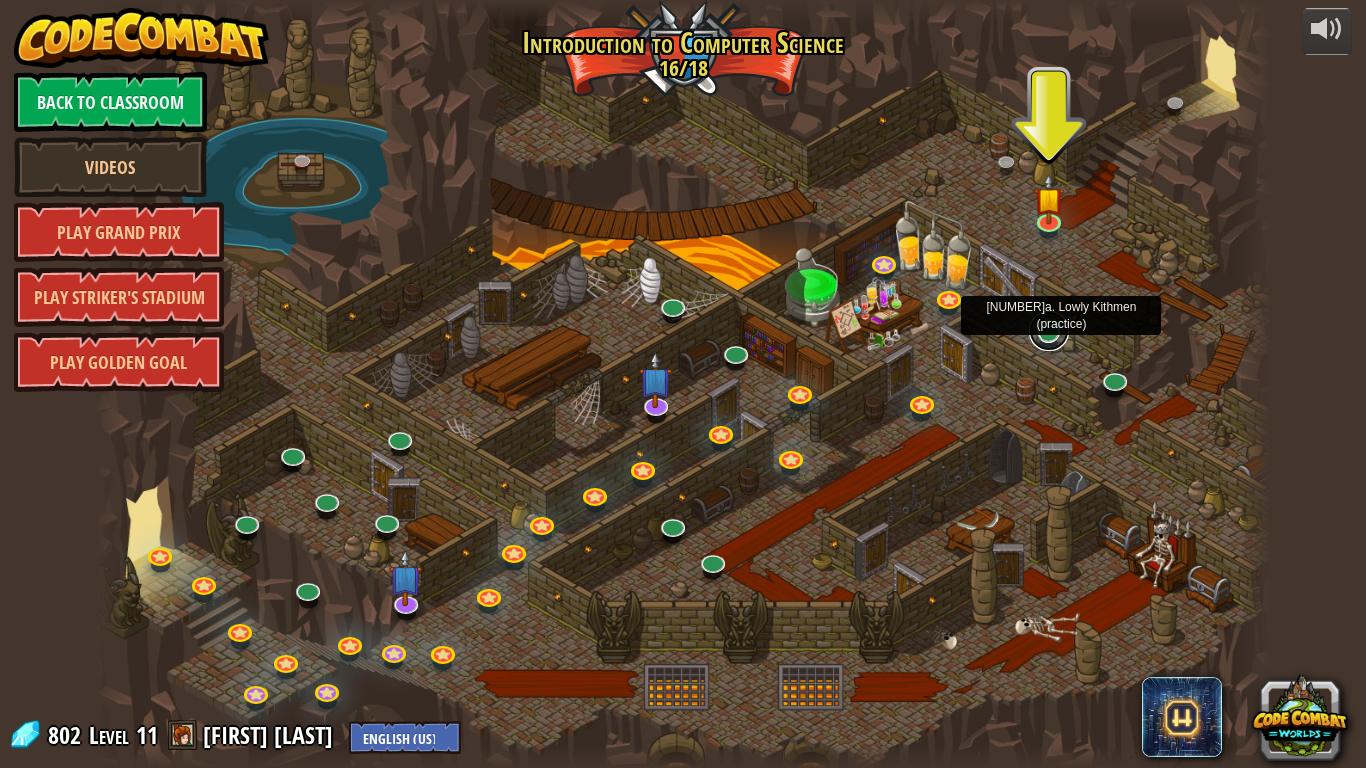 click at bounding box center [1049, 331] 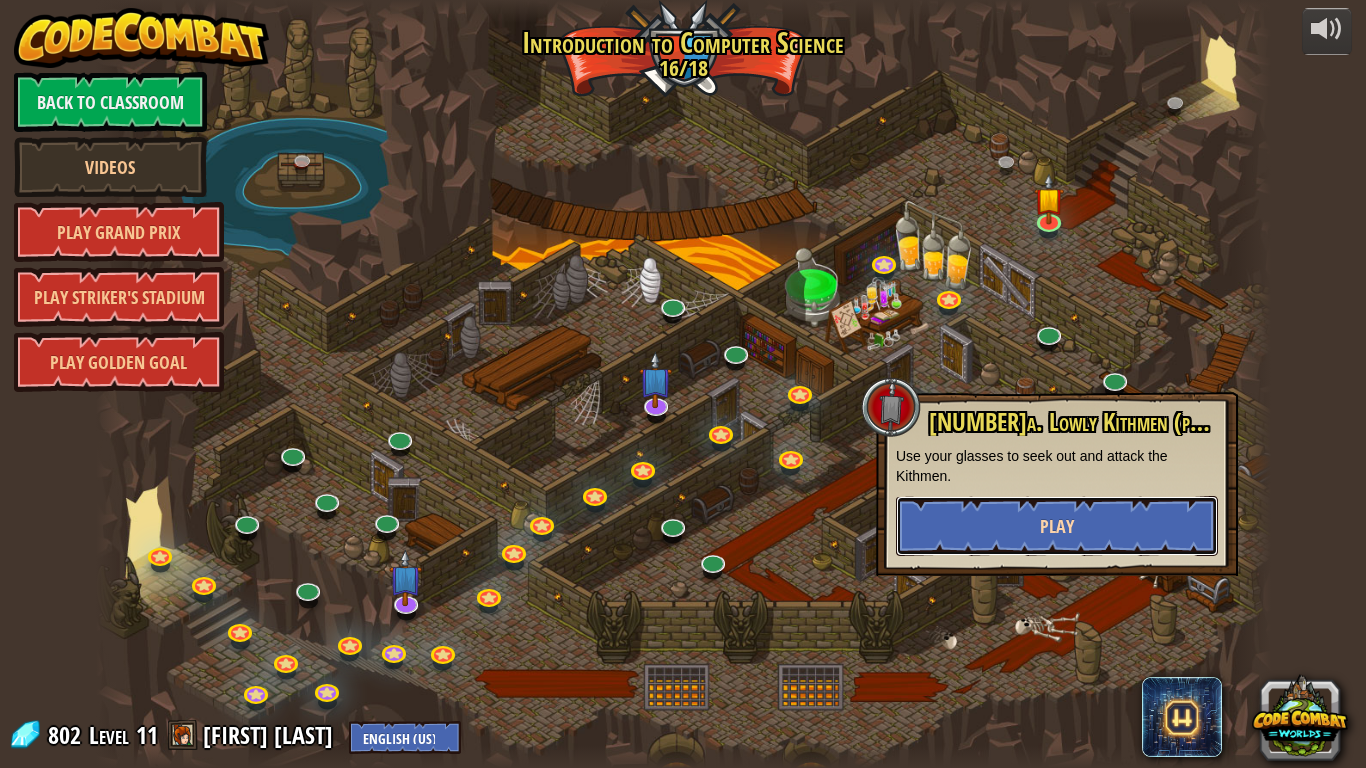 click on "Play" at bounding box center [1057, 526] 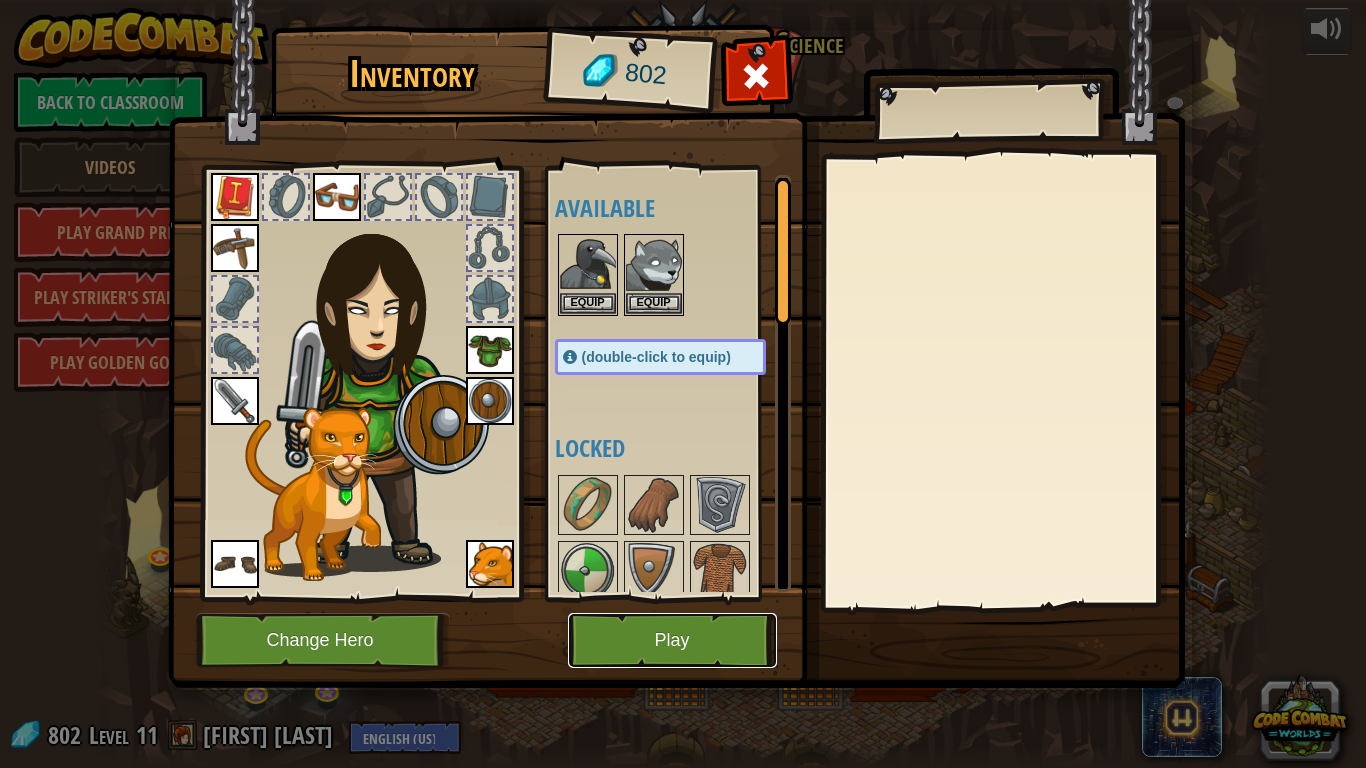 click on "Play" at bounding box center [672, 640] 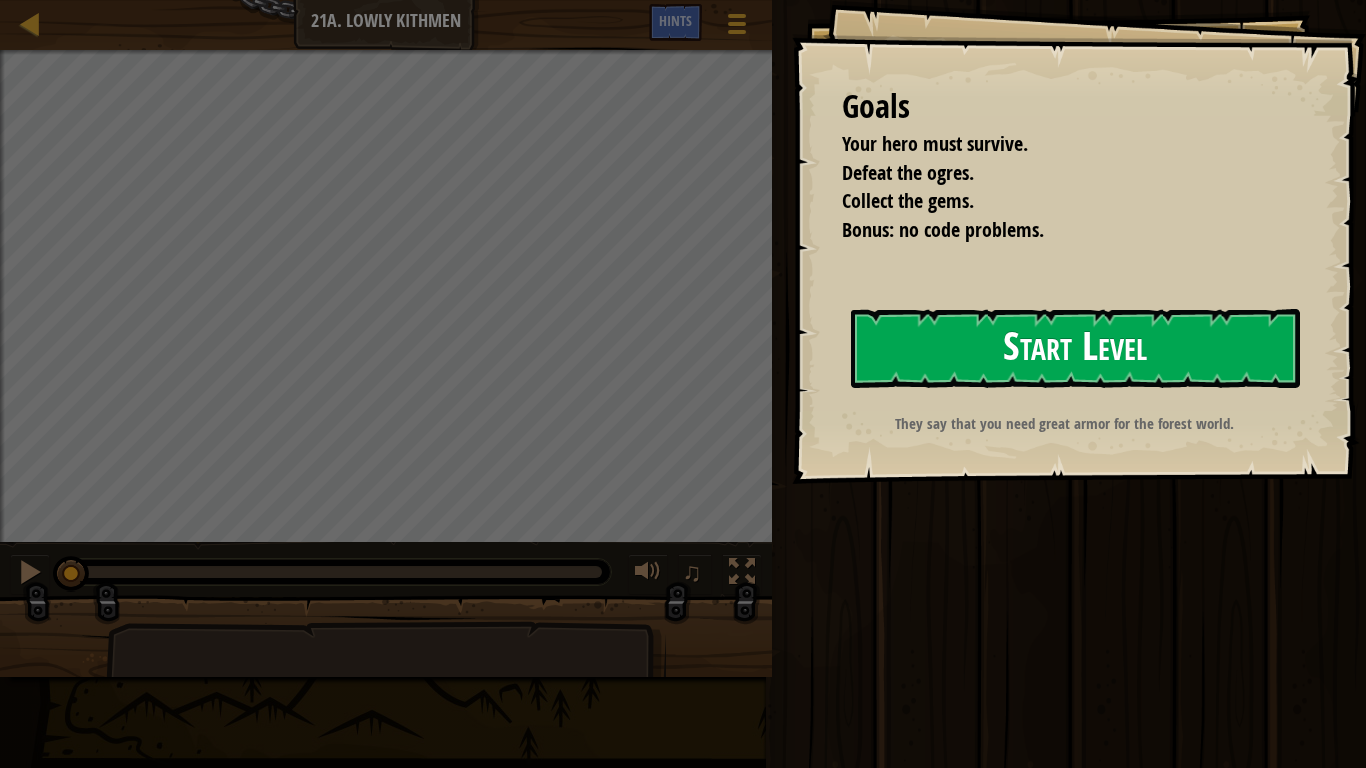 click on "Start Level" at bounding box center (1075, 348) 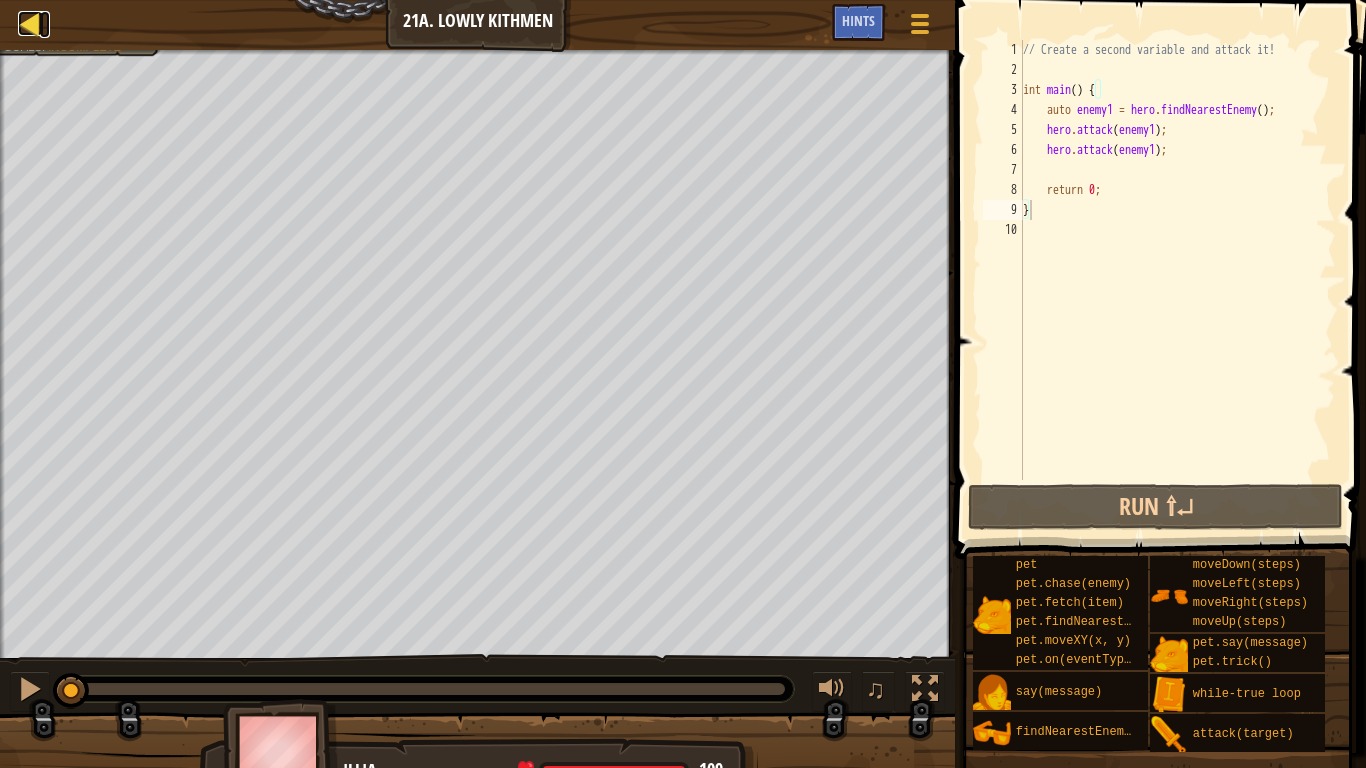 click at bounding box center (30, 23) 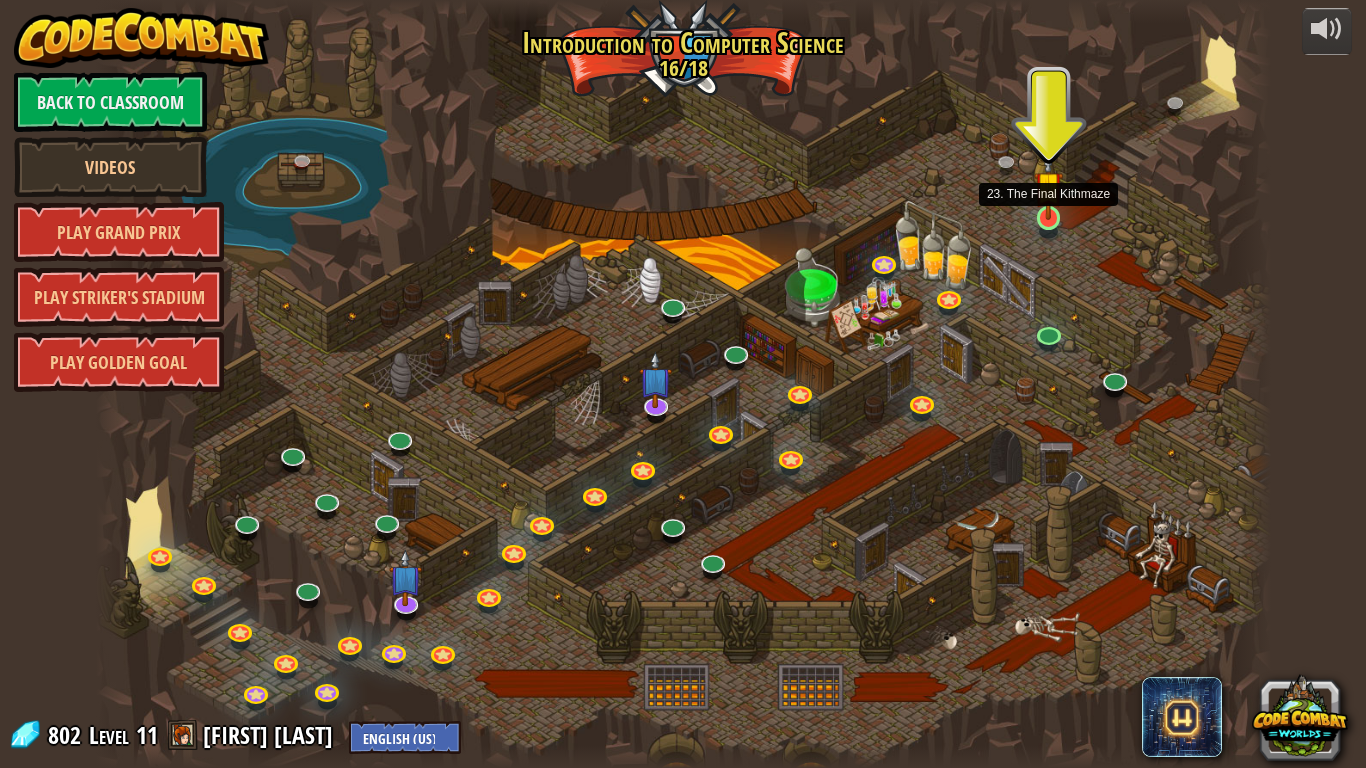 click at bounding box center (1049, 186) 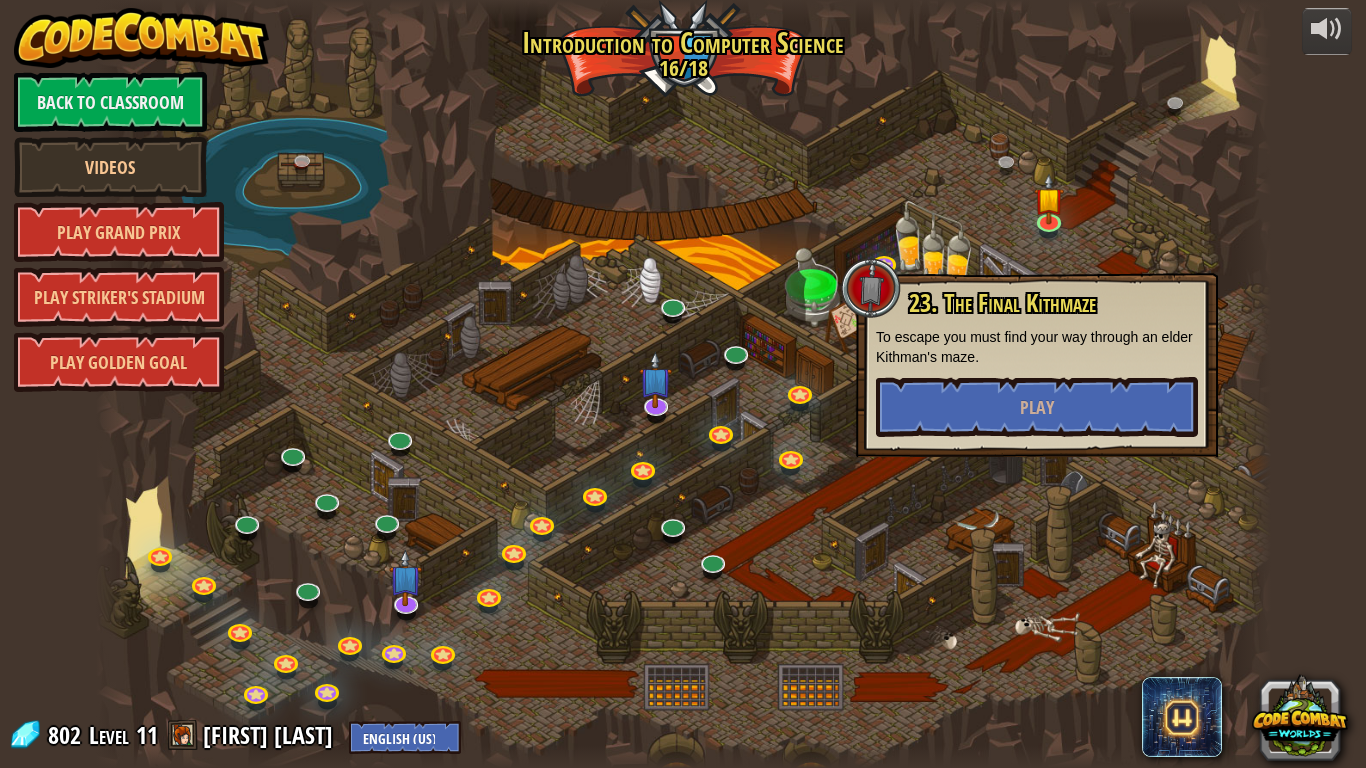 click at bounding box center [683, 384] 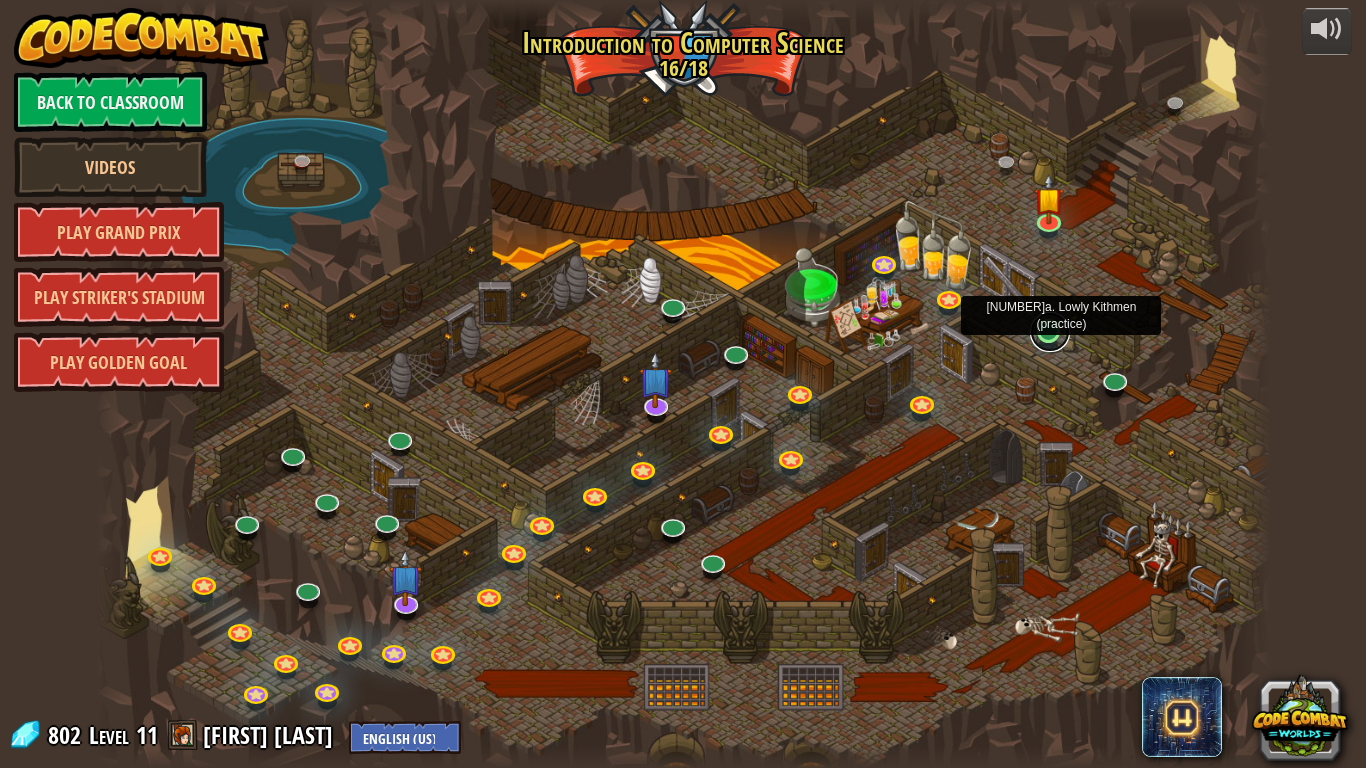 click at bounding box center (1050, 332) 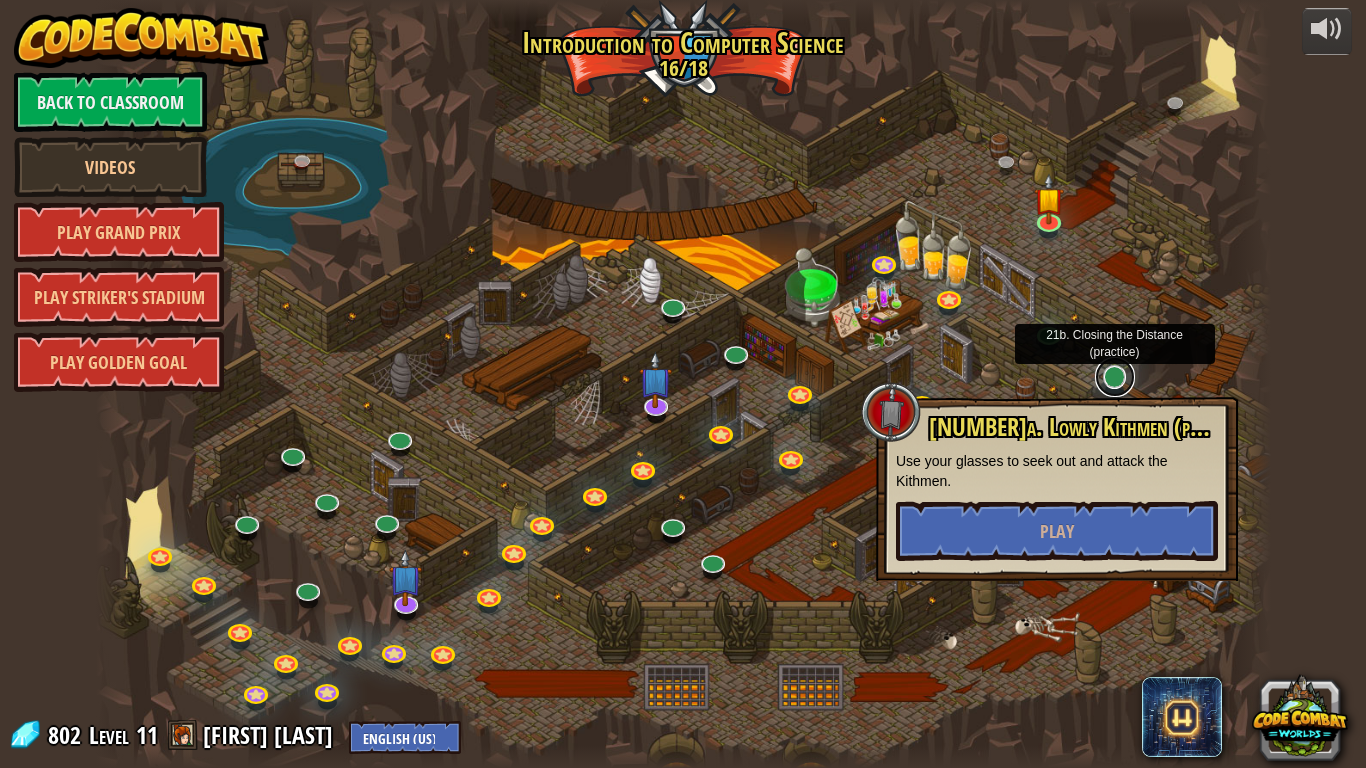 click at bounding box center [1115, 377] 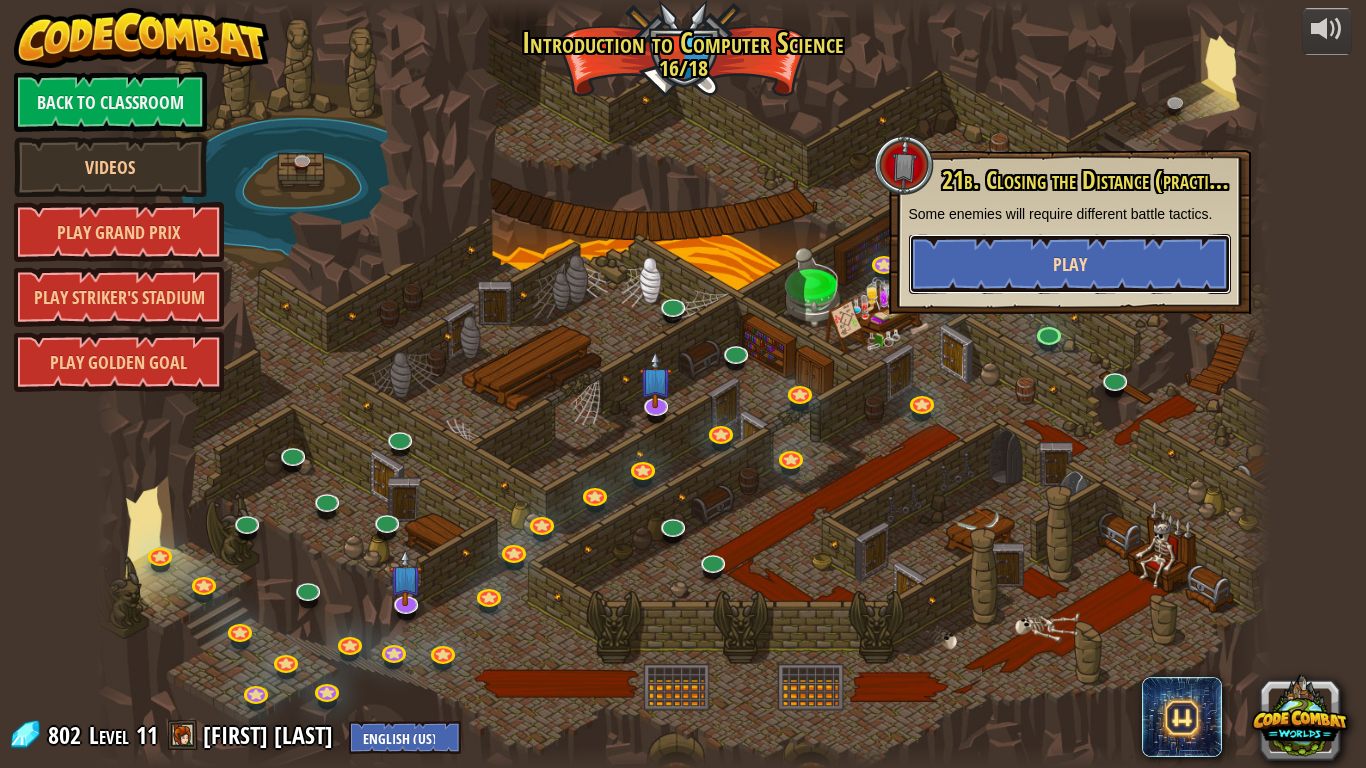 click on "Play" at bounding box center (1070, 264) 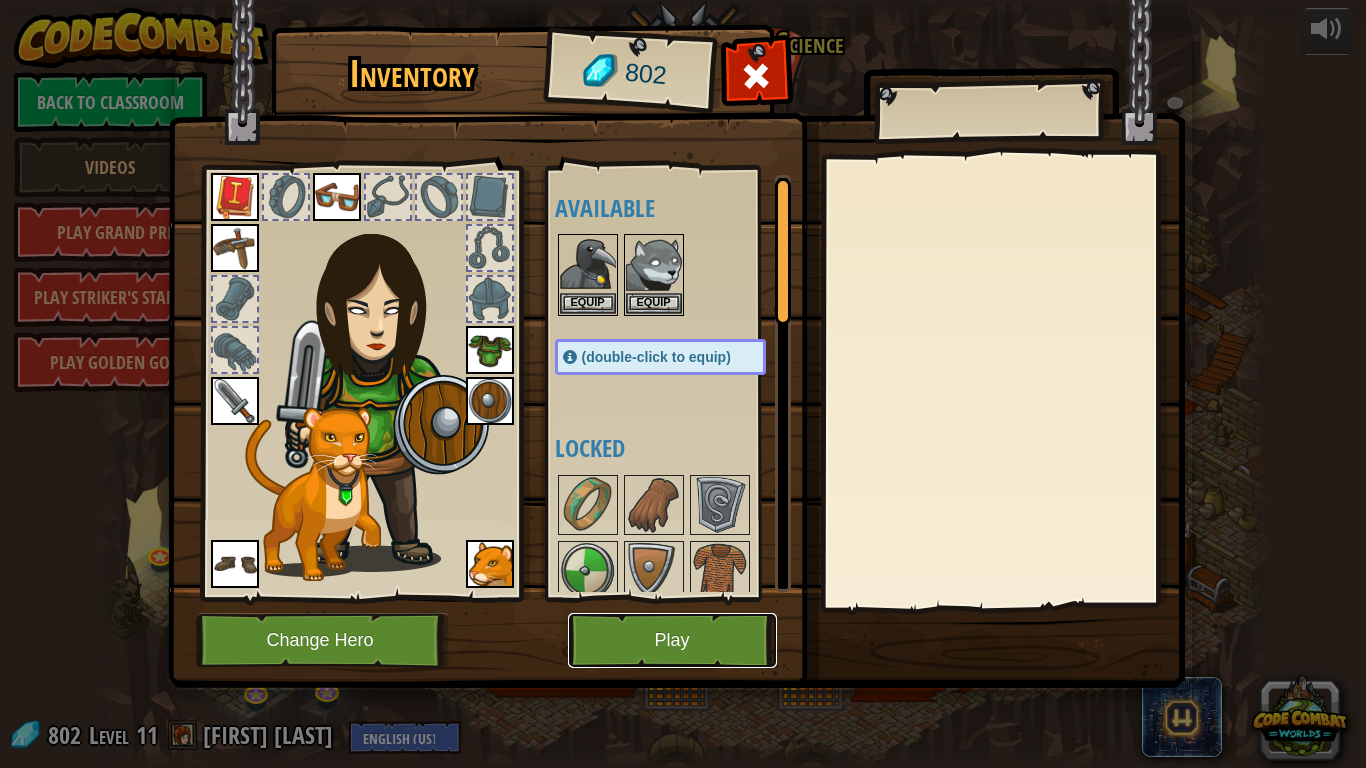 click on "Play" at bounding box center [672, 640] 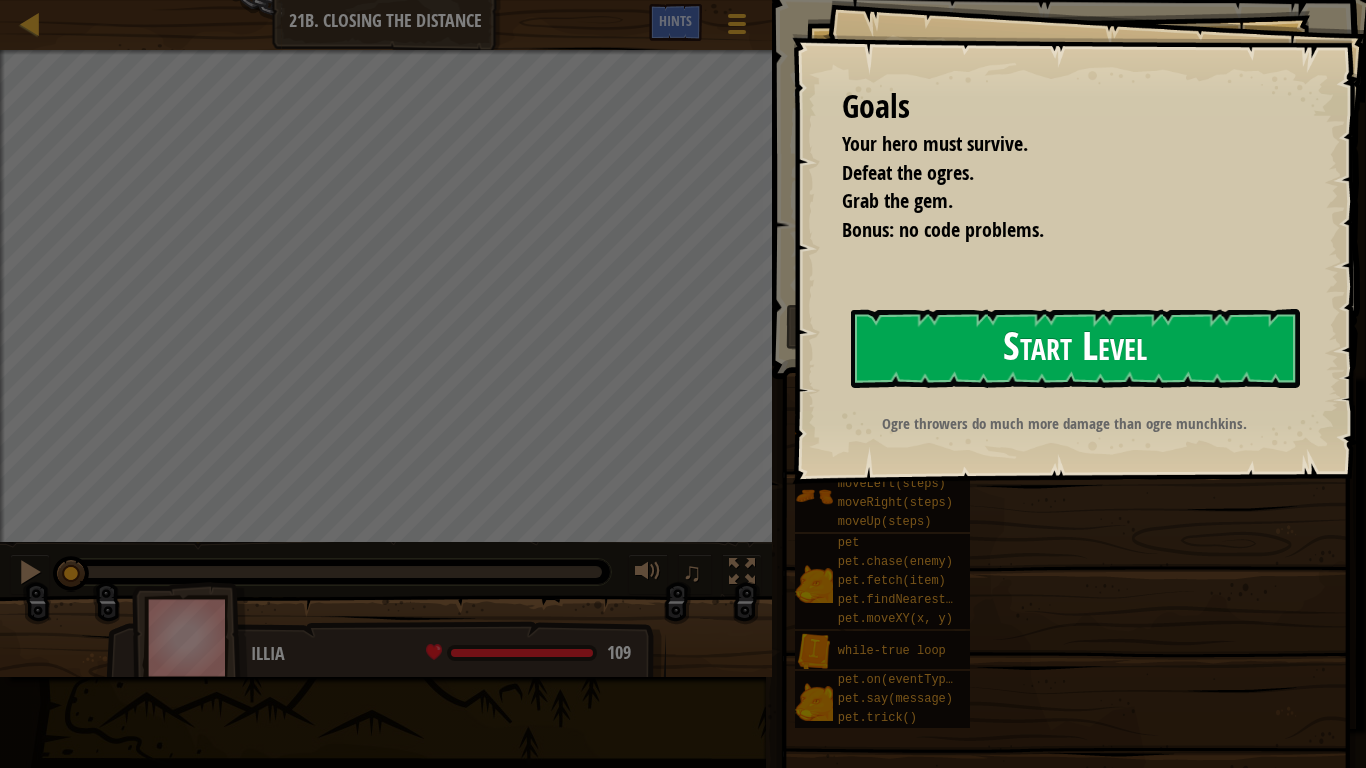 type 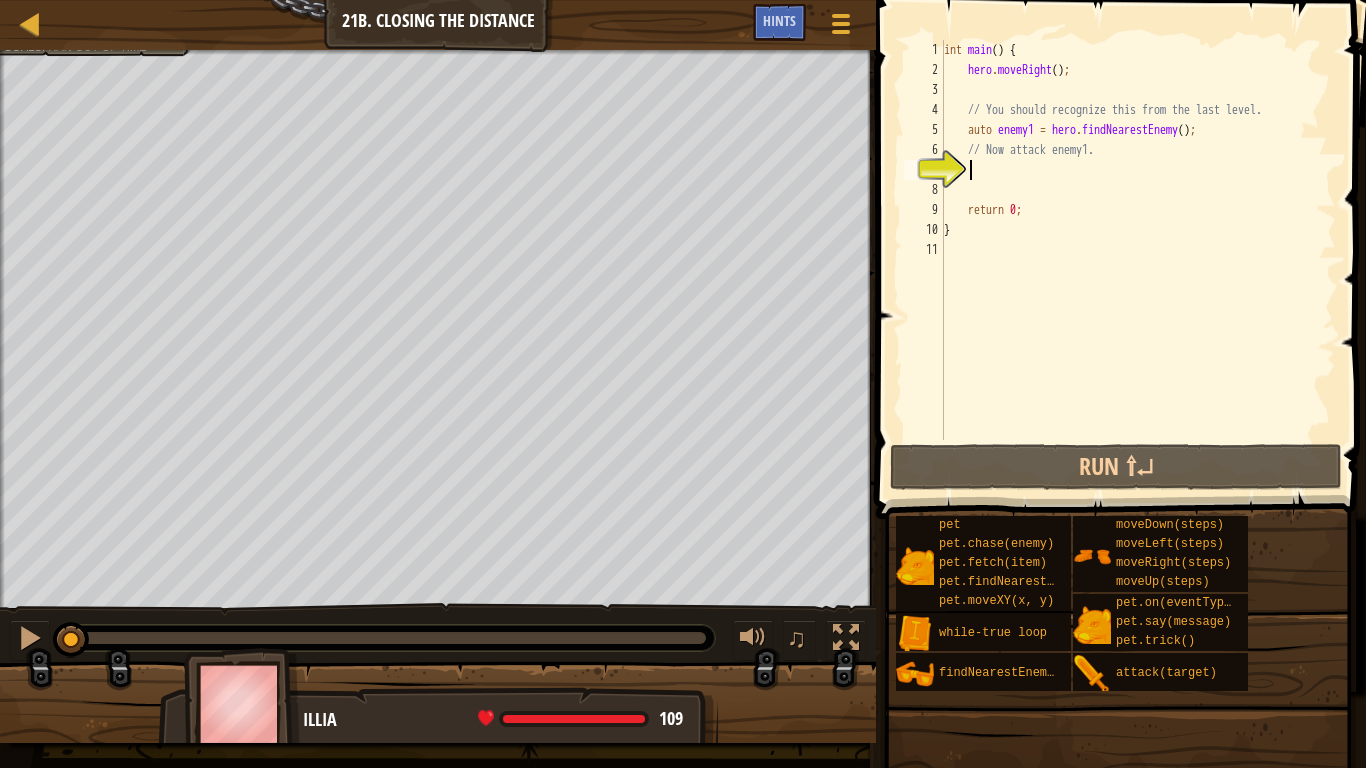 click on "Map Introduction to Computer Science 21b. Closing the Distance Game Menu Done Hints" at bounding box center (438, 25) 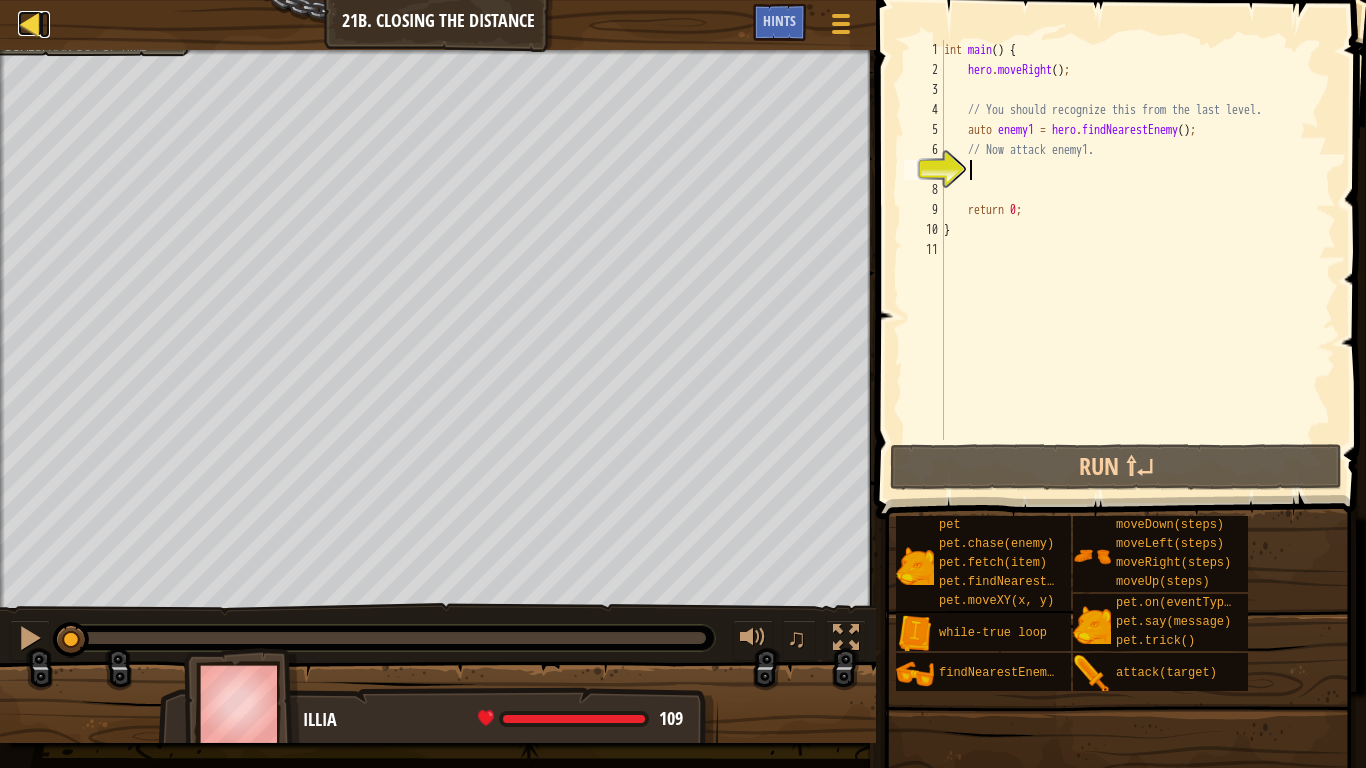 click at bounding box center [30, 23] 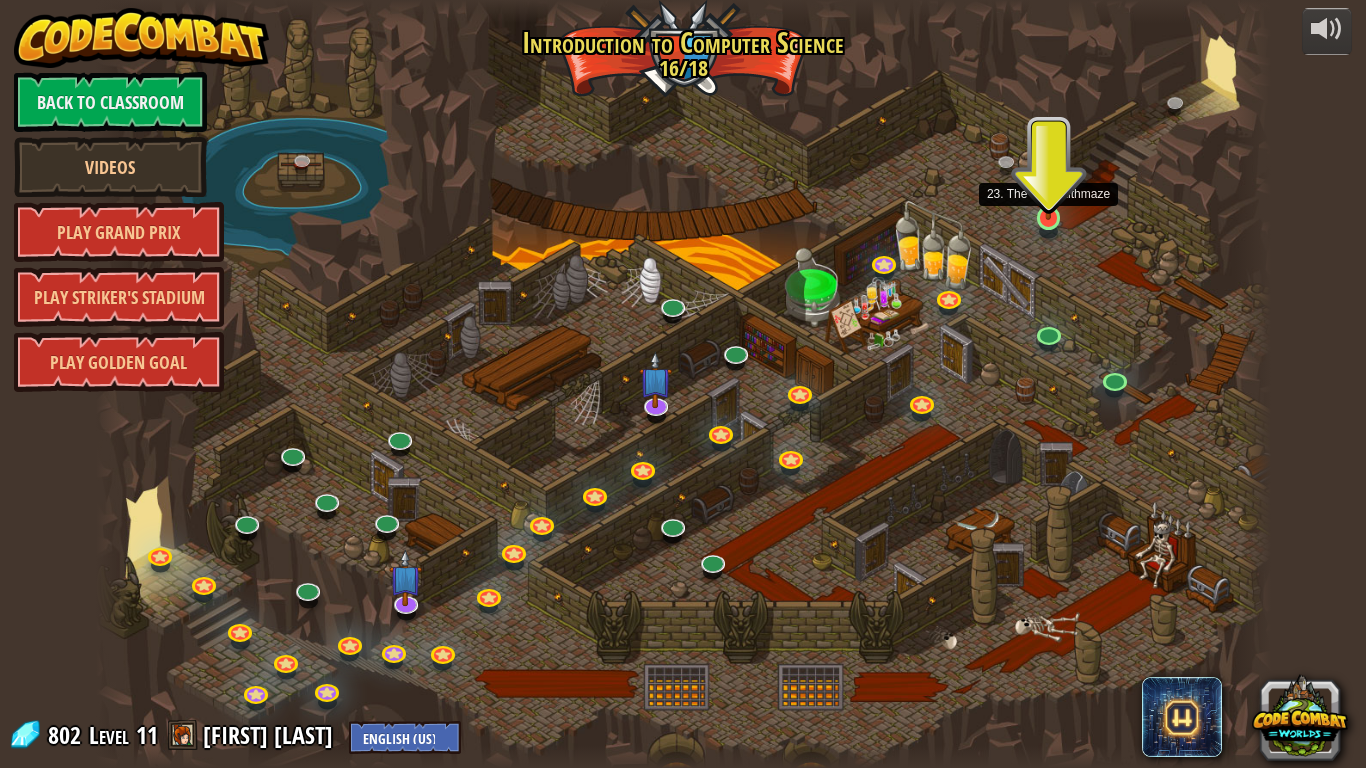 click at bounding box center [1049, 186] 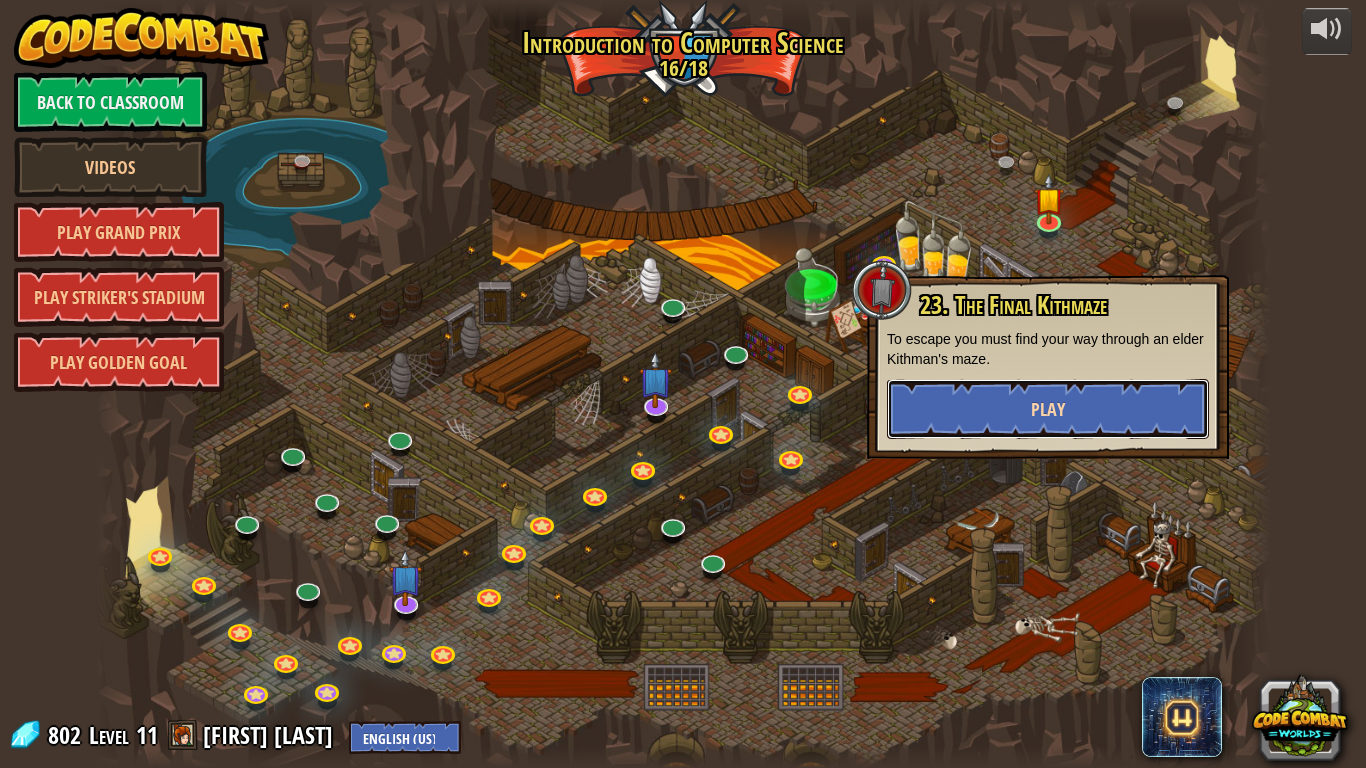 click on "Play" at bounding box center (1048, 409) 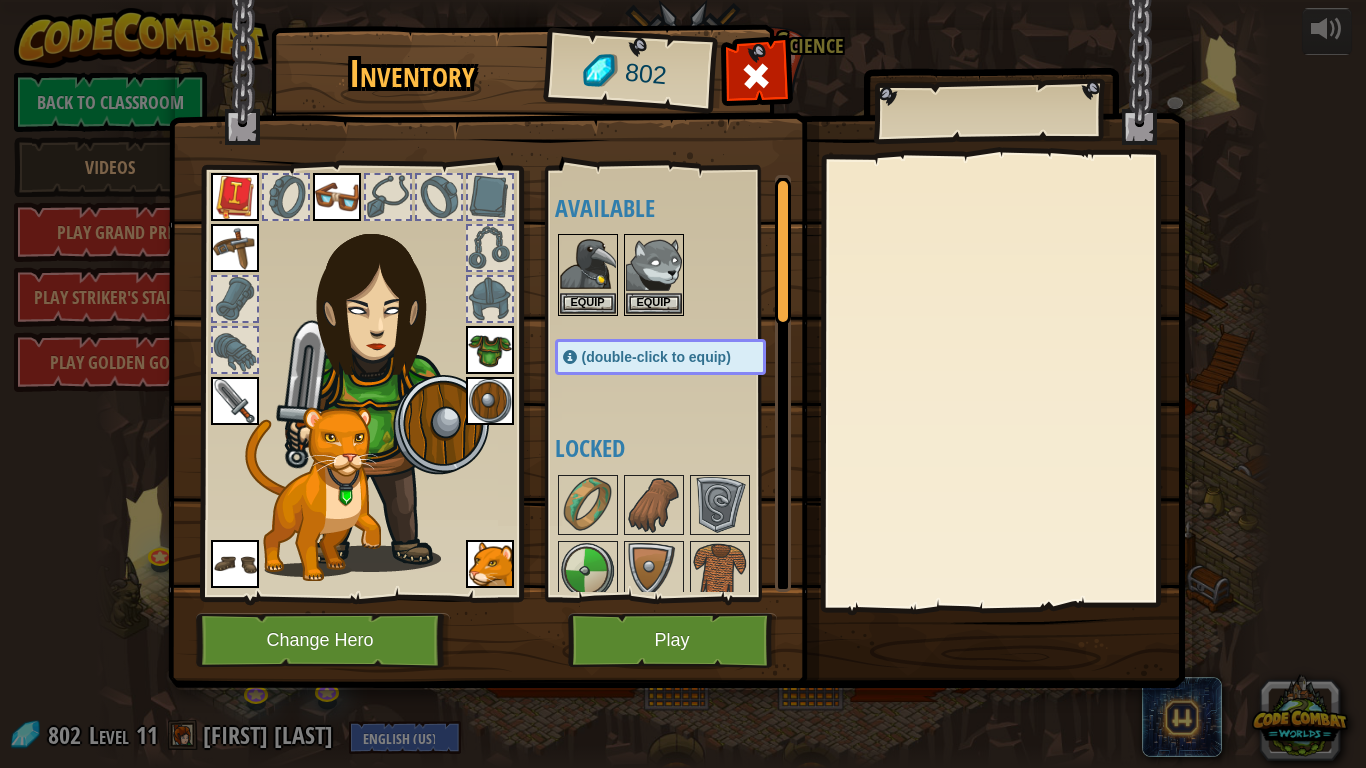 click at bounding box center [235, 299] 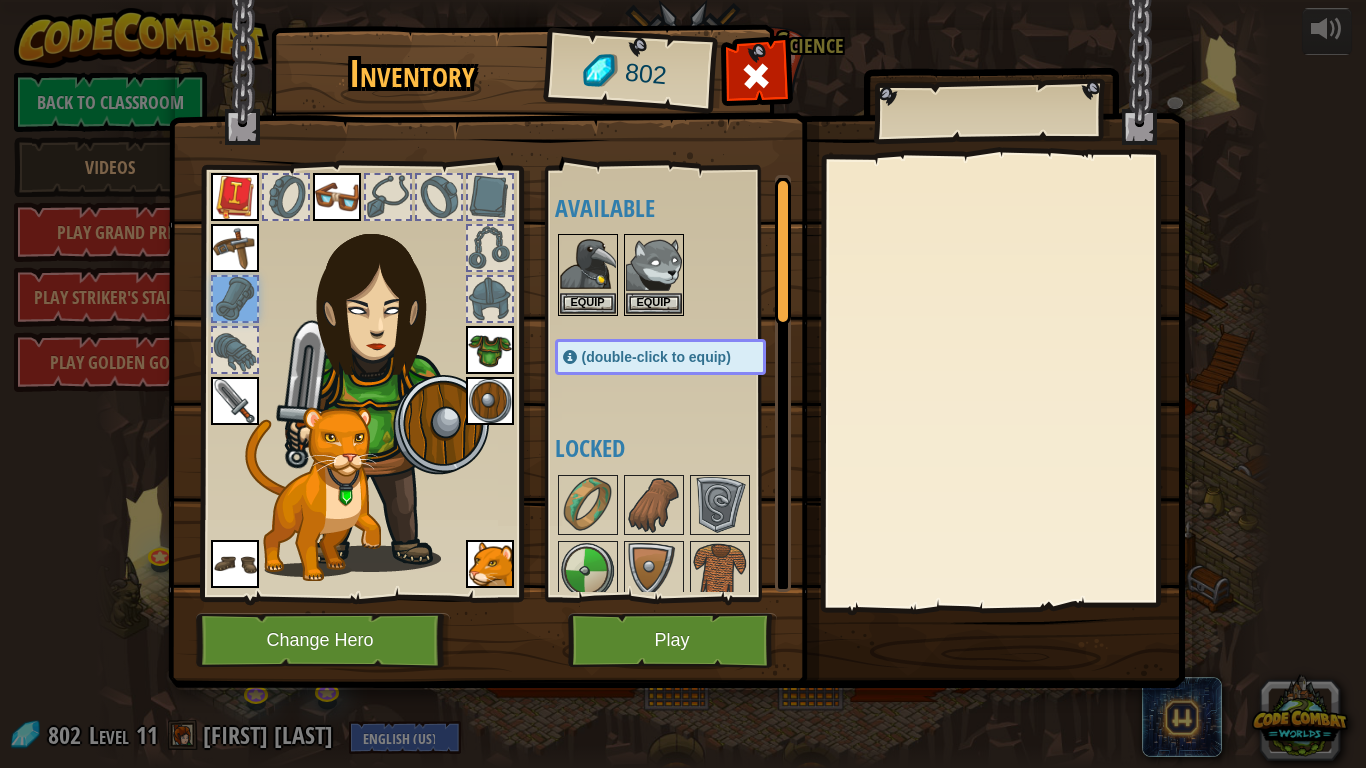 click at bounding box center (235, 350) 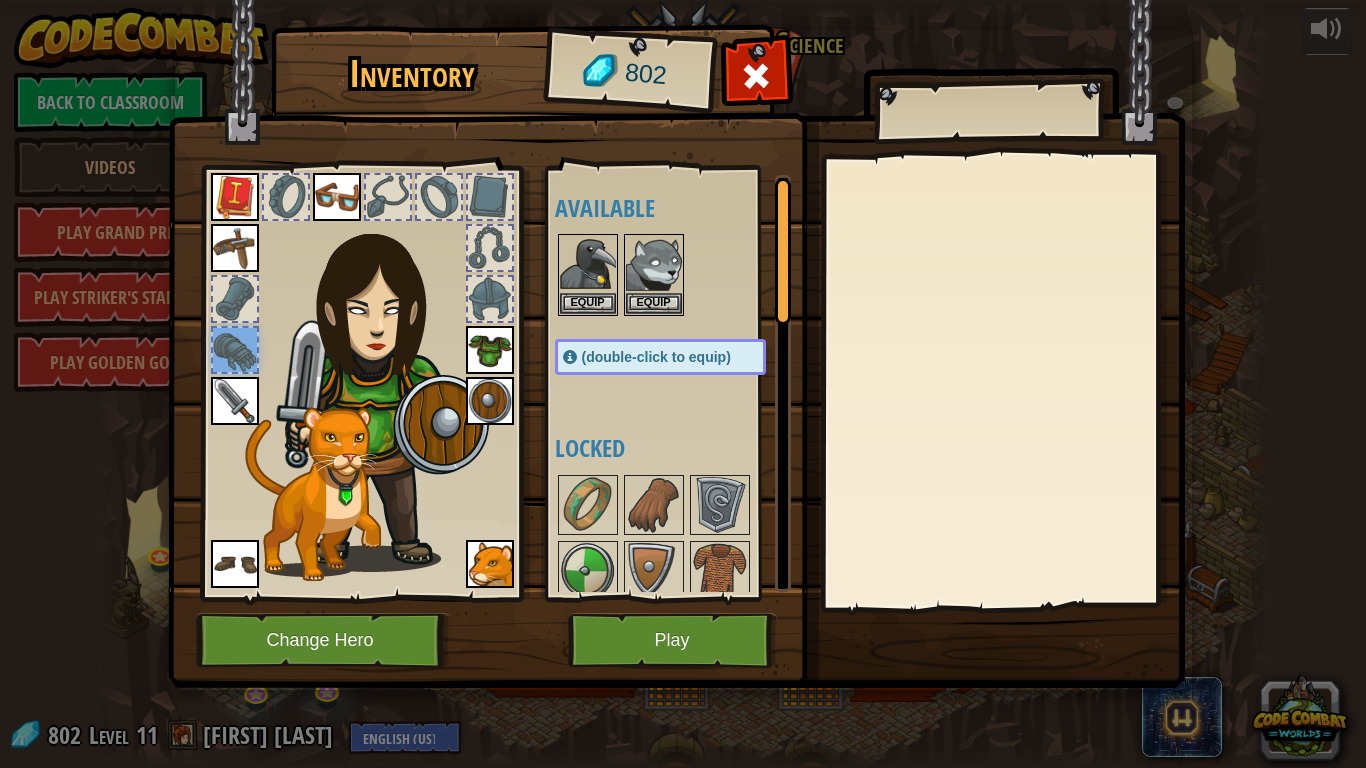 click at bounding box center [490, 299] 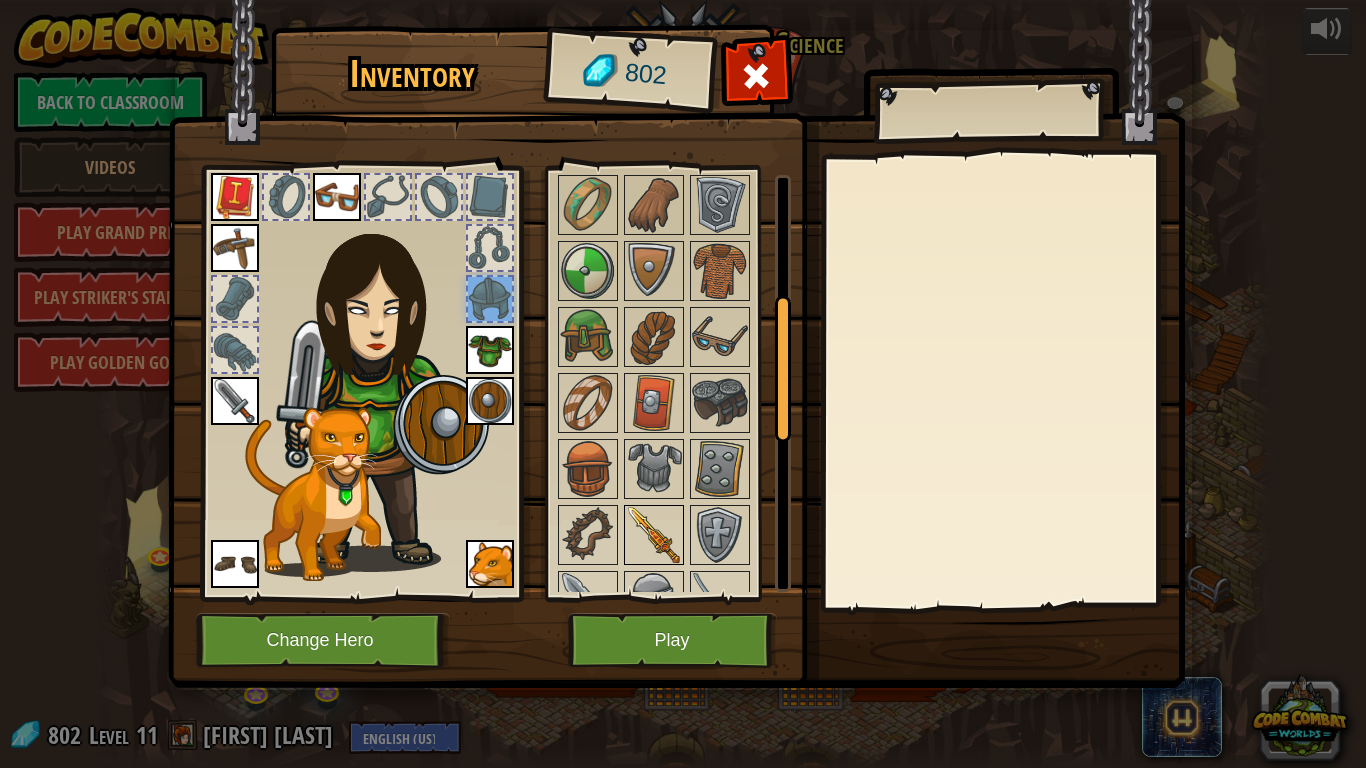 scroll, scrollTop: 500, scrollLeft: 0, axis: vertical 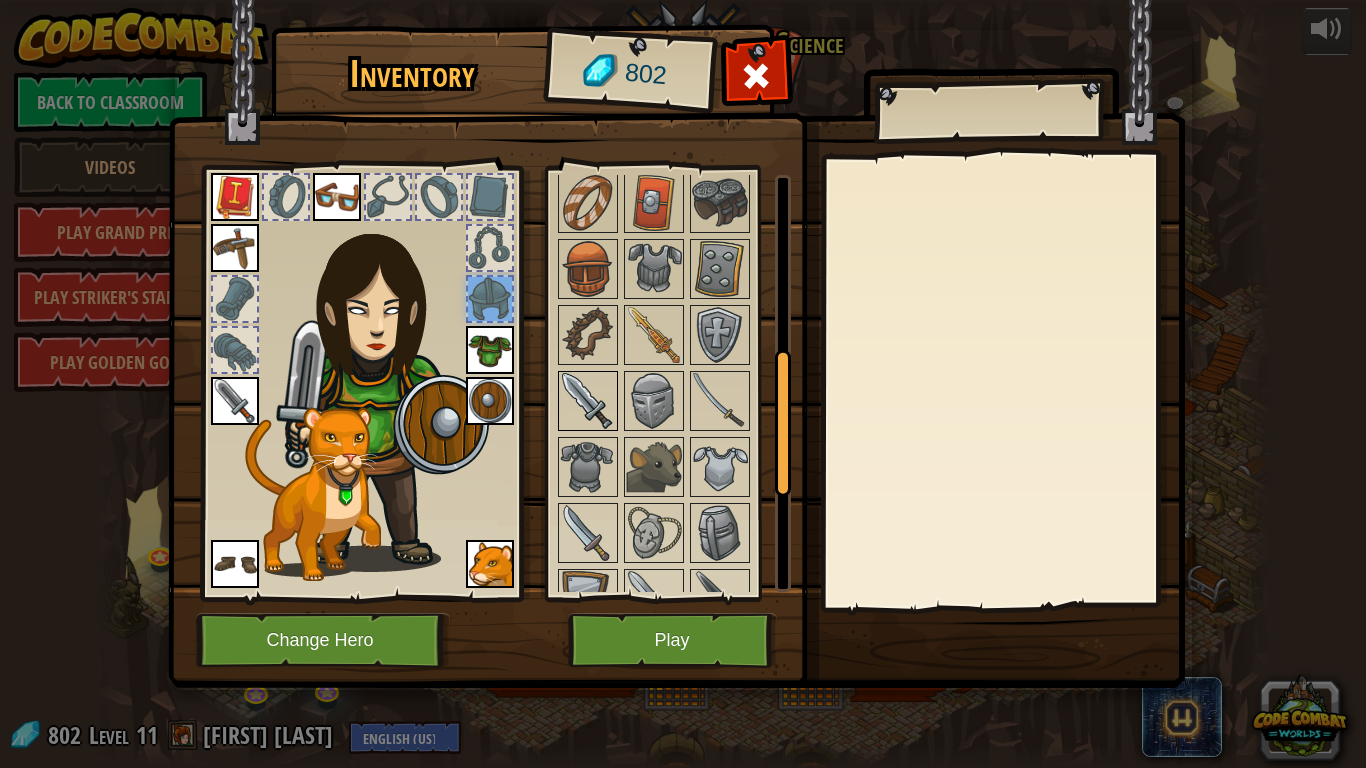 click at bounding box center [588, 401] 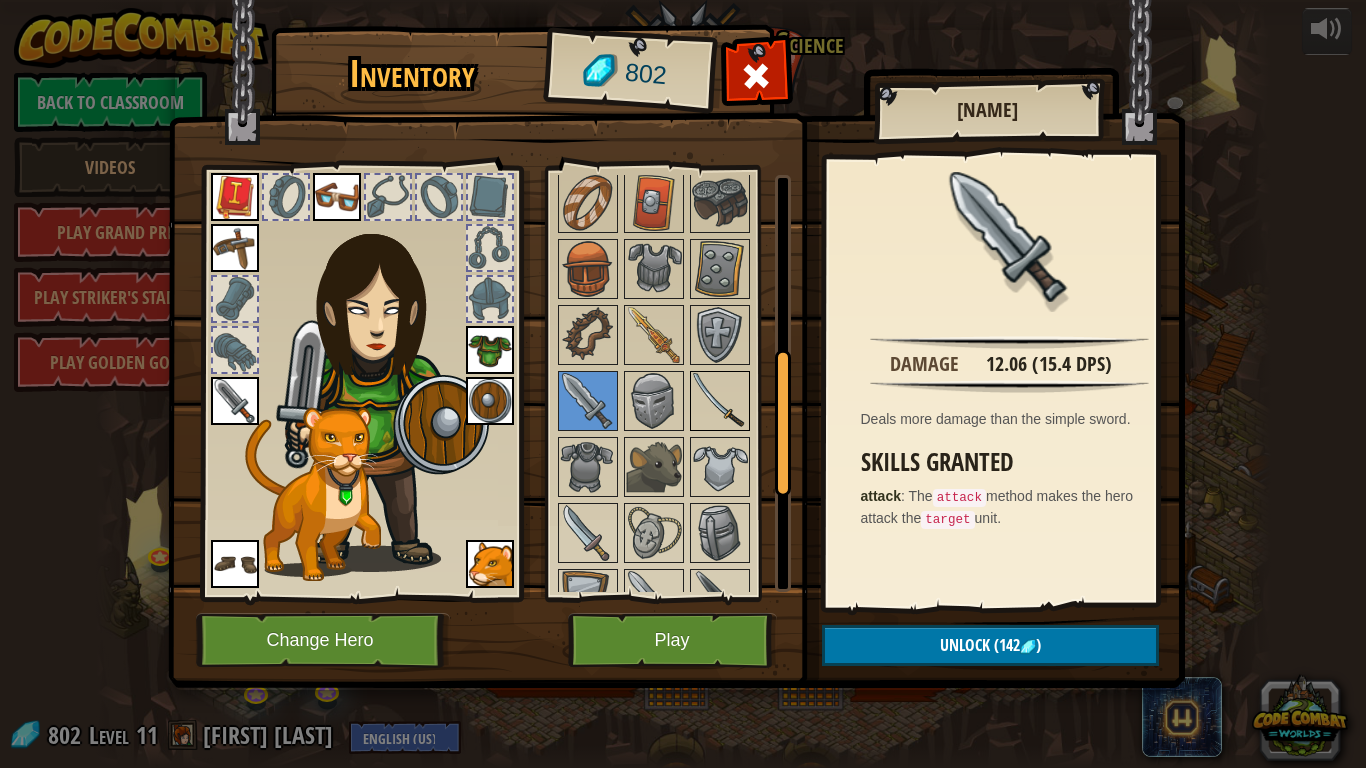 click at bounding box center (720, 401) 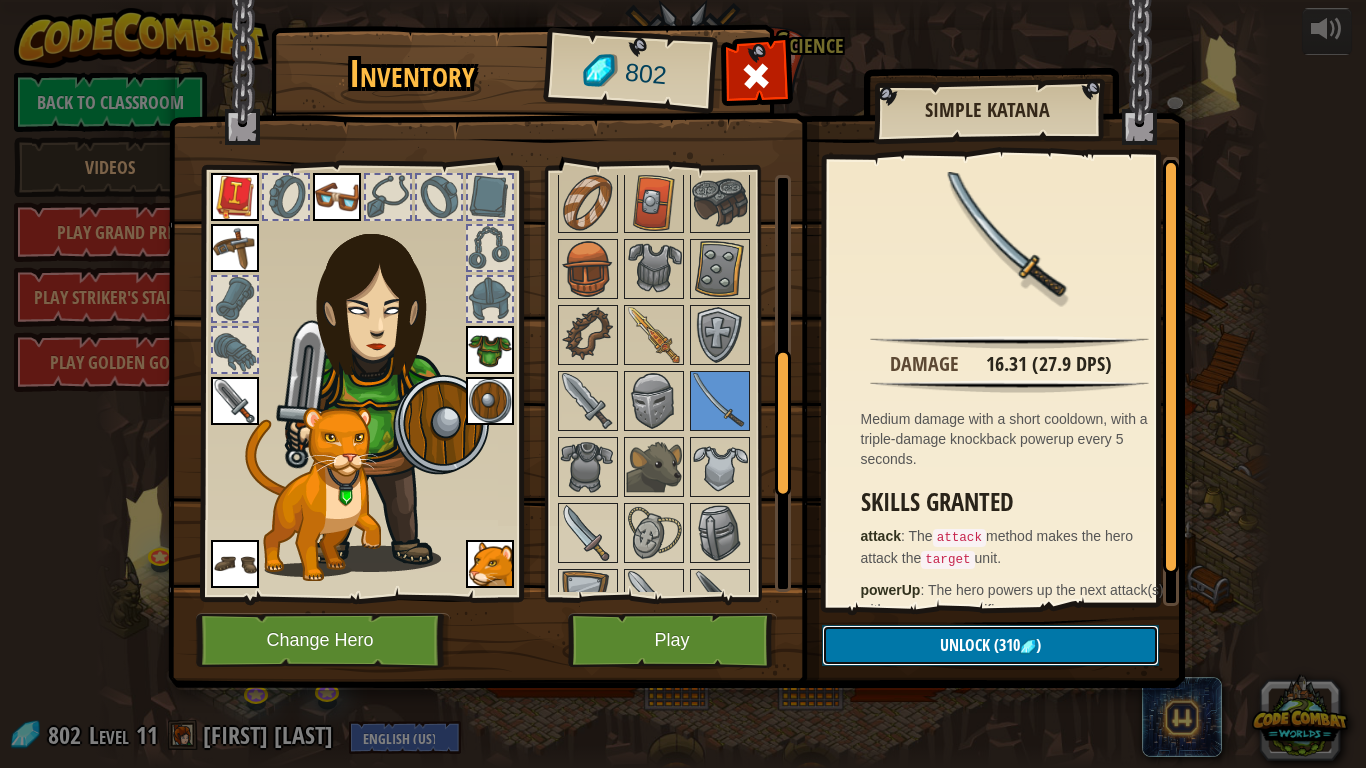 click on ")" at bounding box center (1038, 645) 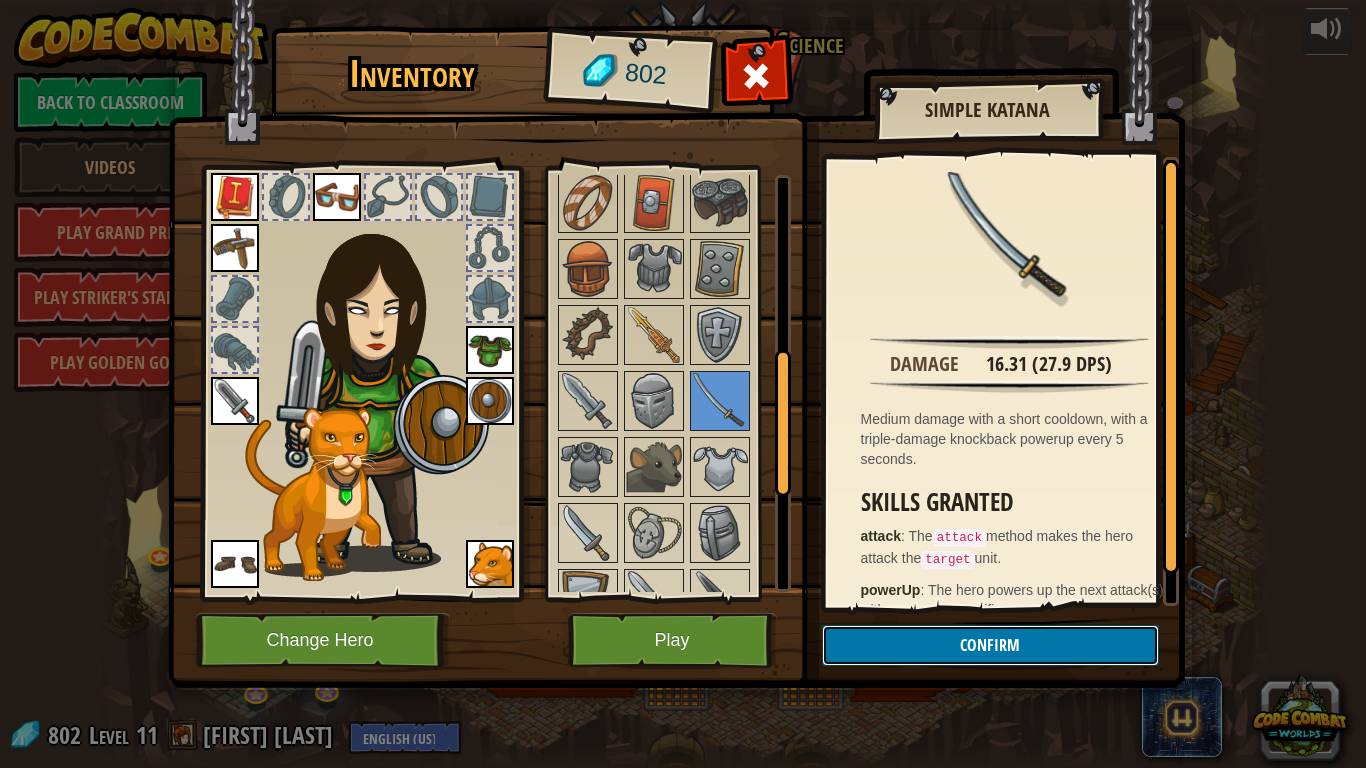 click on "Confirm" at bounding box center [990, 645] 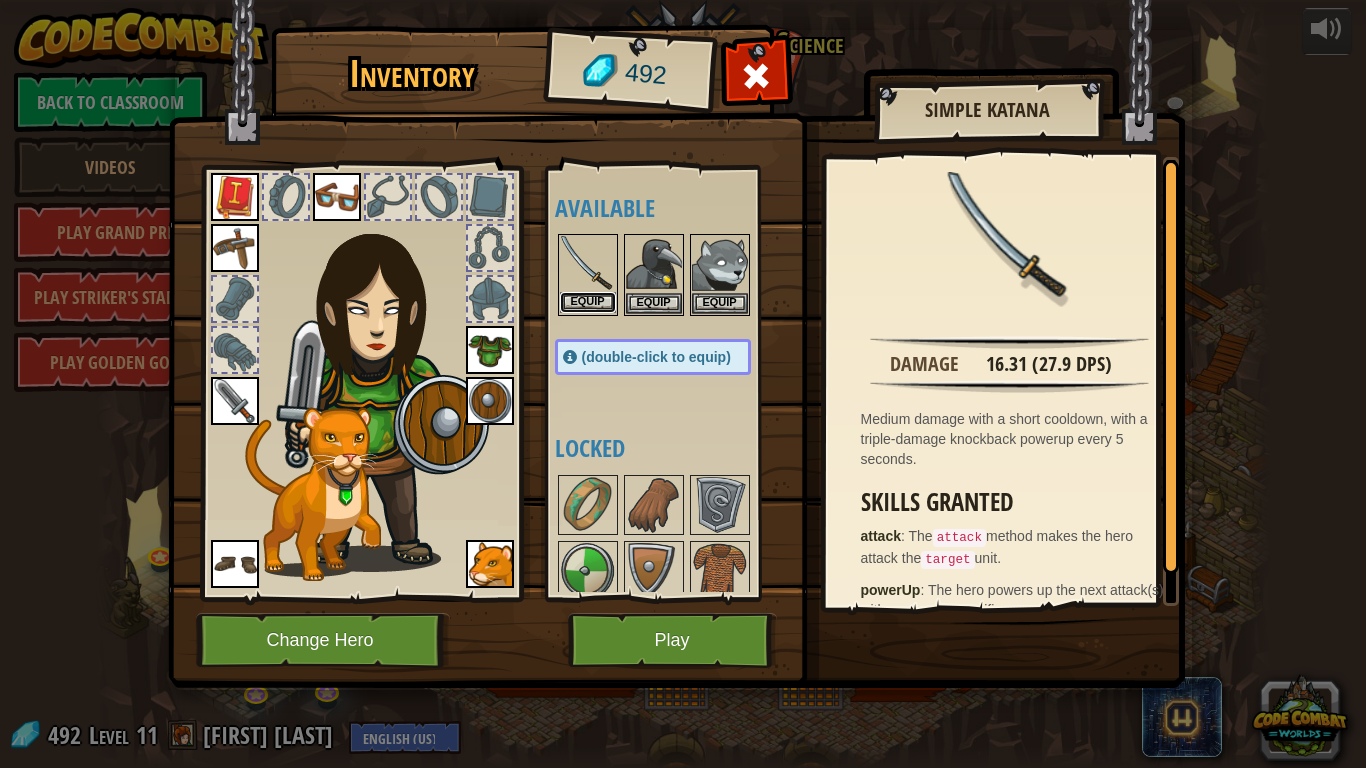 click on "Equip" at bounding box center [588, 302] 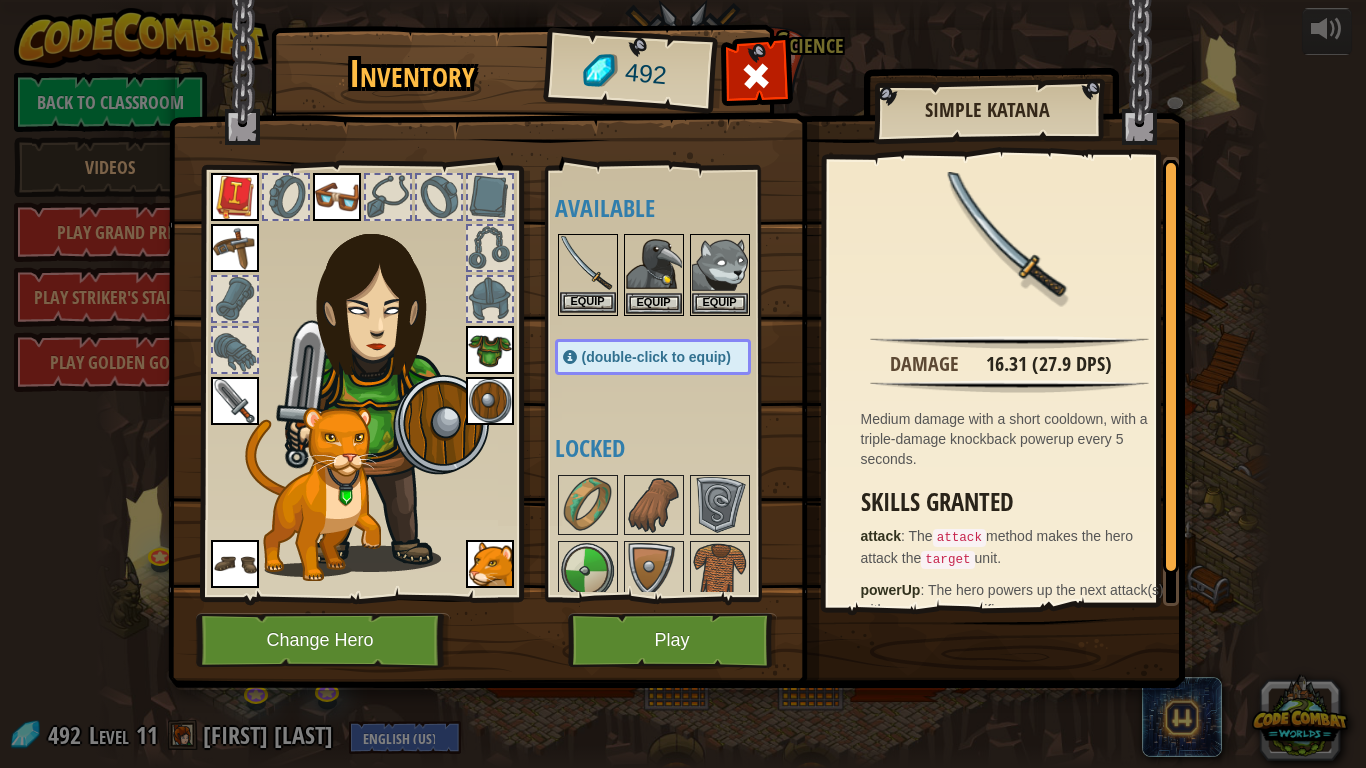 click on "Equip" at bounding box center (0, 0) 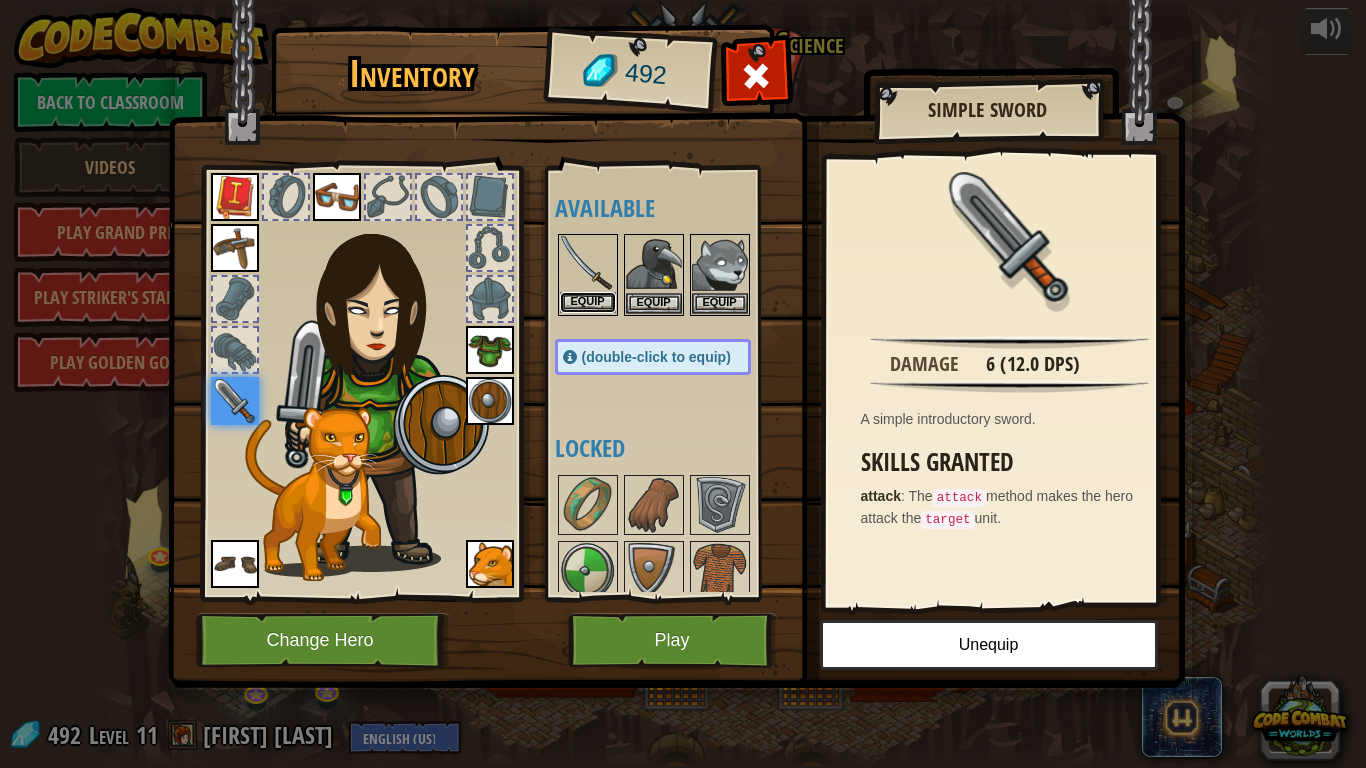 click on "Equip" at bounding box center [588, 302] 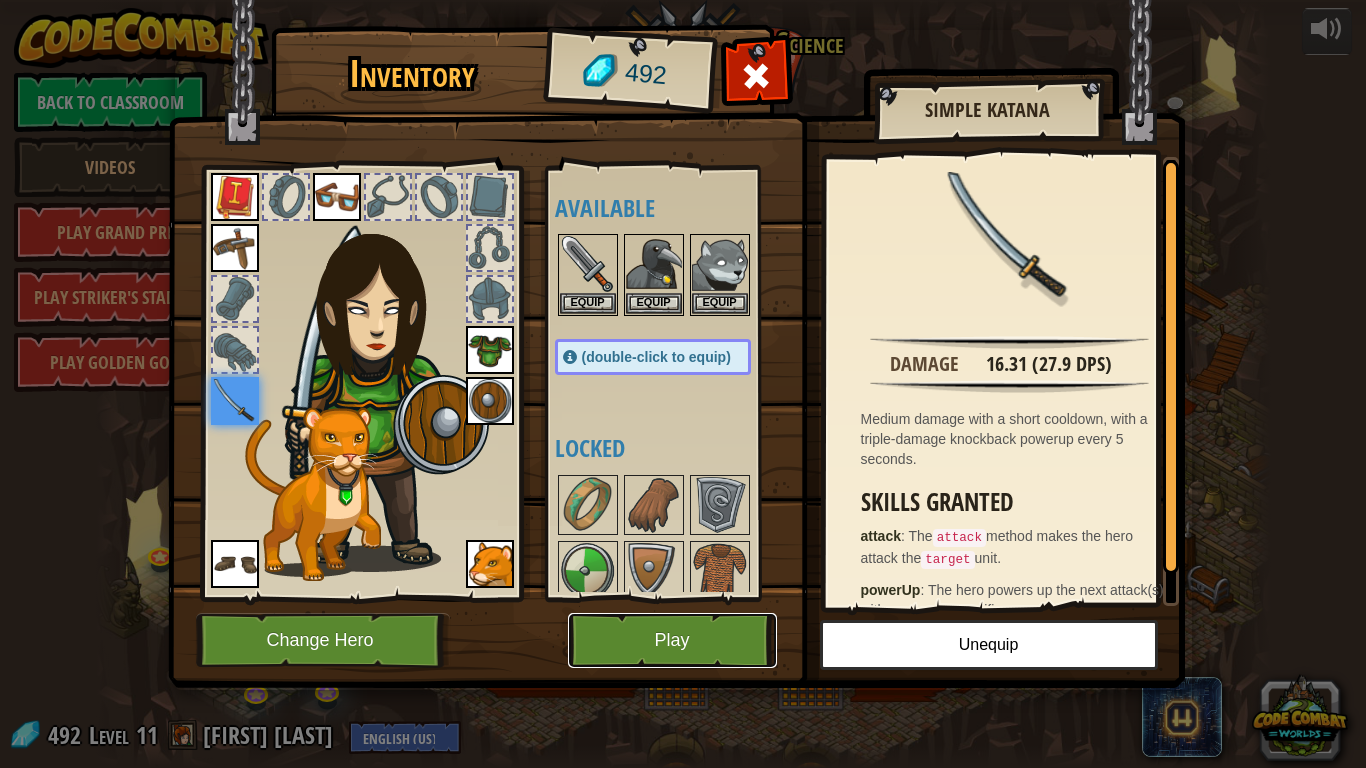 click on "Play" at bounding box center (672, 640) 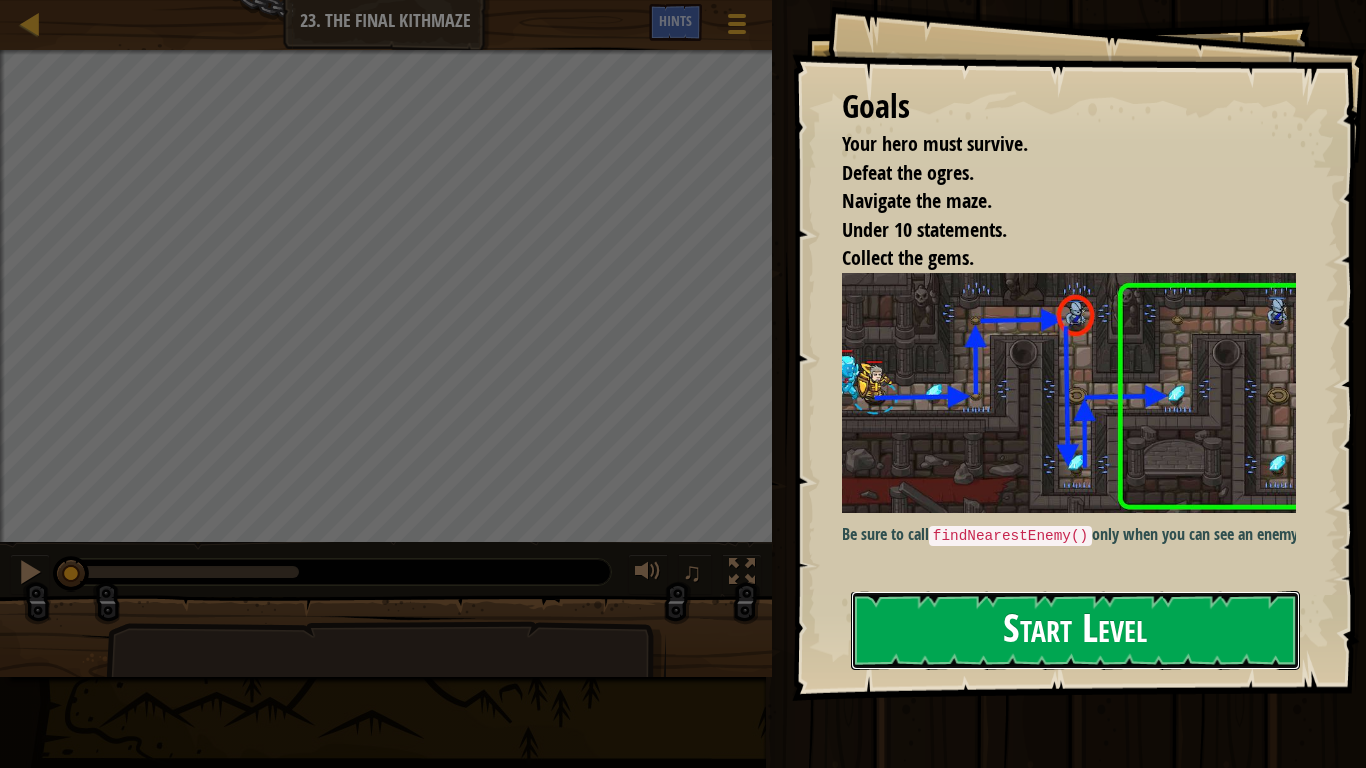 click on "Start Level" at bounding box center (1075, 630) 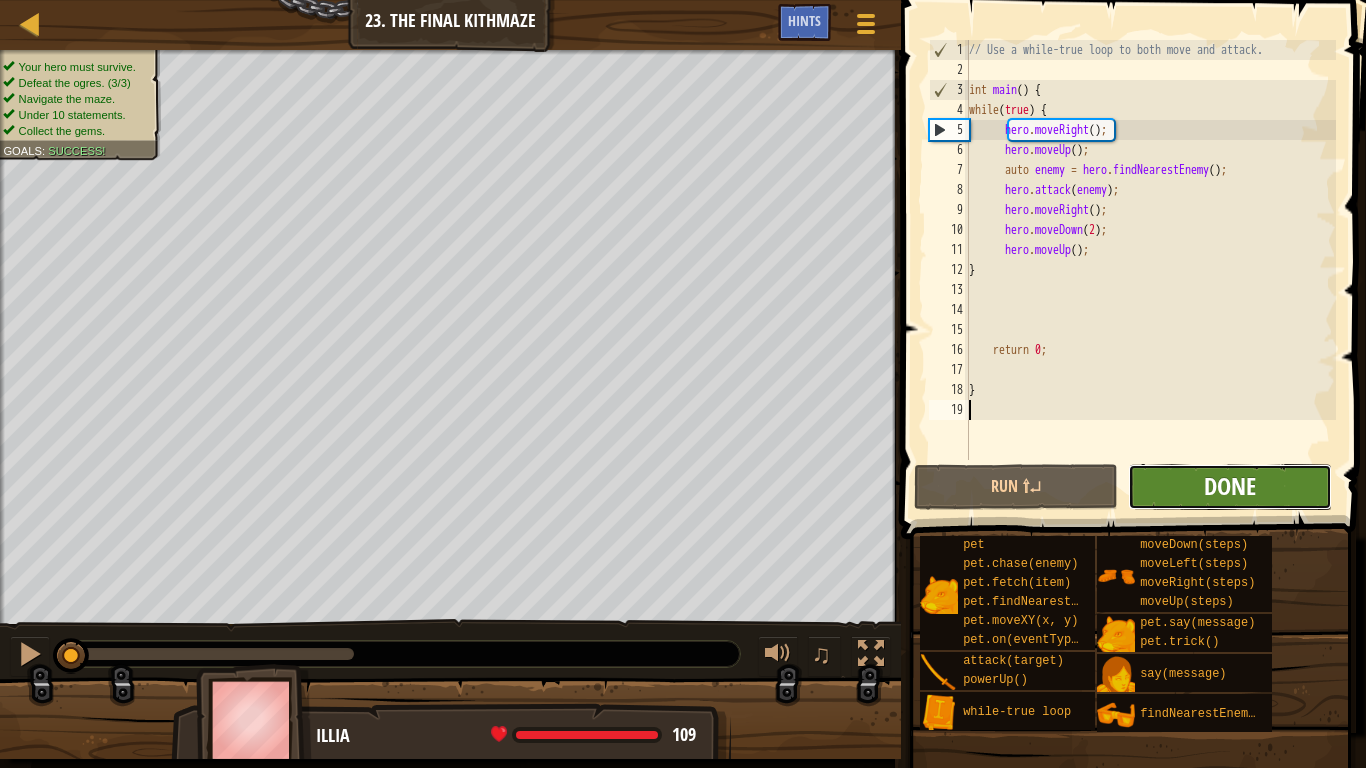 click on "Done" at bounding box center (1230, 486) 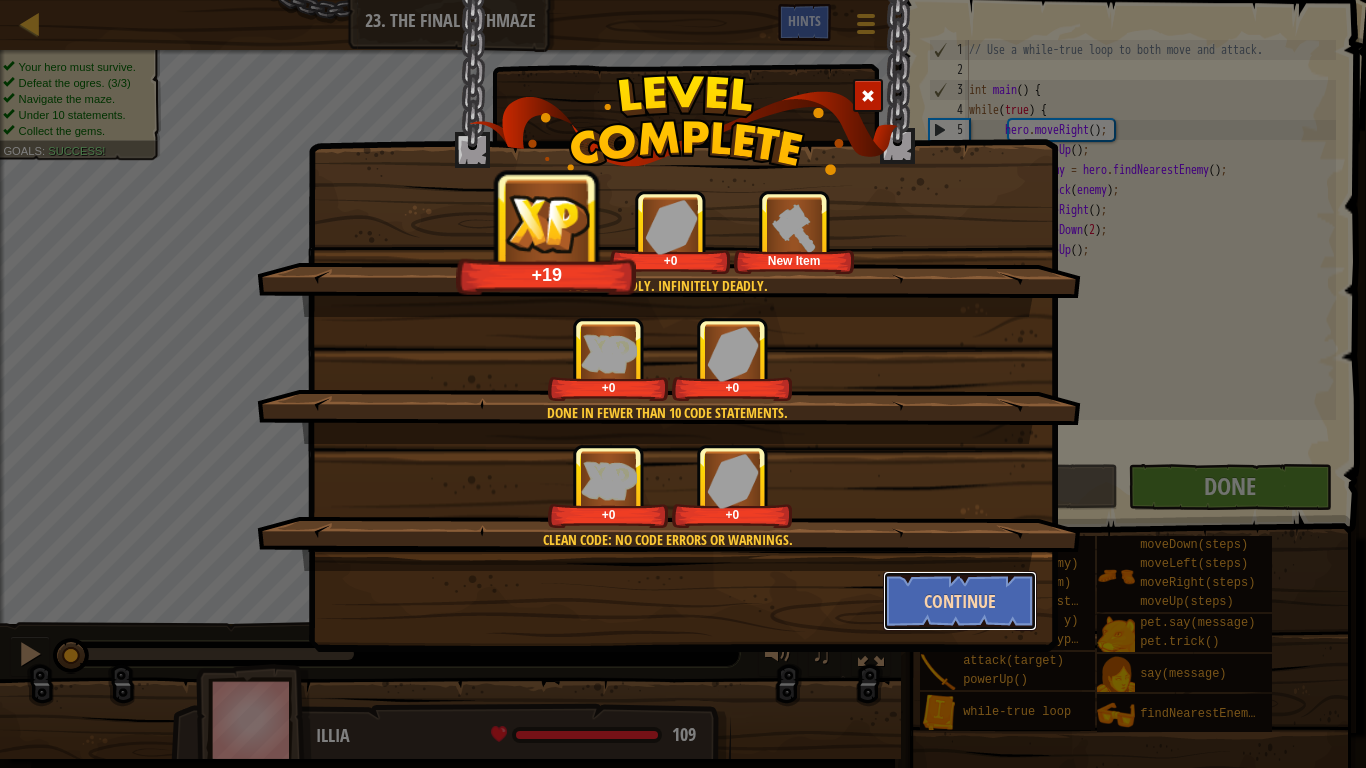 click on "Continue" at bounding box center [960, 601] 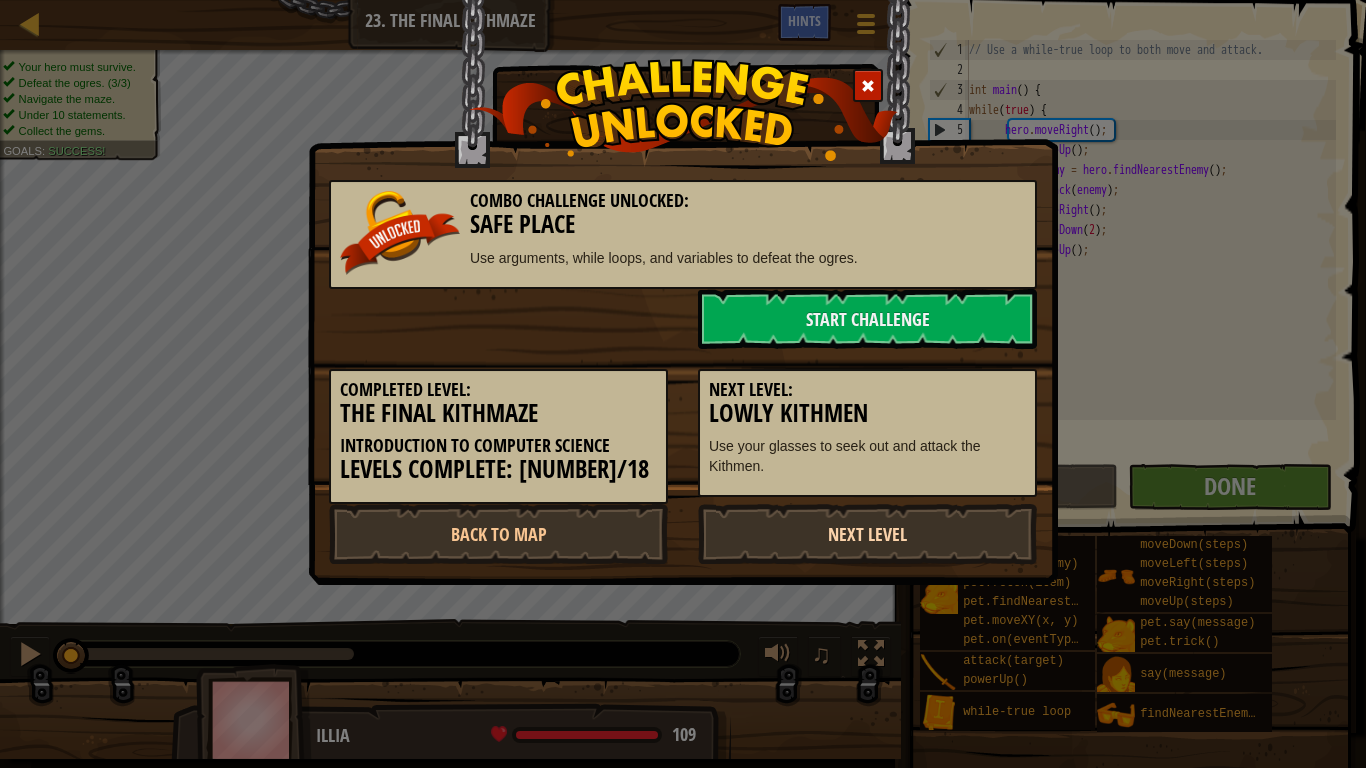 click on "Next Level" at bounding box center (867, 534) 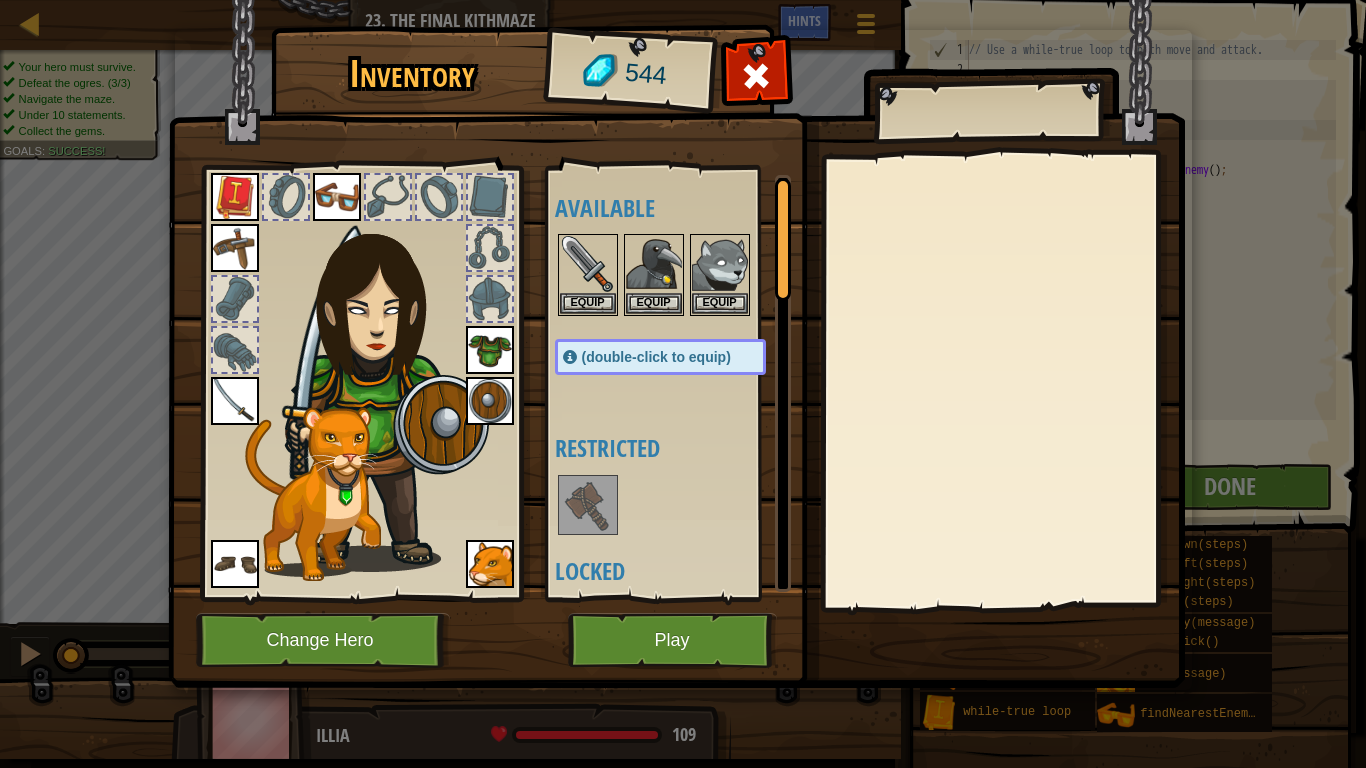 click at bounding box center [588, 505] 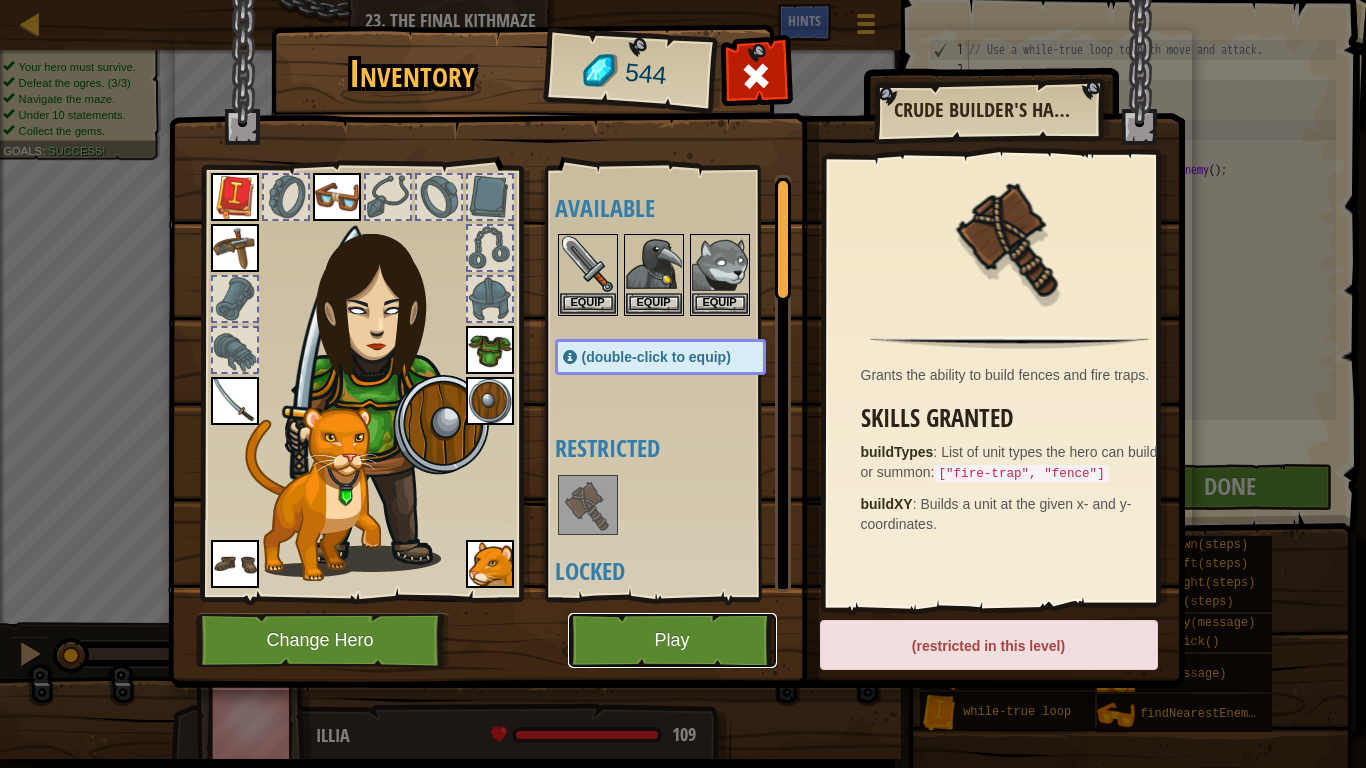 click on "Play" at bounding box center (672, 640) 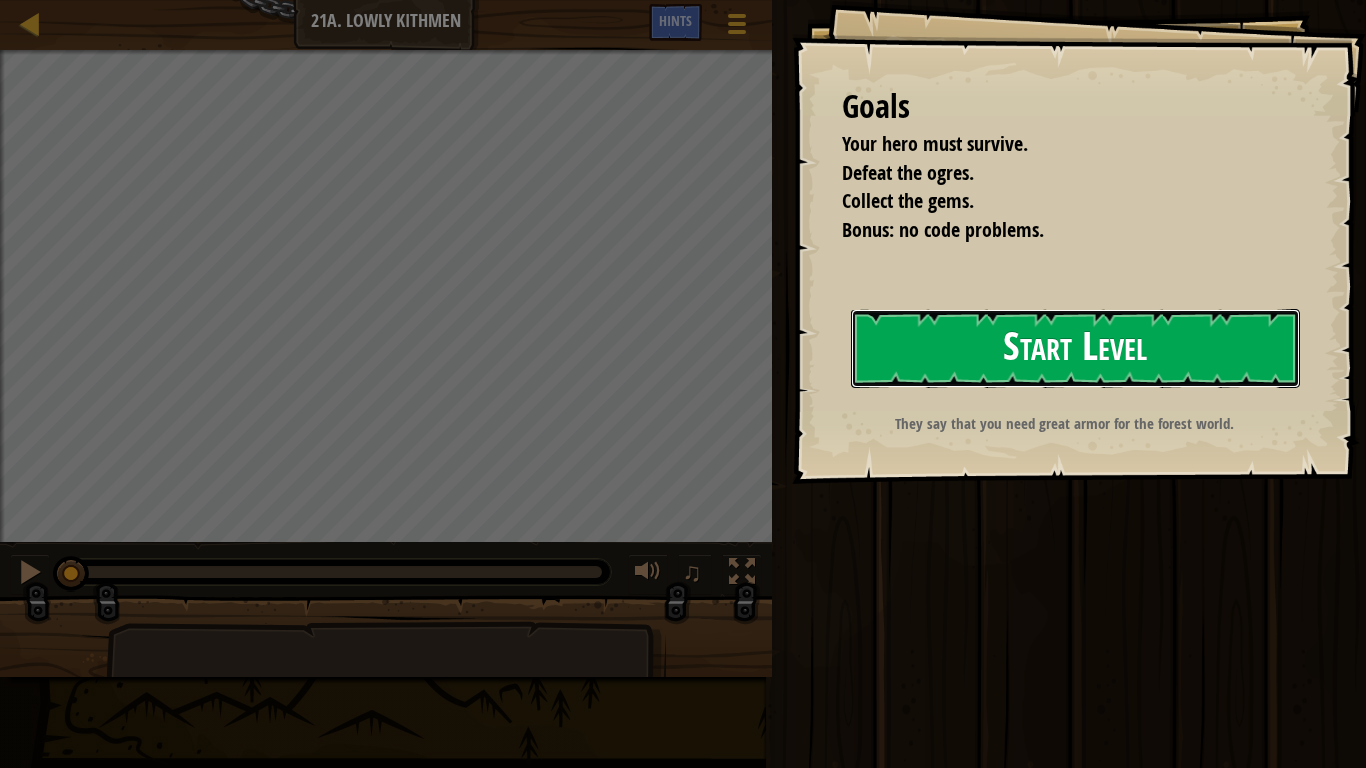 click on "Start Level" at bounding box center [1075, 348] 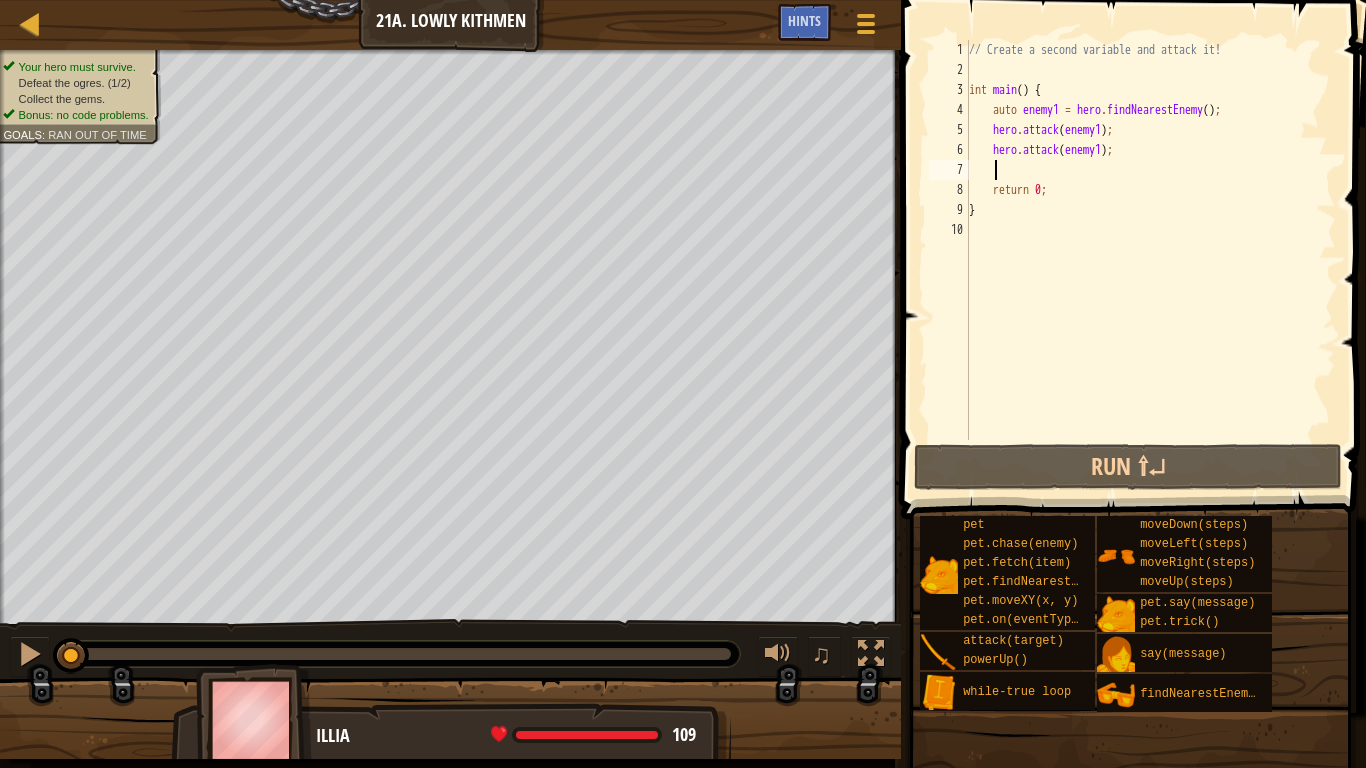 click on "// Create a second variable and attack it! int   main ( )   {      auto   enemy1   =   hero . findNearestEnemy ( ) ;      hero . attack ( enemy1 ) ;      hero . attack ( enemy1 ) ;           return   [NUMBER] ; }" at bounding box center [1150, 260] 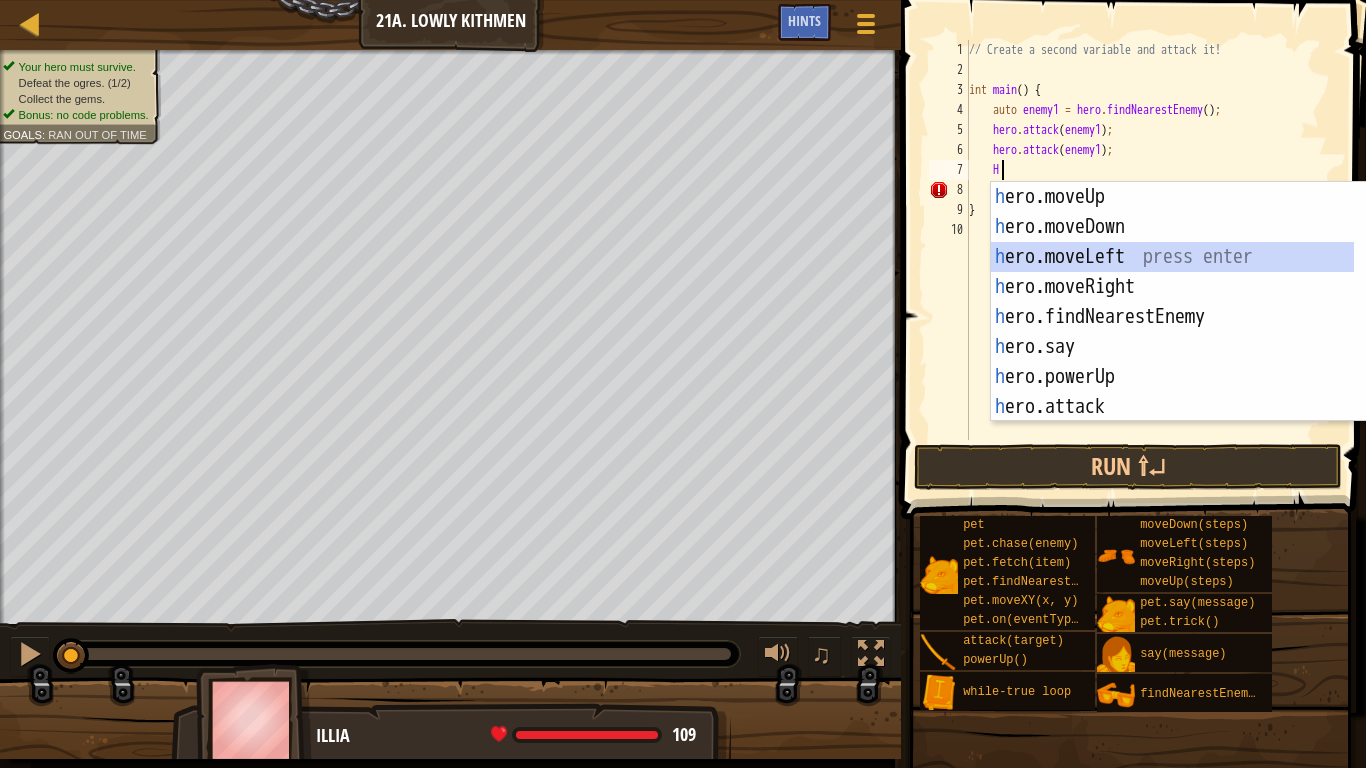 click on "h ero.moveUp press enter h ero.moveDown press enter h ero.moveLeft press enter h ero.moveRight press enter h ero.findNearestEnemy press enter h ero.say press enter h ero.powerUp press enter h ero.attack press enter w h ile-true loop press enter" at bounding box center [1172, 332] 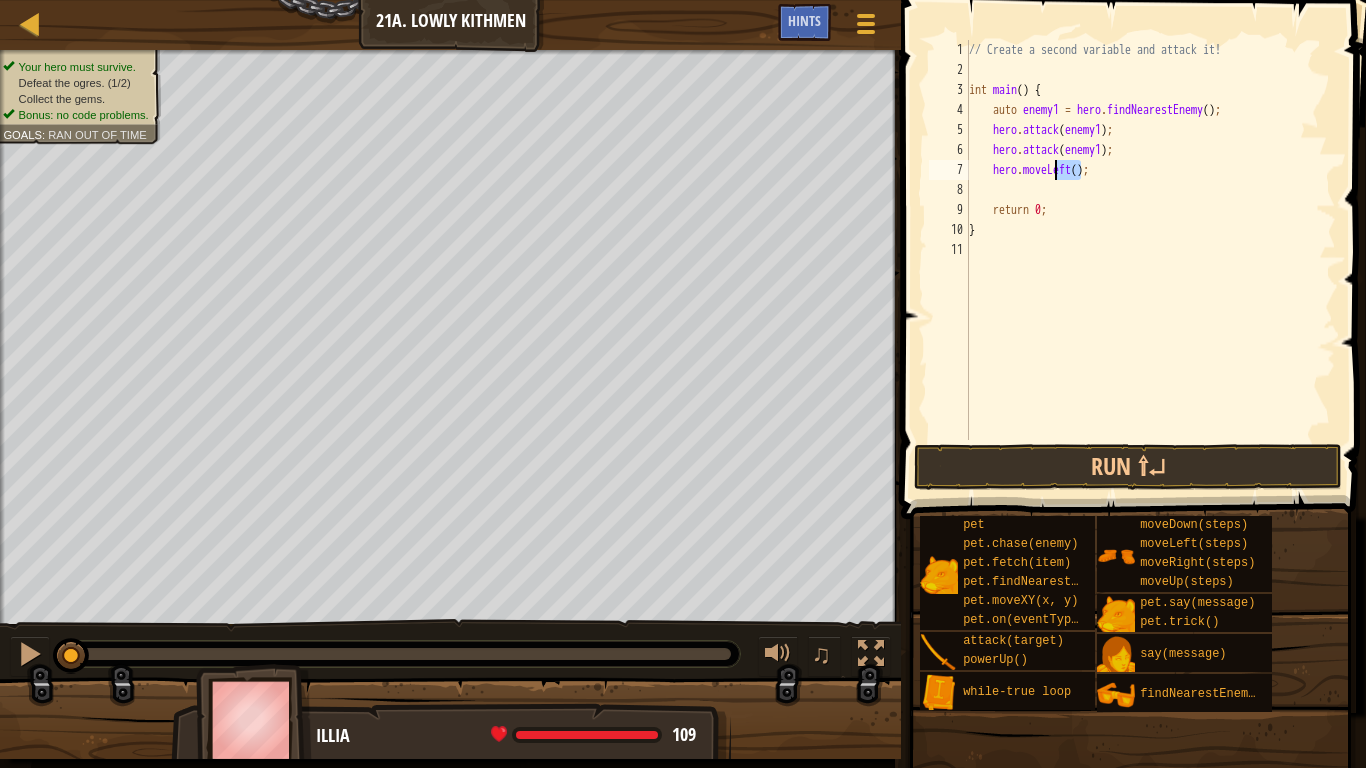 drag, startPoint x: 1080, startPoint y: 169, endPoint x: 1053, endPoint y: 166, distance: 27.166155 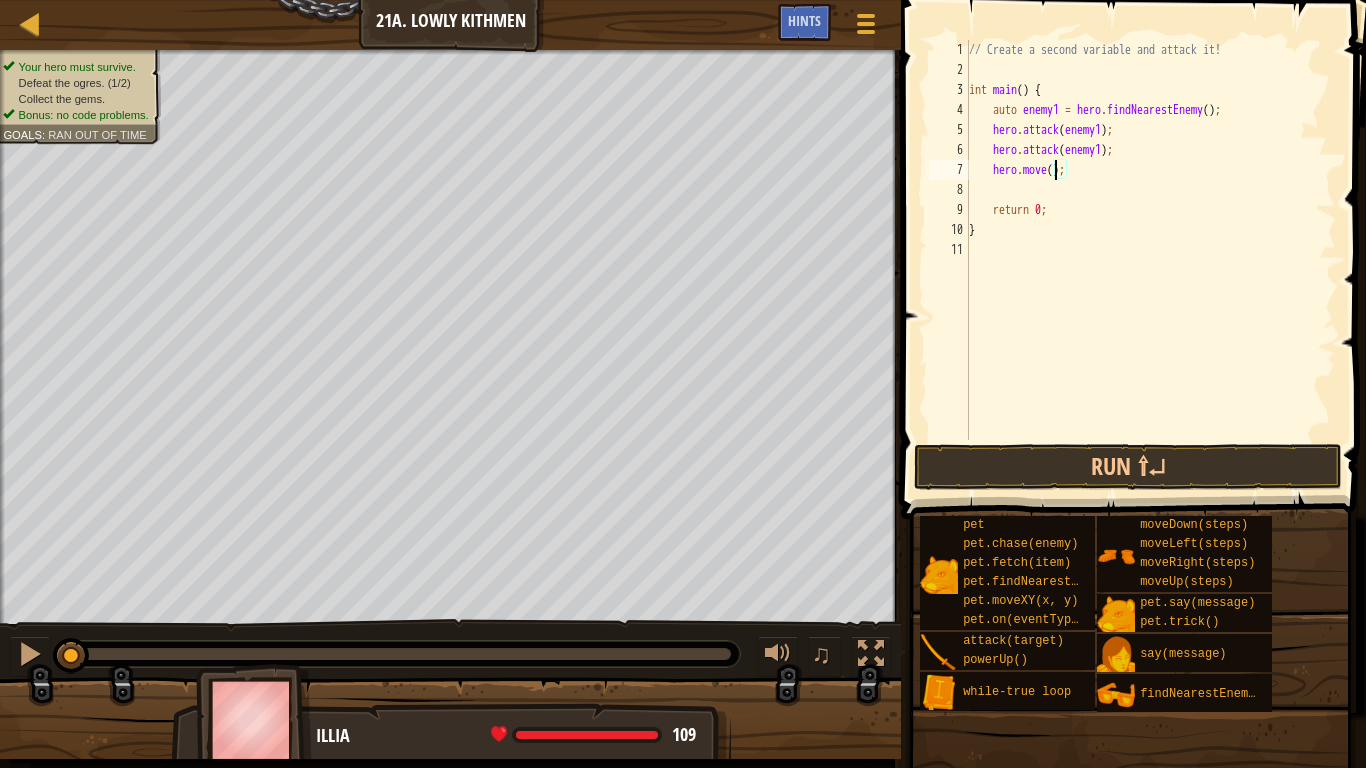 scroll, scrollTop: 9, scrollLeft: 7, axis: both 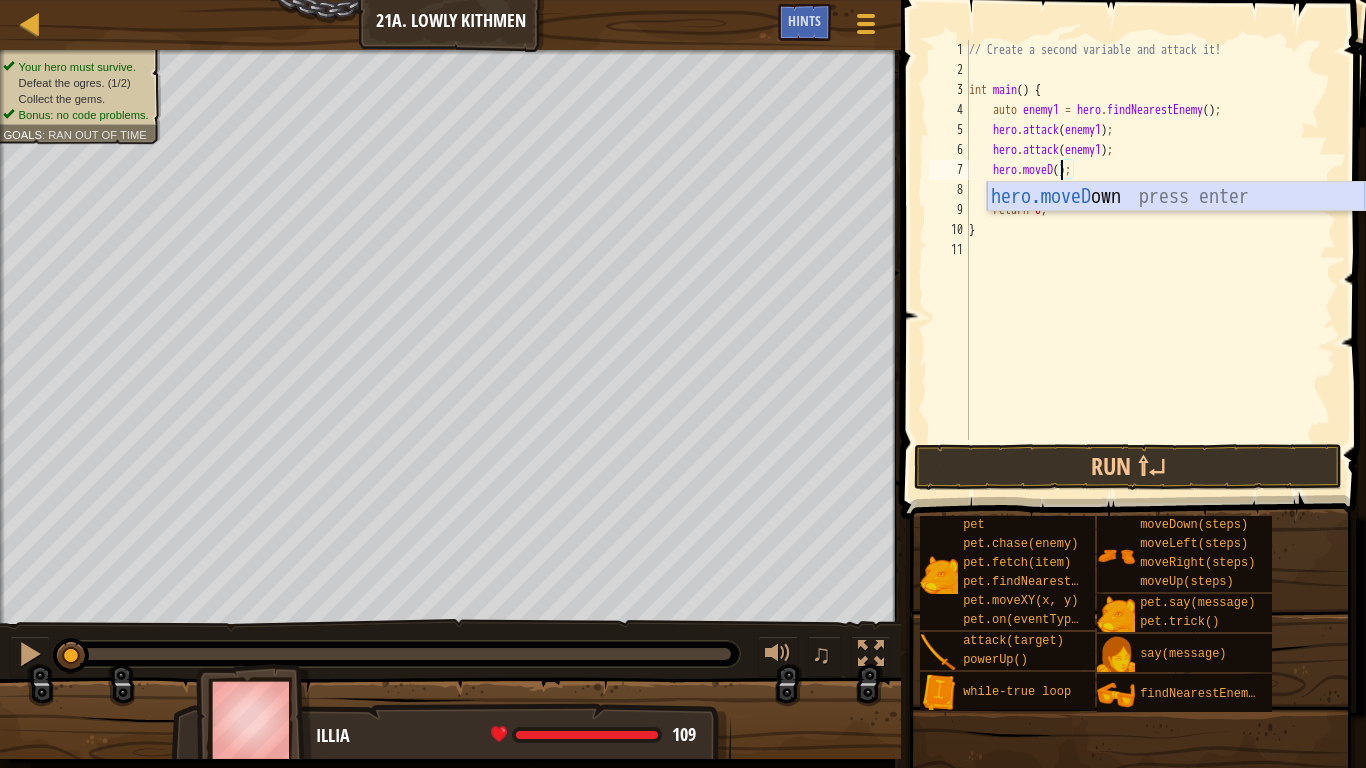 click on "hero.moveD own press enter" at bounding box center (1176, 227) 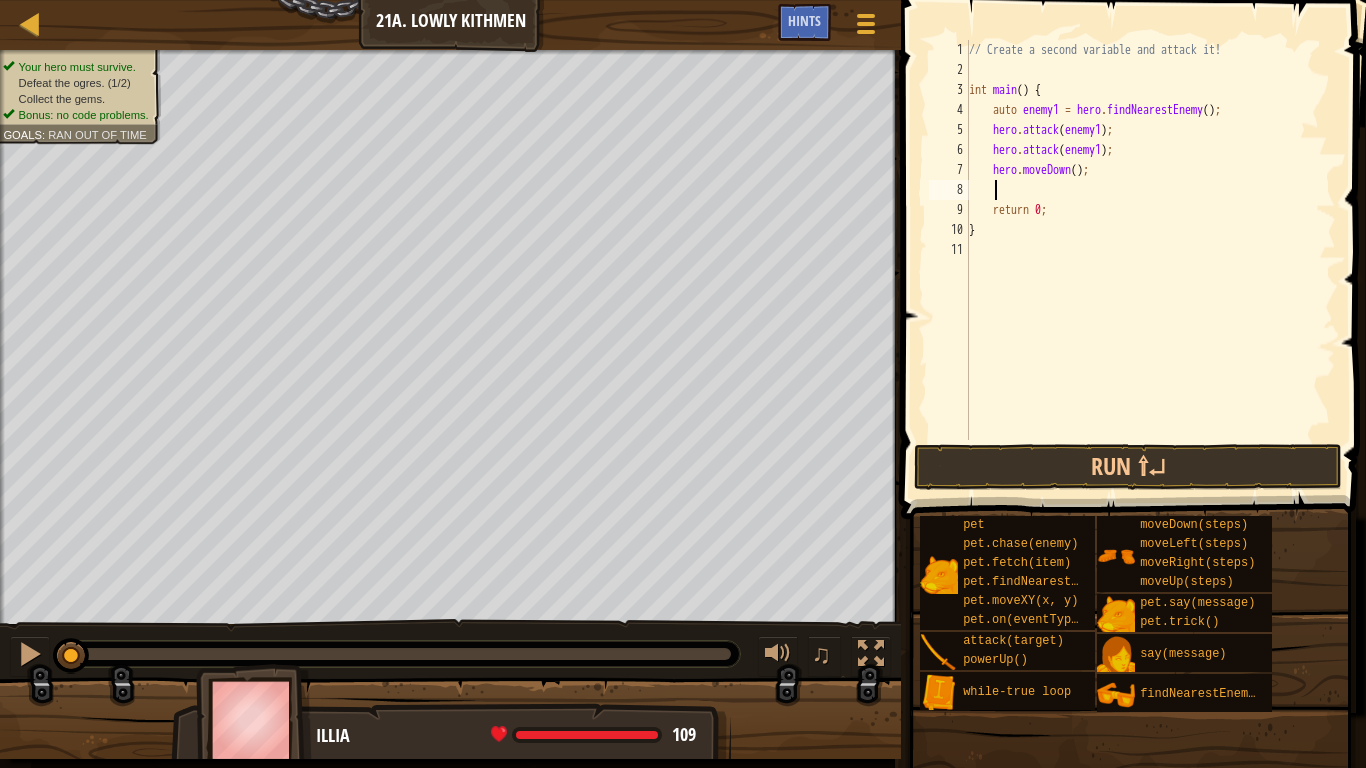 click on "// Create a second variable and attack it! int   main ( )   {      auto   enemy1   =   hero . findNearestEnemy ( ) ;      hero . attack ( enemy1 ) ;      hero . attack ( enemy1 ) ;      hero . moveDown ( ) ;           return   [NUMBER] ; }" at bounding box center [1150, 260] 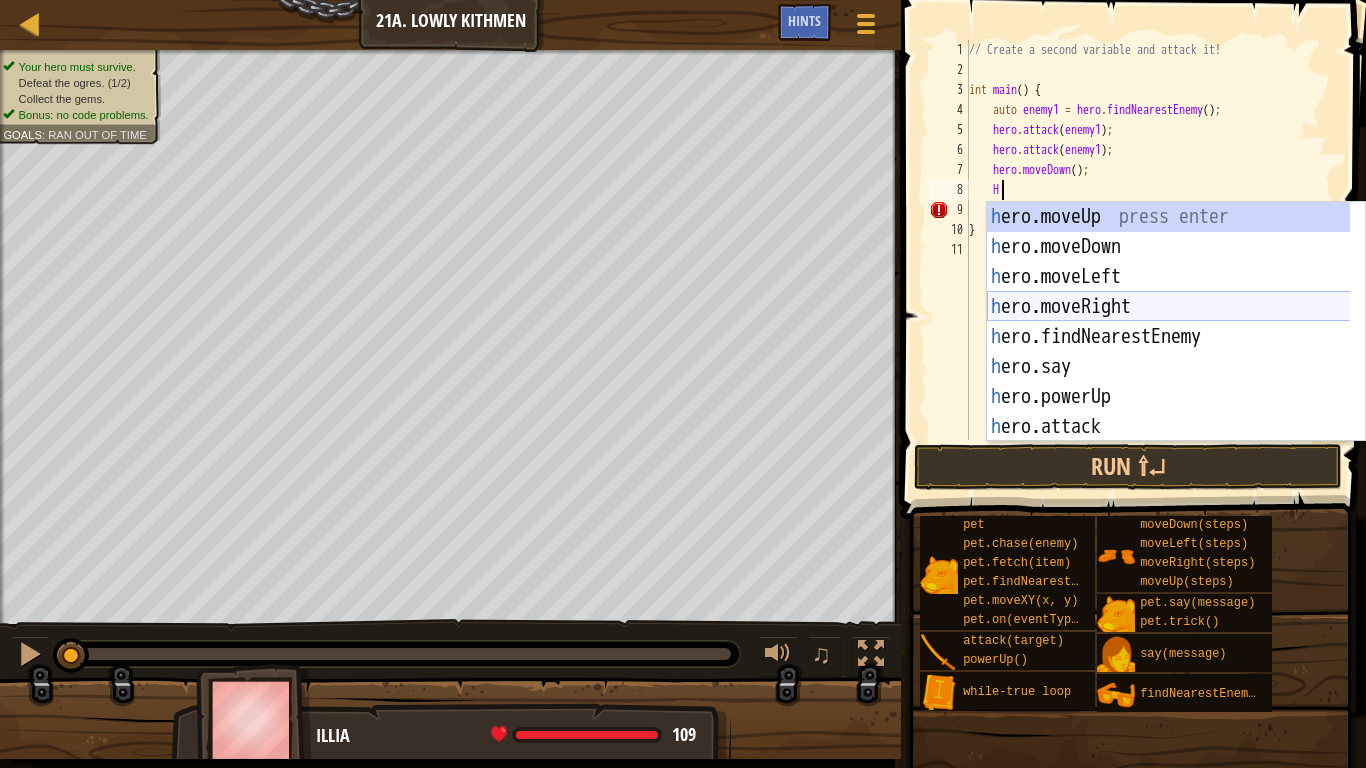 click on "h ero.moveUp press enter h ero.moveDown press enter h ero.moveLeft press enter h ero.moveRight press enter h ero.findNearestEnemy press enter h ero.say press enter h ero.powerUp press enter h ero.attack press enter w h ile-true loop press enter" at bounding box center (1176, 352) 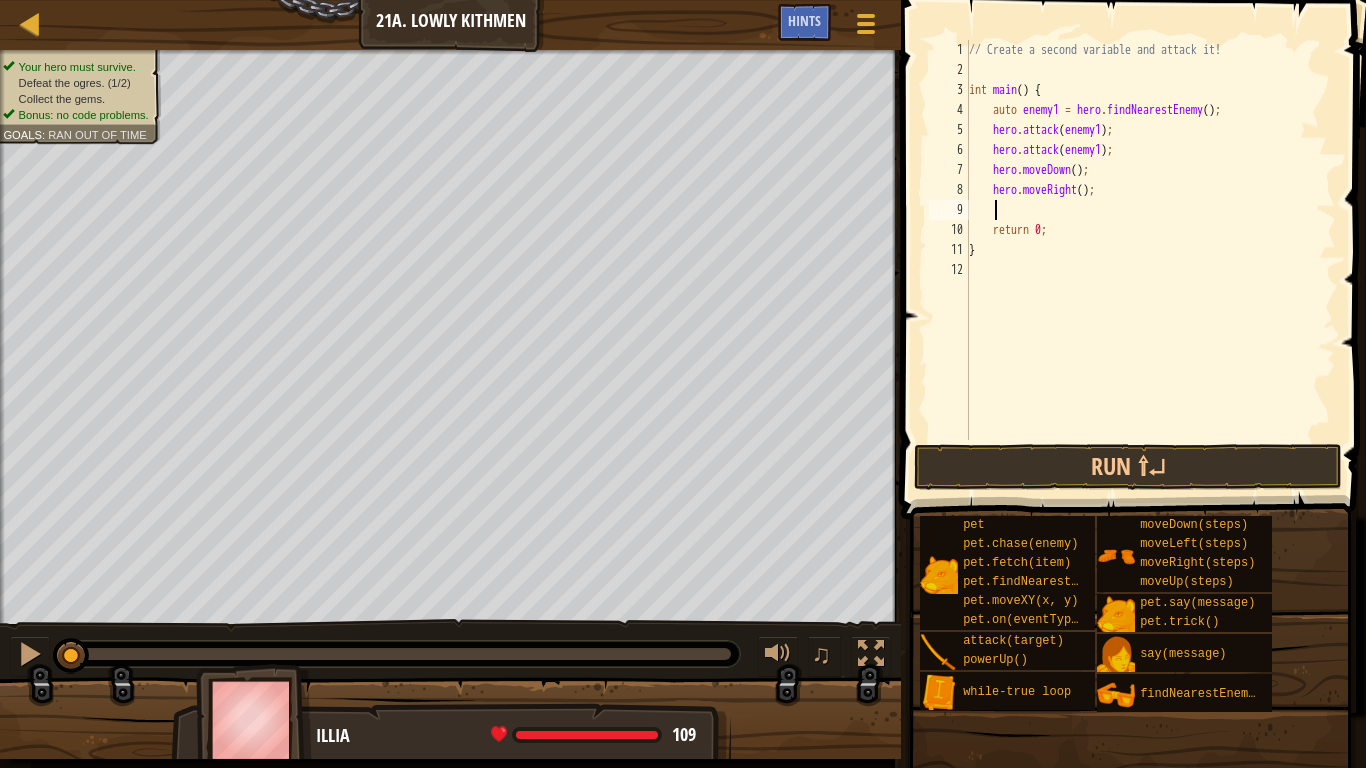click on "// Create a second variable and attack it! int   main ( )   {      auto   enemy1   =   hero . findNearestEnemy ( ) ;      hero . attack ( enemy1 ) ;      hero . attack ( enemy1 ) ;      hero . moveDown ( ) ;      hero . moveRight ( ) ;           return   0 ; }" at bounding box center [1150, 260] 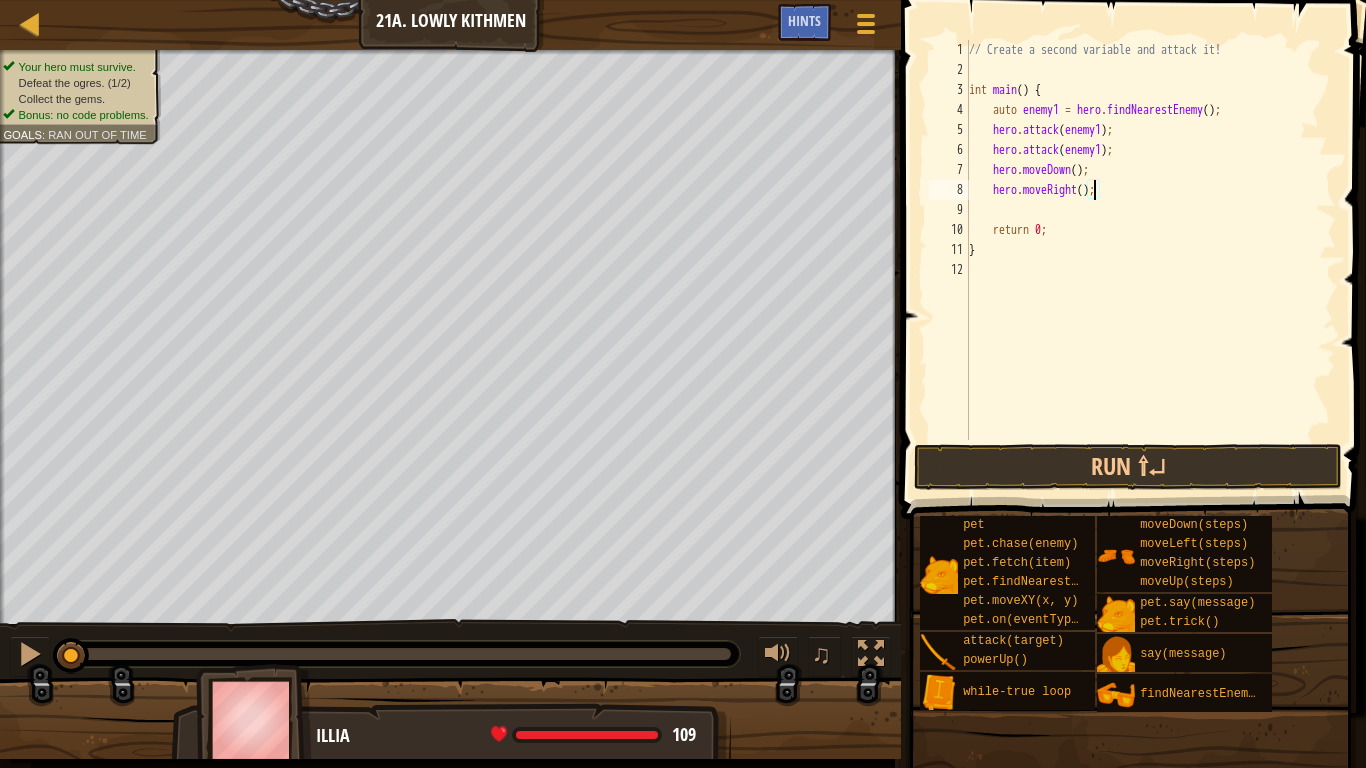 drag, startPoint x: 180, startPoint y: 659, endPoint x: 0, endPoint y: 626, distance: 183 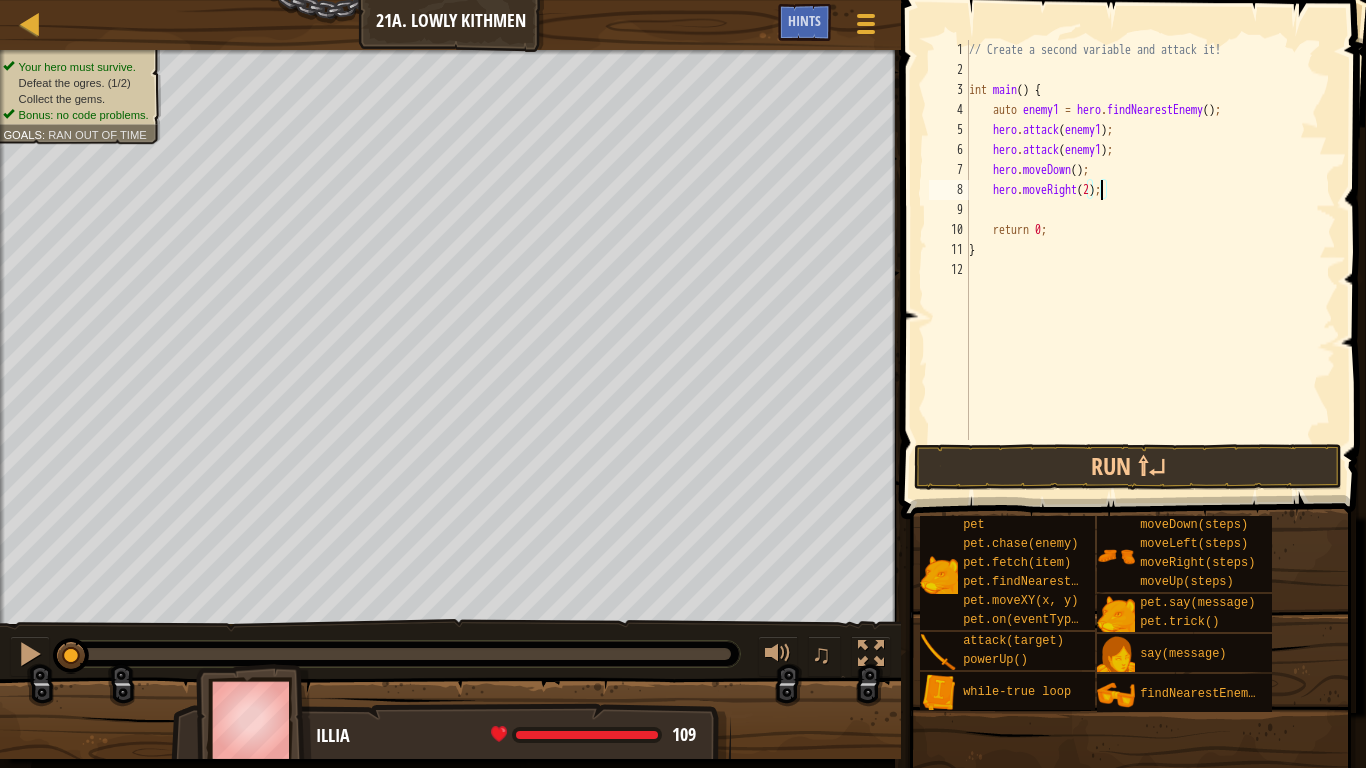 click on "// Create a second variable and attack it! int   main ( )   {      auto   enemy1   =   hero . findNearestEnemy ( ) ;      hero . attack ( enemy1 ) ;      hero . attack ( enemy1 ) ;      hero . moveDown ( ) ;      hero . moveRight ( [NUMBER] ) ;           return   [NUMBER] ; }" at bounding box center (1150, 260) 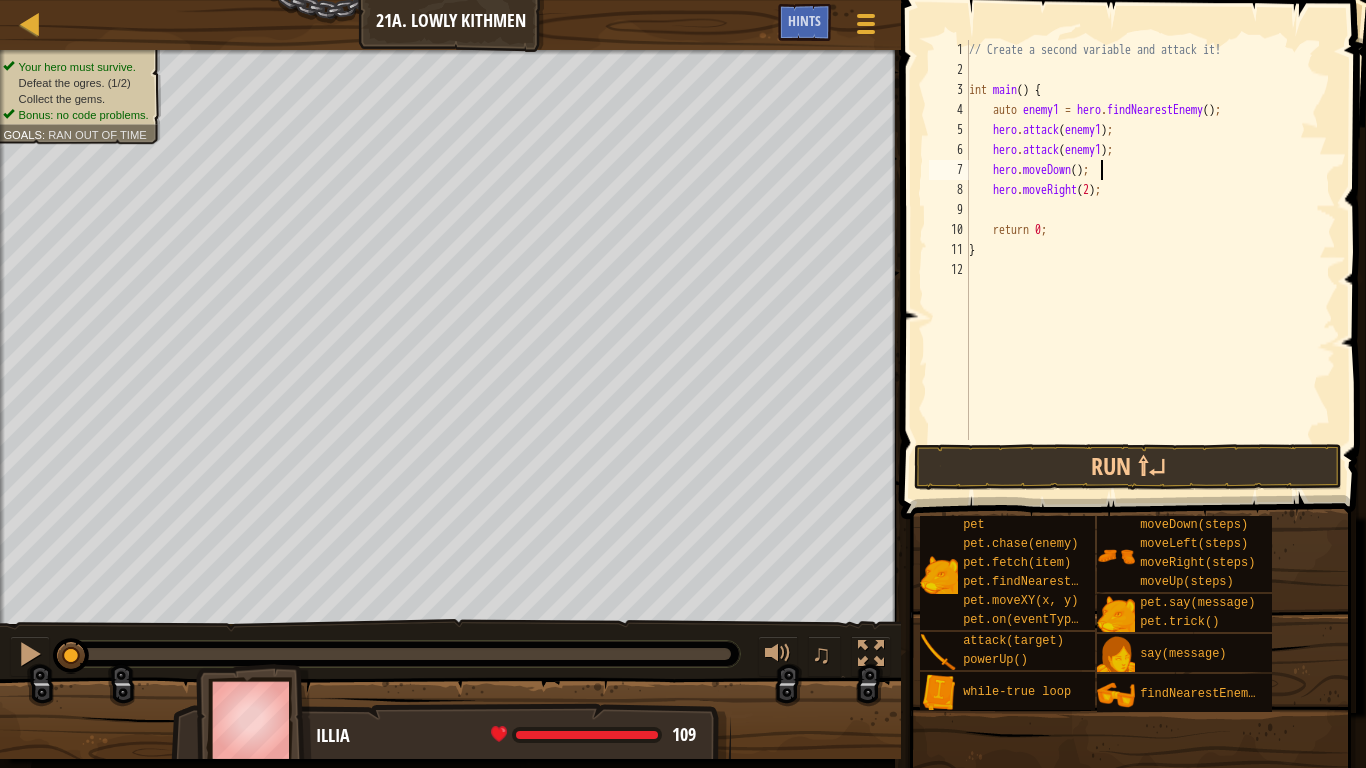 scroll, scrollTop: 9, scrollLeft: 10, axis: both 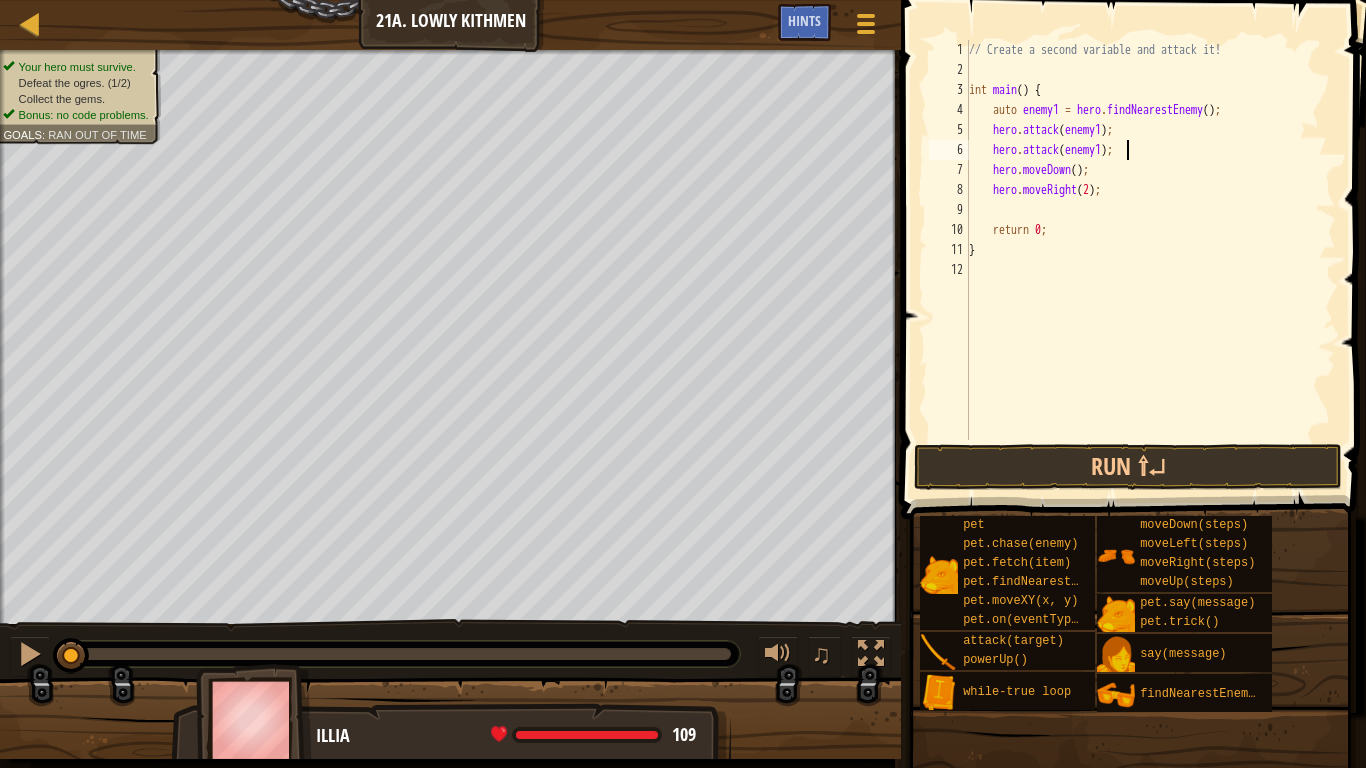 click on "// Create a second variable and attack it! int   main ( )   {      auto   enemy1   =   hero . findNearestEnemy ( ) ;      hero . attack ( enemy1 ) ;      hero . attack ( enemy1 ) ;      hero . moveDown ( ) ;      hero . moveRight ( [NUMBER] ) ;           return   [NUMBER] ; }" at bounding box center [1150, 260] 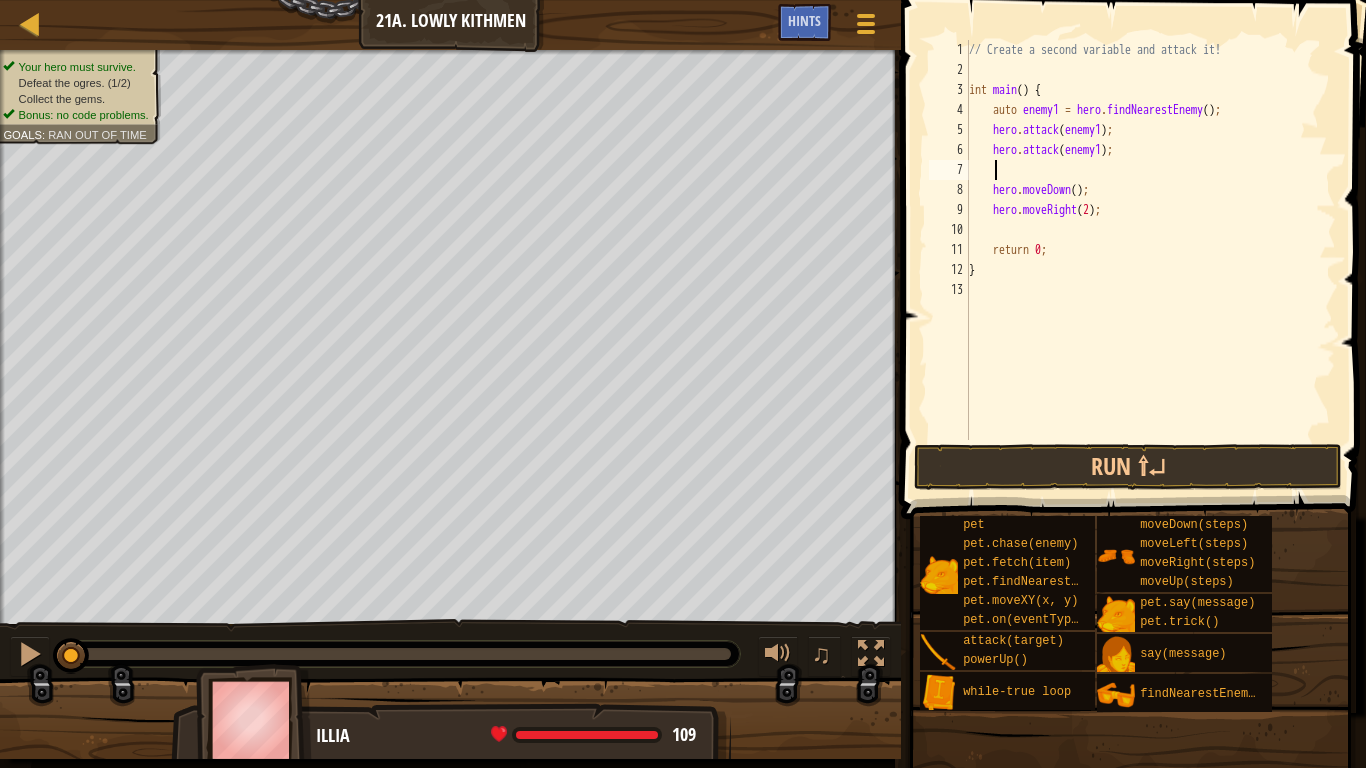 scroll, scrollTop: 9, scrollLeft: 1, axis: both 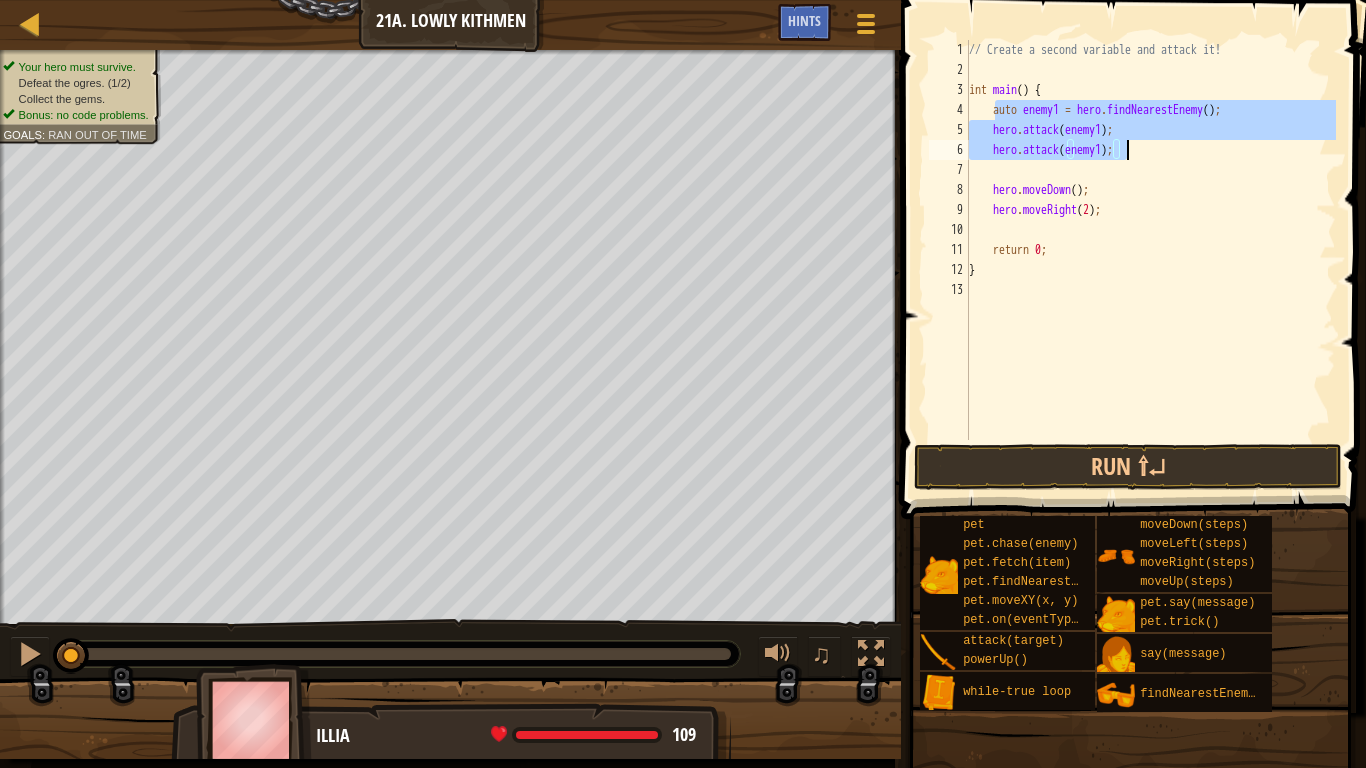 drag, startPoint x: 1007, startPoint y: 113, endPoint x: 1130, endPoint y: 149, distance: 128.16005 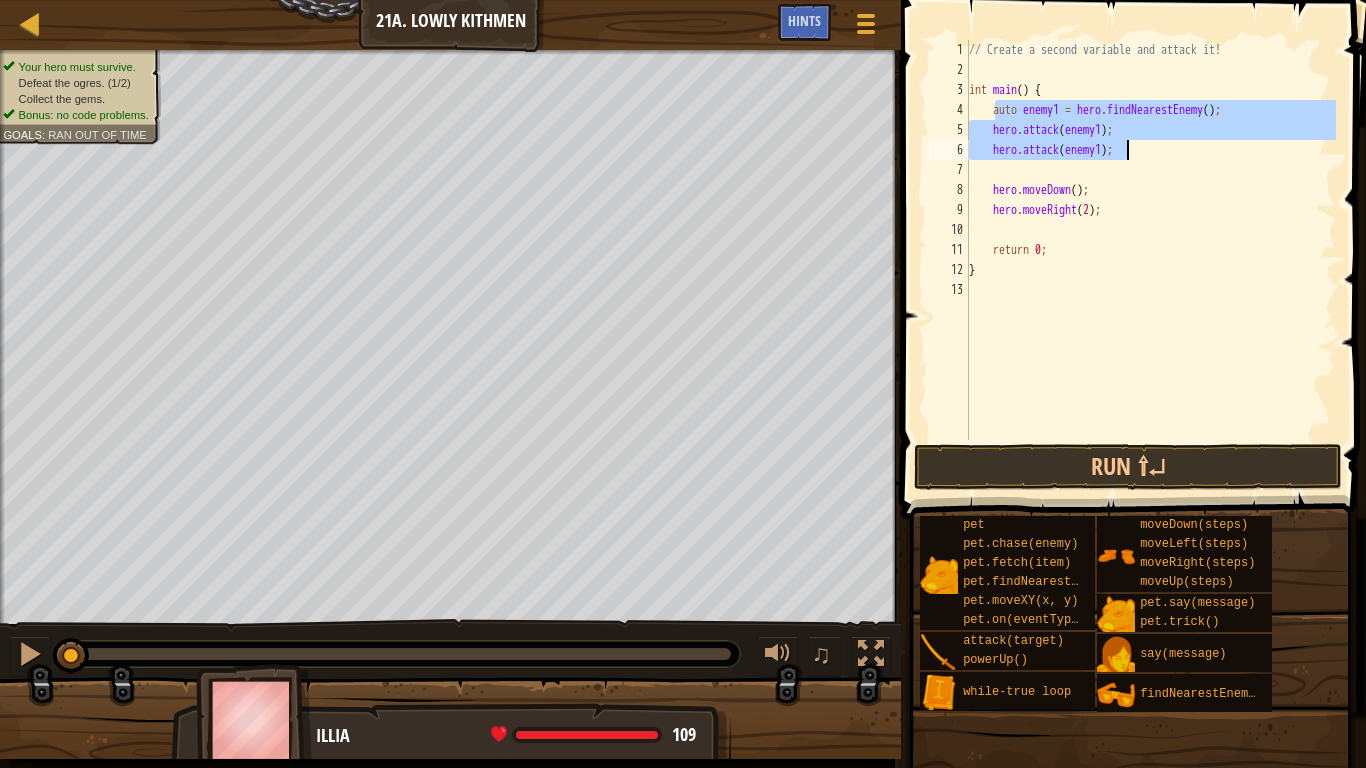 click on "// Create a second variable and attack it! int   main ( )   {      auto   enemy1   =   hero . findNearestEnemy ( ) ;      hero . attack ( enemy1 ) ;      hero . attack ( enemy1 ) ;           hero . moveDown ( ) ;      hero . moveRight ( [NUMBER] ) ;           return   0 ; }" at bounding box center (1150, 260) 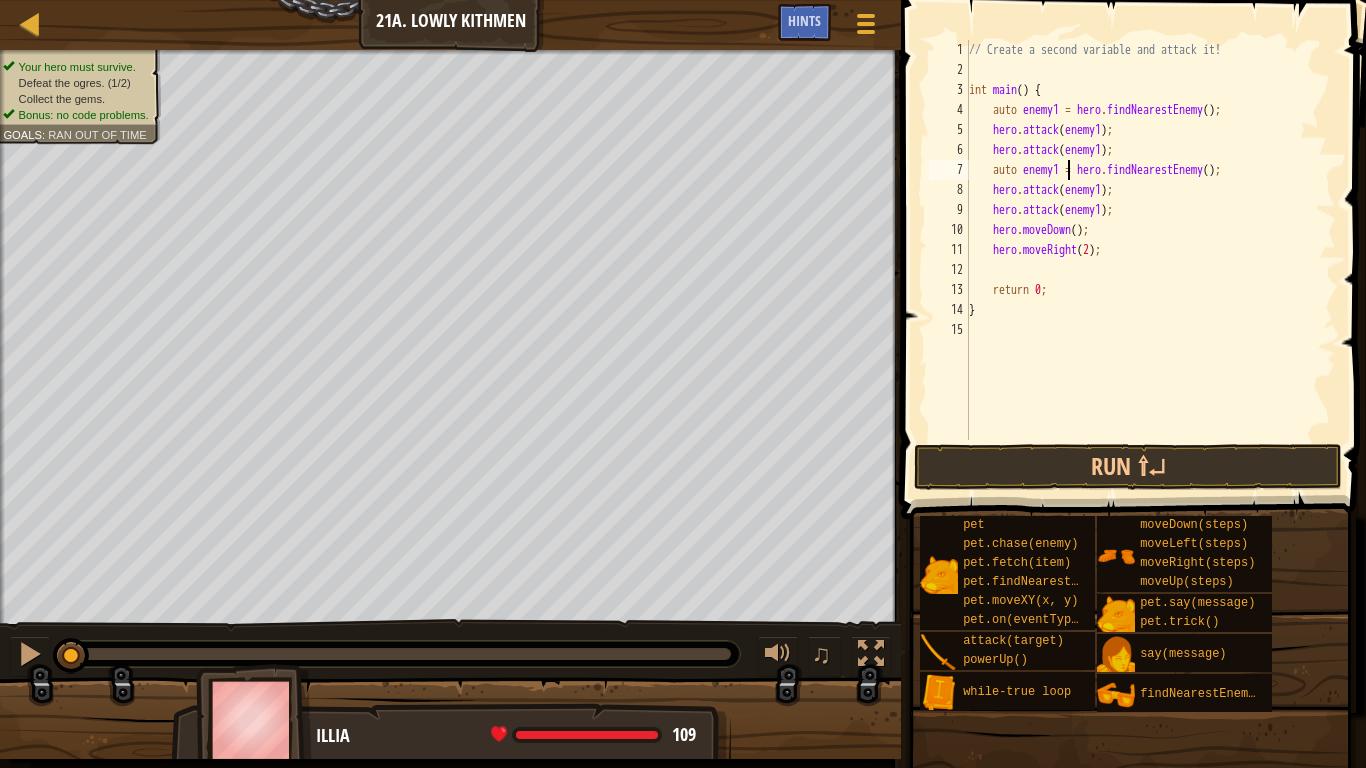 click on "// Create a second variable and attack it! int   main ( )   {      auto   enemy1   =   hero . findNearestEnemy ( ) ;      hero . attack ( enemy1 ) ;      hero . attack ( enemy1 ) ;      auto   enemy1   =   hero . findNearestEnemy ( ) ;      hero . attack ( enemy1 ) ;      hero . attack ( enemy1 ) ;      hero . moveDown ( ) ;      hero . moveRight ( 2 ) ;           return   0 ; }" at bounding box center (1150, 260) 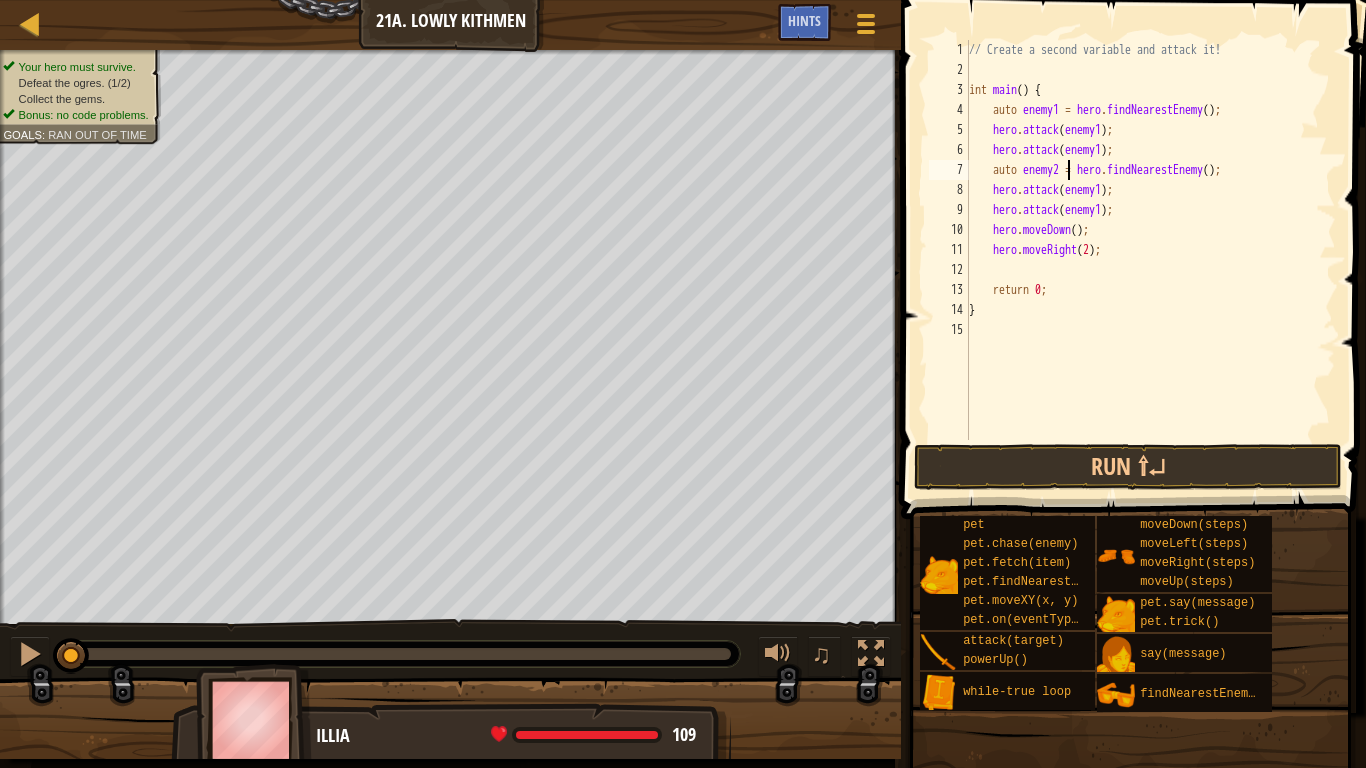 scroll, scrollTop: 9, scrollLeft: 8, axis: both 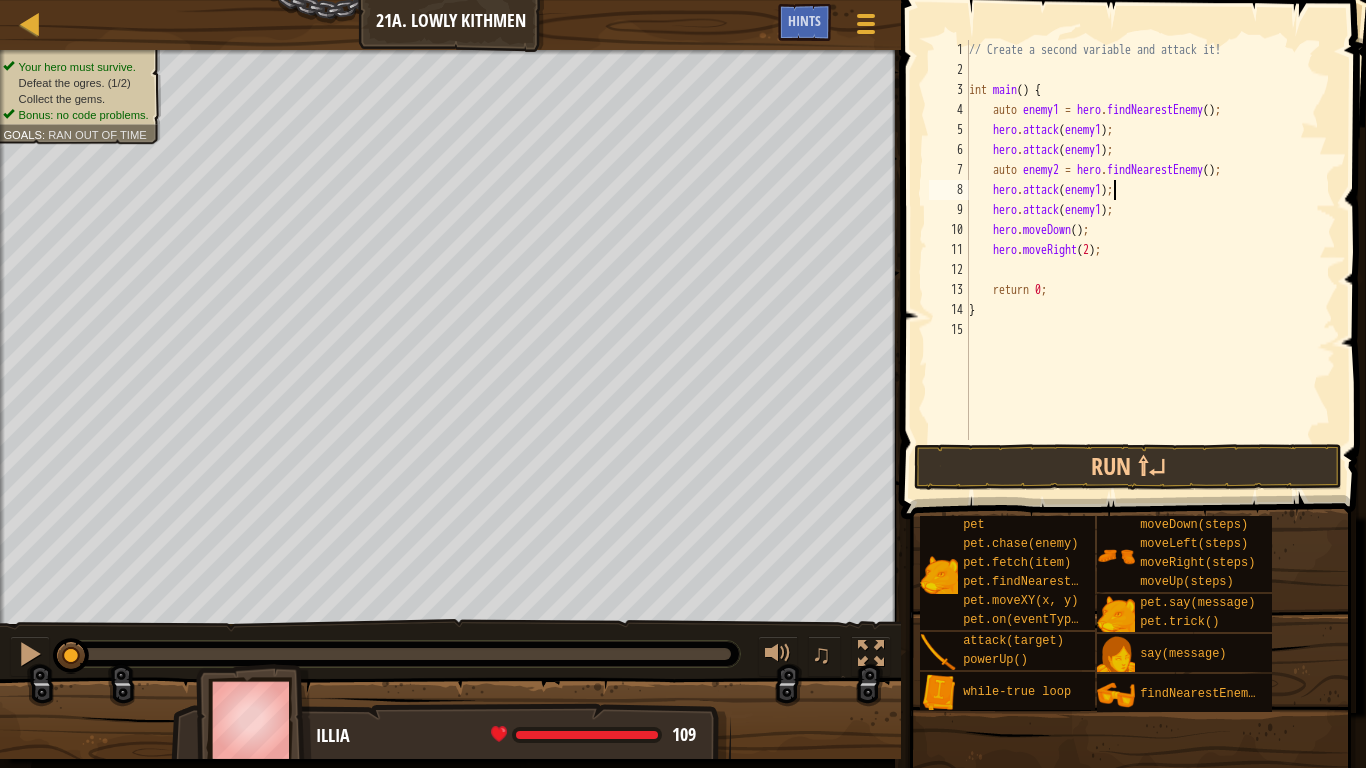 click on "// Create a second variable and attack it! int   main ( )   {      auto   enemy1   =   hero . findNearestEnemy ( ) ;      hero . attack ( enemy1 ) ;      hero . attack ( enemy1 ) ;      auto   enemy2   =   hero . findNearestEnemy ( ) ;      hero . attack ( enemy1 ) ;      hero . attack ( enemy1 ) ;      hero . moveDown ( ) ;      hero . moveRight ( 2 ) ;           return   0 ; }" at bounding box center (1150, 260) 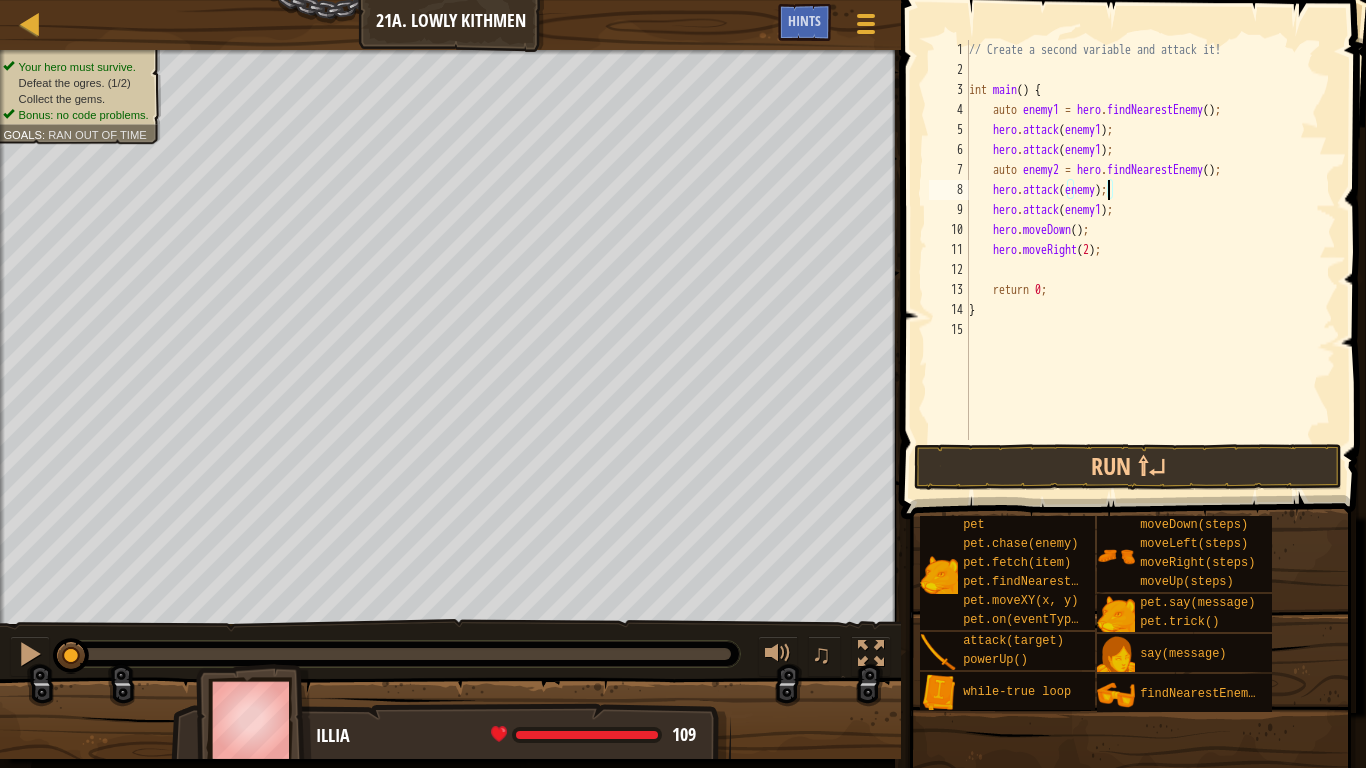 scroll, scrollTop: 9, scrollLeft: 12, axis: both 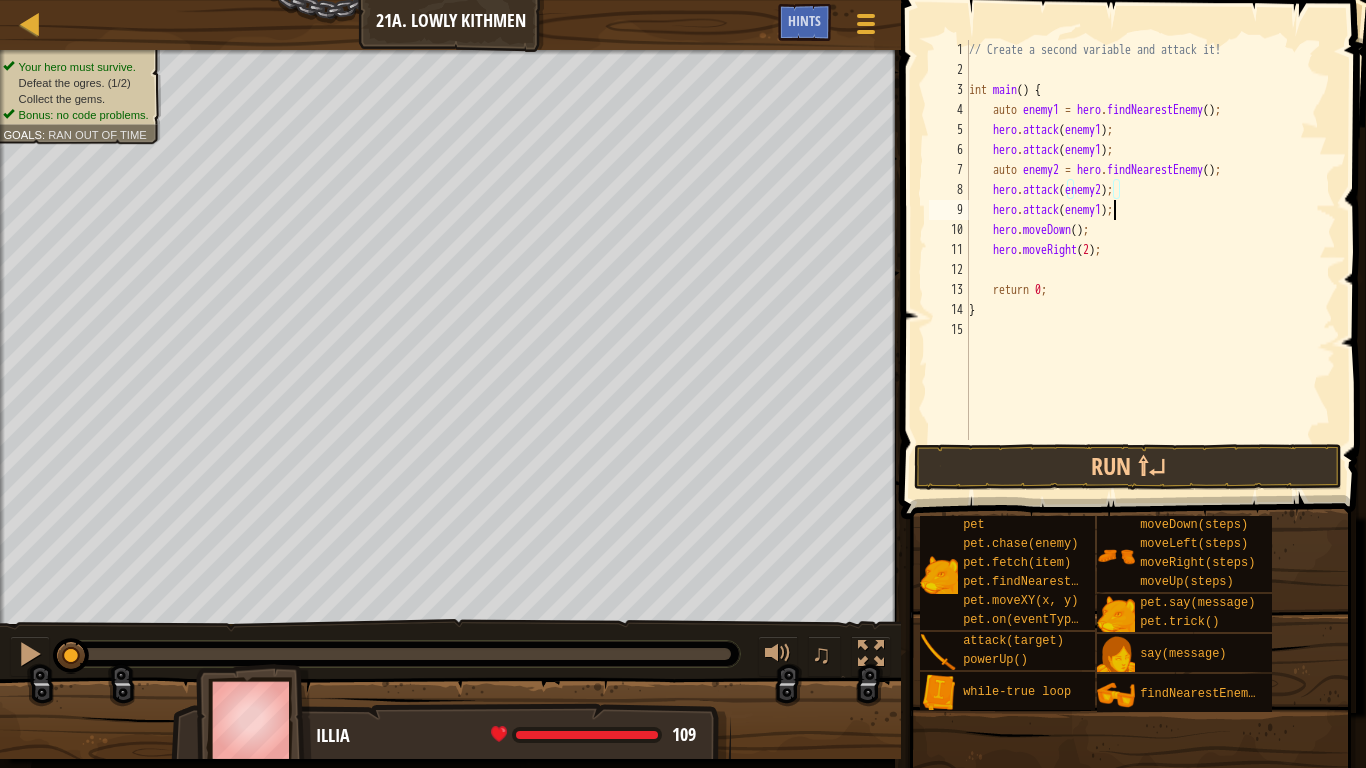 click on "// Create a second variable and attack it! int   main ( )   {      auto   enemy1   =   hero . findNearestEnemy ( ) ;      hero . attack ( enemy1 ) ;      hero . attack ( enemy1 ) ;      auto   enemy2   =   hero . findNearestEnemy ( ) ;      hero . attack ( enemy2 ) ;      hero . attack ( enemy1 ) ;      hero . moveDown ( ) ;      hero . moveRight ( [NUMBER] ) ;           return   0 ; }" at bounding box center [1150, 260] 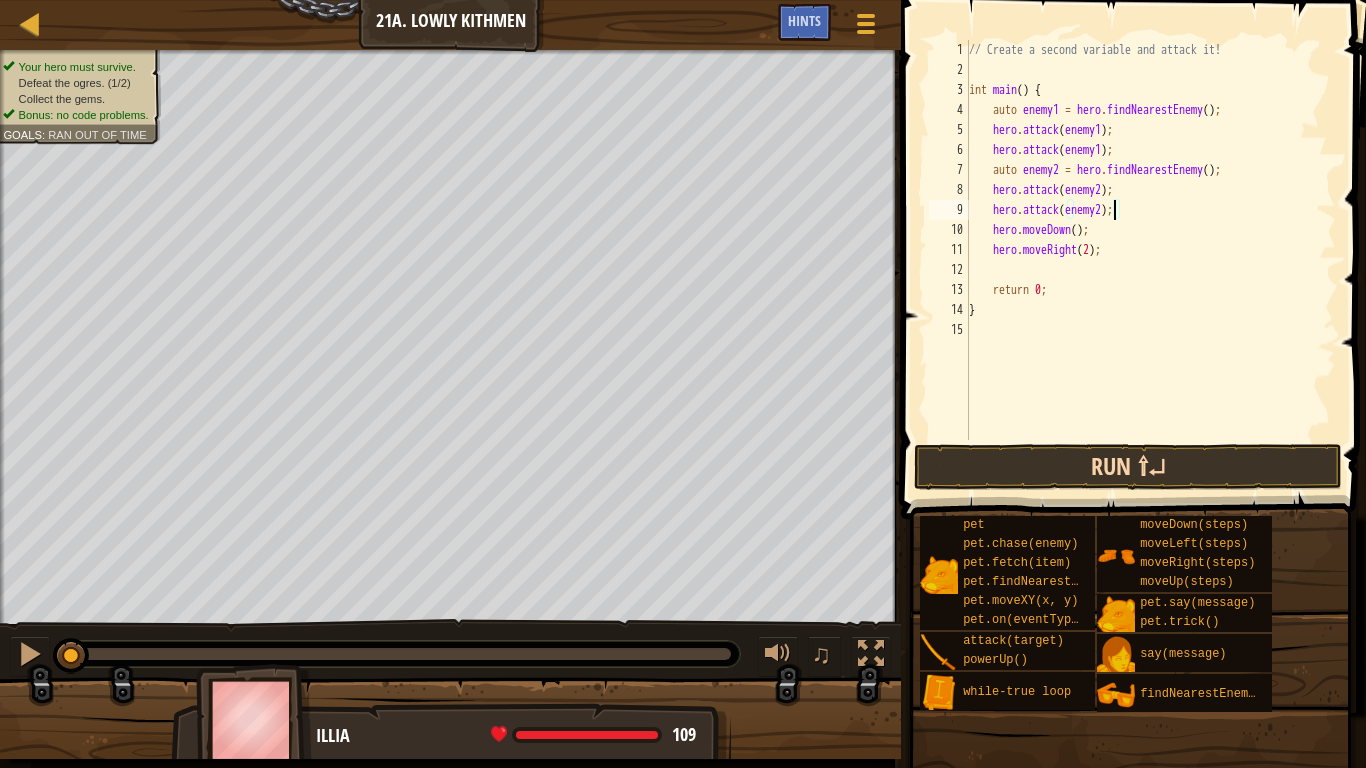 type on "hero.attack(enemy2);" 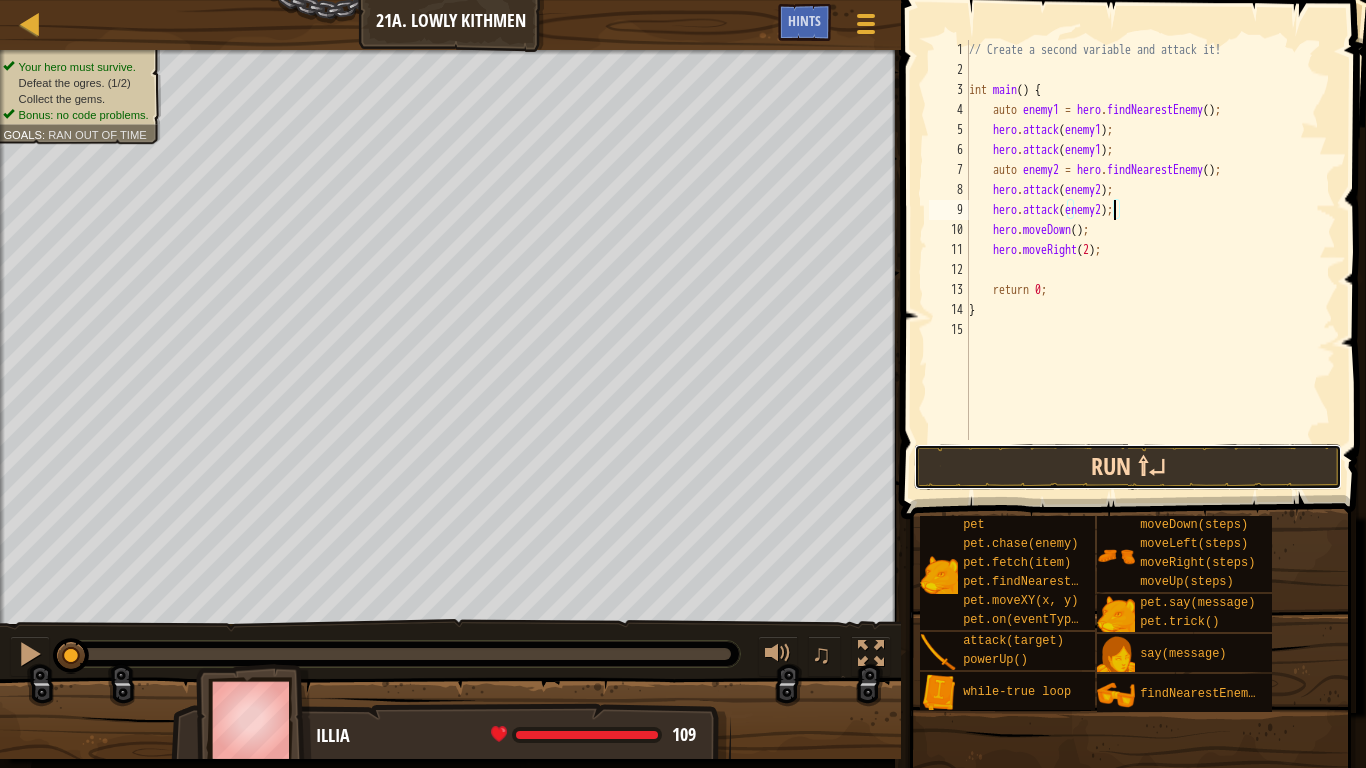 click on "Run ⇧↵" at bounding box center [1128, 467] 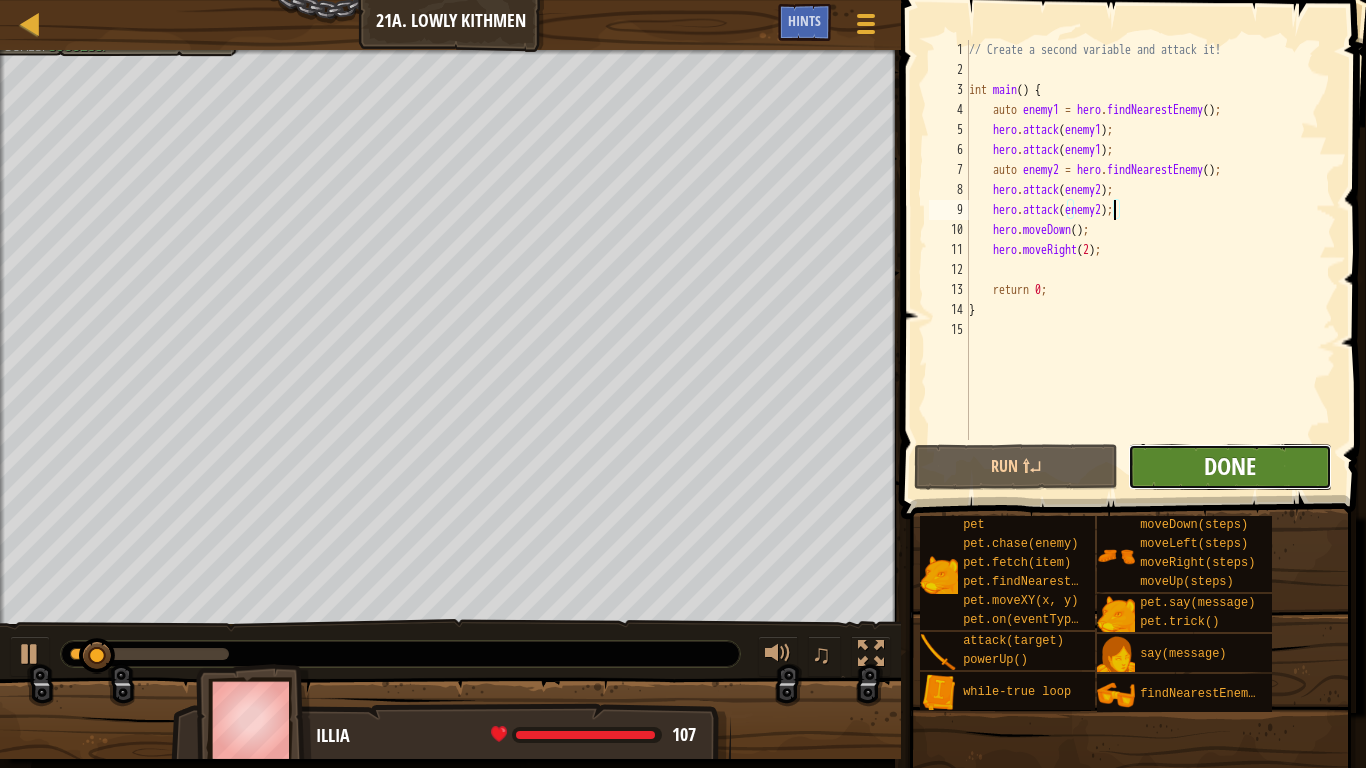 click on "Done" at bounding box center [1230, 466] 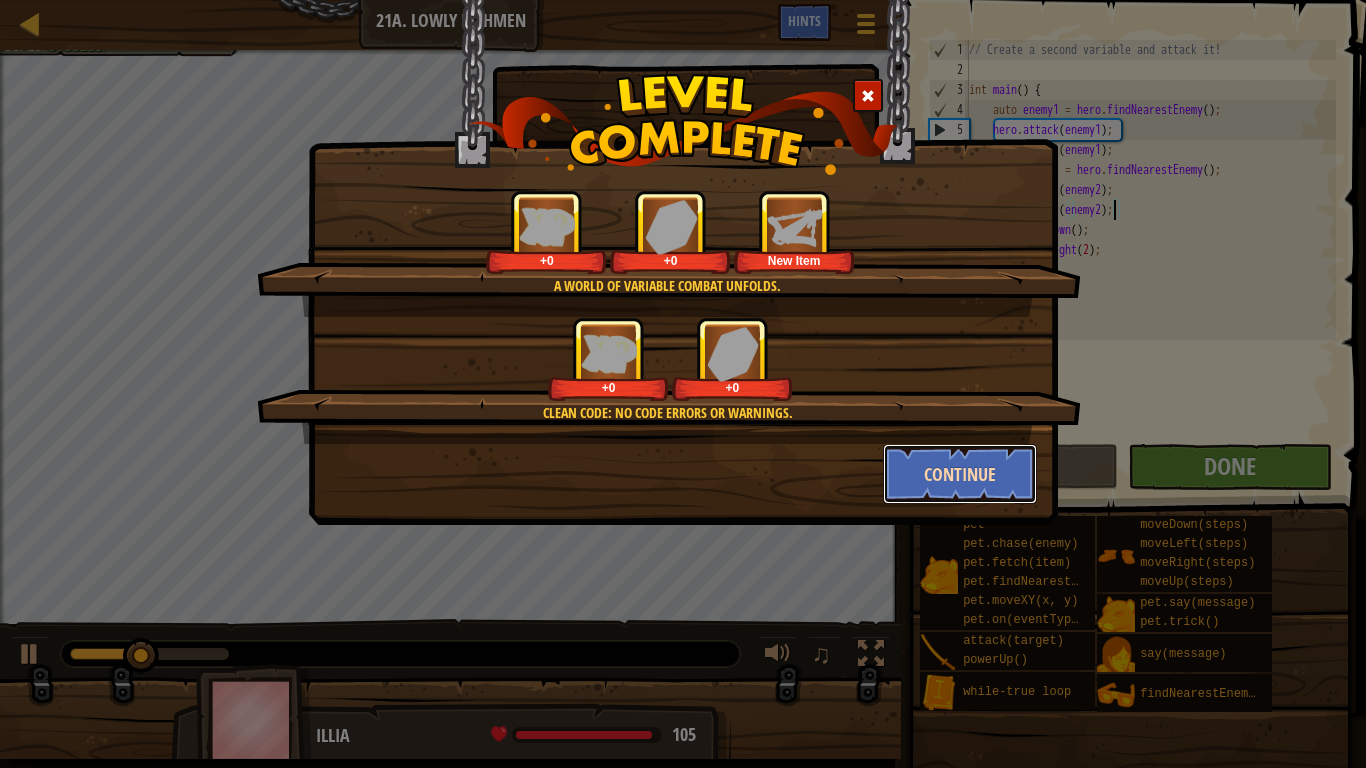 click on "Continue" at bounding box center [960, 474] 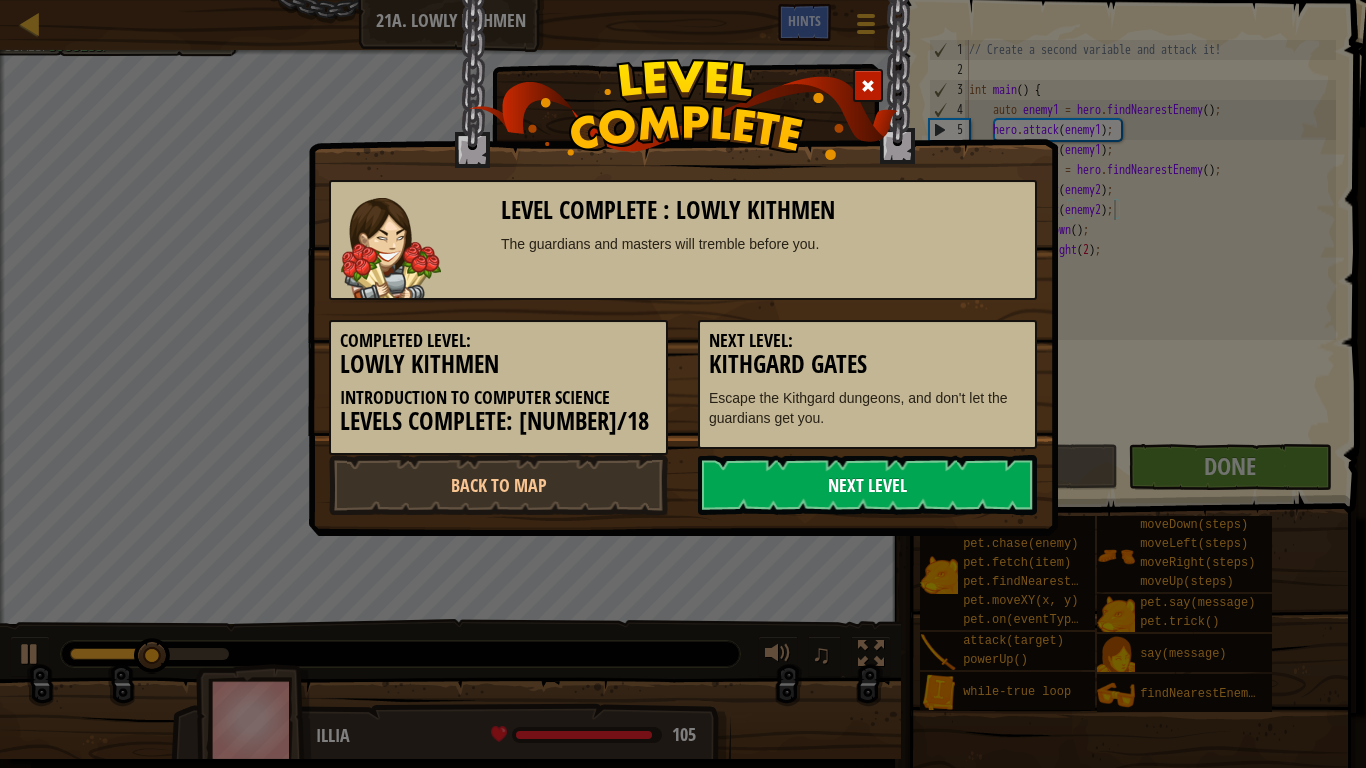 click on "Next Level" at bounding box center [867, 485] 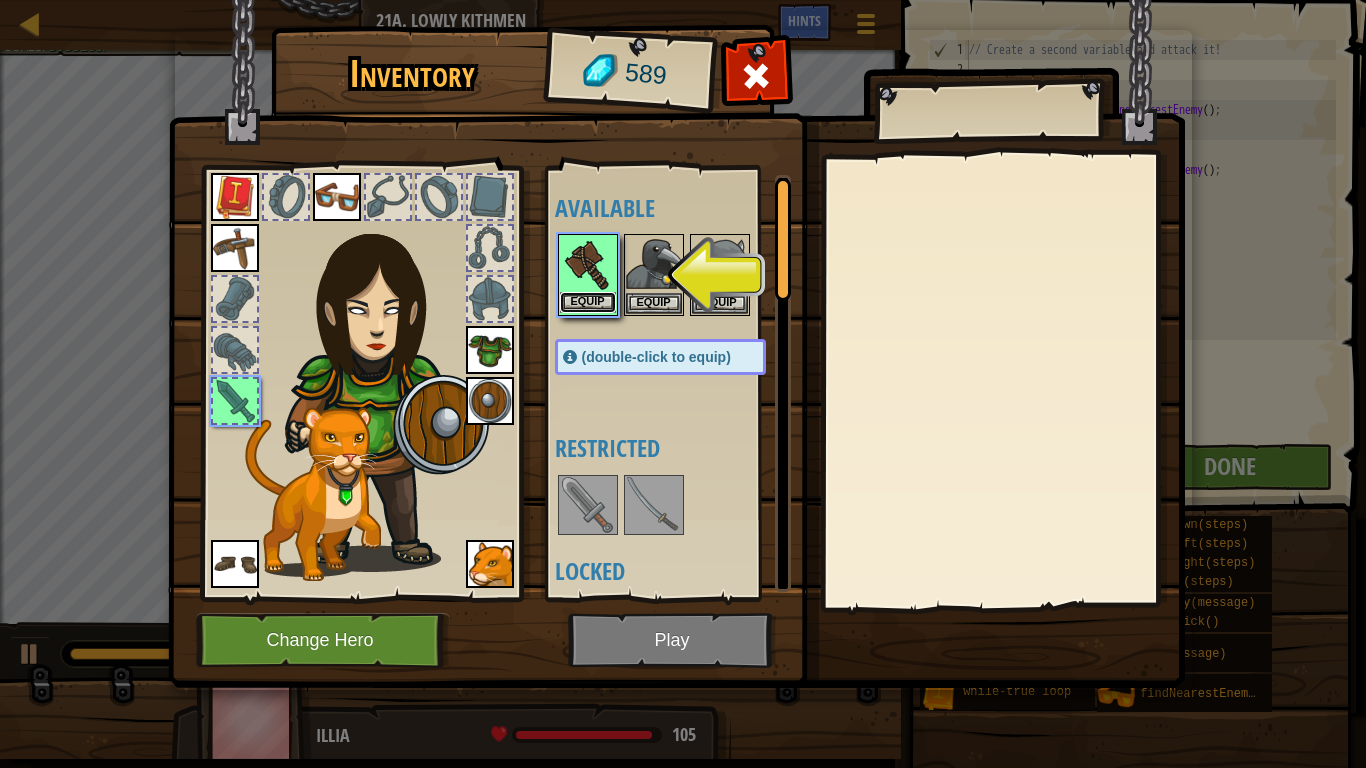 click on "Equip" at bounding box center (588, 302) 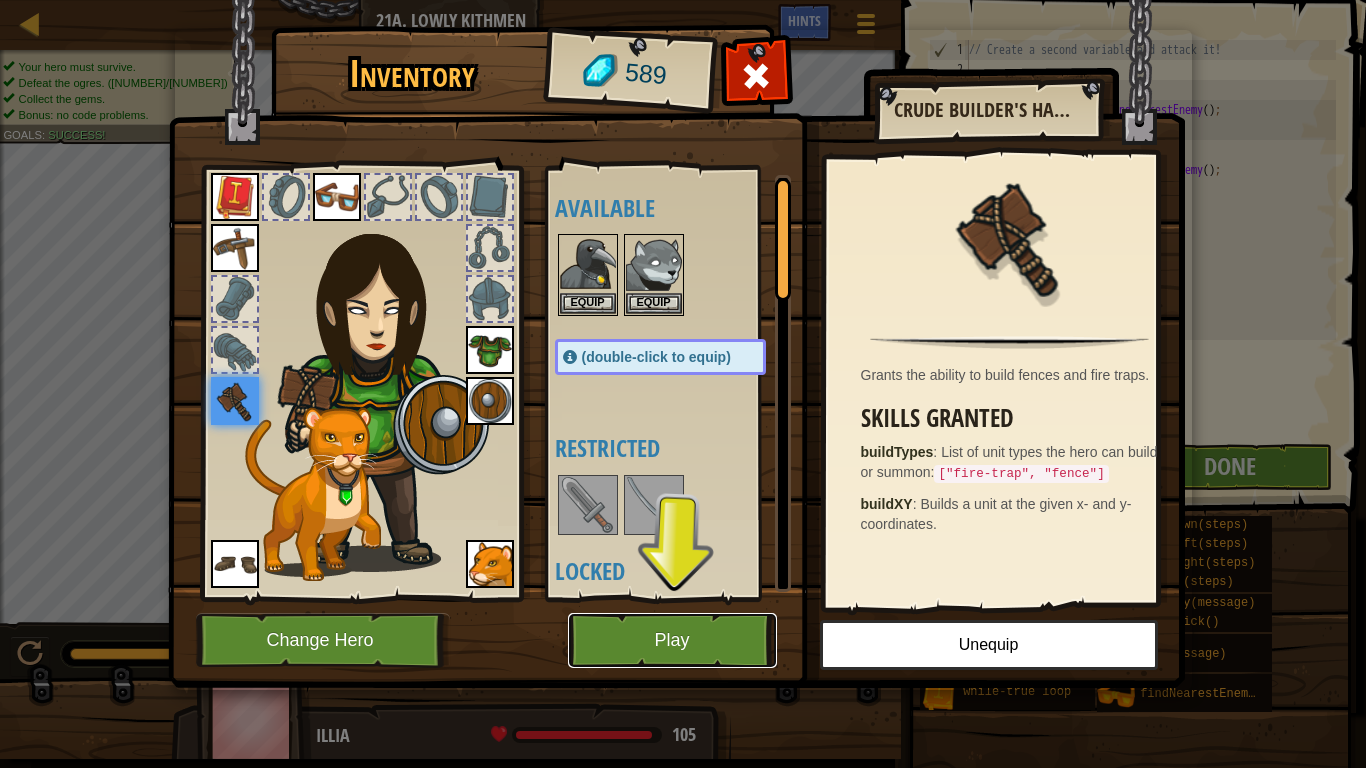 click on "Play" at bounding box center [672, 640] 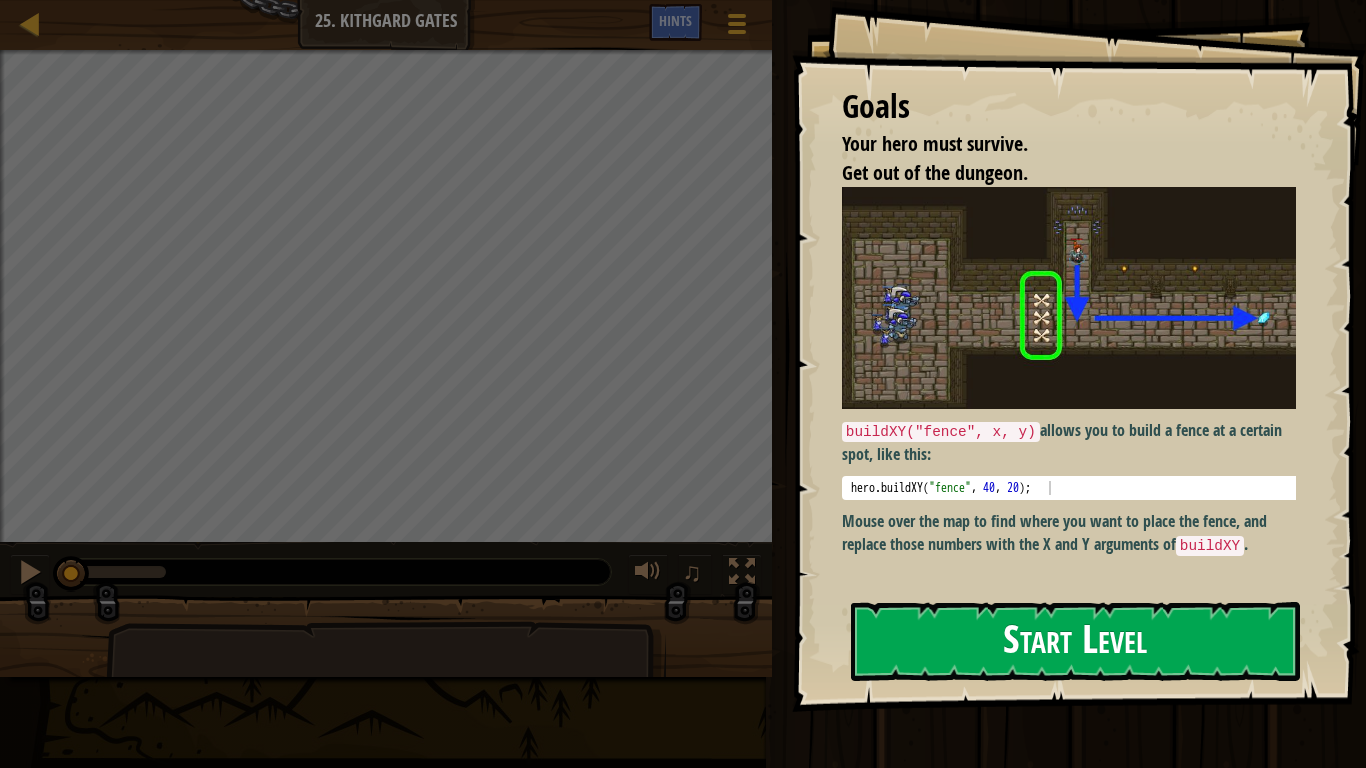 drag, startPoint x: 1166, startPoint y: 559, endPoint x: 1118, endPoint y: 674, distance: 124.61541 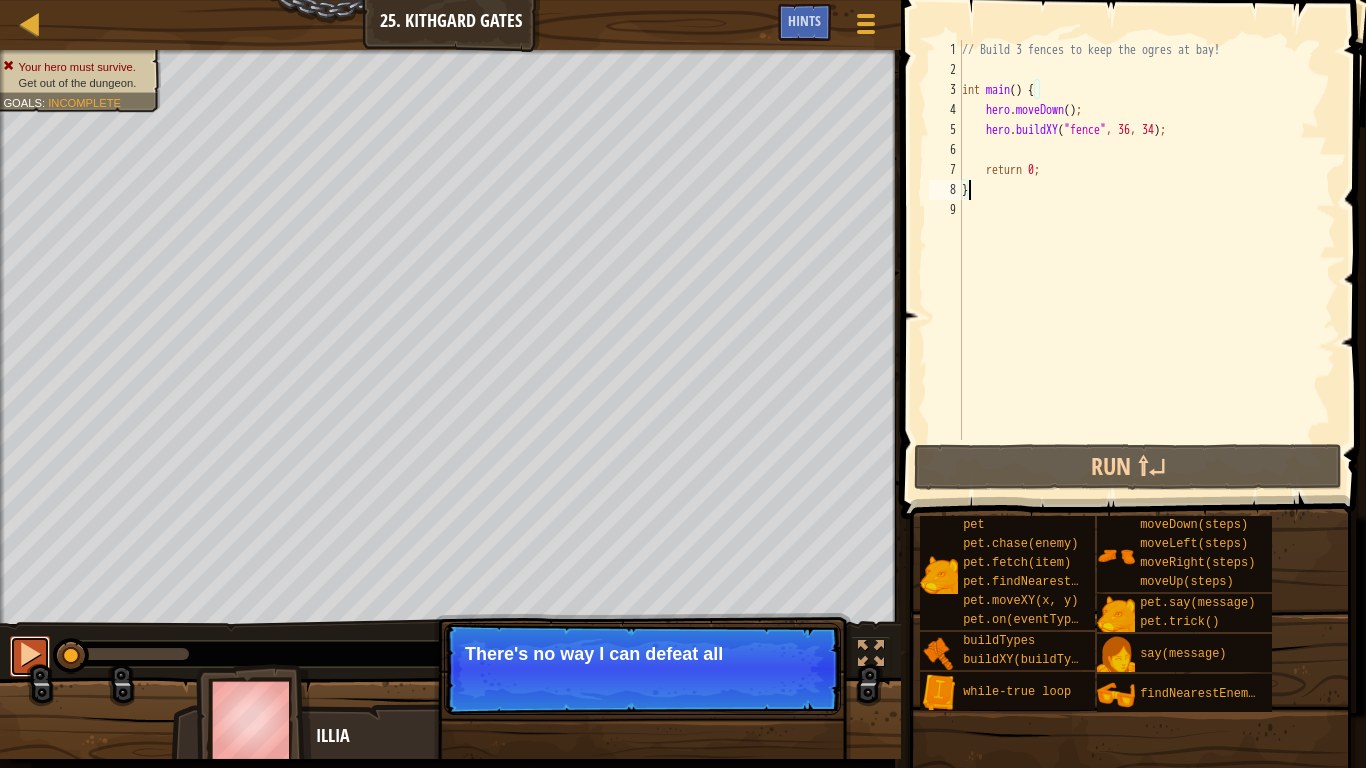 click at bounding box center [30, 656] 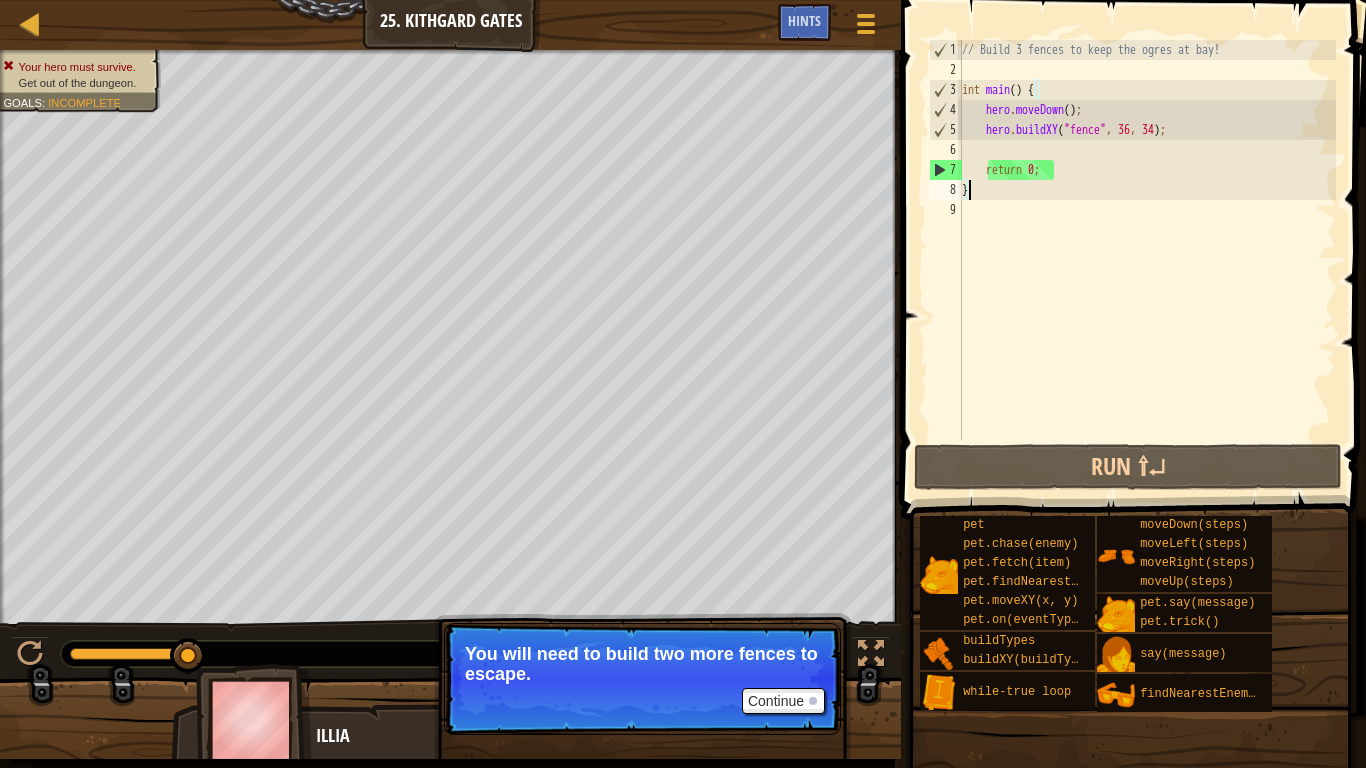 click on "// Build [NUMBER] fences to keep the ogres at bay! int   main ( )   {      hero . moveDown ( ) ;      hero . buildXY ( " fence " ,   [NUMBER] ,   [NUMBER] ) ;           return   [NUMBER] ; }" at bounding box center [1147, 260] 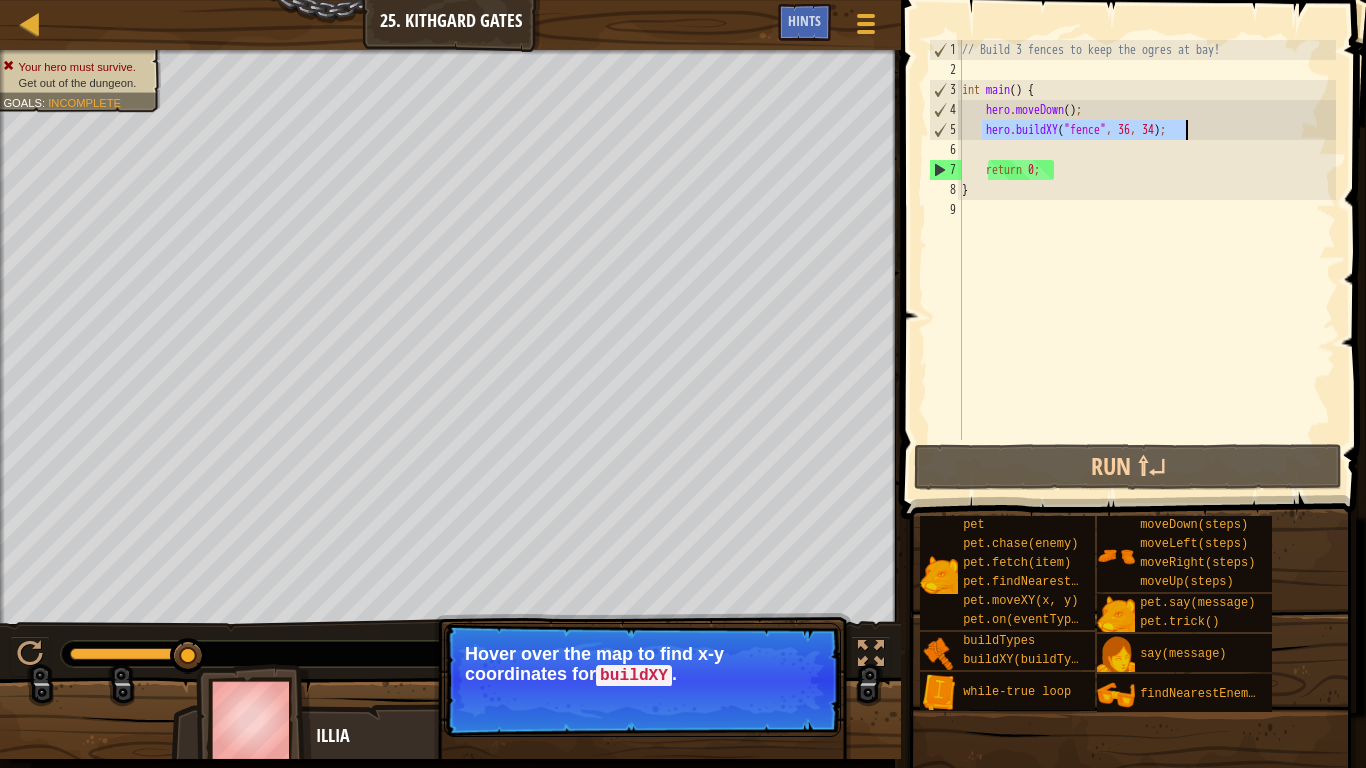 drag, startPoint x: 985, startPoint y: 128, endPoint x: 1236, endPoint y: 137, distance: 251.1613 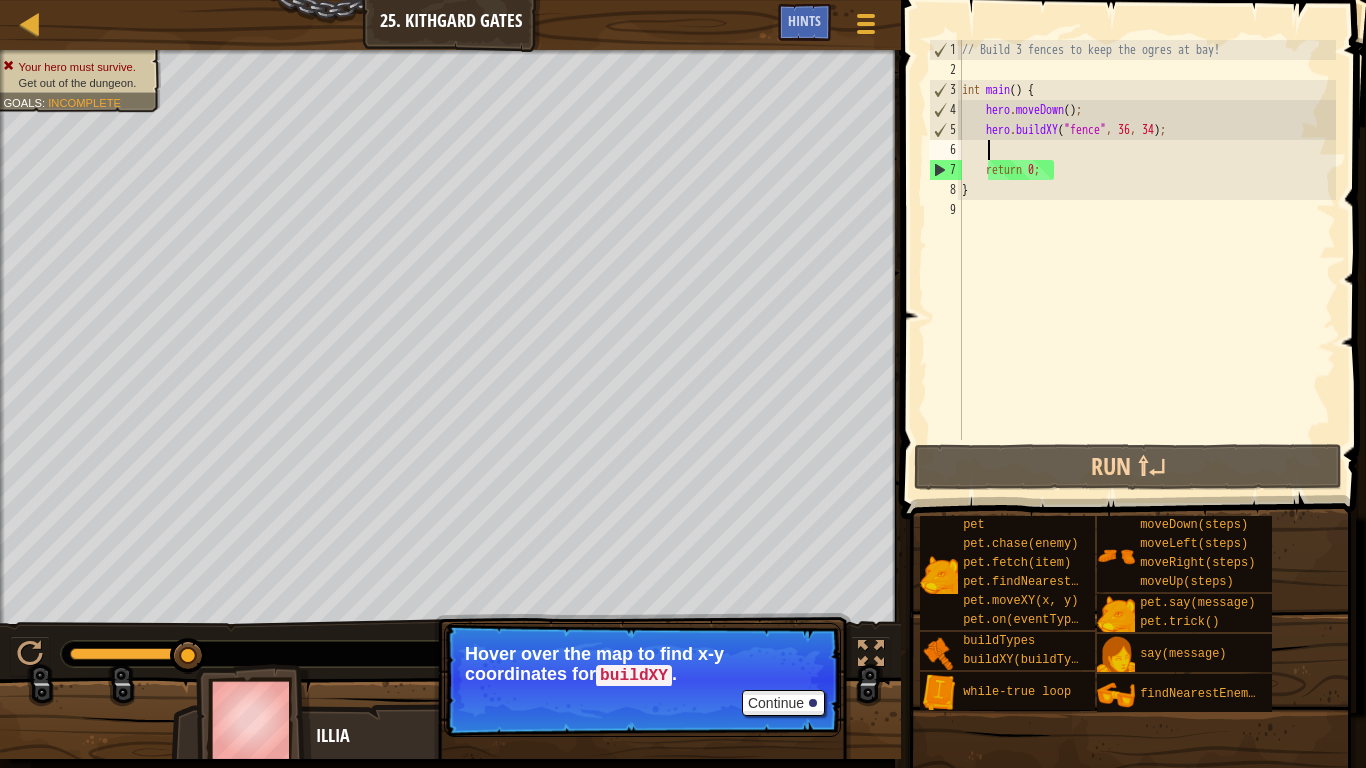 click on "// Build [NUMBER] fences to keep the ogres at bay! int   main ( )   {      hero . moveDown ( ) ;      hero . buildXY ( " fence " ,   [NUMBER] ,   [NUMBER] ) ;           return   [NUMBER] ; }" at bounding box center (1147, 260) 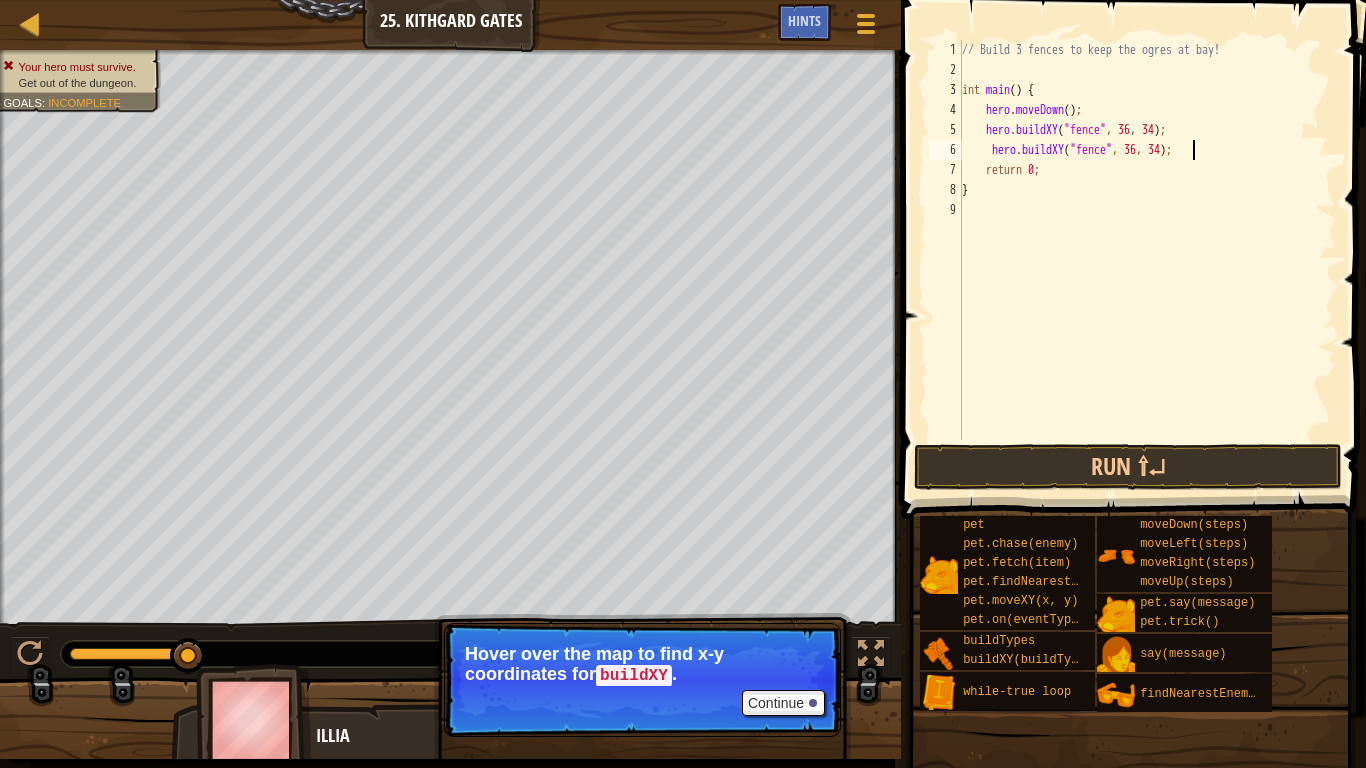 click on "// Build 3 fences to keep the ogres at bay! int   main ( )   {      hero . moveDown ( ) ;      hero . buildXY ( " fence " ,   36 ,   34 ) ;       hero . buildXY ( " fence " ,   36 ,   34 ) ;      return   0 ; }" at bounding box center [1147, 260] 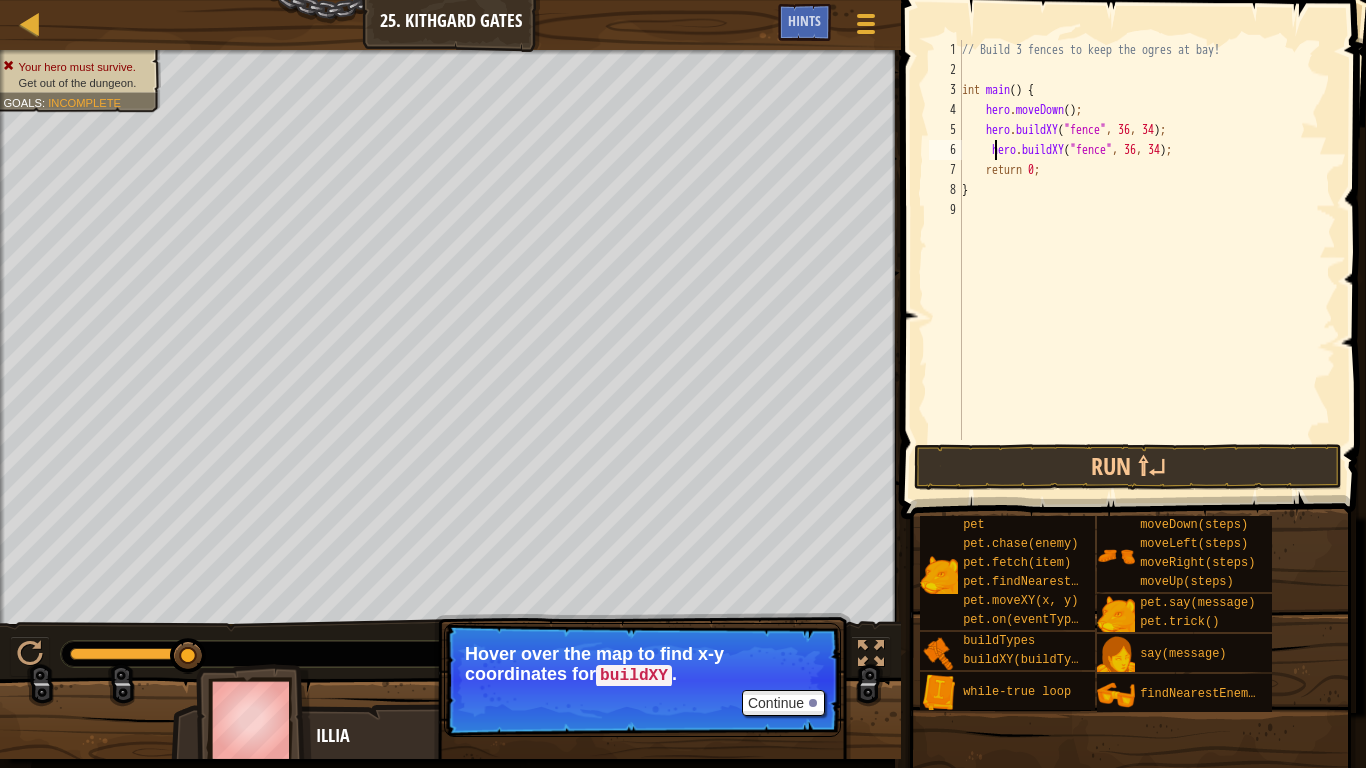 type on "hero.buildXY("fence", 36, 34);" 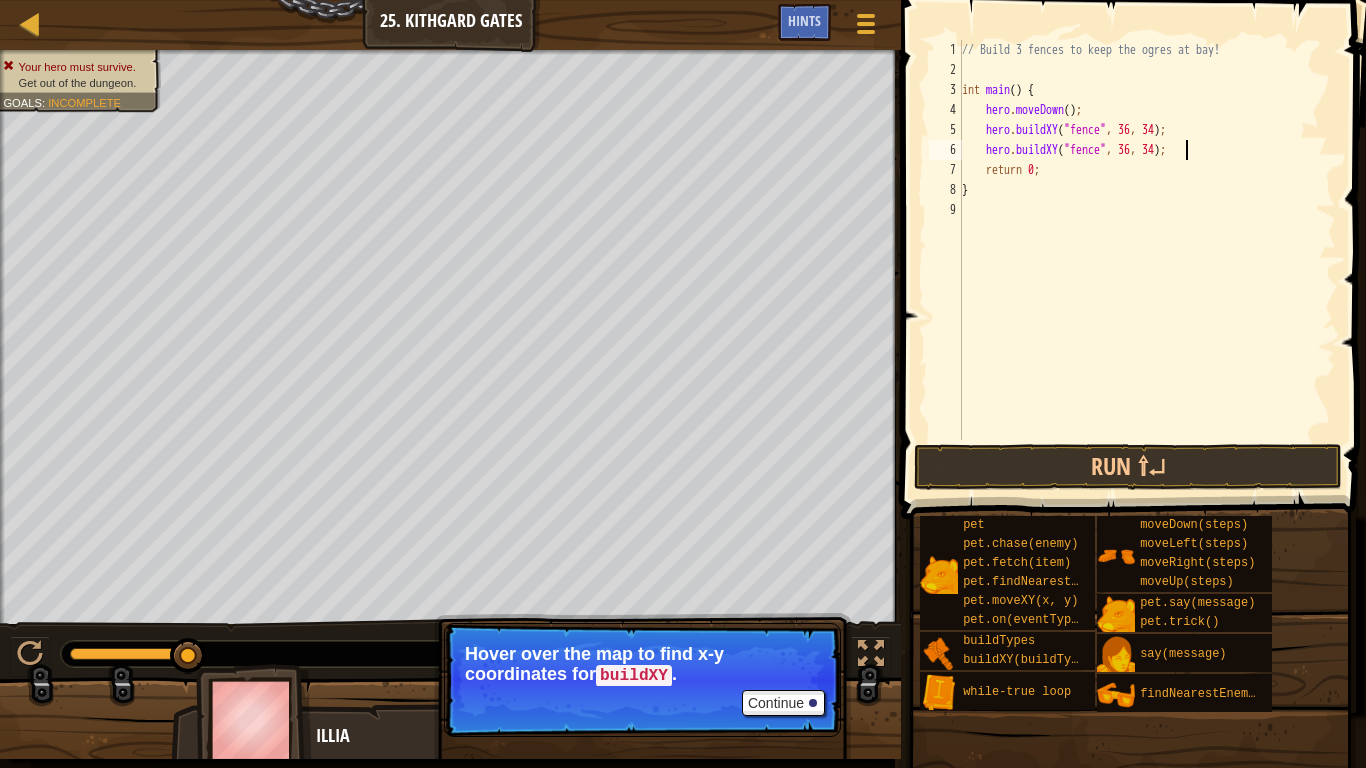 click on "// Build 3 fences to keep the ogres at bay! int   main ( )   {      hero . moveDown ( ) ;      hero . buildXY ( " fence " ,   [NUMBER] ,   [NUMBER] ) ;      hero . buildXY ( " fence " ,   [NUMBER] ,   [NUMBER] ) ;      return   0 ; }" at bounding box center [1147, 260] 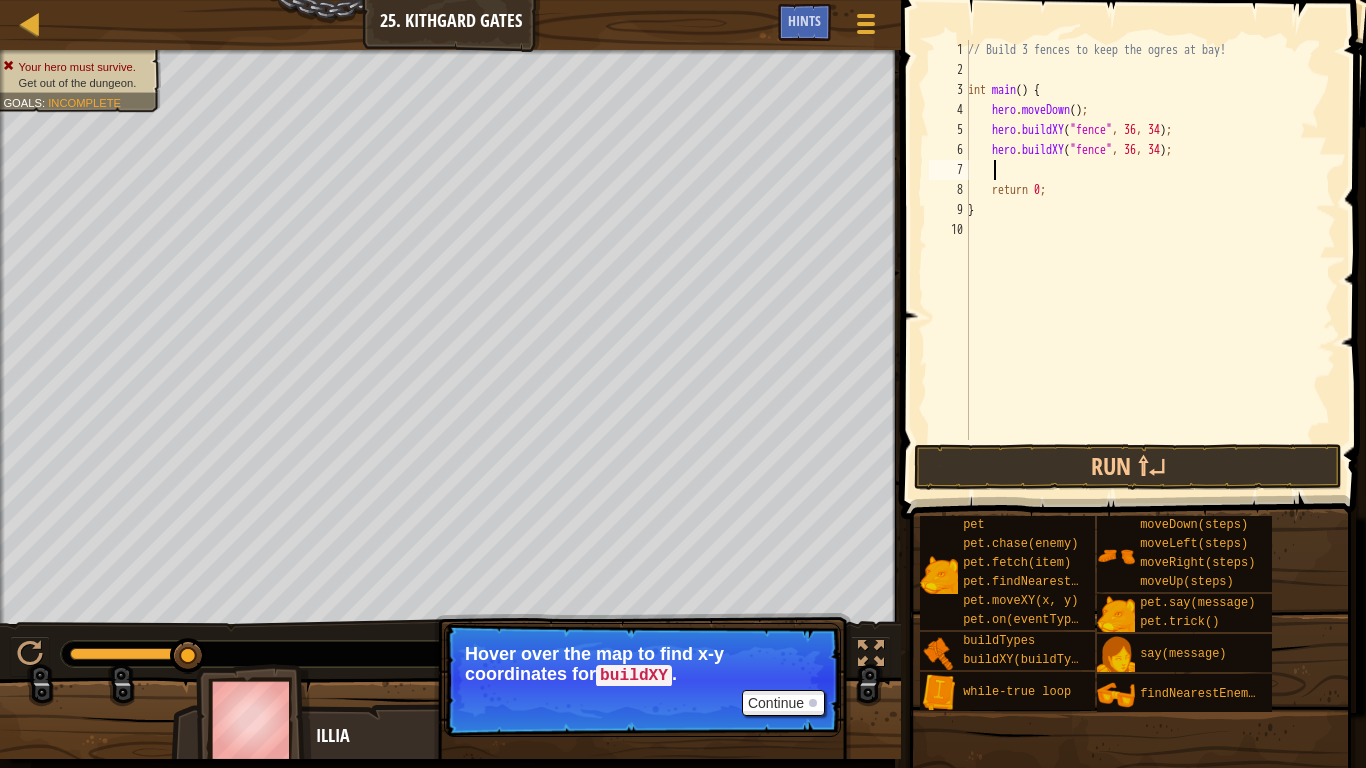 paste on "hero.buildXY("fence", 36, 34);" 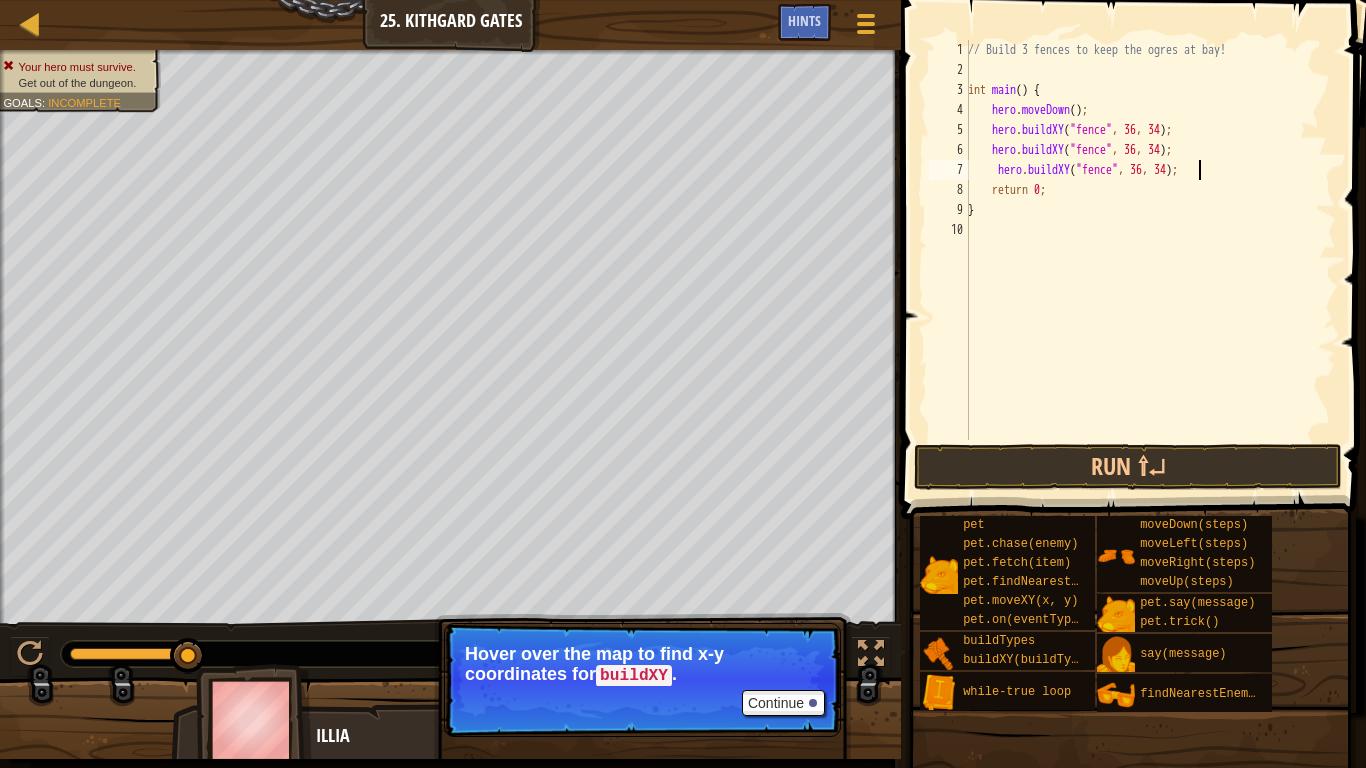 click on "// Build 3 fences to keep the ogres at bay! int   main ( )   {      hero . moveDown ( ) ;      hero . buildXY ( " fence " ,   [NUMBER] ,   [NUMBER] ) ;      hero . buildXY ( " fence " ,   [NUMBER] ,   [NUMBER] ) ;       hero . buildXY ( " fence " ,   [NUMBER] ,   [NUMBER] ) ;      return   0 ; }" at bounding box center (1150, 260) 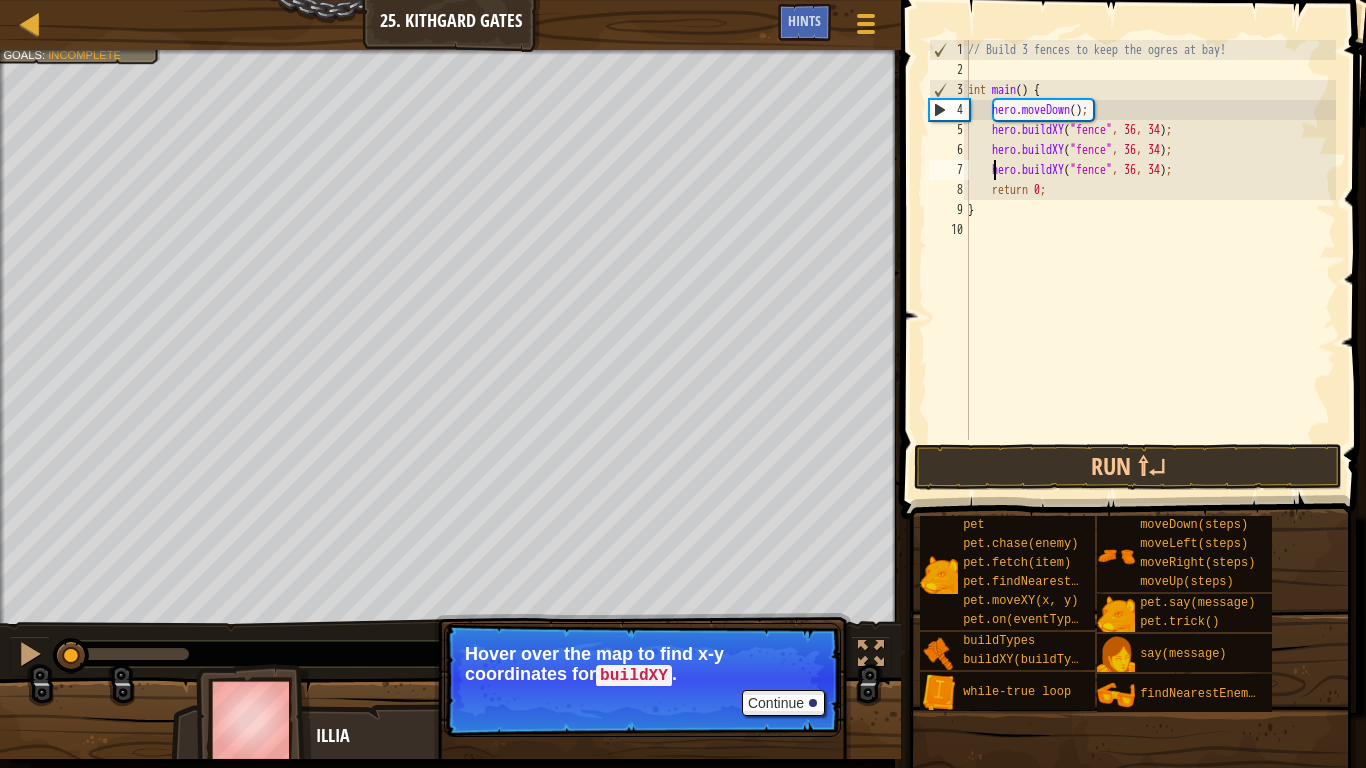 drag, startPoint x: 50, startPoint y: 641, endPoint x: 0, endPoint y: 621, distance: 53.851646 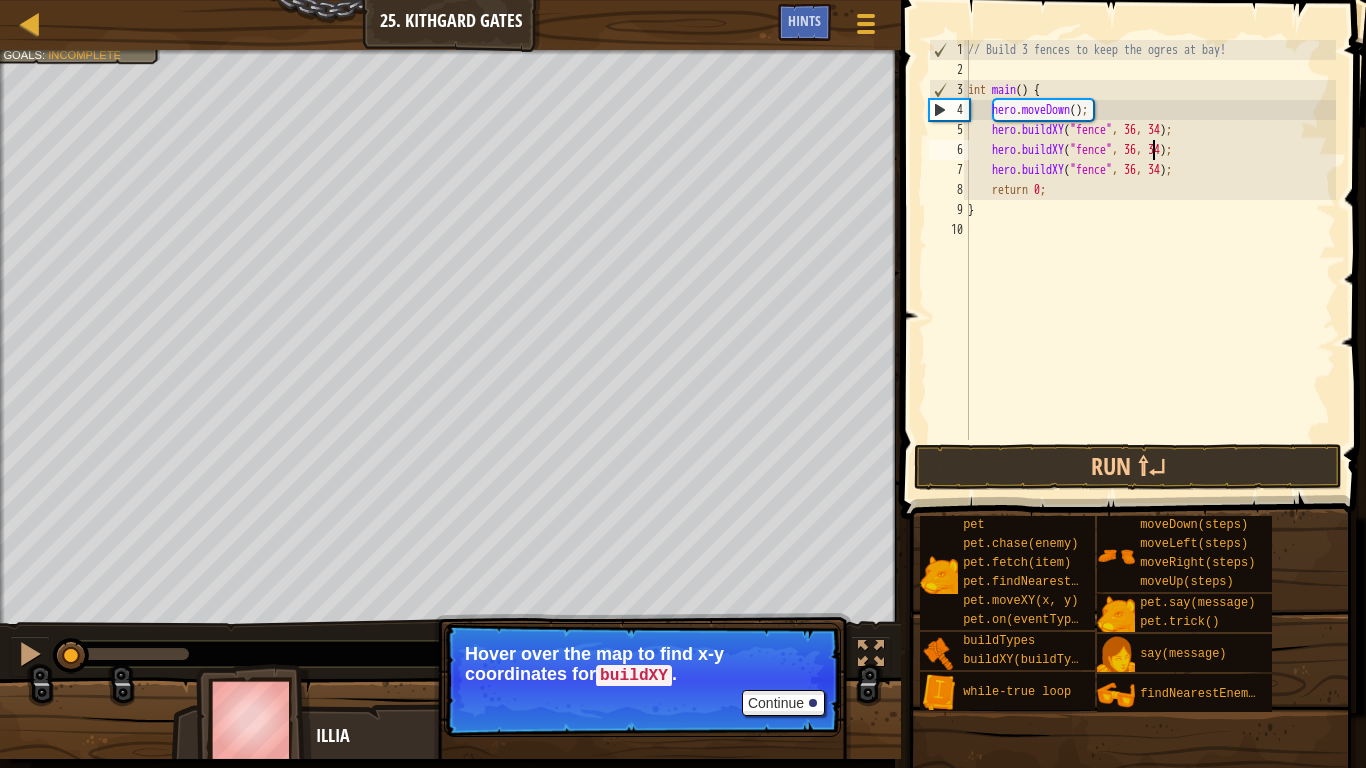 click on "// Build 3 fences to keep the ogres at bay! int   main ( )   {      hero . moveDown ( ) ;      hero . buildXY ( " fence " ,   [NUMBER] ,   [NUMBER] ) ;      hero . buildXY ( " fence " ,   [NUMBER] ,   [NUMBER] ) ;      hero . buildXY ( " fence " ,   [NUMBER] ,   [NUMBER] ) ;      return   0 ; }" at bounding box center (1150, 260) 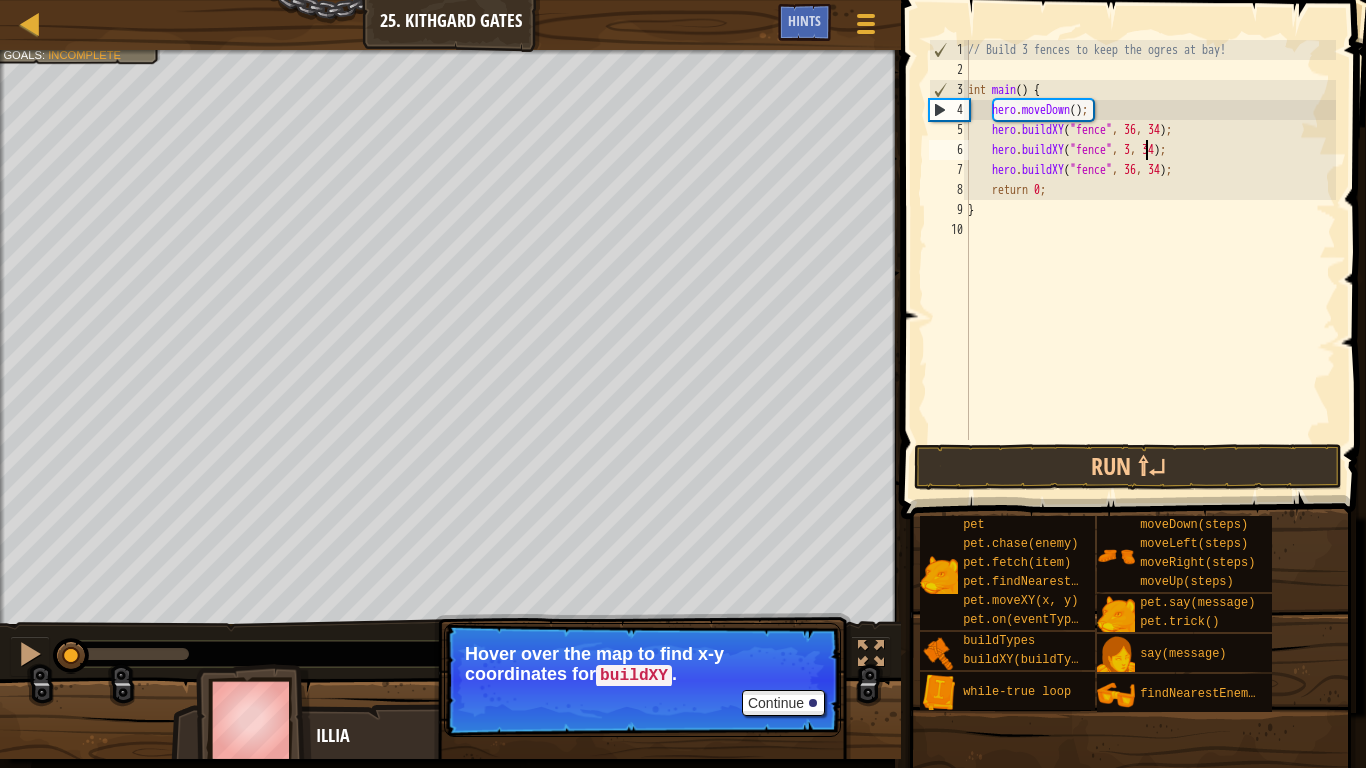 scroll, scrollTop: 9, scrollLeft: 15, axis: both 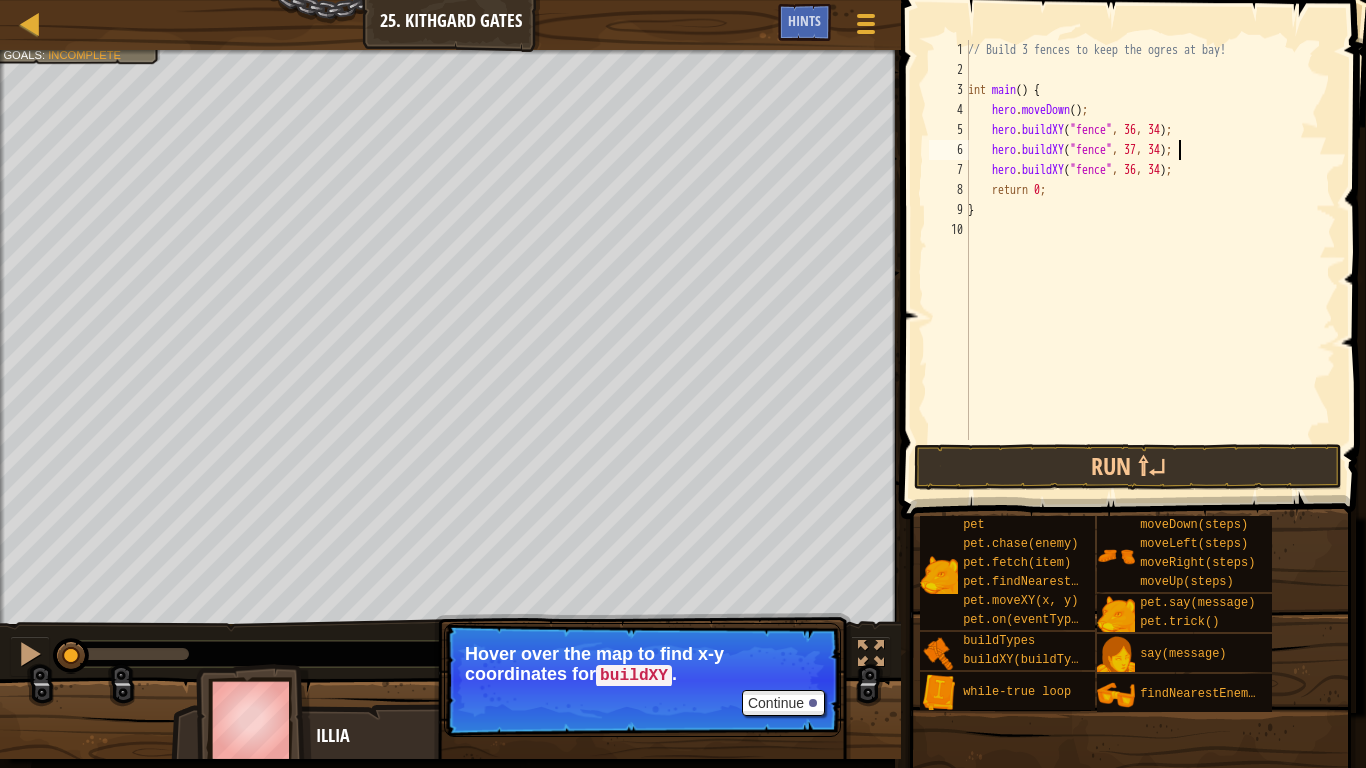 click on "// Build 3 fences to keep the ogres at bay! int   main ( )   {      hero . moveDown ( ) ;      hero . buildXY ( " fence " ,   [NUMBER] ,   [NUMBER] ) ;      hero . buildXY ( " fence " ,   [NUMBER] ,   [NUMBER] ) ;      hero . buildXY ( " fence " ,   [NUMBER] ,   [NUMBER] ) ;      return   0 ; }" at bounding box center [1150, 260] 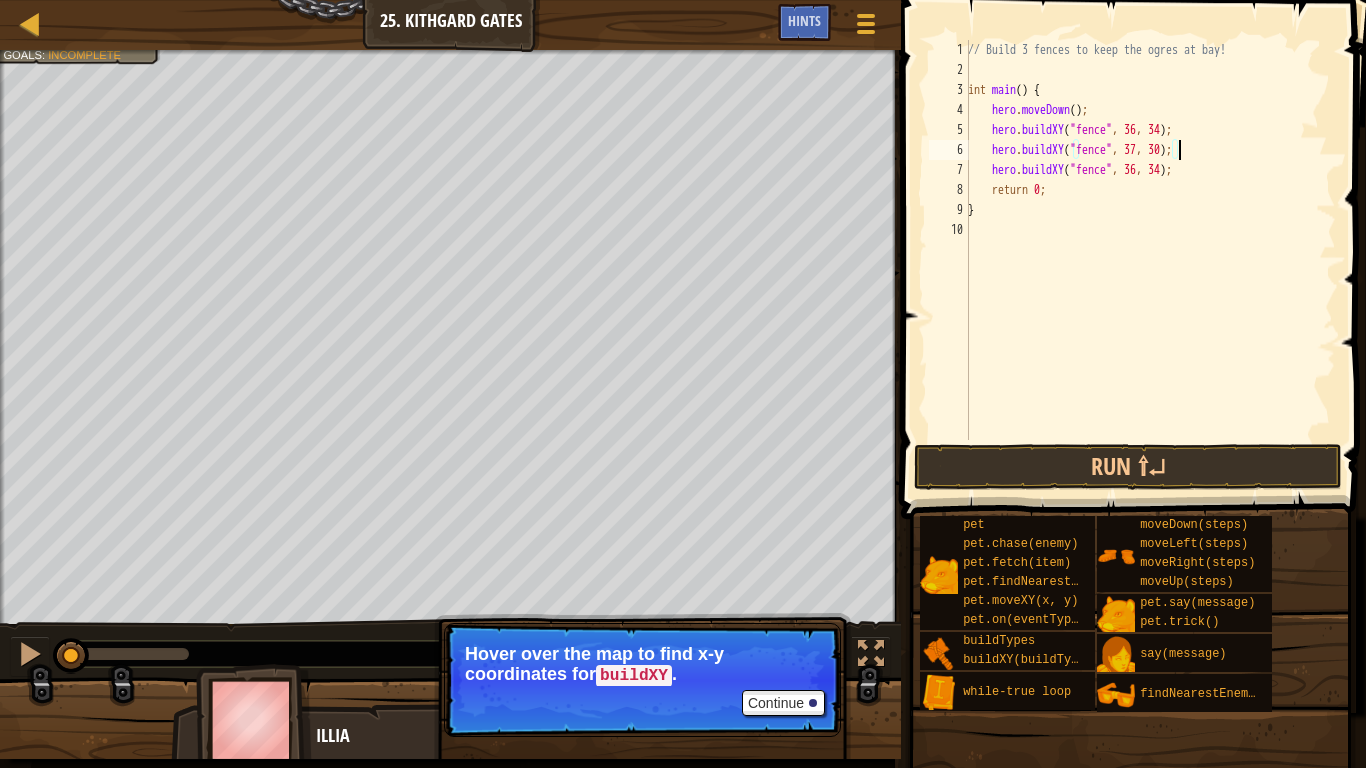 scroll, scrollTop: 9, scrollLeft: 17, axis: both 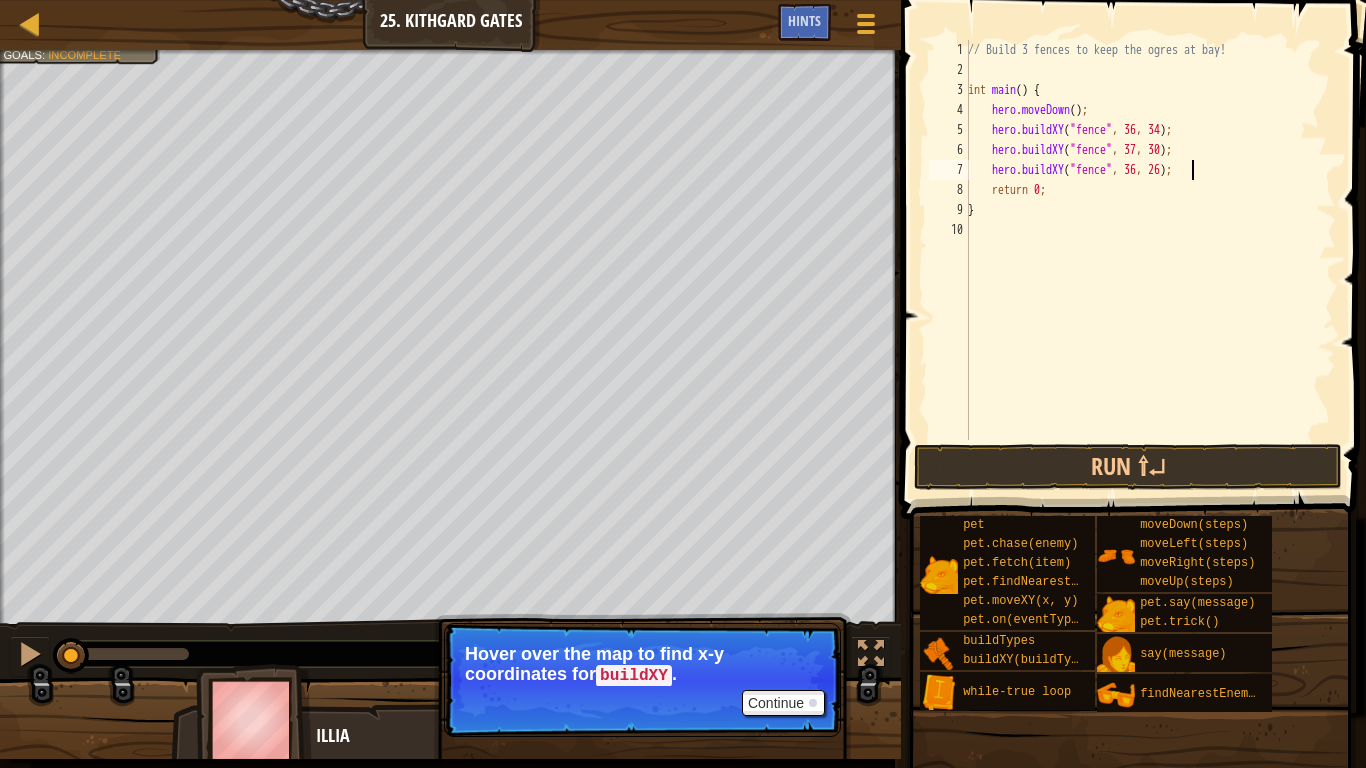 click on "// Build 3 fences to keep the ogres at bay! int   main ( )   {      hero . moveDown ( ) ;      hero . buildXY ( " fence " ,   36 ,   34 ) ;      hero . buildXY ( " fence " ,   37 ,   30 ) ;      hero . buildXY ( " fence " ,   36 ,   26 ) ;      return   0 ; }" at bounding box center (1150, 260) 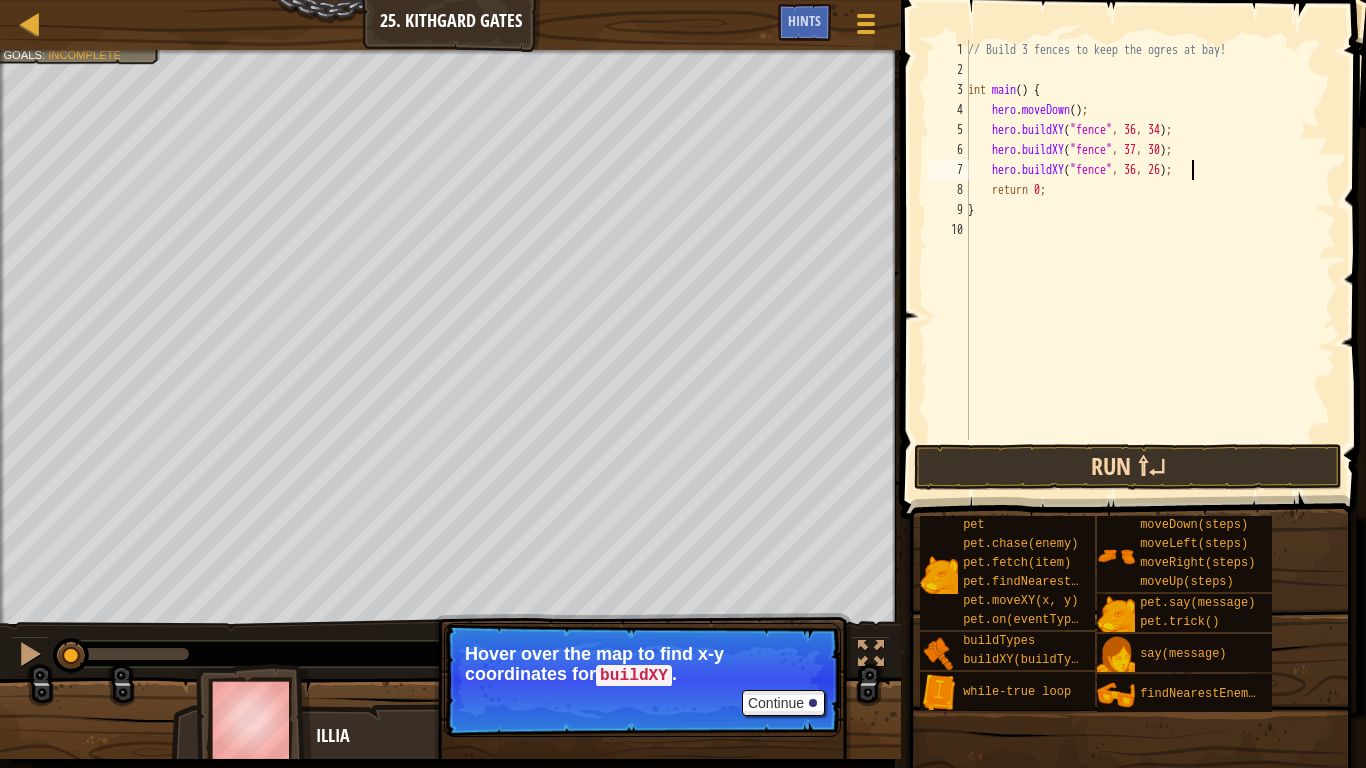 type on "hero.buildXY("fence", 36, 26);" 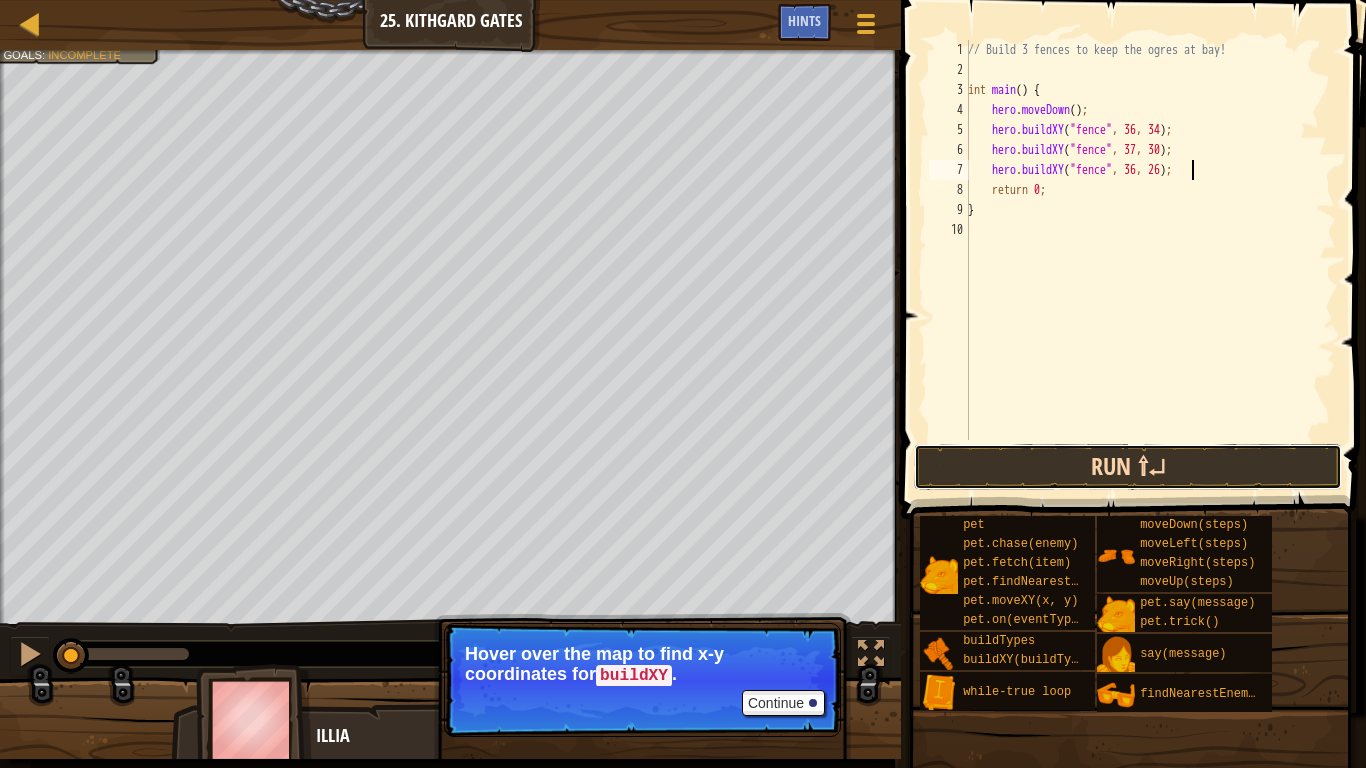click on "Run ⇧↵" at bounding box center (1128, 467) 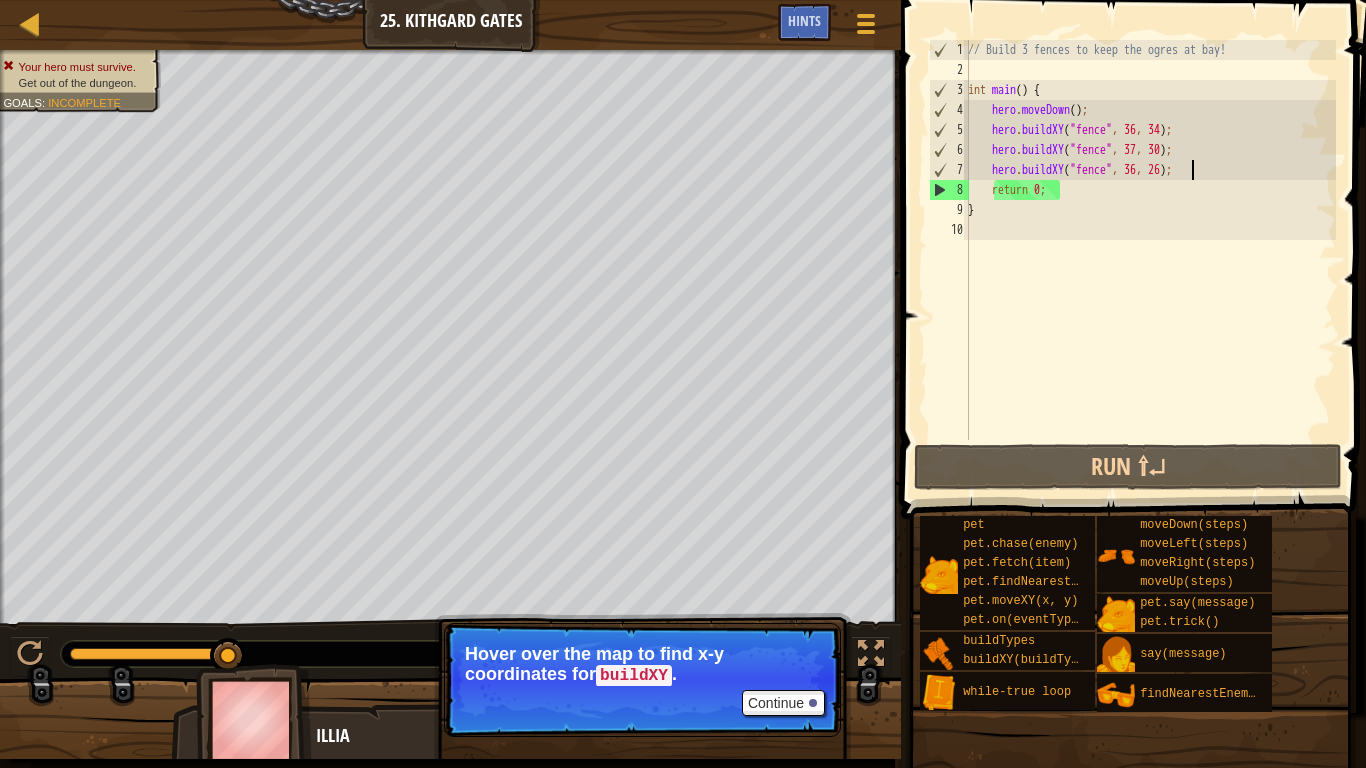 click on "// Build 3 fences to keep the ogres at bay! int   main ( )   {      hero . moveDown ( ) ;      hero . buildXY ( " fence " ,   36 ,   34 ) ;      hero . buildXY ( " fence " ,   37 ,   30 ) ;      hero . buildXY ( " fence " ,   36 ,   26 ) ;      return   0 ; }" at bounding box center [1150, 260] 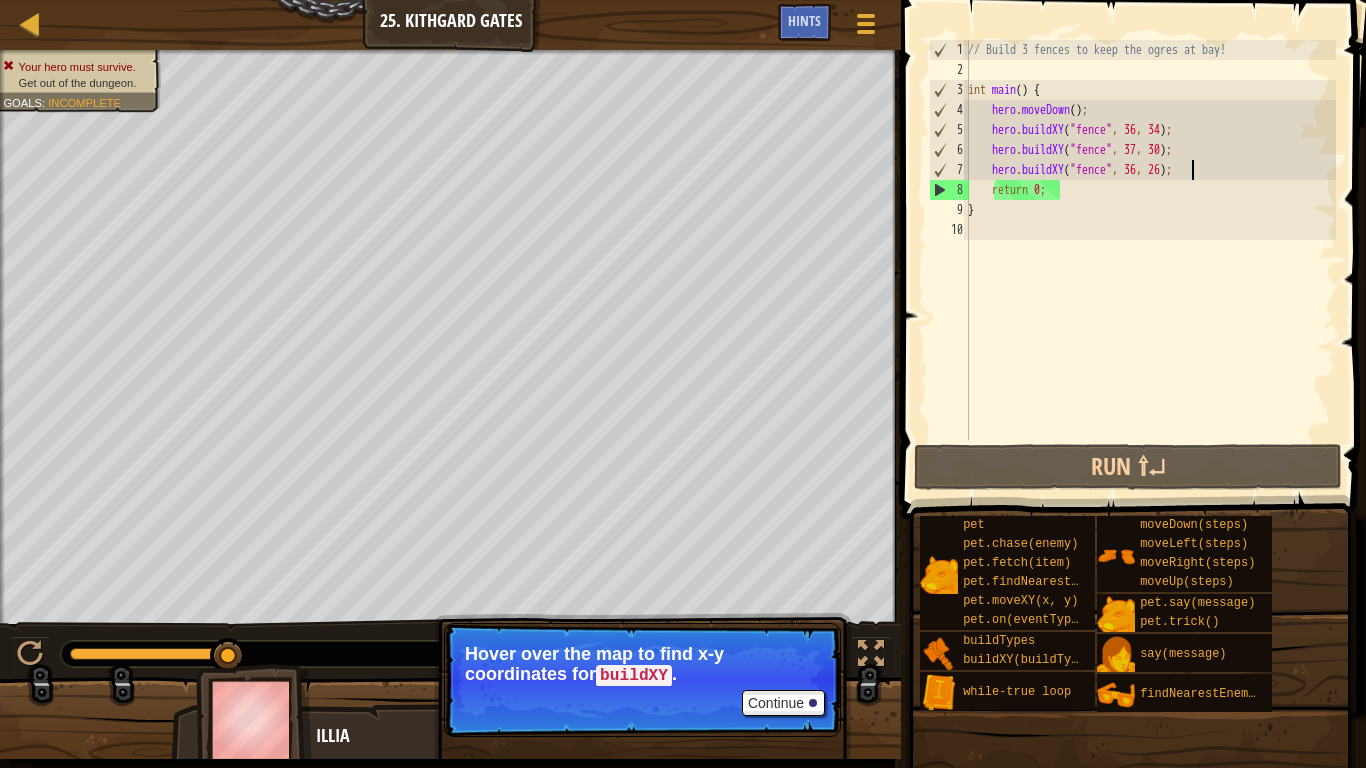 scroll, scrollTop: 9, scrollLeft: 1, axis: both 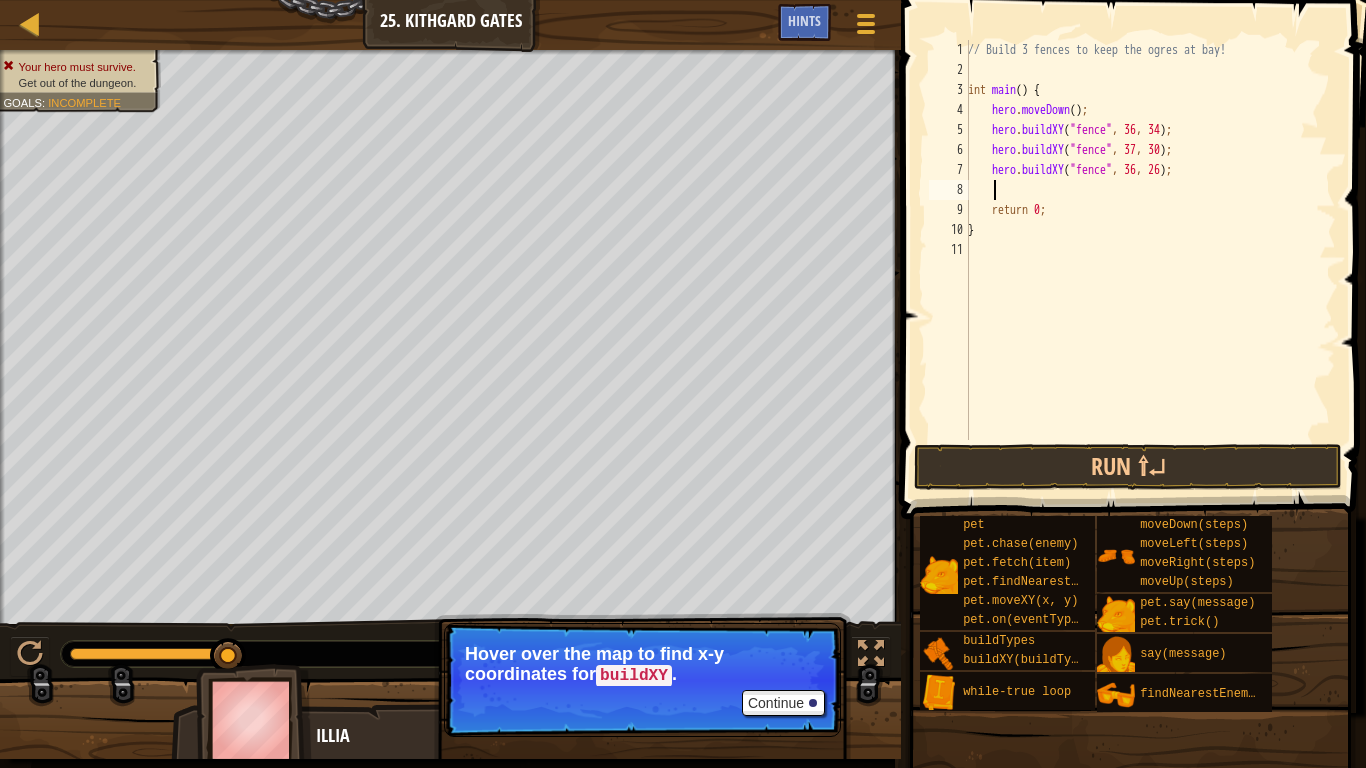 type on "H" 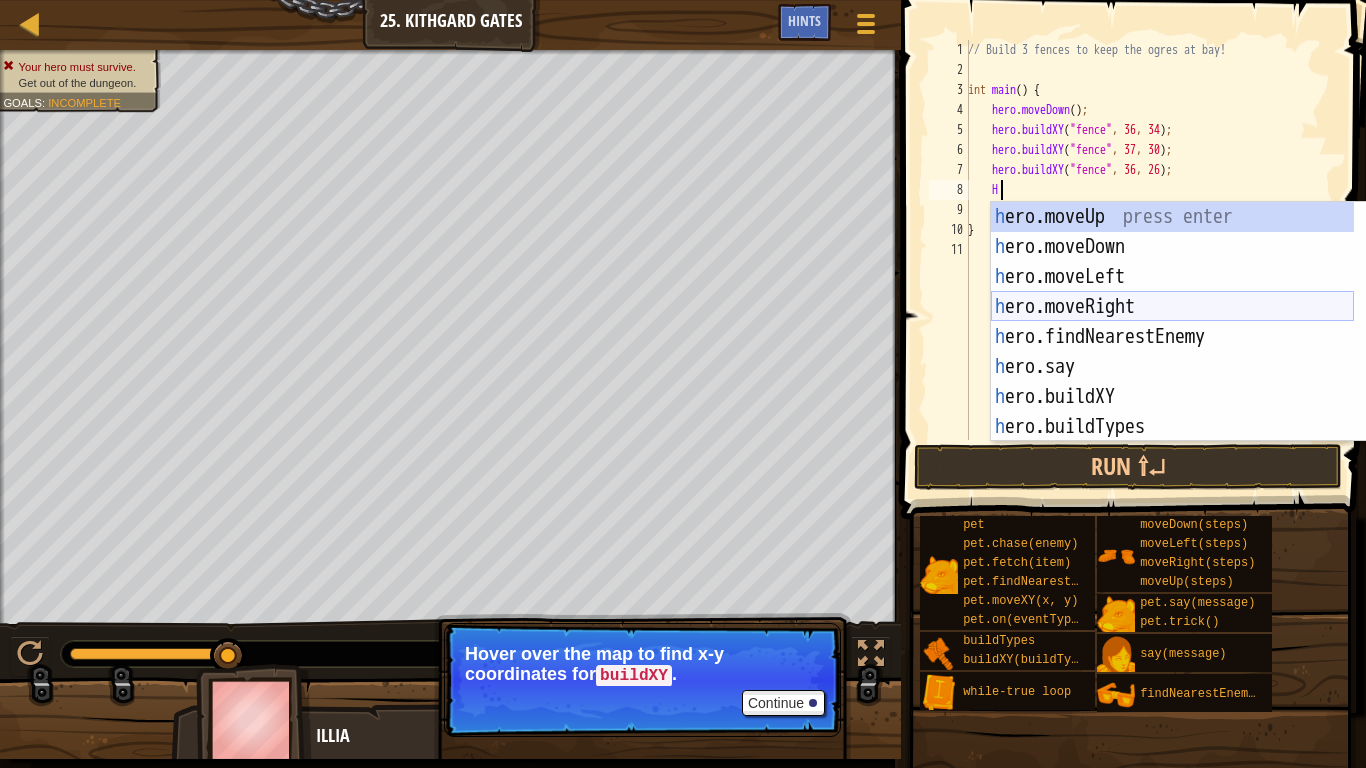 click on "h ero.moveUp press enter h ero.moveDown press enter h ero.moveLeft press enter h ero.moveRight press enter h ero.findNearestEnemy press enter h ero.say press enter h ero.buildXY press enter h ero.buildTypes press enter w h ile-true loop press enter" at bounding box center [1172, 352] 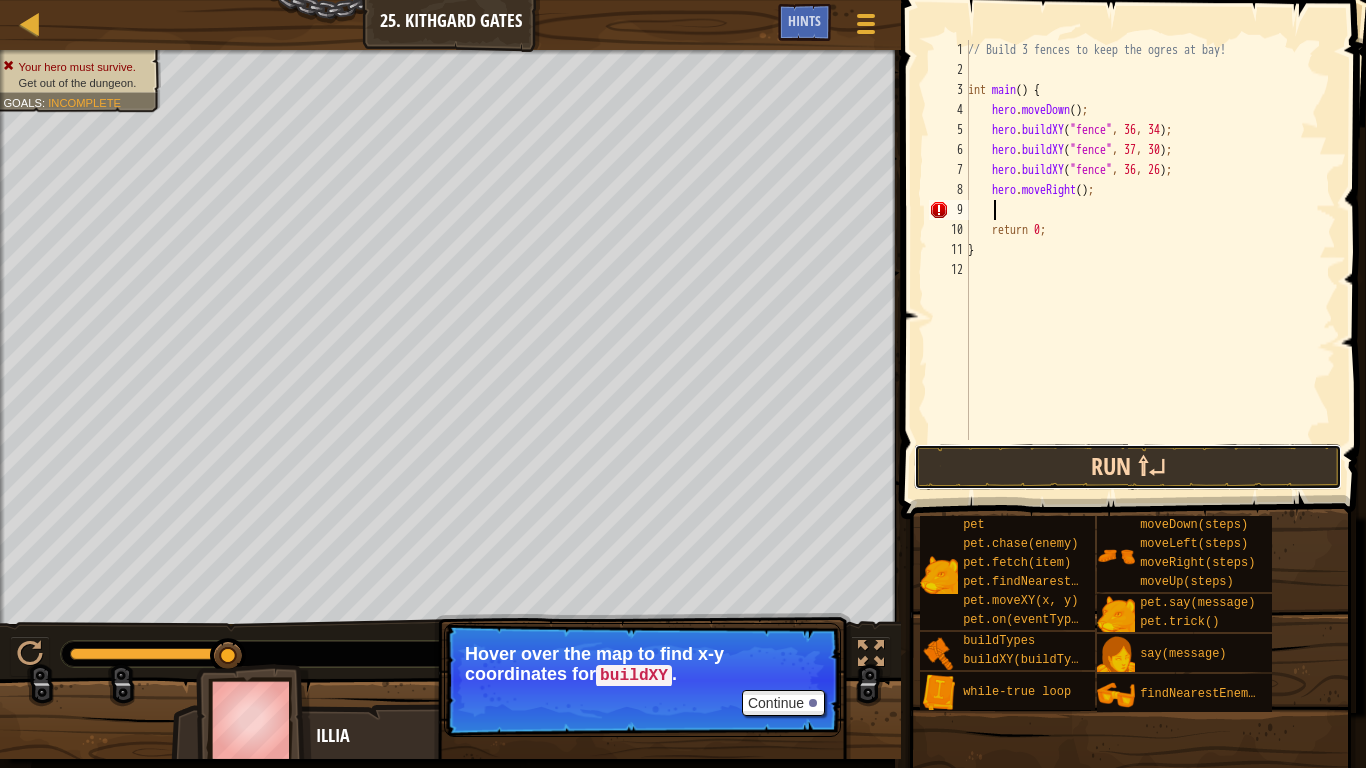 click on "Run ⇧↵" at bounding box center [1128, 467] 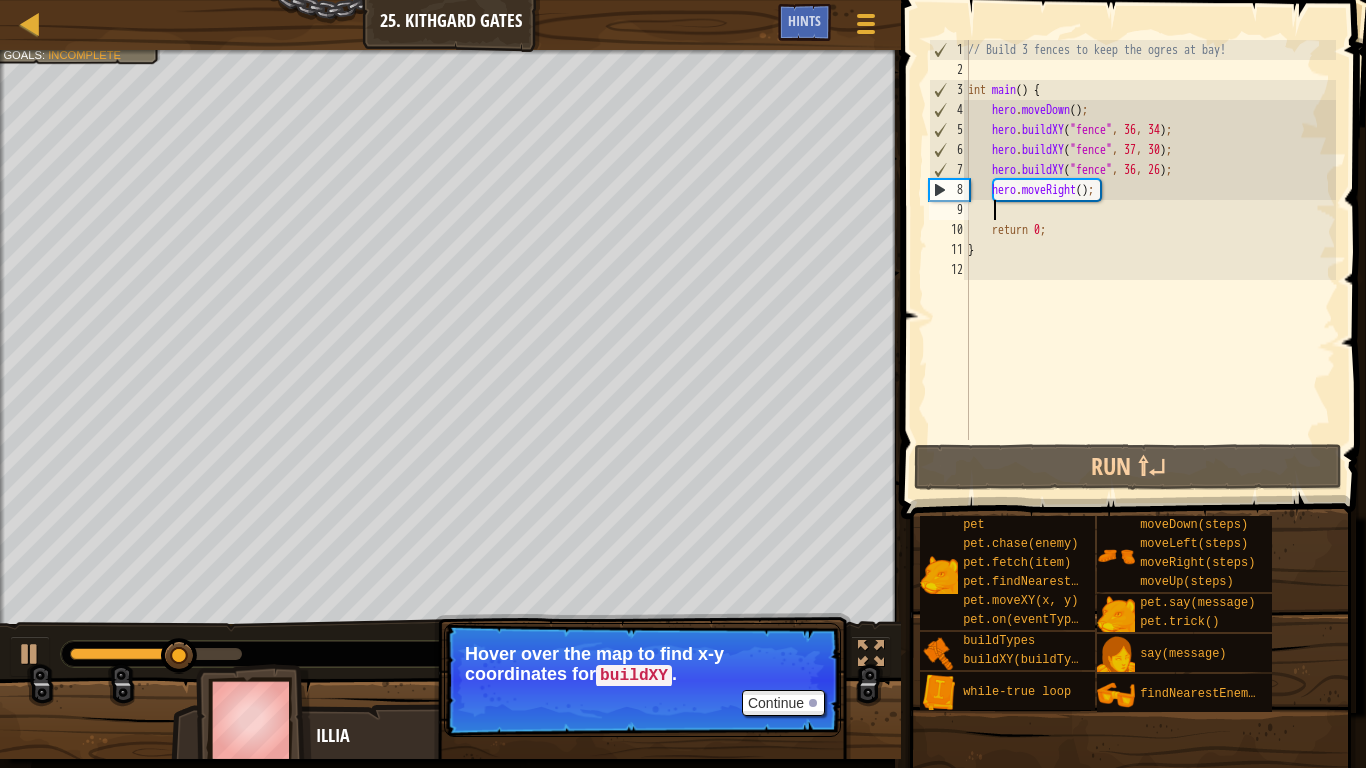 scroll, scrollTop: 0, scrollLeft: 0, axis: both 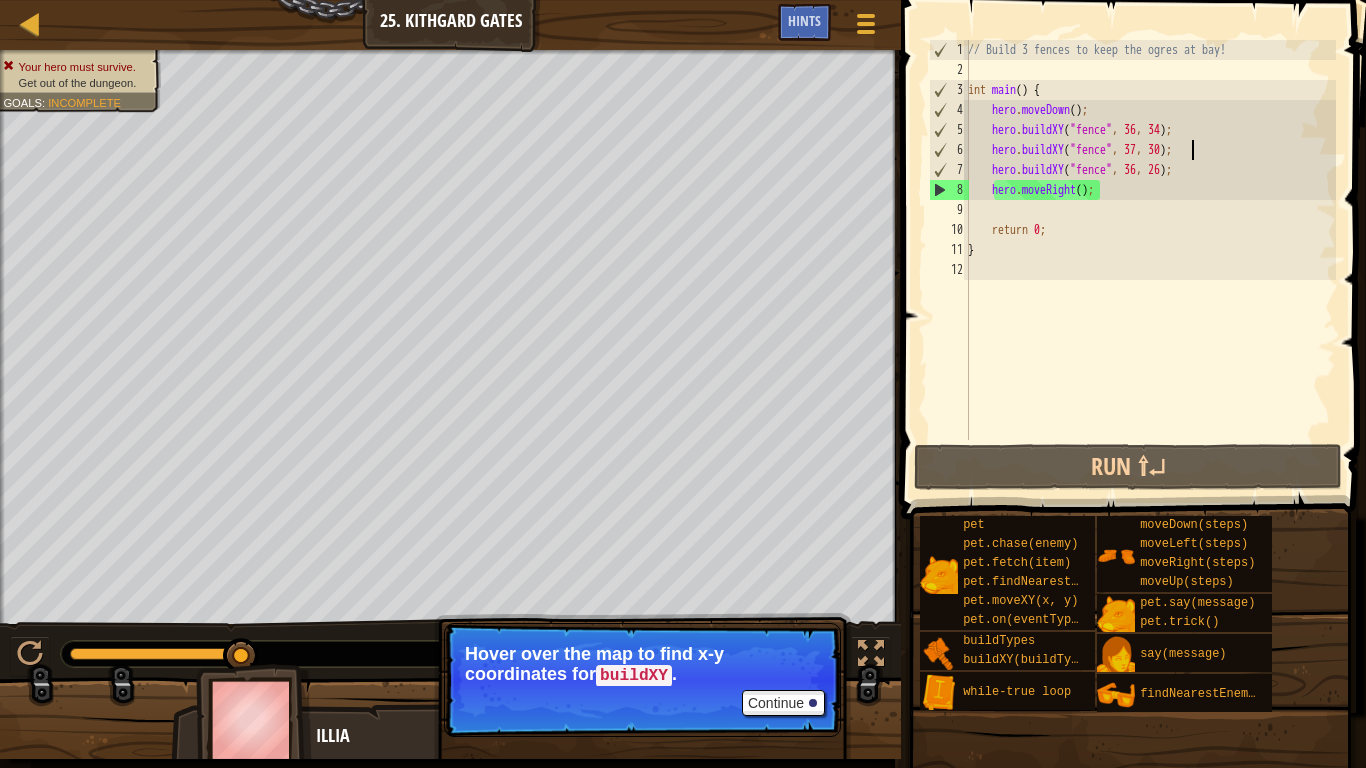click on "// Build 3 fences to keep the ogres at bay! int   main ( )   {      hero . moveDown ( ) ;      hero . buildXY ( " fence " ,   [NUMBER] ,   [NUMBER] ) ;      hero . buildXY ( " fence " ,   [NUMBER] ,   [NUMBER] ) ;      hero . buildXY ( " fence " ,   [NUMBER] ,   [NUMBER] ) ;      hero . moveRight ( ) ;           return   0 ; }" at bounding box center [1150, 260] 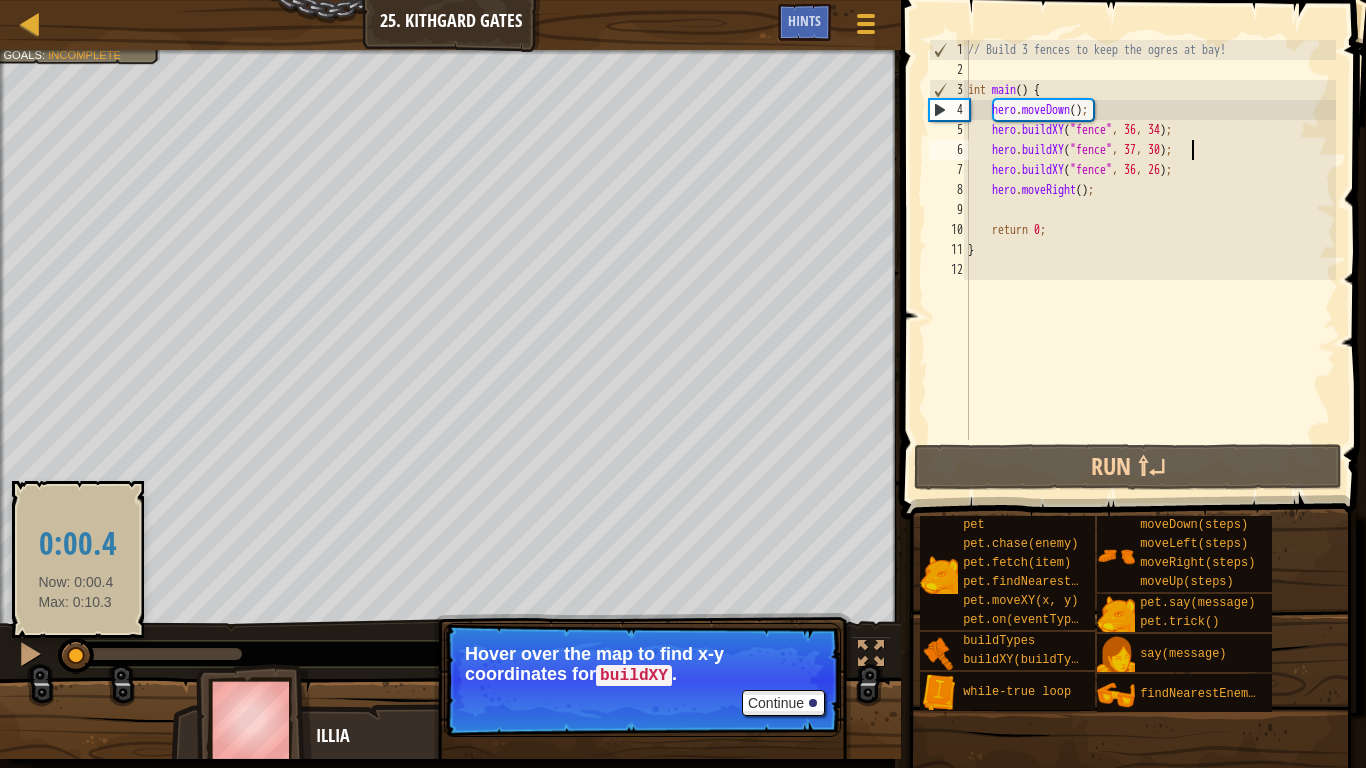 drag, startPoint x: 239, startPoint y: 655, endPoint x: 85, endPoint y: 636, distance: 155.16765 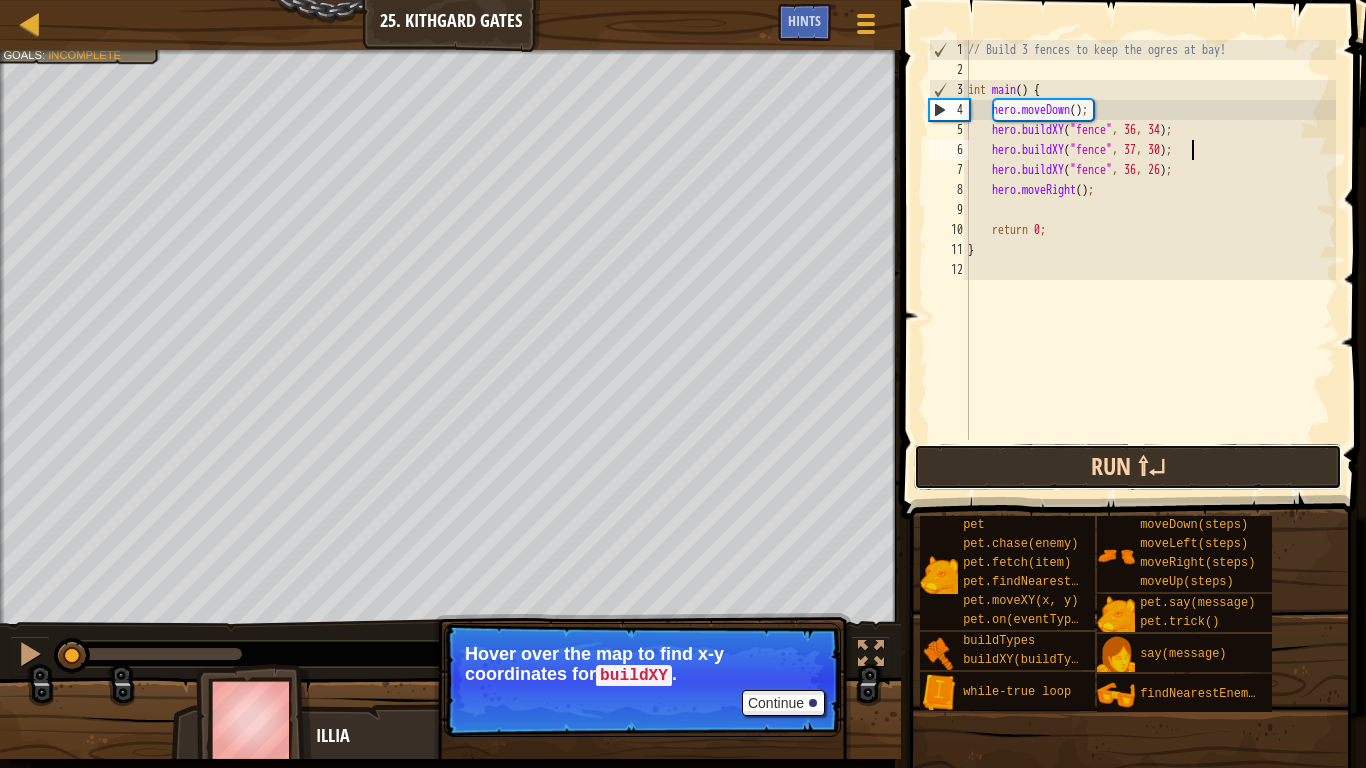 click on "Run ⇧↵" at bounding box center [1128, 467] 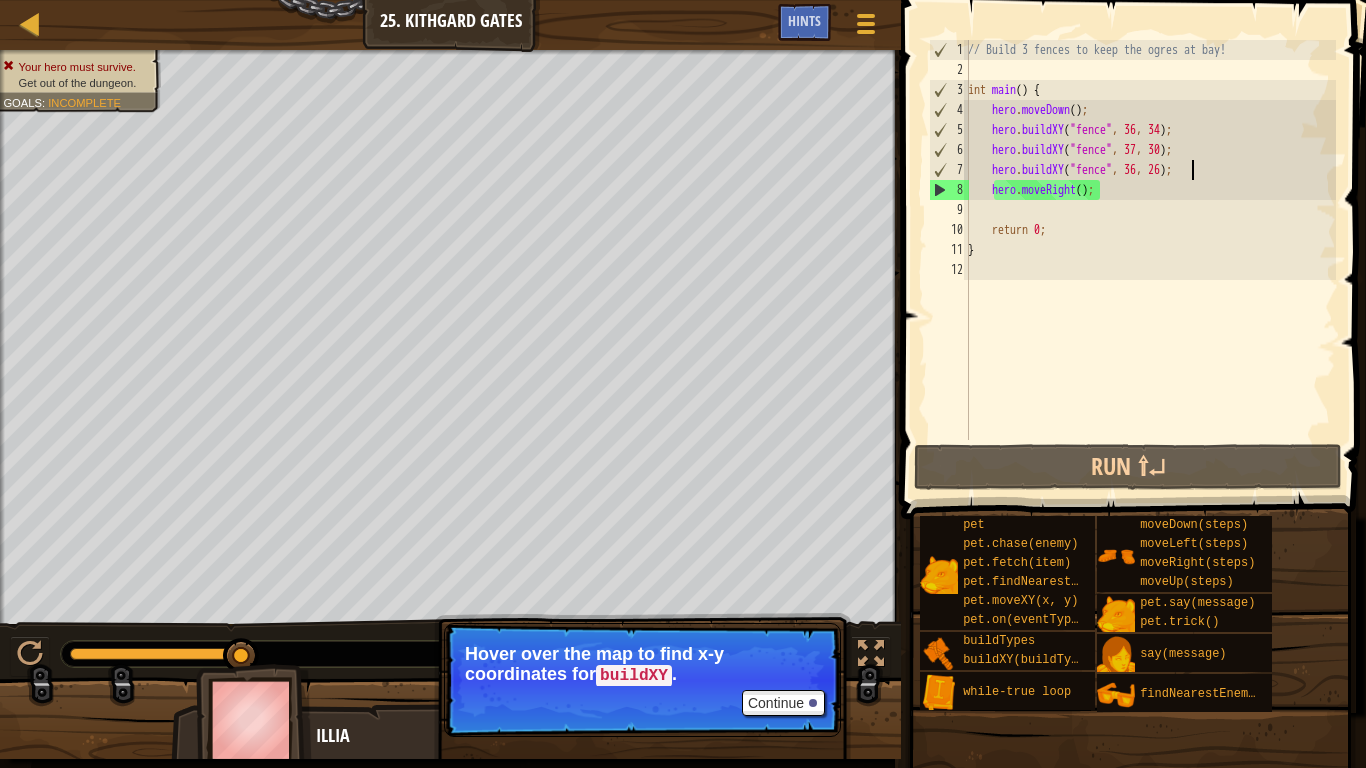 click on "// Build 3 fences to keep the ogres at bay! int   main ( )   {      hero . moveDown ( ) ;      hero . buildXY ( " fence " ,   36 ,   34 ) ;      hero . buildXY ( " fence " ,   37 ,   30 ) ;      hero . buildXY ( " fence " ,   36 ,   26 ) ;      hero . moveRight ( ) ;           return   0 ; }" at bounding box center (1150, 260) 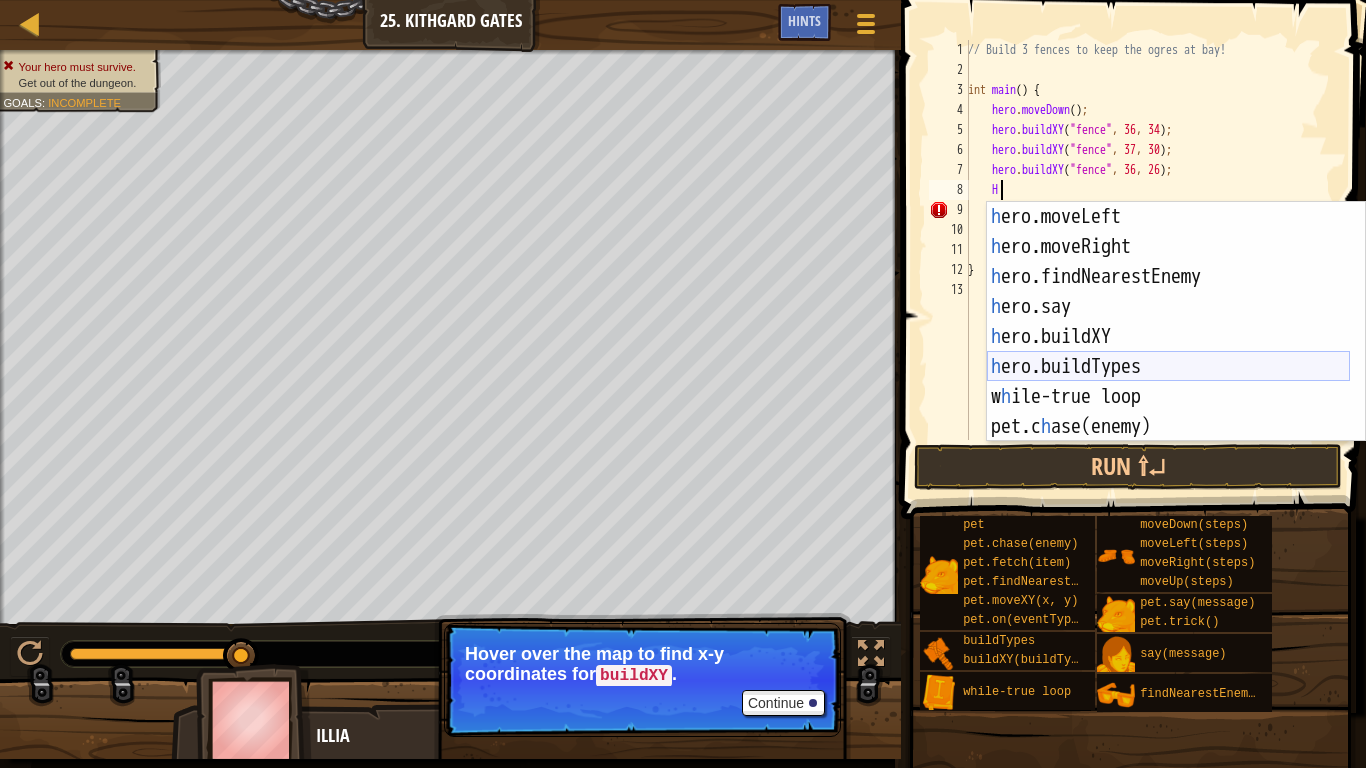 scroll, scrollTop: 0, scrollLeft: 0, axis: both 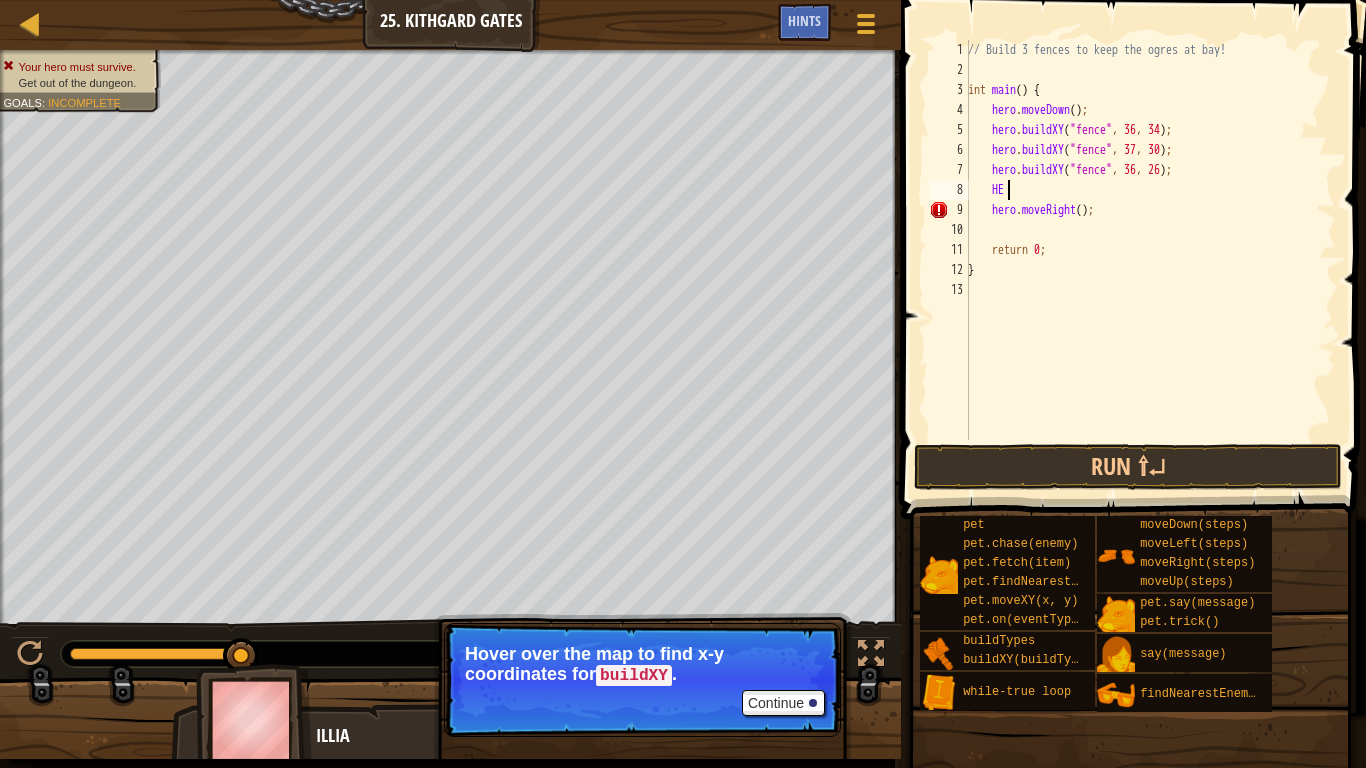 type on "H" 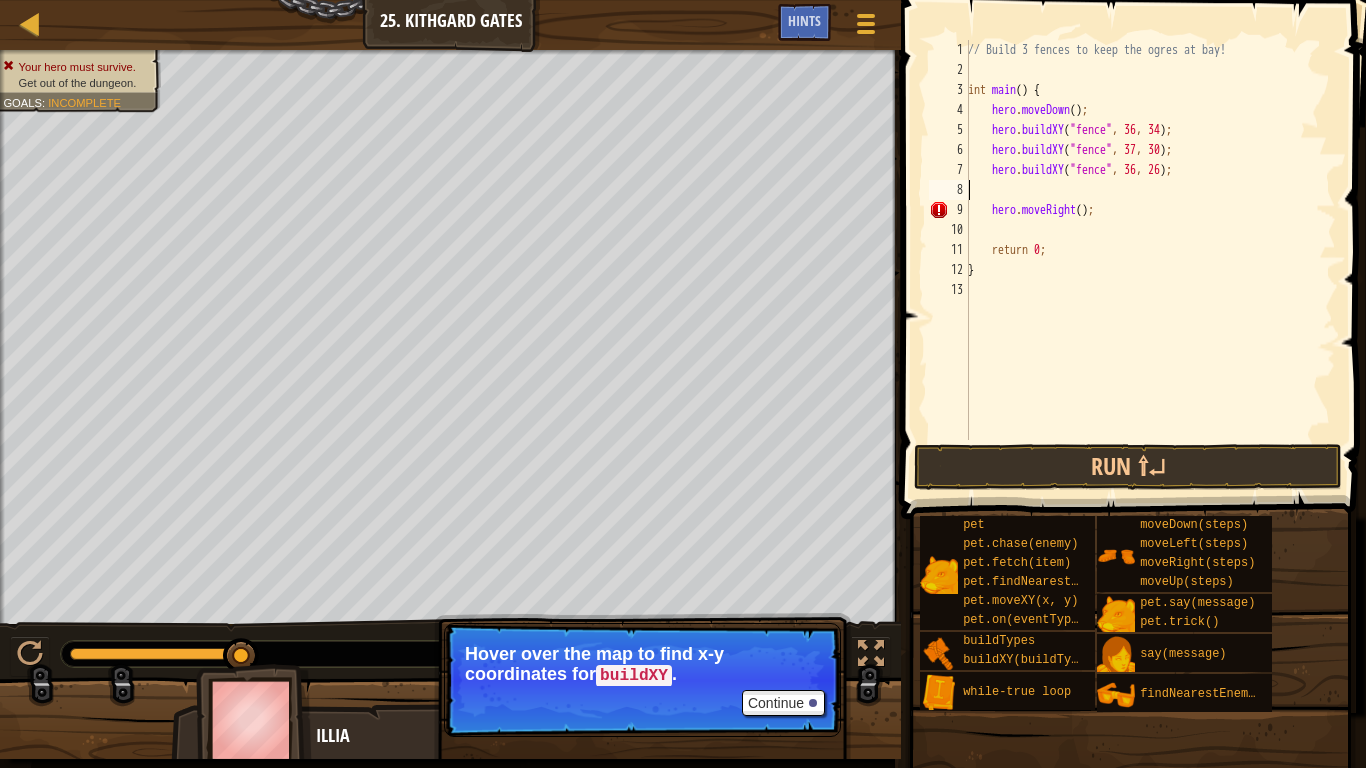 scroll, scrollTop: 9, scrollLeft: 0, axis: vertical 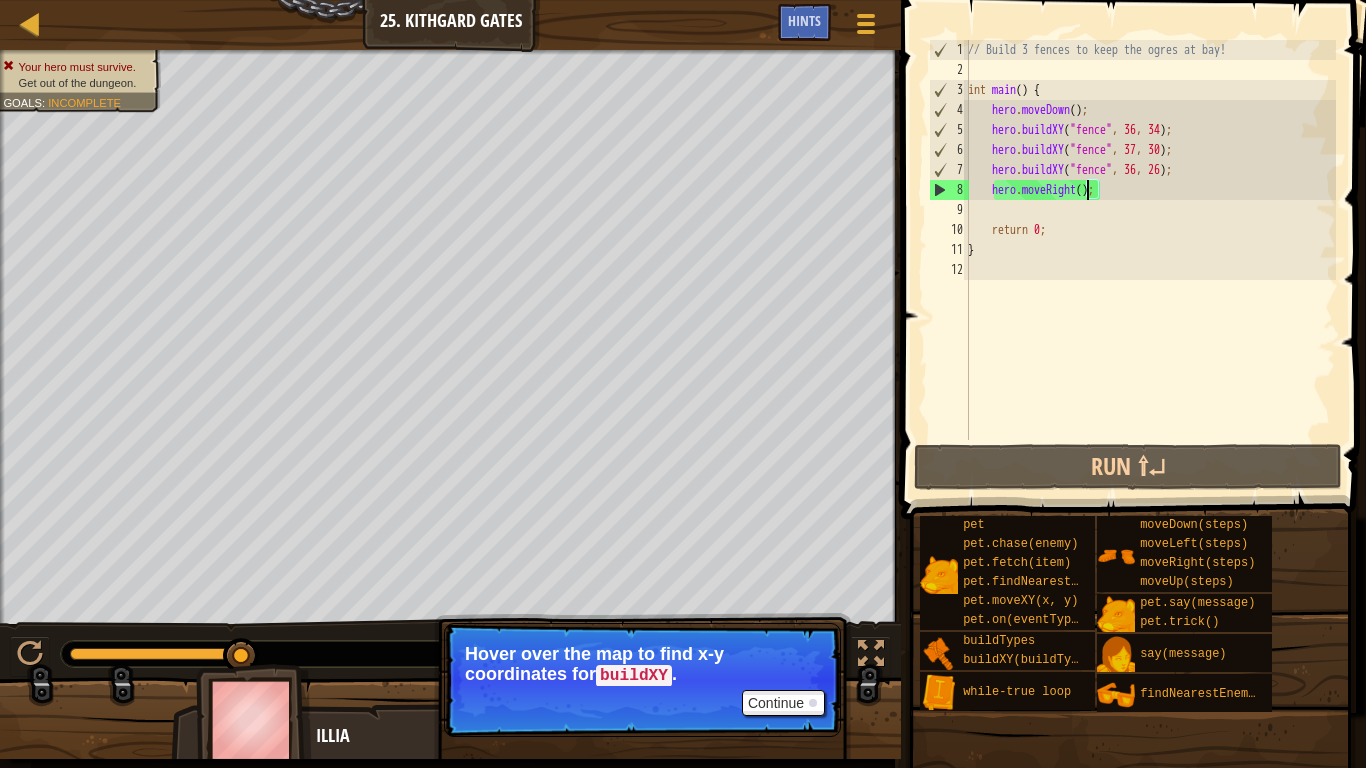 click on "// Build 3 fences to keep the ogres at bay! int   main ( )   {      hero . moveDown ( ) ;      hero . buildXY ( " fence " ,   36 ,   34 ) ;      hero . buildXY ( " fence " ,   37 ,   30 ) ;      hero . buildXY ( " fence " ,   36 ,   26 ) ;      hero . moveRight ( ) ;           return   0 ; }" at bounding box center [1150, 260] 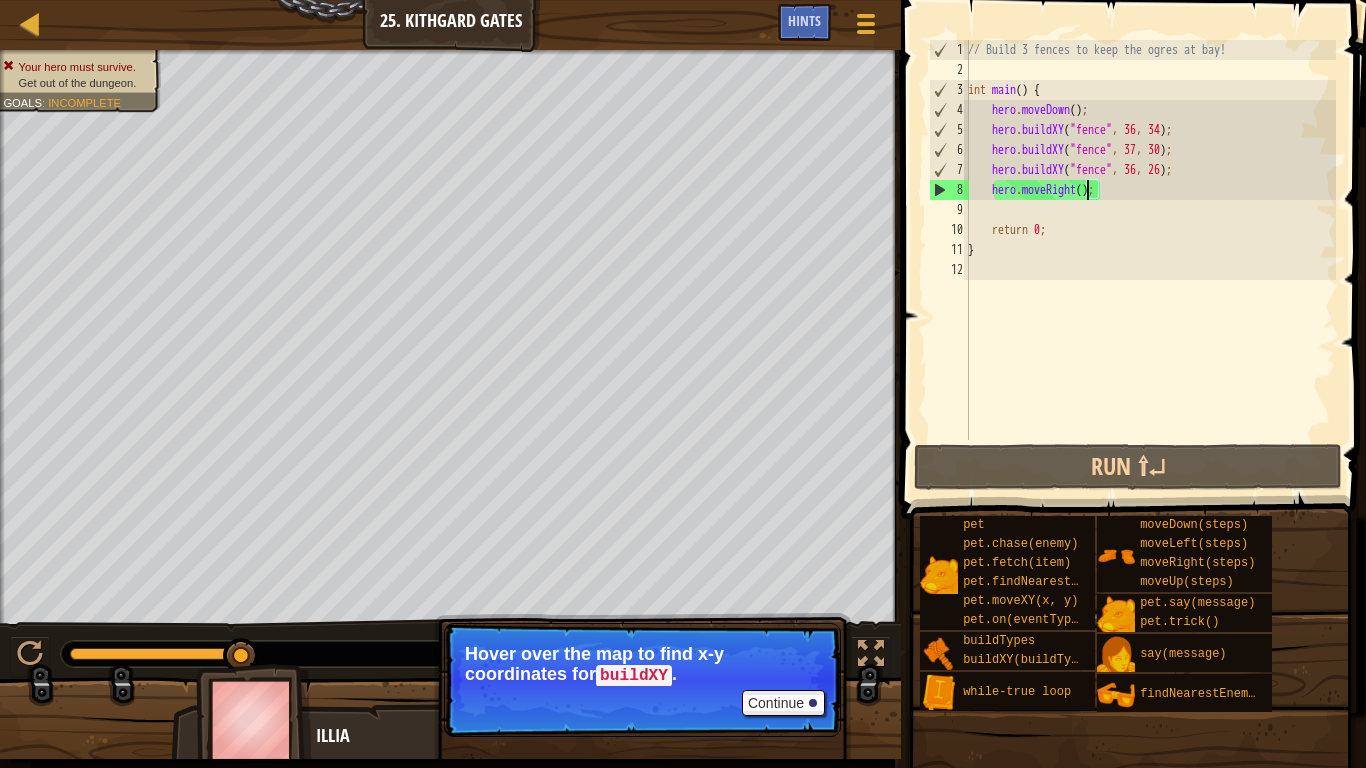 click on "// Build 3 fences to keep the ogres at bay! int   main ( )   {      hero . moveDown ( ) ;      hero . buildXY ( " fence " ,   36 ,   34 ) ;      hero . buildXY ( " fence " ,   37 ,   30 ) ;      hero . buildXY ( " fence " ,   36 ,   26 ) ;      hero . moveRight ( ) ;           return   0 ; }" at bounding box center [1150, 260] 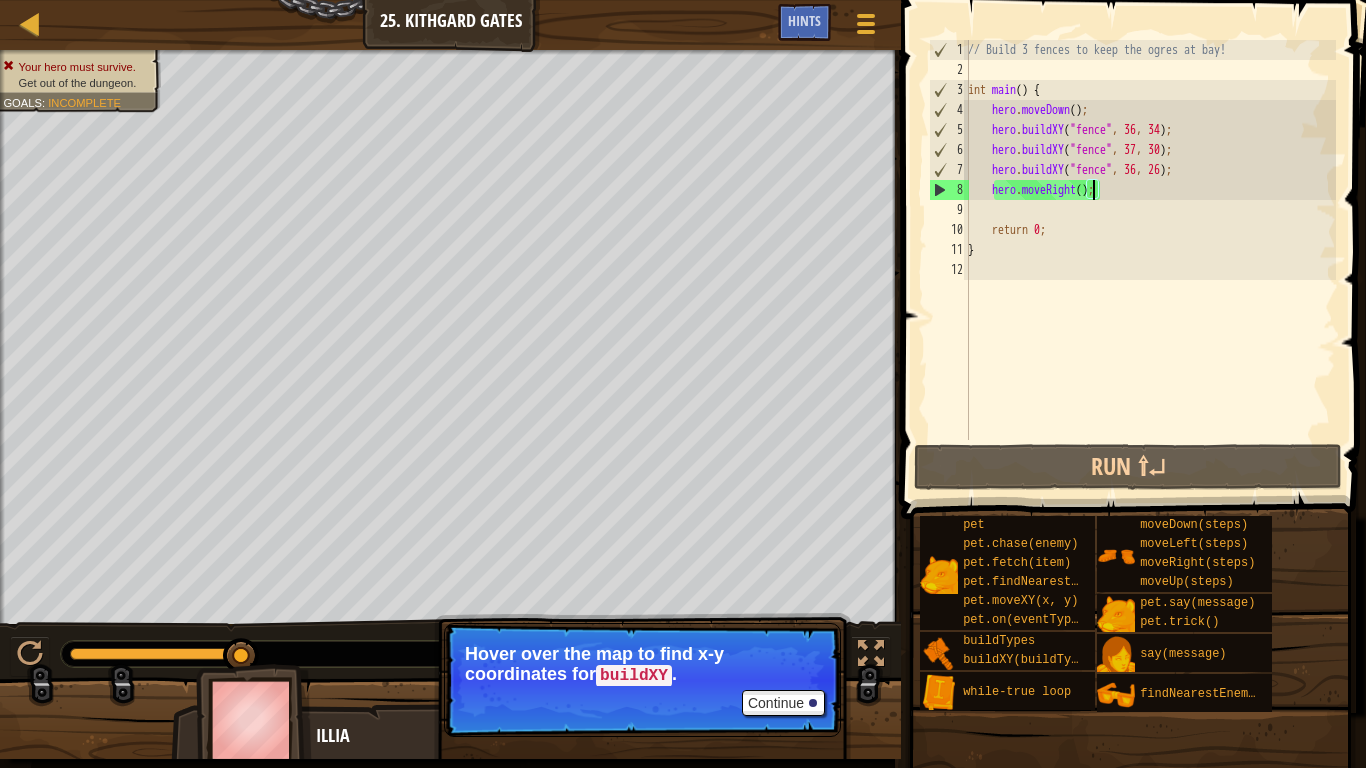 scroll, scrollTop: 9, scrollLeft: 11, axis: both 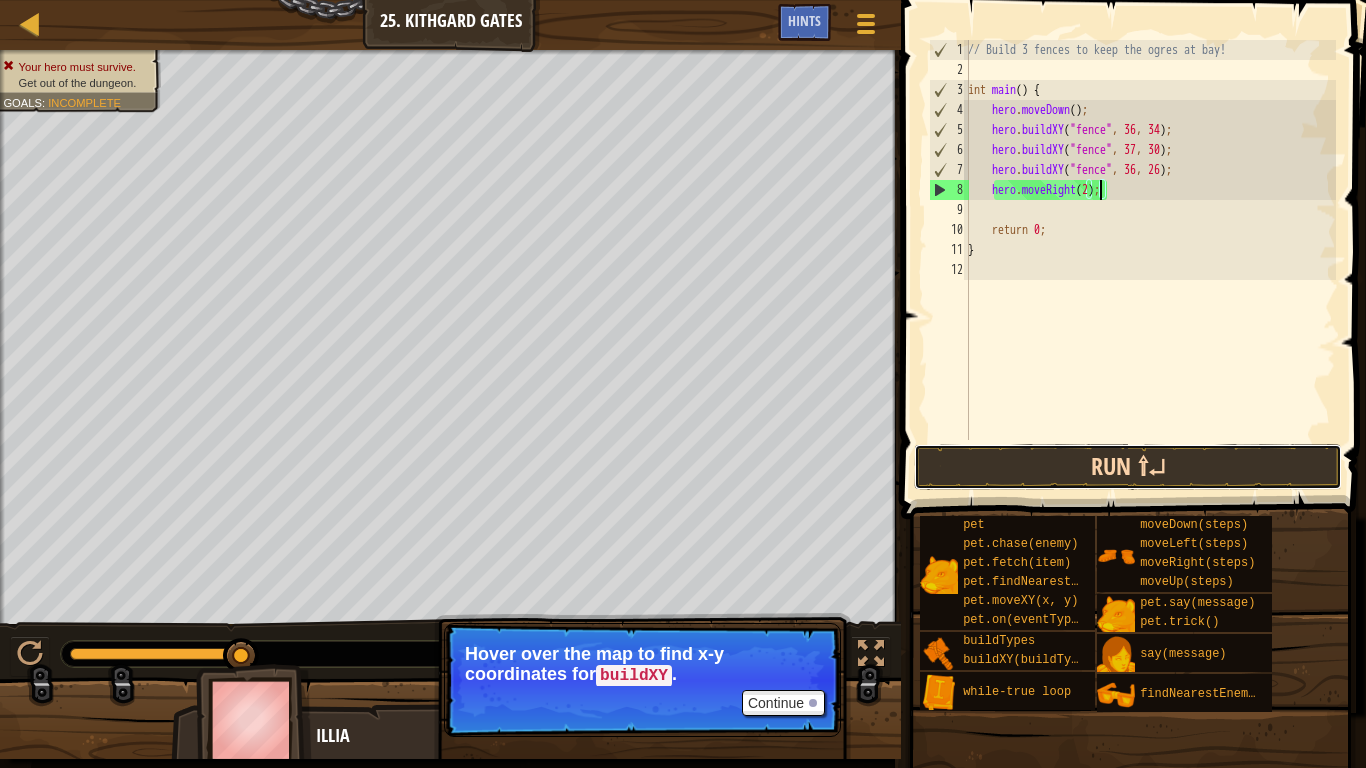 click on "Run ⇧↵" at bounding box center [1128, 467] 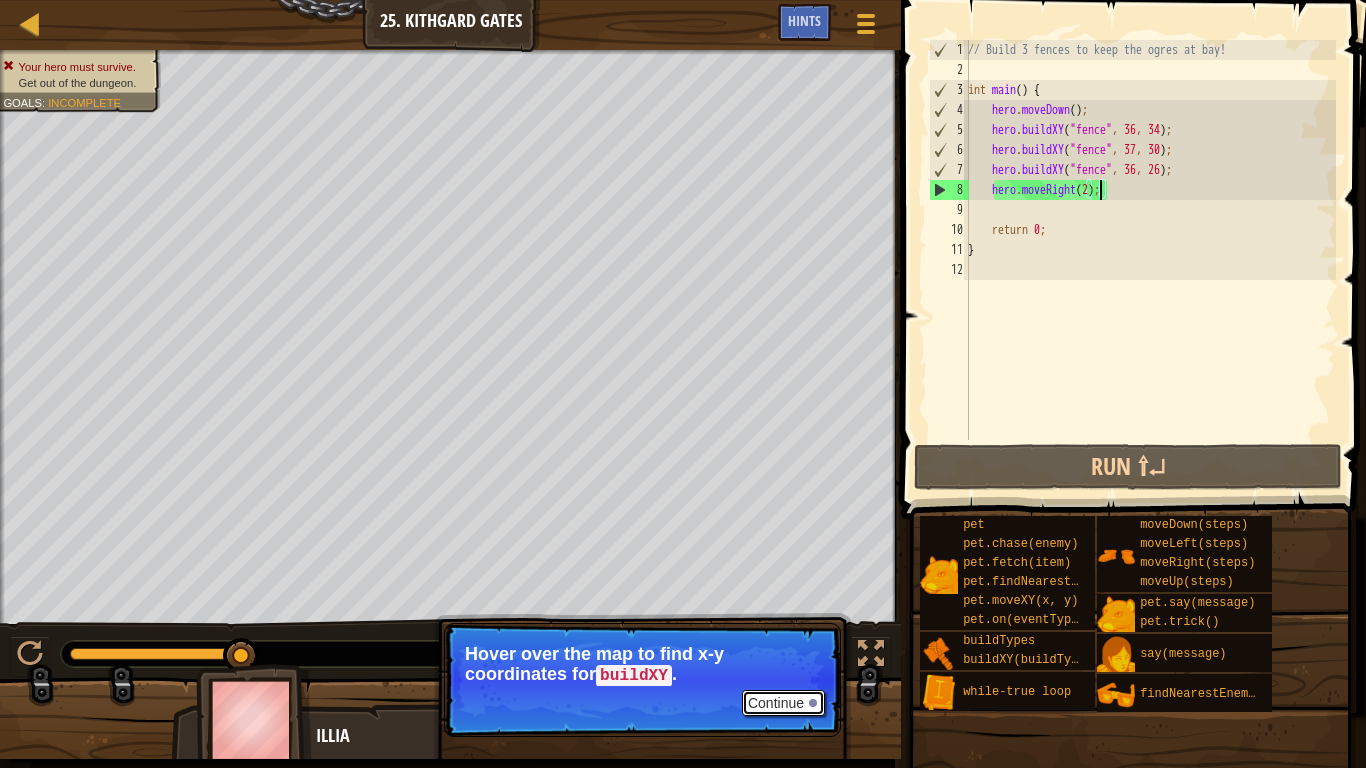 click on "Continue" at bounding box center (783, 703) 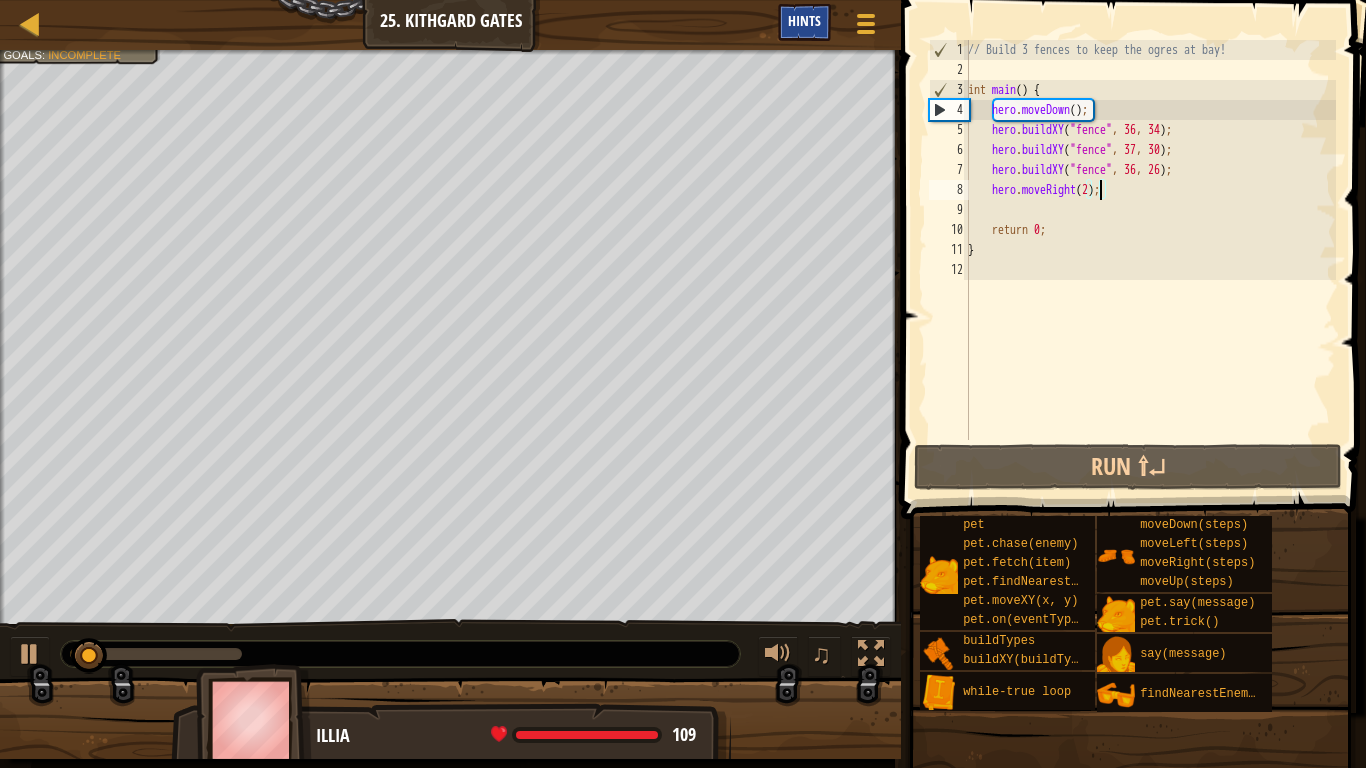 click on "Hints" at bounding box center [804, 20] 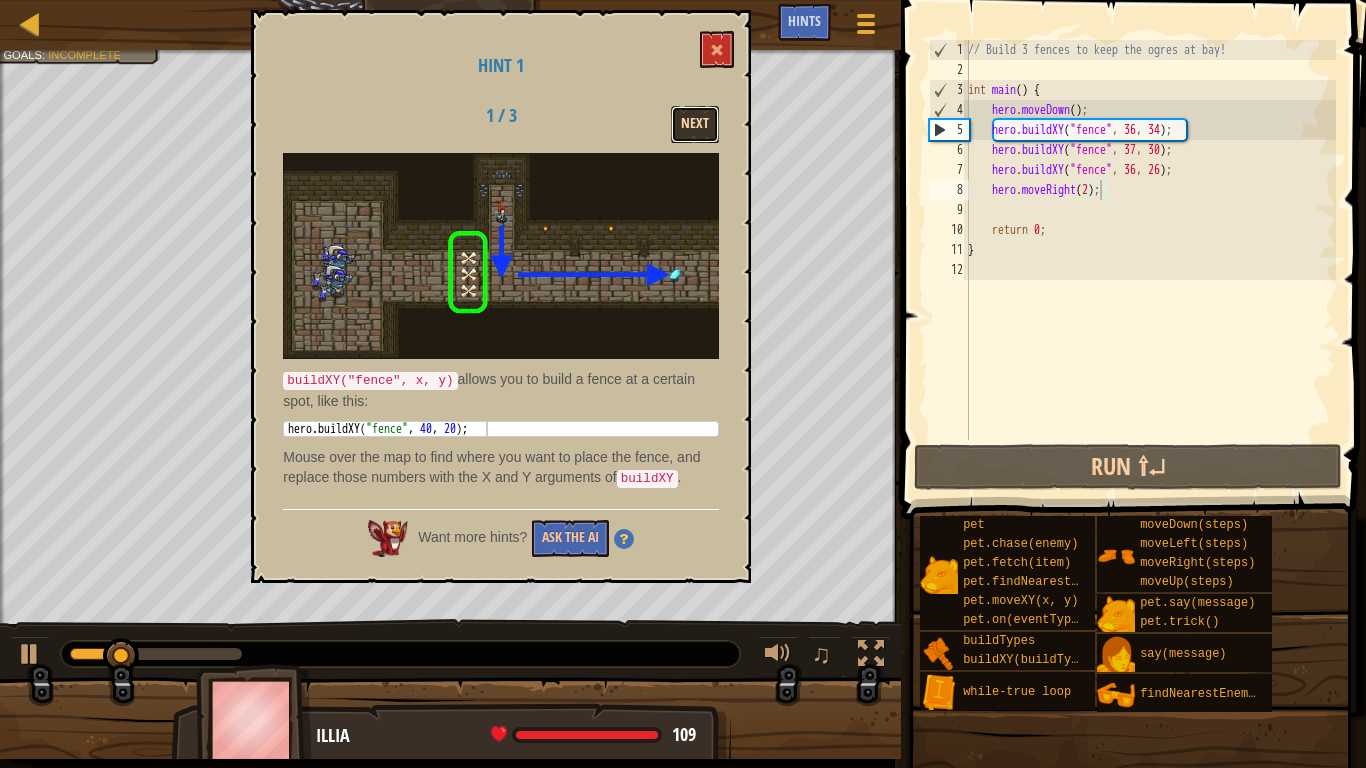 click on "Next" at bounding box center (695, 124) 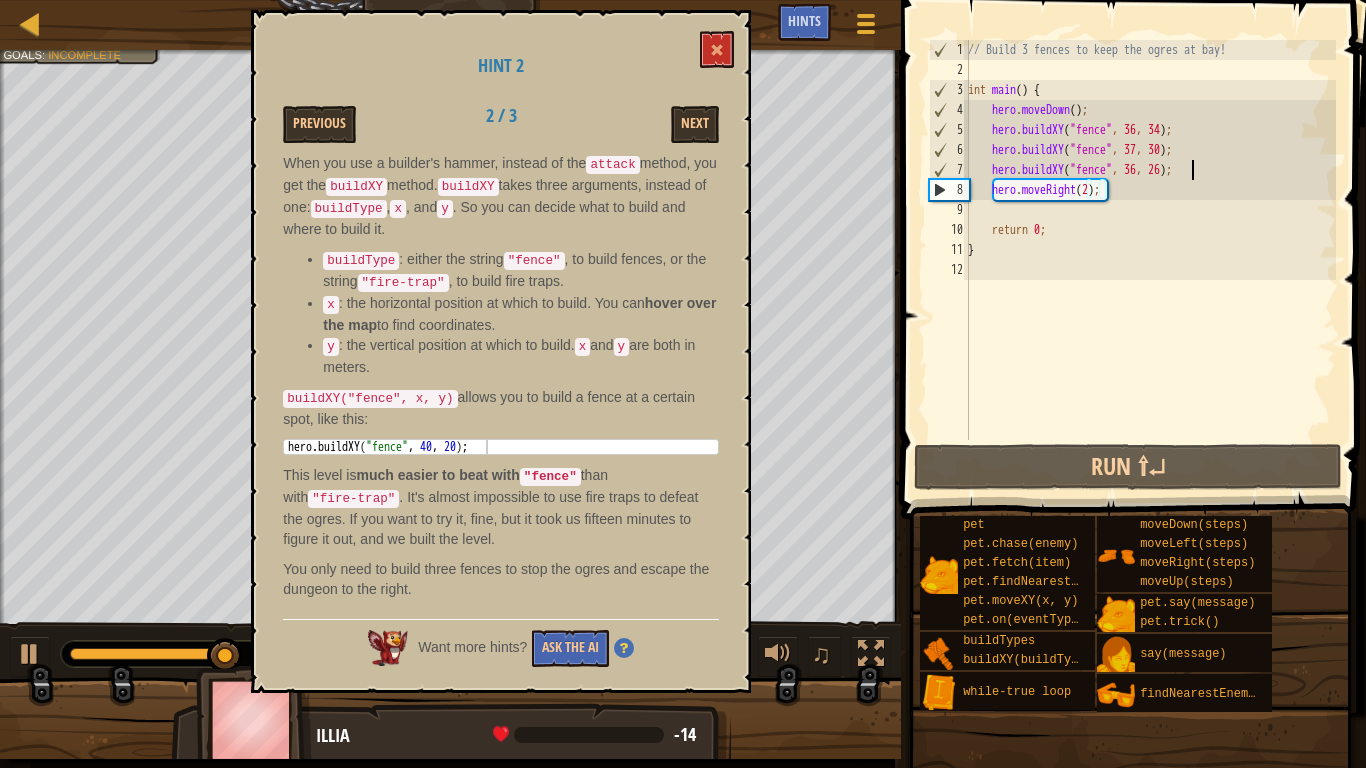 click on "// Build 3 fences to keep the ogres at bay! int   main ( )   {      hero . moveDown ( ) ;      hero . buildXY ( " fence " ,   36 ,   34 ) ;      hero . buildXY ( " fence " ,   37 ,   30 ) ;      hero . buildXY ( " fence " ,   36 ,   26 ) ;      hero . moveRight ( 2 ) ;           return   0 ; }" at bounding box center [1150, 260] 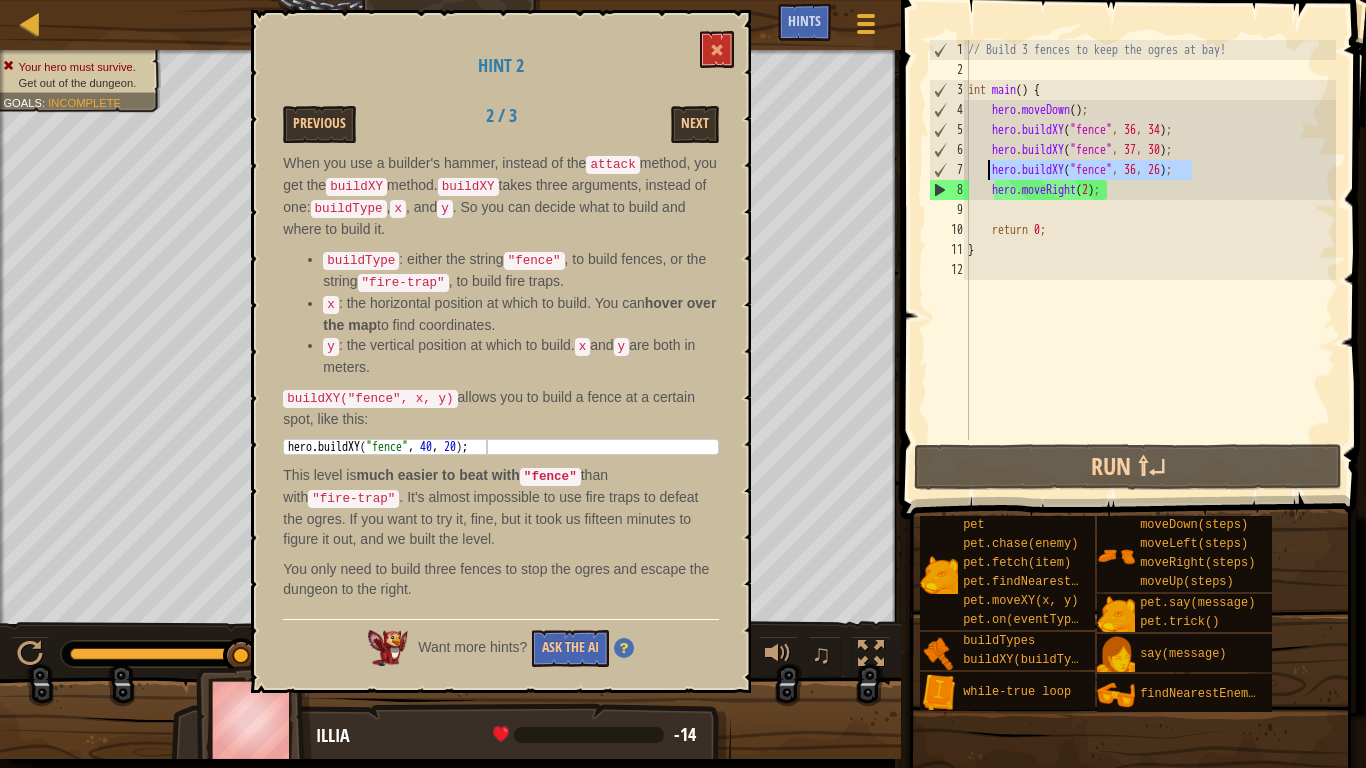 drag, startPoint x: 1191, startPoint y: 169, endPoint x: 991, endPoint y: 175, distance: 200.08998 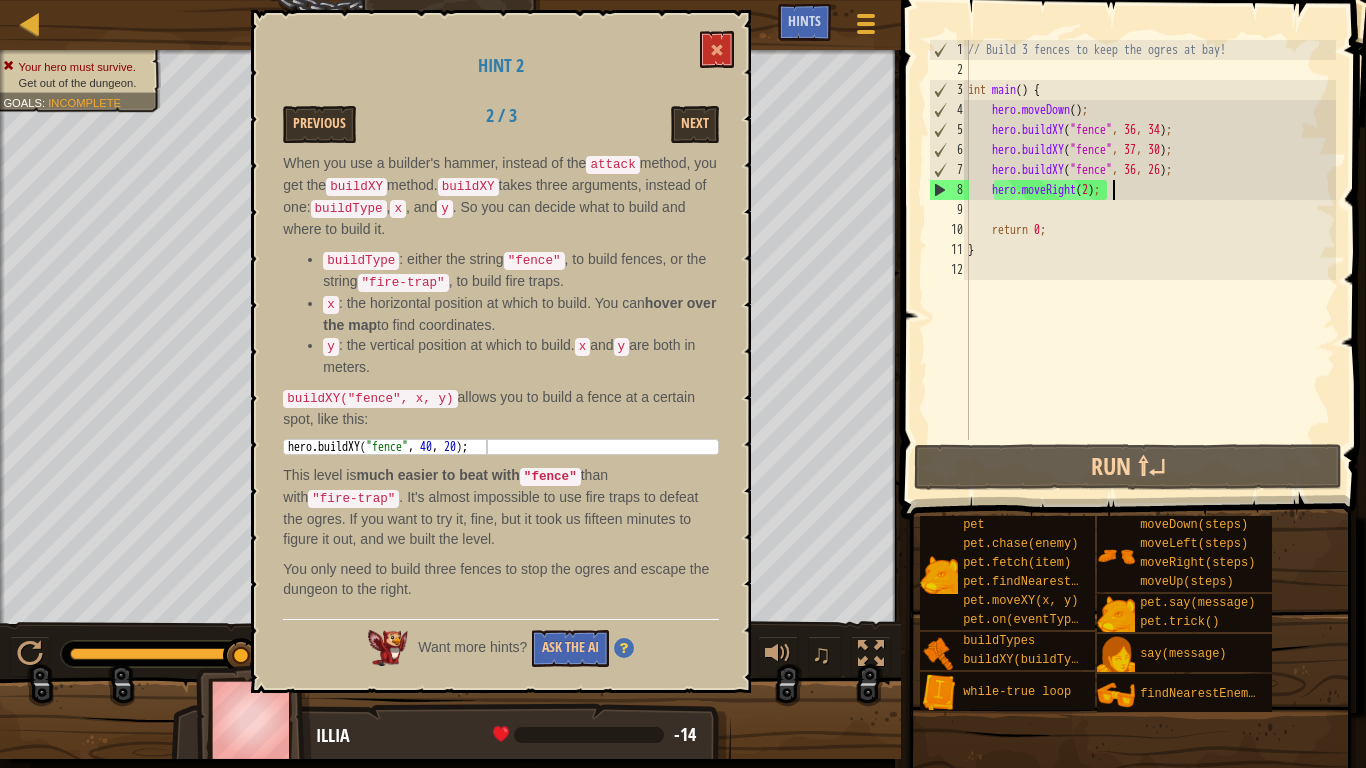click on "// Build 3 fences to keep the ogres at bay! int   main ( )   {      hero . moveDown ( ) ;      hero . buildXY ( " fence " ,   36 ,   34 ) ;      hero . buildXY ( " fence " ,   37 ,   30 ) ;      hero . buildXY ( " fence " ,   36 ,   26 ) ;      hero . moveRight ( 2 ) ;           return   0 ; }" at bounding box center (1150, 260) 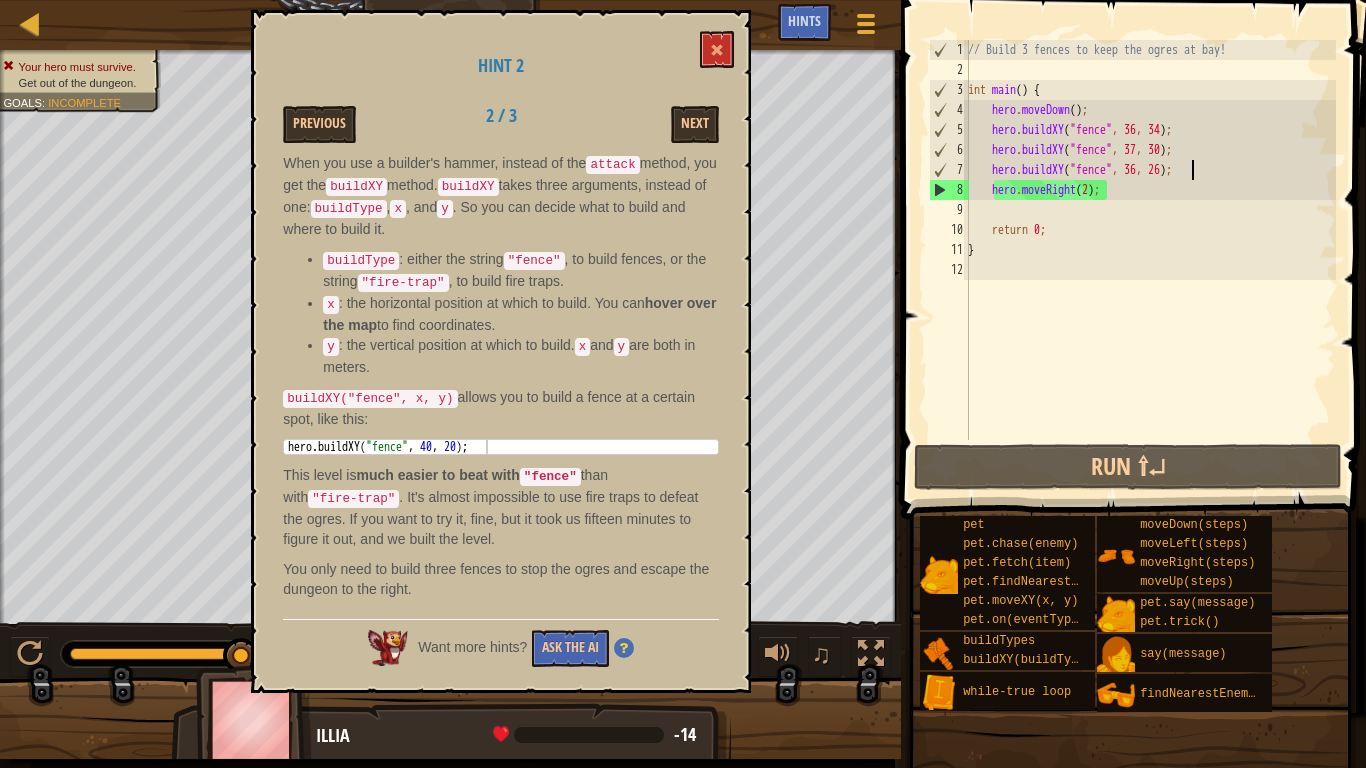 click on "// Build 3 fences to keep the ogres at bay! int   main ( )   {      hero . moveDown ( ) ;      hero . buildXY ( " fence " ,   36 ,   34 ) ;      hero . buildXY ( " fence " ,   37 ,   30 ) ;      hero . buildXY ( " fence " ,   36 ,   26 ) ;      hero . moveRight ( 2 ) ;           return   0 ; }" at bounding box center (1150, 260) 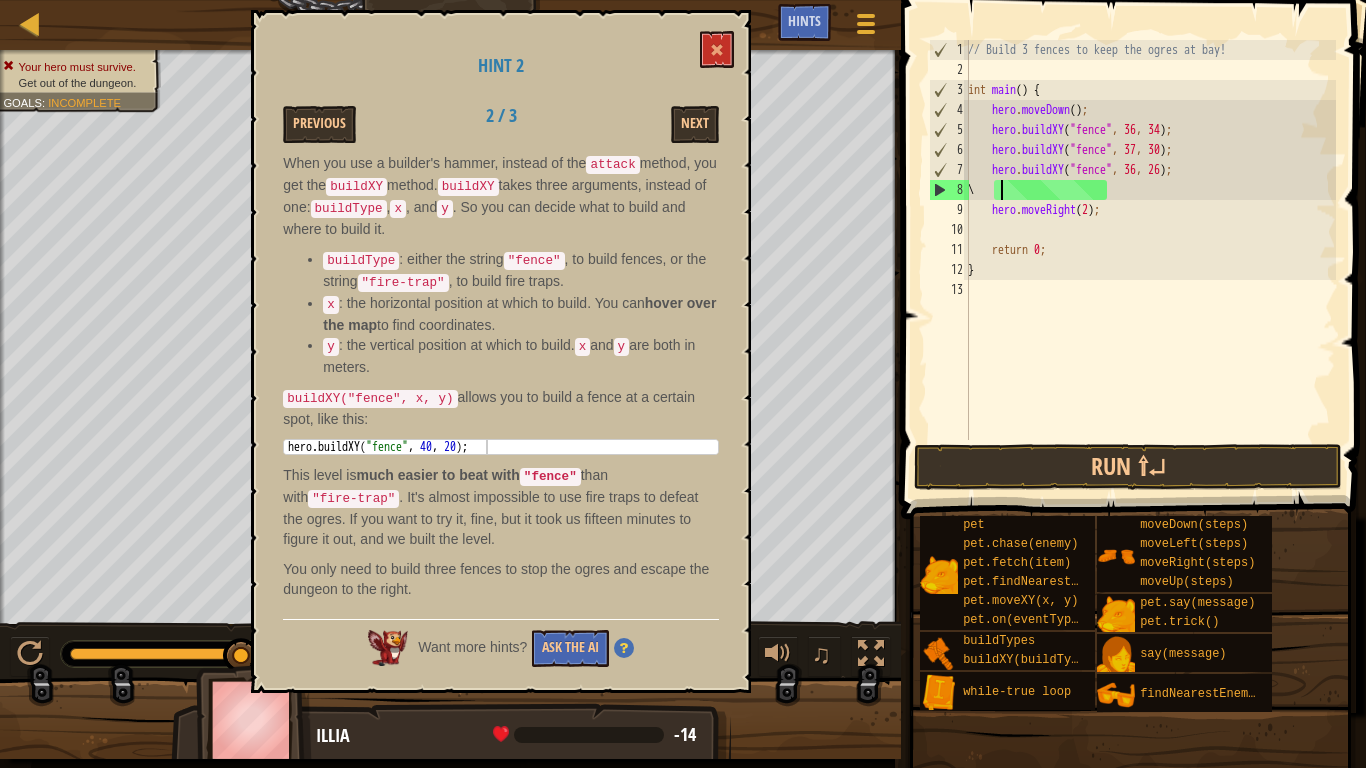 scroll, scrollTop: 9, scrollLeft: 1, axis: both 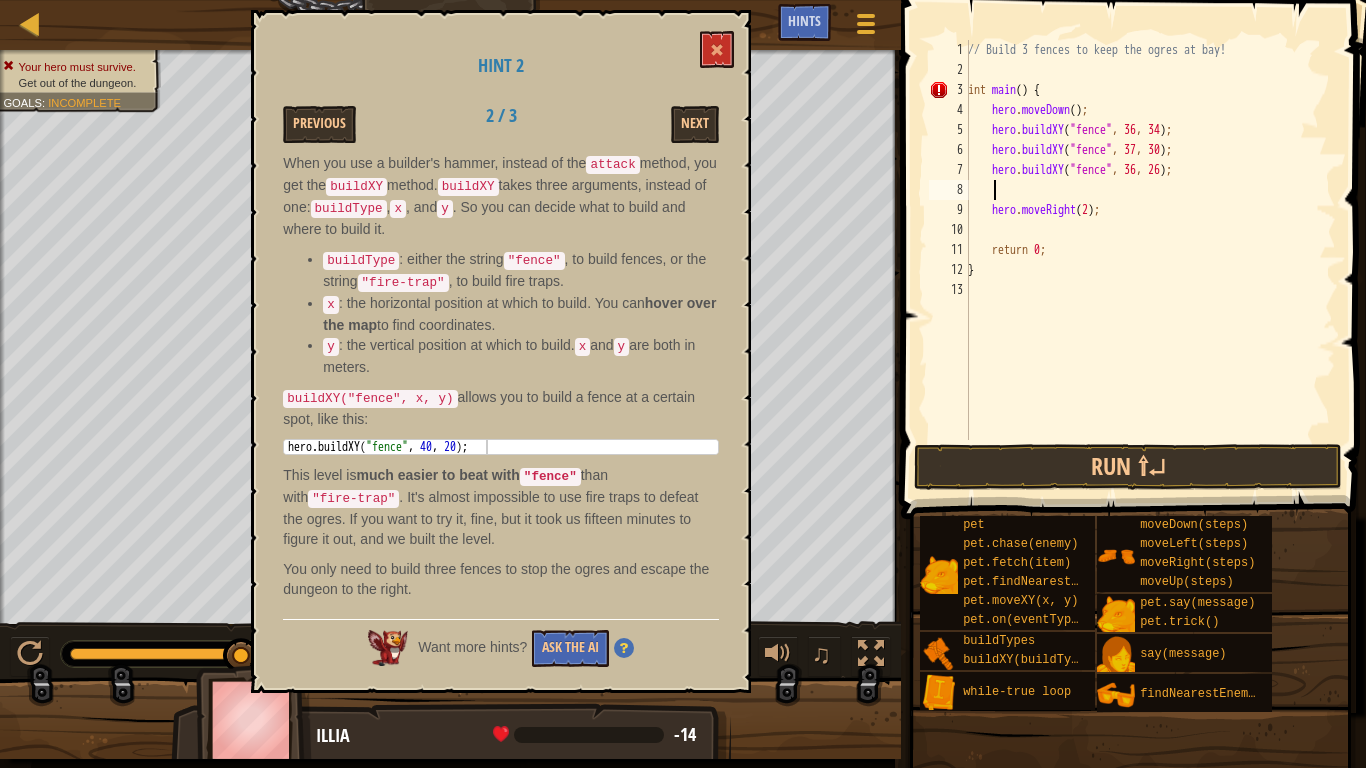 paste on "hero.buildXY("fence", 36, 26);" 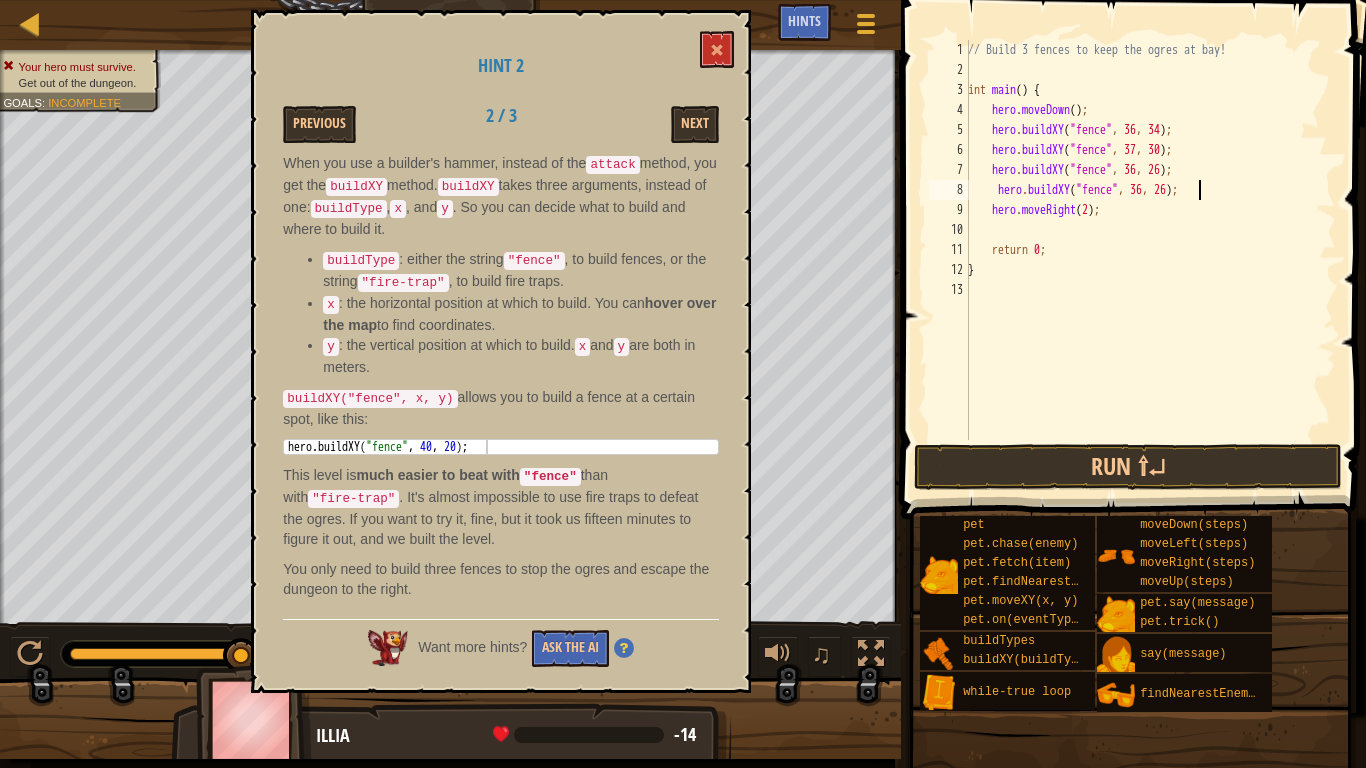 click on "// Build 3 fences to keep the ogres at bay! int   main ( )   {      hero . moveDown ( ) ;      hero . buildXY ( " fence " ,   36 ,   34 ) ;      hero . buildXY ( " fence " ,   37 ,   30 ) ;      hero . buildXY ( " fence " ,   36 ,   26 ) ;       hero . buildXY ( " fence " ,   36 ,   26 ) ;      hero . moveRight ( 2 ) ;           return   0 ; }" at bounding box center [1150, 260] 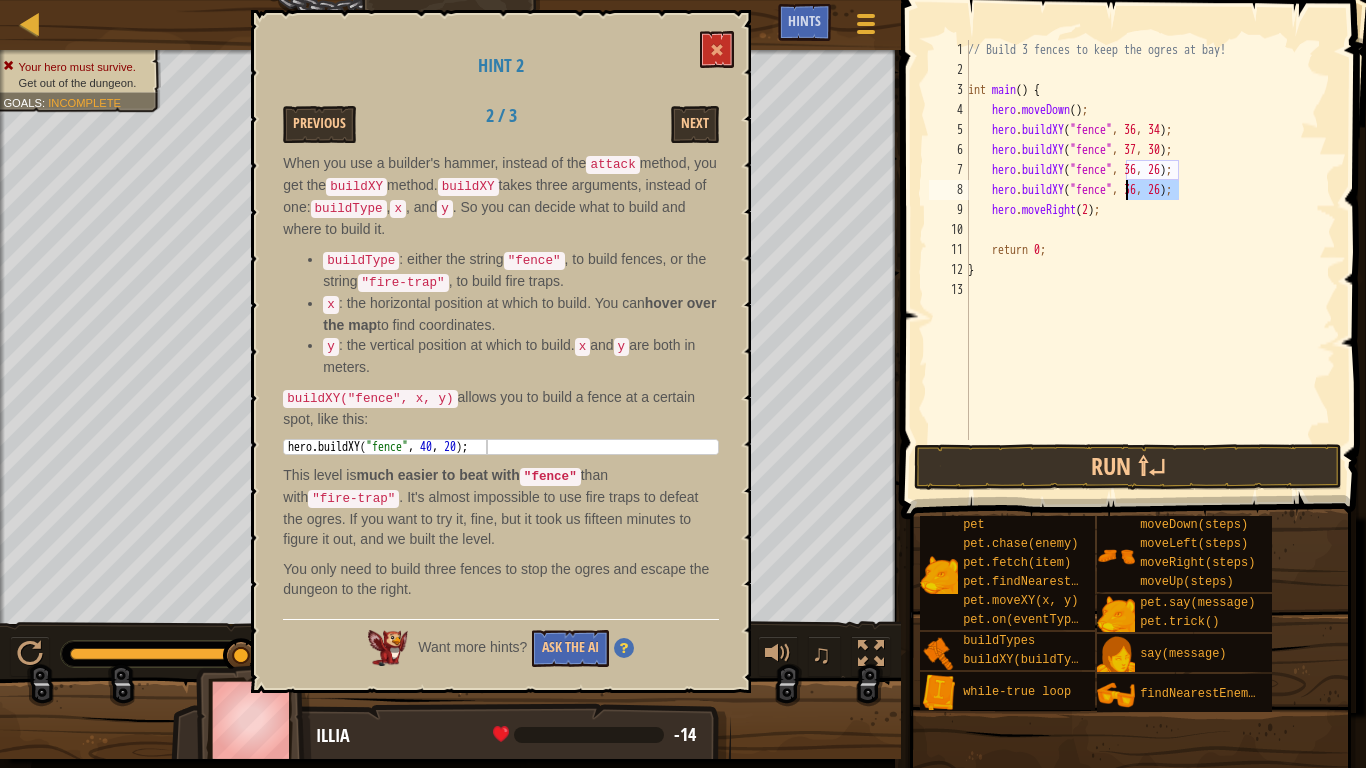 drag, startPoint x: 1179, startPoint y: 189, endPoint x: 1127, endPoint y: 194, distance: 52.23983 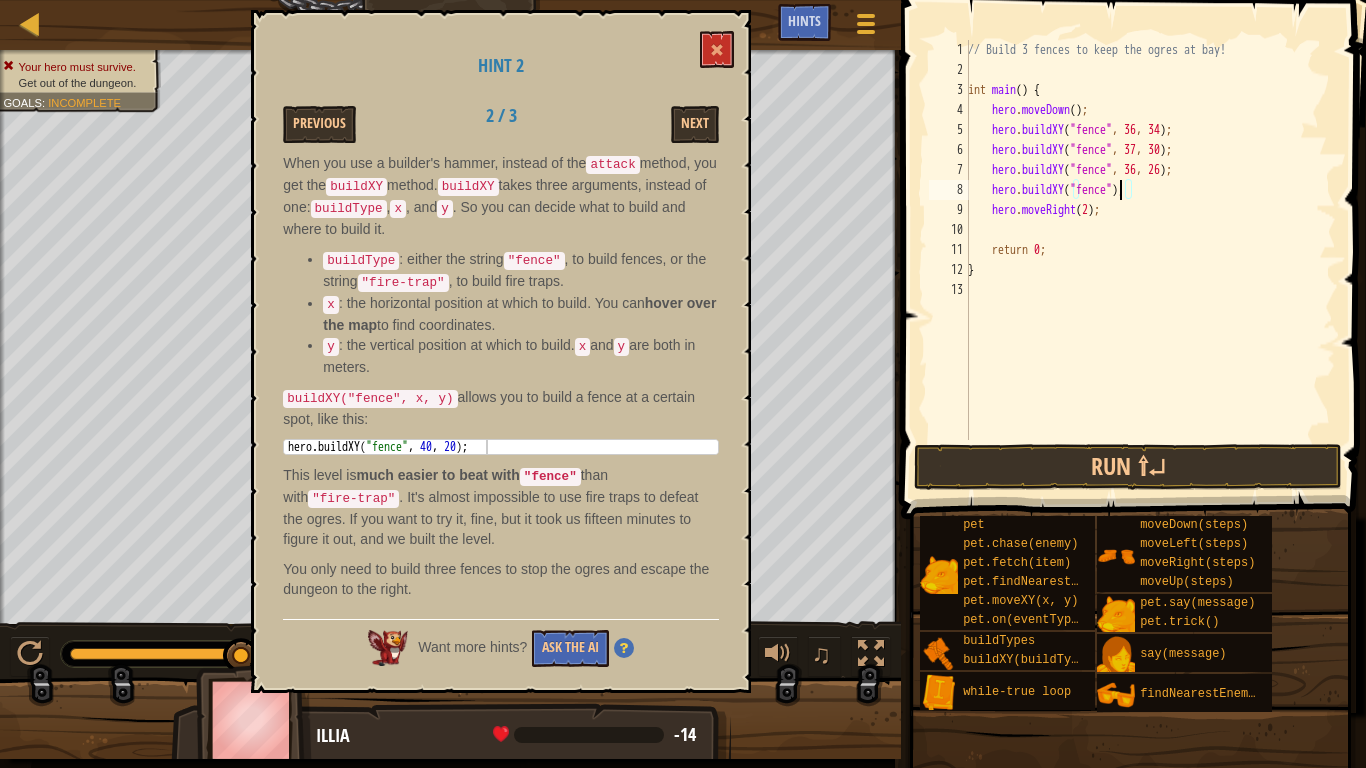 click on "// Build 3 fences to keep the ogres at bay! int   main ( )   {      hero . moveDown ( ) ;      hero . buildXY ( " fence " ,   36 ,   34 ) ;      hero . buildXY ( " fence " ,   37 ,   30 ) ;      hero . buildXY ( " fence " ,   36 ,   26 ) ;      hero . buildXY ( " fence " ) ;      hero . moveRight ( 2 ) ;           return   0 ; }" at bounding box center (1150, 260) 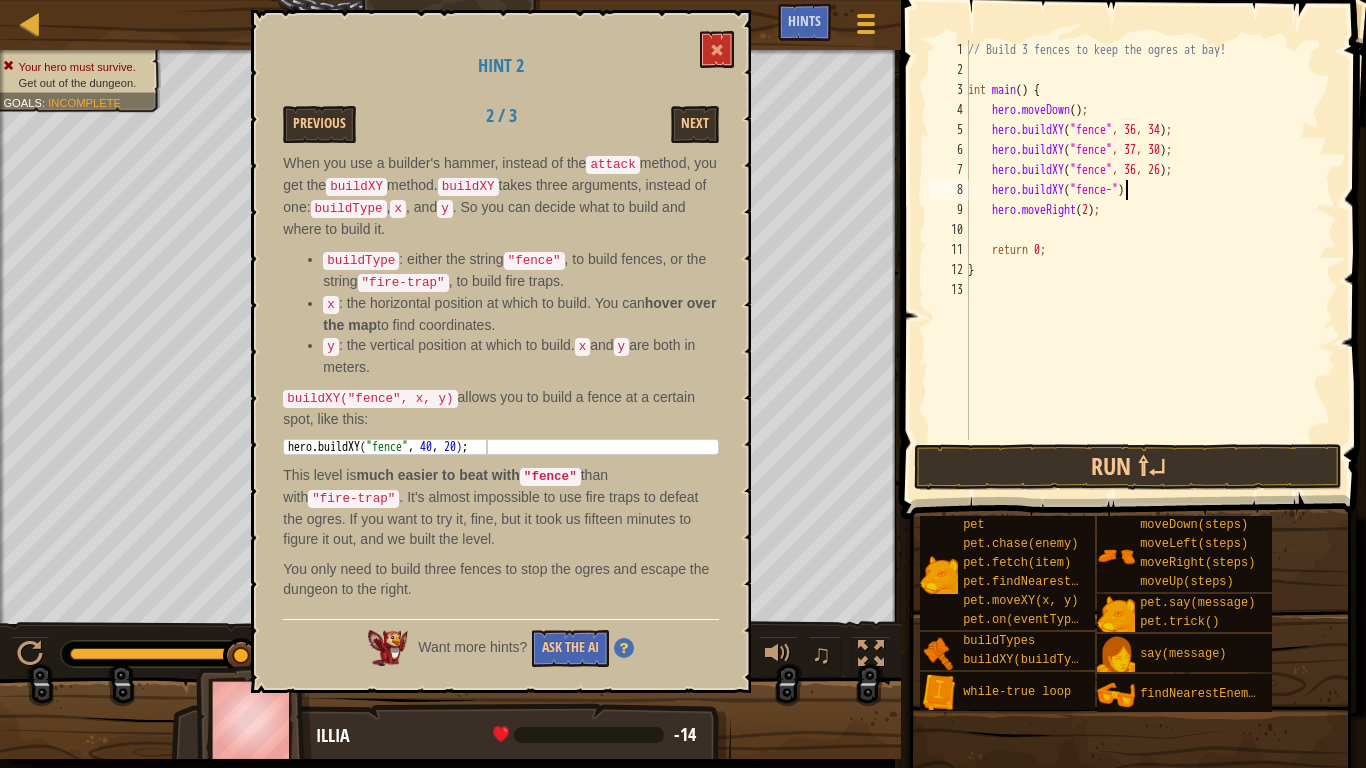 scroll, scrollTop: 9, scrollLeft: 13, axis: both 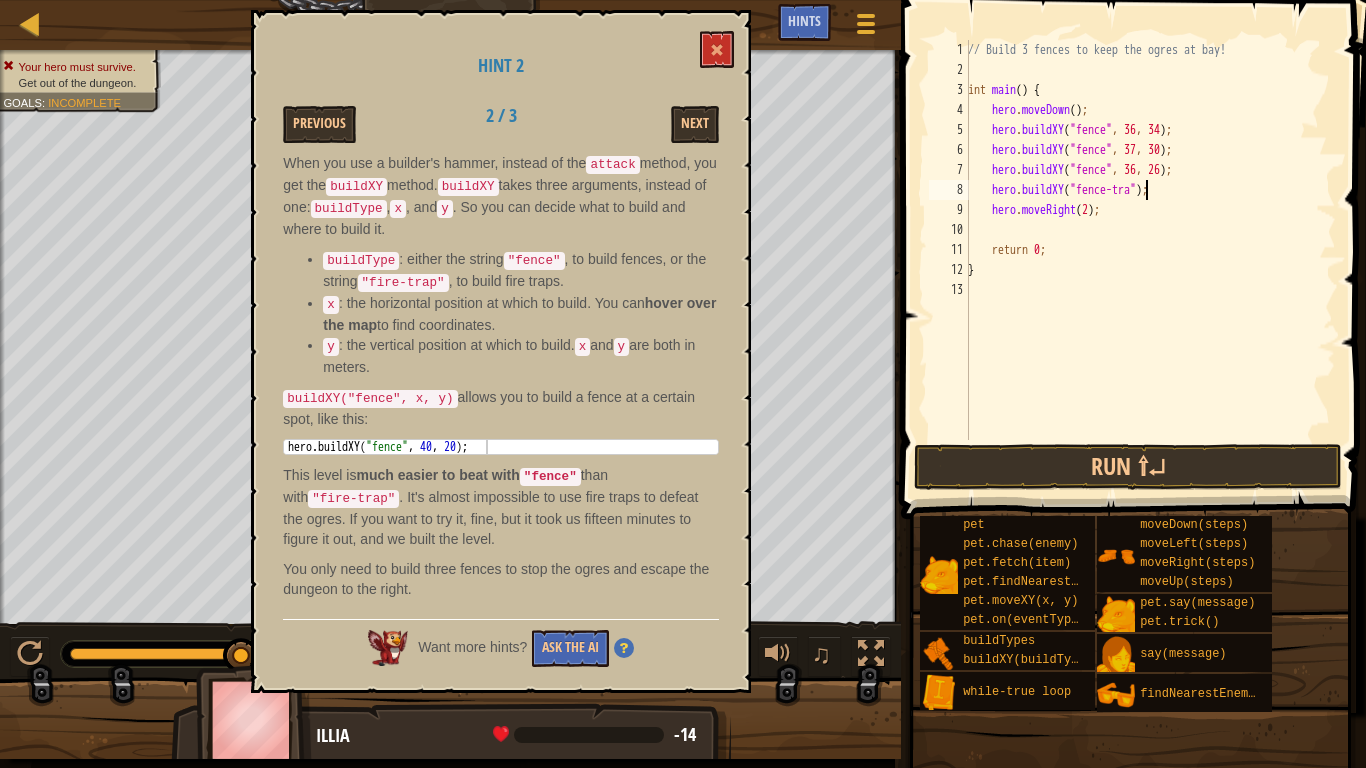 type on "hero.buildXY("fence-trap");" 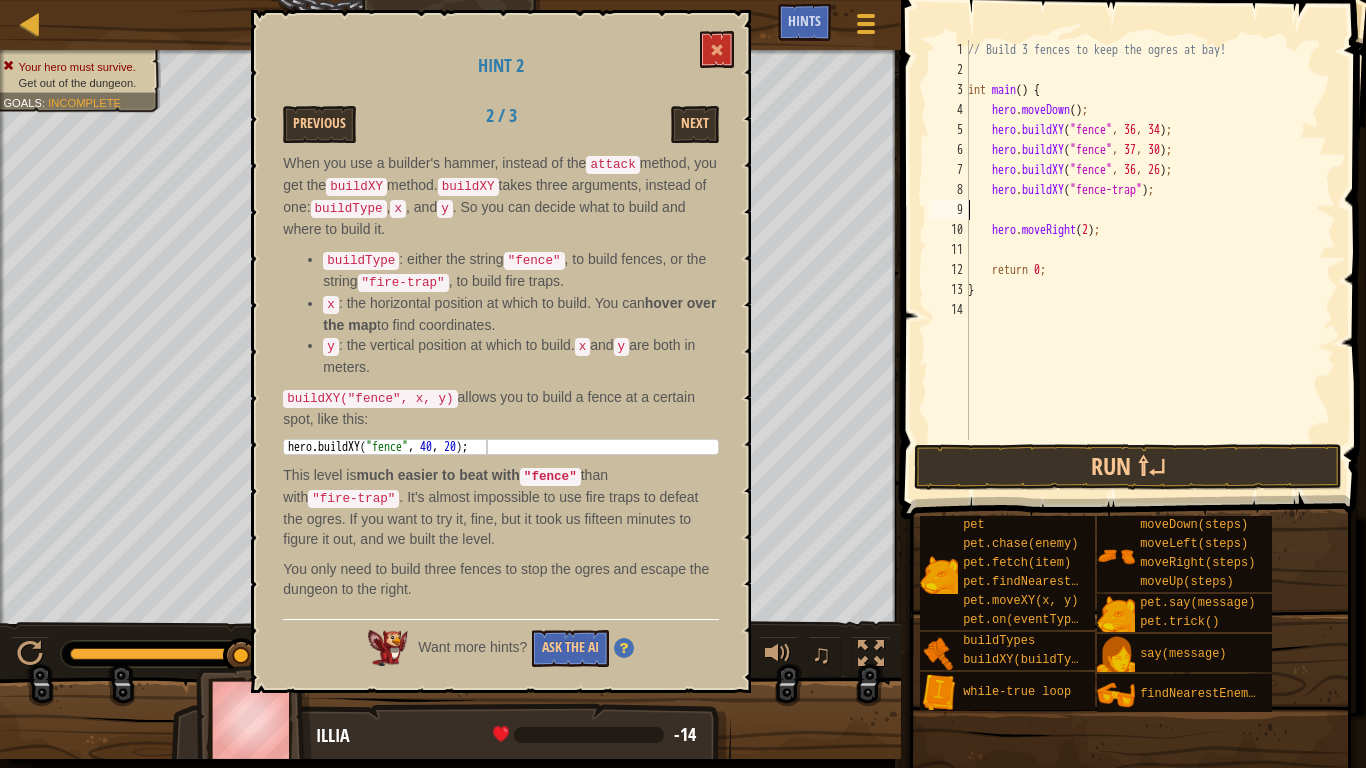 scroll, scrollTop: 9, scrollLeft: 0, axis: vertical 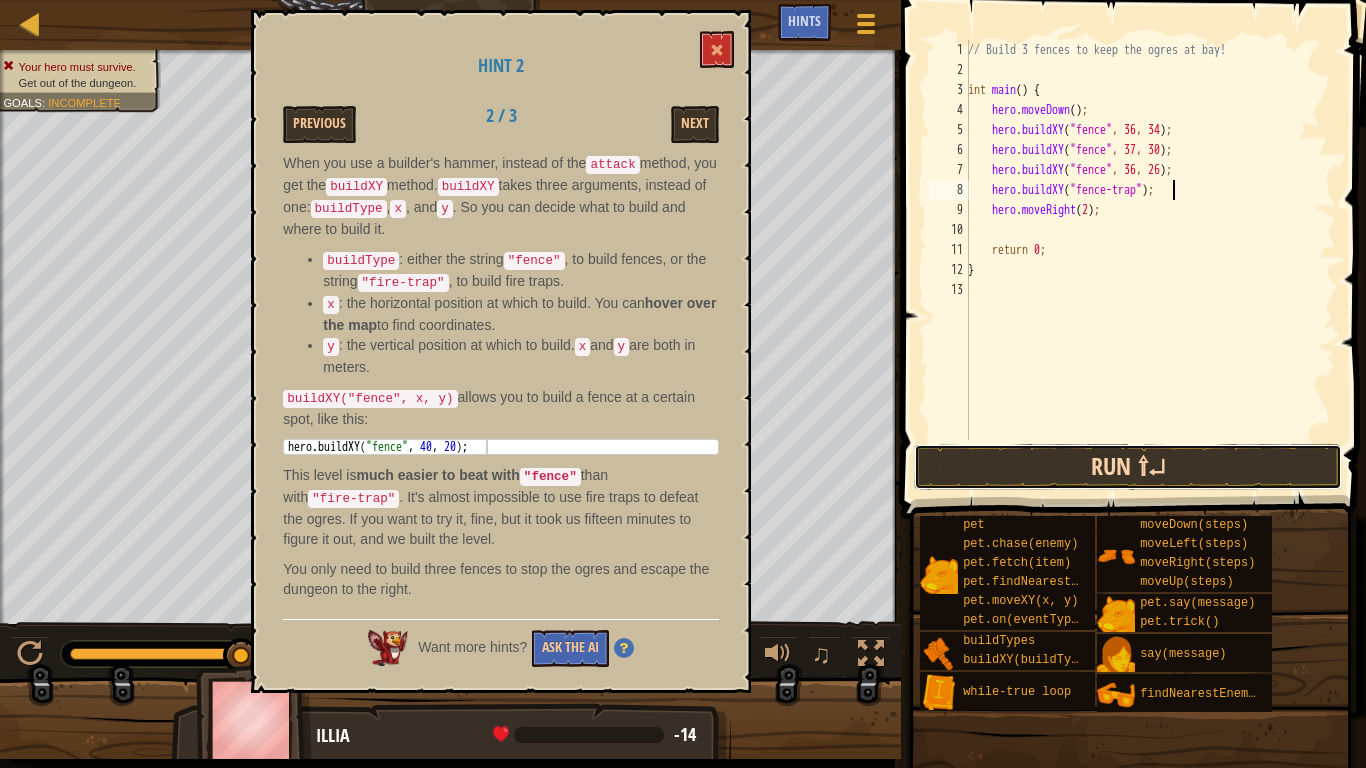 click on "Run ⇧↵" at bounding box center [1128, 467] 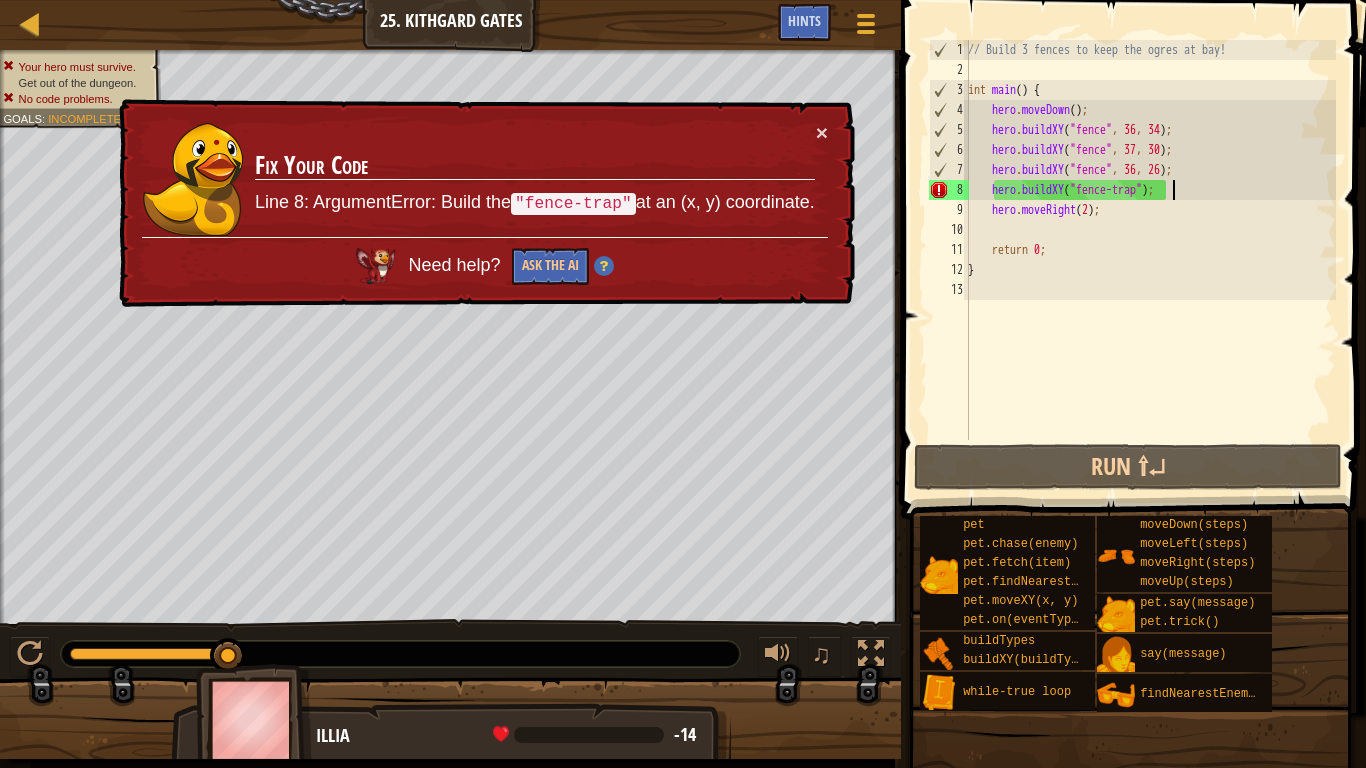 click on "// Build 3 fences to keep the ogres at bay! int   main ( )   {      hero . moveDown ( ) ;      hero . buildXY ( " fence " ,   36 ,   34 ) ;      hero . buildXY ( " fence " ,   37 ,   30 ) ;      hero . buildXY ( " fence " ,   36 ,   26 ) ;      hero . buildXY ( " fence-trap " ) ;      hero . moveRight ( 2 ) ;           return   0 ; }" at bounding box center (1150, 260) 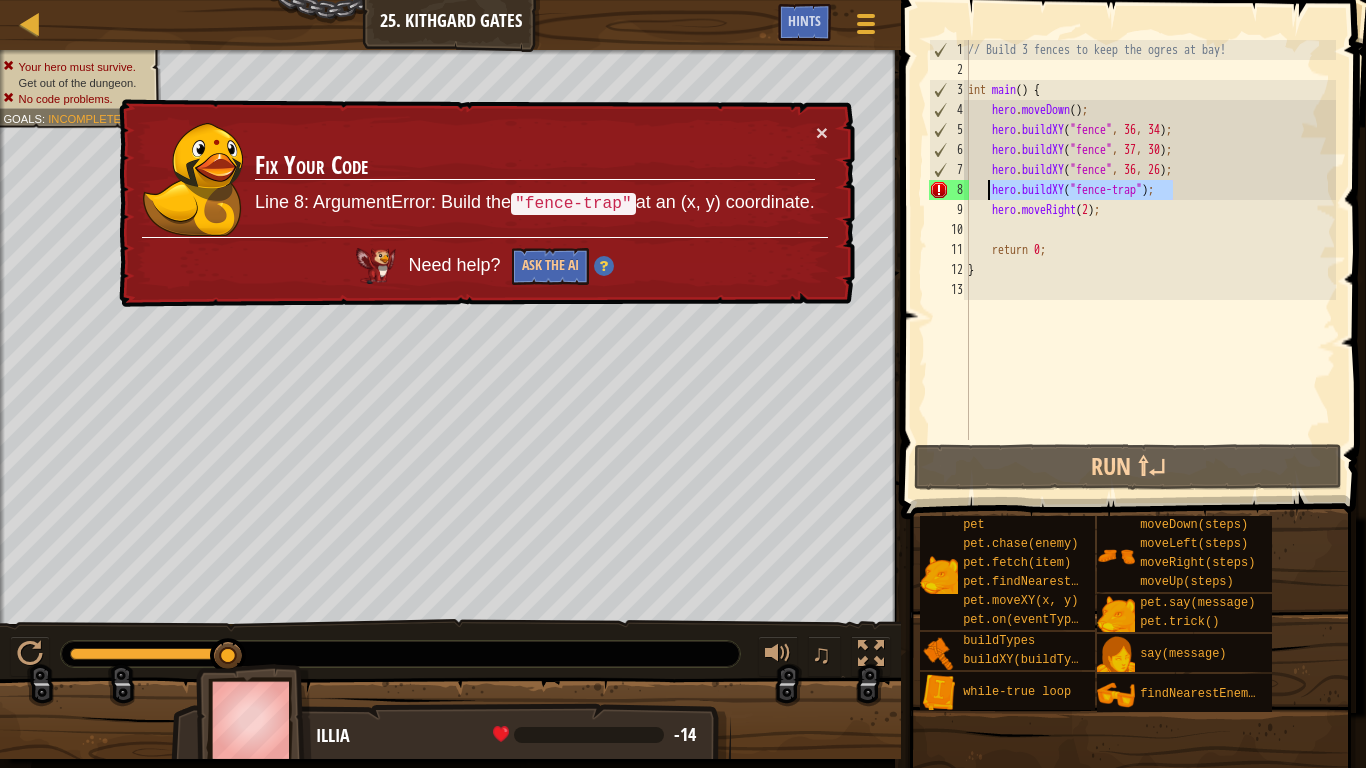 drag, startPoint x: 1194, startPoint y: 192, endPoint x: 988, endPoint y: 189, distance: 206.02185 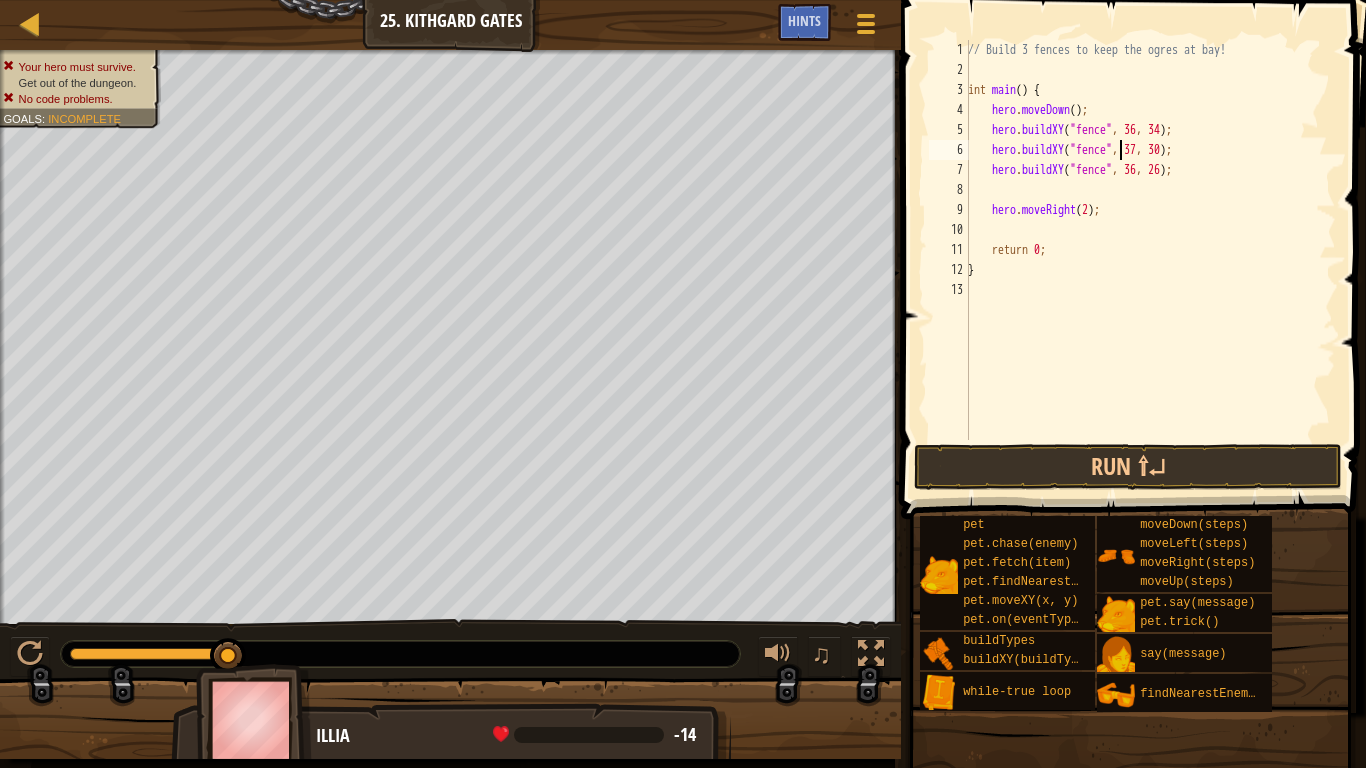 click on "// Build 3 fences to keep the ogres at bay! int   main ( )   {      hero . moveDown ( ) ;      hero . buildXY ( " fence " ,   36 ,   34 ) ;      hero . buildXY ( " fence " ,   37 ,   30 ) ;      hero . buildXY ( " fence " ,   36 ,   26 ) ;          hero . moveRight ( 2 ) ;           return   0 ; }" at bounding box center (1150, 260) 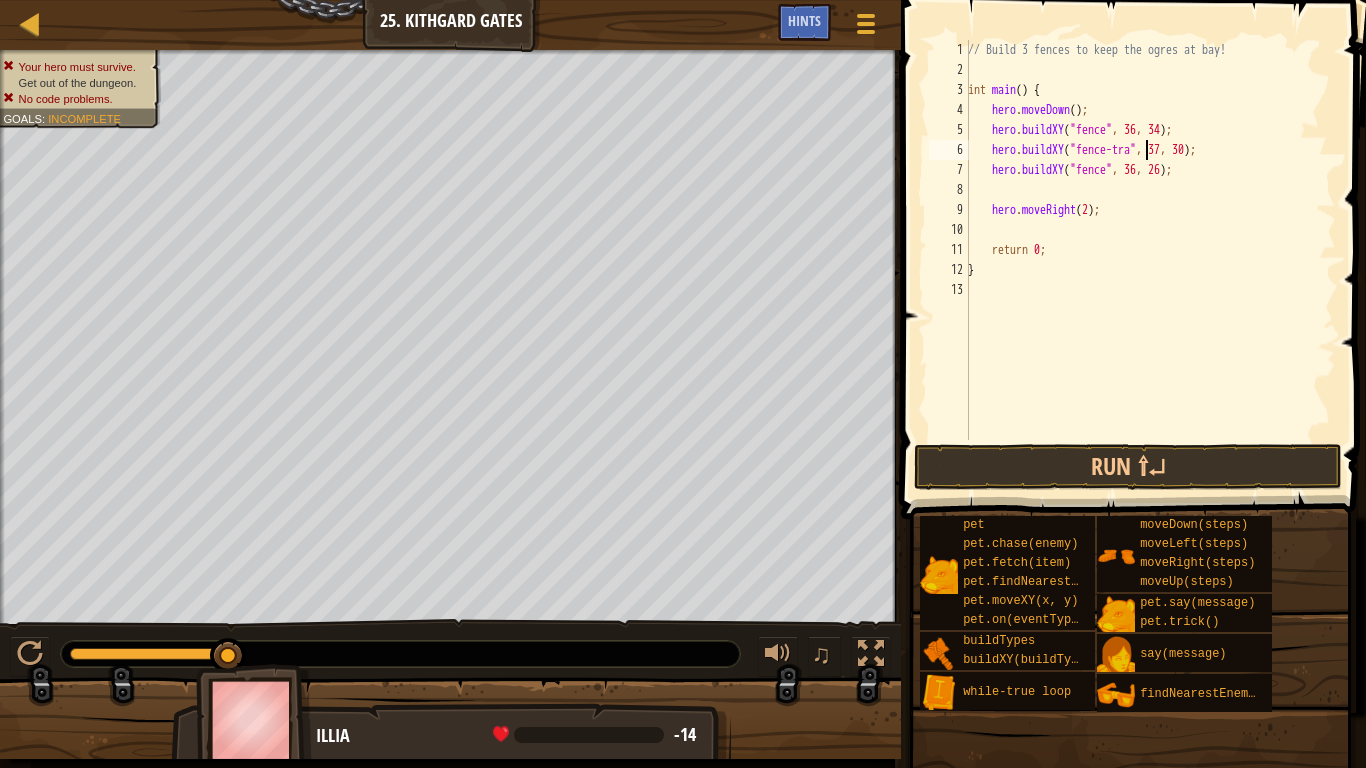 scroll, scrollTop: 9, scrollLeft: 15, axis: both 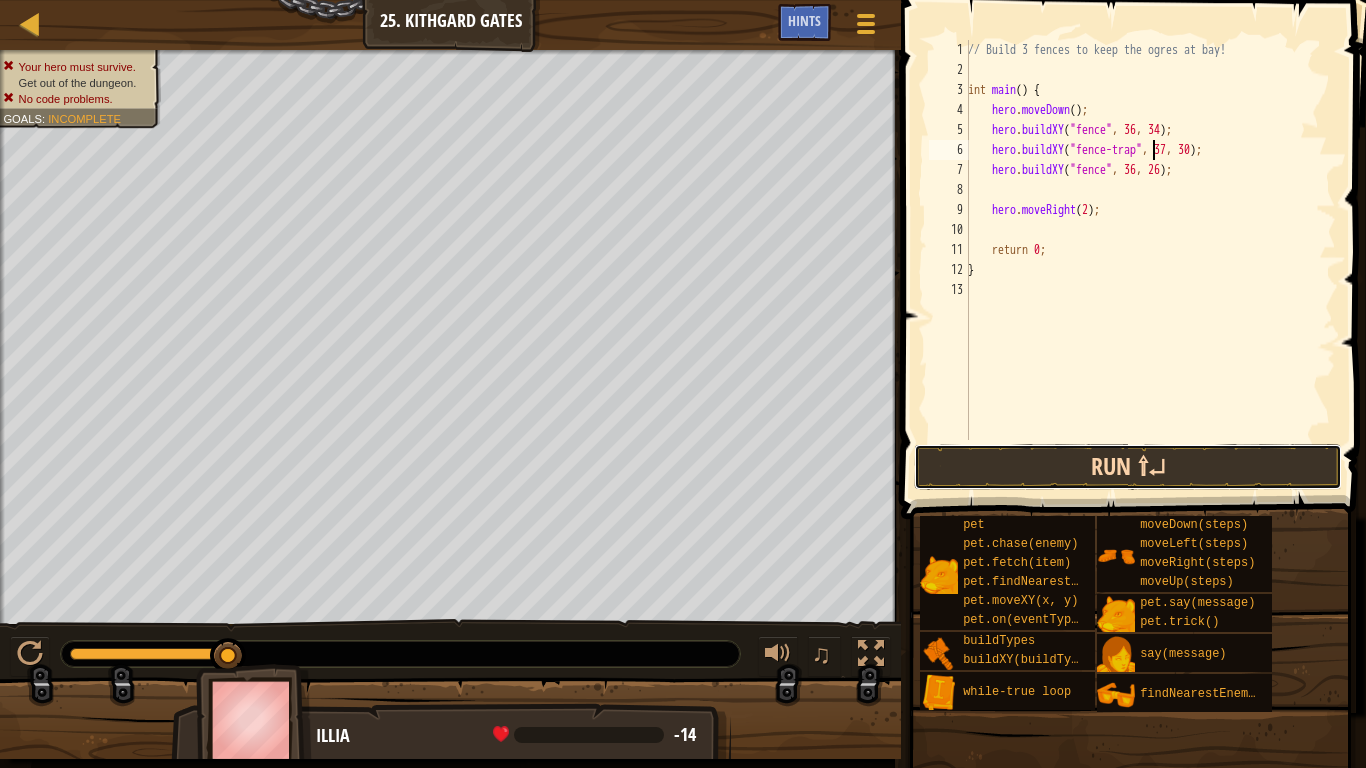click on "Run ⇧↵" at bounding box center [1128, 467] 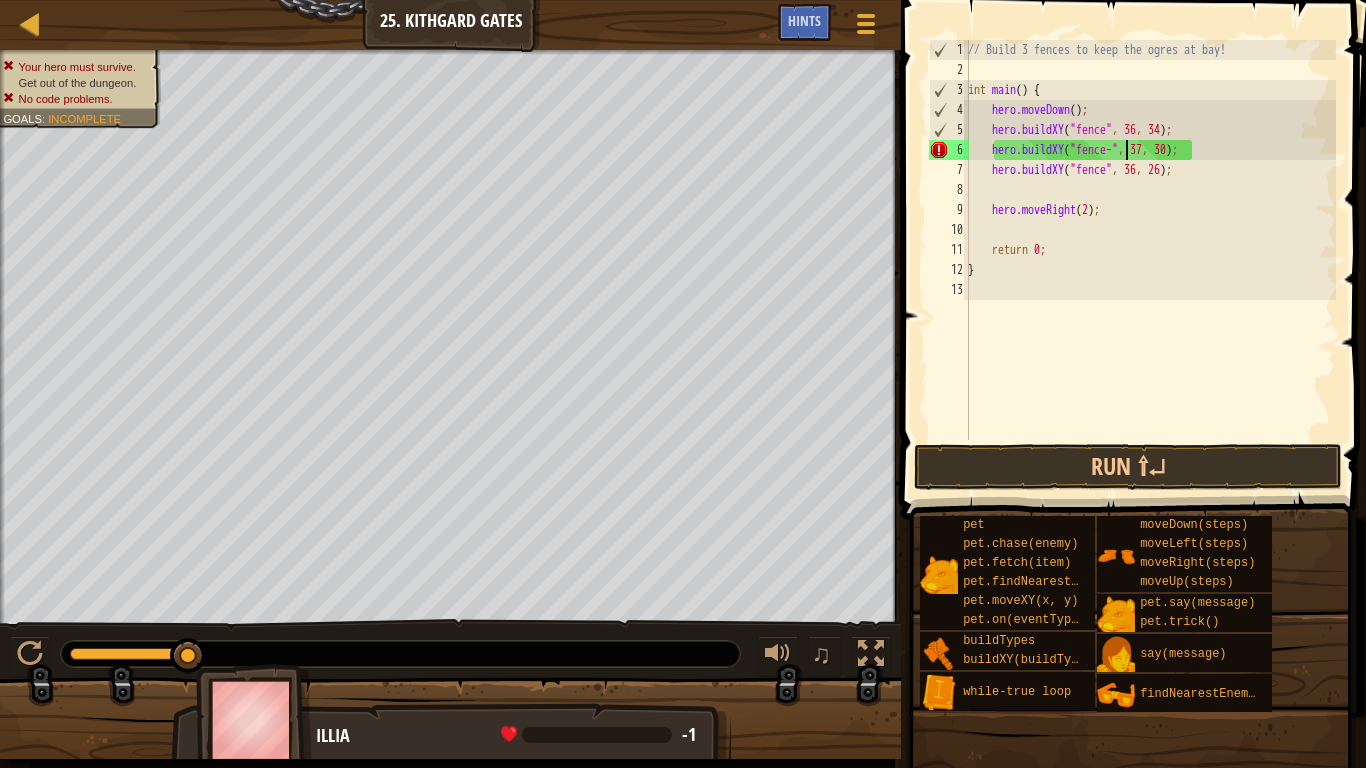 type on "hero.buildXY("fence", [NUMBER], [NUMBER]);" 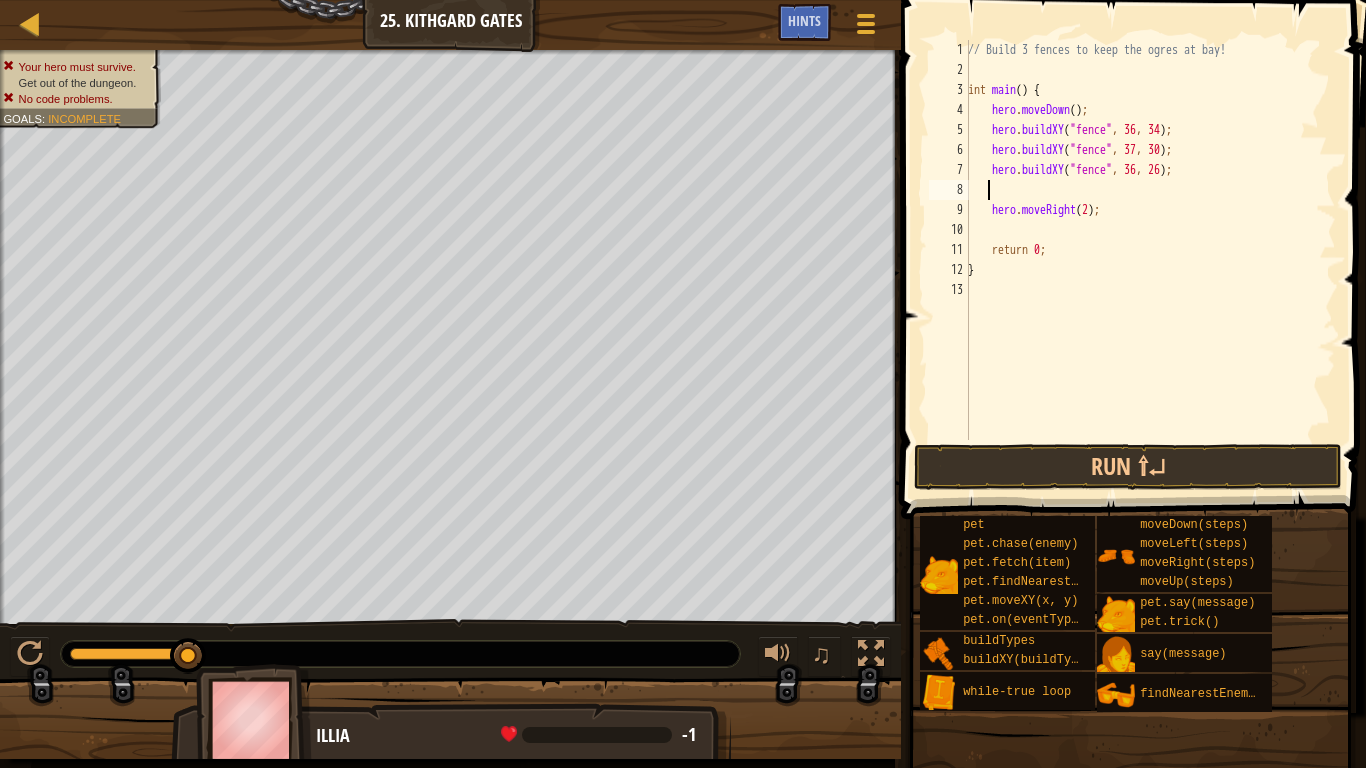 click on "// Build 3 fences to keep the ogres at bay! int   main ( )   {      hero . moveDown ( ) ;      hero . buildXY ( " fence " ,   36 ,   34 ) ;      hero . buildXY ( " fence " ,   37 ,   30 ) ;      hero . buildXY ( " fence " ,   36 ,   26 ) ;          hero . moveRight ( 2 ) ;           return   0 ; }" at bounding box center [1150, 260] 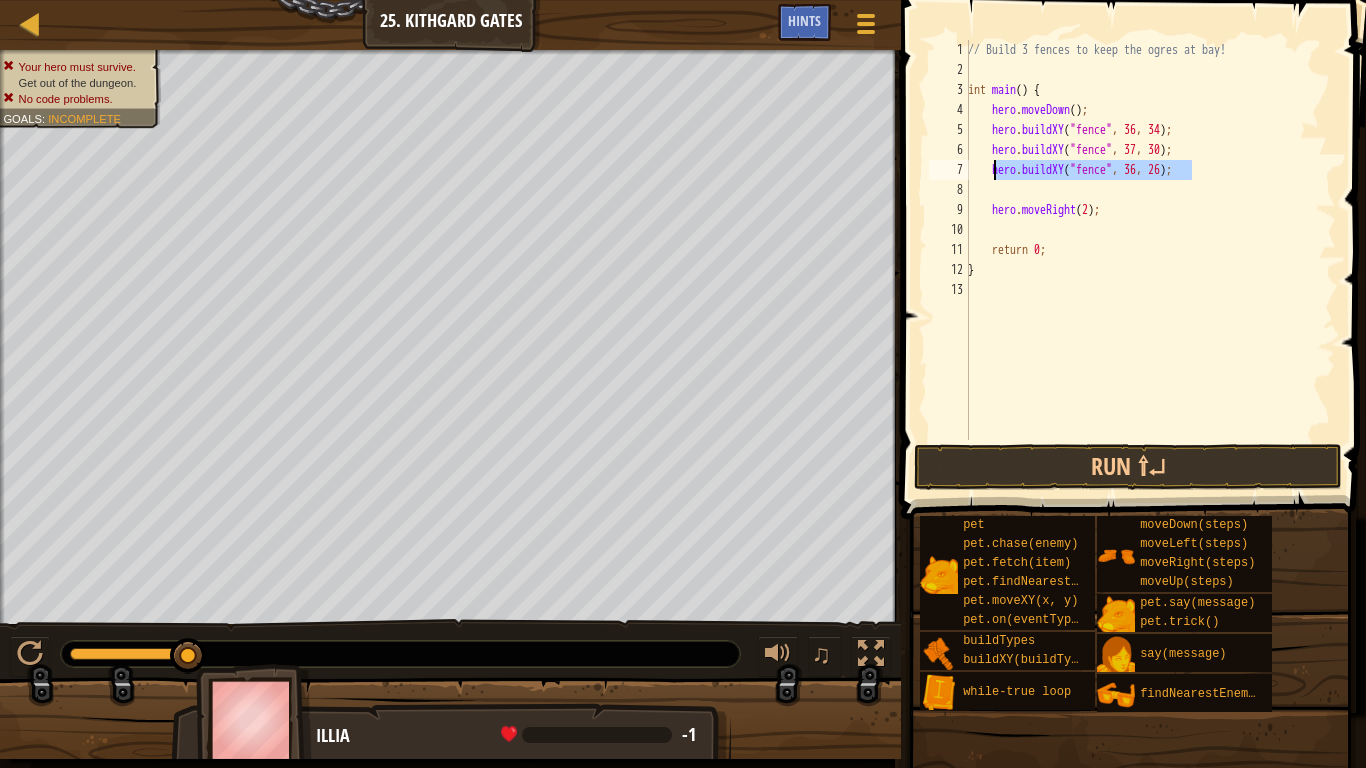 drag, startPoint x: 1157, startPoint y: 173, endPoint x: 996, endPoint y: 172, distance: 161.00311 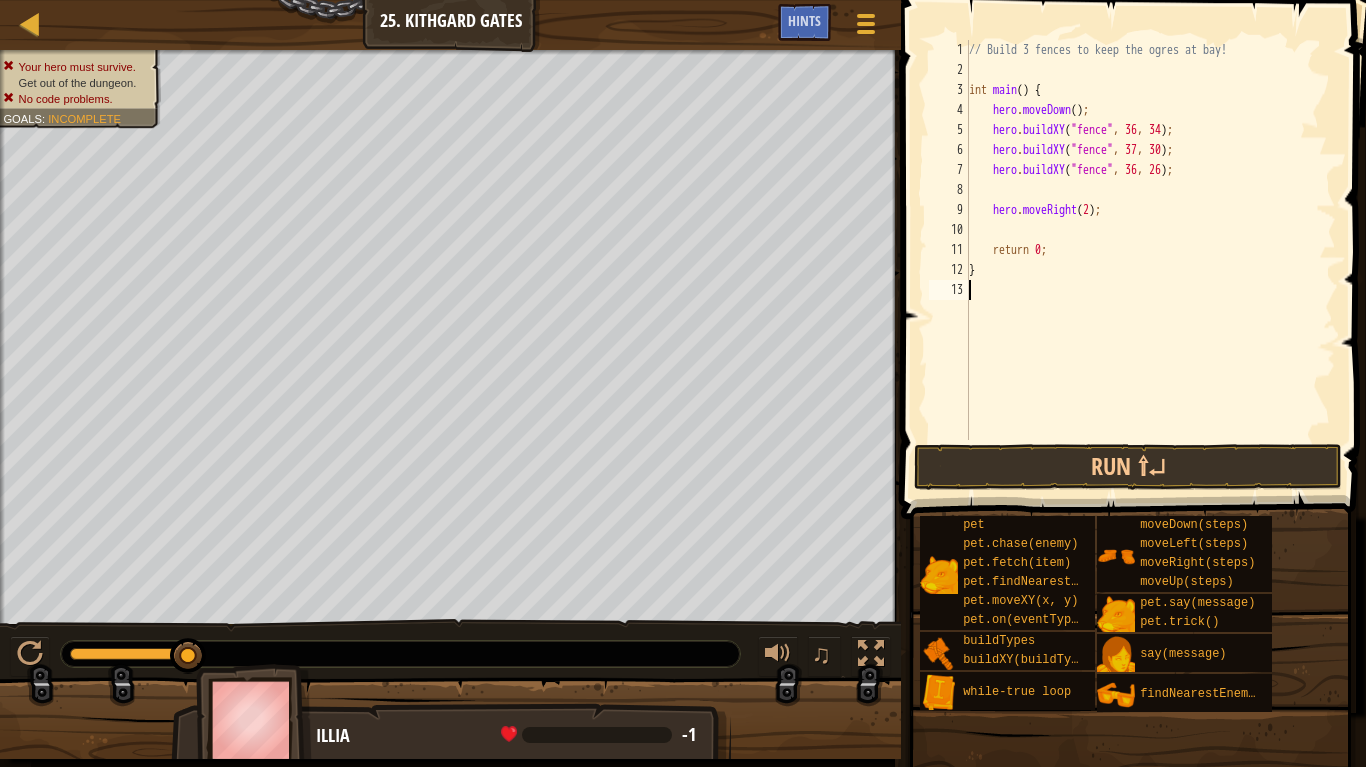 click on "// Build 3 fences to keep the ogres at bay! int   main ( )   {      hero . moveDown ( ) ;      hero . buildXY ( " fence " ,   36 ,   34 ) ;      hero . buildXY ( " fence " ,   37 ,   30 ) ;      hero . buildXY ( " fence " ,   36 ,   26 ) ;          hero . moveRight ( 2 ) ;           return   0 ; }" at bounding box center [1150, 260] 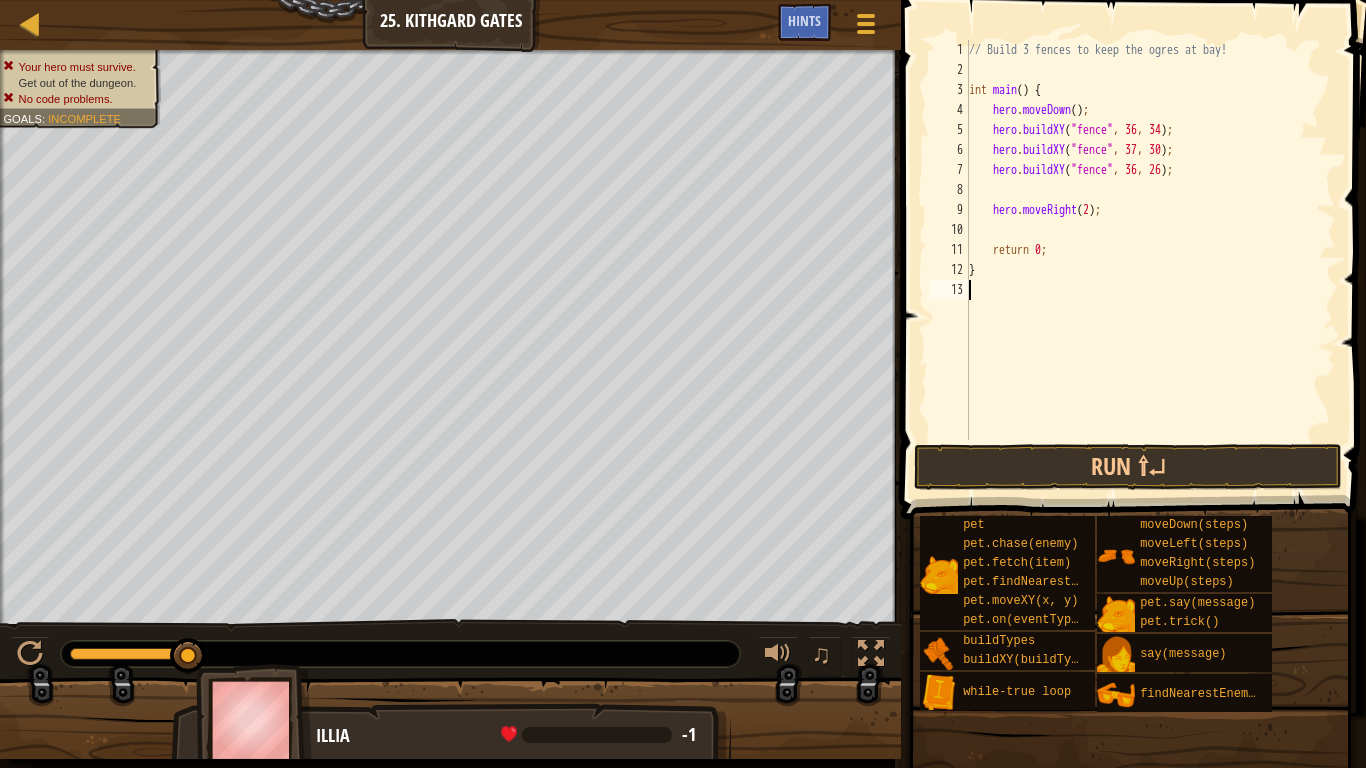 scroll, scrollTop: 9, scrollLeft: 0, axis: vertical 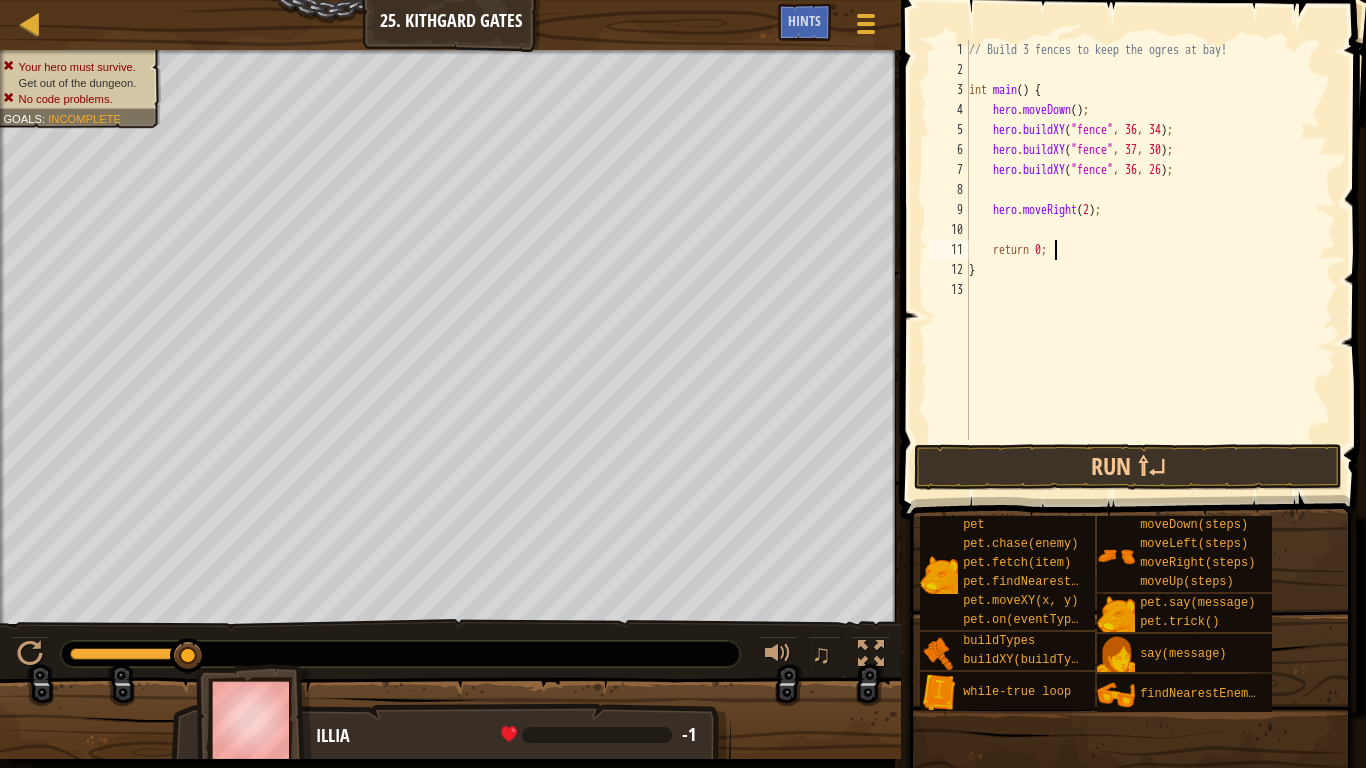 click on "// Build 3 fences to keep the ogres at bay! int   main ( )   {      hero . moveDown ( ) ;      hero . buildXY ( " fence " ,   36 ,   34 ) ;      hero . buildXY ( " fence " ,   37 ,   30 ) ;      hero . buildXY ( " fence " ,   36 ,   26 ) ;          hero . moveRight ( 2 ) ;           return   0 ; }" at bounding box center (1150, 260) 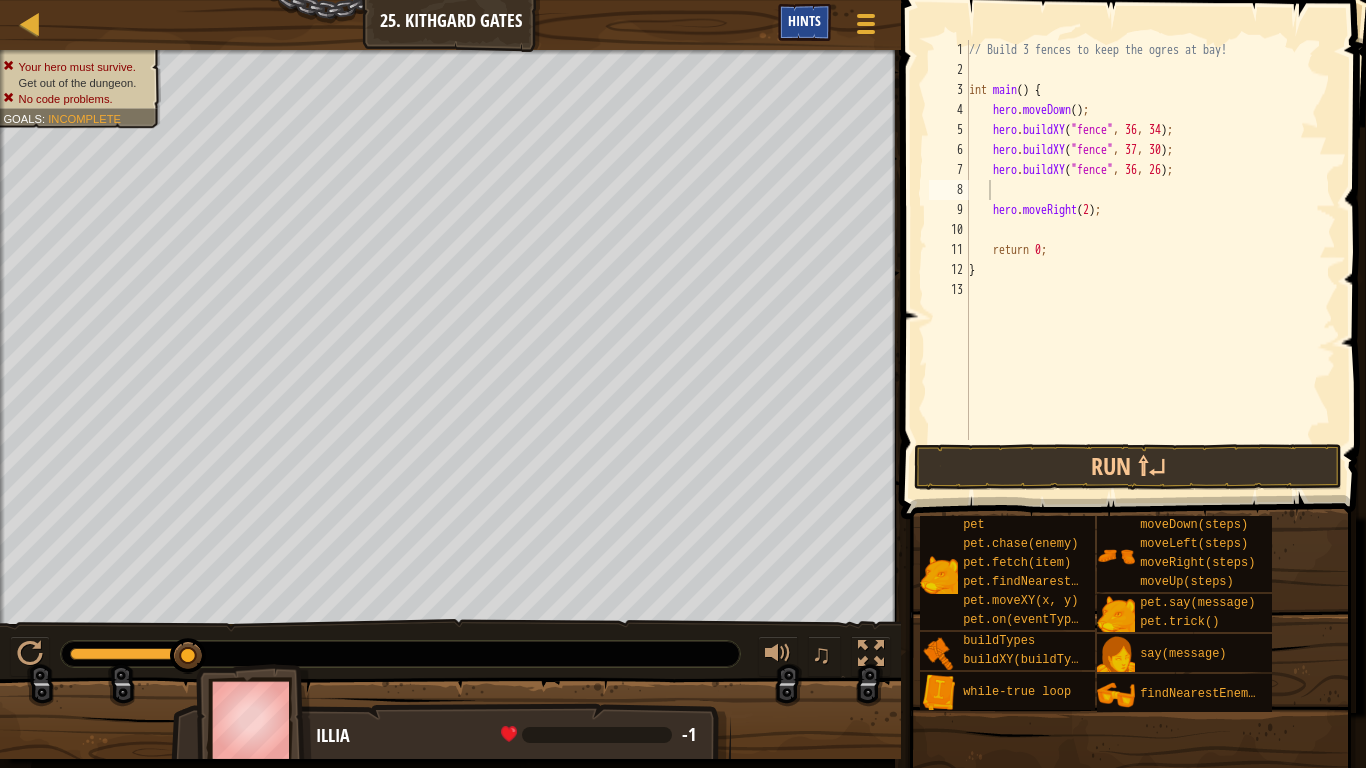 click on "Hints" at bounding box center [804, 20] 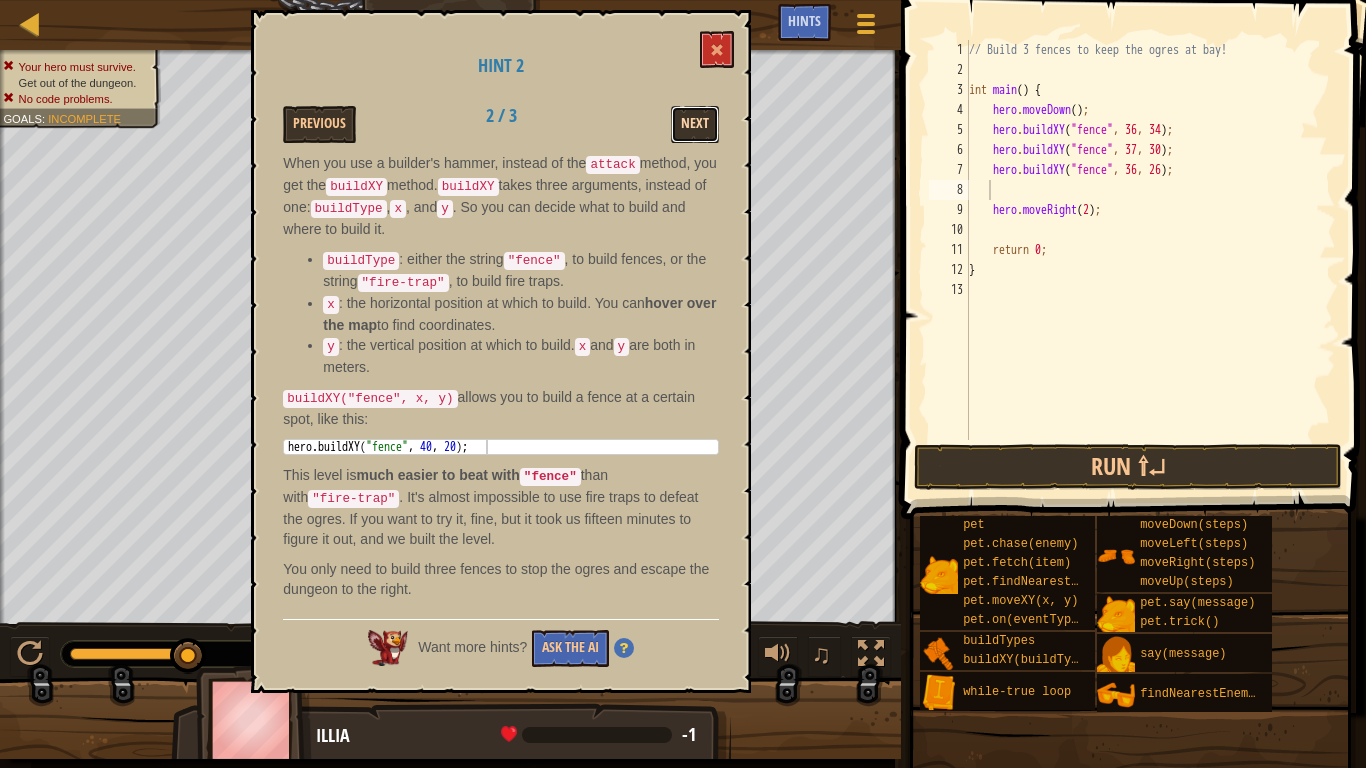 click on "Next" at bounding box center (695, 124) 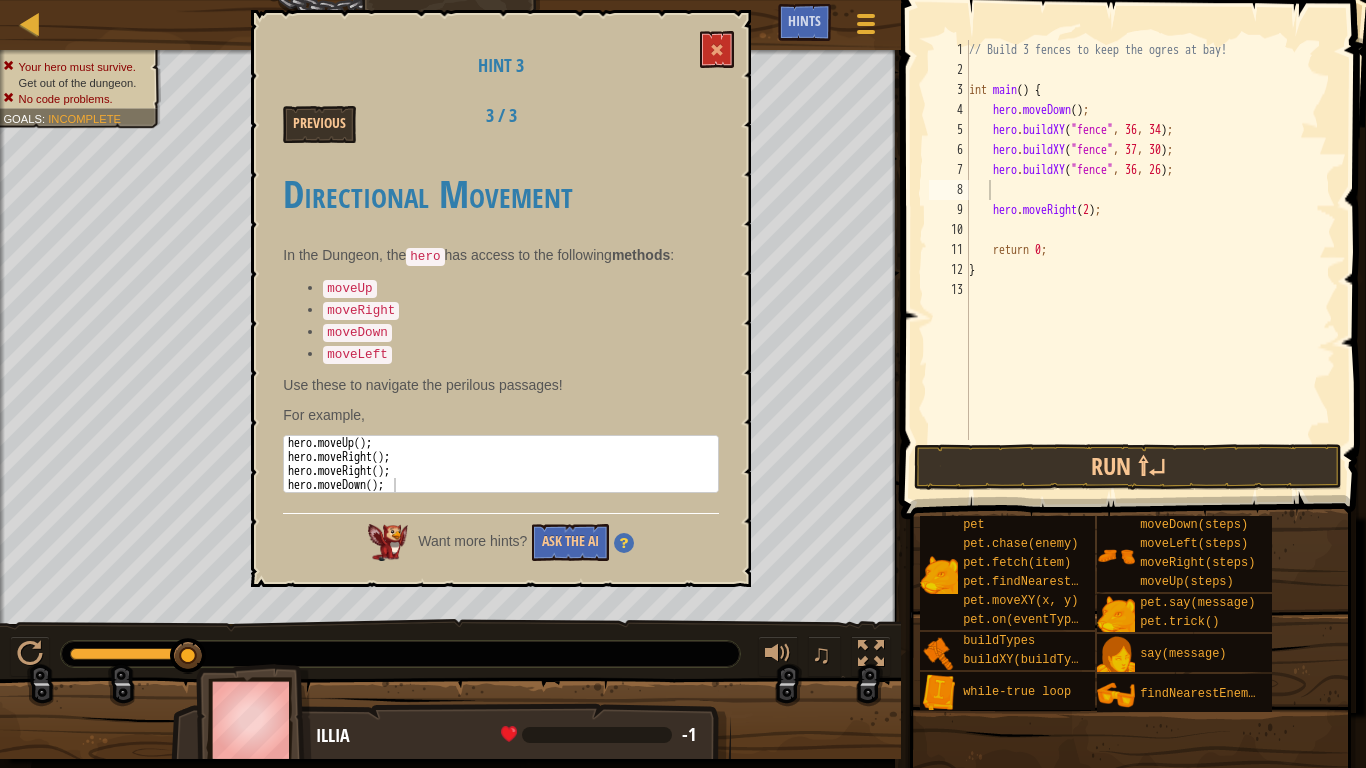 click on "Previous 3 / 3" at bounding box center [501, 124] 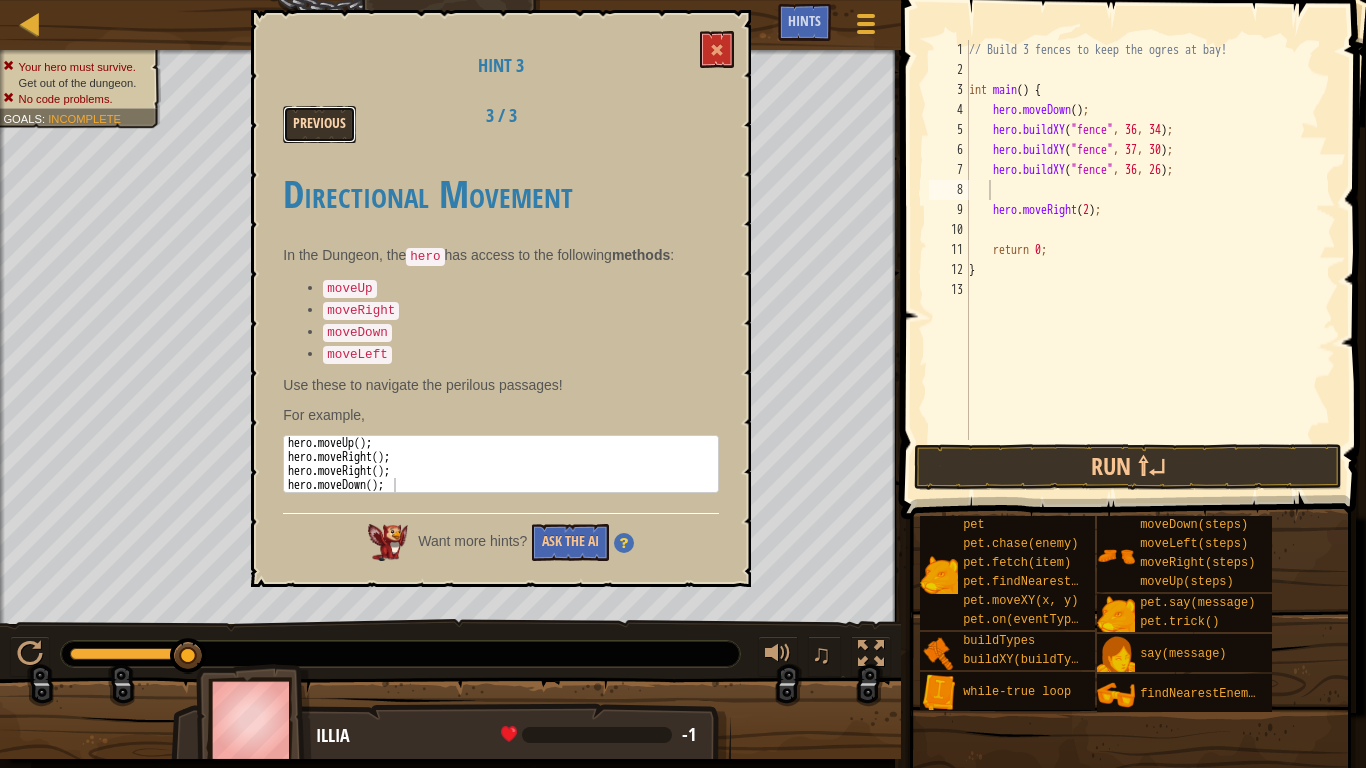 click on "Previous" at bounding box center [319, 124] 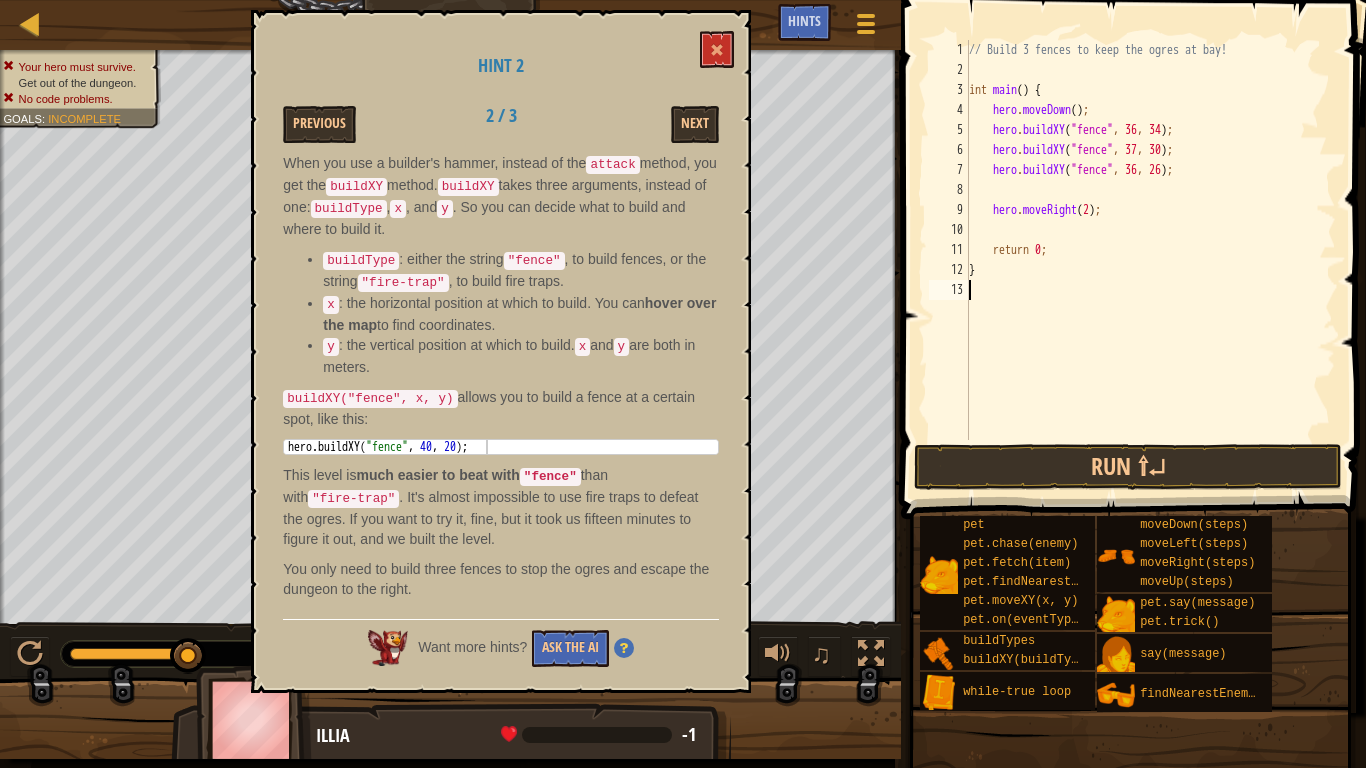 drag, startPoint x: 1020, startPoint y: 294, endPoint x: 1055, endPoint y: 285, distance: 36.138622 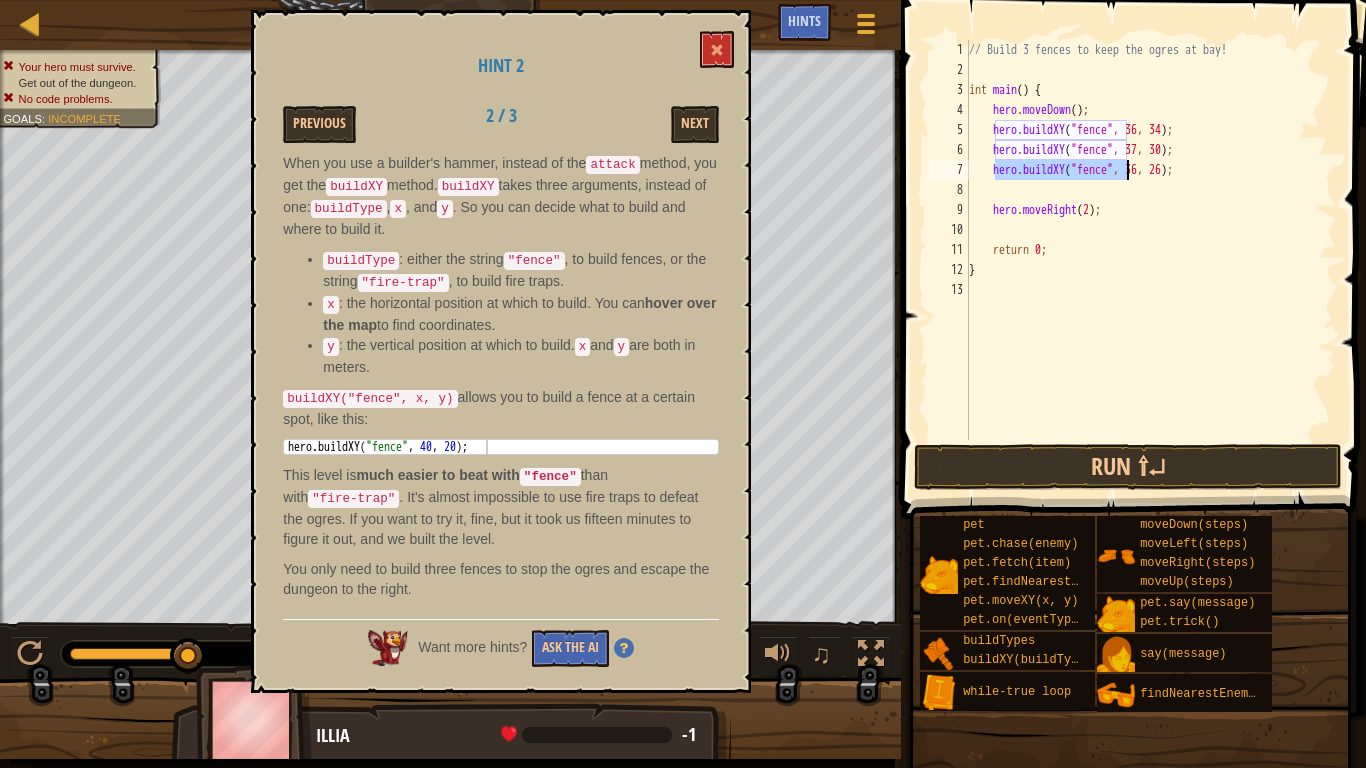 drag, startPoint x: 995, startPoint y: 173, endPoint x: 1127, endPoint y: 165, distance: 132.2422 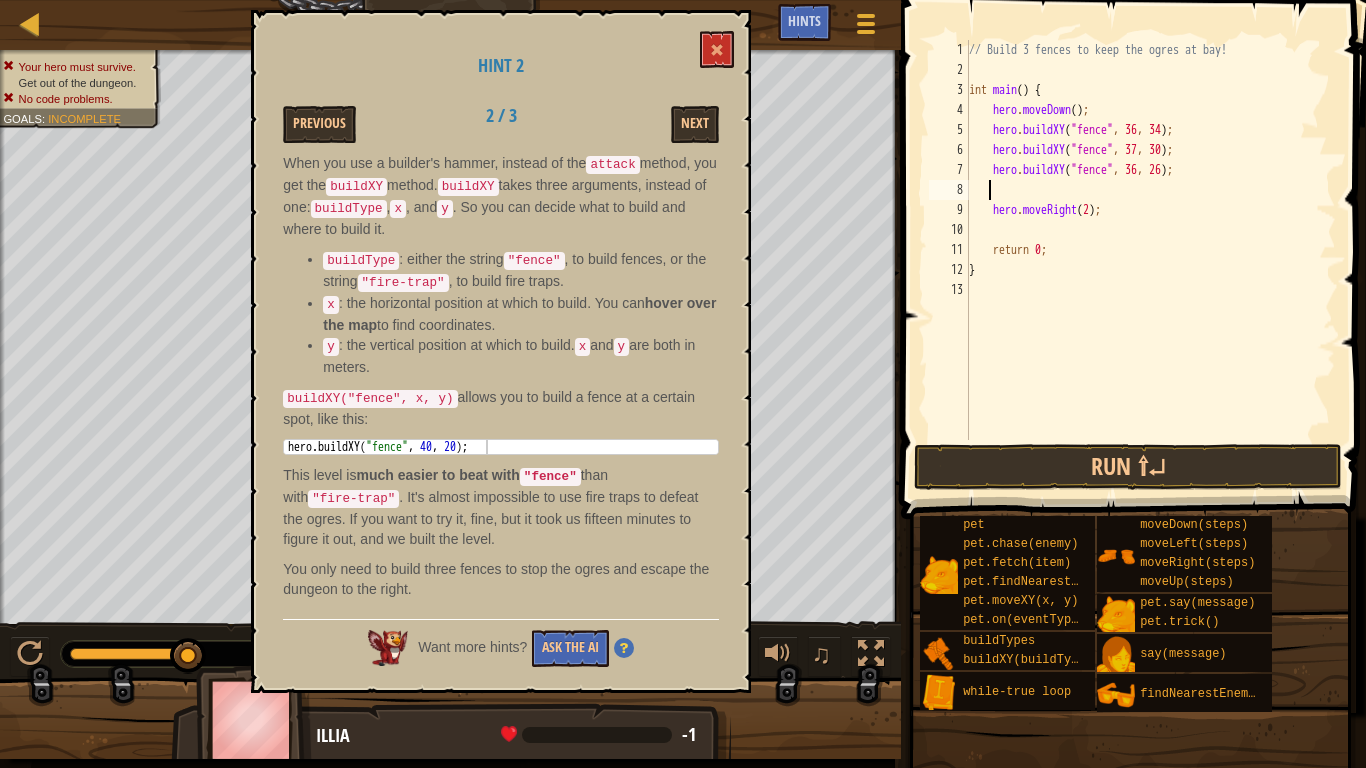 paste on "hero.buildXY("fence"" 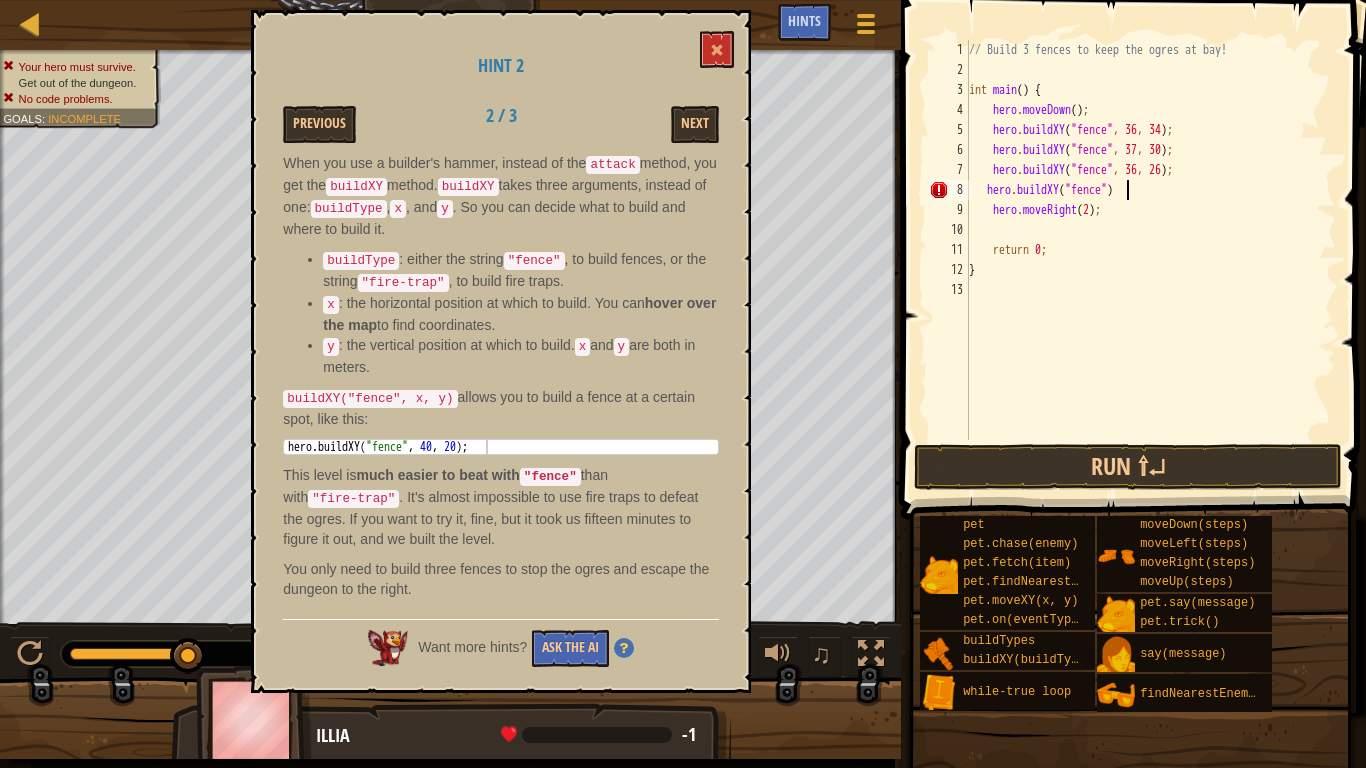 scroll, scrollTop: 9, scrollLeft: 12, axis: both 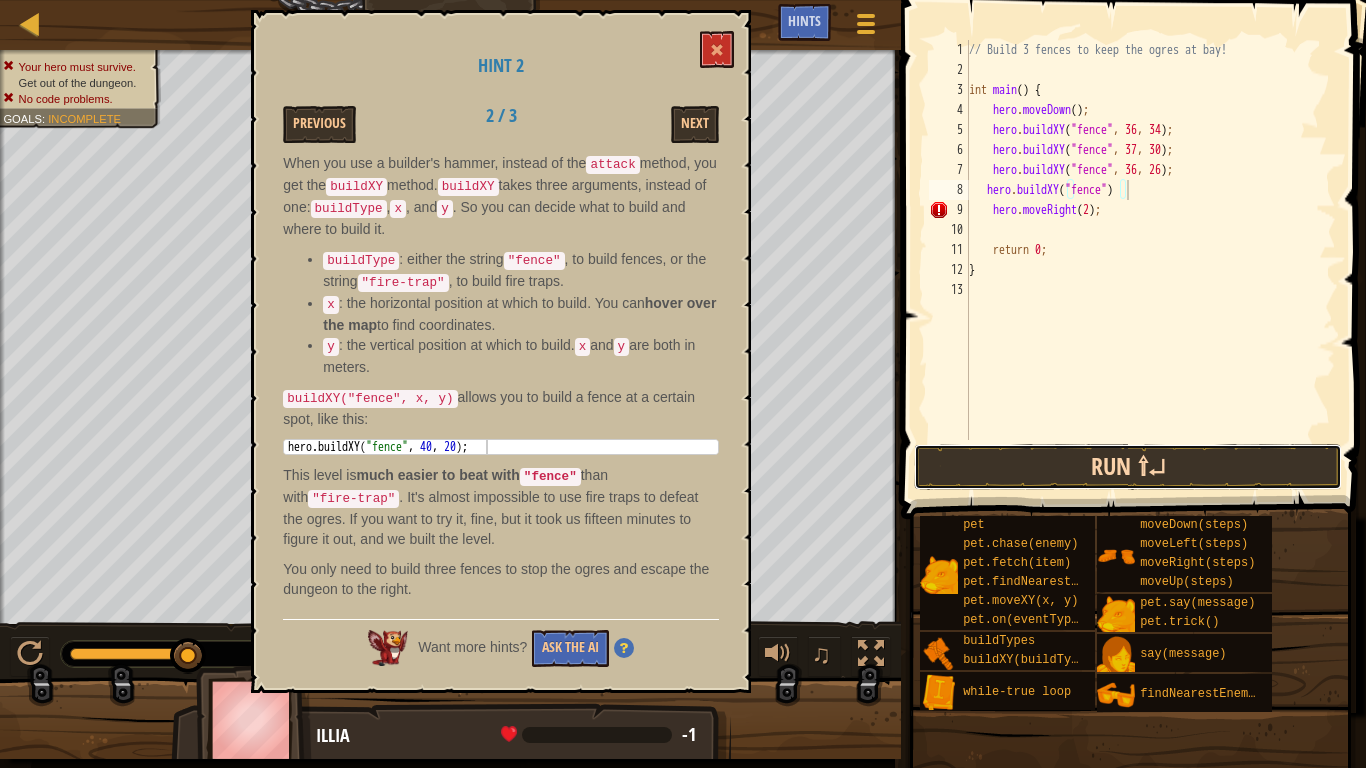 click on "Run ⇧↵" at bounding box center (1128, 467) 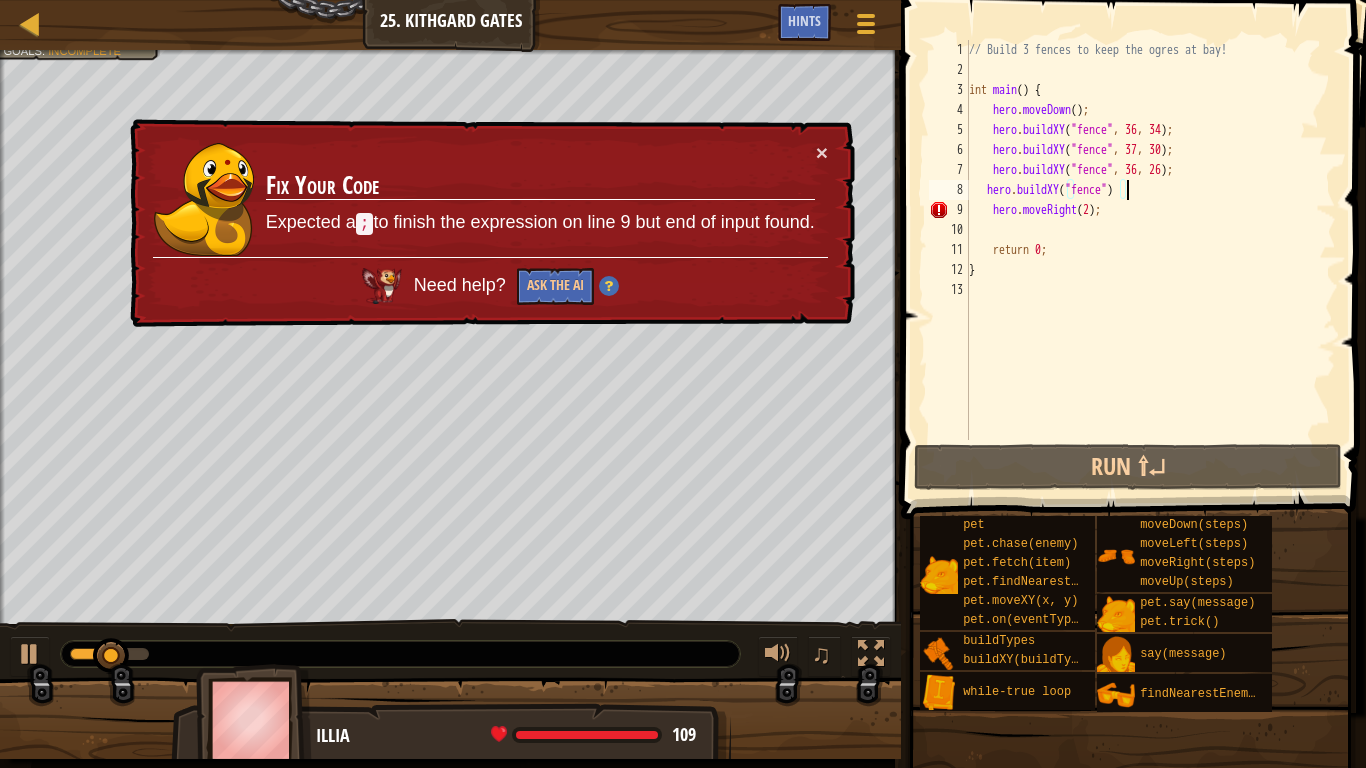 click on "// Build 3 fences to keep the ogres at bay! int   main ( )   {      hero . moveDown ( ) ;      hero . buildXY ( " fence " ,   36 ,   34 ) ;      hero . buildXY ( " fence " ,   37 ,   30 ) ;      hero . buildXY ( " fence " ,   36 ,   26 ) ;     hero . buildXY ( " fence " )      hero . moveRight ( 2 ) ;           return   0 ; }" at bounding box center (1150, 260) 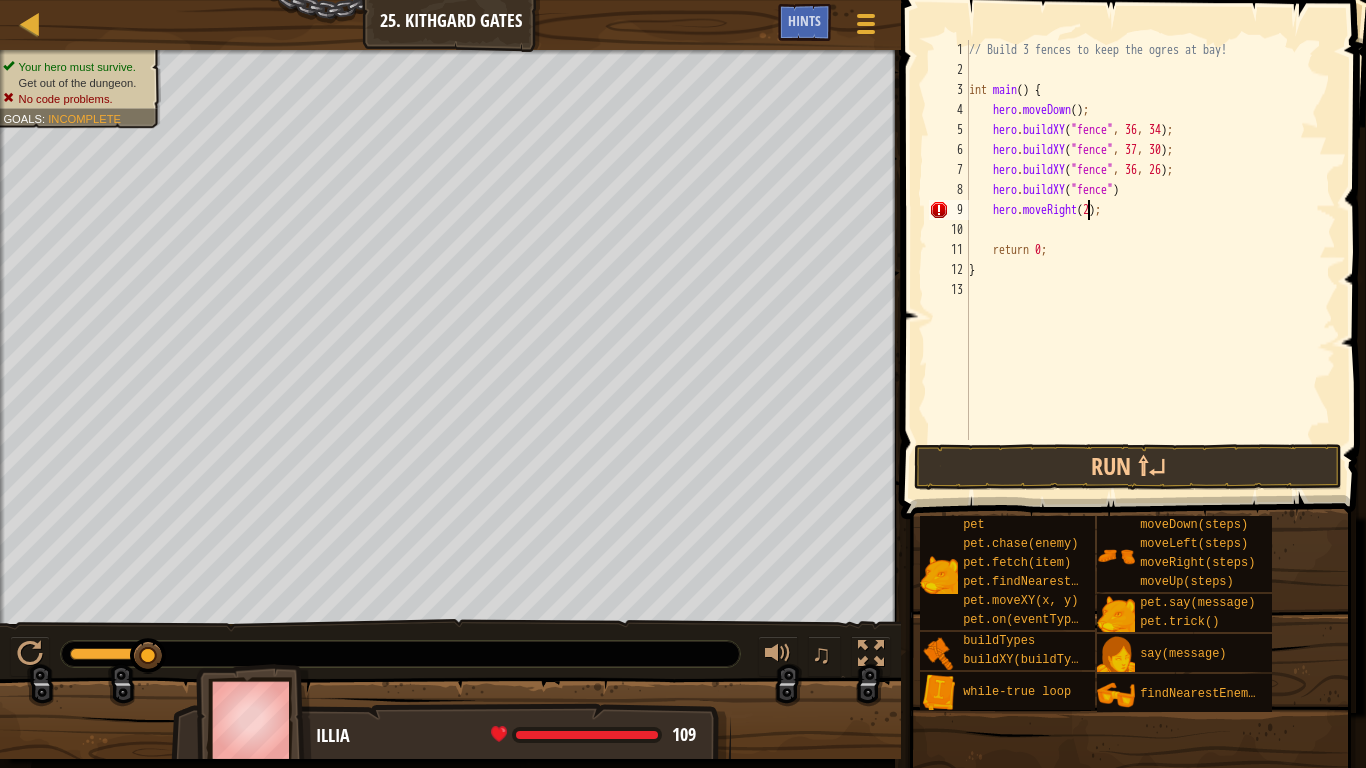 click on "// Build 3 fences to keep the ogres at bay! int   main ( )   {      hero . moveDown ( ) ;      hero . buildXY ( " fence " ,   36 ,   34 ) ;      hero . buildXY ( " fence " ,   37 ,   30 ) ;      hero . buildXY ( " fence " ,   36 ,   26 ) ;      hero . buildXY ( " fence " )      hero . moveRight ( 2 ) ;           return   0 ; }" at bounding box center [1150, 260] 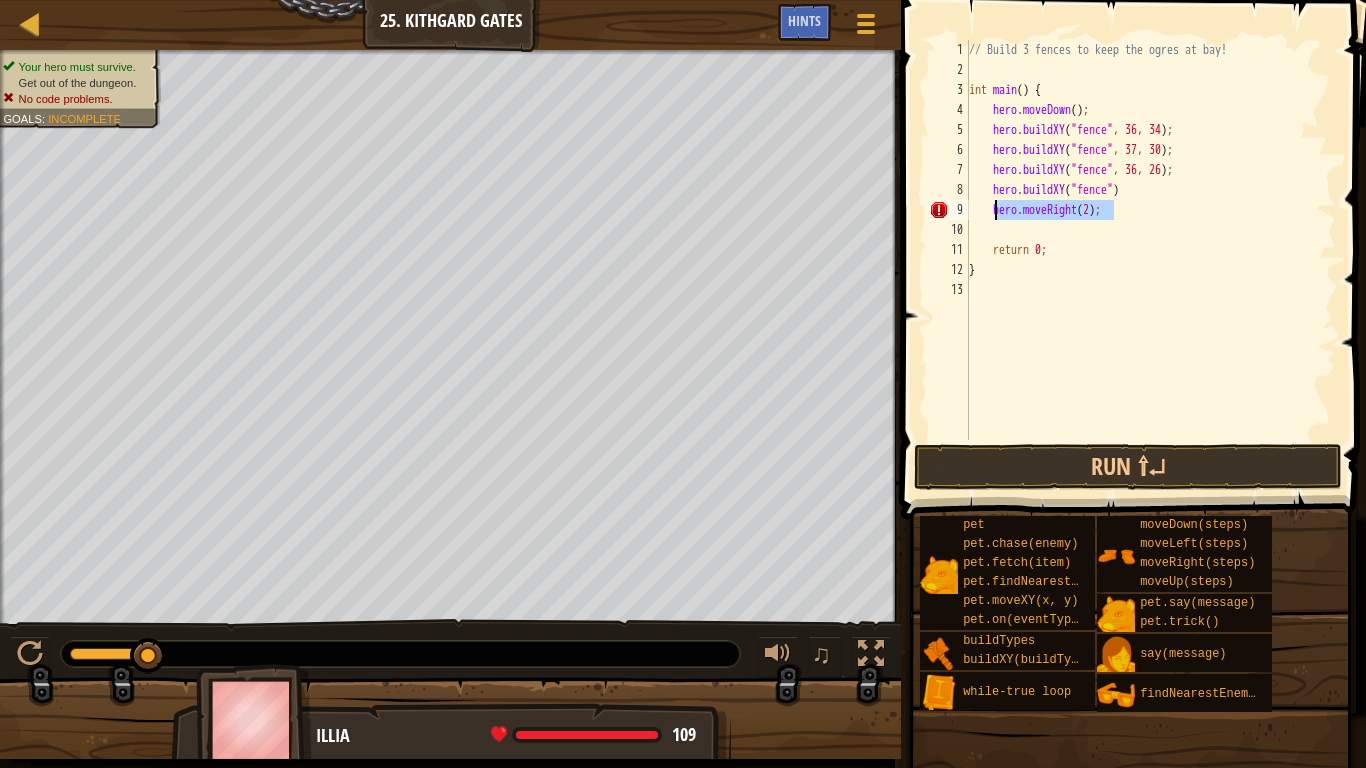 drag, startPoint x: 1128, startPoint y: 210, endPoint x: 996, endPoint y: 216, distance: 132.13629 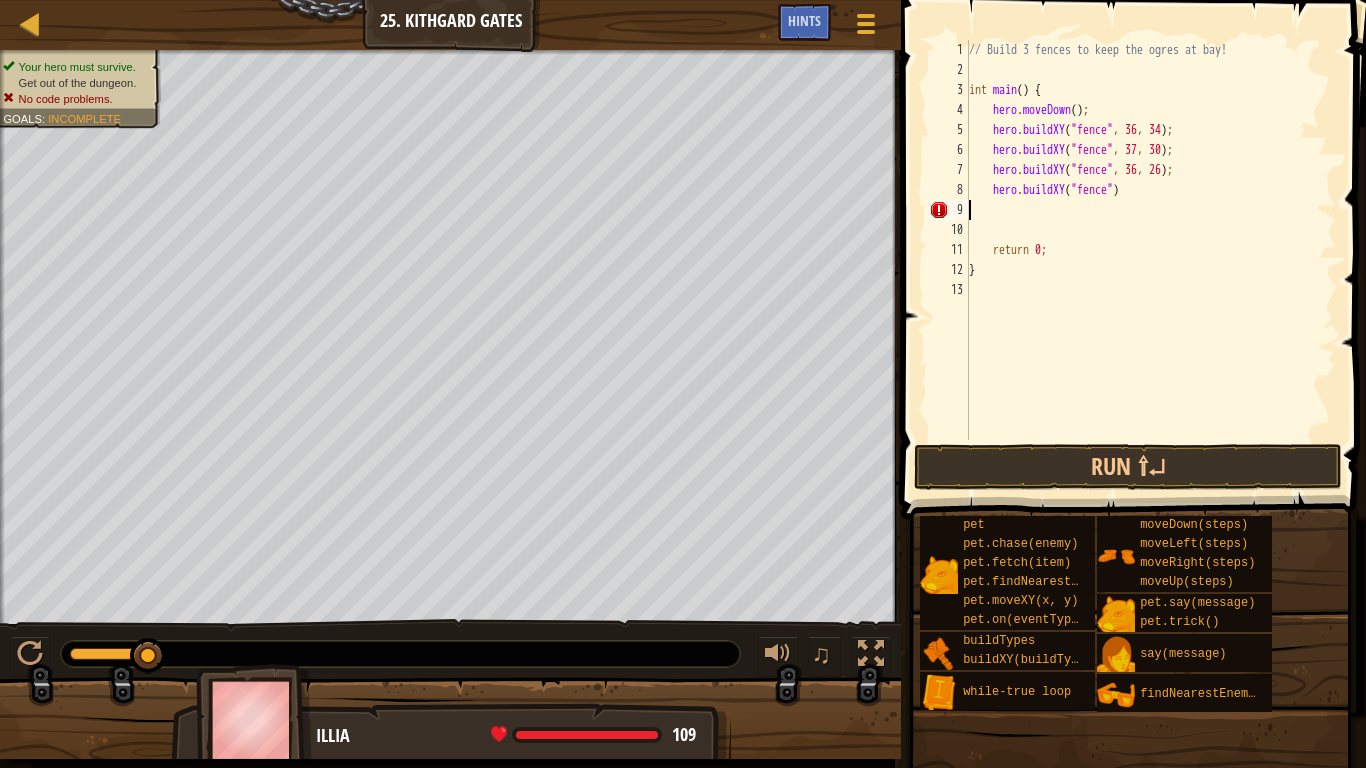 scroll, scrollTop: 9, scrollLeft: 0, axis: vertical 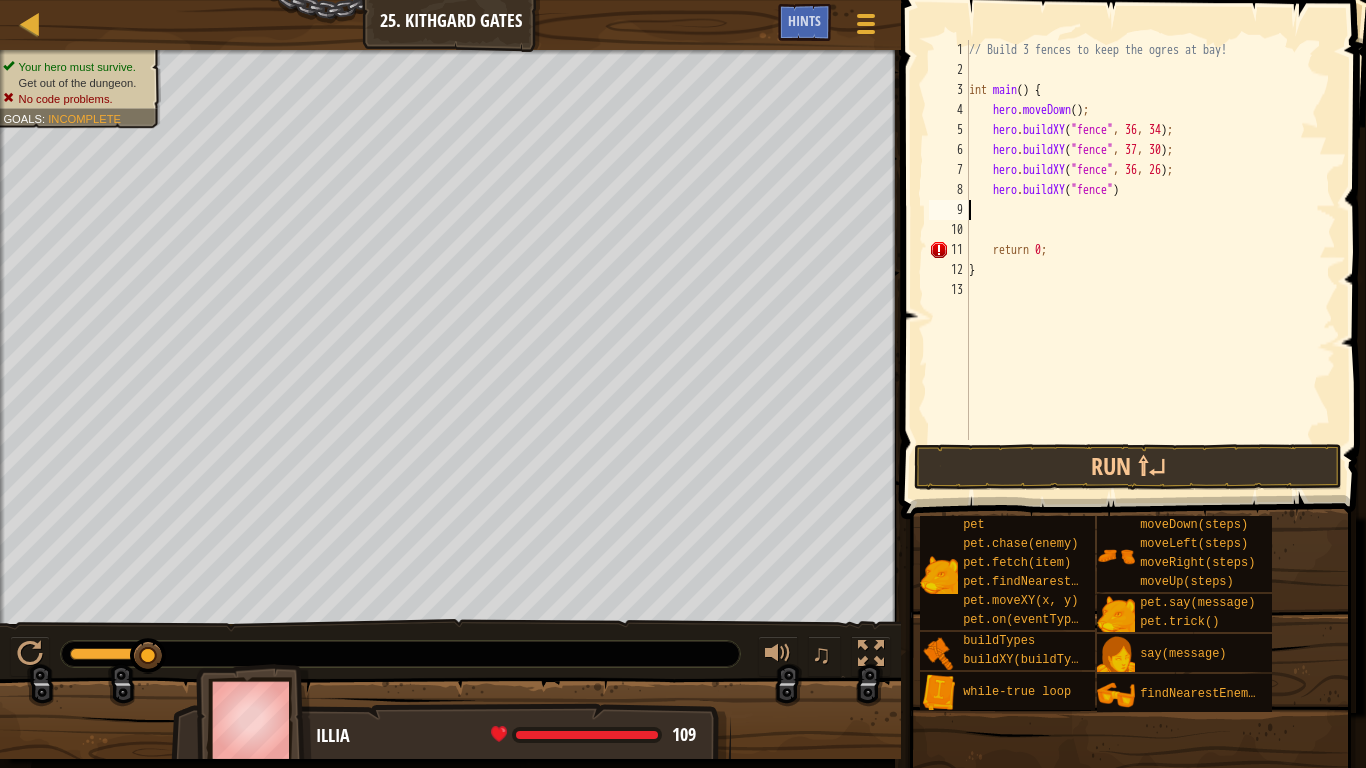 type on "hero.buildXY("fence")" 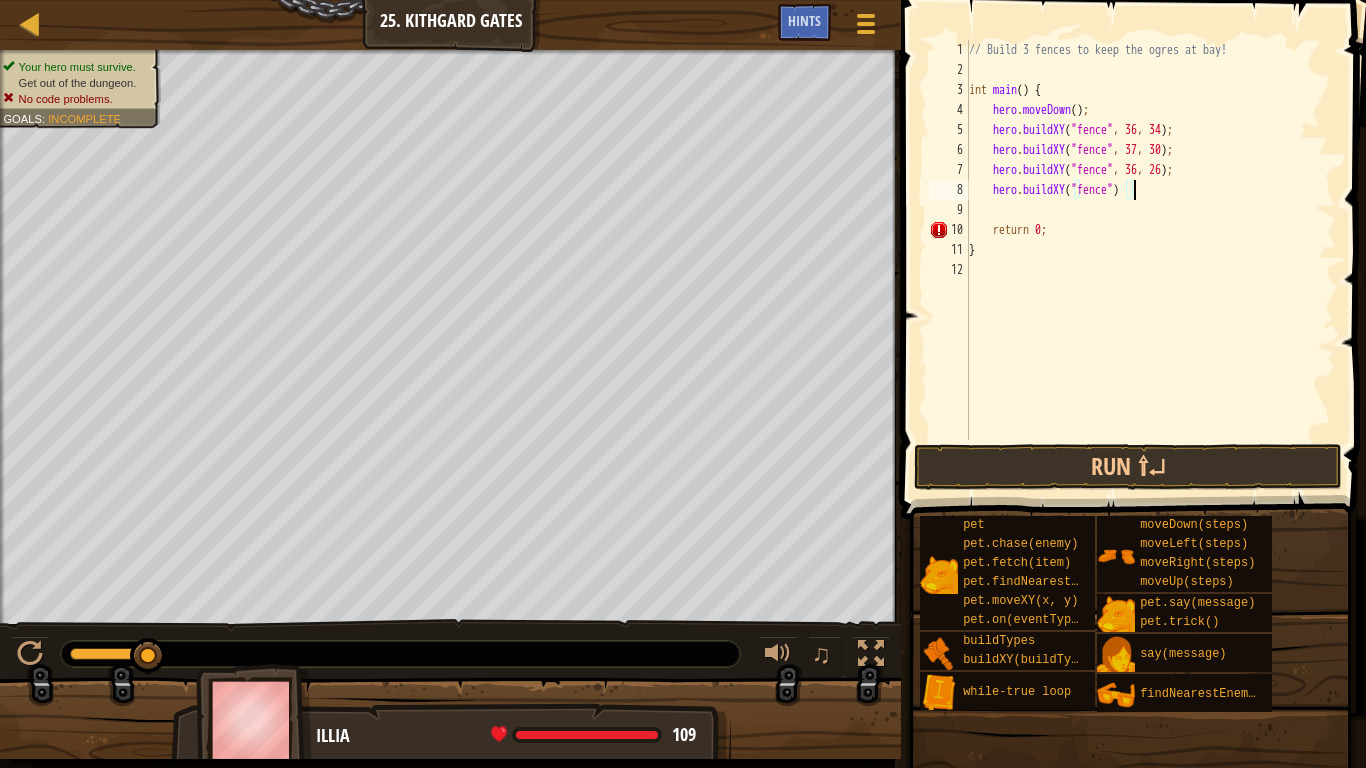 click on "// Build 3 fences to keep the ogres at bay! int   main ( )   {      hero . moveDown ( ) ;      hero . buildXY ( " fence " ,   36 ,   34 ) ;      hero . buildXY ( " fence " ,   37 ,   30 ) ;      hero . buildXY ( " fence " ,   36 ,   26 ) ;      hero . buildXY ( " fence " )           return   0 ; }" at bounding box center (1150, 260) 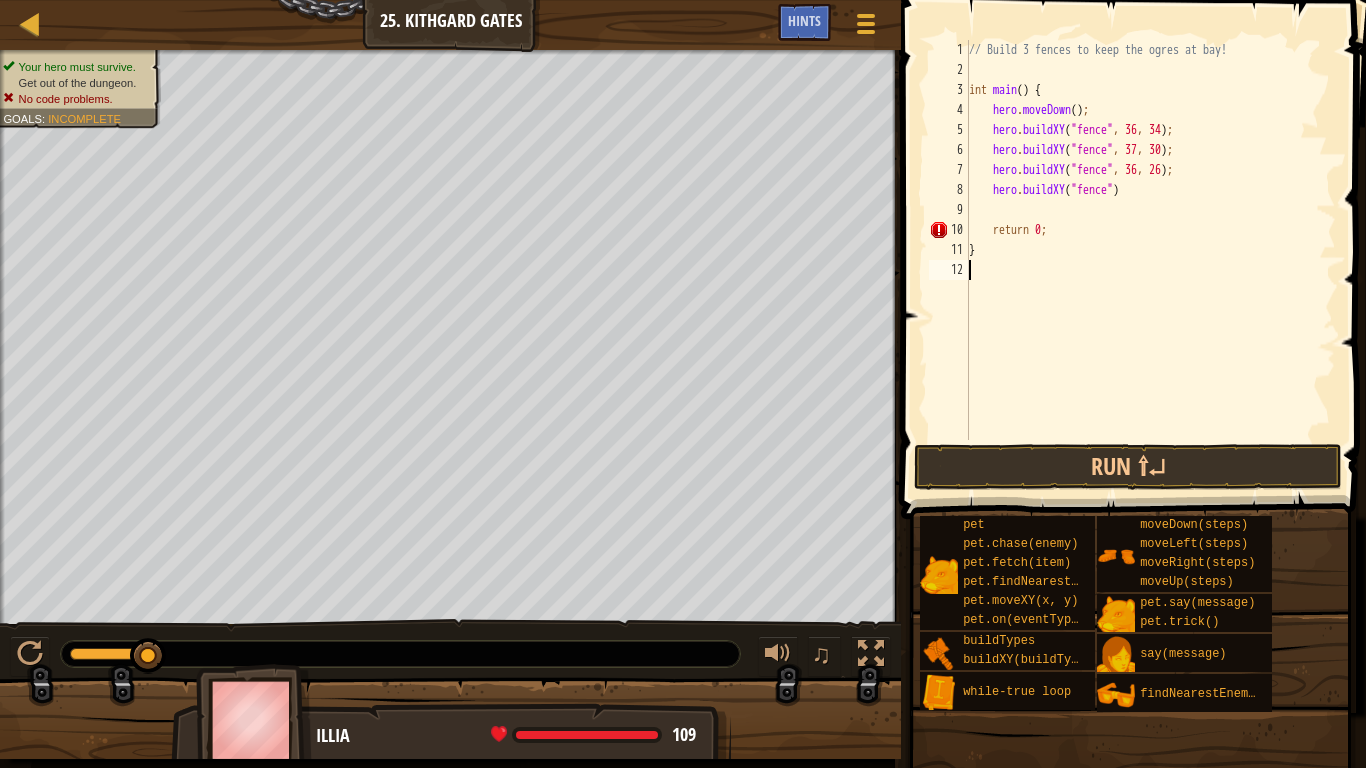 click on "// Build 3 fences to keep the ogres at bay! int   main ( )   {      hero . moveDown ( ) ;      hero . buildXY ( " fence " ,   36 ,   34 ) ;      hero . buildXY ( " fence " ,   37 ,   30 ) ;      hero . buildXY ( " fence " ,   36 ,   26 ) ;      hero . buildXY ( " fence " )           return   0 ; }" at bounding box center [1150, 260] 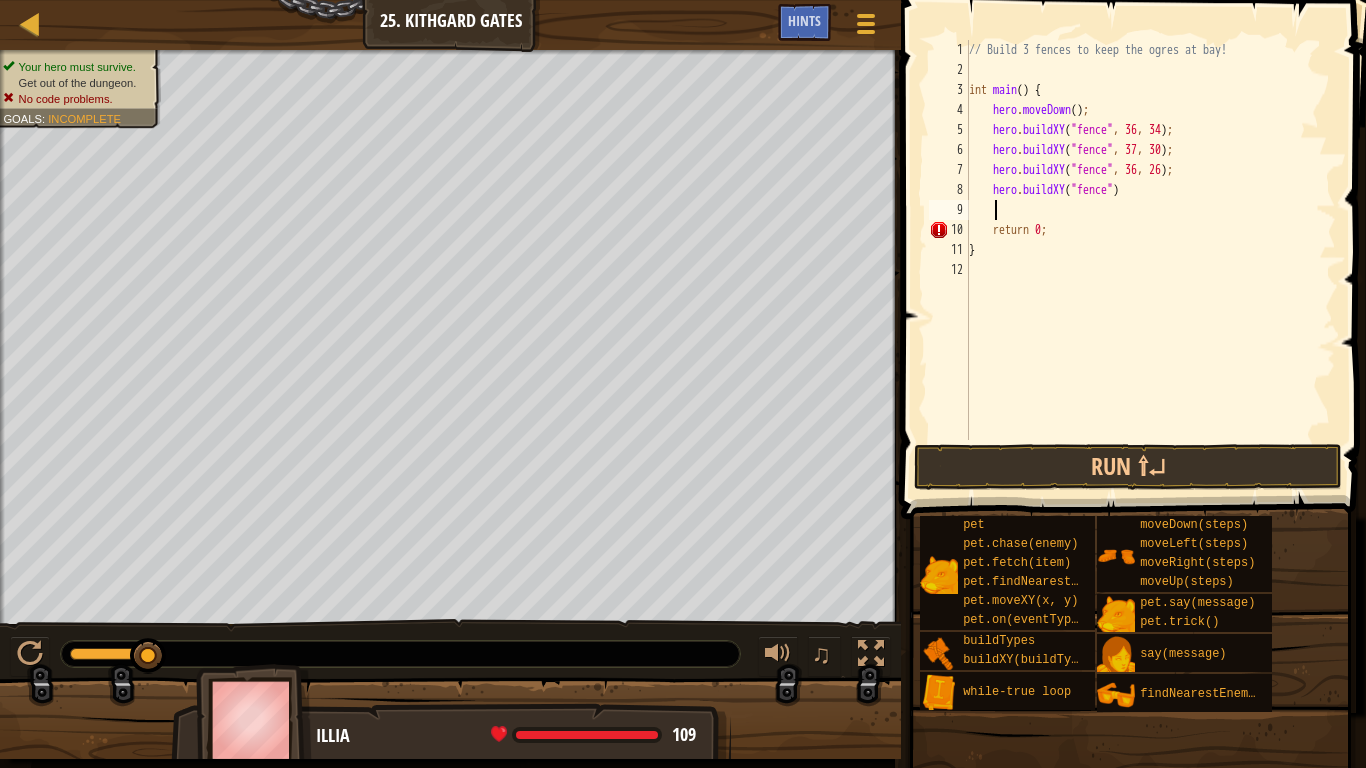 type on "h" 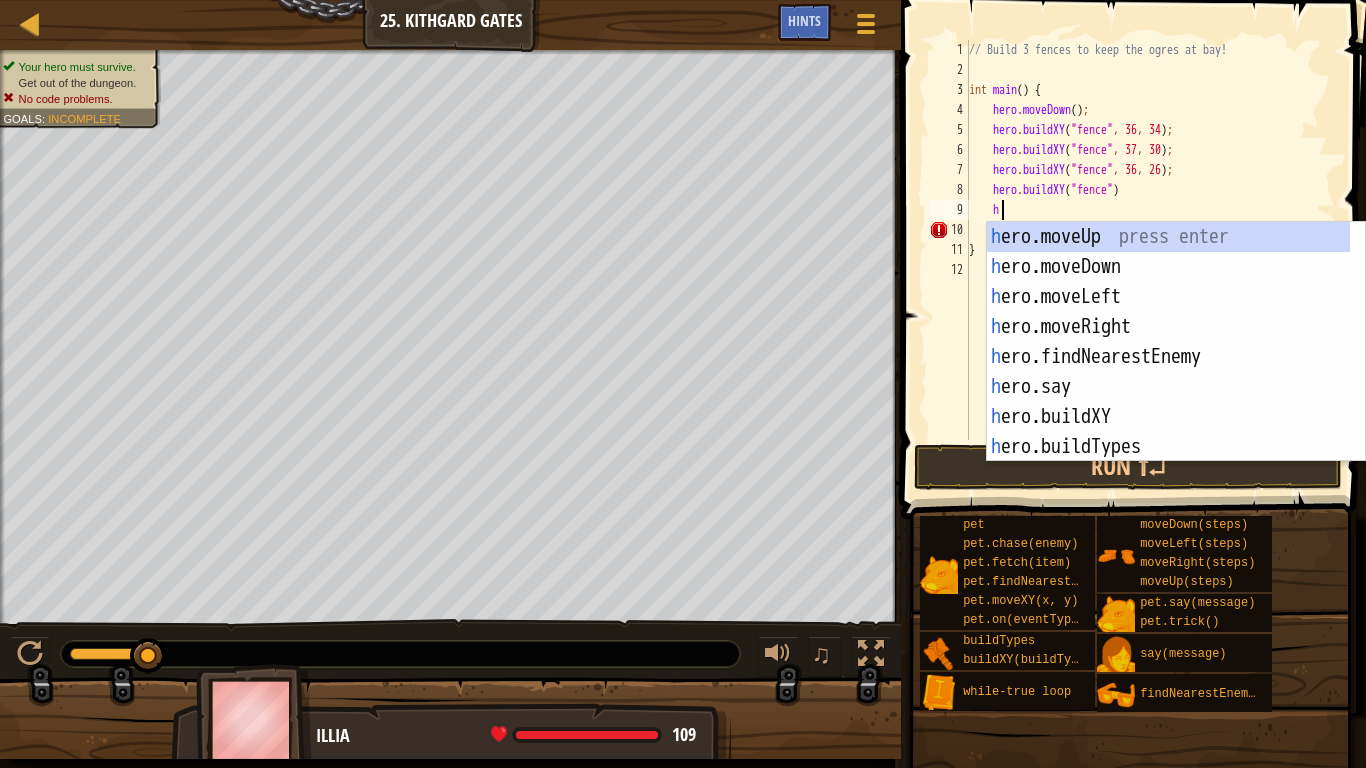 scroll, scrollTop: 9, scrollLeft: 1, axis: both 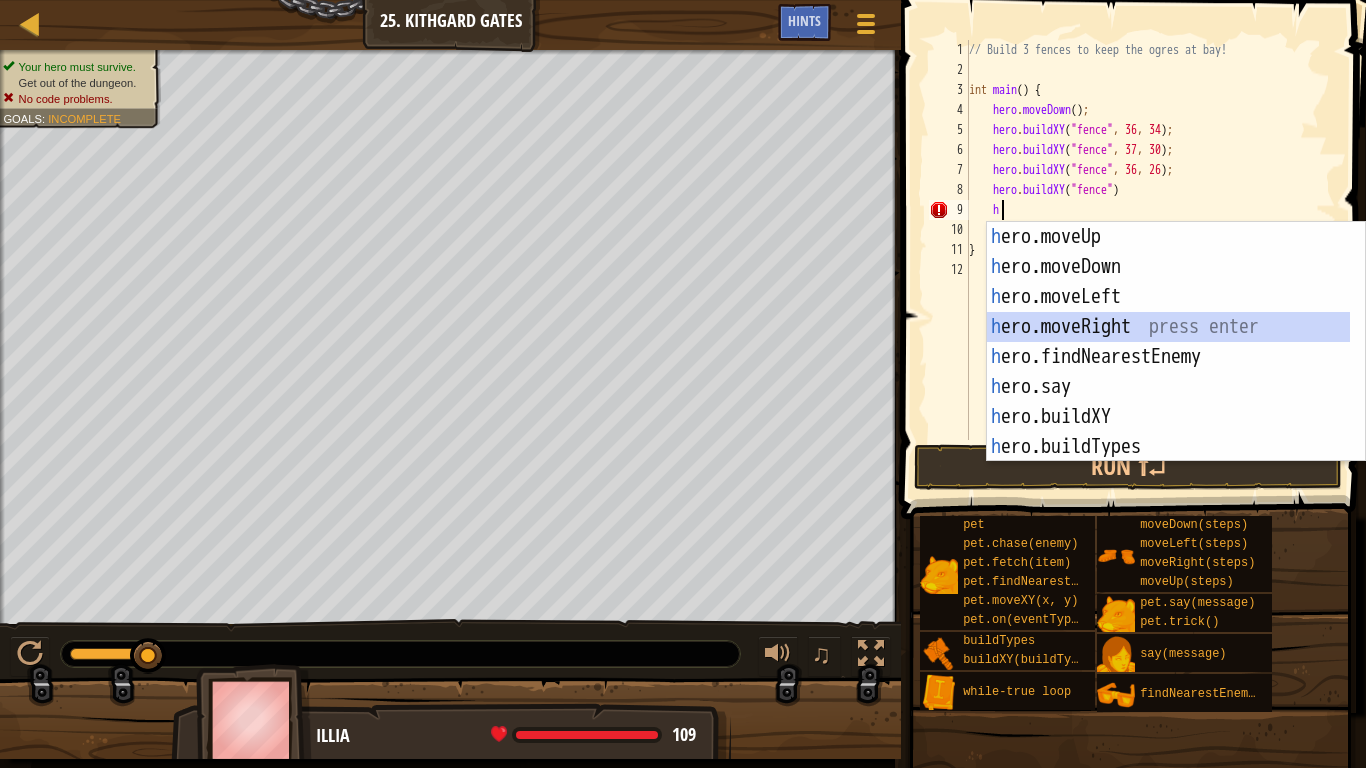 click on "h ero.moveUp press enter h ero.moveDown press enter h ero.moveLeft press enter h ero.moveRight press enter h ero.findNearestEnemy press enter h ero.say press enter h ero.buildXY press enter h ero.buildTypes press enter w h ile-true loop press enter" at bounding box center [1176, 372] 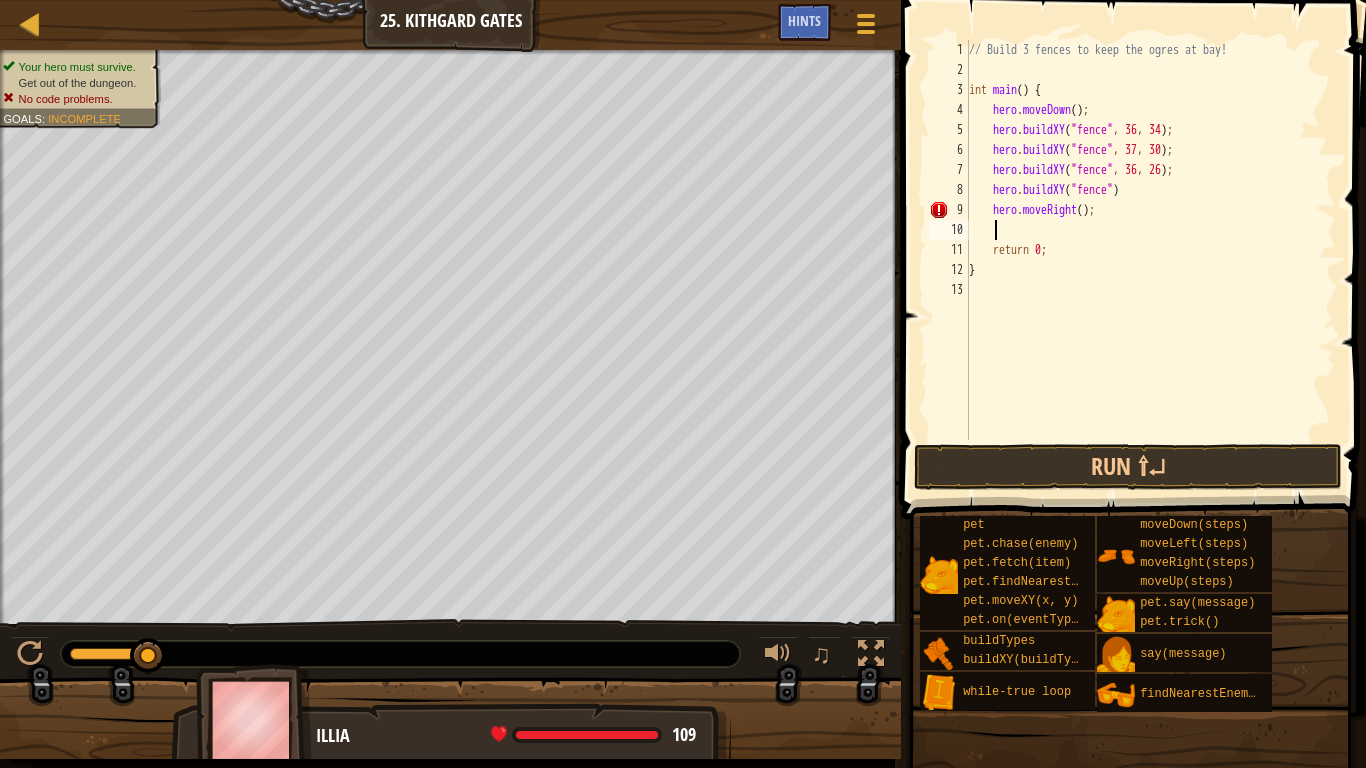 click on "// Build 3 fences to keep the ogres at bay! int   main ( )   {      hero . moveDown ( ) ;      hero . buildXY ( " fence " ,   36 ,   34 ) ;      hero . buildXY ( " fence " ,   37 ,   30 ) ;      hero . buildXY ( " fence " ,   36 ,   26 ) ;      hero . buildXY ( " fence " )      hero . moveRight ( ) ;           return   0 ; }" at bounding box center [1150, 260] 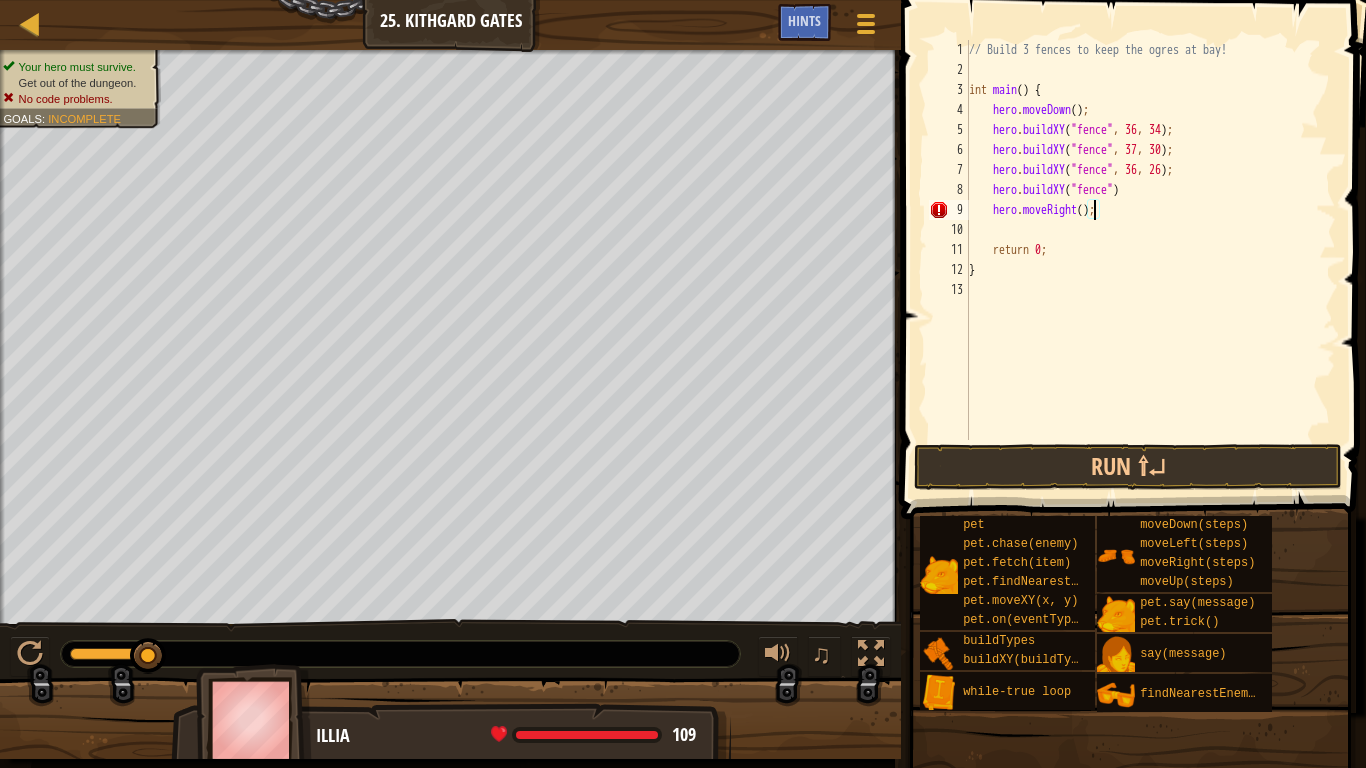 type on "hero.moveRight(2);" 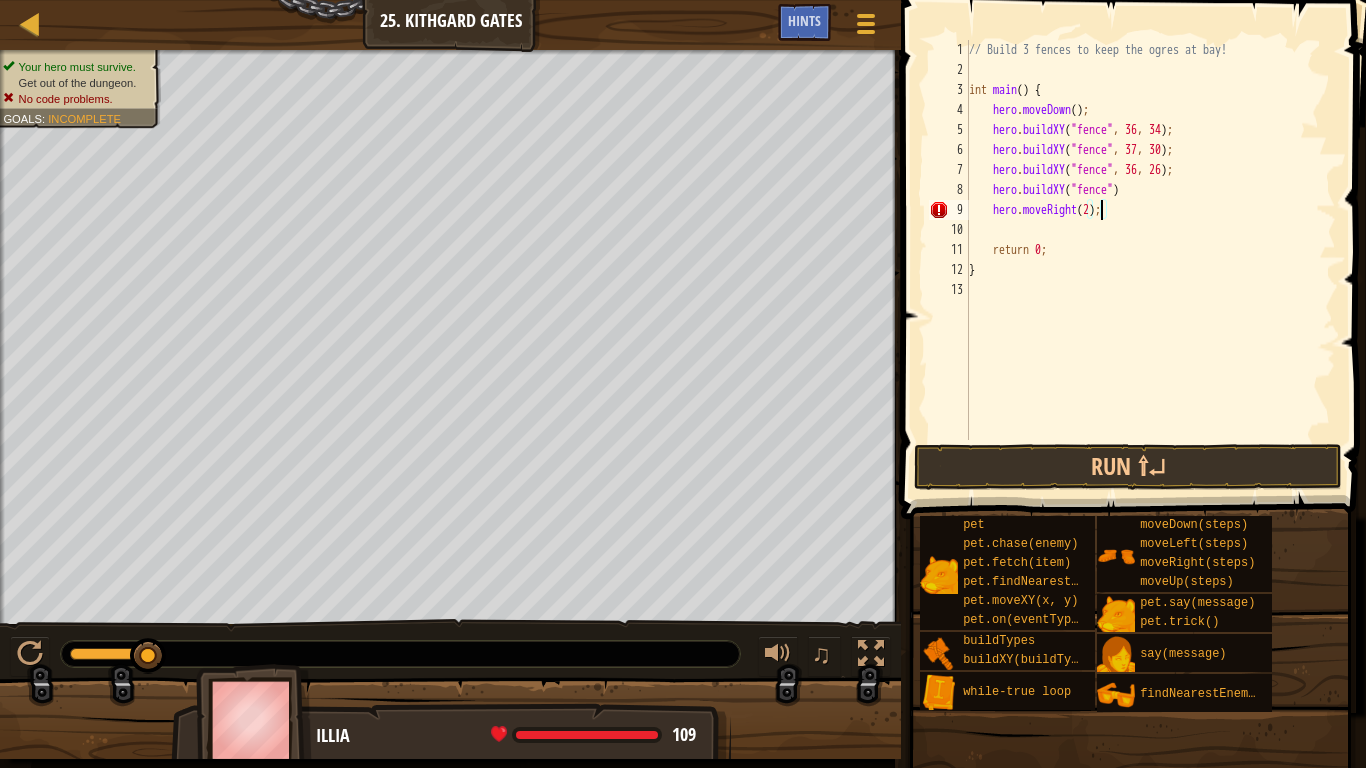 scroll, scrollTop: 9, scrollLeft: 11, axis: both 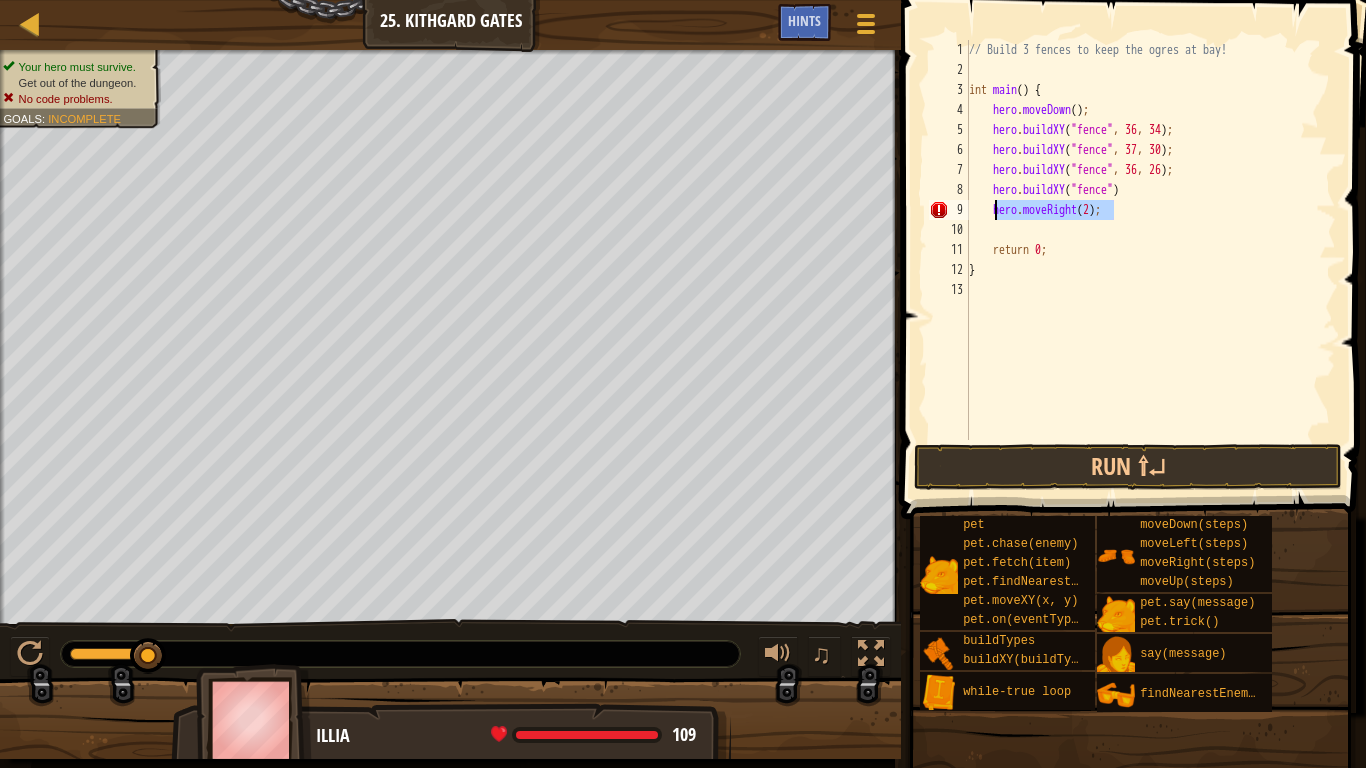 drag, startPoint x: 1126, startPoint y: 212, endPoint x: 996, endPoint y: 208, distance: 130.06152 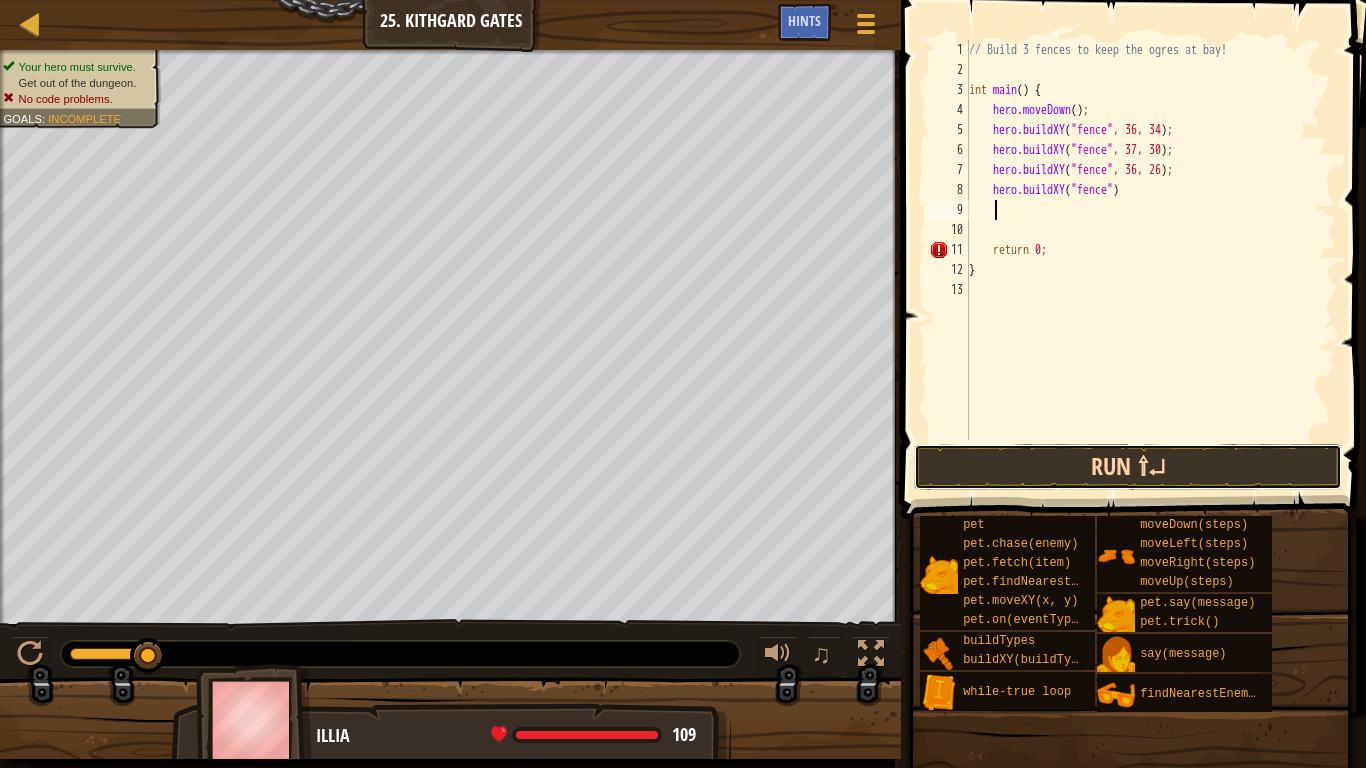 click on "Run ⇧↵" at bounding box center [1128, 467] 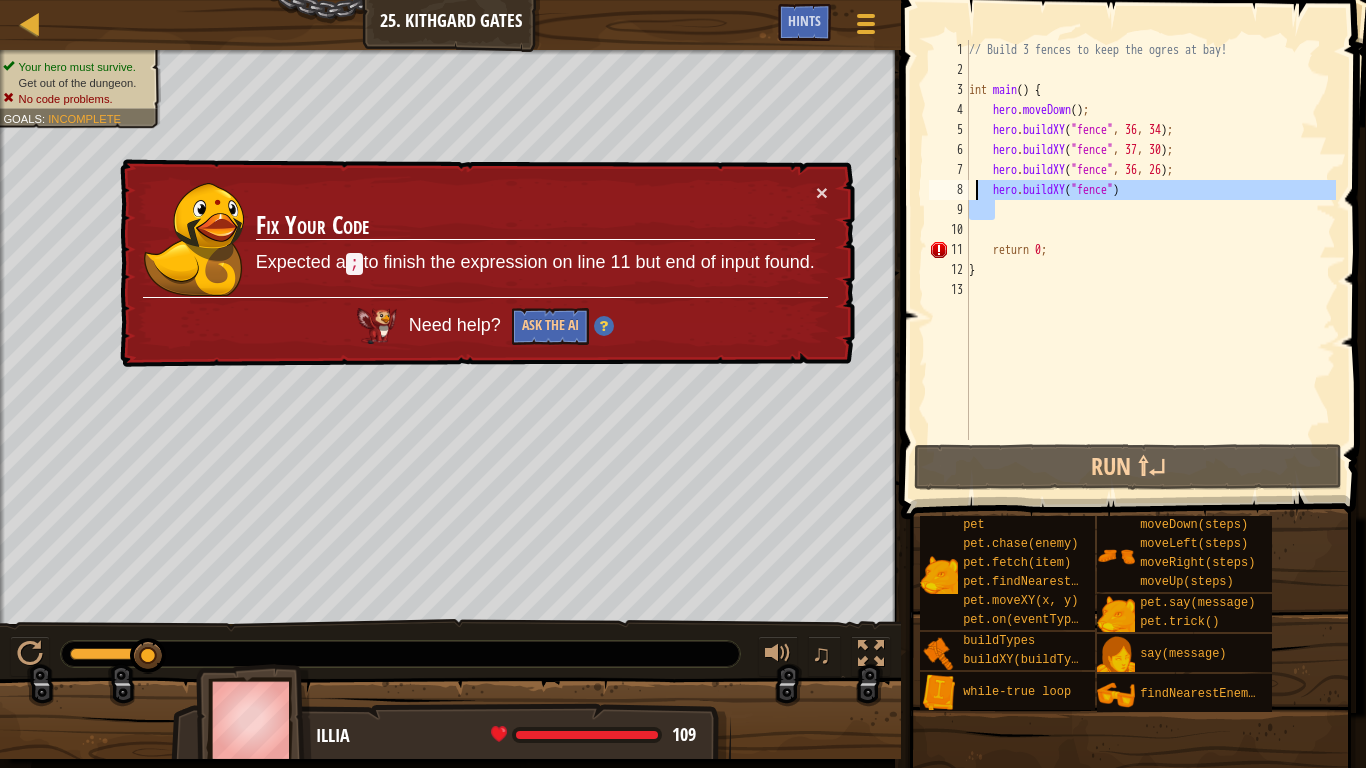 drag, startPoint x: 1146, startPoint y: 207, endPoint x: 973, endPoint y: 187, distance: 174.15224 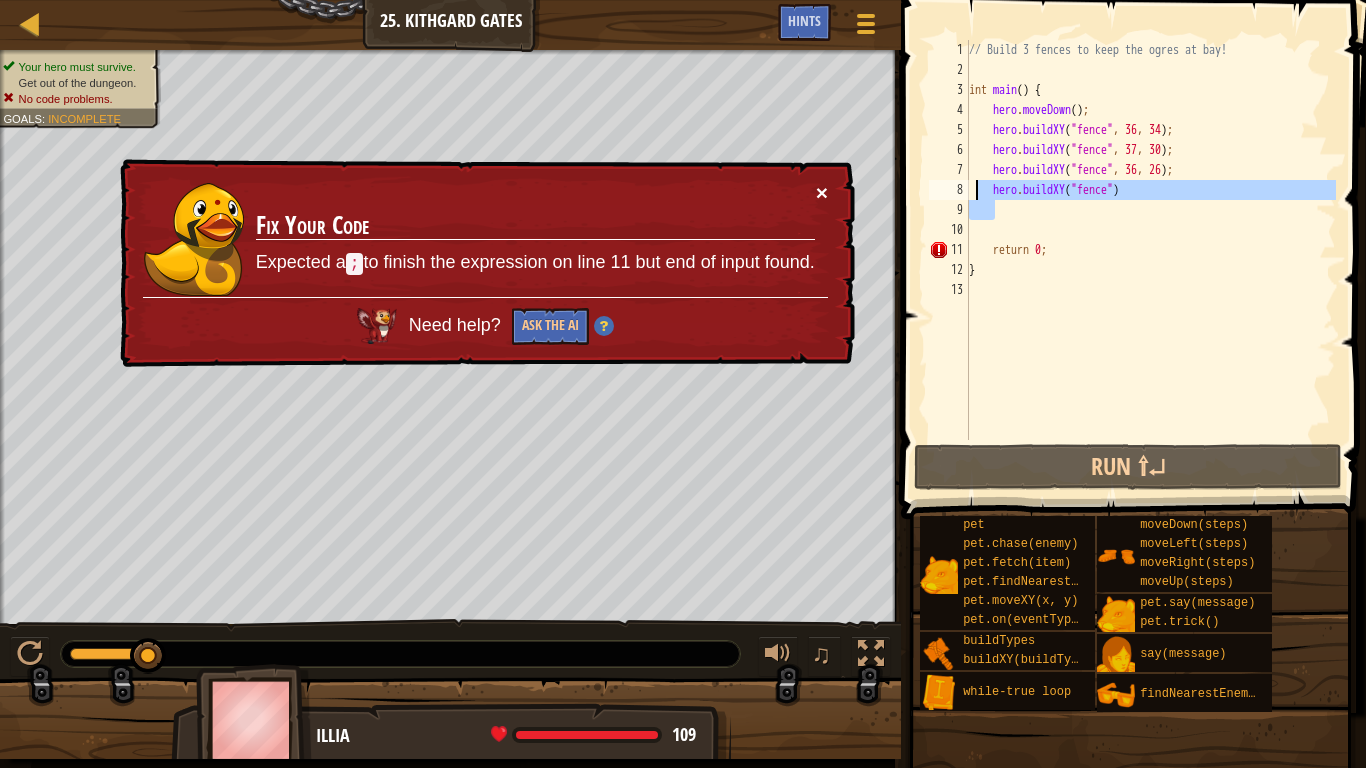 click on "×" at bounding box center [823, 197] 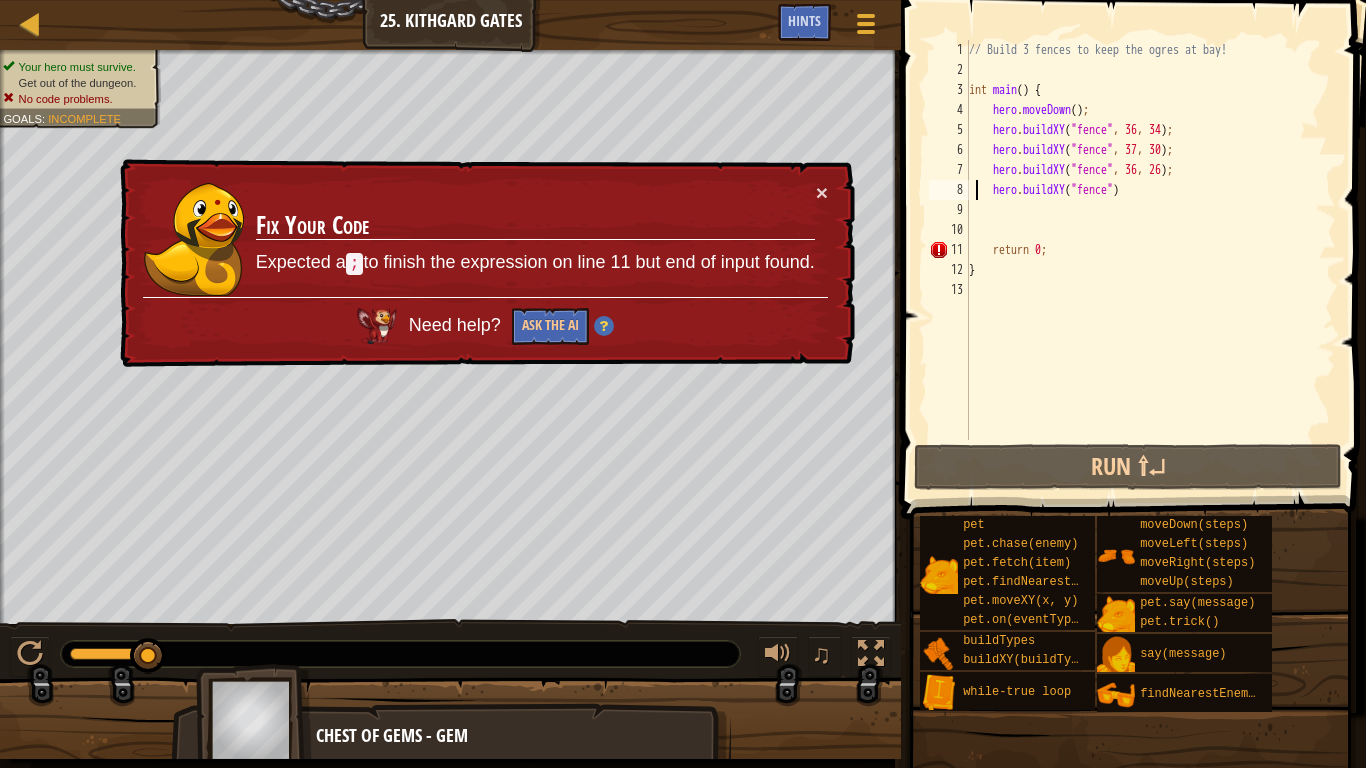 click on "// Build 3 fences to keep the ogres at bay! int   main ( )   {      hero . moveDown ( ) ;      hero . buildXY ( " fence " ,   36 ,   34 ) ;      hero . buildXY ( " fence " ,   37 ,   30 ) ;      hero . buildXY ( " fence " ,   36 ,   26 ) ;      hero . buildXY ( " fence " )                return   0 ; }" at bounding box center [1150, 260] 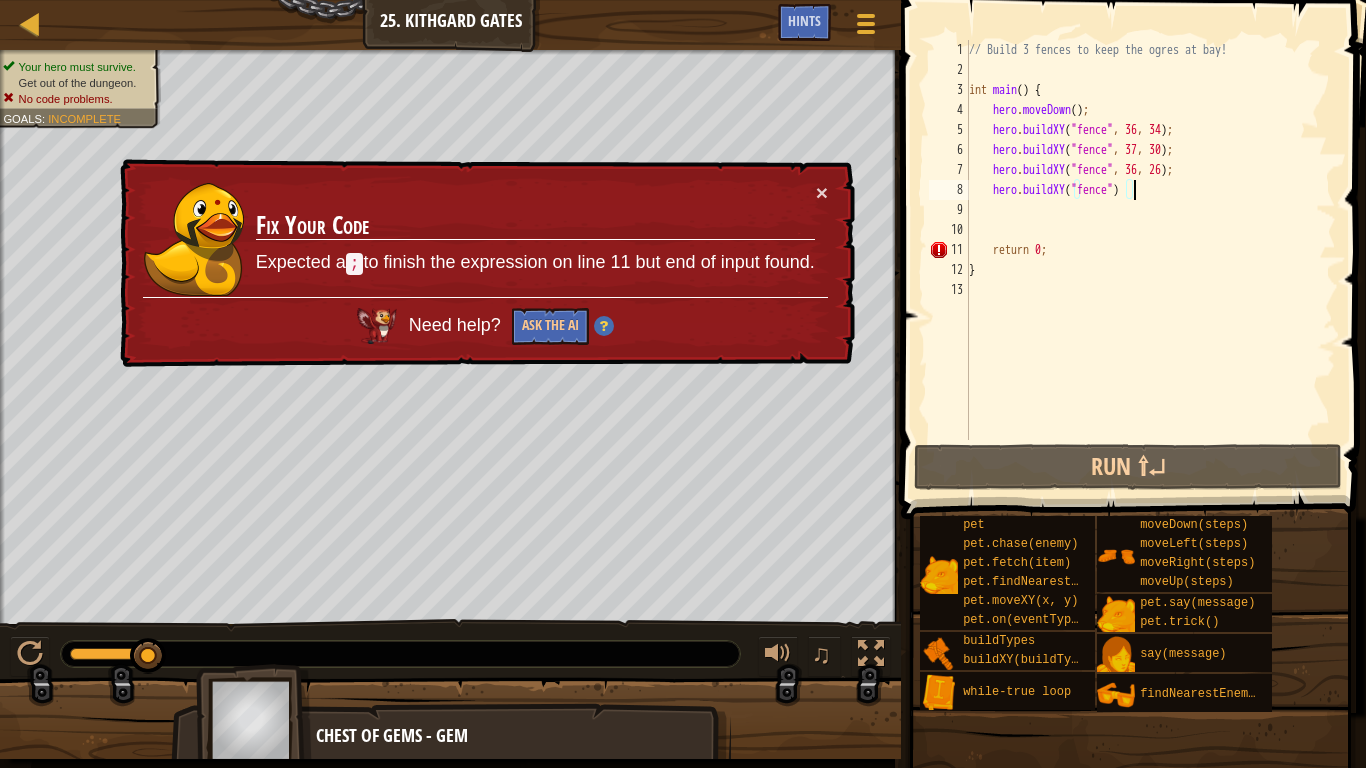 type on "hero.buildXY("fence");" 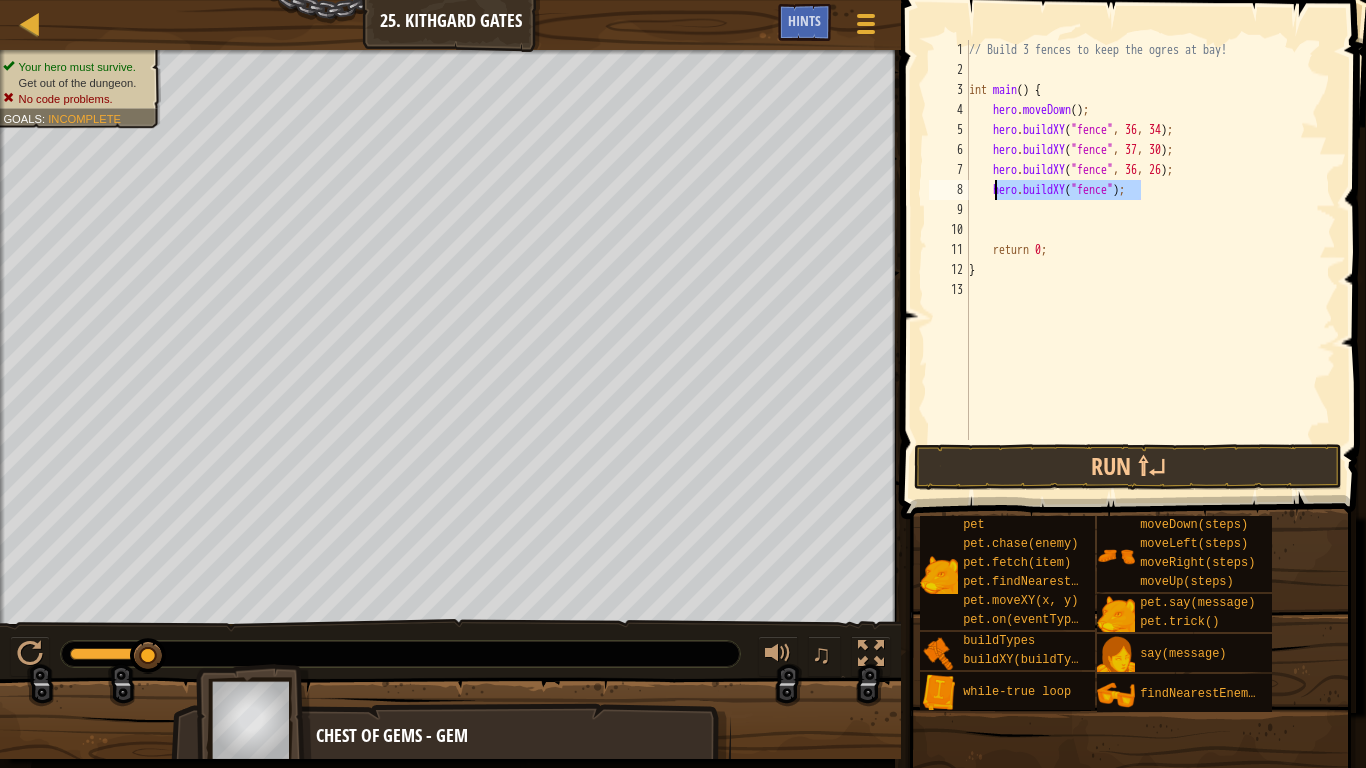 drag, startPoint x: 1145, startPoint y: 192, endPoint x: 995, endPoint y: 192, distance: 150 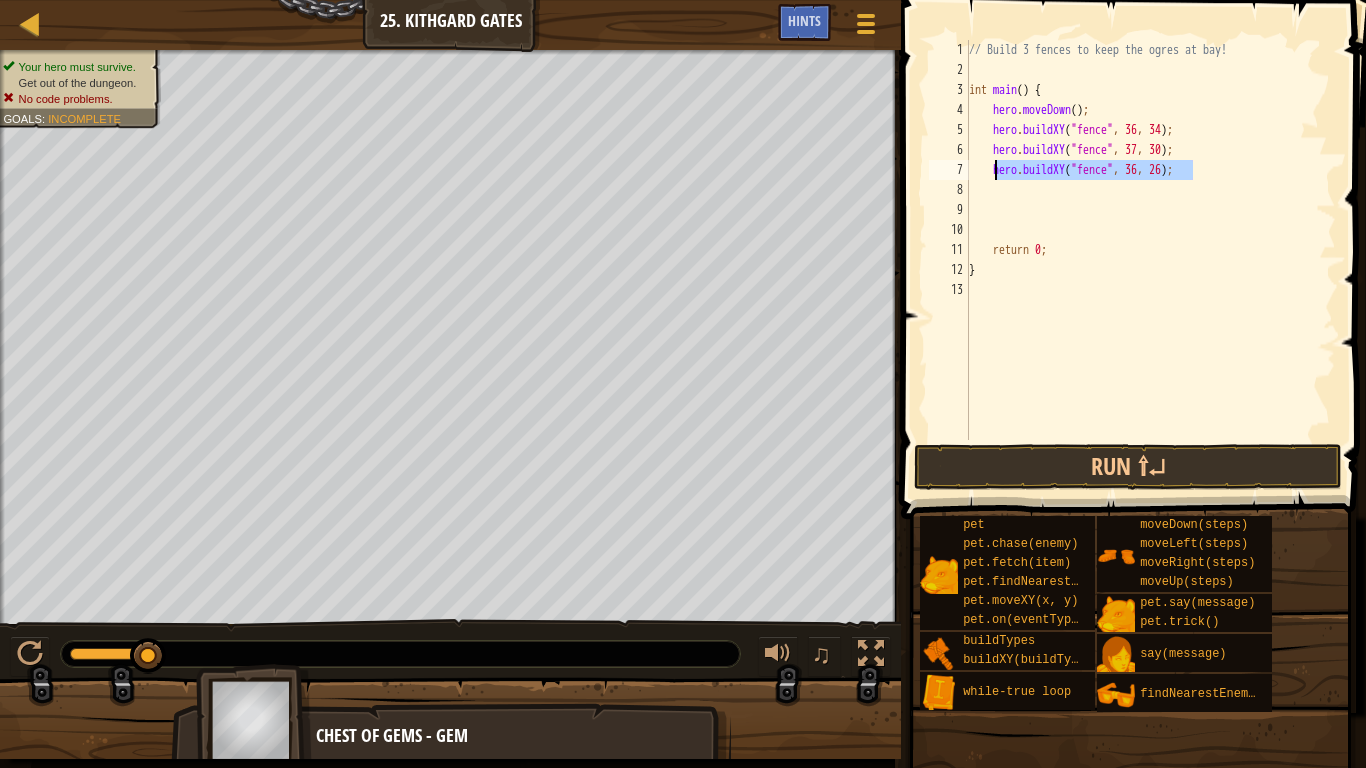 drag, startPoint x: 1222, startPoint y: 172, endPoint x: 997, endPoint y: 174, distance: 225.0089 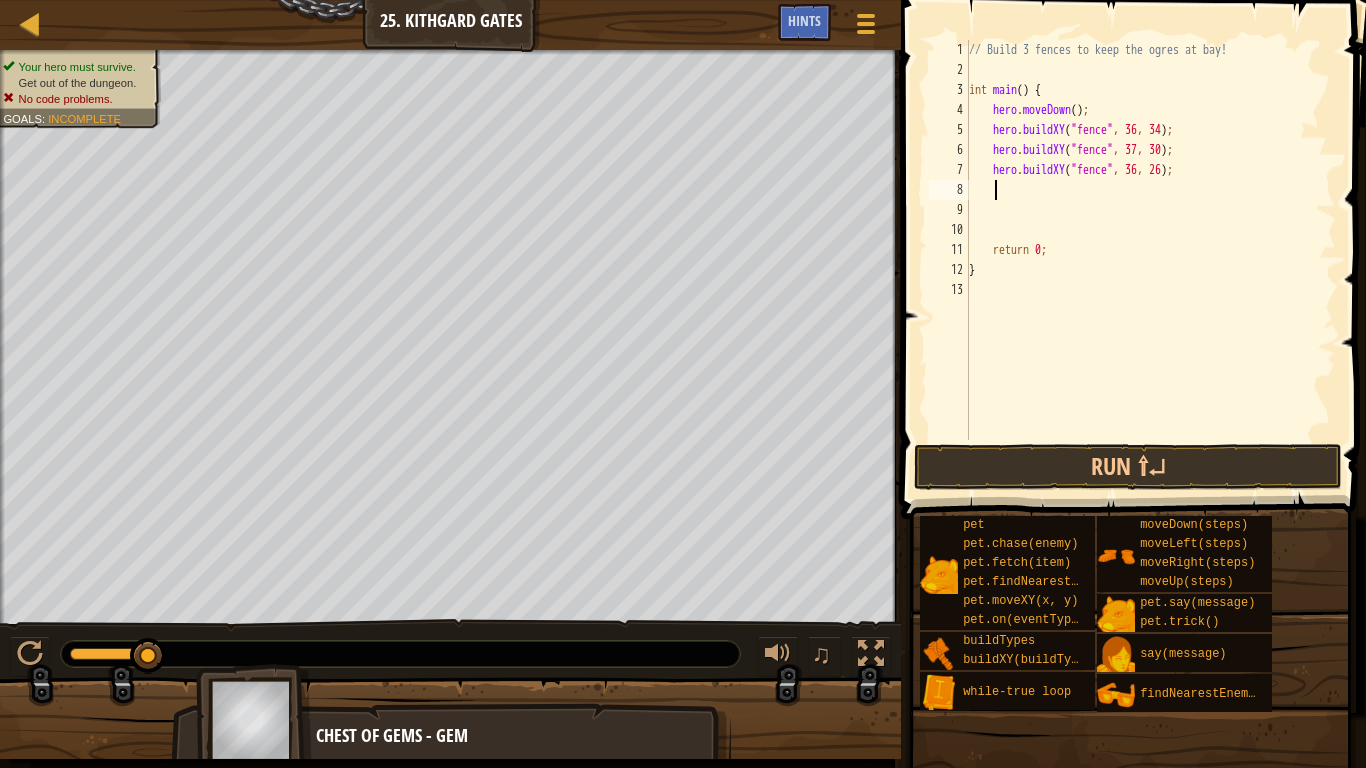 paste on "hero.buildXY("fence", 36, 26);" 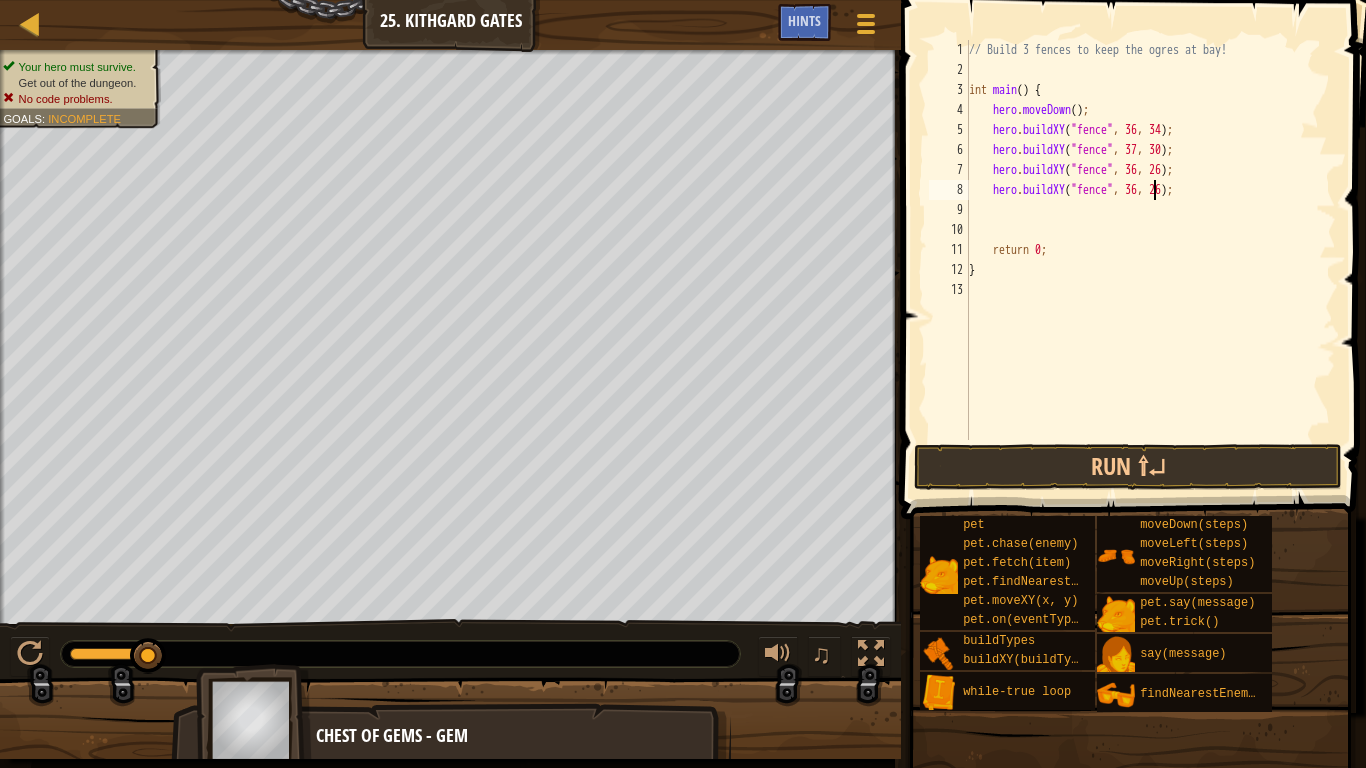 click on "// Build 3 fences to keep the ogres at bay! int   main ( )   {      hero . moveDown ( ) ;      hero . buildXY ( " fence " ,   36 ,   34 ) ;      hero . buildXY ( " fence " ,   37 ,   30 ) ;      hero . buildXY ( " fence " ,   36 ,   26 ) ;      hero . buildXY ( " fence " ,   36 ,   26 ) ;                return   0 ; }" at bounding box center [1150, 260] 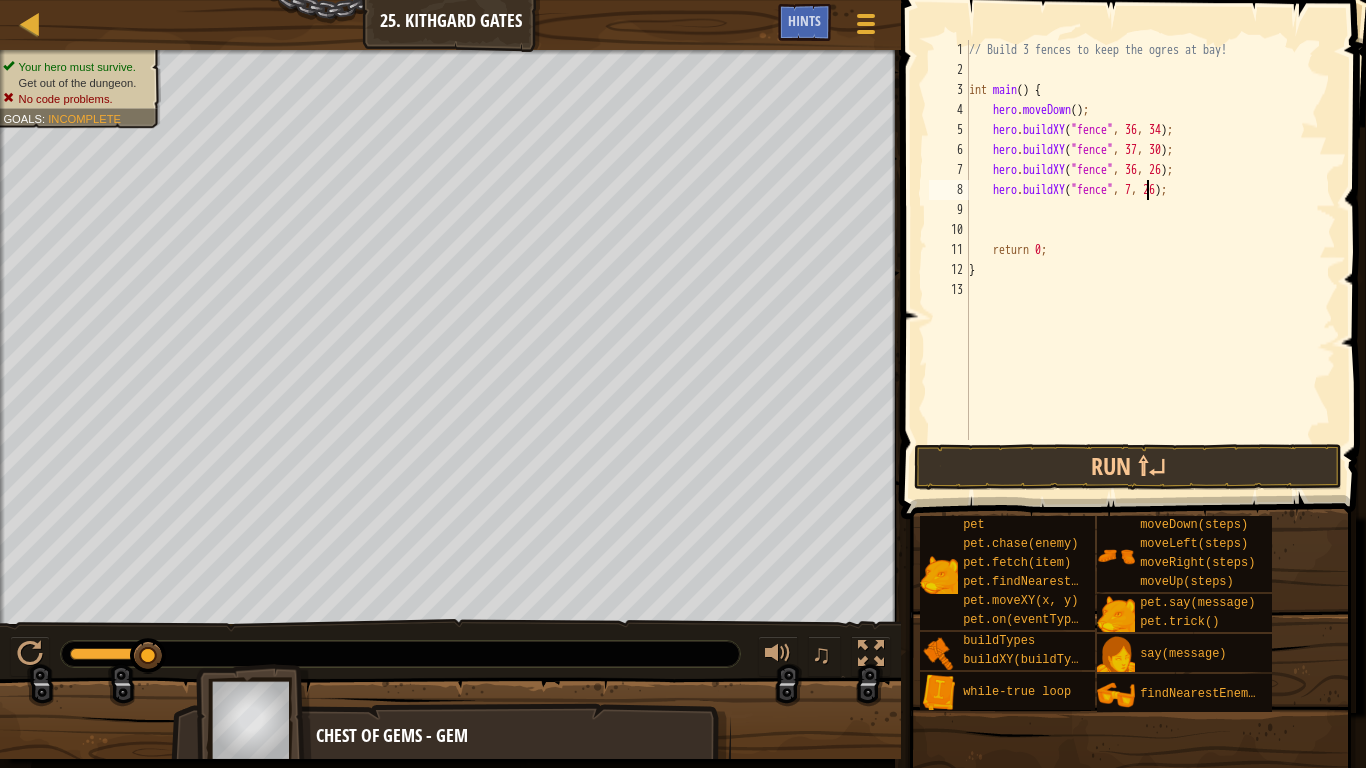 scroll, scrollTop: 9, scrollLeft: 15, axis: both 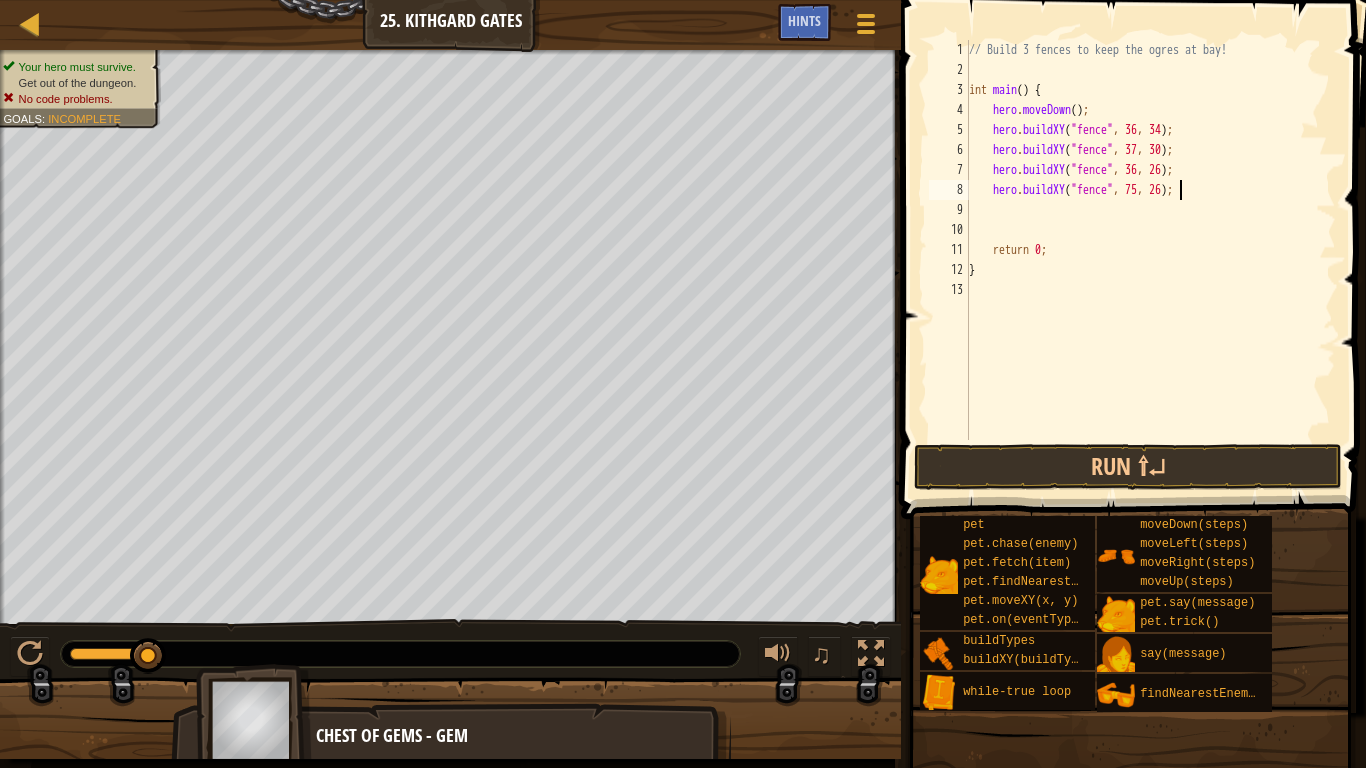click on "// Build 3 fences to keep the ogres at bay! int   main ( )   {      hero . moveDown ( ) ;      hero . buildXY ( " fence " ,   36 ,   34 ) ;      hero . buildXY ( " fence " ,   37 ,   30 ) ;      hero . buildXY ( " fence " ,   36 ,   26 ) ;      hero . buildXY ( " fence " ,   75 ,   26 ) ;                return   0 ; }" at bounding box center [1150, 260] 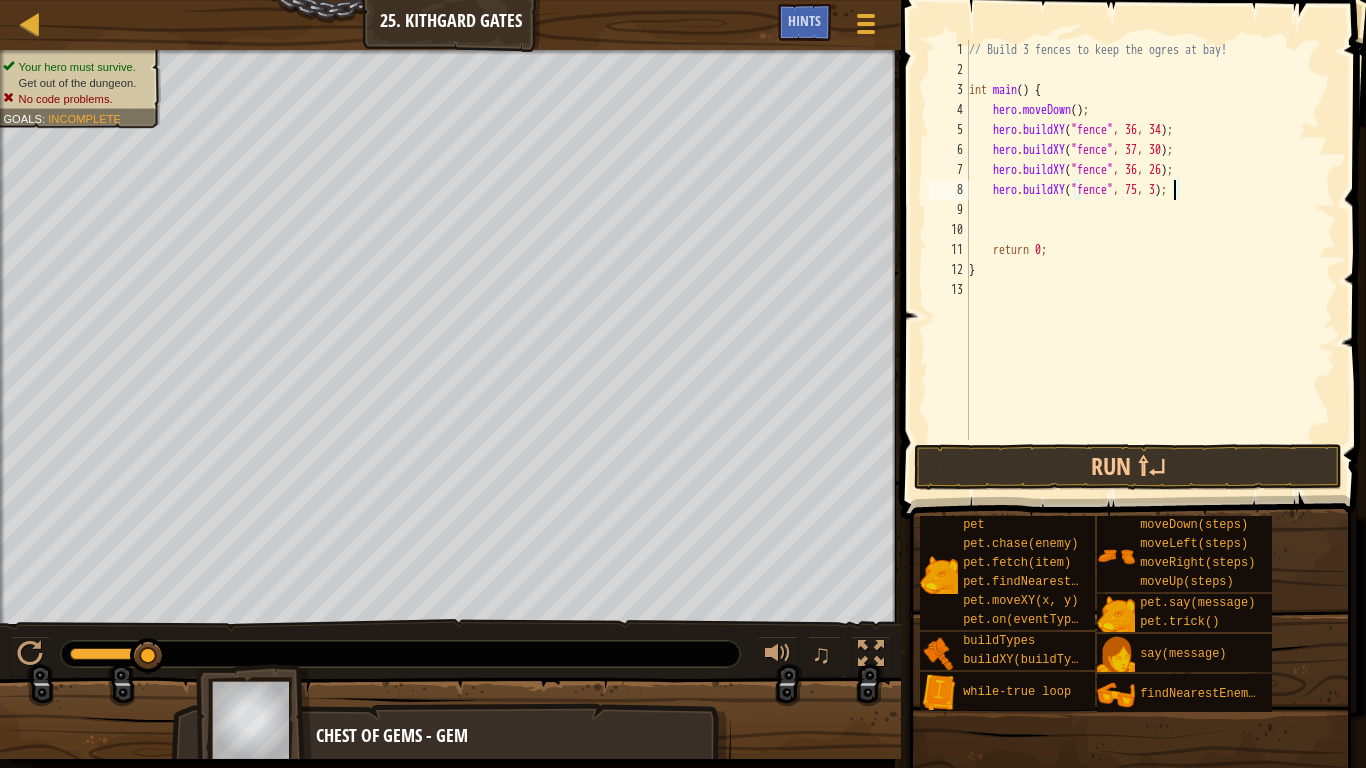 type on "hero.buildXY("fence", 75, 30);" 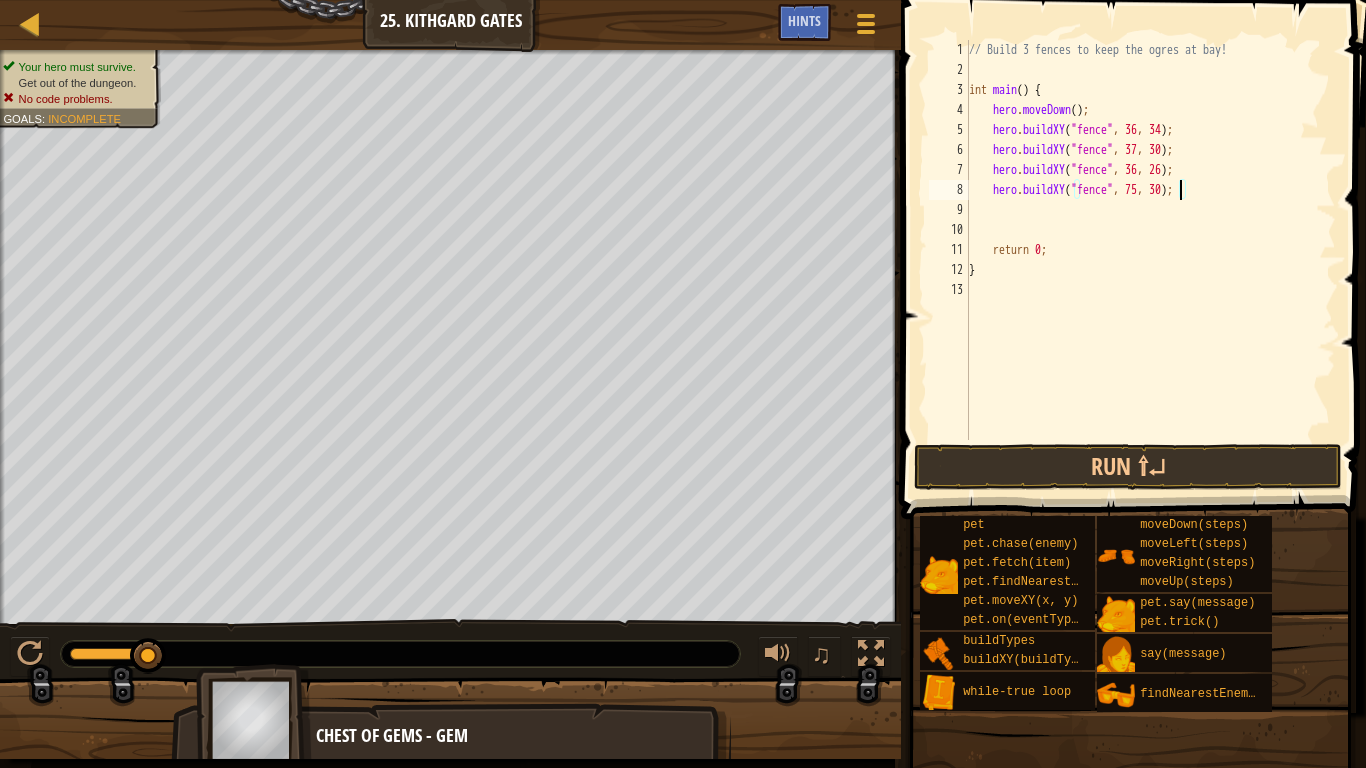 scroll, scrollTop: 9, scrollLeft: 1, axis: both 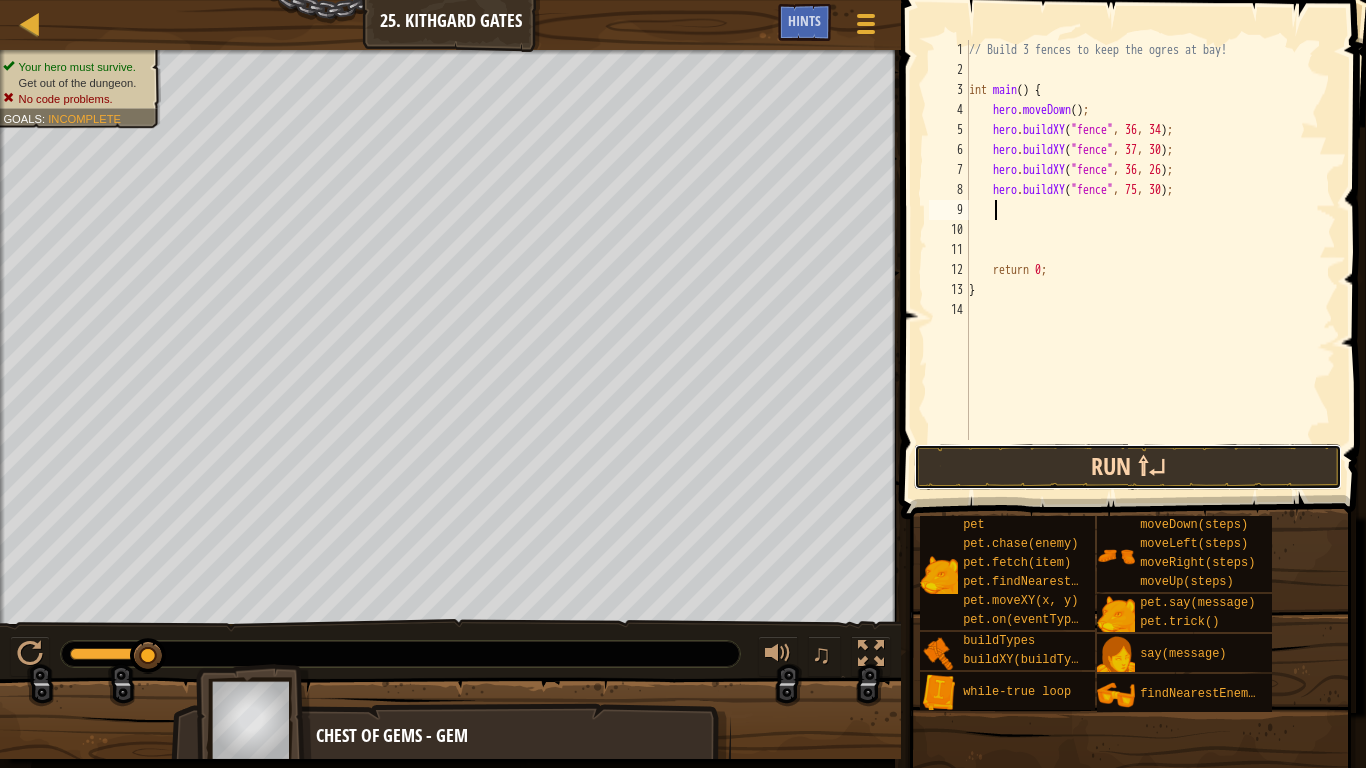 click on "Run ⇧↵" at bounding box center [1128, 467] 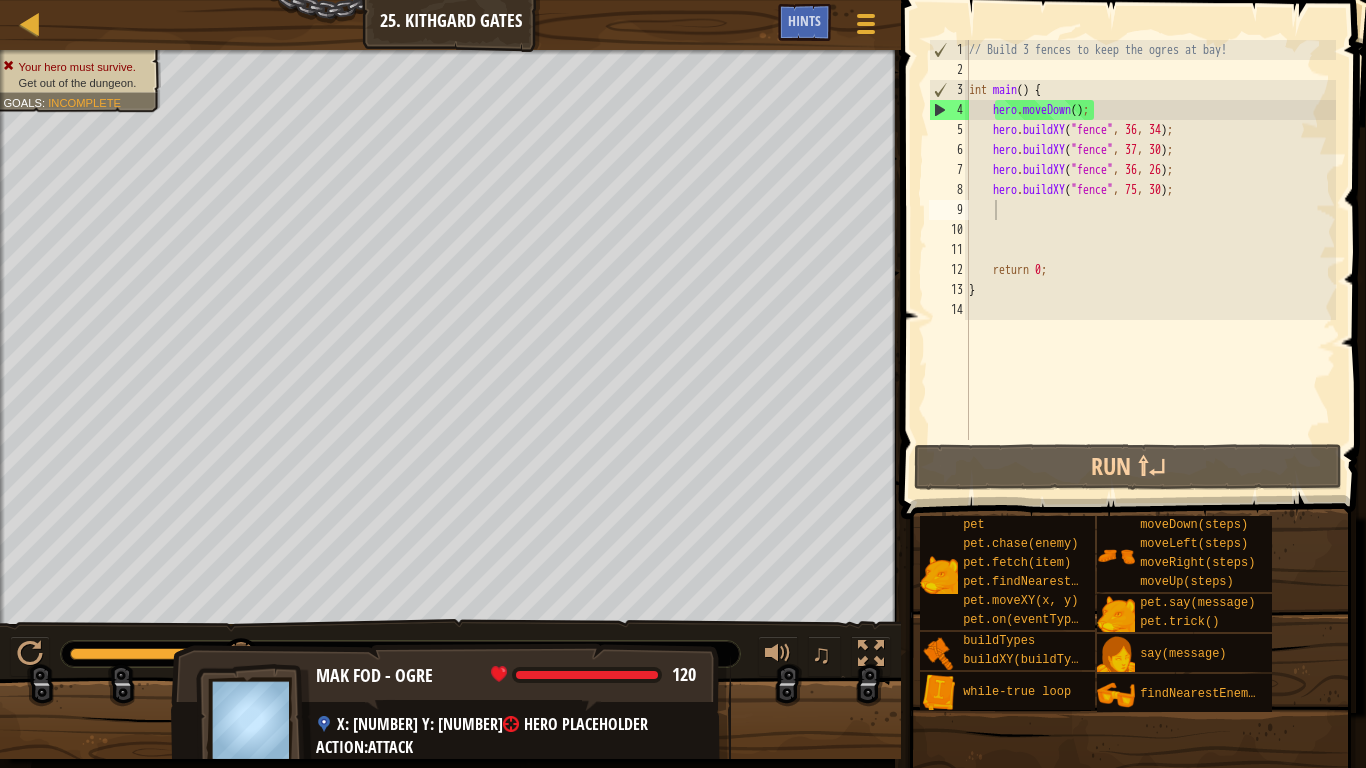 drag, startPoint x: 508, startPoint y: 727, endPoint x: 487, endPoint y: 692, distance: 40.81666 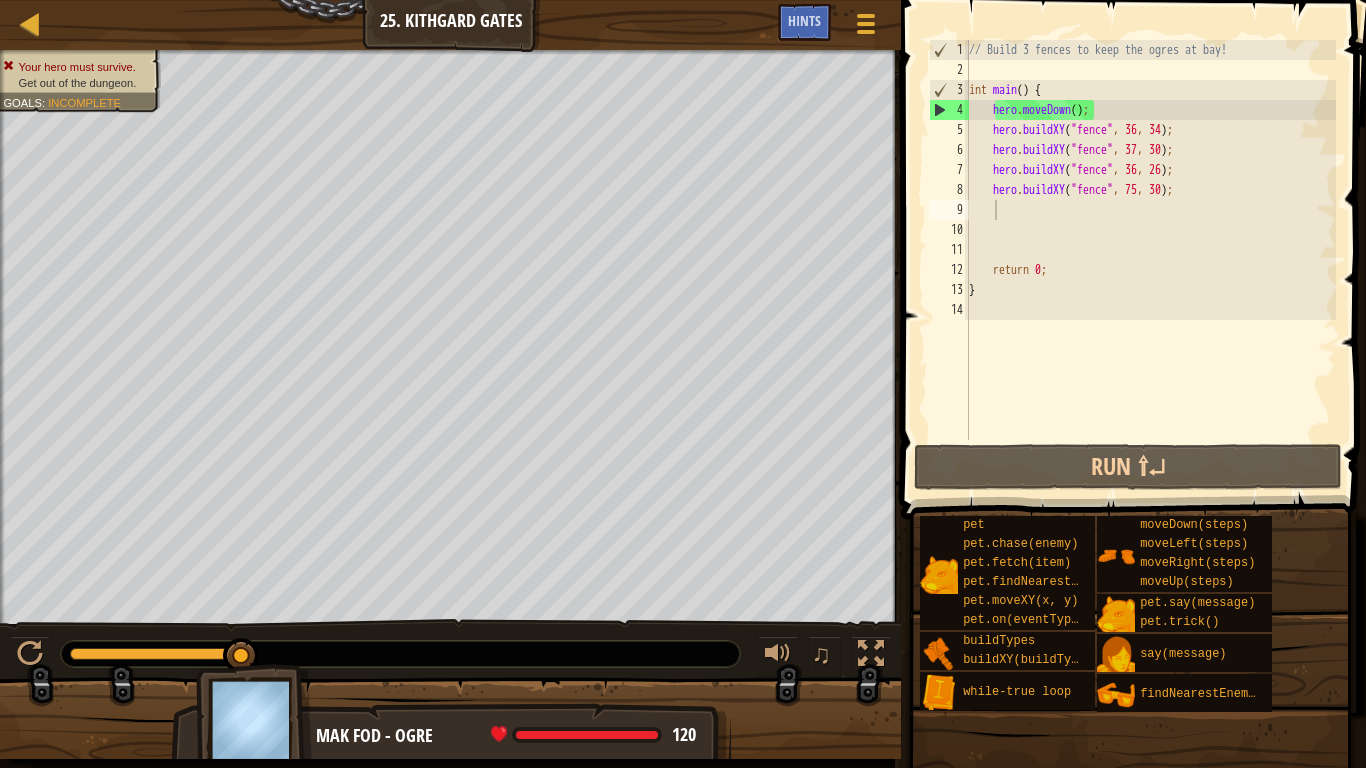 drag, startPoint x: 272, startPoint y: 699, endPoint x: 274, endPoint y: 647, distance: 52.03845 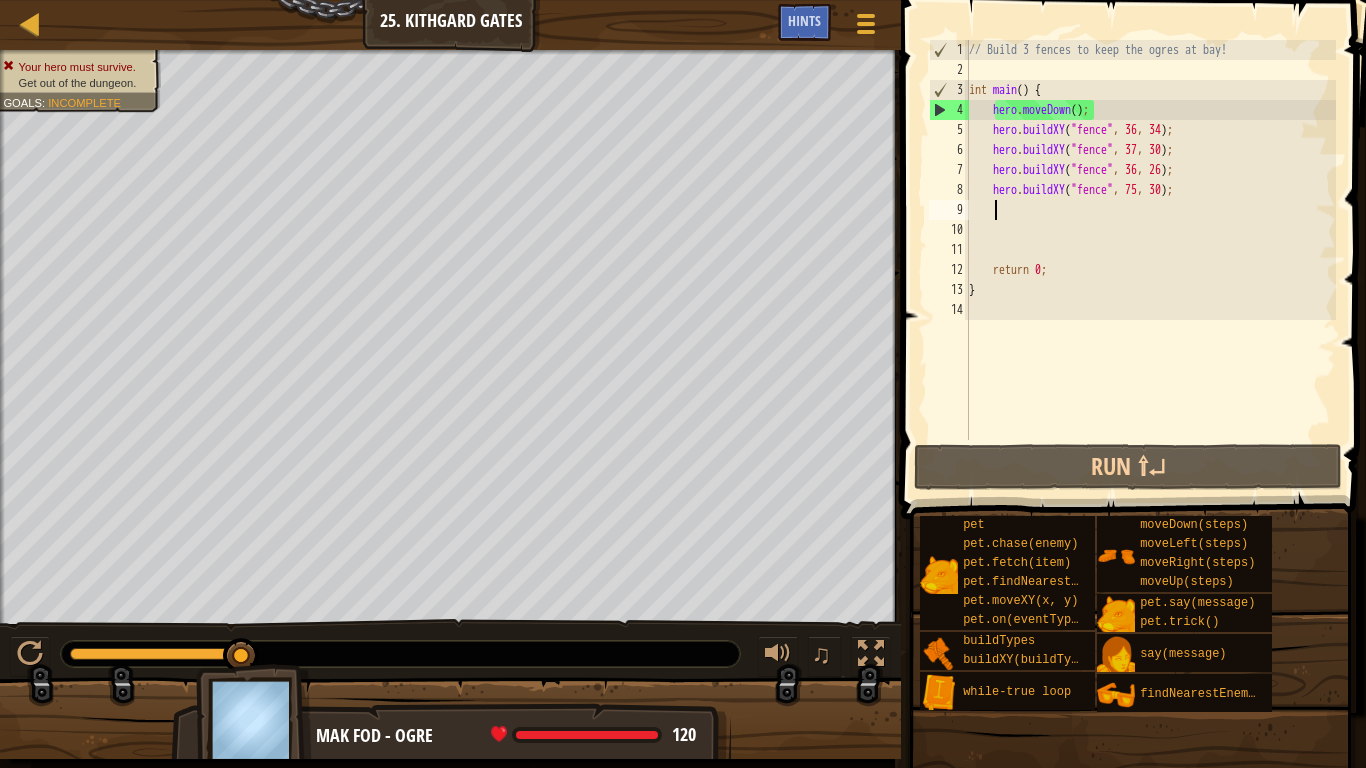 click on "// Build 3 fences to keep the ogres at bay! int   main ( )   {      hero . moveDown ( ) ;      hero . buildXY ( " fence " ,   36 ,   34 ) ;      hero . buildXY ( " fence " ,   37 ,   30 ) ;      hero . buildXY ( " fence " ,   36 ,   26 ) ;      hero . buildXY ( " fence " ,   75 ,   30 ) ;                     return   0 ; }" at bounding box center (1150, 260) 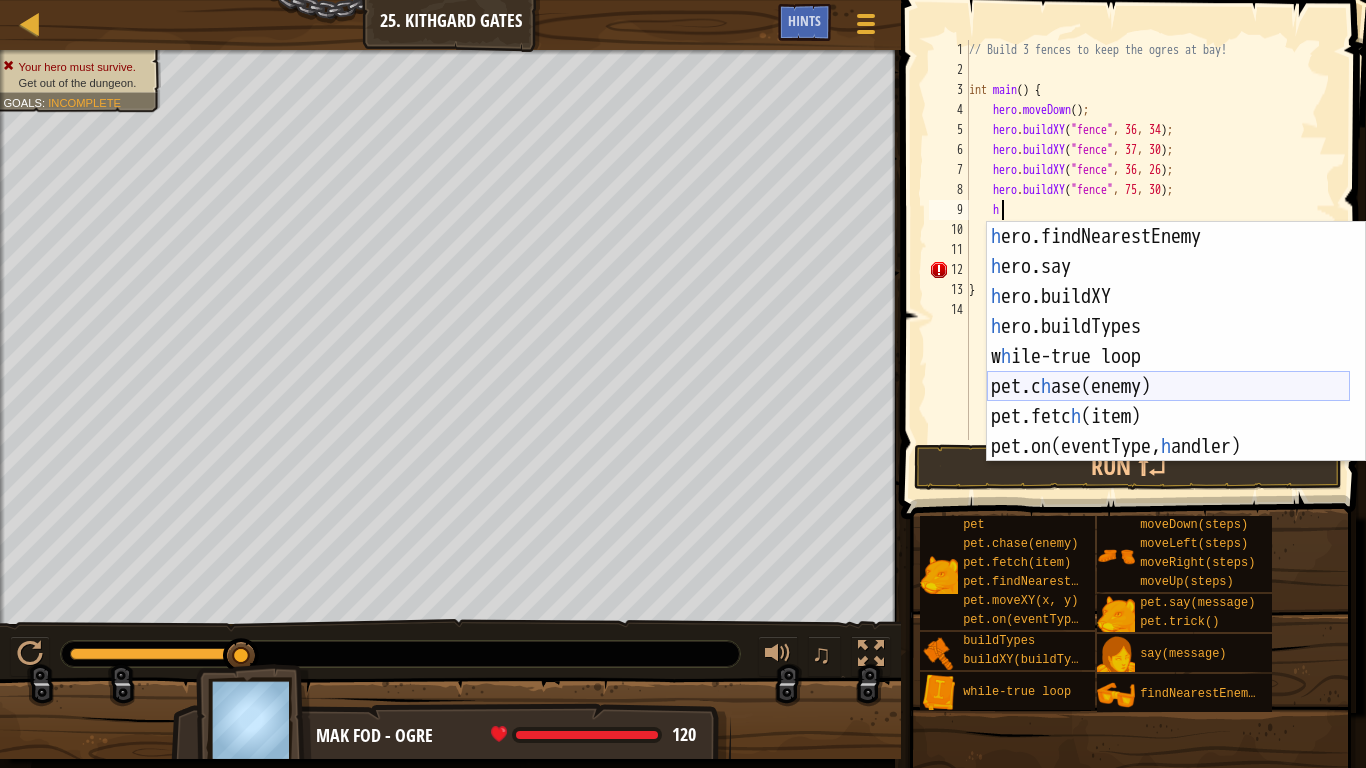 scroll, scrollTop: 120, scrollLeft: 0, axis: vertical 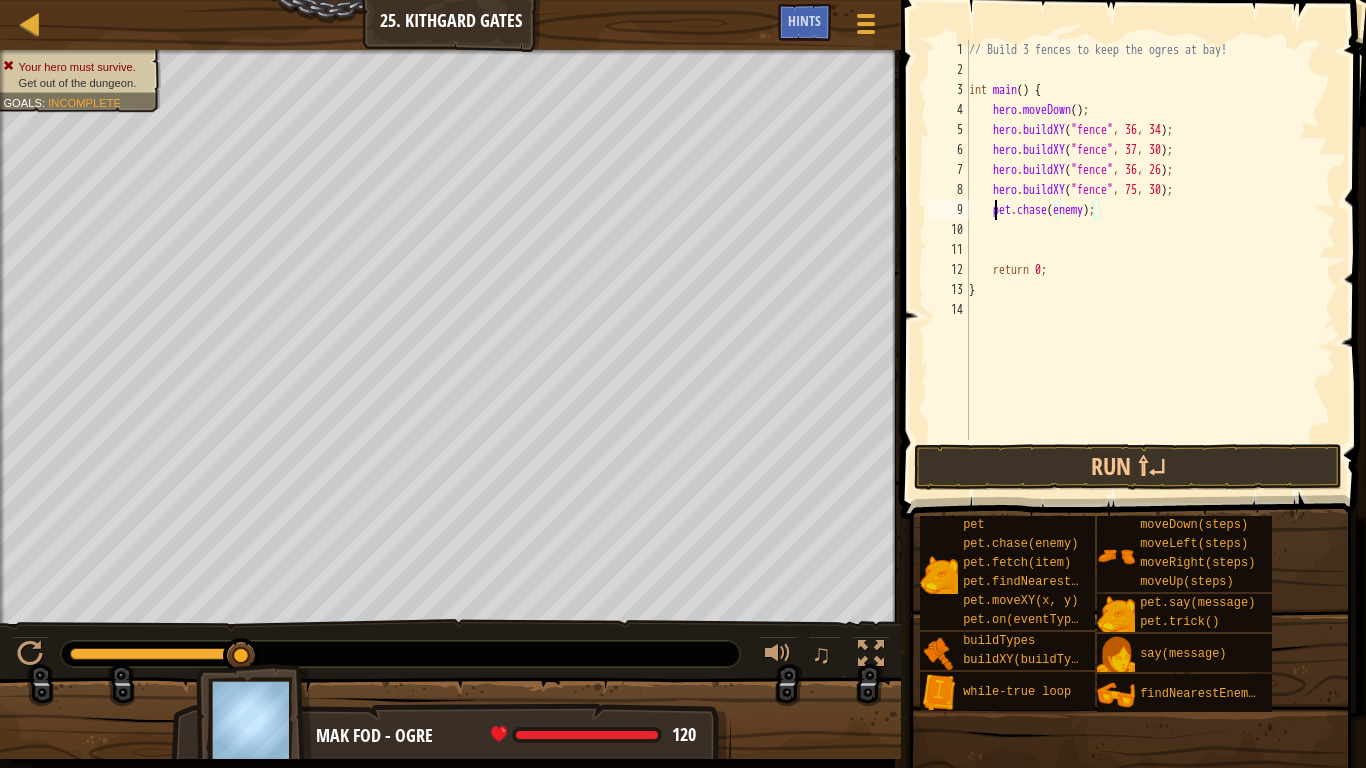 click on "// Build 3 fences to keep the ogres at bay! int   main ( )   {      hero . moveDown ( ) ;      hero . buildXY ( " fence " ,   36 ,   34 ) ;      hero . buildXY ( " fence " ,   37 ,   30 ) ;      hero . buildXY ( " fence " ,   36 ,   26 ) ;      hero . buildXY ( " fence " ,   75 ,   30 ) ;      pet . chase ( enemy ) ;                return   0 ; }" at bounding box center [1150, 260] 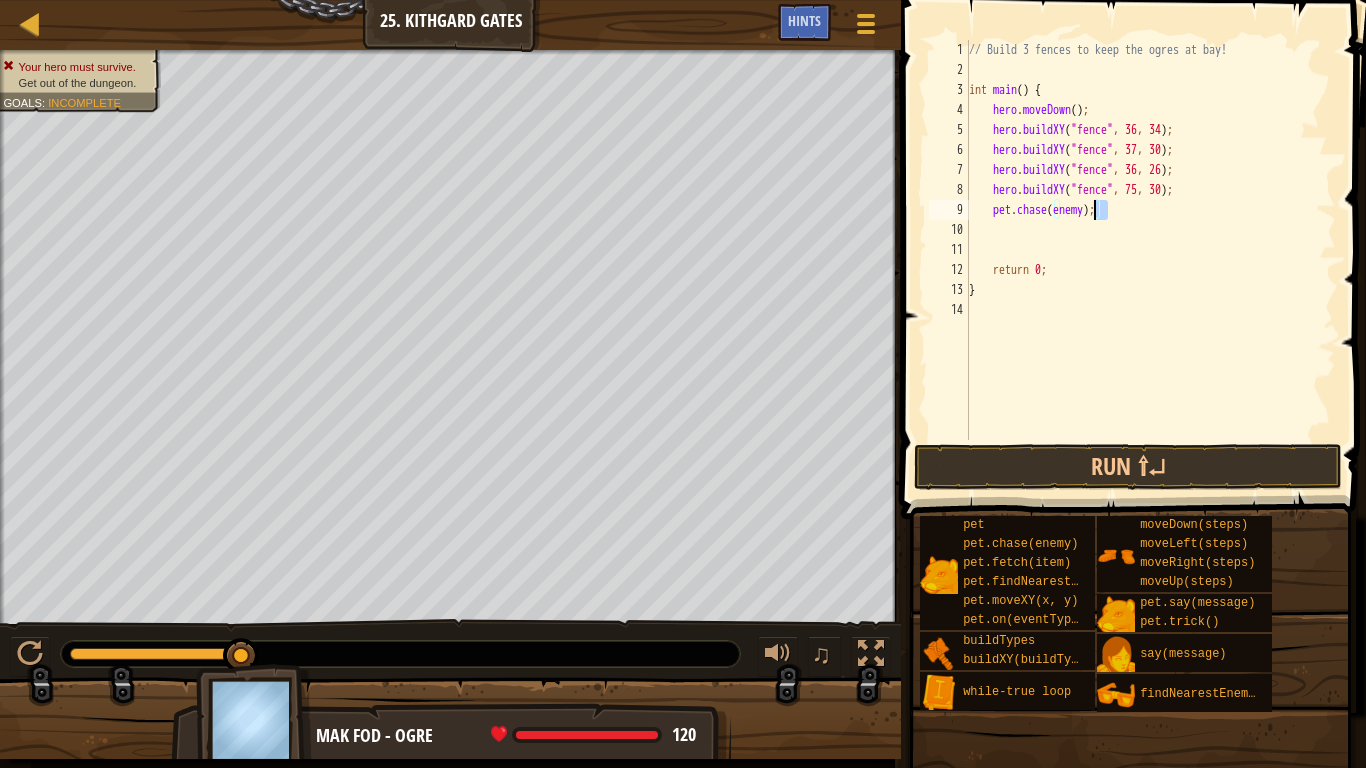 drag, startPoint x: 1132, startPoint y: 204, endPoint x: 1095, endPoint y: 207, distance: 37.12142 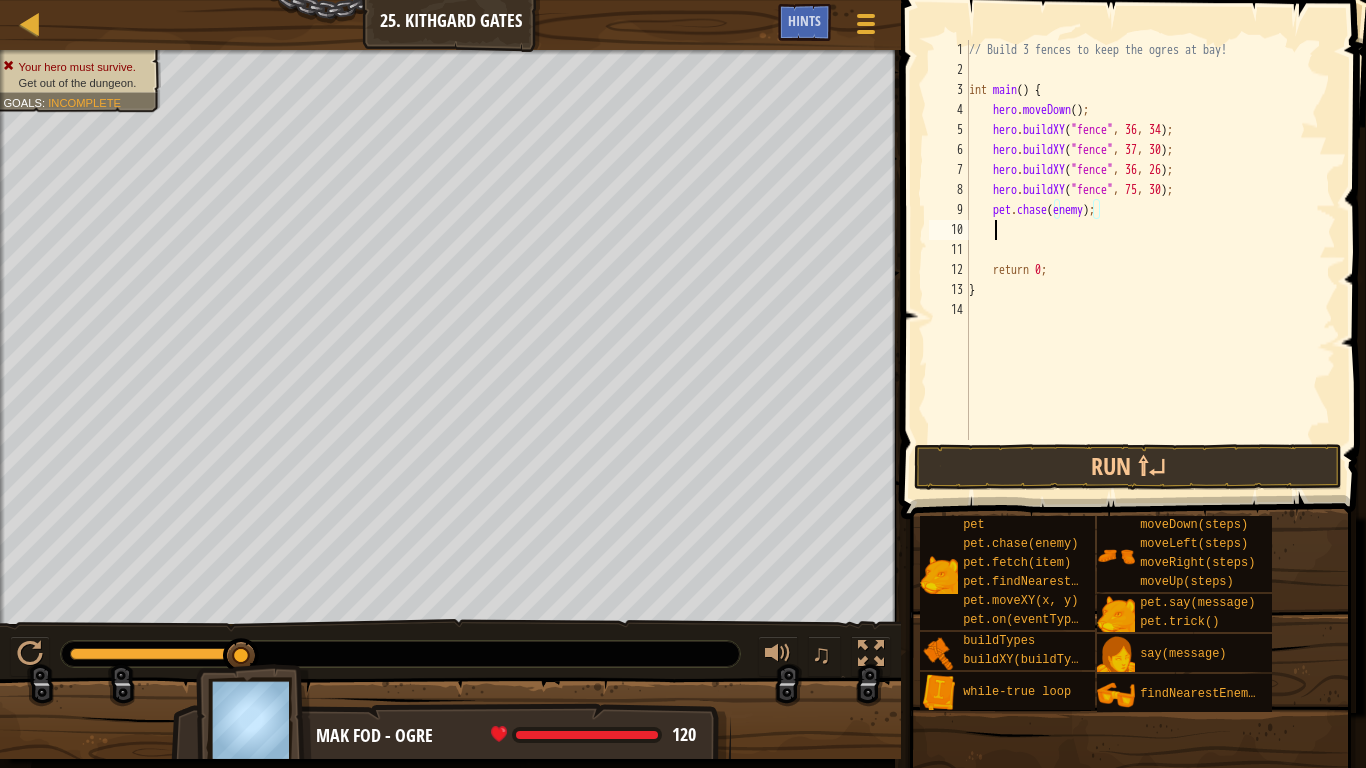click on "// Build 3 fences to keep the ogres at bay! int   main ( )   {      hero . moveDown ( ) ;      hero . buildXY ( " fence " ,   36 ,   34 ) ;      hero . buildXY ( " fence " ,   37 ,   30 ) ;      hero . buildXY ( " fence " ,   36 ,   26 ) ;      hero . buildXY ( " fence " ,   75 ,   30 ) ;      pet . chase ( enemy ) ;                return   0 ; }" at bounding box center (1150, 260) 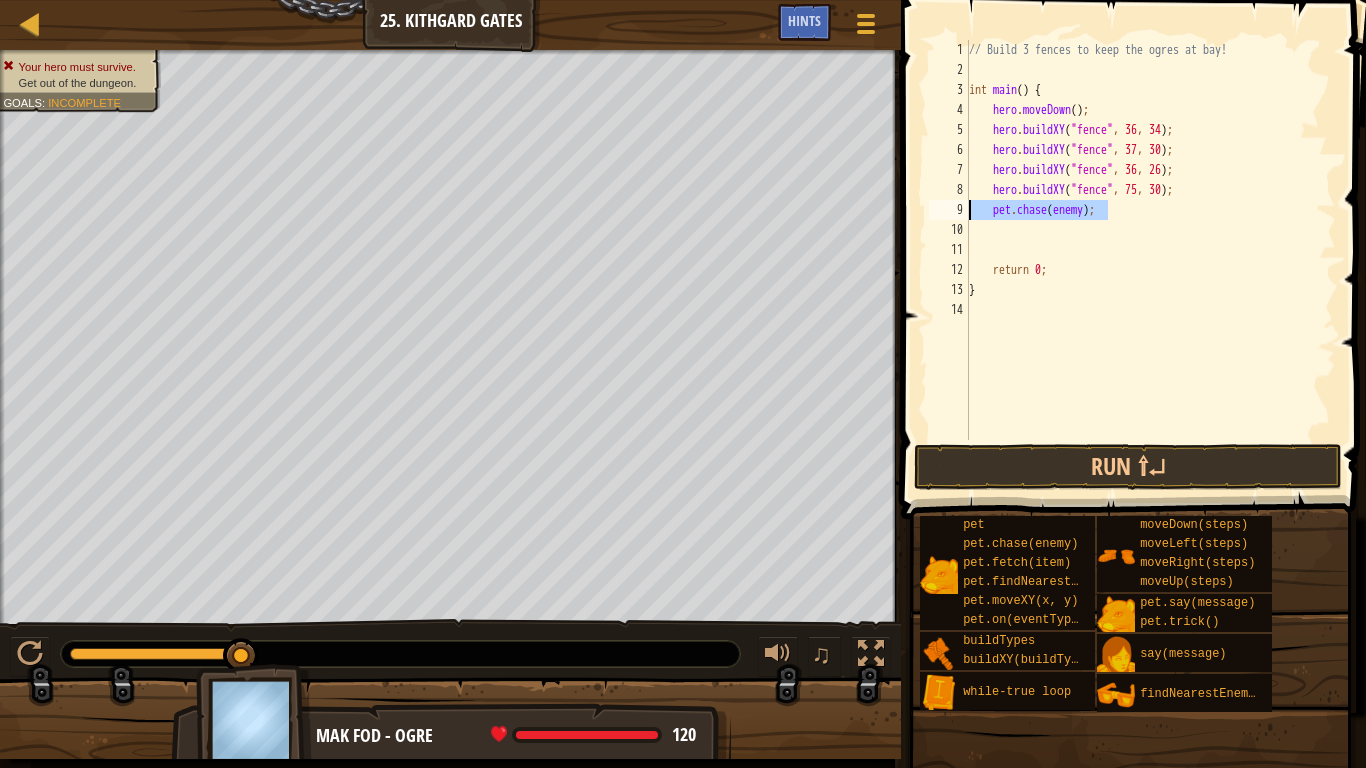 drag, startPoint x: 1114, startPoint y: 209, endPoint x: 963, endPoint y: 206, distance: 151.0298 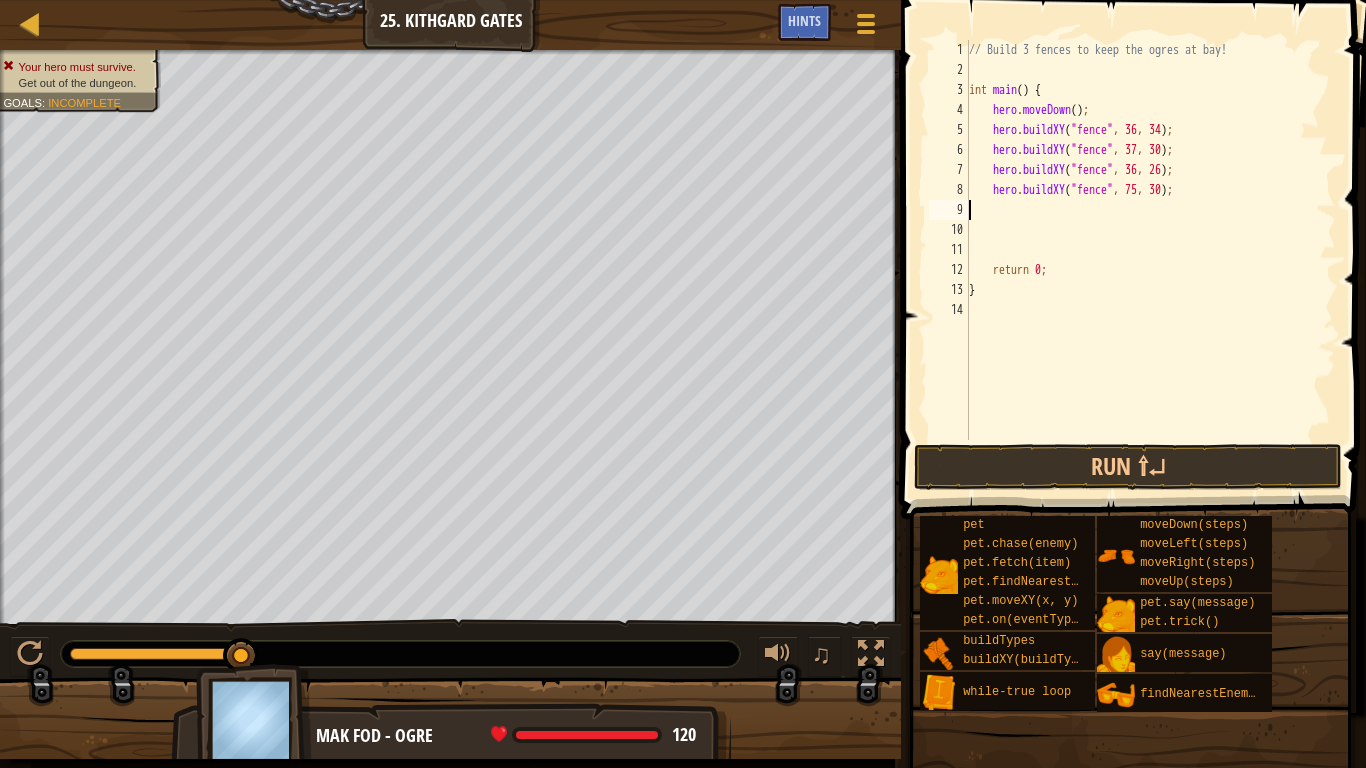 type on "hero.buildXY("fence", 75, 30);" 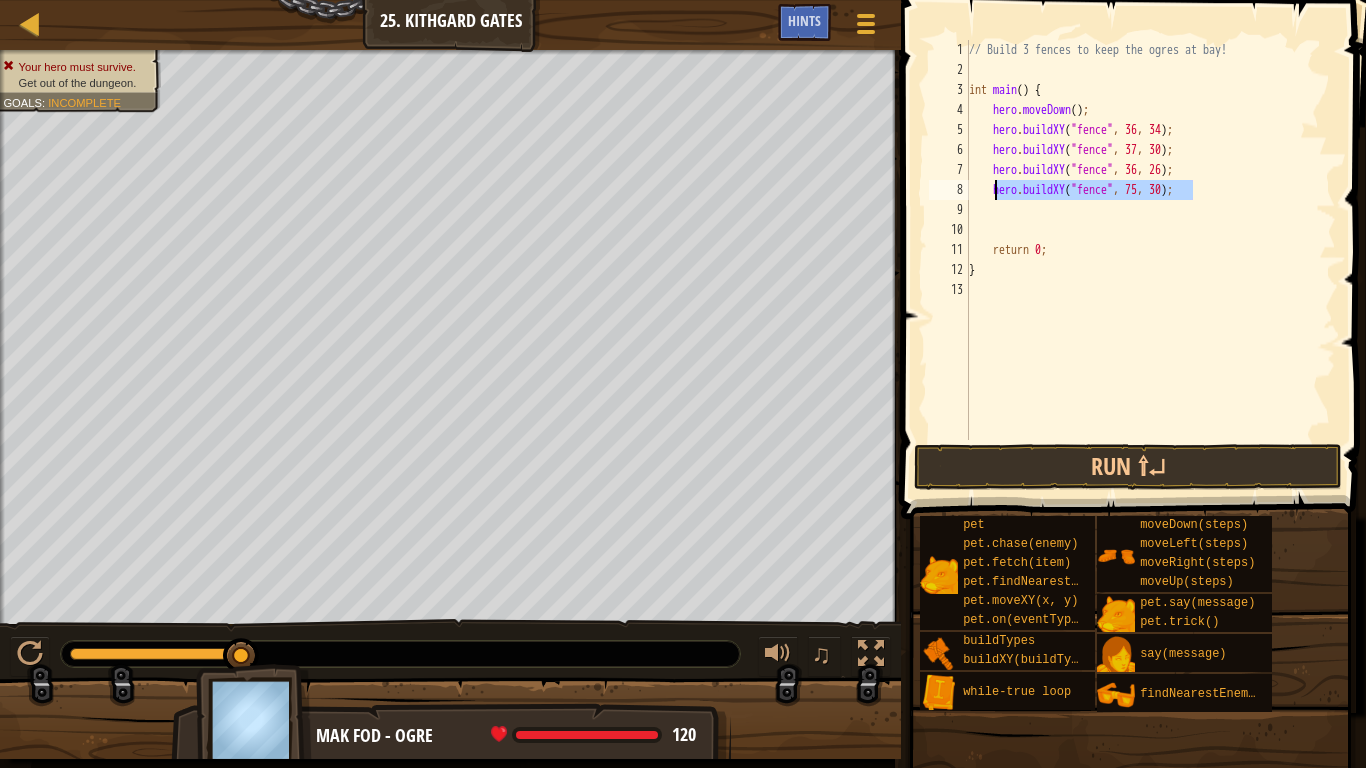 drag, startPoint x: 1207, startPoint y: 190, endPoint x: 994, endPoint y: 189, distance: 213.00235 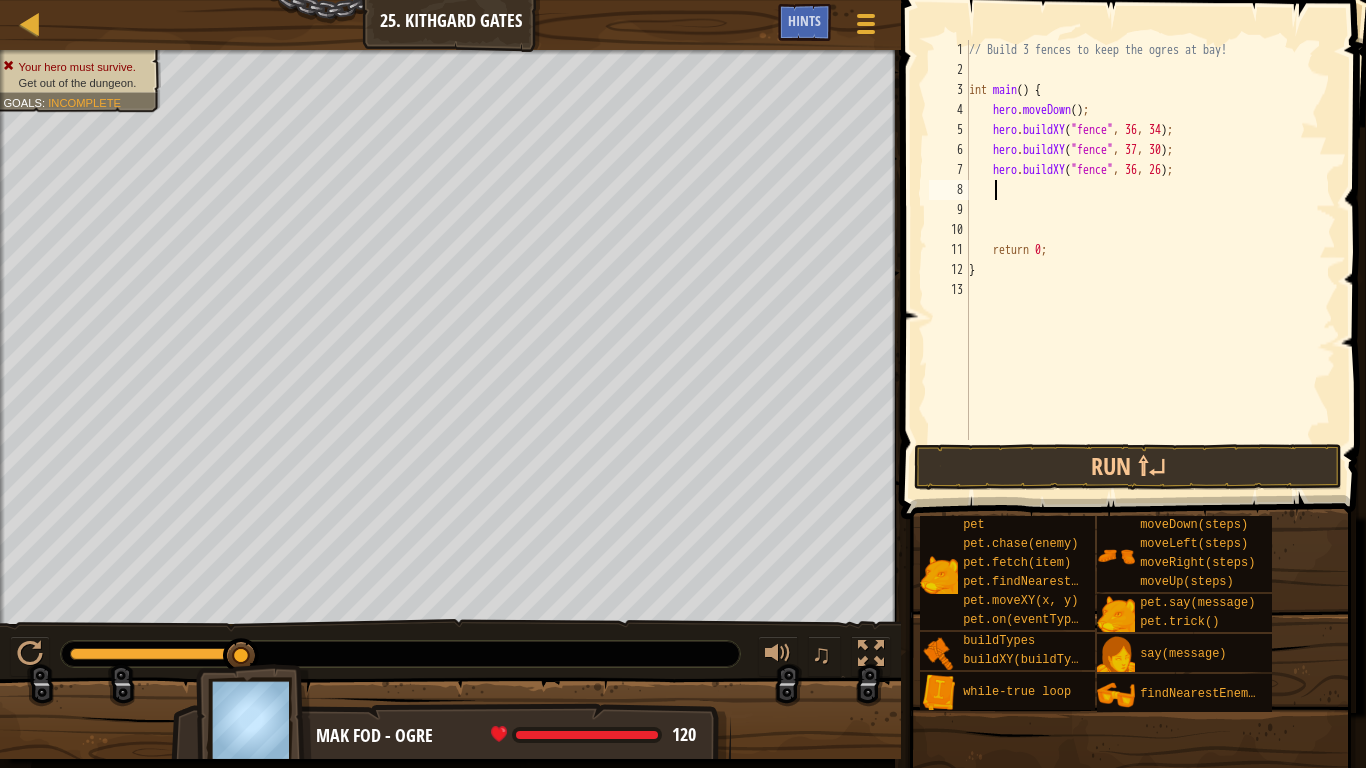 type on "h" 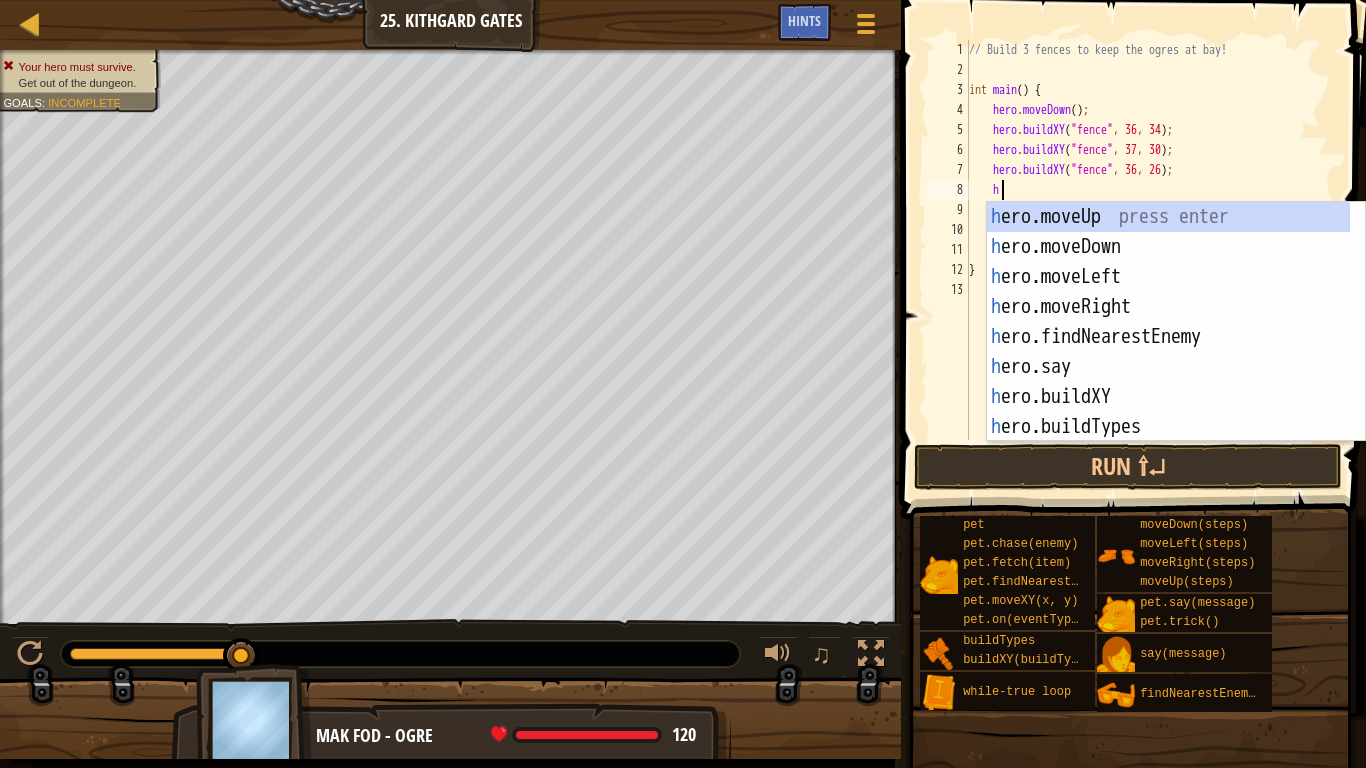 scroll, scrollTop: 9, scrollLeft: 1, axis: both 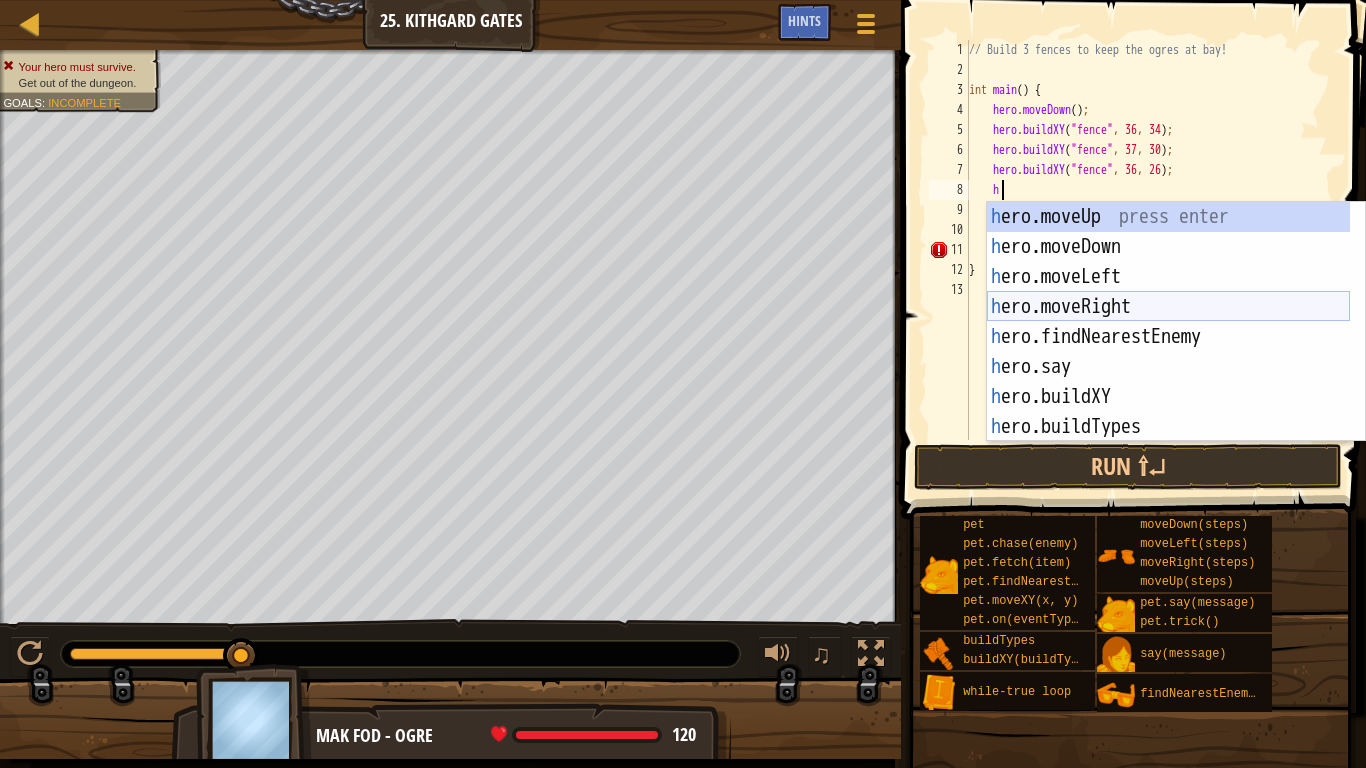 click on "h ero.moveUp press enter h ero.moveDown press enter h ero.moveLeft press enter h ero.moveRight press enter h ero.findNearestEnemy press enter h ero.say press enter h ero.buildXY press enter h ero.buildTypes press enter w h ile-true loop press enter" at bounding box center [1168, 352] 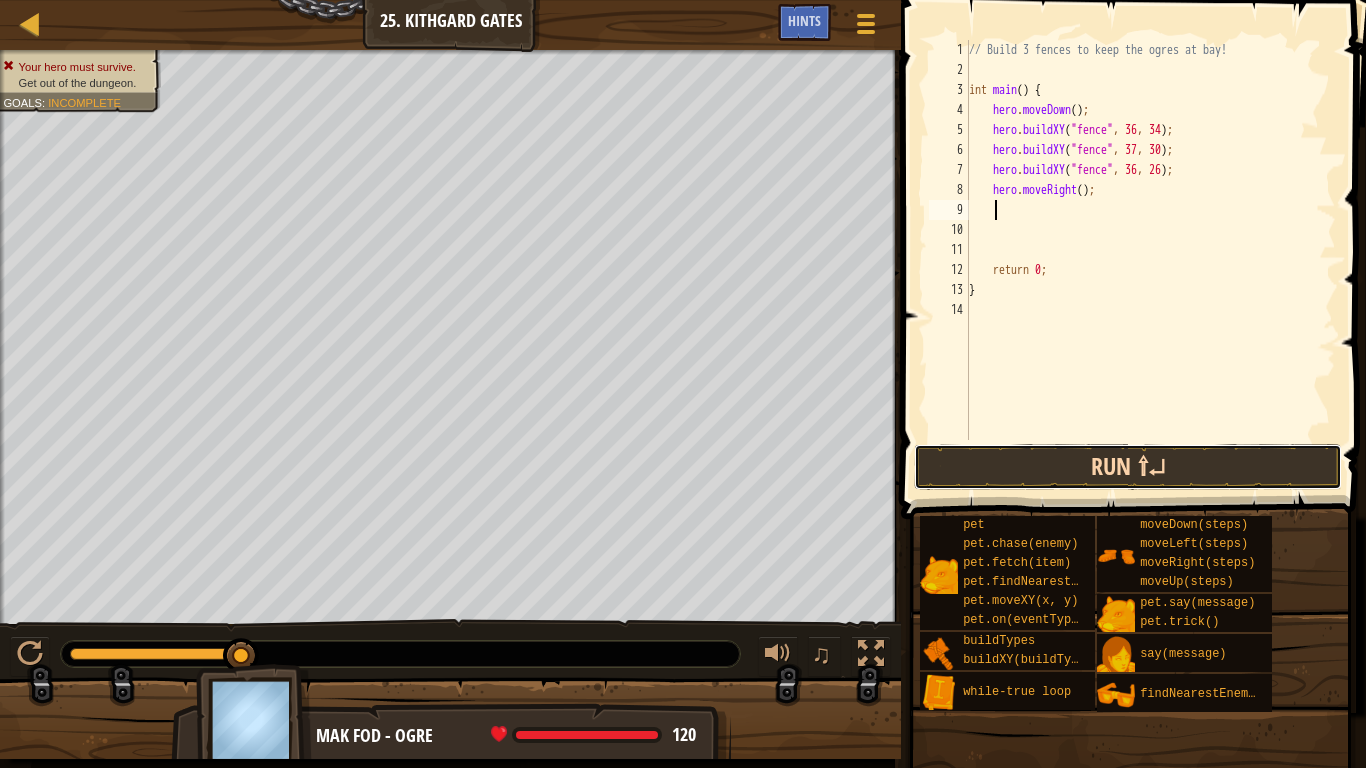 click on "Run ⇧↵" at bounding box center (1128, 467) 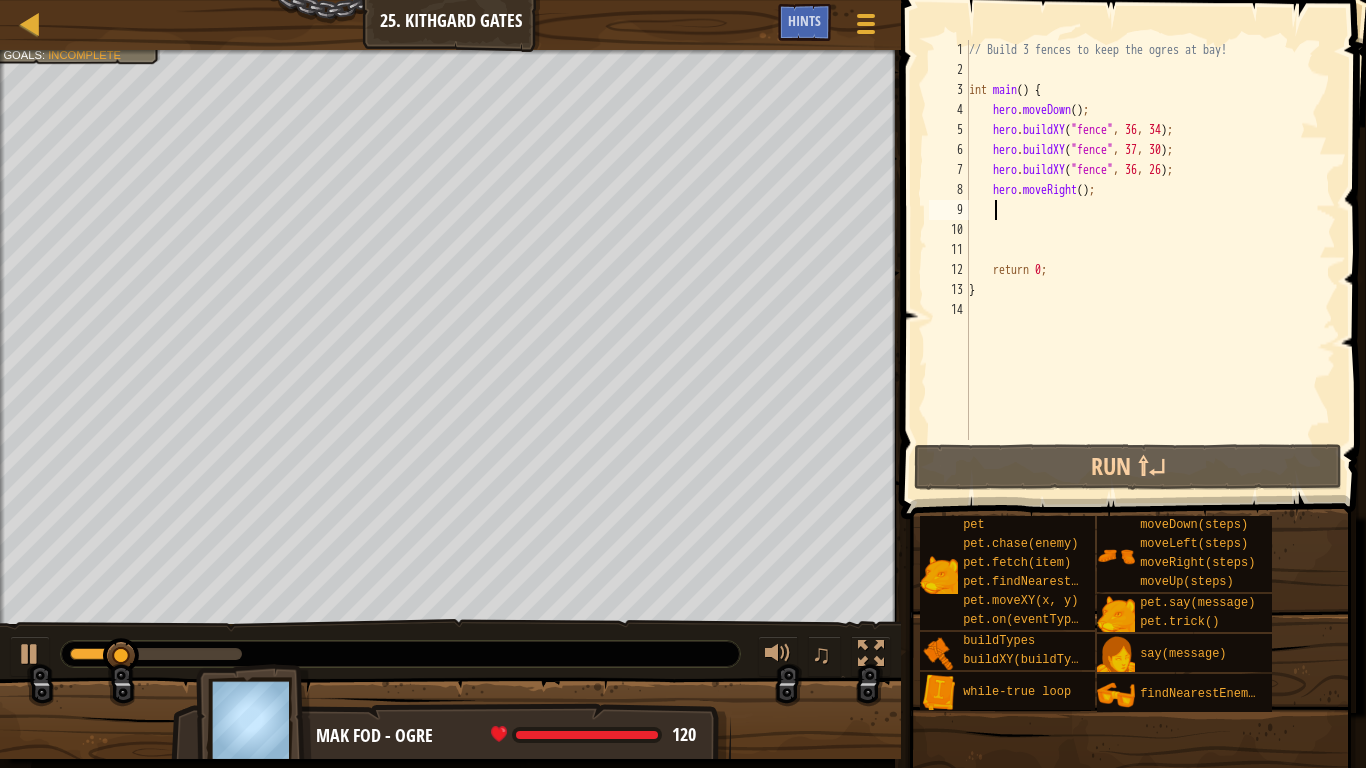 click on "// Build 3 fences to keep the ogres at bay! int   main ( )   {      hero . moveDown ( ) ;      hero . buildXY ( " fence " ,   36 ,   34 ) ;      hero . buildXY ( " fence " ,   37 ,   30 ) ;      hero . buildXY ( " fence " ,   36 ,   26 ) ;      hero . moveRight ( ) ;                     return   0 ; }" at bounding box center (1150, 260) 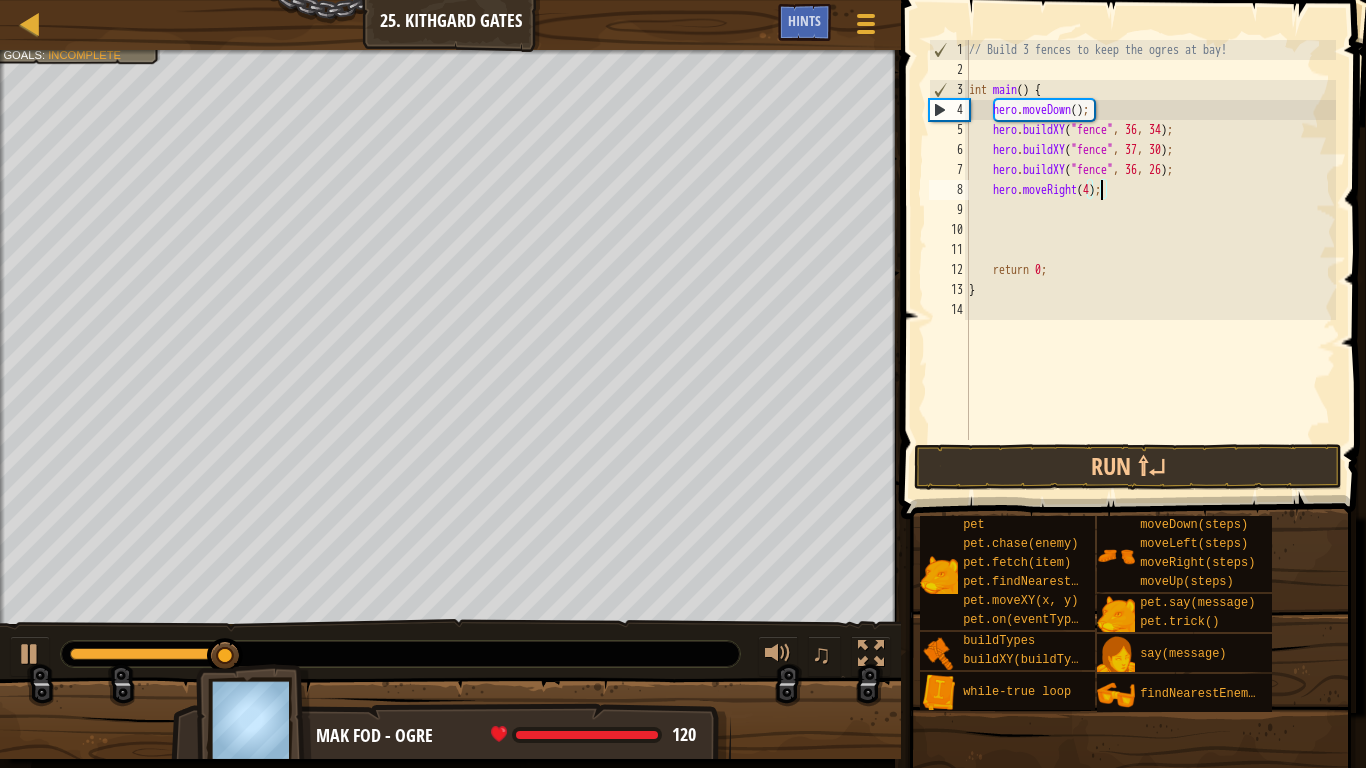 scroll, scrollTop: 9, scrollLeft: 11, axis: both 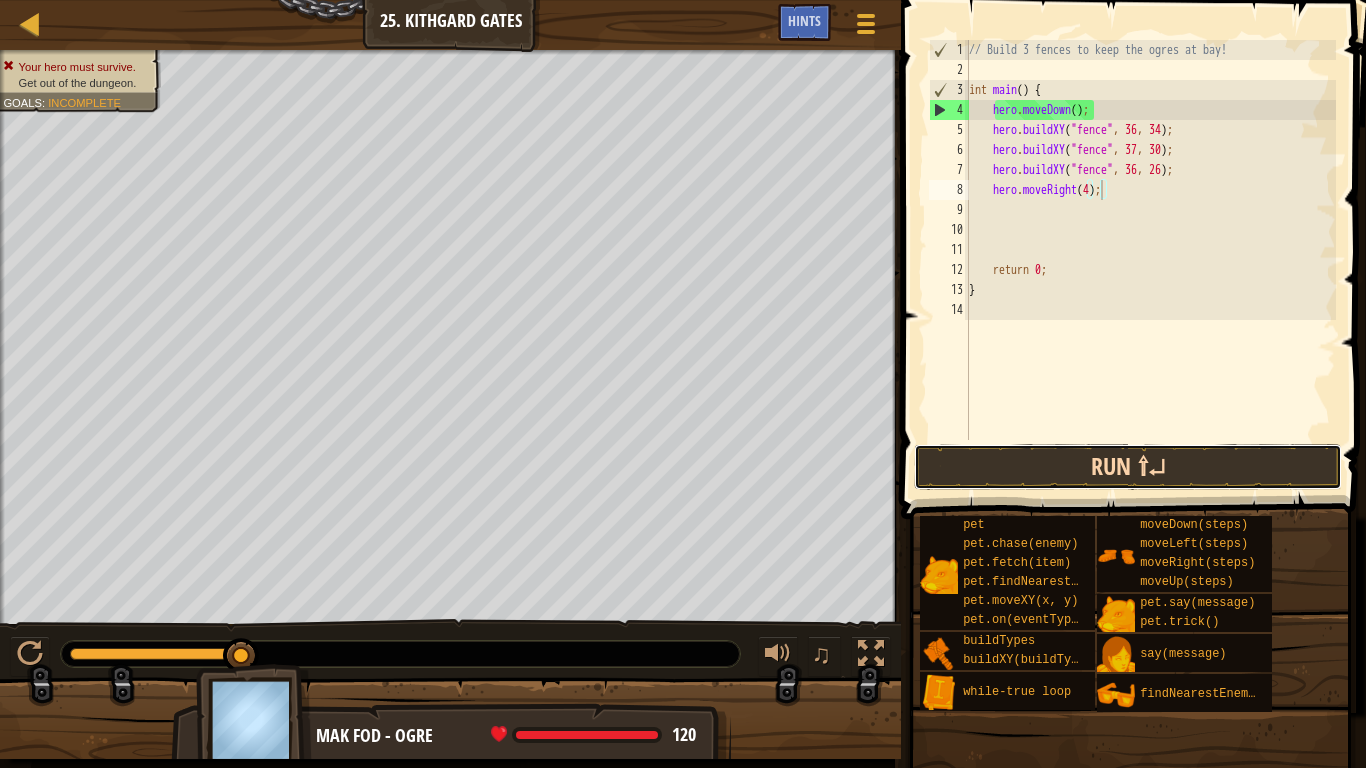 click on "Run ⇧↵" at bounding box center (1128, 467) 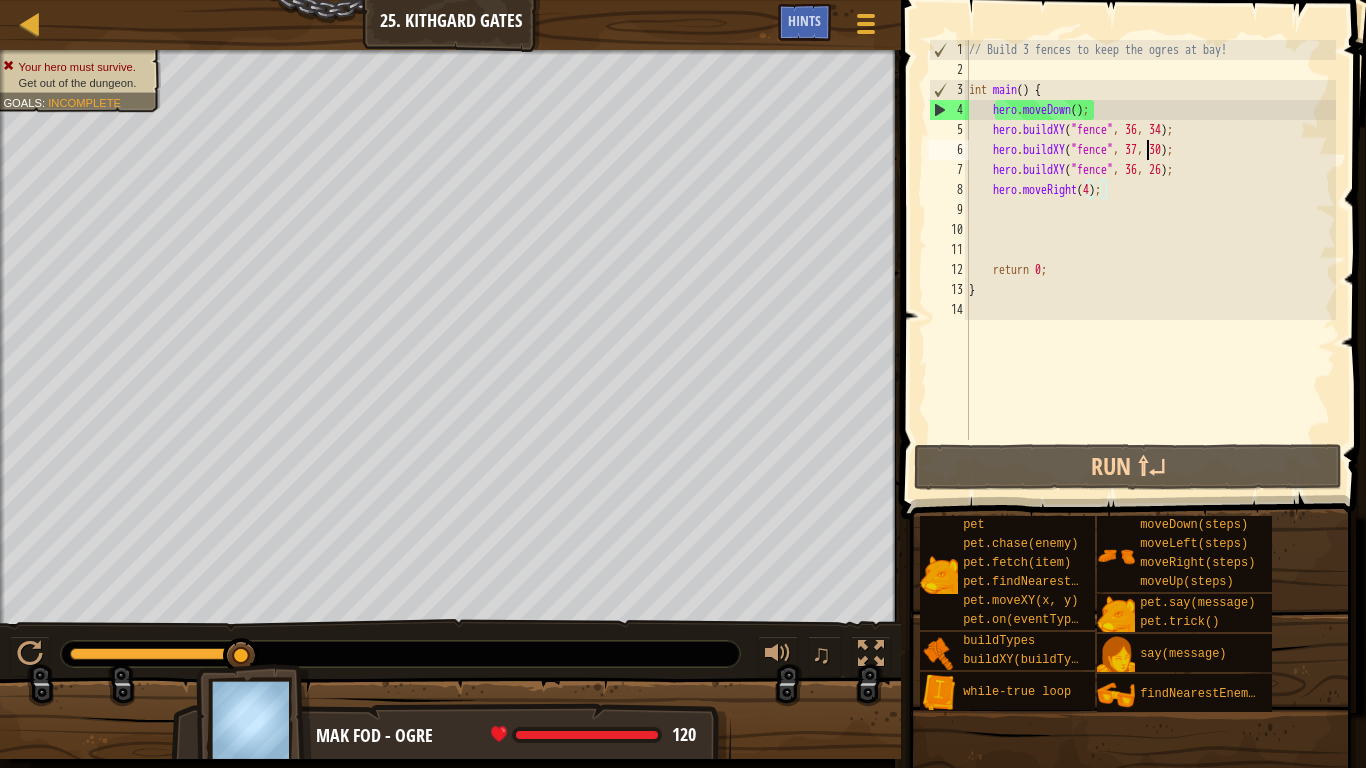 click on "// Build 3 fences to keep the ogres at bay! int   main ( )   {      hero . moveDown ( ) ;      hero . buildXY ( " fence " ,   36 ,   34 ) ;      hero . buildXY ( " fence " ,   37 ,   30 ) ;      hero . buildXY ( " fence " ,   36 ,   26 ) ;      hero . moveRight ( 4 ) ;                     return   0 ; }" at bounding box center [1150, 260] 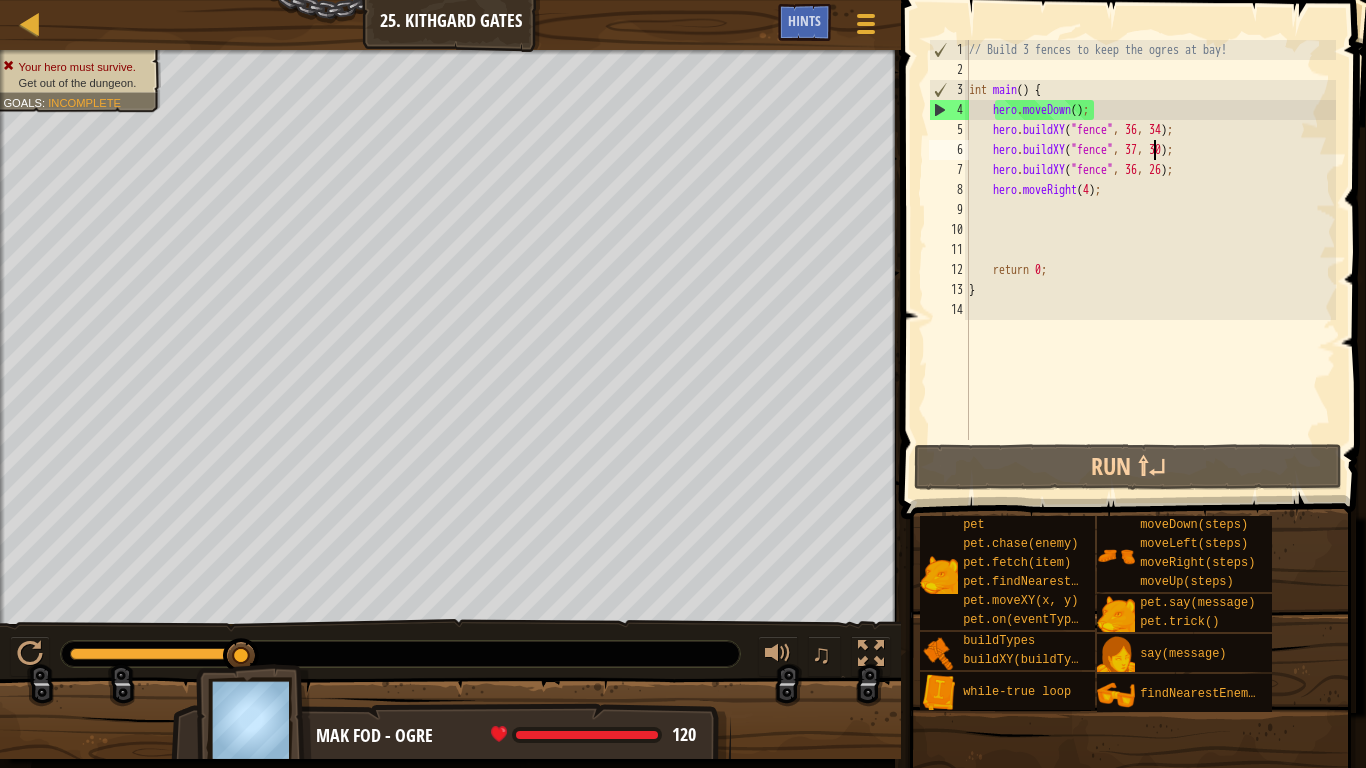 click on "// Build 3 fences to keep the ogres at bay! int   main ( )   {      hero . moveDown ( ) ;      hero . buildXY ( " fence " ,   36 ,   34 ) ;      hero . buildXY ( " fence " ,   37 ,   30 ) ;      hero . buildXY ( " fence " ,   36 ,   26 ) ;      hero . moveRight ( 4 ) ;                     return   0 ; }" at bounding box center [1150, 260] 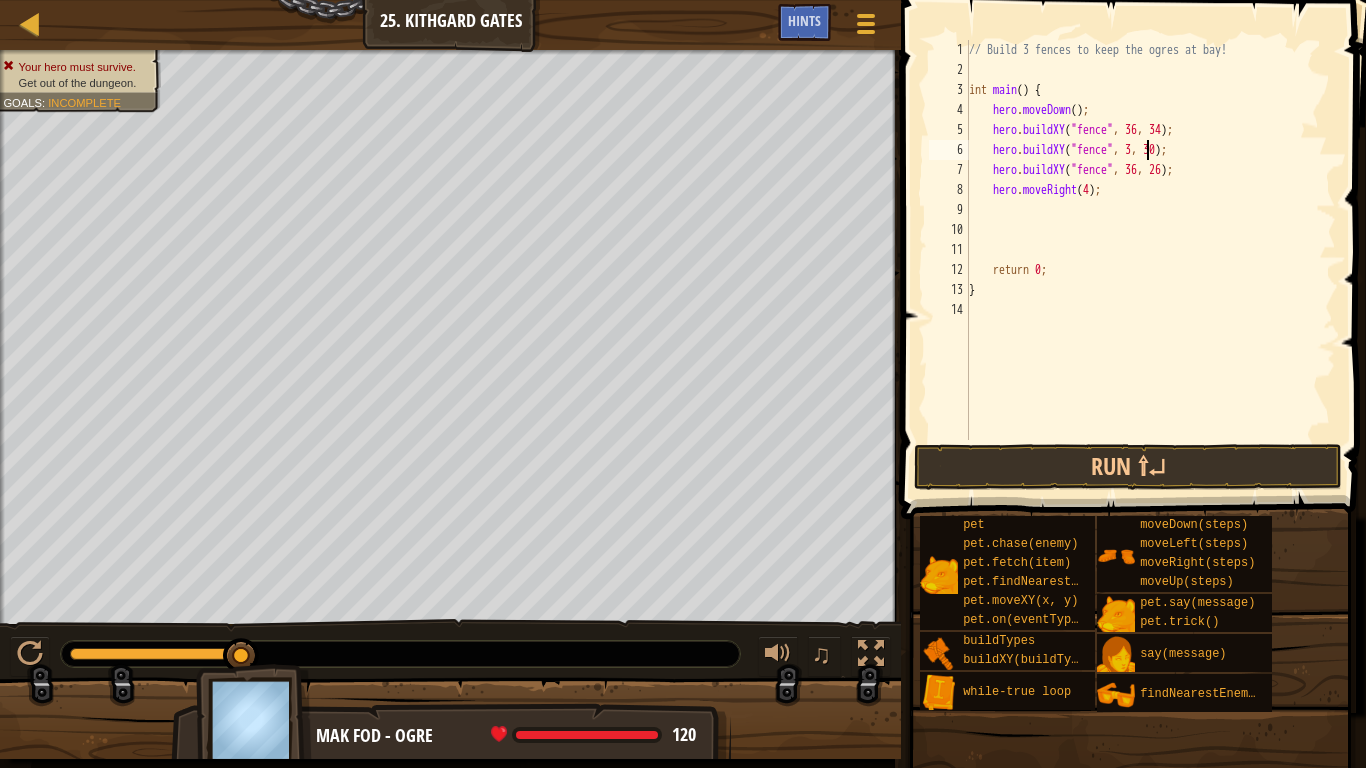 scroll, scrollTop: 9, scrollLeft: 15, axis: both 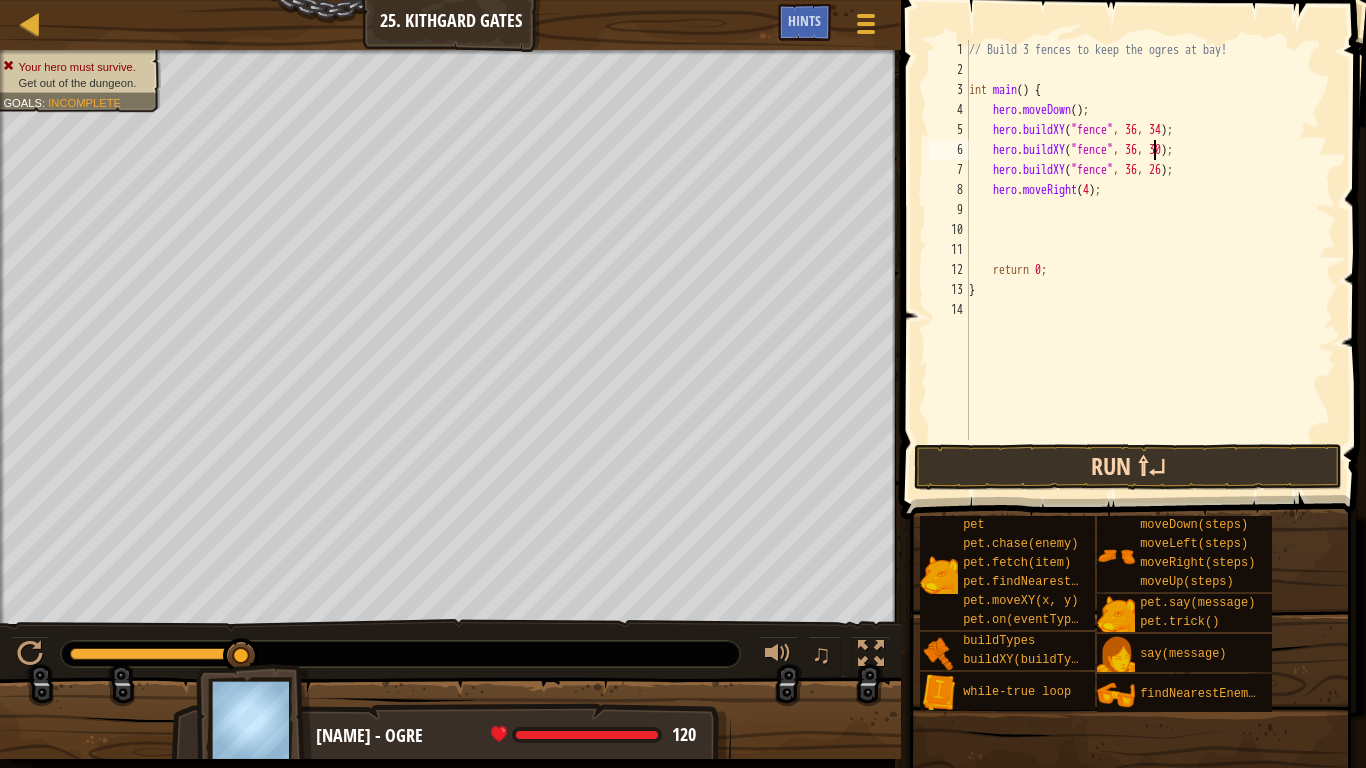 type on "hero.buildXY("fence", 36, 30);" 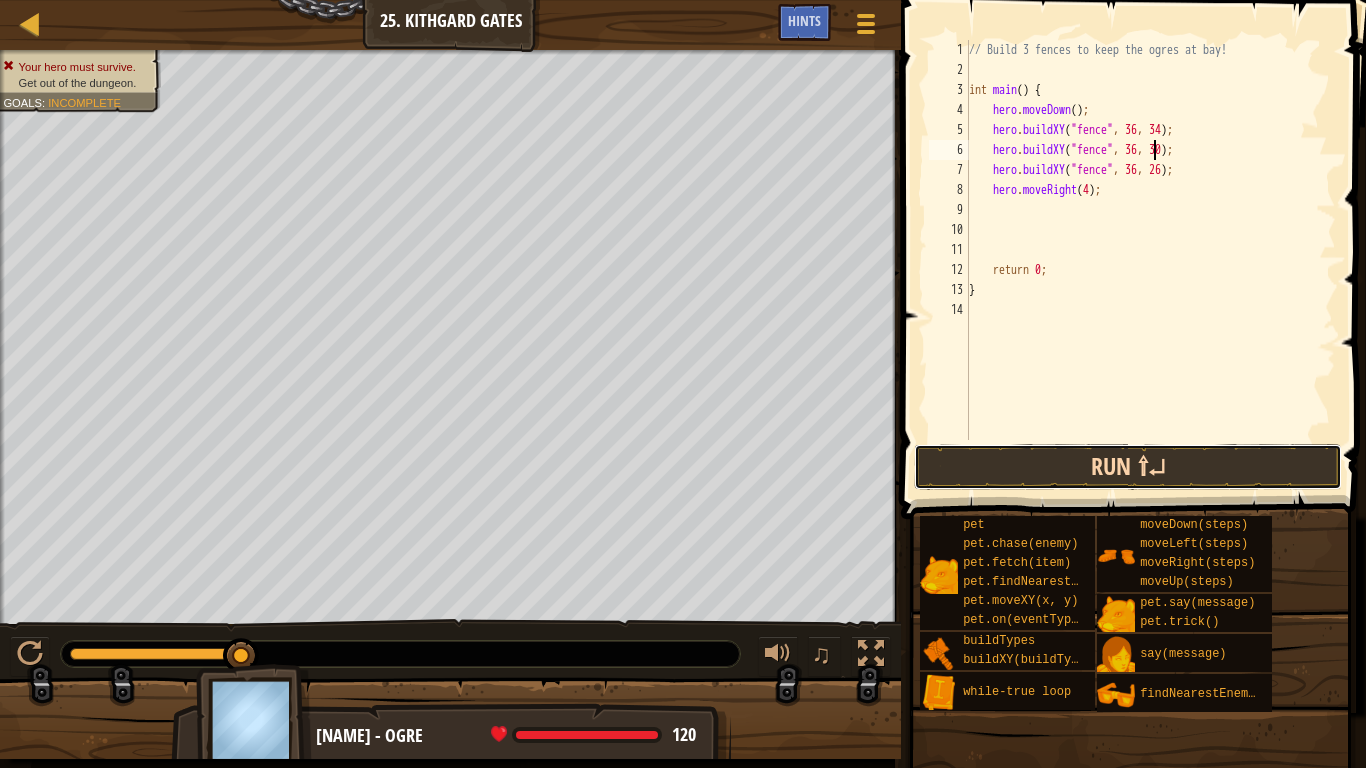 click on "Run ⇧↵" at bounding box center [1128, 467] 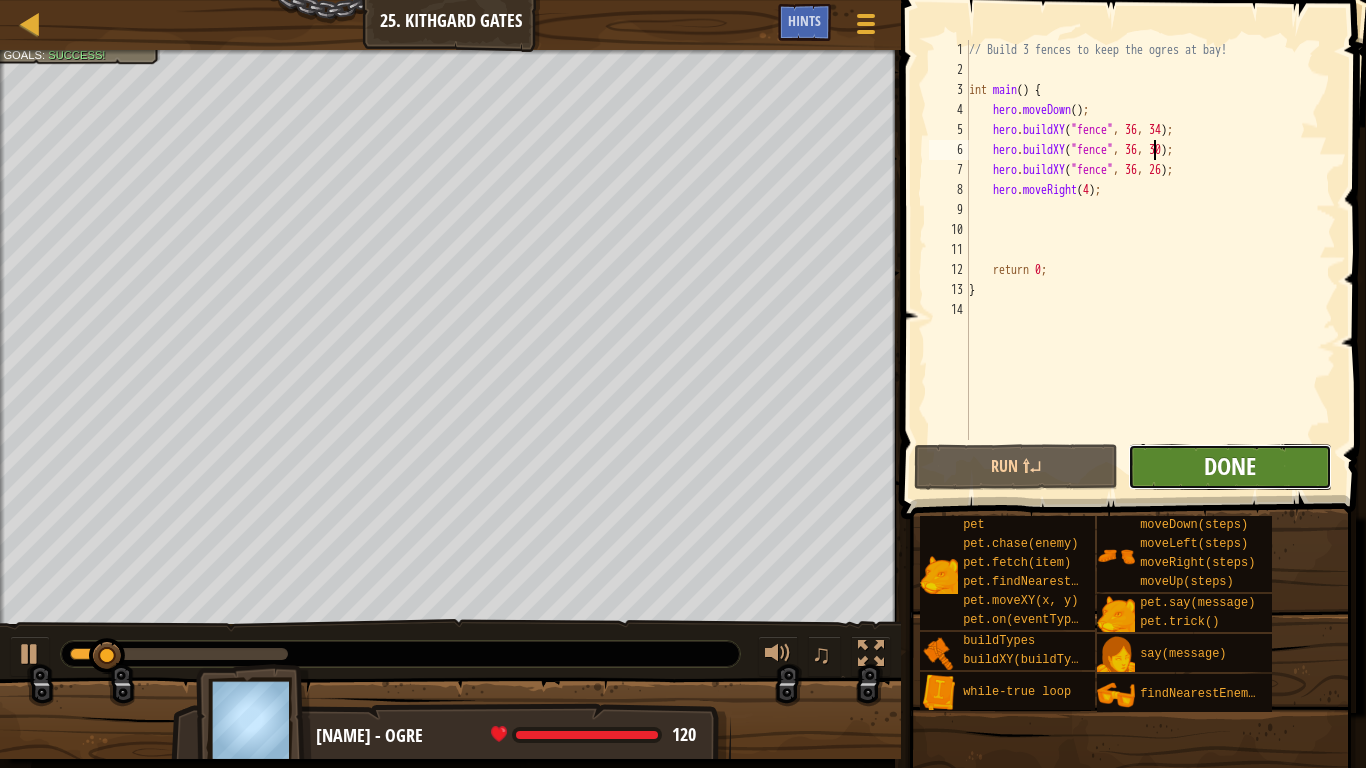 click on "Done" at bounding box center (1230, 466) 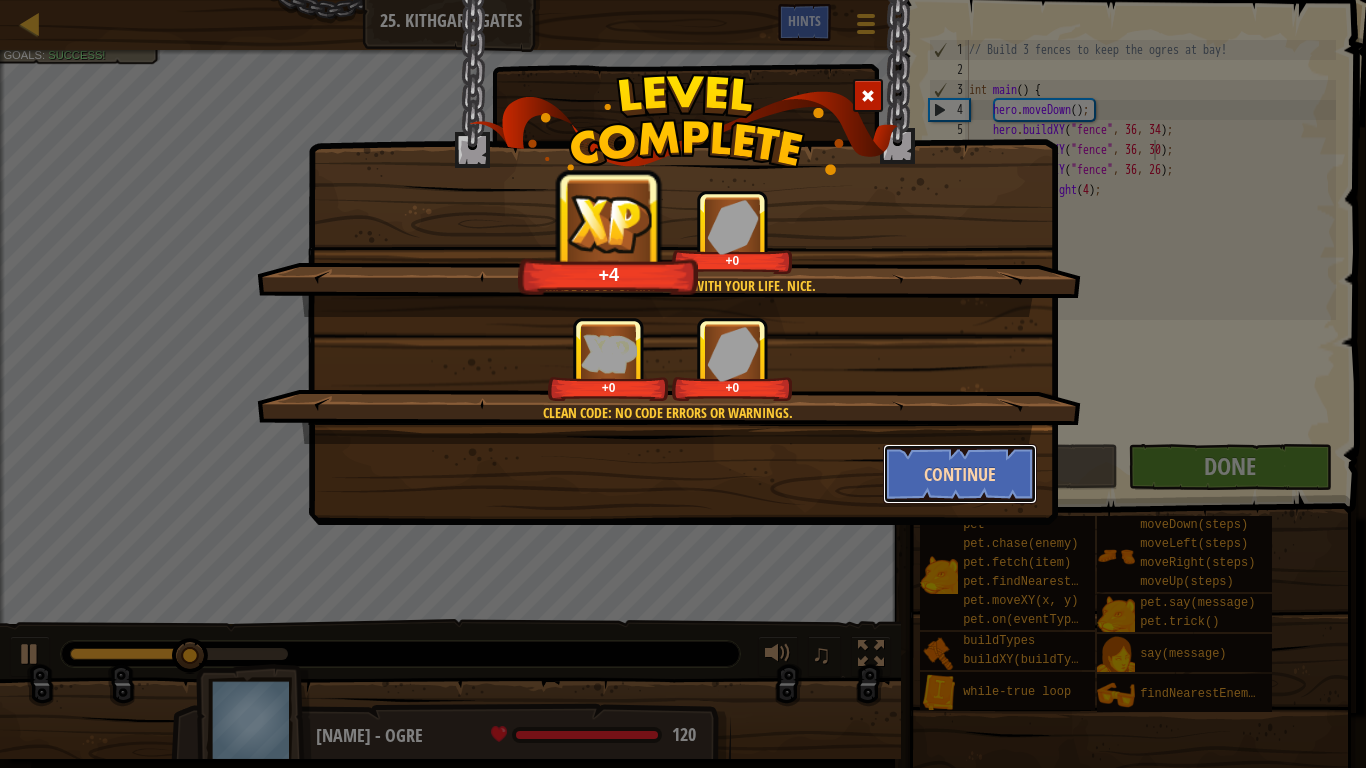 click on "Continue" at bounding box center (960, 474) 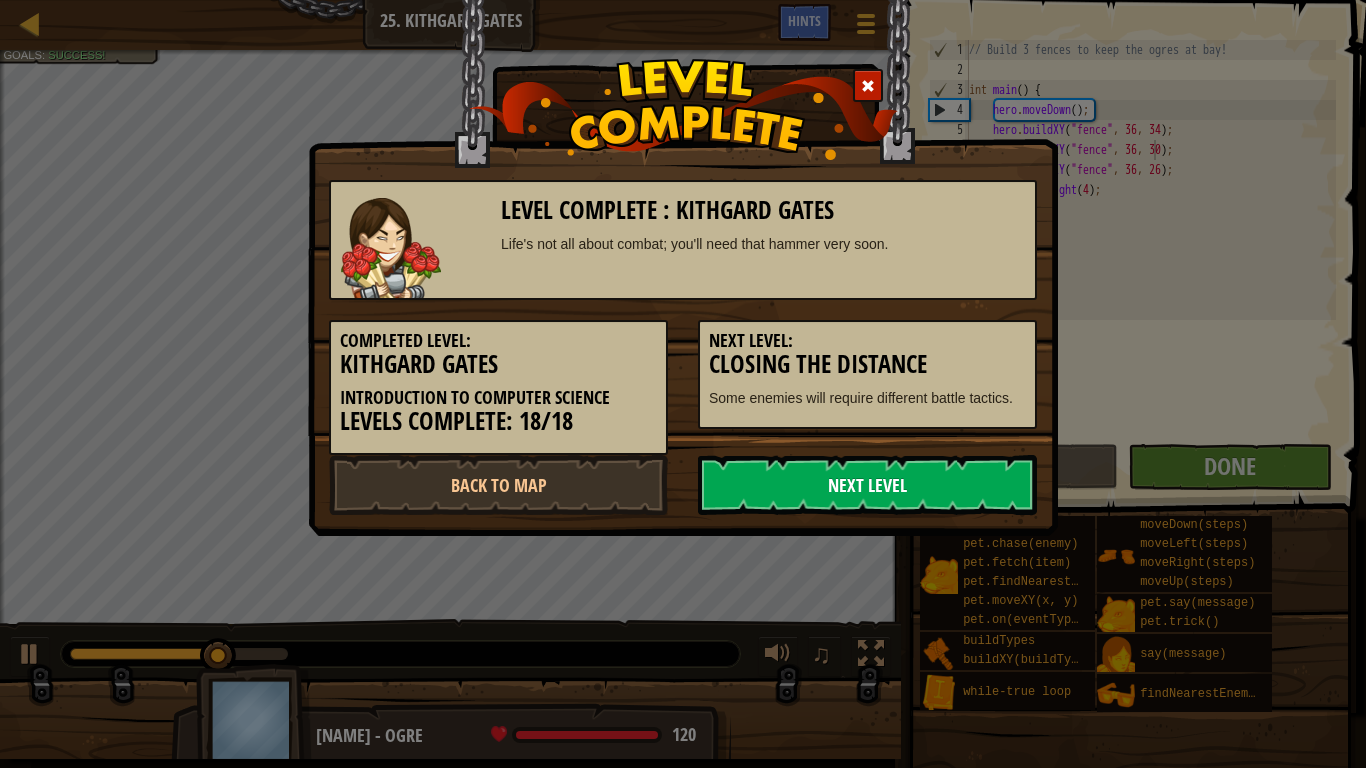 click on "Next Level" at bounding box center [867, 485] 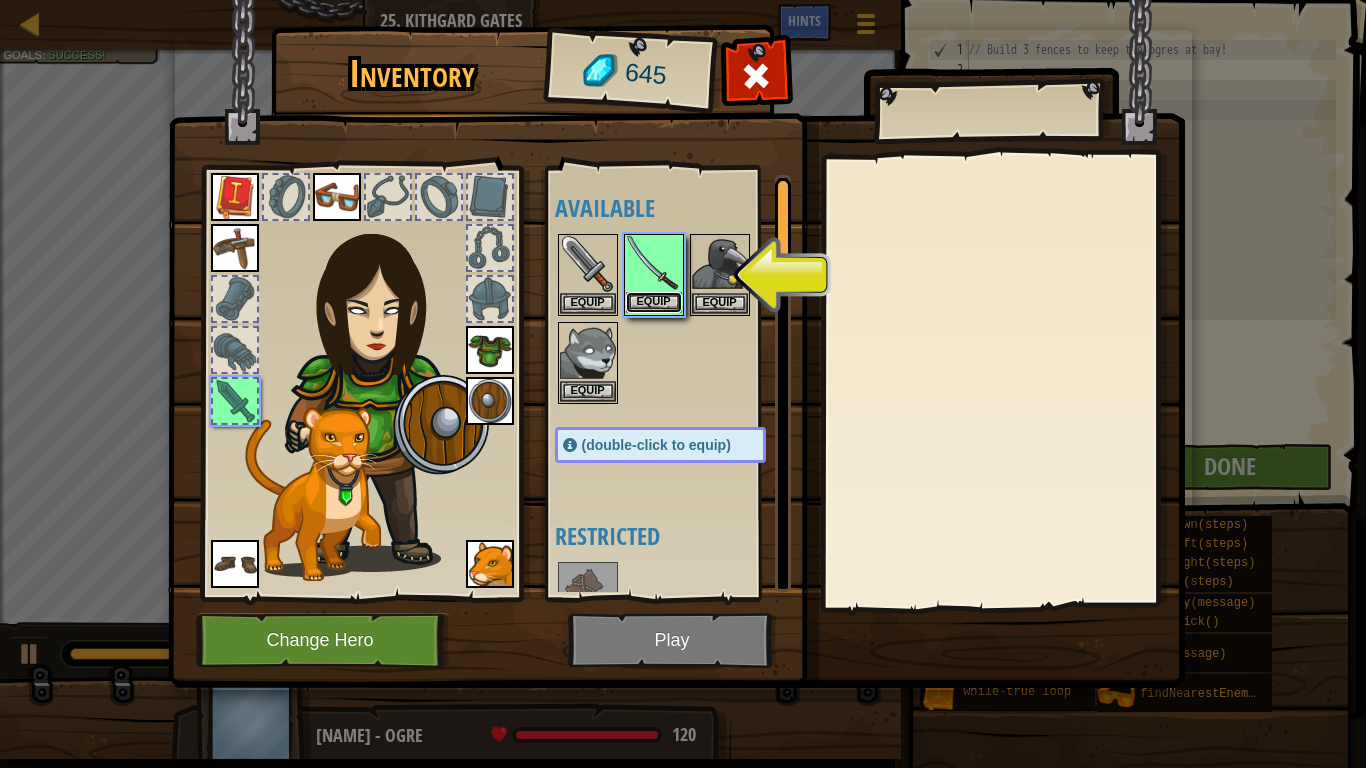 click on "Equip" at bounding box center (654, 302) 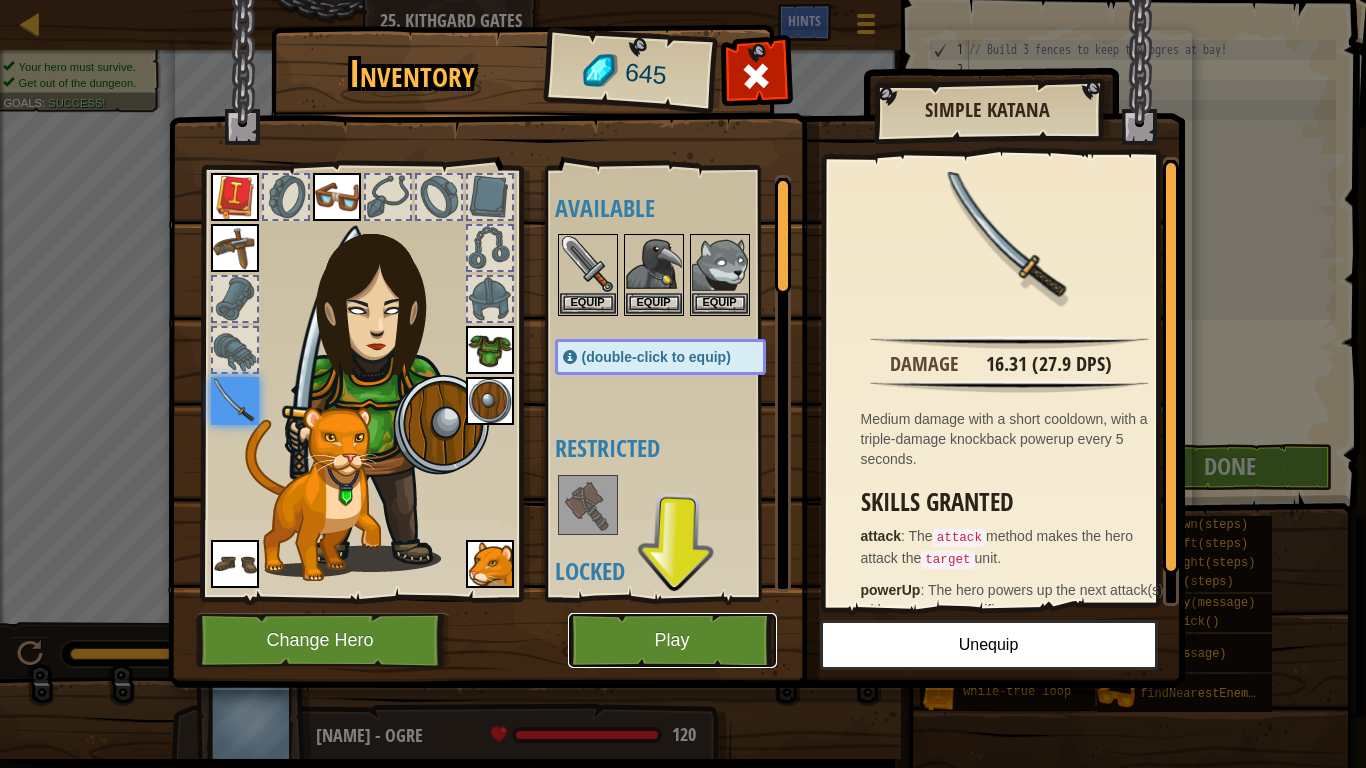 click on "Play" at bounding box center [672, 640] 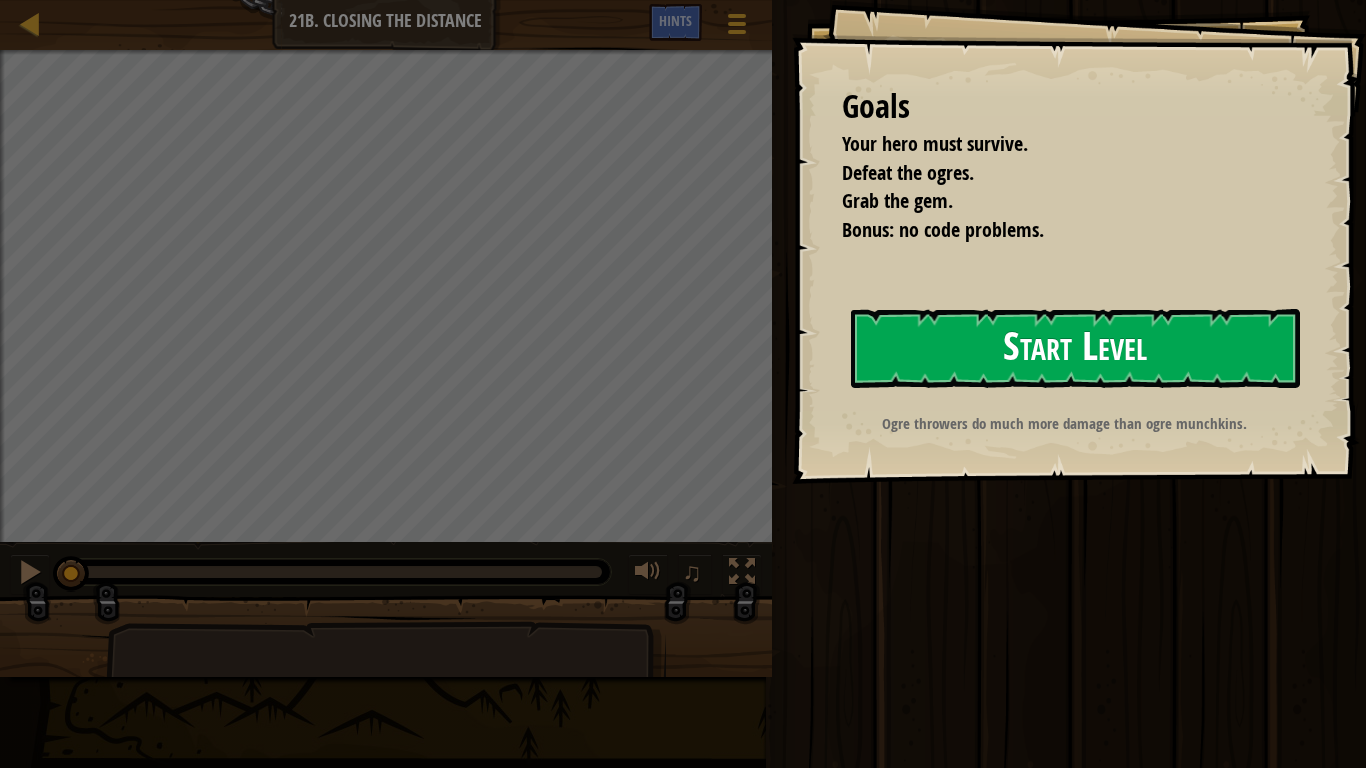click on "Start Level" at bounding box center [1075, 348] 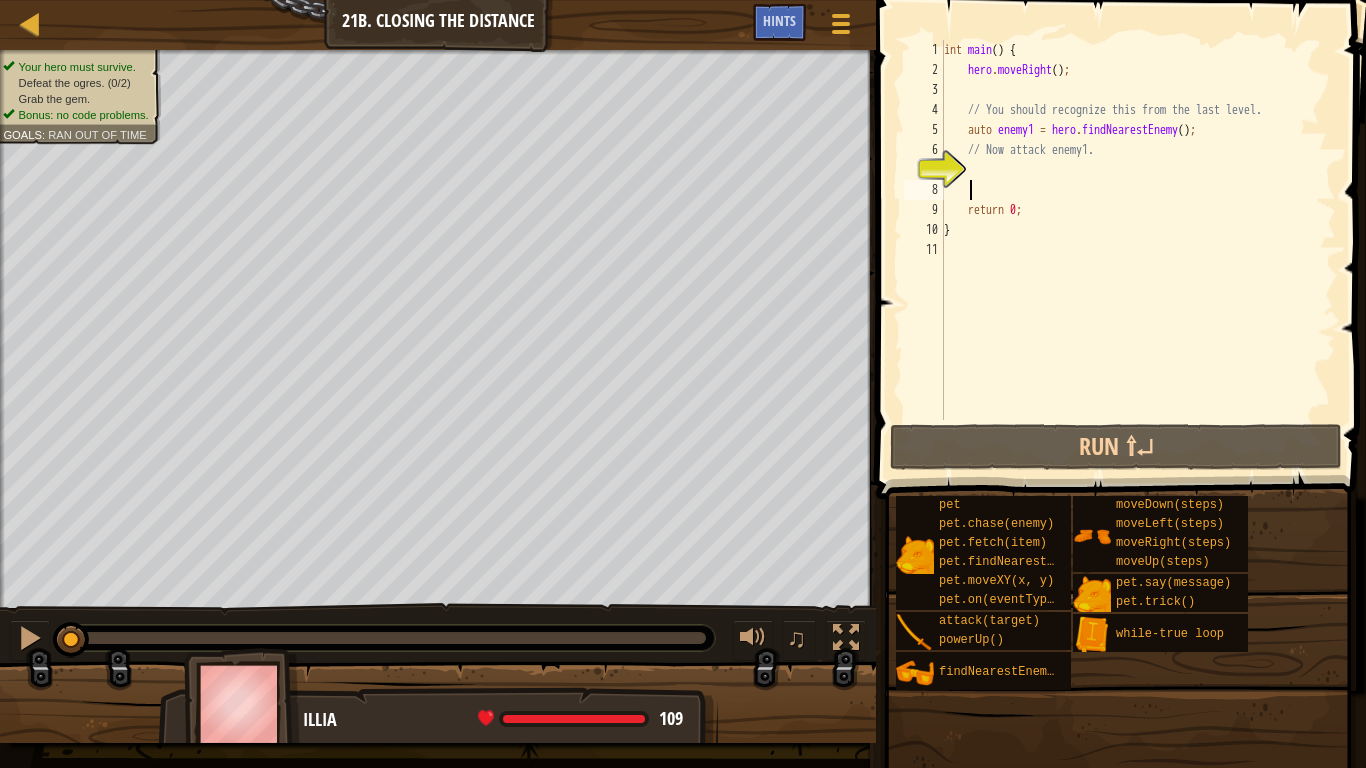 click on "int   main ( )   {      hero . moveRight ( ) ;           // You should recognize this from the last level.      auto   enemy1   =   hero . findNearestEnemy ( ) ;      // Now attack enemy1.                return   0 ; }" at bounding box center [1138, 250] 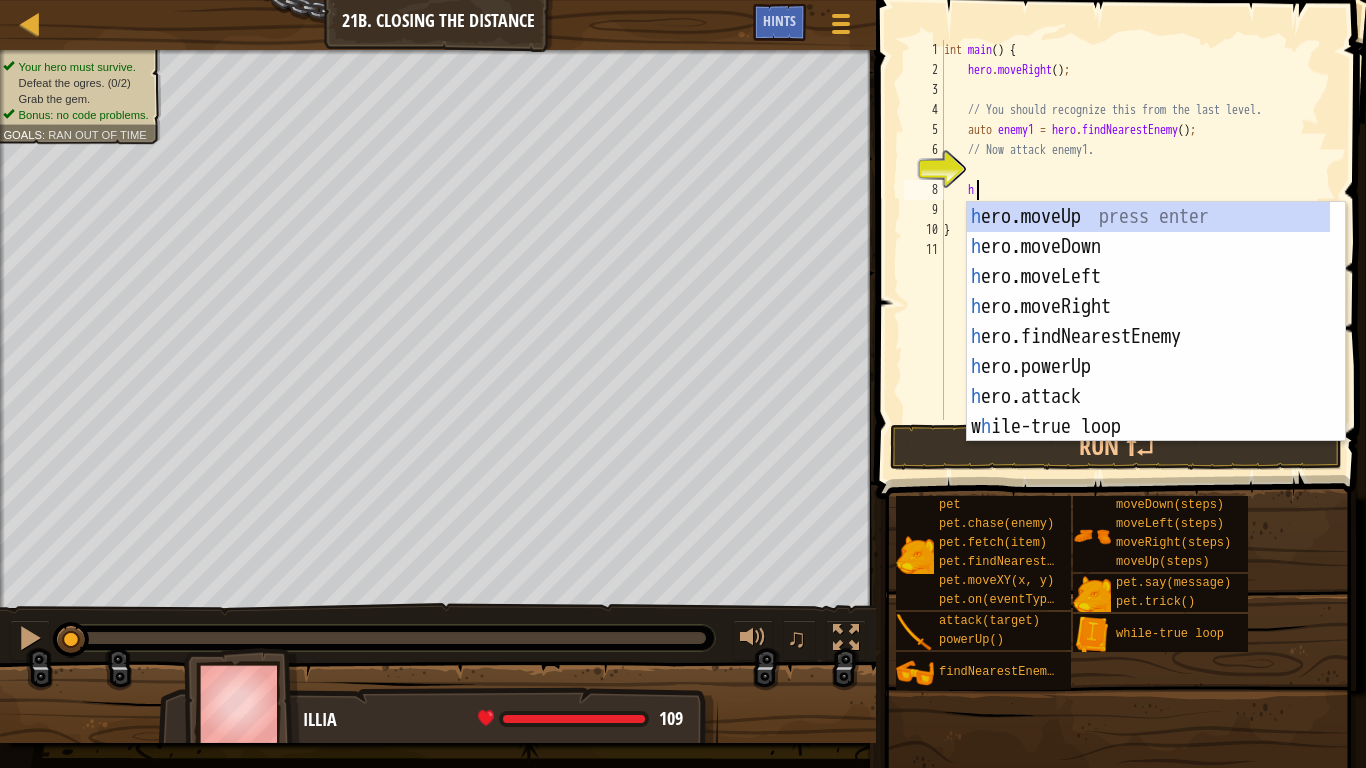 scroll, scrollTop: 9, scrollLeft: 2, axis: both 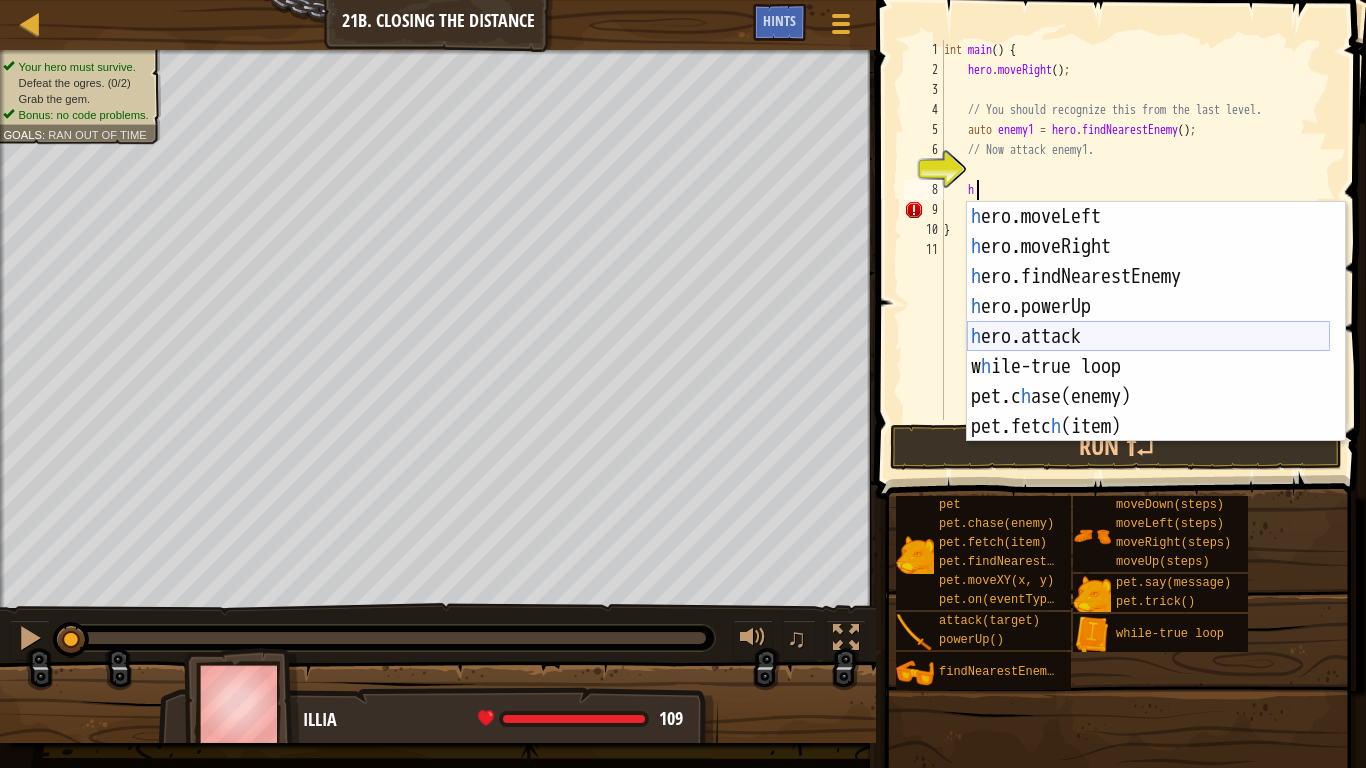 click on "h ero.moveLeft press enter h ero.moveRight press enter h ero.findNearestEnemy press enter h ero.powerUp press enter h ero.attack press enter w h ile-true loop press enter pet.c h ase(enemy) press enter pet.fetc h (item) press enter pet.on(eventType,  h andler) press enter" at bounding box center [1148, 352] 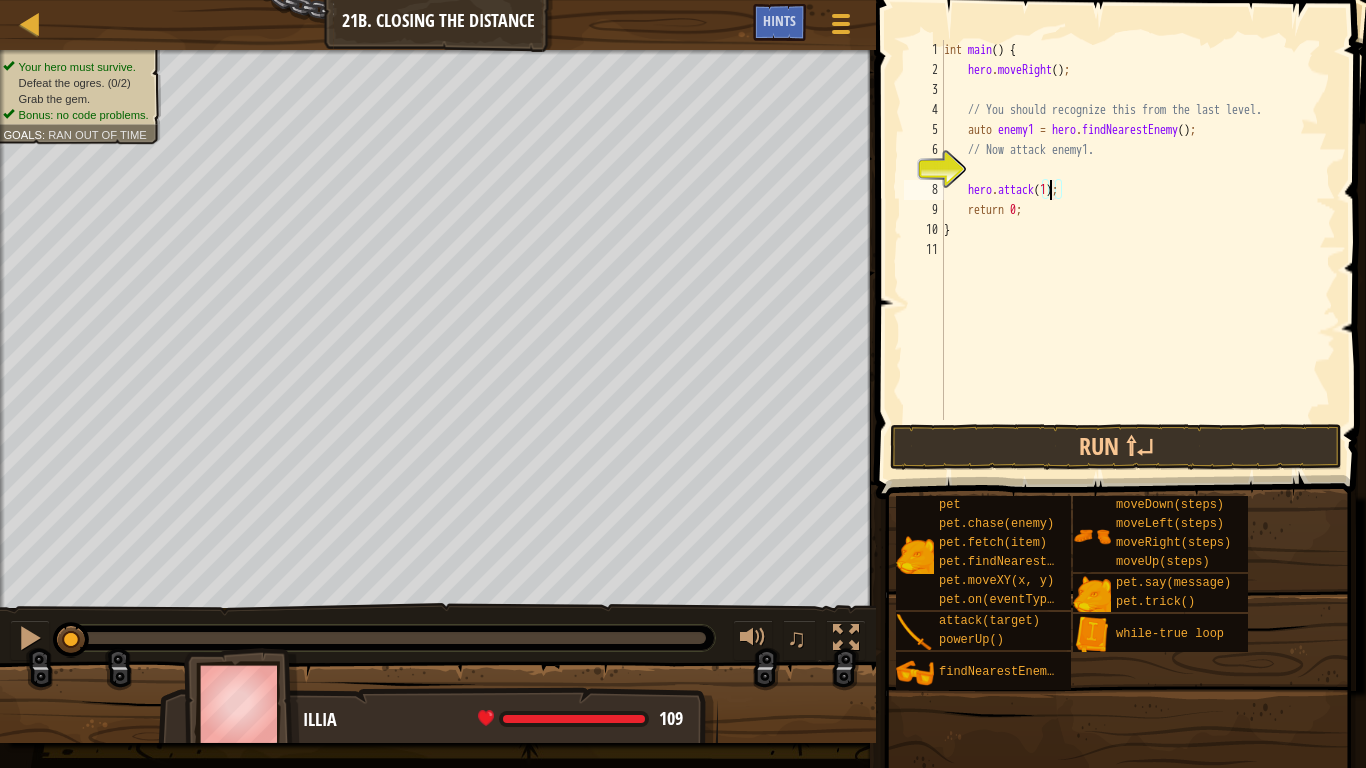 scroll, scrollTop: 9, scrollLeft: 10, axis: both 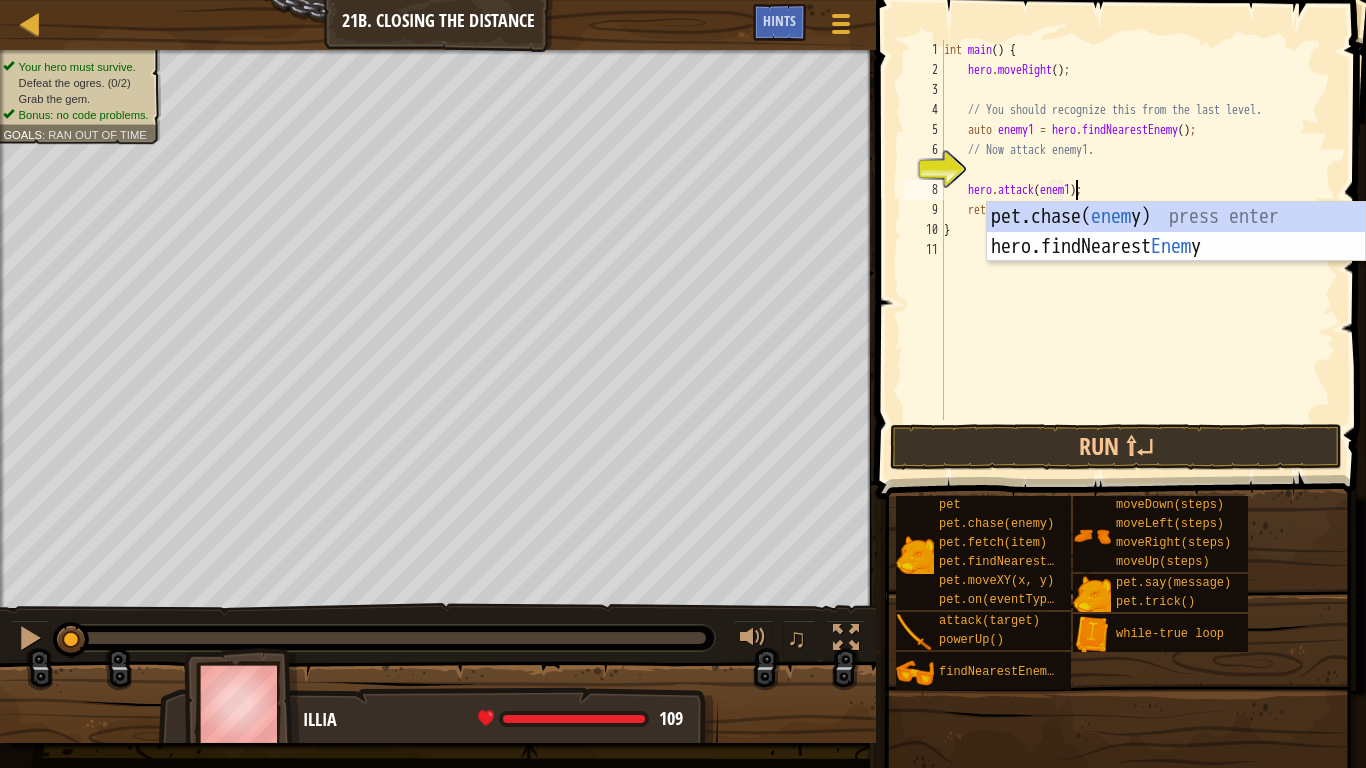 type on "hero.attack(enemy1);" 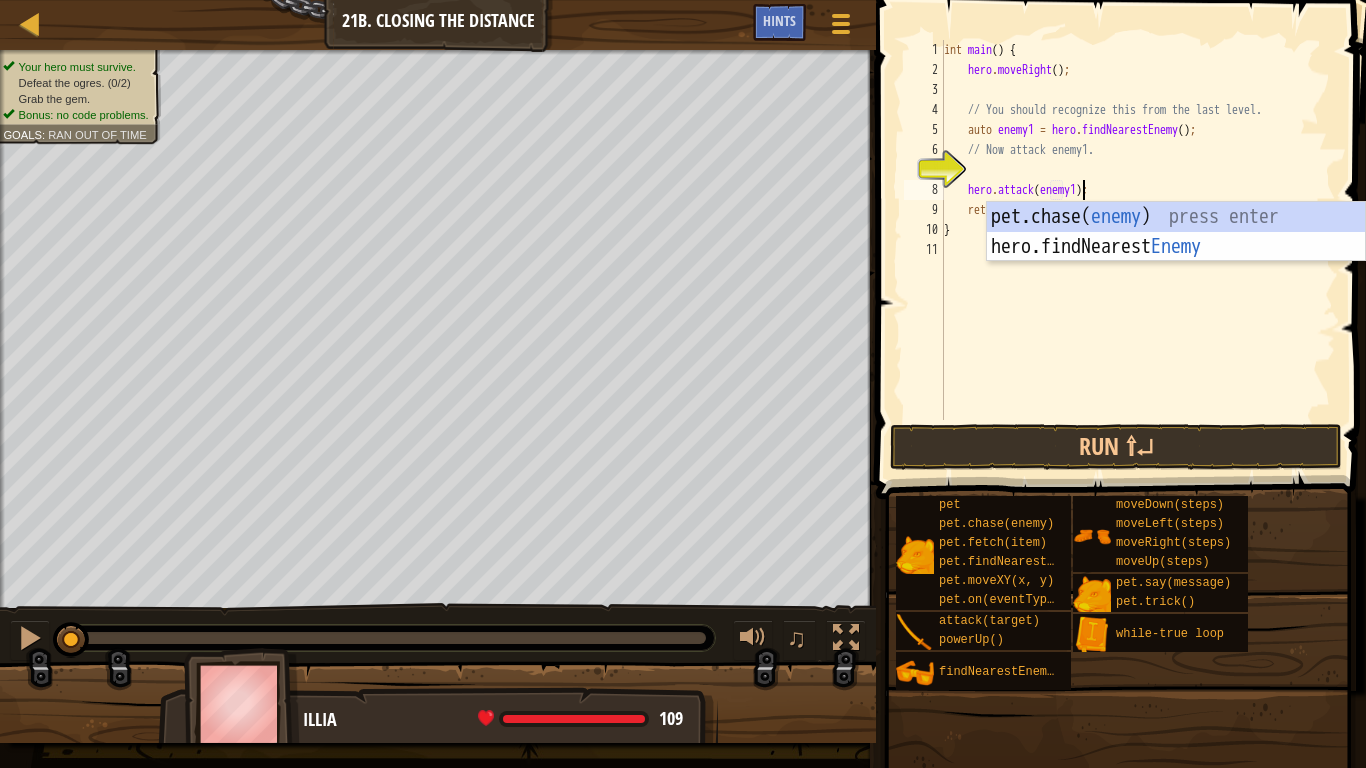 click on "int   main ( )   {      hero . moveRight ( ) ;           // You should recognize this from the last level.      auto   enemy1   =   hero . findNearestEnemy ( ) ;      // Now attack enemy1.           hero . attack ( enemy1 ) ;      return   0 ; }" at bounding box center [1138, 250] 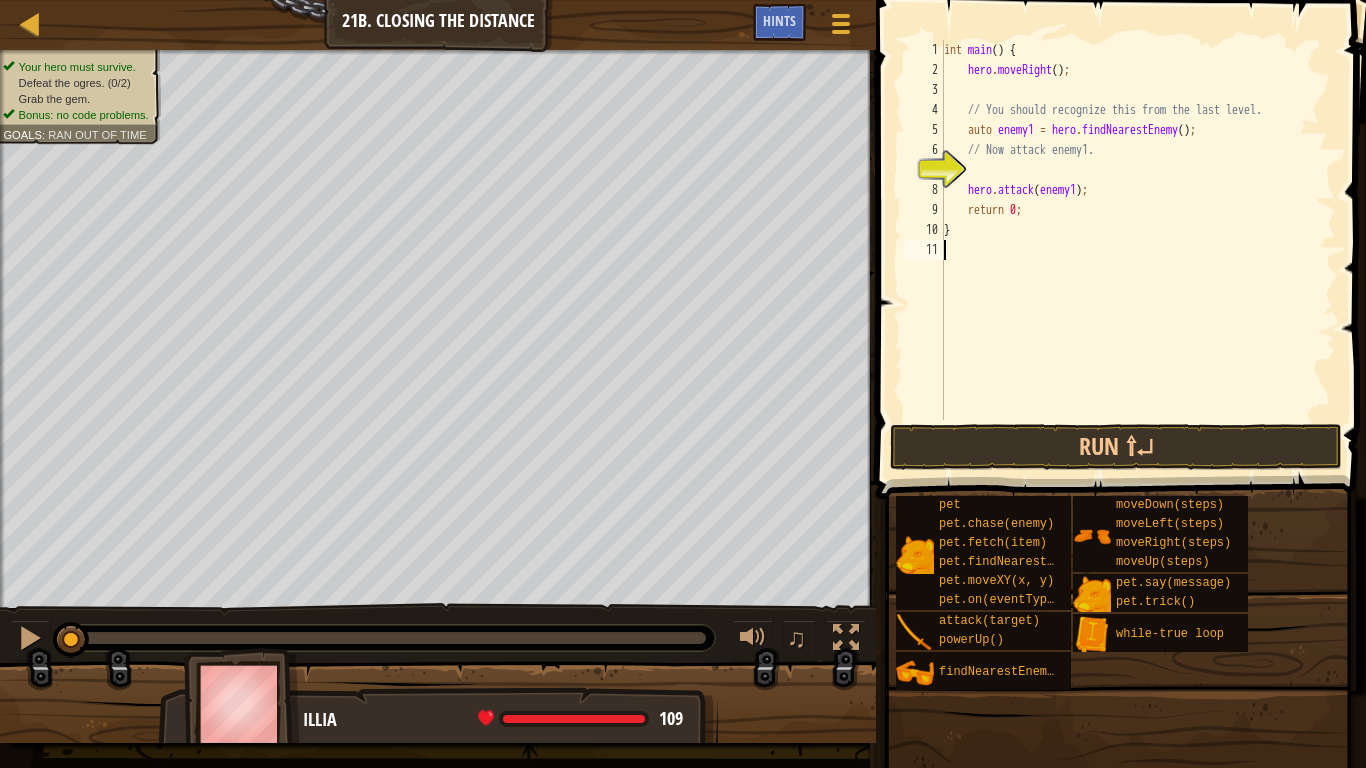 scroll, scrollTop: 9, scrollLeft: 0, axis: vertical 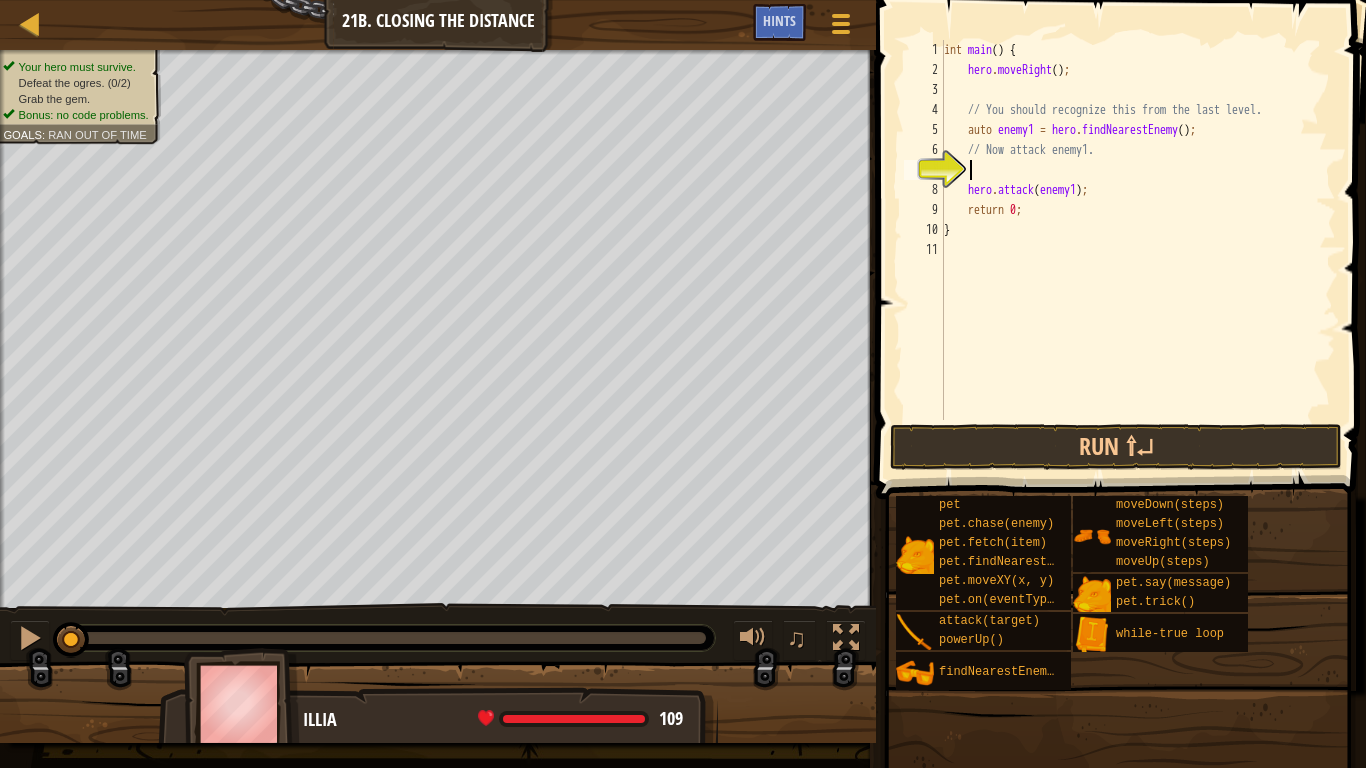 click on "int   main ( )   {      hero . moveRight ( ) ;           // You should recognize this from the last level.      auto   enemy1   =   hero . findNearestEnemy ( ) ;      // Now attack enemy1.           hero . attack ( enemy1 ) ;      return   0 ; }" at bounding box center (1138, 250) 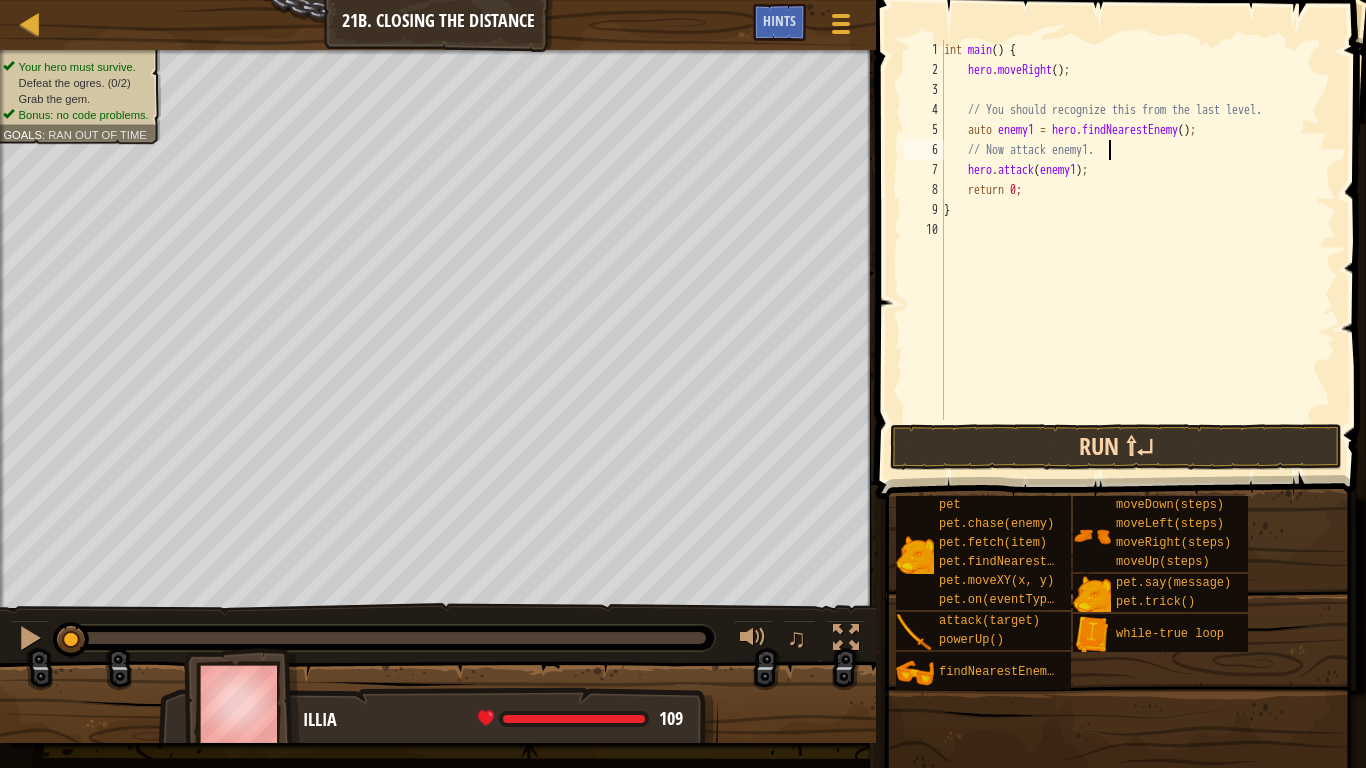 type on "// Now attack enemy1." 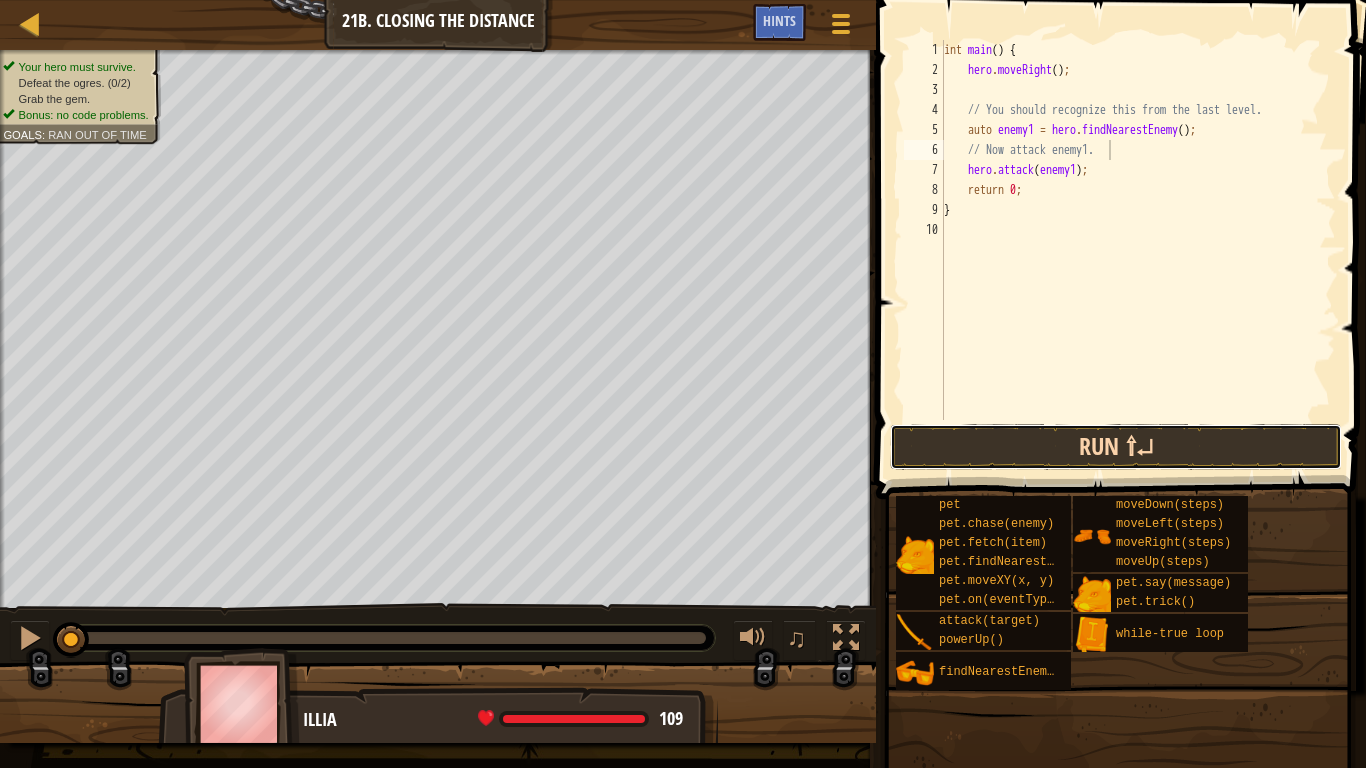 click on "Run ⇧↵" at bounding box center (1116, 447) 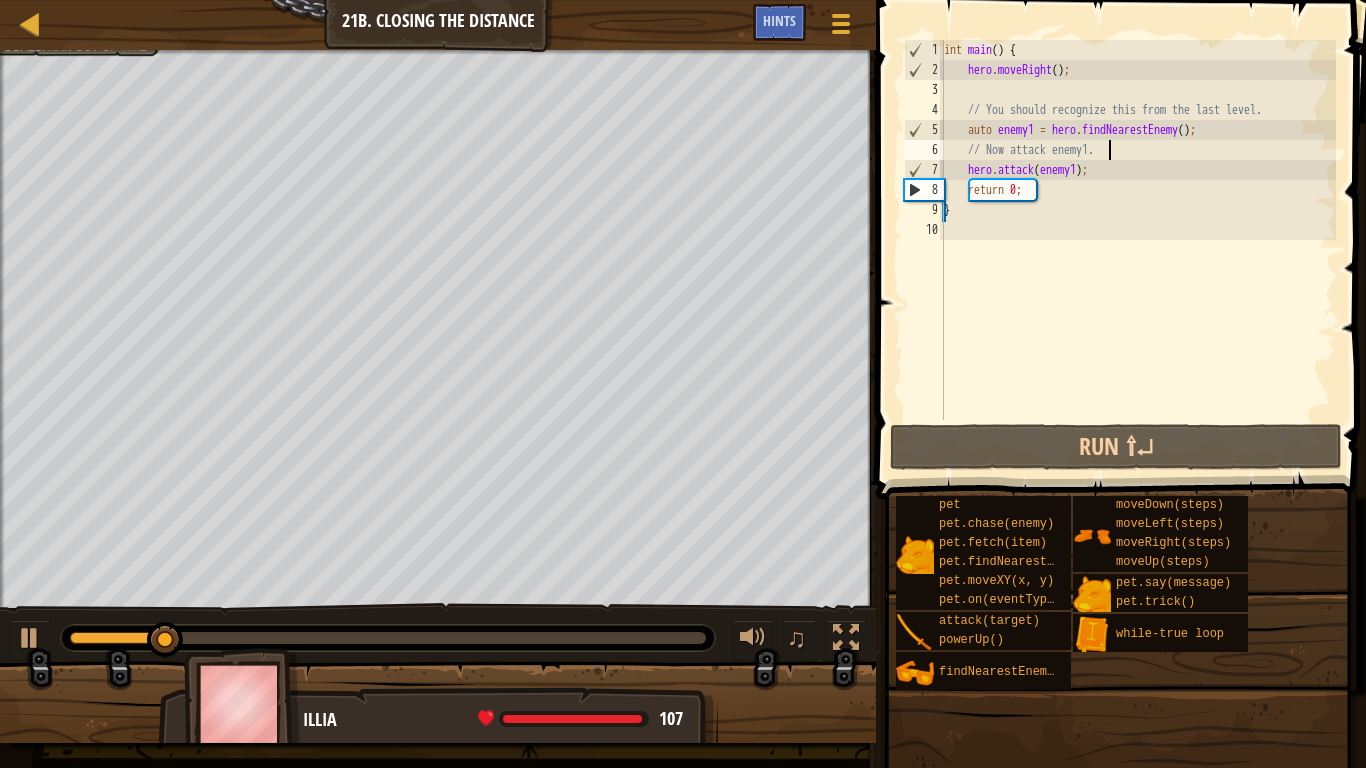click on "int   main ( )   {      hero . moveRight ( ) ;           // You should recognize this from the last level.      auto   enemy1   =   hero . findNearestEnemy ( ) ;      // Now attack enemy1.      hero . attack ( enemy1 ) ;      return   0 ; }" at bounding box center (1138, 250) 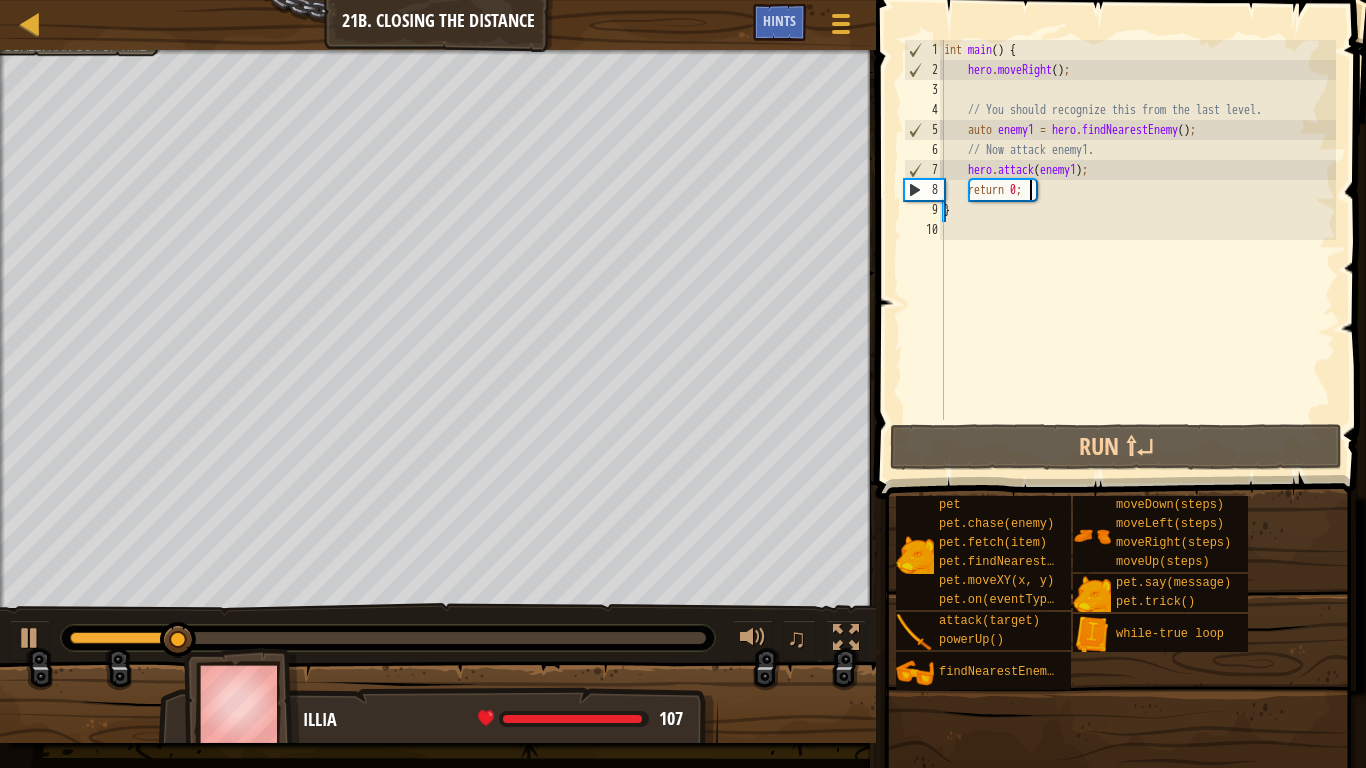 click on "int   main ( )   {      hero . moveRight ( ) ;           // You should recognize this from the last level.      auto   enemy1   =   hero . findNearestEnemy ( ) ;      // Now attack enemy1.      hero . attack ( enemy1 ) ;      return   0 ; }" at bounding box center [1138, 250] 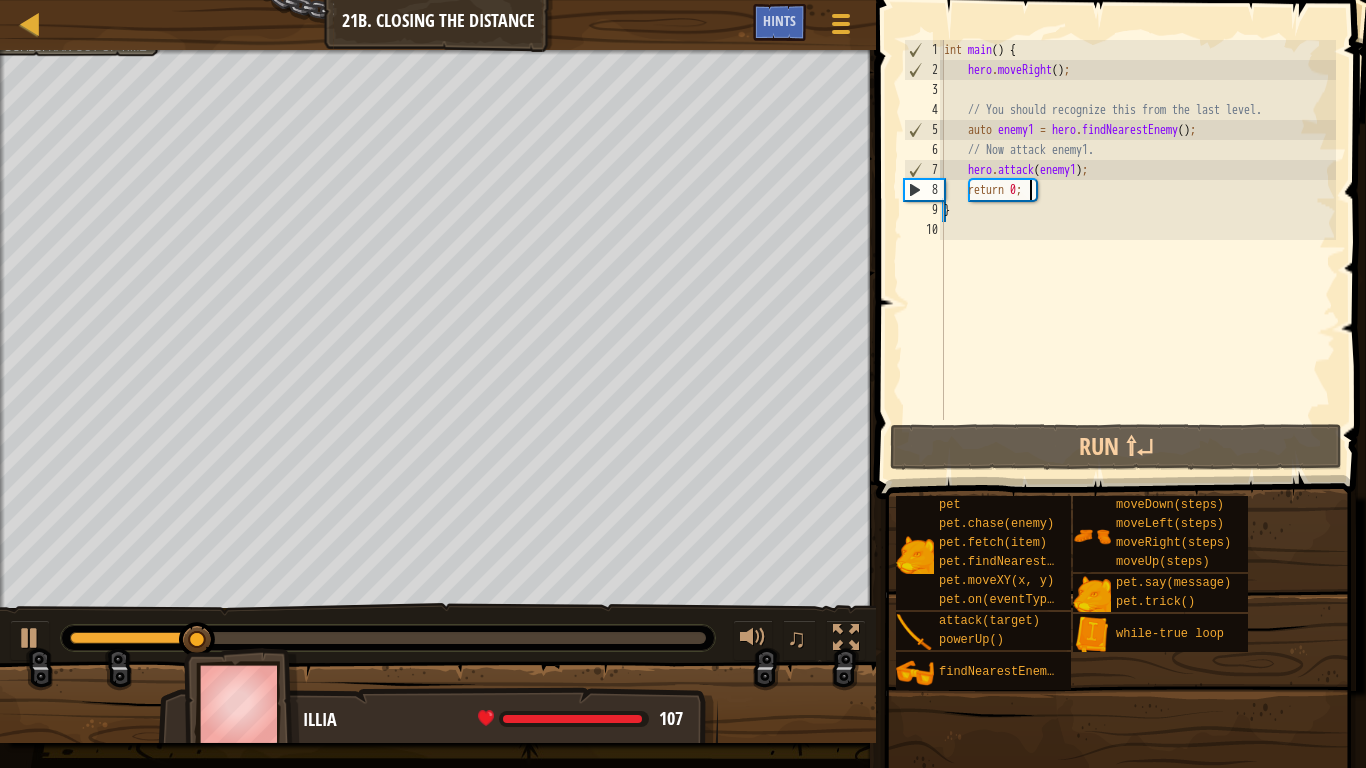click on "int   main ( )   {      hero . moveRight ( ) ;           // You should recognize this from the last level.      auto   enemy1   =   hero . findNearestEnemy ( ) ;      // Now attack enemy1.      hero . attack ( enemy1 ) ;      return   0 ; }" at bounding box center [1138, 250] 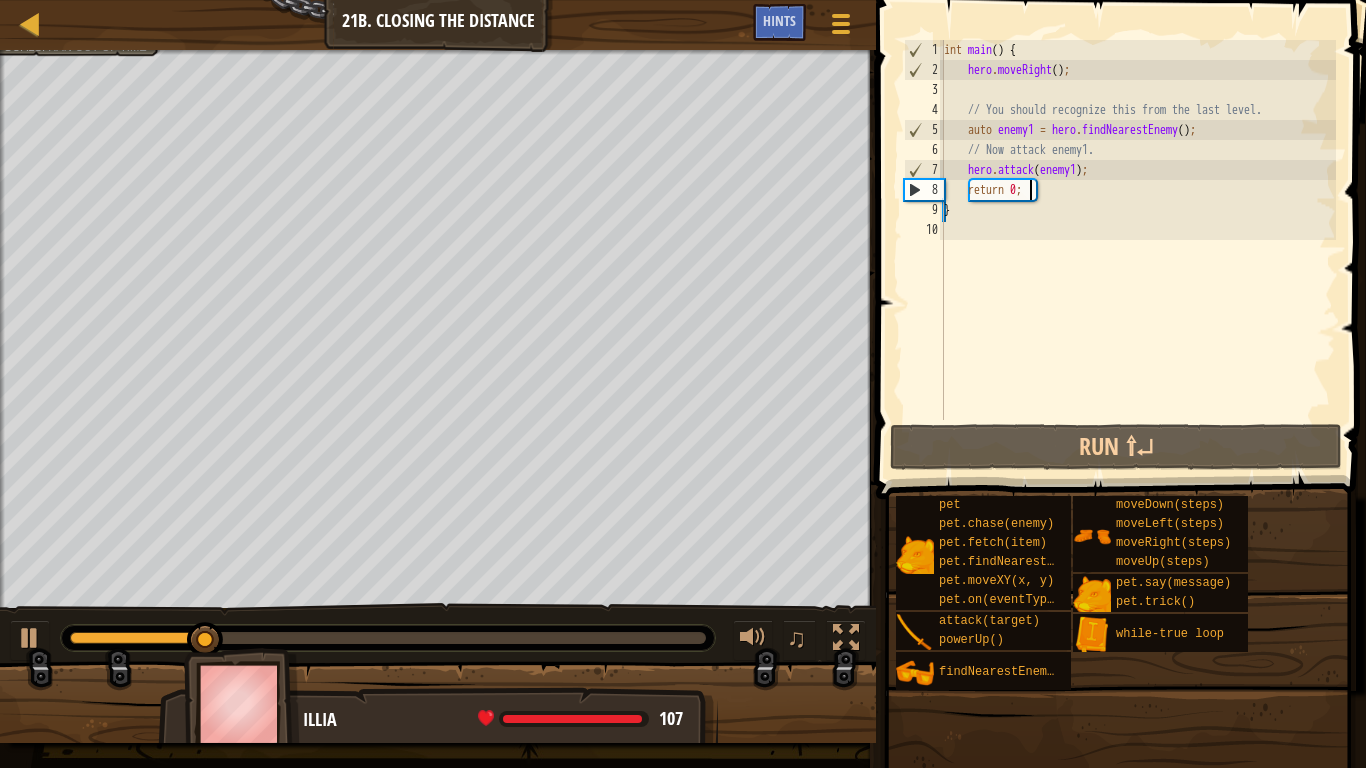 click on "int   main ( )   {      hero . moveRight ( ) ;           // You should recognize this from the last level.      auto   enemy1   =   hero . findNearestEnemy ( ) ;      // Now attack enemy1.      hero . attack ( enemy1 ) ;      return   0 ; }" at bounding box center [1138, 250] 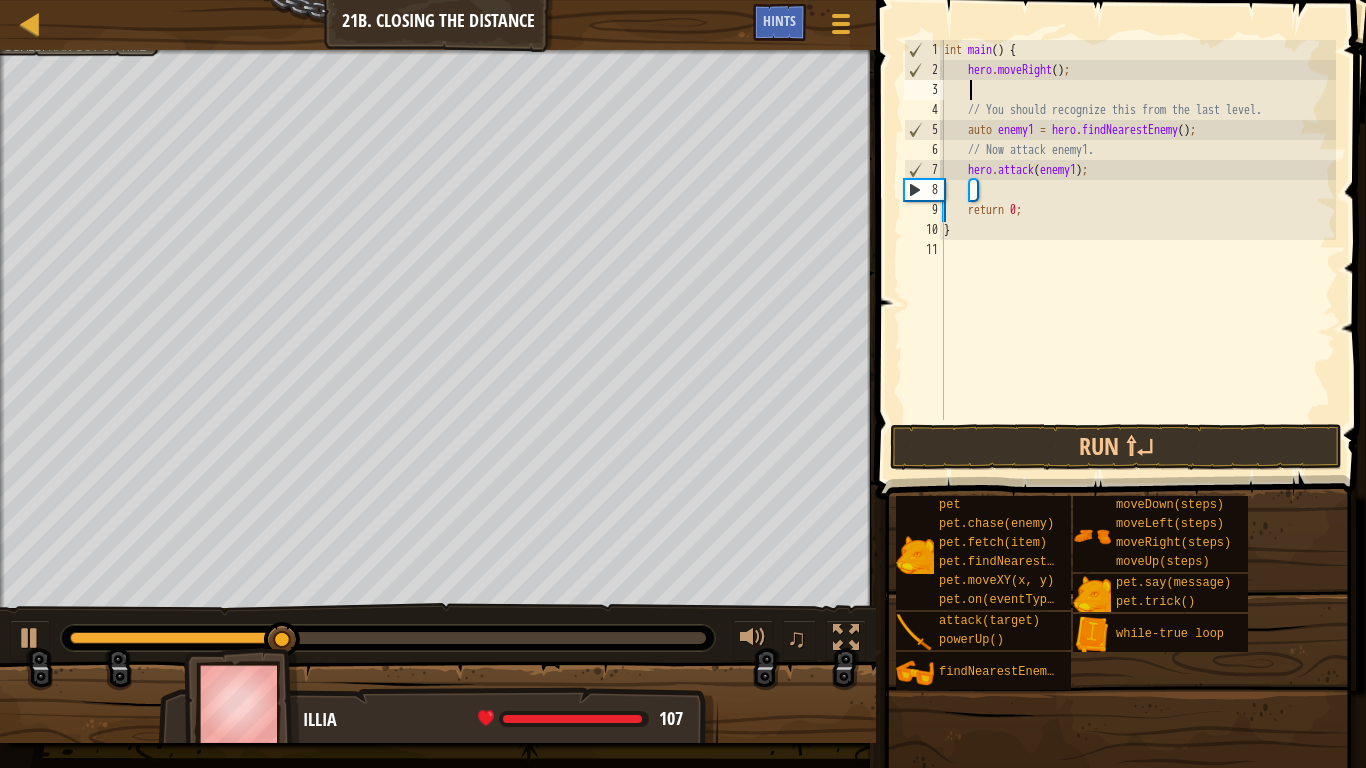 click on "int   main ( )   {      hero . moveRight ( ) ;           // You should recognize this from the last level.      auto   enemy1   =   hero . findNearestEnemy ( ) ;      // Now attack enemy1.      hero . attack ( enemy1 ) ;           return   0 ; }" at bounding box center (1138, 250) 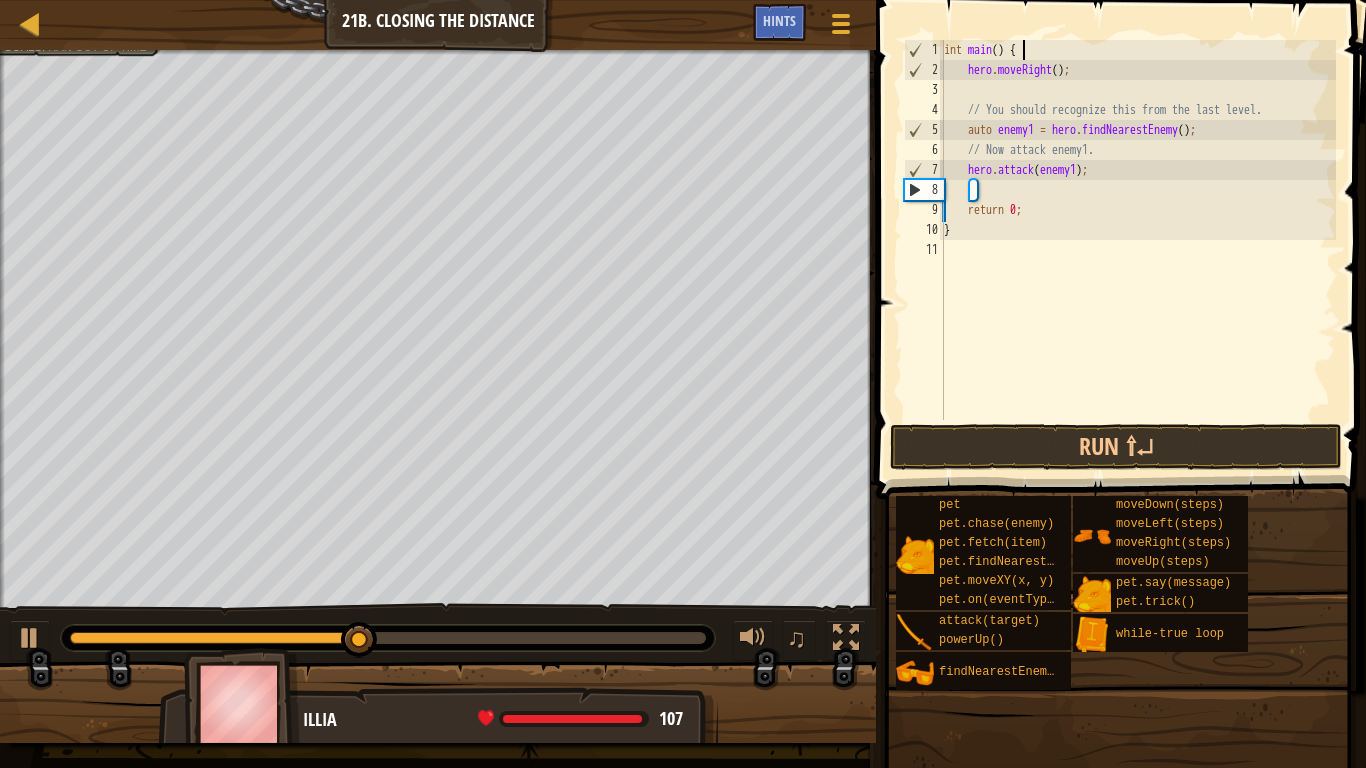 click on "int   main ( )   {      hero . moveRight ( ) ;           // You should recognize this from the last level.      auto   enemy1   =   hero . findNearestEnemy ( ) ;      // Now attack enemy1.      hero . attack ( enemy1 ) ;           return   0 ; }" at bounding box center [1138, 250] 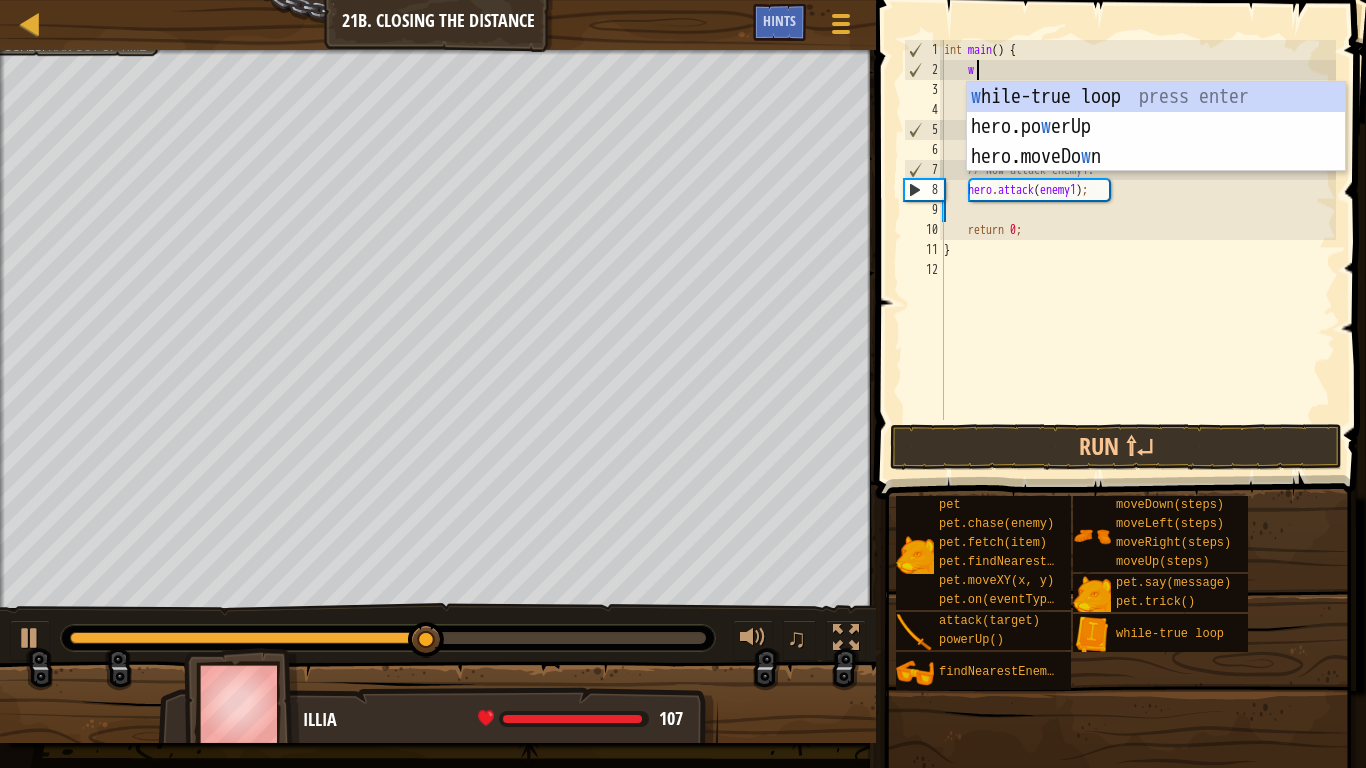 scroll, scrollTop: 9, scrollLeft: 2, axis: both 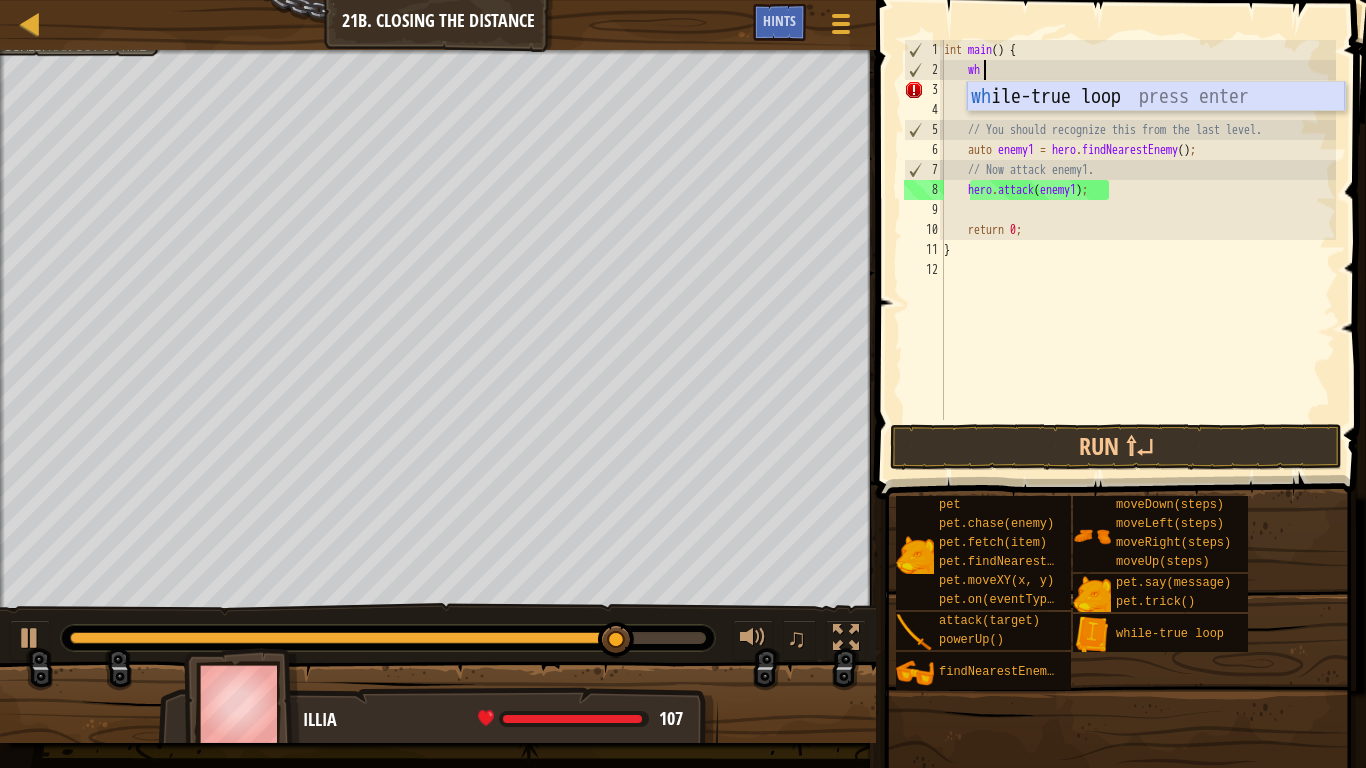 click on "wh ile-true loop press enter" at bounding box center [1156, 127] 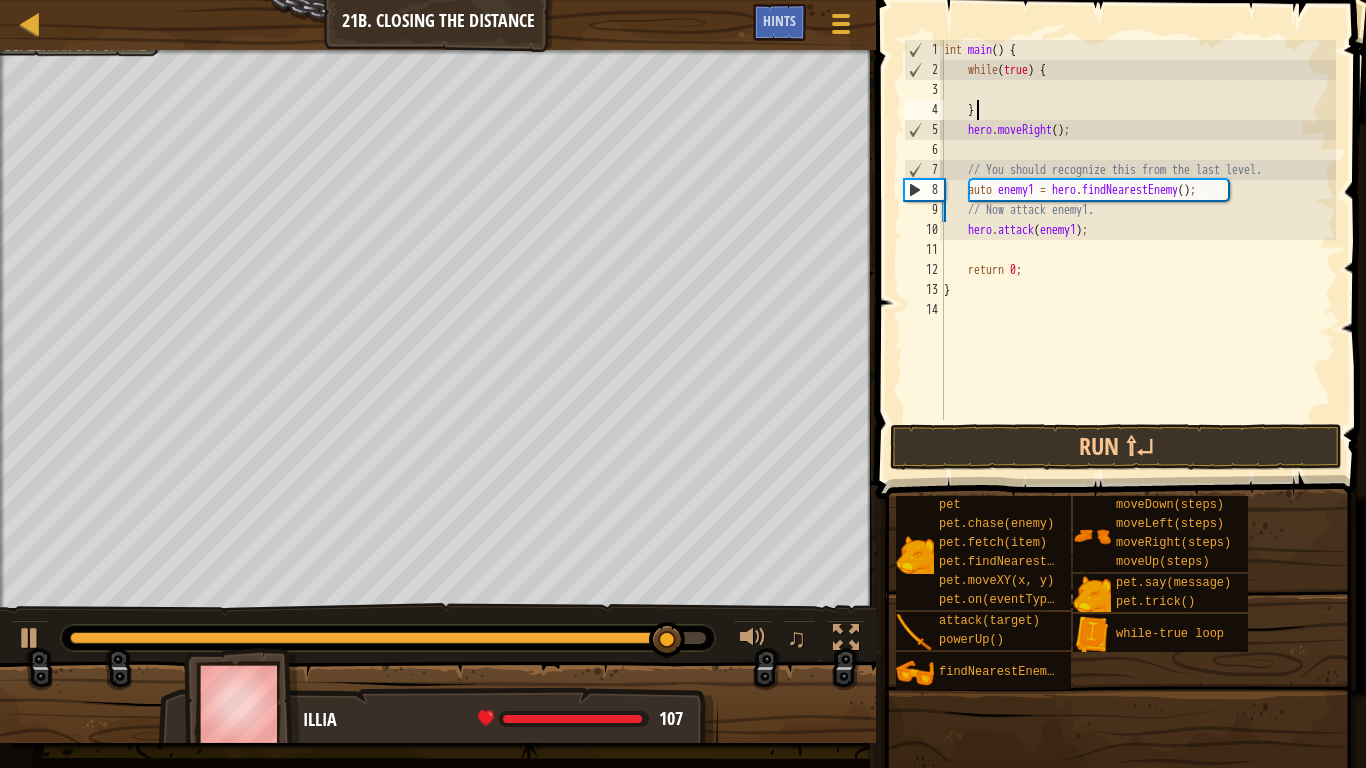 click on "int   main ( )   {      while ( true )   {               }      hero . moveRight ( ) ;           // You should recognize this from the last level.      auto   enemy1   =   hero . findNearestEnemy ( ) ;      // Now attack enemy1.      hero . attack ( enemy1 ) ;           return   0 ; }" at bounding box center [1138, 250] 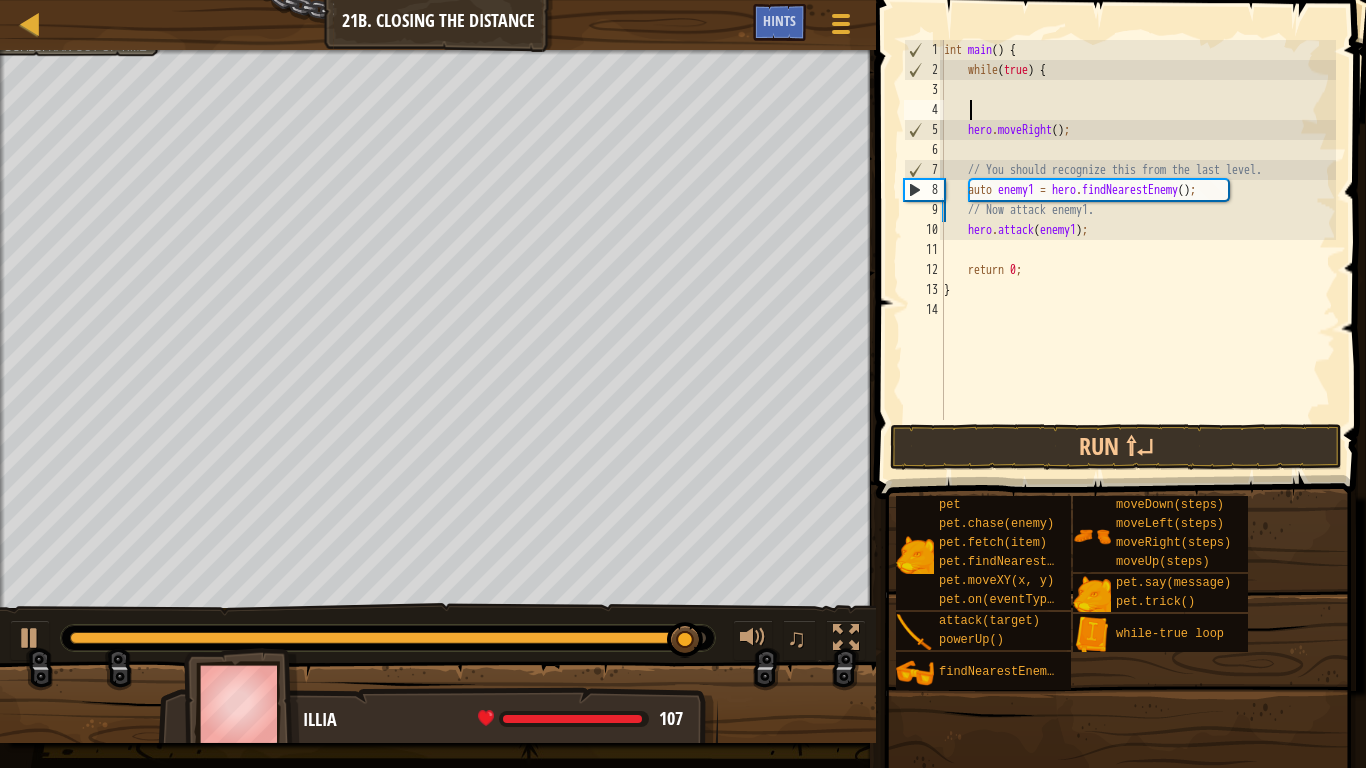 scroll, scrollTop: 9, scrollLeft: 1, axis: both 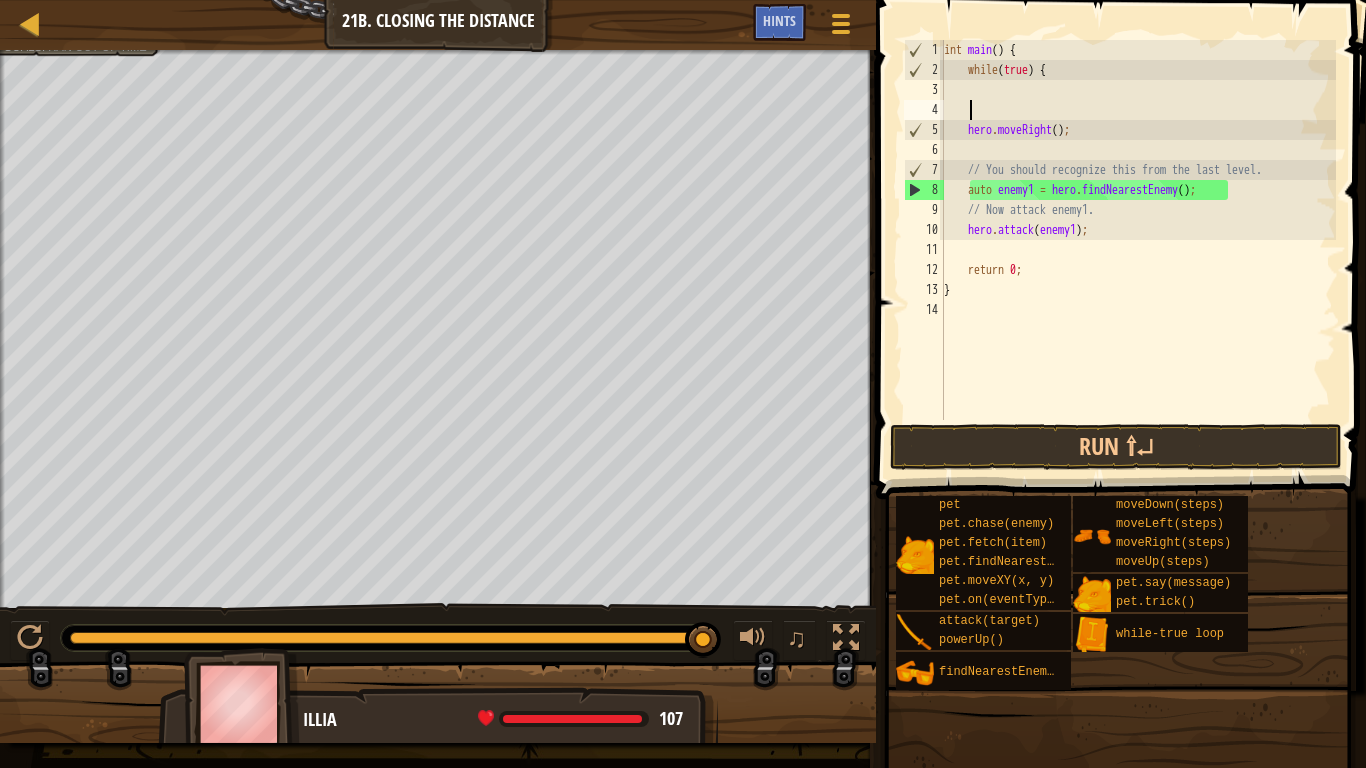 click on "int   main ( )   {      while ( true )   {                    hero . moveRight ( ) ;           // You should recognize this from the last level.      auto   enemy1   =   hero . findNearestEnemy ( ) ;      // Now attack enemy1.      hero . attack ( enemy1 ) ;           return   0 ; }" at bounding box center [1138, 250] 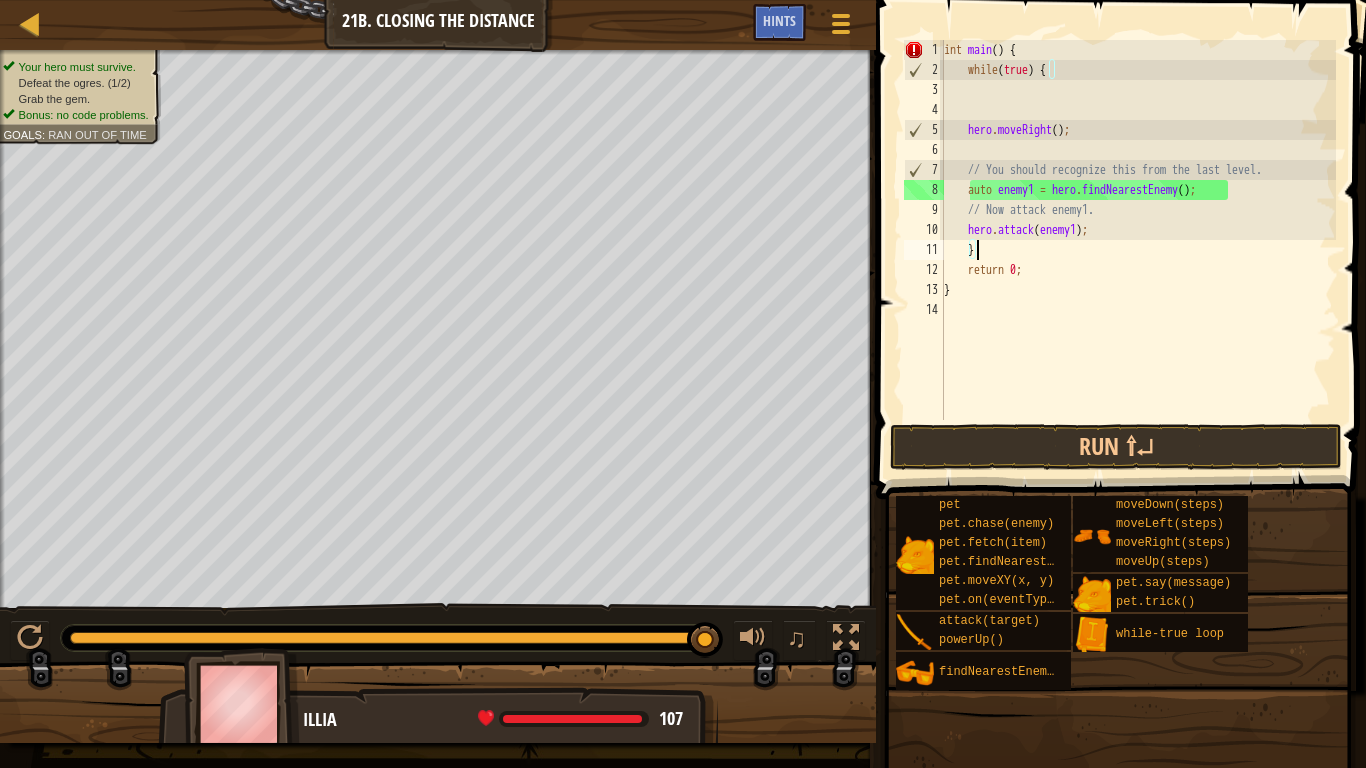 scroll, scrollTop: 9, scrollLeft: 2, axis: both 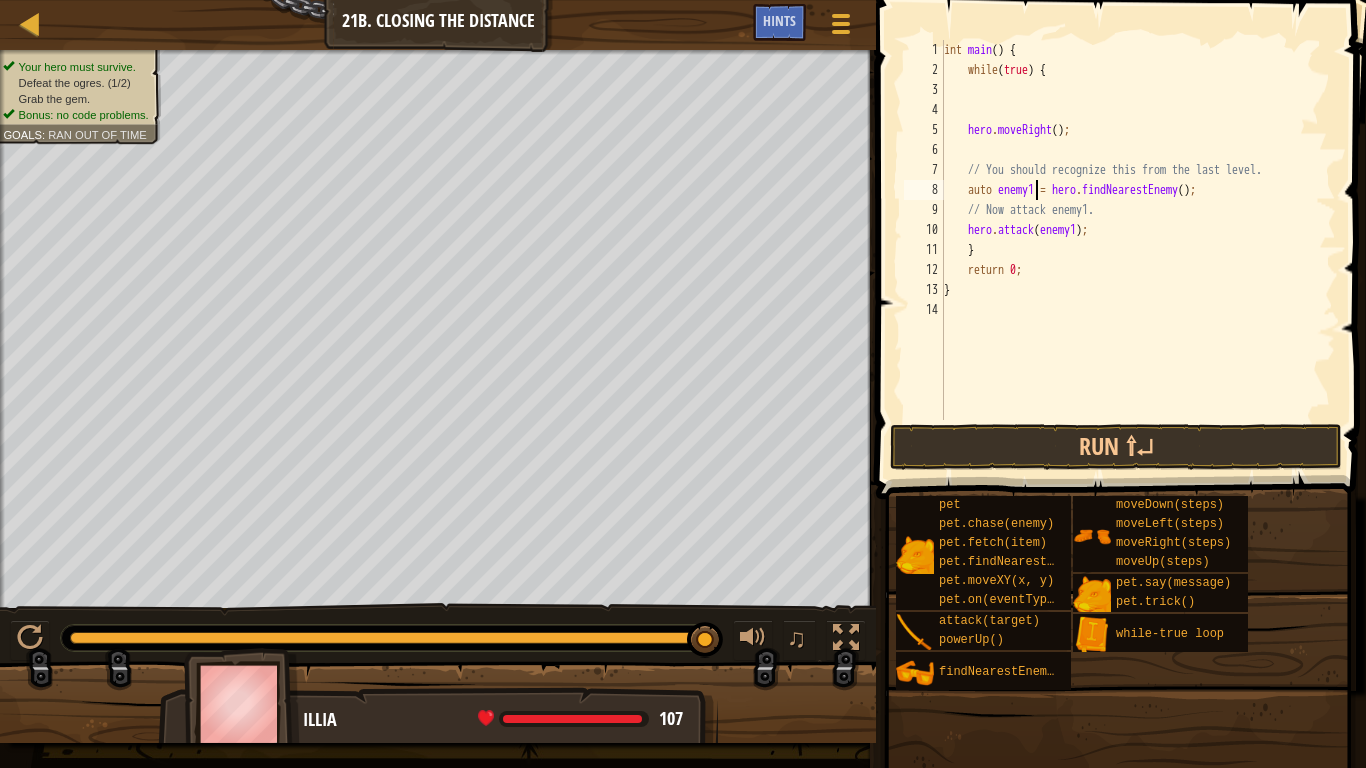 click on "int   main ( )   {      while ( true )   {                    hero . moveRight ( ) ;           // You should recognize this from the last level.      auto   enemy1   =   hero . findNearestEnemy ( ) ;      // Now attack enemy1.      hero . attack ( enemy1 ) ;      }      return   0 ; }" at bounding box center (1138, 250) 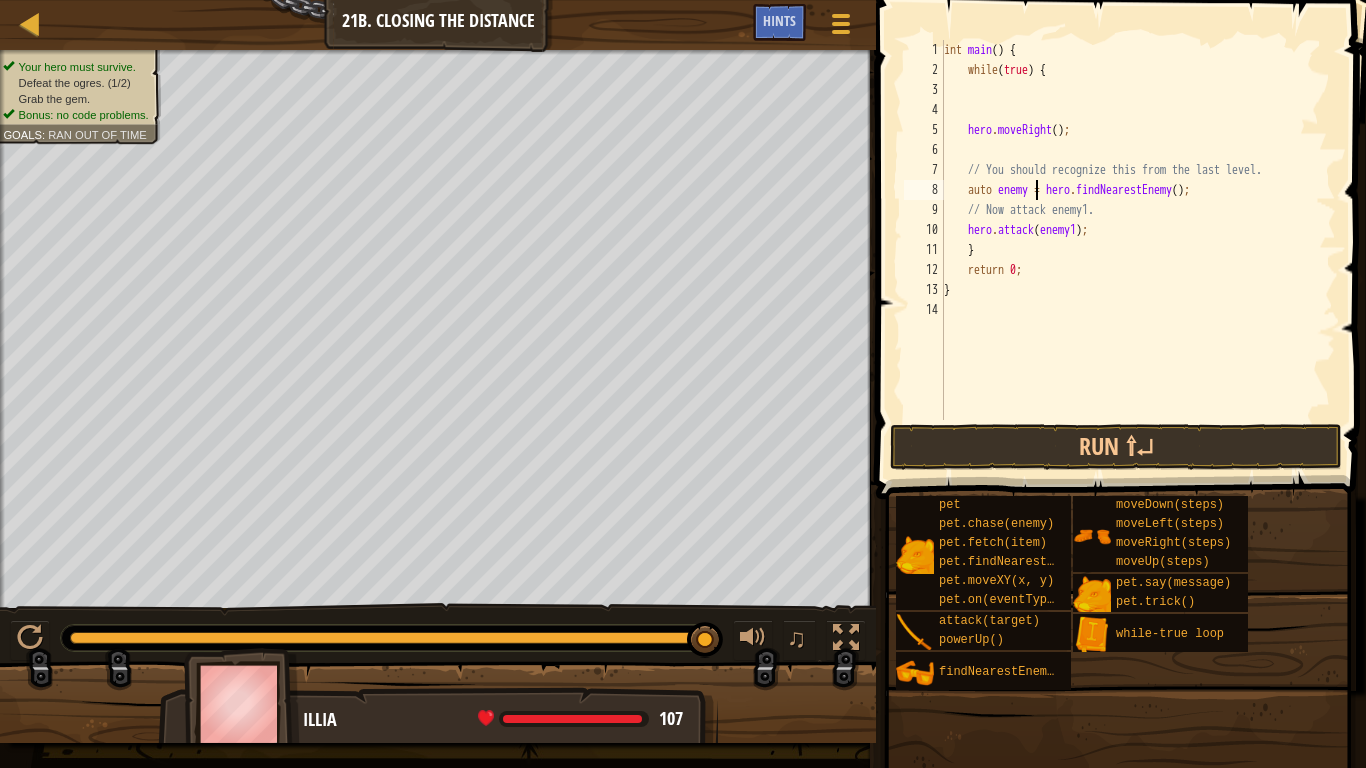 click on "int   main ( )   {      while ( true )   {                    hero . moveRight ( ) ;           // You should recognize this from the last level.      auto   enemy   =   hero . findNearestEnemy ( ) ;      // Now attack enemy1.      hero . attack ( enemy1 ) ;      }      return   0 ; }" at bounding box center [1138, 250] 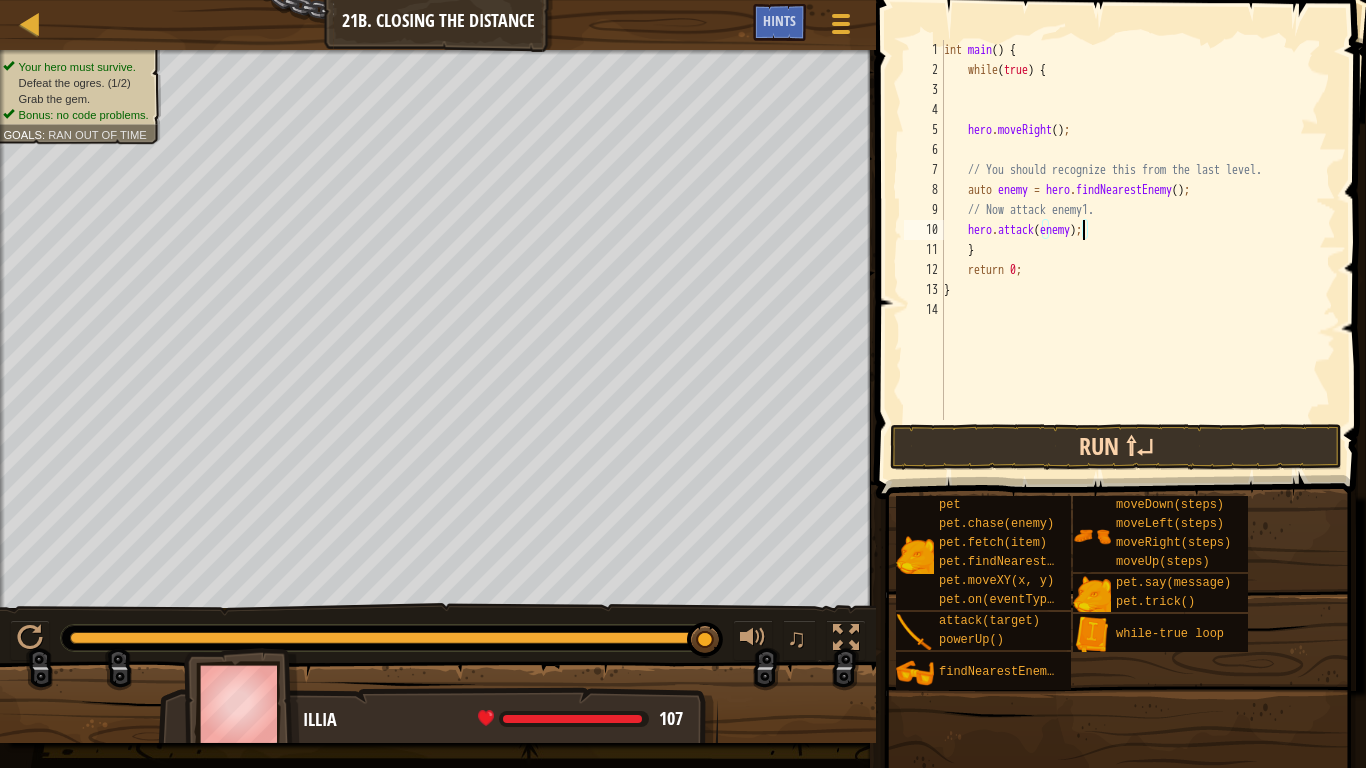 type on "hero.attack(enemy);" 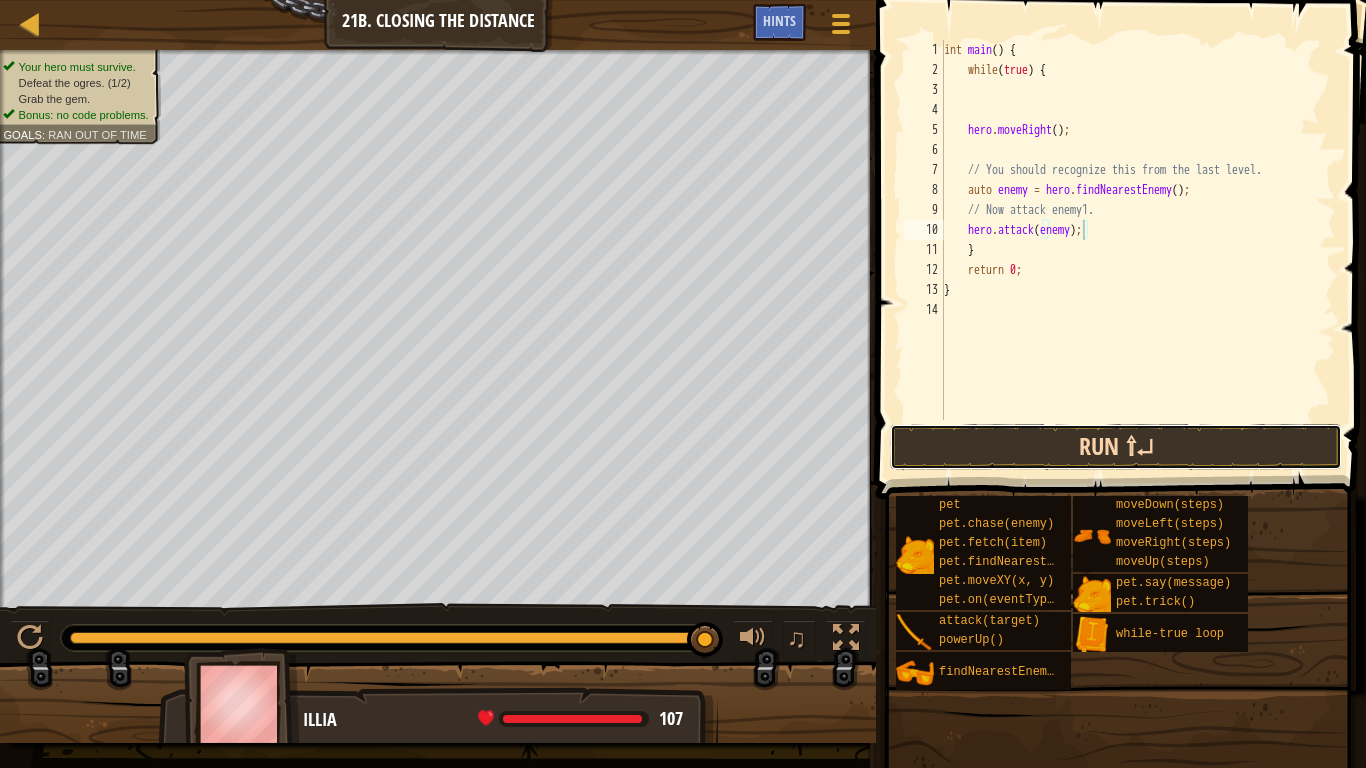 click on "Run ⇧↵" at bounding box center (1116, 447) 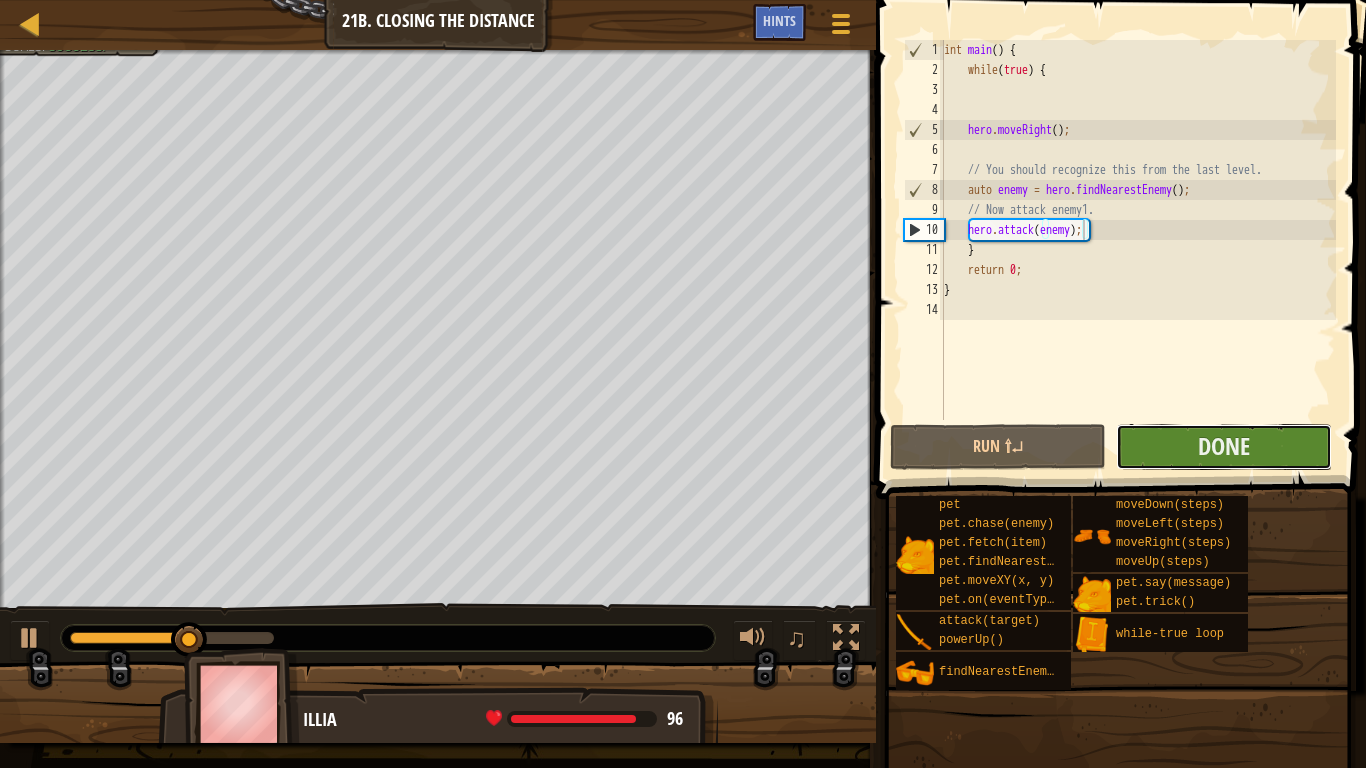 click on "Done" at bounding box center (1224, 447) 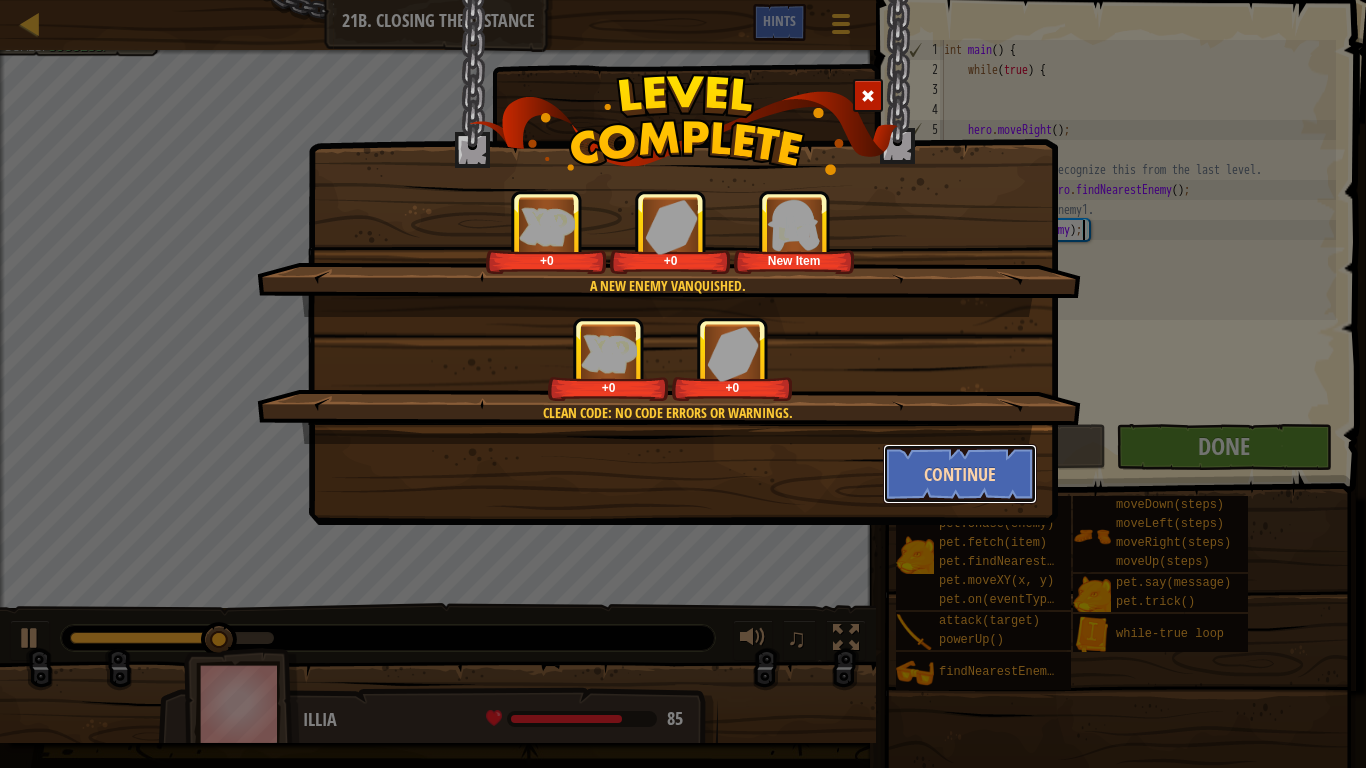 click on "Continue" at bounding box center [960, 474] 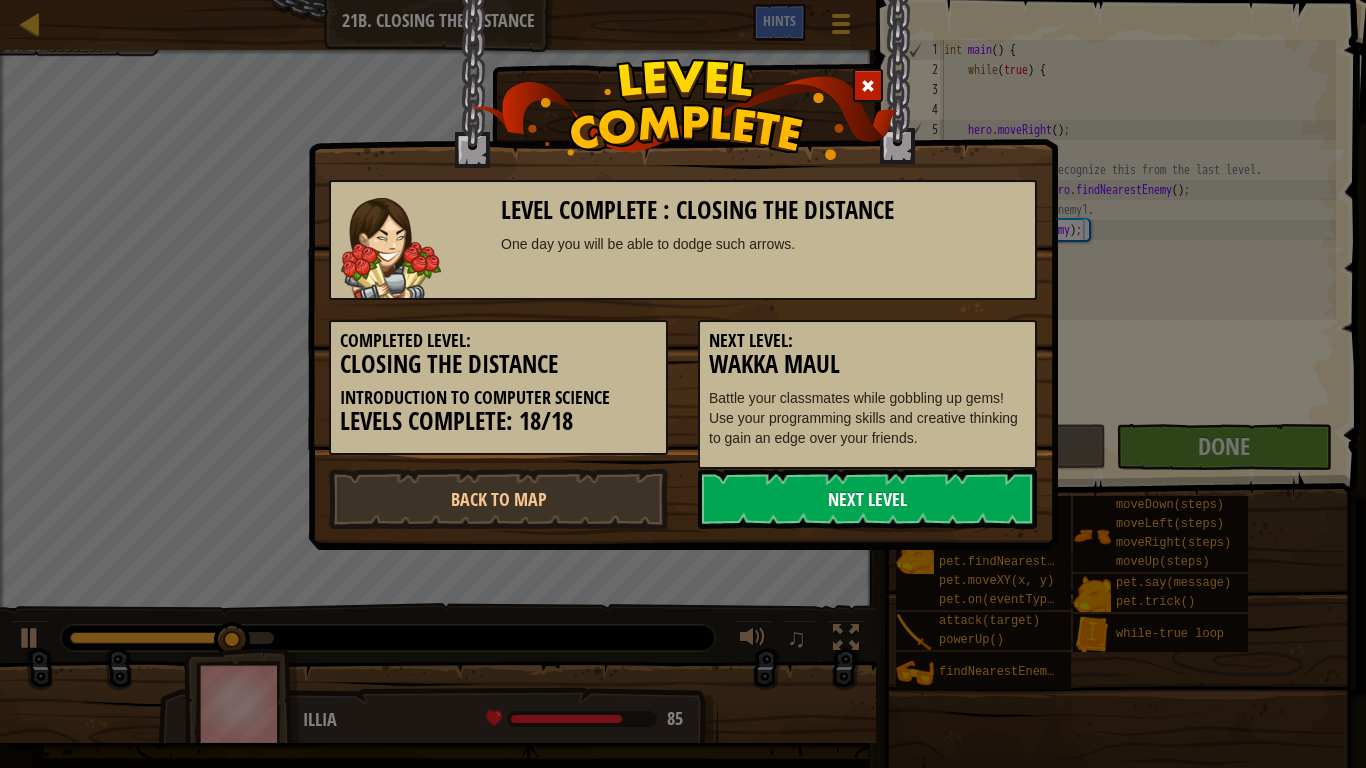 click on "Next Level" at bounding box center (867, 499) 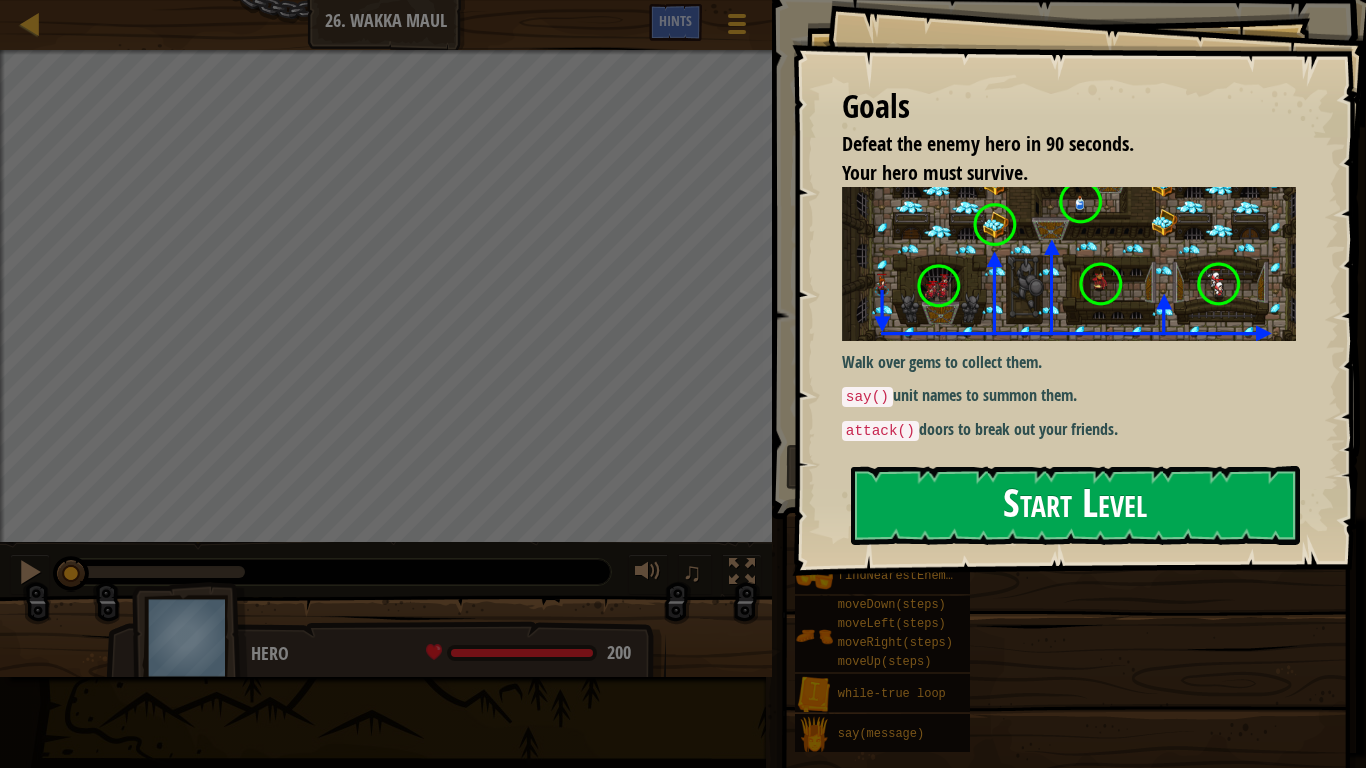 click on "Start Level" at bounding box center [1075, 505] 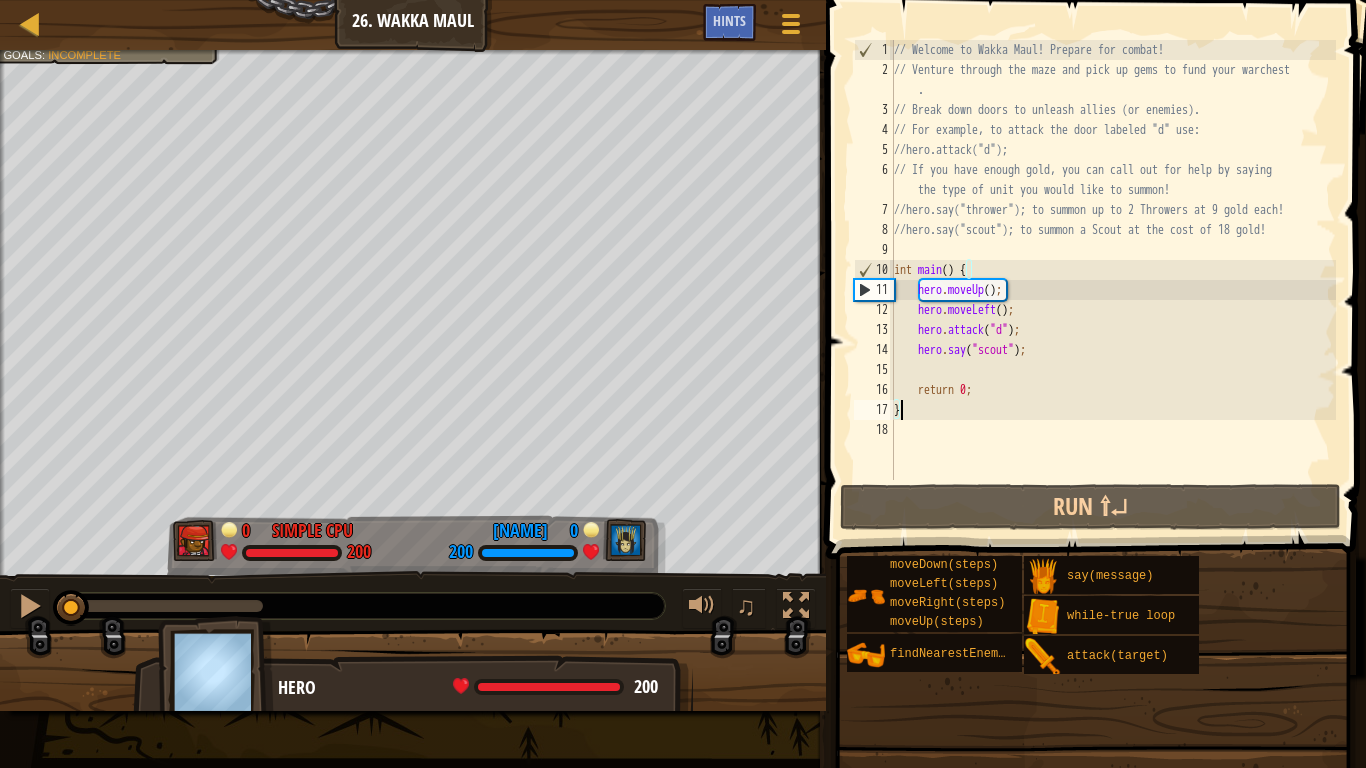 drag, startPoint x: 219, startPoint y: 590, endPoint x: 0, endPoint y: 550, distance: 222.623 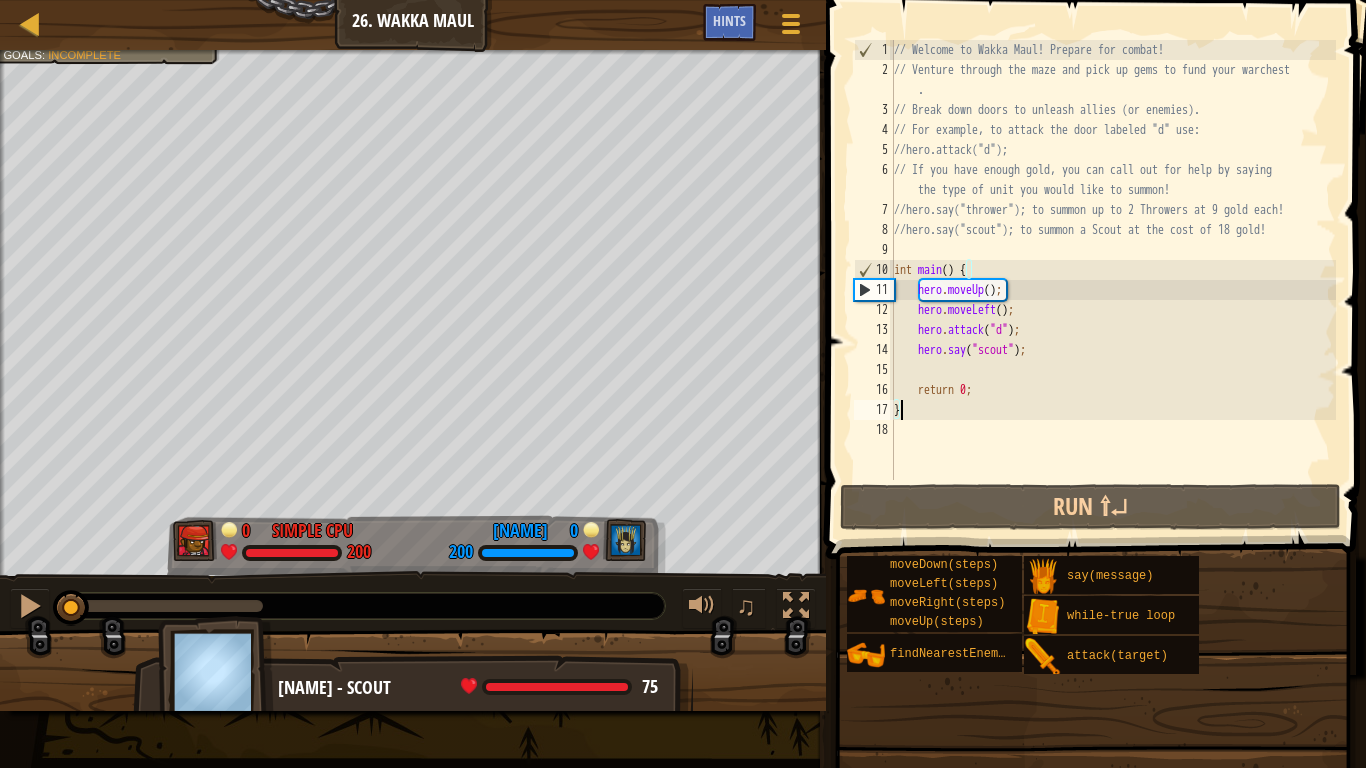 click on "// Welcome to Wakka Maul! Prepare for combat! // Venture through the maze and pick up gems to fund your warchest      . // Break down doors to unleash allies (or enemies). // For example, to attack the door labeled "d" use: //hero.attack("d"); // If you have enough gold, you can call out for help by saying       the type of unit you would like to summon! //hero.say("thrower"); to summon up to 2 Throwers at 9 gold each! //hero.say("scout"); to summon a Scout at the cost of 18 gold! int   main ( )   {      hero . moveUp ( ) ;      hero . moveLeft ( ) ;      hero . attack ( " d " ) ;      hero . say ( " scout " ) ;           return   0 ; }" at bounding box center (1113, 280) 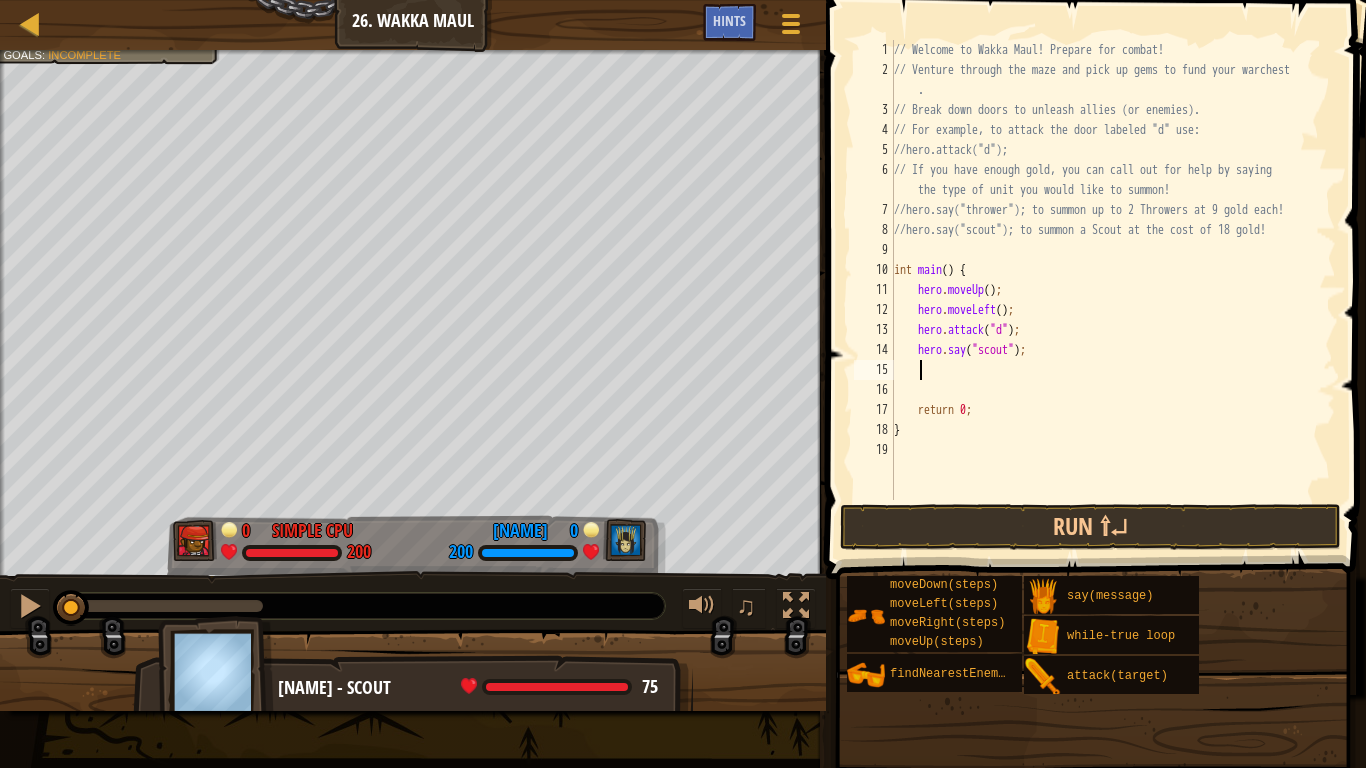type on "h" 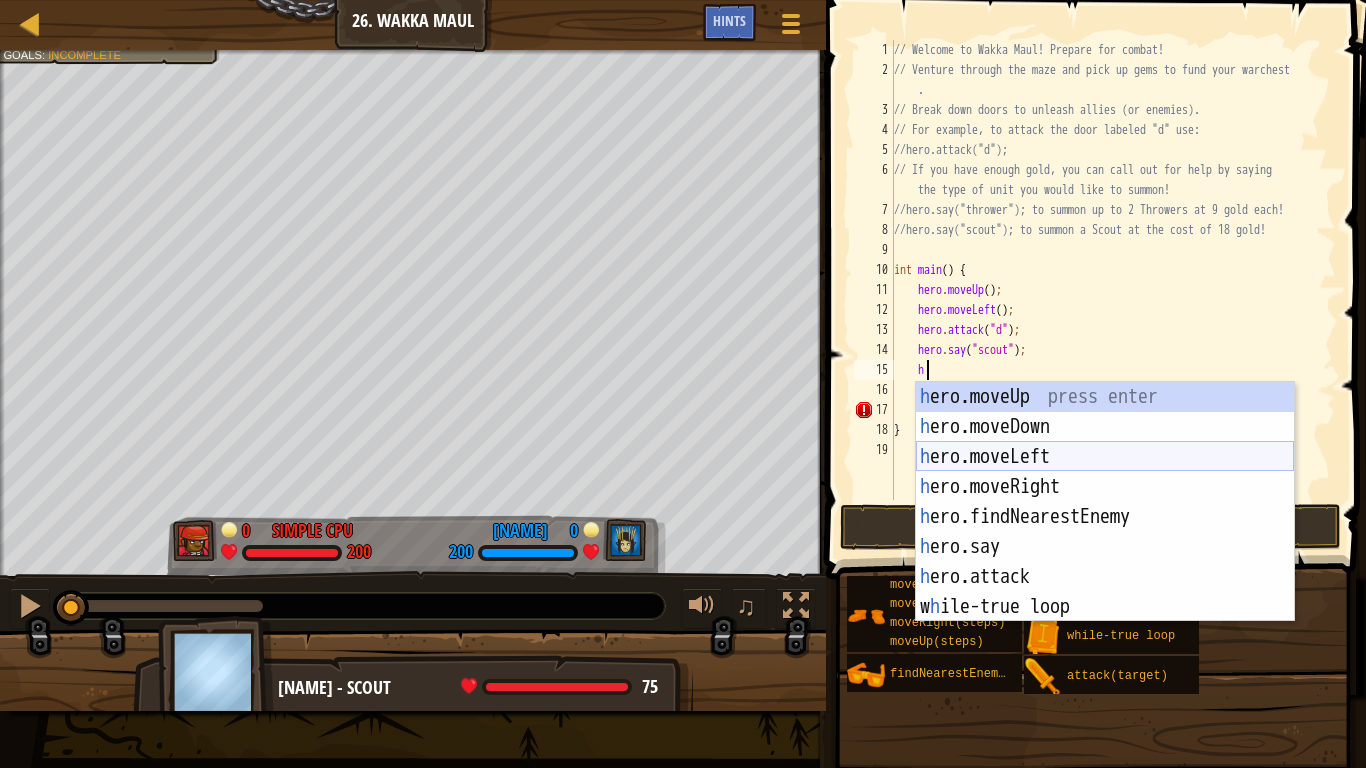 click on "h ero.moveUp press enter h ero.moveDown press enter h ero.moveLeft press enter h ero.moveRight press enter h ero.findNearestEnemy press enter h ero.say press enter h ero.attack press enter w h ile-true loop press enter" at bounding box center [1105, 532] 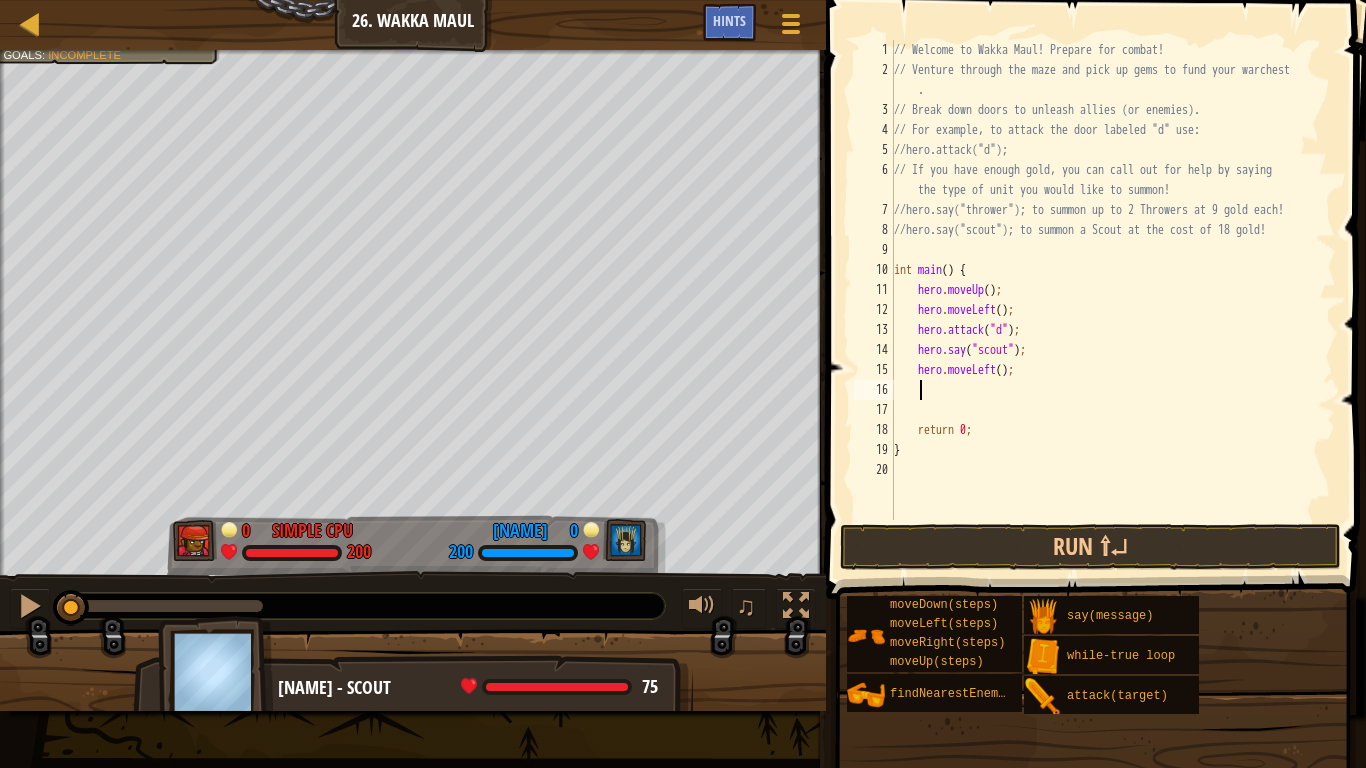 click on "// Welcome to Wakka Maul! Prepare for combat! // Venture through the maze and pick up gems to fund your warchest      . // Break down doors to unleash allies (or enemies). // For example, to attack the door labeled "d" use: //hero.attack("d"); // If you have enough gold, you can call out for help by saying       the type of unit you would like to summon! //hero.say("thrower"); to summon up to 2 Throwers at 9 gold each! //hero.say("scout"); to summon a Scout at the cost of 18 gold! int   main ( )   {      hero . moveUp ( ) ;      hero . moveLeft ( ) ;      hero . attack ( " d " ) ;      hero . say ( " scout " ) ;      hero . moveLeft ( ) ;                return   0 ; }" at bounding box center (1113, 300) 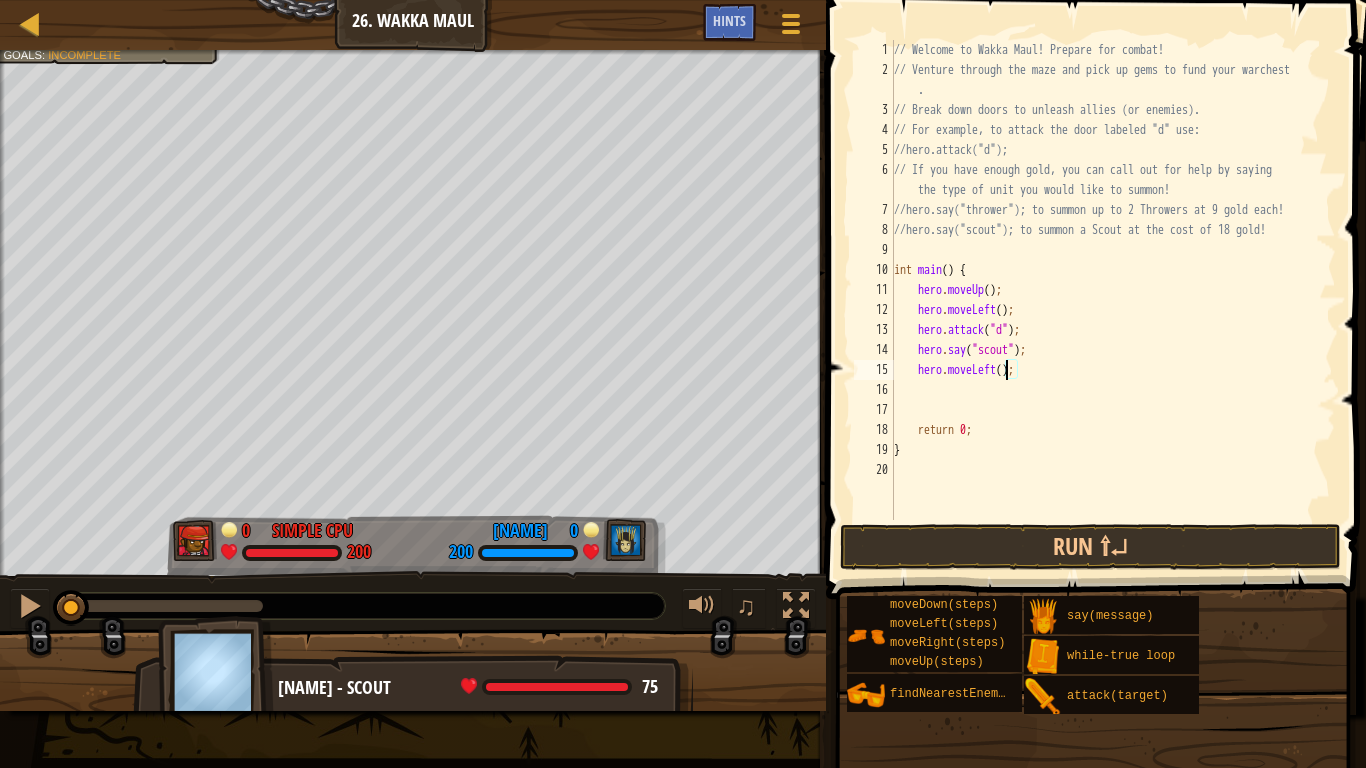 click on "// Welcome to Wakka Maul! Prepare for combat! // Venture through the maze and pick up gems to fund your warchest      . // Break down doors to unleash allies (or enemies). // For example, to attack the door labeled "d" use: //hero.attack("d"); // If you have enough gold, you can call out for help by saying       the type of unit you would like to summon! //hero.say("thrower"); to summon up to 2 Throwers at 9 gold each! //hero.say("scout"); to summon a Scout at the cost of 18 gold! int   main ( )   {      hero . moveUp ( ) ;      hero . moveLeft ( ) ;      hero . attack ( " d " ) ;      hero . say ( " scout " ) ;      hero . moveLeft ( ) ;                return   0 ; }" at bounding box center (1113, 300) 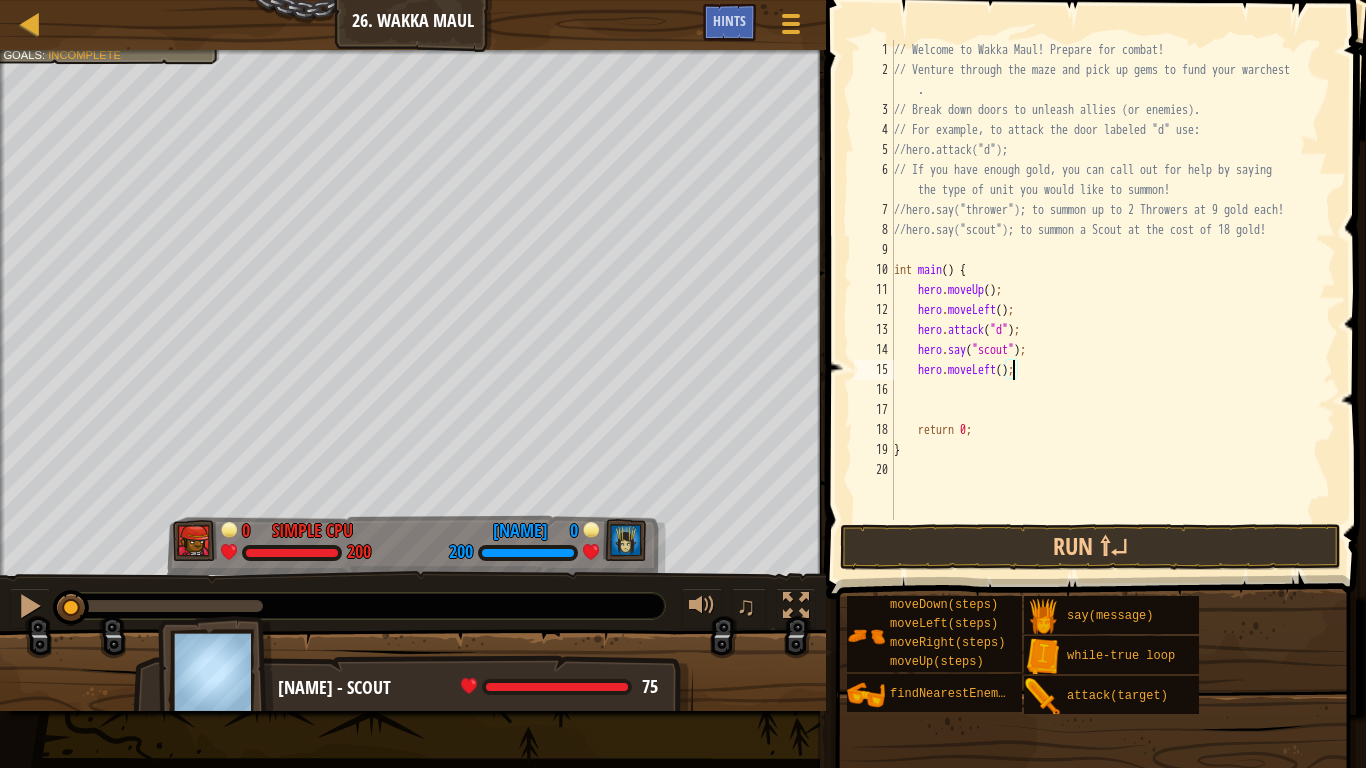 type on "hero.moveLeft(4);" 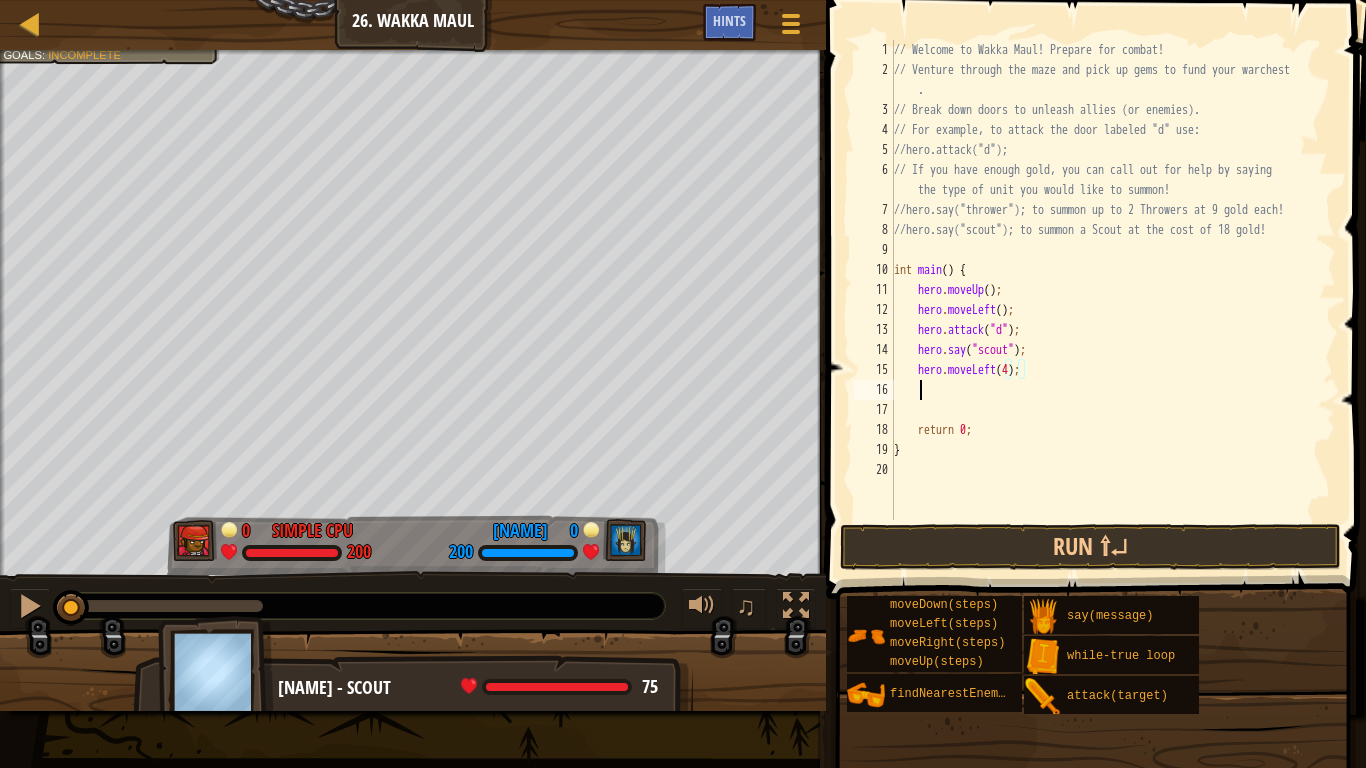 click on "// Welcome to Wakka Maul! Prepare for combat! // Venture through the maze and pick up gems to fund your warchest      . // Break down doors to unleash allies (or enemies). // For example, to attack the door labeled "d" use: //hero.attack("d"); // If you have enough gold, you can call out for help by saying       the type of unit you would like to summon! //hero.say("thrower"); to summon up to 2 Throwers at 9 gold each! //hero.say("scout"); to summon a Scout at the cost of 18 gold! int   main ( )   {      hero . moveUp ( ) ;      hero . moveLeft ( ) ;      hero . attack ( " d " ) ;      hero . say ( " scout " ) ;      hero . moveLeft ( 4 ) ;                return   0 ; }" at bounding box center (1113, 300) 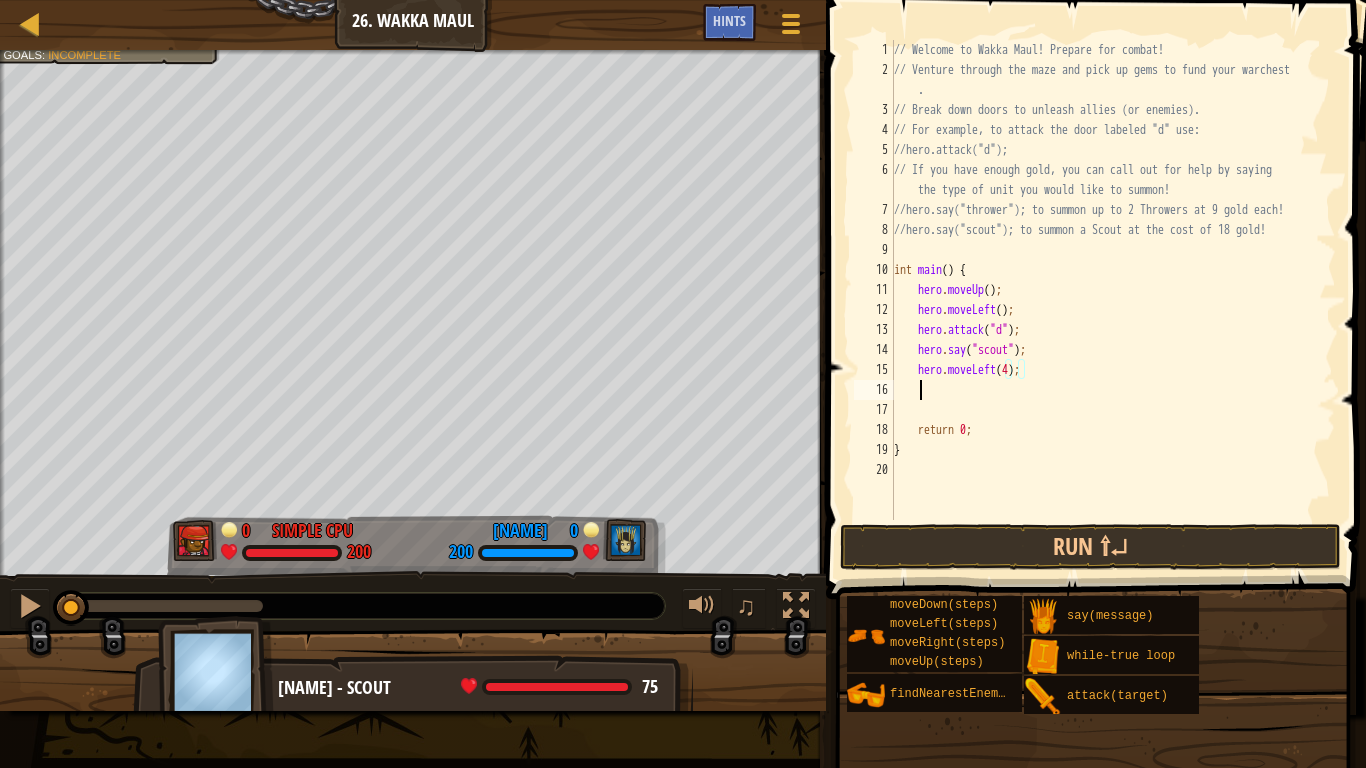 scroll, scrollTop: 9, scrollLeft: 1, axis: both 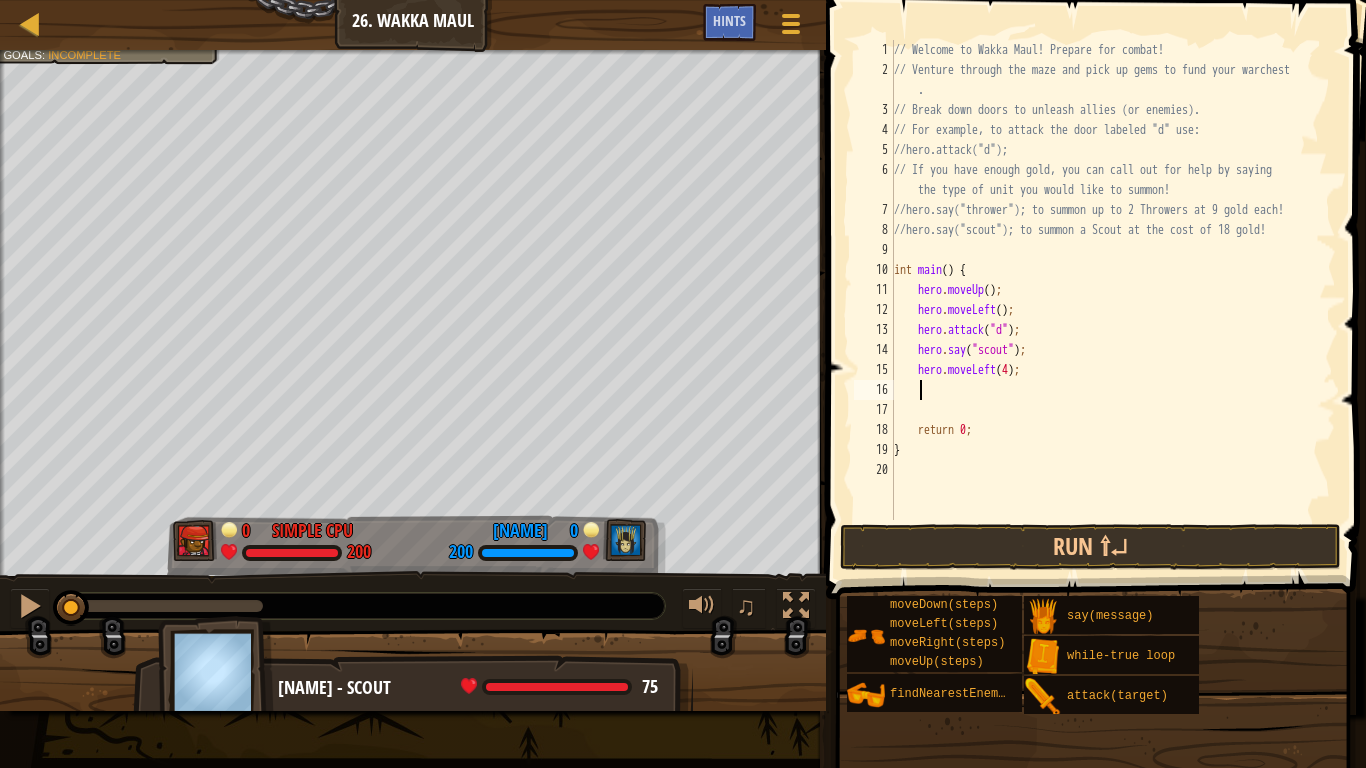 type on "h" 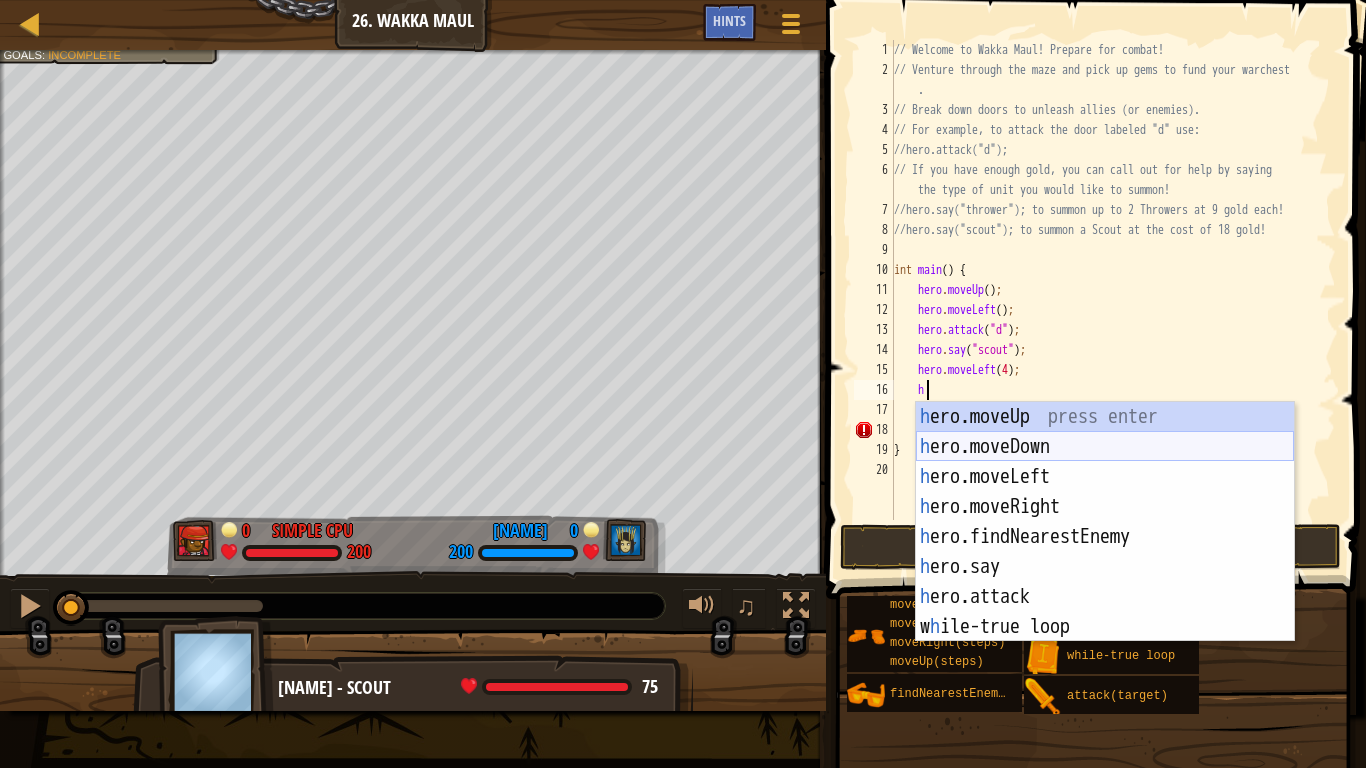 click on "h ero.moveUp press enter h ero.moveDown press enter h ero.moveLeft press enter h ero.moveRight press enter h ero.findNearestEnemy press enter h ero.say press enter h ero.attack press enter w h ile-true loop press enter" at bounding box center (1105, 552) 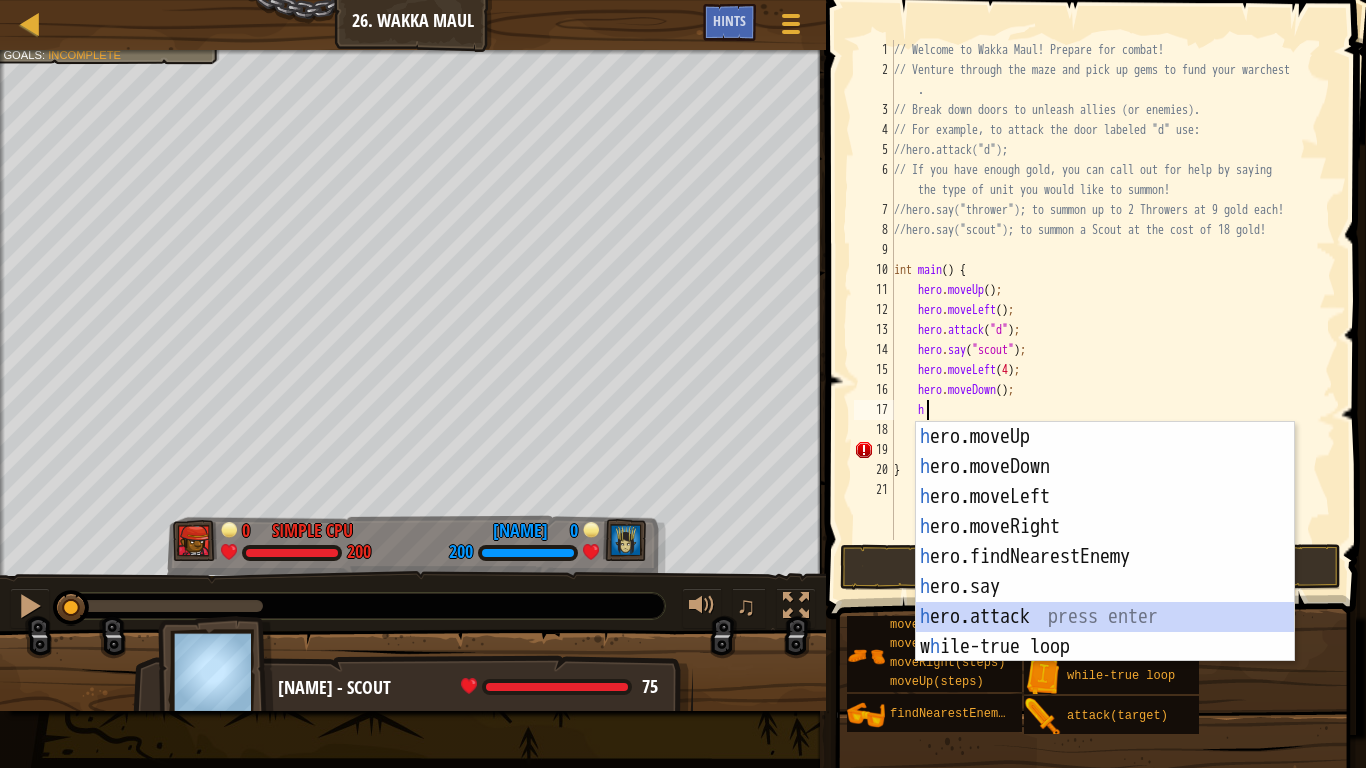 click on "h ero.moveUp press enter h ero.moveDown press enter h ero.moveLeft press enter h ero.moveRight press enter h ero.findNearestEnemy press enter h ero.say press enter h ero.attack press enter w h ile-true loop press enter" at bounding box center (1105, 572) 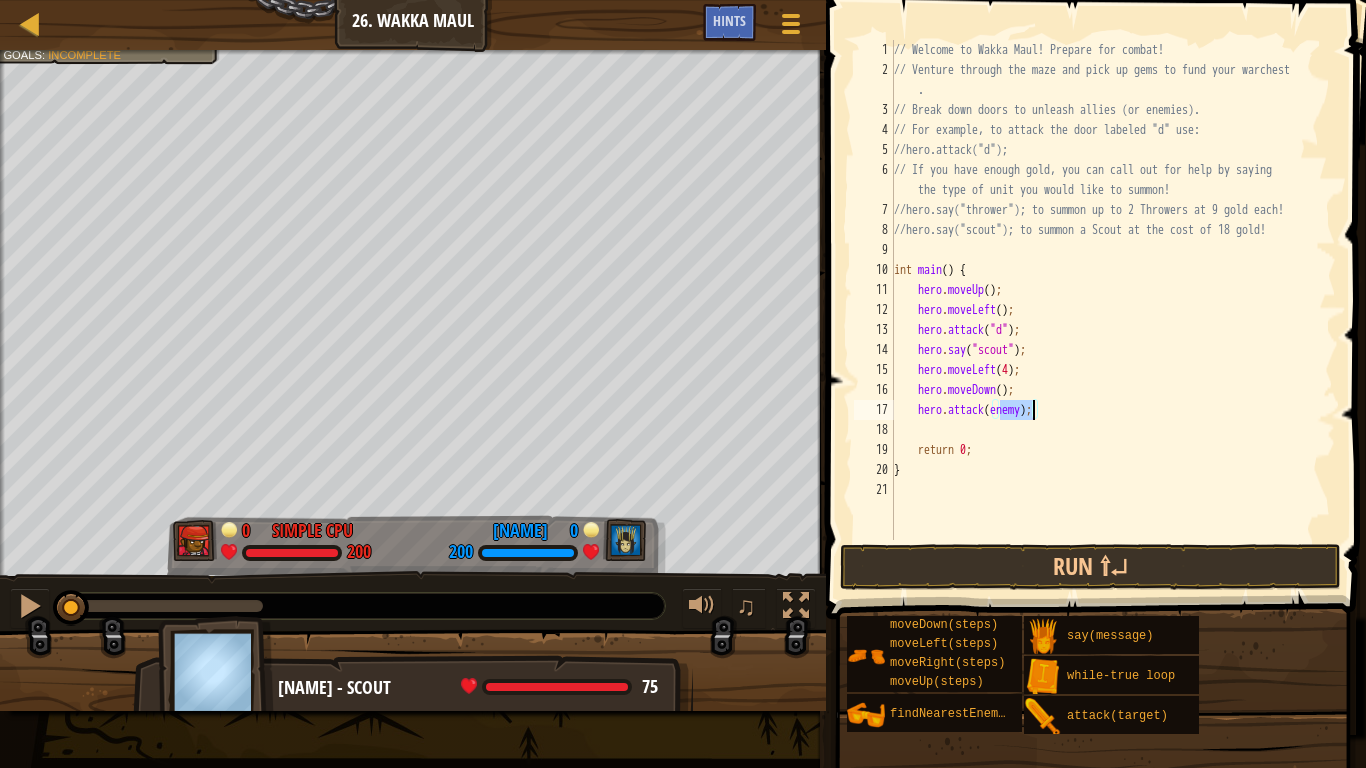 scroll, scrollTop: 9, scrollLeft: 9, axis: both 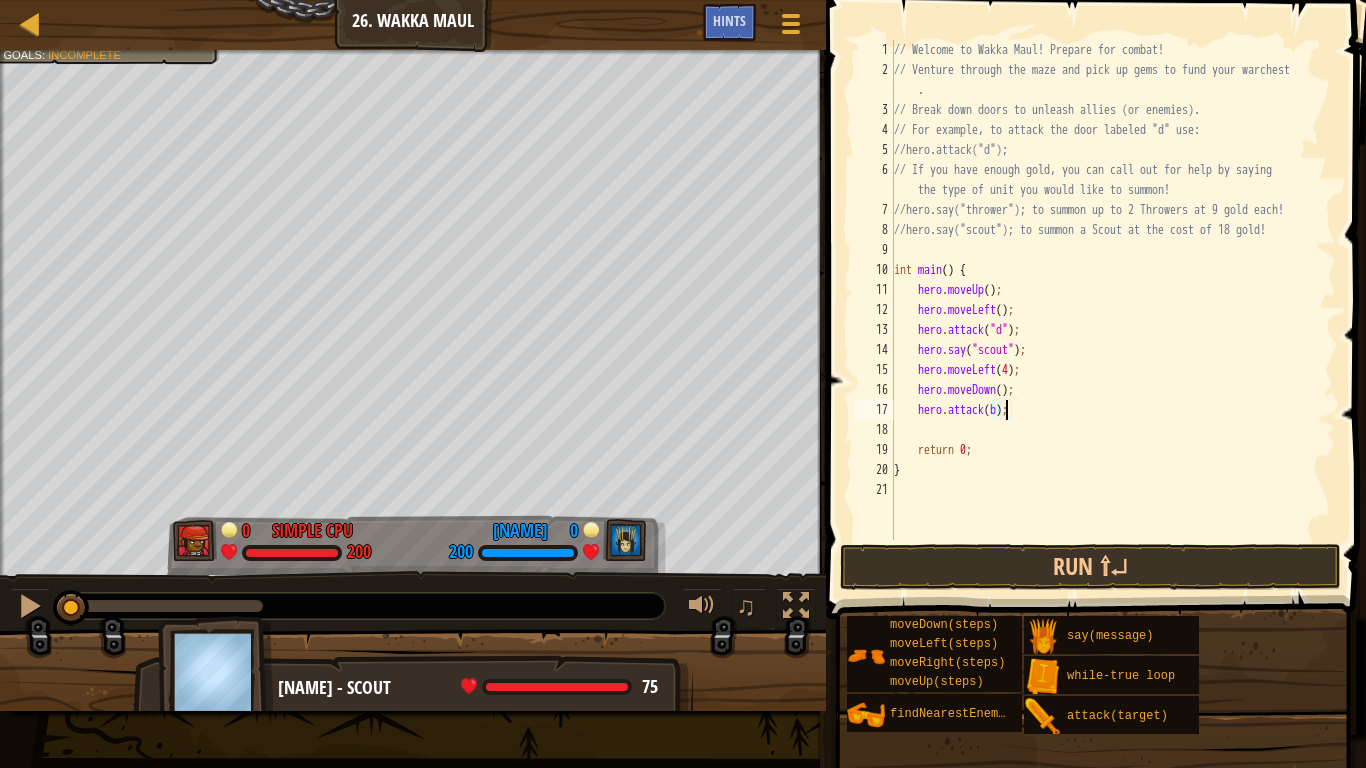 click on "// Welcome to Wakka Maul! Prepare for combat! // Venture through the maze and pick up gems to fund your warchest      . // Break down doors to unleash allies (or enemies). // For example, to attack the door labeled "d" use: //hero.attack("d"); // If you have enough gold, you can call out for help by saying       the type of unit you would like to summon! //hero.say("thrower"); to summon up to 2 Throwers at 9 gold each! //hero.say("scout"); to summon a Scout at the cost of 18 gold! int   main ( )   {      hero . moveUp ( ) ;      hero . moveLeft ( ) ;      hero . attack ( " d " ) ;      hero . say ( " scout " ) ;      hero . moveLeft ( 4 ) ;      hero . moveDown ( ) ;      hero . attack ( b ) ;           return   0 ; }" at bounding box center [1113, 310] 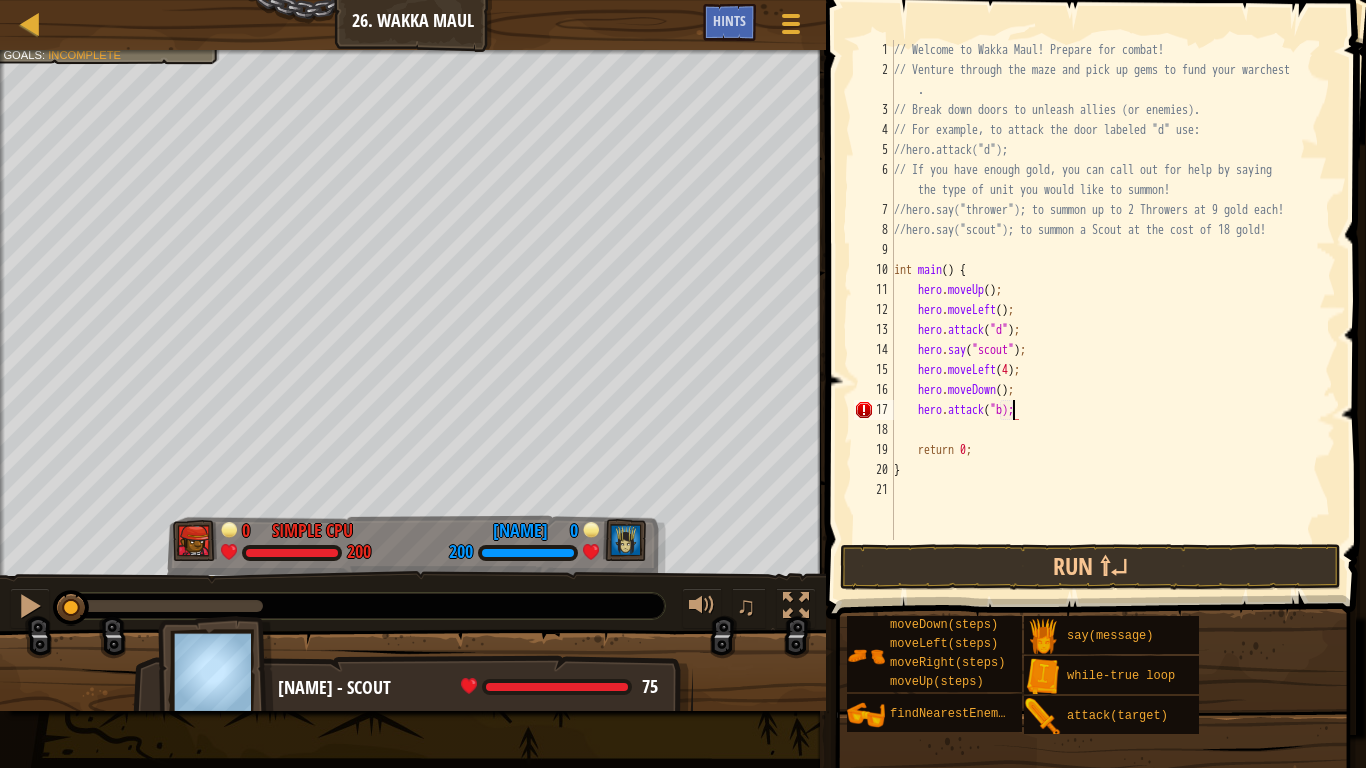 type on "hero.attack("b");" 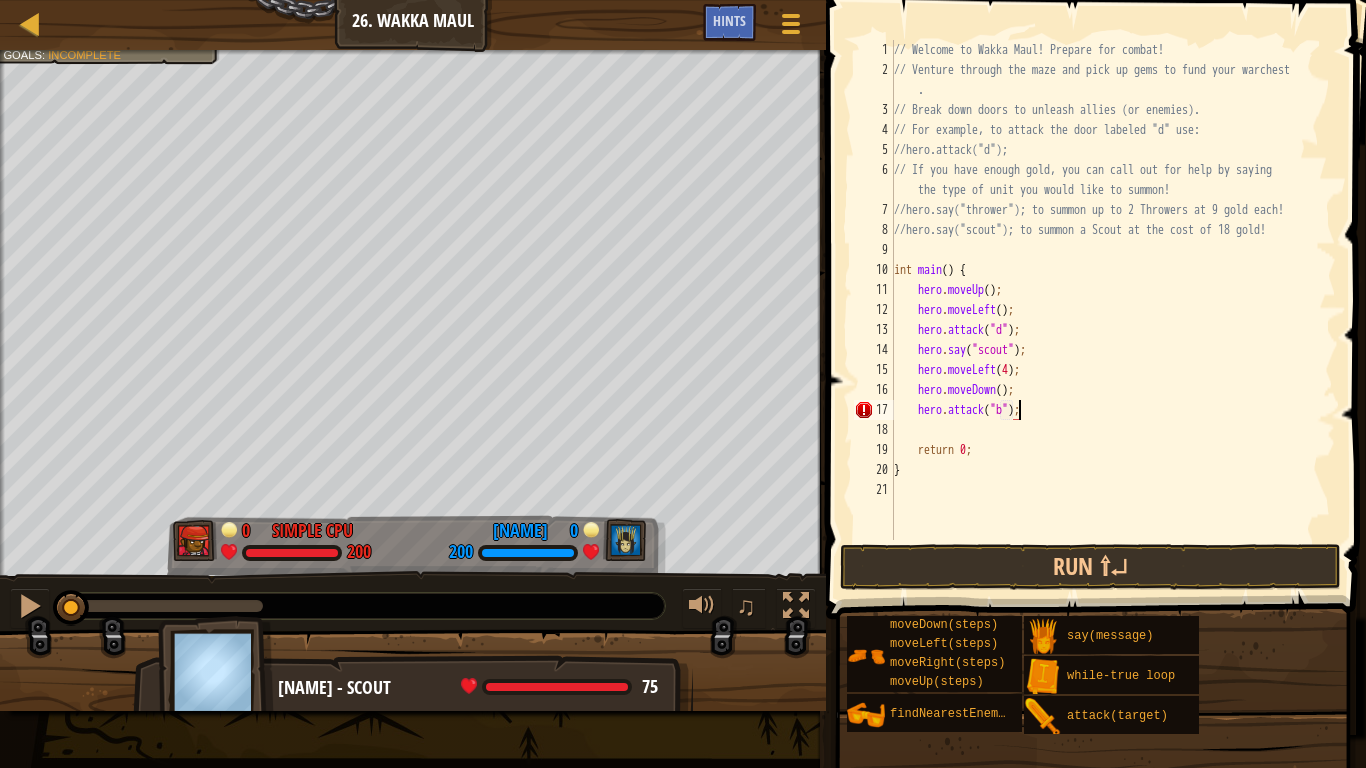 scroll, scrollTop: 9, scrollLeft: 10, axis: both 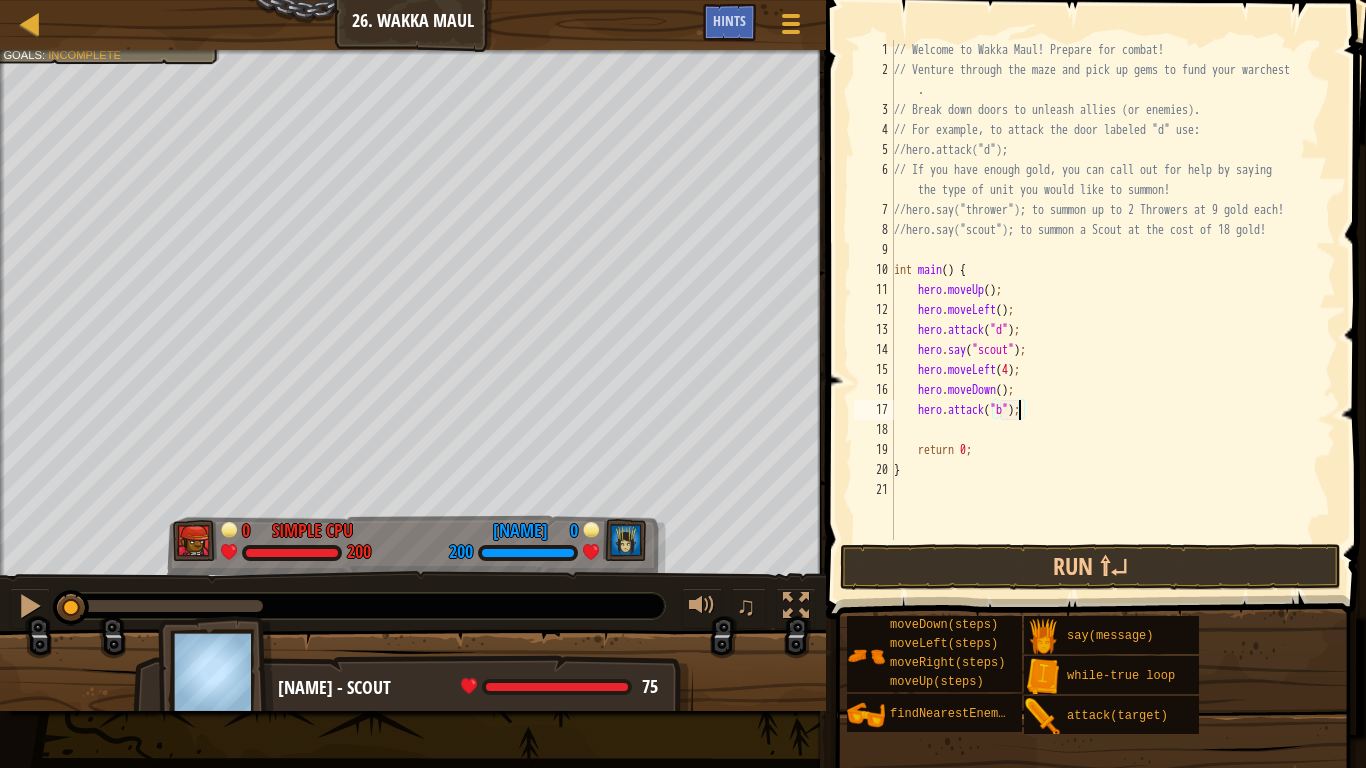 drag, startPoint x: 1014, startPoint y: 423, endPoint x: 1004, endPoint y: 421, distance: 10.198039 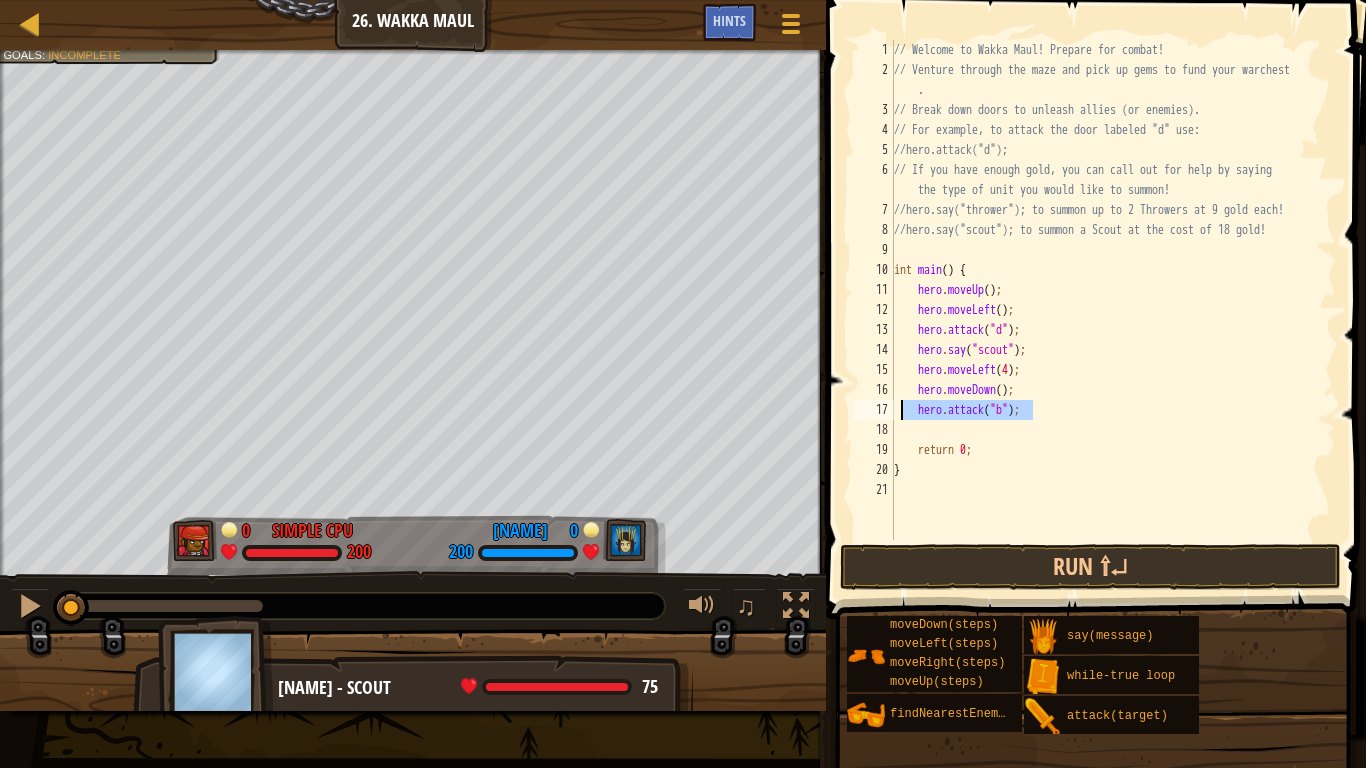 drag, startPoint x: 984, startPoint y: 410, endPoint x: 899, endPoint y: 410, distance: 85 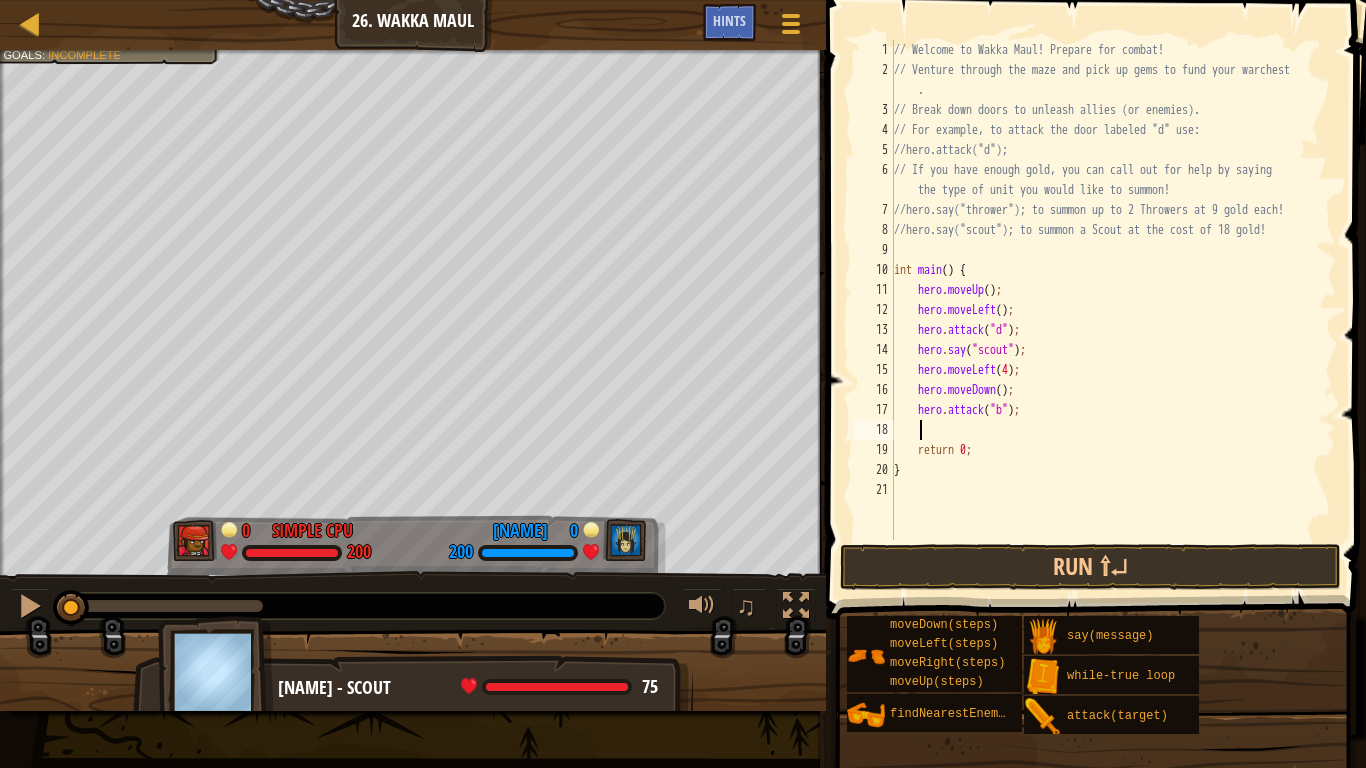 click on "// Welcome to Wakka Maul! Prepare for combat! // Venture through the maze and pick up gems to fund your warchest      . // Break down doors to unleash allies (or enemies). // For example, to attack the door labeled "d" use: //hero.attack("d"); // If you have enough gold, you can call out for help by saying       the type of unit you would like to summon! //hero.say("thrower"); to summon up to 2 Throwers at 9 gold each! //hero.say("scout"); to summon a Scout at the cost of 18 gold! int   main ( )   {      hero . moveUp ( ) ;      hero . moveLeft ( ) ;      hero . attack ( " d " ) ;      hero . say ( " scout " ) ;      hero . moveLeft ( 4 ) ;      hero . moveDown ( ) ;      hero . attack ( " b " ) ;           return   0 ; }" at bounding box center (1113, 310) 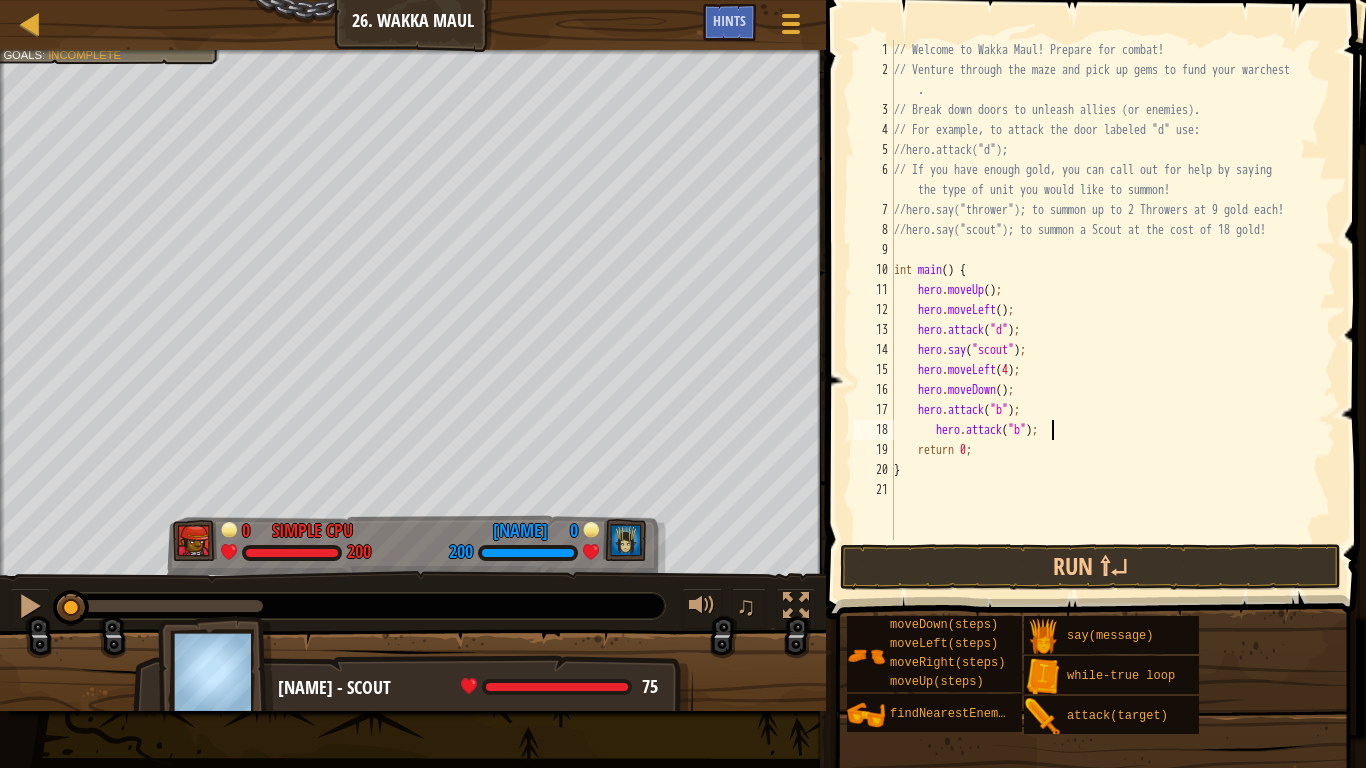 click on "// Welcome to Wakka Maul! Prepare for combat! // Venture through the maze and pick up gems to fund your warchest      . // Break down doors to unleash allies (or enemies). // For example, to attack the door labeled "d" use: //hero.attack("d"); // If you have enough gold, you can call out for help by saying       the type of unit you would like to summon! //hero.say("thrower"); to summon up to 2 Throwers at 9 gold each! //hero.say("scout"); to summon a Scout at the cost of 18 gold! int   main ( )   {      hero . moveUp ( ) ;      hero . moveLeft ( ) ;      hero . attack ( " d " ) ;      hero . say ( " scout " ) ;      hero . moveLeft ( 4 ) ;      hero . moveDown ( ) ;      hero . attack ( " b " ) ;         hero . attack ( " b " ) ;      return   0 ; }" at bounding box center (1113, 310) 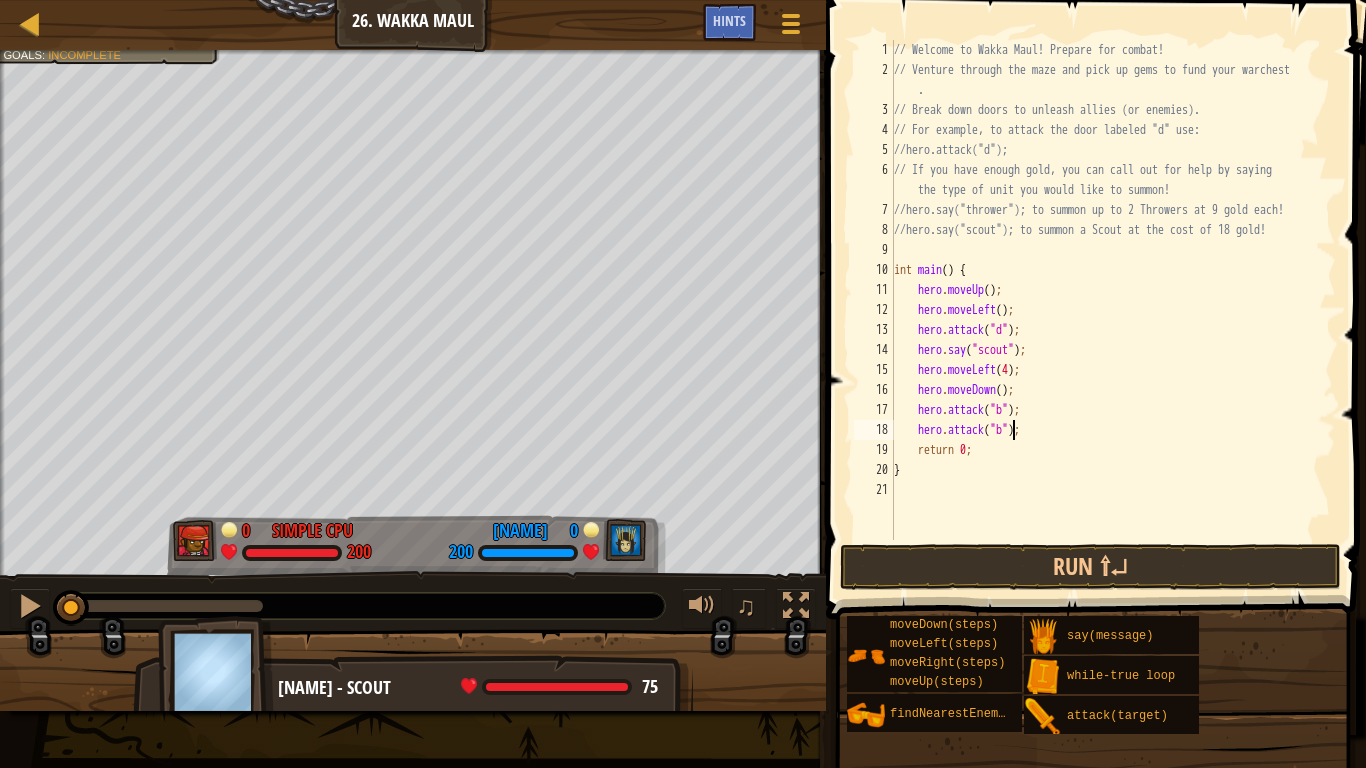 click on "// Welcome to Wakka Maul! Prepare for combat! // Venture through the maze and pick up gems to fund your warchest      . // Break down doors to unleash allies (or enemies). // For example, to attack the door labeled "d" use: //hero.attack("d"); // If you have enough gold, you can call out for help by saying       the type of unit you would like to summon! //hero.say("thrower"); to summon up to 2 Throwers at 9 gold each! //hero.say("scout"); to summon a Scout at the cost of 18 gold! int   main ( )   {      hero . moveUp ( ) ;      hero . moveLeft ( ) ;      hero . attack ( " d " ) ;      hero . say ( " scout " ) ;      hero . moveLeft ( 4 ) ;      hero . moveDown ( ) ;      hero . attack ( " b " ) ;      hero . attack ( " b " ) ;      return   0 ; }" at bounding box center (1113, 310) 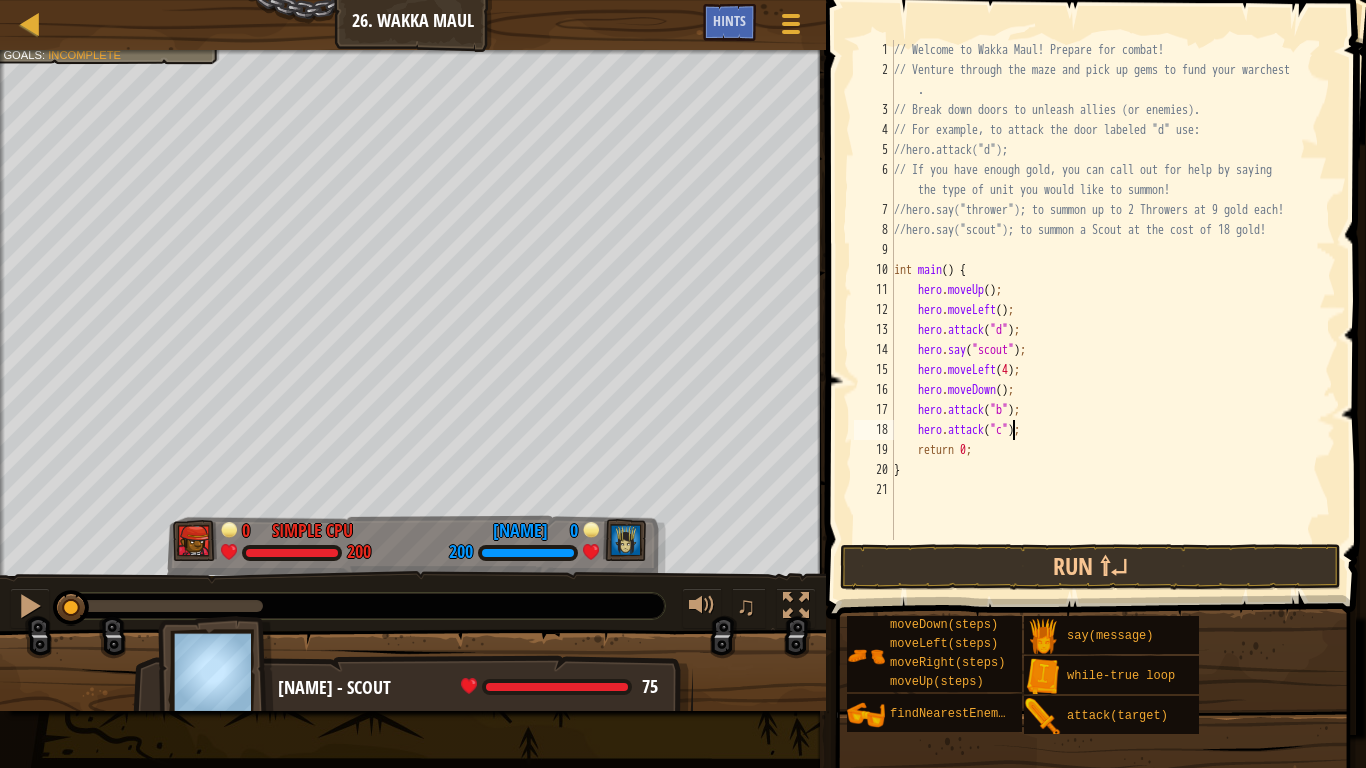 scroll, scrollTop: 9, scrollLeft: 9, axis: both 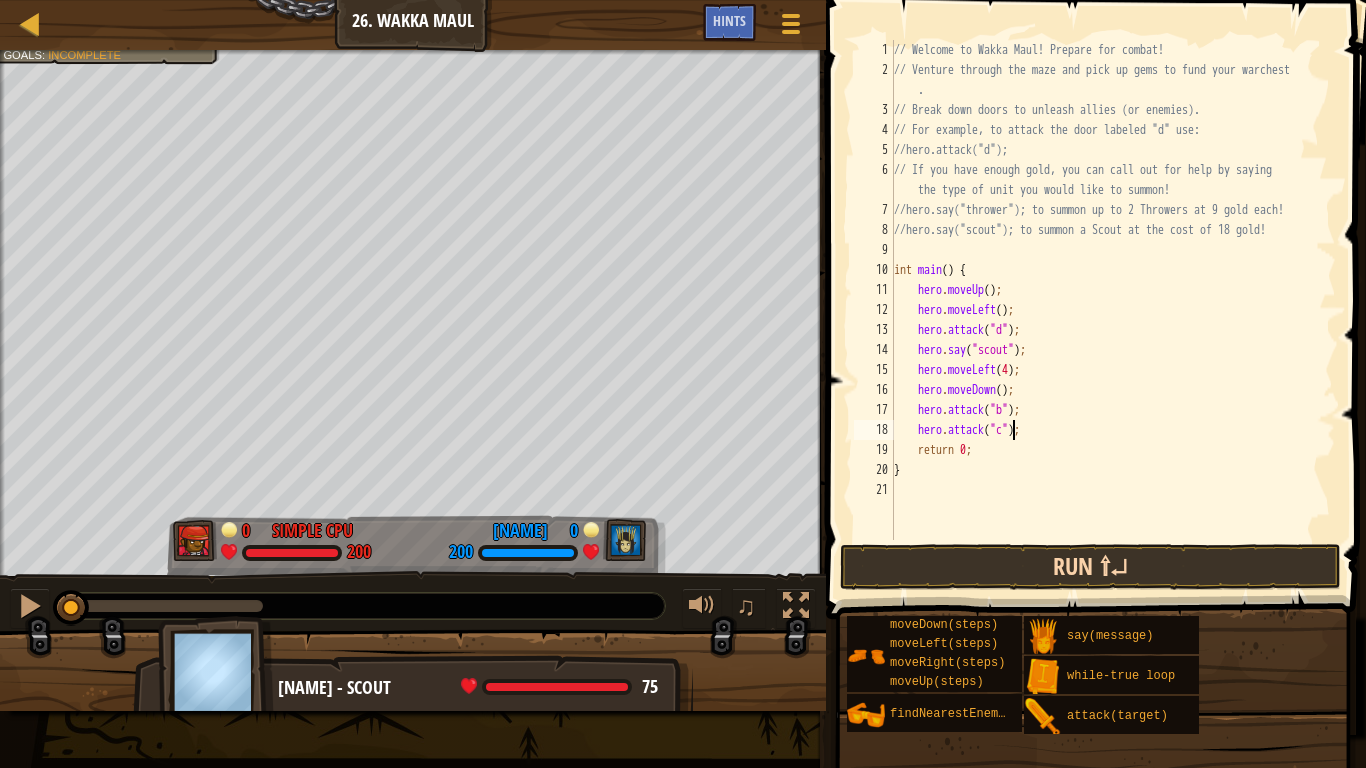 type on "hero.attack("c");" 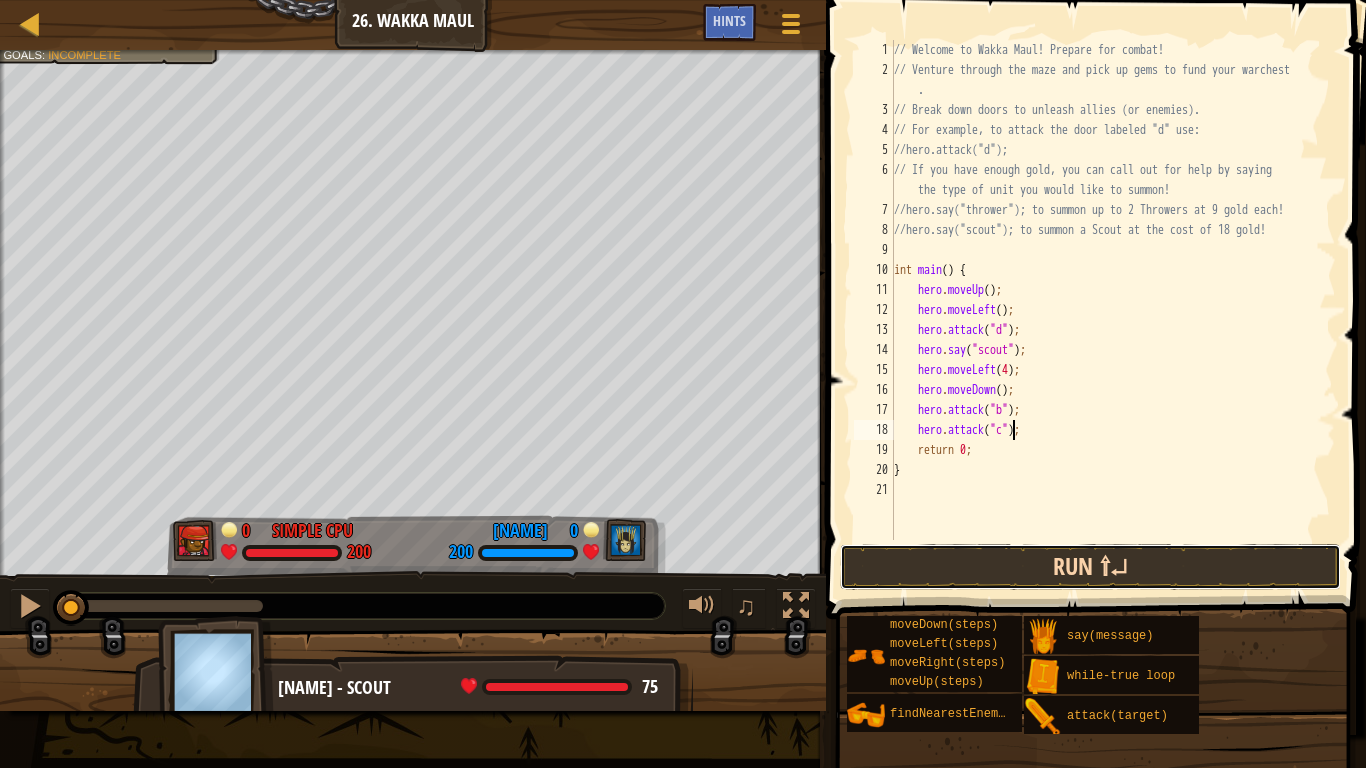 click on "Run ⇧↵" at bounding box center [1090, 567] 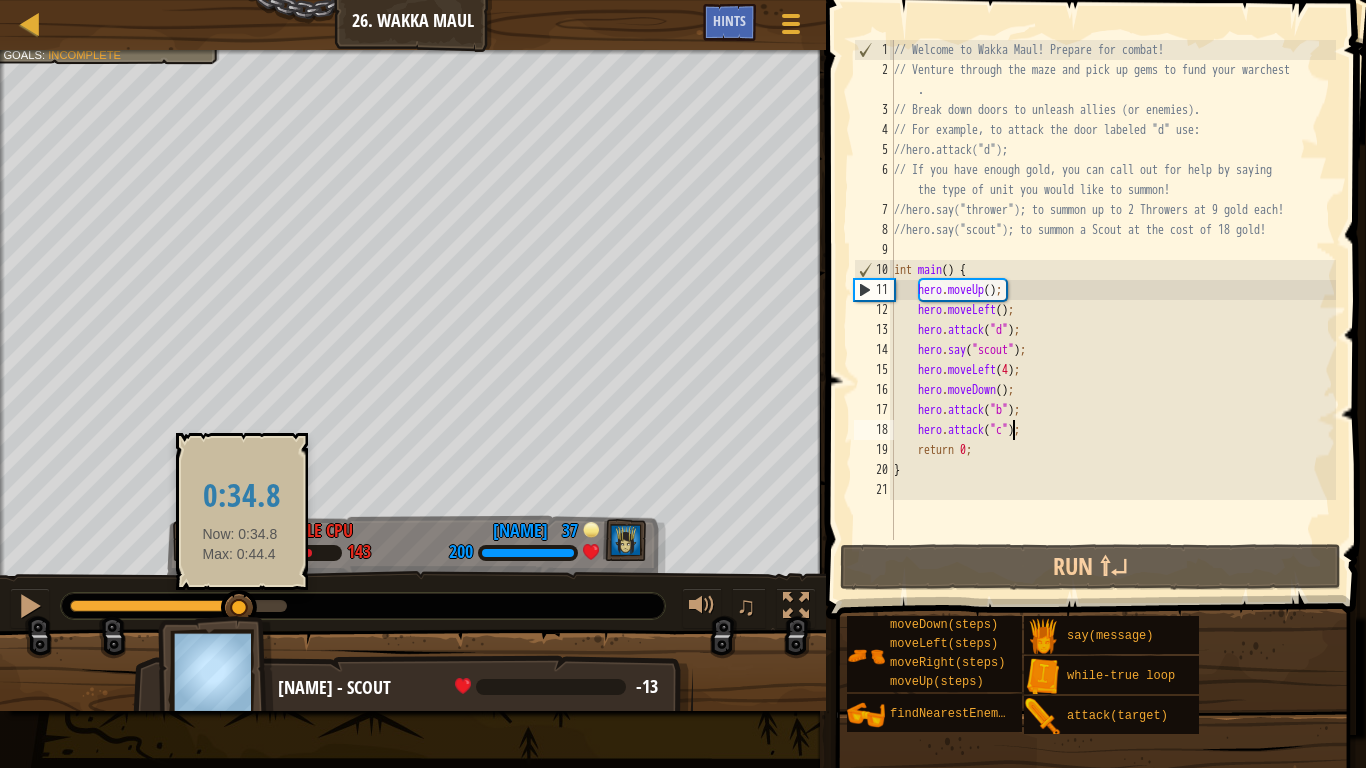 drag, startPoint x: 279, startPoint y: 606, endPoint x: 240, endPoint y: 605, distance: 39.012817 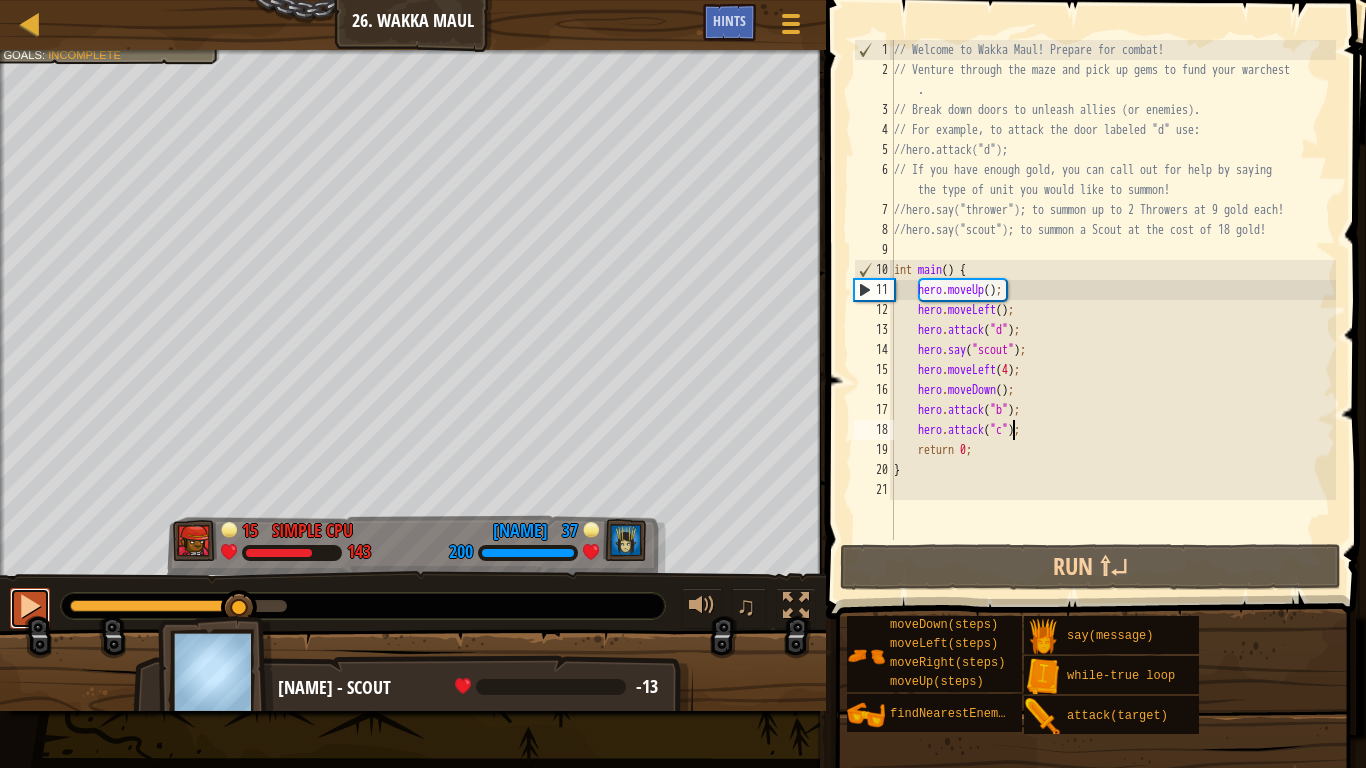 click at bounding box center [30, 606] 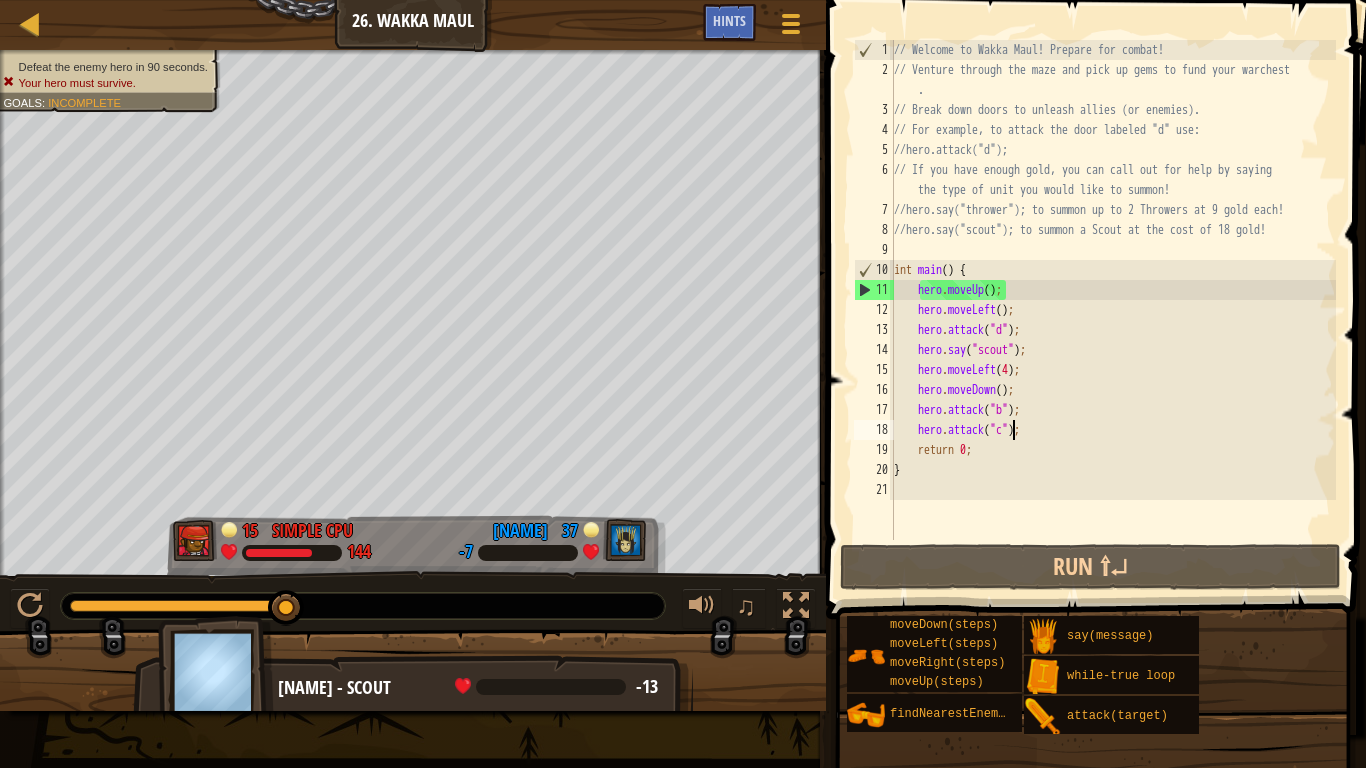 click on "// Welcome to Wakka Maul! Prepare for combat! // Venture through the maze and pick up gems to fund your warchest      . // Break down doors to unleash allies (or enemies). // For example, to attack the door labeled "d" use: //hero.attack("d"); // If you have enough gold, you can call out for help by saying       the type of unit you would like to summon! //hero.say("thrower"); to summon up to 2 Throwers at 9 gold each! //hero.say("scout"); to summon a Scout at the cost of 18 gold! int   main ( )   {      hero . moveUp ( ) ;      hero . moveLeft ( ) ;      hero . attack ( " d " ) ;      hero . say ( " scout " ) ;      hero . moveLeft ( 4 ) ;      hero . moveDown ( ) ;      hero . attack ( " b " ) ;      hero . attack ( " c " ) ;      return   0 ; }" at bounding box center [1113, 310] 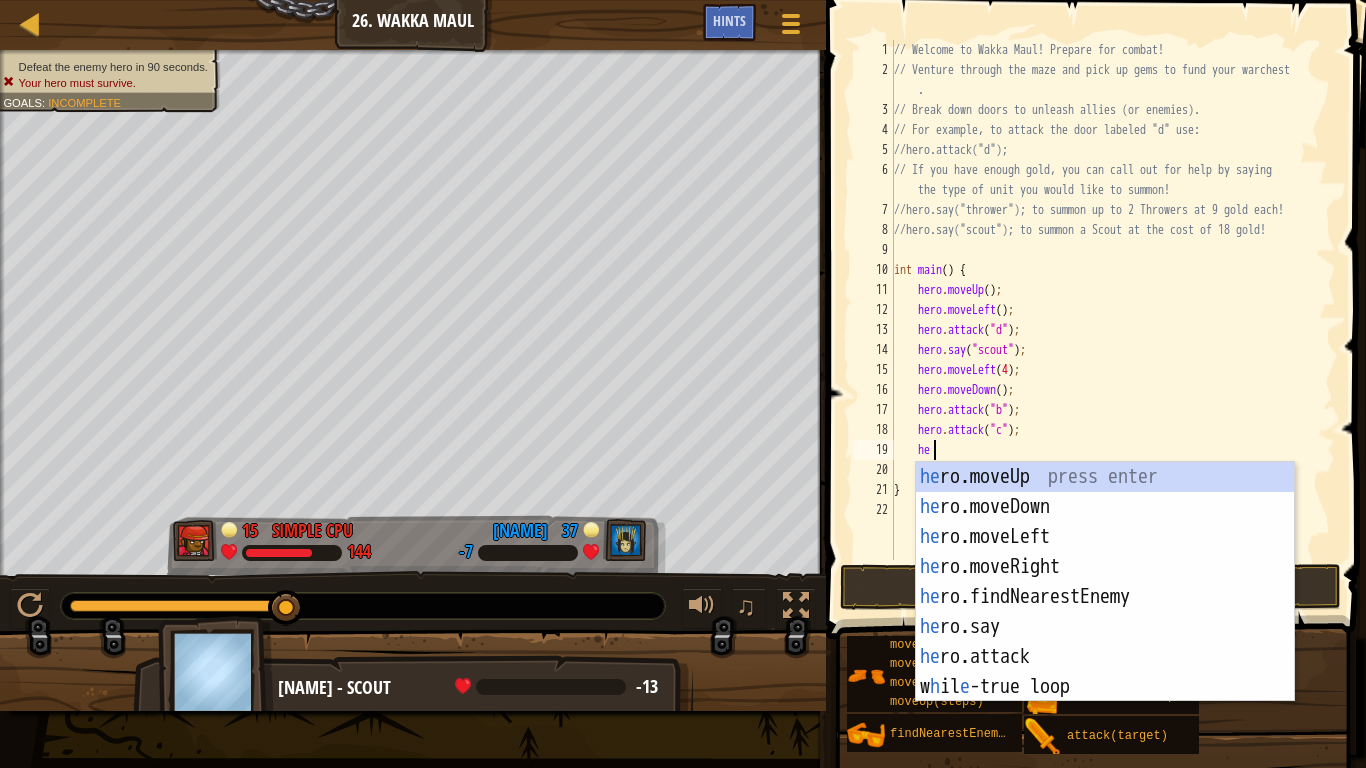 scroll, scrollTop: 9, scrollLeft: 2, axis: both 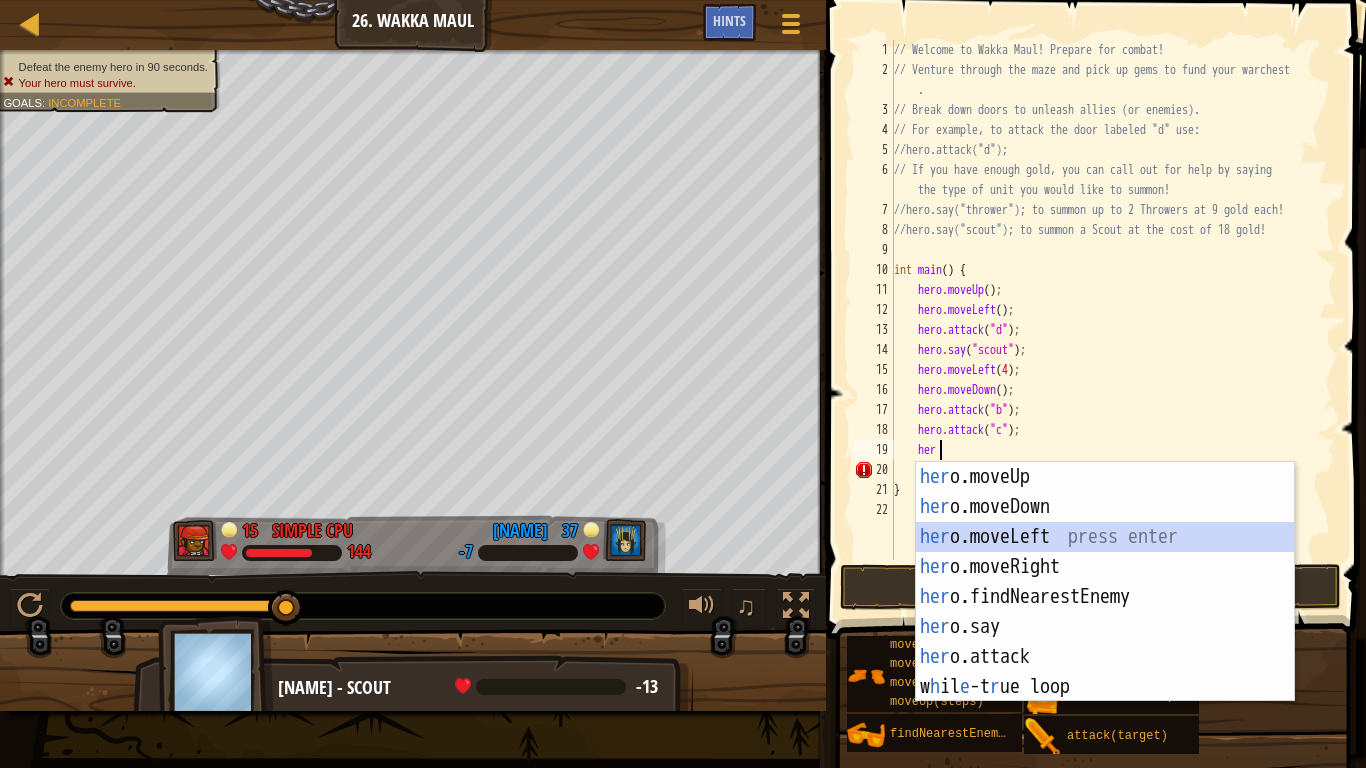 click on "her o.moveUp press enter her o.moveDown press enter her o.moveLeft press enter her o.moveRight press enter her o.findNearestEnemy press enter her o.say press enter her o.attack press enter w h il e -t r ue loop press enter" at bounding box center [1105, 612] 